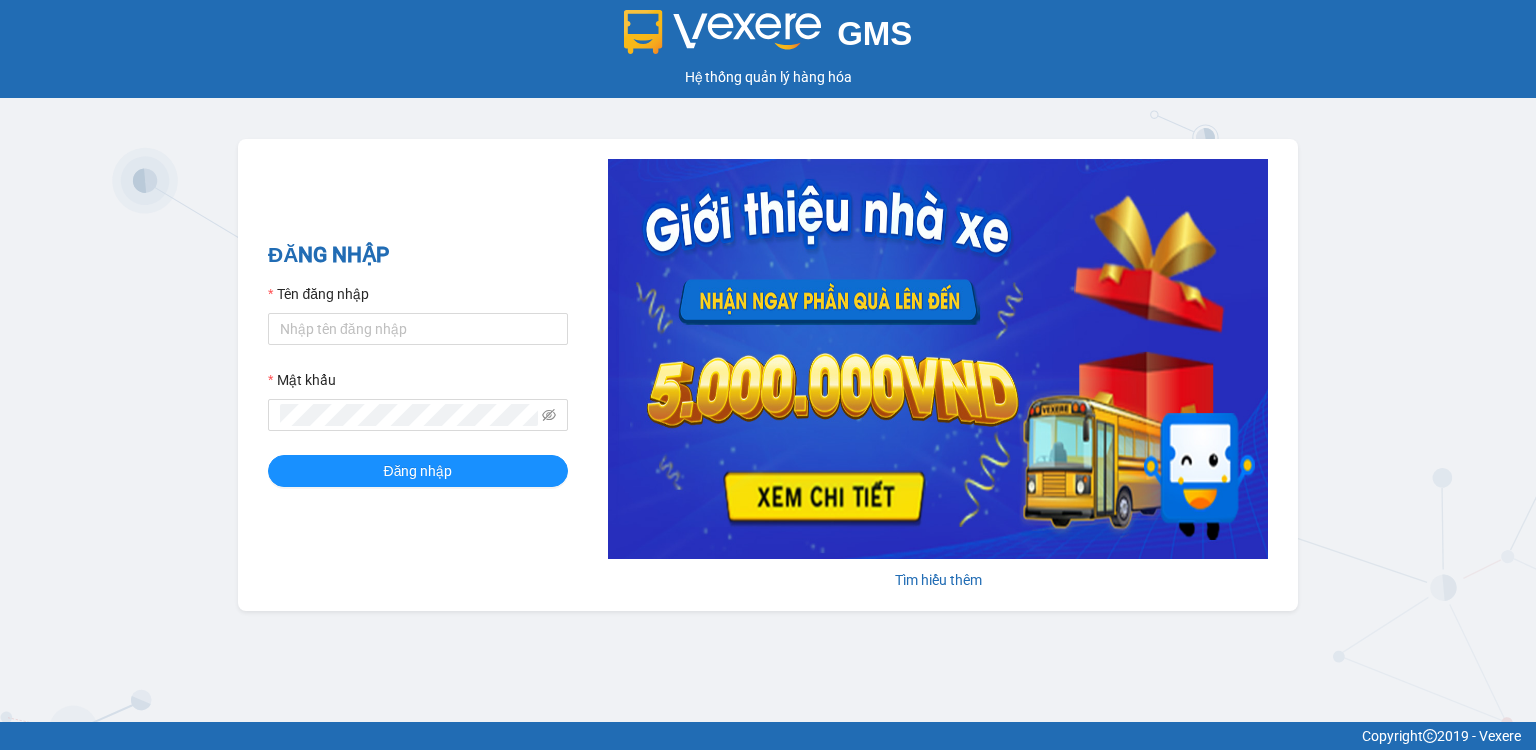 scroll, scrollTop: 0, scrollLeft: 0, axis: both 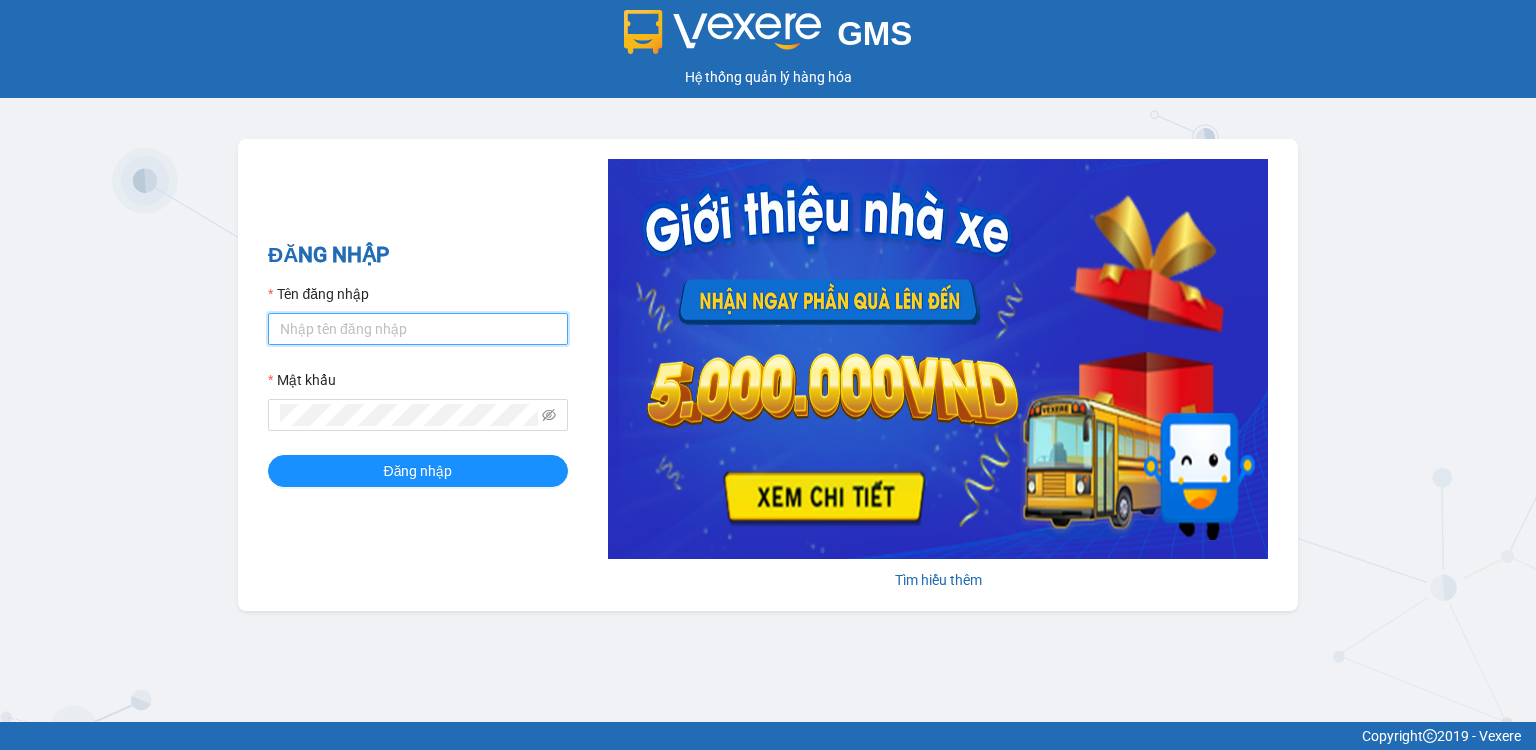 type on "hang.quehuong" 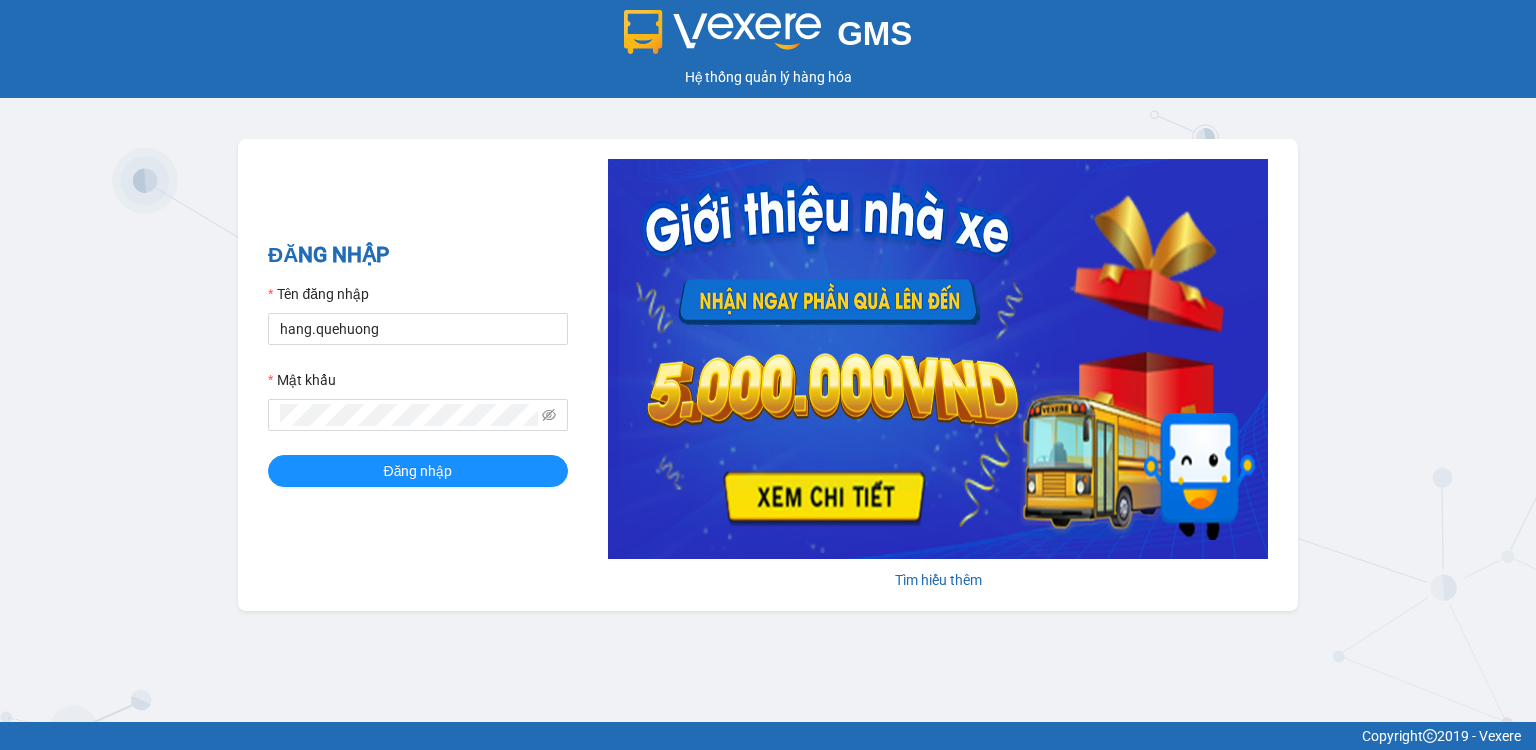 click on "Tên đăng nhập hang.quehuong Mật khẩu Đăng nhập" at bounding box center (418, 385) 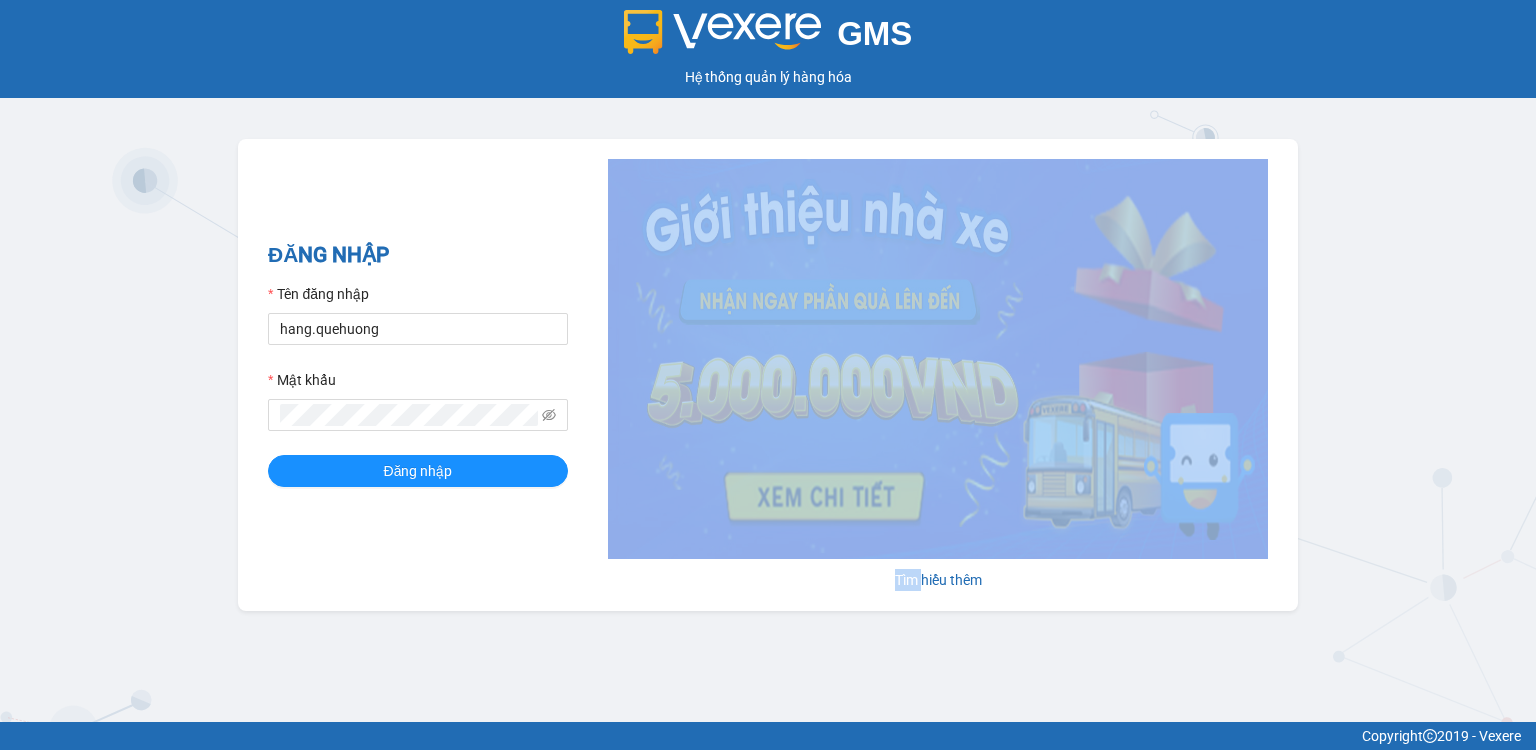 click on "Tên đăng nhập hang.quehuong Mật khẩu Đăng nhập" at bounding box center [418, 385] 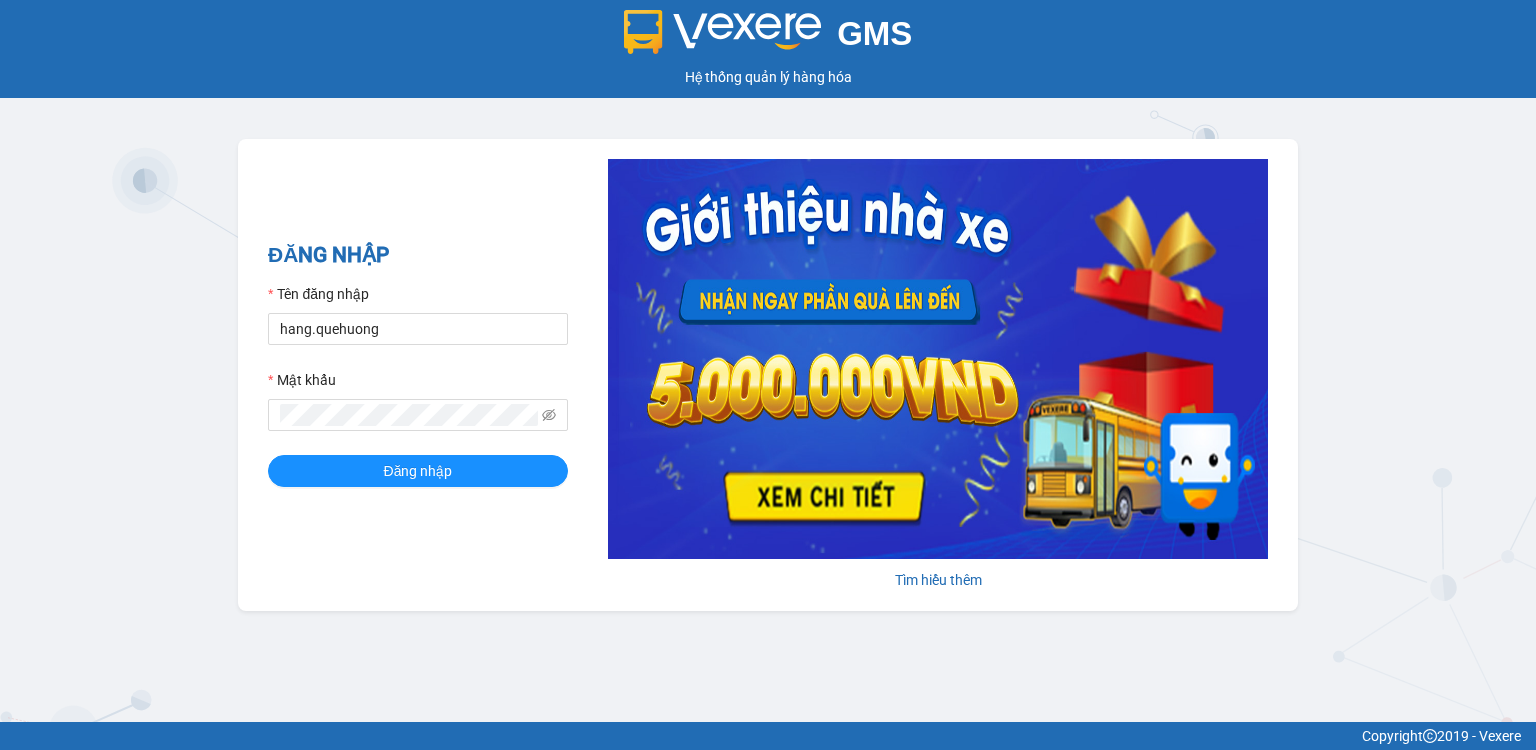 click on "ĐĂNG NHẬP Tên đăng nhập hang.quehuong Mật khẩu Đăng nhập" at bounding box center (418, 375) 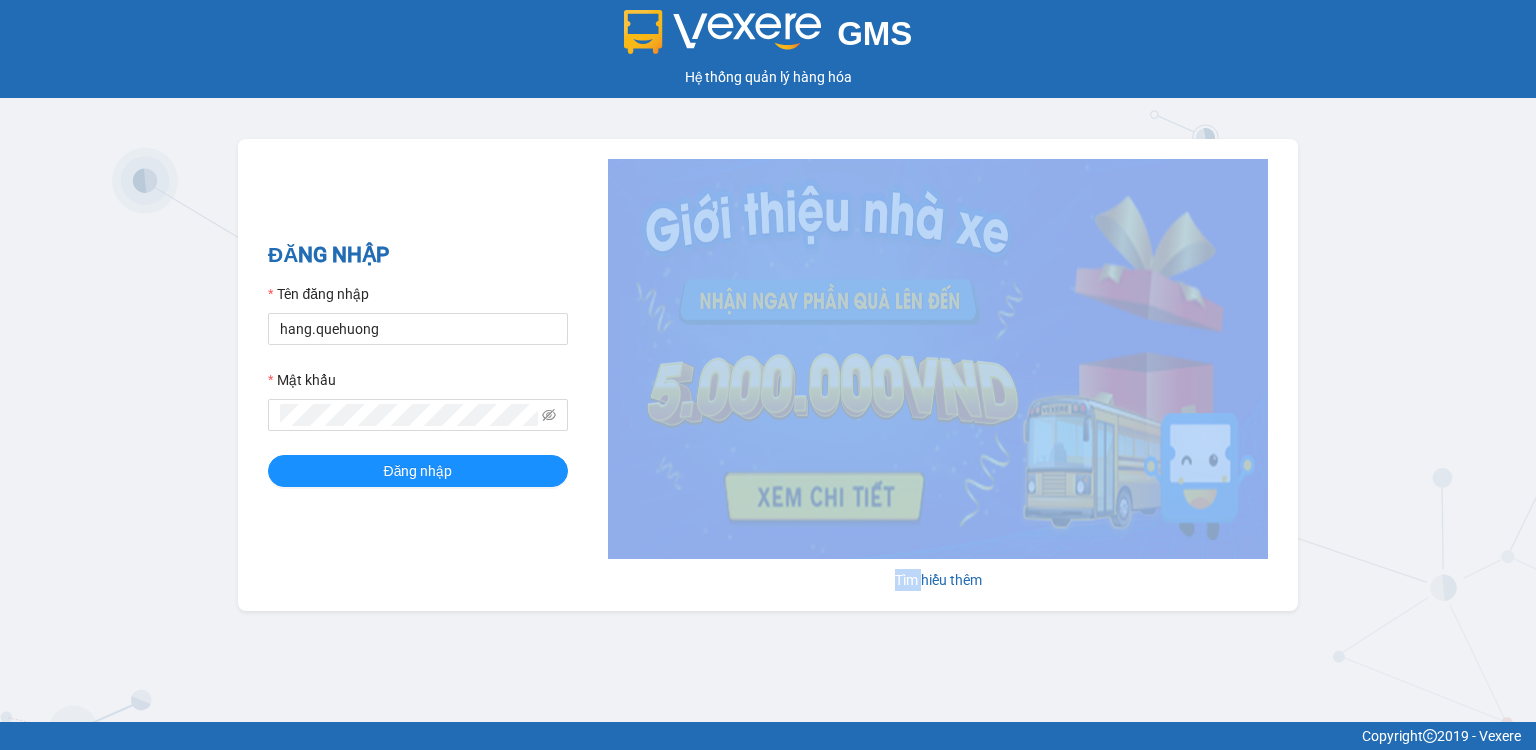 click on "ĐĂNG NHẬP Tên đăng nhập hang.quehuong Mật khẩu Đăng nhập" at bounding box center (418, 375) 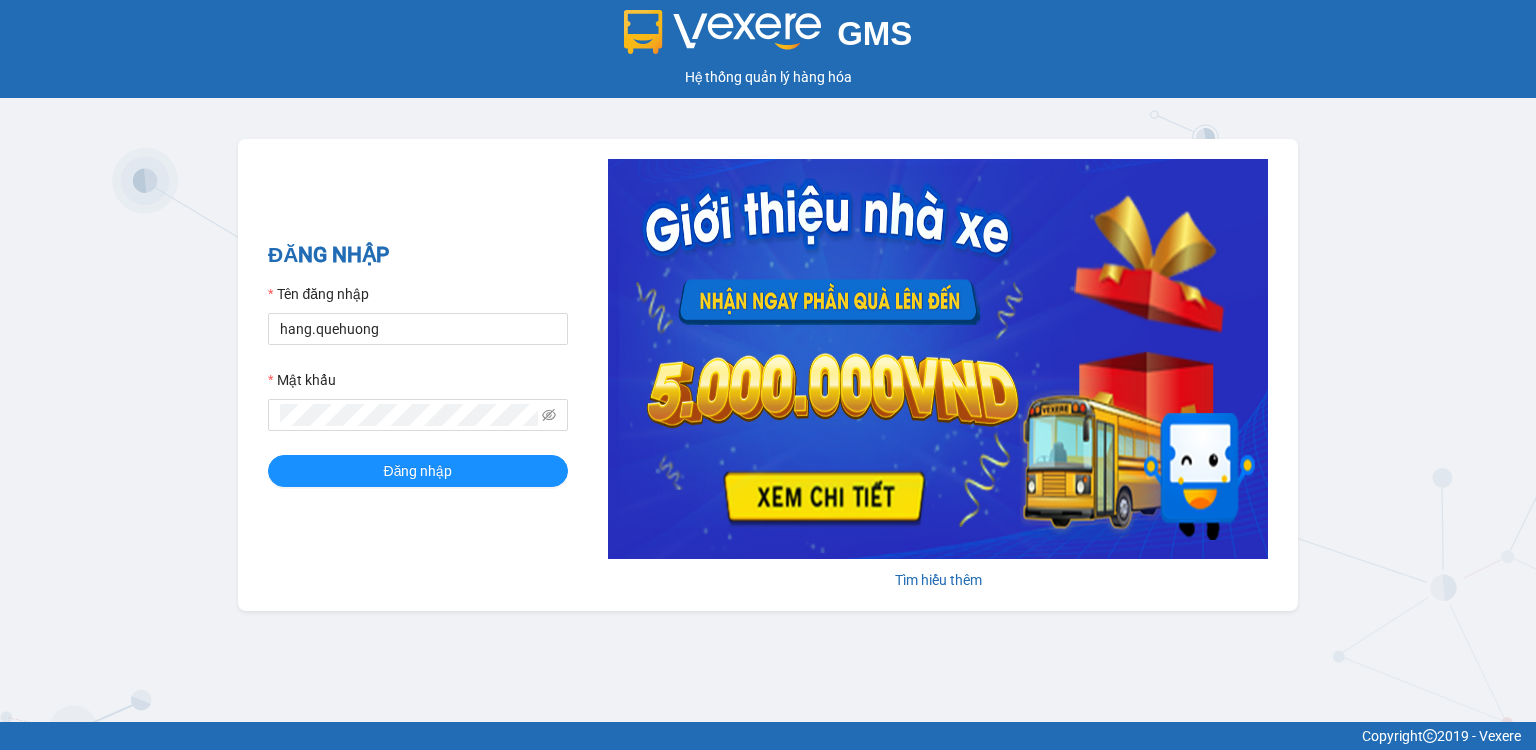 click on "GMS Hệ thống quản lý hàng hóa ĐĂNG NHẬP Tên đăng nhập hang.quehuong Mật khẩu Đăng nhập Tìm hiểu thêm" at bounding box center [768, 361] 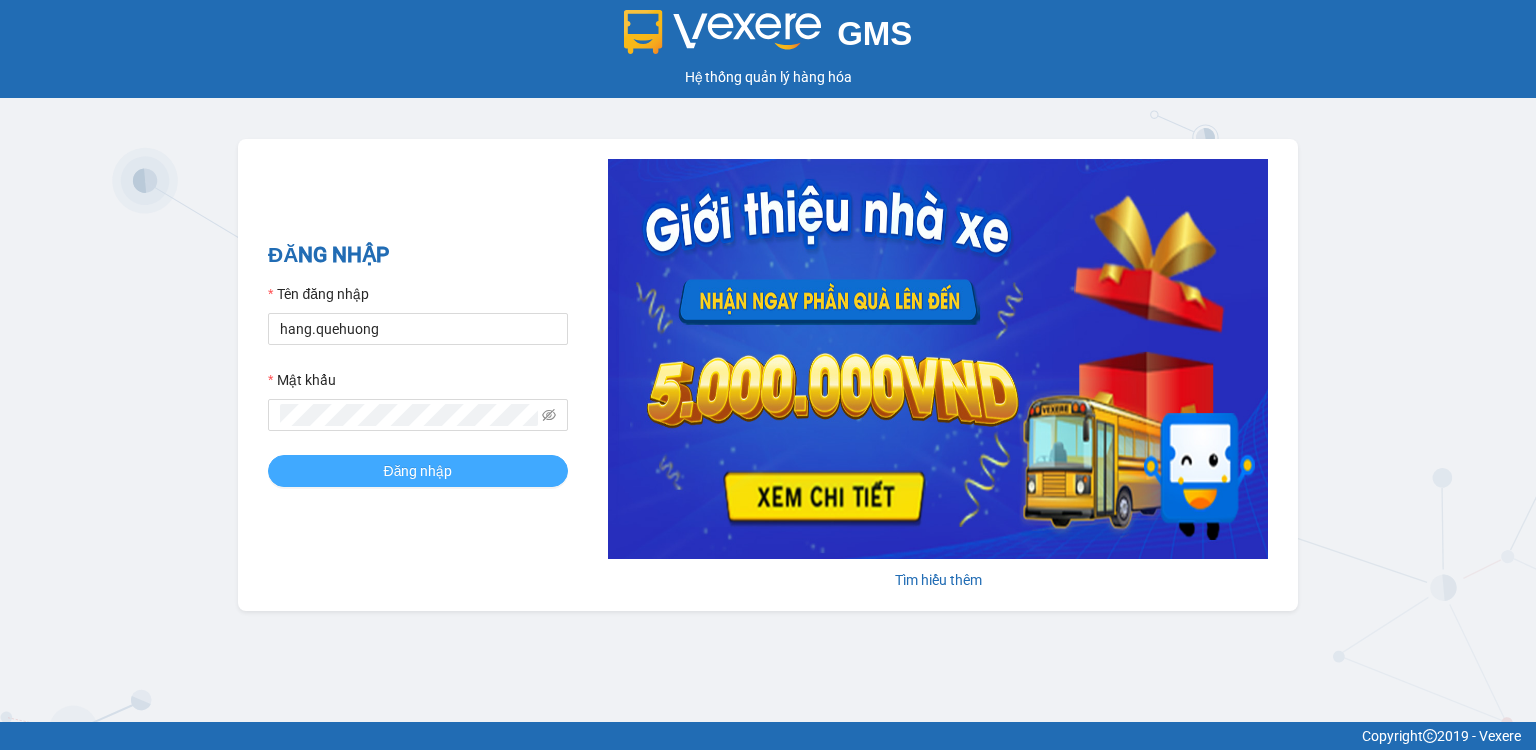 click on "Đăng nhập" at bounding box center (418, 471) 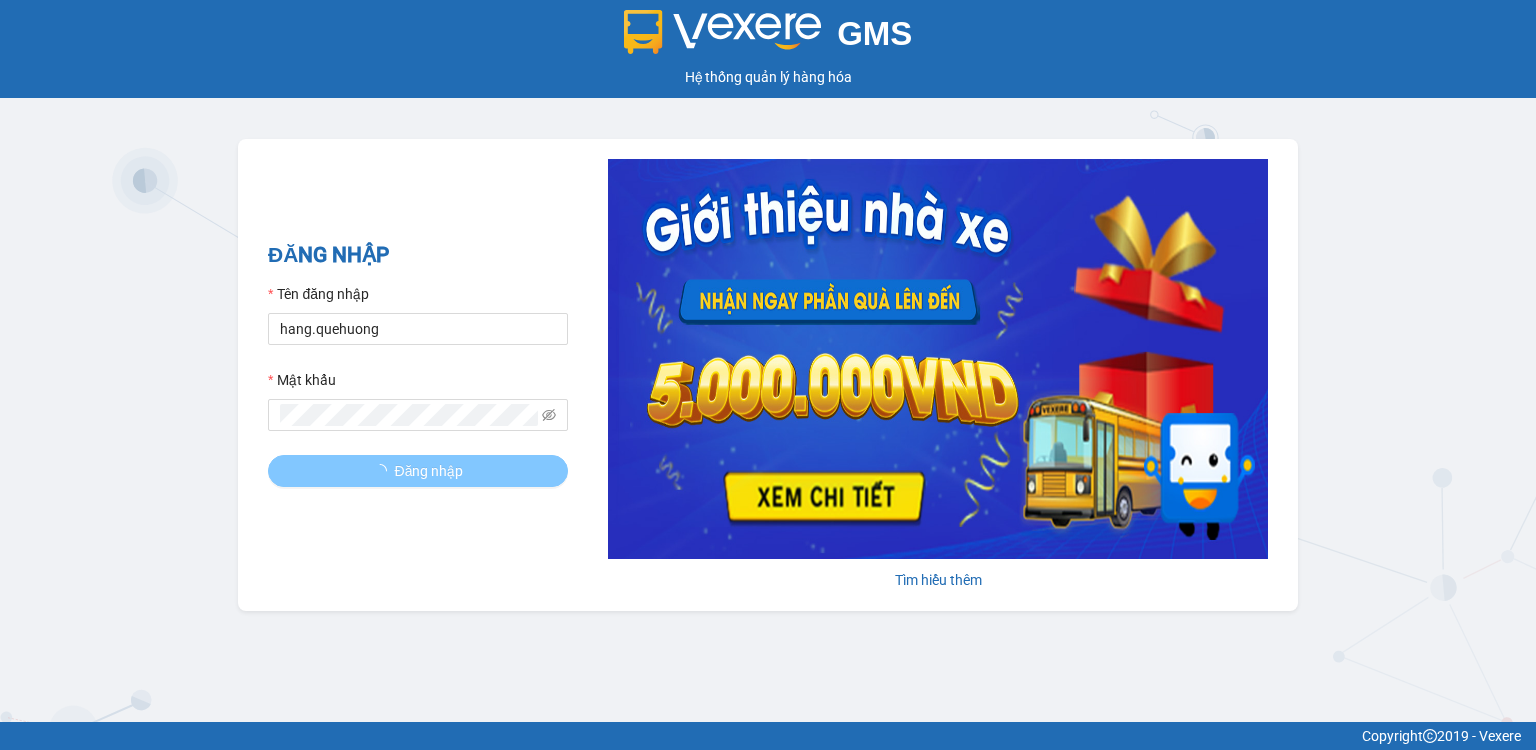 click on "Đăng nhập" at bounding box center (418, 471) 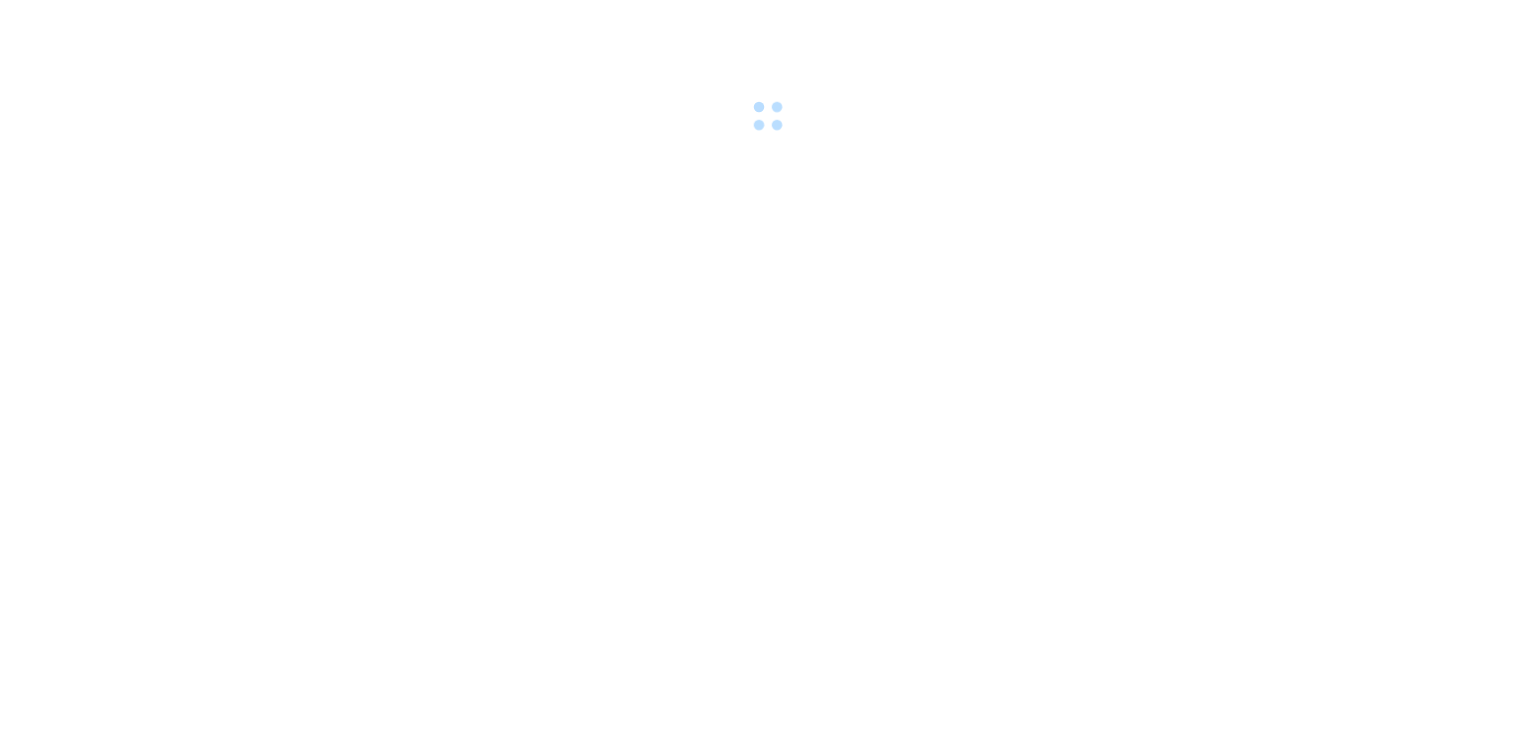 scroll, scrollTop: 0, scrollLeft: 0, axis: both 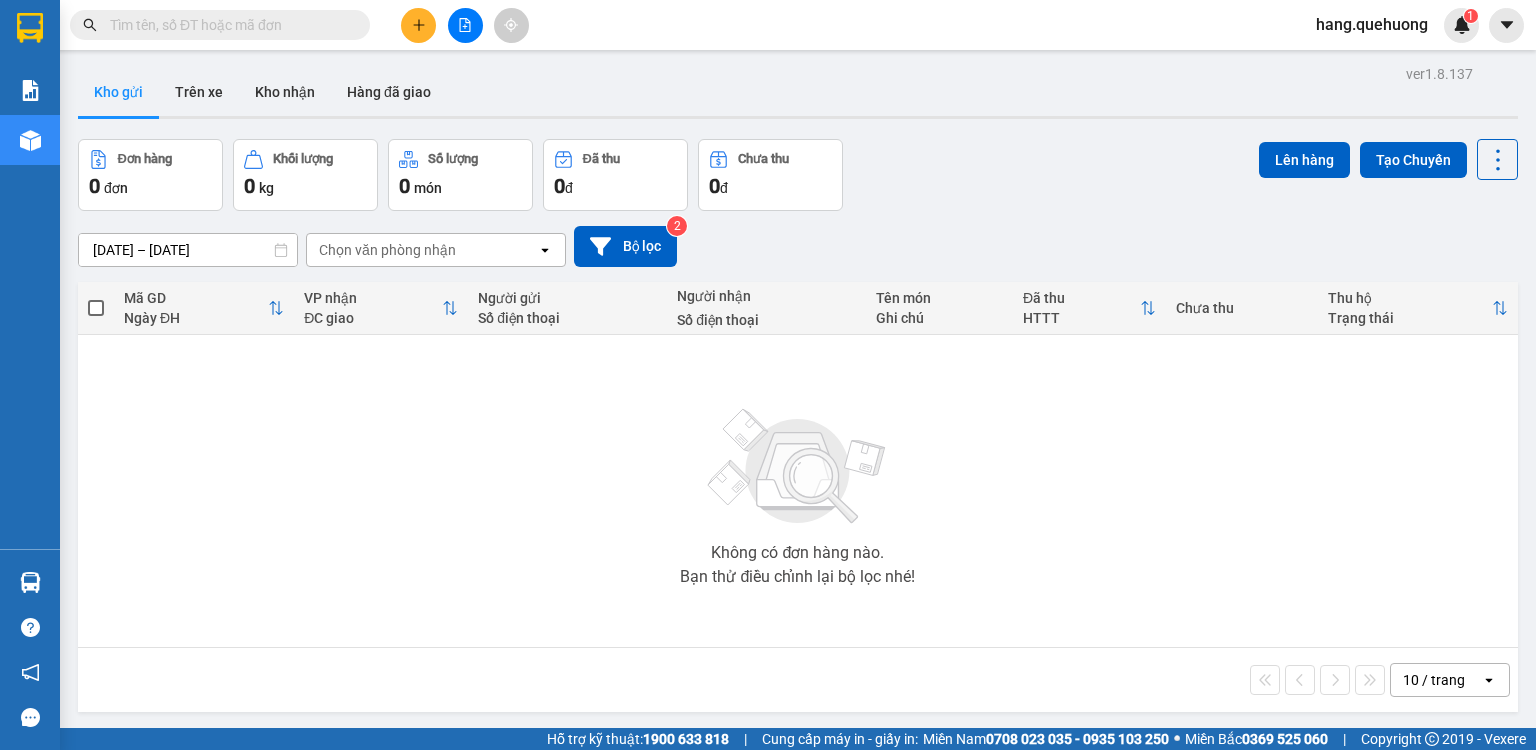 drag, startPoint x: 307, startPoint y: 100, endPoint x: 397, endPoint y: 208, distance: 140.58449 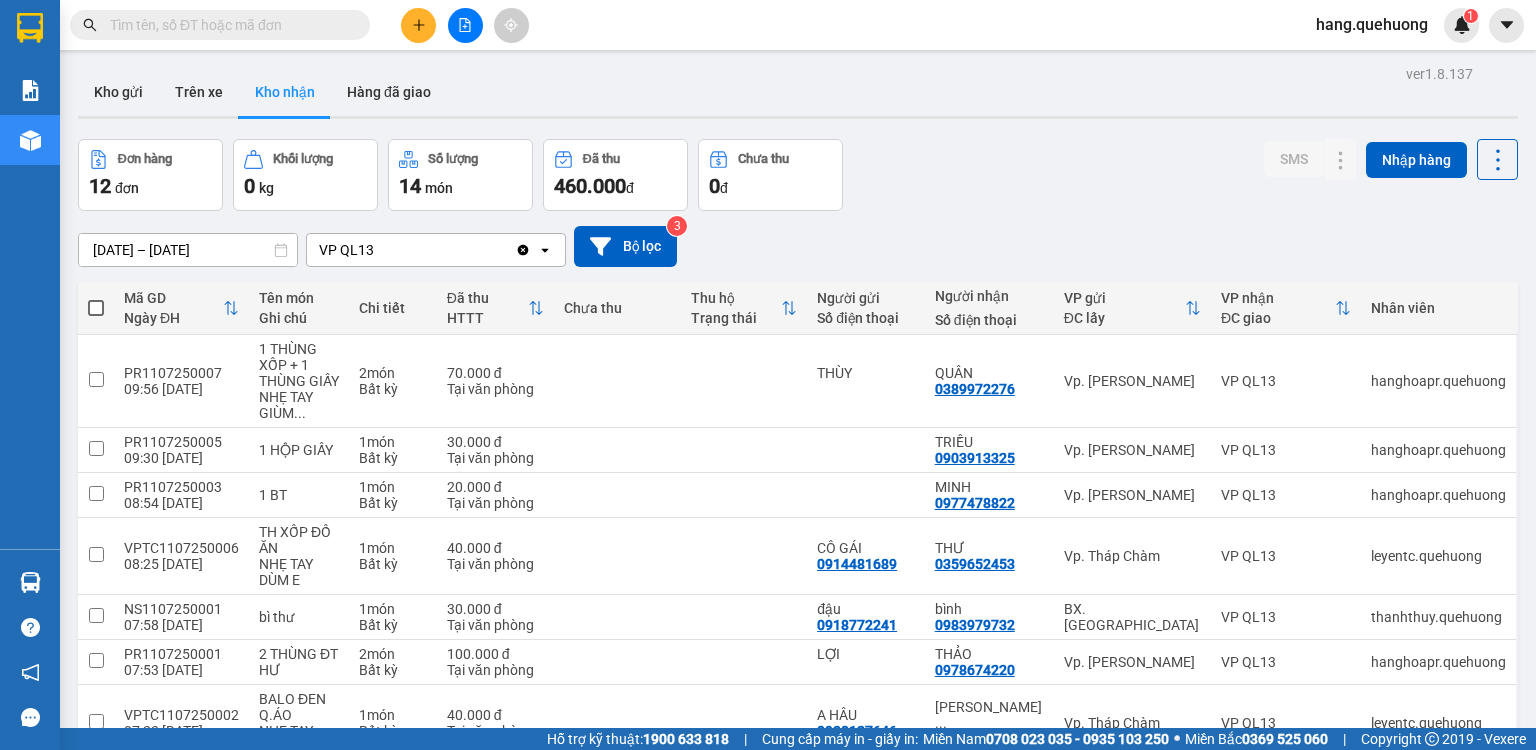 click 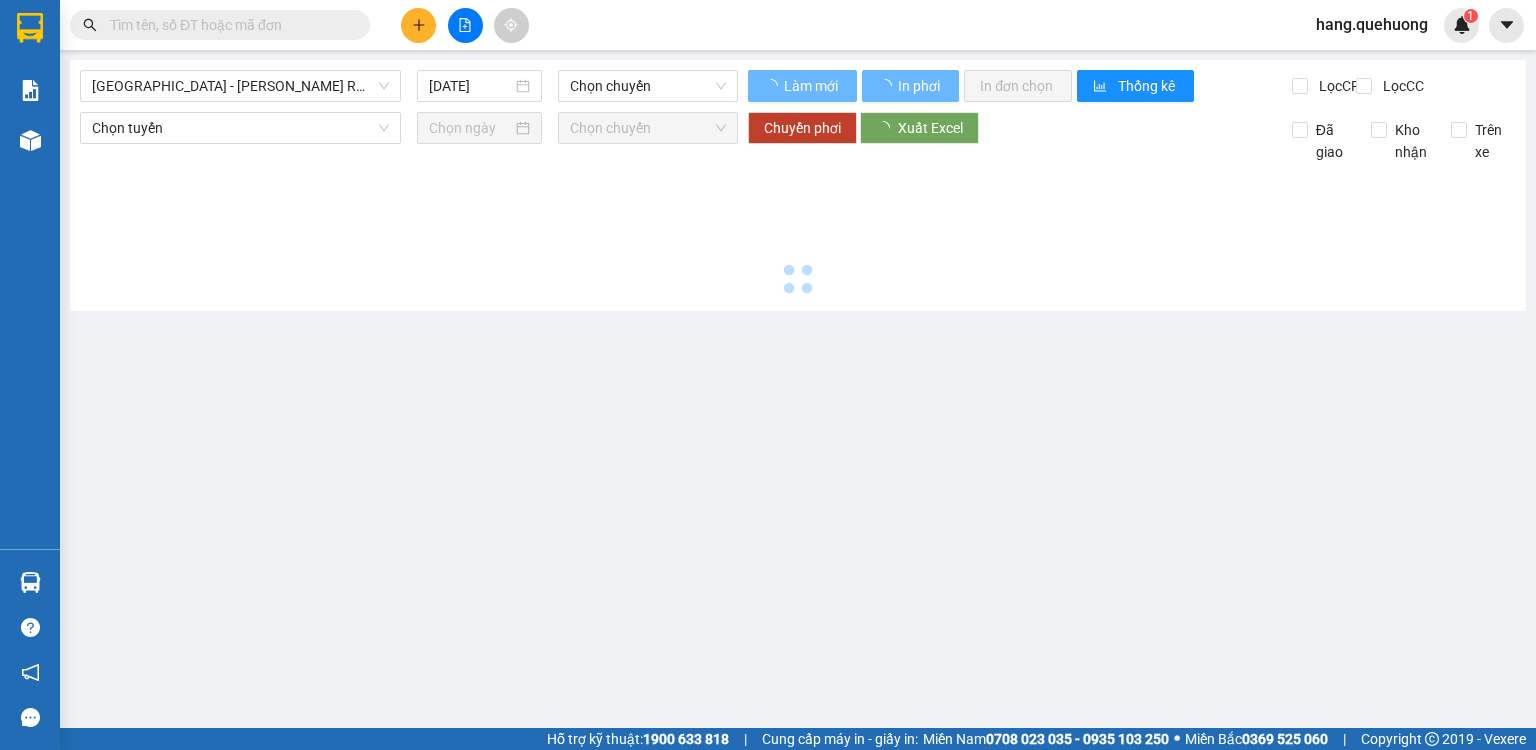 type on "[DATE]" 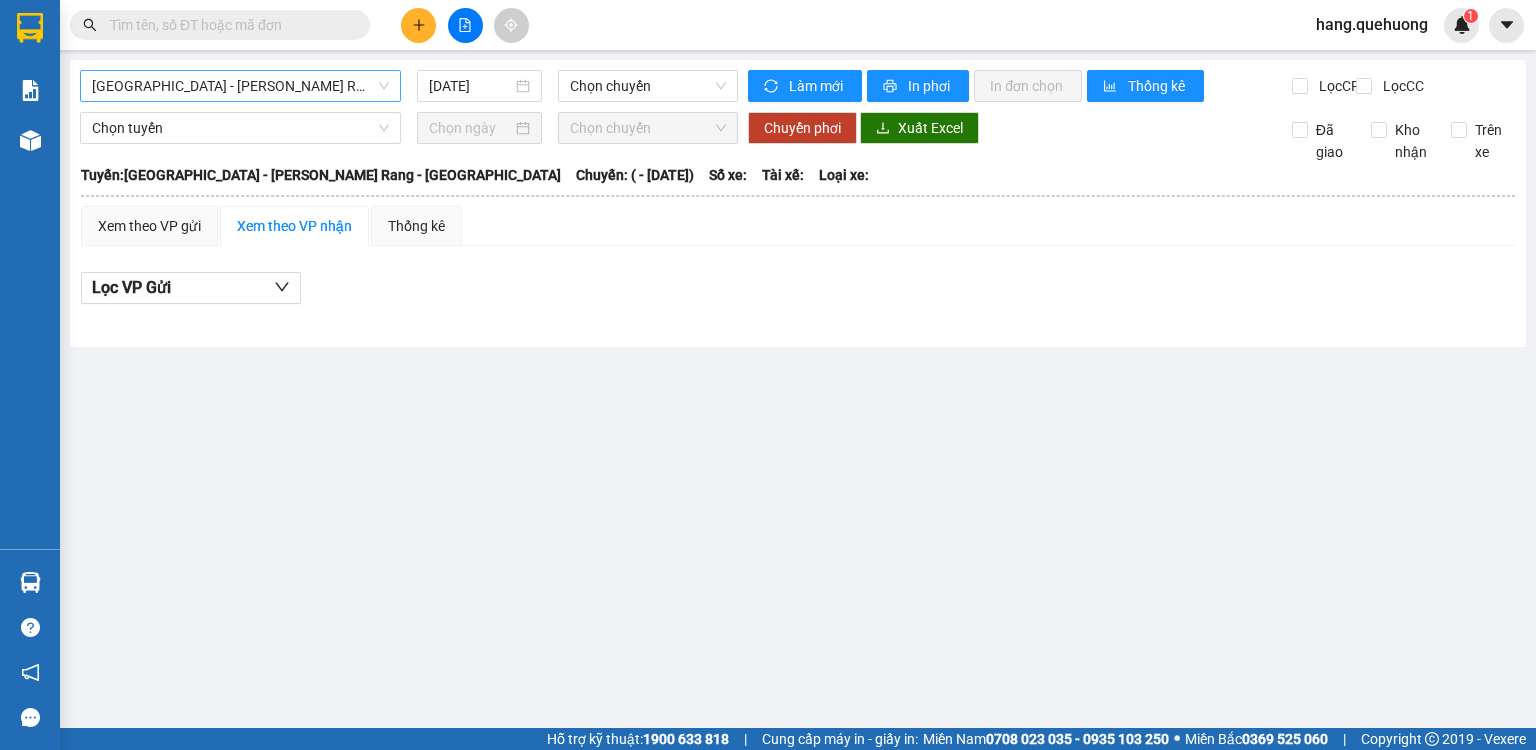 click on "[GEOGRAPHIC_DATA] - [PERSON_NAME] Rang - [GEOGRAPHIC_DATA]" at bounding box center [240, 86] 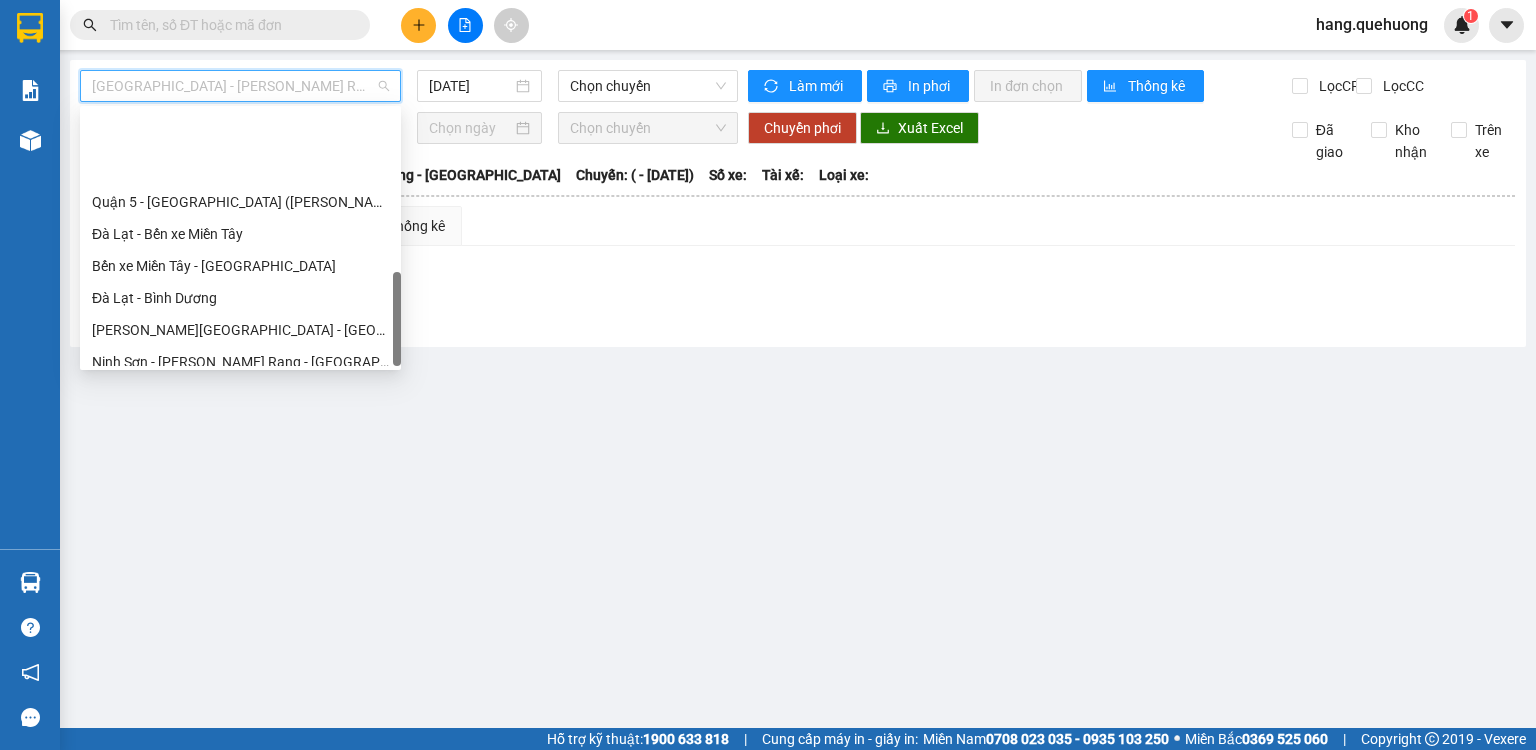 scroll, scrollTop: 608, scrollLeft: 0, axis: vertical 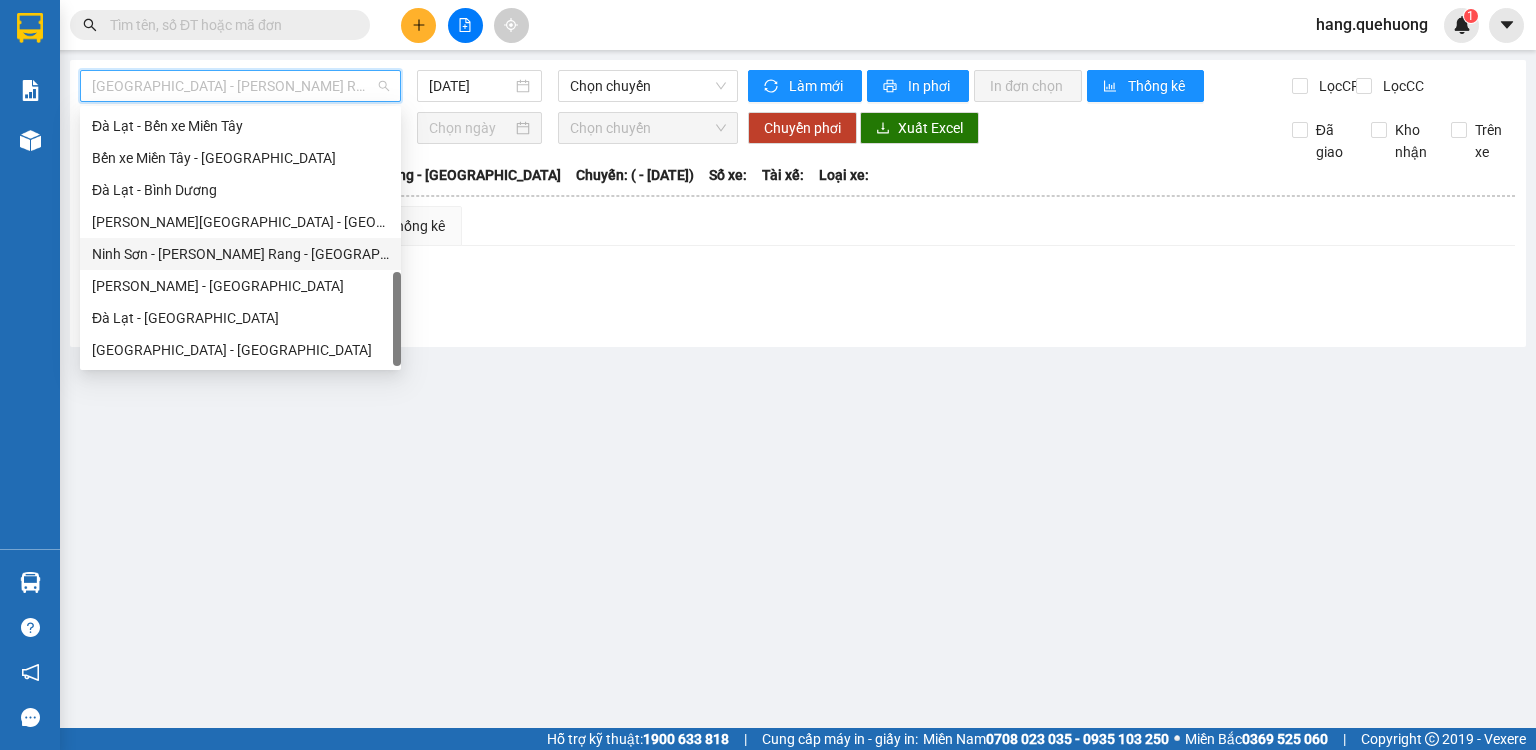 click on "Ninh Sơn - [PERSON_NAME] Rang - [GEOGRAPHIC_DATA]" at bounding box center (240, 254) 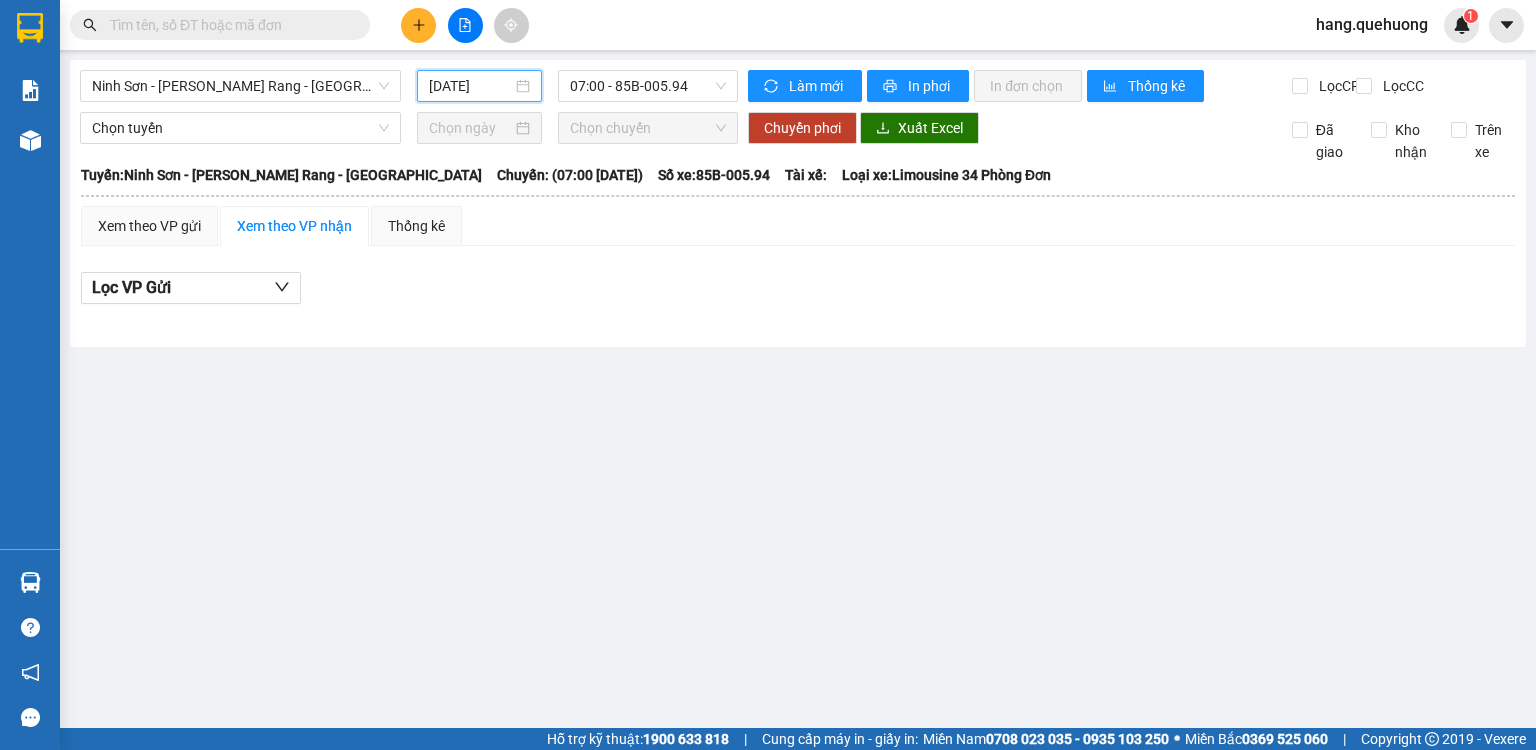 click on "[DATE]" at bounding box center [470, 86] 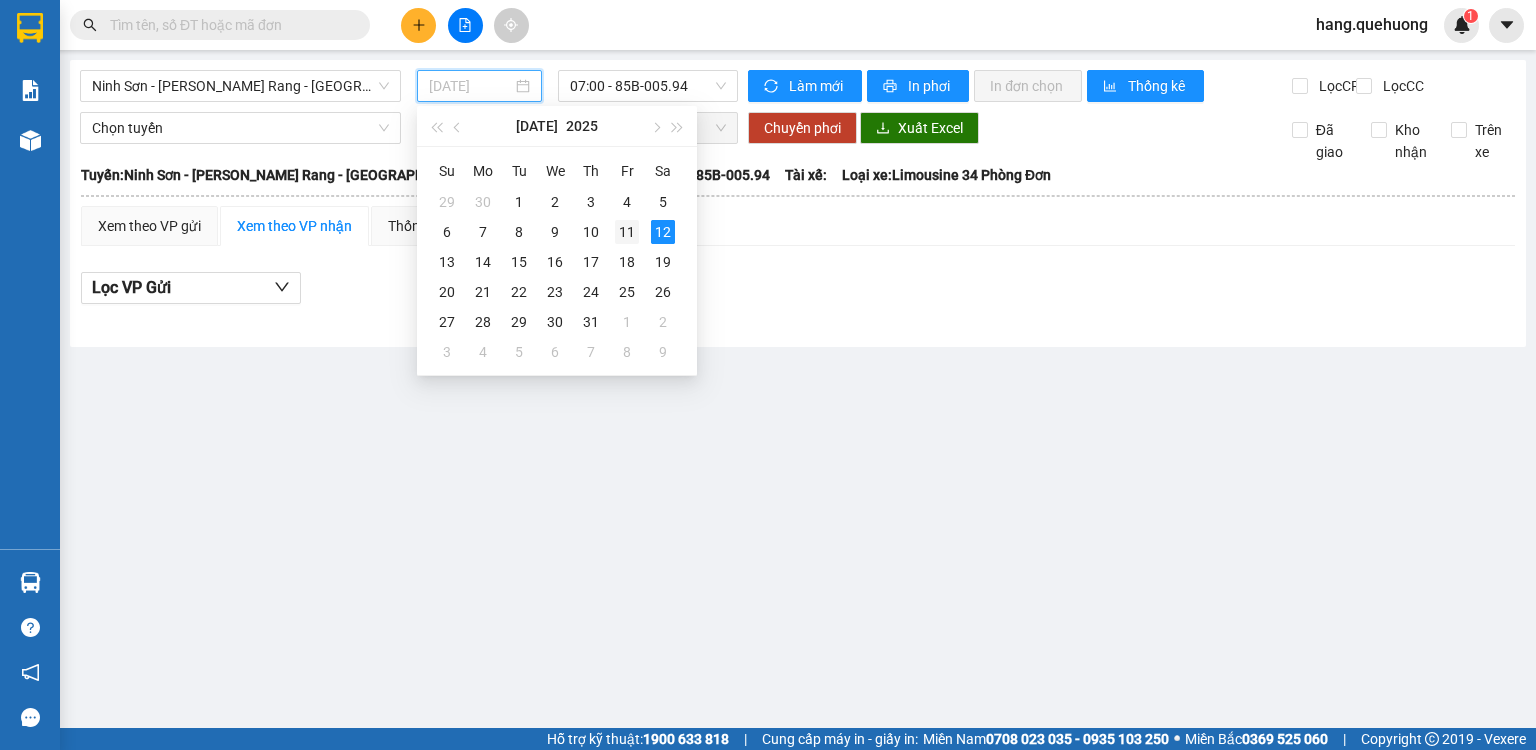 click on "11" at bounding box center [627, 232] 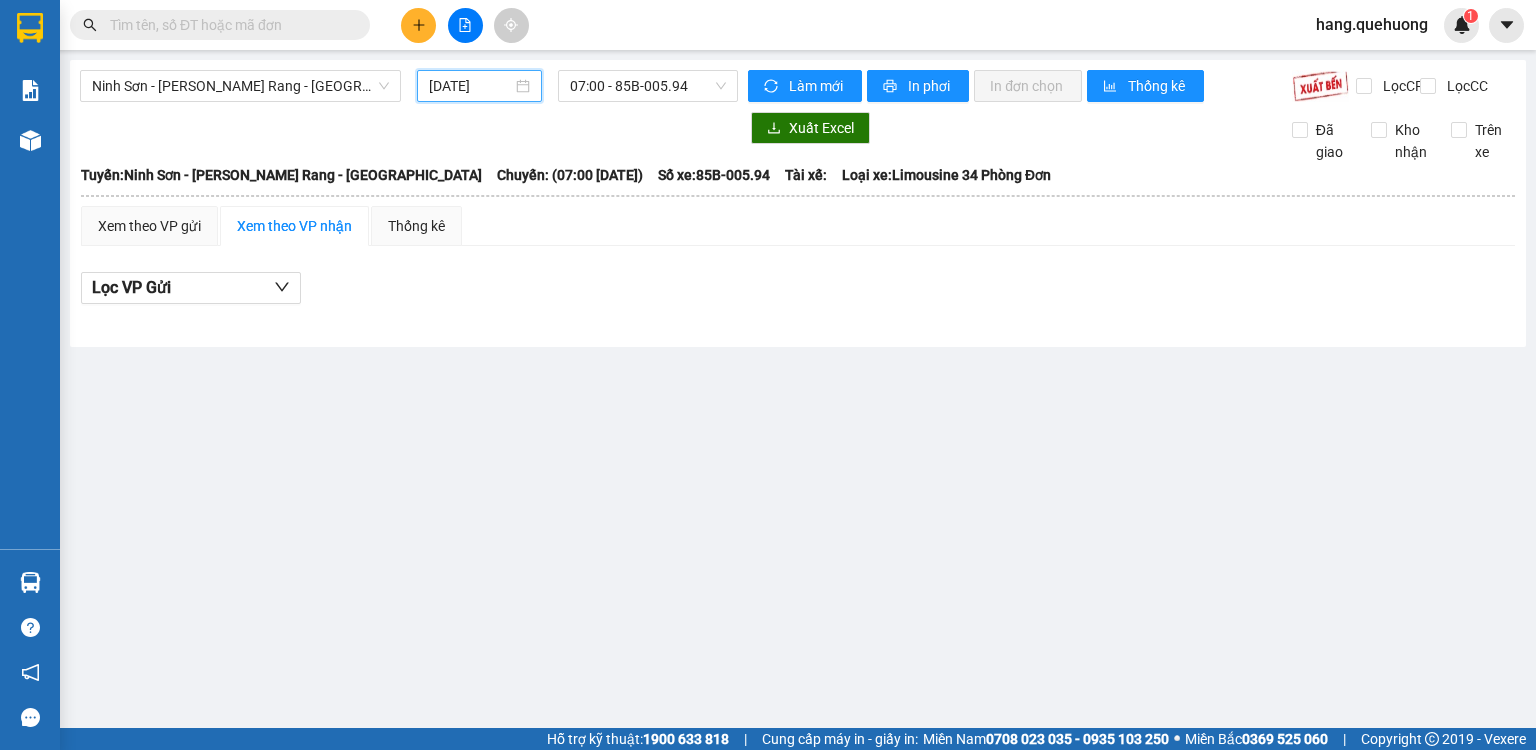 click on "[DATE]" at bounding box center (470, 86) 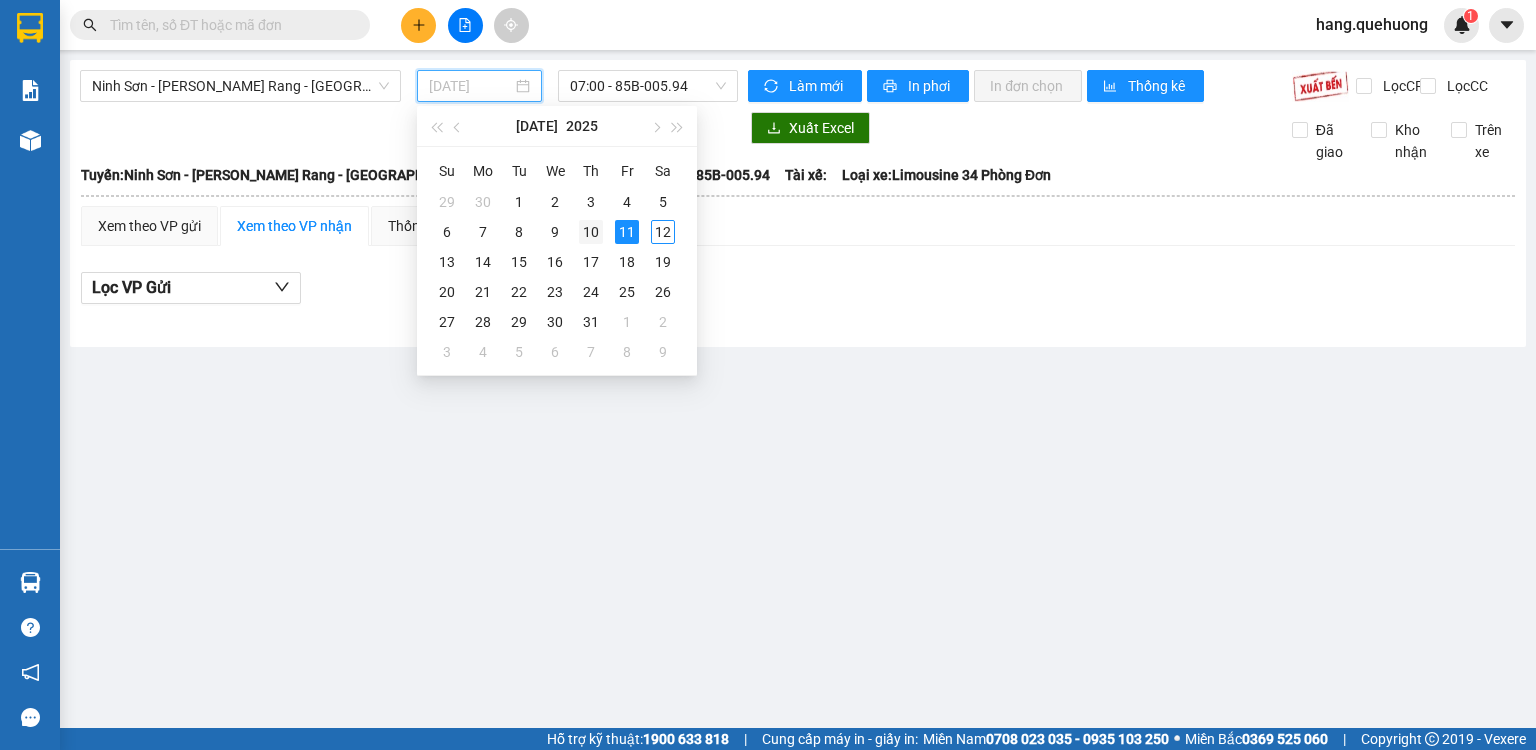 click on "10" at bounding box center (591, 232) 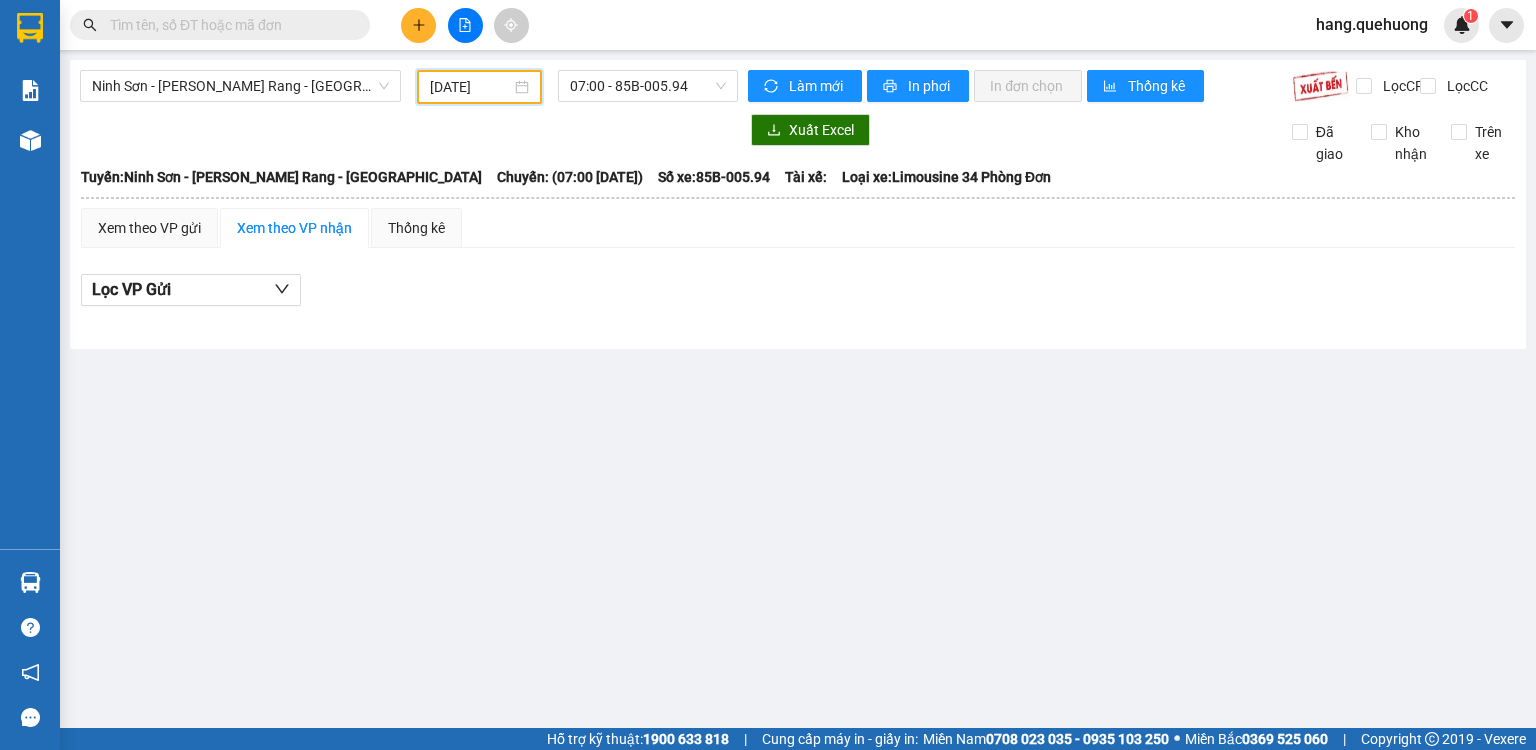 click on "10/07/2025" at bounding box center (470, 87) 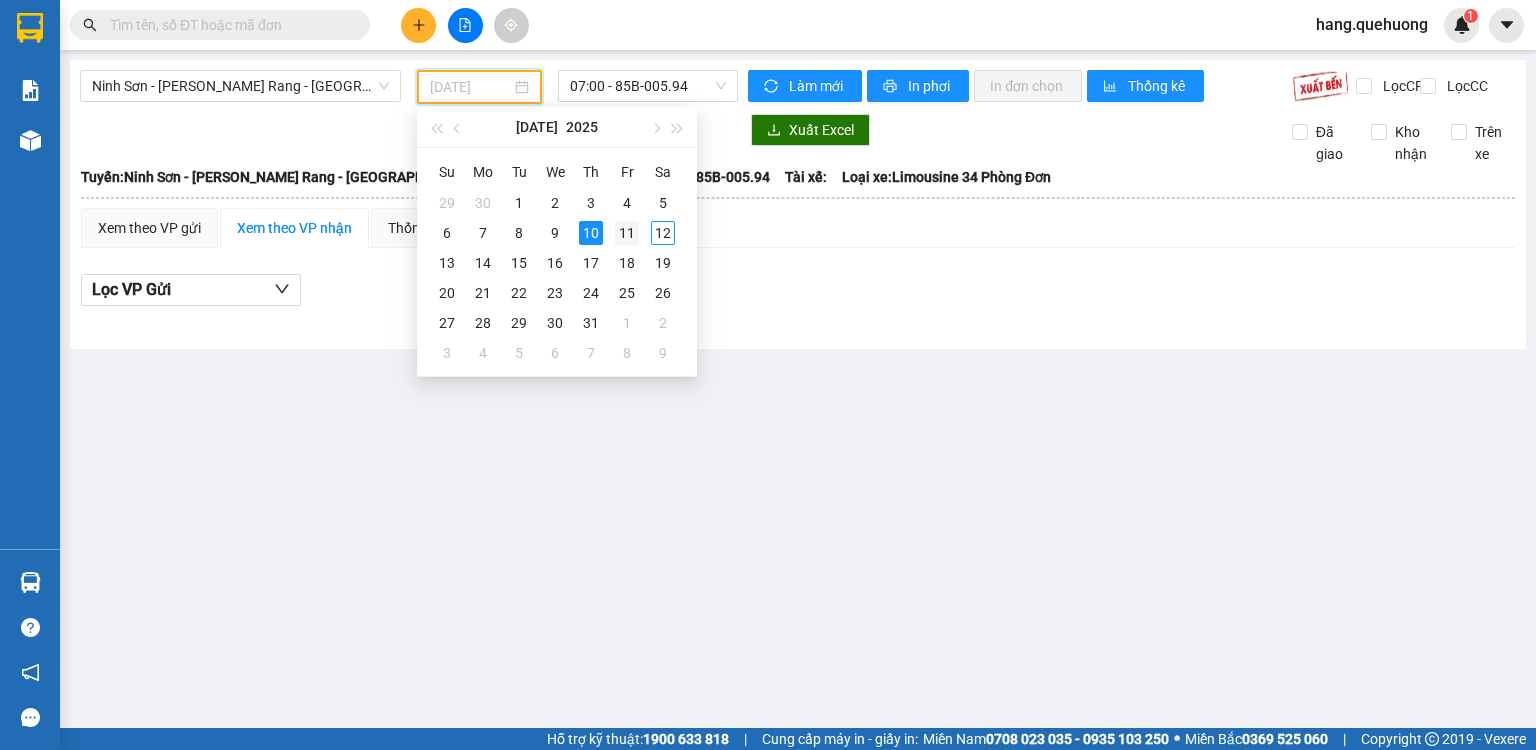 click on "11" at bounding box center (627, 233) 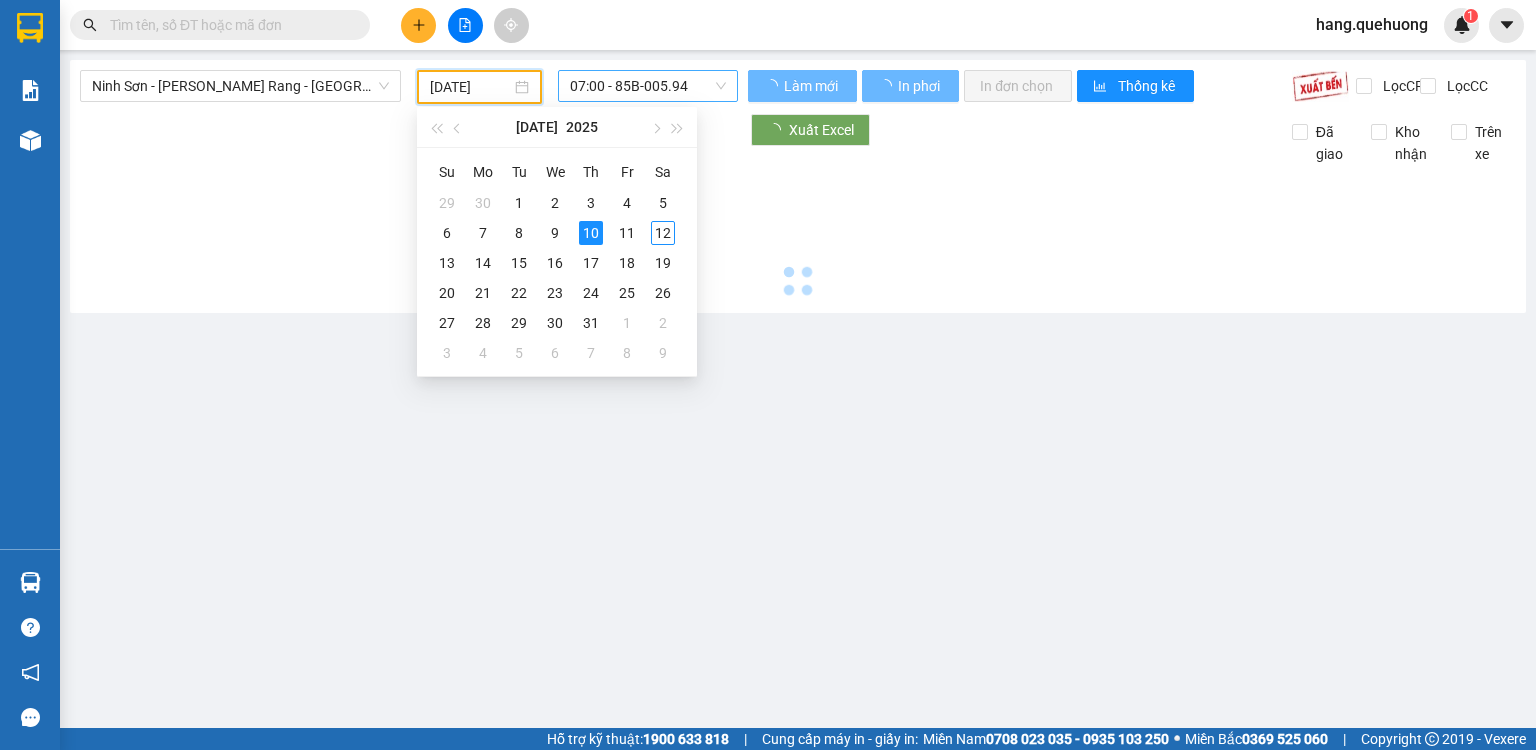 type on "[DATE]" 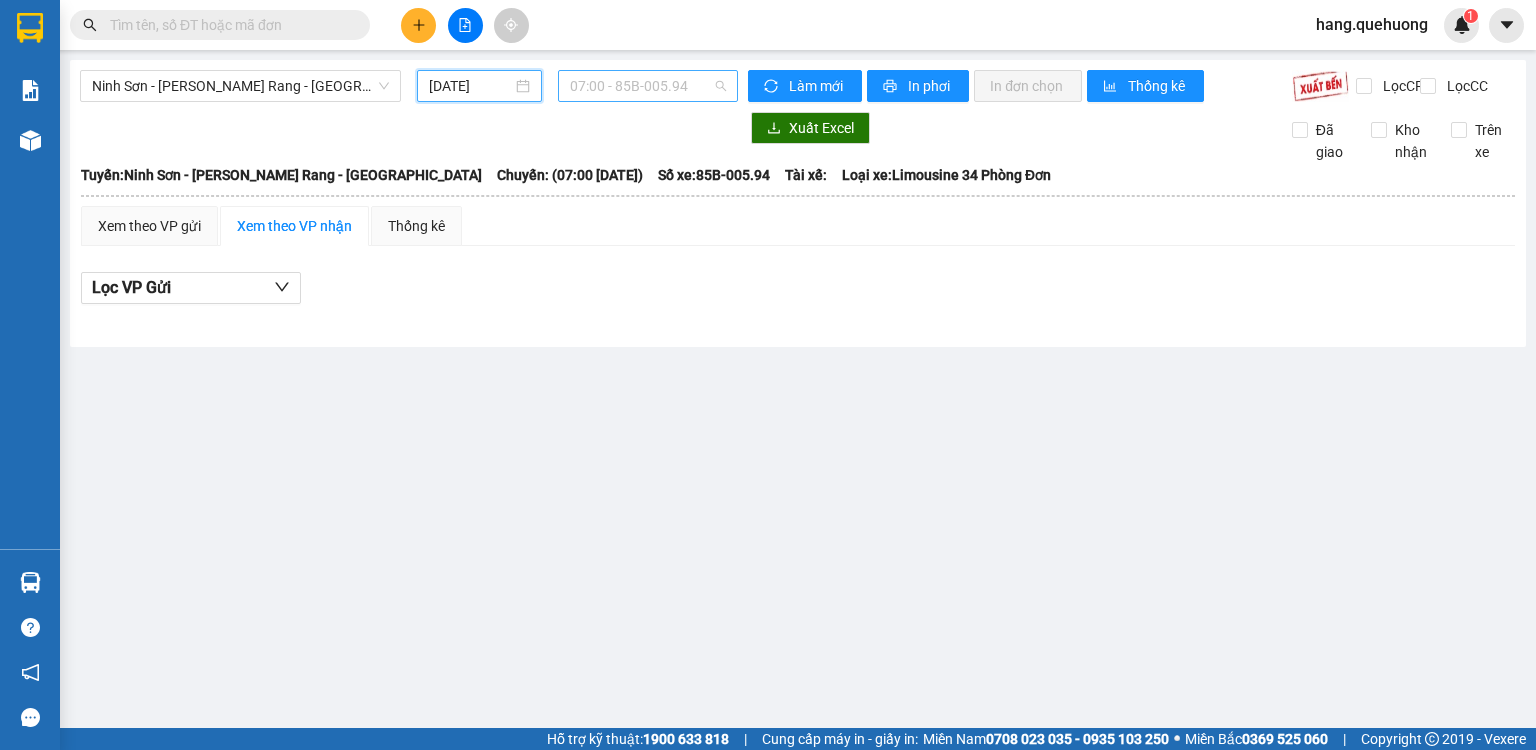 click on "07:00     - 85B-005.94" at bounding box center (648, 86) 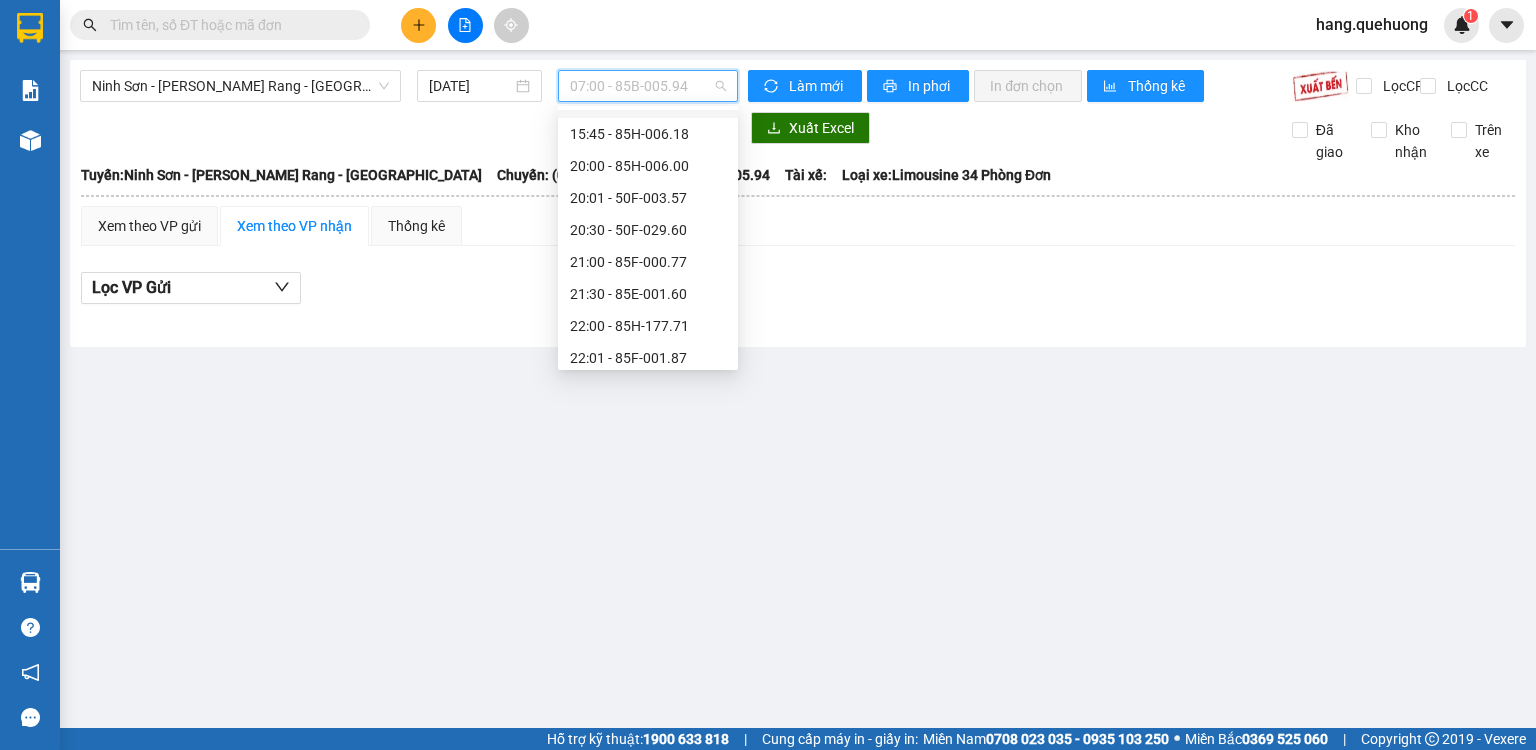 scroll, scrollTop: 160, scrollLeft: 0, axis: vertical 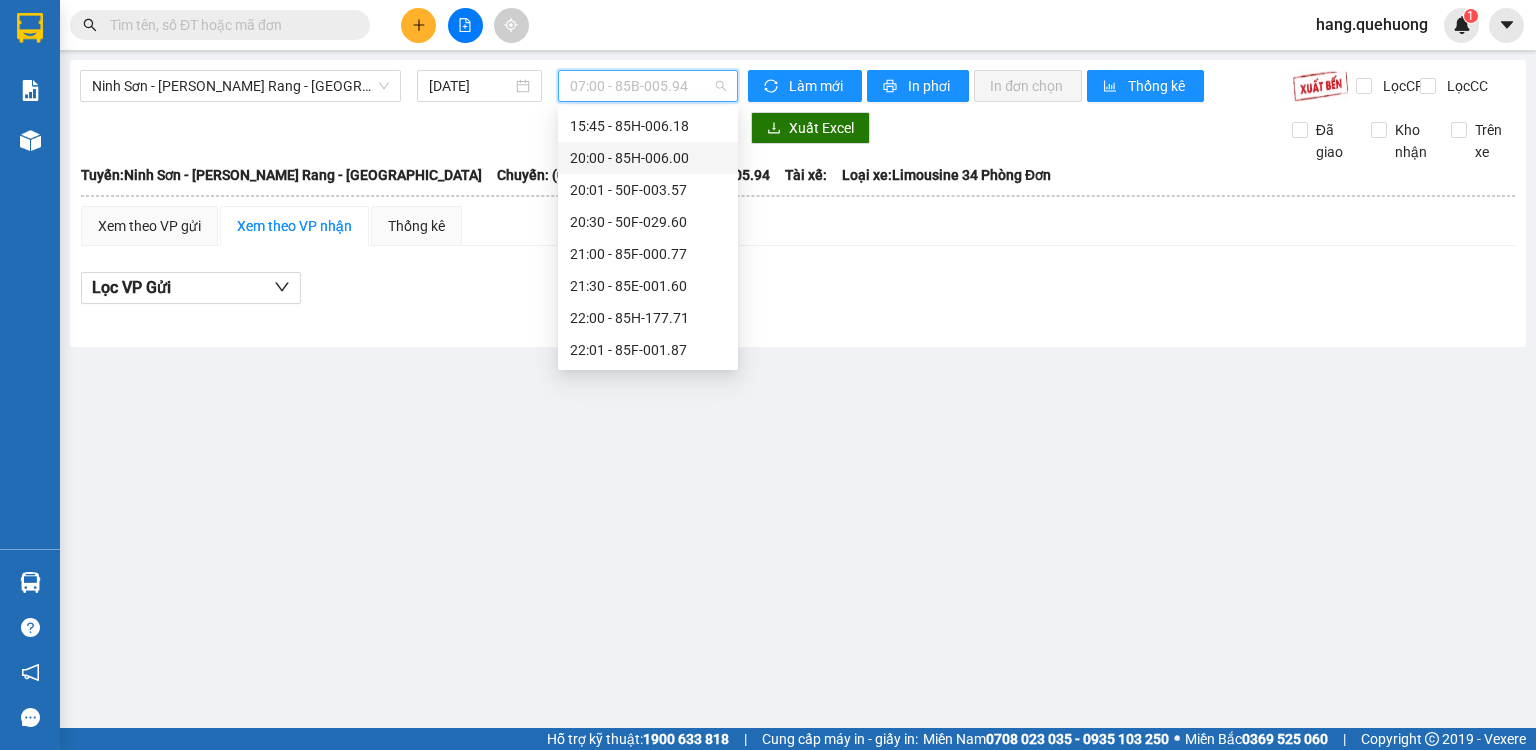 click on "20:00     - 85H-006.00" at bounding box center (648, 158) 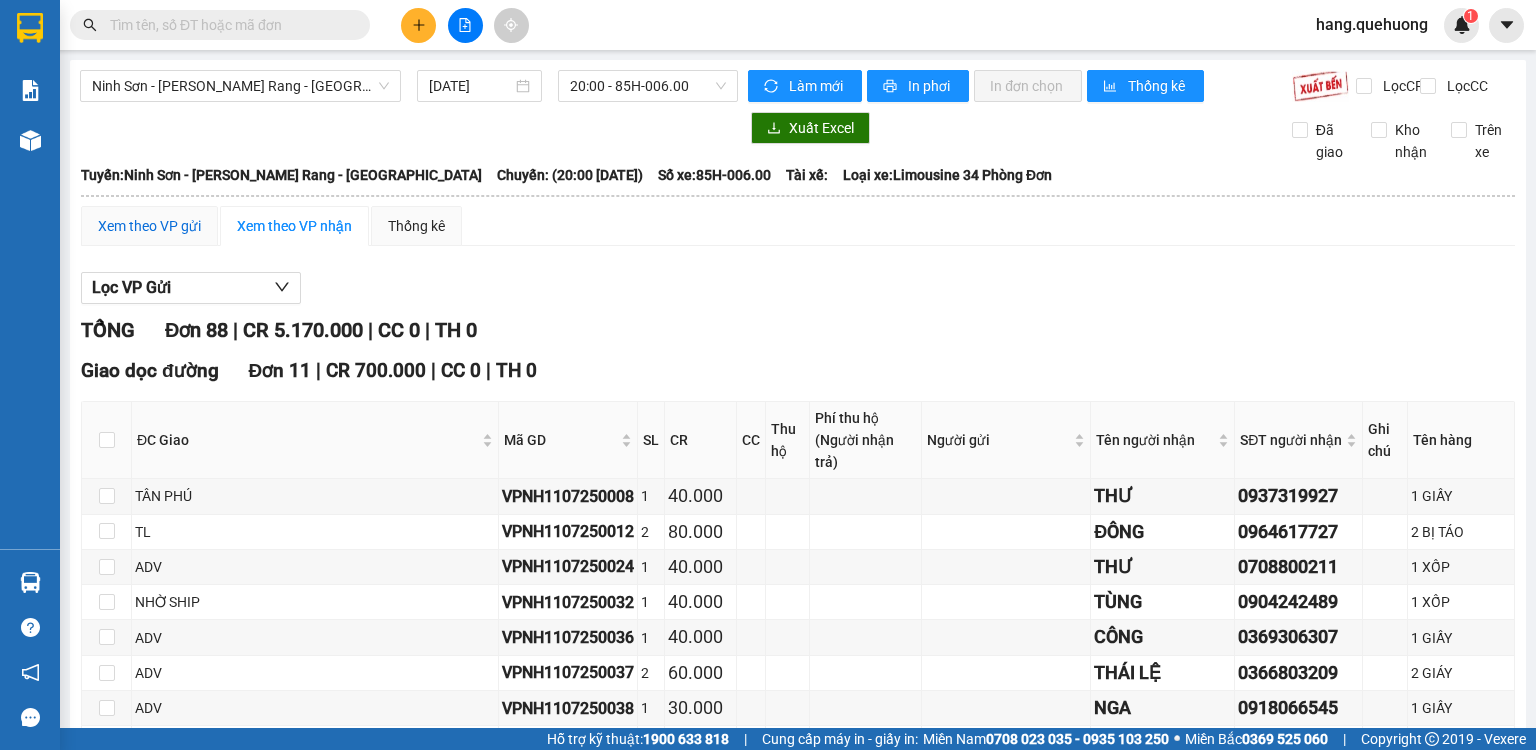 click on "Xem theo VP gửi" at bounding box center [149, 226] 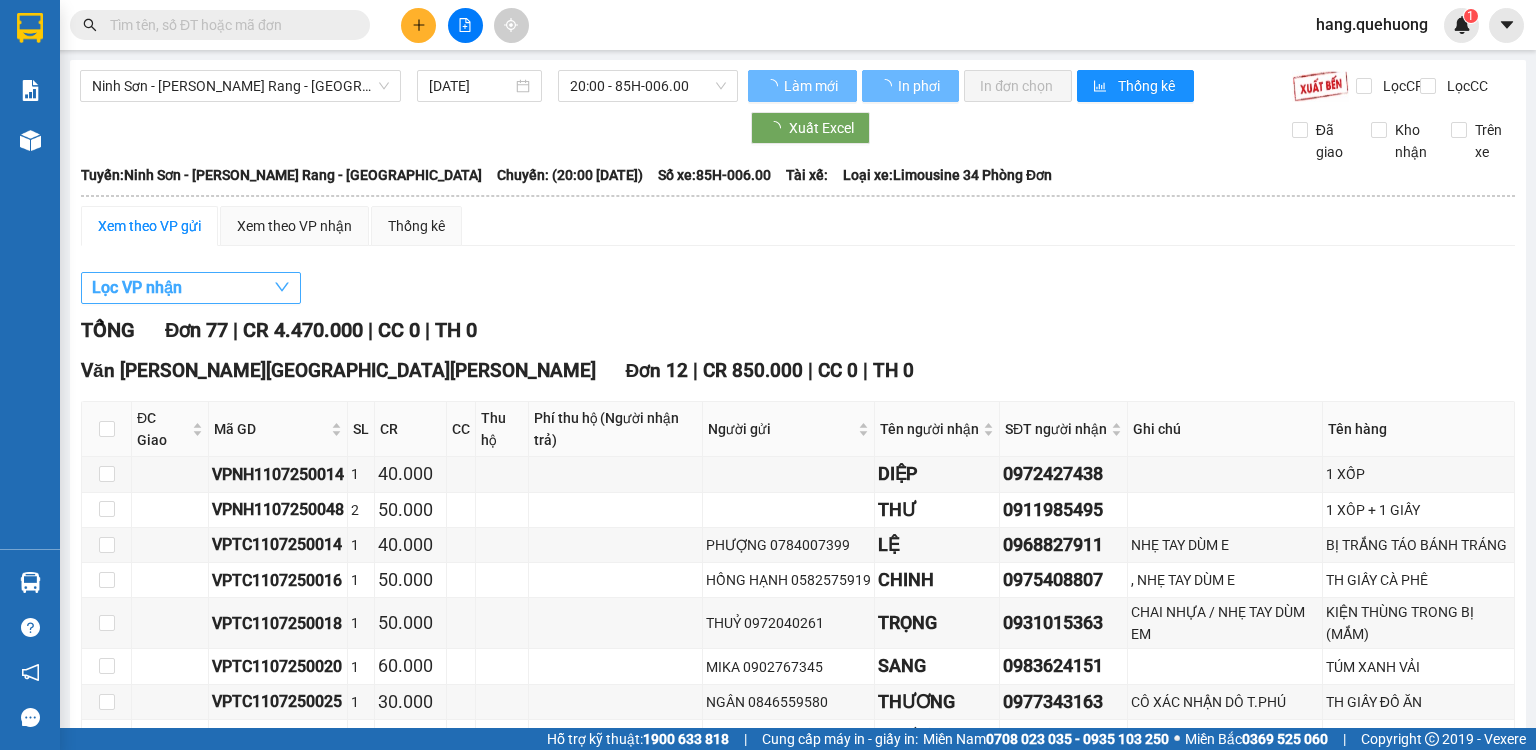 click on "Lọc VP nhận" at bounding box center (191, 288) 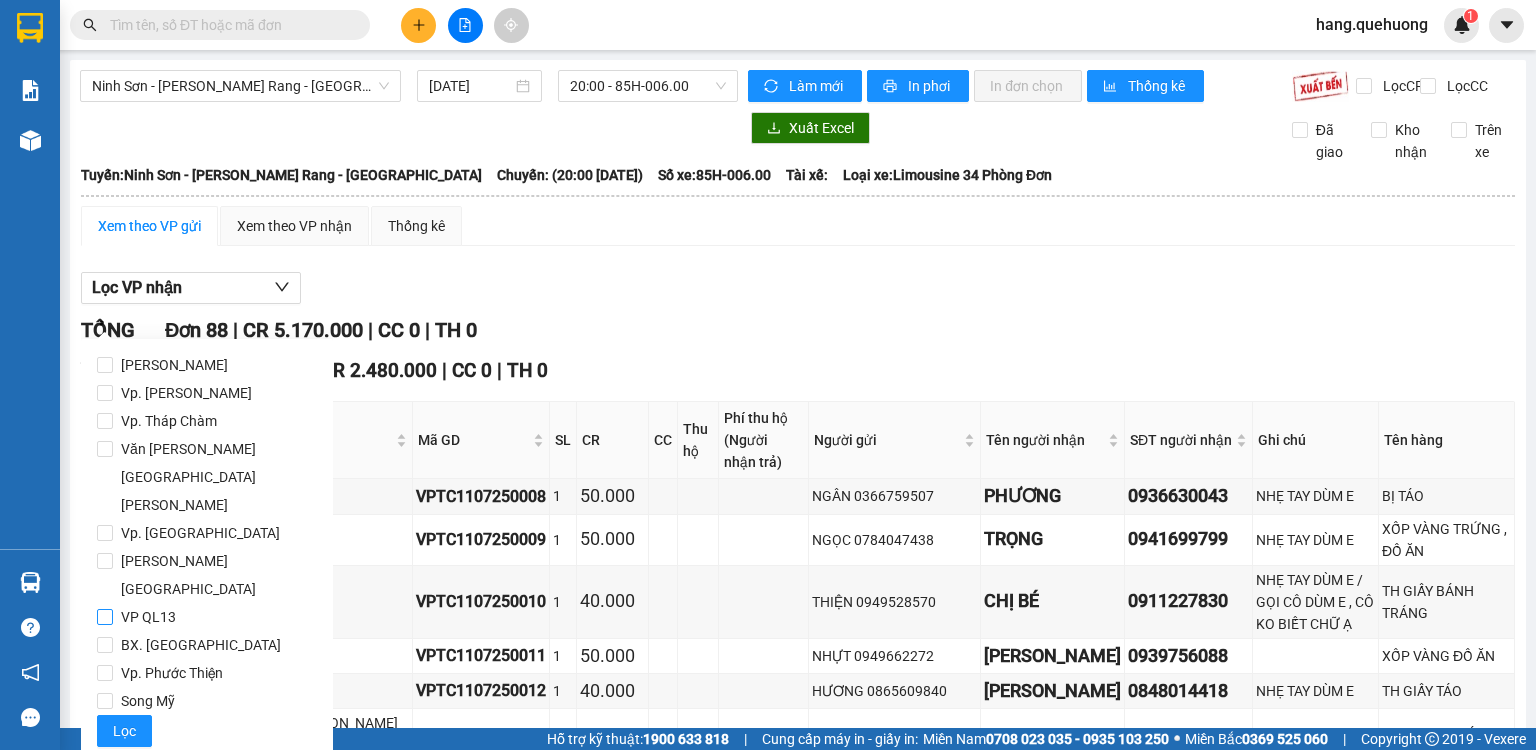 click on "VP QL13" at bounding box center (105, 617) 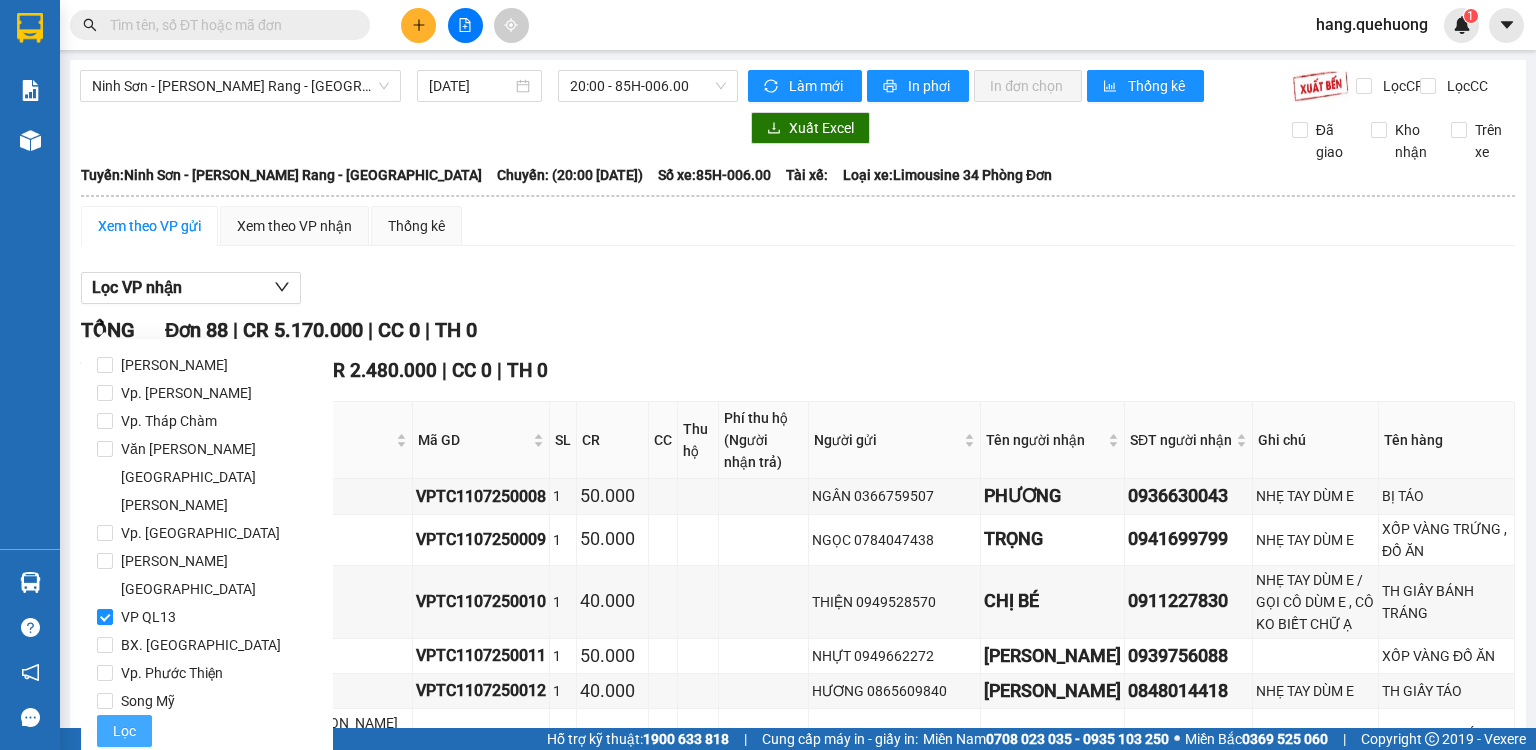 click on "Lọc" at bounding box center [124, 731] 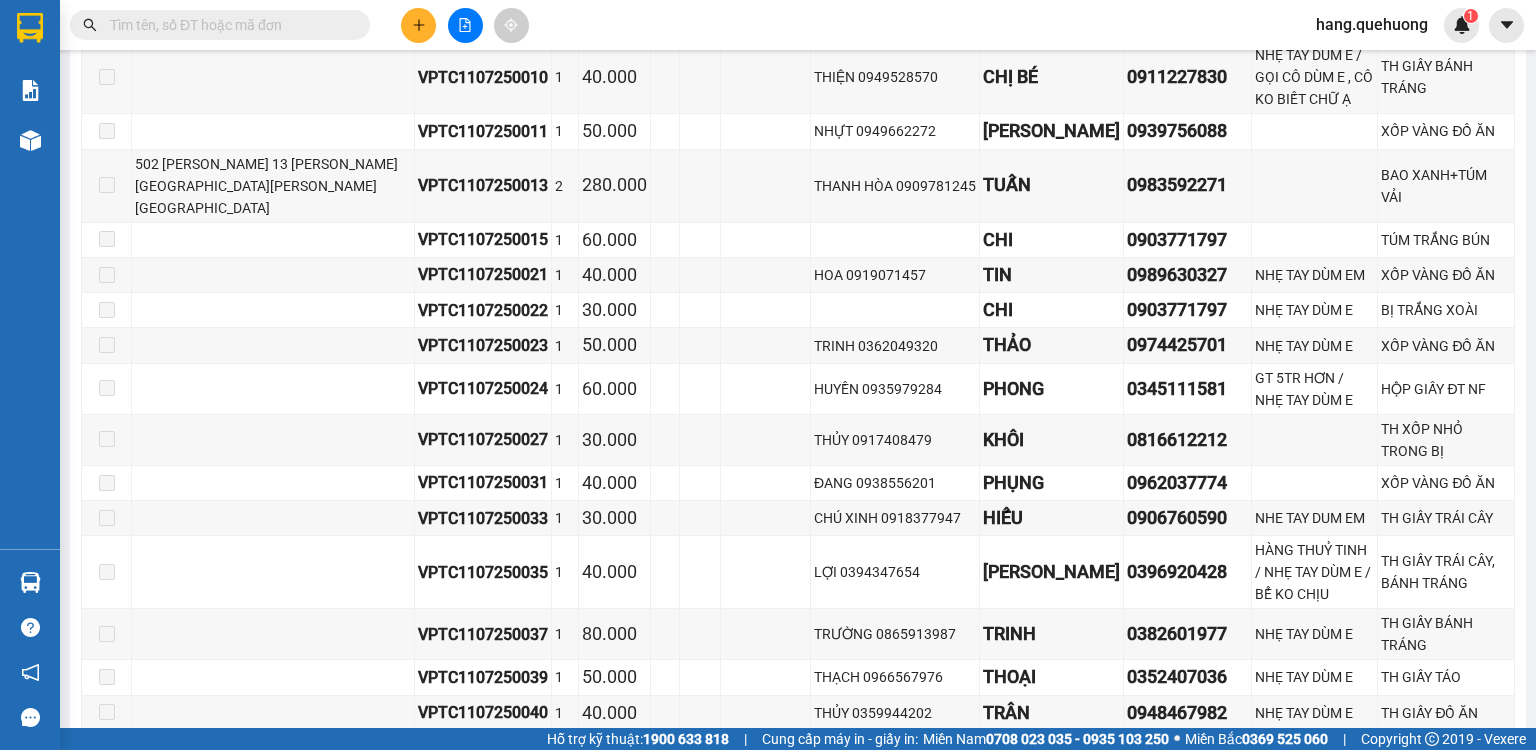 scroll, scrollTop: 800, scrollLeft: 0, axis: vertical 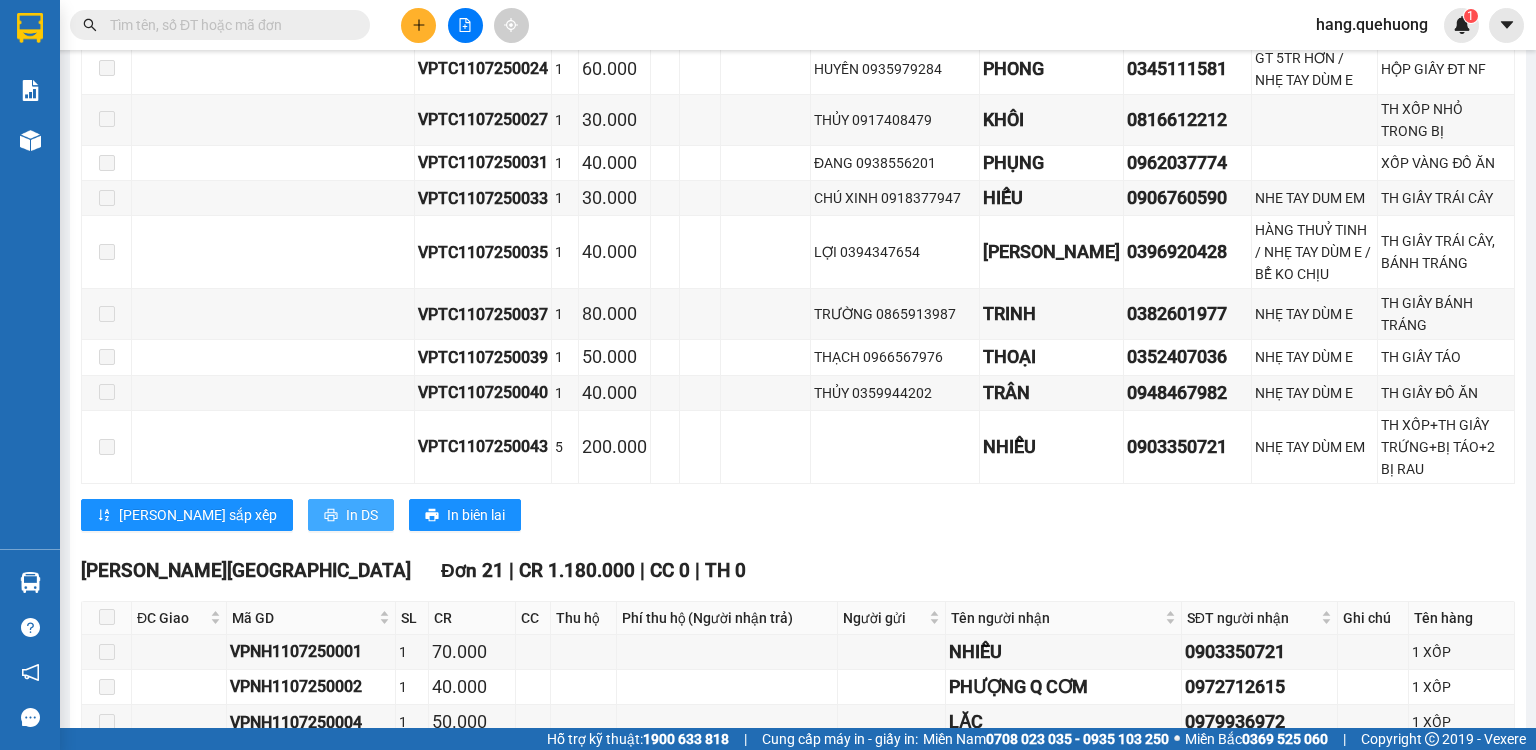 click on "In DS" at bounding box center (362, 515) 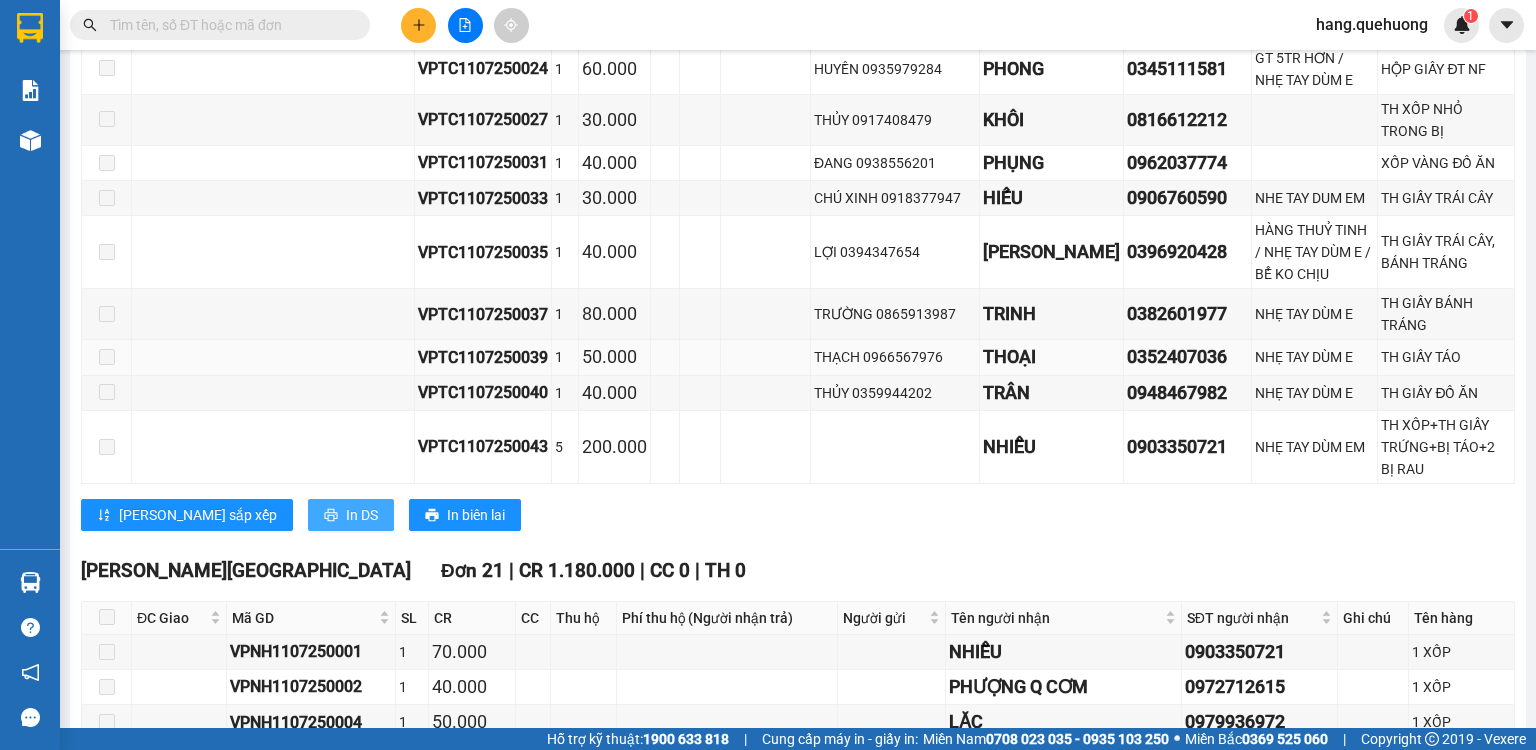 scroll, scrollTop: 0, scrollLeft: 0, axis: both 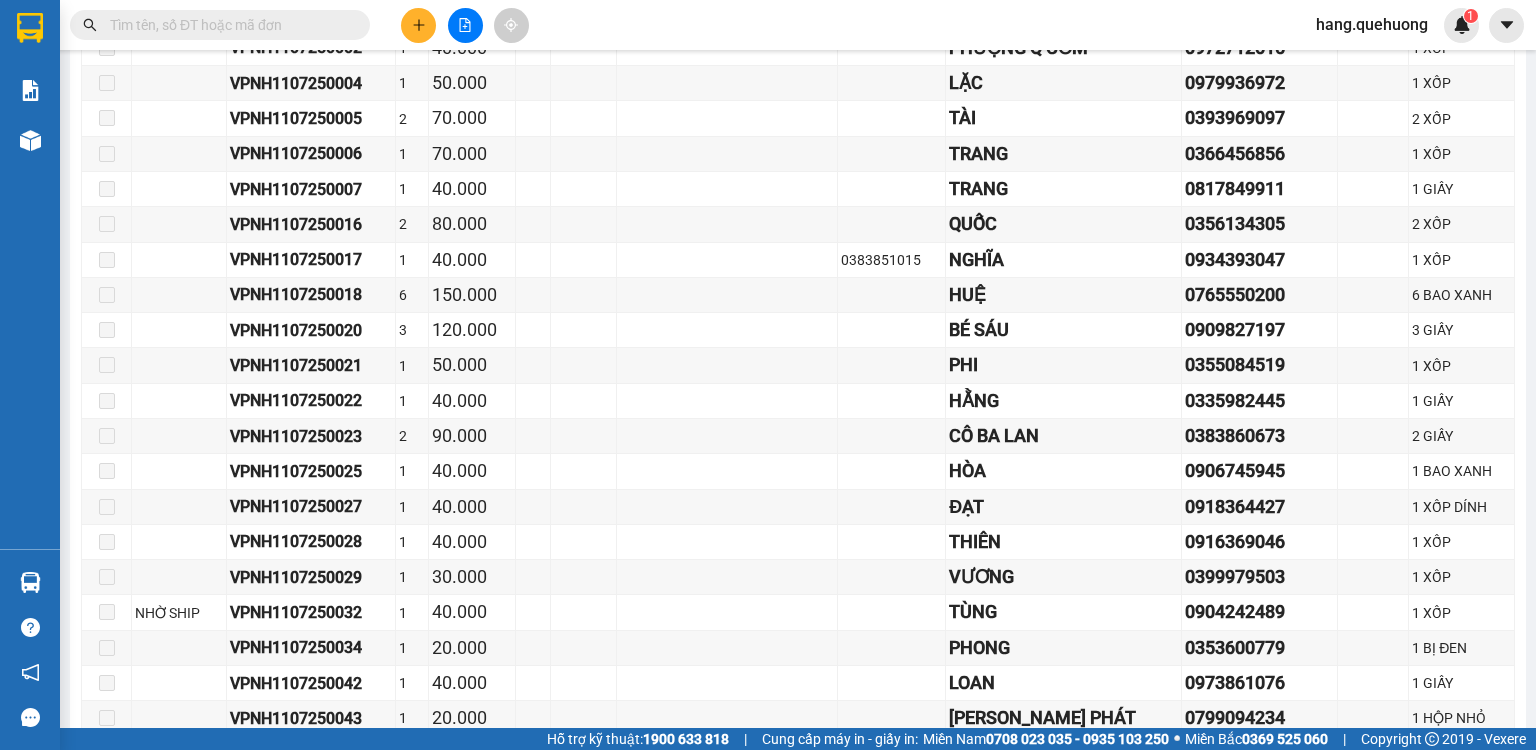 click on "In DS" at bounding box center [362, 768] 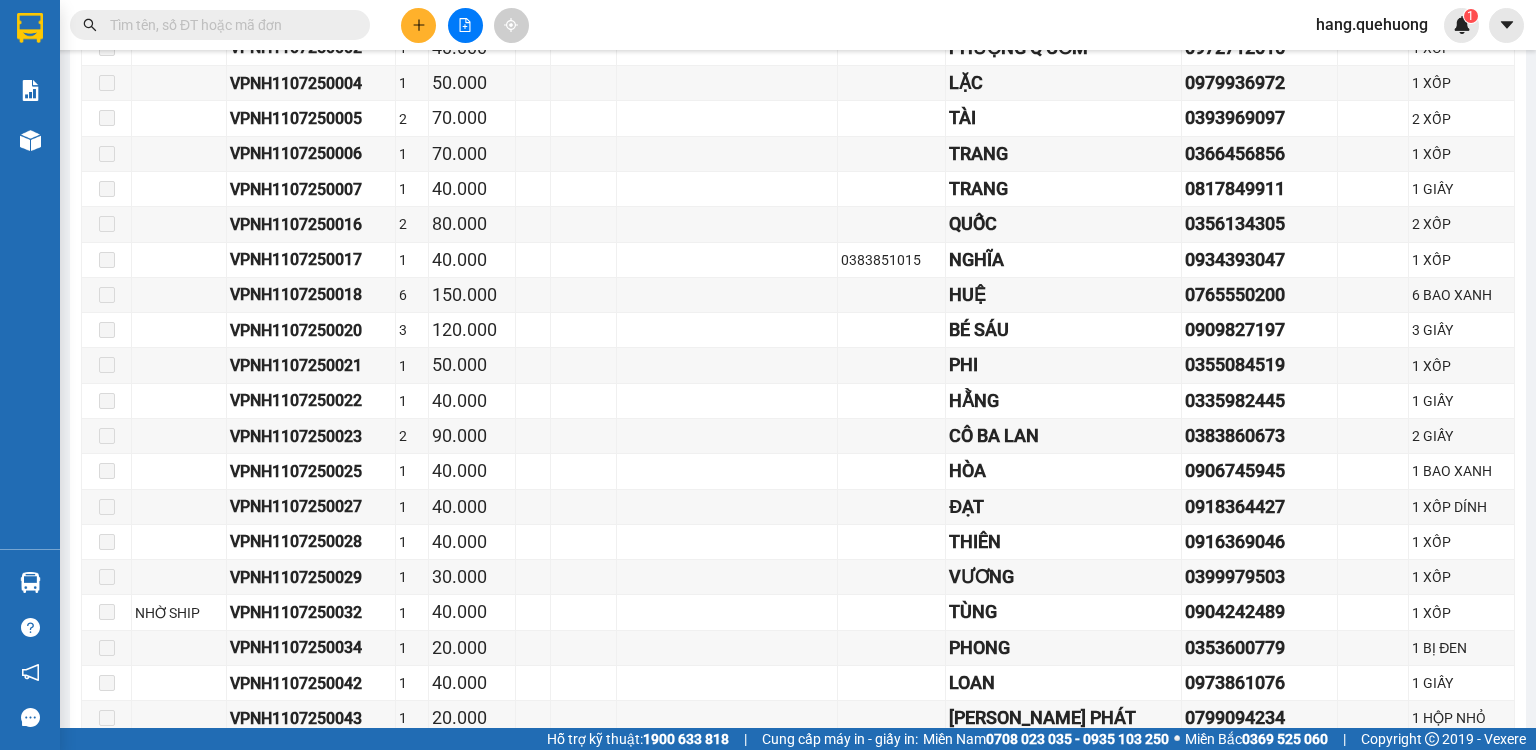 scroll, scrollTop: 0, scrollLeft: 0, axis: both 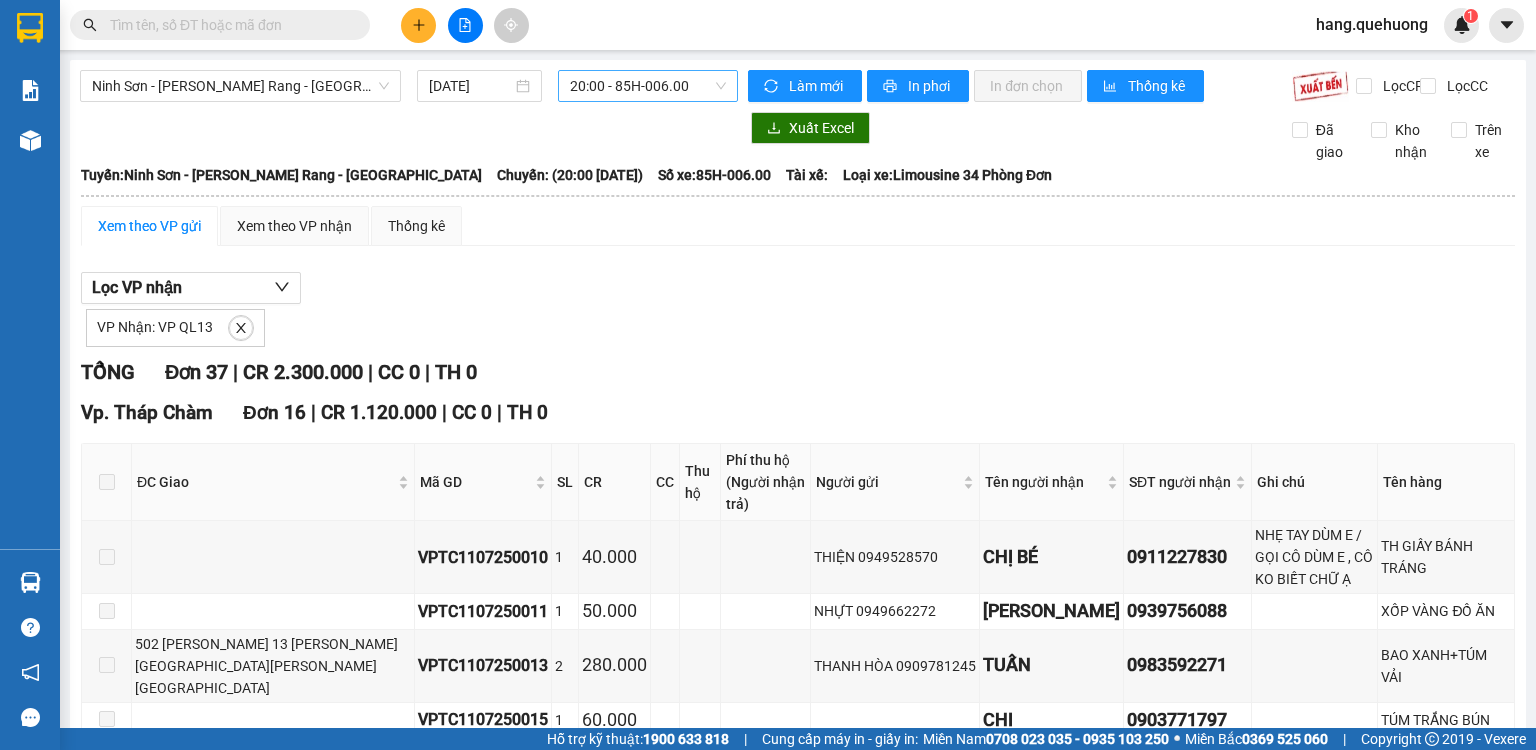 click on "20:00     - 85H-006.00" at bounding box center (648, 86) 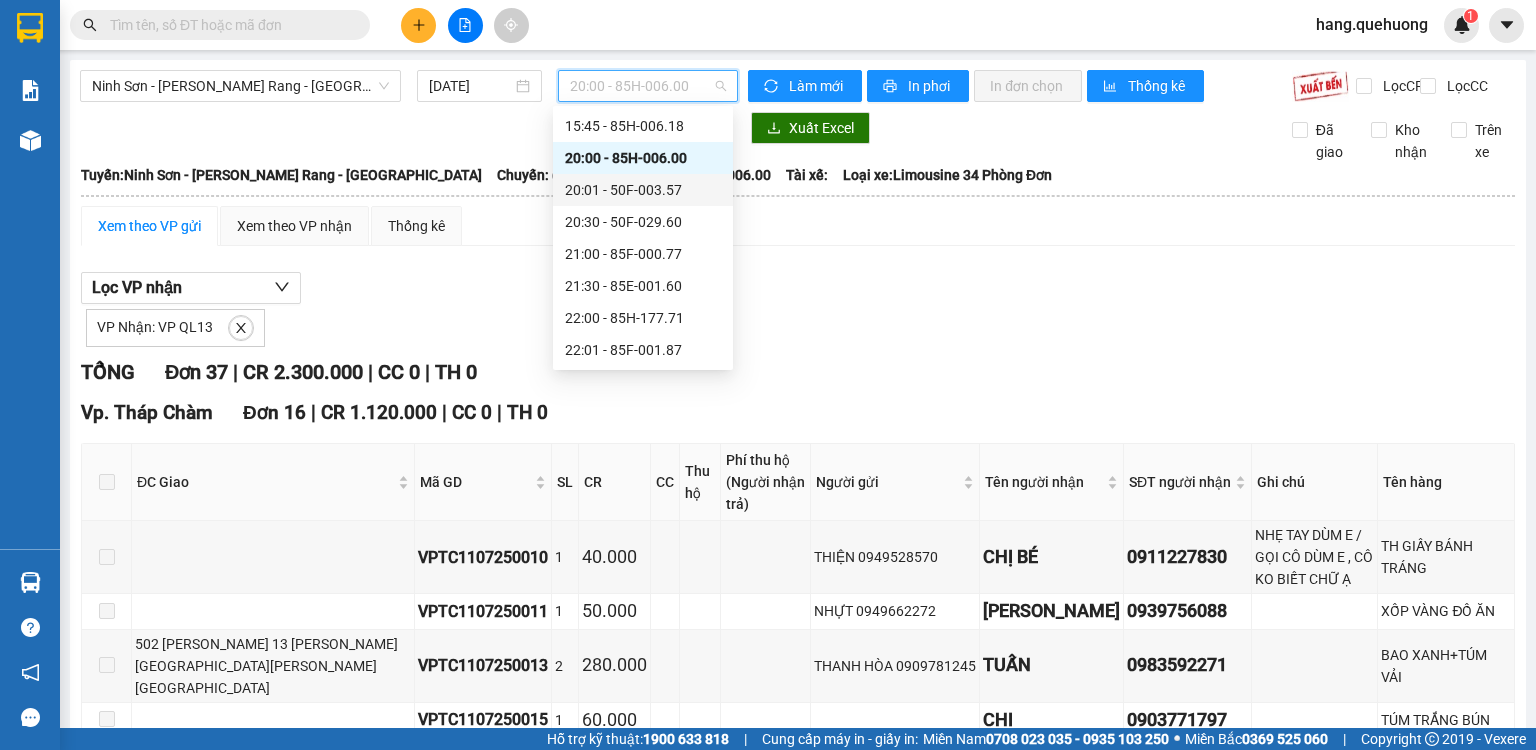 click on "20:01     - 50F-003.57" at bounding box center (643, 190) 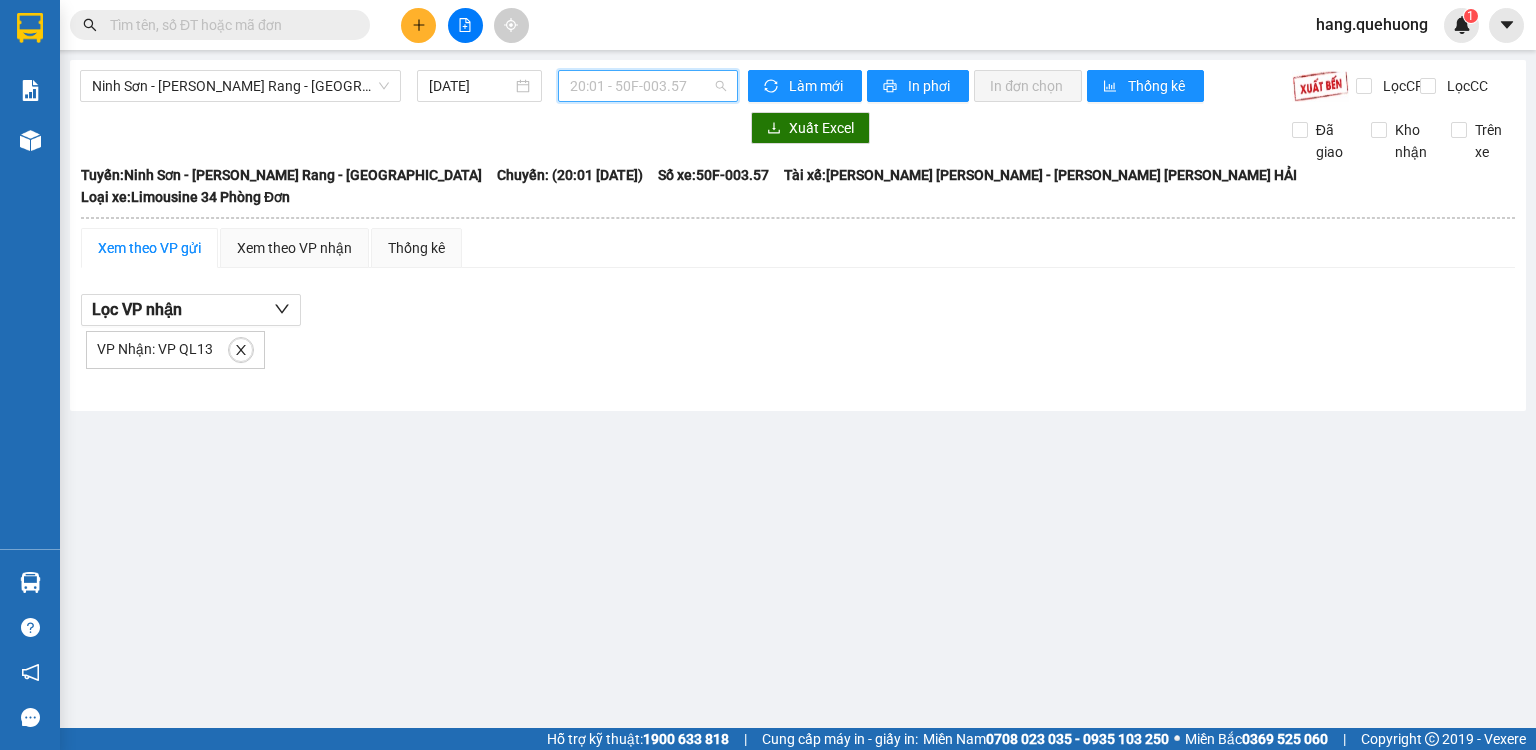click on "20:01     - 50F-003.57" at bounding box center (648, 86) 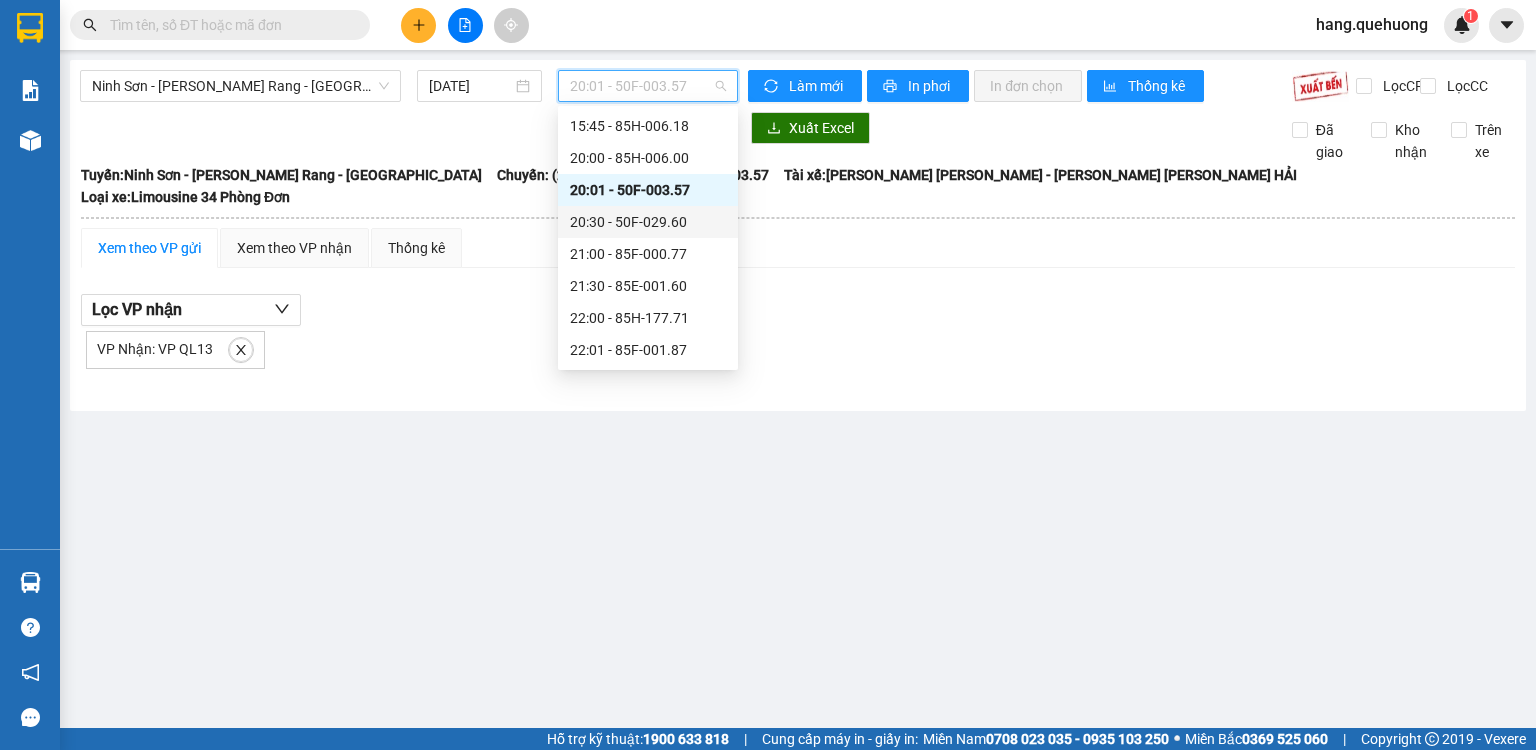 click on "20:30     - 50F-029.60" at bounding box center [648, 222] 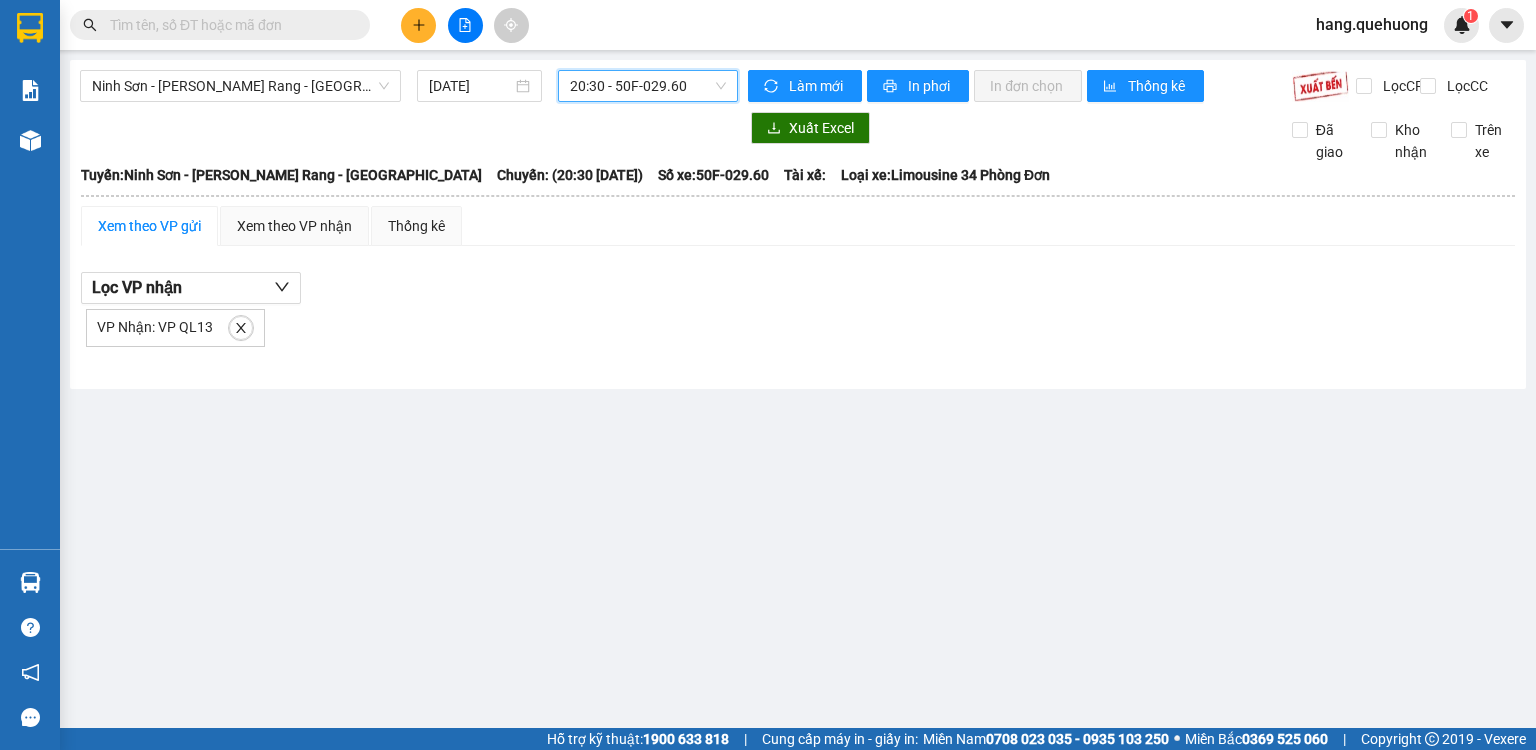 click on "20:30     - 50F-029.60" at bounding box center [648, 86] 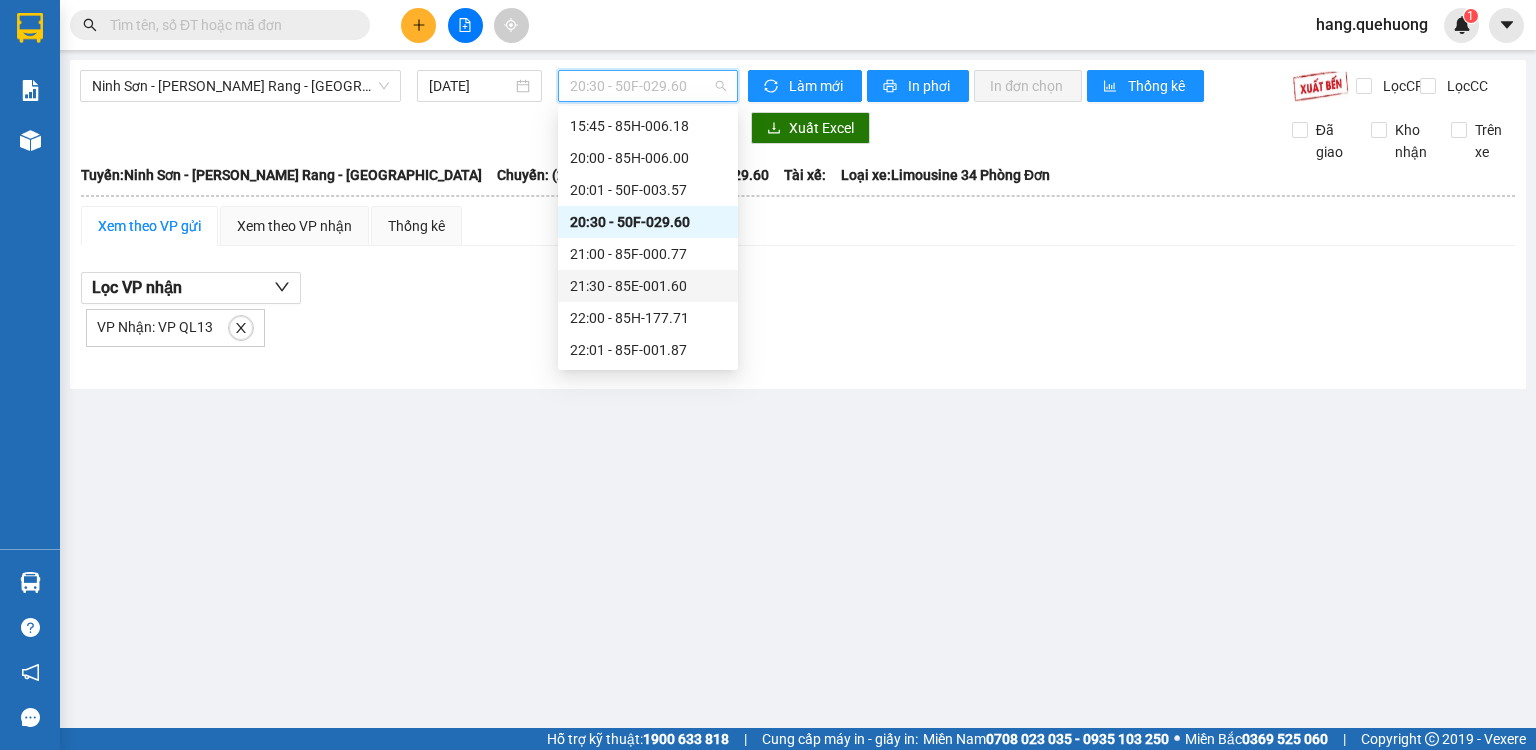 scroll, scrollTop: 192, scrollLeft: 0, axis: vertical 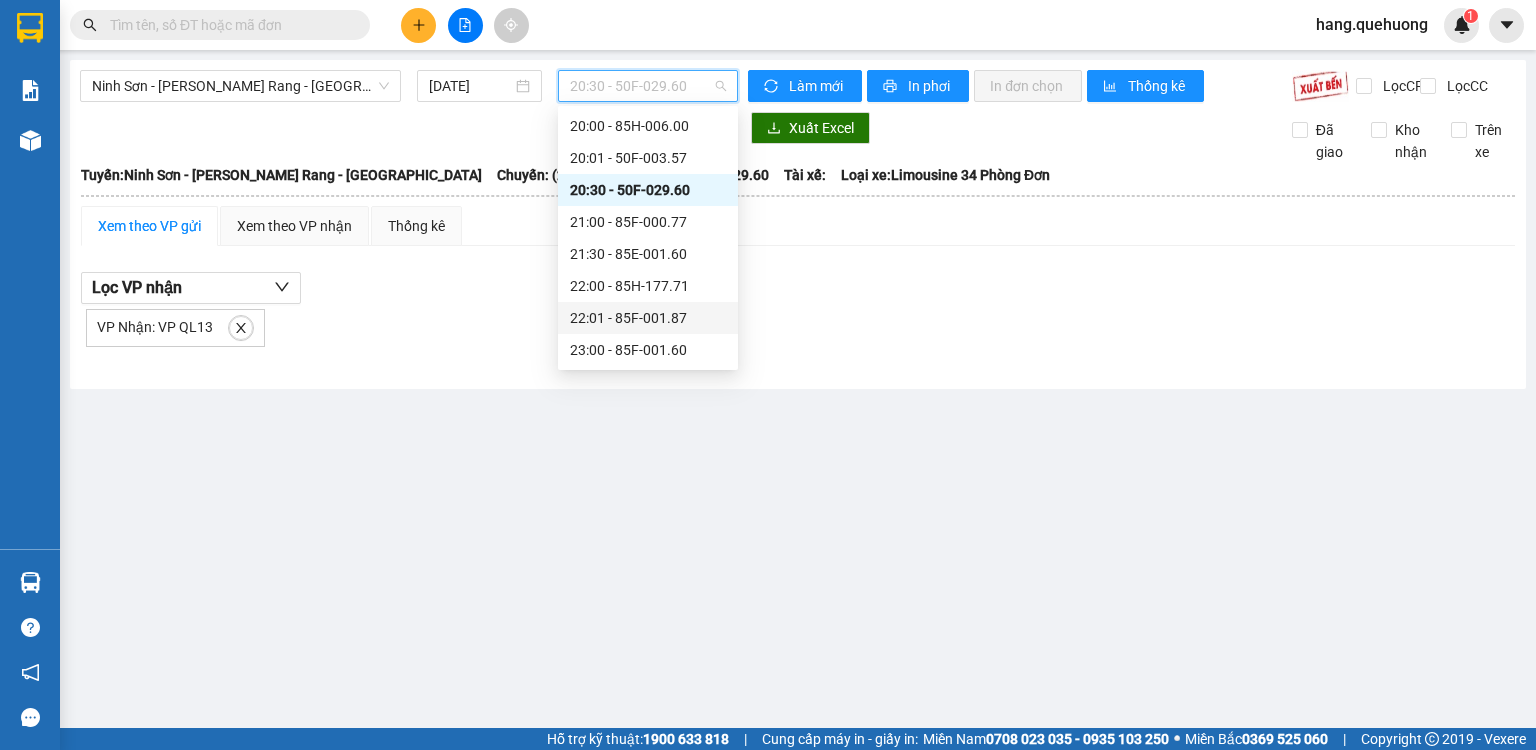 click on "22:01     - 85F-001.87" at bounding box center [648, 318] 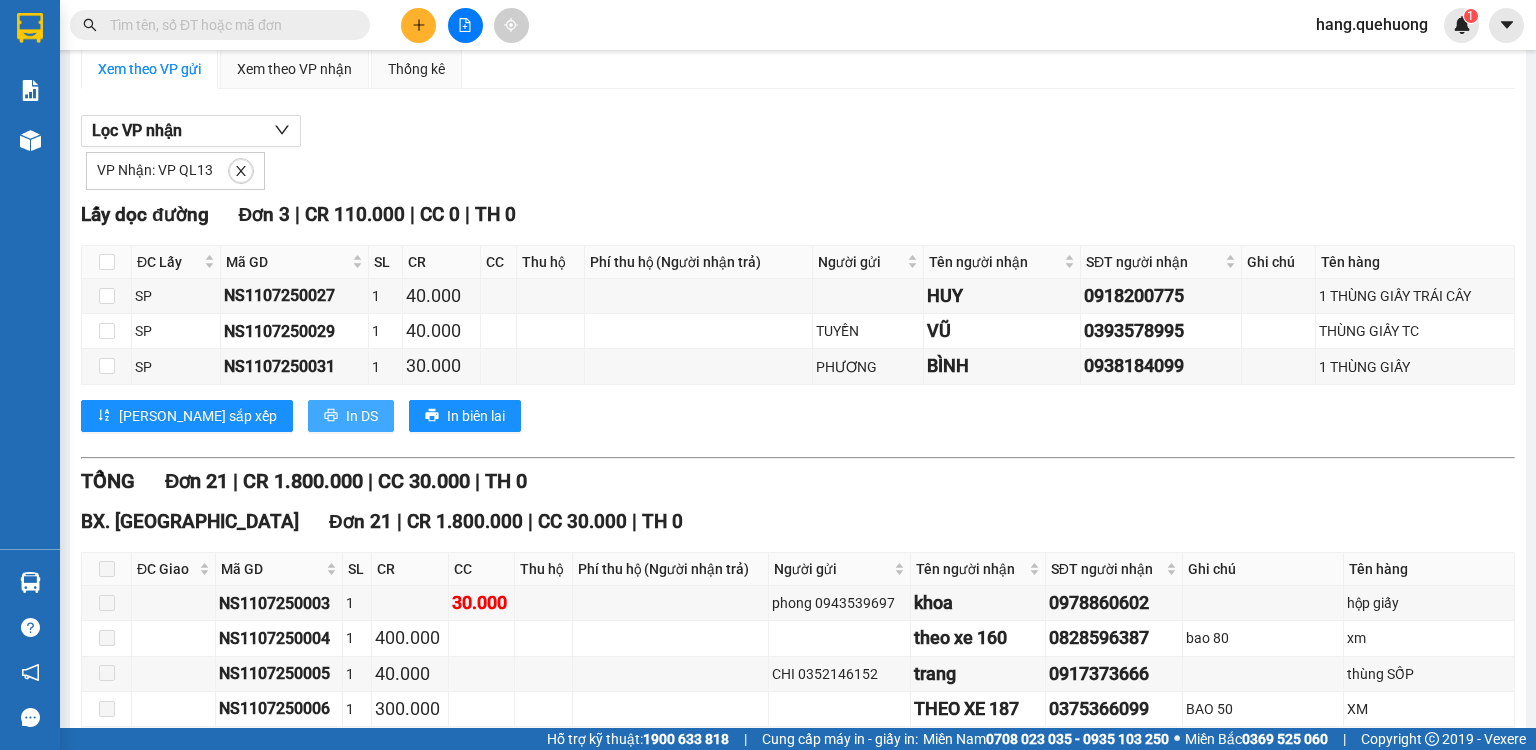 scroll, scrollTop: 80, scrollLeft: 0, axis: vertical 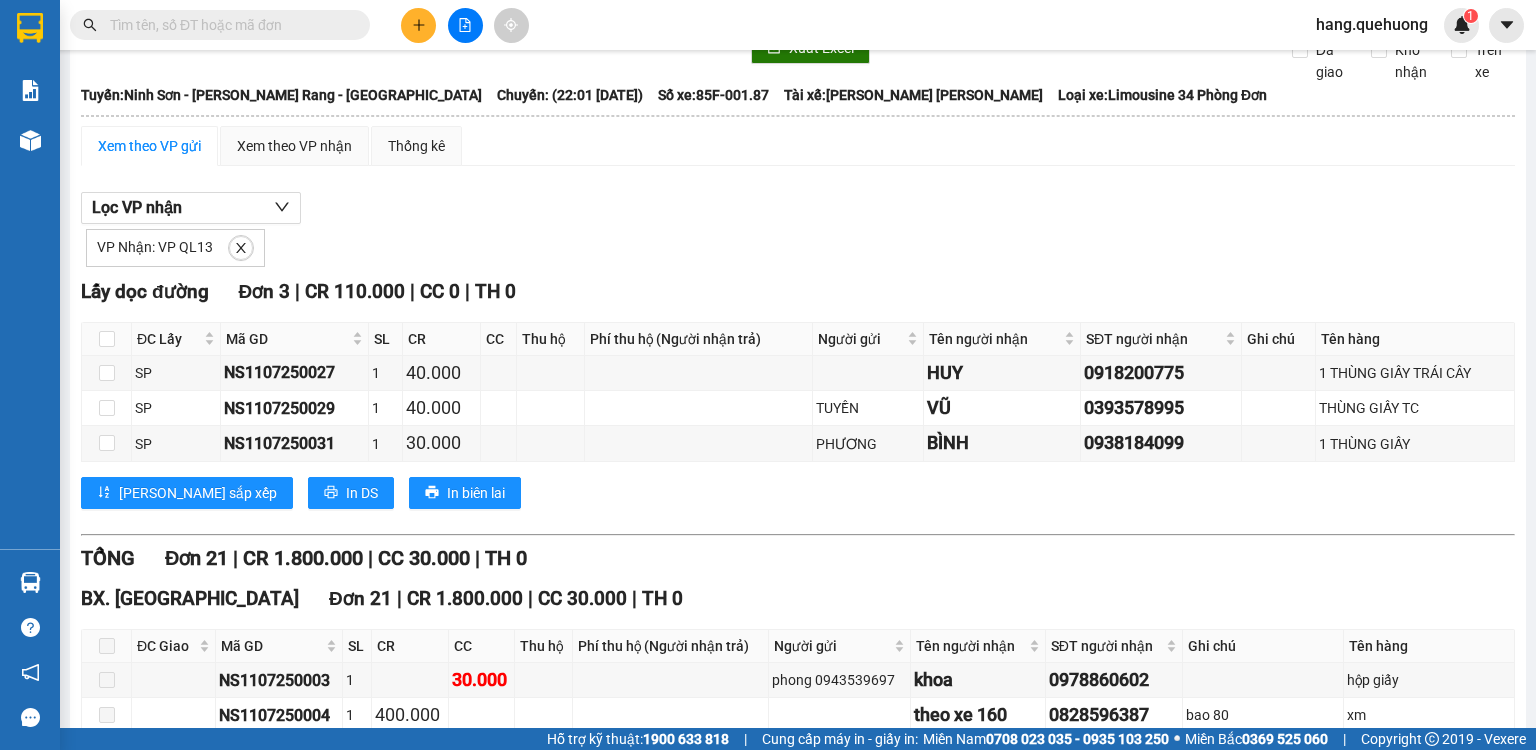 click on "Xem theo VP gửi" at bounding box center (149, 146) 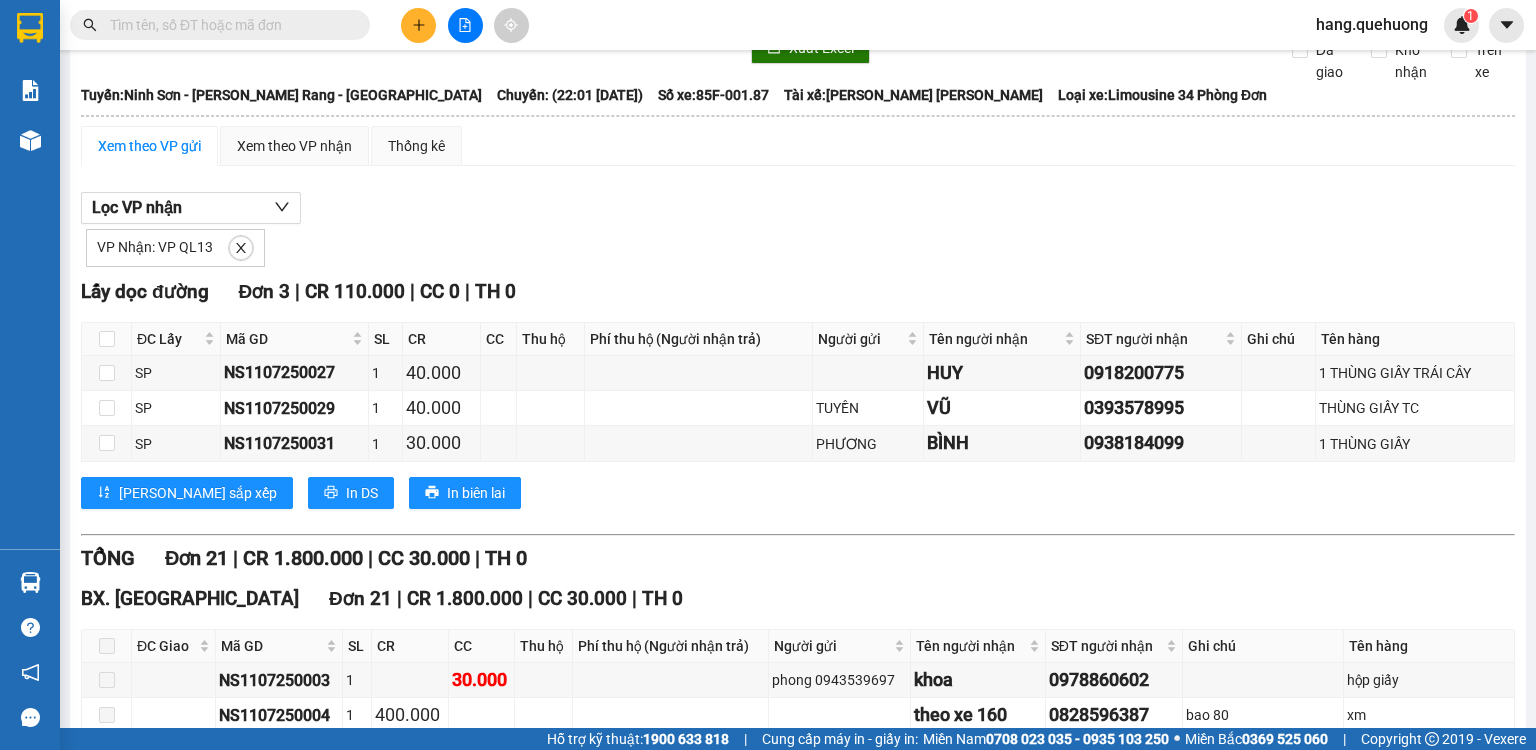 click on "Xem theo VP gửi" at bounding box center [149, 146] 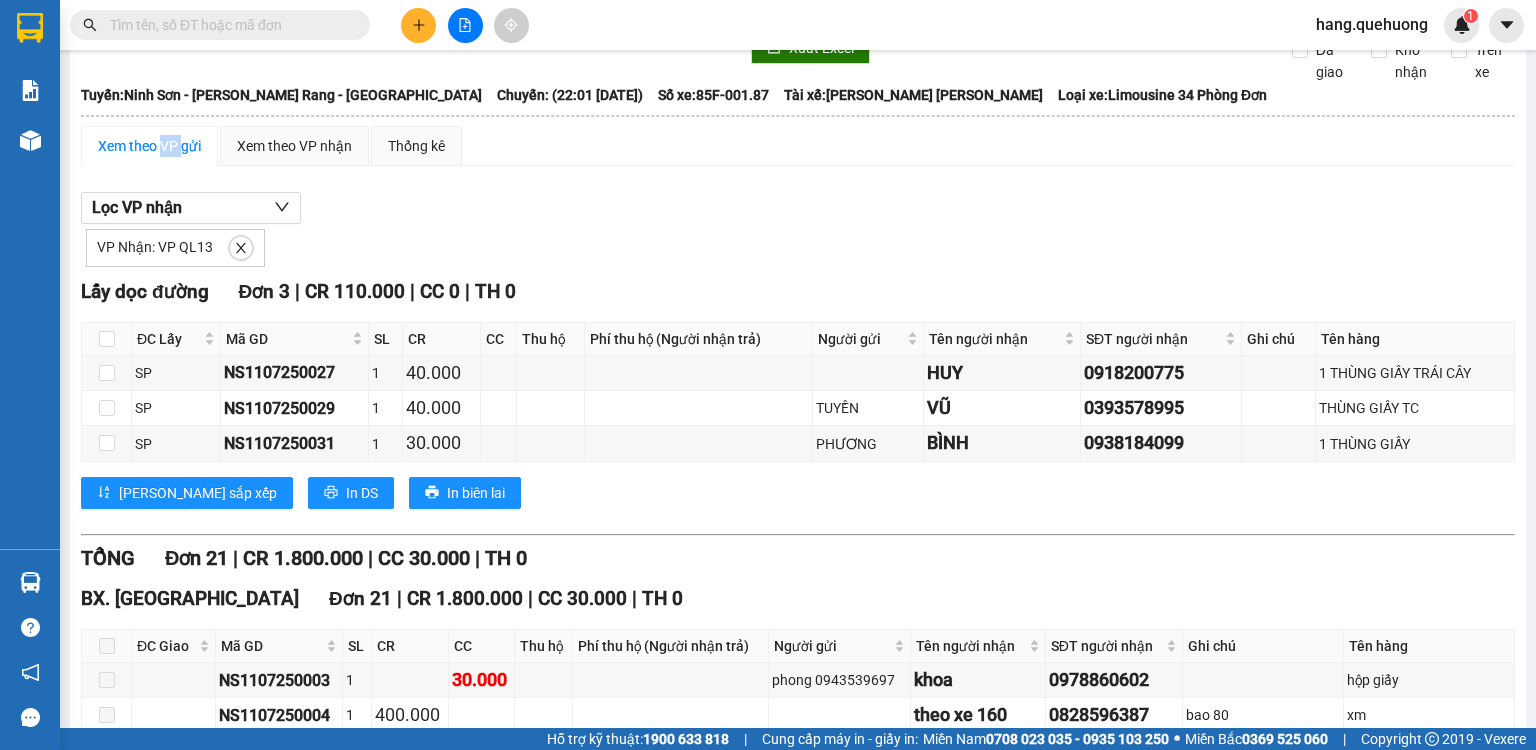 click on "Xem theo VP gửi" at bounding box center [149, 146] 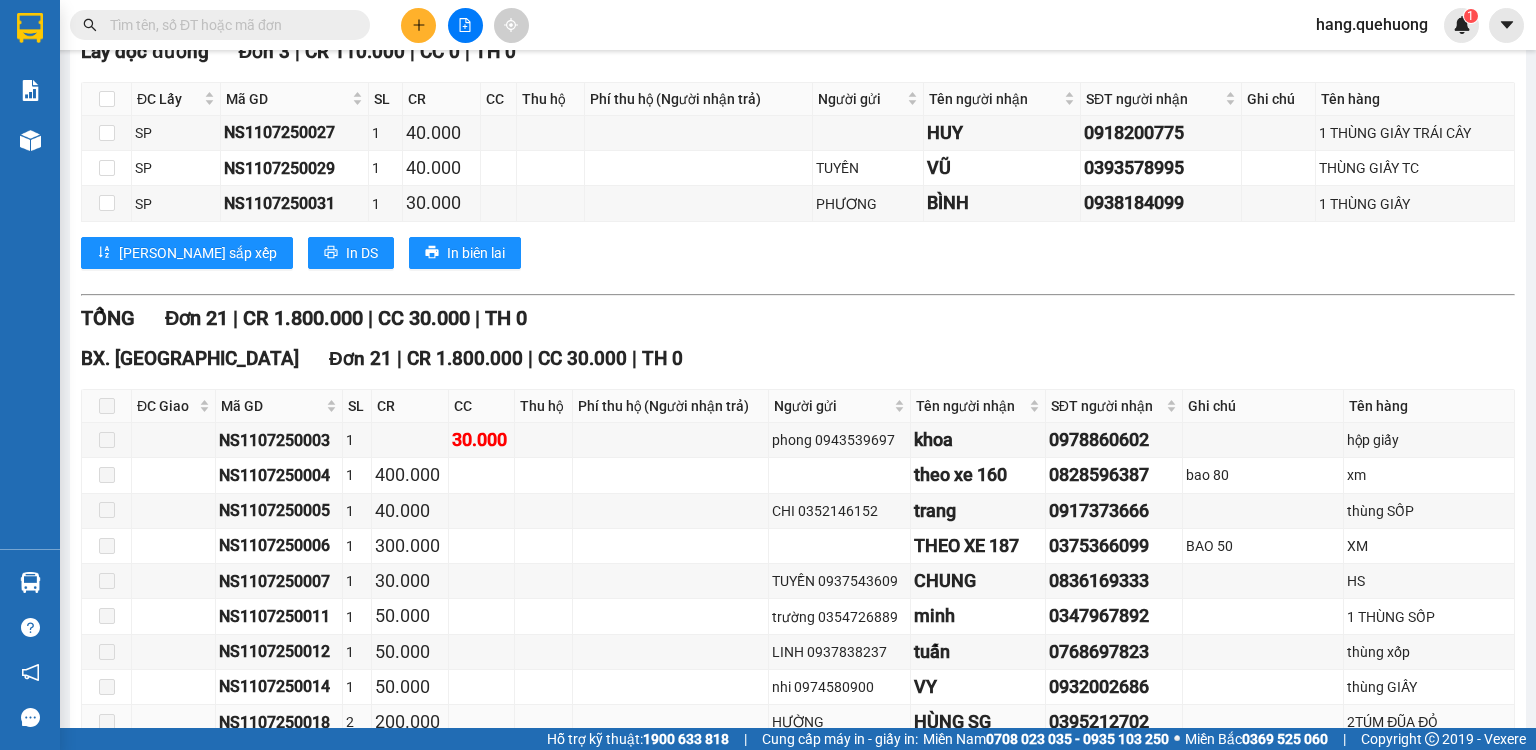 scroll, scrollTop: 0, scrollLeft: 0, axis: both 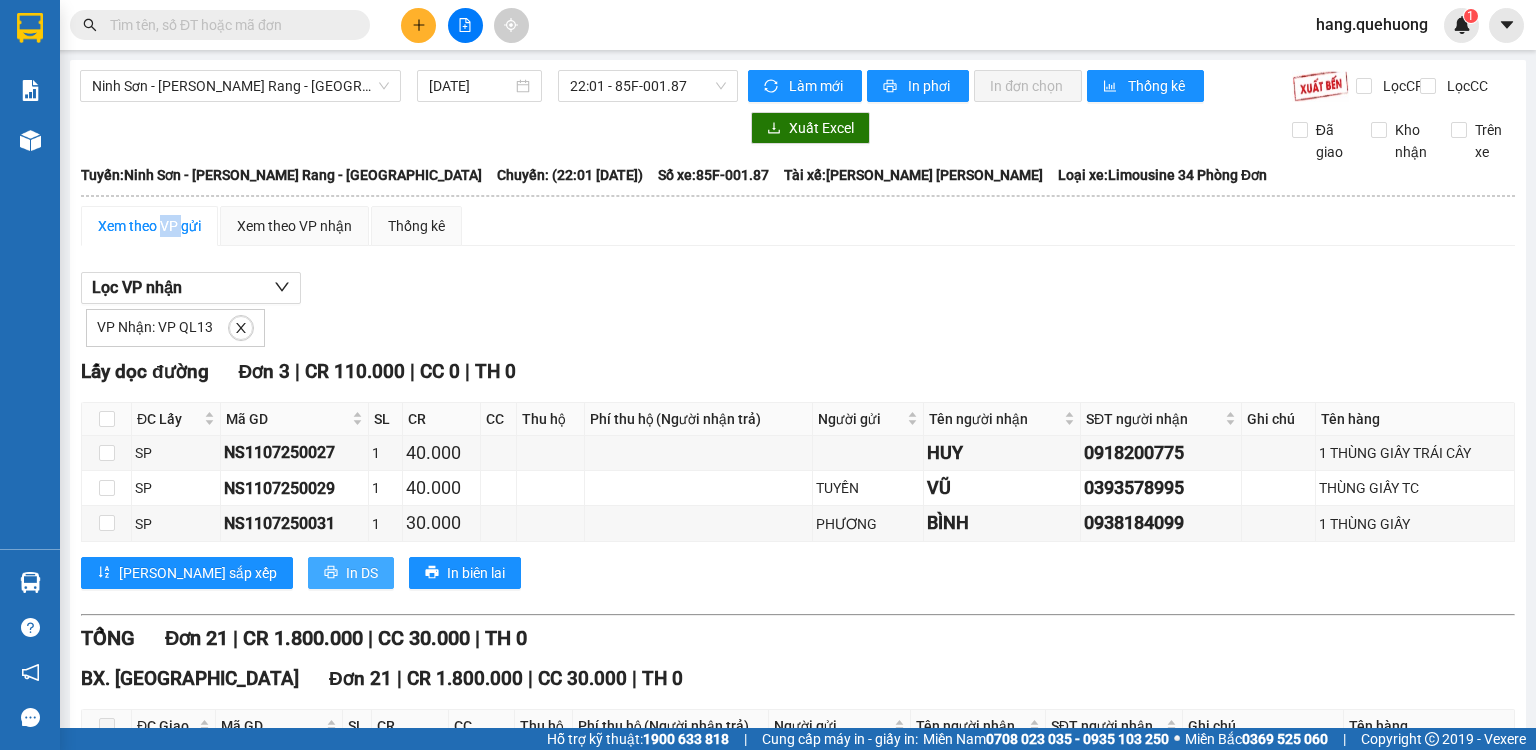click on "In DS" at bounding box center [362, 573] 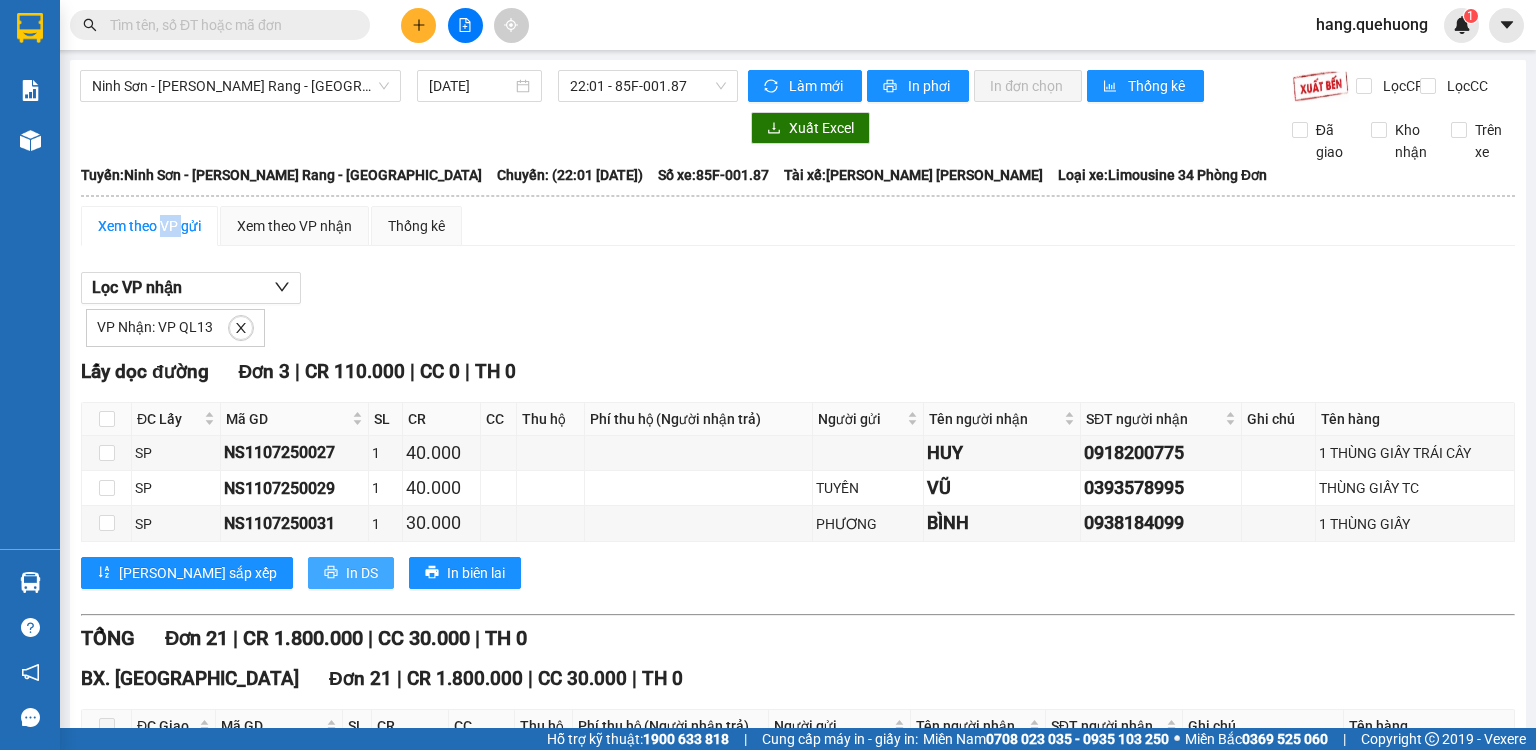 scroll, scrollTop: 0, scrollLeft: 0, axis: both 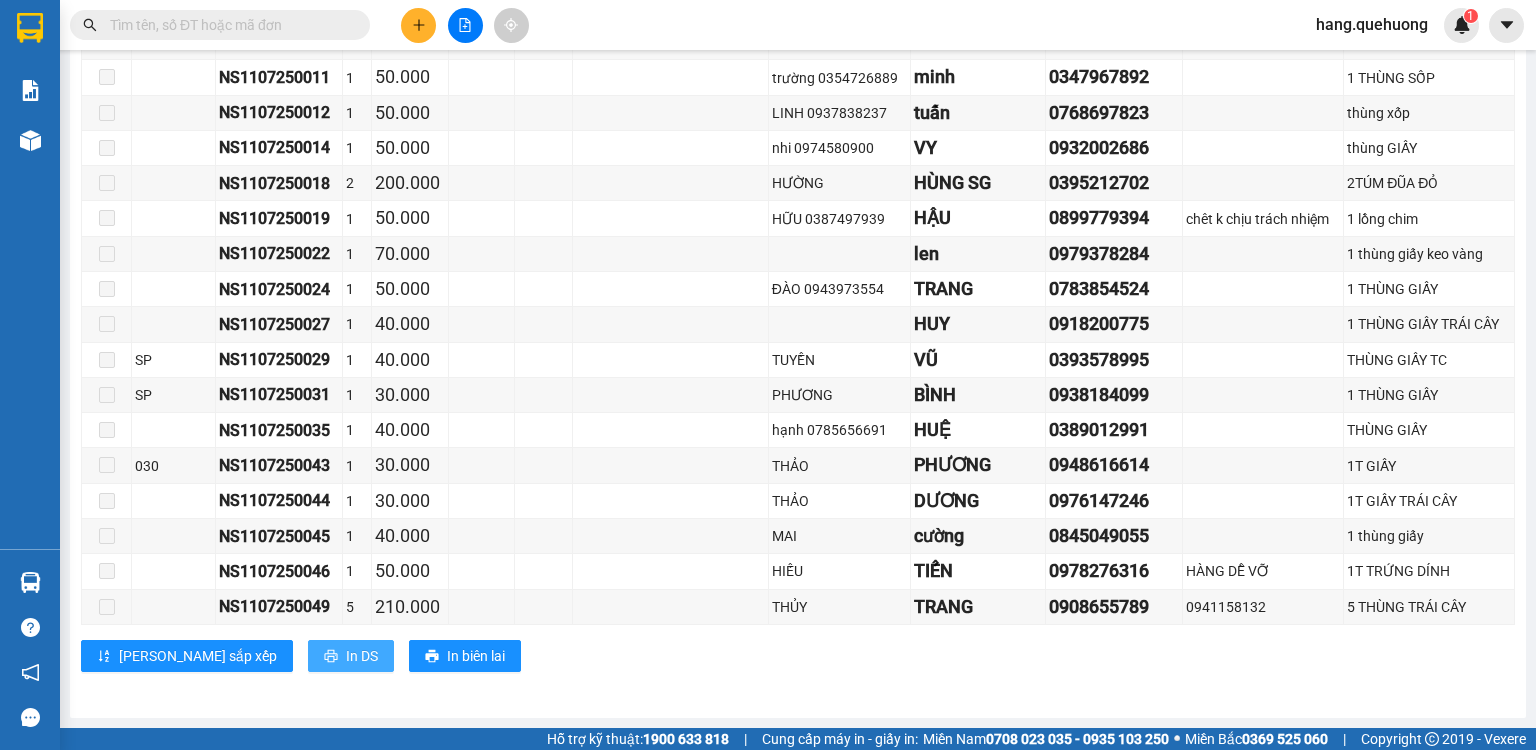 click on "In DS" at bounding box center (362, 656) 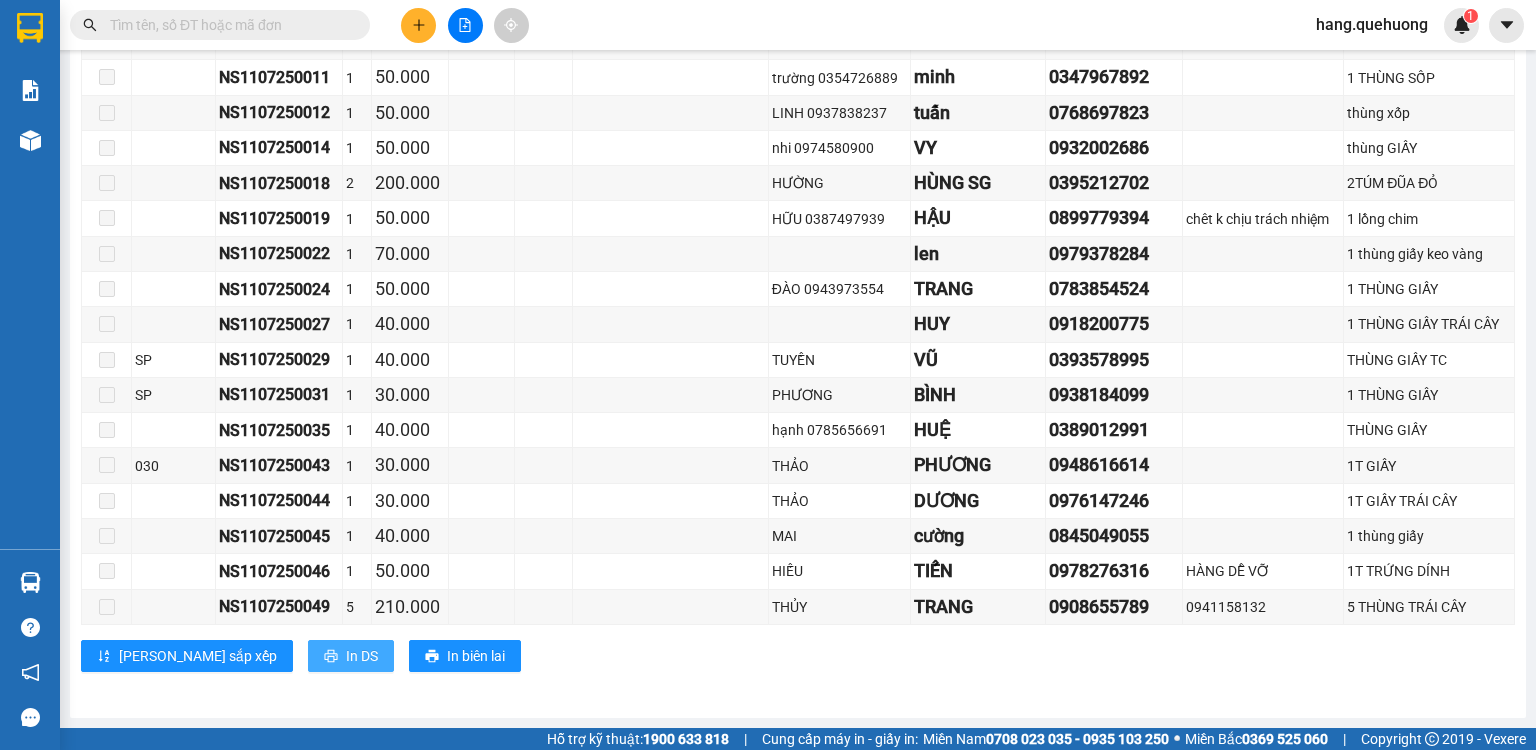 scroll, scrollTop: 0, scrollLeft: 0, axis: both 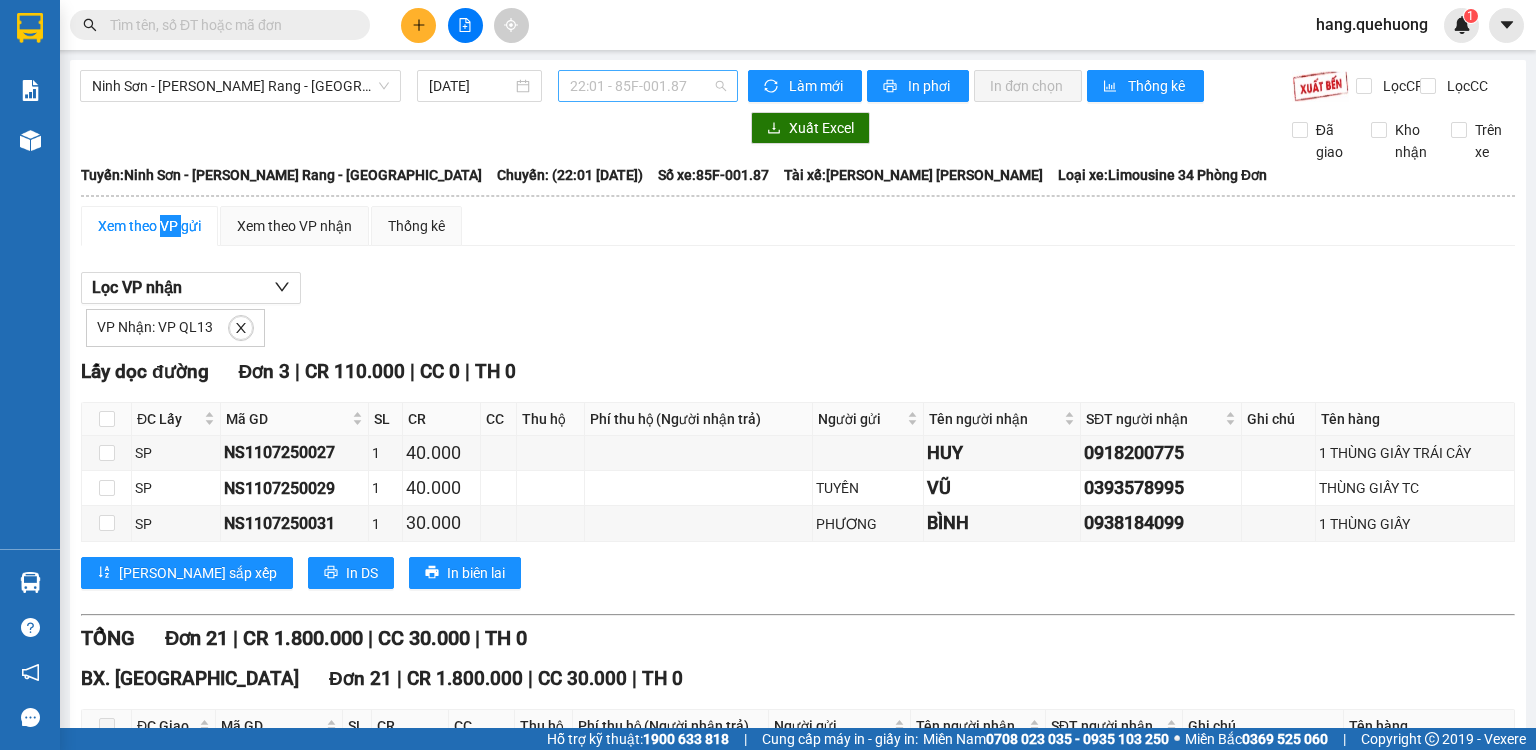 click on "22:01     - 85F-001.87" at bounding box center [648, 86] 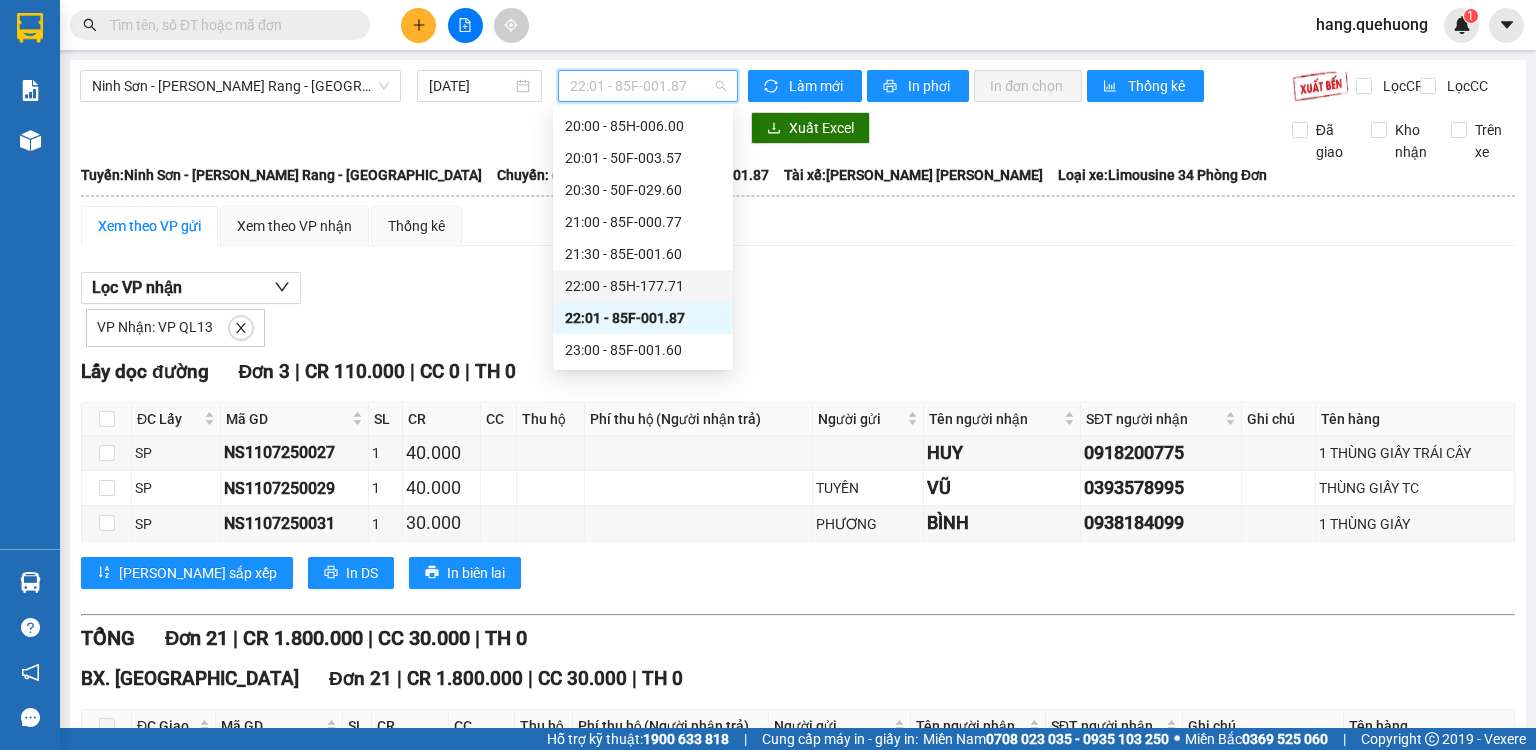 click on "22:00     - 85H-177.71" at bounding box center [643, 286] 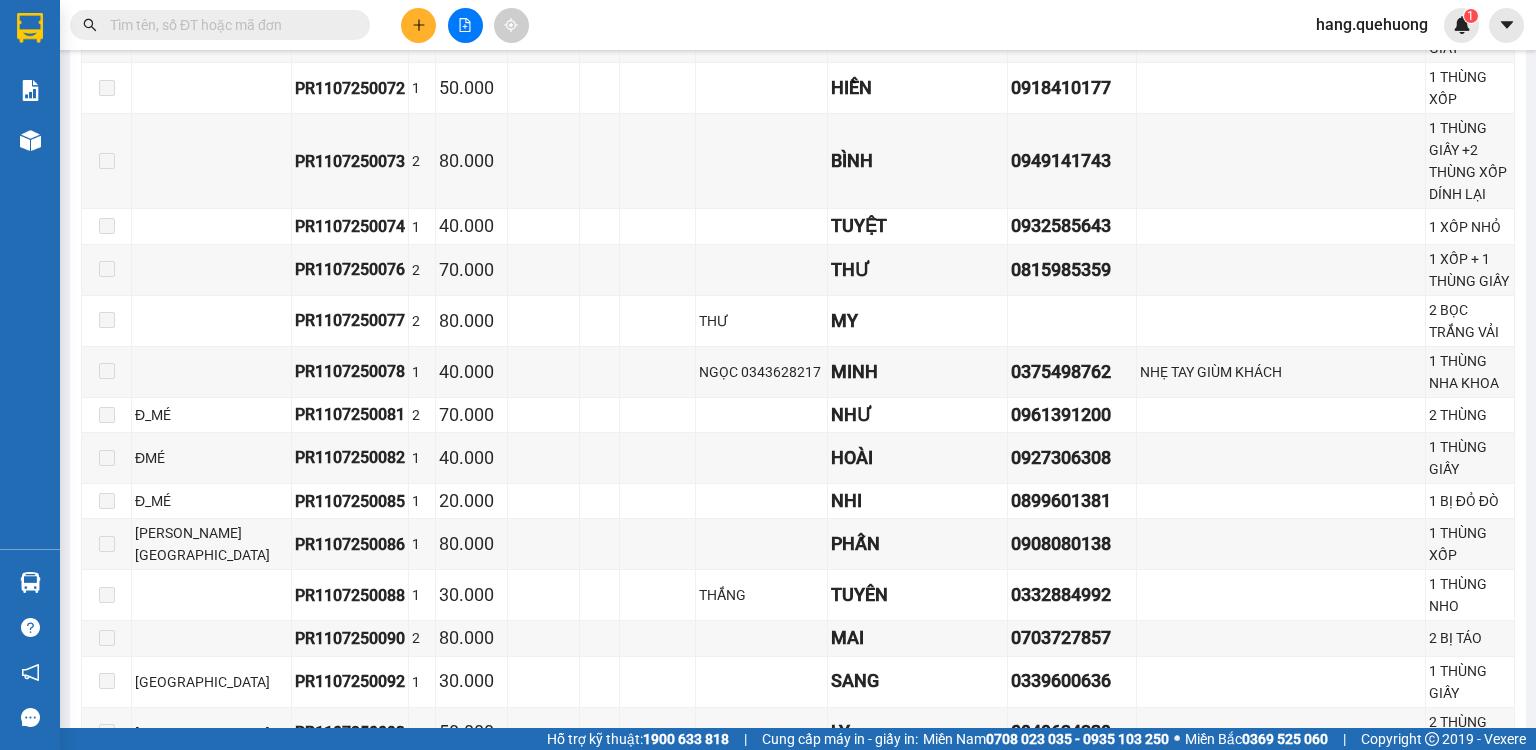 scroll, scrollTop: 2338, scrollLeft: 0, axis: vertical 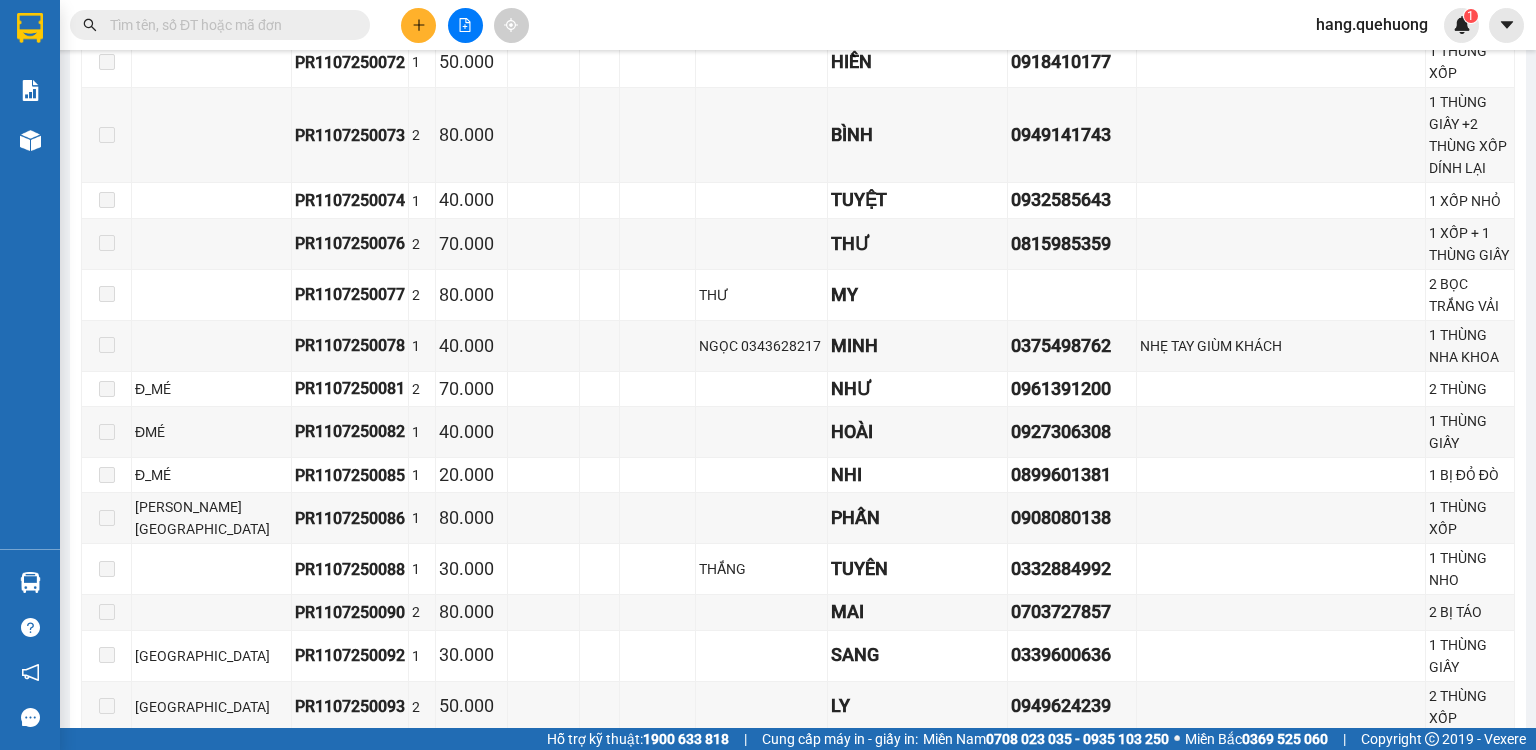 click on "In DS" at bounding box center [362, 1489] 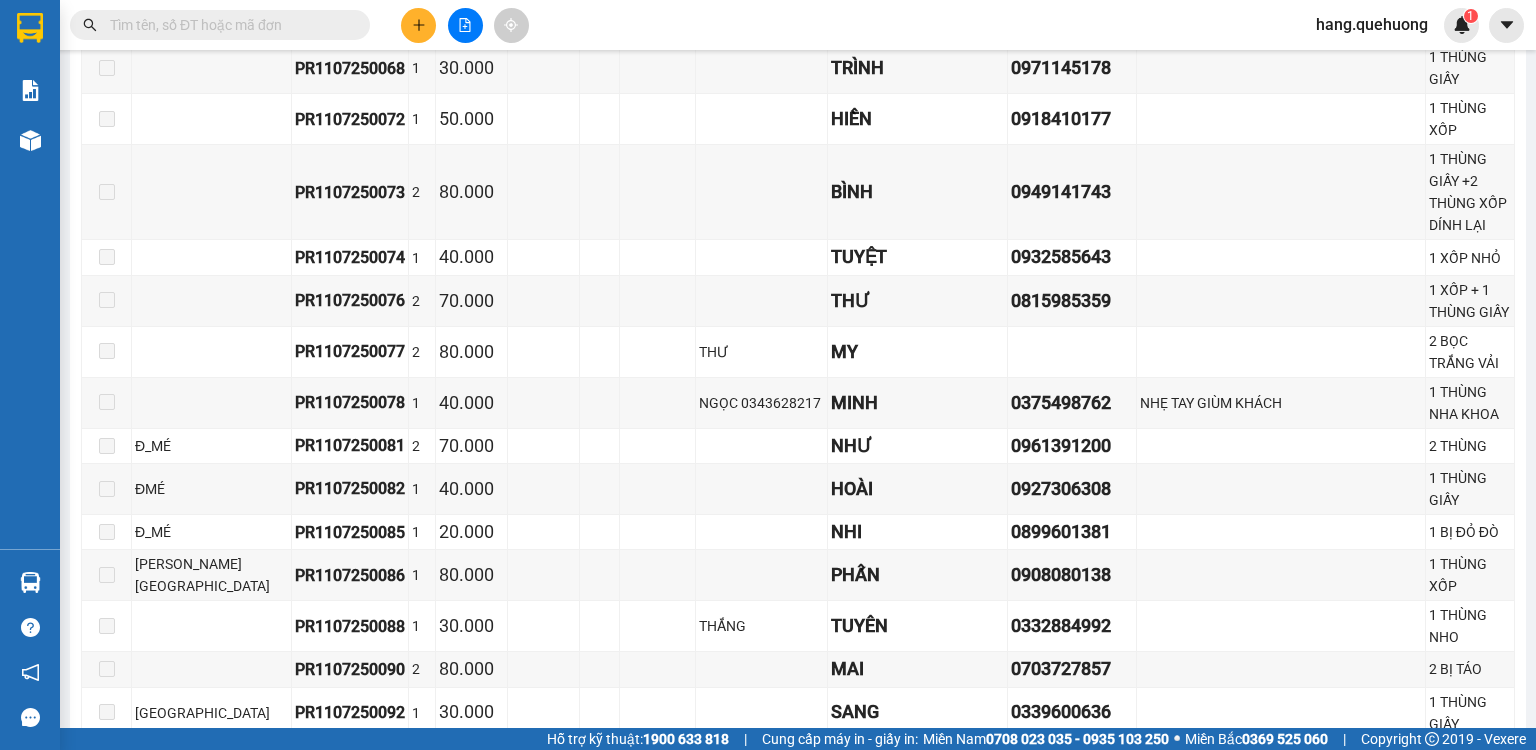 scroll, scrollTop: 2338, scrollLeft: 0, axis: vertical 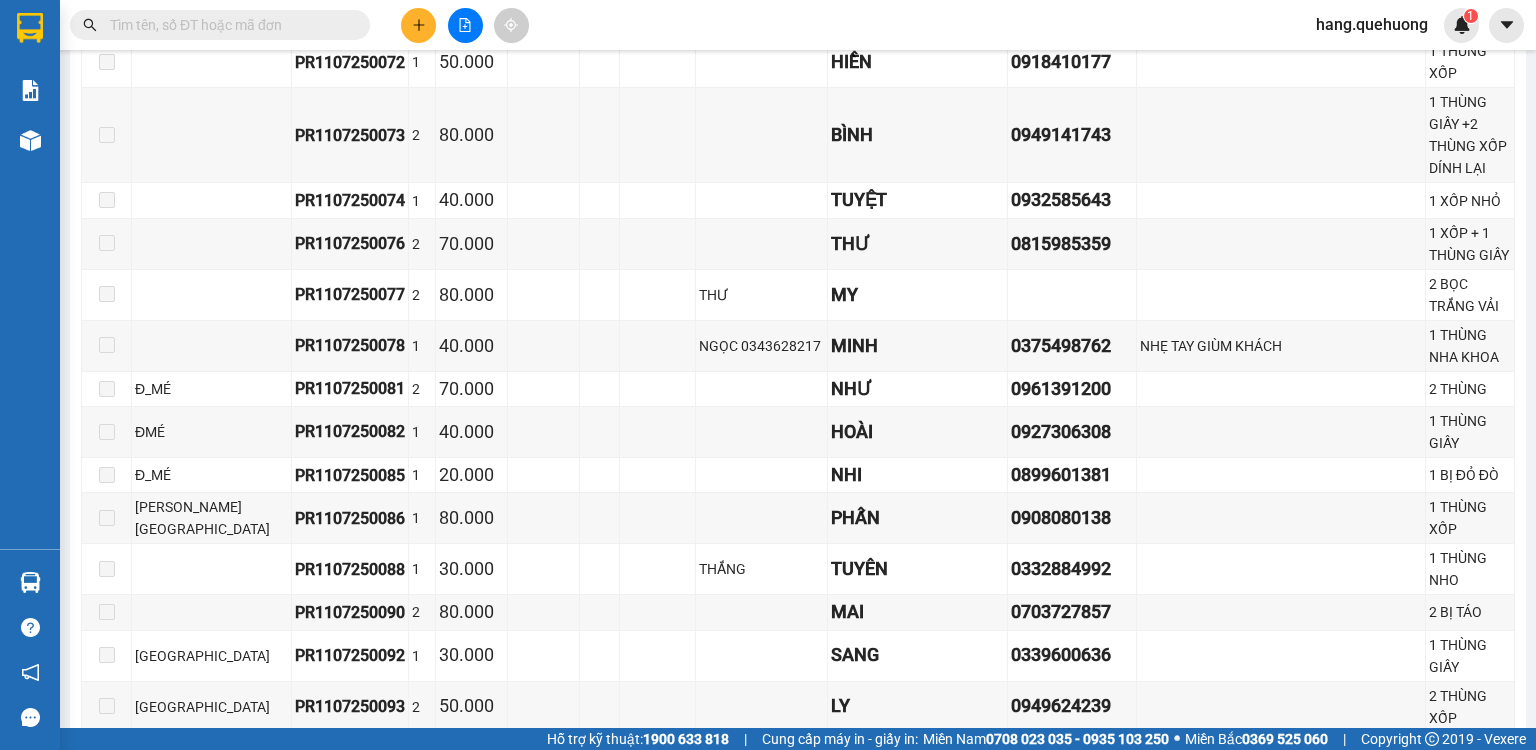 drag, startPoint x: 274, startPoint y: 651, endPoint x: 301, endPoint y: 626, distance: 36.796738 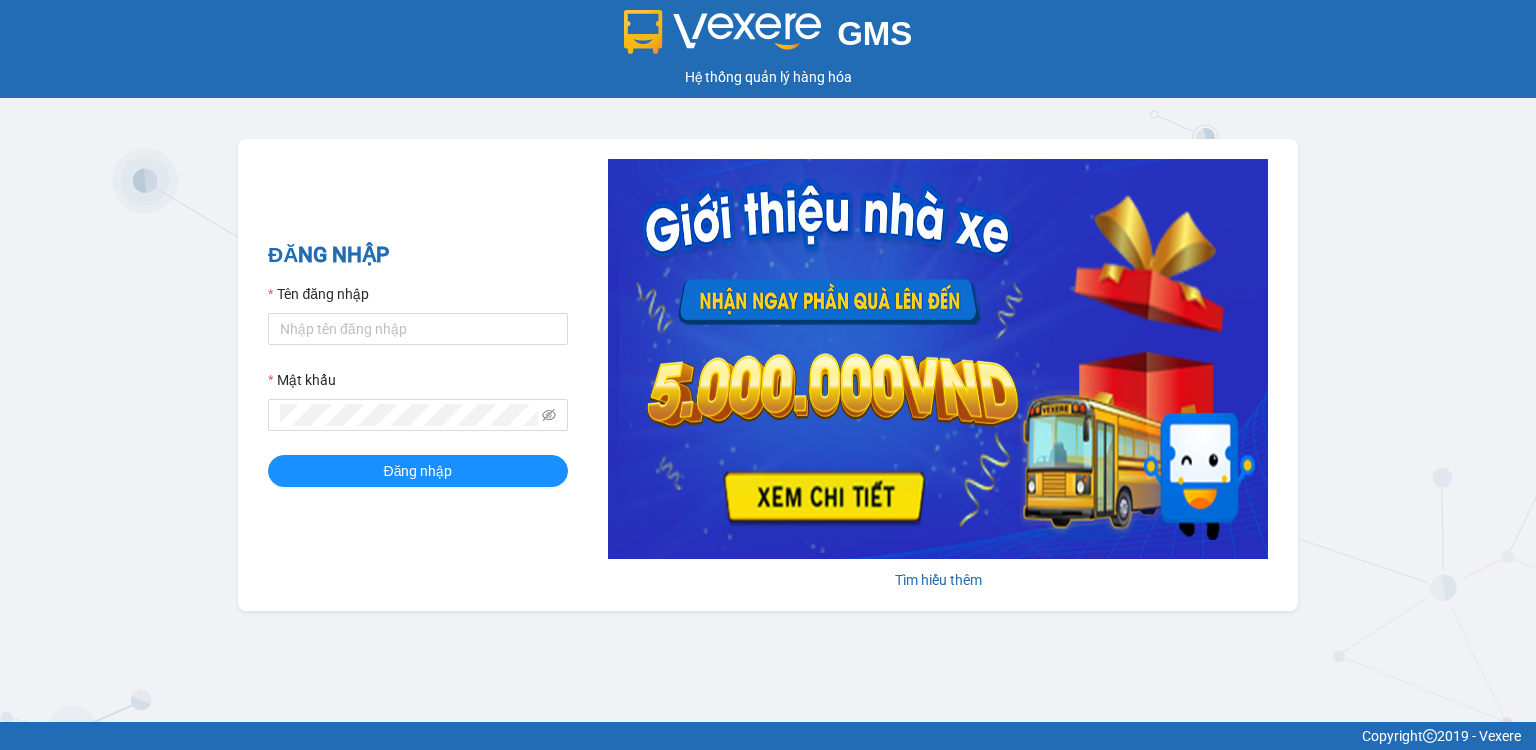 scroll, scrollTop: 0, scrollLeft: 0, axis: both 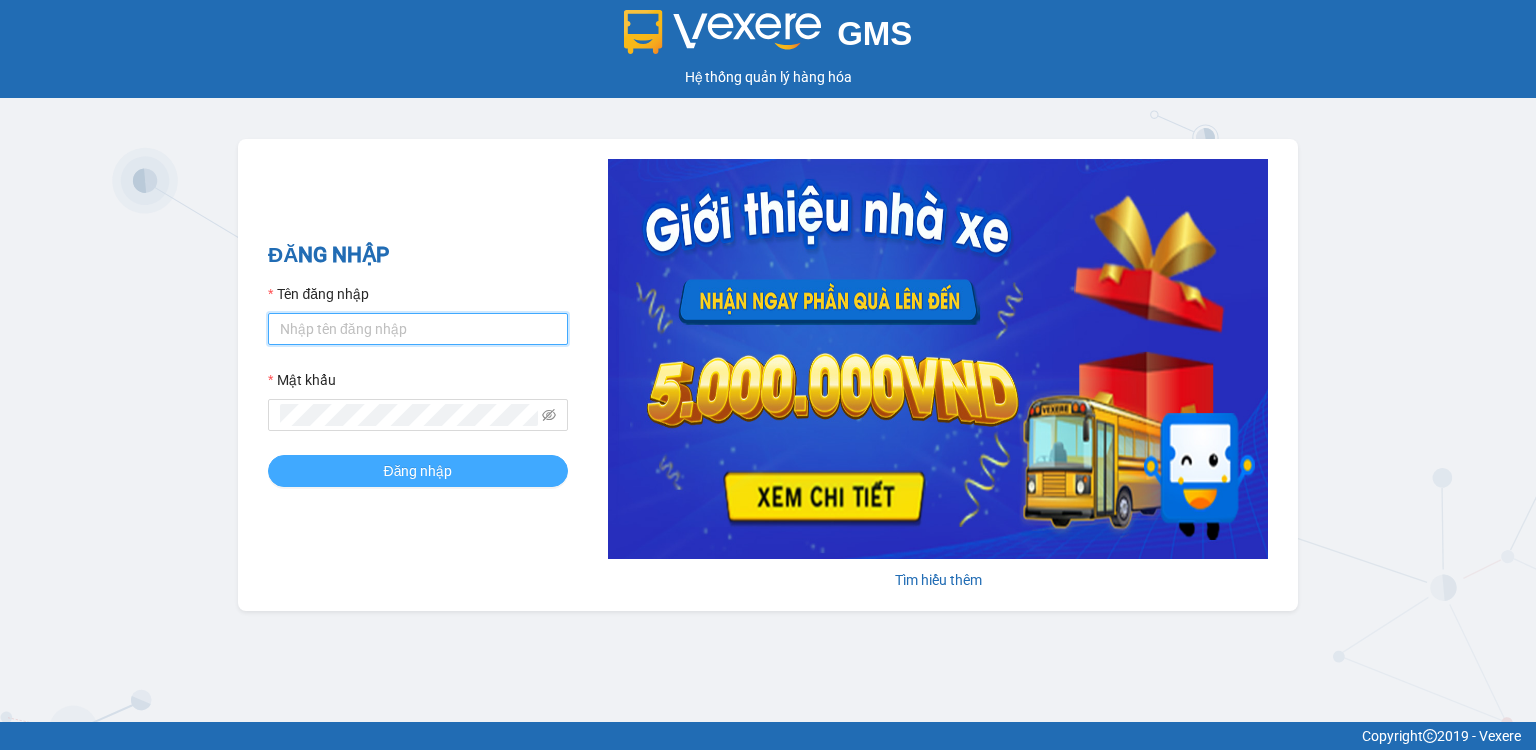 type on "hang.quehuong" 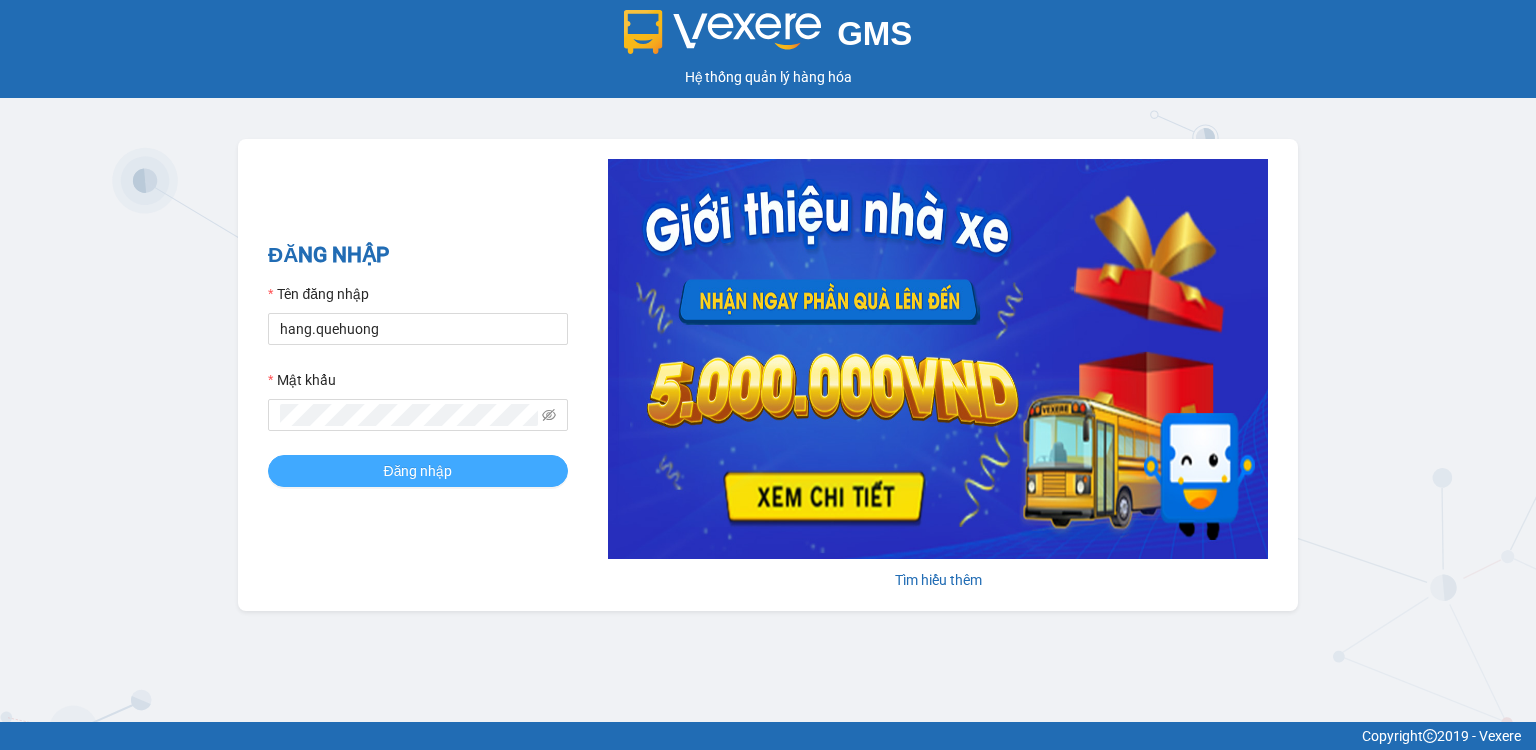 click on "Đăng nhập" at bounding box center (418, 471) 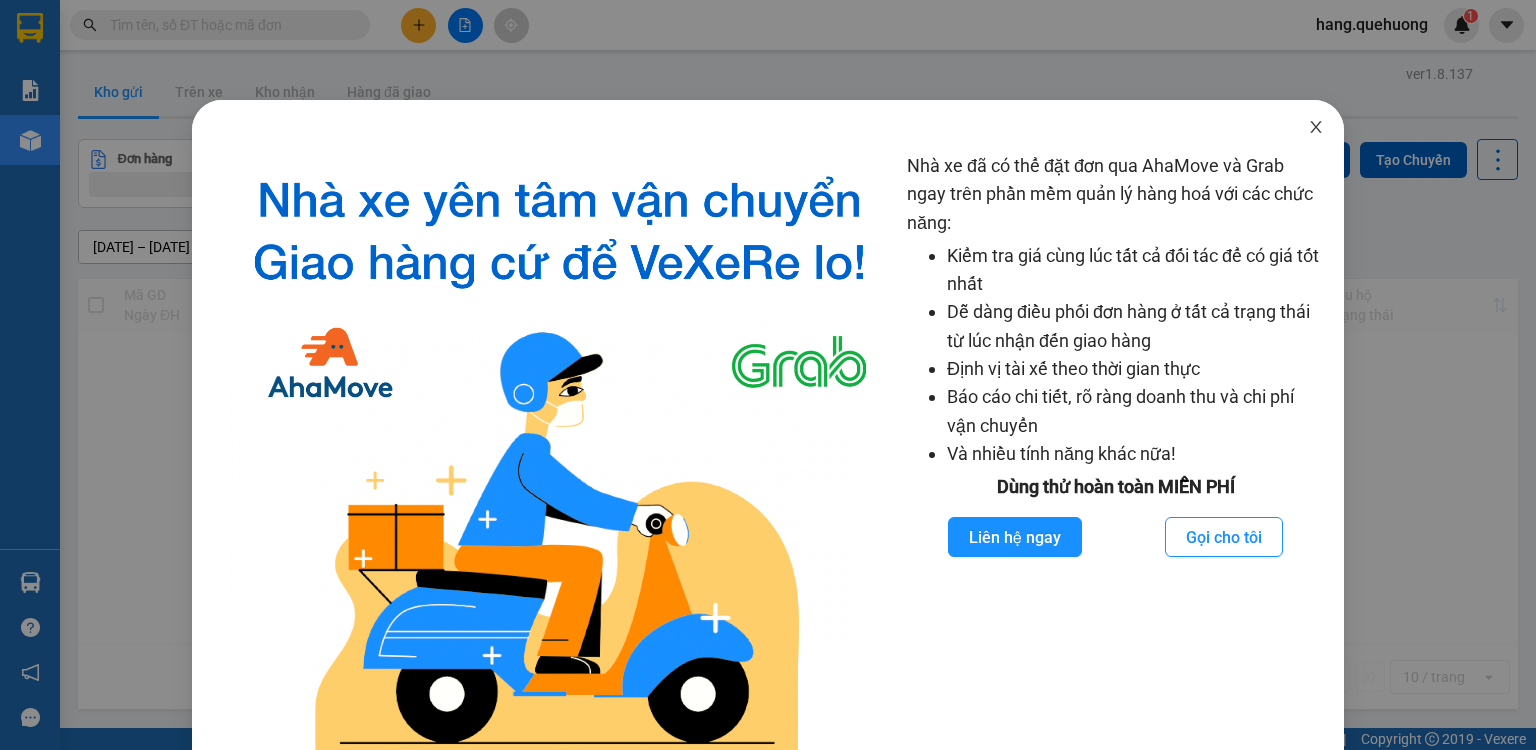 click 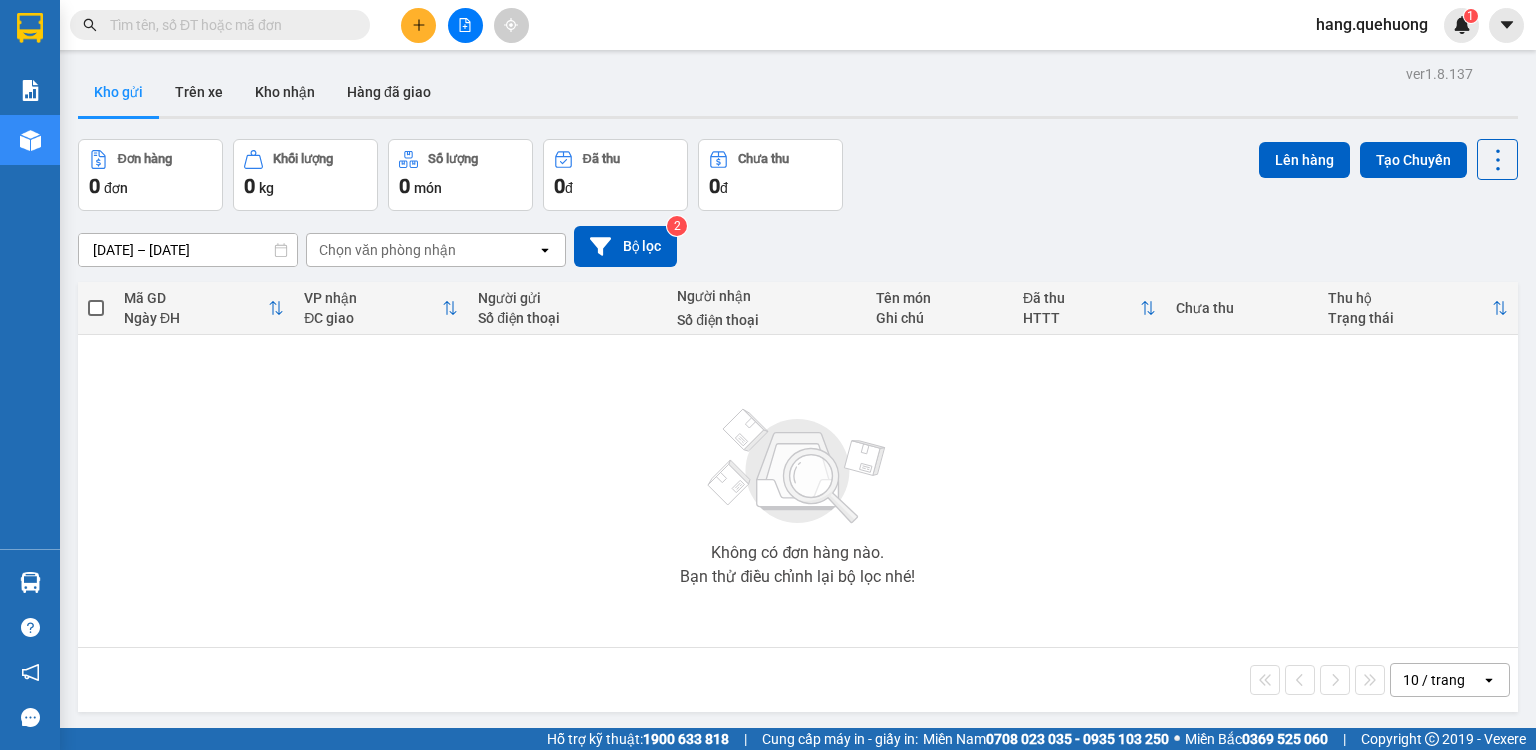 click at bounding box center (228, 25) 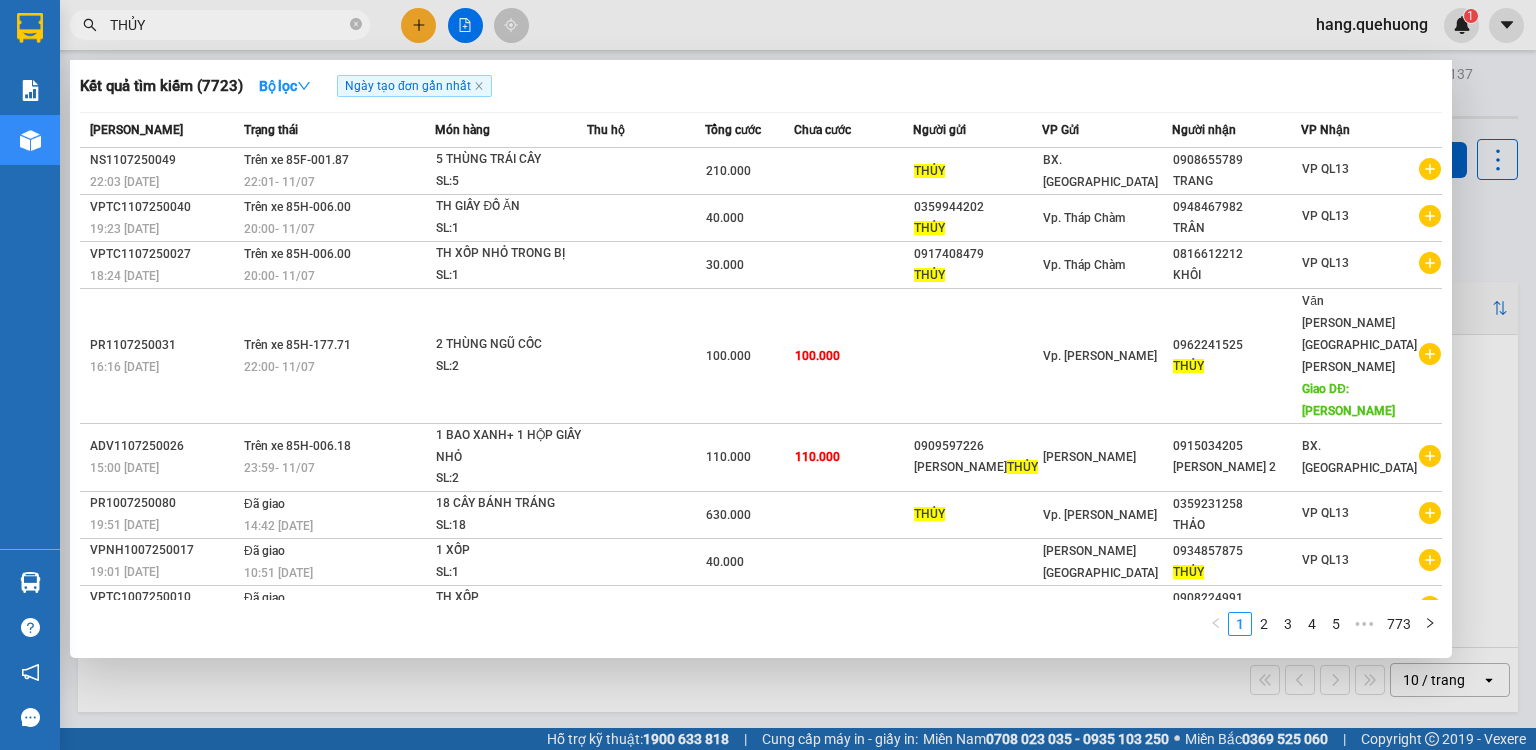 click at bounding box center (768, 375) 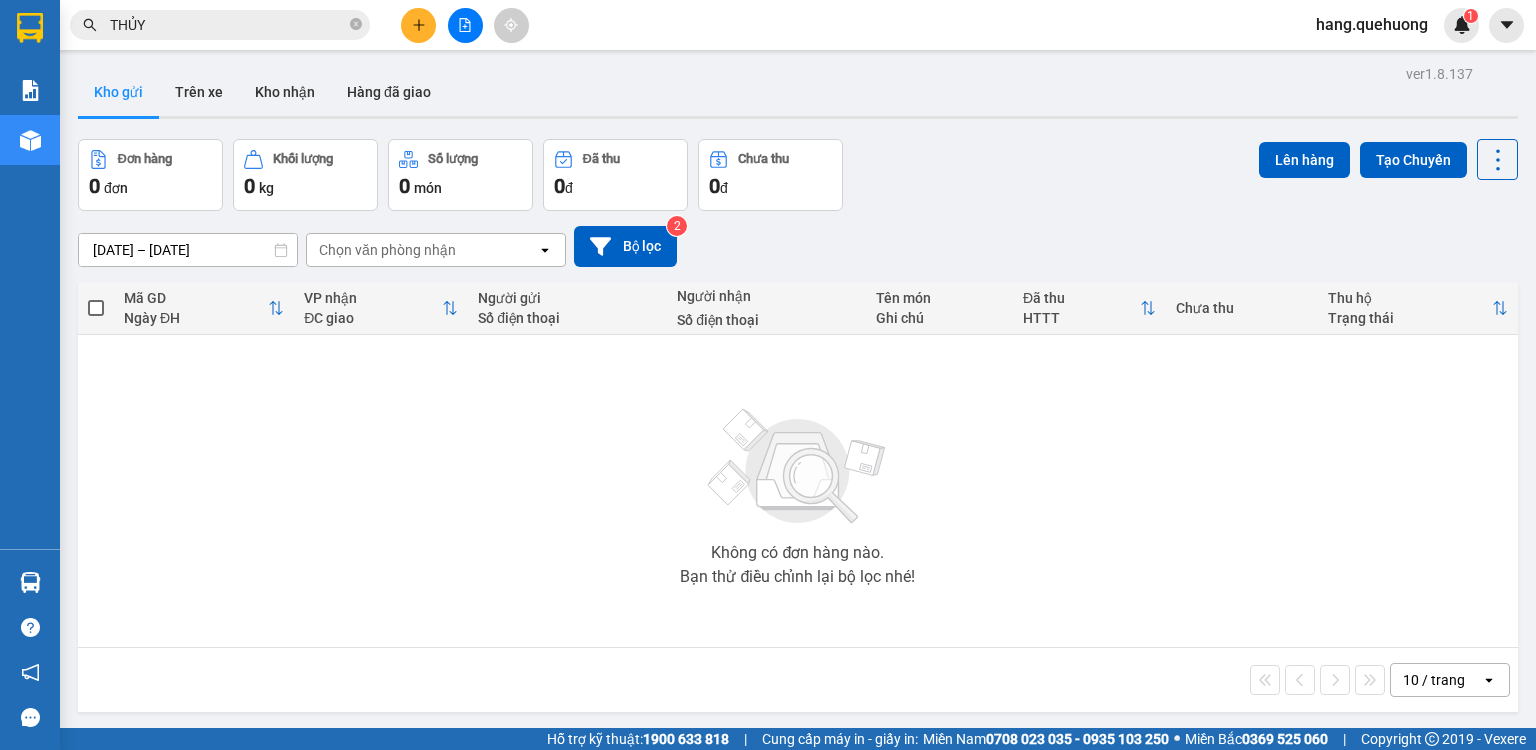 click on "Kết quả tìm kiếm ( 7723 )  Bộ lọc  Ngày tạo đơn gần nhất Mã ĐH Trạng thái Món hàng Thu hộ Tổng cước Chưa cước Người gửi VP Gửi Người nhận VP Nhận NS1107250049 22:03 - 11/07 Trên xe   85F-001.87 22:01  -   11/07 5 THÙNG TRÁI CÂY SL:  5 210.000 THỦY BX. Ninh Sơn 0908655789 TRANG VP QL13 VPTC1107250040 19:23 - 11/07 Trên xe   85H-006.00 20:00  -   11/07 TH GIẤY ĐỒ ĂN SL:  1 40.000 0359944202 THỦY   Vp. Tháp Chàm 0948467982 TRÂN  VP QL13 VPTC1107250027 18:24 - 11/07 Trên xe   85H-006.00 20:00  -   11/07 TH XỐP NHỎ TRONG BỊ SL:  1 30.000 0917408479 THỦY Vp. Tháp Chàm 0816612212 KHÔI VP QL13 PR1107250031 16:16 - 11/07 Trên xe   85H-177.71 22:00  -   11/07 2 THÙNG NGŨ CỐC SL:  2 100.000 100.000 Vp. Phan Rang 0962241525 THỦY Văn phòng Tân Phú Giao DĐ: TÂN PHÚ ADV1107250026 15:00 - 11/07 Trên xe   85H-006.18 23:59  -   11/07 1 BAO XANH+ 1 HỘP GIẤY NHỎ SL:  2 110.000 110.000 0909597226 KIM  THỦY An Dương Vương" at bounding box center (195, 25) 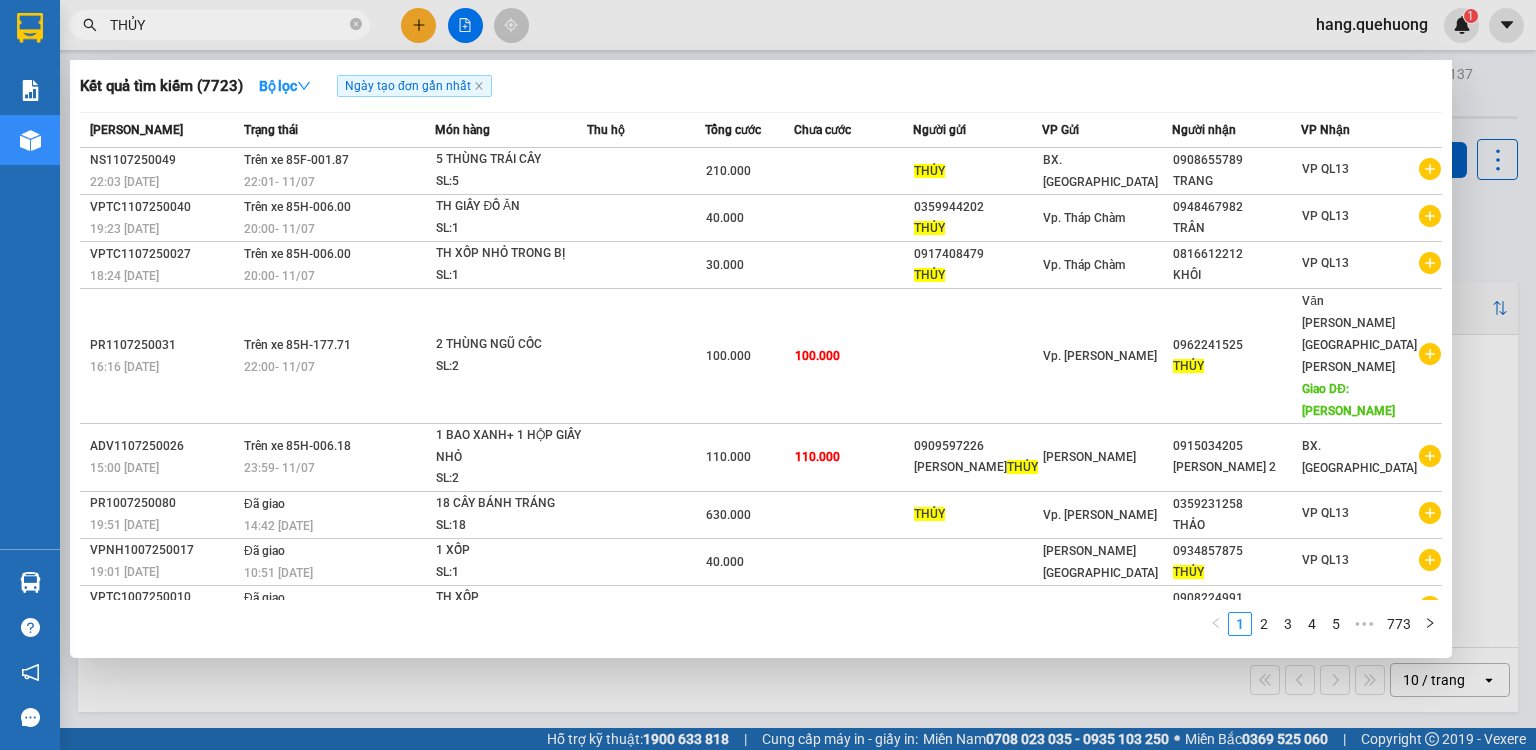 click on "THỦY" at bounding box center [228, 25] 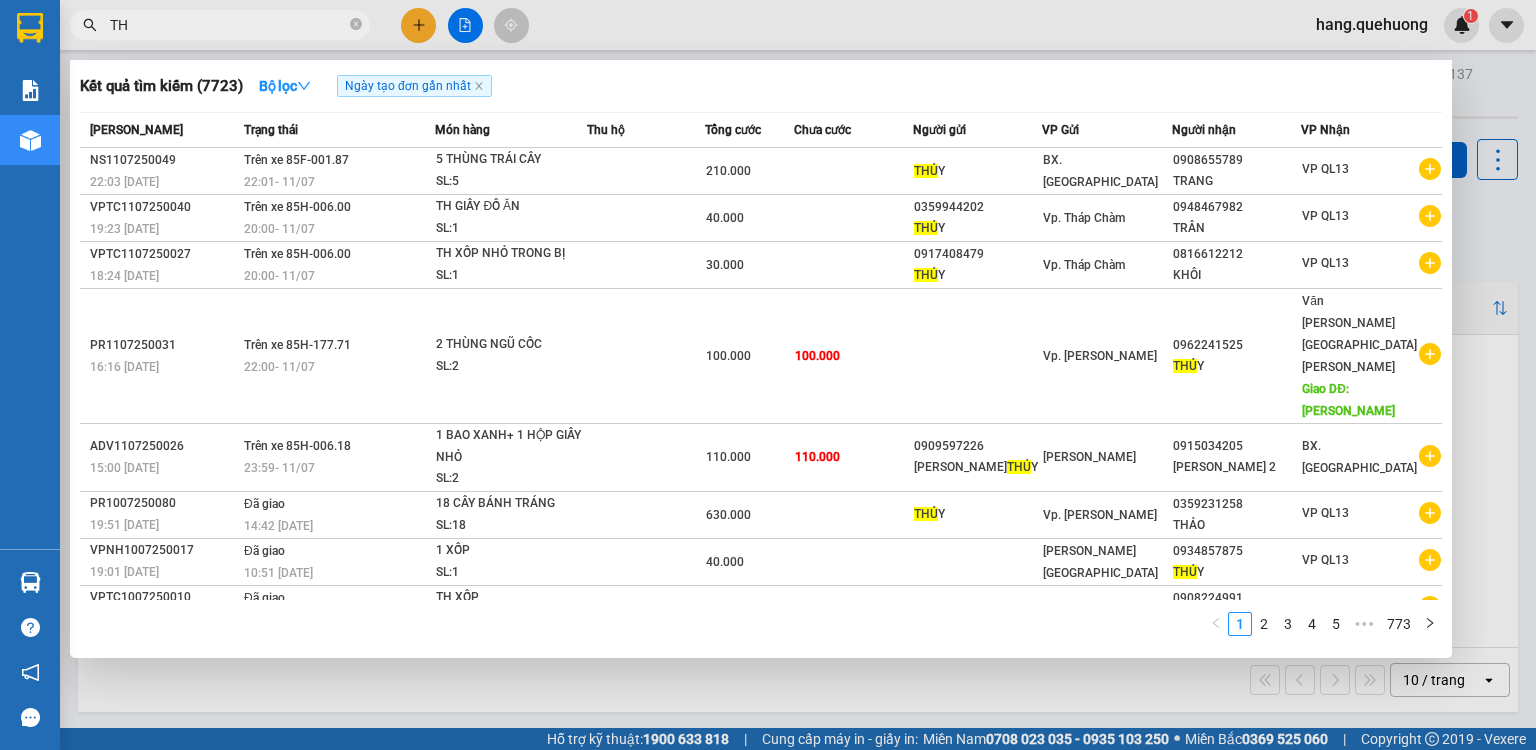 type on "T" 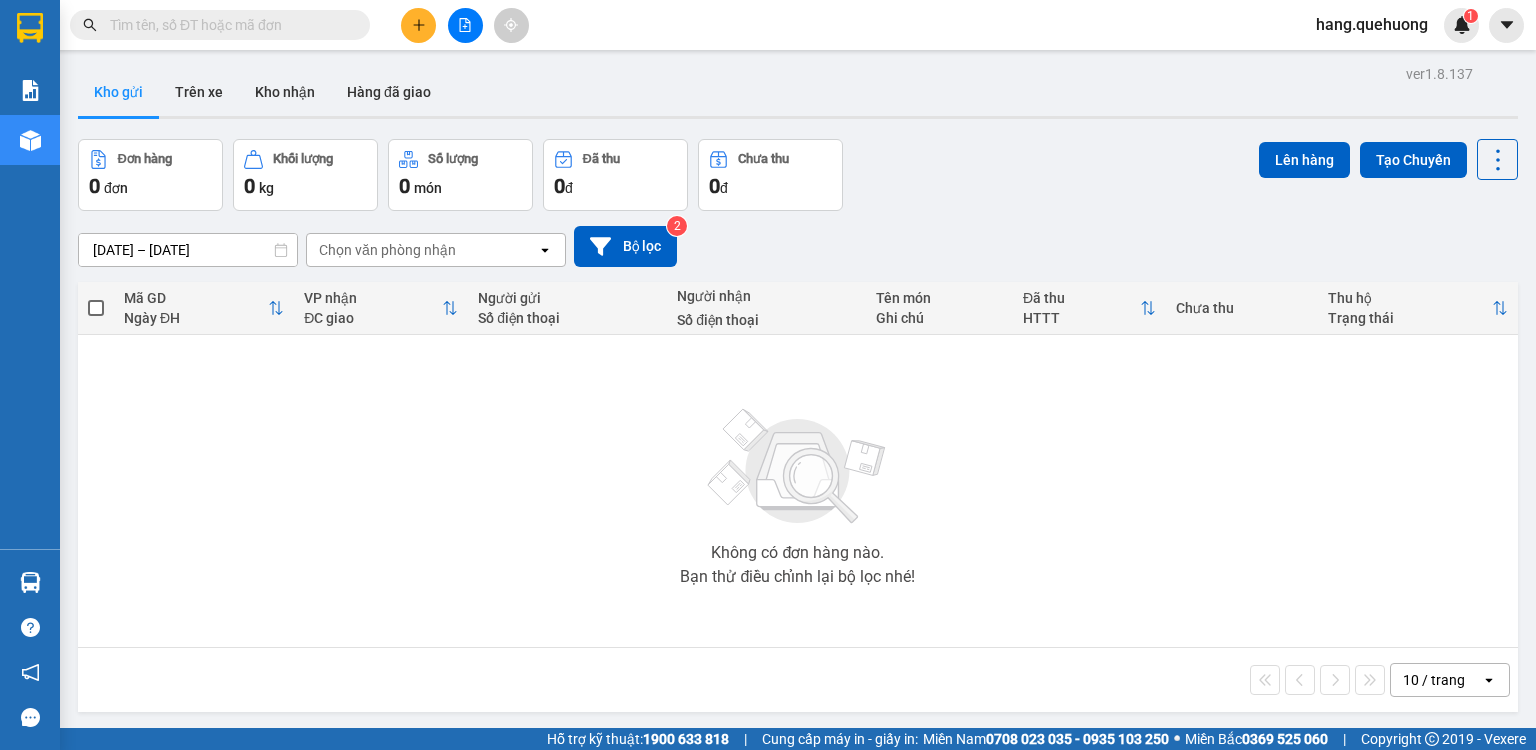 click at bounding box center [228, 25] 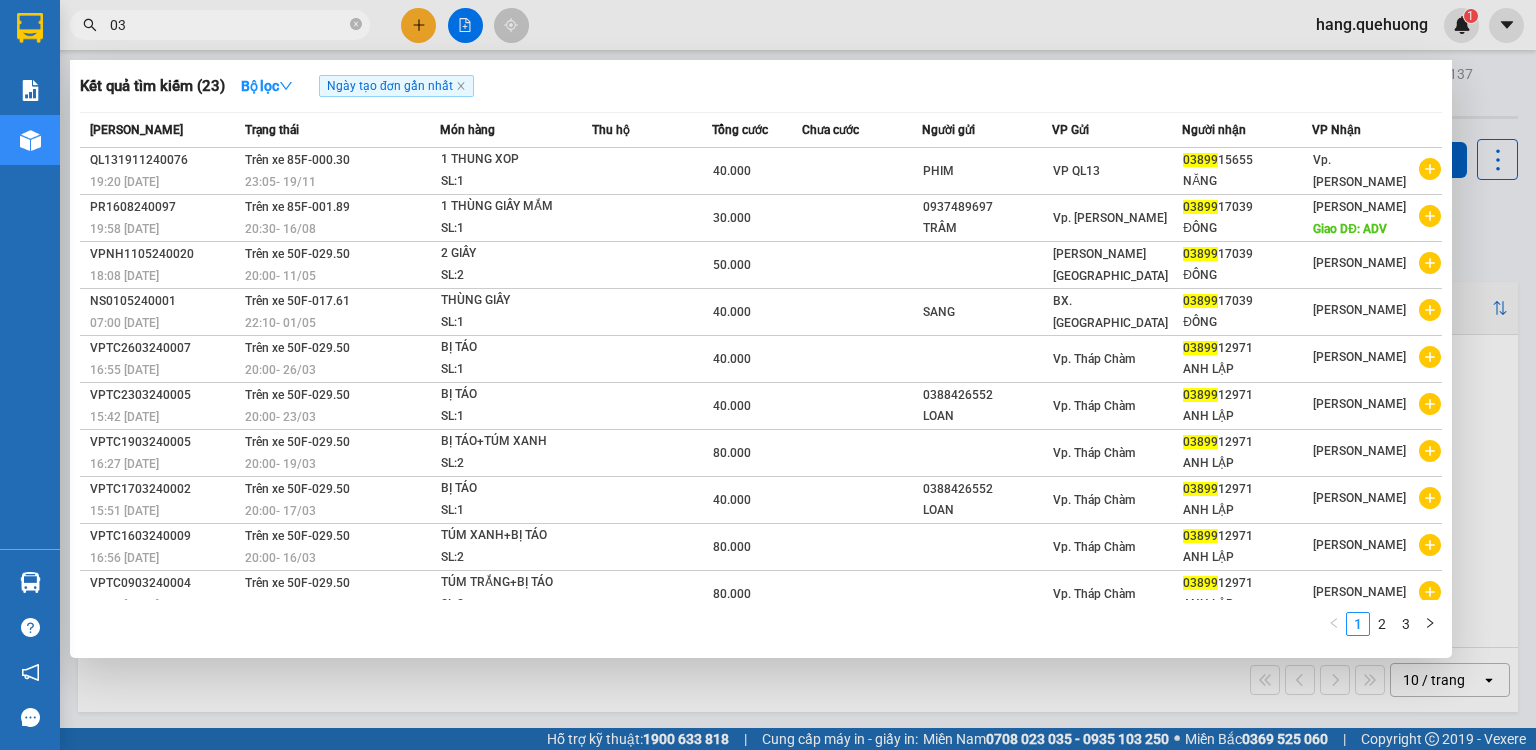 type on "0" 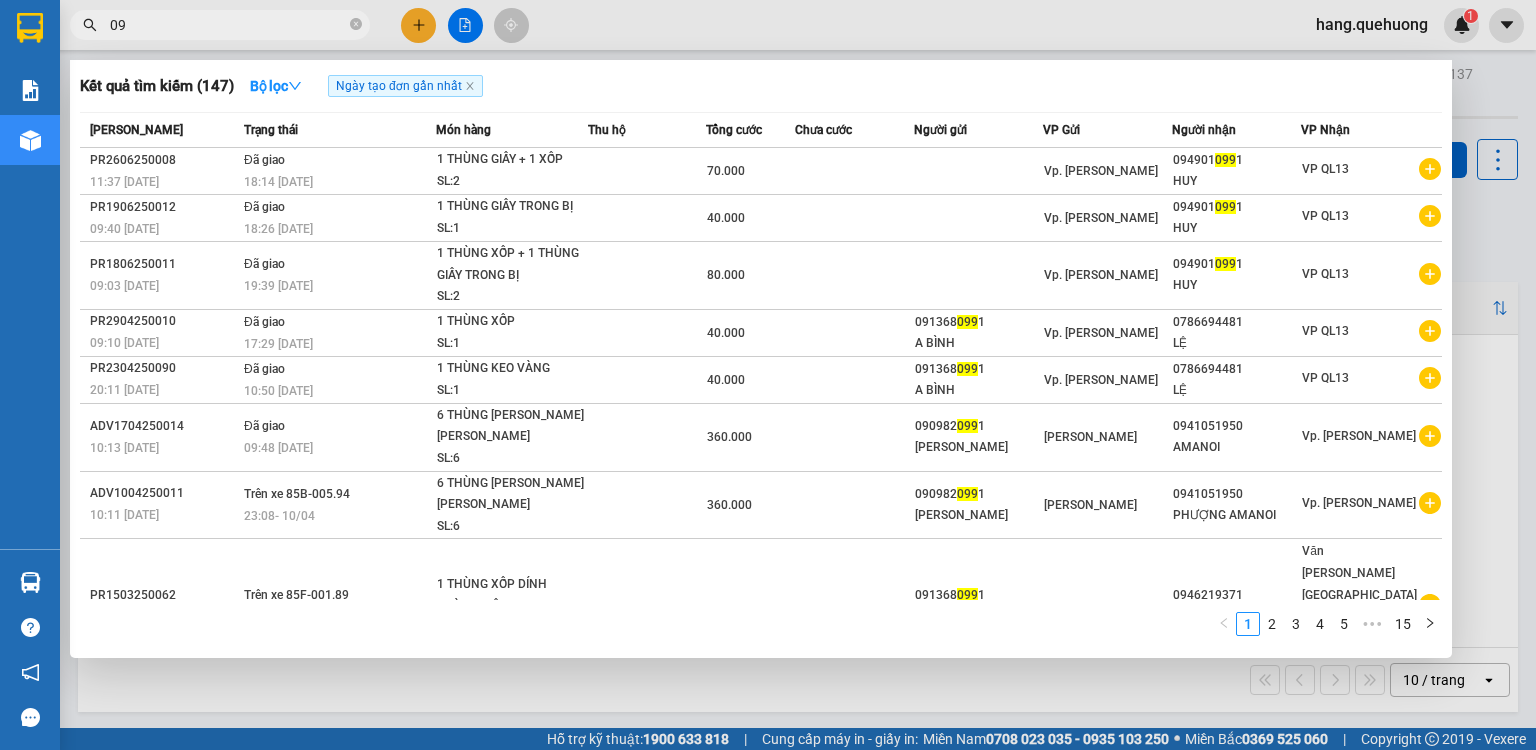 type on "0" 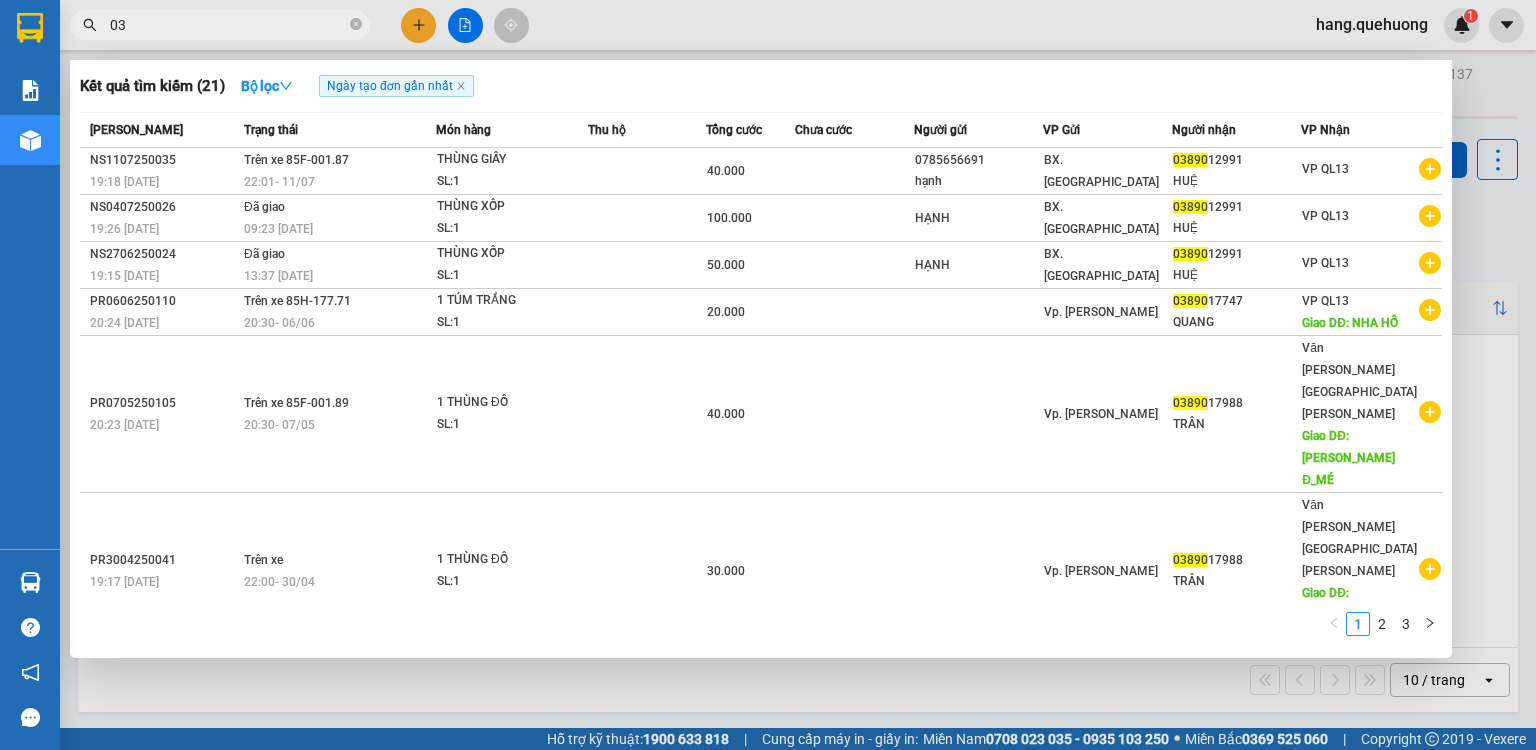 type on "0" 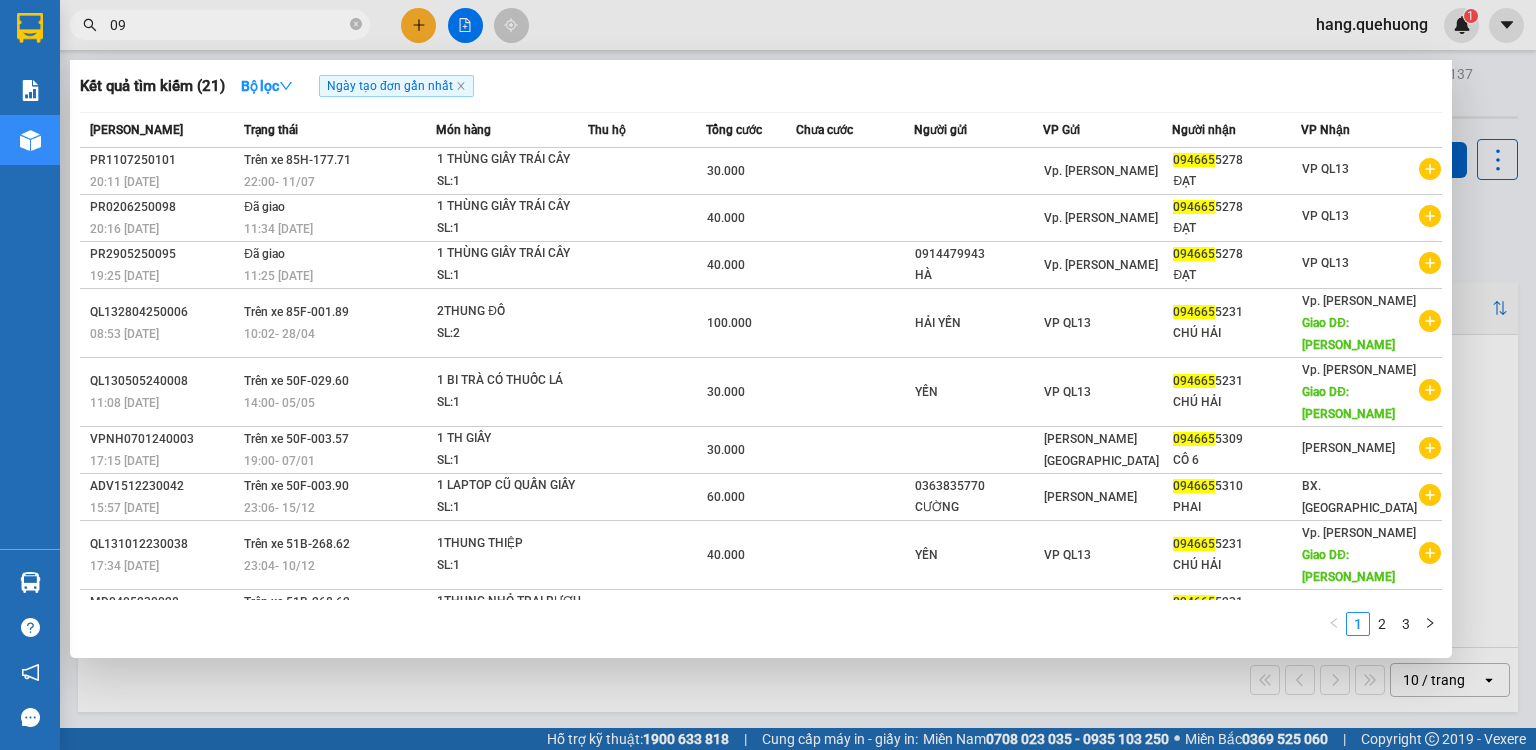 type on "0" 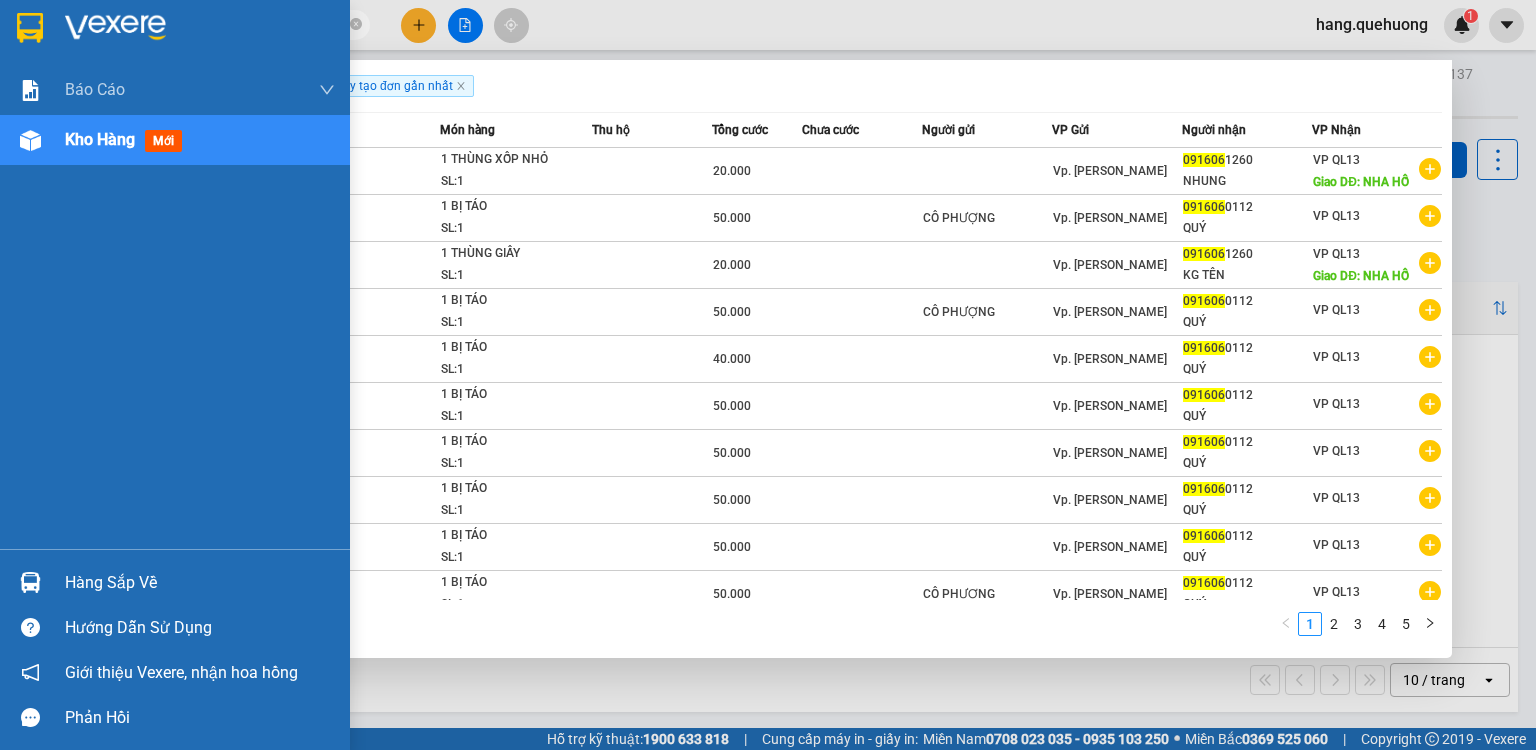 type on "091606" 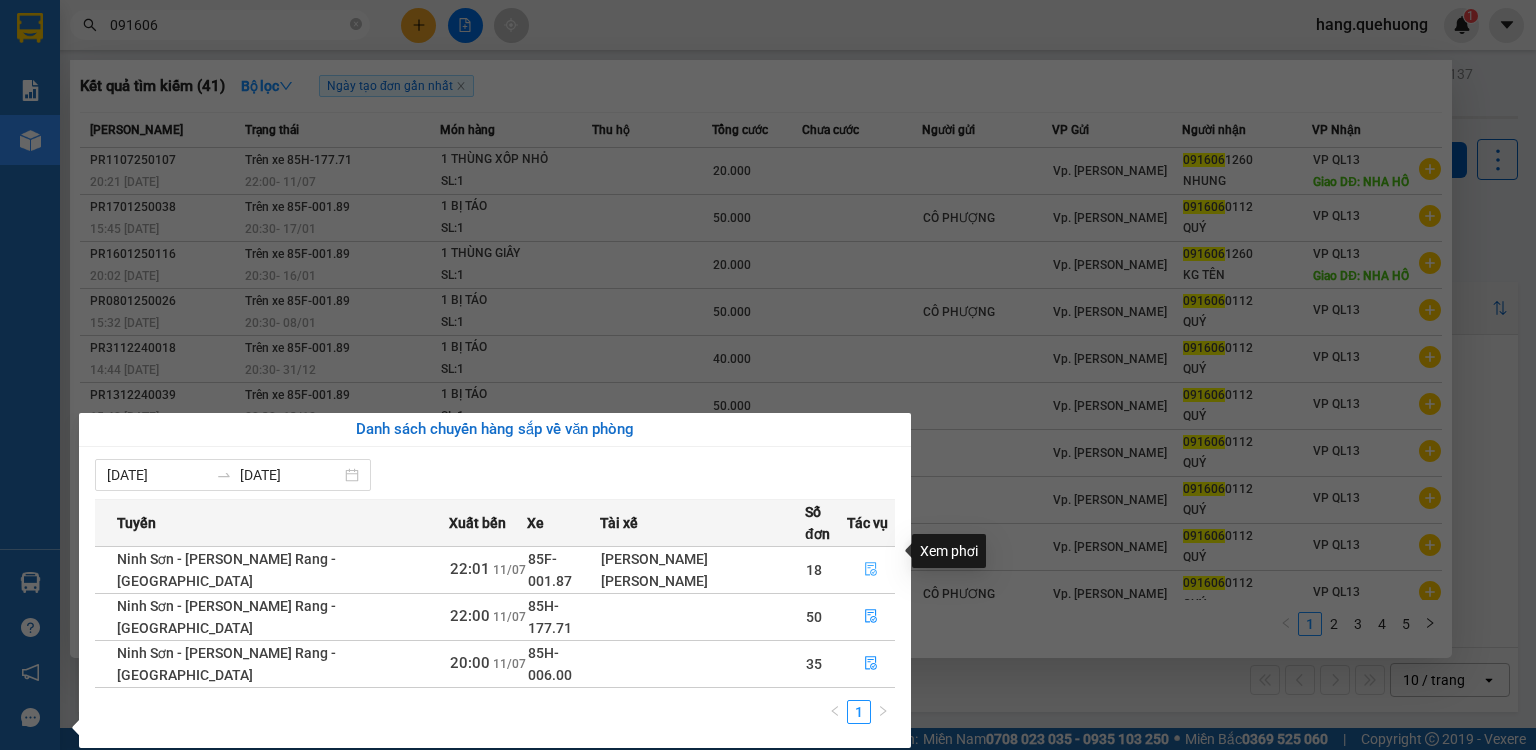 click 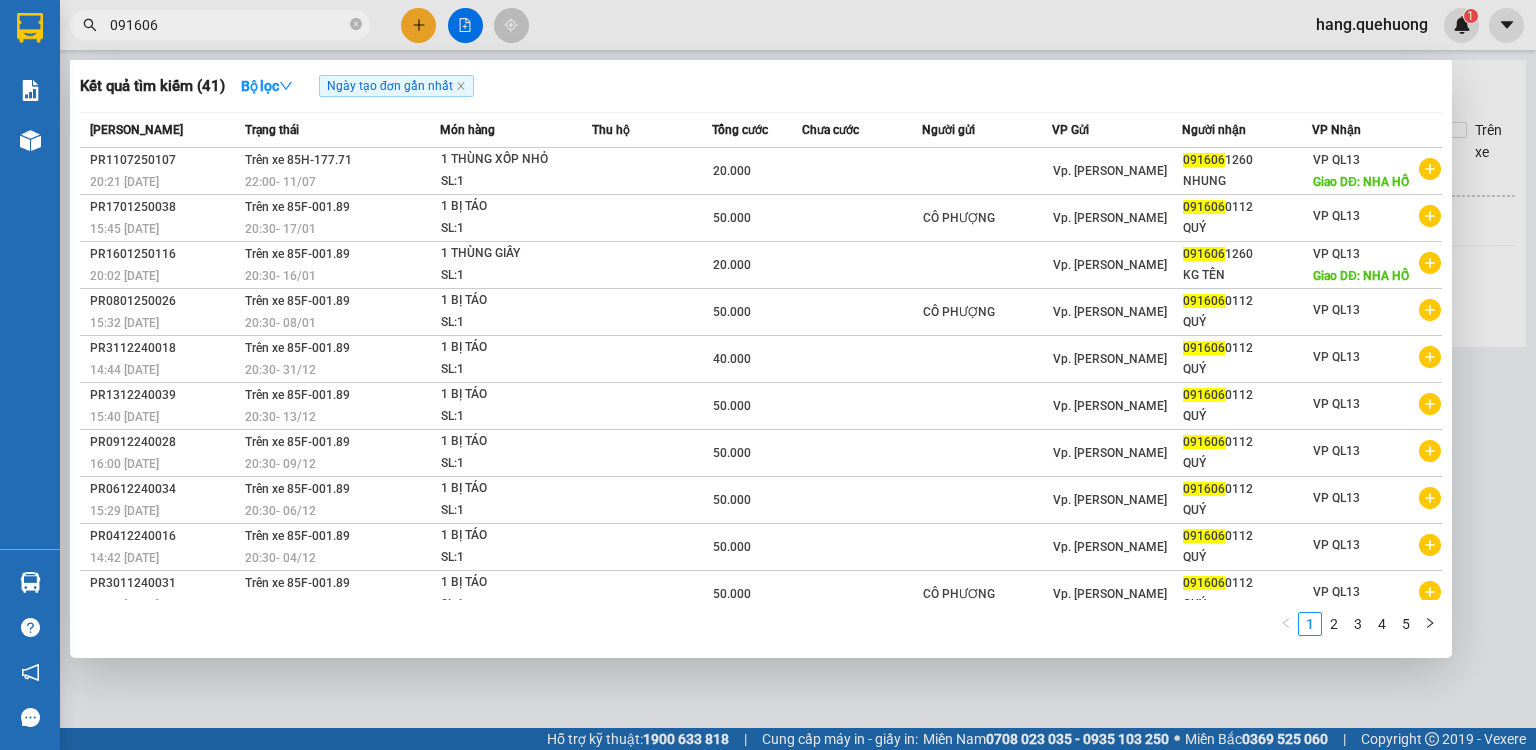 click at bounding box center (768, 375) 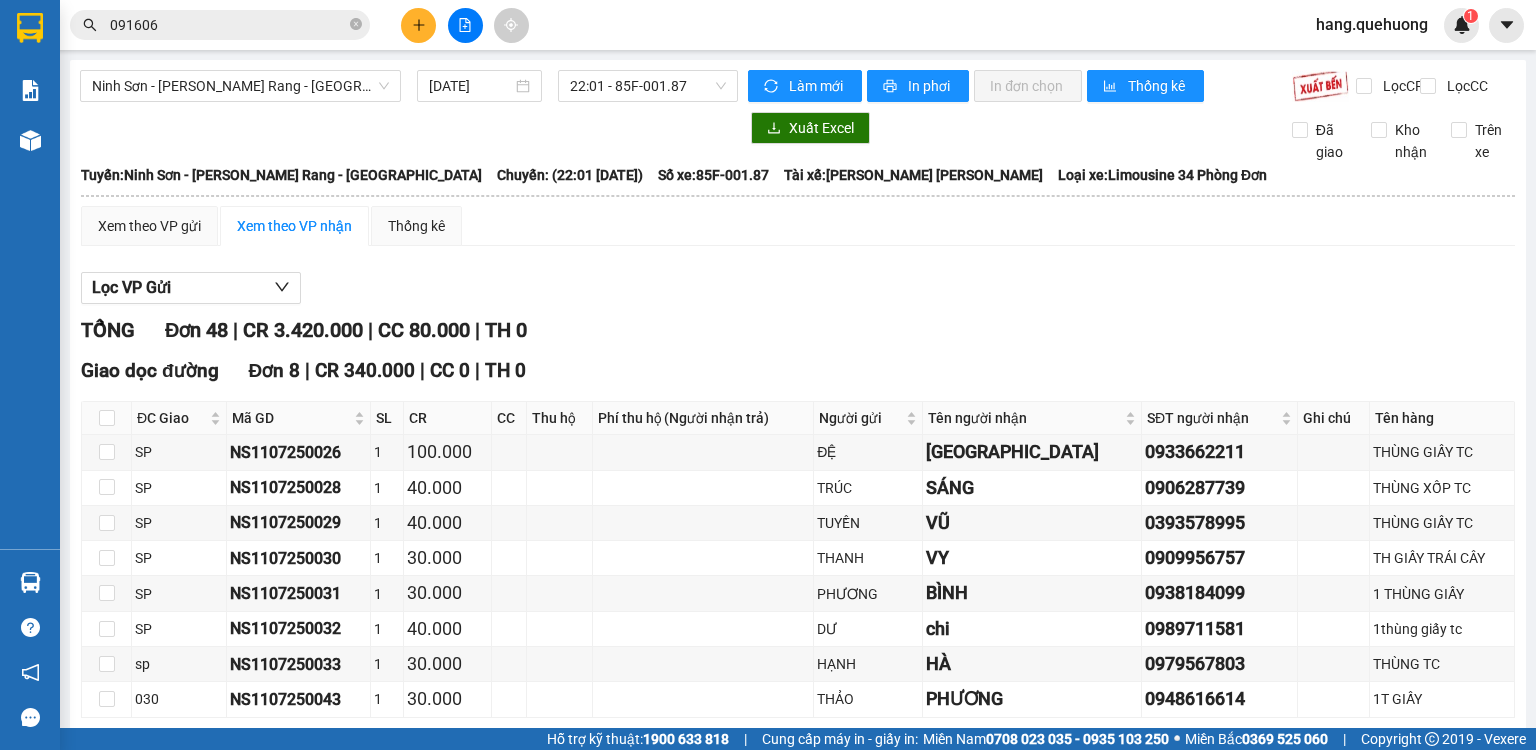 click on "Ninh Sơn - Phan Rang - Miền Tây 11/07/2025 22:01     - 85F-001.87  Làm mới In phơi In đơn chọn Thống kê Lọc  CR Lọc  CC Xuất Excel Đã giao Kho nhận Trên xe An Anh Limousine   19008678   Số 2 Nguyễn Tri Phương nối dài, P. Văn Hải 06:39 - 12/07/2025 Tuyến:  Ninh Sơn - Phan Rang - Miền Tây Chuyến:   (22:01 - 11/07/2025) Số xe:  85F-001.87 Tài xế:  TRẦN THANH QUANG Loại xe:  Limousine 34 Phòng Đơn Tuyến:  Ninh Sơn - Phan Rang - Miền Tây Chuyến:   (22:01 - 11/07/2025) Số xe:  85F-001.87 Tài xế:  TRẦN THANH QUANG Loại xe:  Limousine 34 Phòng Đơn Xem theo VP gửi Xem theo VP nhận Thống kê Lọc VP Gửi TỔNG Đơn   48 | CR   3.420.000 | CC   80.000 | TH   0 Giao dọc đường Đơn   8 | CR   340.000 | CC   0 | TH   0 ĐC Giao Mã GD SL CR CC Thu hộ Phí thu hộ (Người nhận trả) Người gửi Tên người nhận SĐT người nhận Ghi chú Tên hàng Ký nhận                             SP 1 ĐỆ" at bounding box center [798, 1367] 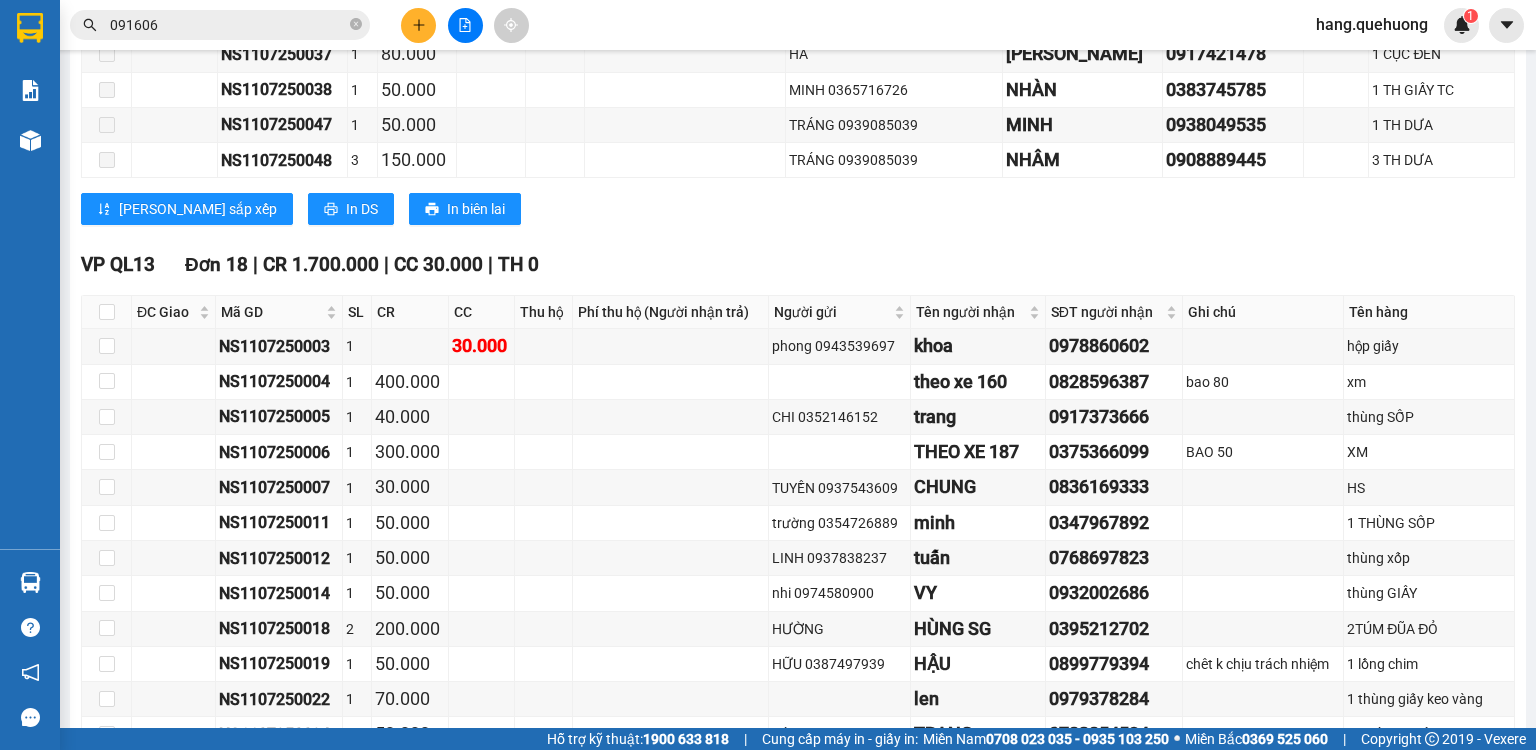 scroll, scrollTop: 1360, scrollLeft: 0, axis: vertical 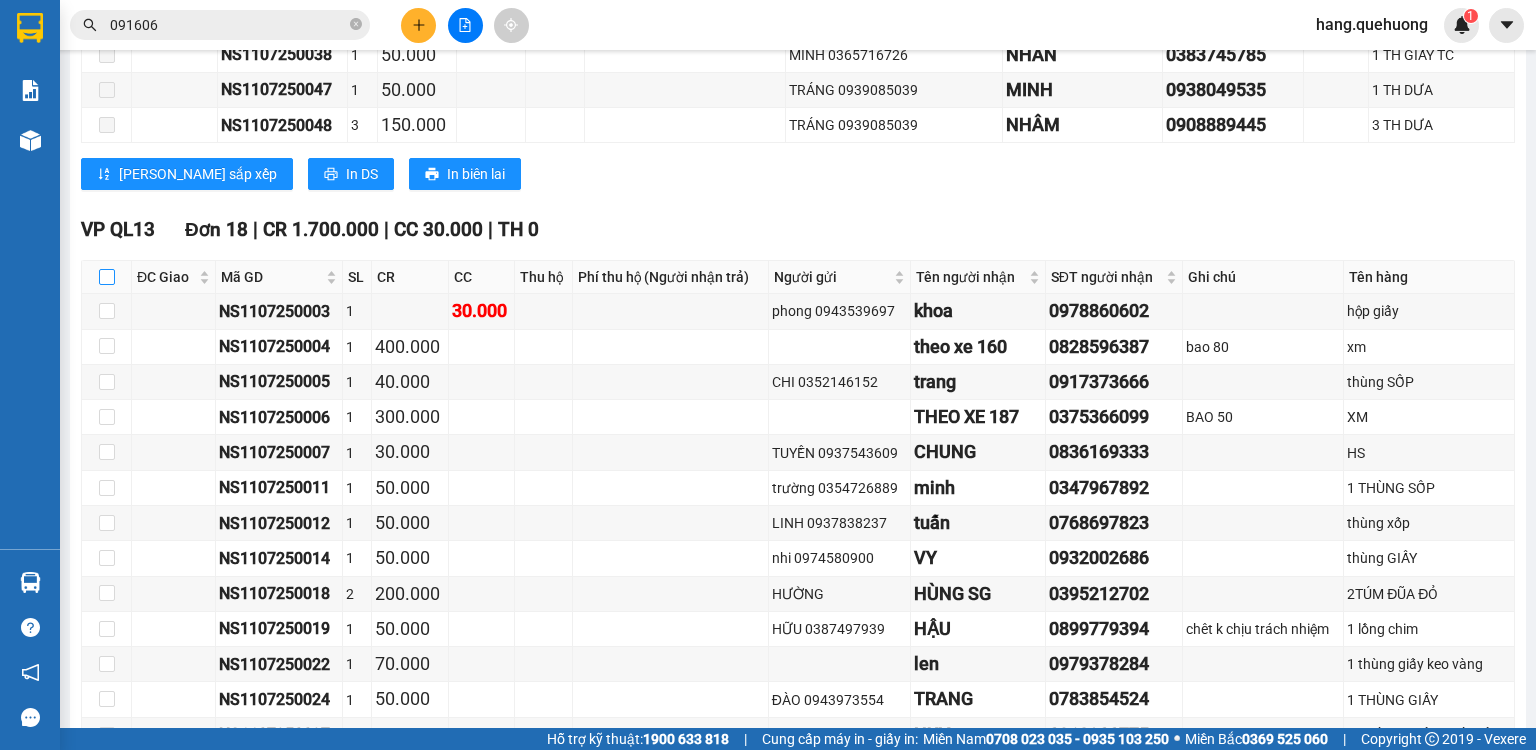 click at bounding box center [107, 277] 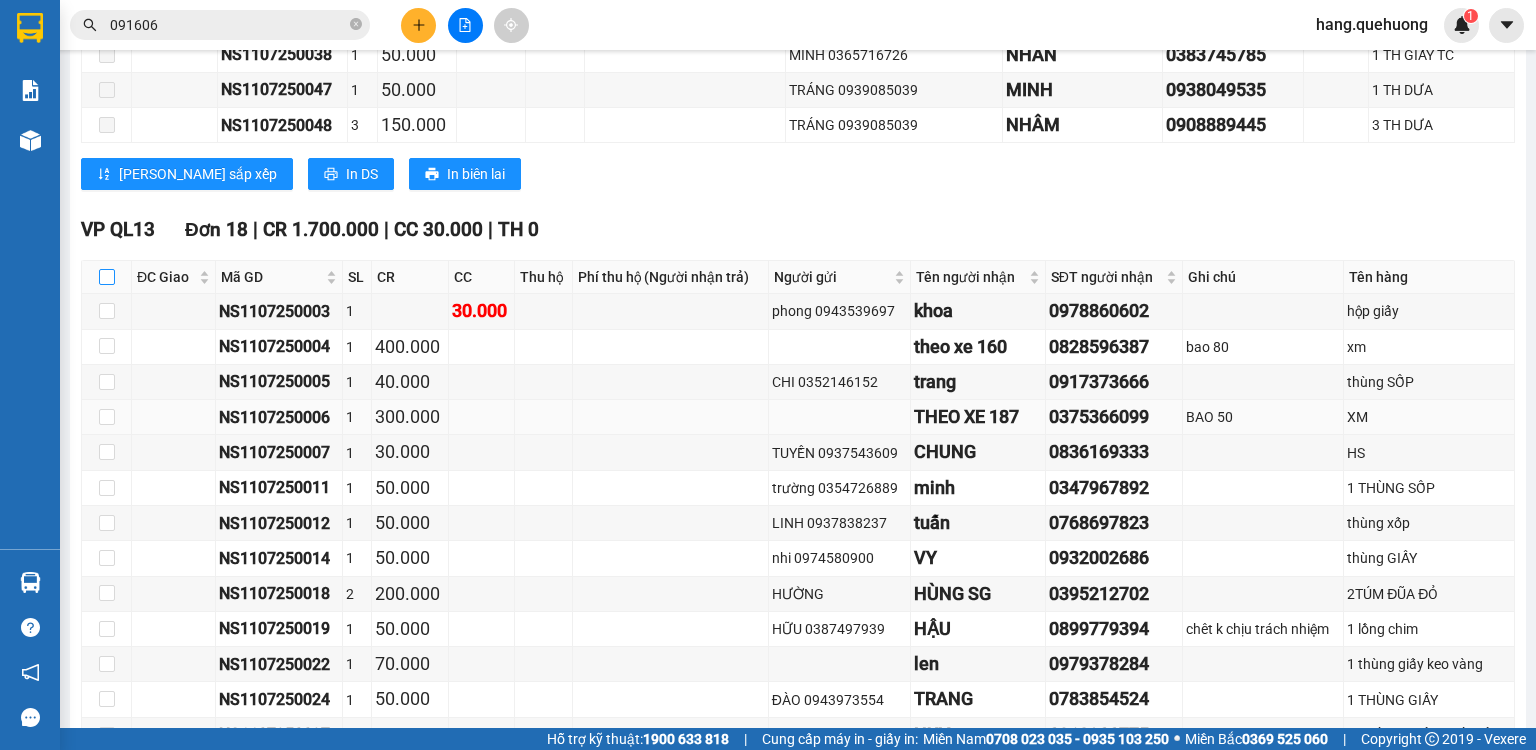 checkbox on "true" 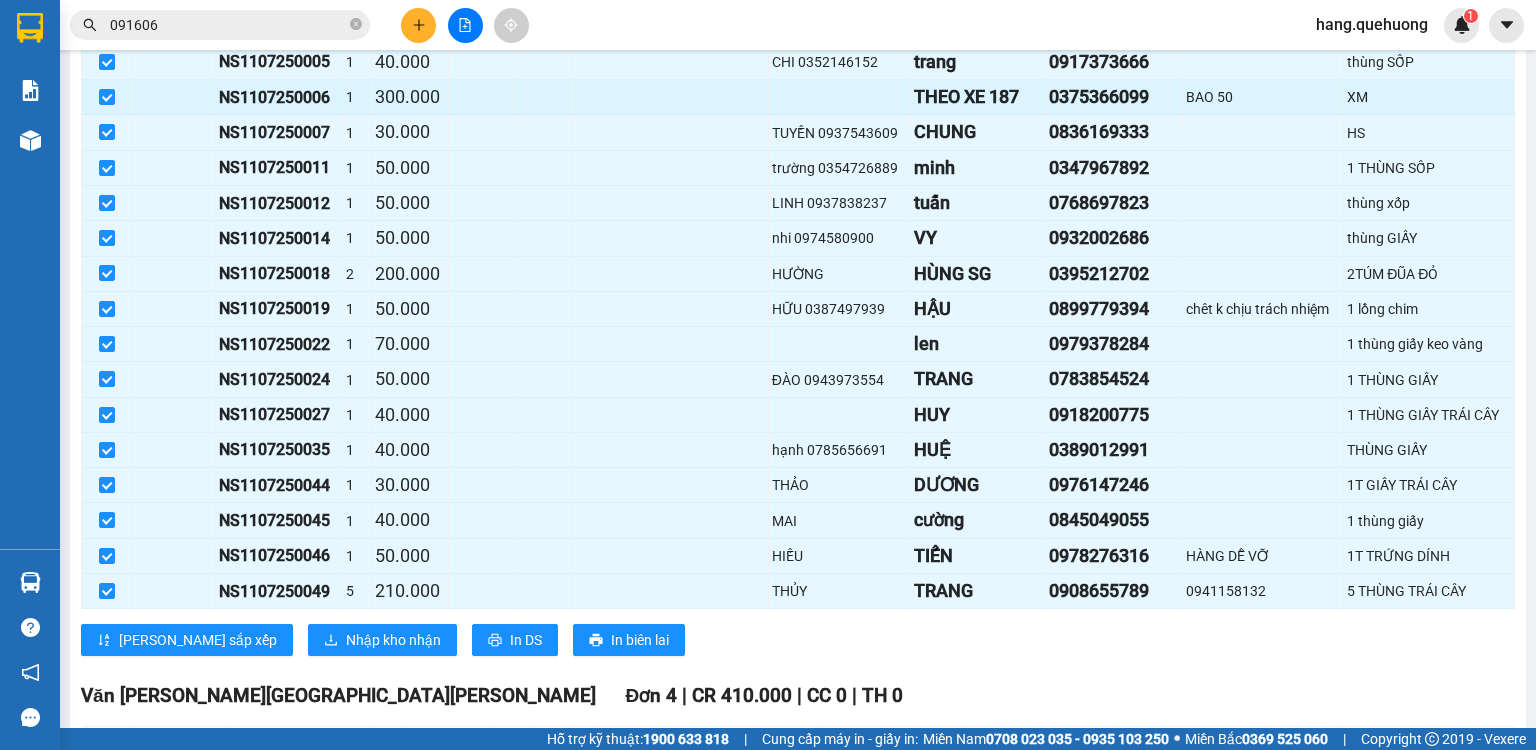 scroll, scrollTop: 1920, scrollLeft: 0, axis: vertical 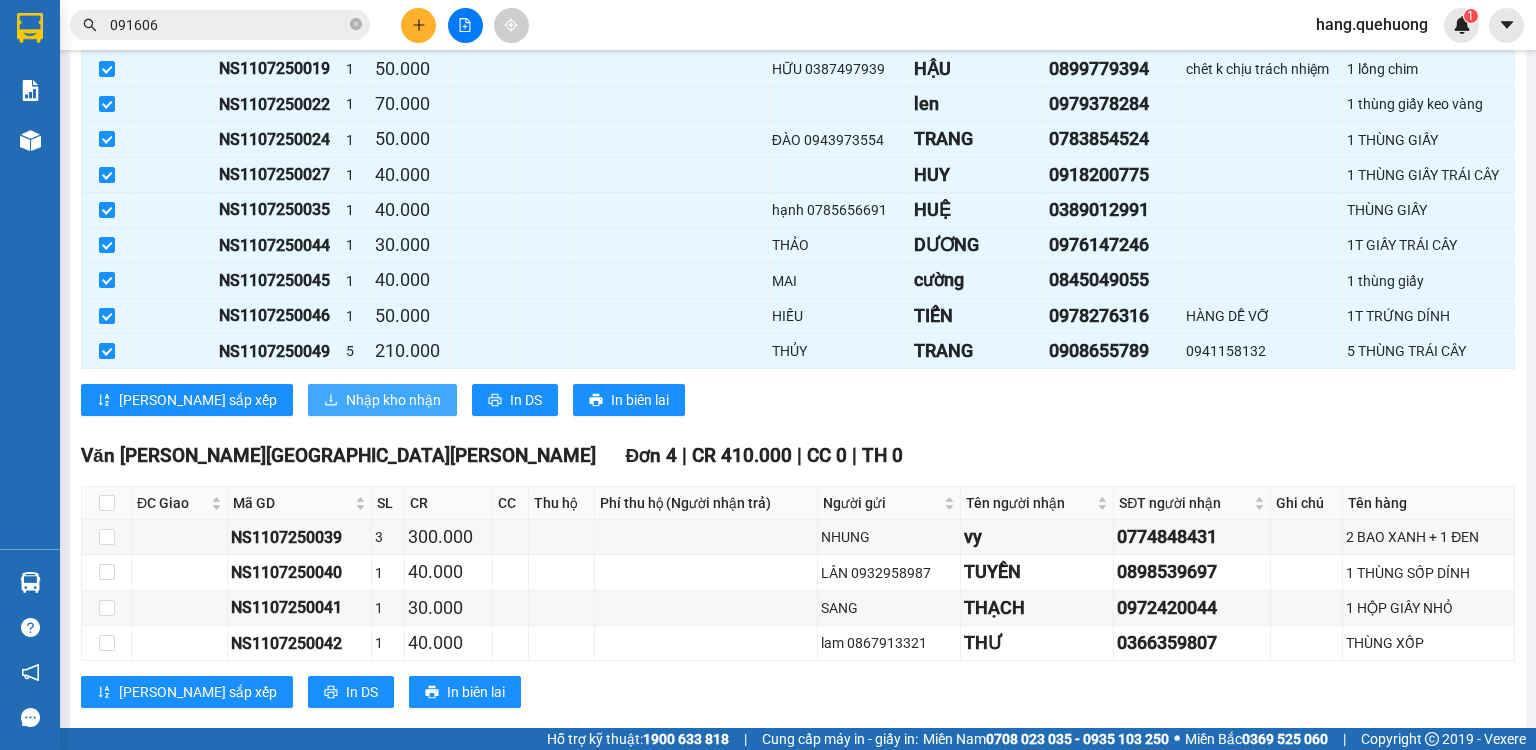 click on "Nhập kho nhận" at bounding box center (393, 400) 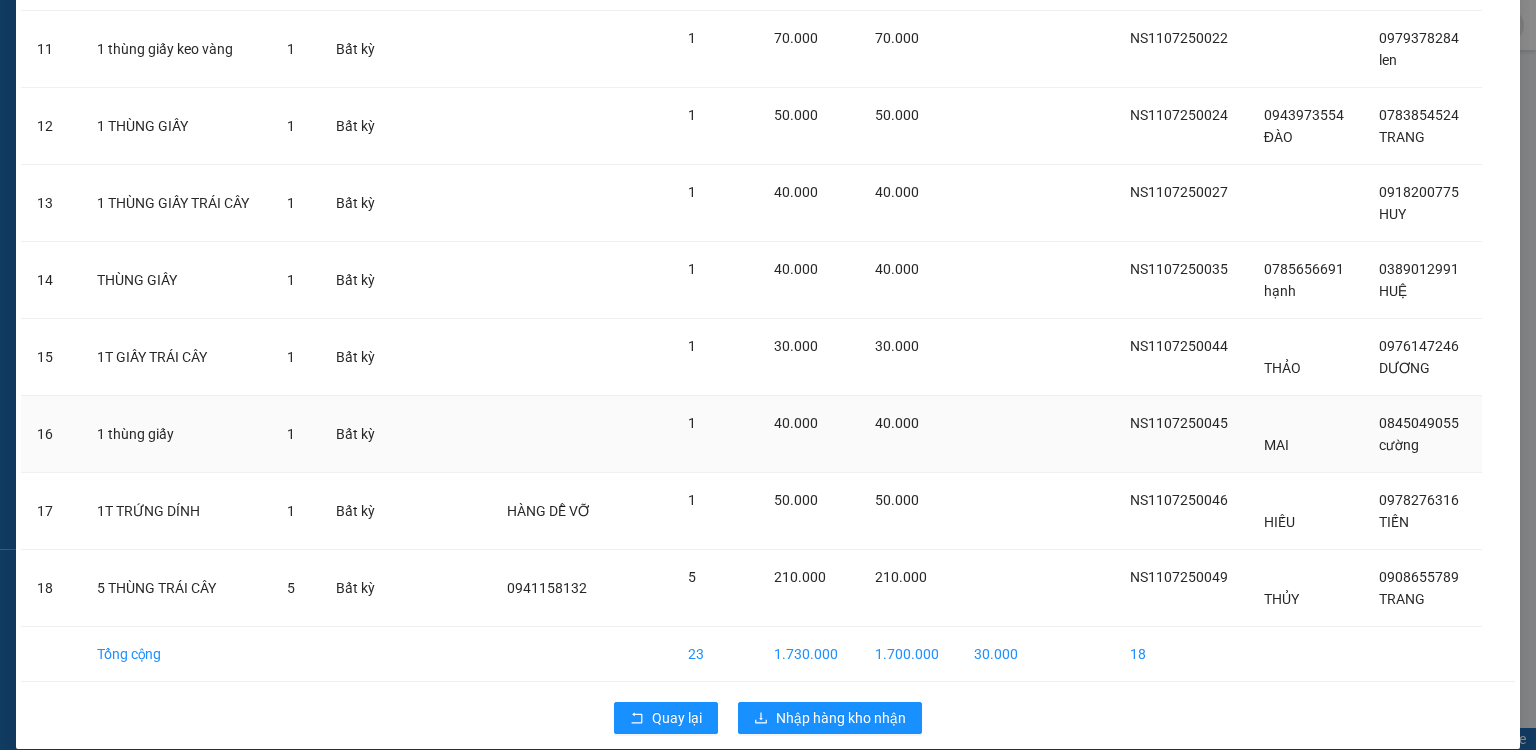 scroll, scrollTop: 946, scrollLeft: 0, axis: vertical 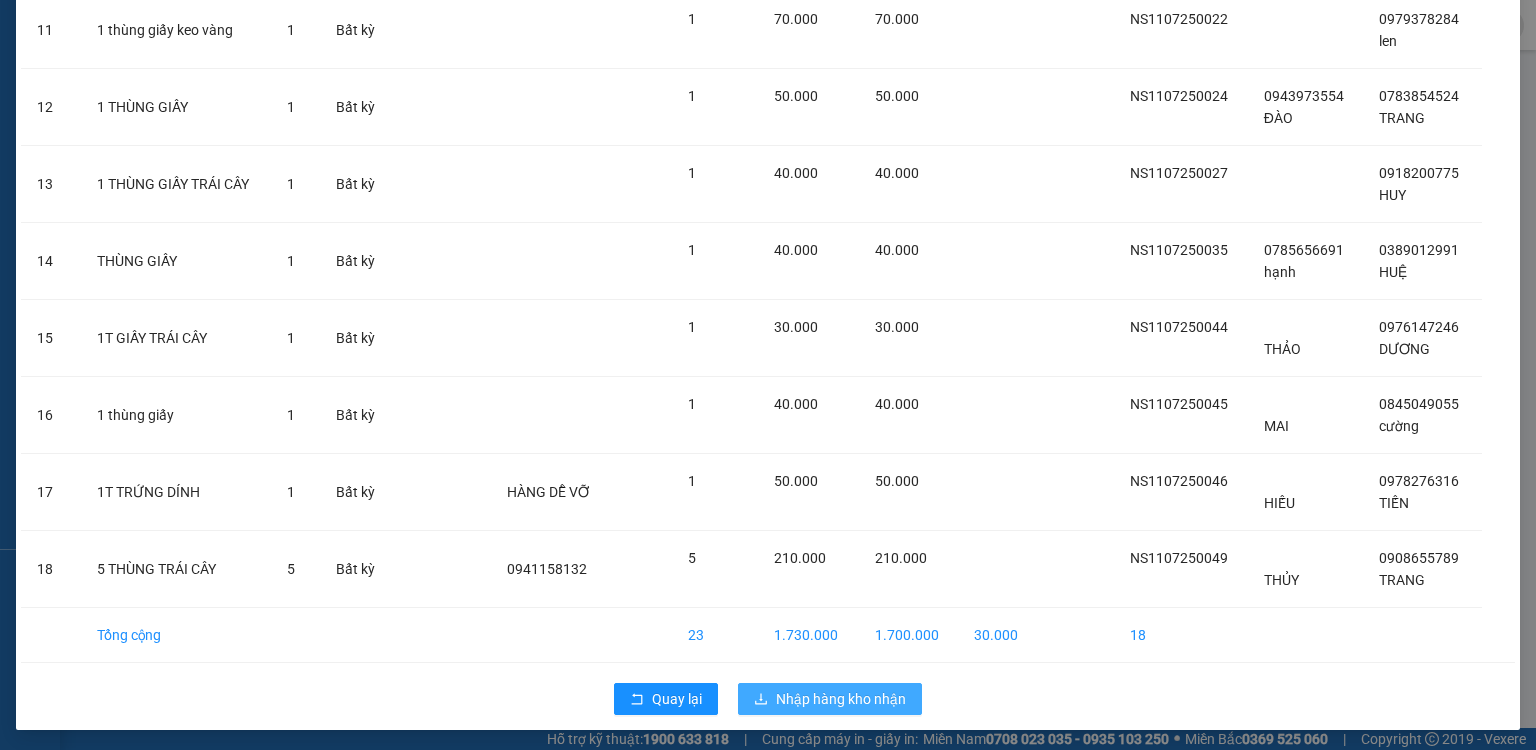 click on "Nhập hàng kho nhận" at bounding box center (830, 699) 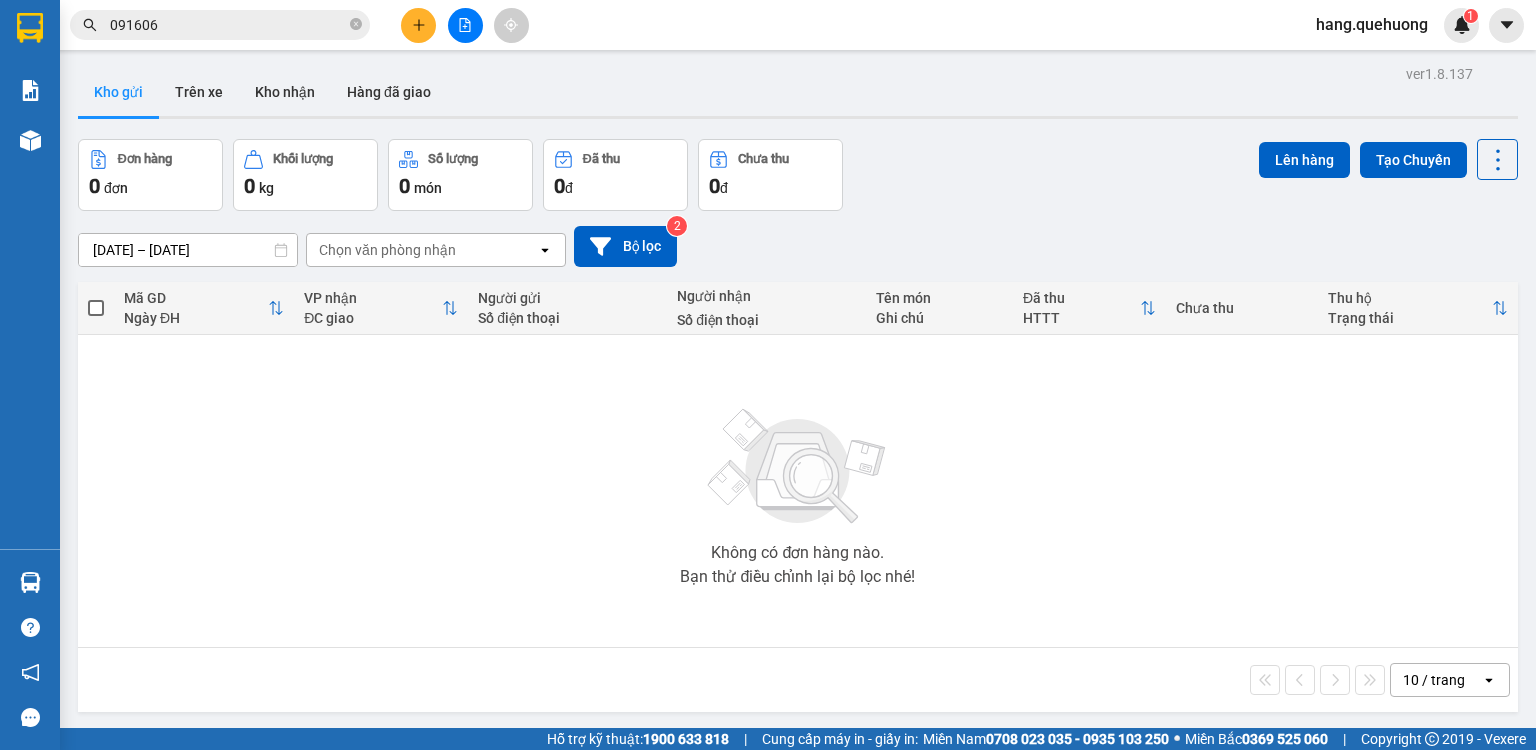 click on "091606" at bounding box center [228, 25] 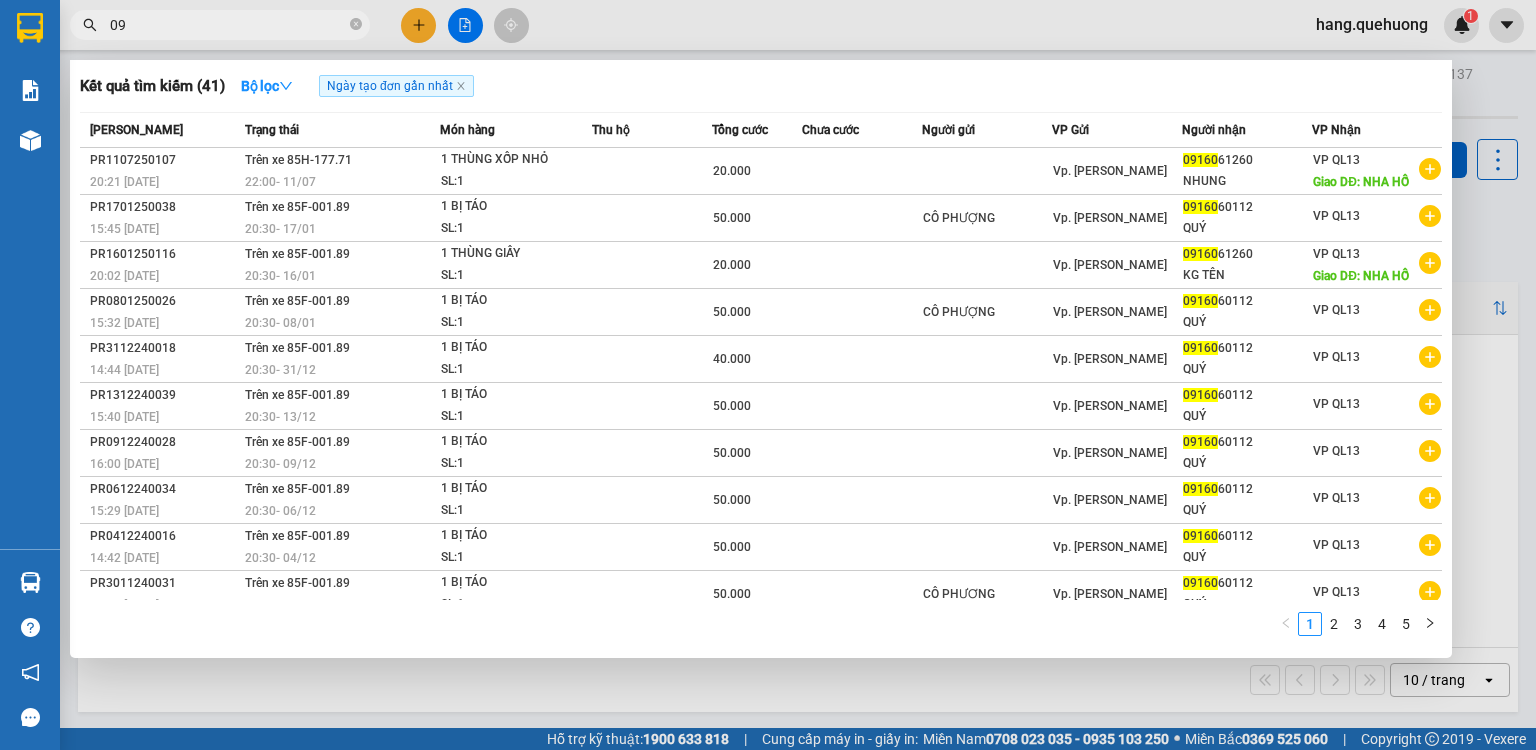 type on "0" 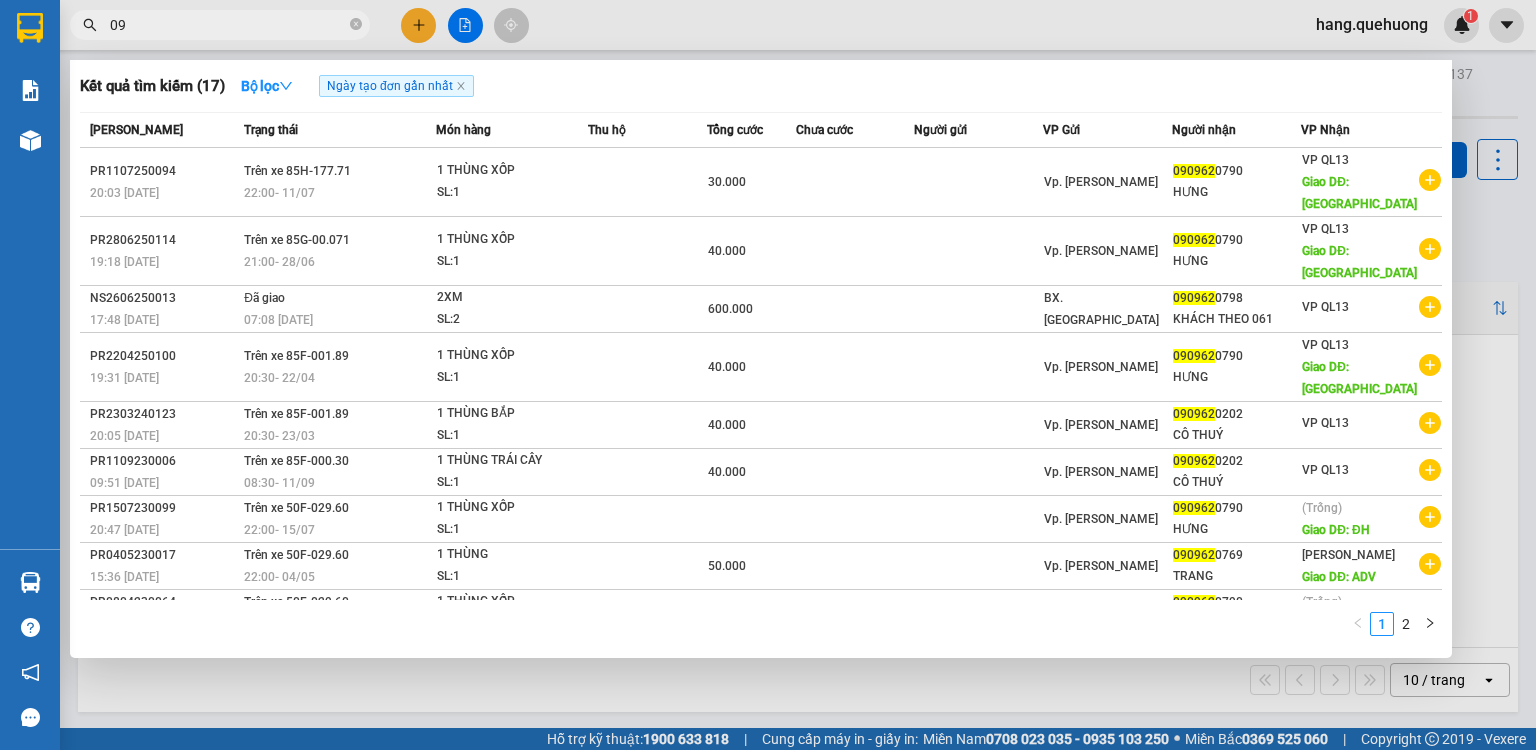type on "0" 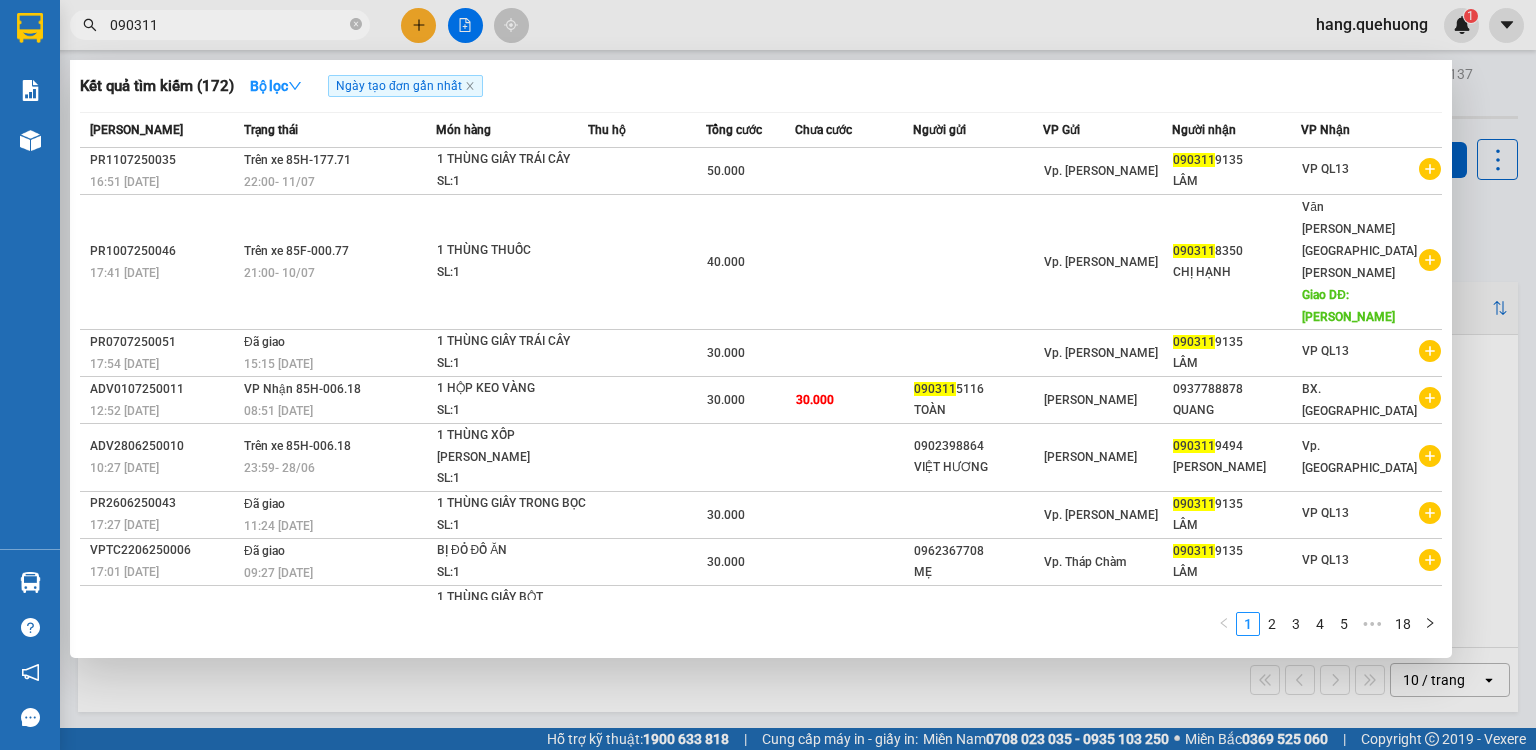 type on "090311" 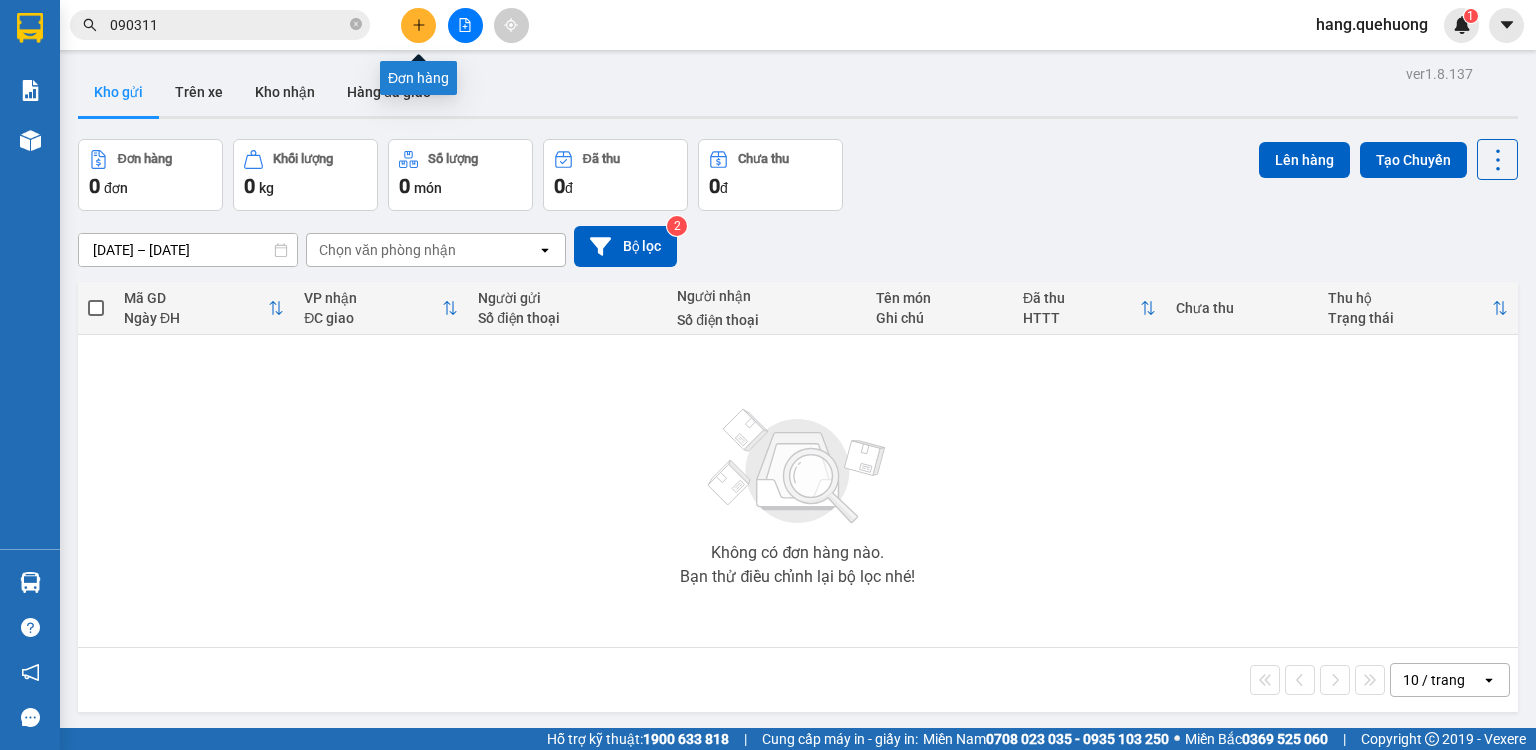 click at bounding box center (418, 25) 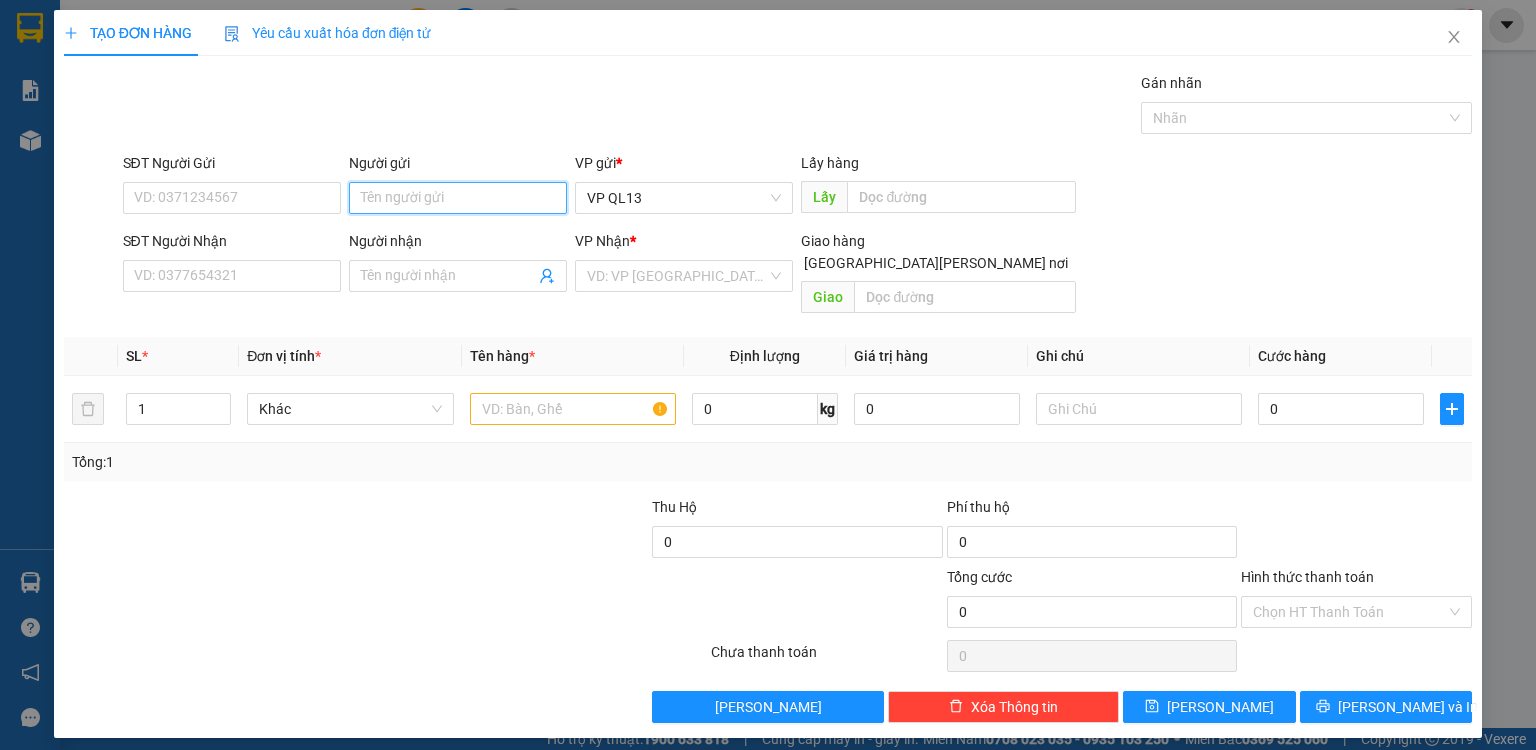 click on "Người gửi" at bounding box center (458, 198) 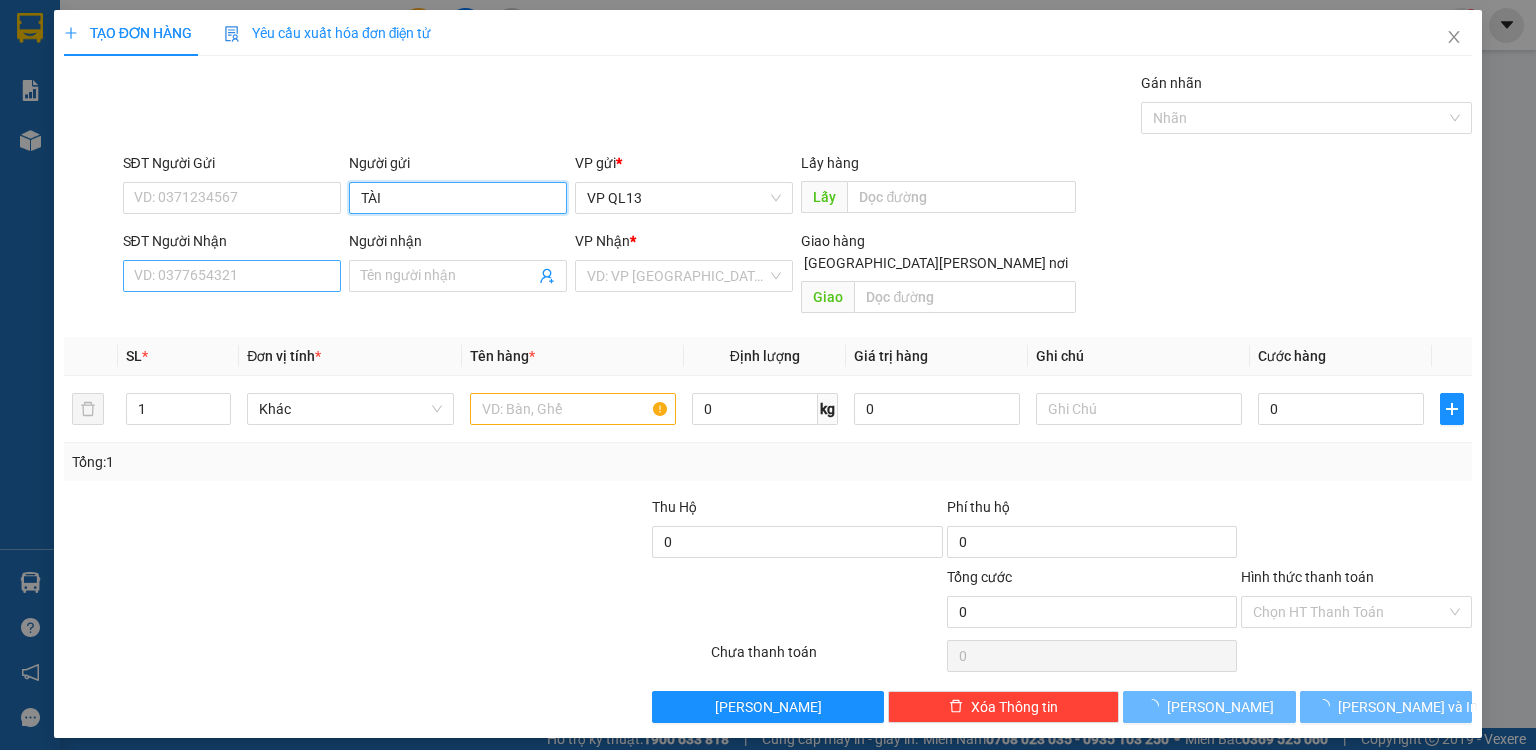 type on "TÀI" 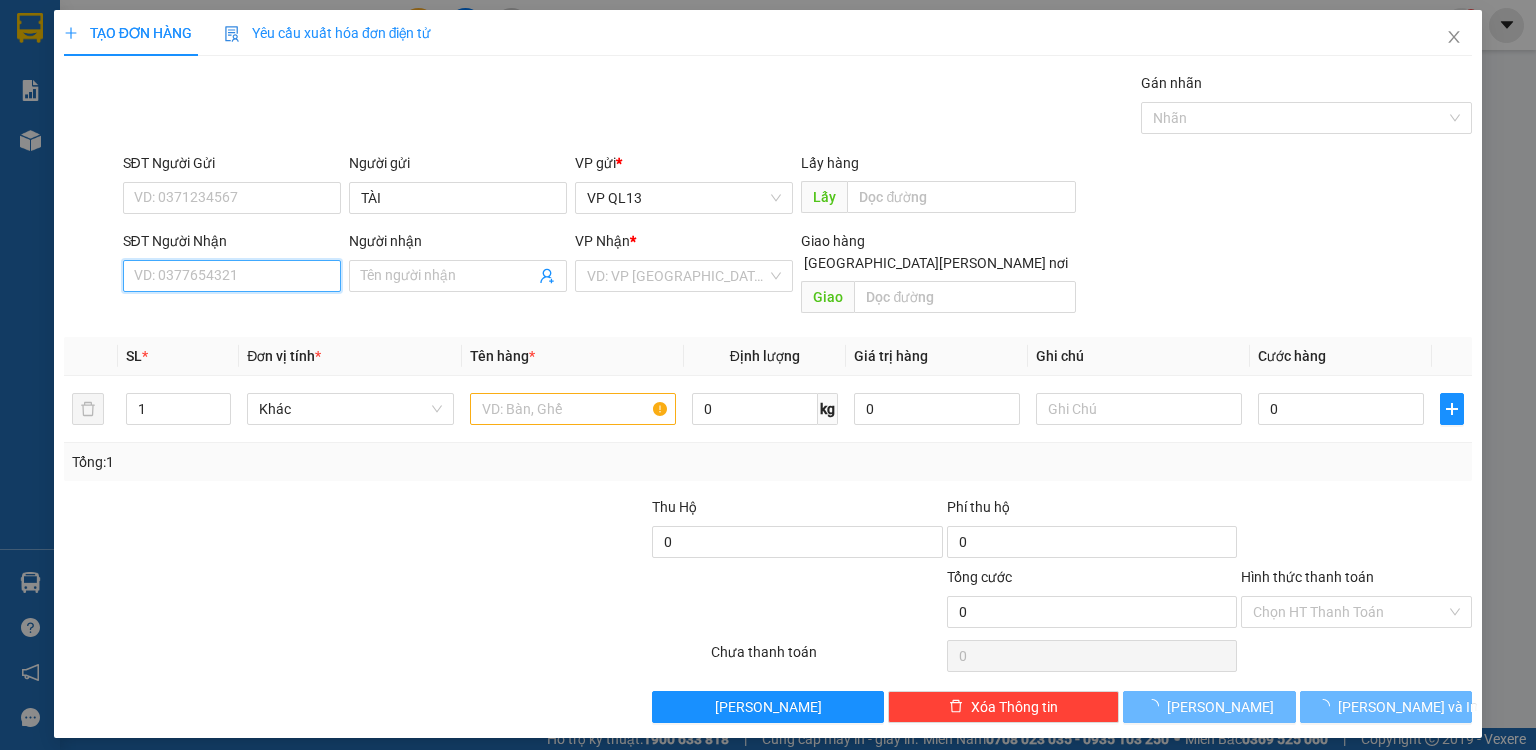 click on "SĐT Người Nhận" at bounding box center [232, 276] 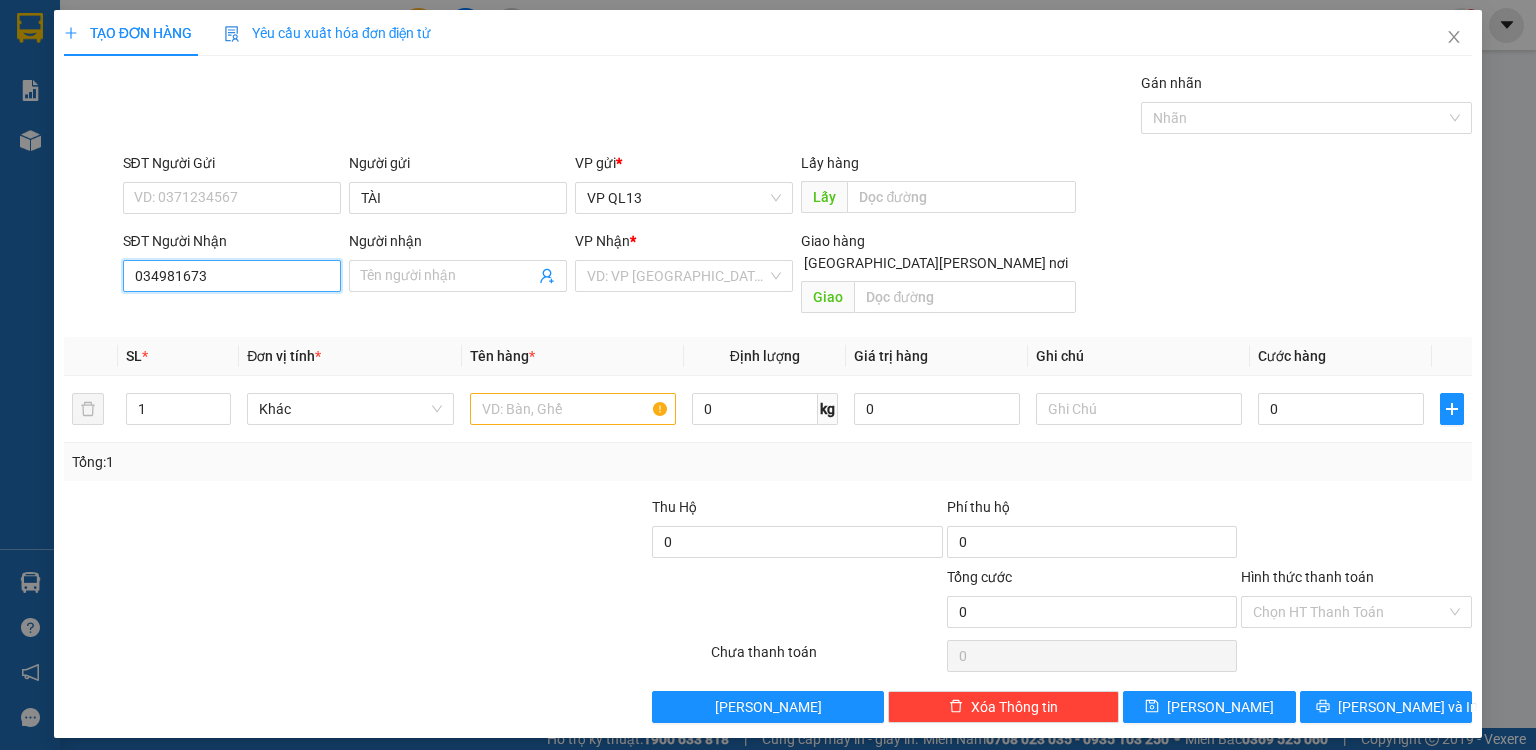 type on "0349816730" 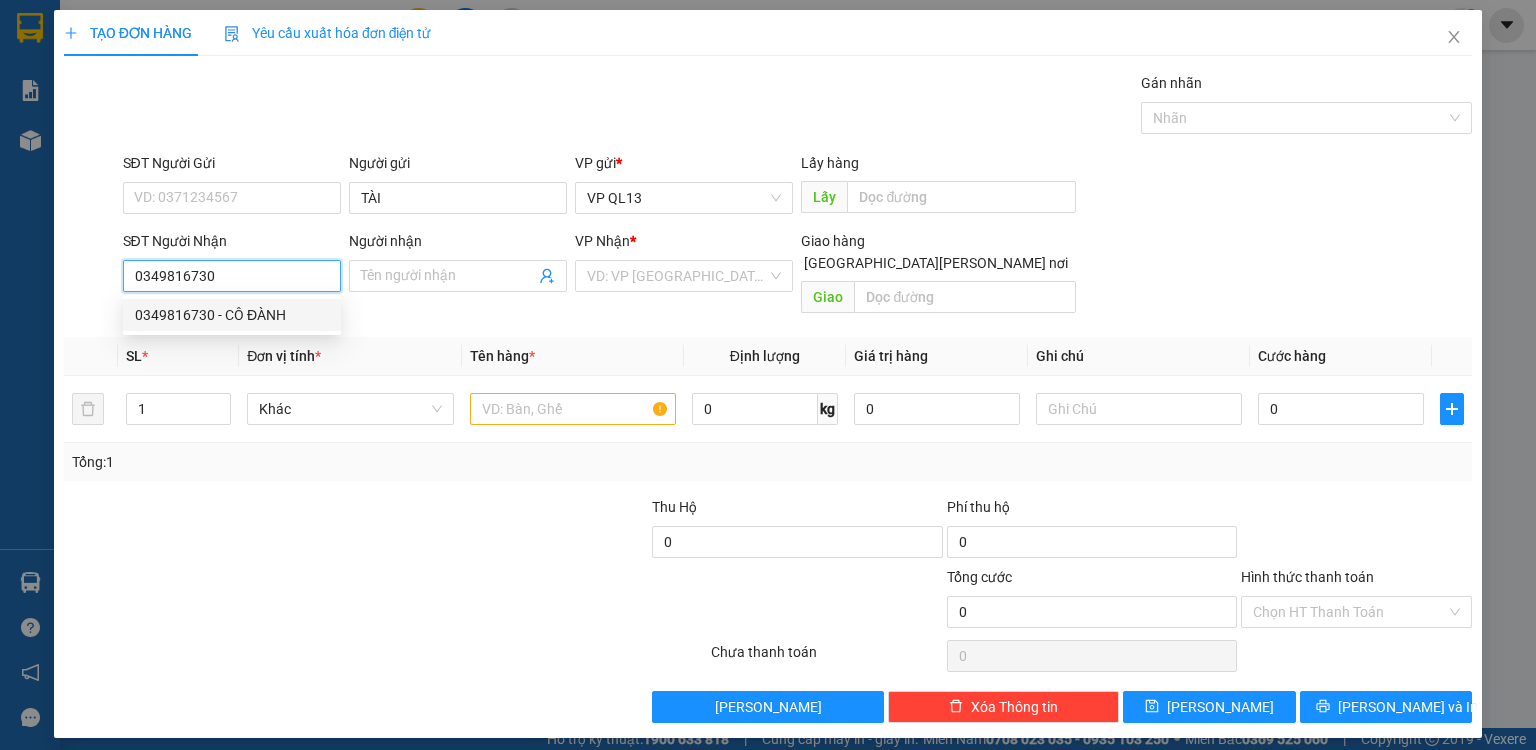 click on "0349816730 - CÔ ĐÀNH" at bounding box center (232, 315) 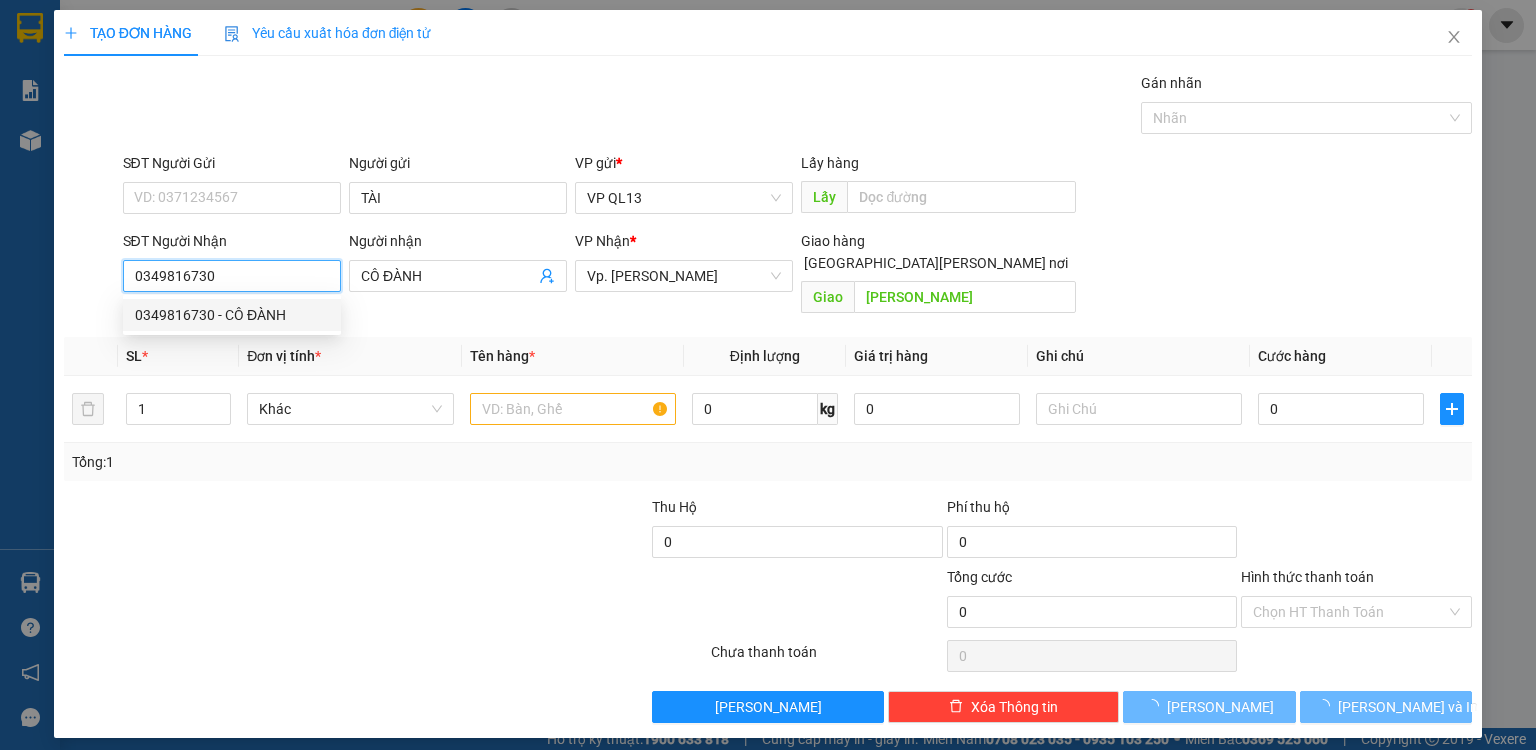 type on "50.000" 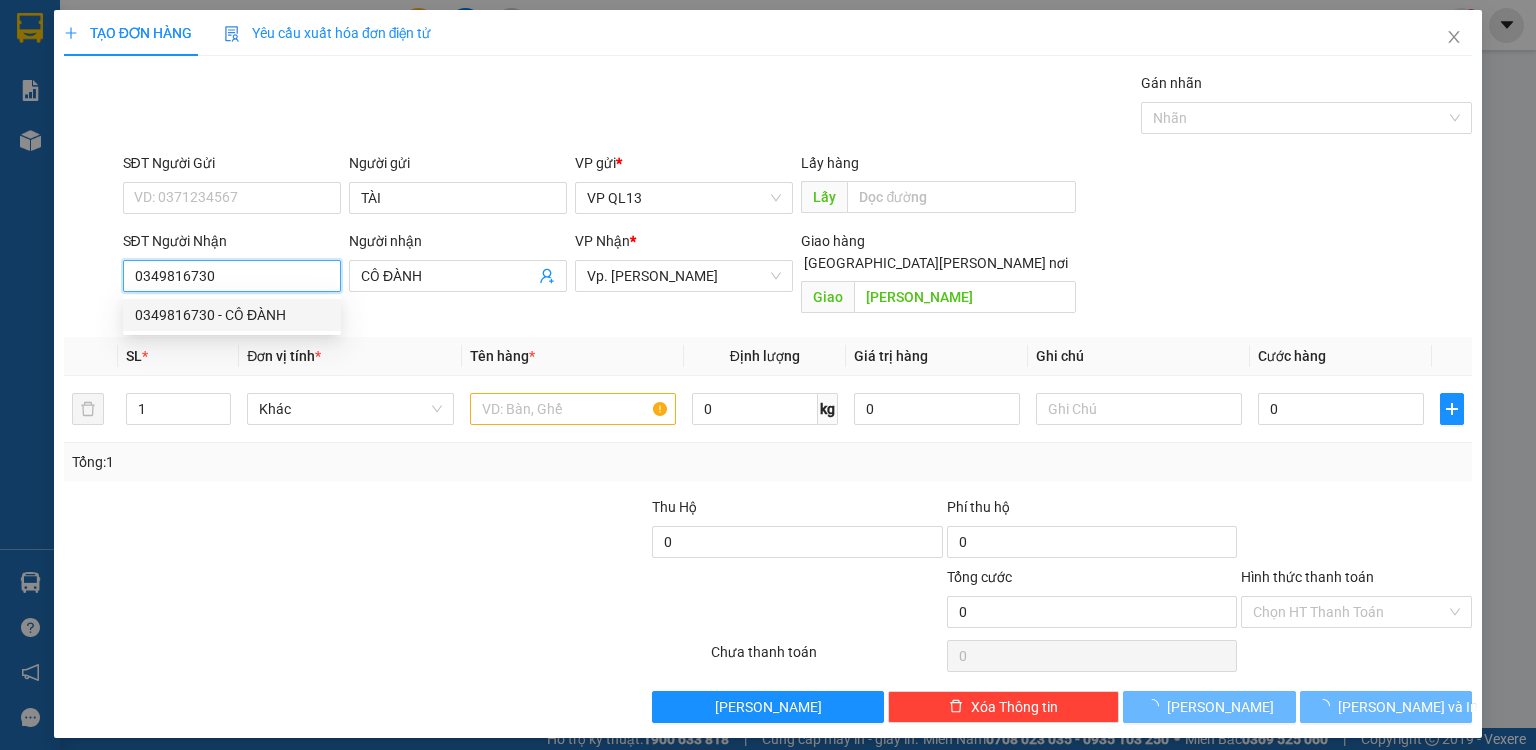 type on "50.000" 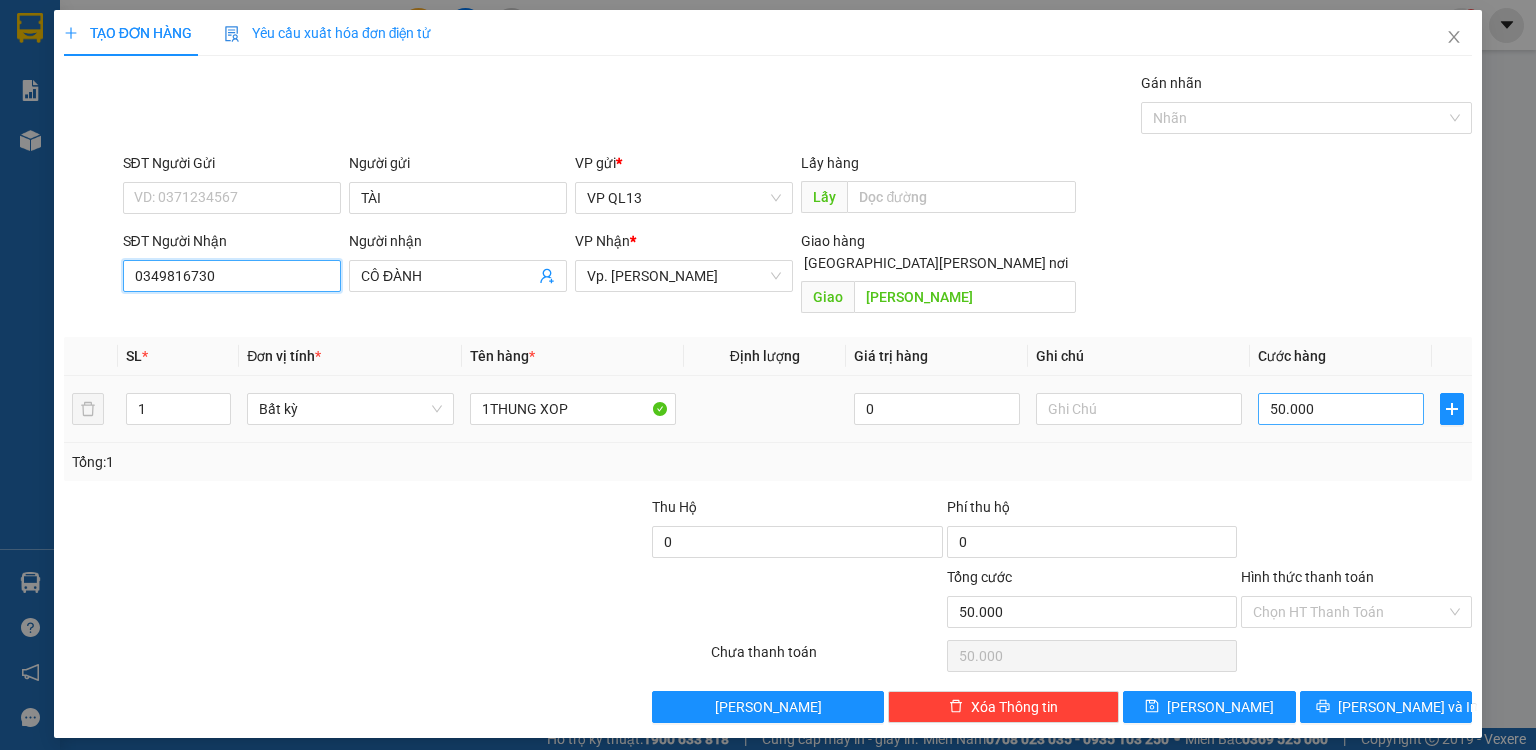 type on "0349816730" 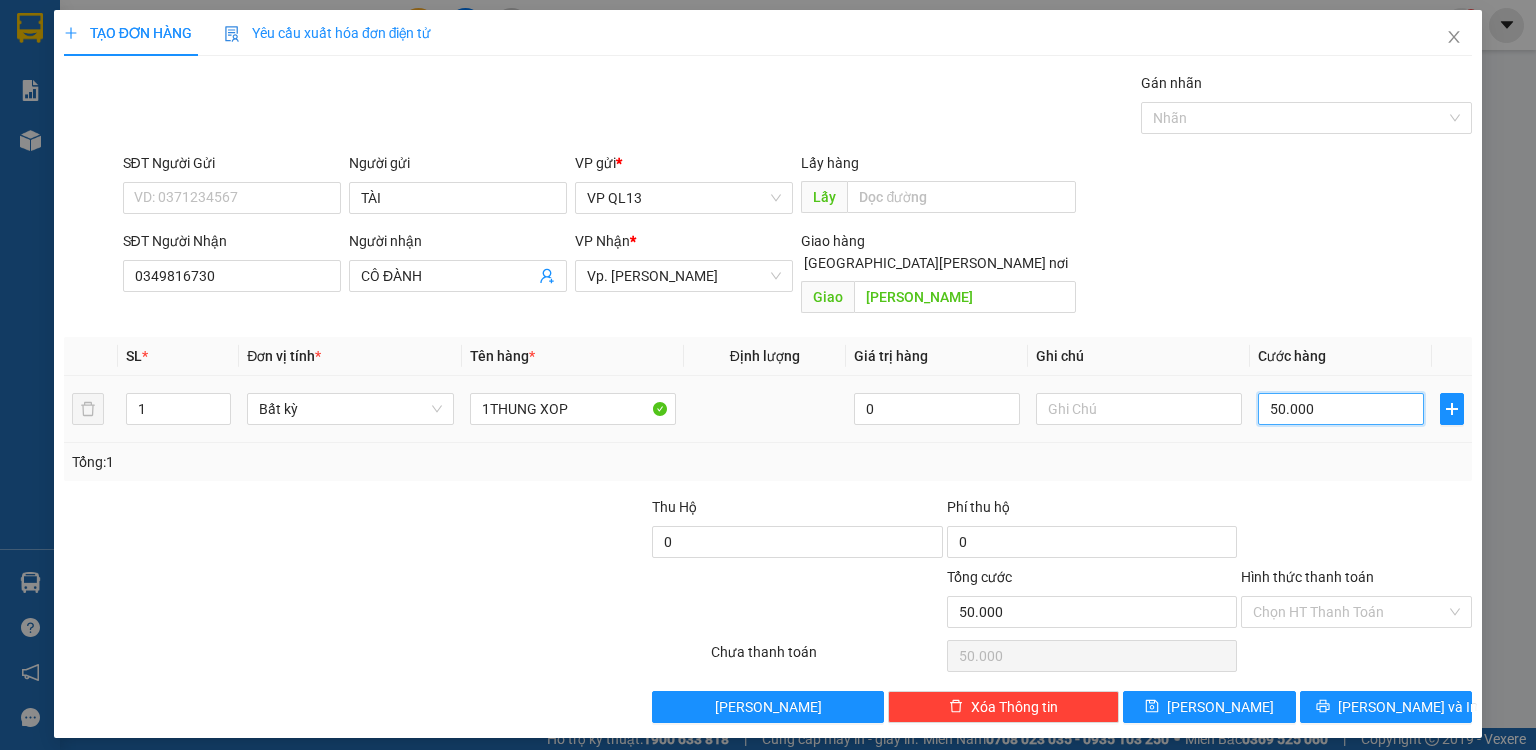 click on "50.000" at bounding box center (1341, 409) 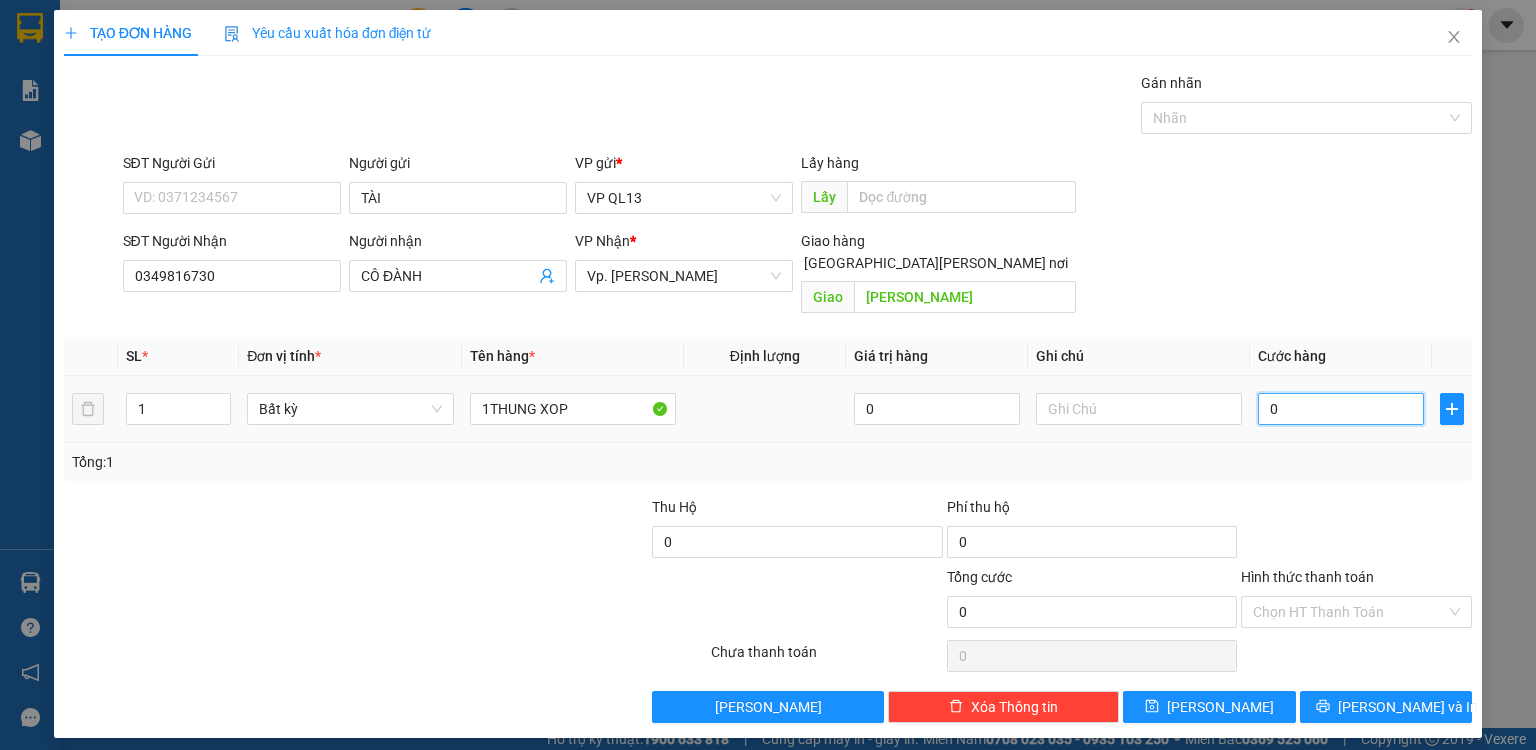 type on "0" 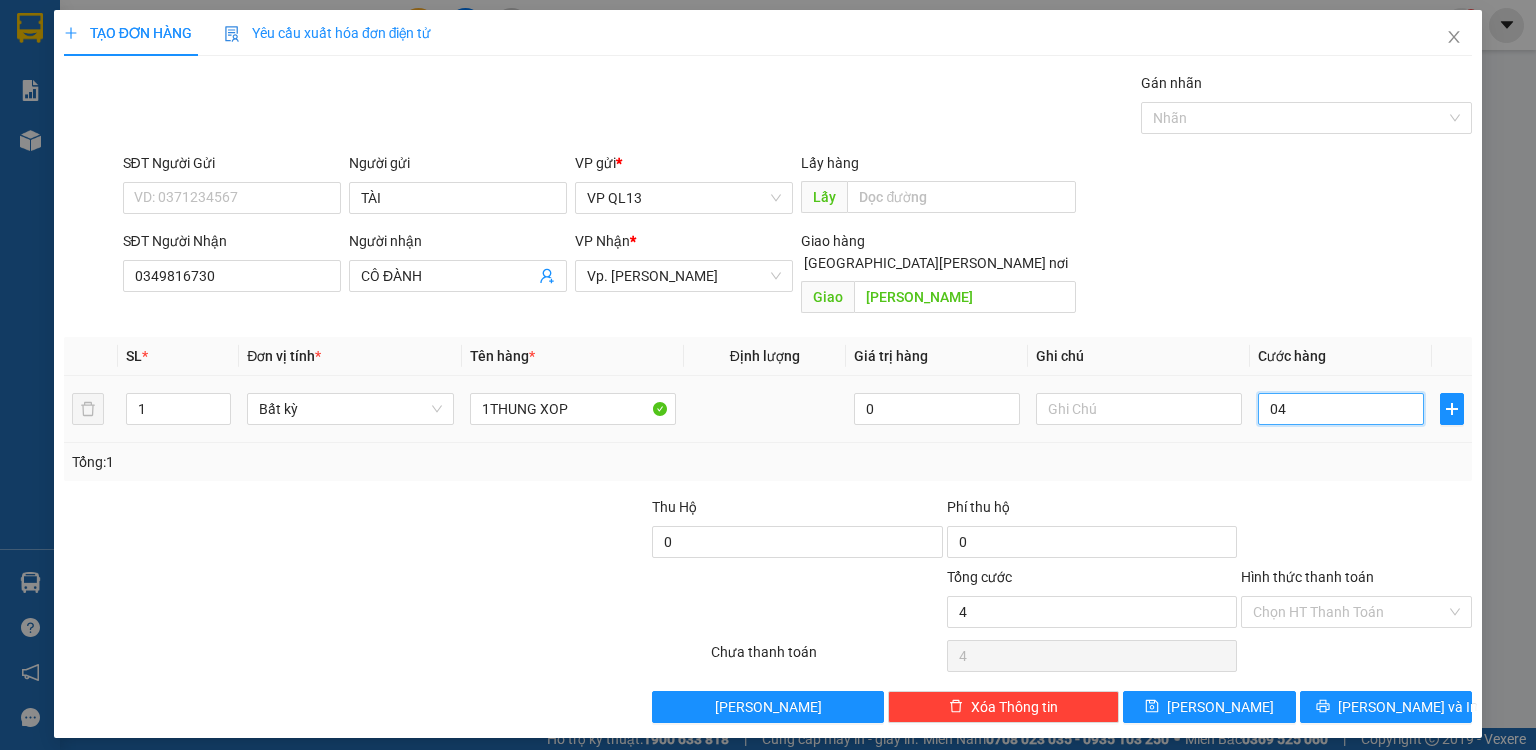 type on "40" 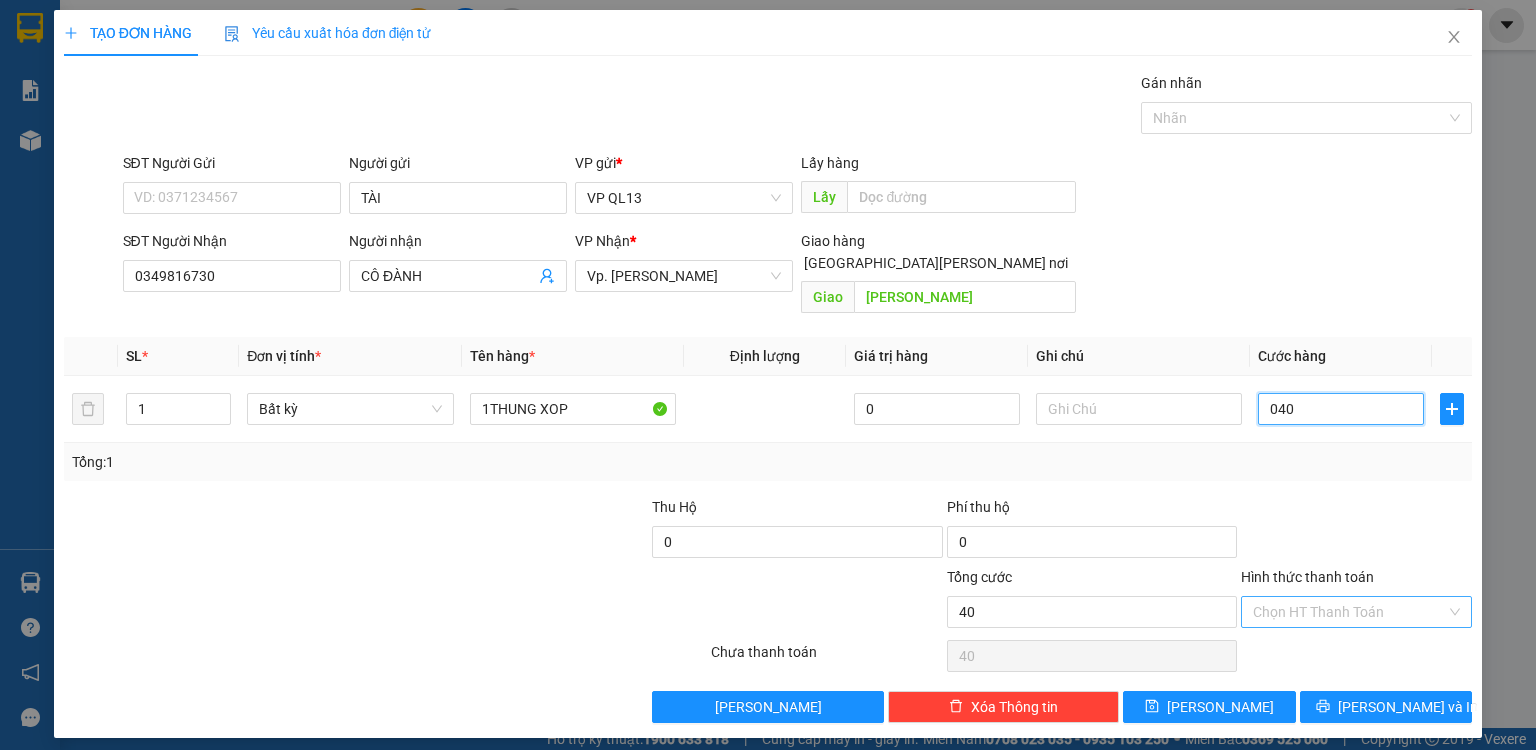 type on "040" 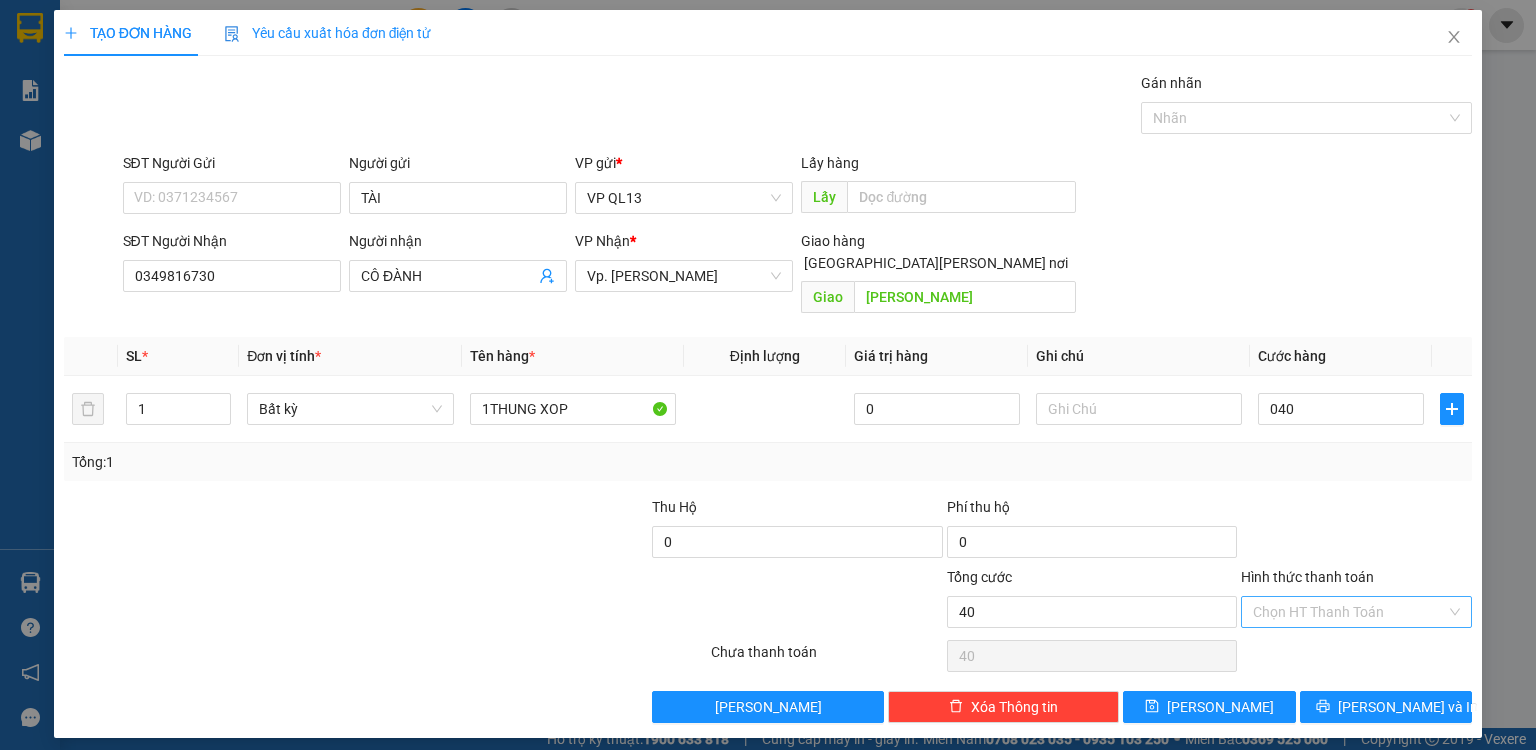 type on "40.000" 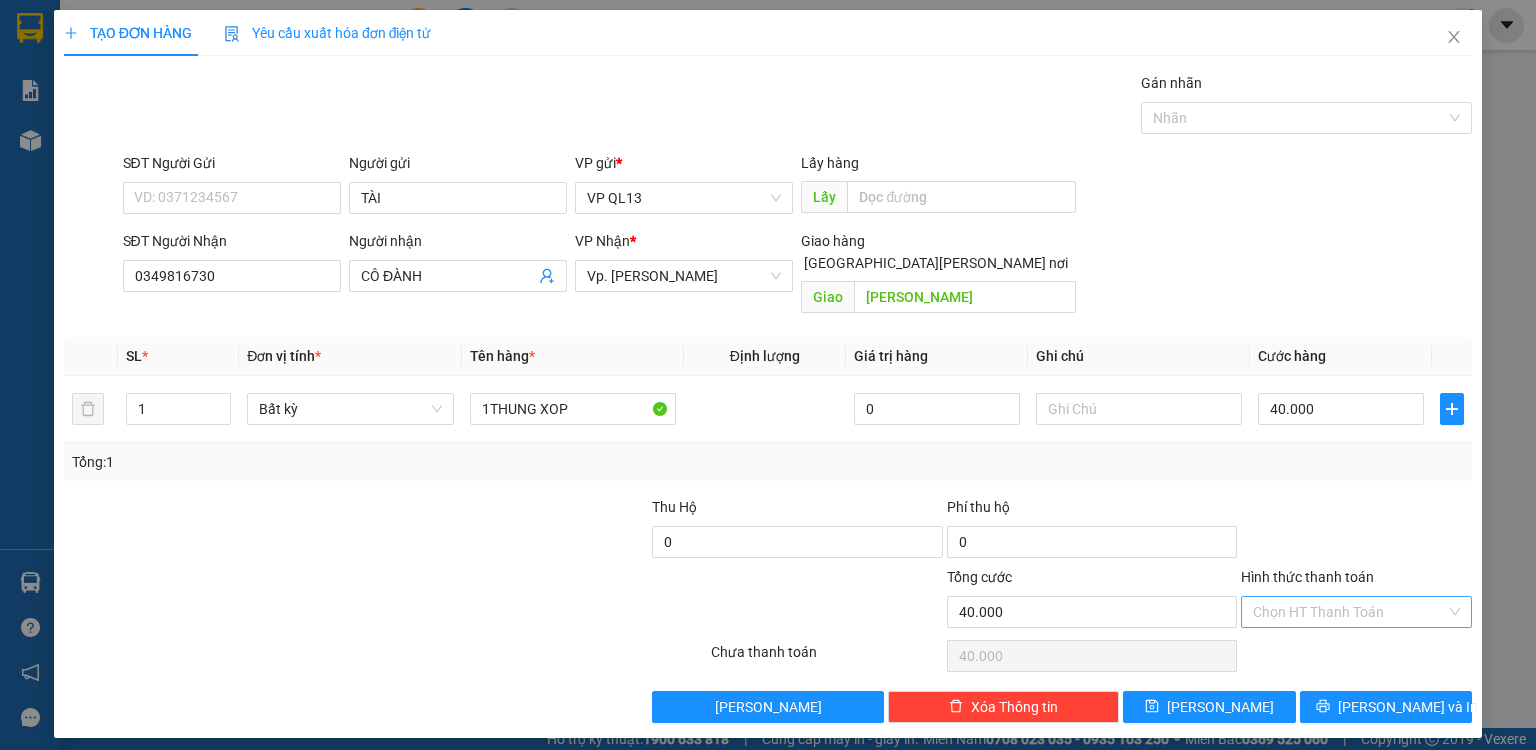 click on "Hình thức thanh toán" at bounding box center [1349, 612] 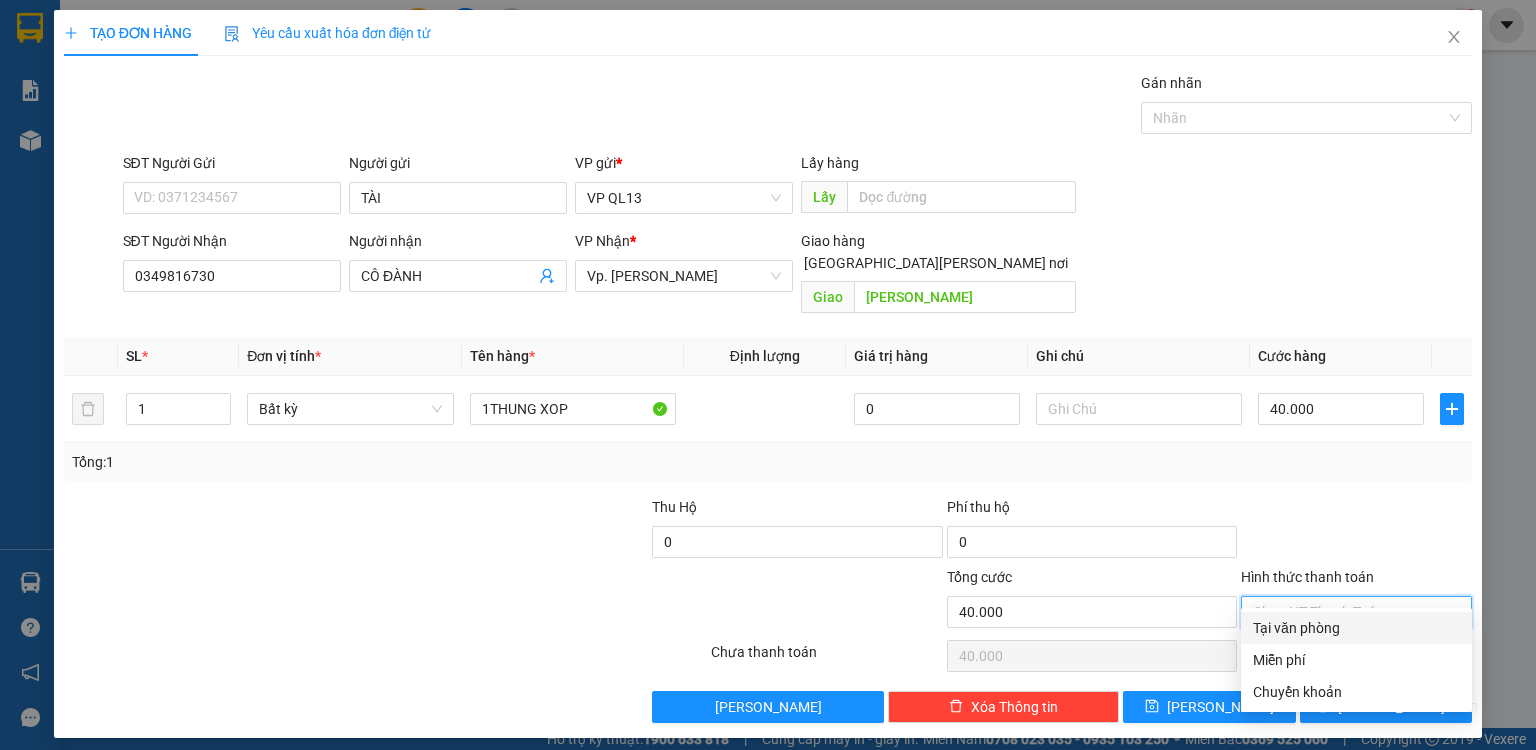 click on "Tại văn phòng" at bounding box center (1356, 628) 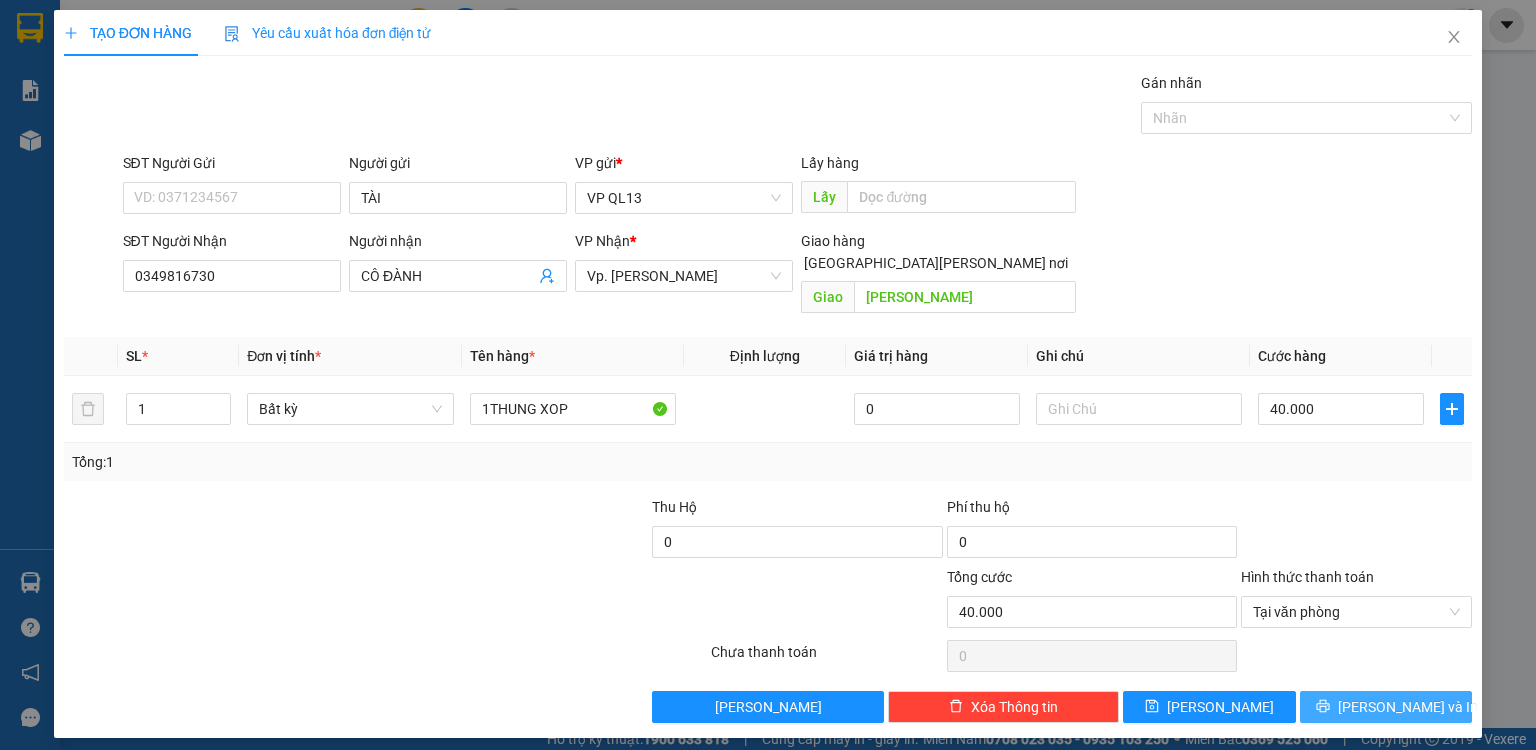 click 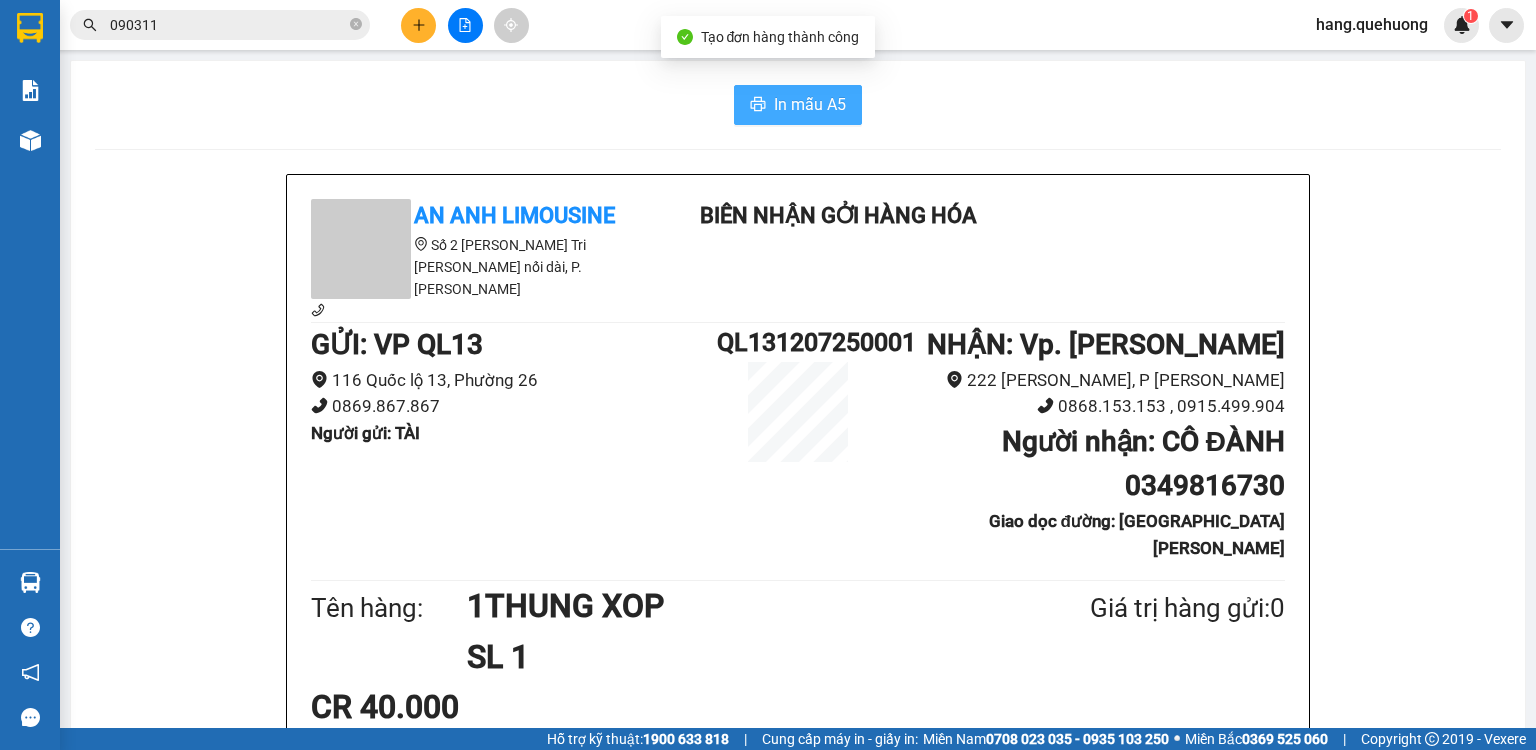 click on "In mẫu A5" at bounding box center (798, 105) 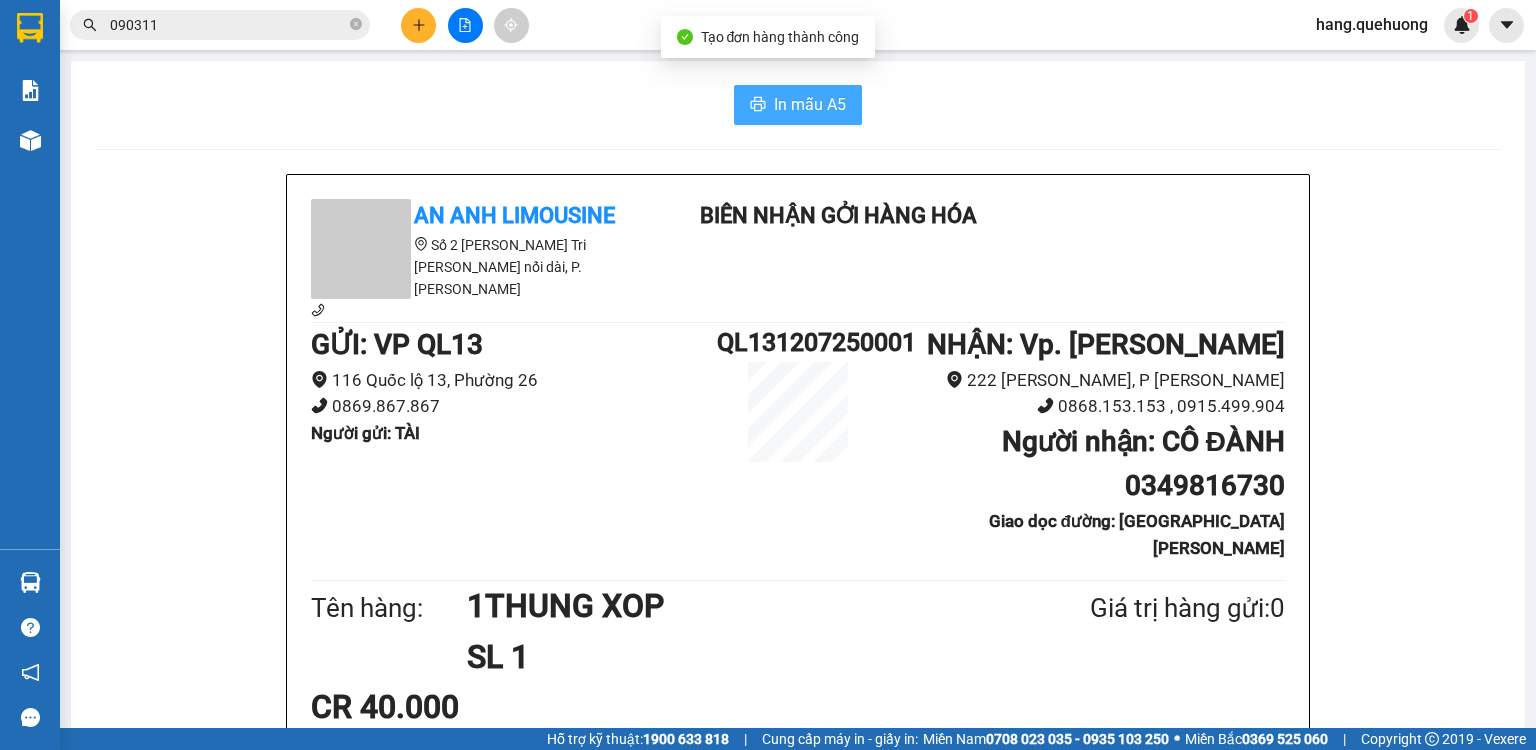 scroll, scrollTop: 0, scrollLeft: 0, axis: both 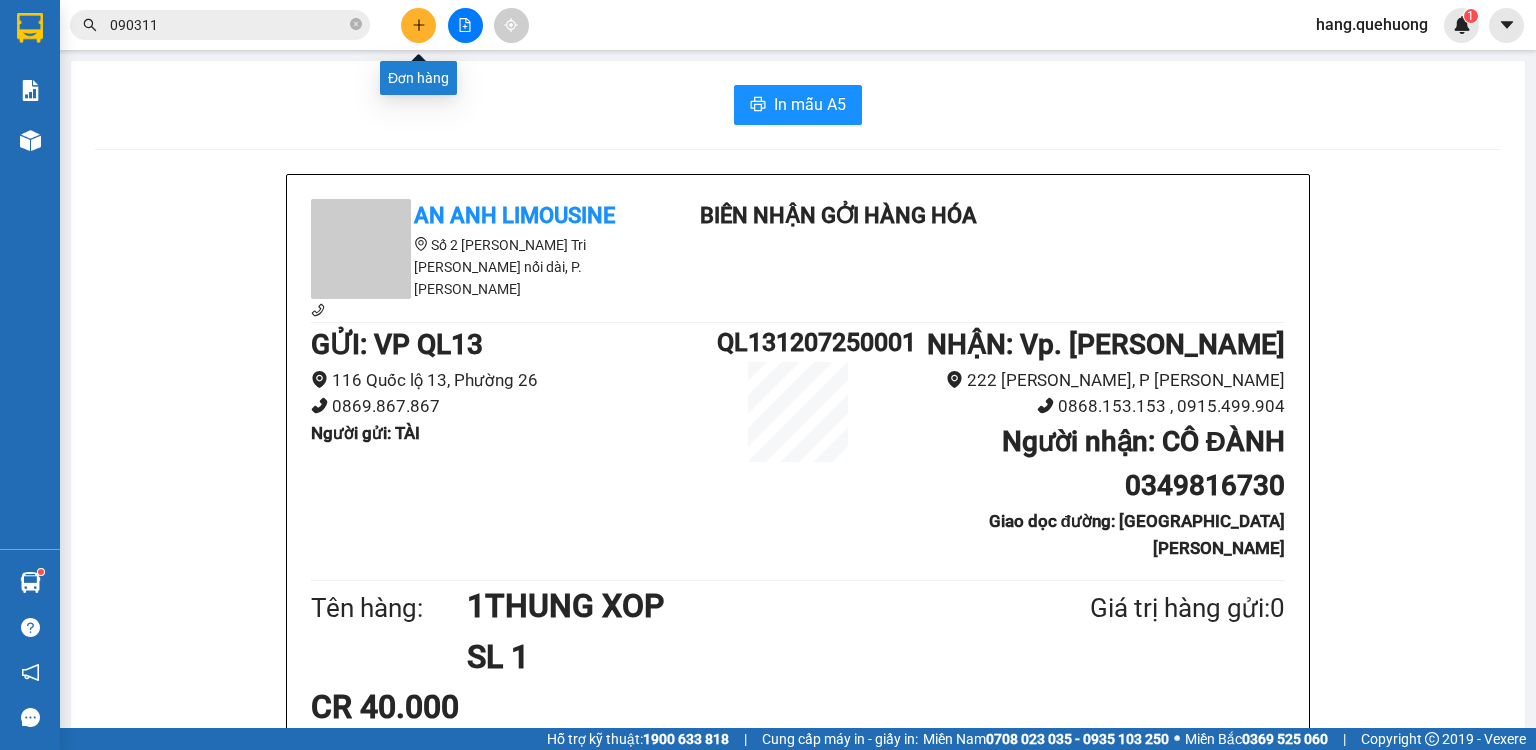 click 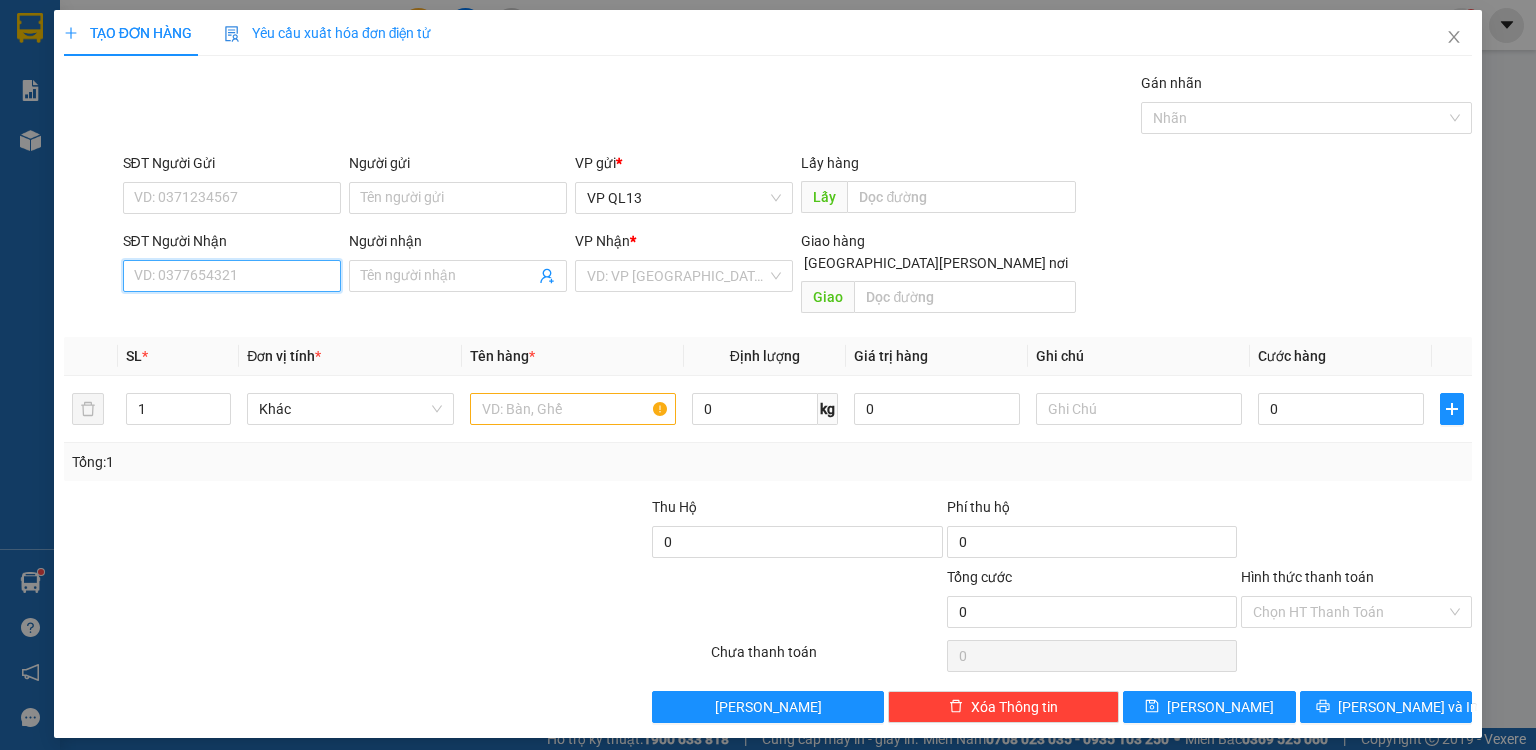 click on "SĐT Người Nhận" at bounding box center (232, 276) 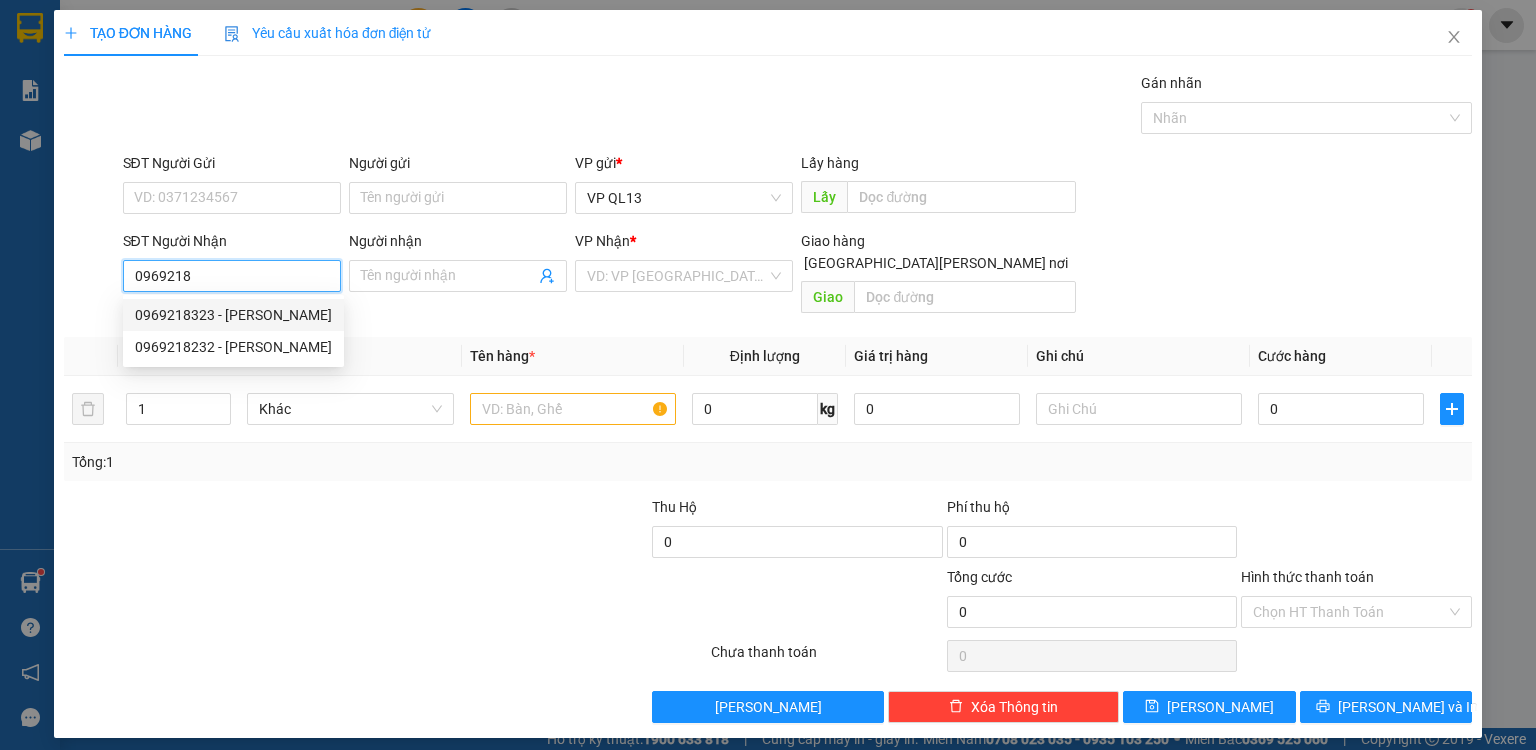 click on "0969218323 - HUY" at bounding box center [233, 315] 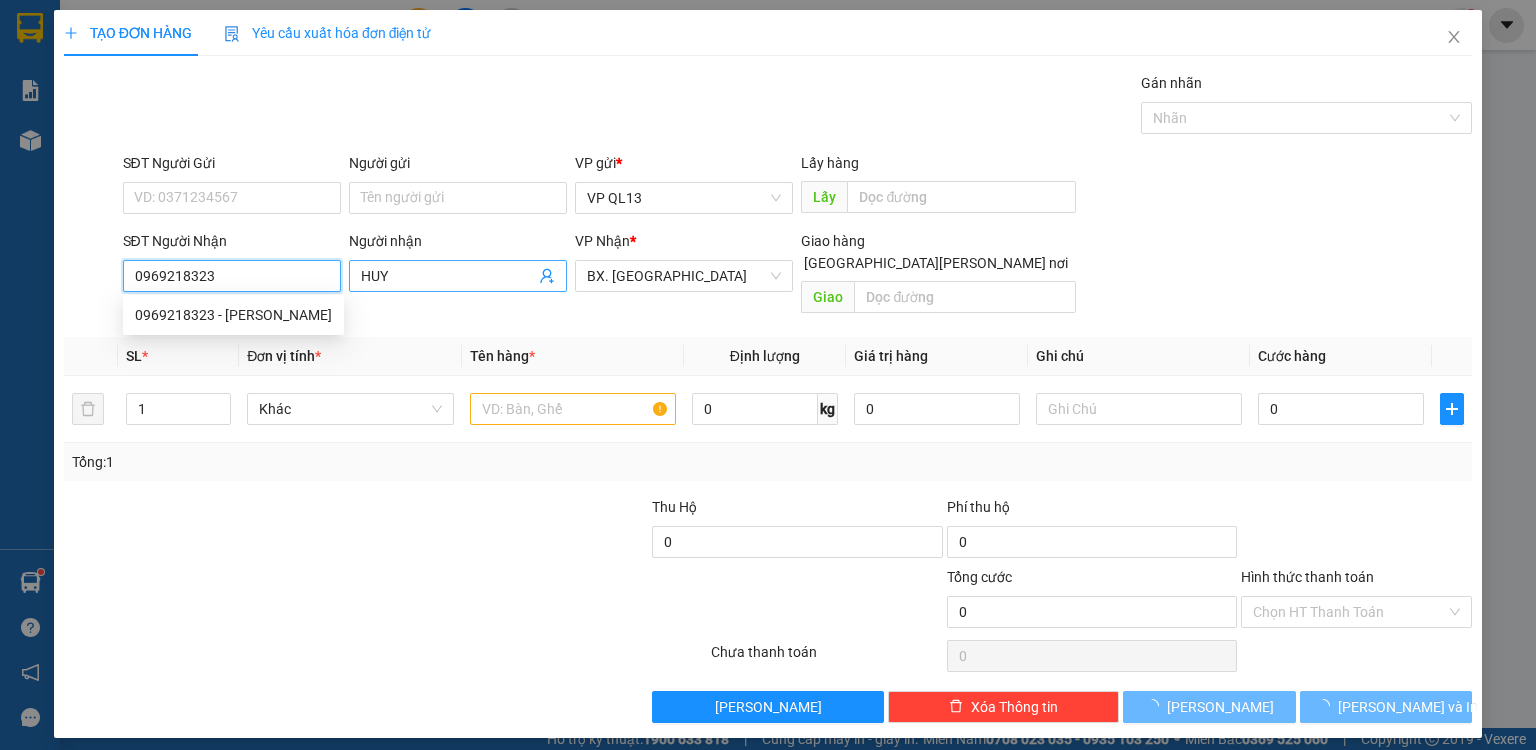 type on "40.000" 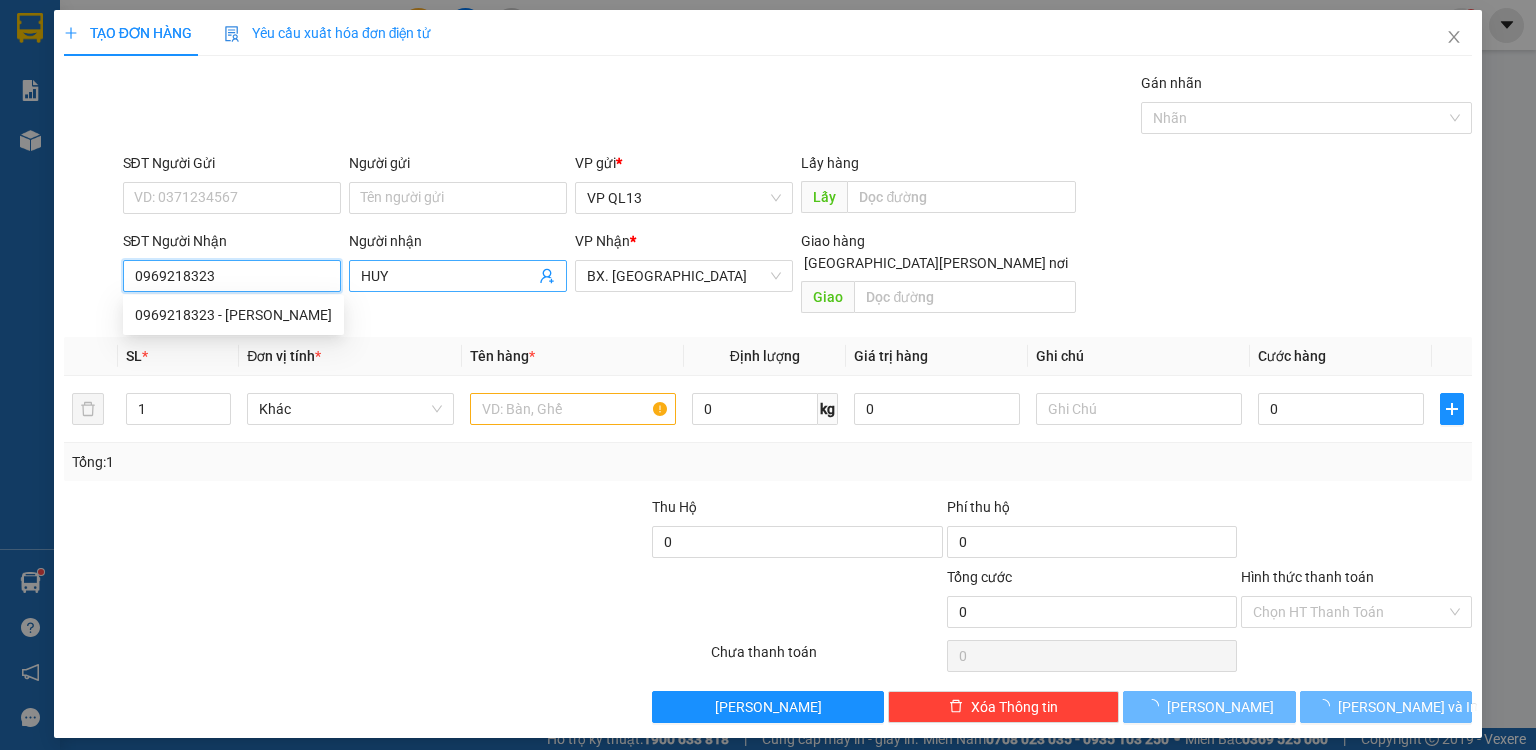 type on "40.000" 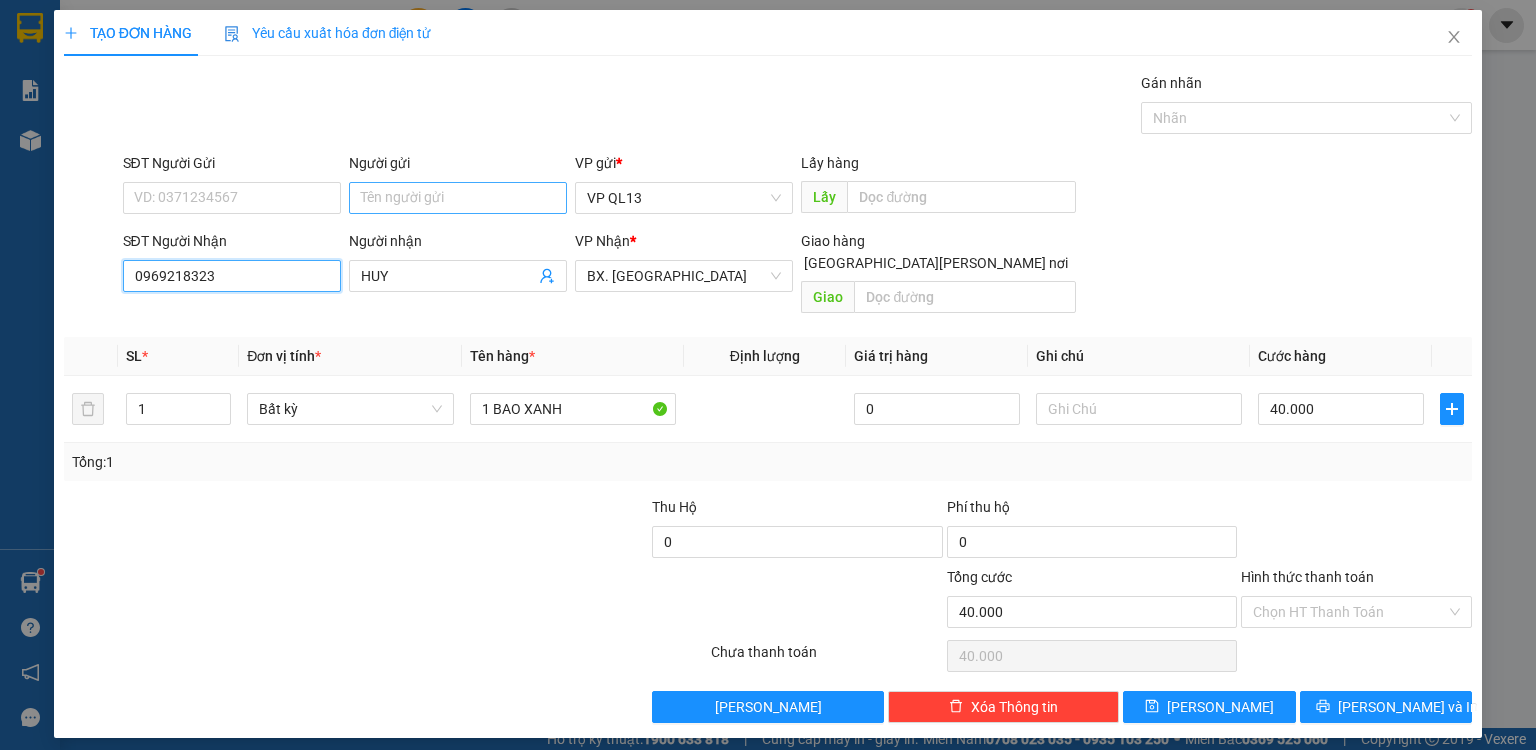 type on "0969218323" 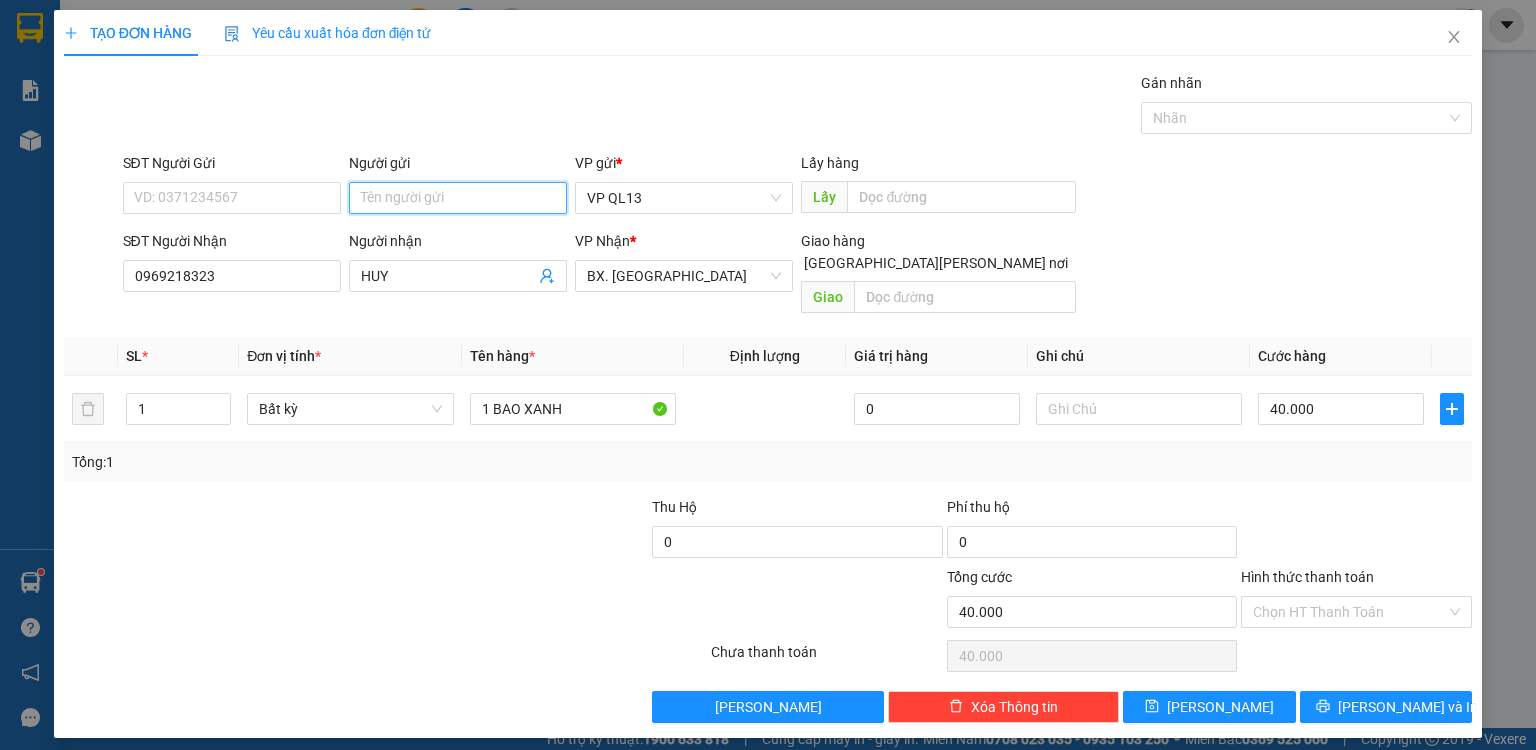 click on "Người gửi" at bounding box center [458, 198] 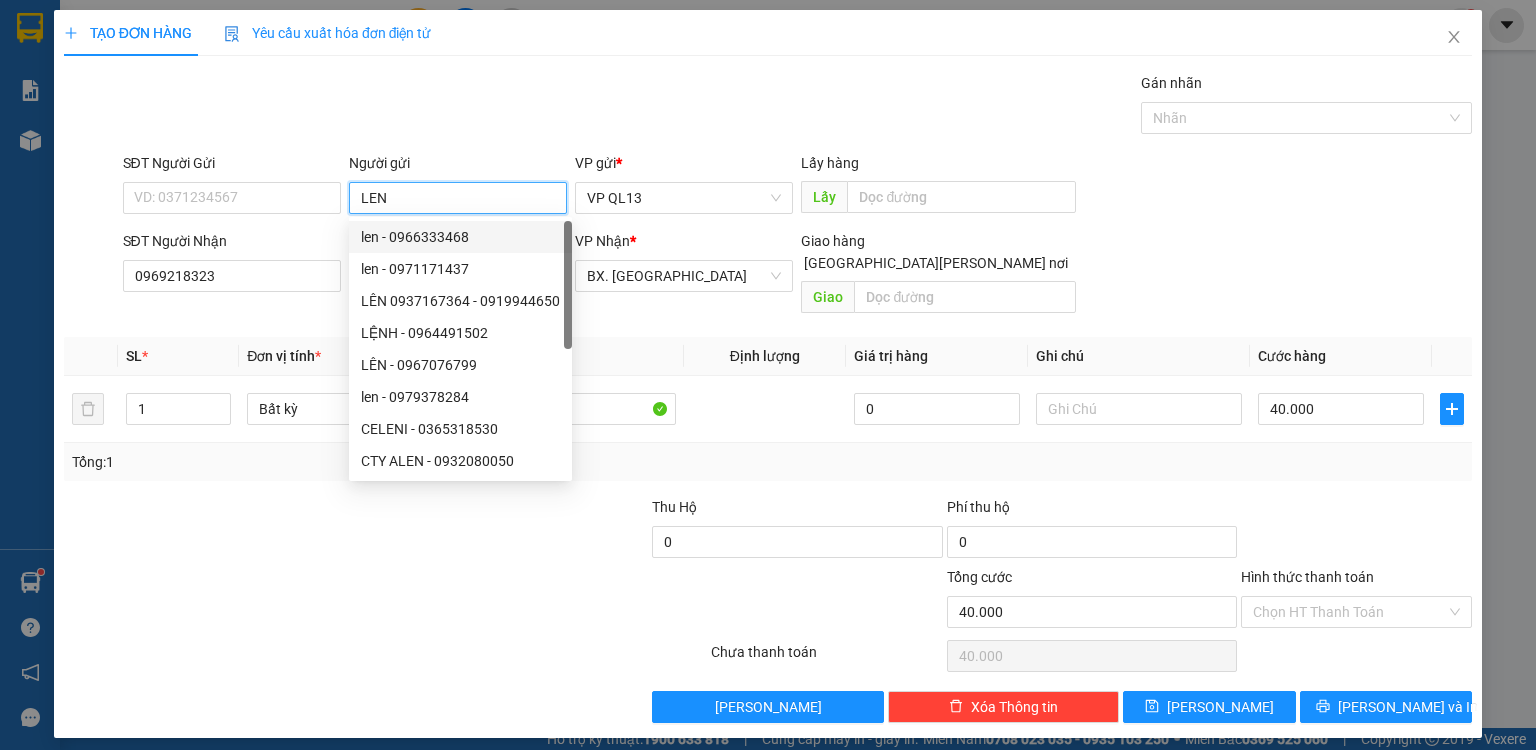 type on "LEN" 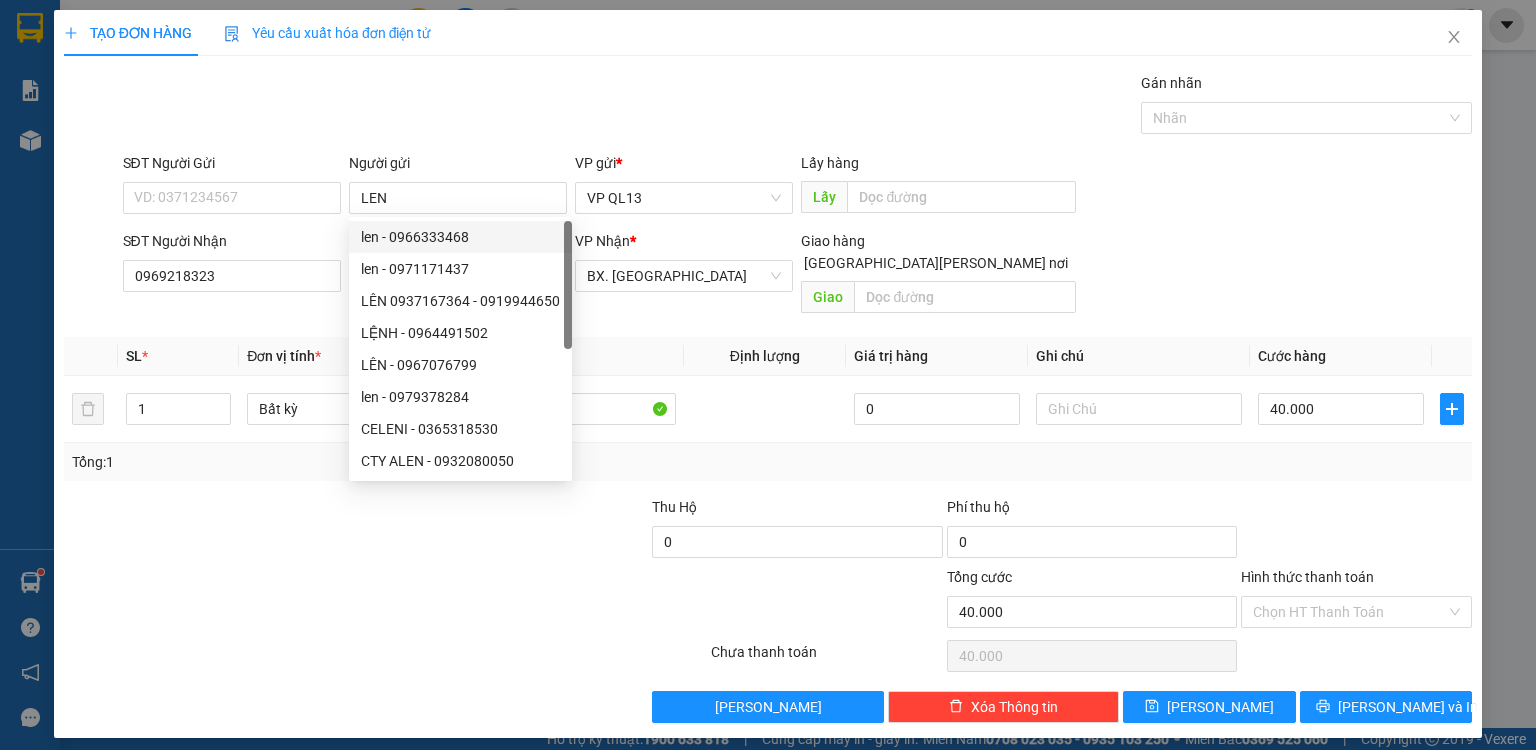 click at bounding box center [591, 601] 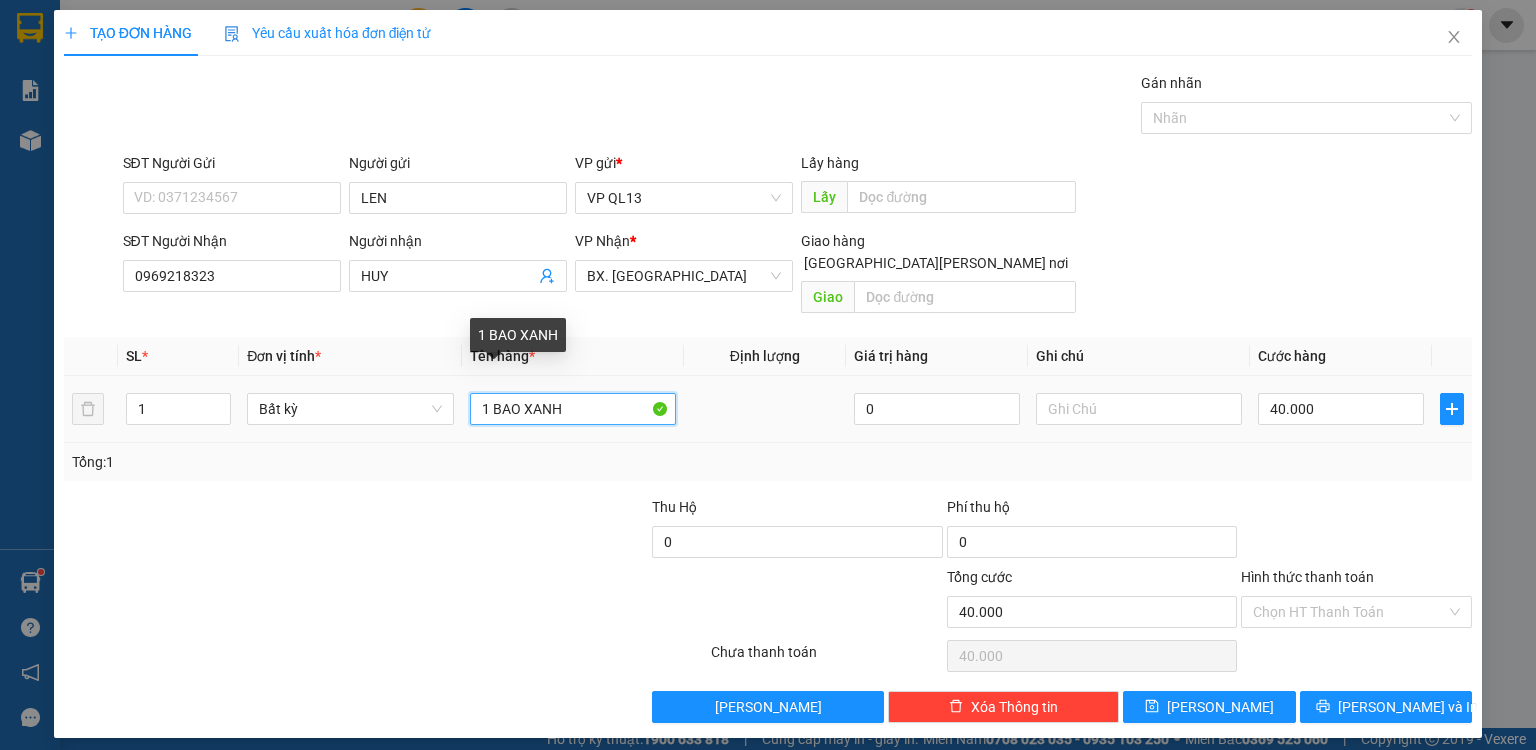 click on "1 BAO XANH" at bounding box center [573, 409] 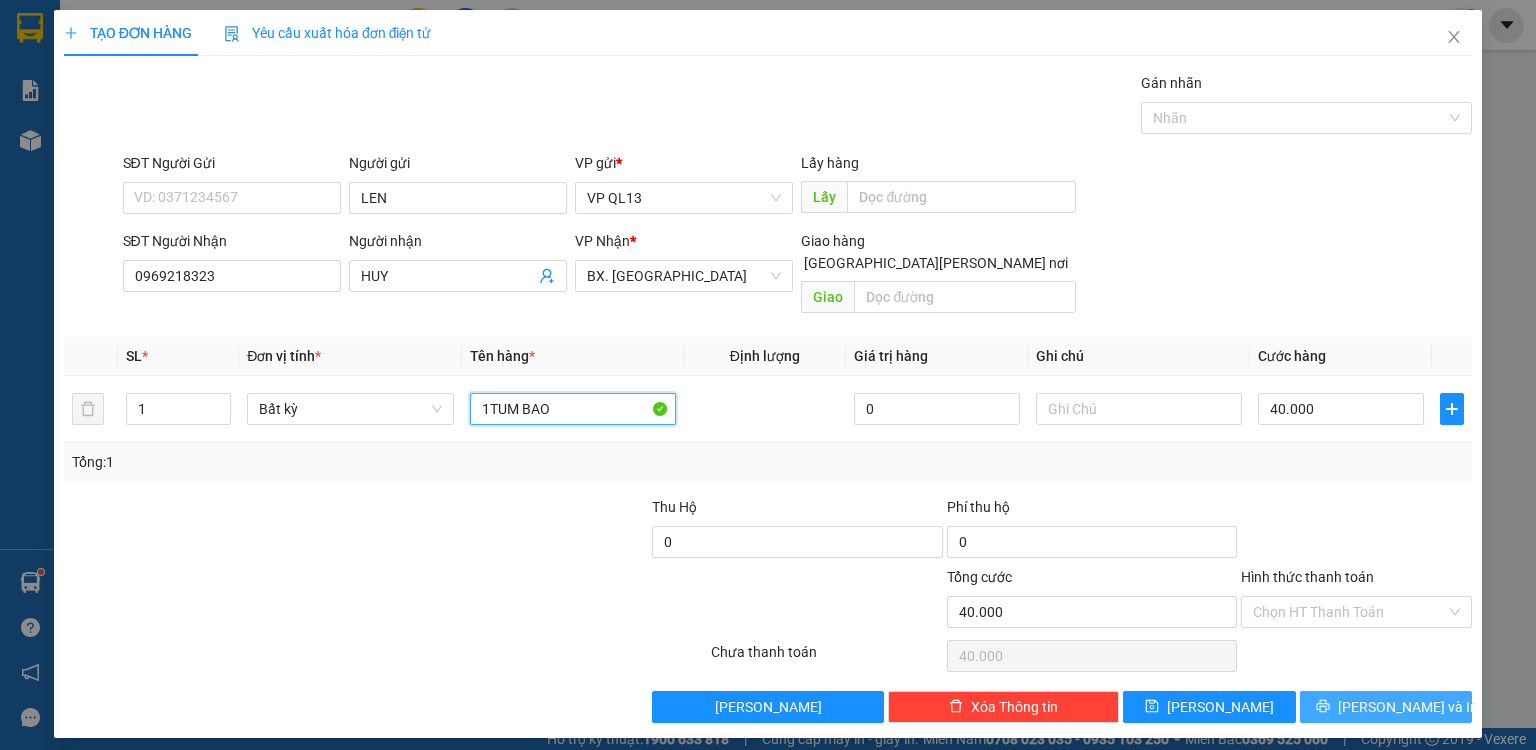 type on "1TUM BAO" 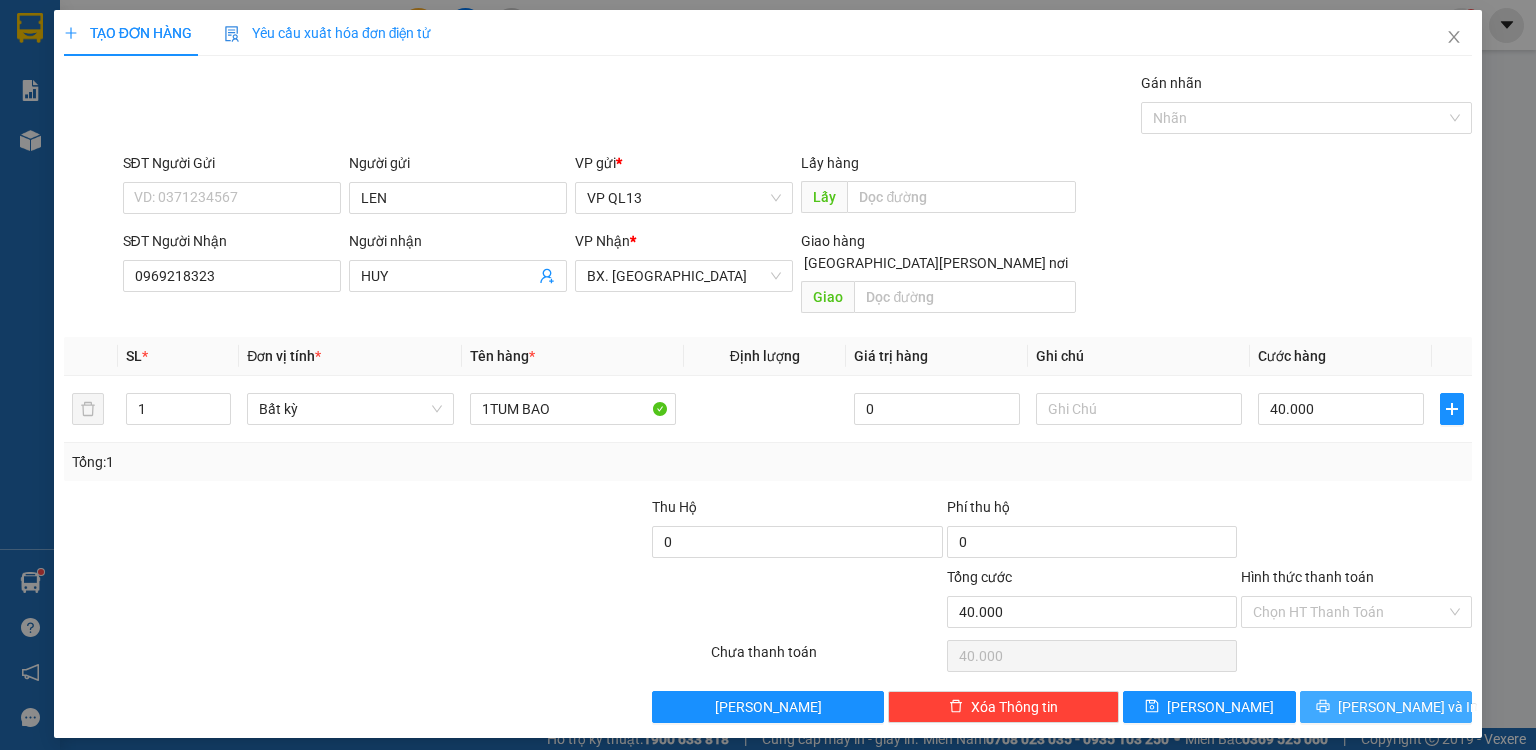 click on "[PERSON_NAME] và In" at bounding box center [1386, 707] 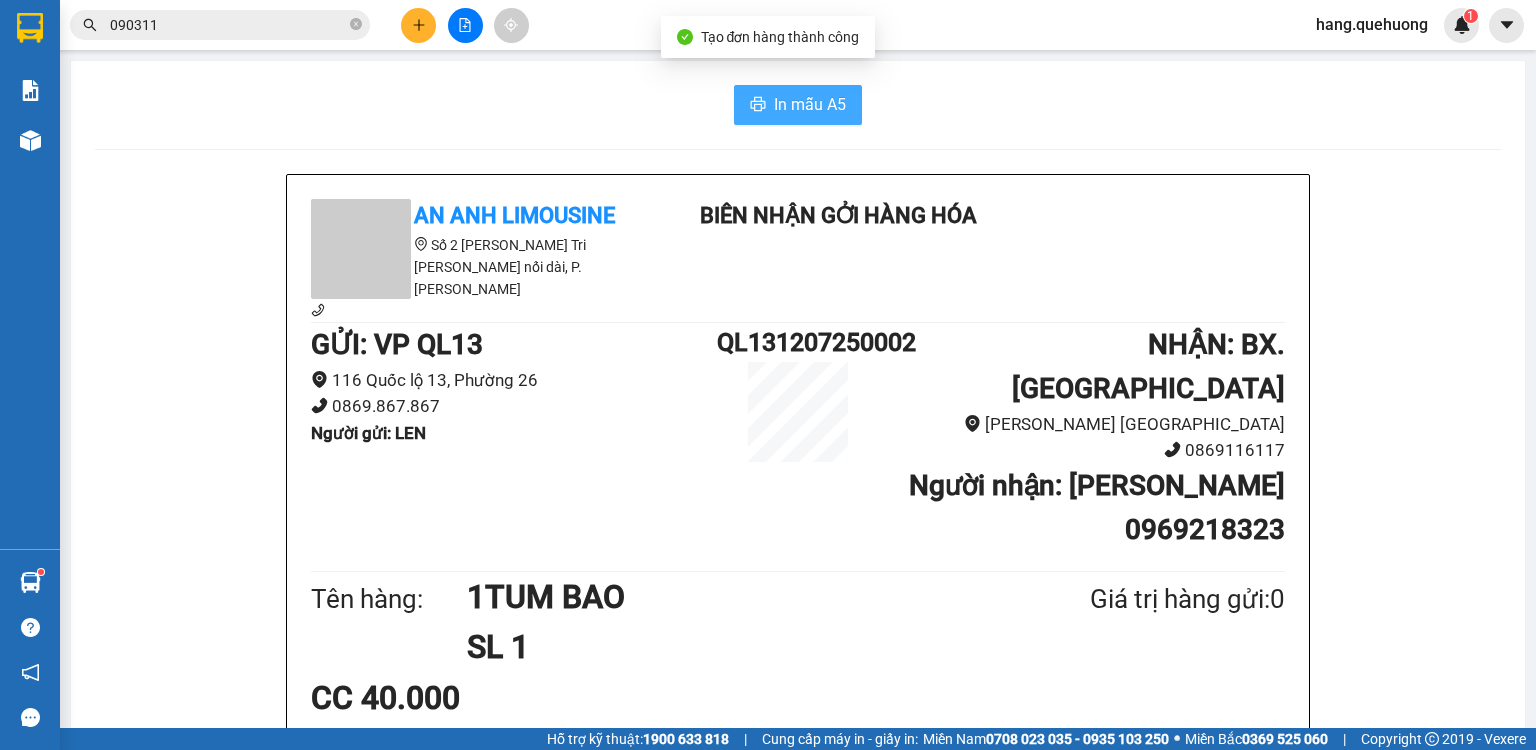click on "In mẫu A5" at bounding box center [810, 104] 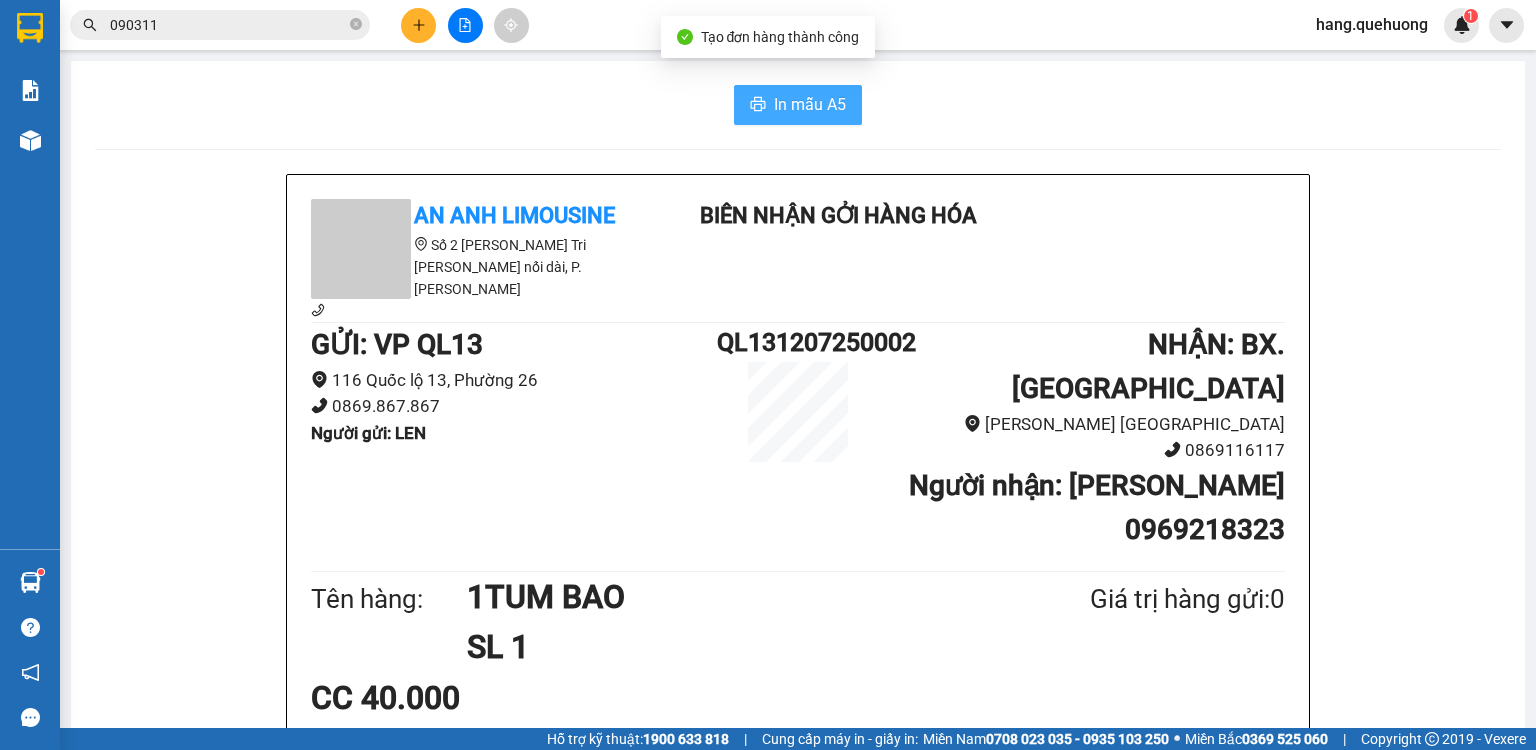 scroll, scrollTop: 0, scrollLeft: 0, axis: both 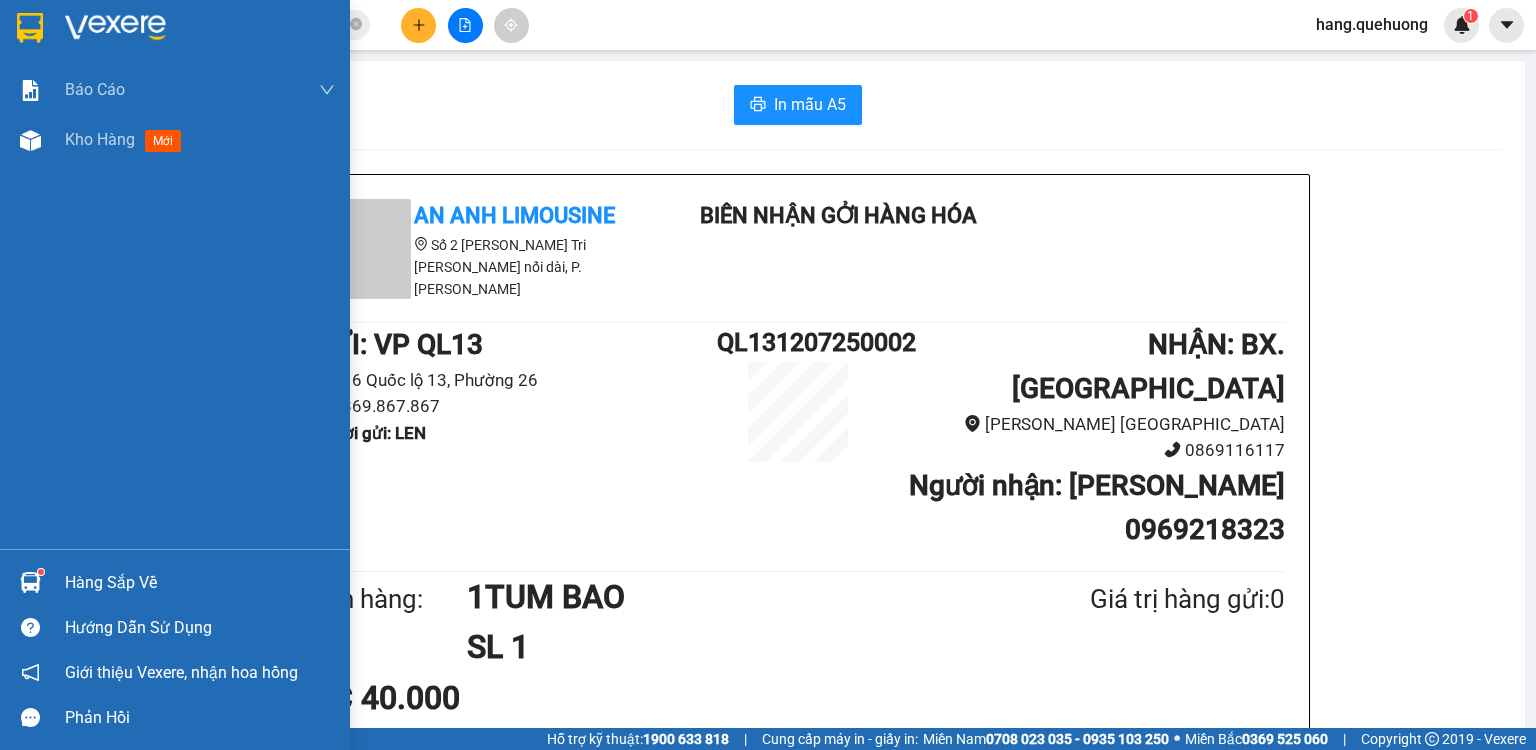click on "Hàng sắp về" at bounding box center [200, 583] 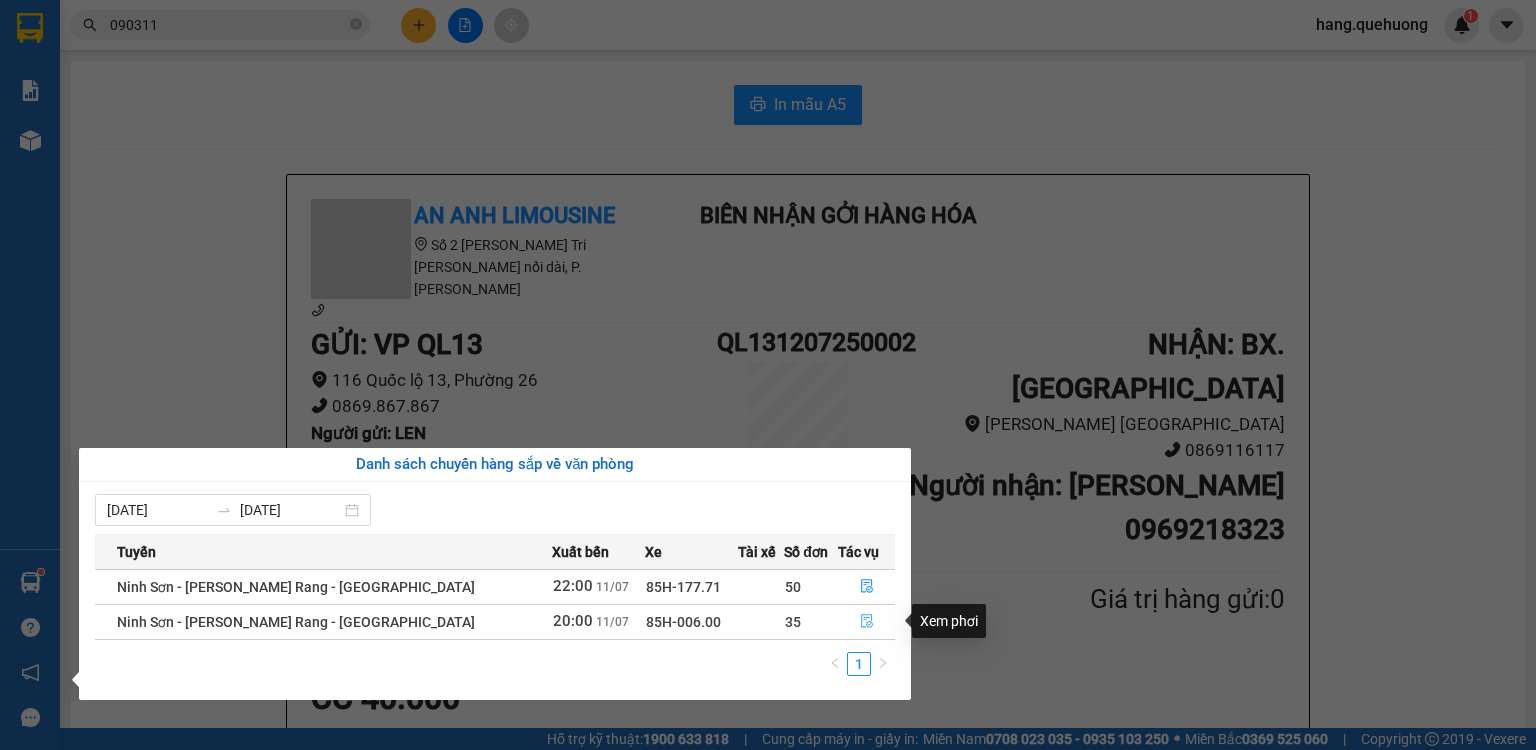 click at bounding box center [867, 622] 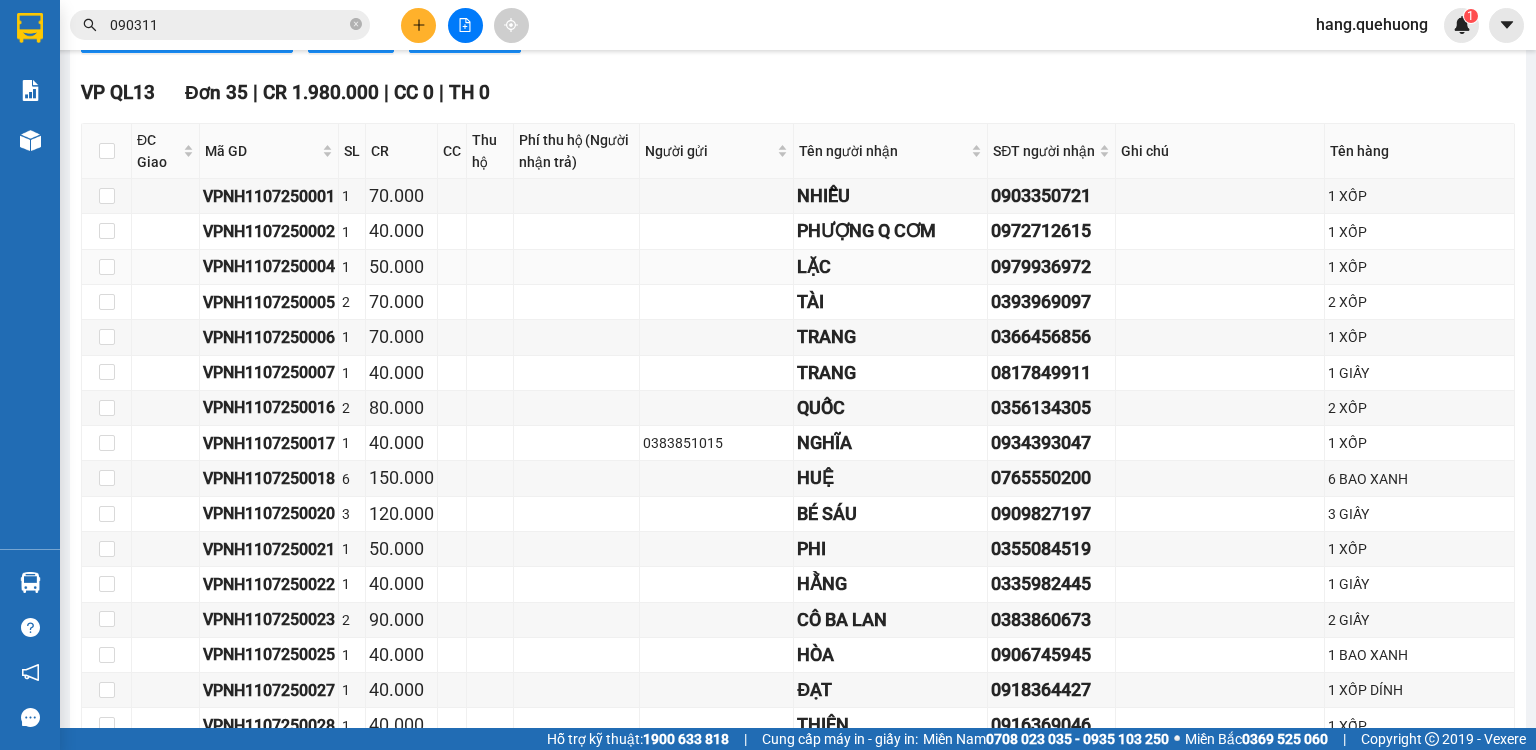 scroll, scrollTop: 2560, scrollLeft: 0, axis: vertical 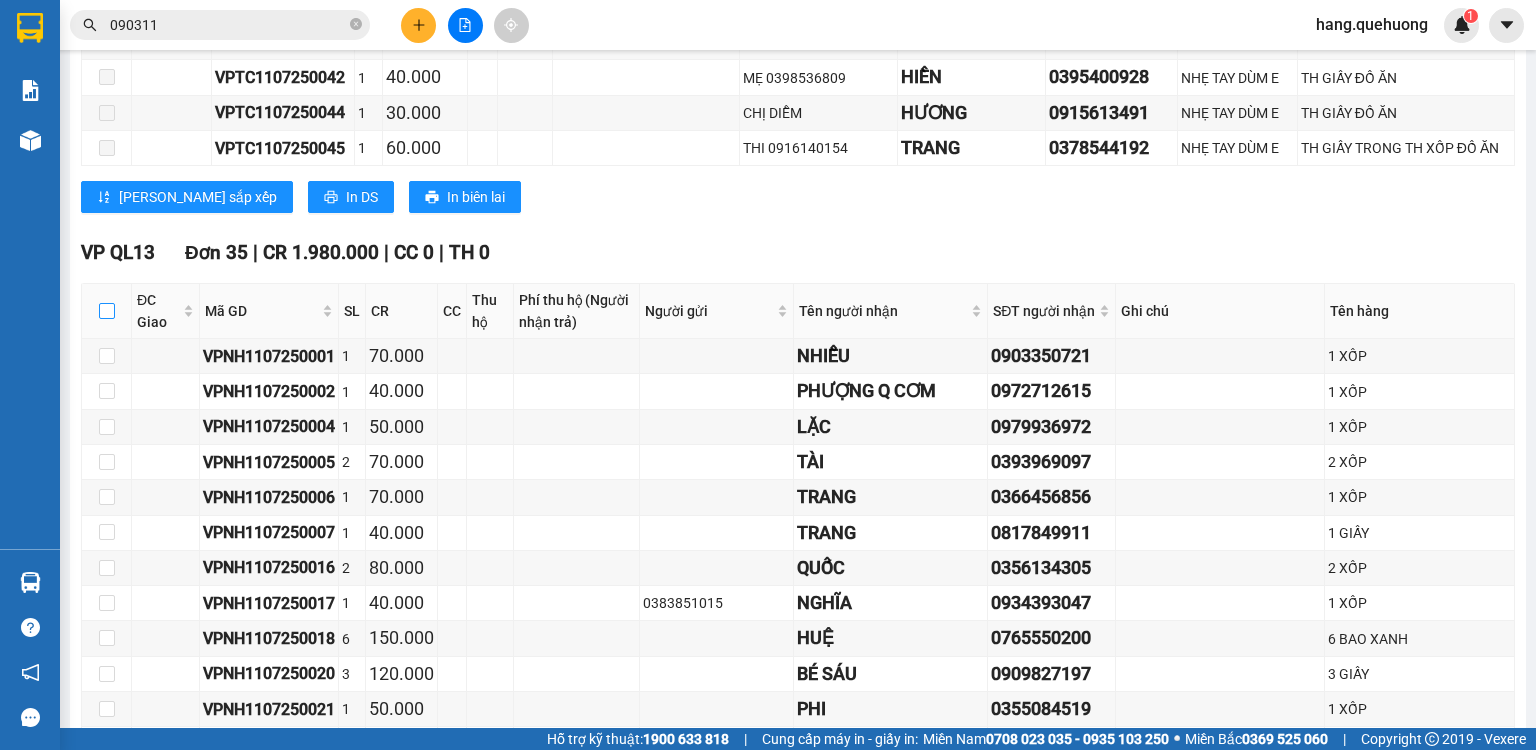 click at bounding box center (107, 311) 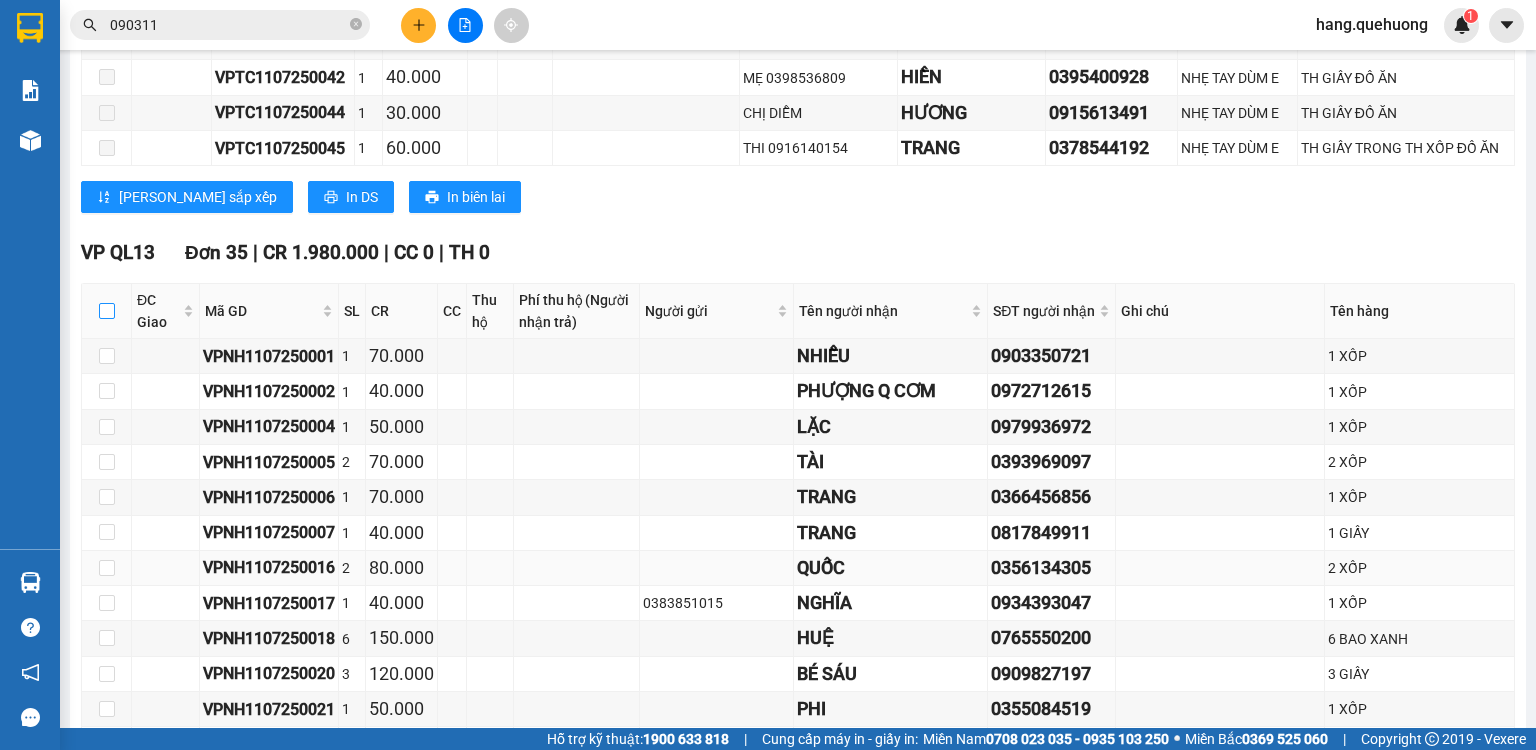 checkbox on "true" 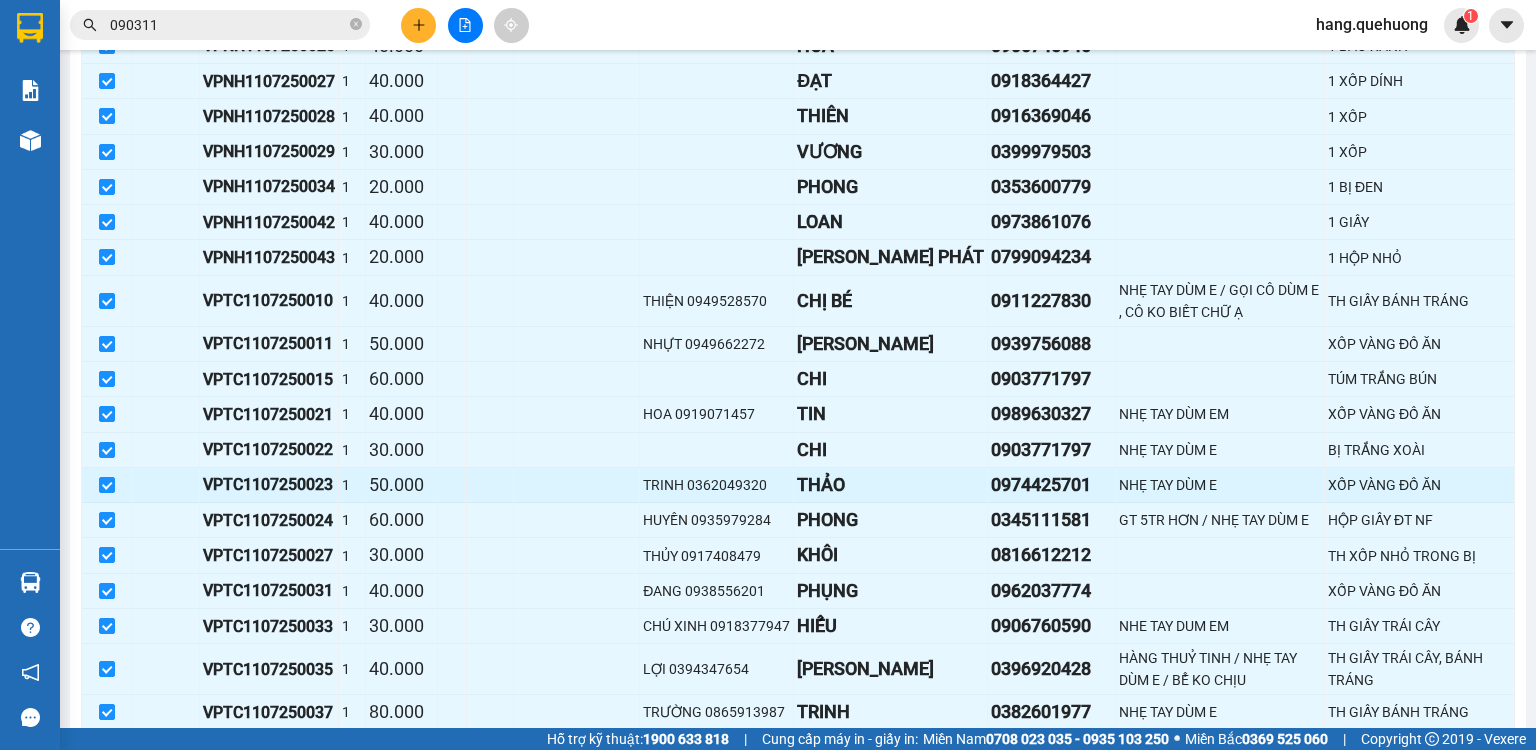 scroll, scrollTop: 3520, scrollLeft: 0, axis: vertical 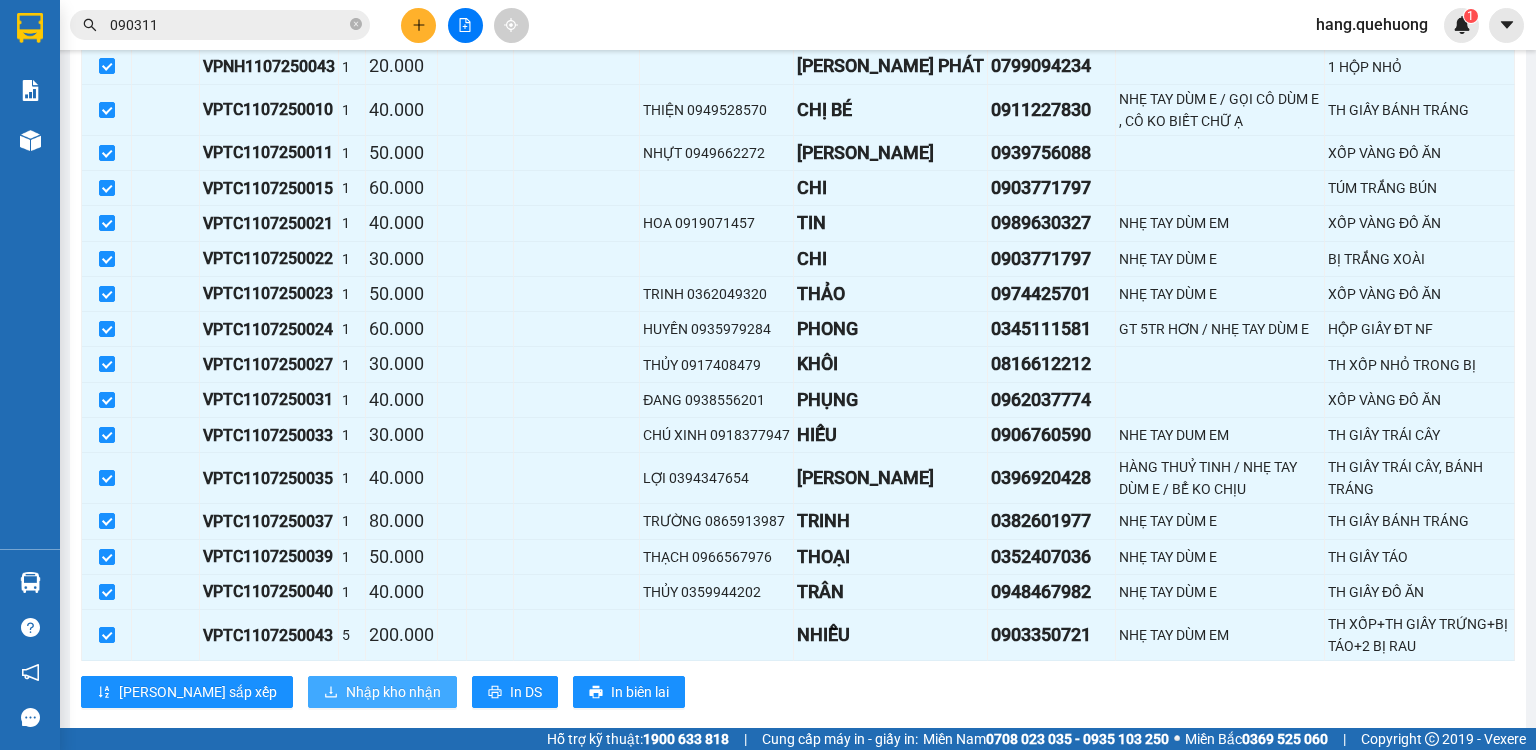 click on "Nhập kho nhận" at bounding box center (393, 692) 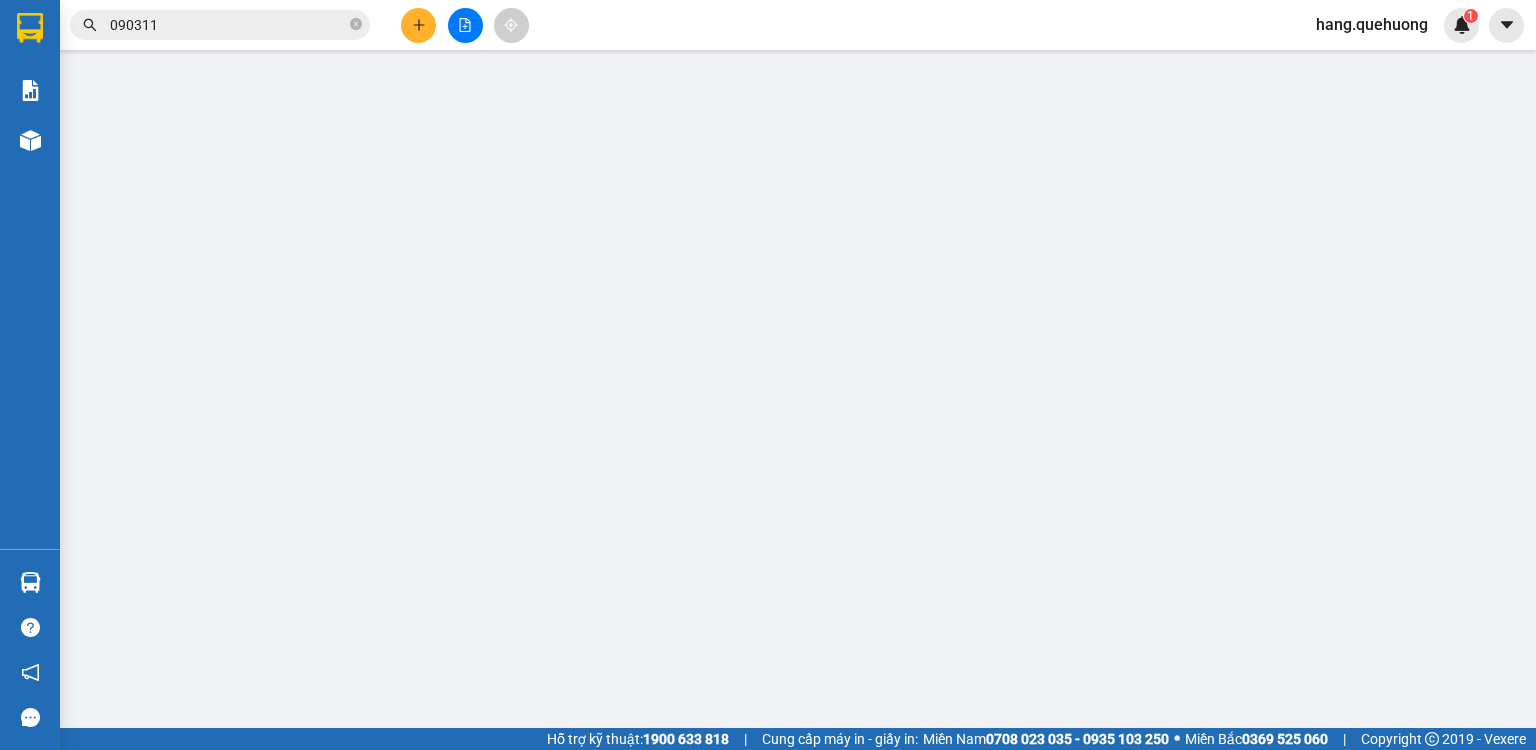 scroll, scrollTop: 0, scrollLeft: 0, axis: both 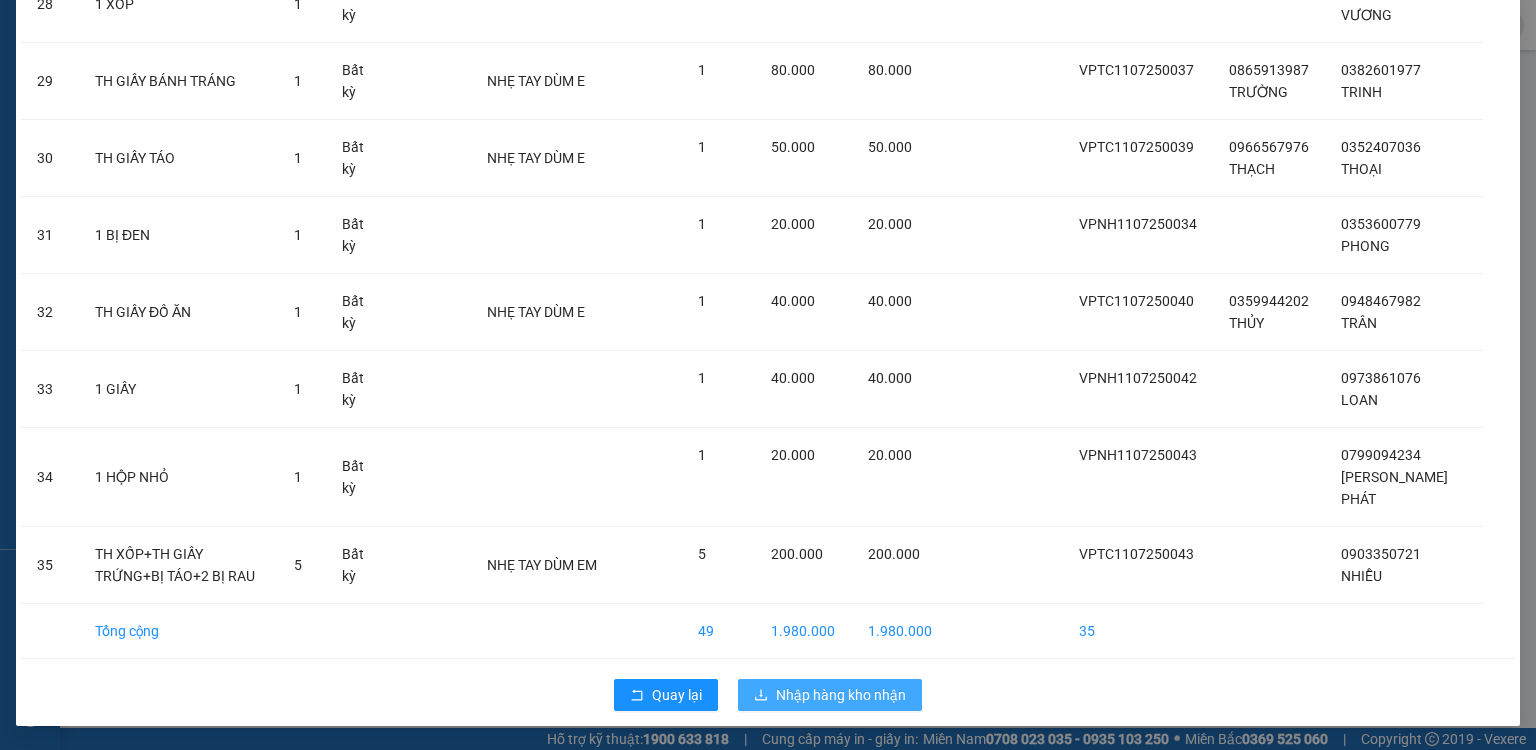 click on "Nhập hàng kho nhận" at bounding box center (841, 695) 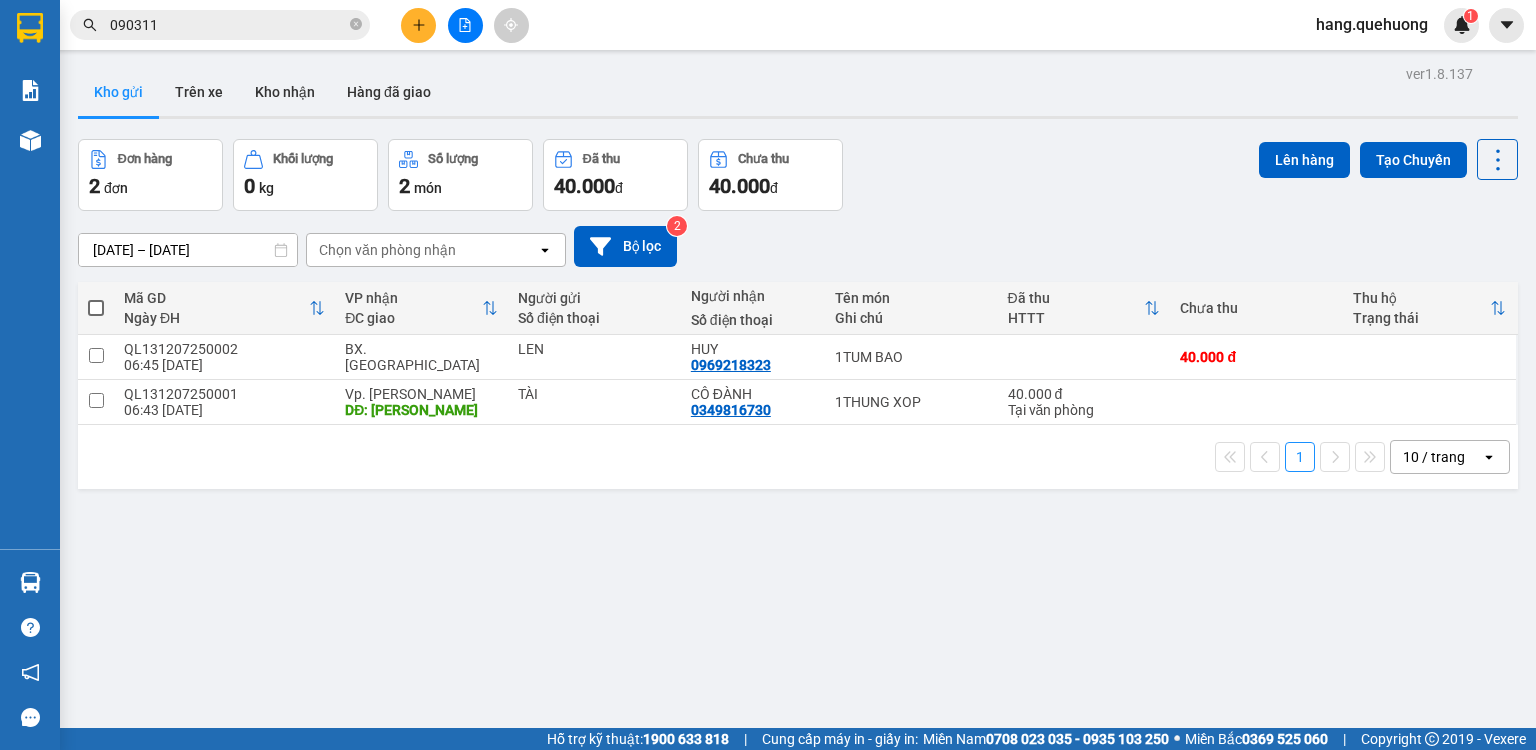 click on "090311" at bounding box center (228, 25) 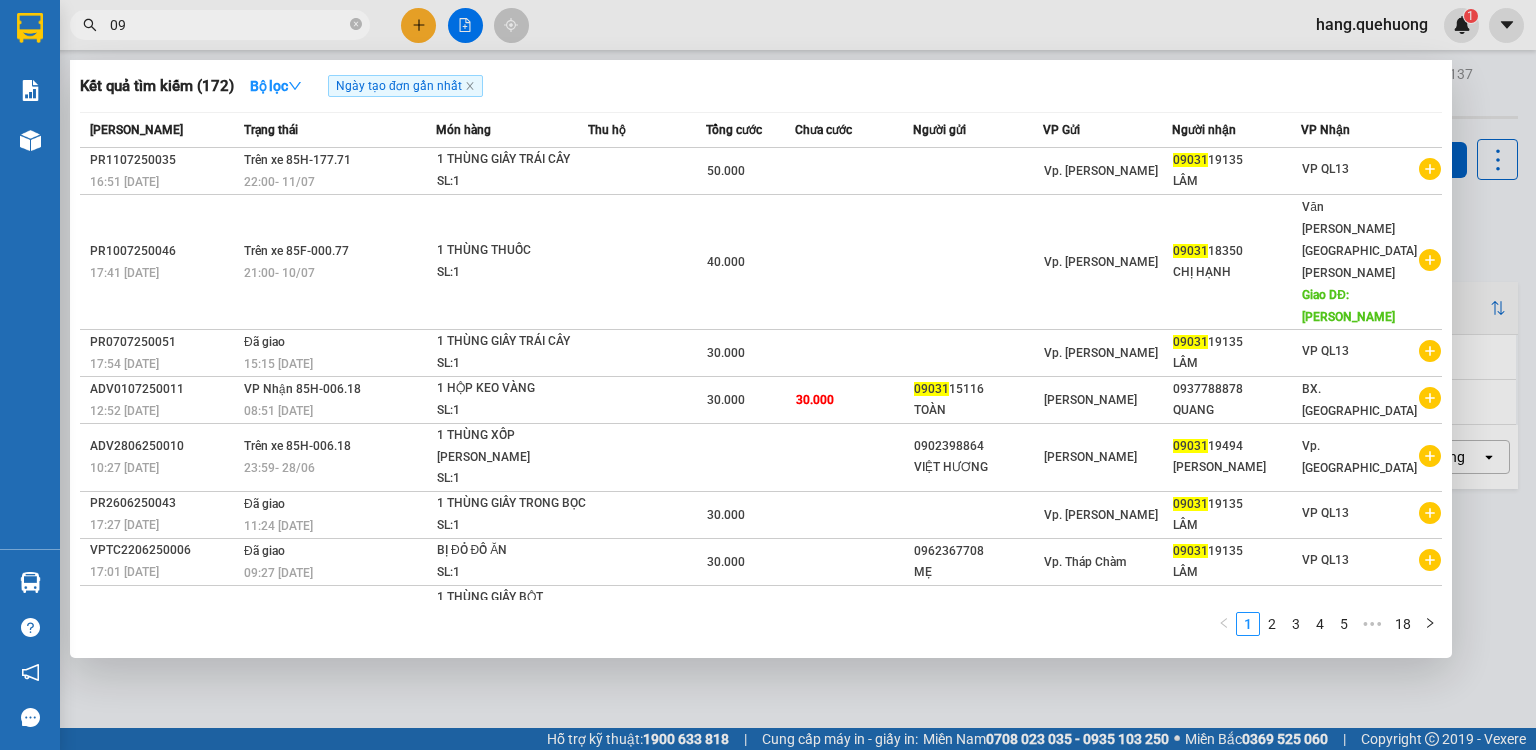 type on "0" 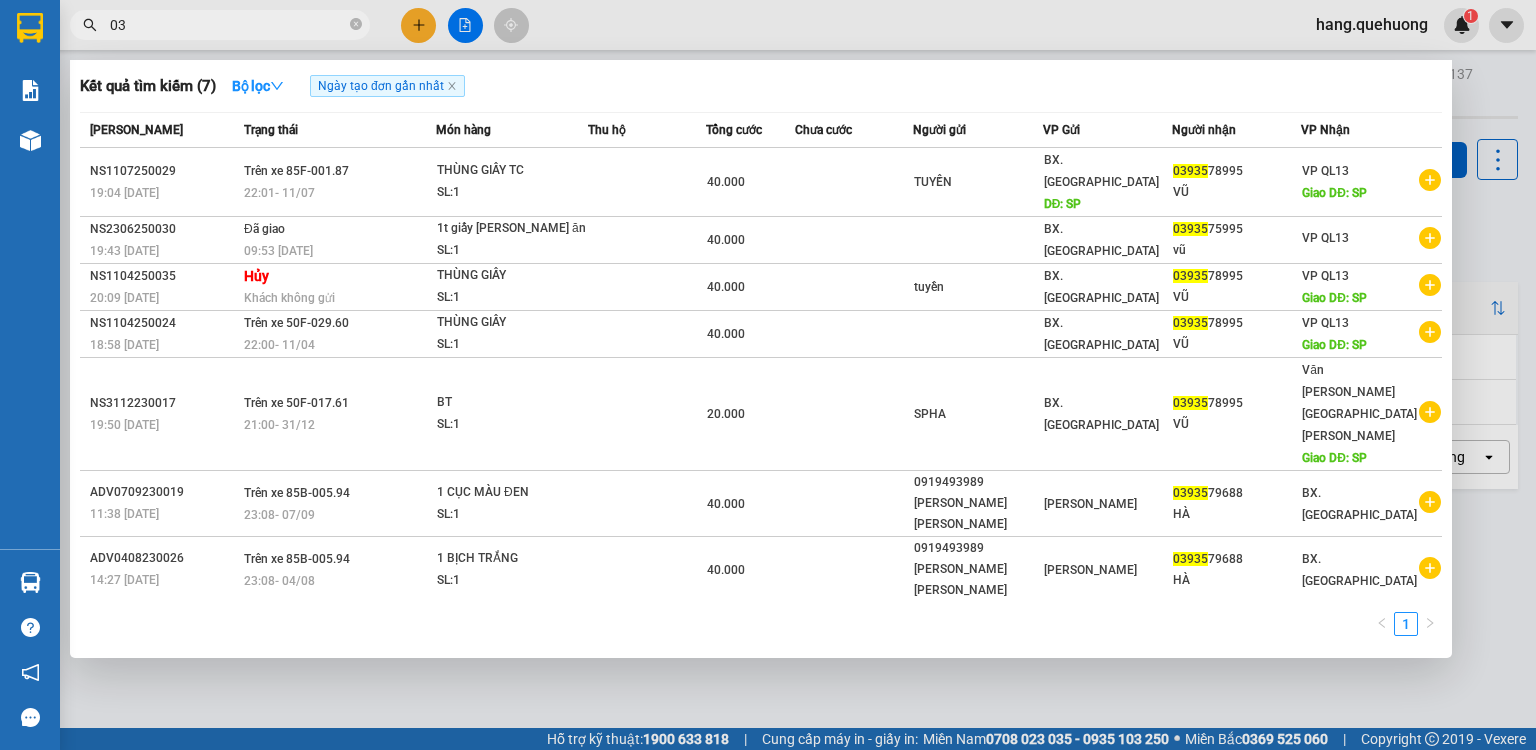 type on "0" 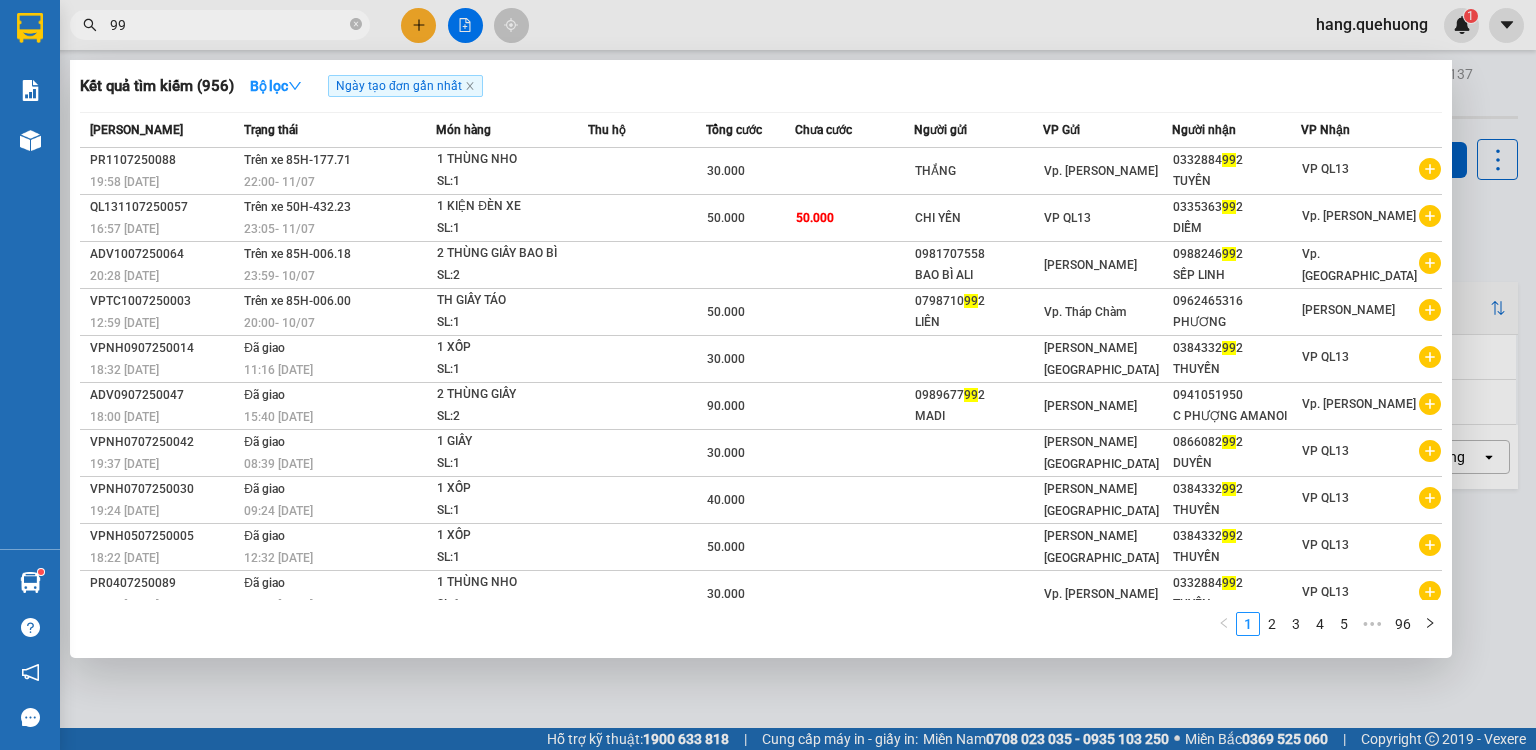 type on "9" 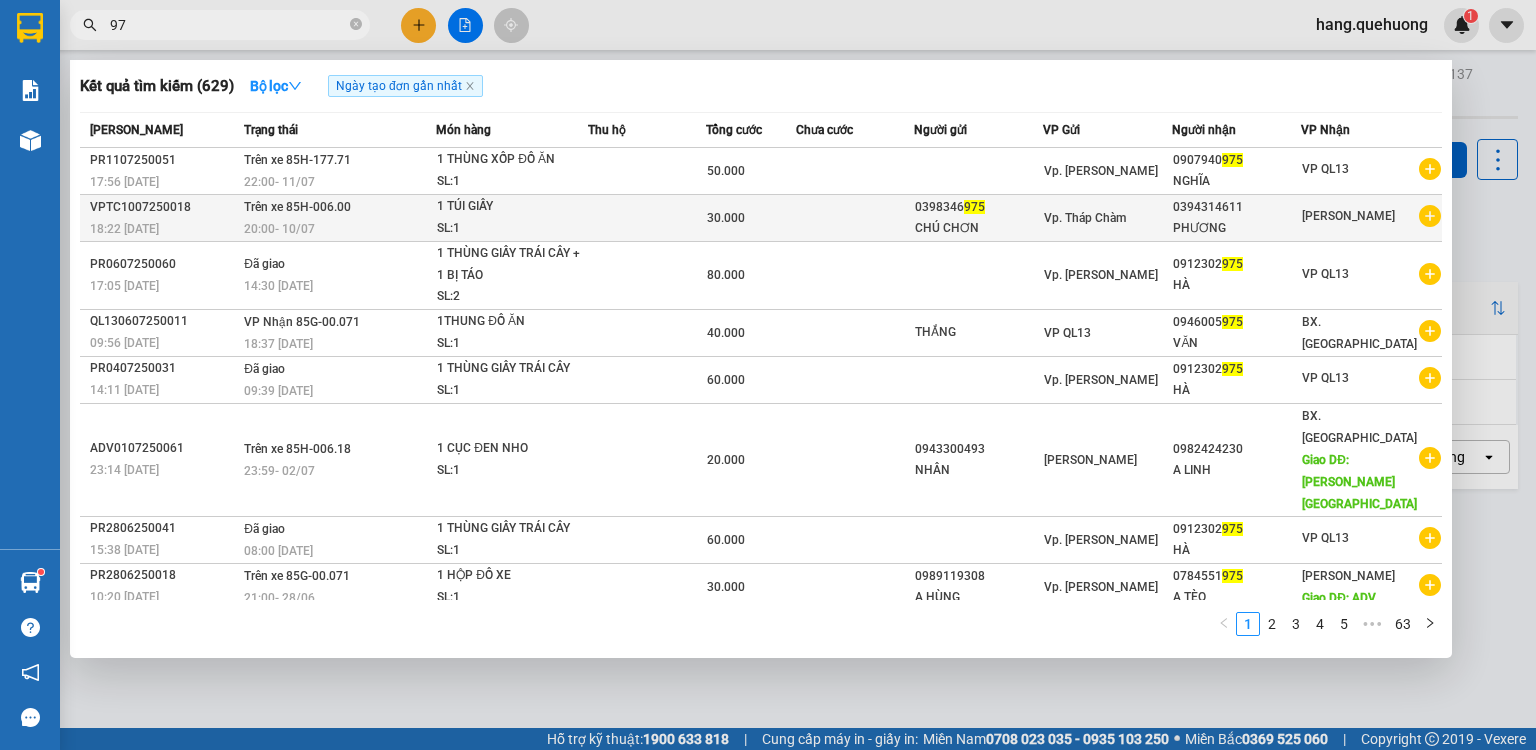 type on "9" 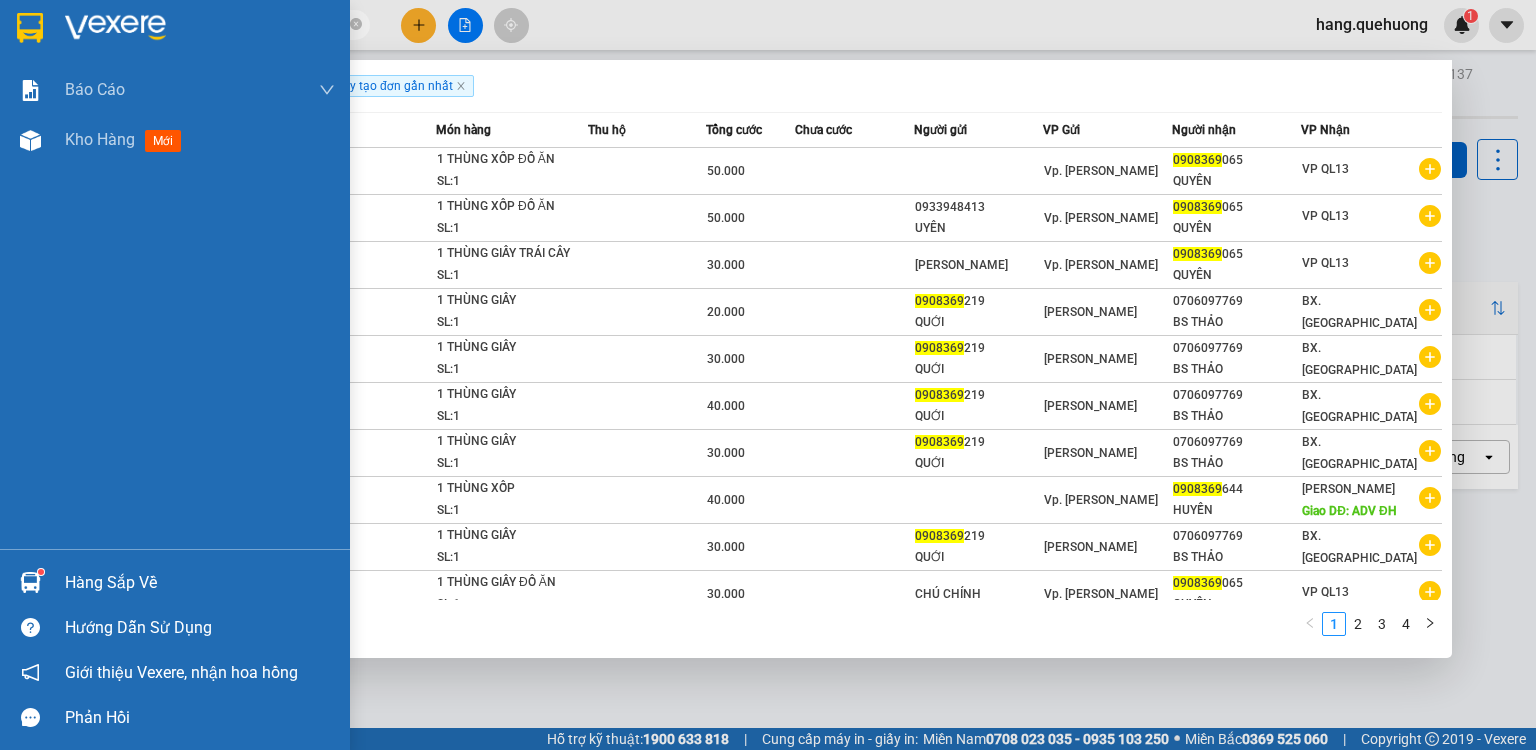 click on "Hàng sắp về" at bounding box center [200, 583] 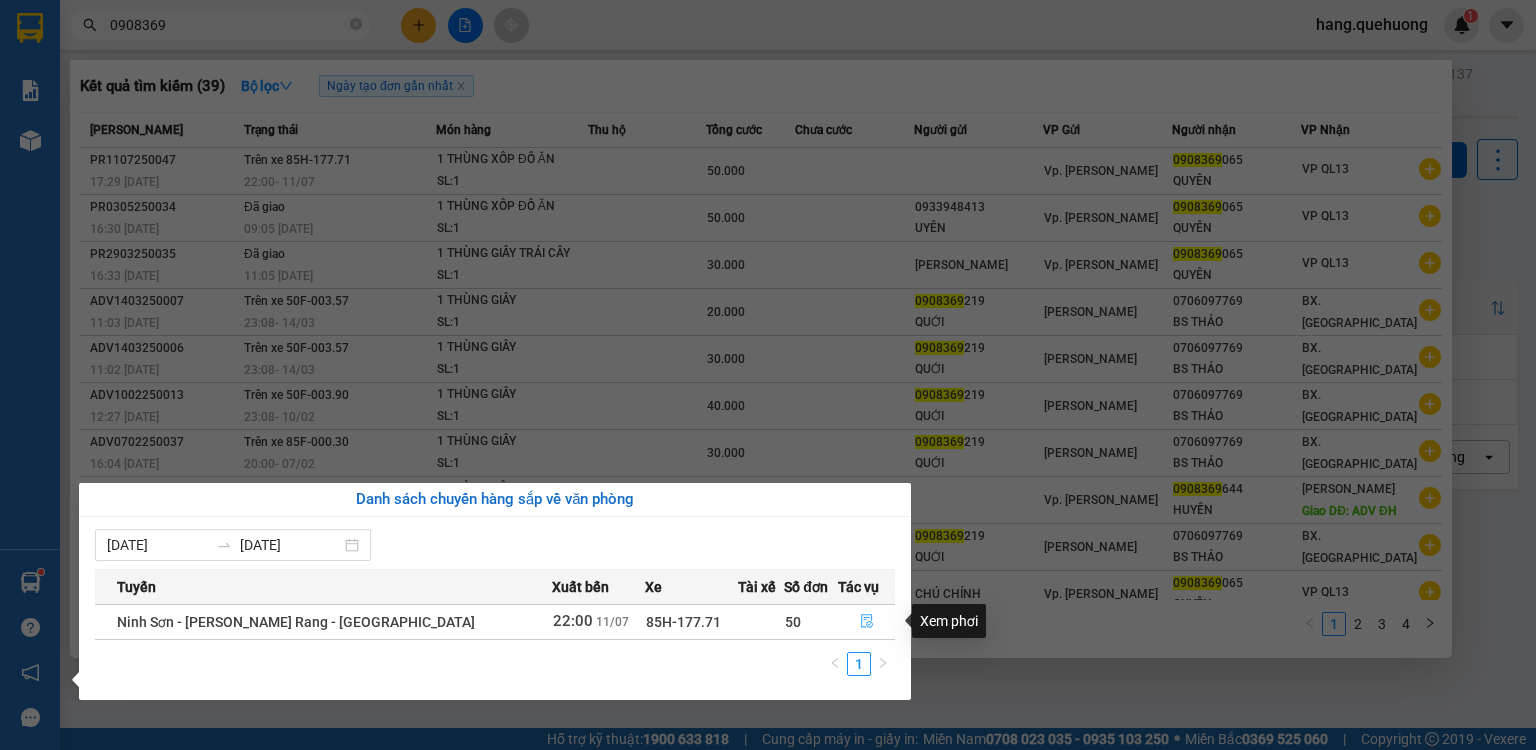 click at bounding box center (867, 622) 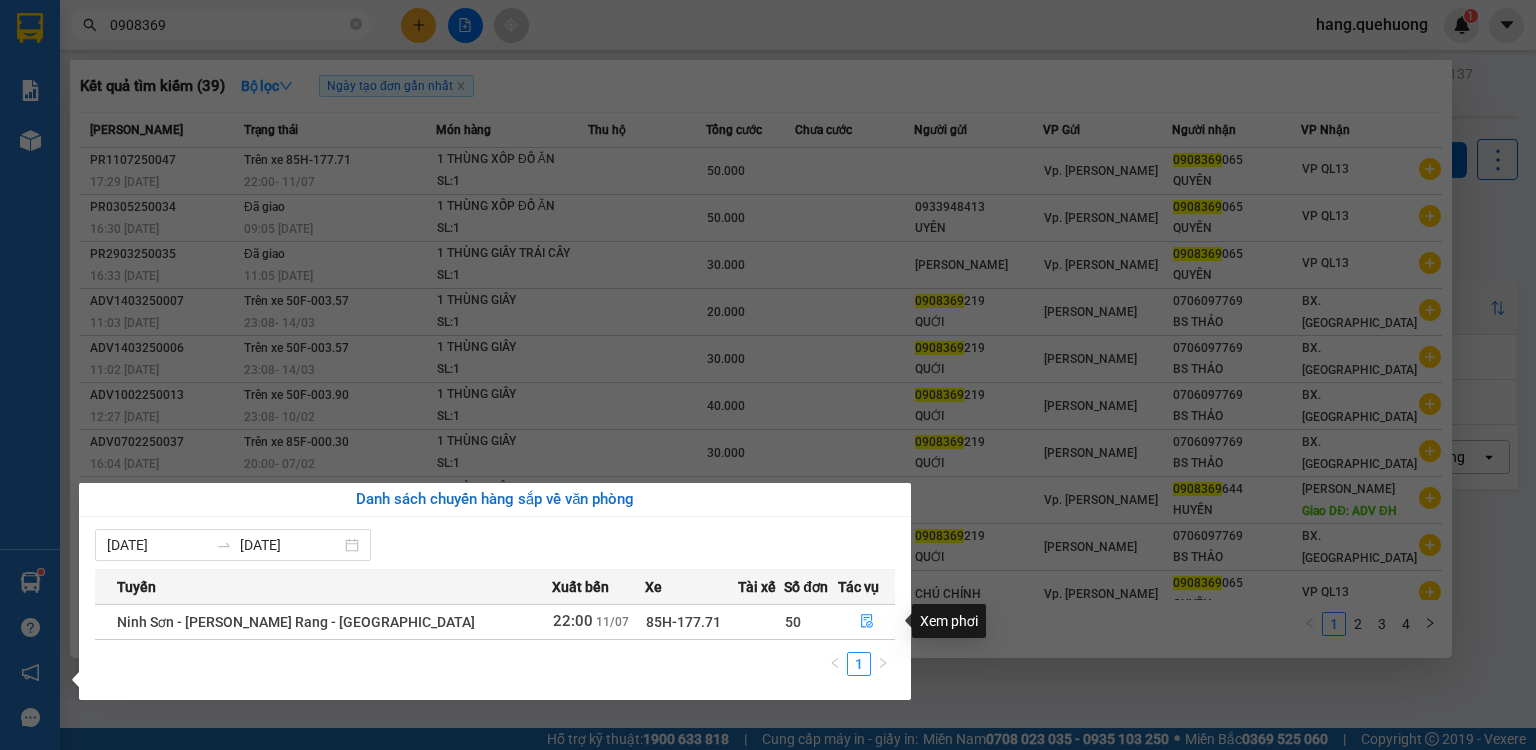 click on "1 2 3 4" at bounding box center [761, 630] 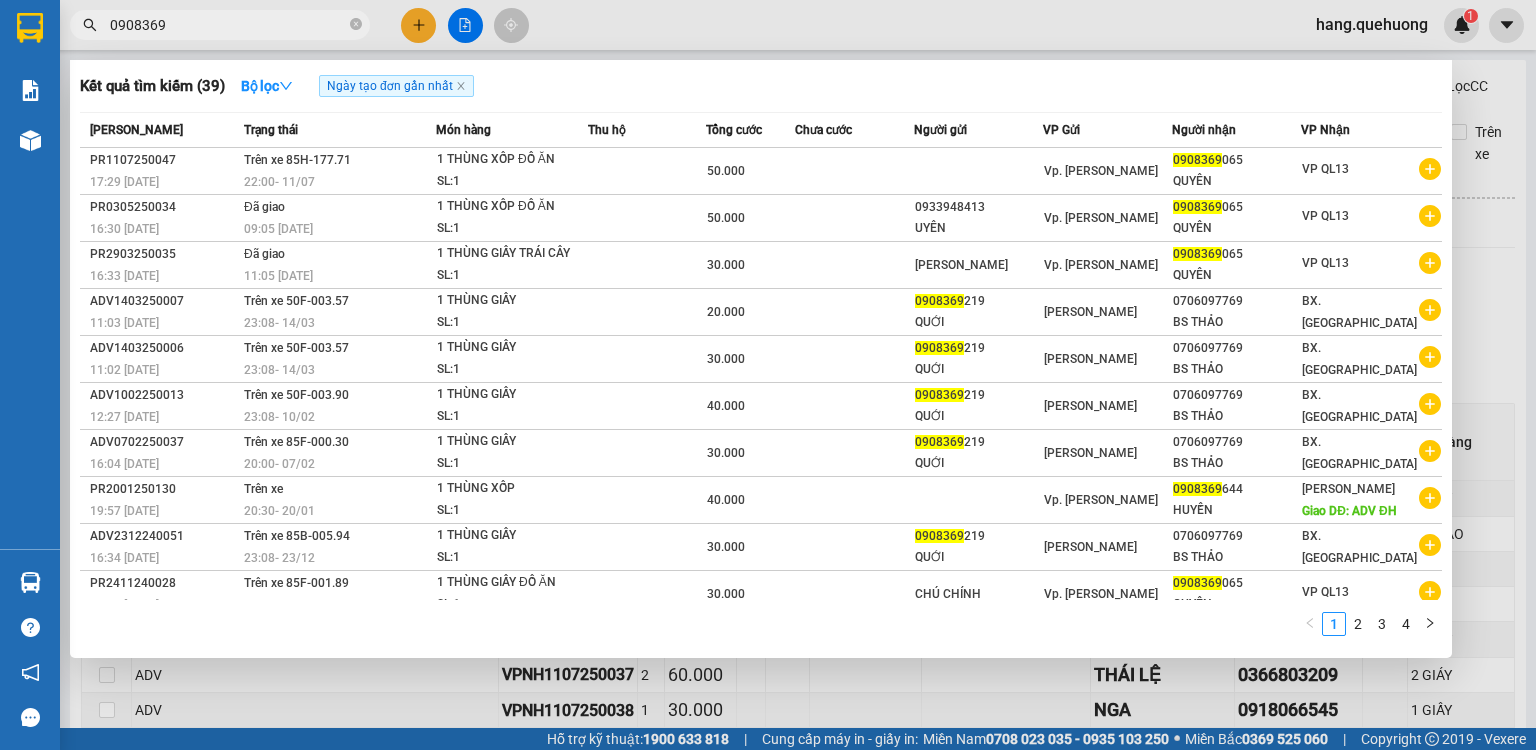 click at bounding box center [768, 375] 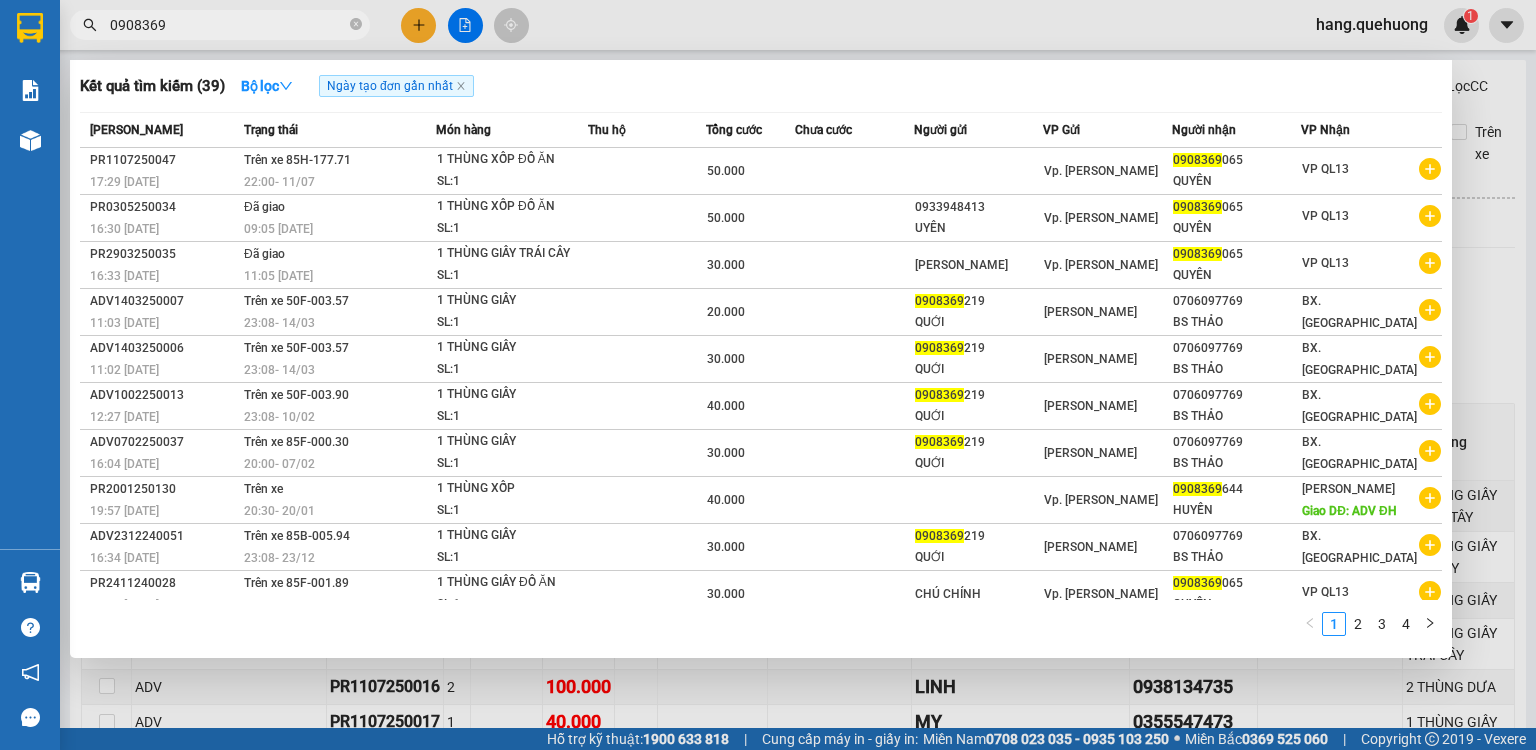 click on "0908369" at bounding box center (228, 25) 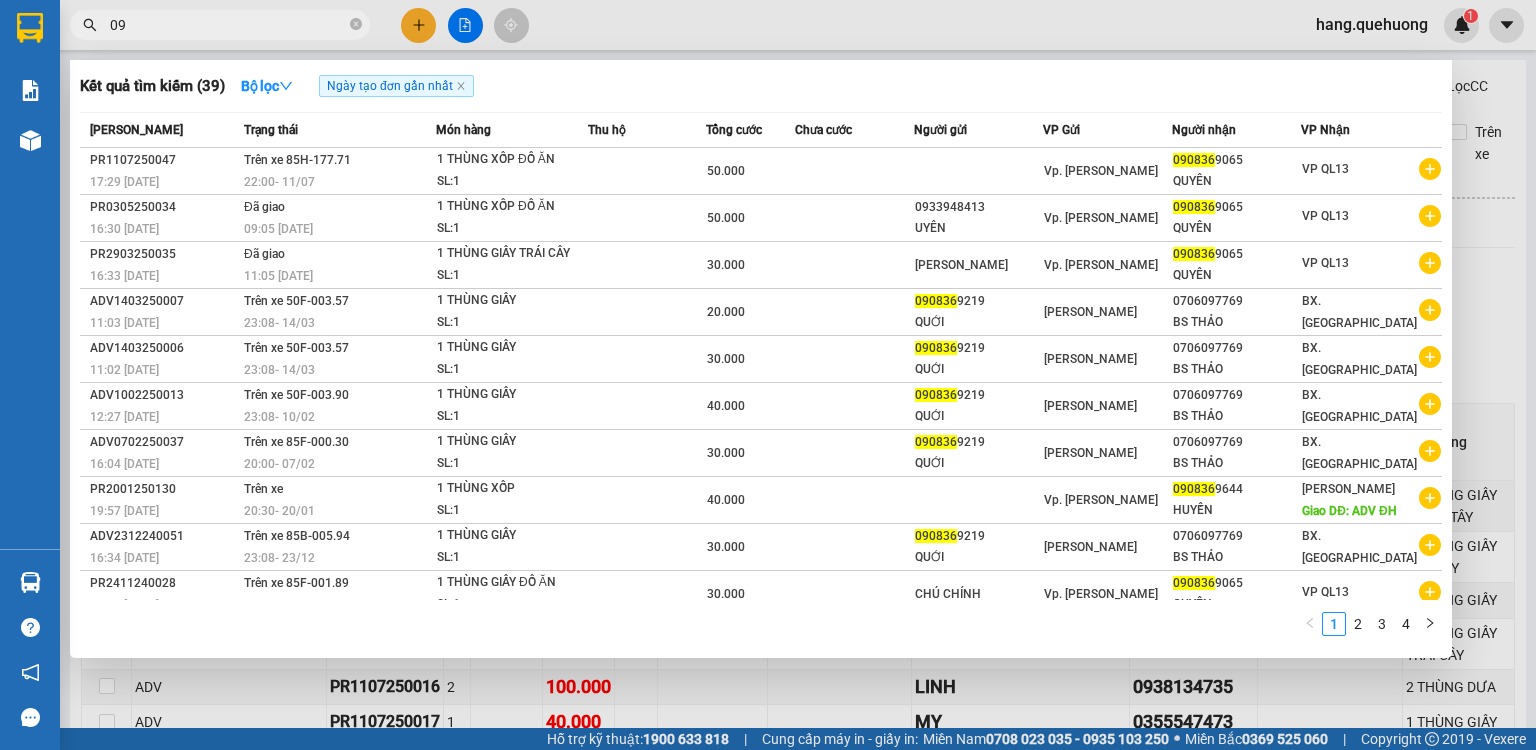 type on "0" 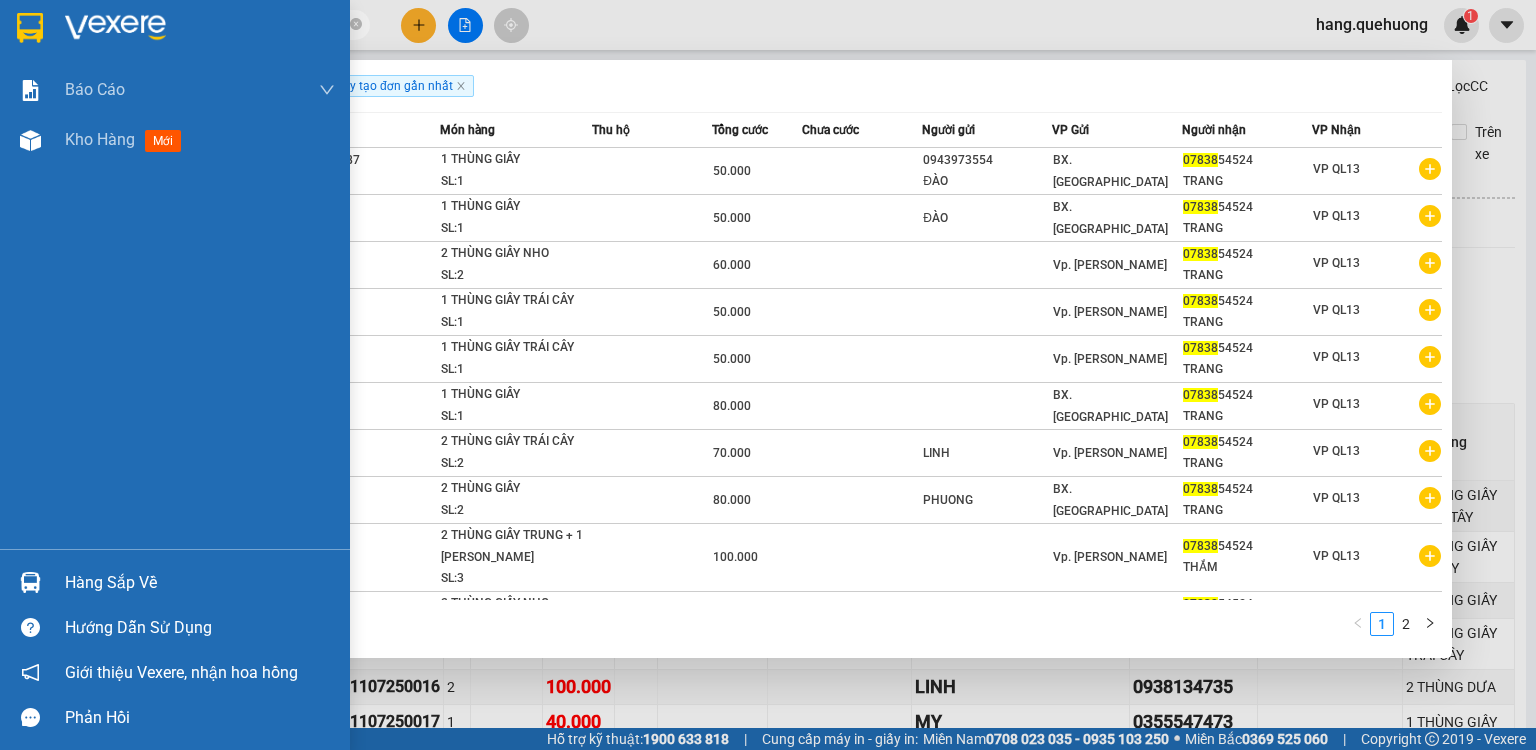 type on "0" 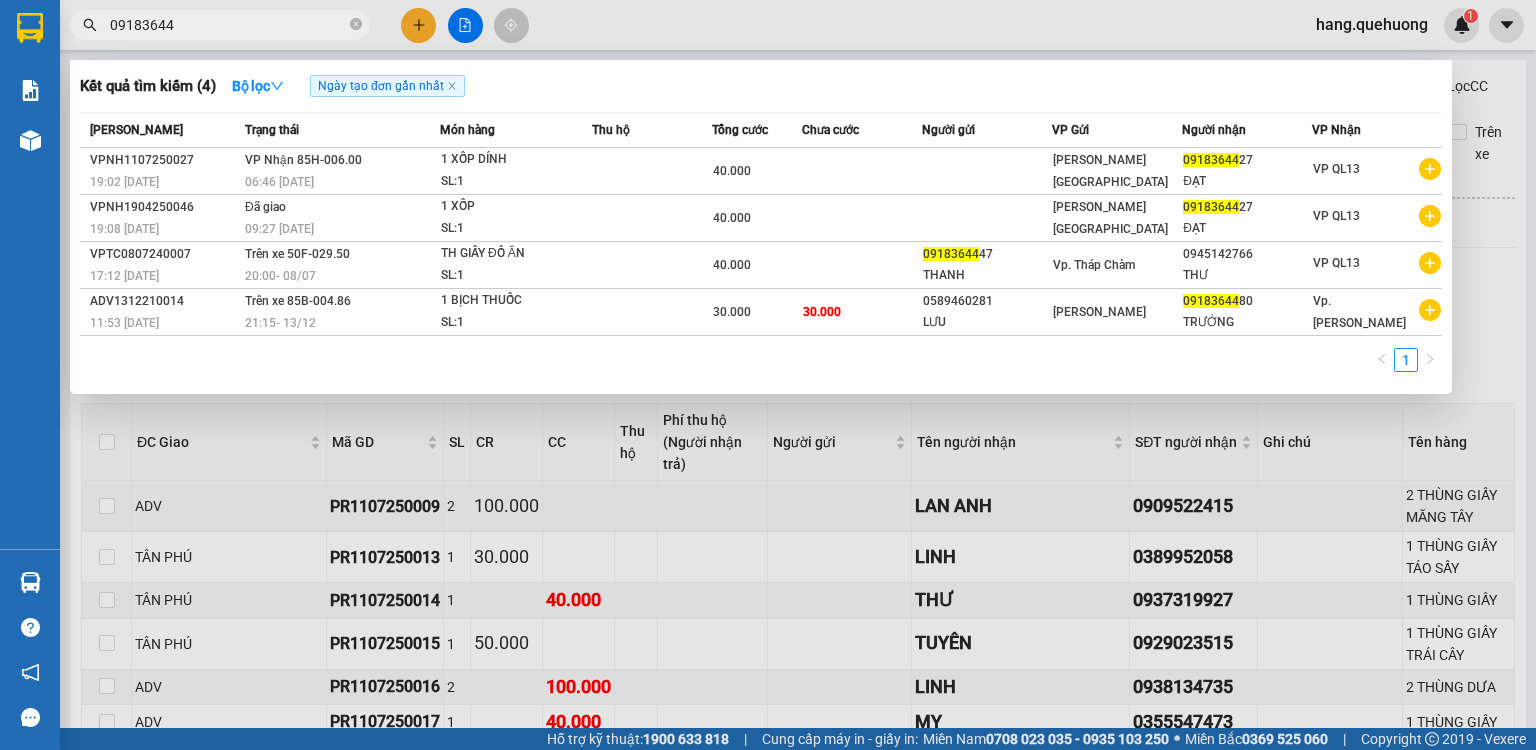 type on "09183644" 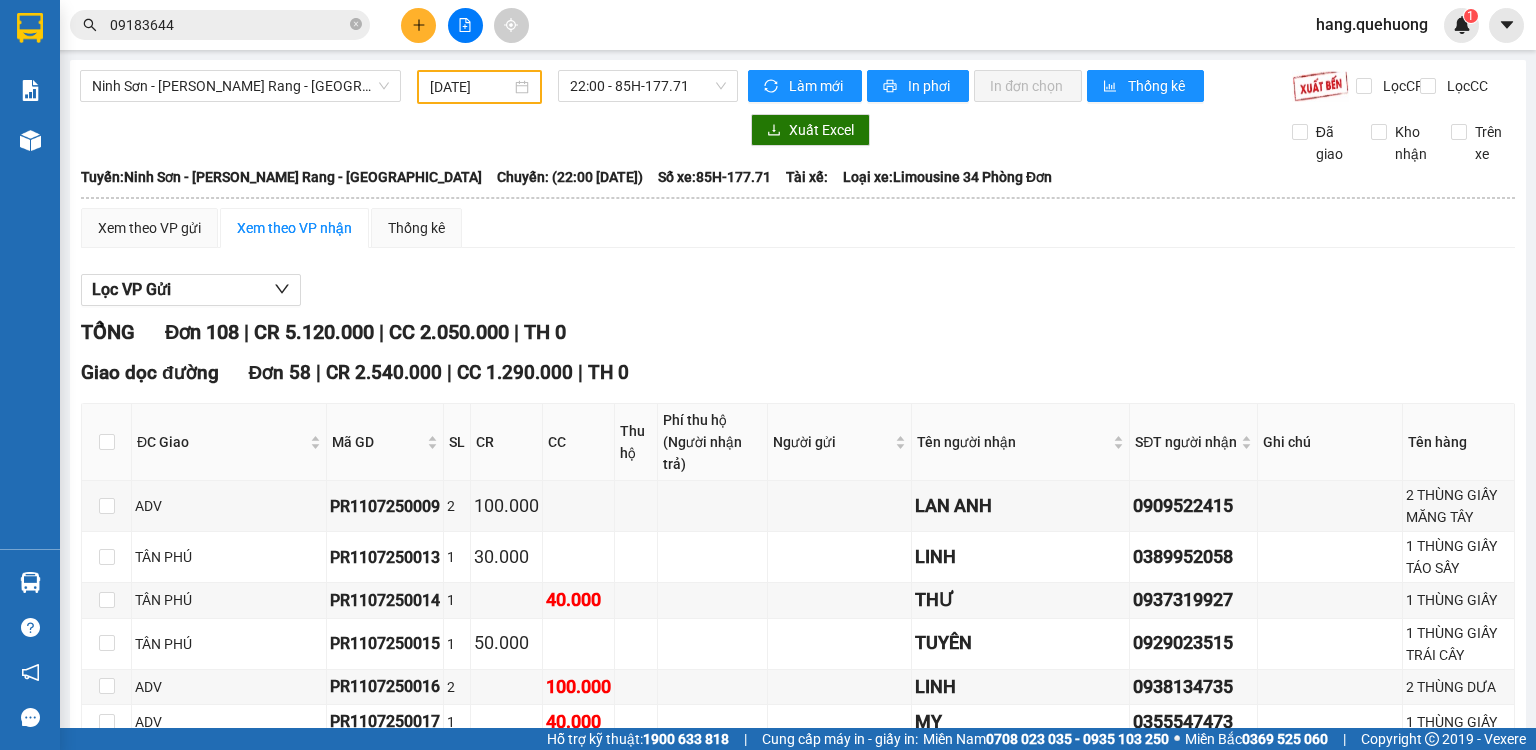 click on "Ninh Sơn - Phan Rang - Miền Tây 11/07/2025 22:00     - 85H-177.71  Làm mới In phơi In đơn chọn Thống kê Lọc  CR Lọc  CC Xuất Excel Đã giao Kho nhận Trên xe An Anh Limousine   19008678   Số 2 Nguyễn Tri Phương nối dài, P. Văn Hải 07:17 - 12/07/2025 Tuyến:  Ninh Sơn - Phan Rang - Miền Tây Chuyến:   (22:00 - 11/07/2025) Số xe:  85H-177.71 Tài xế:  Loại xe:  Limousine 34 Phòng Đơn Tuyến:  Ninh Sơn - Phan Rang - Miền Tây Chuyến:   (22:00 - 11/07/2025) Số xe:  85H-177.71 Tài xế:  Loại xe:  Limousine 34 Phòng Đơn Xem theo VP gửi Xem theo VP nhận Thống kê Lọc VP Gửi TỔNG Đơn   108 | CR   5.120.000 | CC   2.050.000 | TH   0 Giao dọc đường Đơn   58 | CR   2.540.000 | CC   1.290.000 | TH   0 ĐC Giao Mã GD SL CR CC Thu hộ Phí thu hộ (Người nhận trả) Người gửi Tên người nhận SĐT người nhận Ghi chú Tên hàng Ký nhận                             ADV  PR1107250009 2 100.000   1" at bounding box center [768, 364] 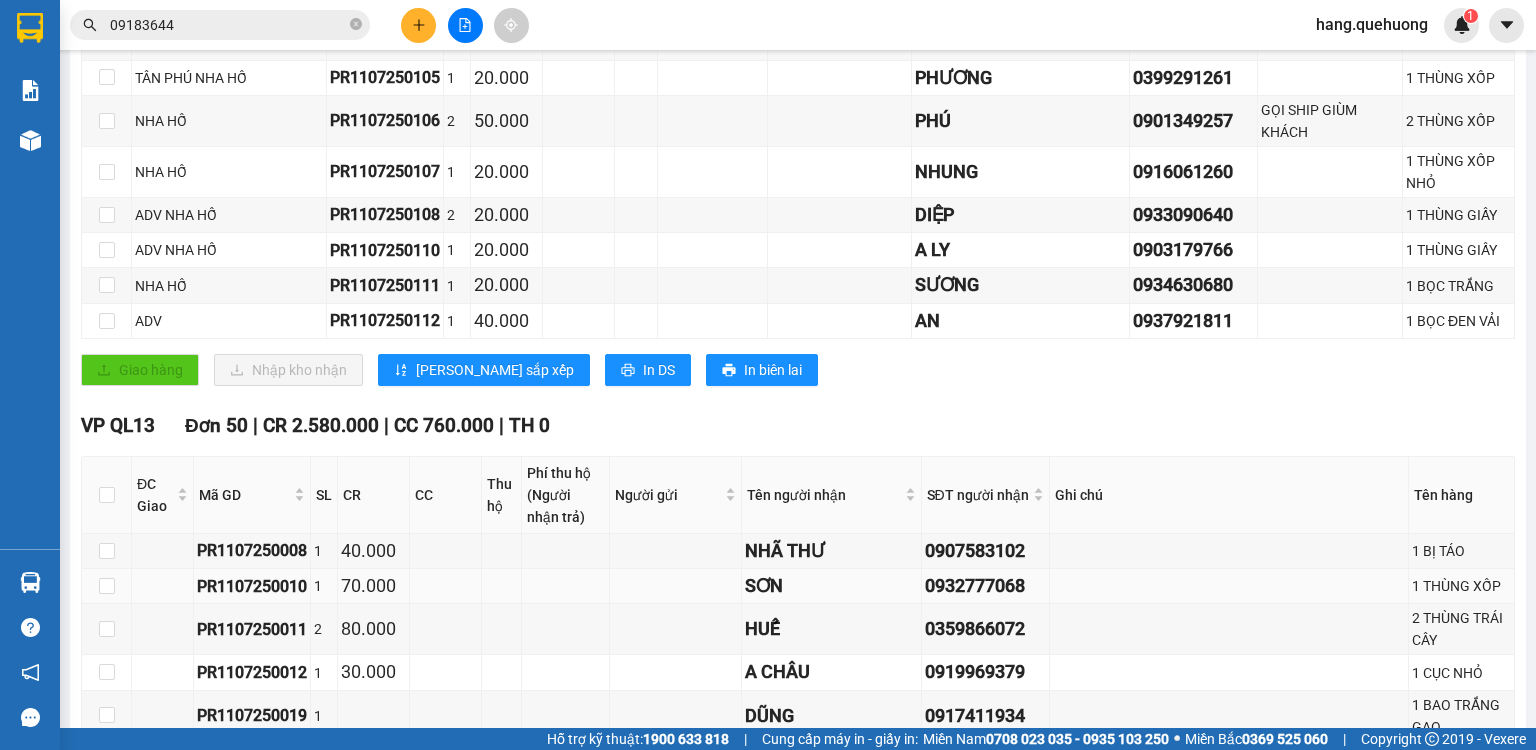 scroll, scrollTop: 2400, scrollLeft: 0, axis: vertical 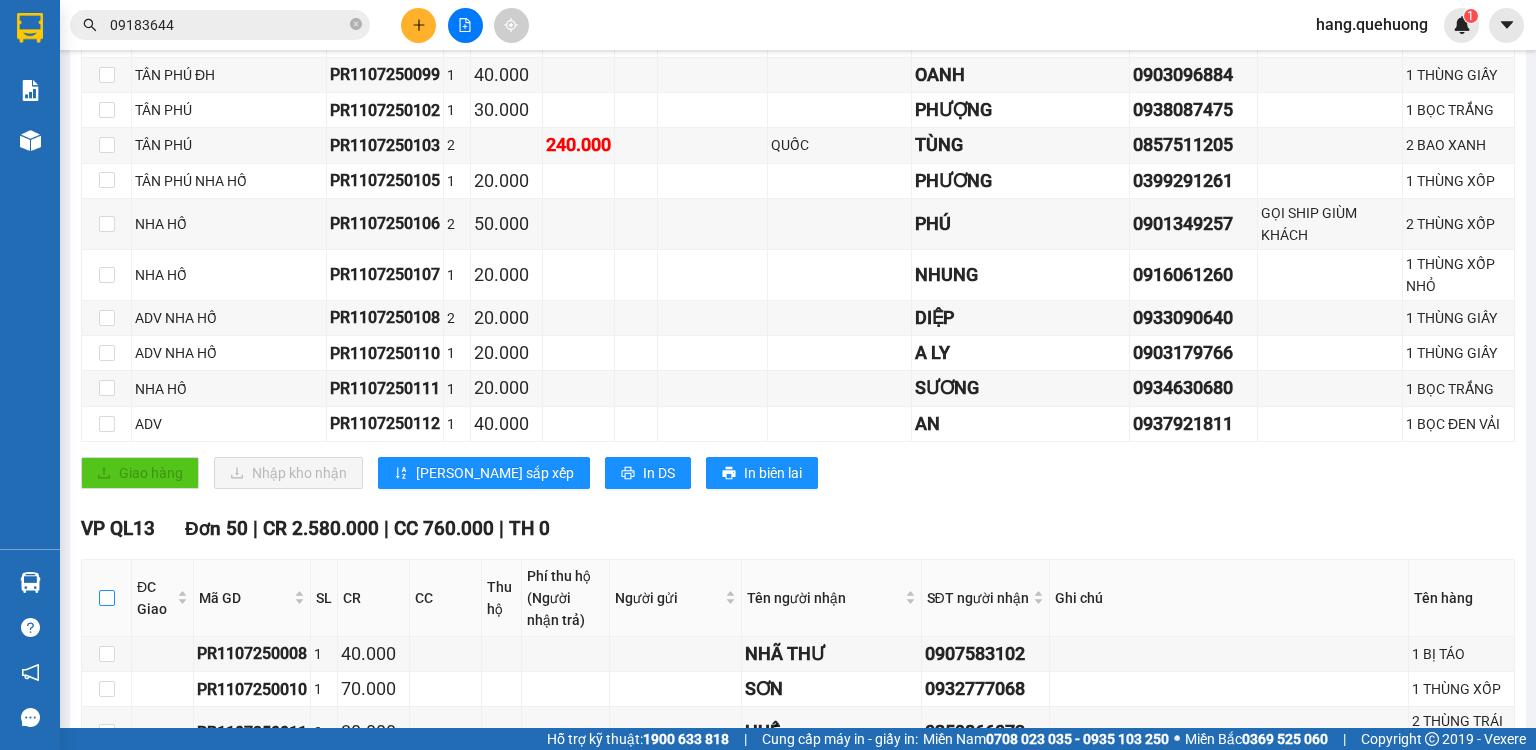 click at bounding box center (107, 598) 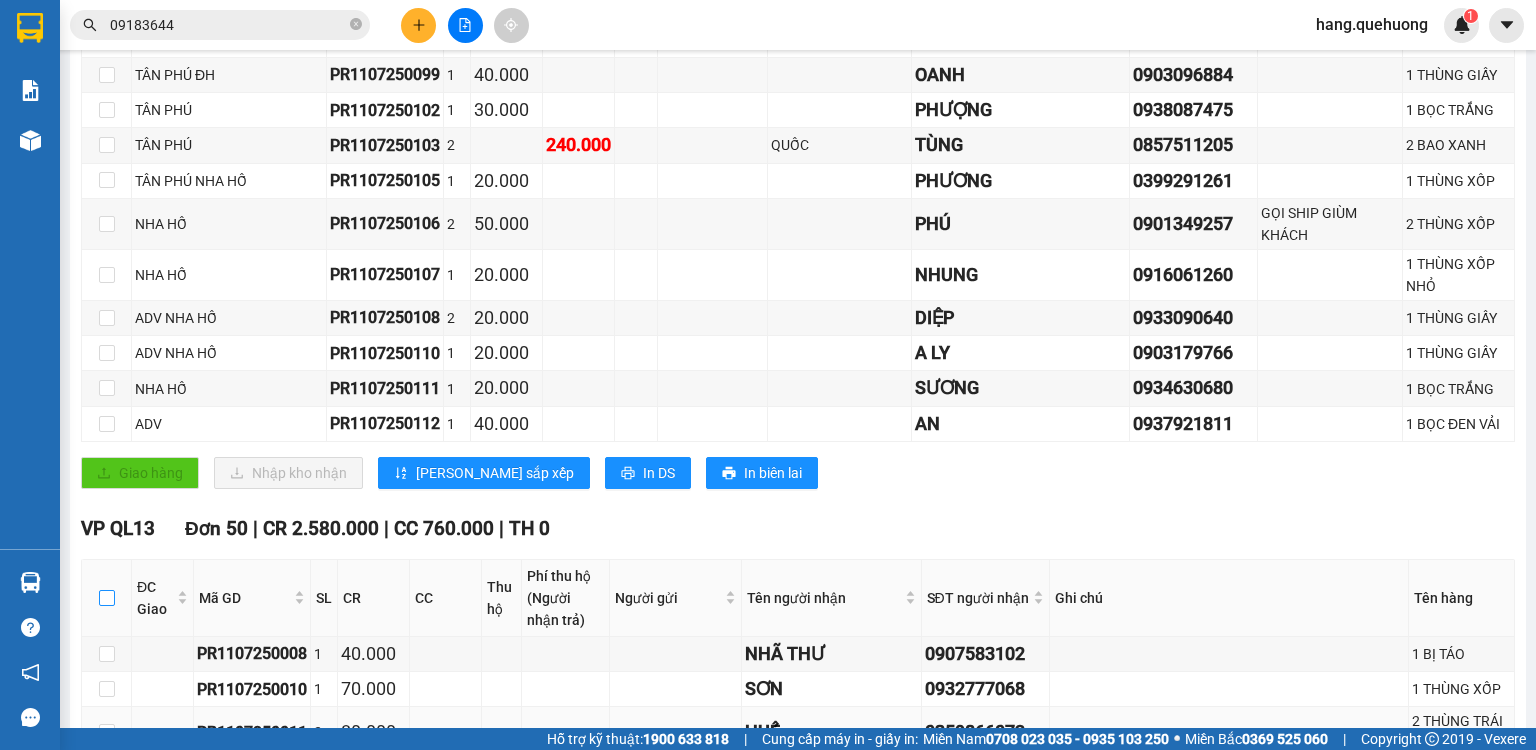 checkbox on "true" 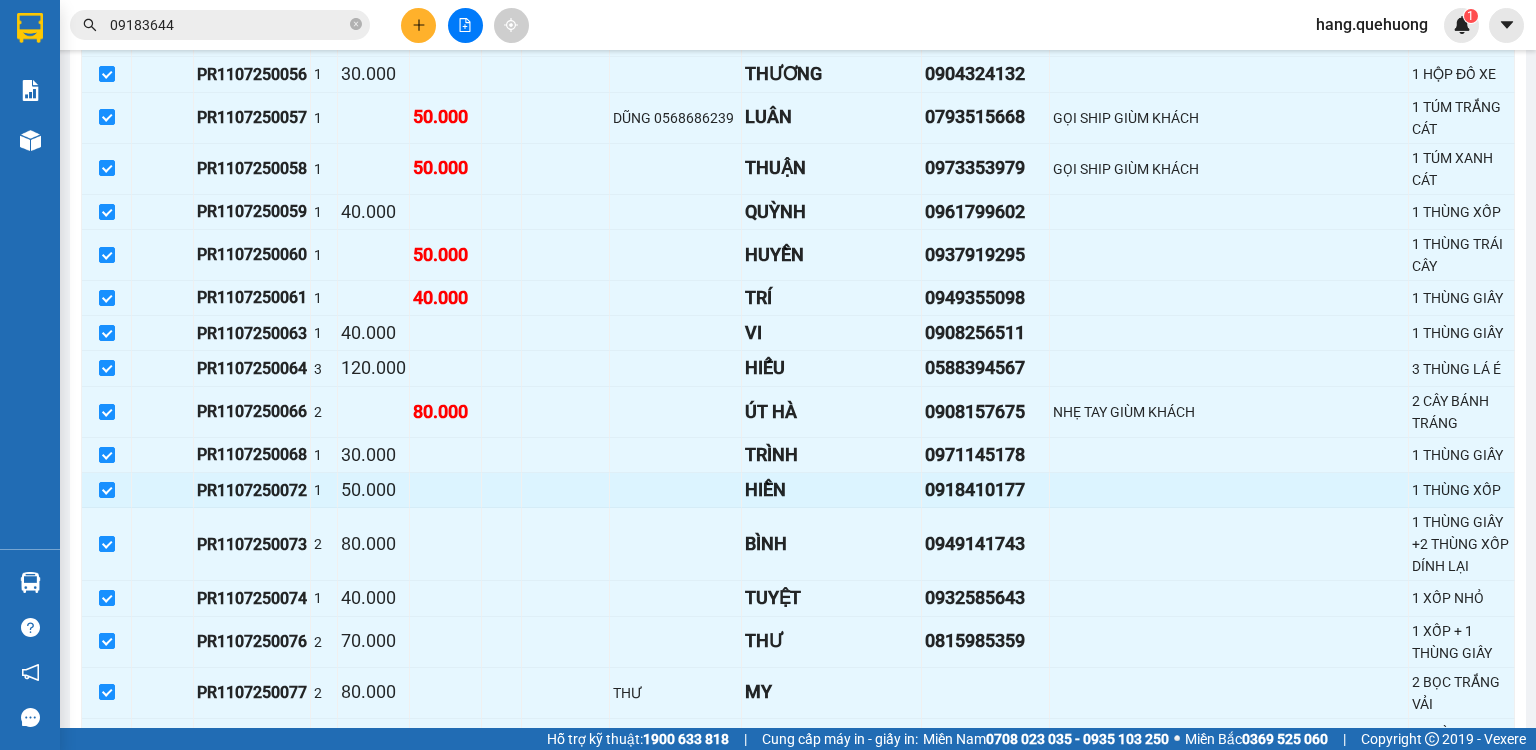 scroll, scrollTop: 4170, scrollLeft: 0, axis: vertical 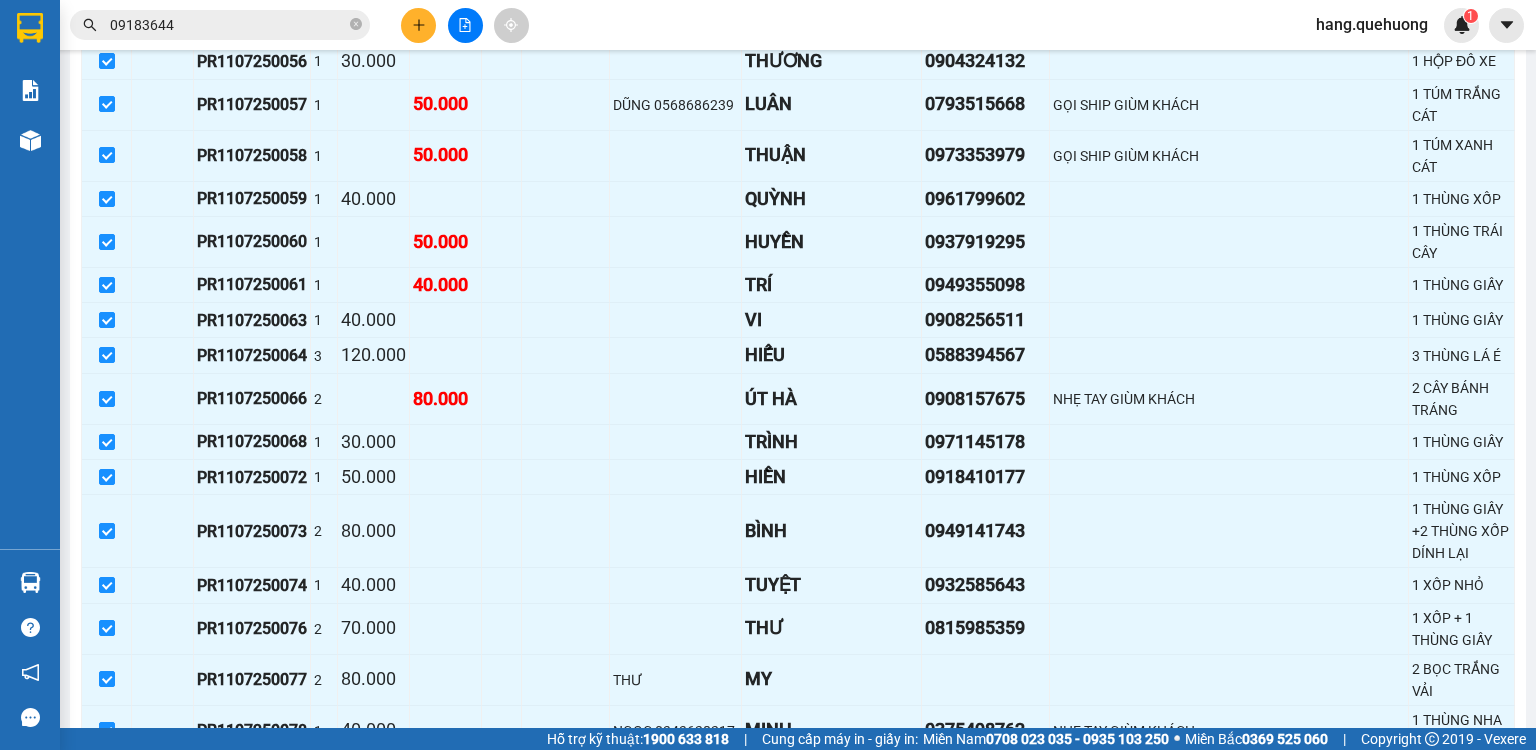 click on "Nhập kho nhận" at bounding box center (393, 1174) 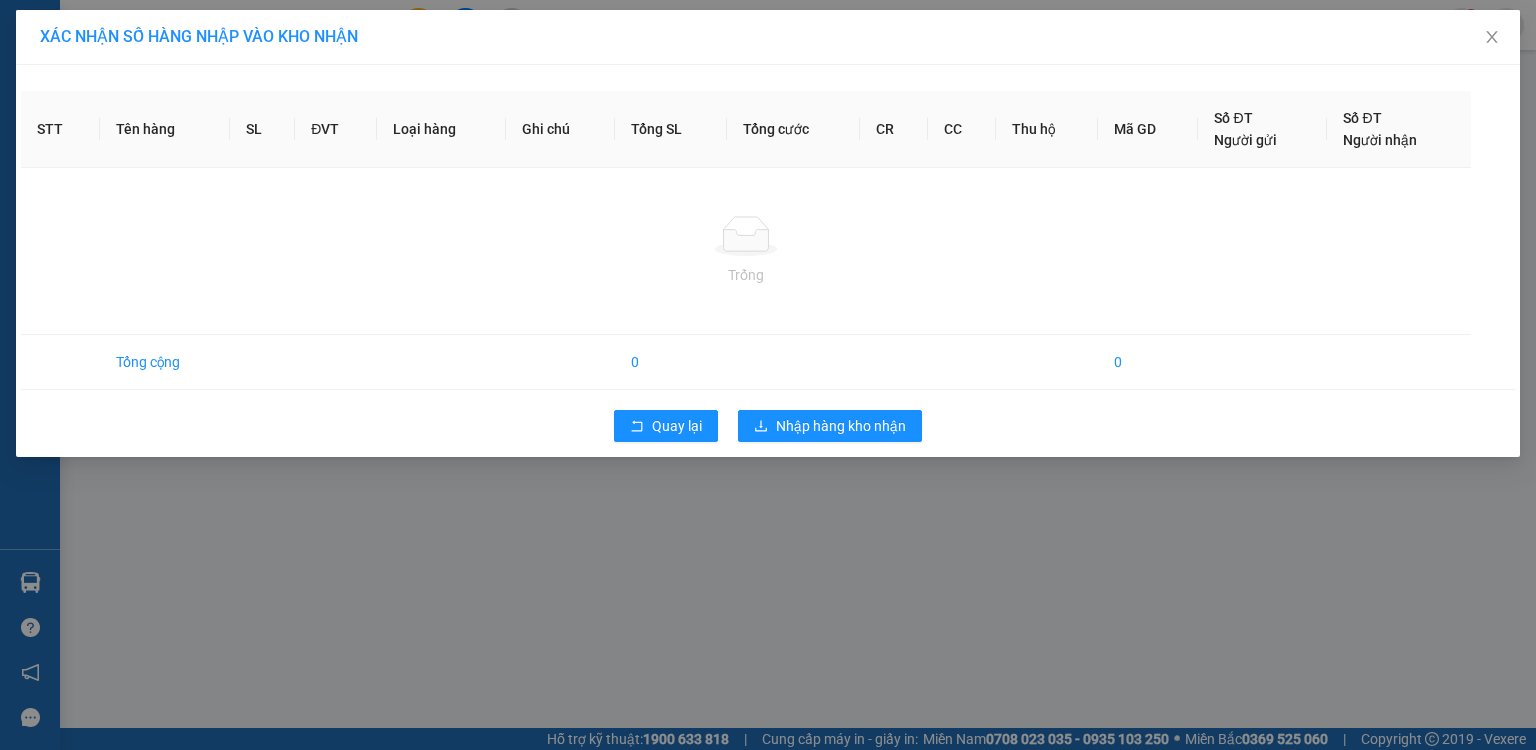 scroll, scrollTop: 0, scrollLeft: 0, axis: both 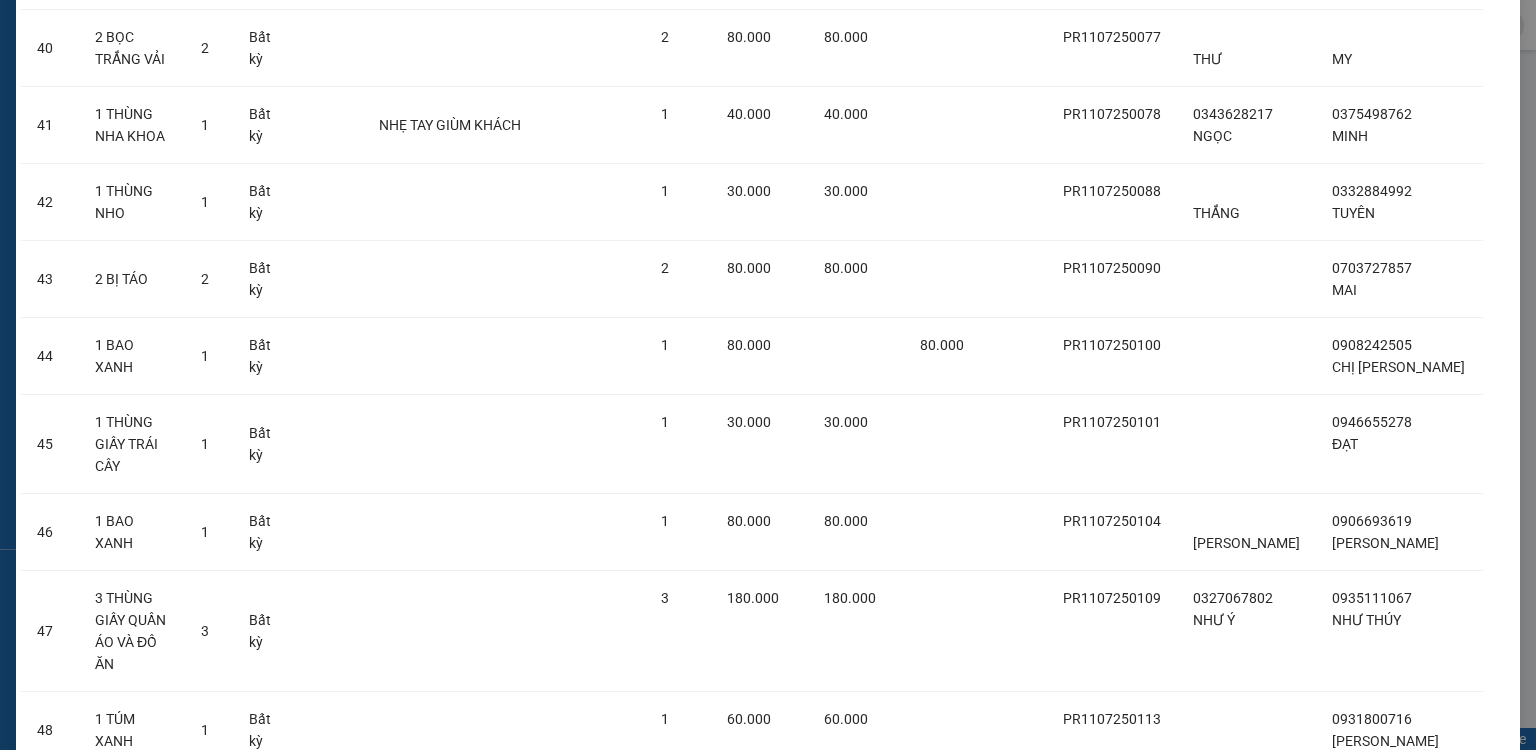 click on "Nhập hàng kho nhận" at bounding box center (841, 1036) 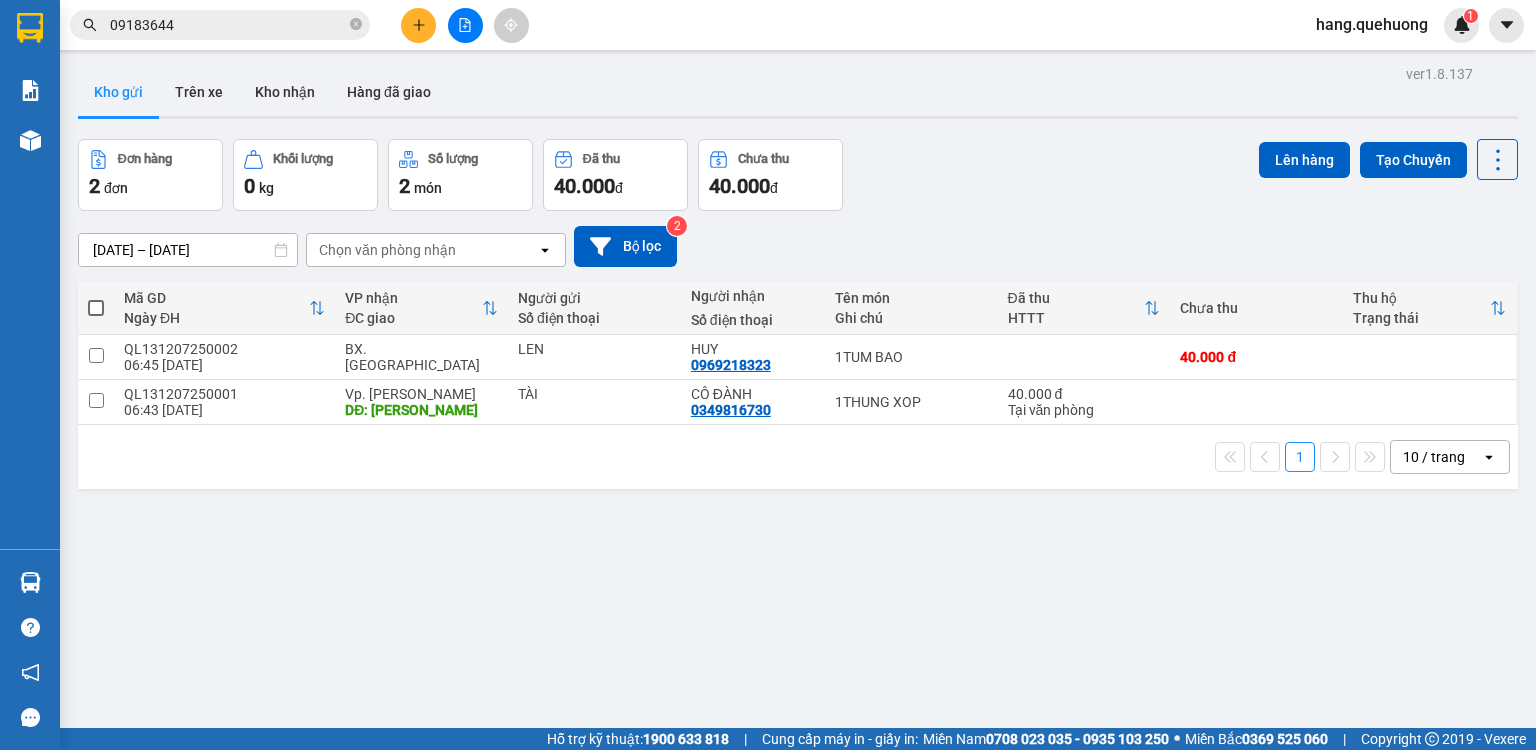 click on "09183644" at bounding box center (228, 25) 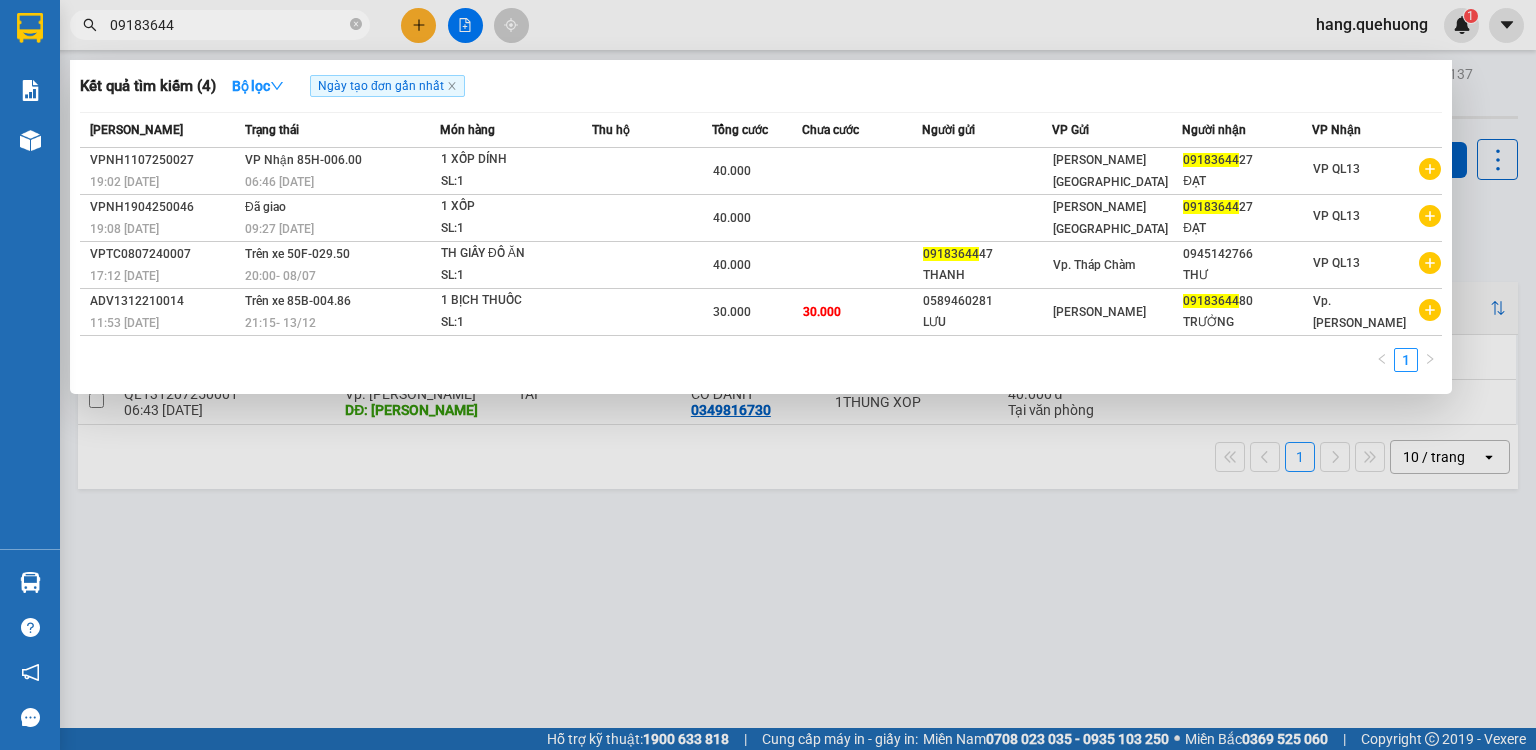 click on "09183644" at bounding box center (228, 25) 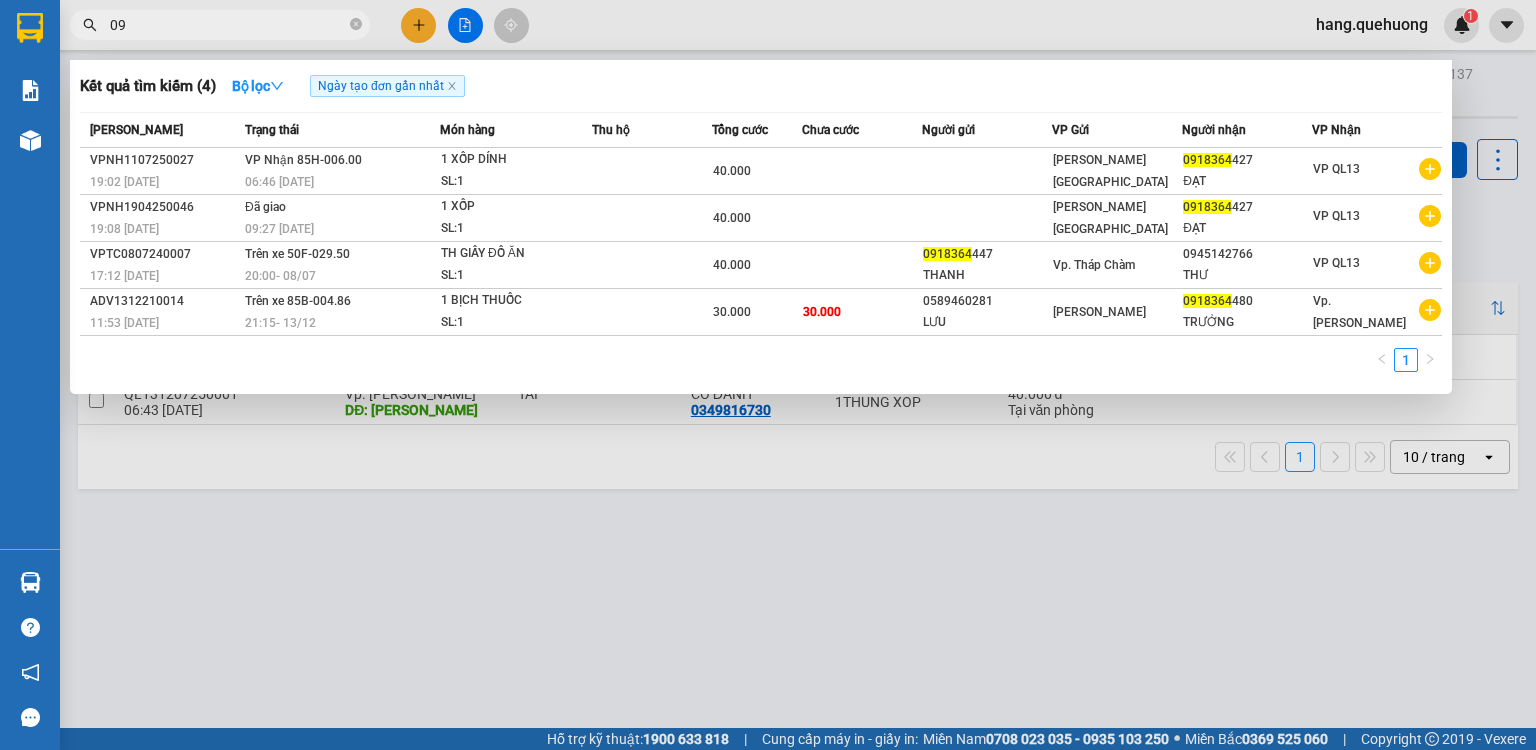 type on "0" 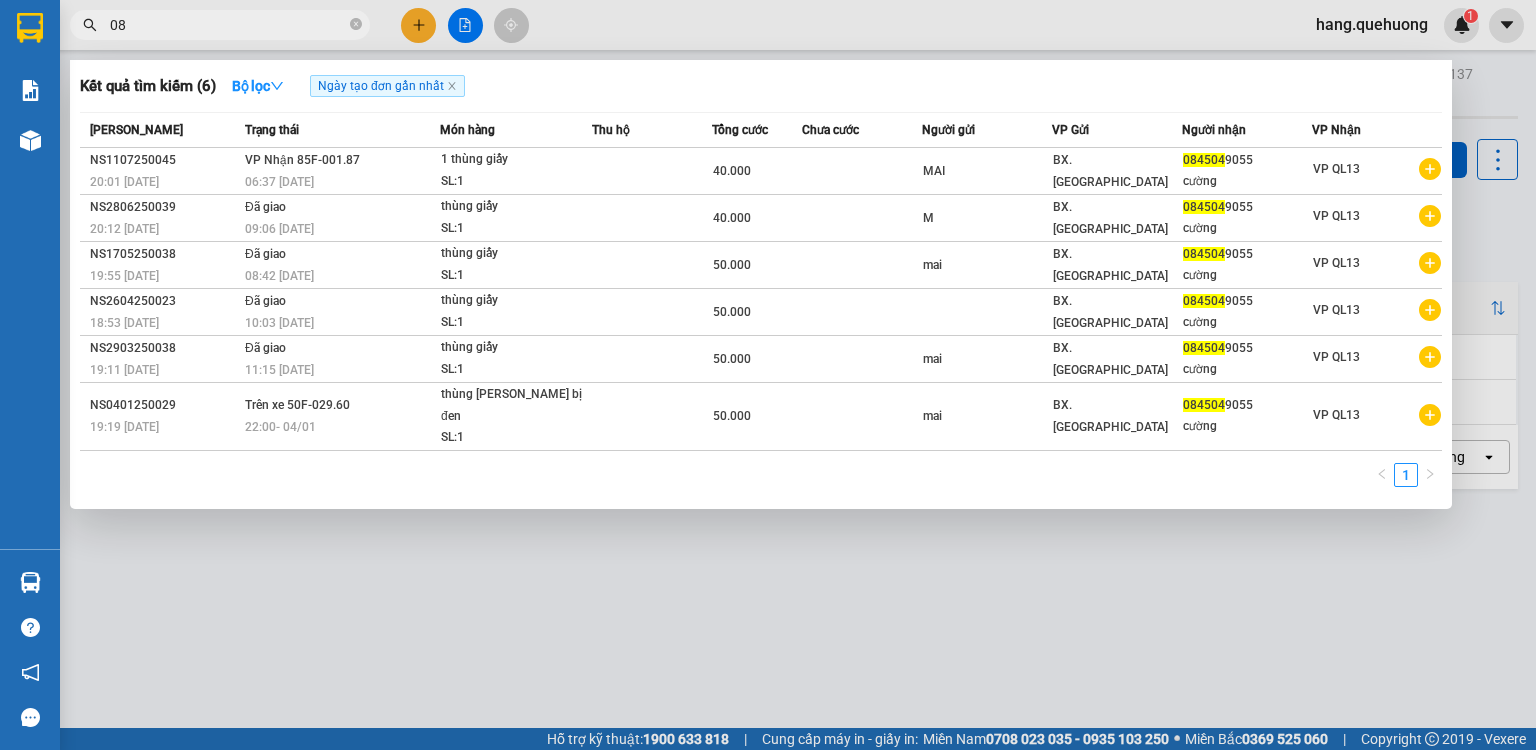 type on "0" 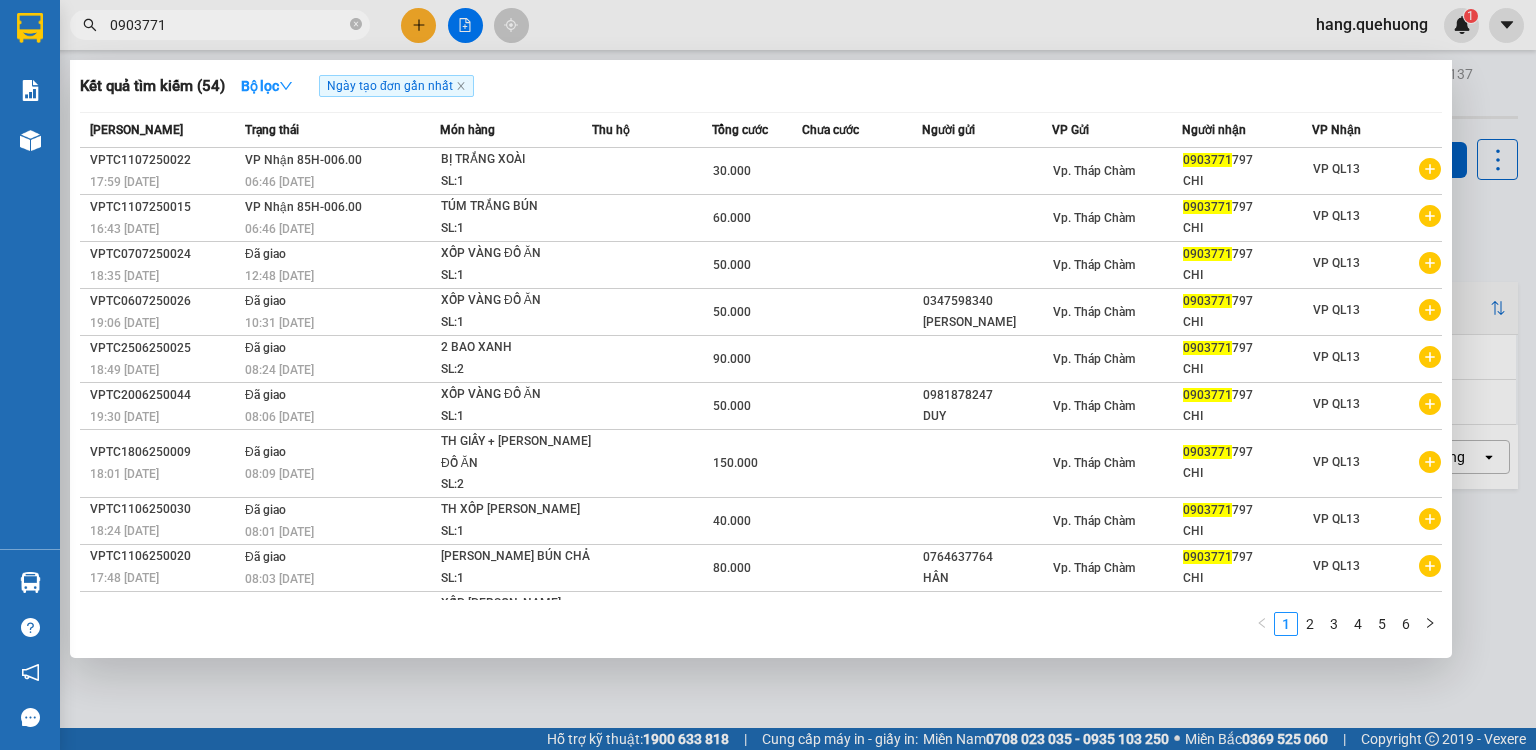 type on "0903771" 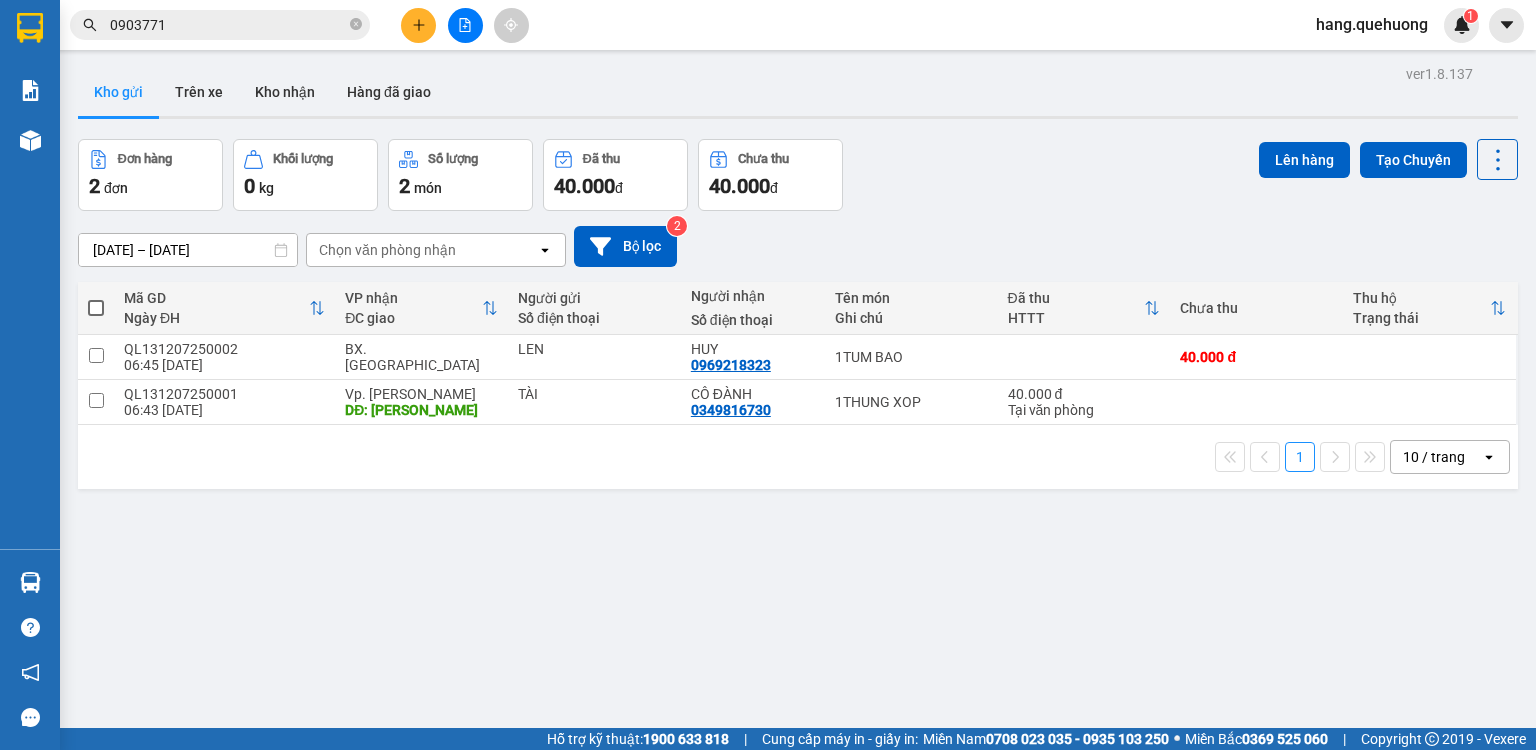 click 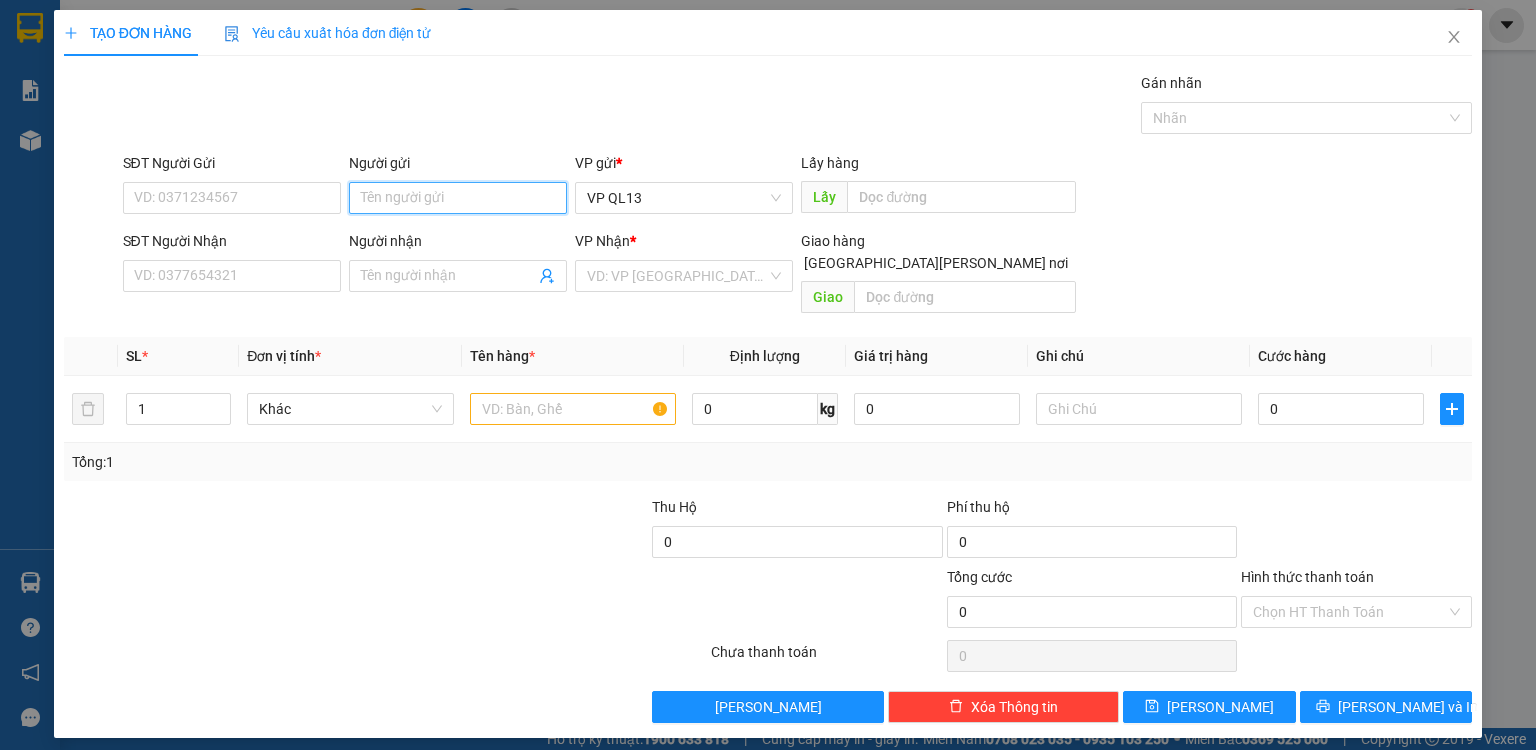 click on "Người gửi" at bounding box center (458, 198) 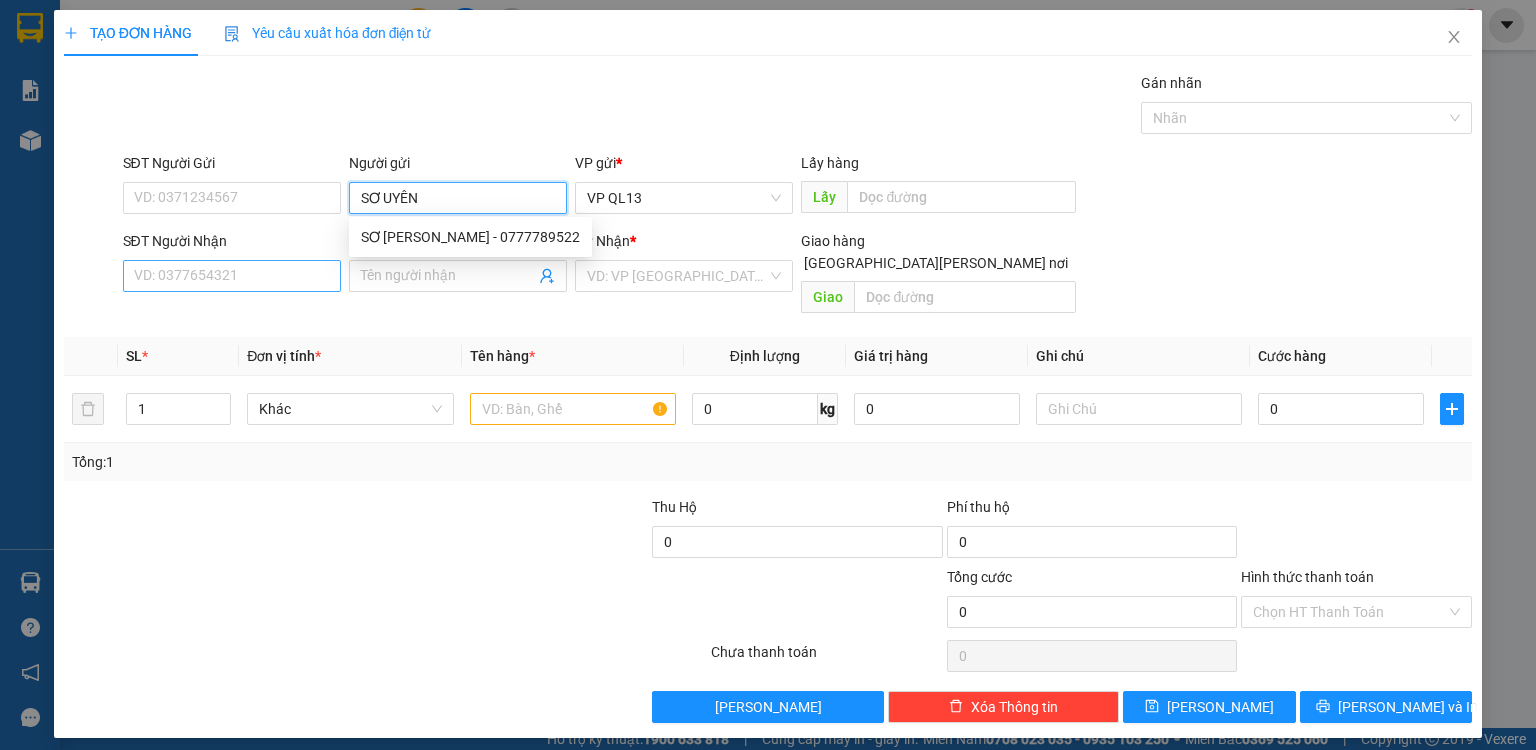 type on "SƠ UYÊN" 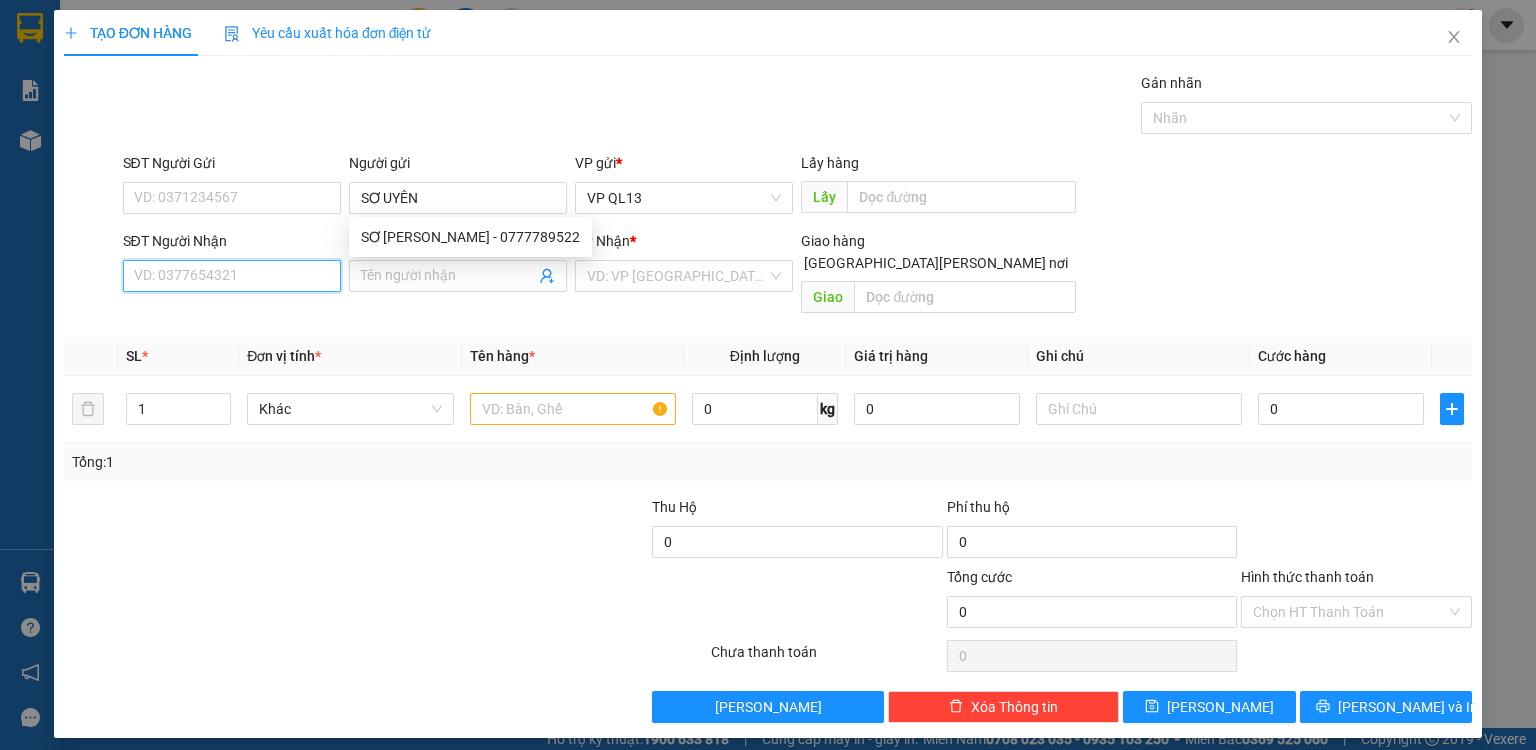 click on "SĐT Người Nhận" at bounding box center [232, 276] 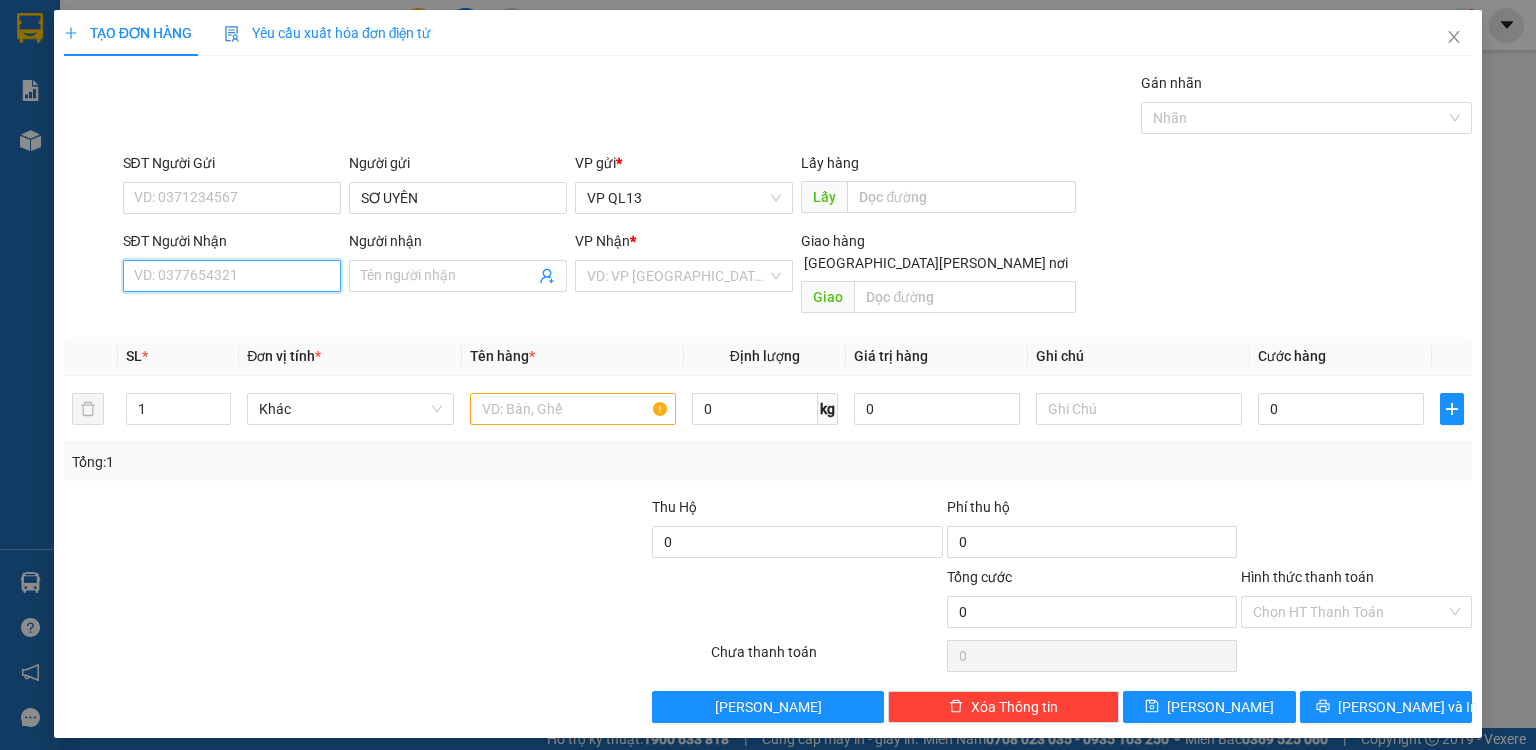 click on "SĐT Người Nhận" at bounding box center [232, 276] 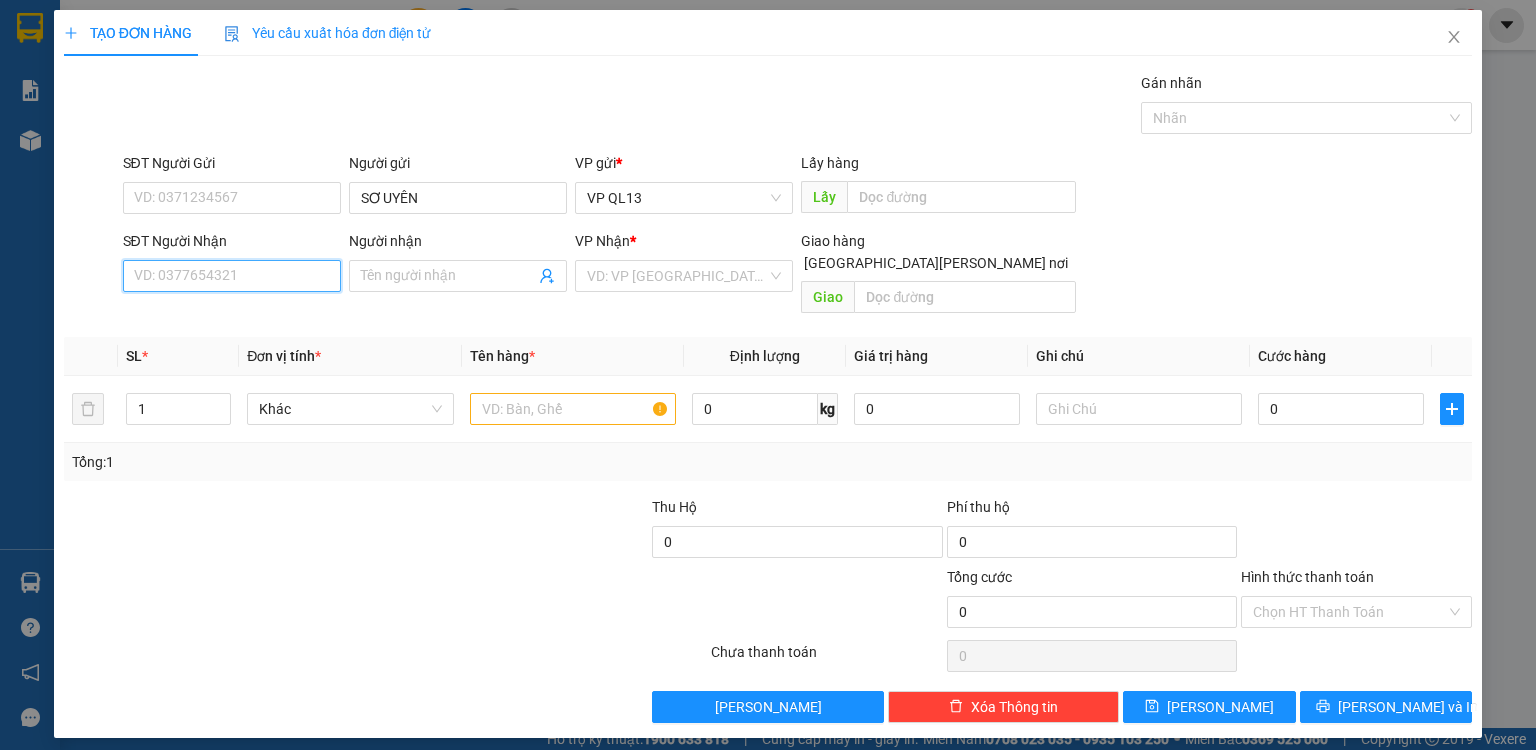 click on "SĐT Người Nhận" at bounding box center (232, 276) 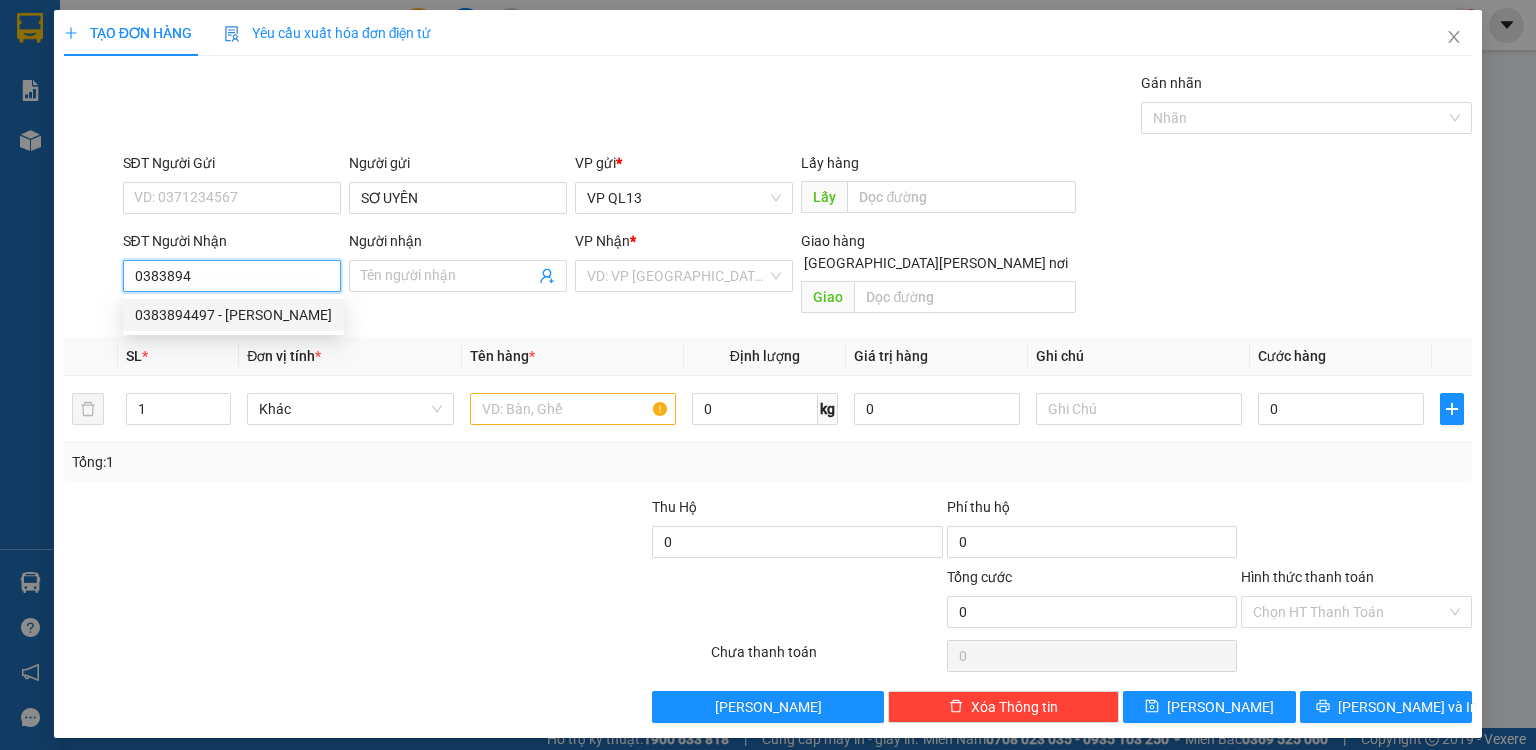 click on "0383894497 - CÔ GIANG" at bounding box center (233, 315) 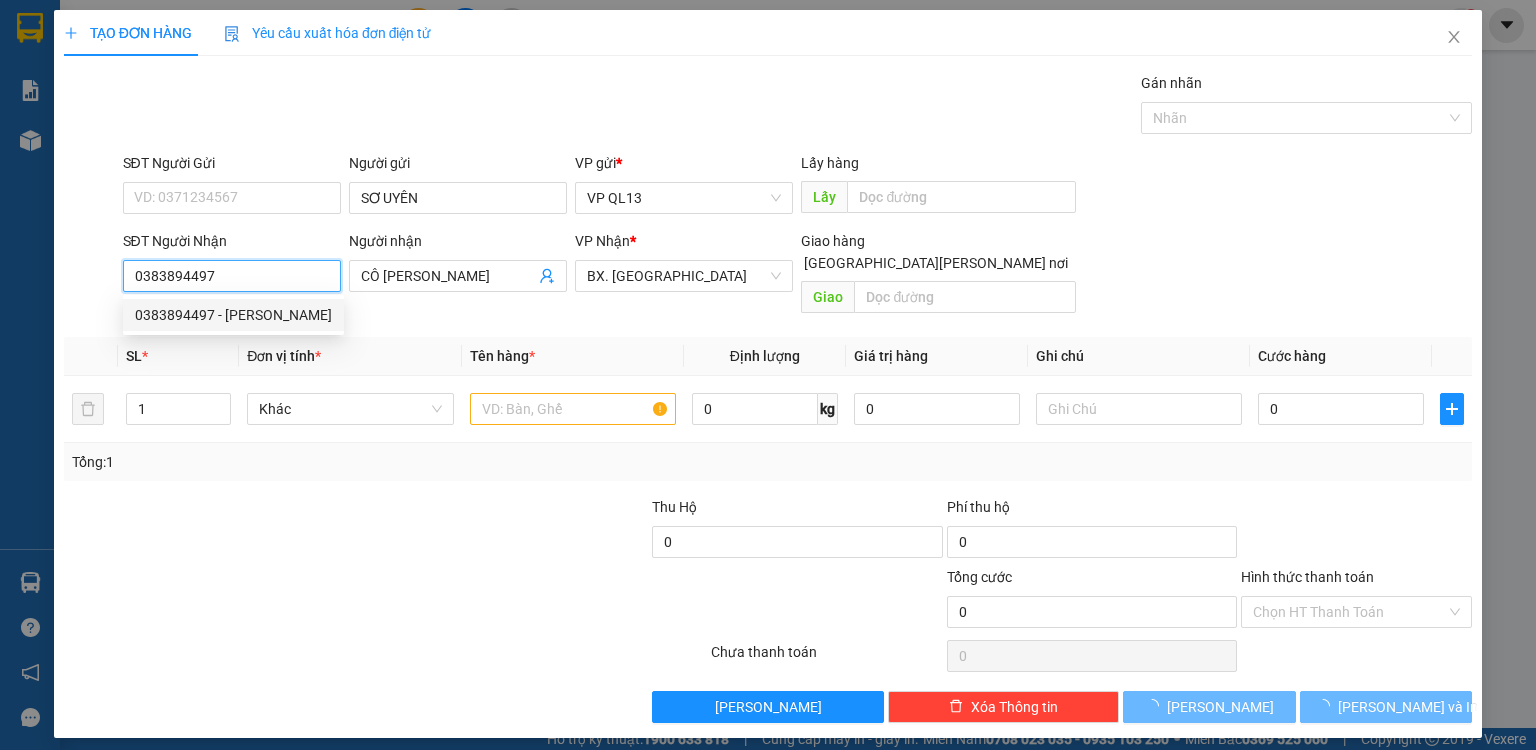 type on "40.000" 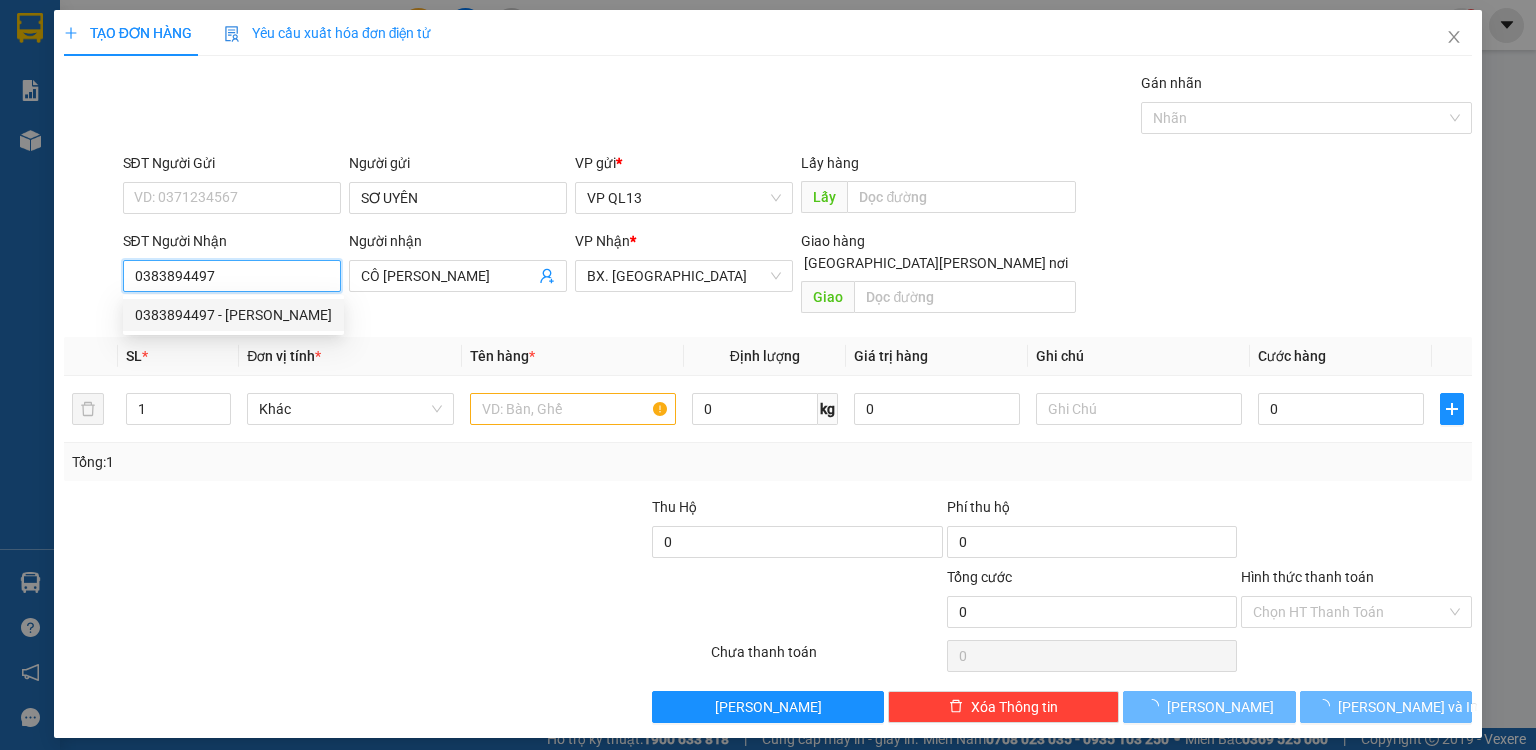 type on "40.000" 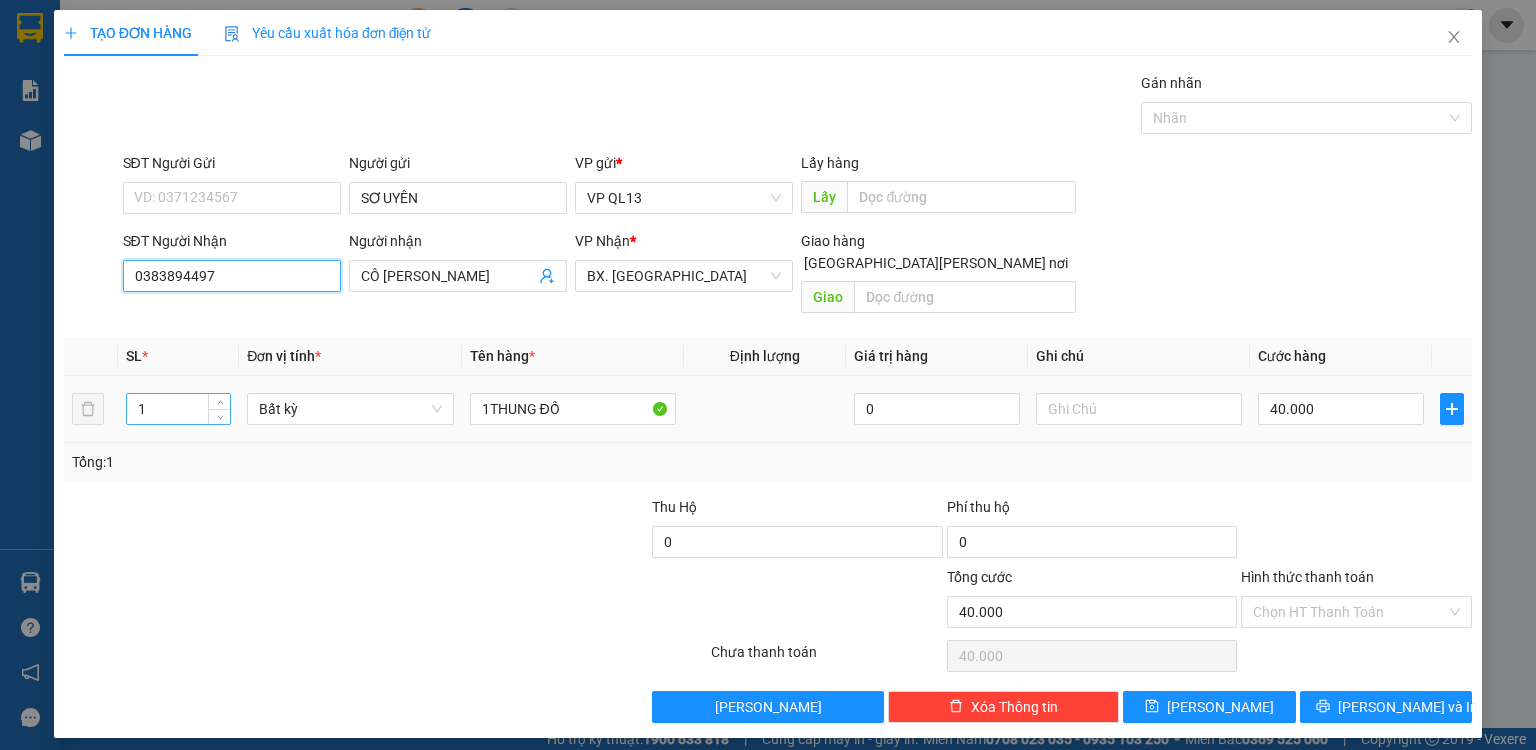 type on "0383894497" 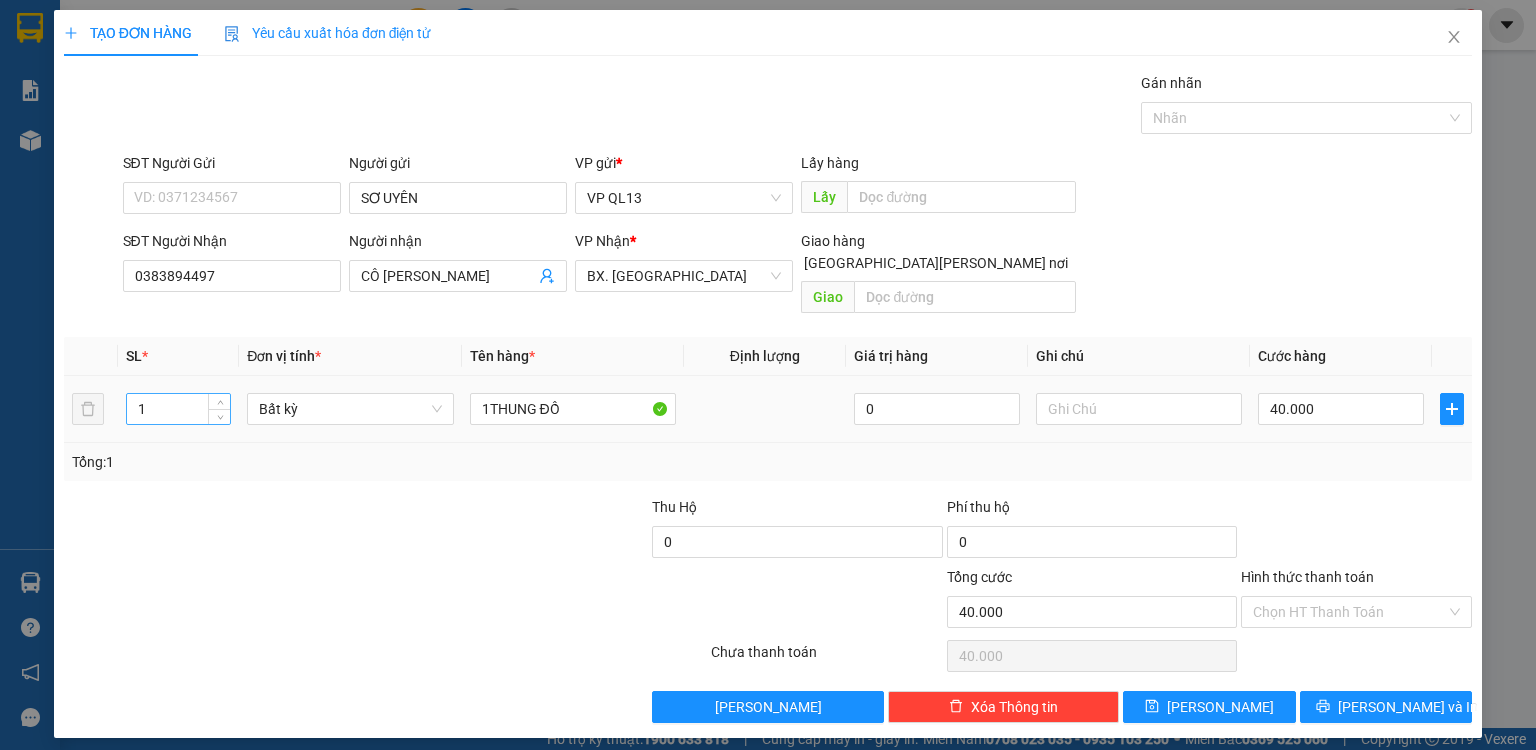 click on "1" at bounding box center (178, 409) 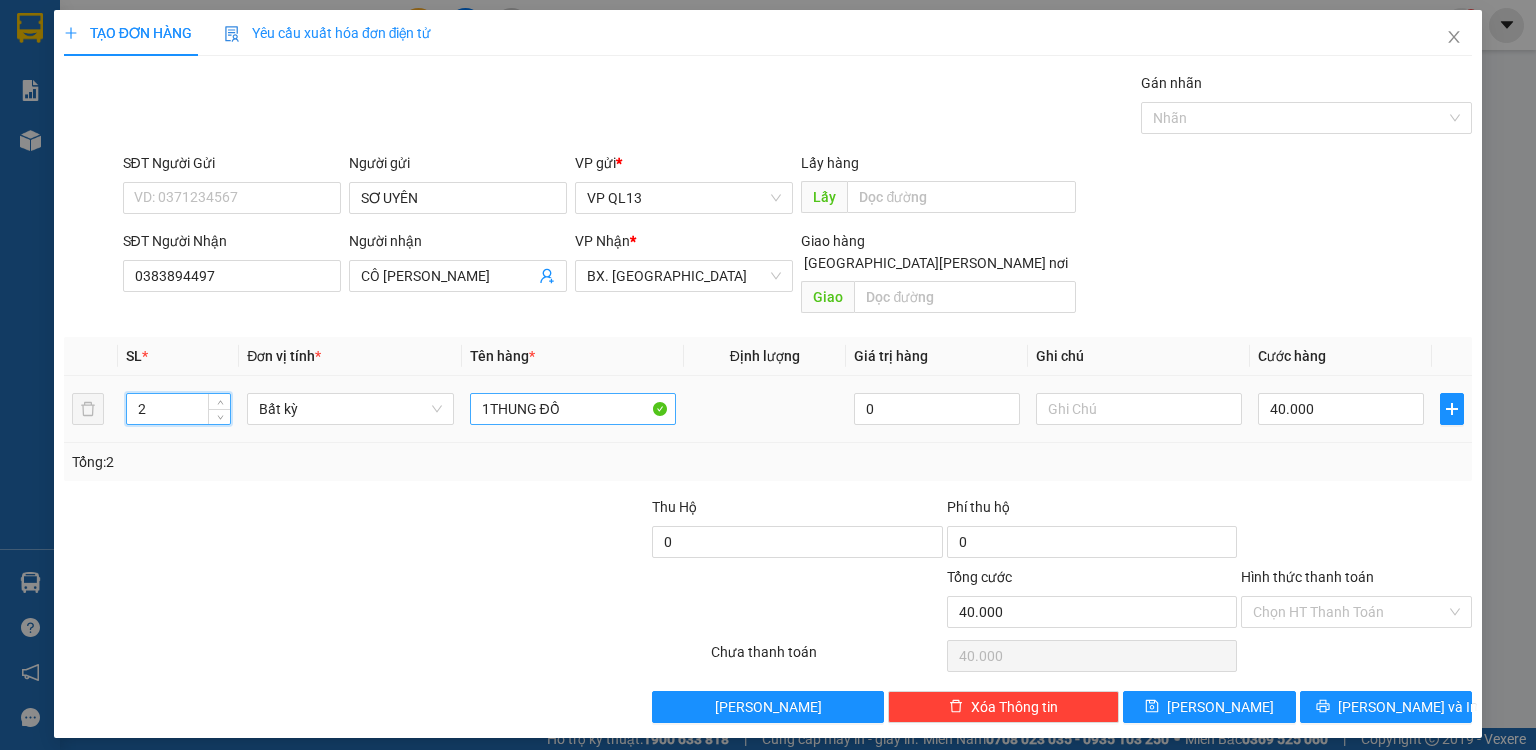 type on "2" 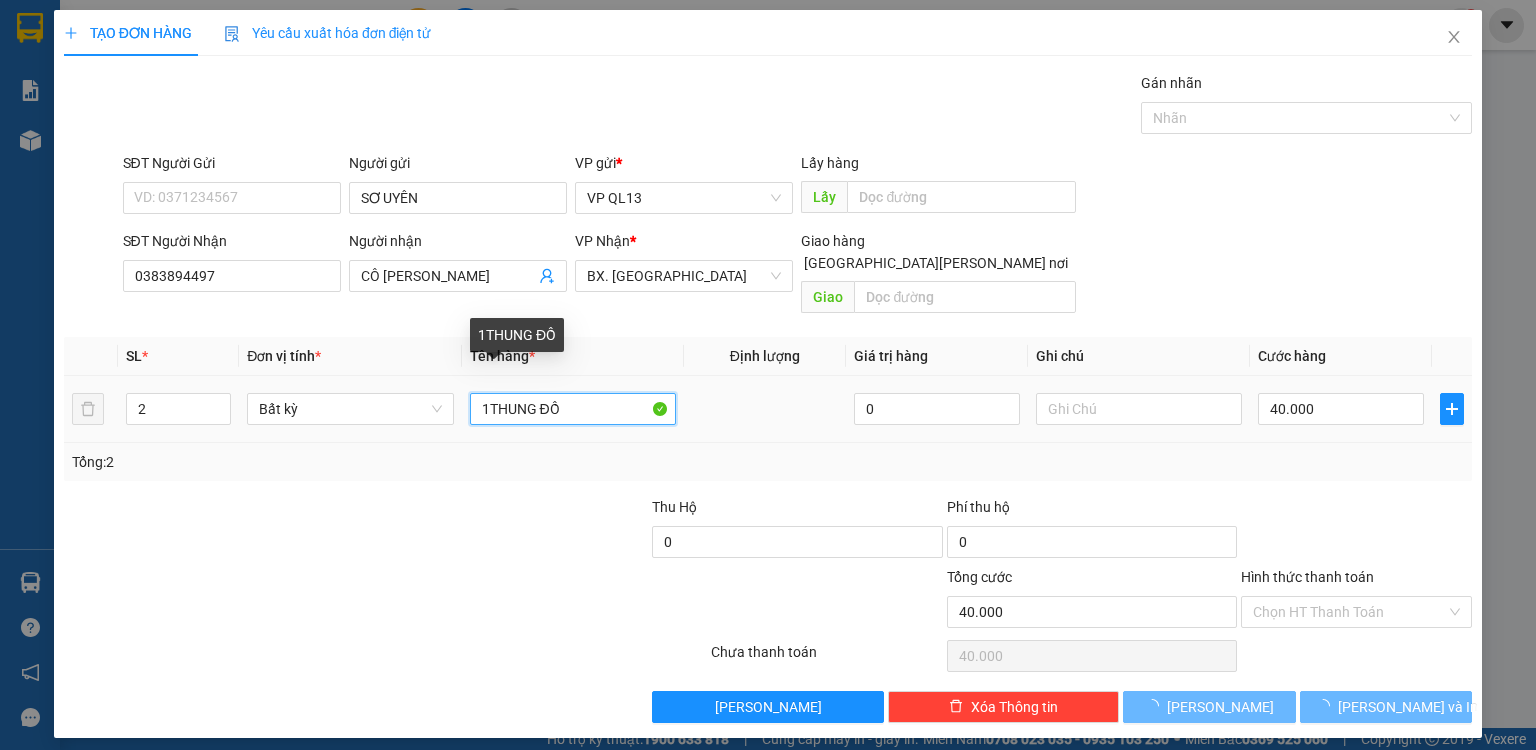 click on "1THUNG ĐỒ" at bounding box center [573, 409] 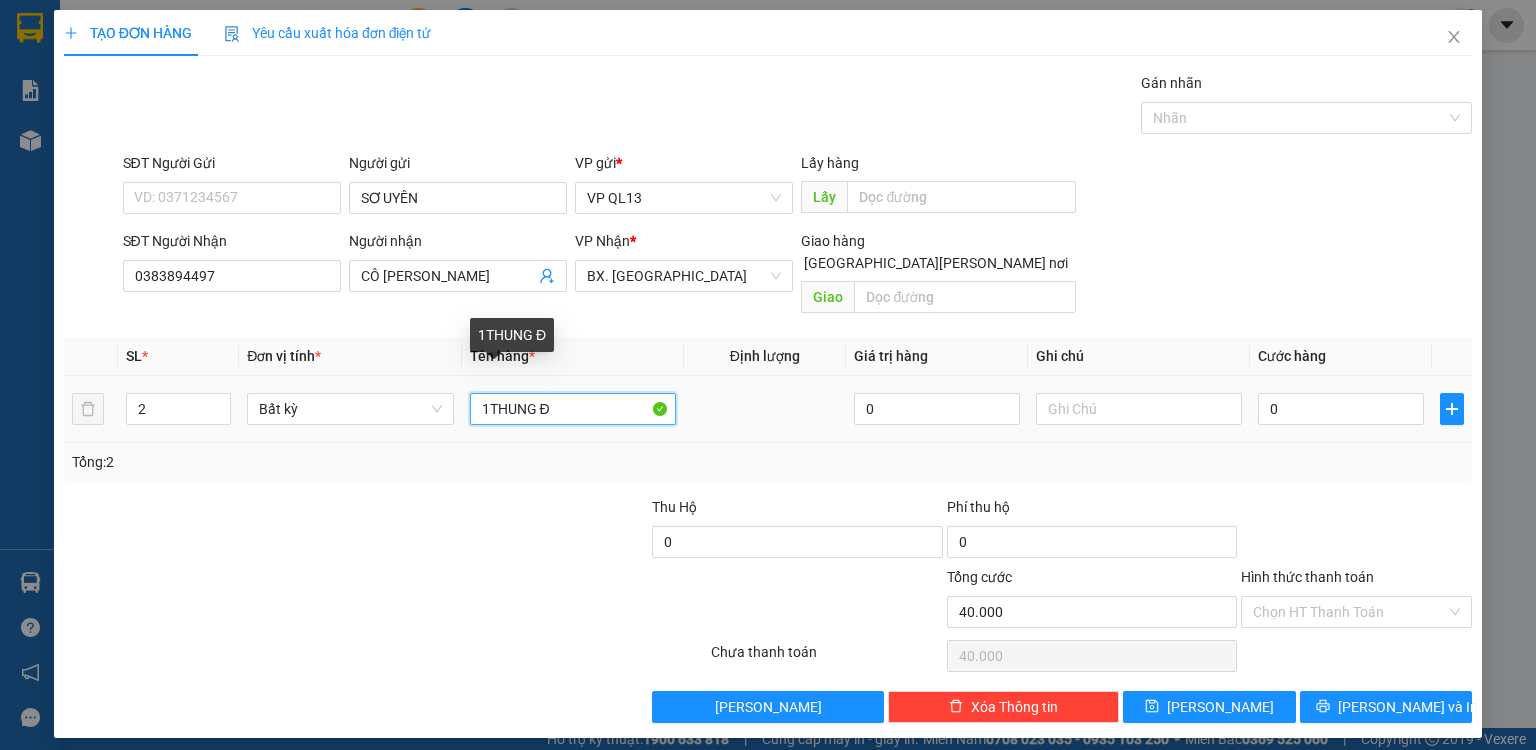 type on "0" 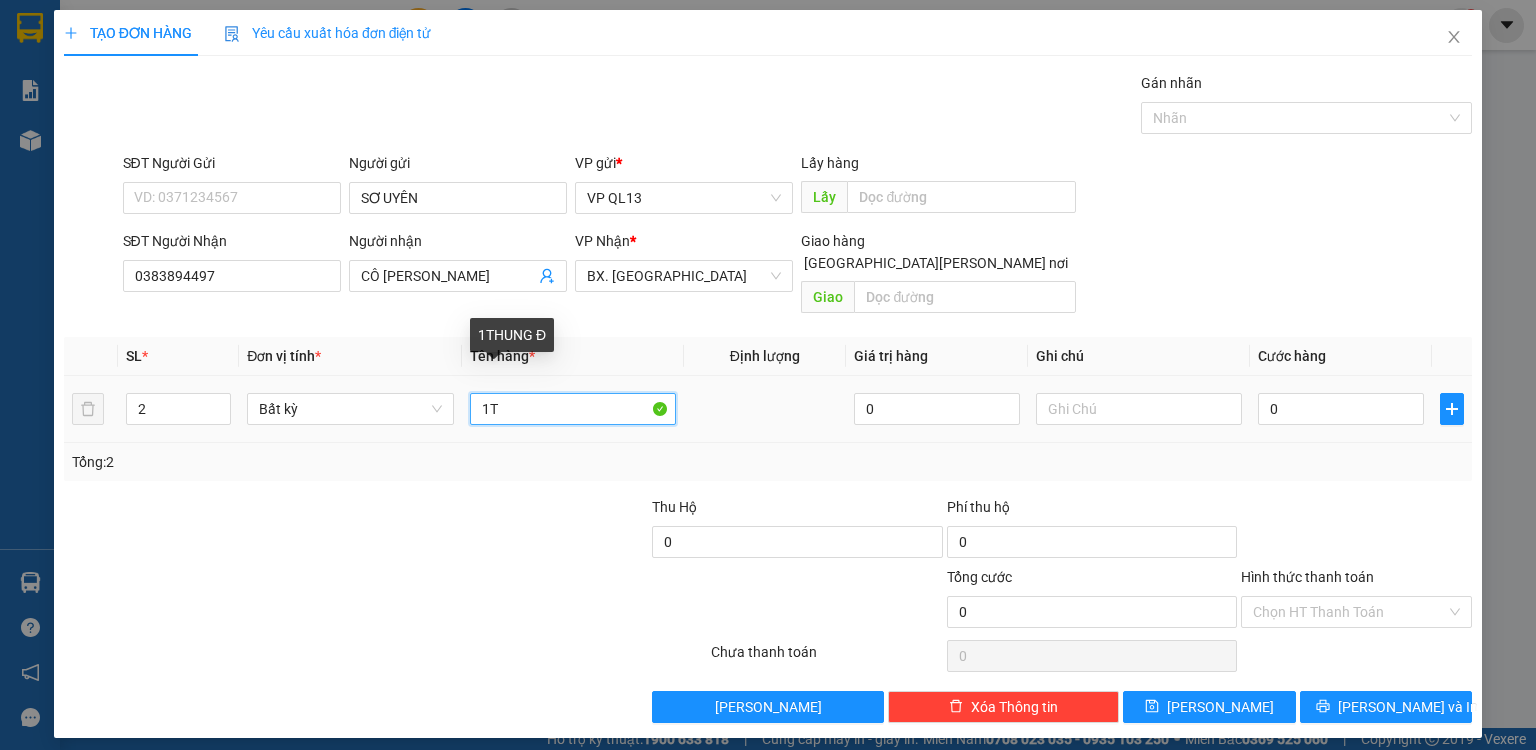 type on "1" 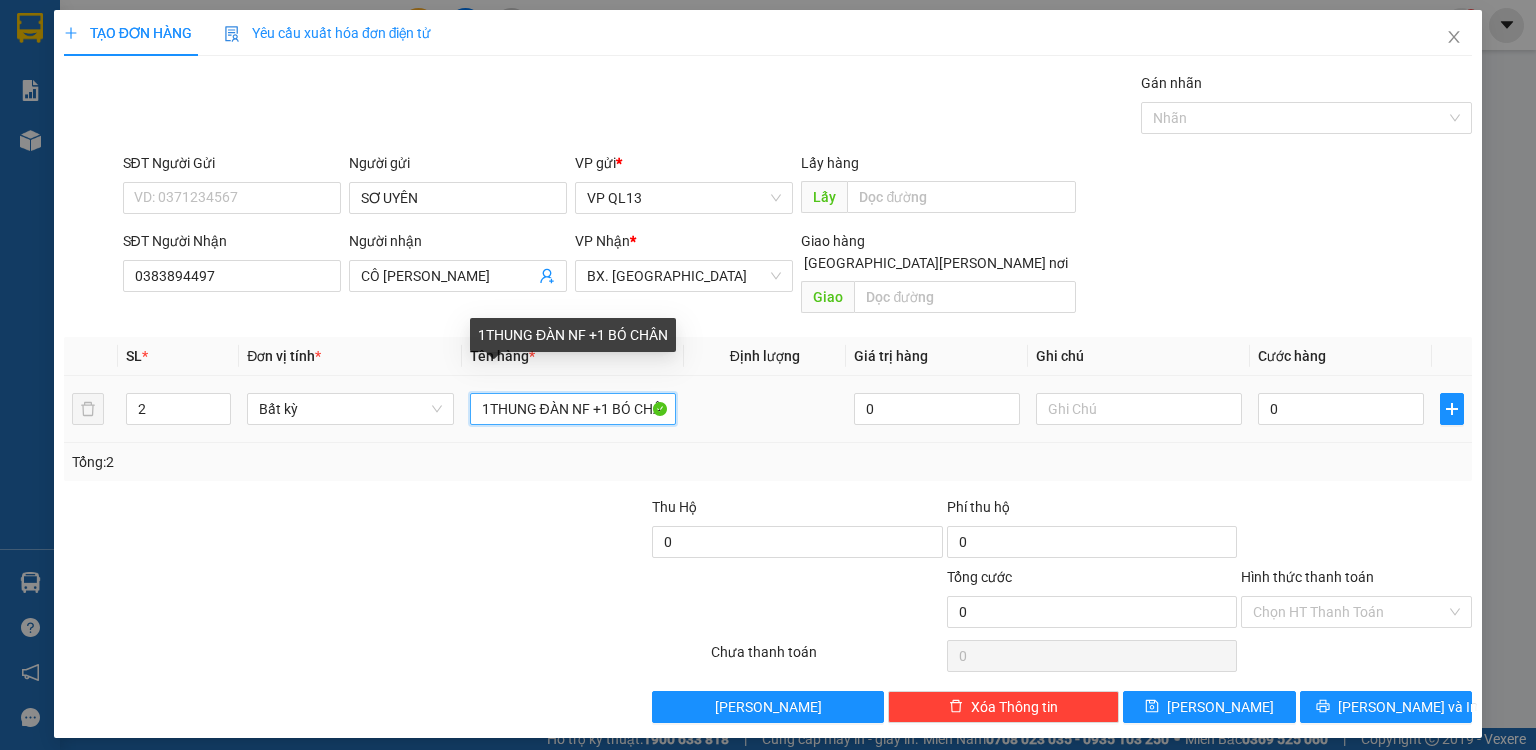 scroll, scrollTop: 0, scrollLeft: 11, axis: horizontal 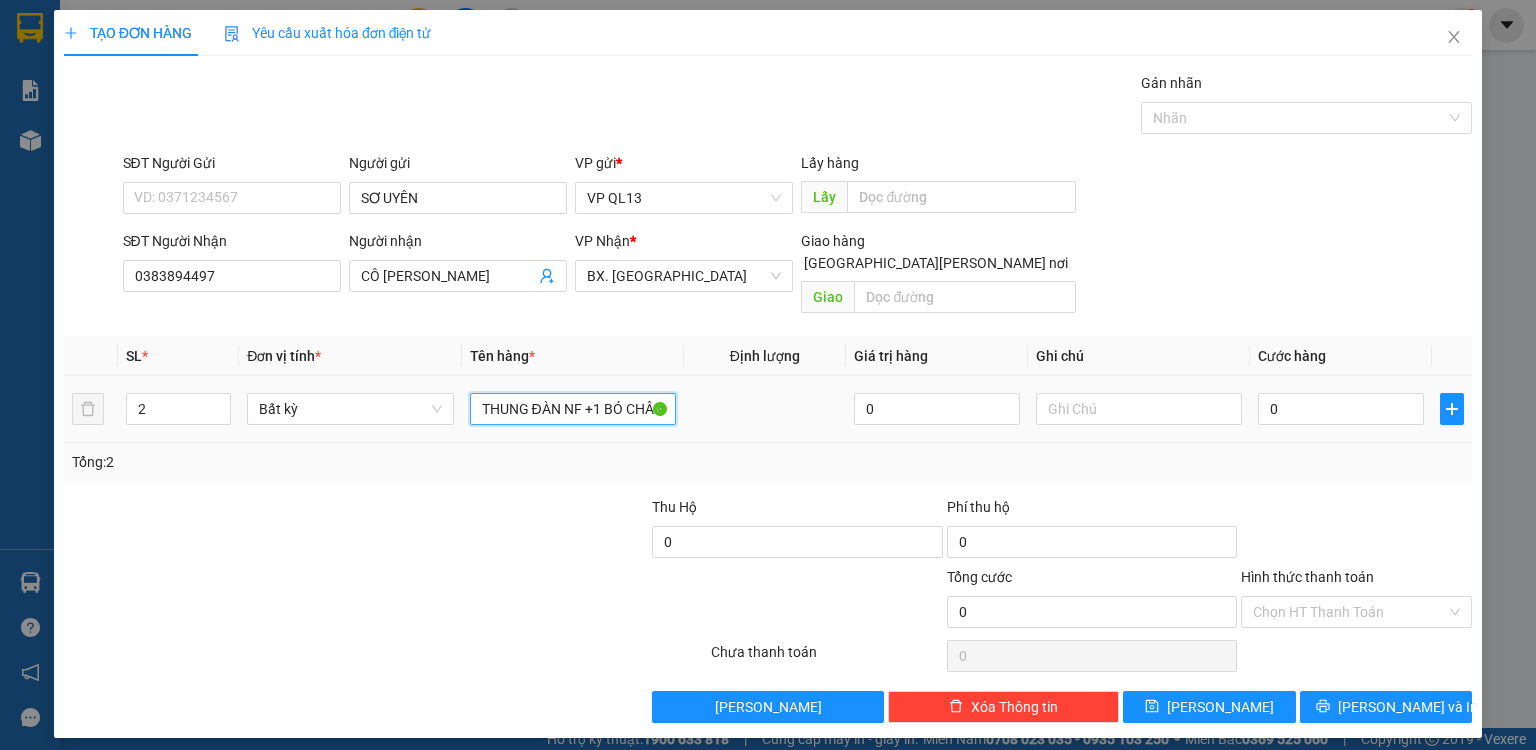 type on "1THUNG ĐÀN NF +1 BÓ CHÂN" 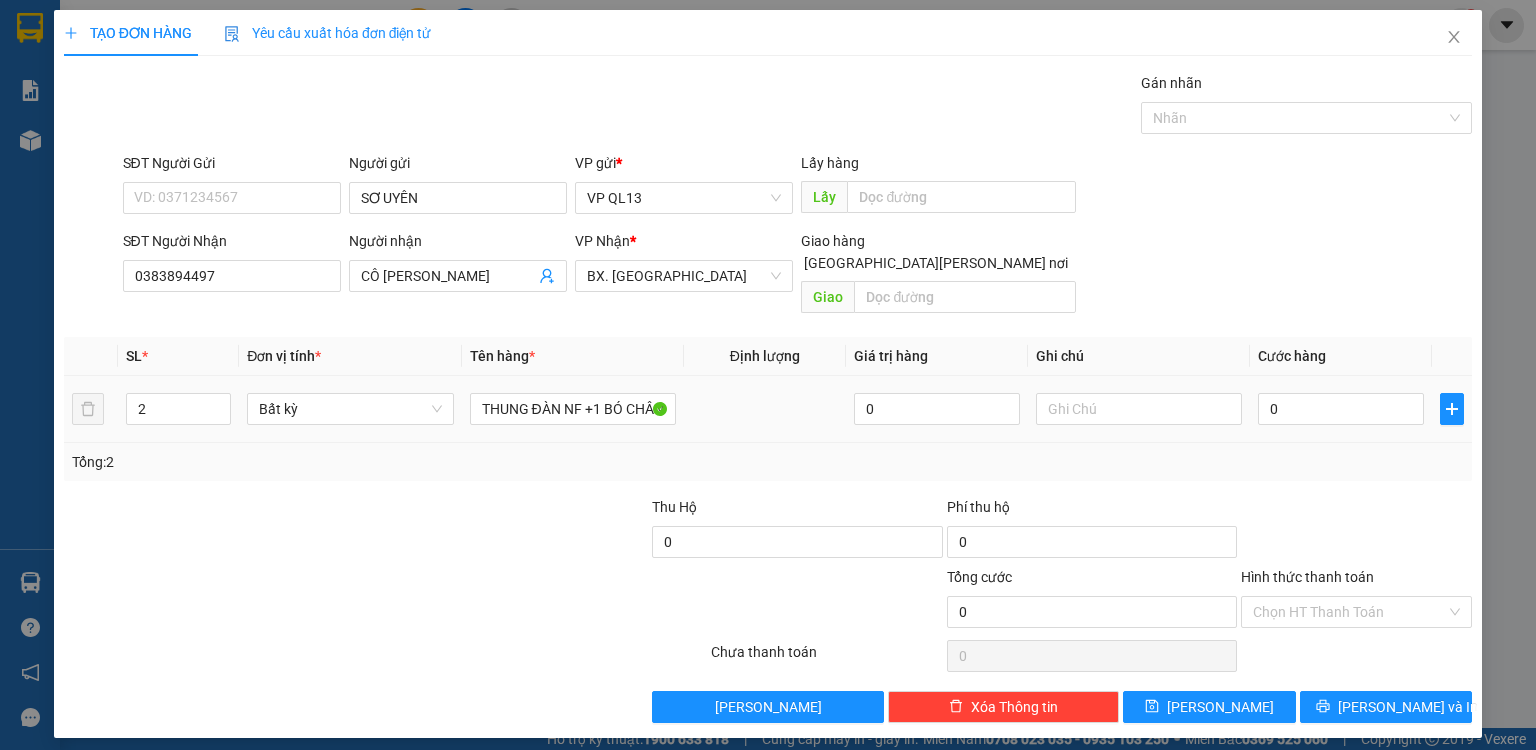 scroll, scrollTop: 0, scrollLeft: 0, axis: both 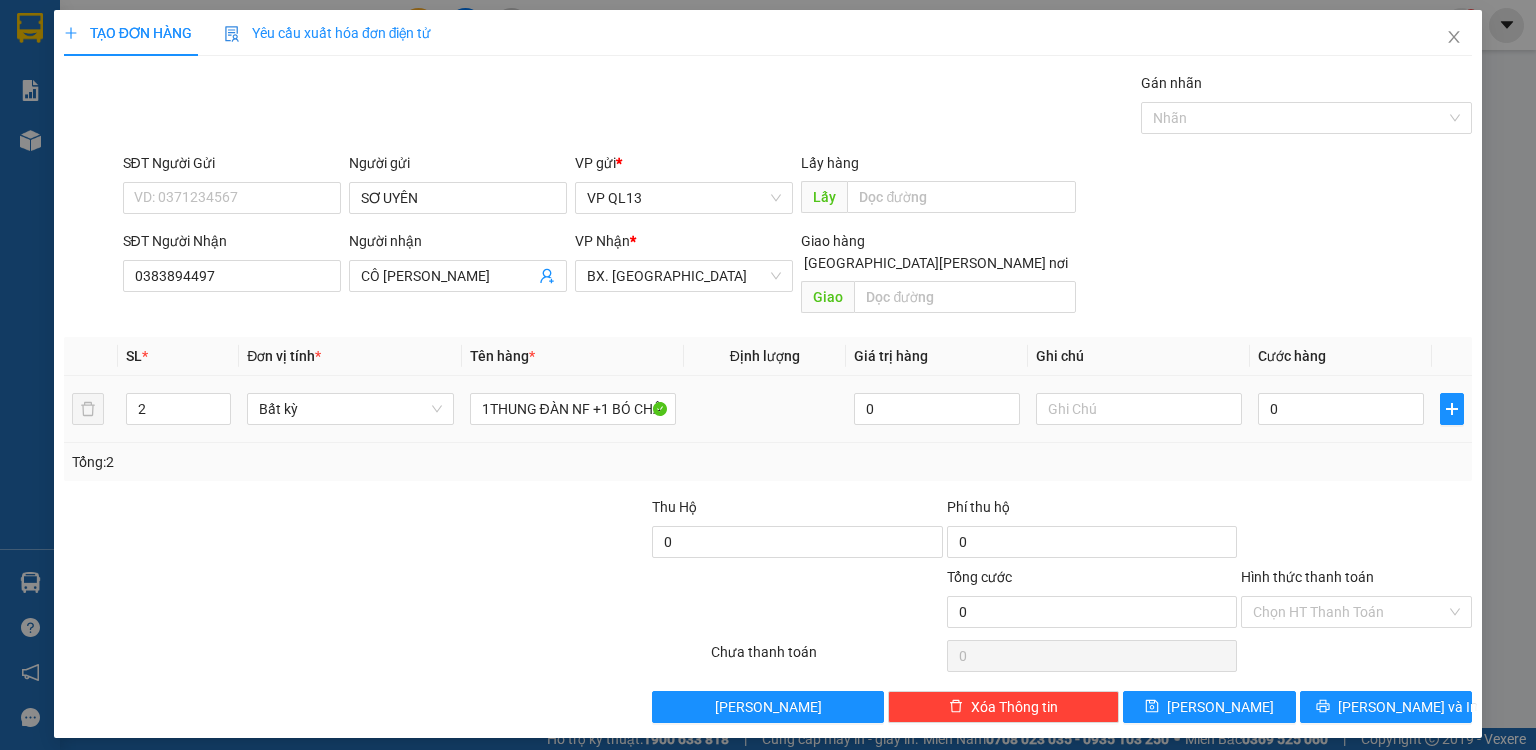 click on "0" at bounding box center [1341, 409] 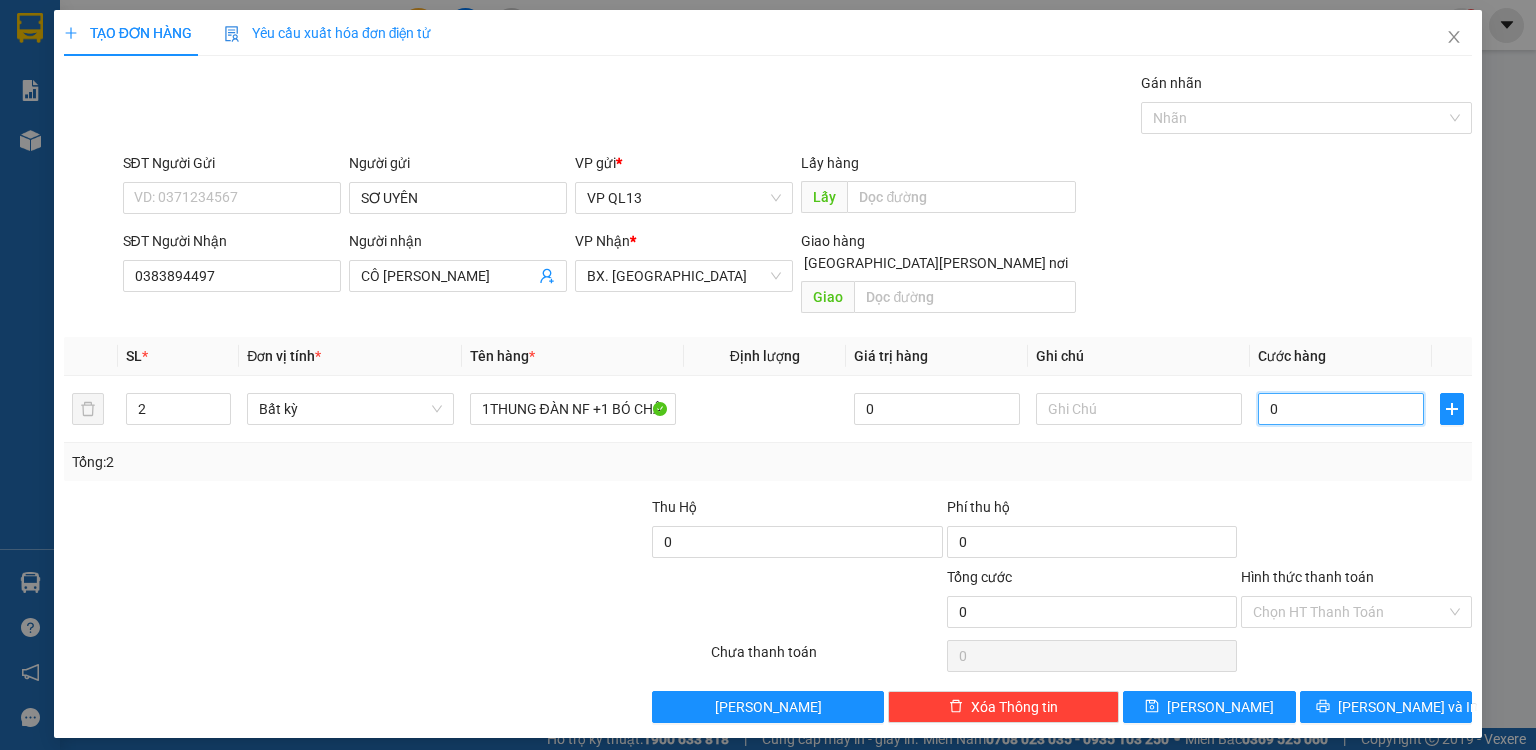 type on "1" 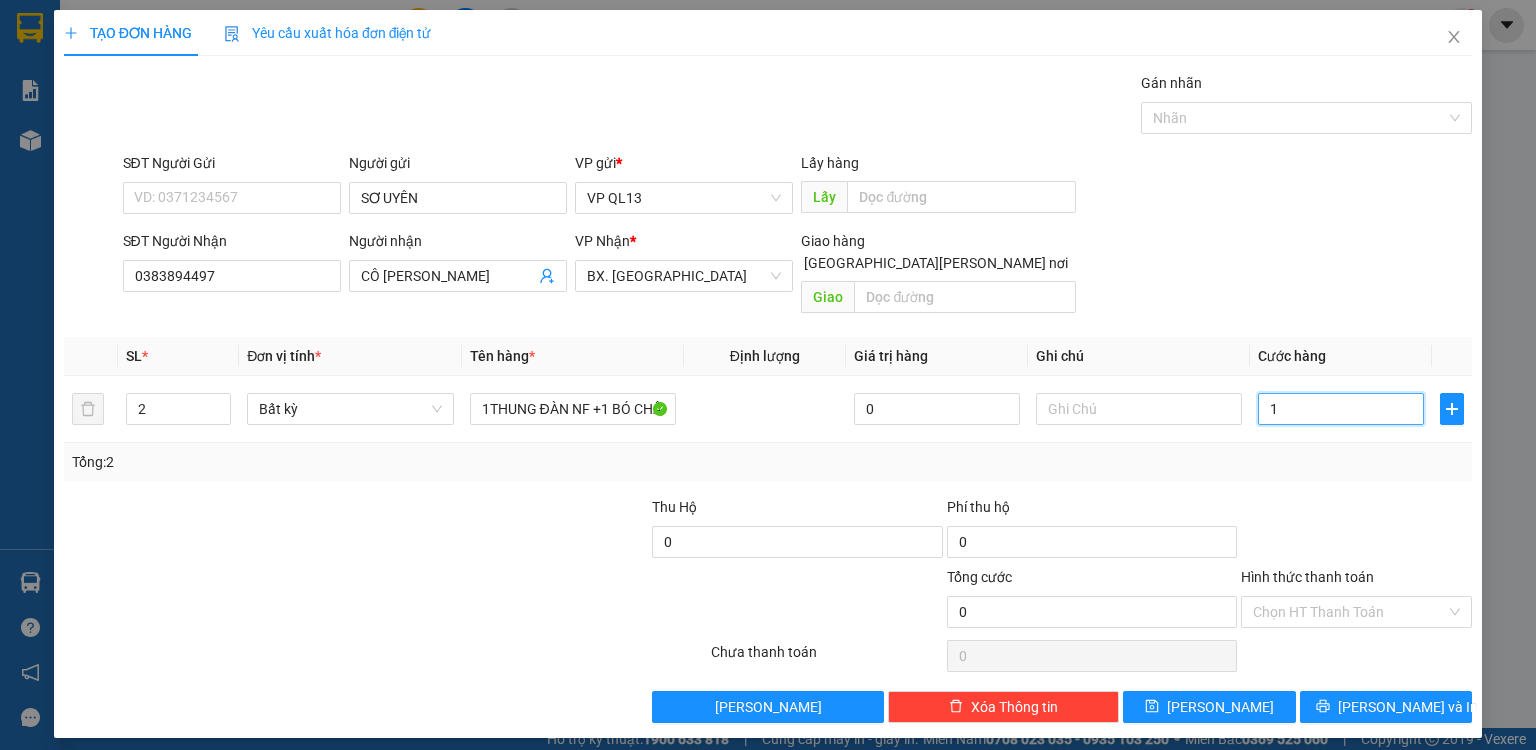 type on "1" 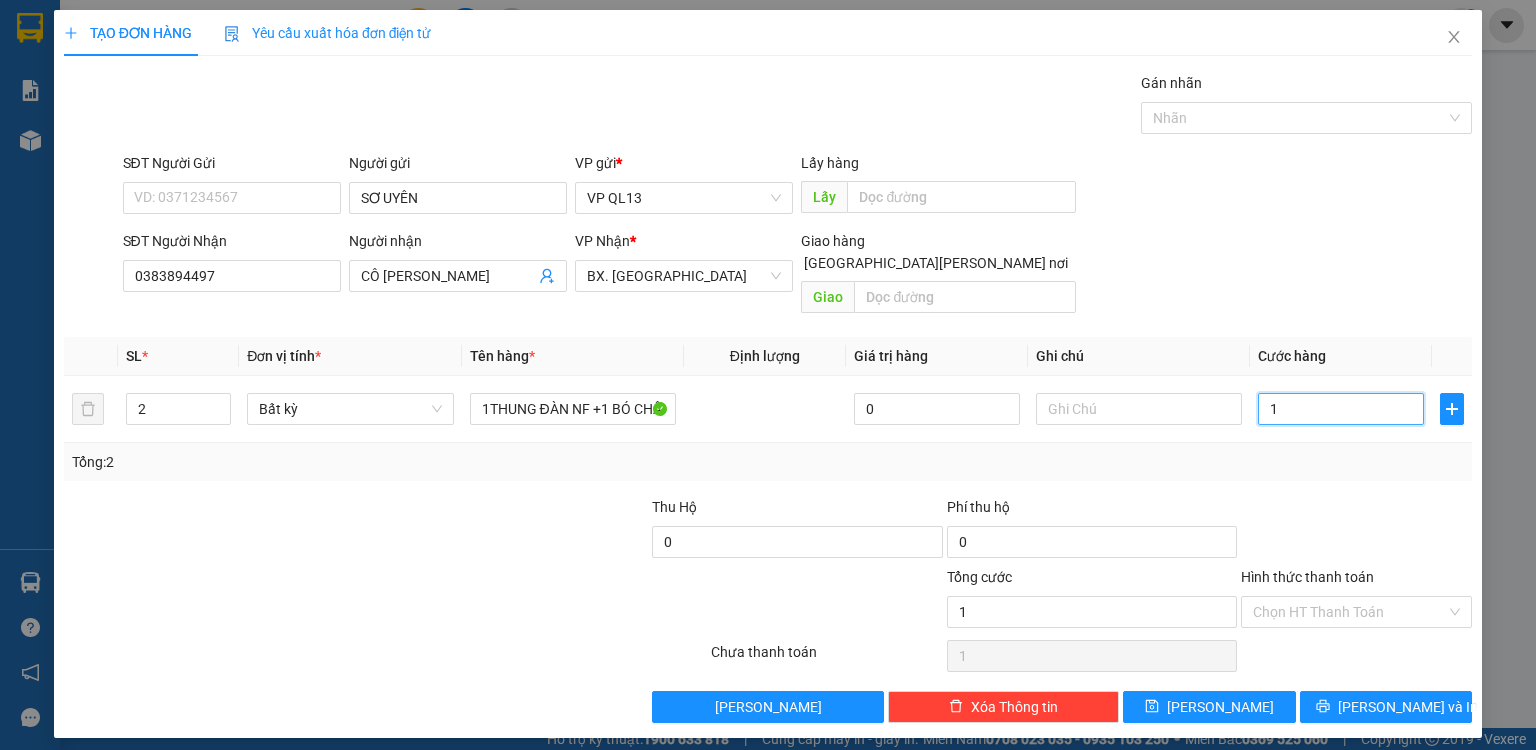 type on "15" 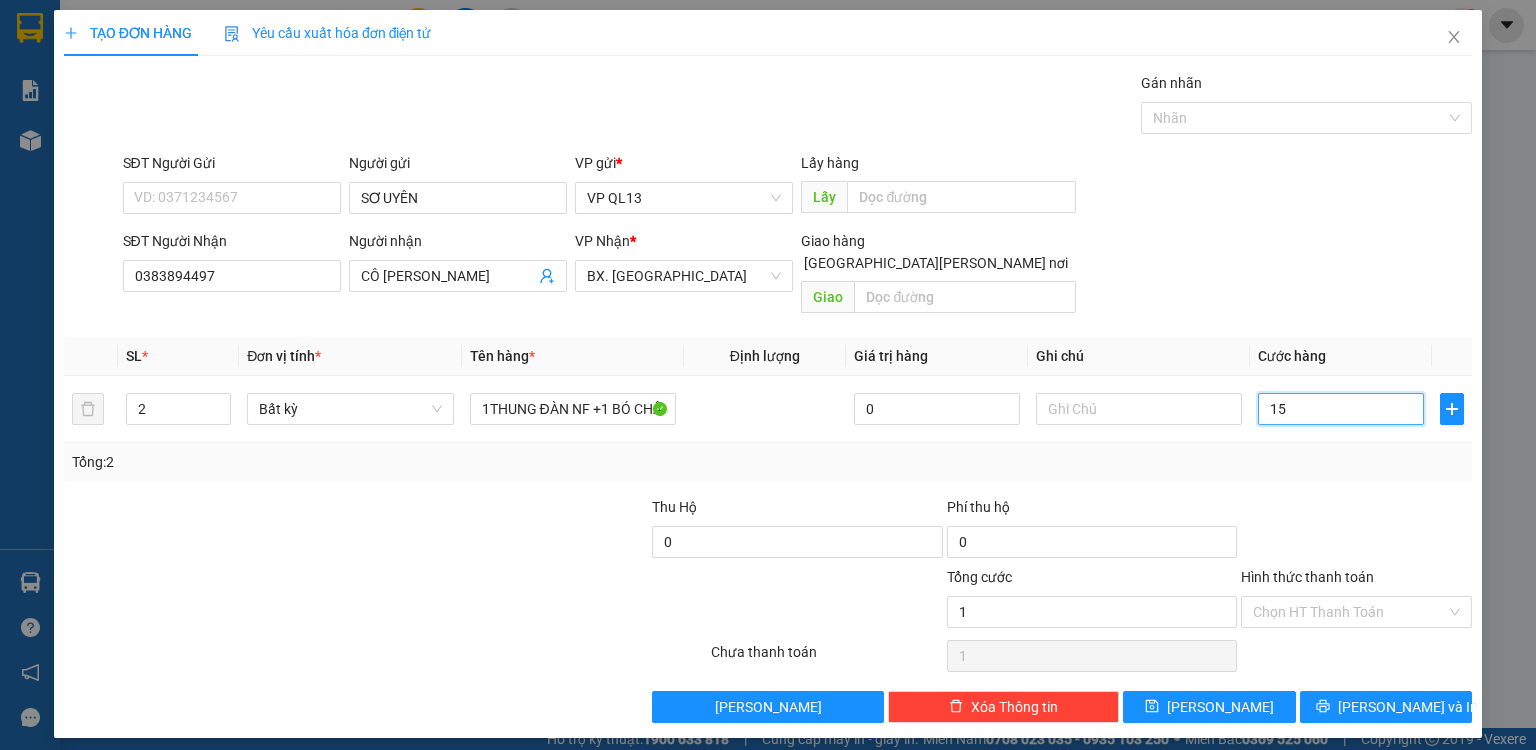 type on "15" 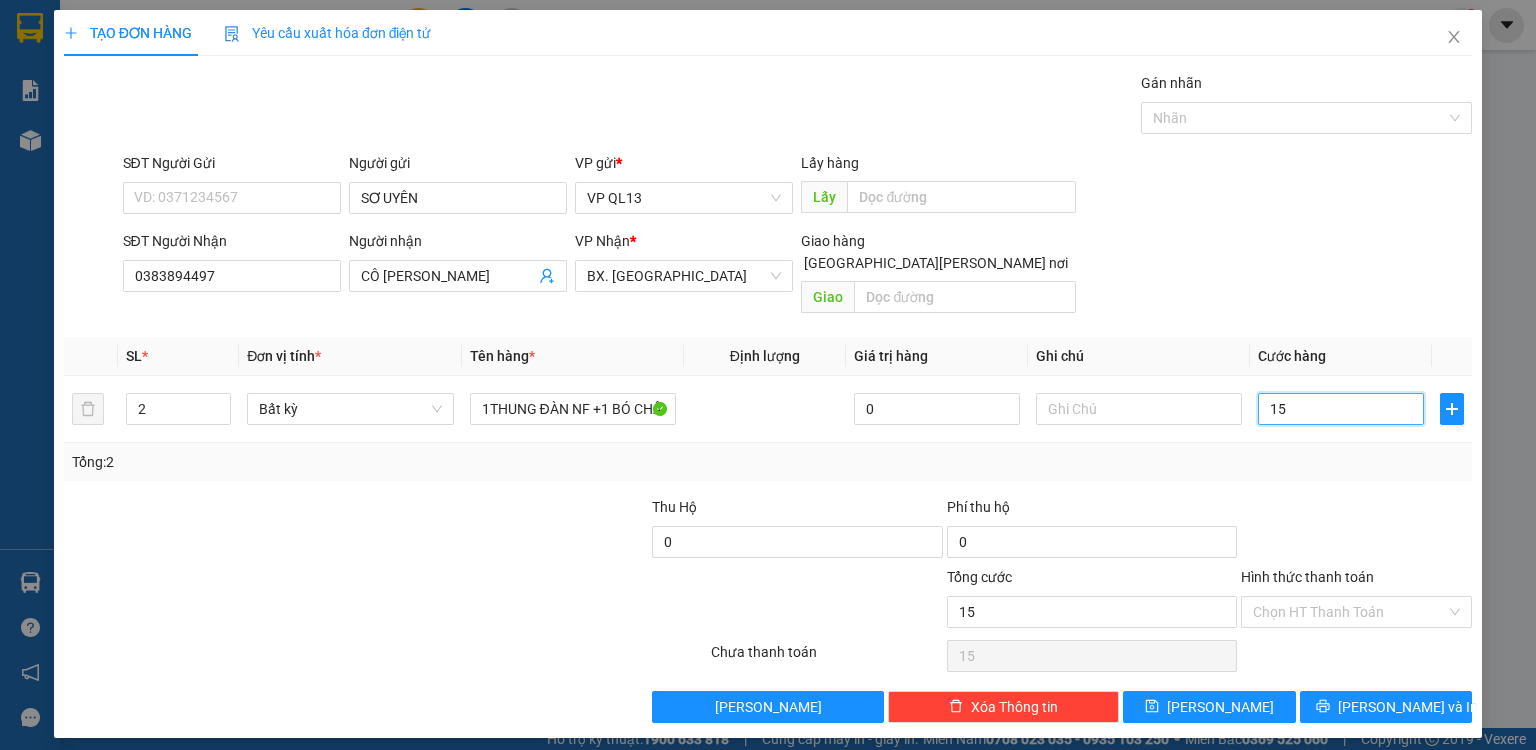 type on "150" 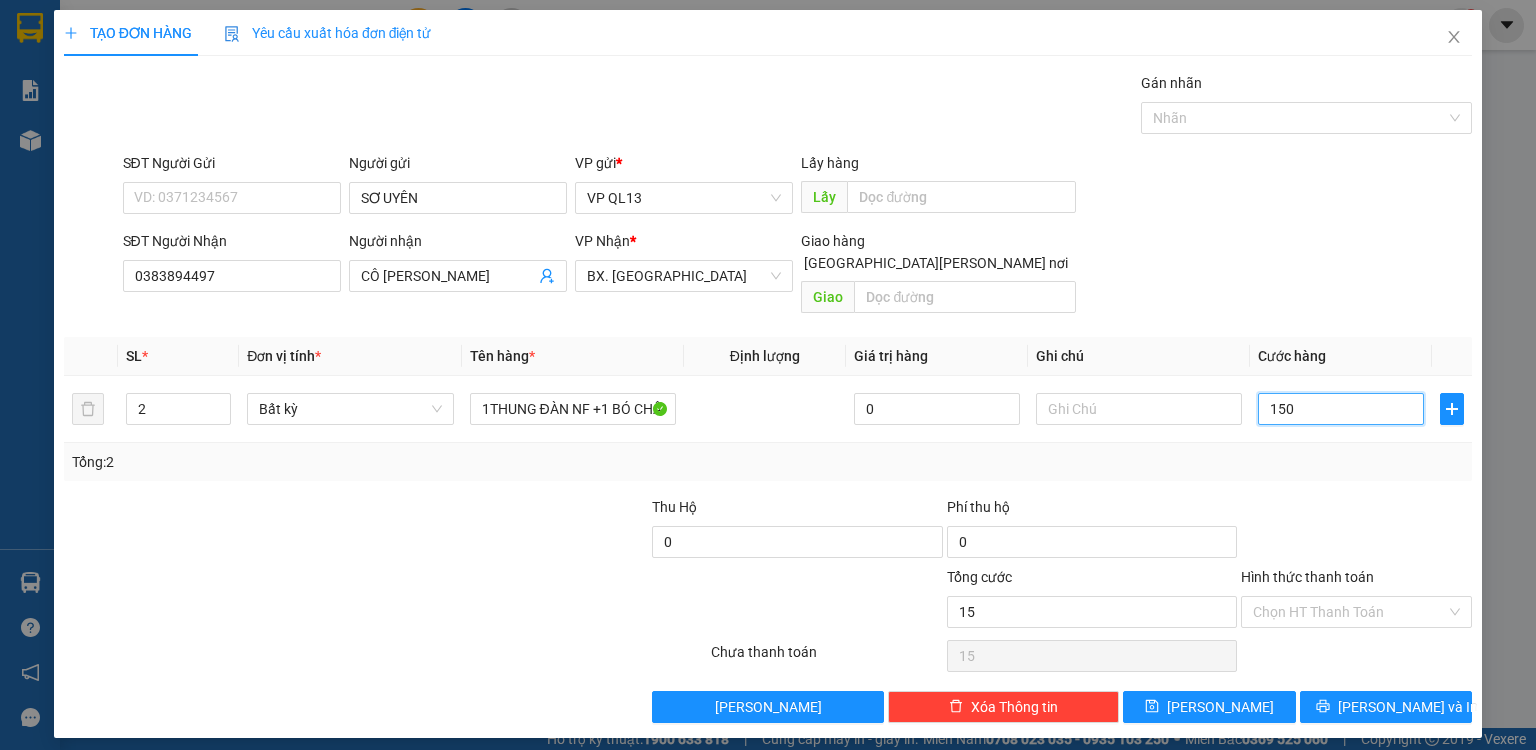 type on "150" 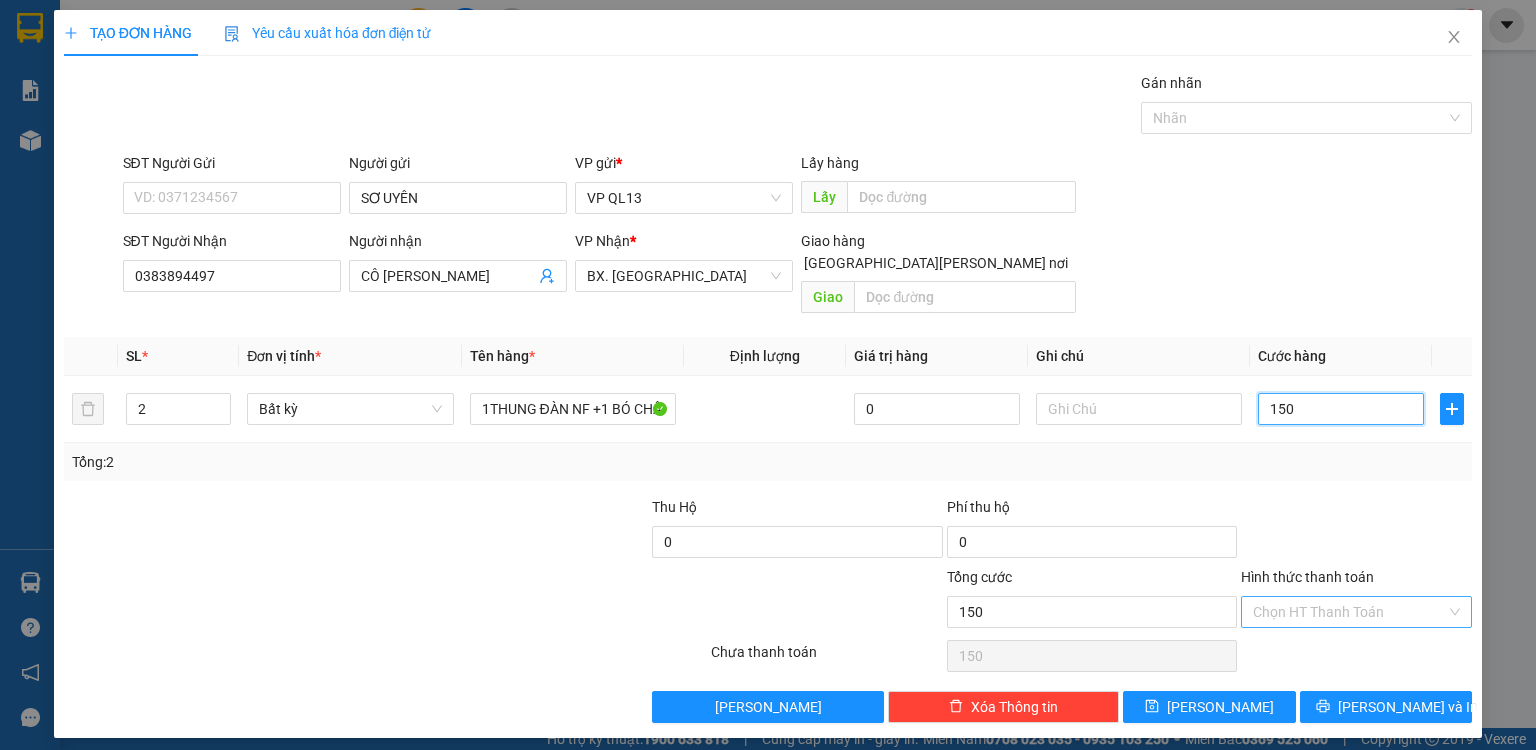type on "150" 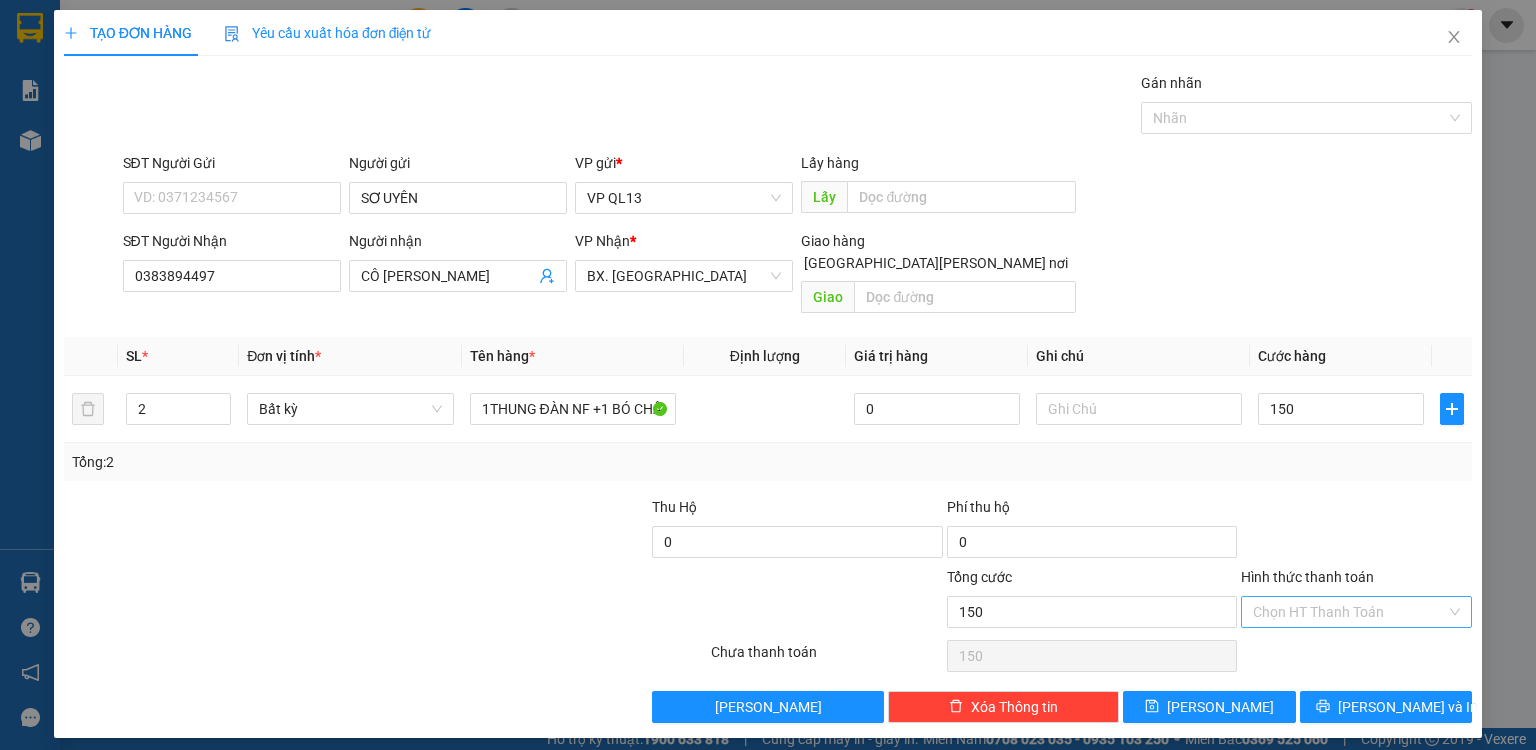 type on "150.000" 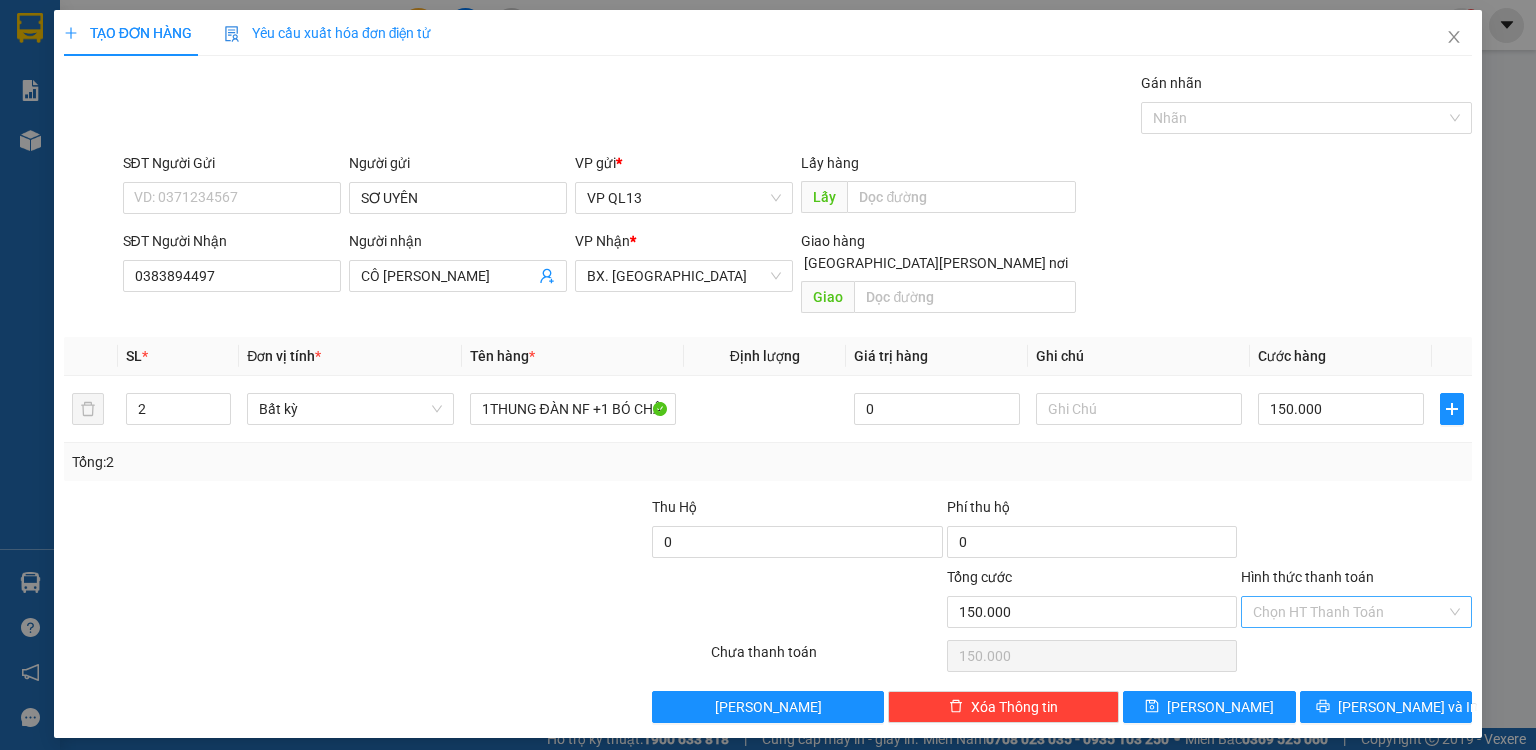 click on "Hình thức thanh toán" at bounding box center [1349, 612] 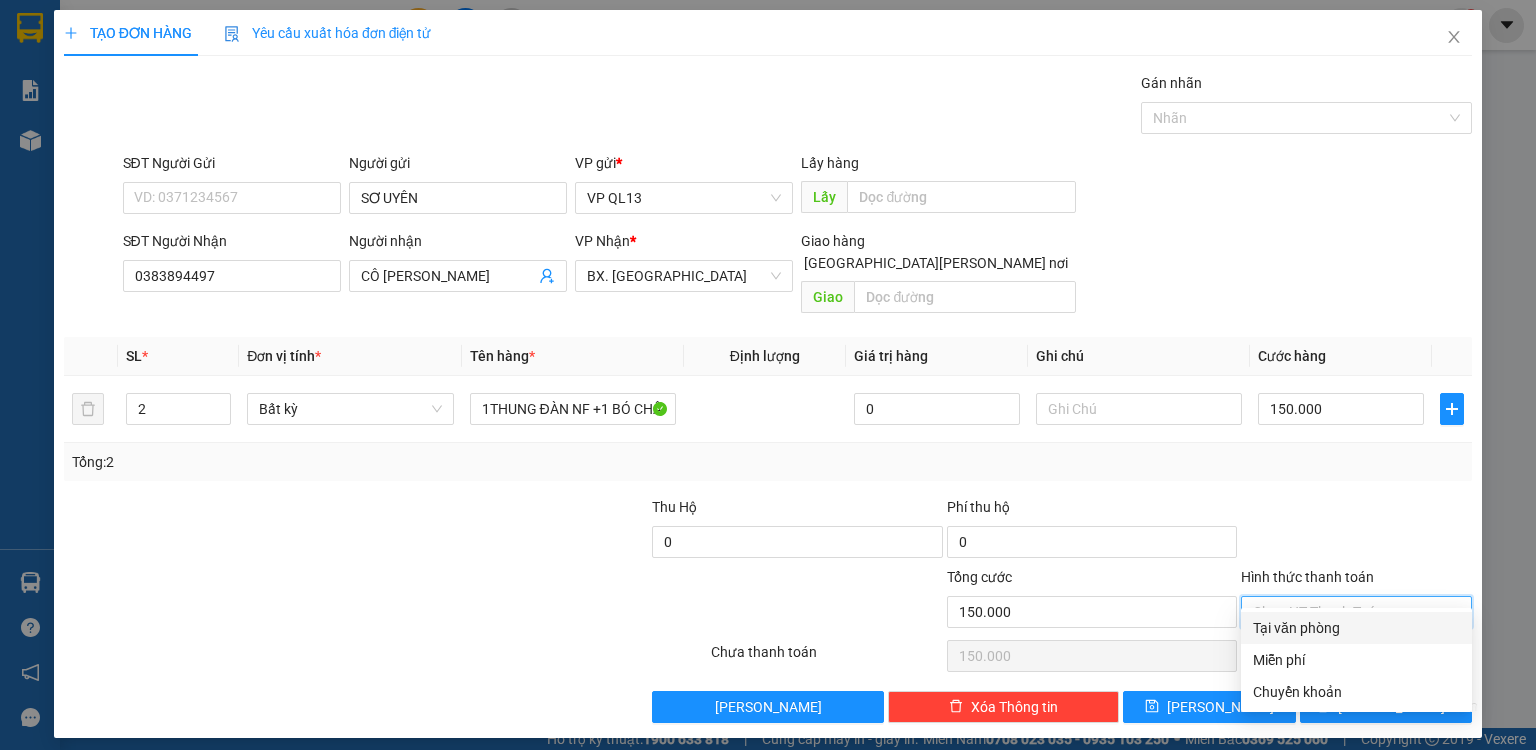 click on "Tại văn phòng" at bounding box center (1356, 628) 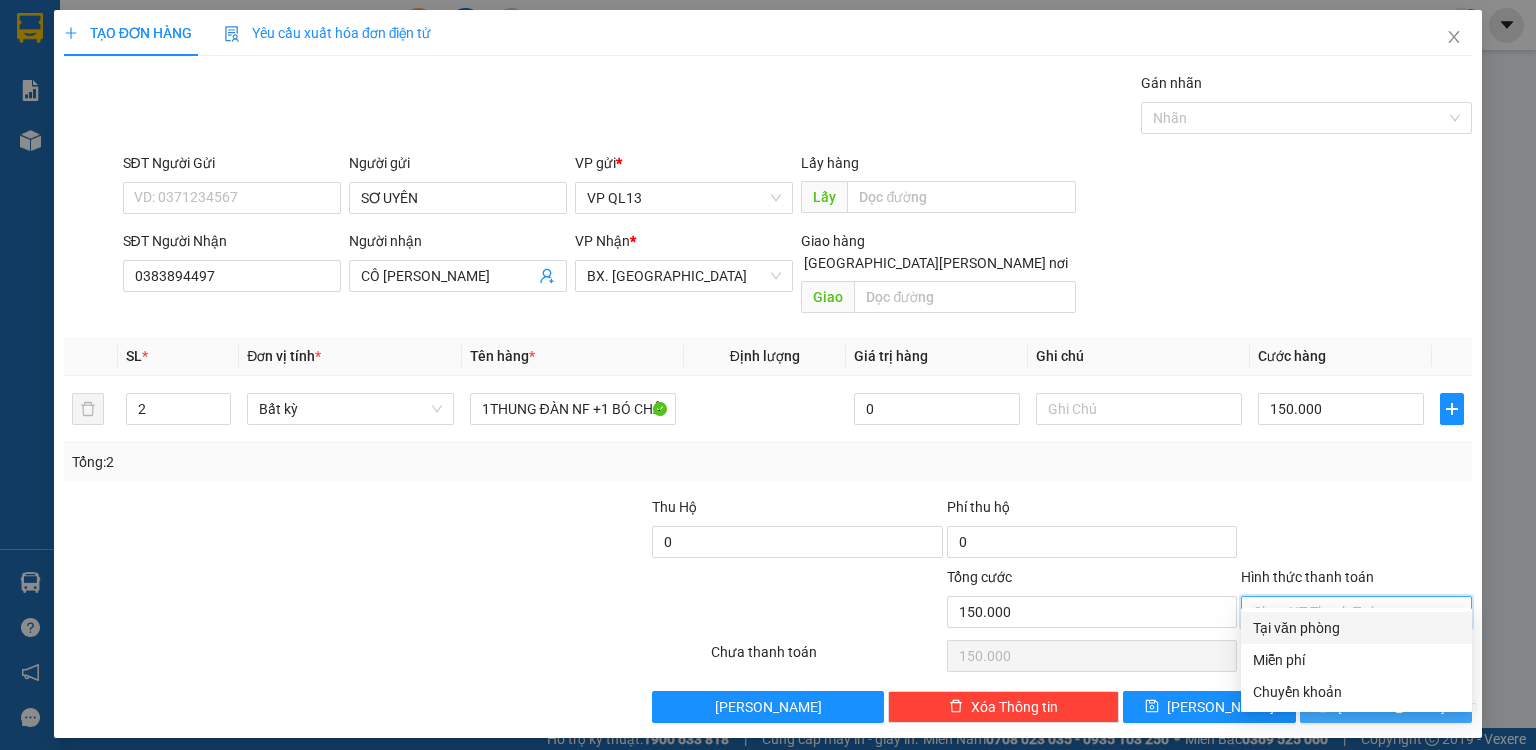 type on "0" 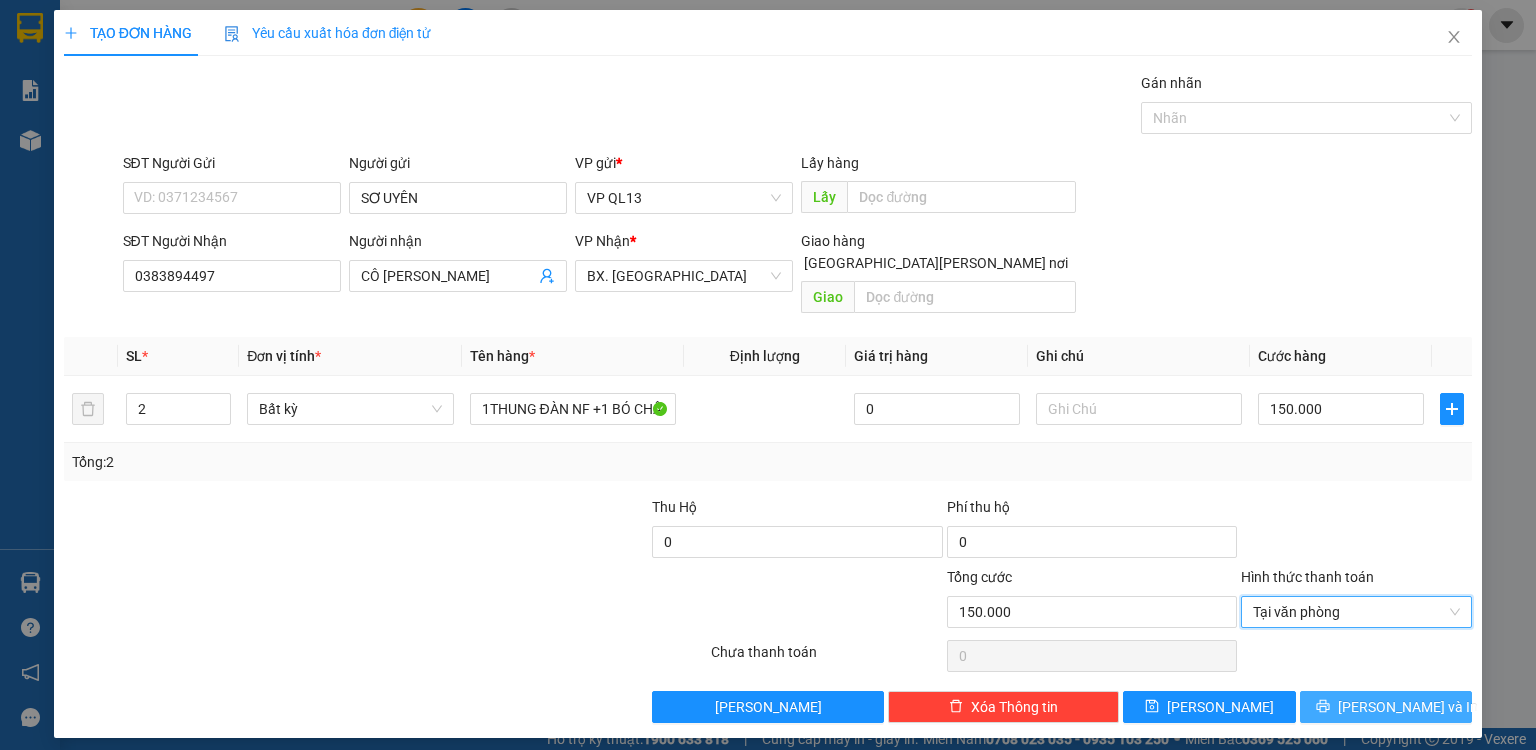 click on "[PERSON_NAME] và In" at bounding box center (1386, 707) 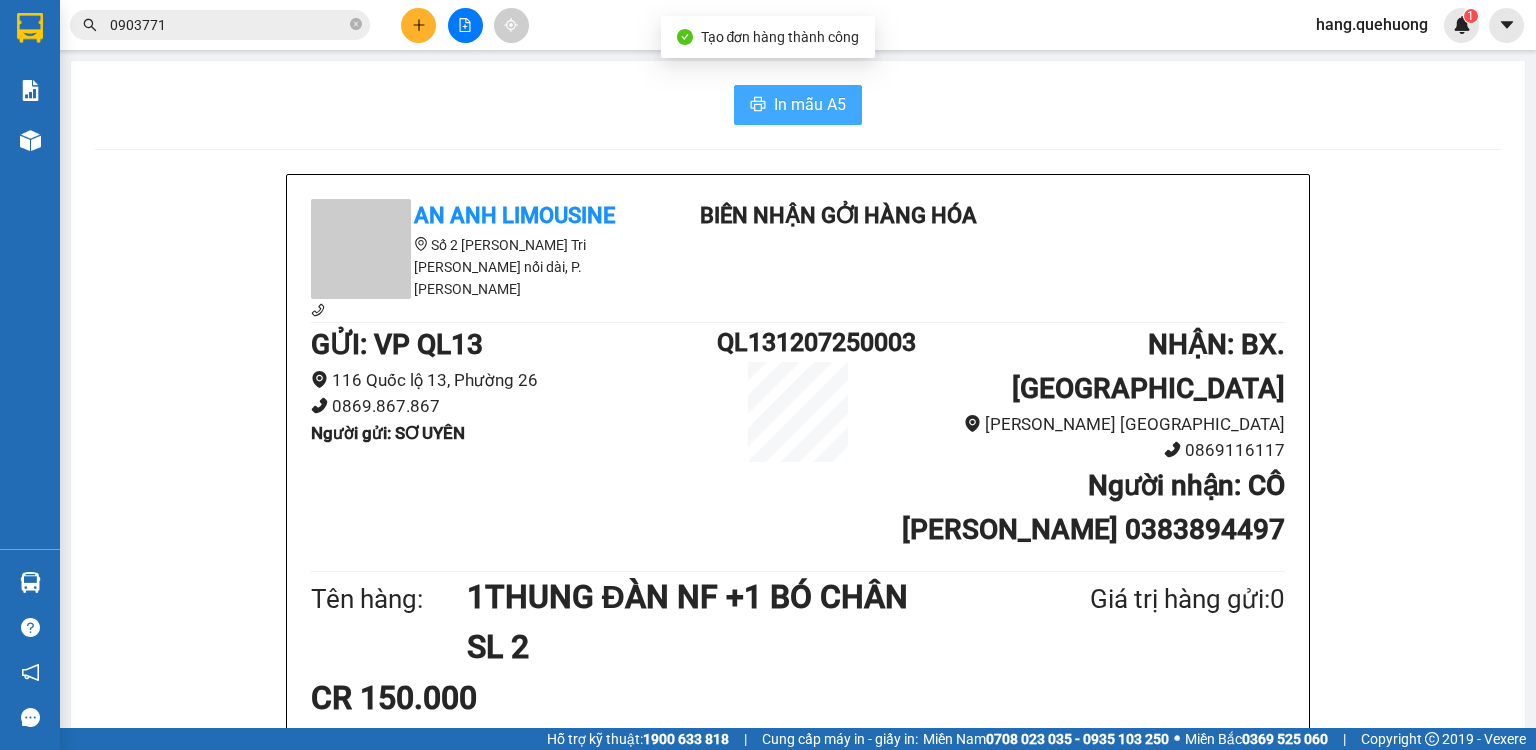 drag, startPoint x: 786, startPoint y: 96, endPoint x: 801, endPoint y: 147, distance: 53.160137 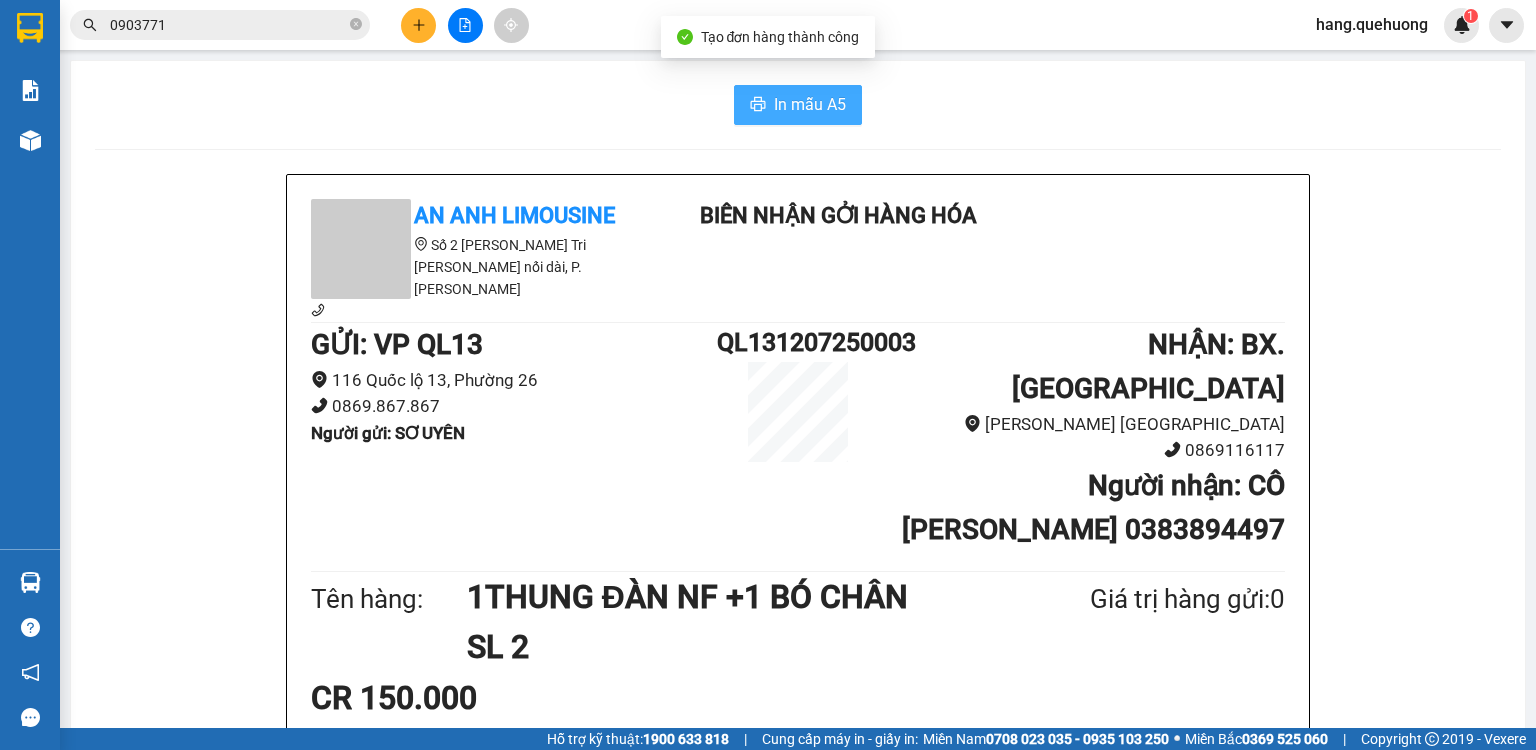 scroll, scrollTop: 0, scrollLeft: 0, axis: both 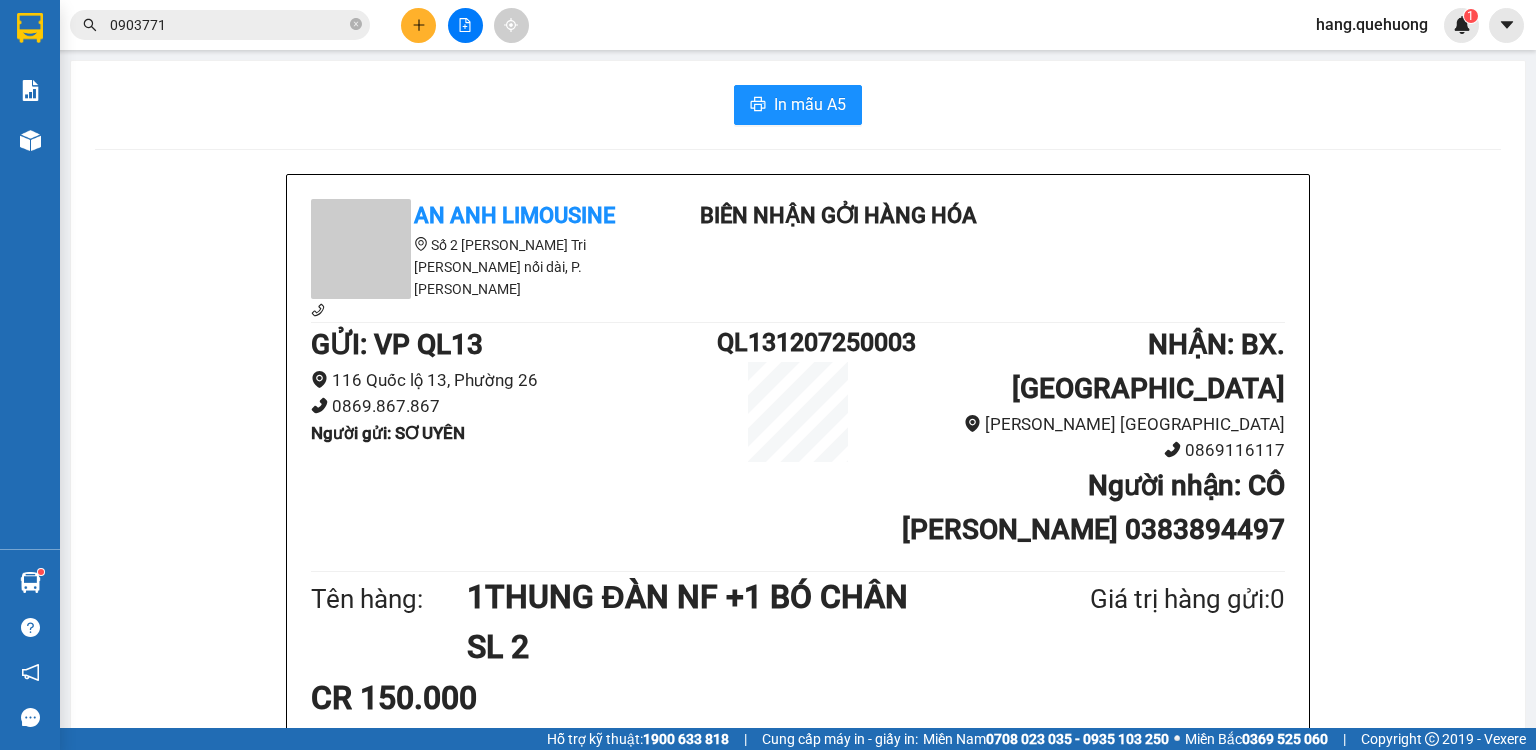 click on "0903771" at bounding box center (228, 25) 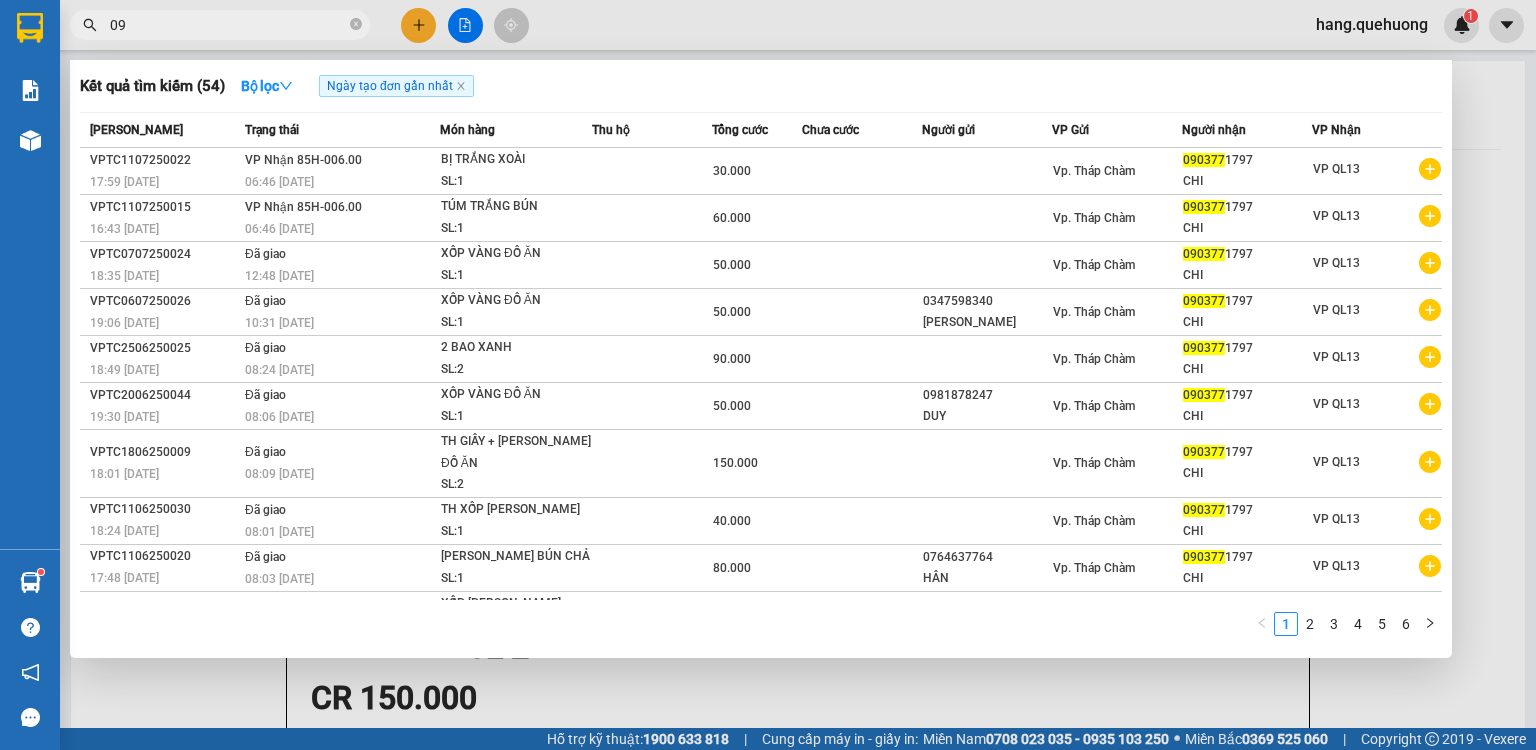 type on "0" 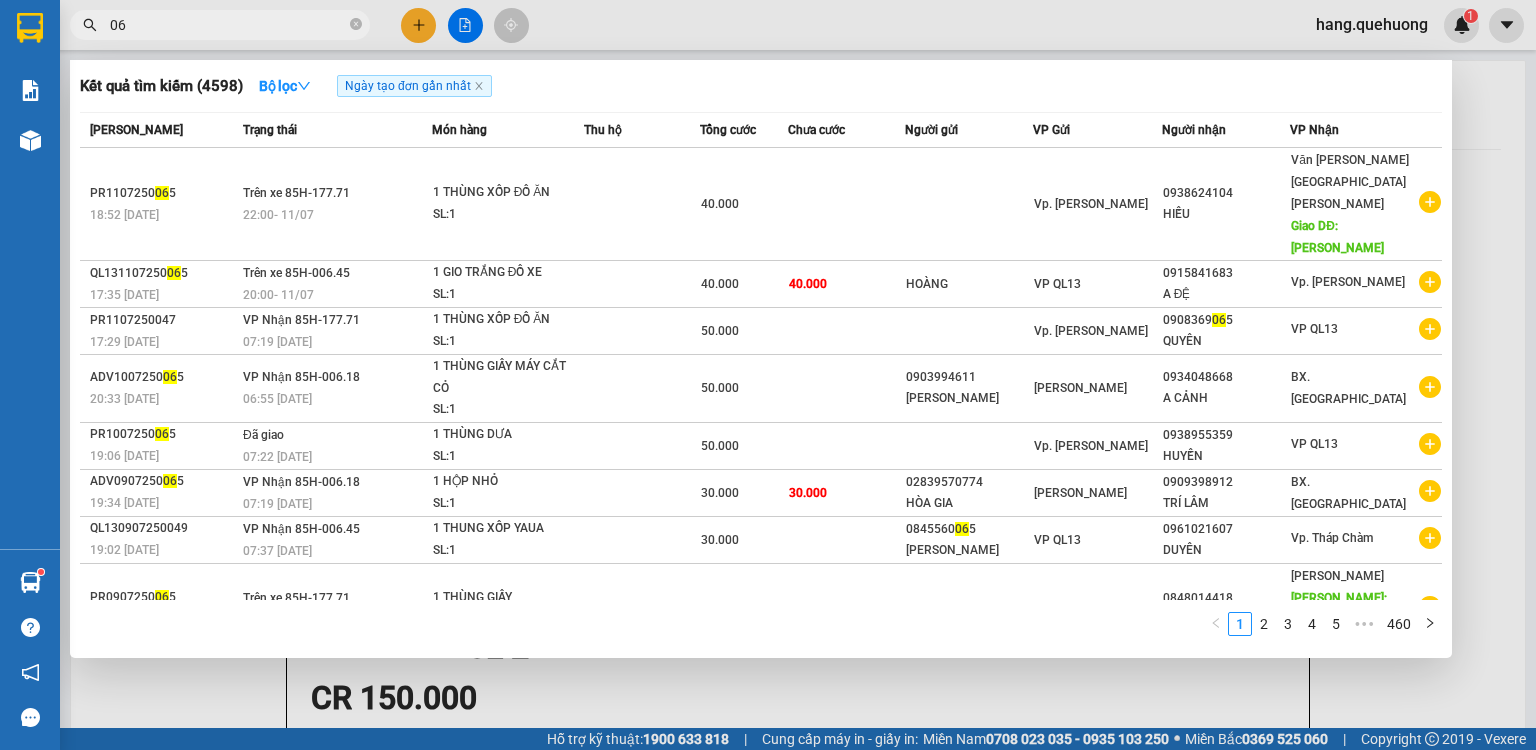 type on "0" 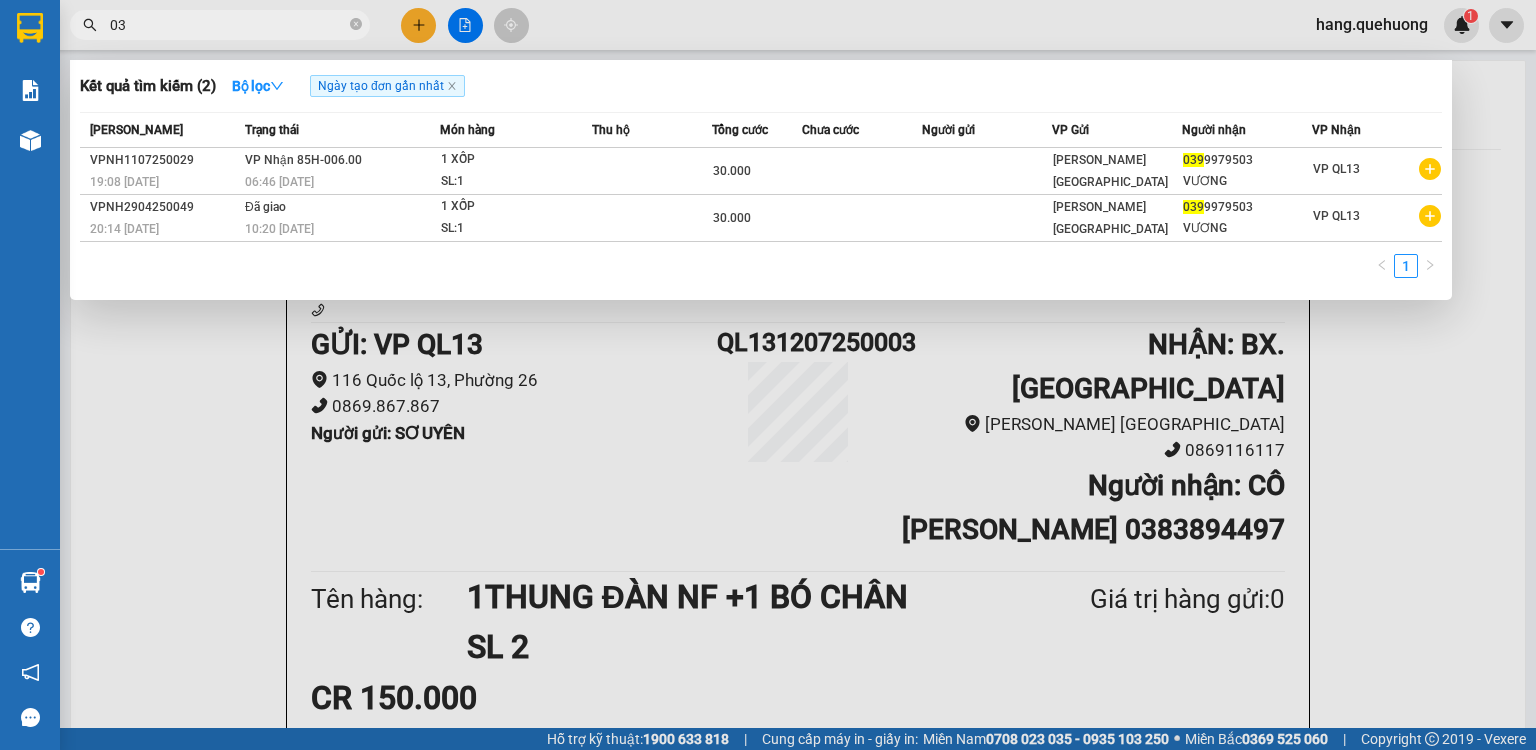 type on "0" 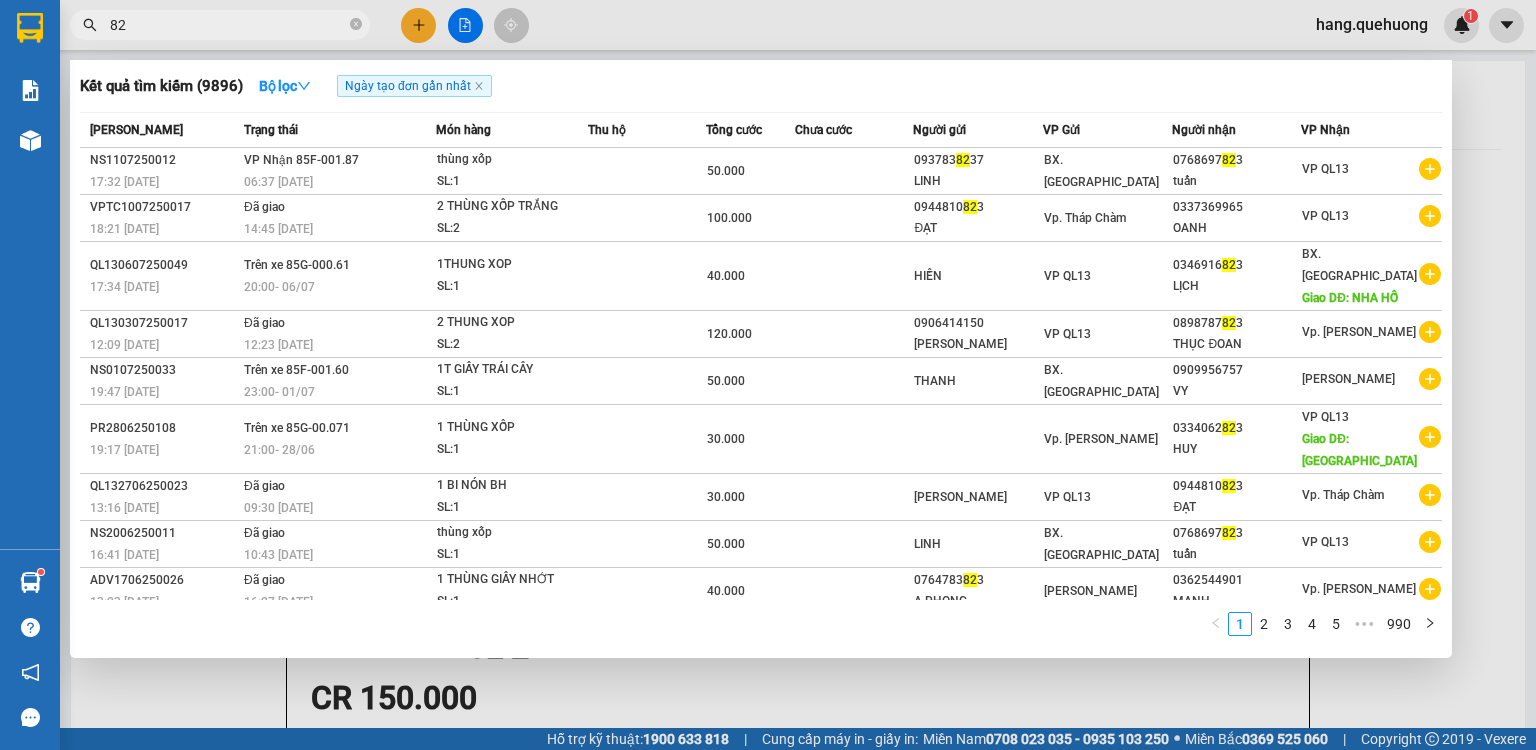 type on "8" 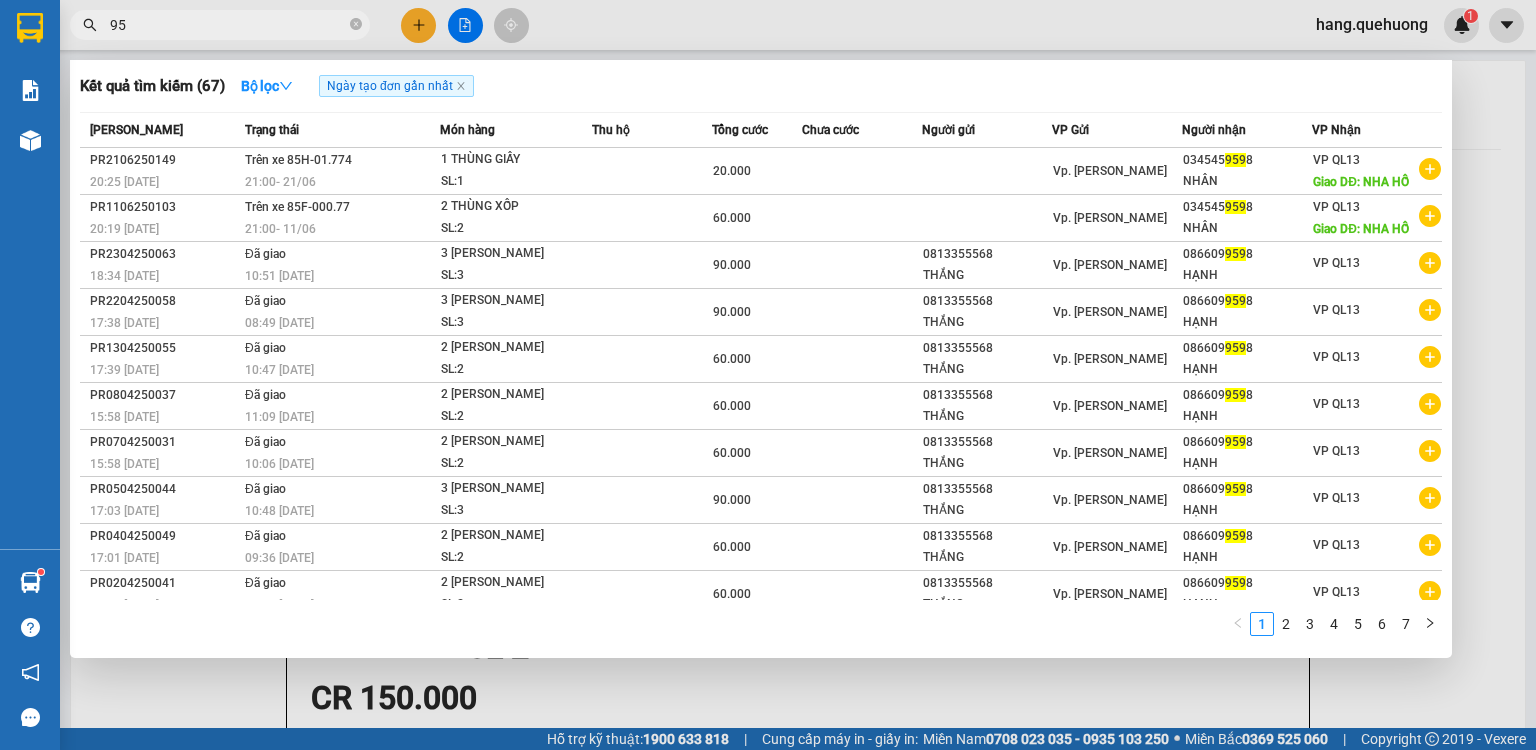 type on "9" 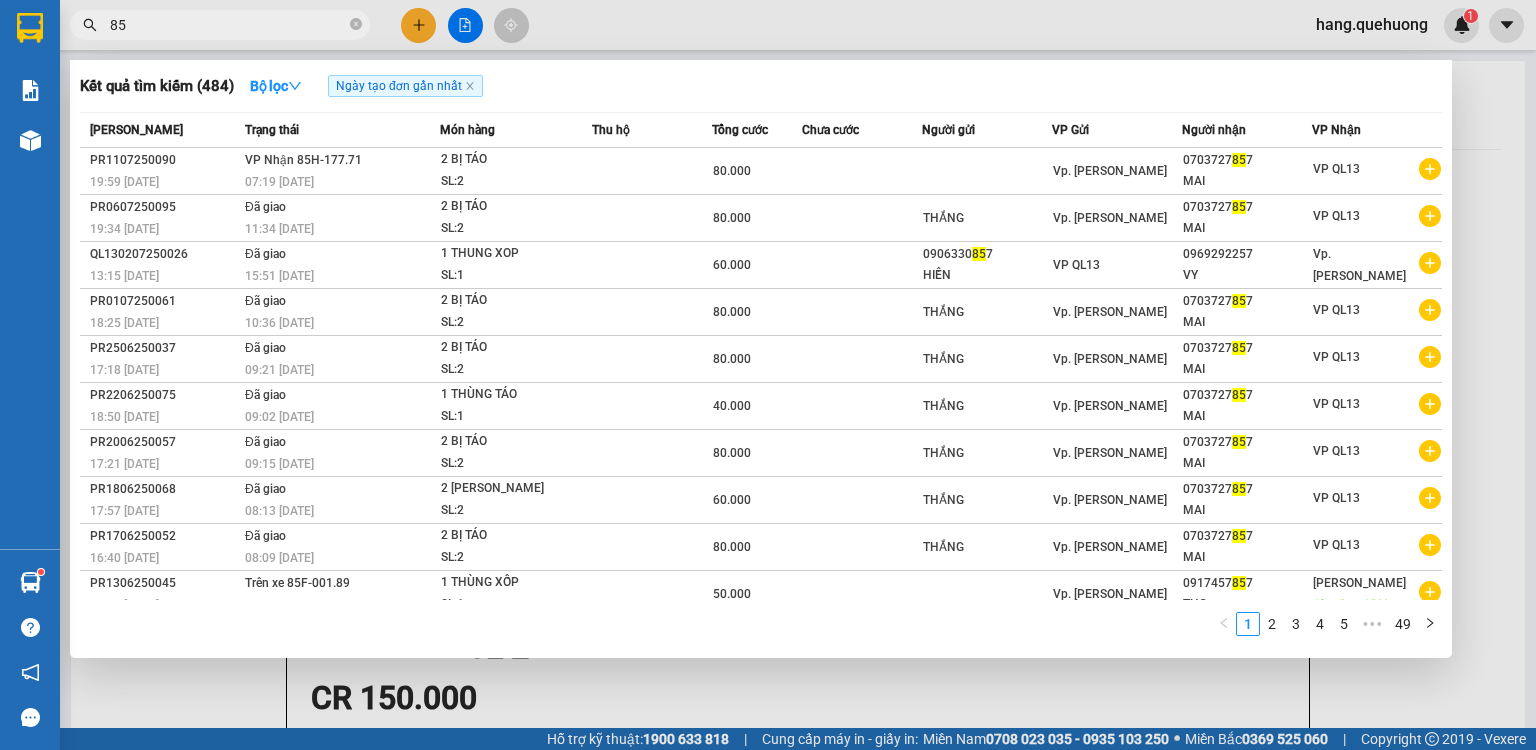 type on "8" 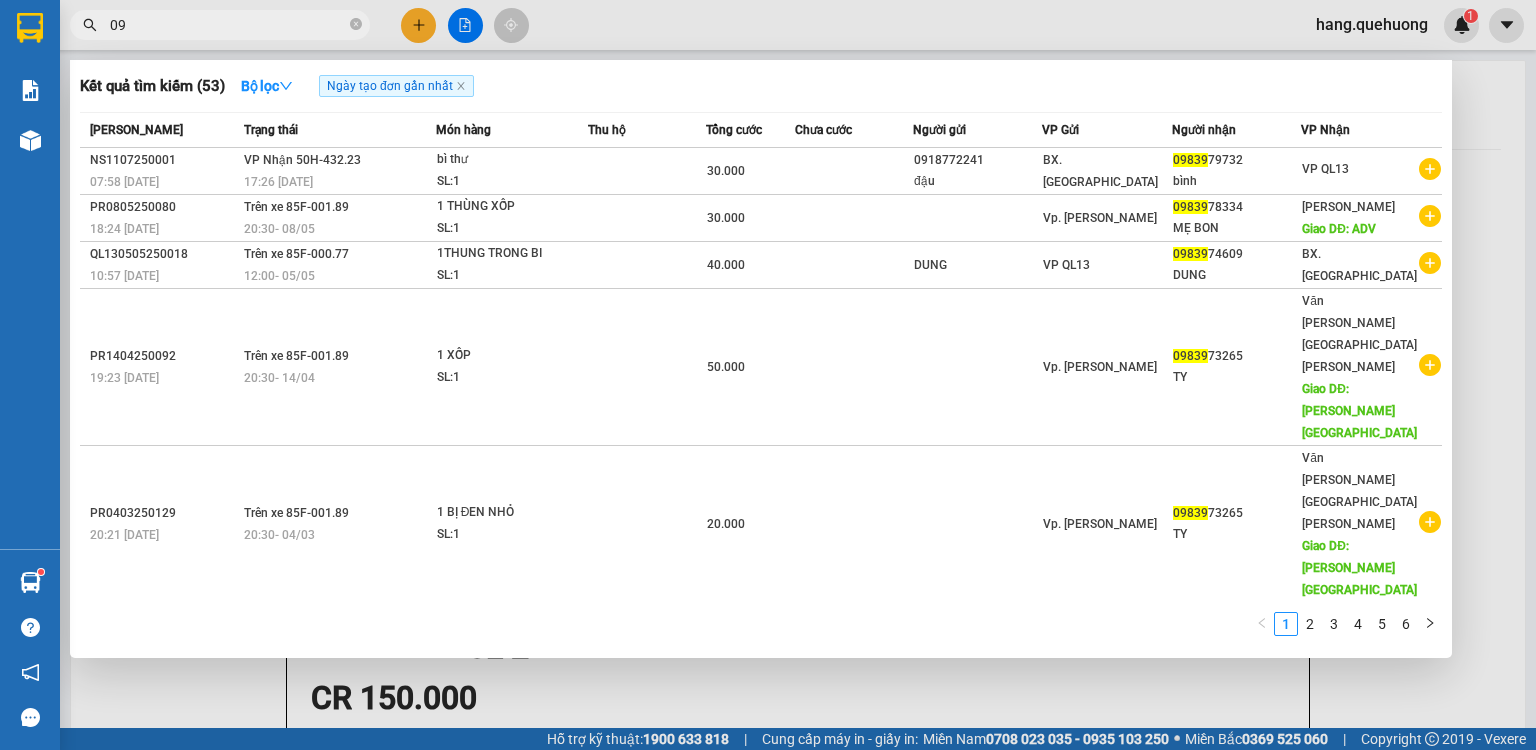 type on "0" 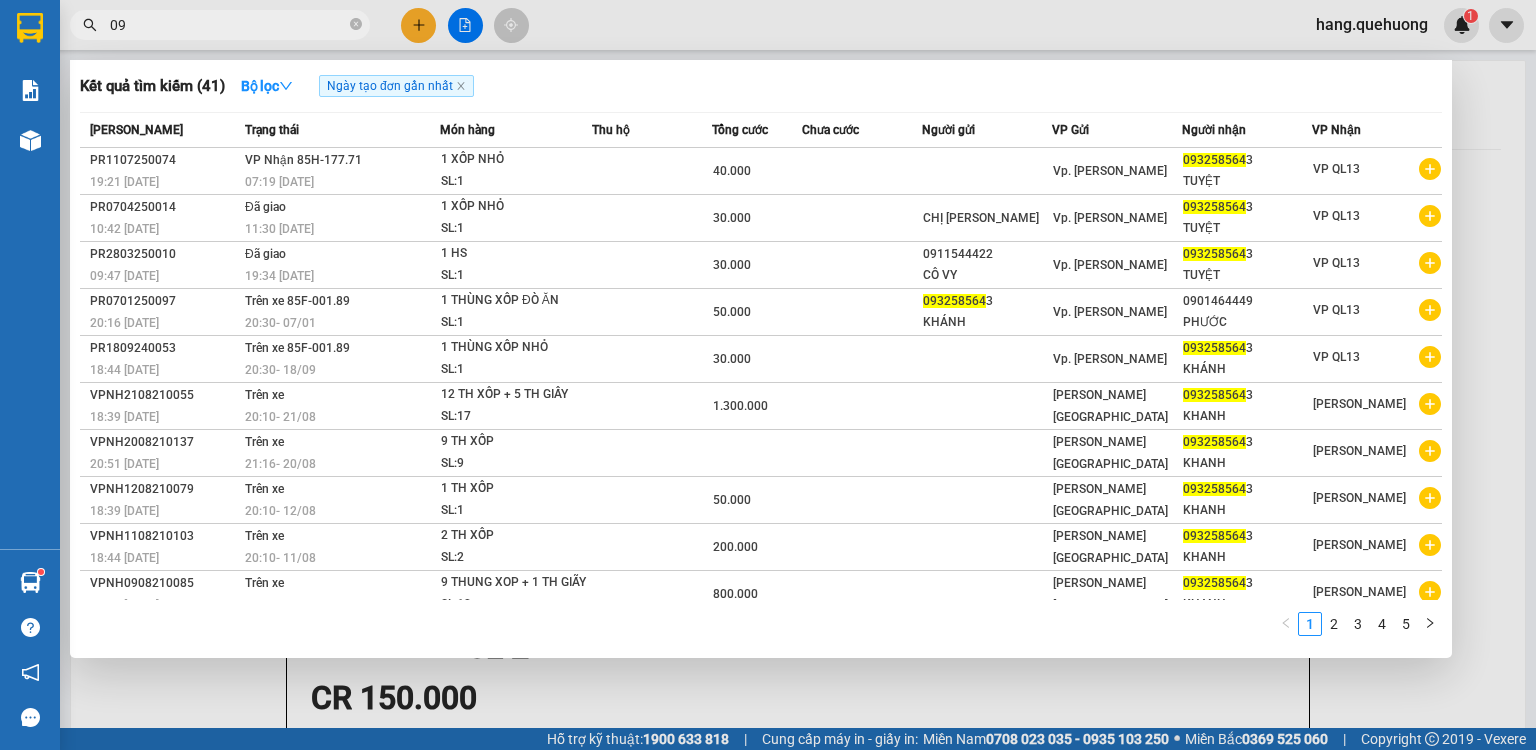 type on "0" 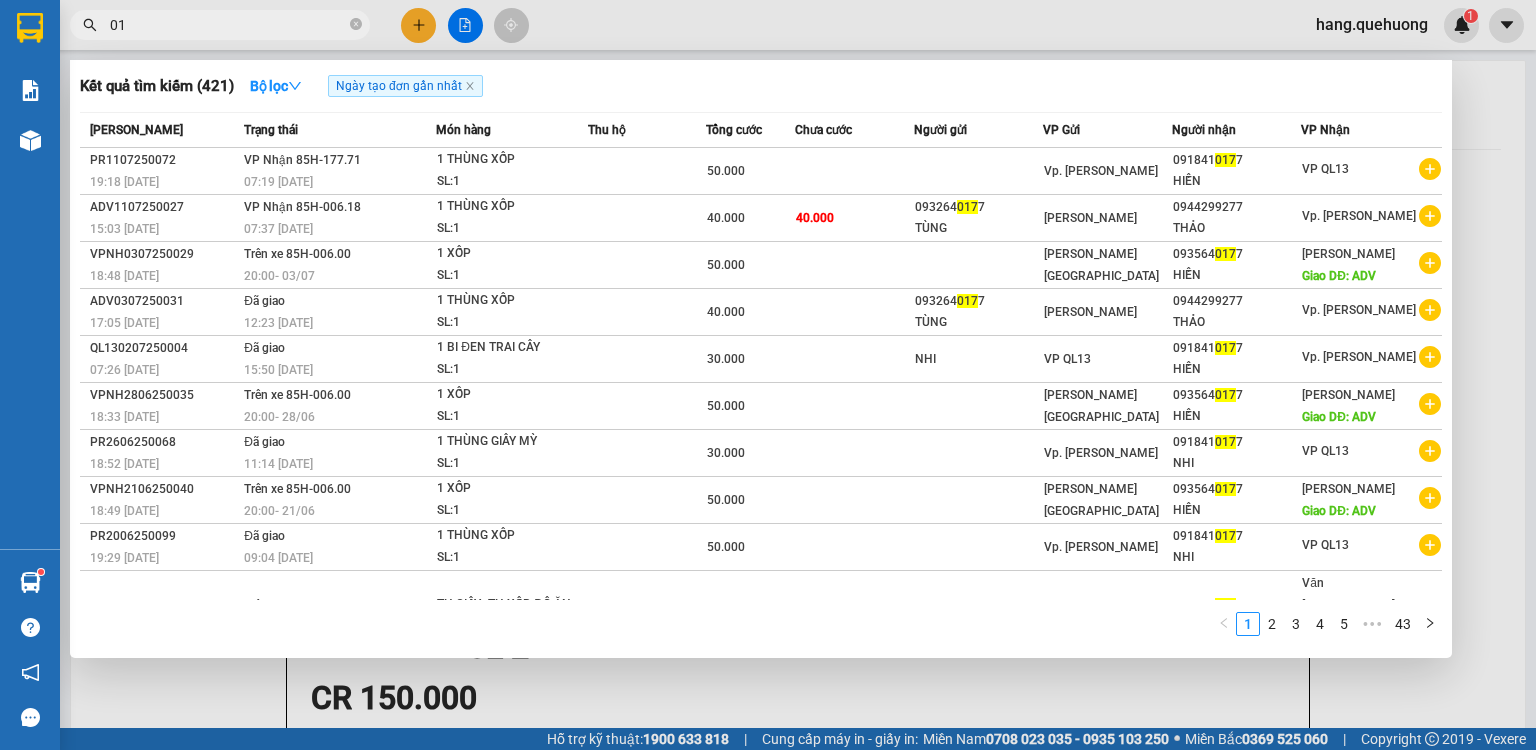 type on "0" 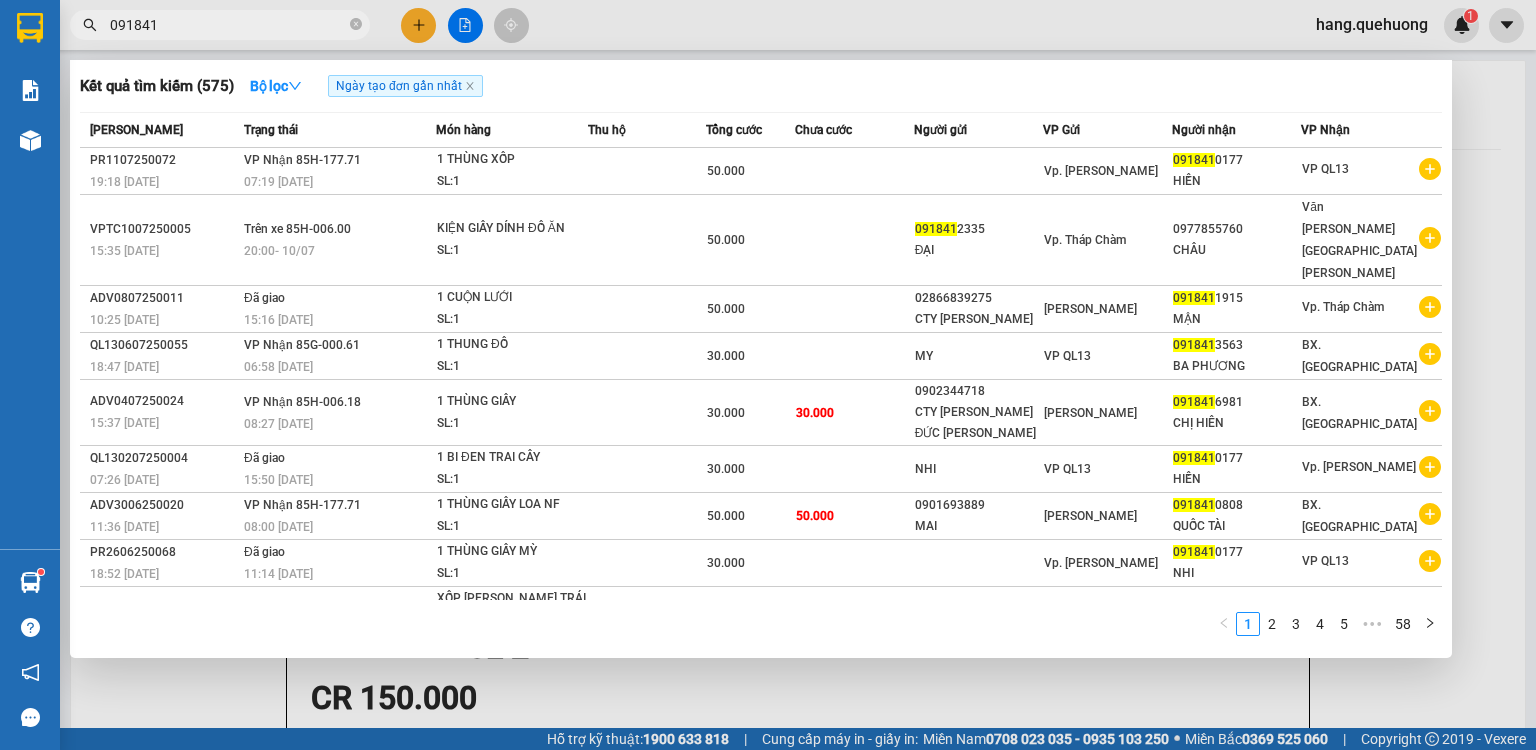 click on "091841" at bounding box center [228, 25] 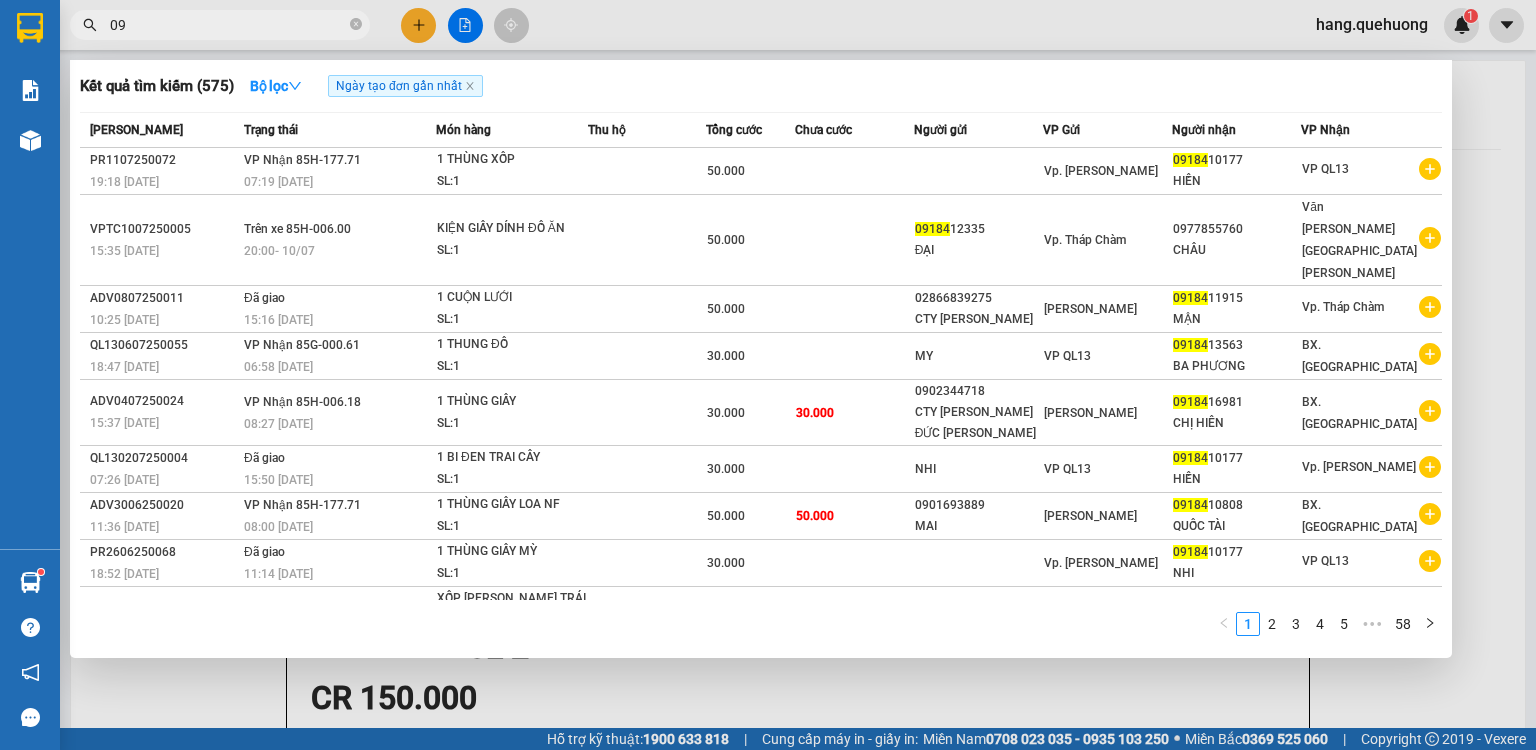type on "0" 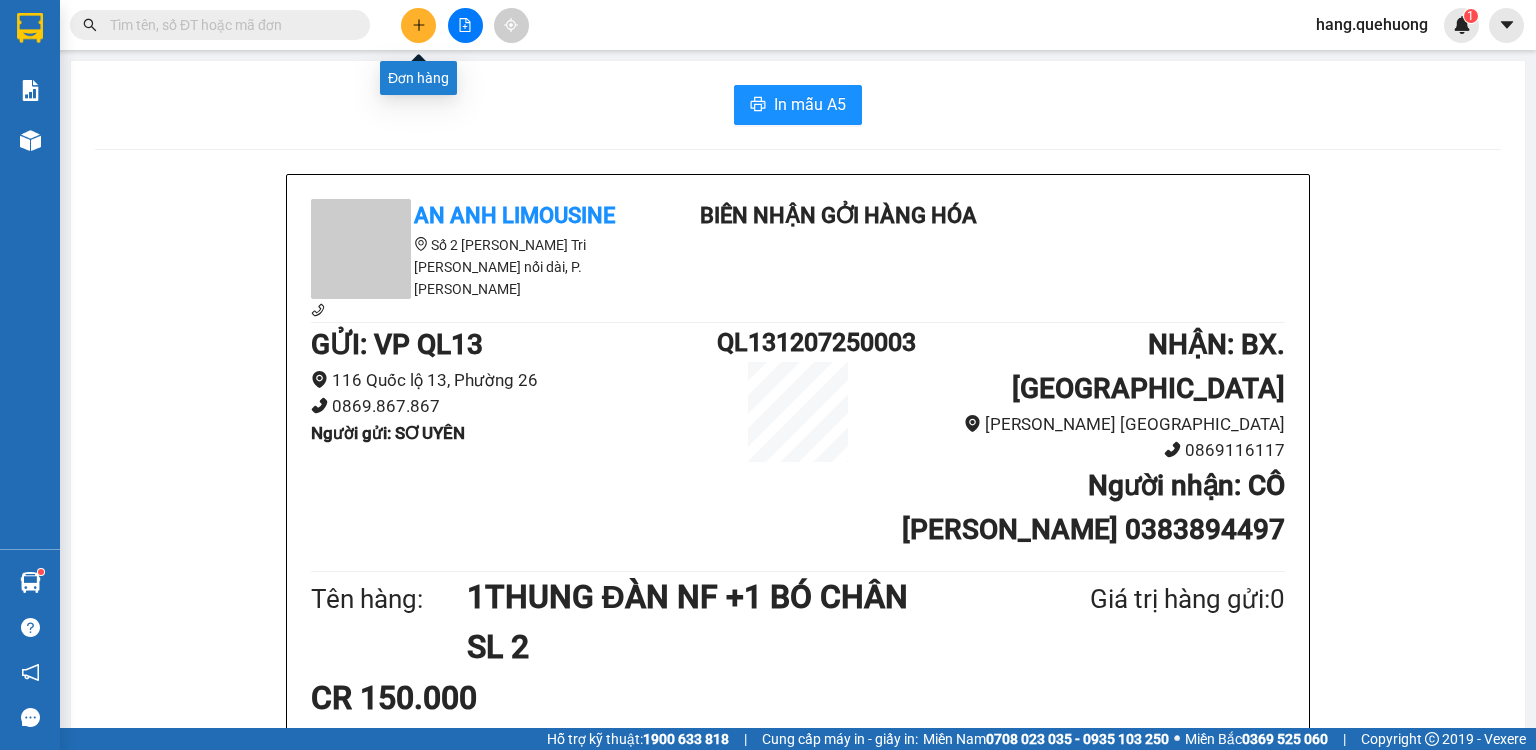 type 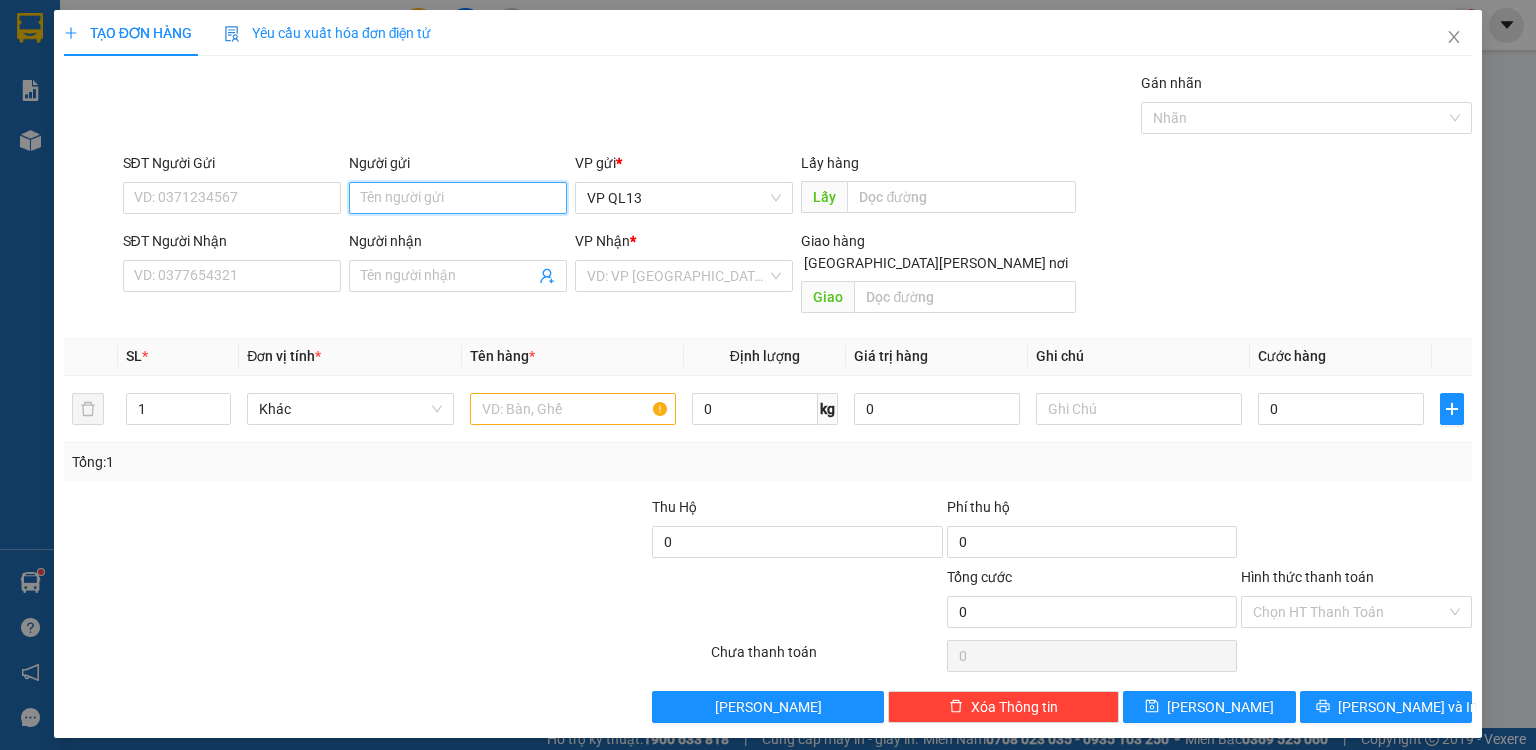 click on "Người gửi" at bounding box center (458, 198) 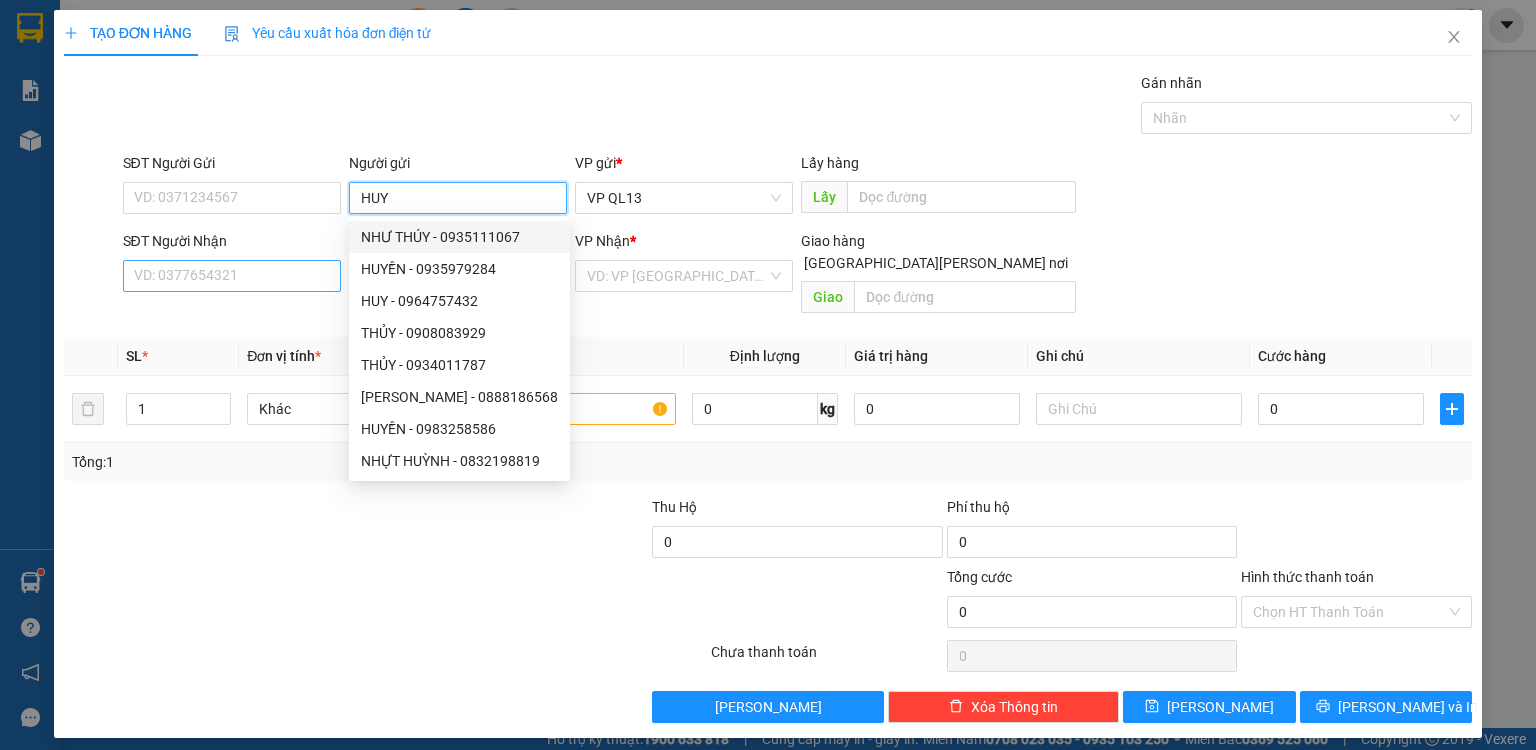 type on "HUY" 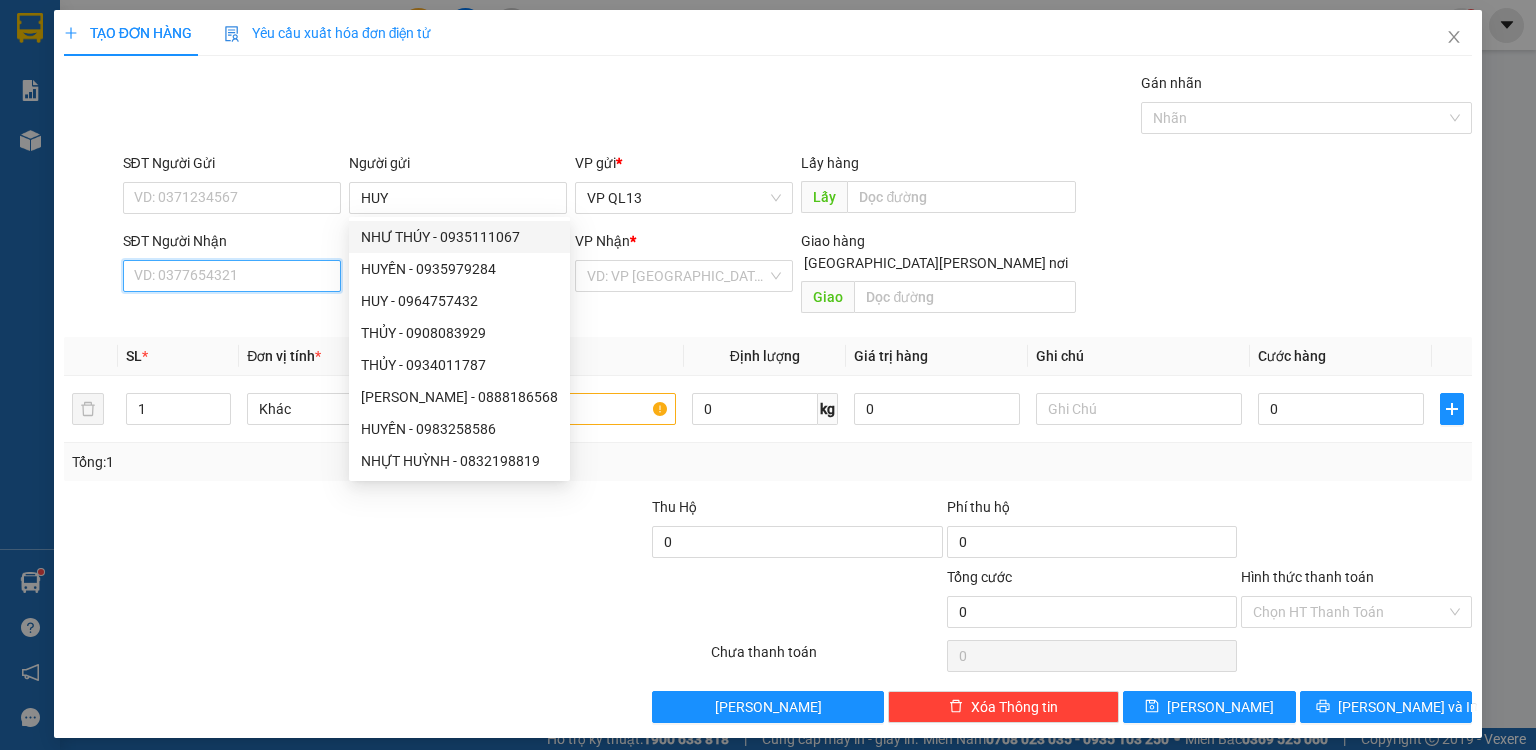 click on "SĐT Người Nhận" at bounding box center [232, 276] 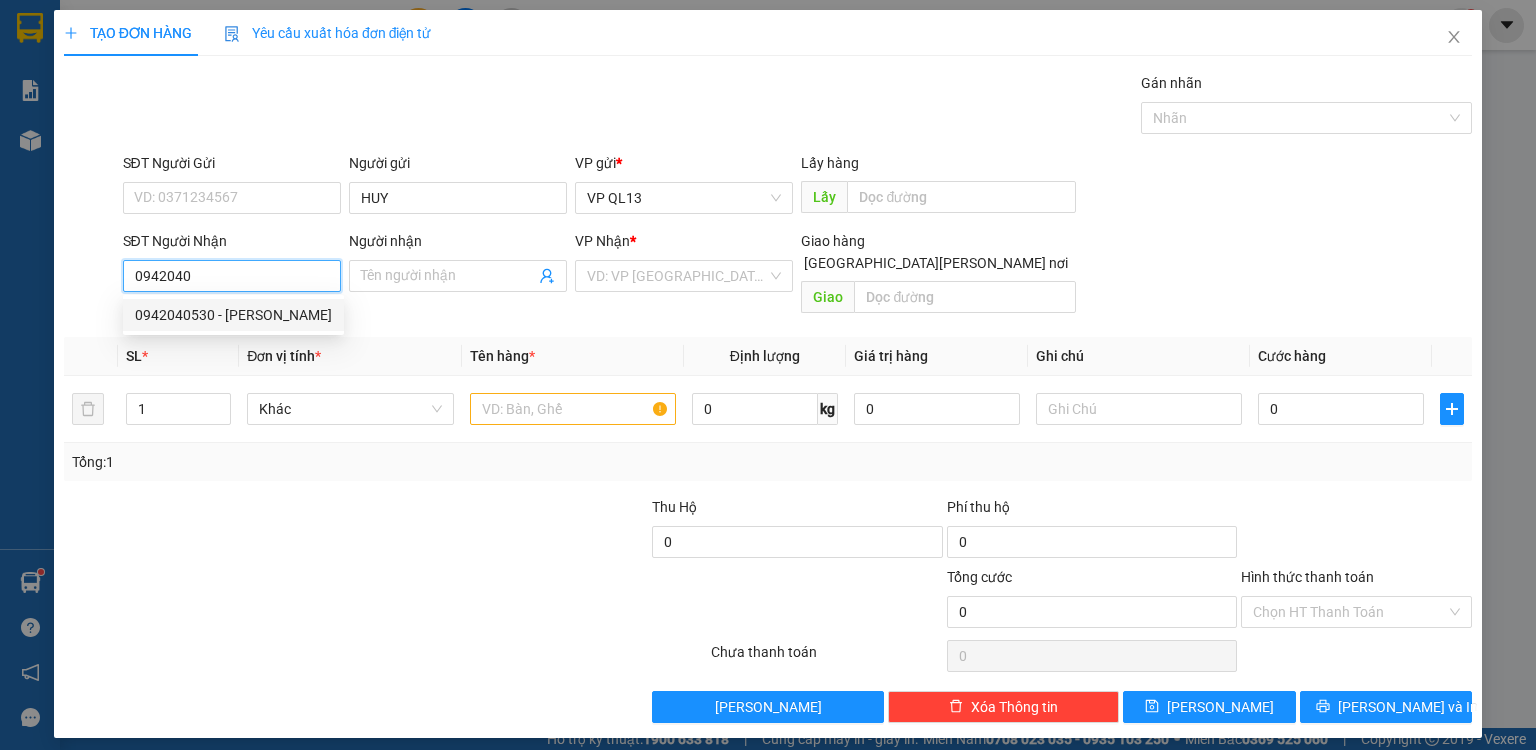 click on "0942040530 - HIẾU" at bounding box center [233, 315] 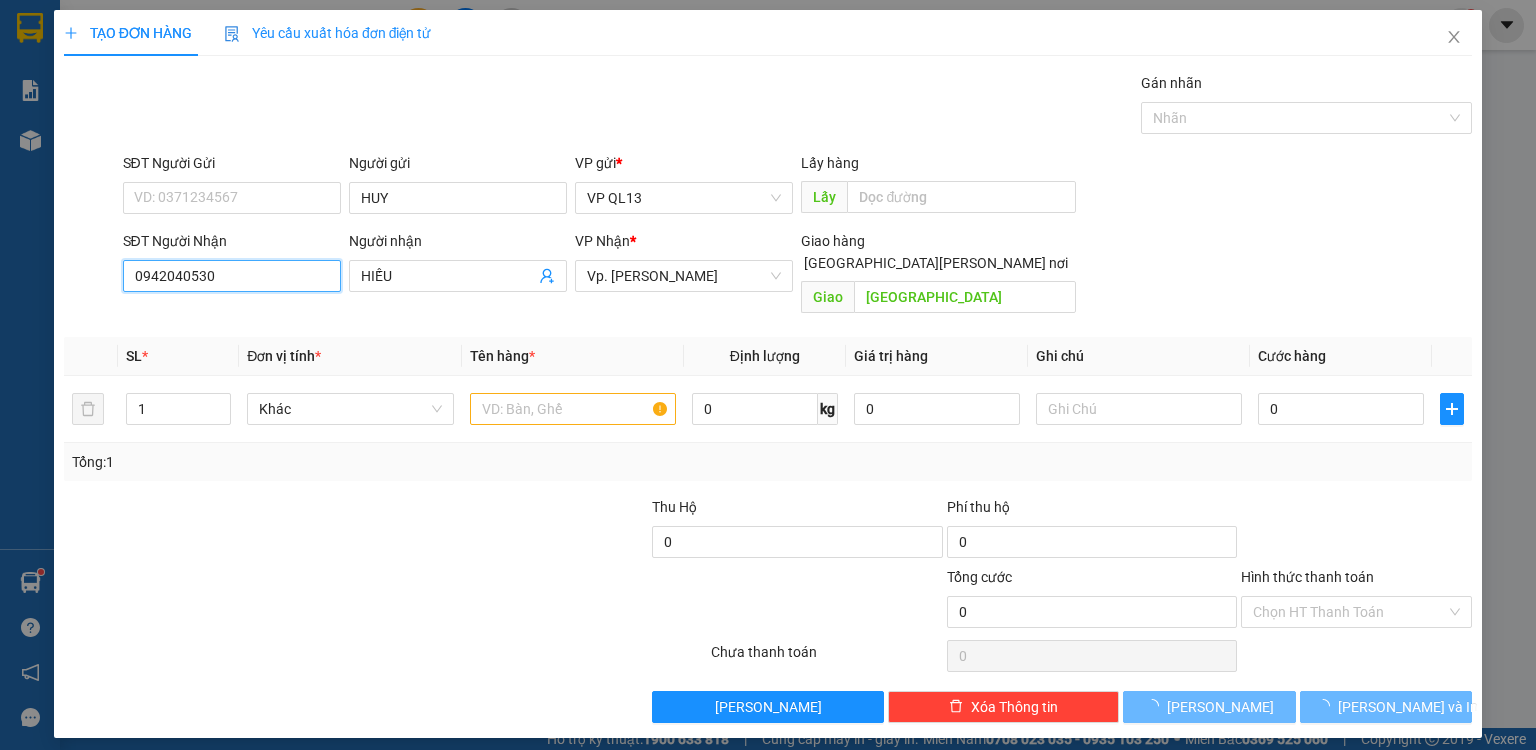 type on "40.000" 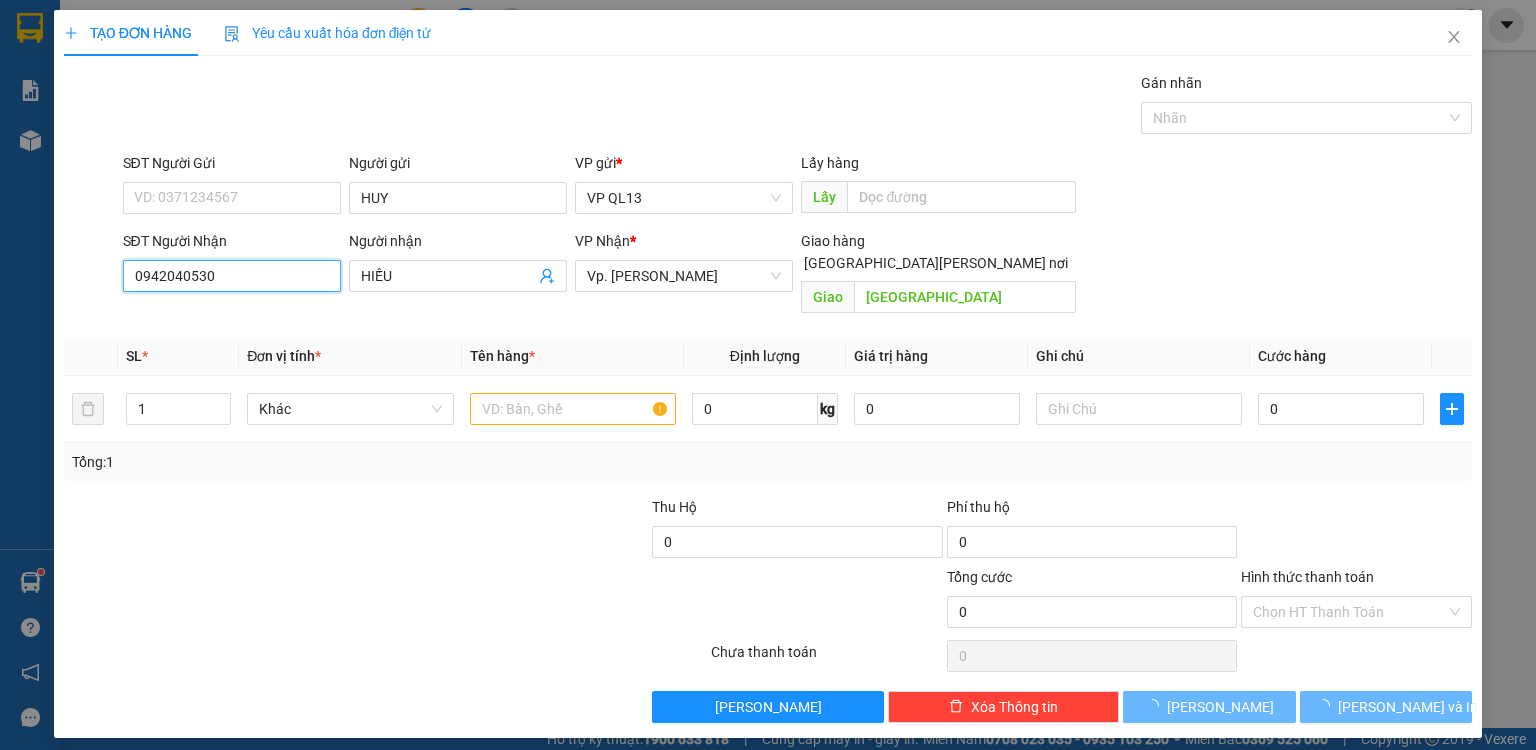 type on "40.000" 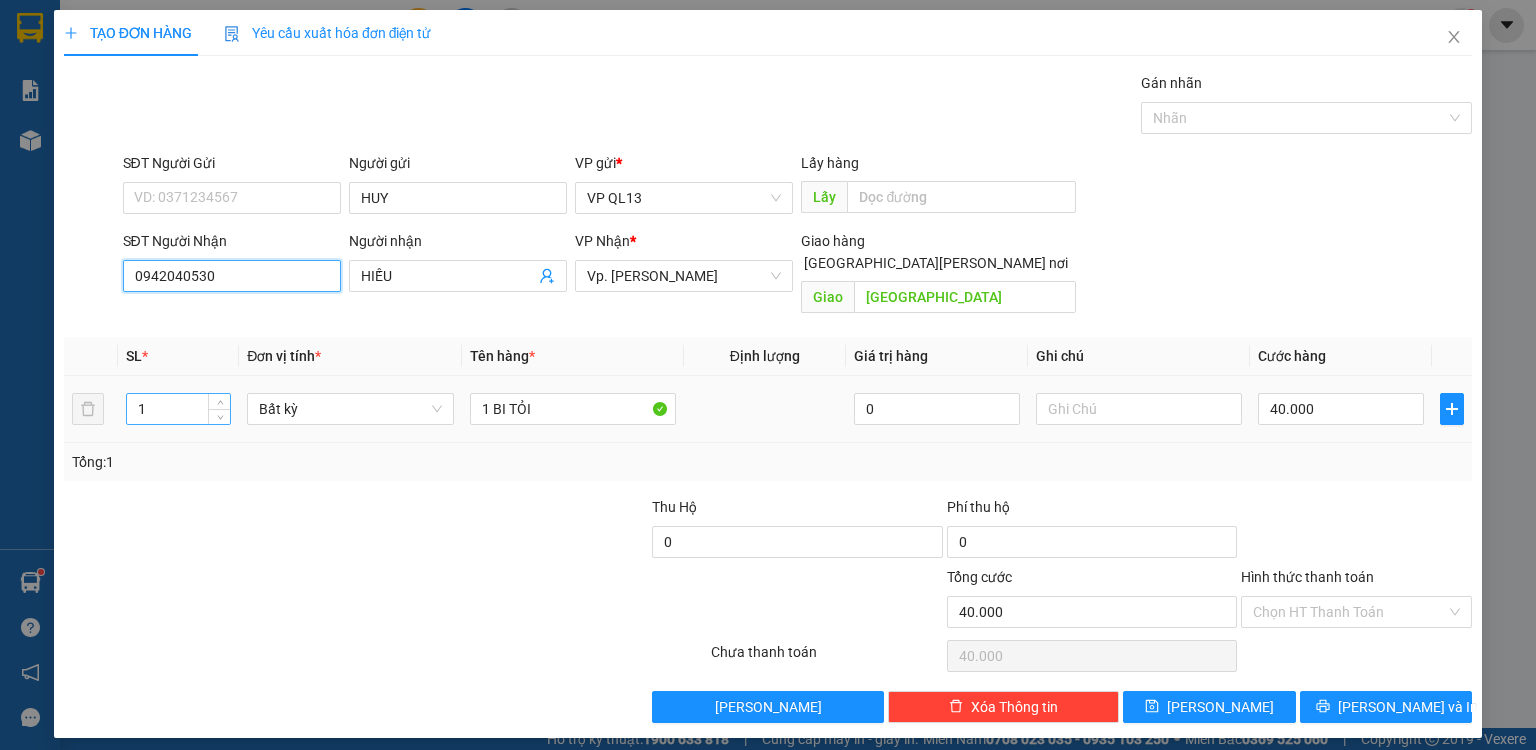 type on "0942040530" 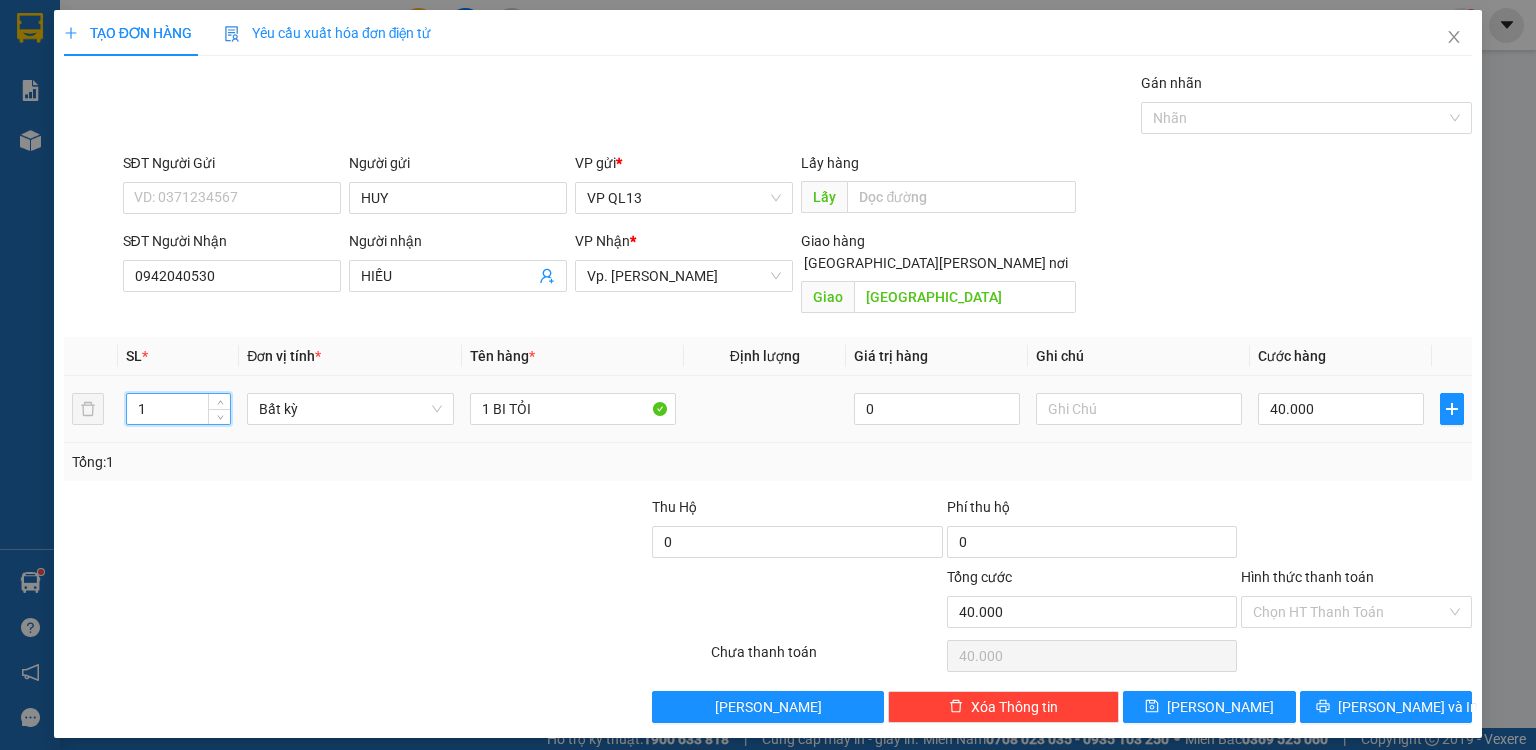 click on "1" at bounding box center [178, 409] 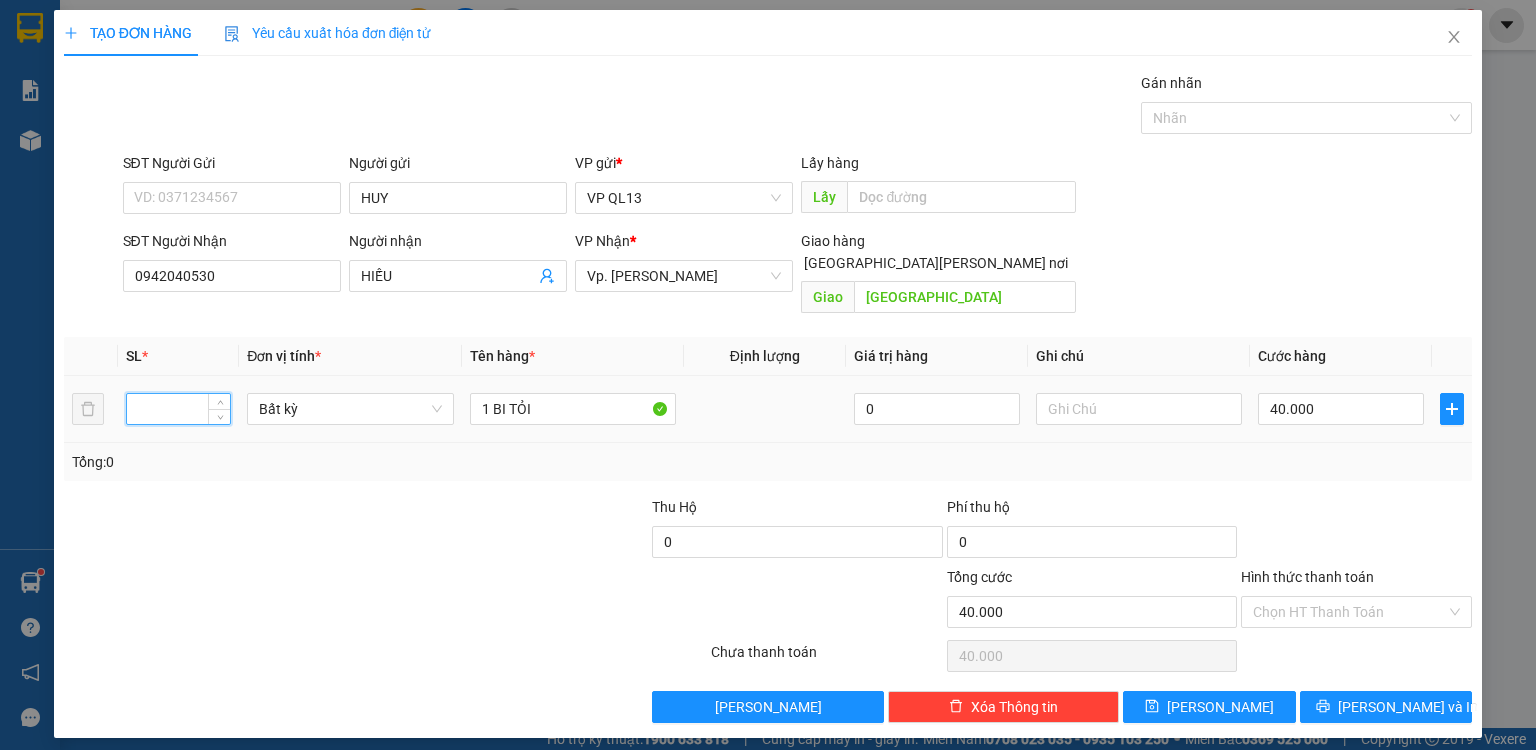 type on "1" 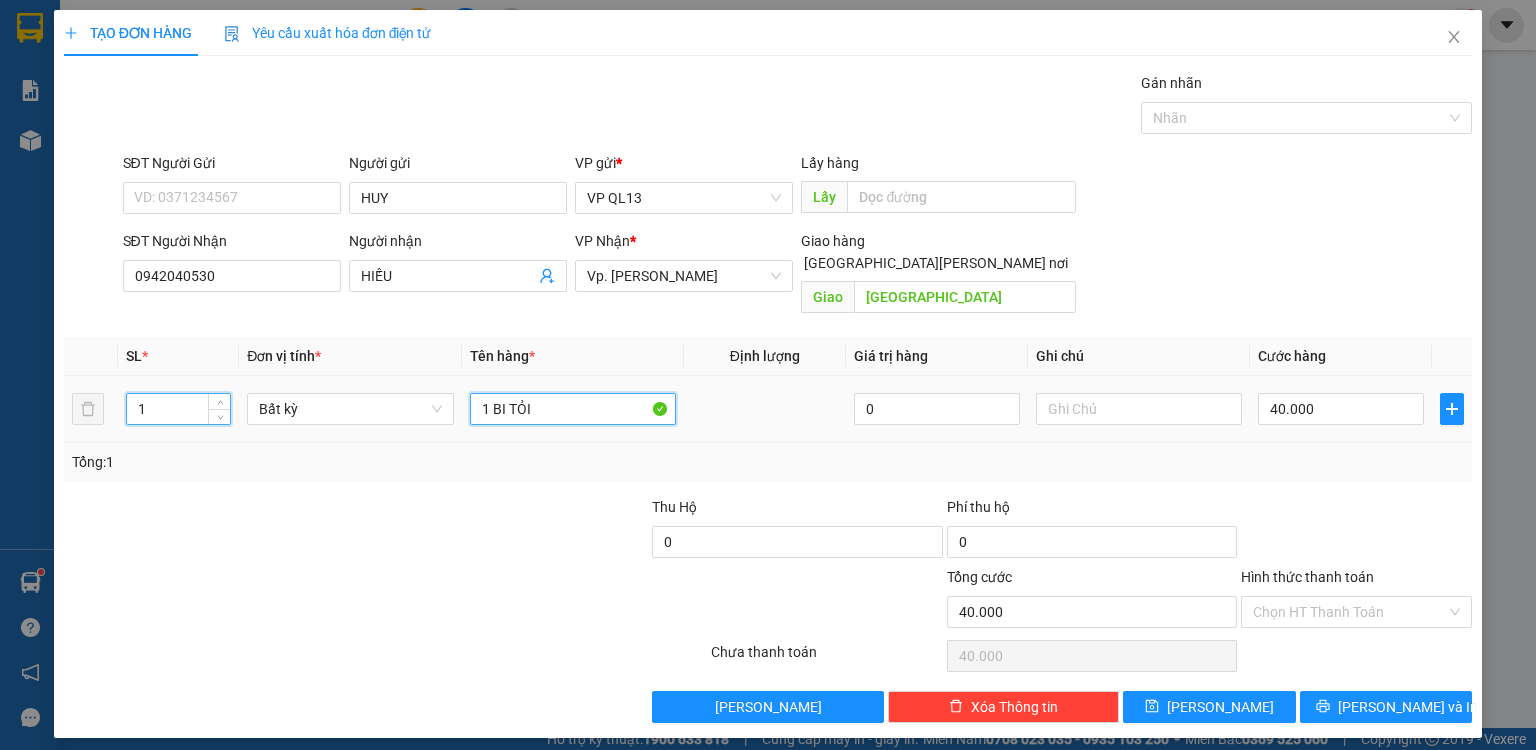 click on "1 BI TỎI" at bounding box center [573, 409] 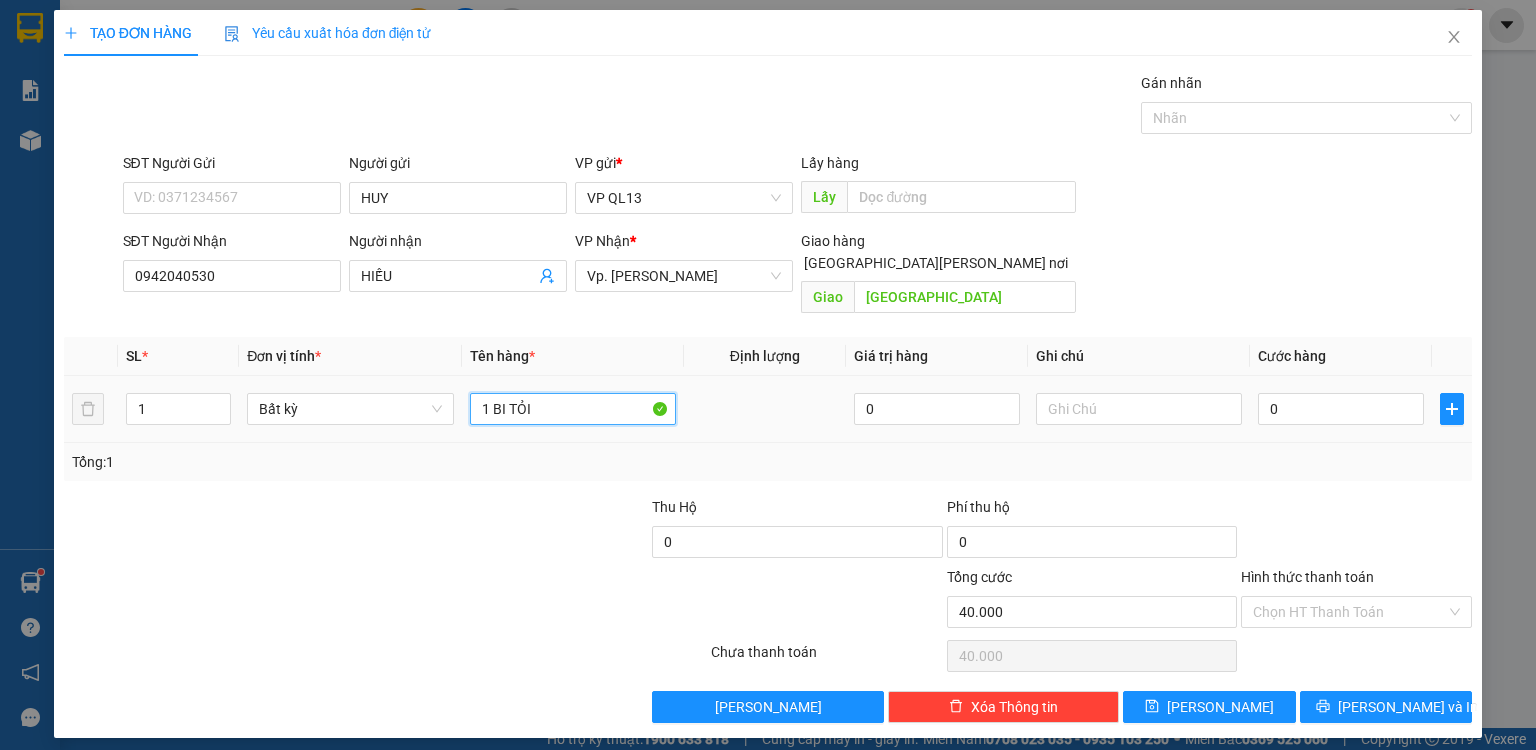 type on "0" 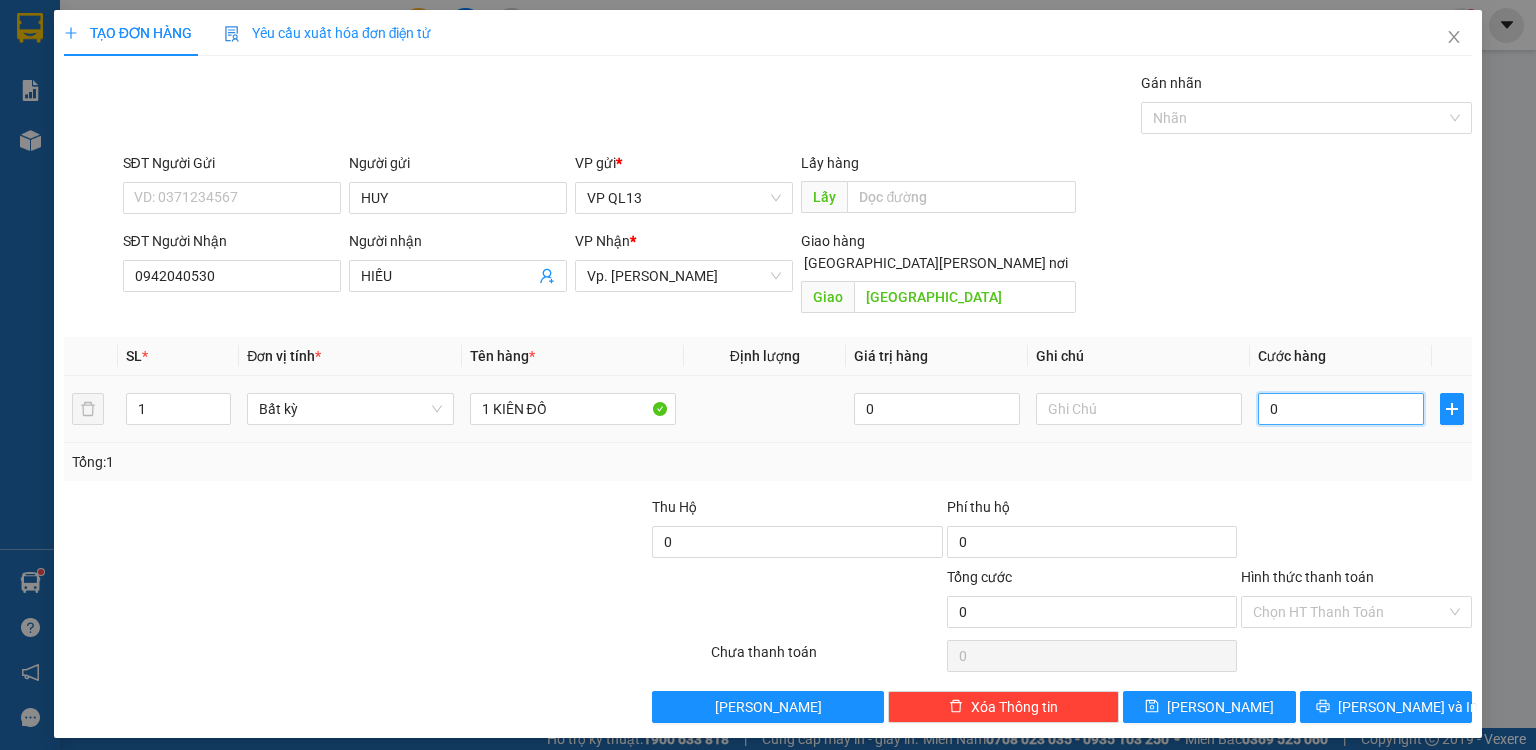 click on "0" at bounding box center [1341, 409] 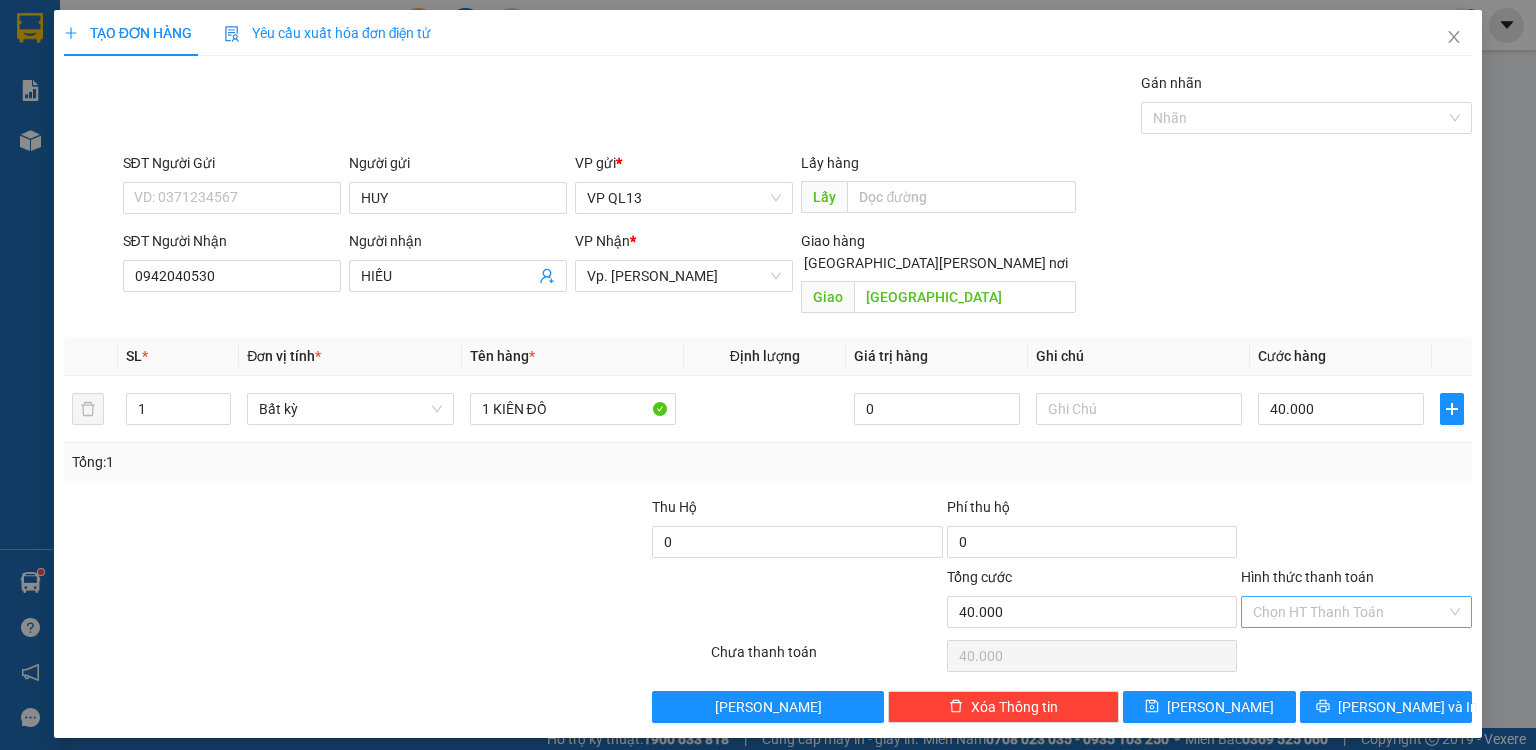 click on "Hình thức thanh toán" at bounding box center (1349, 612) 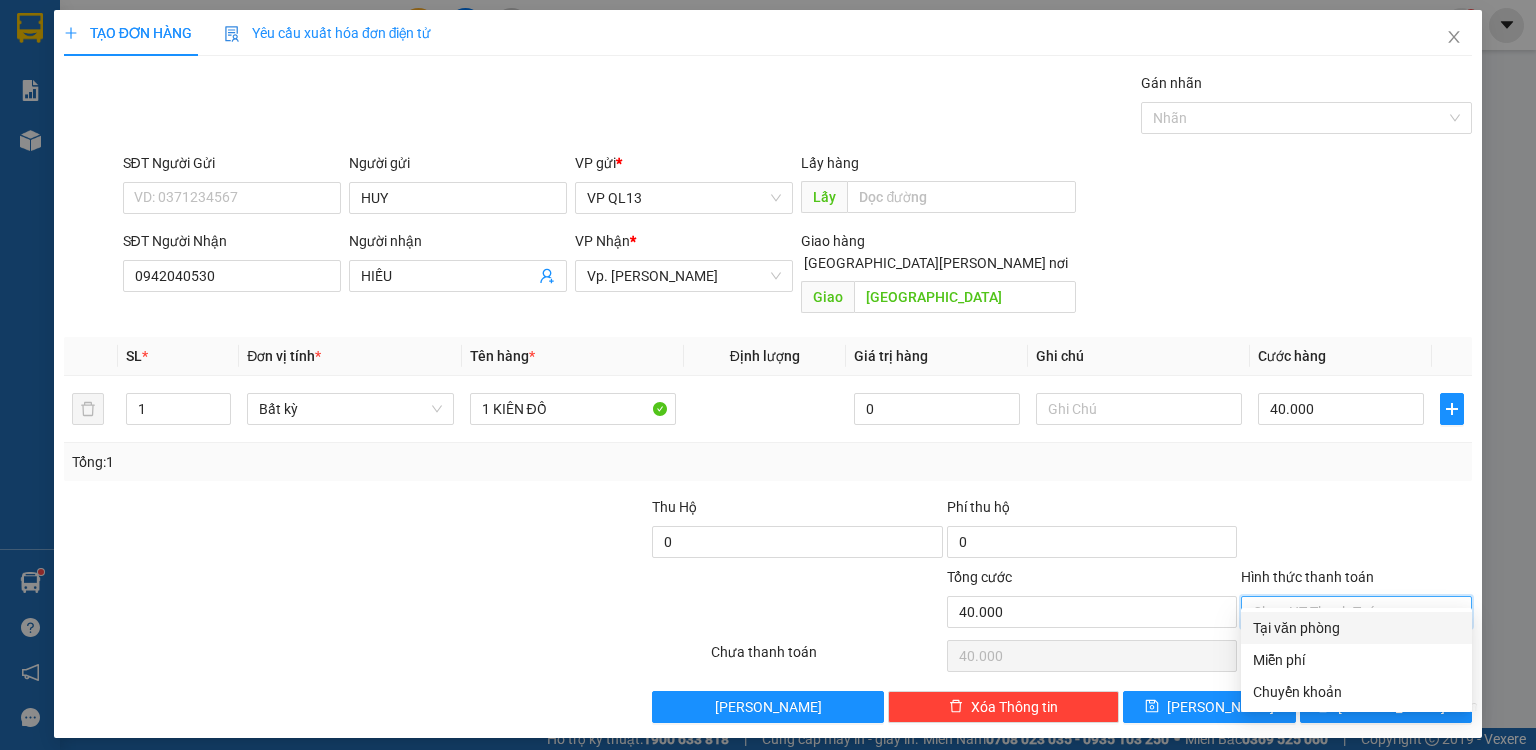 click on "Tại văn phòng" at bounding box center (1356, 628) 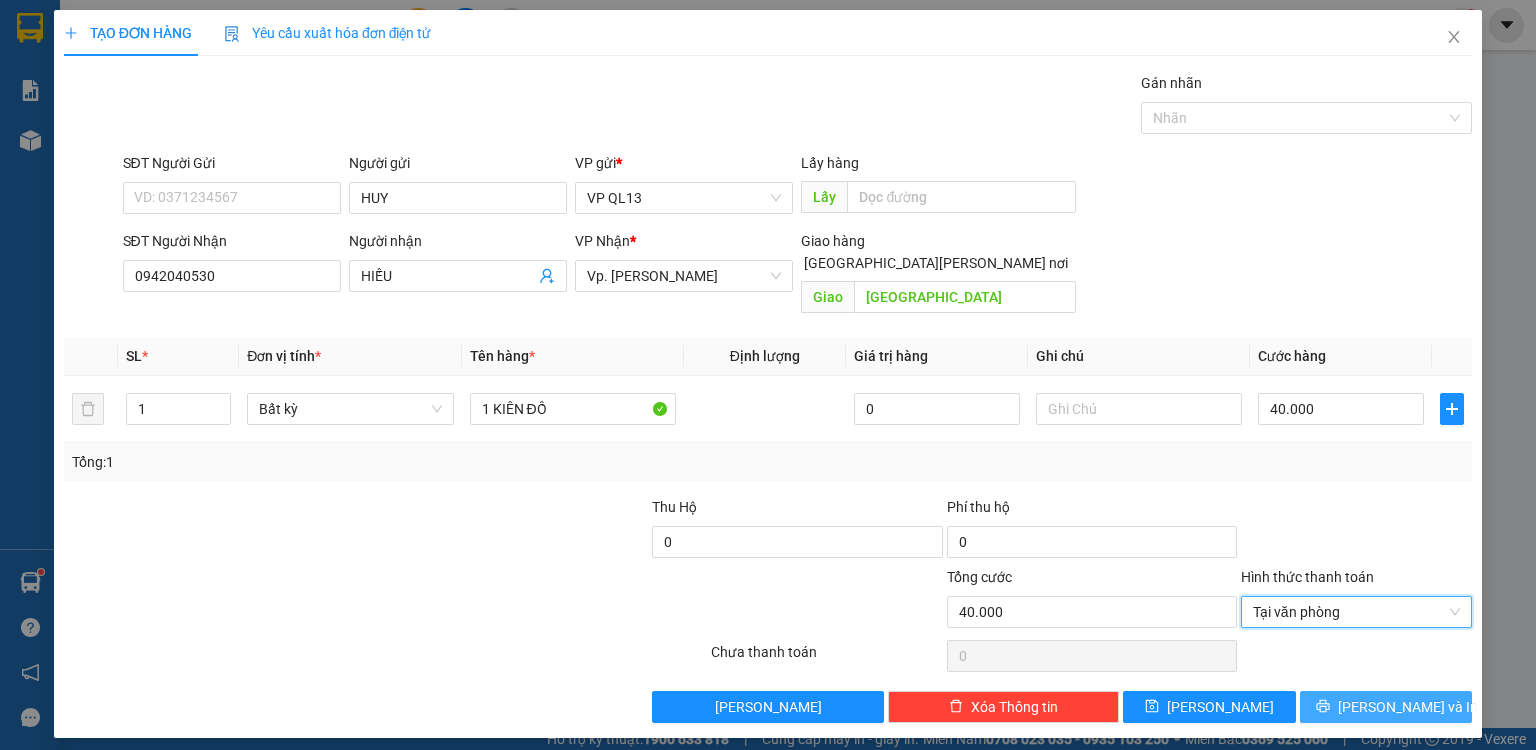 drag, startPoint x: 1332, startPoint y: 676, endPoint x: 1312, endPoint y: 680, distance: 20.396078 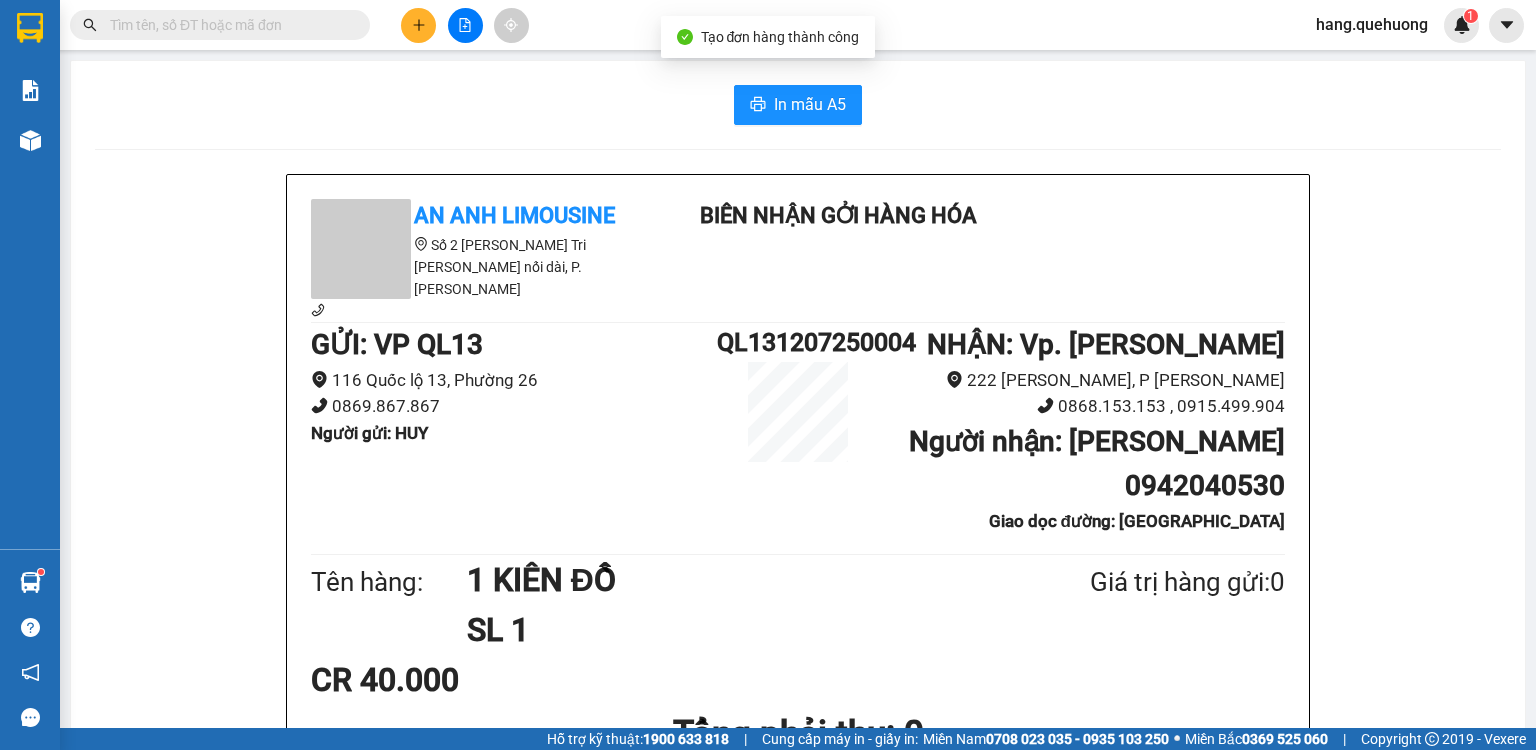 click on "In mẫu A5
An Anh Limousine   Số 2 Nguyễn Tri Phương nối dài, P. Văn Hải   Biên nhận gởi hàng hóa GỬI :   VP QL13   116 Quốc lộ 13, Phường 26   0869.867.867 Người gửi :   HUY  QL131207250004 NHẬN :   Vp. Phan Rang   222 Lê Duẫn, P Phủ Hà   0868.153.153 , 0915.499.904 Người nhận :   HIẾU 0942040530 Giao dọc đường: ĐÔNG HẢI Tên hàng: 1 KIÊN ĐỒ SL 1 Giá trị hàng gửi:  0 CR   40.000 Tổng phải thu:   0 07:51, ngày 12 tháng 07 năm 2025 Người lập phiếu Hằng (Hàng) Quy định nhận/gửi hàng : • Hàng hóa ký gửi phải được người nhận đến lấy trong vòng 30 ngày kể từ ngày gửi.  • Nếu quá thời hạn 30 ngày mà người nhận/người gửi không đến nhận hàng, công ty có quyền xử lý hàng hóa theo quy định, bao gồm tiêu hủy hoặc thanh lý mà không cần thông báo trước.  An Anh Limousine 12/07 07:51 VP  VP QL13 Gửi:  HUY   QL131207250004  -   PR" at bounding box center [798, 942] 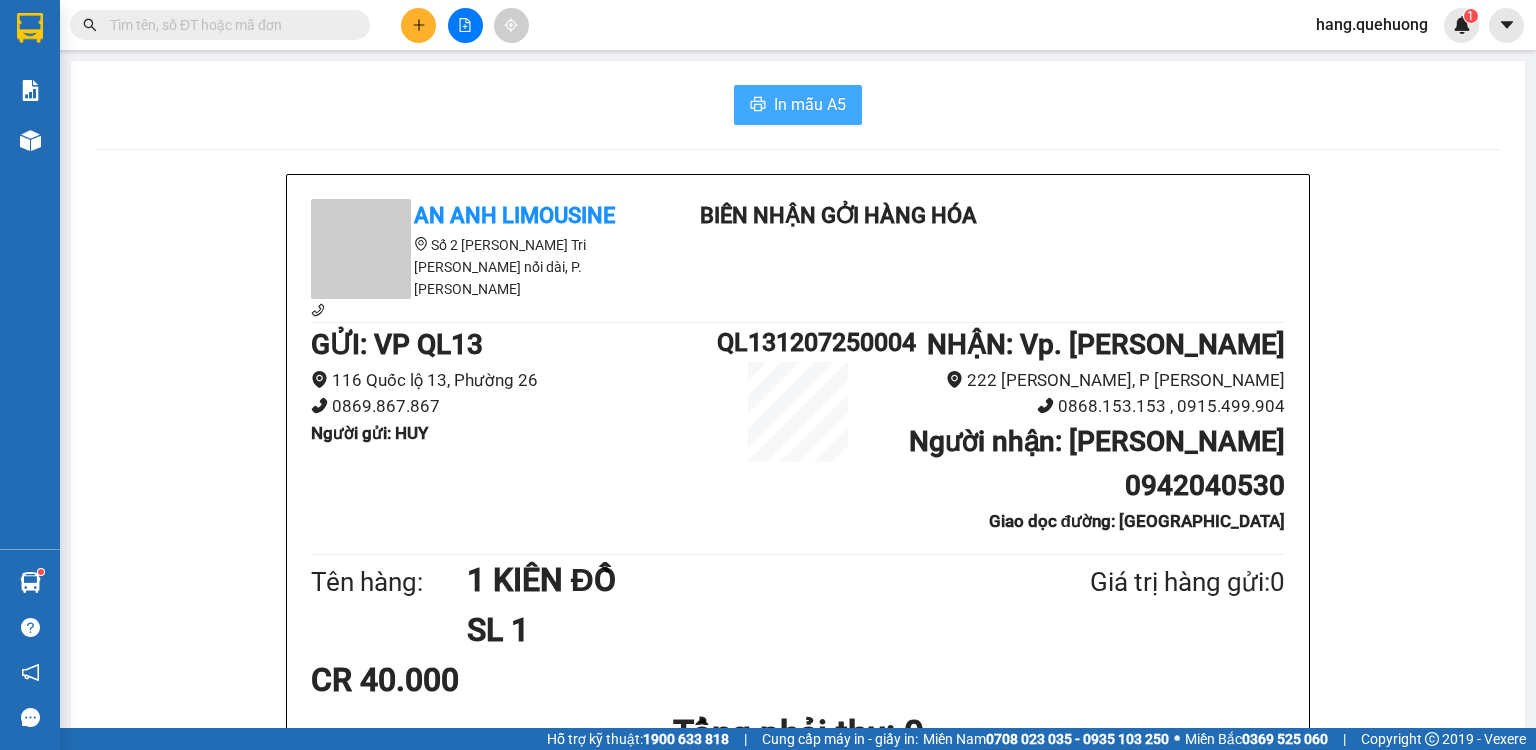 click on "In mẫu A5" at bounding box center [810, 104] 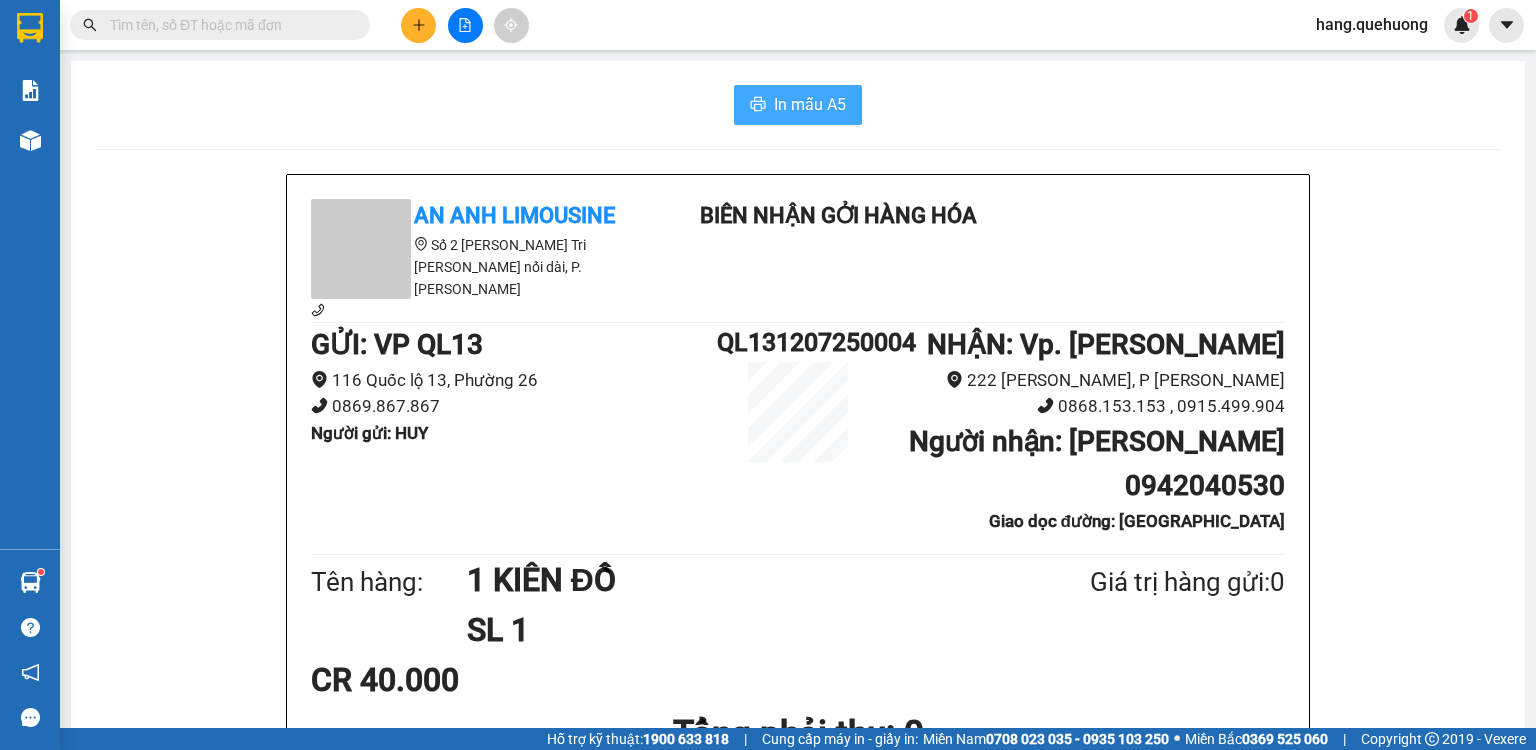 scroll, scrollTop: 0, scrollLeft: 0, axis: both 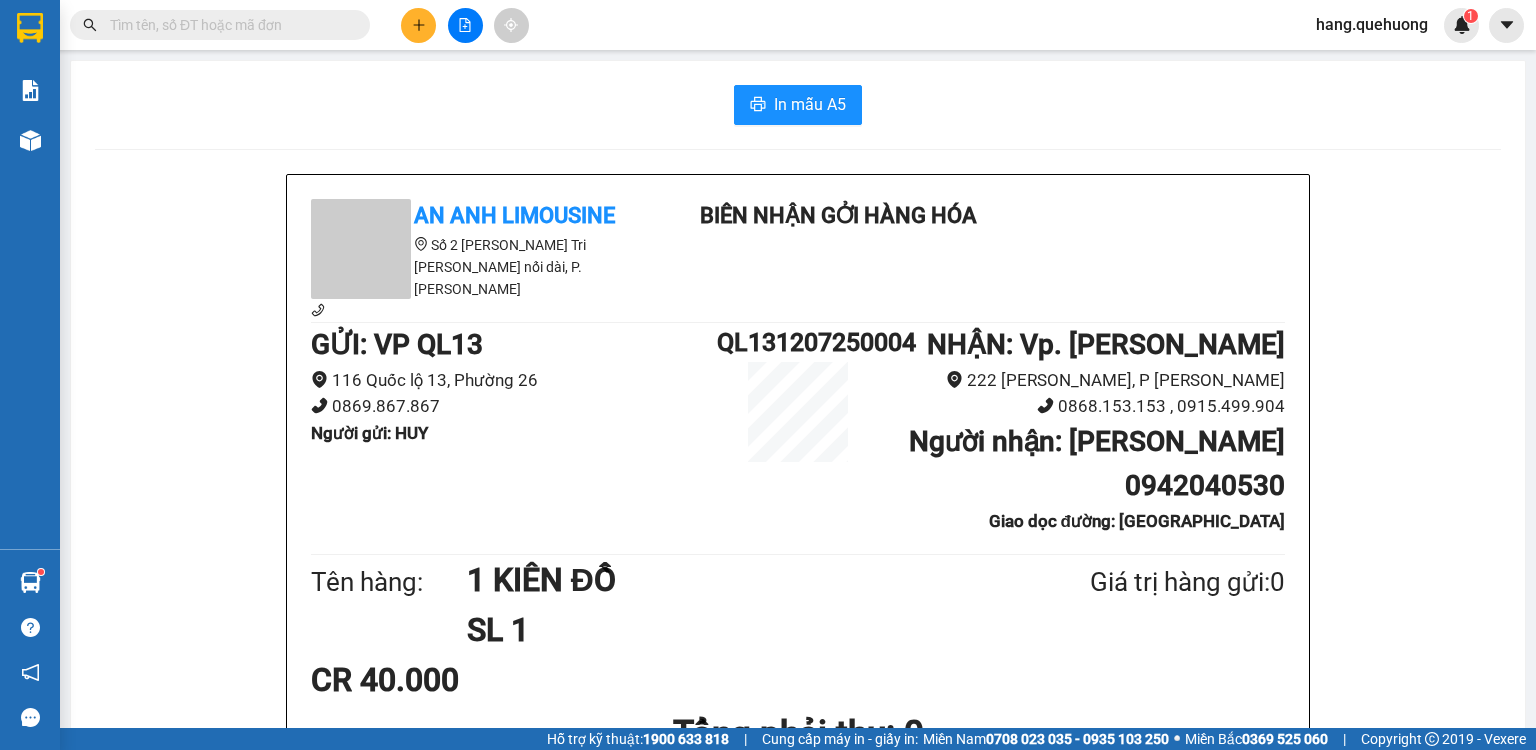 click at bounding box center (228, 25) 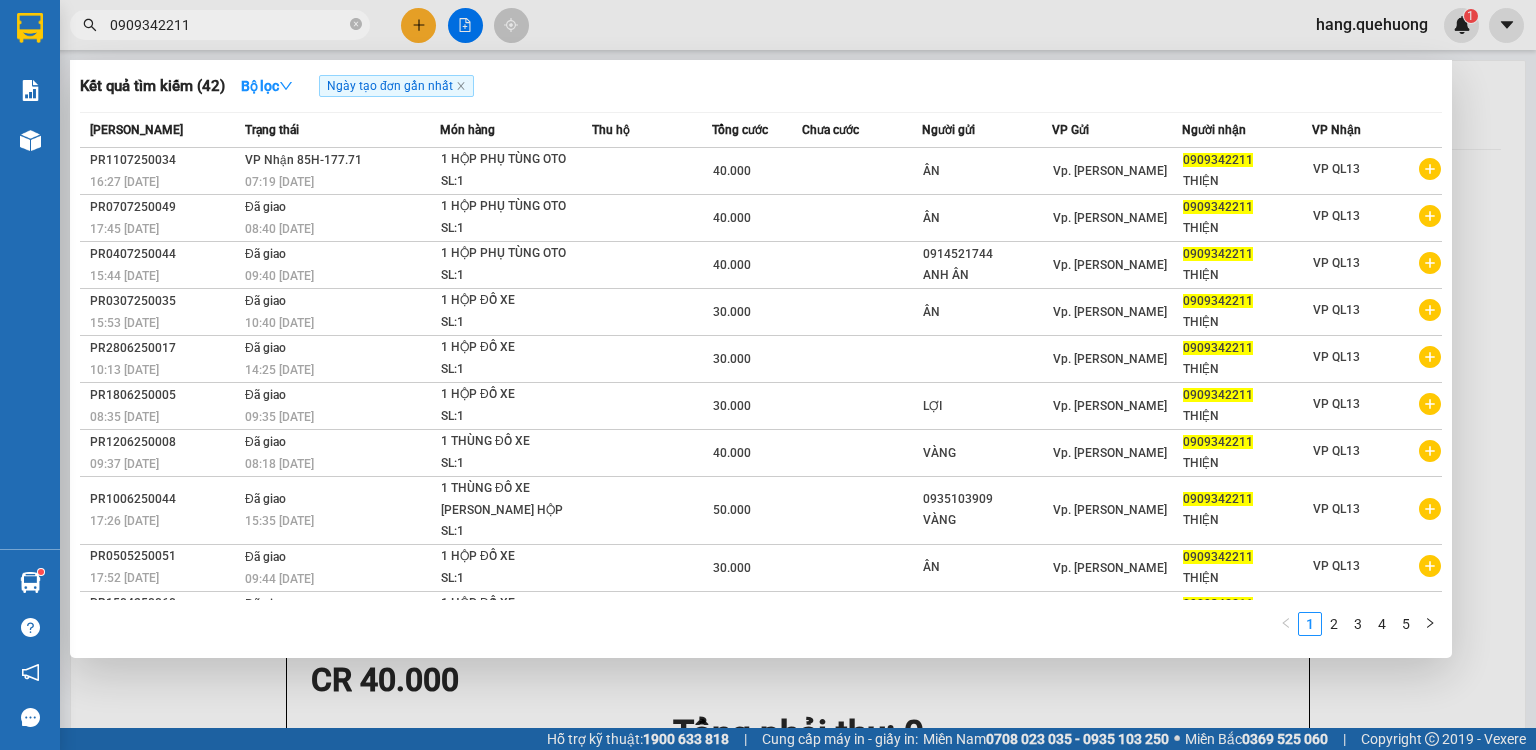 click at bounding box center [768, 375] 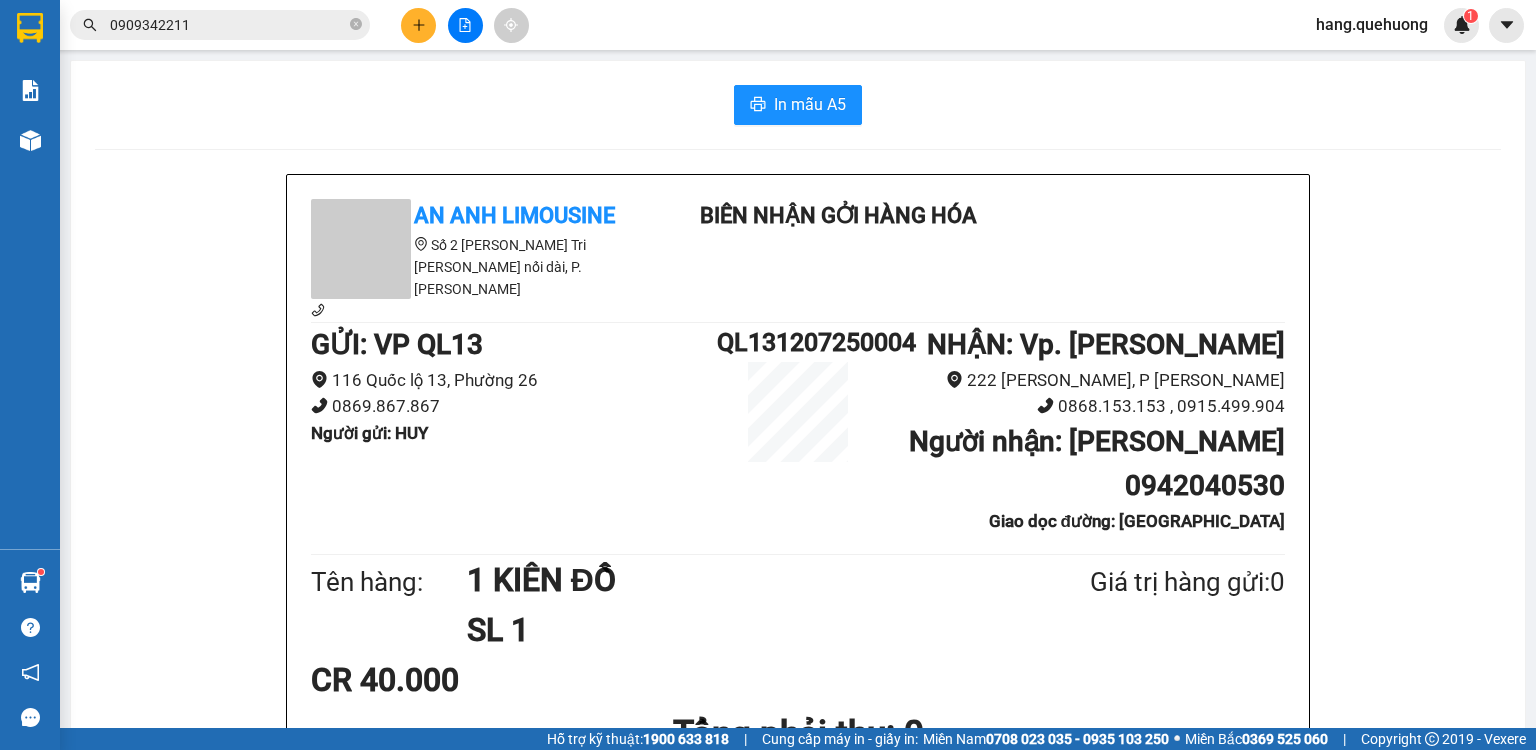 click at bounding box center (418, 25) 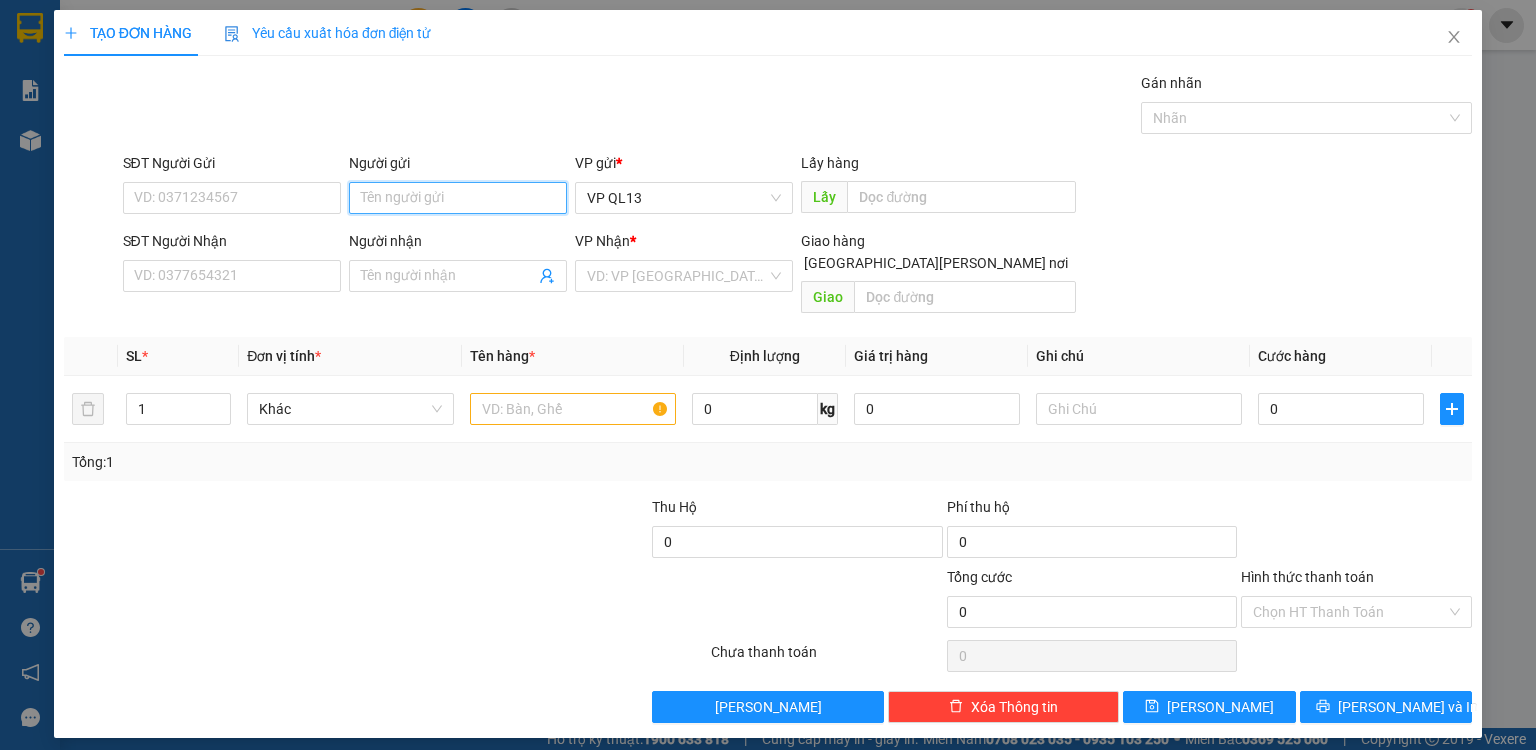 click on "Người gửi" at bounding box center (458, 198) 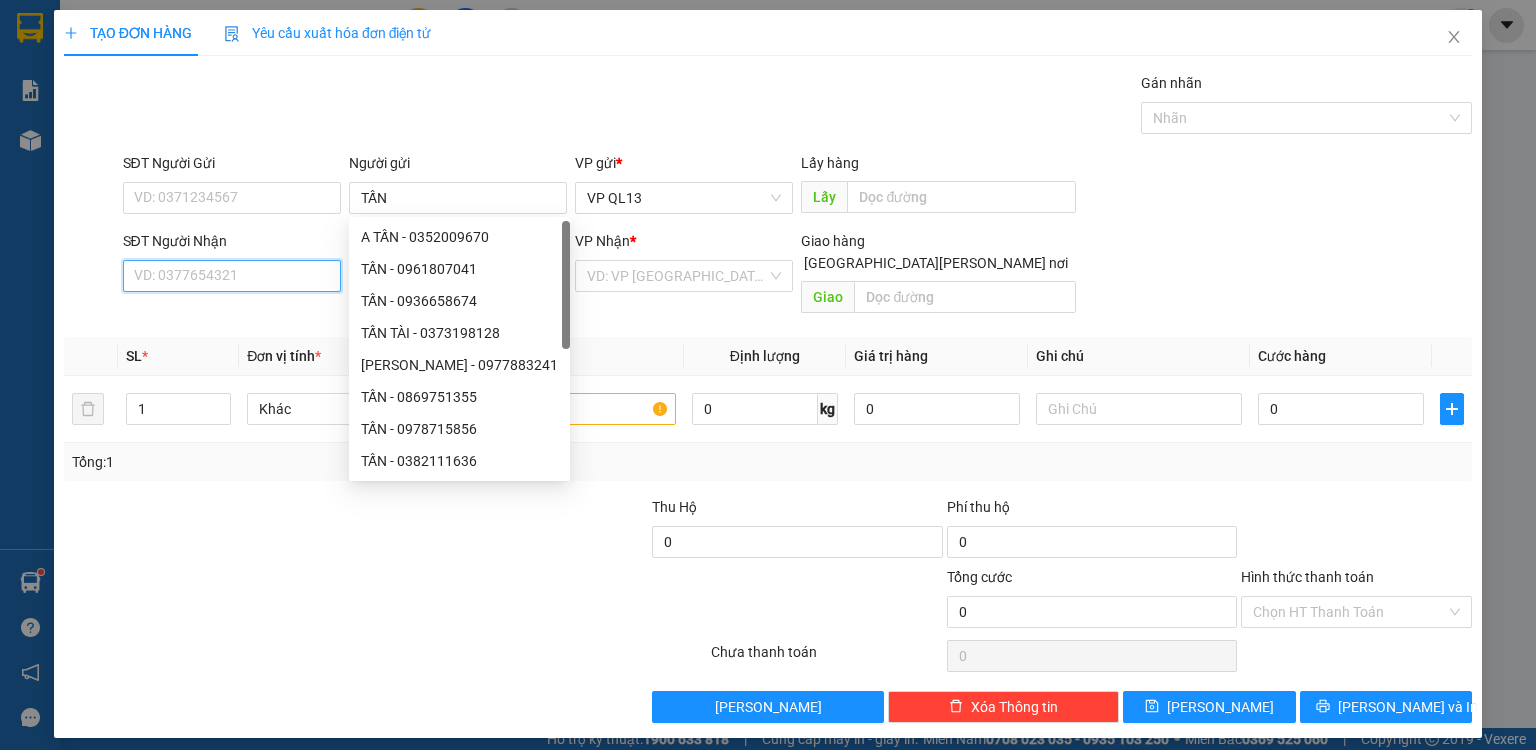 click on "SĐT Người Nhận" at bounding box center [232, 276] 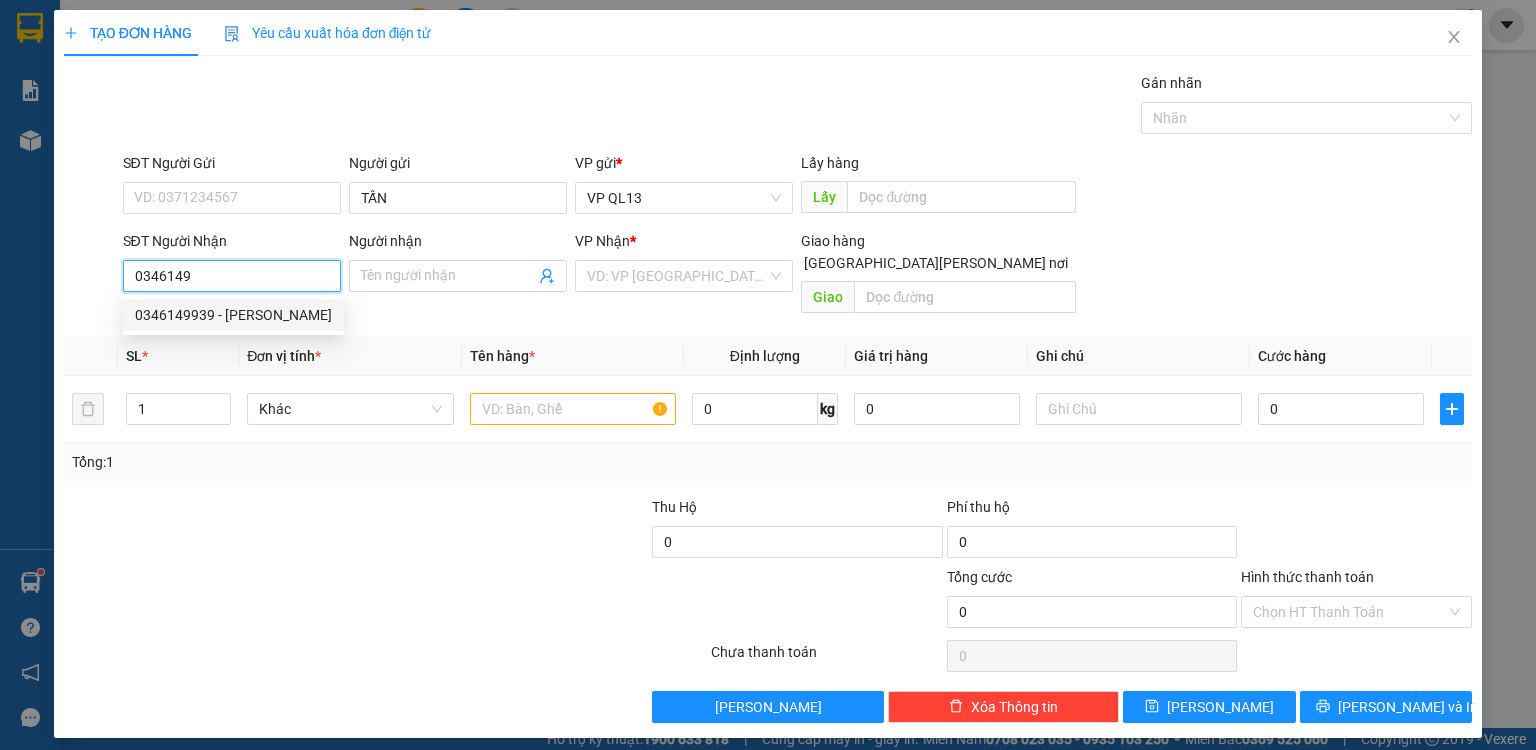 click on "0346149939 - THÚY" at bounding box center [233, 315] 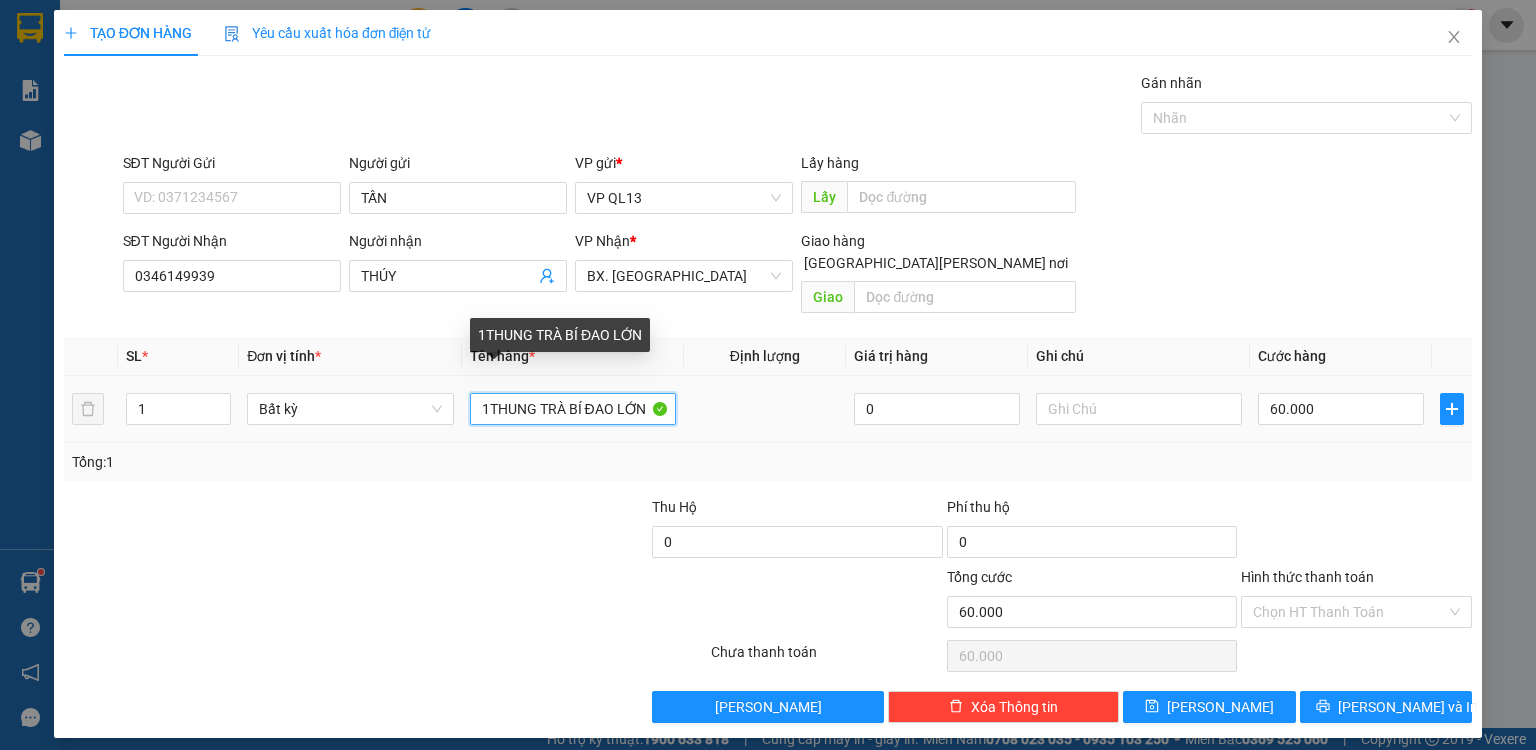 click on "1THUNG TRÀ BÍ ĐAO LỚN" at bounding box center (573, 409) 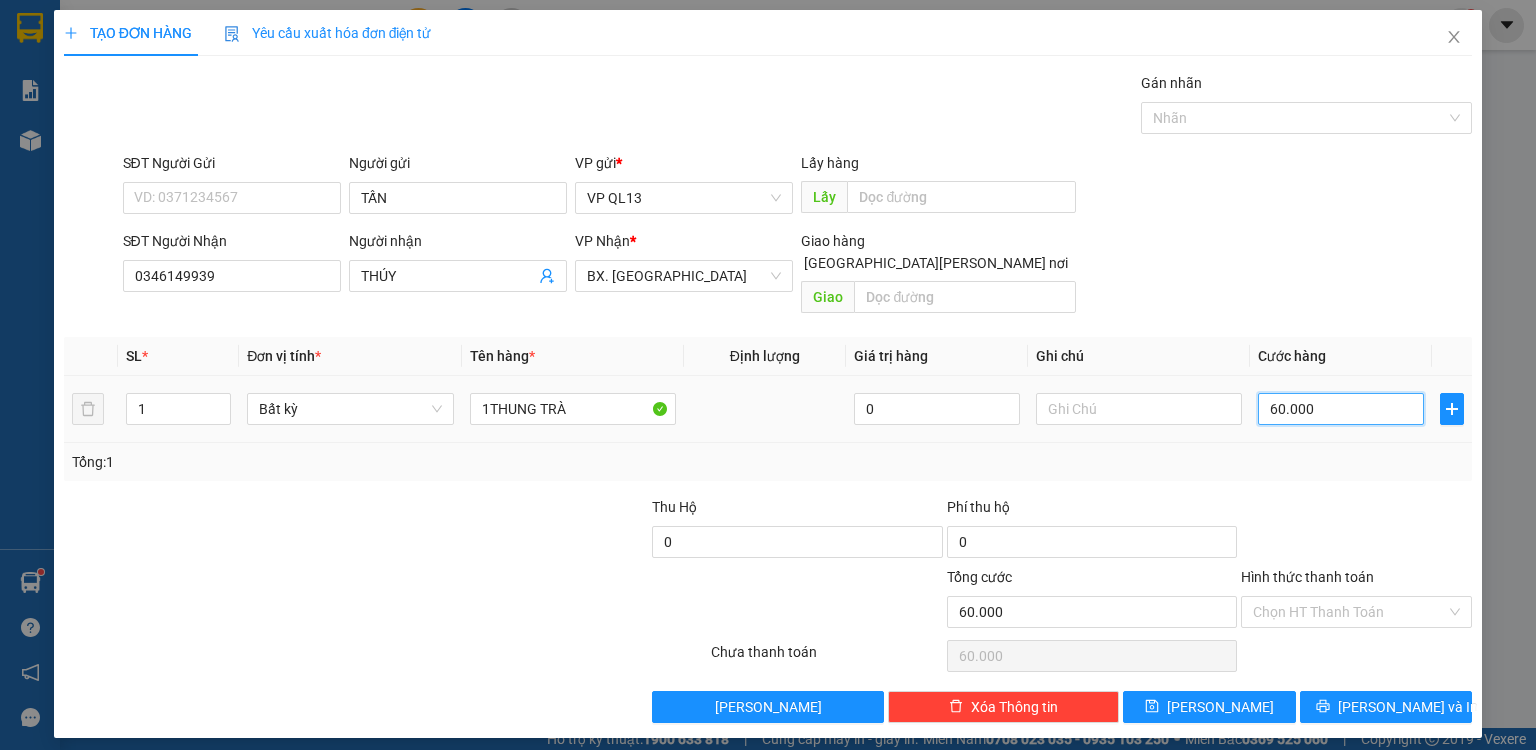 click on "60.000" at bounding box center [1341, 409] 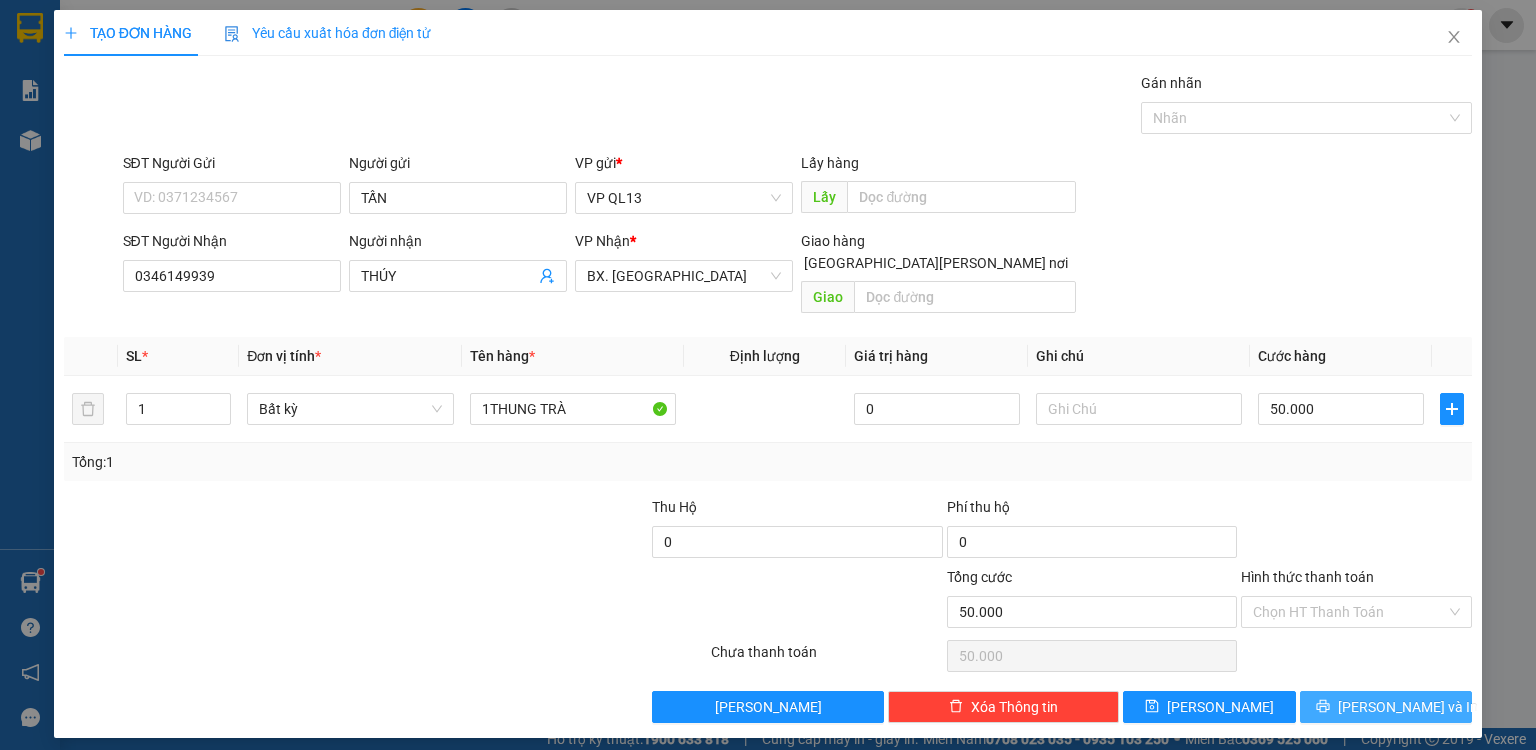 click on "[PERSON_NAME] và In" at bounding box center [1408, 707] 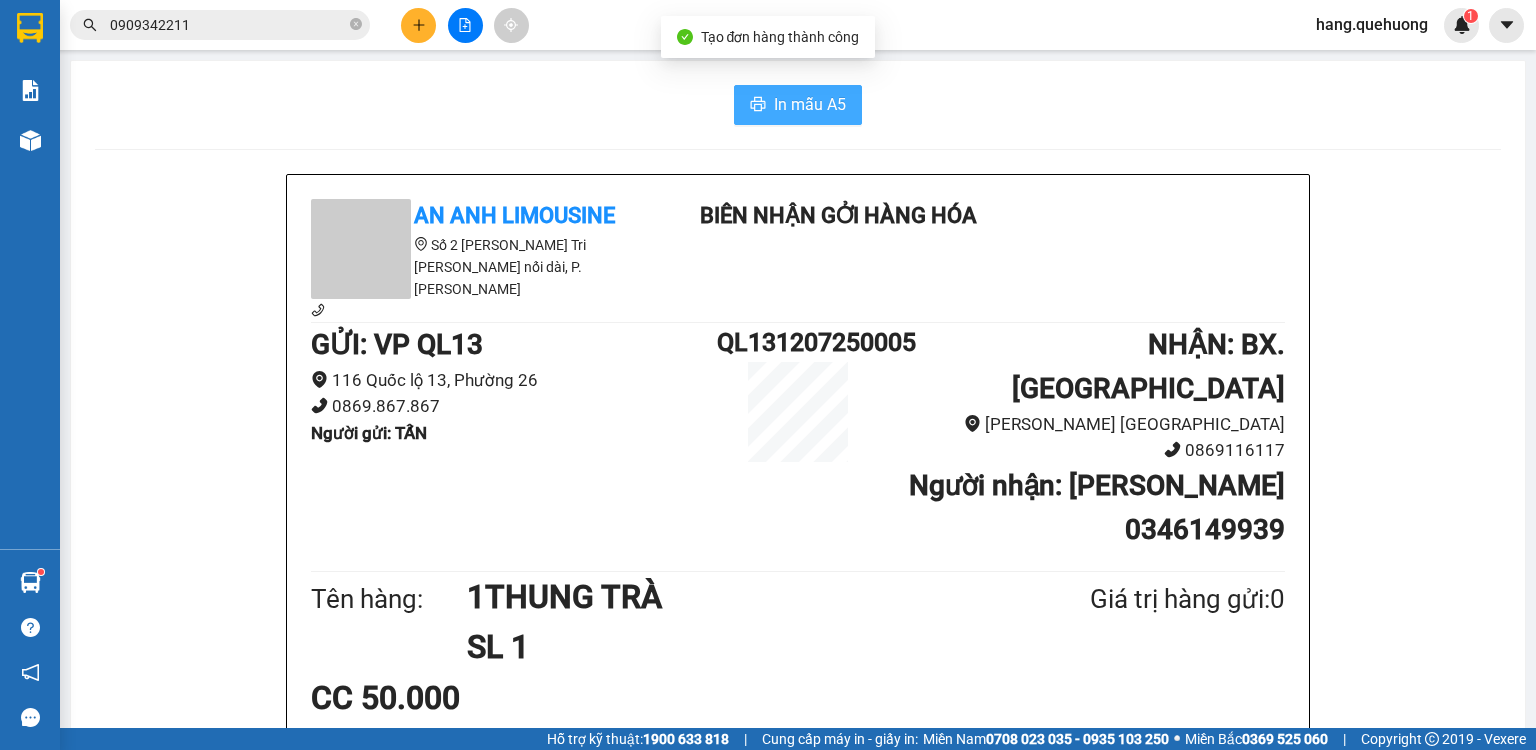 drag, startPoint x: 748, startPoint y: 97, endPoint x: 1295, endPoint y: 443, distance: 647.24414 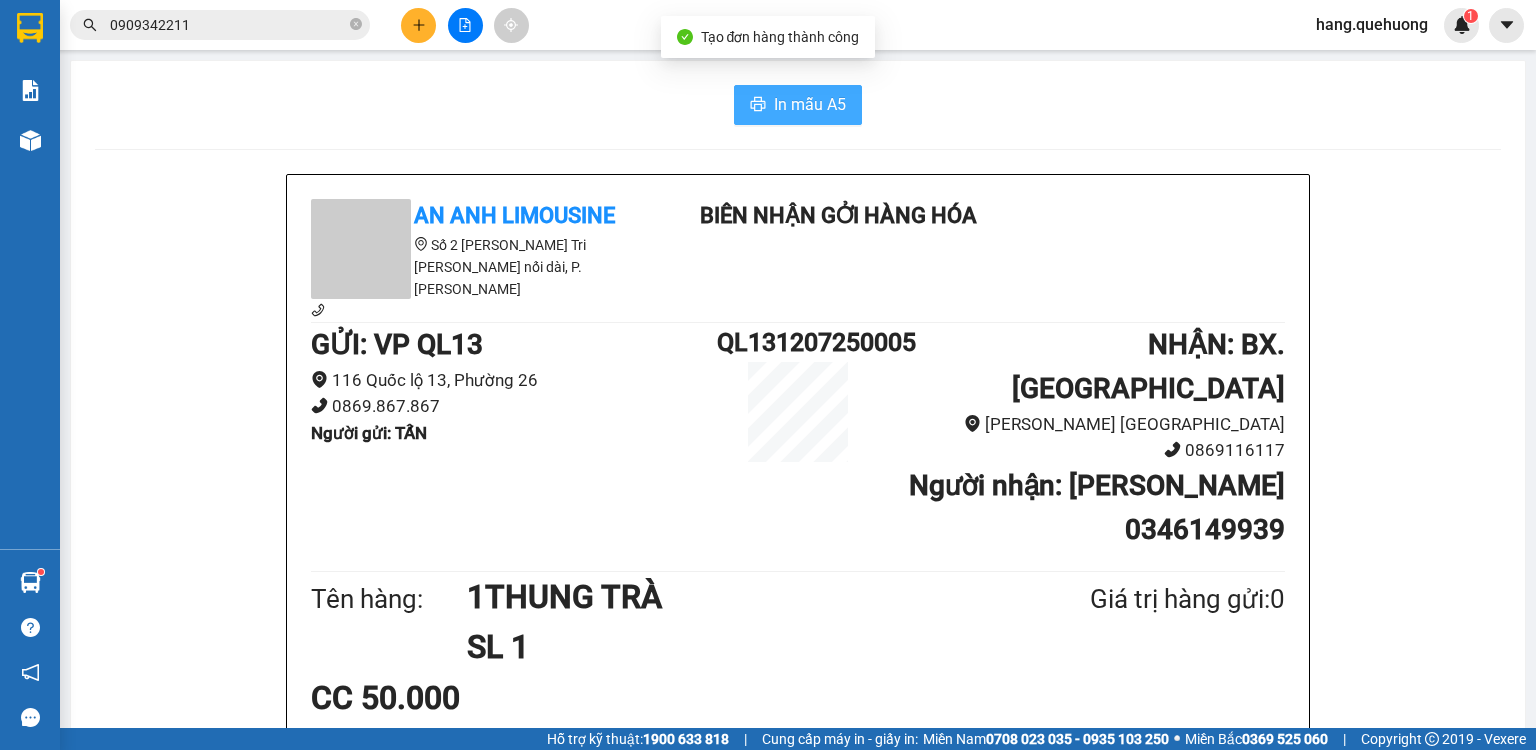 scroll, scrollTop: 0, scrollLeft: 0, axis: both 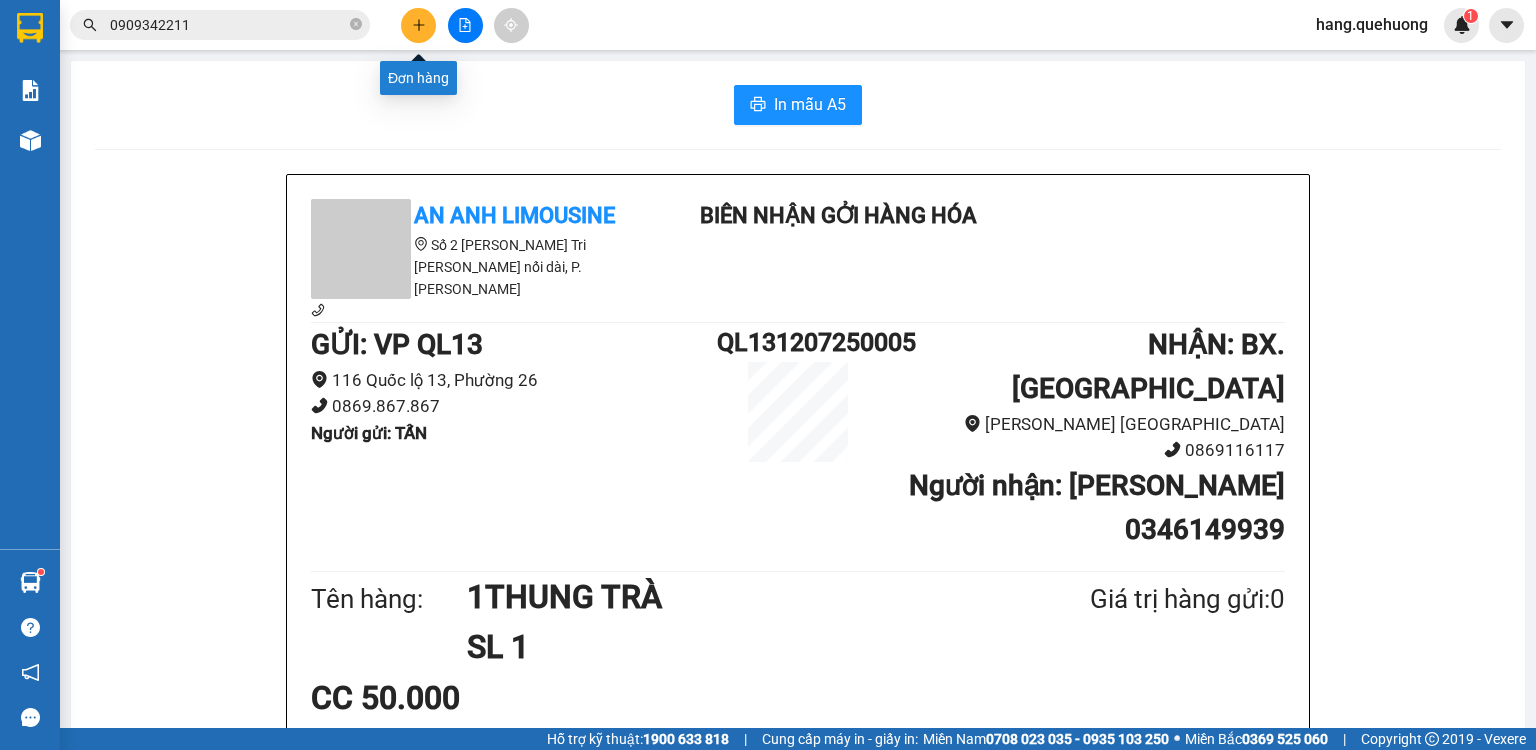 click 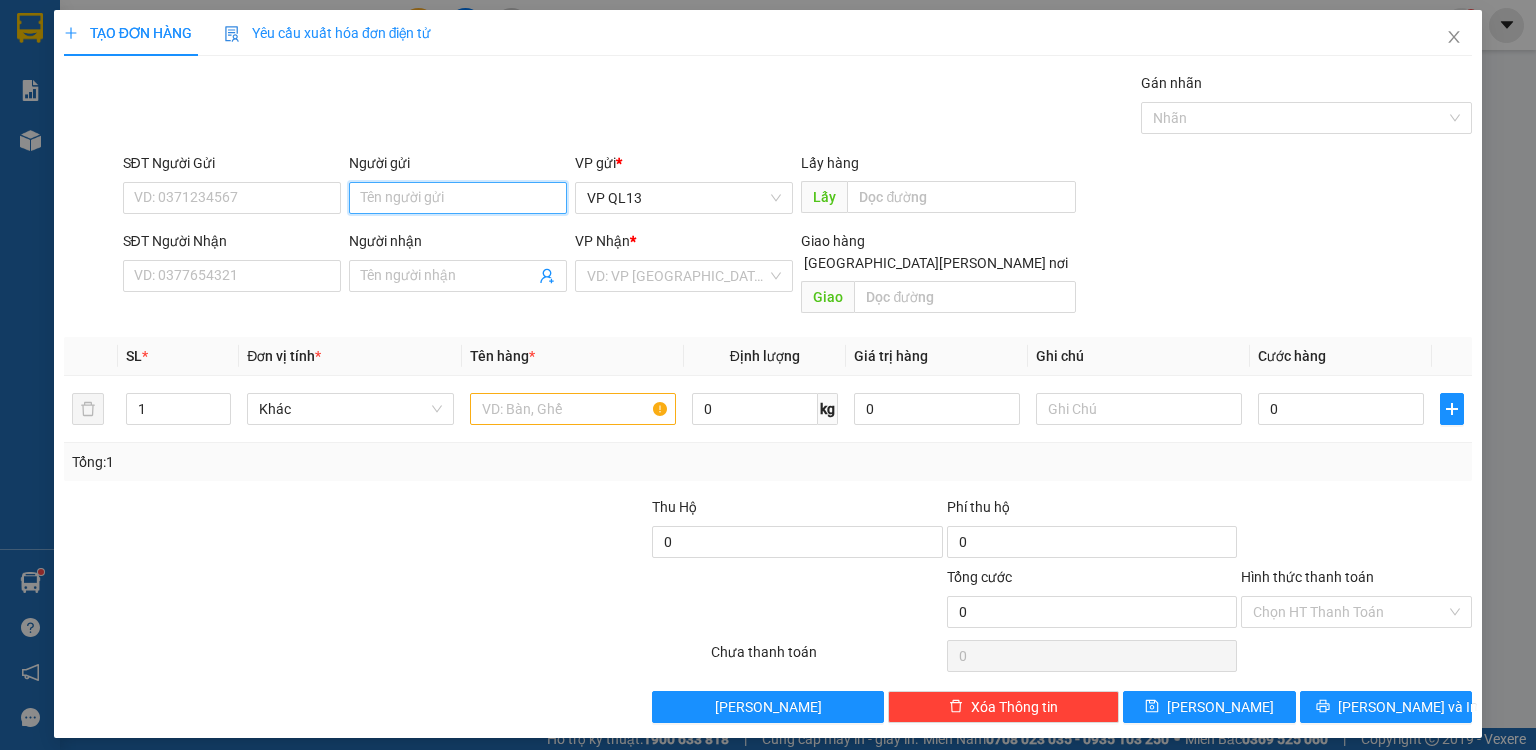 click on "Người gửi" at bounding box center [458, 198] 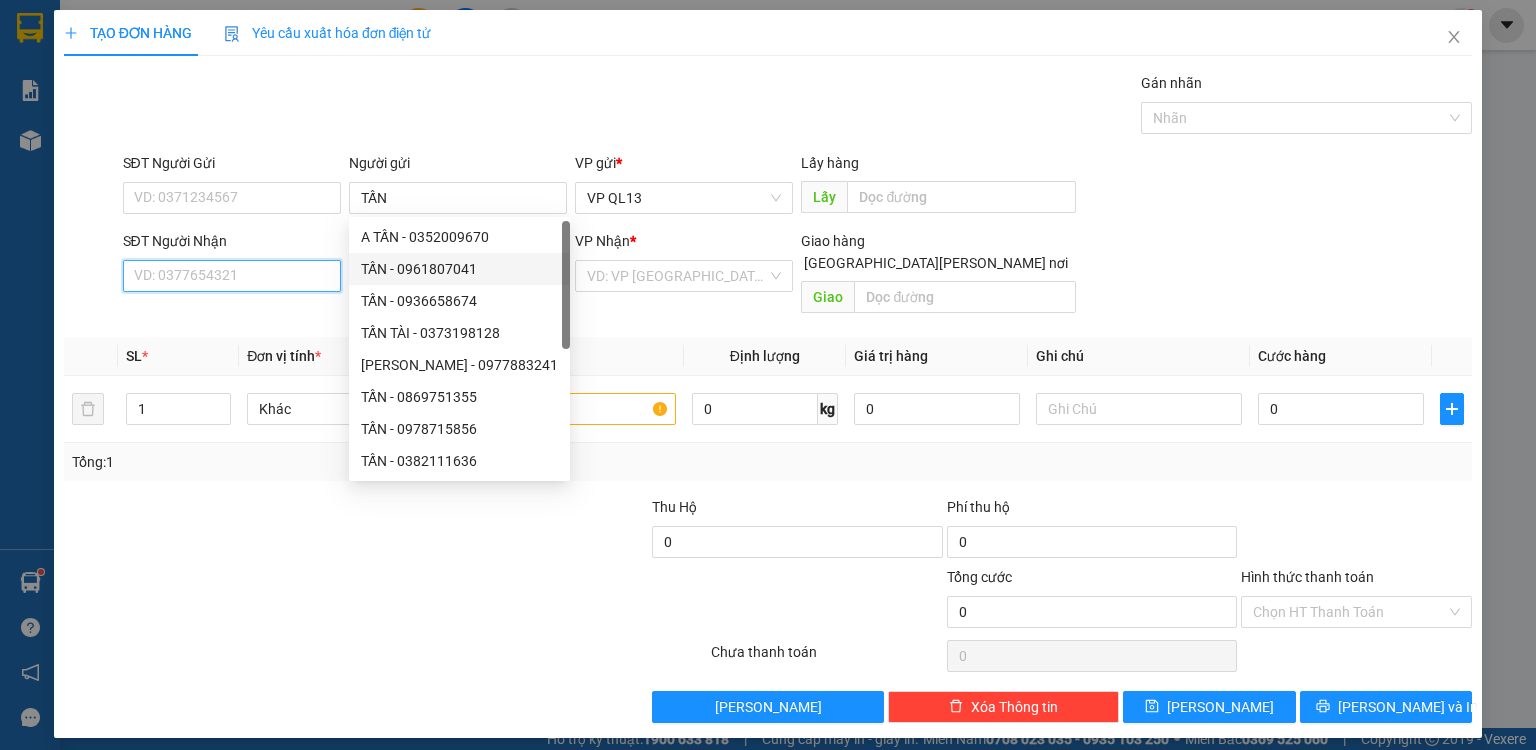 click on "SĐT Người Nhận" at bounding box center (232, 276) 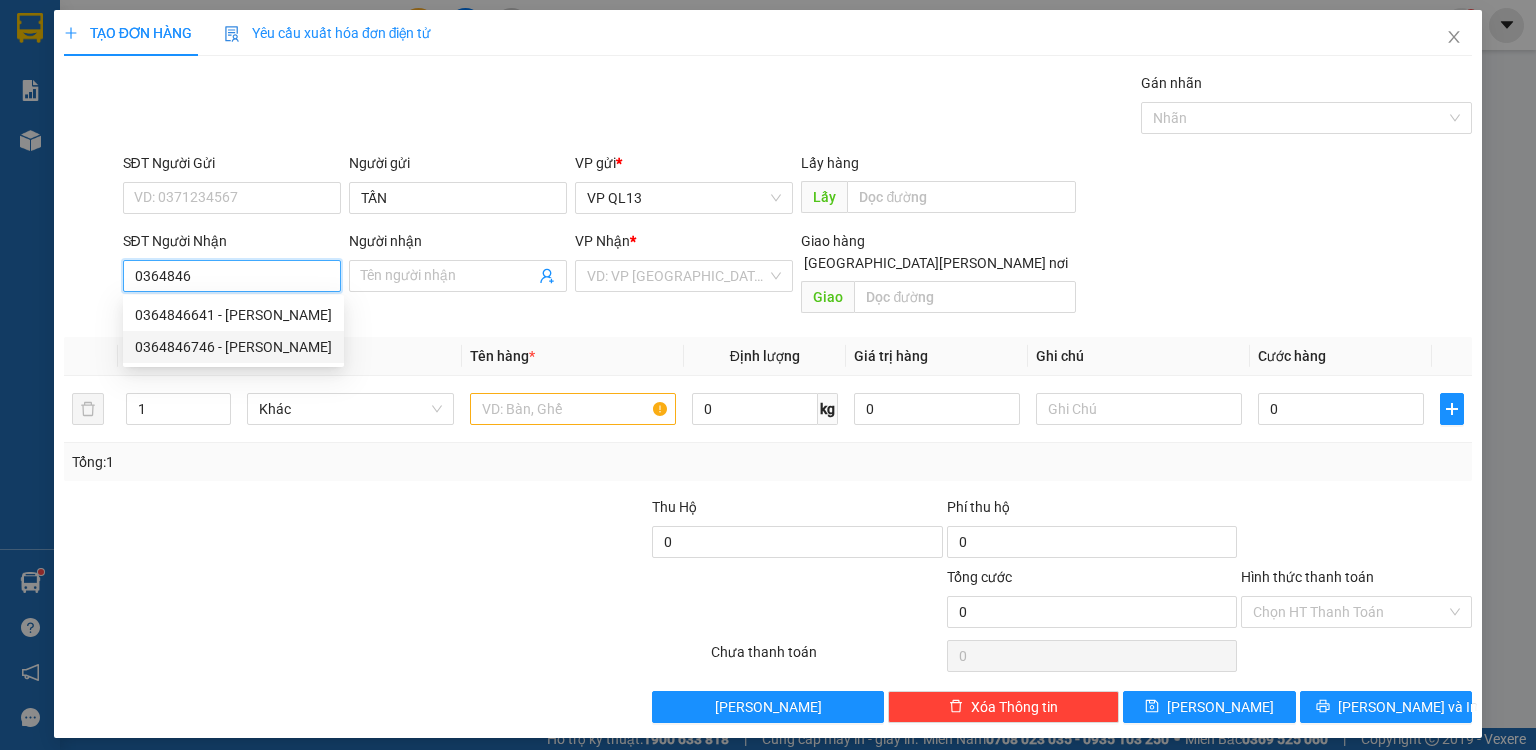drag, startPoint x: 244, startPoint y: 351, endPoint x: 529, endPoint y: 424, distance: 294.20062 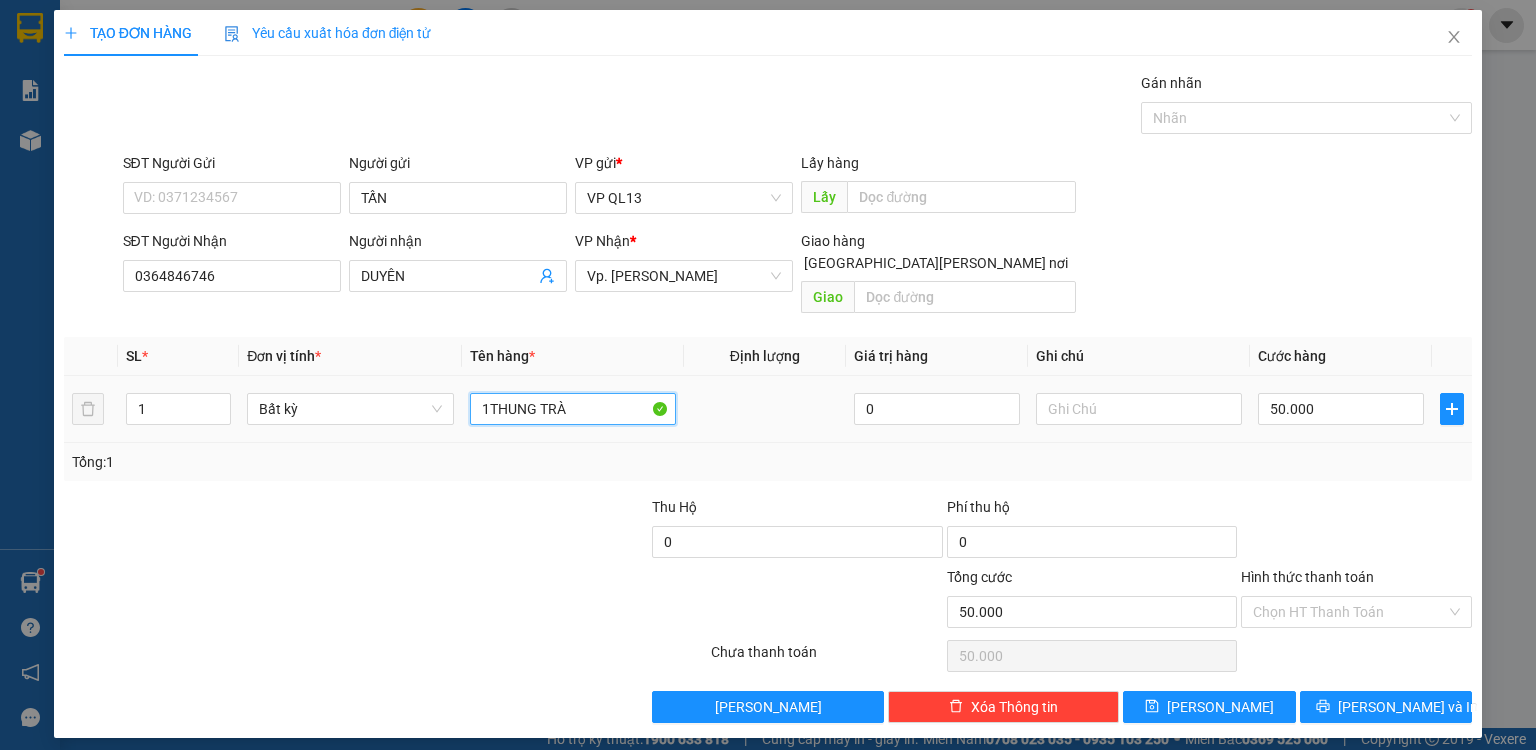 click on "1THUNG TRÀ" at bounding box center (573, 409) 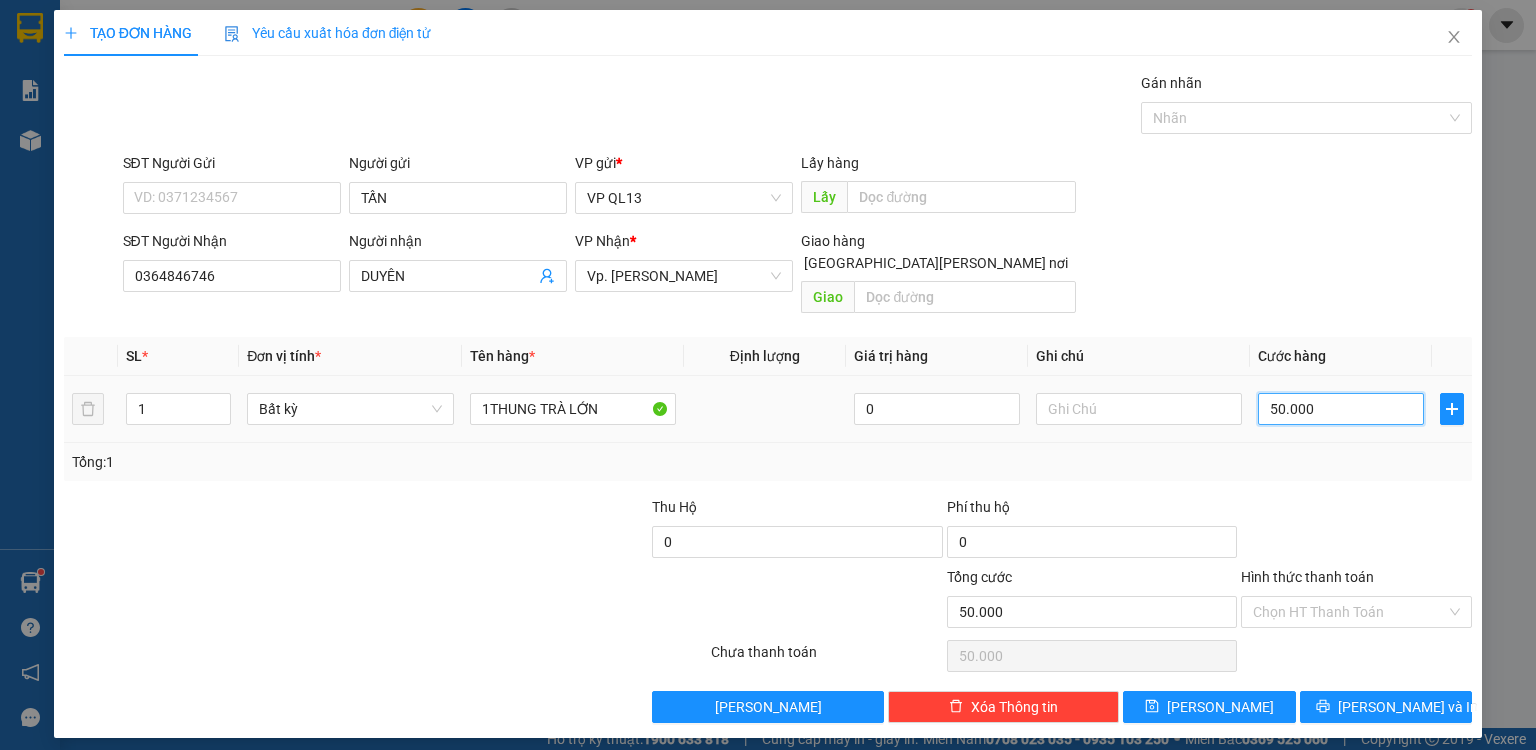 click on "50.000" at bounding box center [1341, 409] 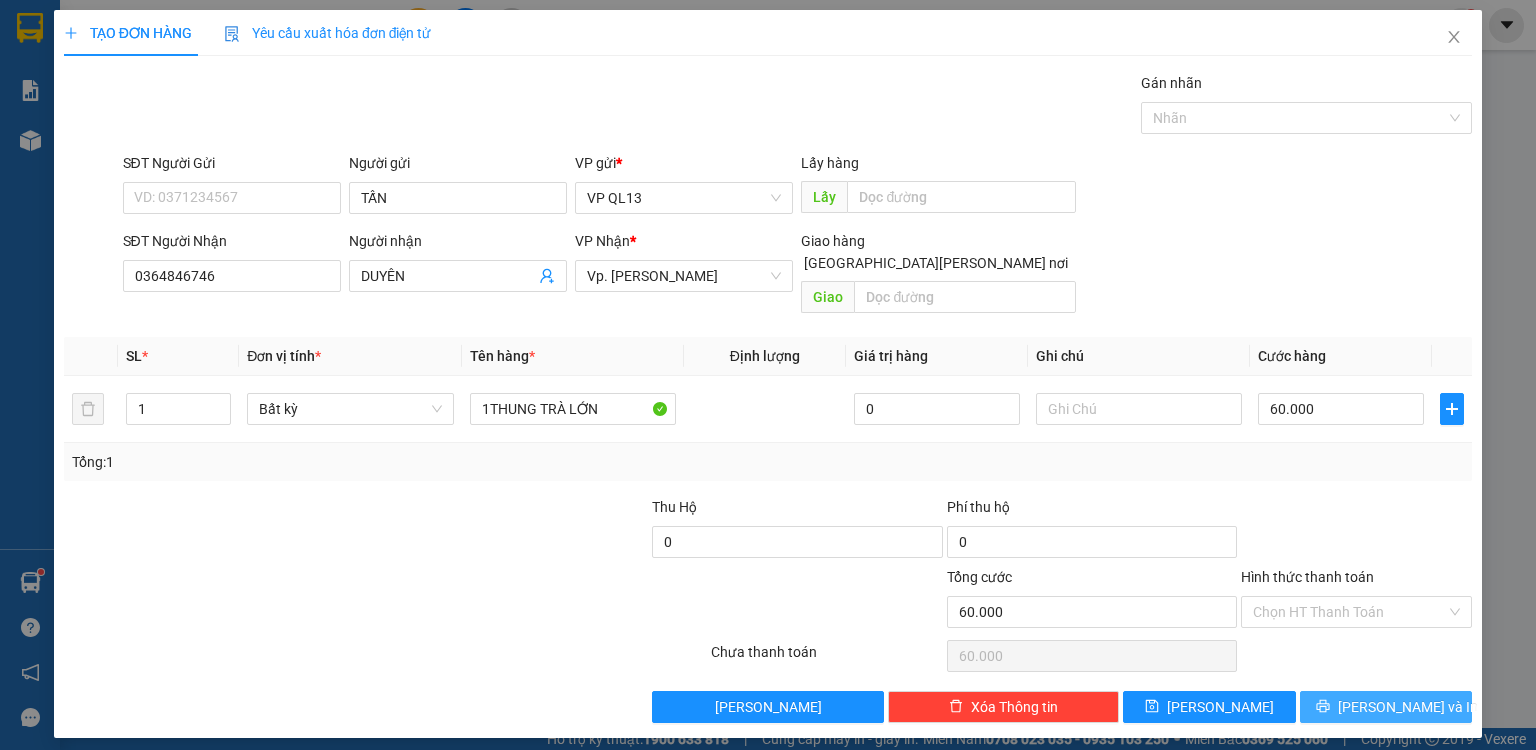 click 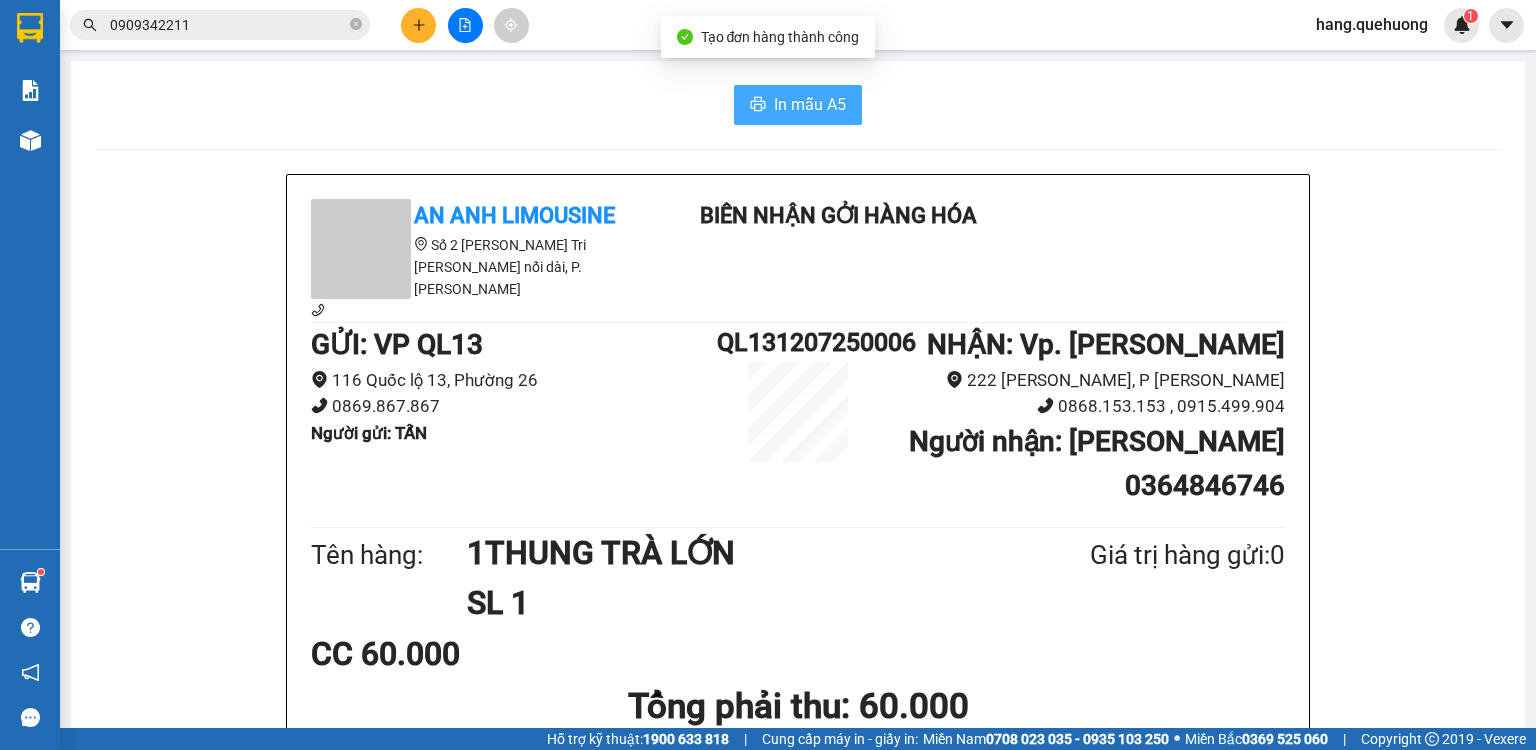 click on "In mẫu A5" at bounding box center (810, 104) 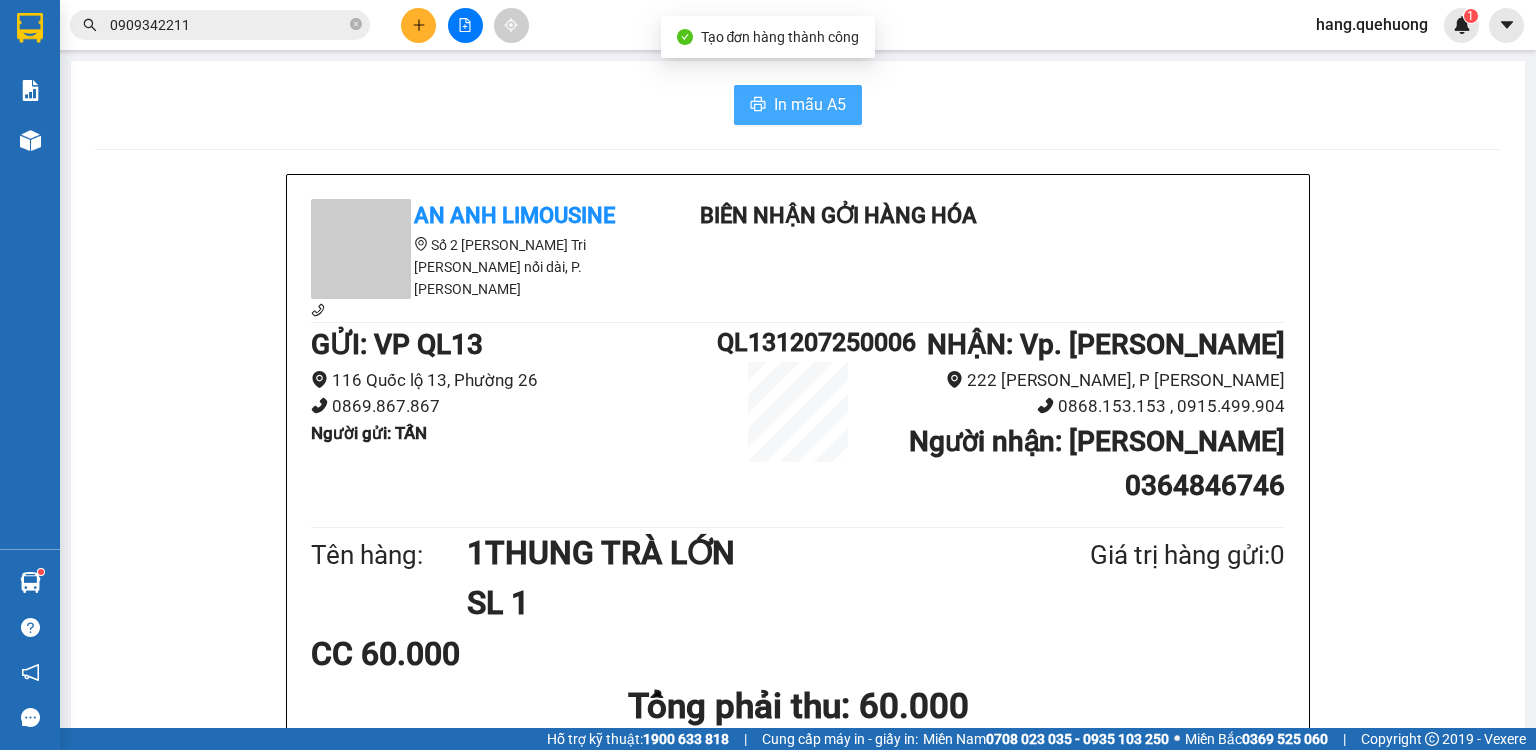 scroll, scrollTop: 0, scrollLeft: 0, axis: both 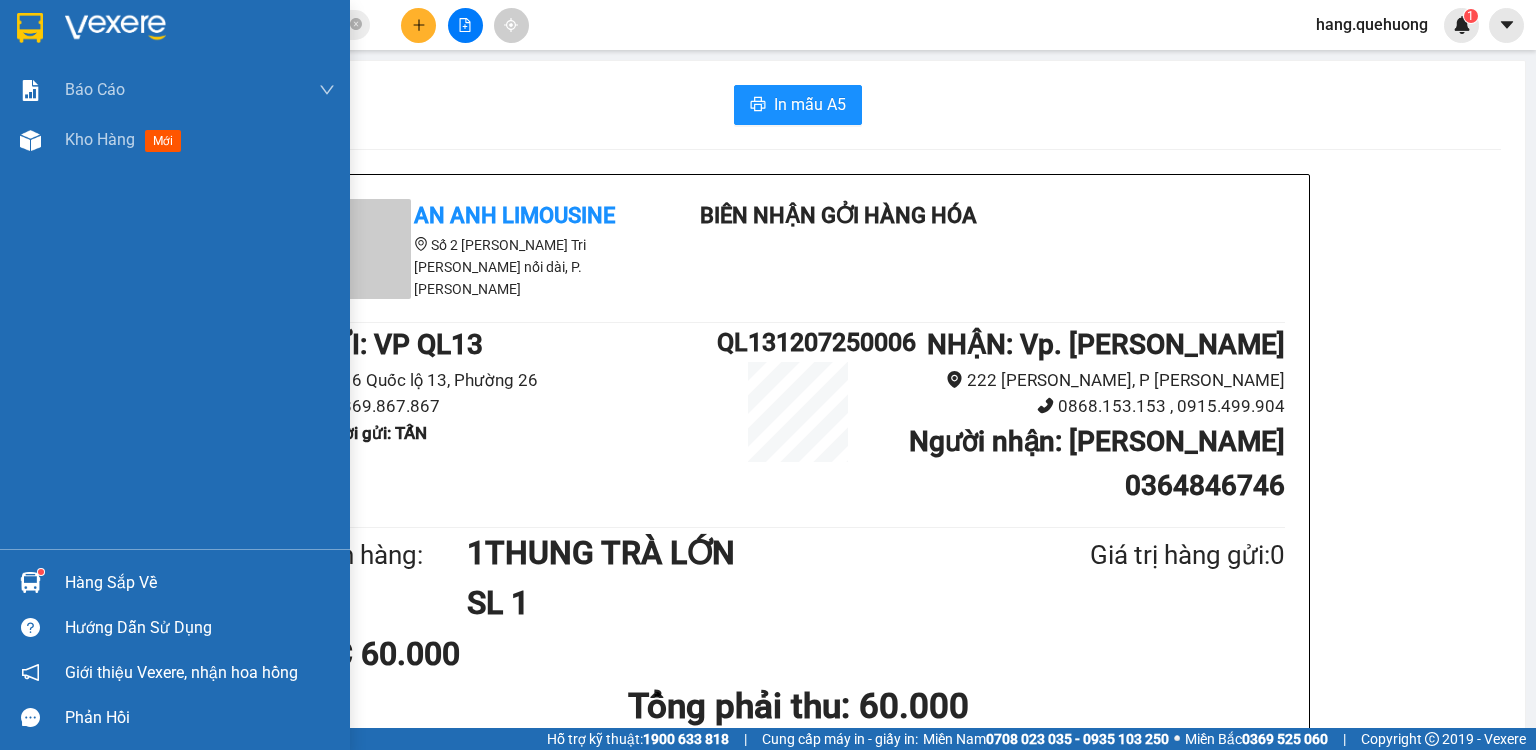 drag, startPoint x: 77, startPoint y: 590, endPoint x: 142, endPoint y: 602, distance: 66.09841 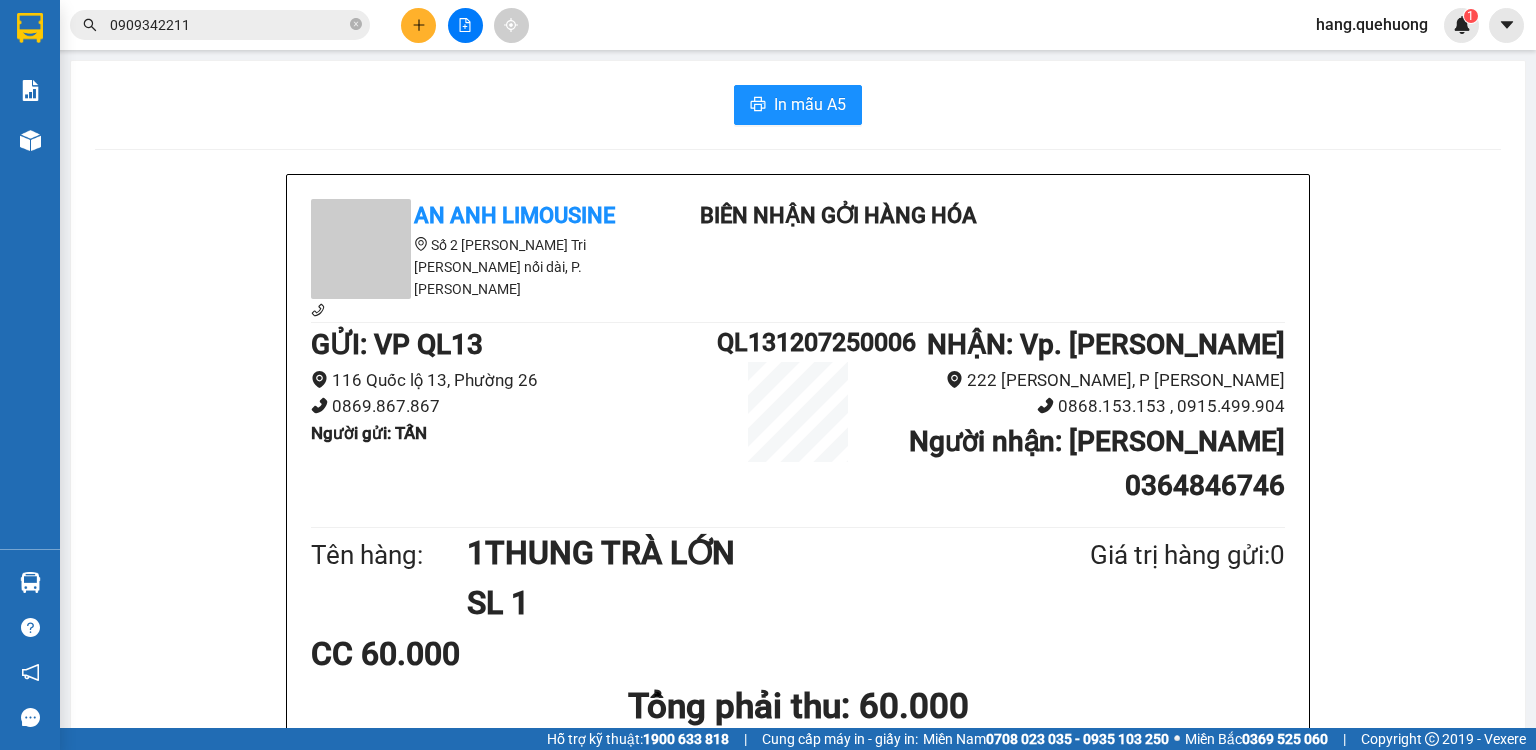 click on "Kết quả tìm kiếm ( 42 )  Bộ lọc  Ngày tạo đơn gần nhất Mã ĐH Trạng thái Món hàng Thu hộ Tổng cước Chưa cước Người gửi VP Gửi Người nhận VP Nhận PR1107250034 16:27 - 11/07 VP Nhận   85H-177.71 07:19 - 12/07 1 HỘP PHỤ TÙNG OTO SL:  1 40.000 ÂN Vp. Phan Rang 0909342211 THIỆN VP QL13 PR0707250049 17:45 - 07/07 Đã giao   08:40 - 08/07 1 HỘP PHỤ TÙNG OTO SL:  1 40.000 ÂN  Vp. Phan Rang 0909342211 THIỆN VP QL13 PR0407250044 15:44 - 04/07 Đã giao   09:40 - 05/07 1 HỘP PHỤ TÙNG OTO SL:  1 40.000 0914521744 ANH ÂN Vp. Phan Rang 0909342211 THIỆN VP QL13 PR0307250035 15:53 - 03/07 Đã giao   10:40 - 04/07 1 HỘP ĐỒ XE SL:  1 30.000 ÂN Vp. Phan Rang 0909342211 THIỆN VP QL13 PR2806250017 10:13 - 28/06 Đã giao   14:25 - 30/06 1 HỘP ĐỒ XE SL:  1 30.000 Vp. Phan Rang 0909342211 THIỆN VP QL13 PR1806250005 08:35 - 18/06 Đã giao   09:35 - 19/06 1 HỘP ĐỒ XE SL:  1 30.000 LỢI Vp. Phan Rang 0909342211 THIỆN VP QL13   SL:  1" at bounding box center [768, 375] 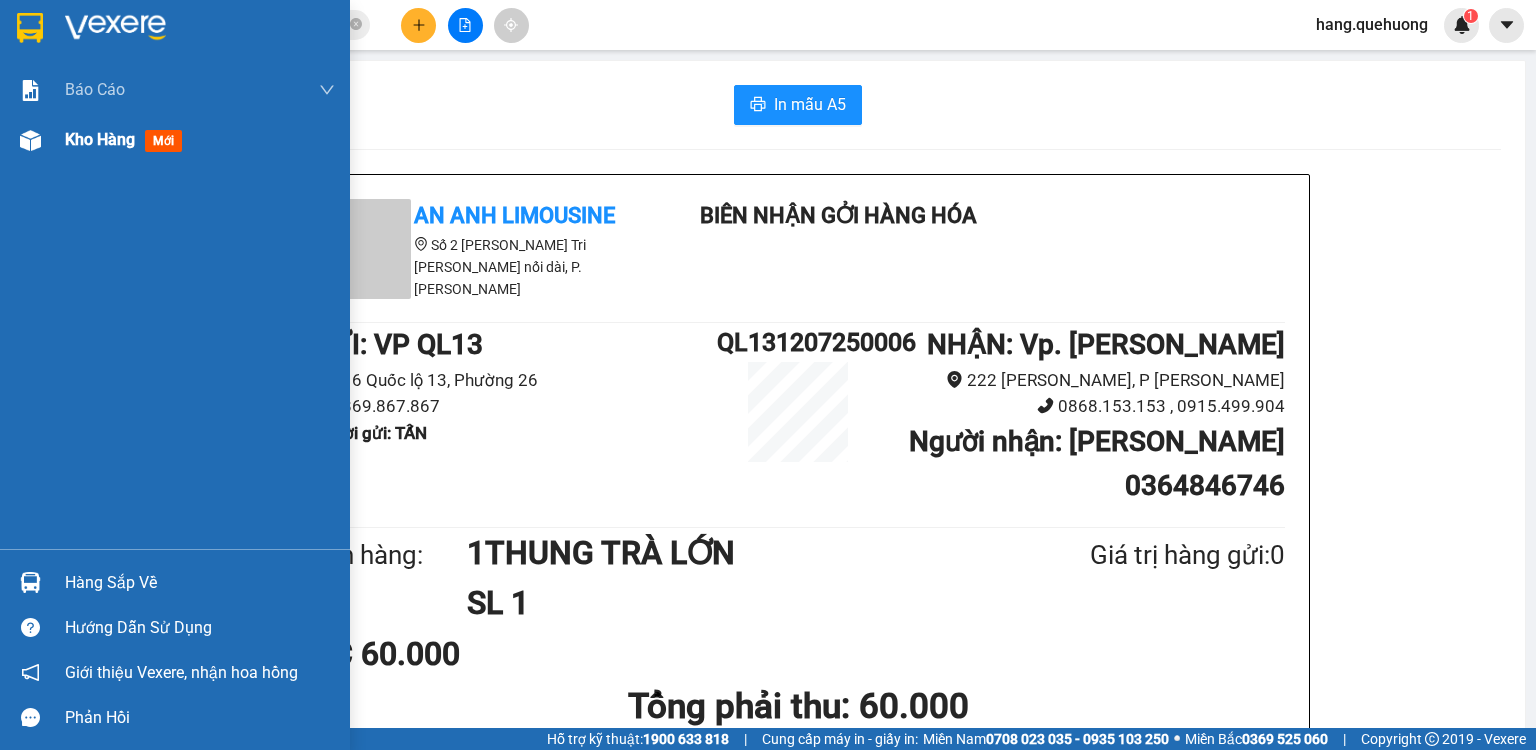 click on "Kho hàng mới" at bounding box center (200, 140) 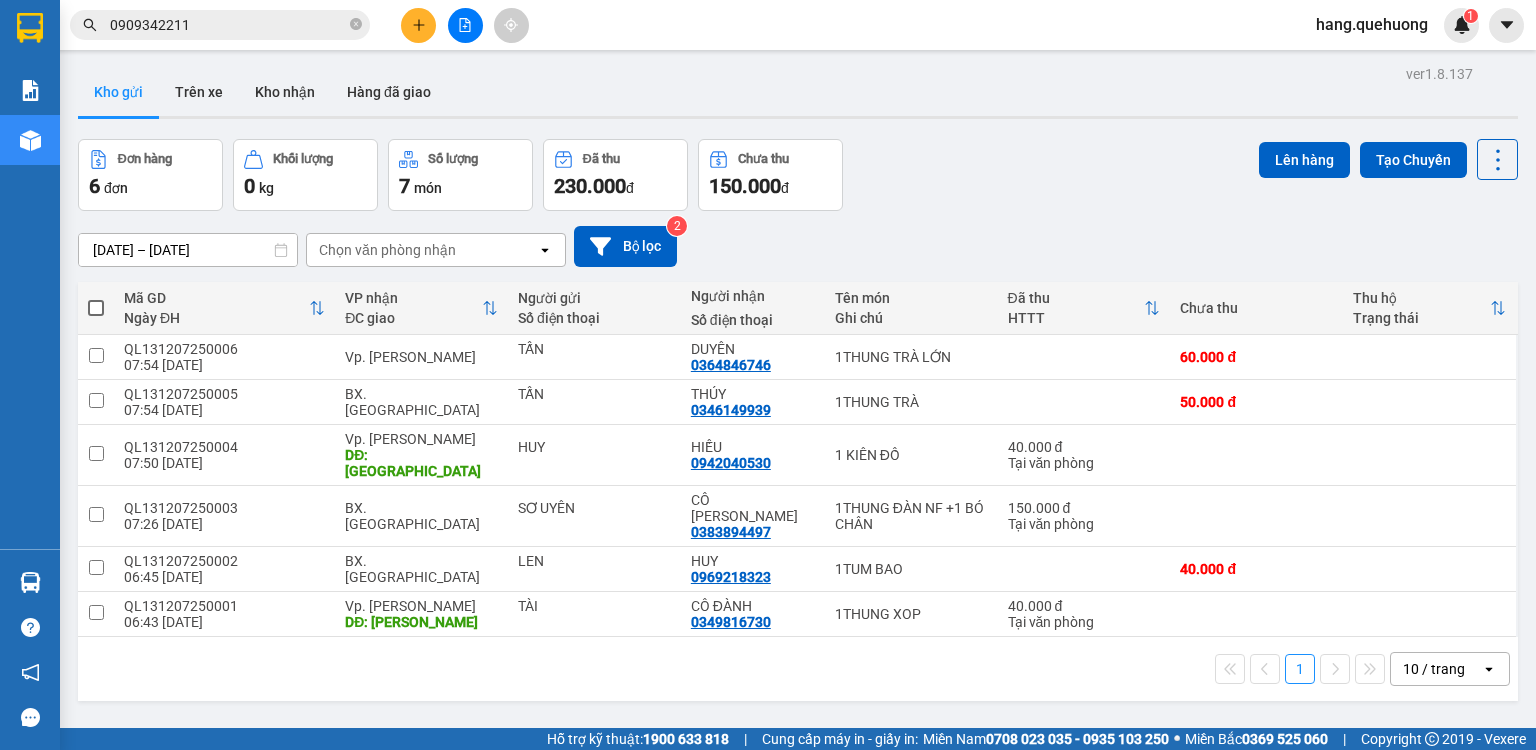 click at bounding box center [96, 308] 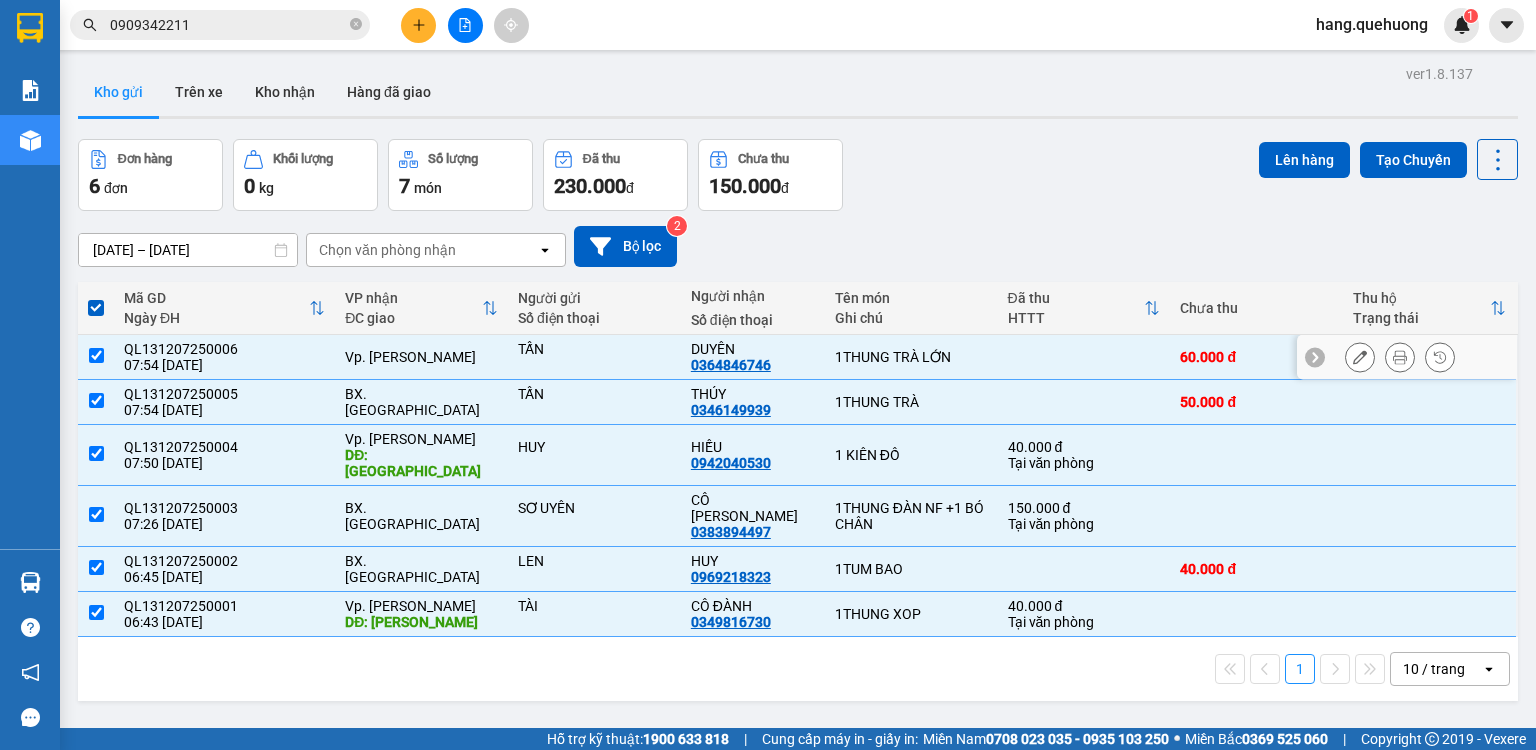click at bounding box center [96, 355] 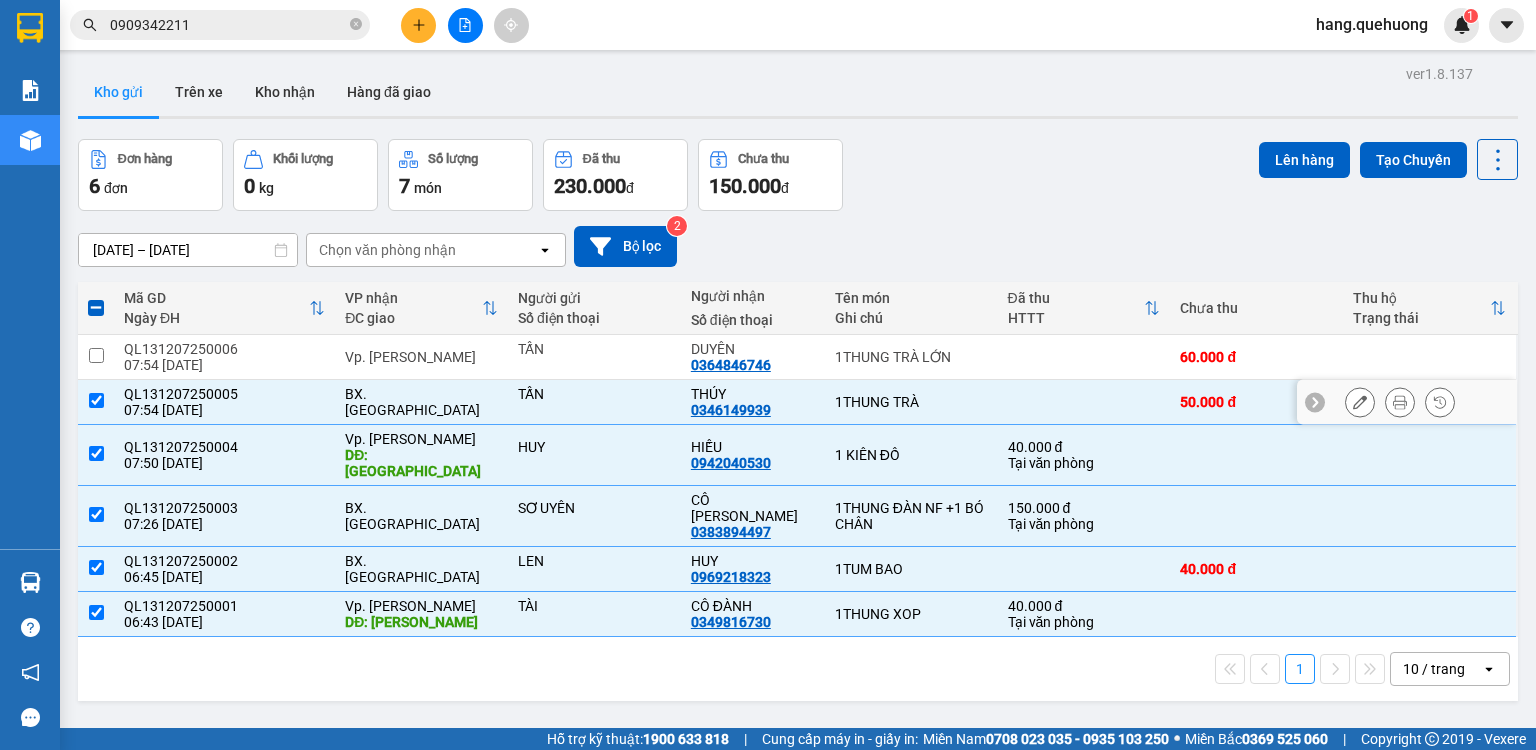 click at bounding box center (96, 400) 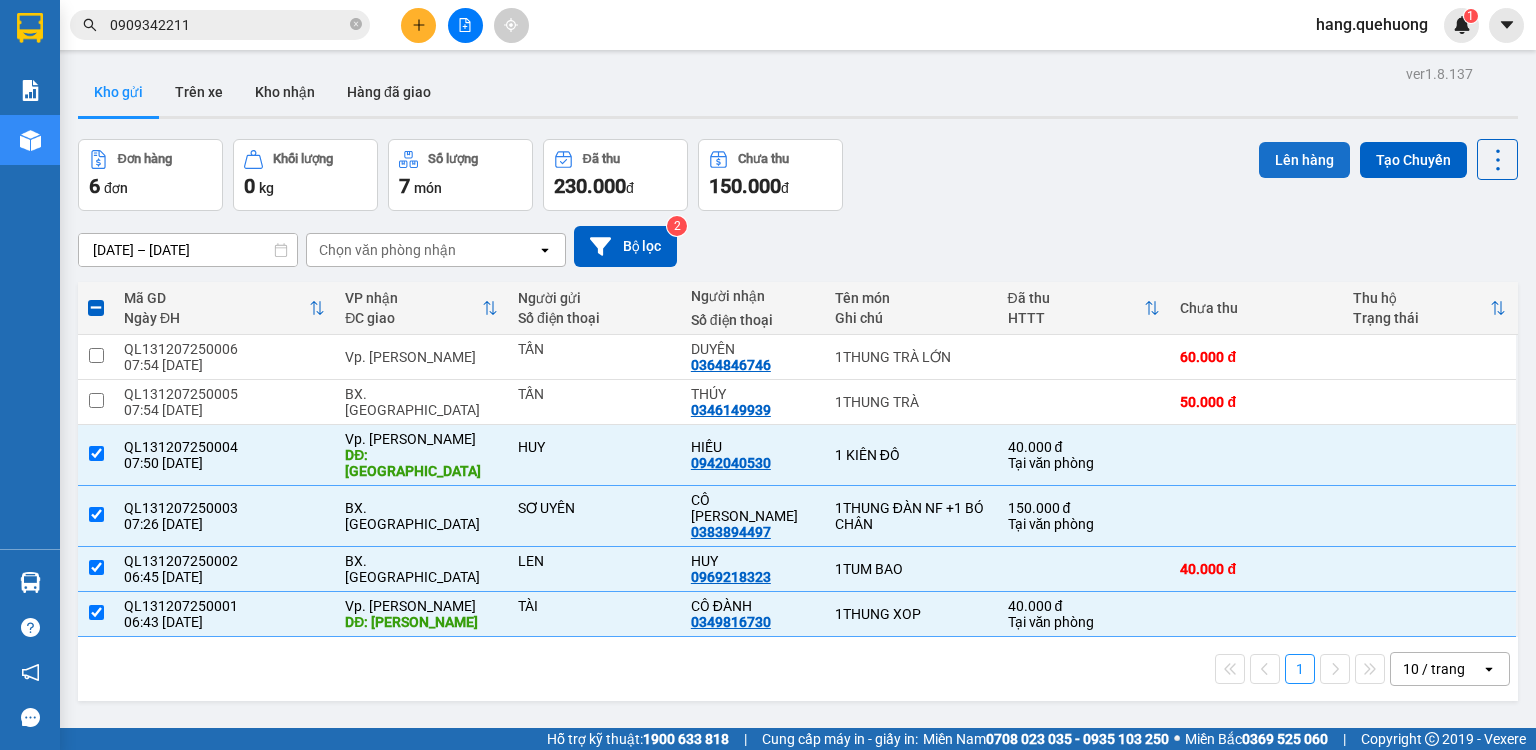 click on "Lên hàng" at bounding box center (1304, 160) 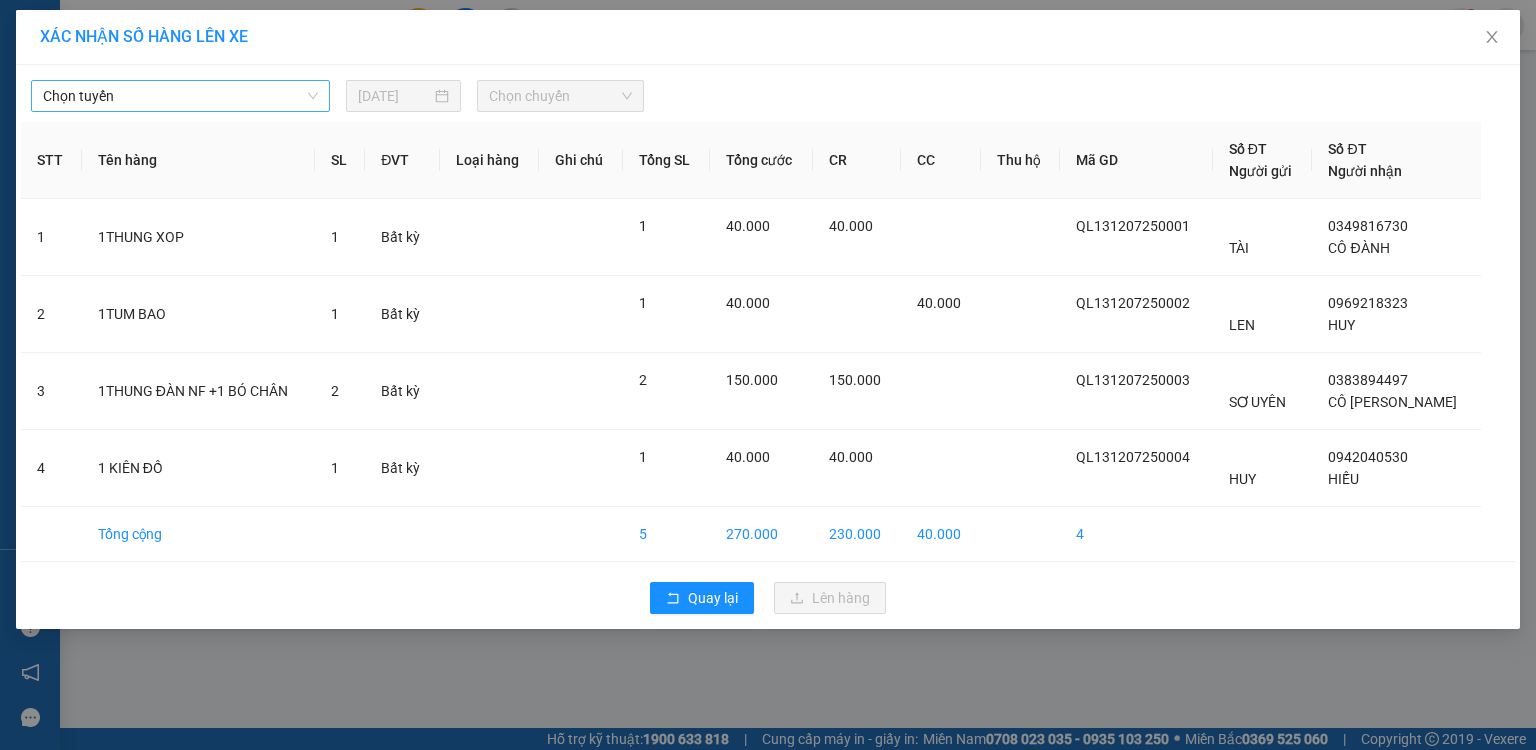 click on "Chọn tuyến" at bounding box center (180, 96) 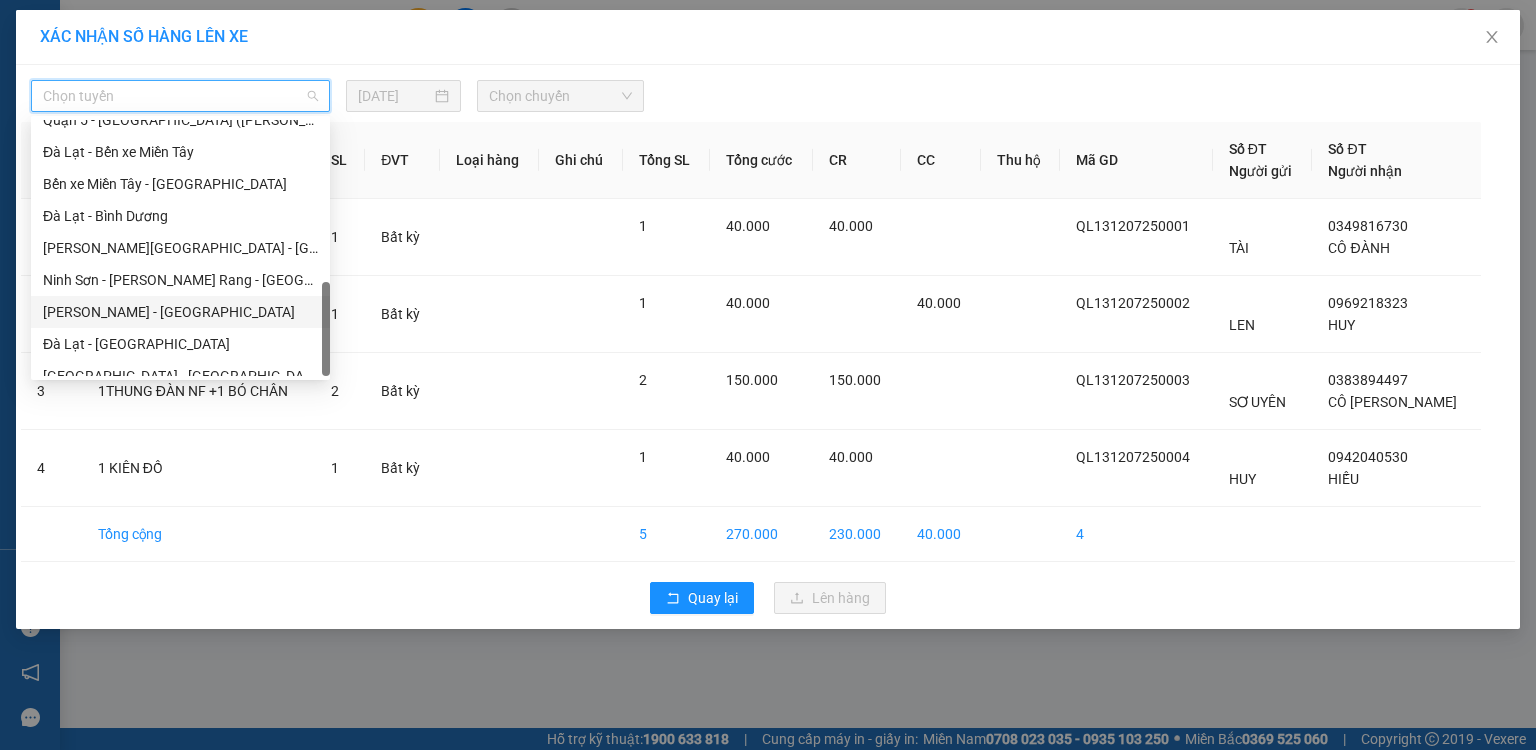 scroll, scrollTop: 608, scrollLeft: 0, axis: vertical 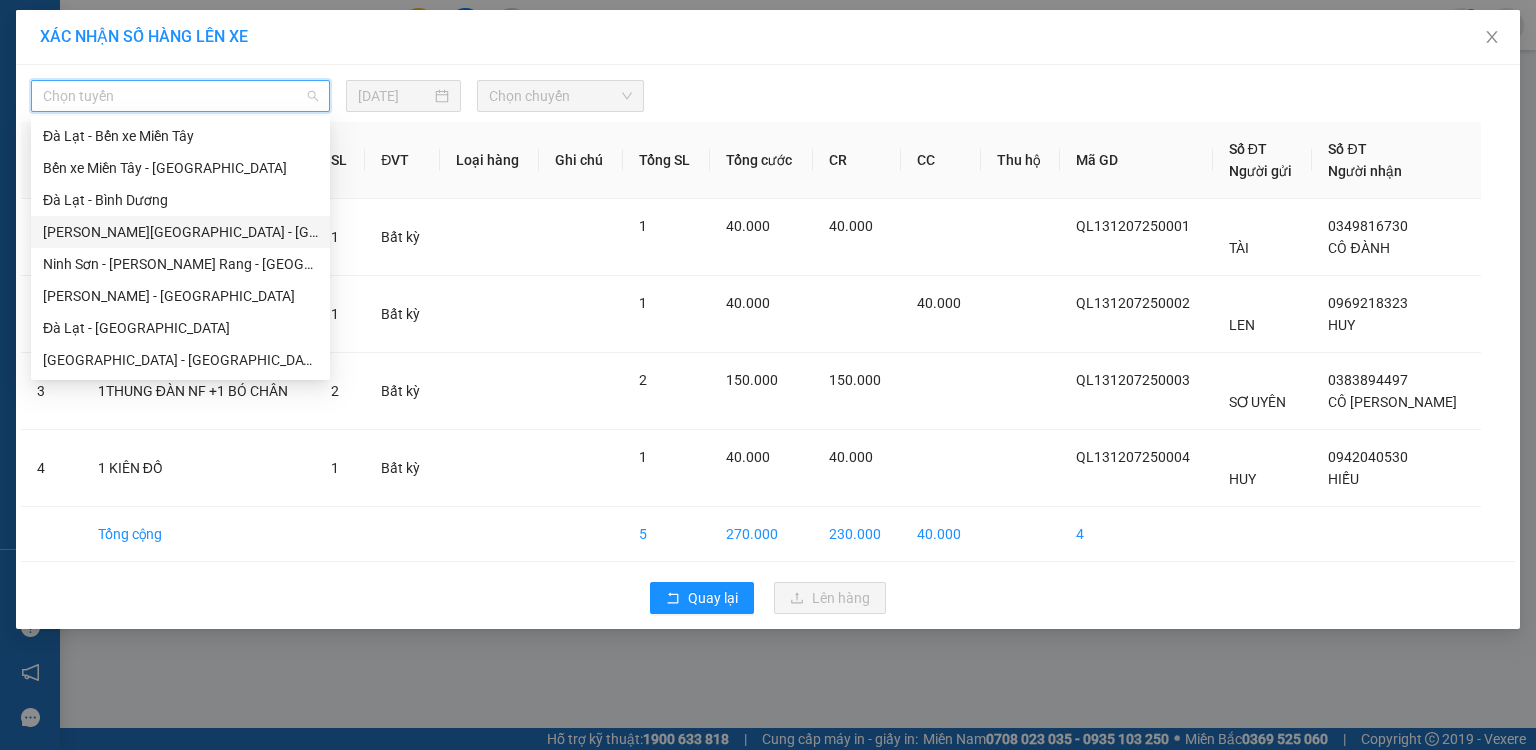click on "Miền Tây - [GEOGRAPHIC_DATA] - [GEOGRAPHIC_DATA]" at bounding box center [180, 232] 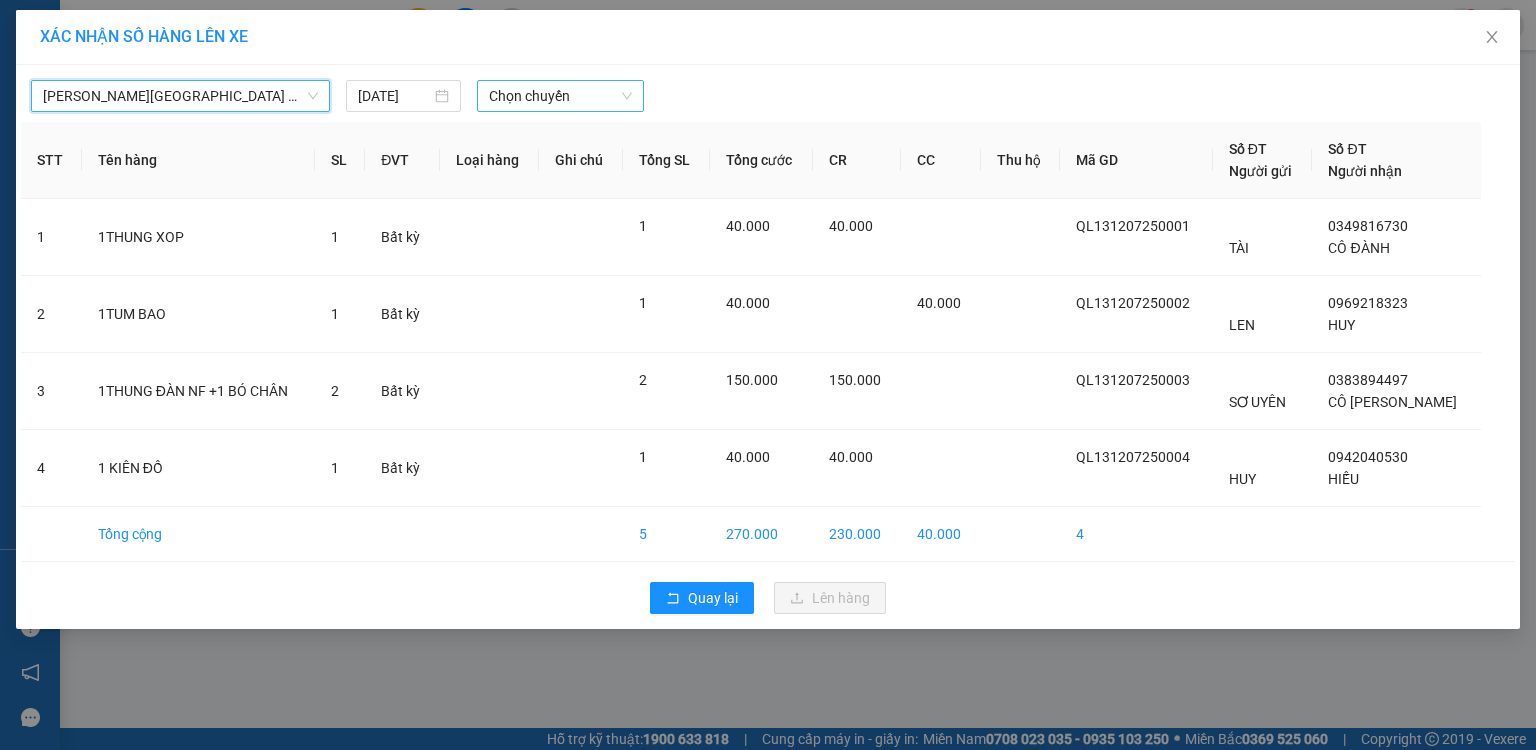 click on "Chọn chuyến" at bounding box center (561, 96) 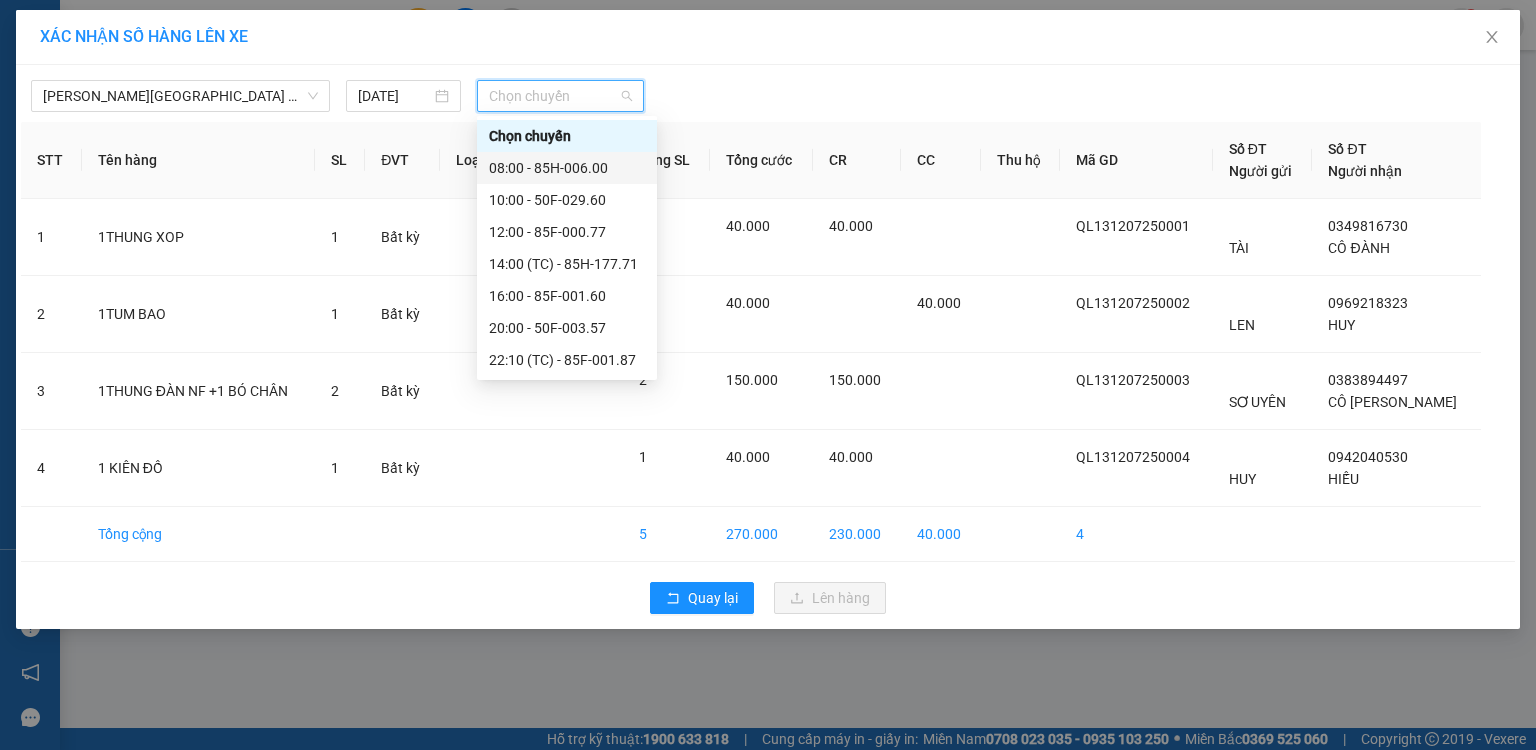 click on "08:00     - 85H-006.00" at bounding box center [567, 168] 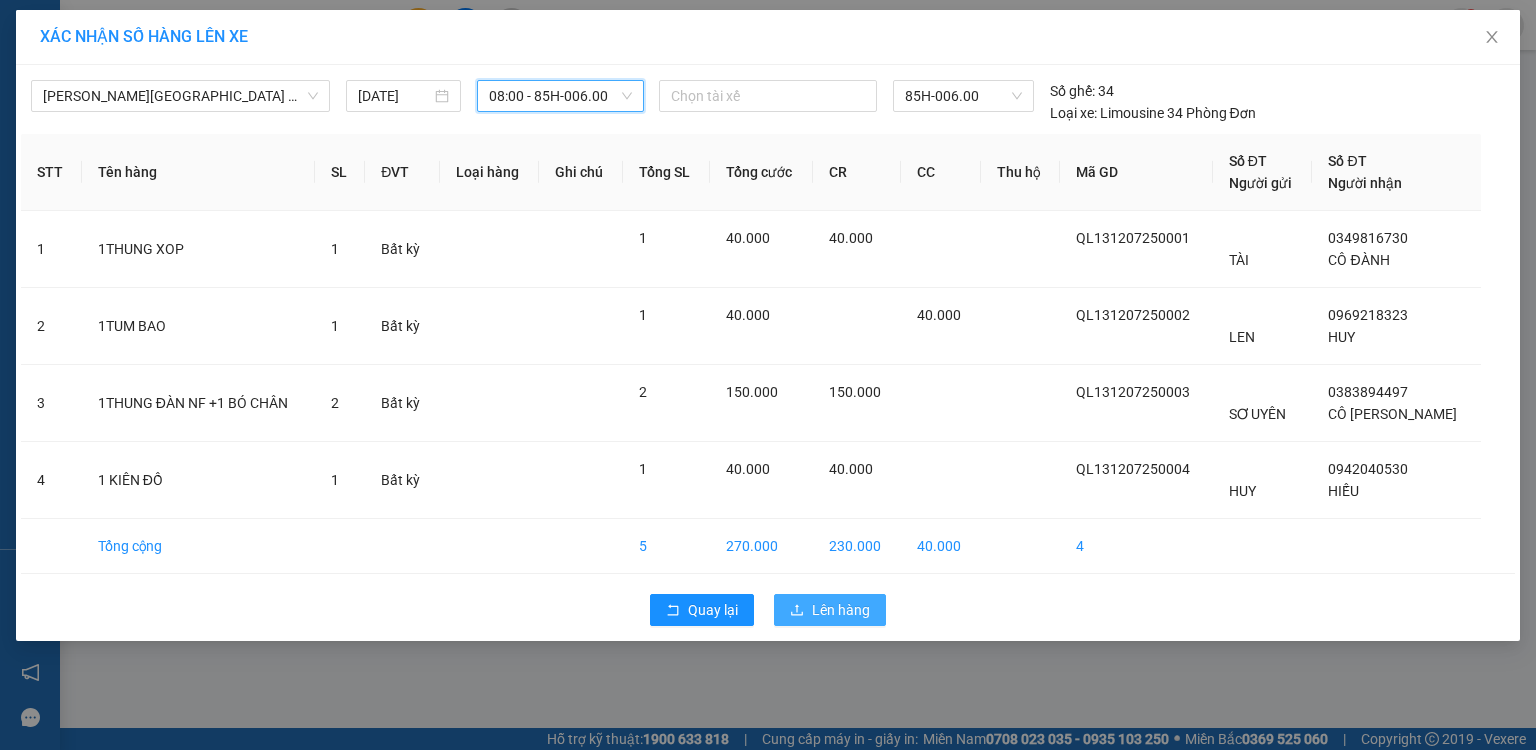 click on "Lên hàng" at bounding box center [830, 610] 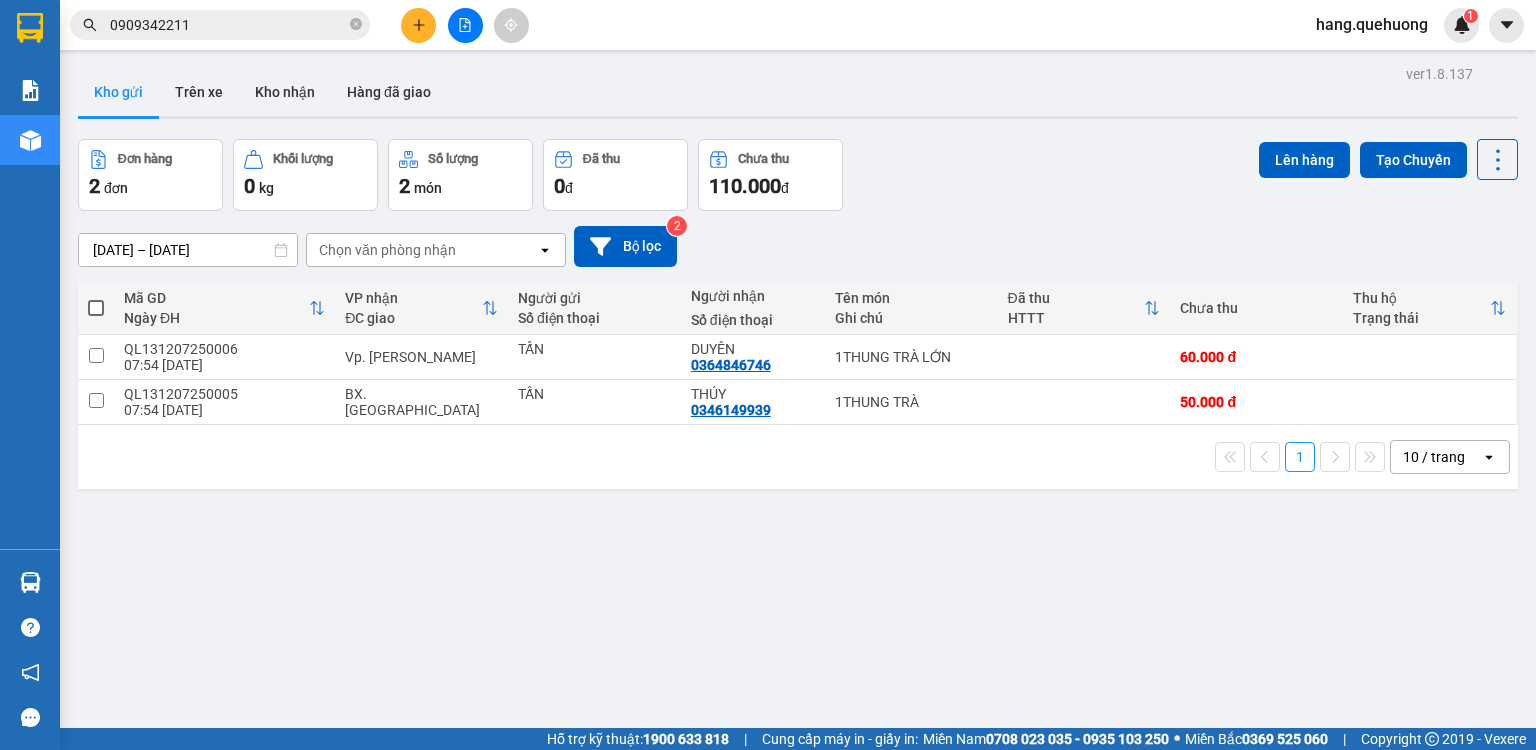click on "0909342211" at bounding box center (228, 25) 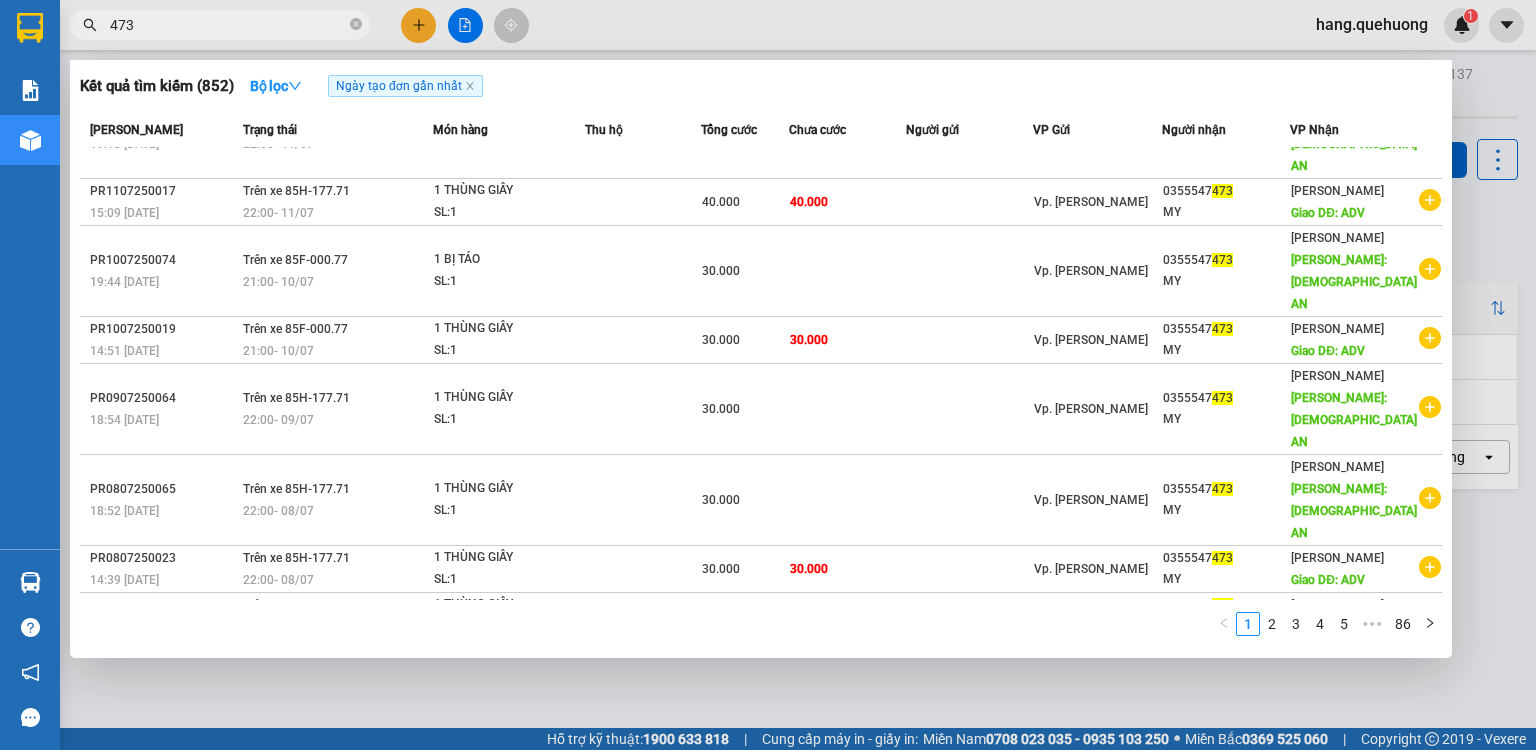scroll, scrollTop: 0, scrollLeft: 0, axis: both 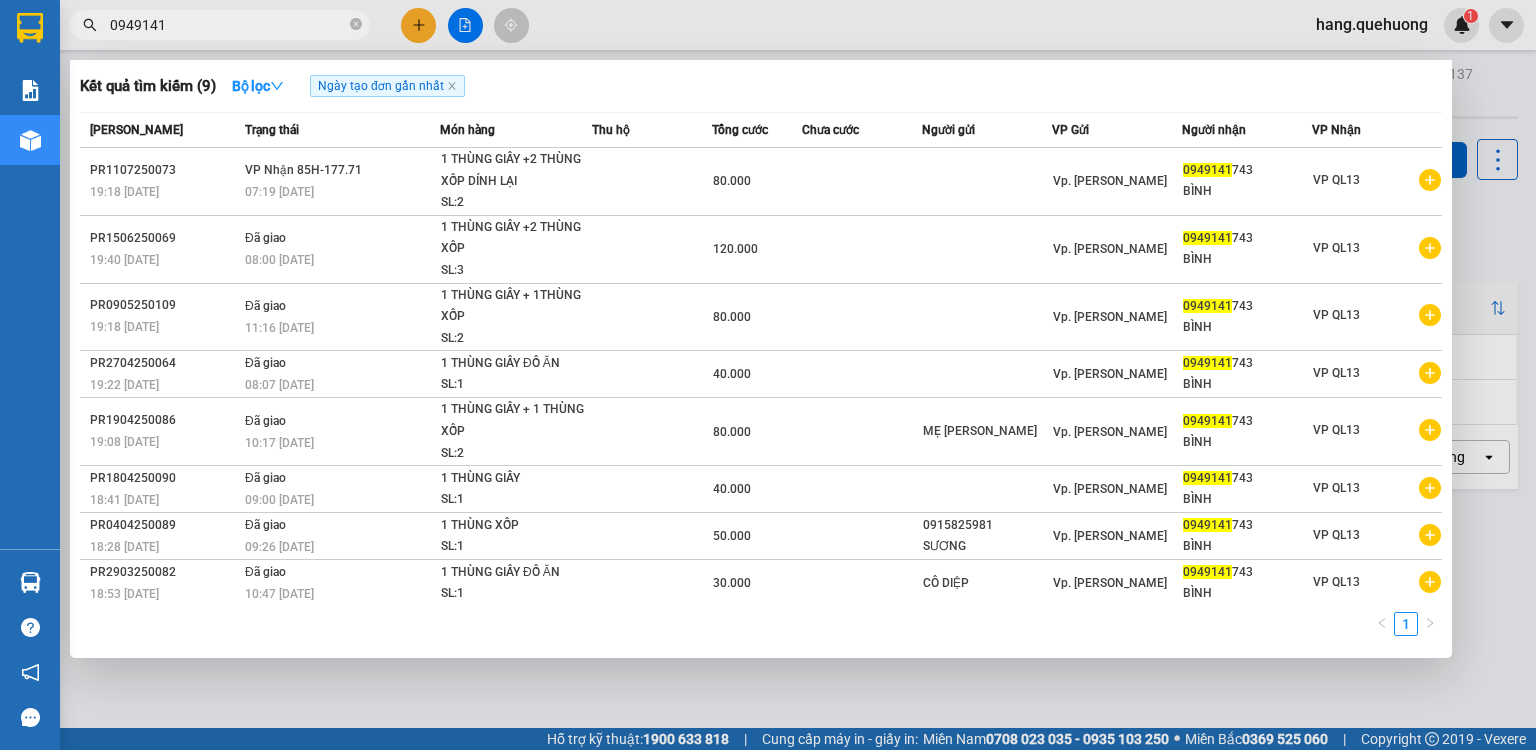 click at bounding box center (768, 375) 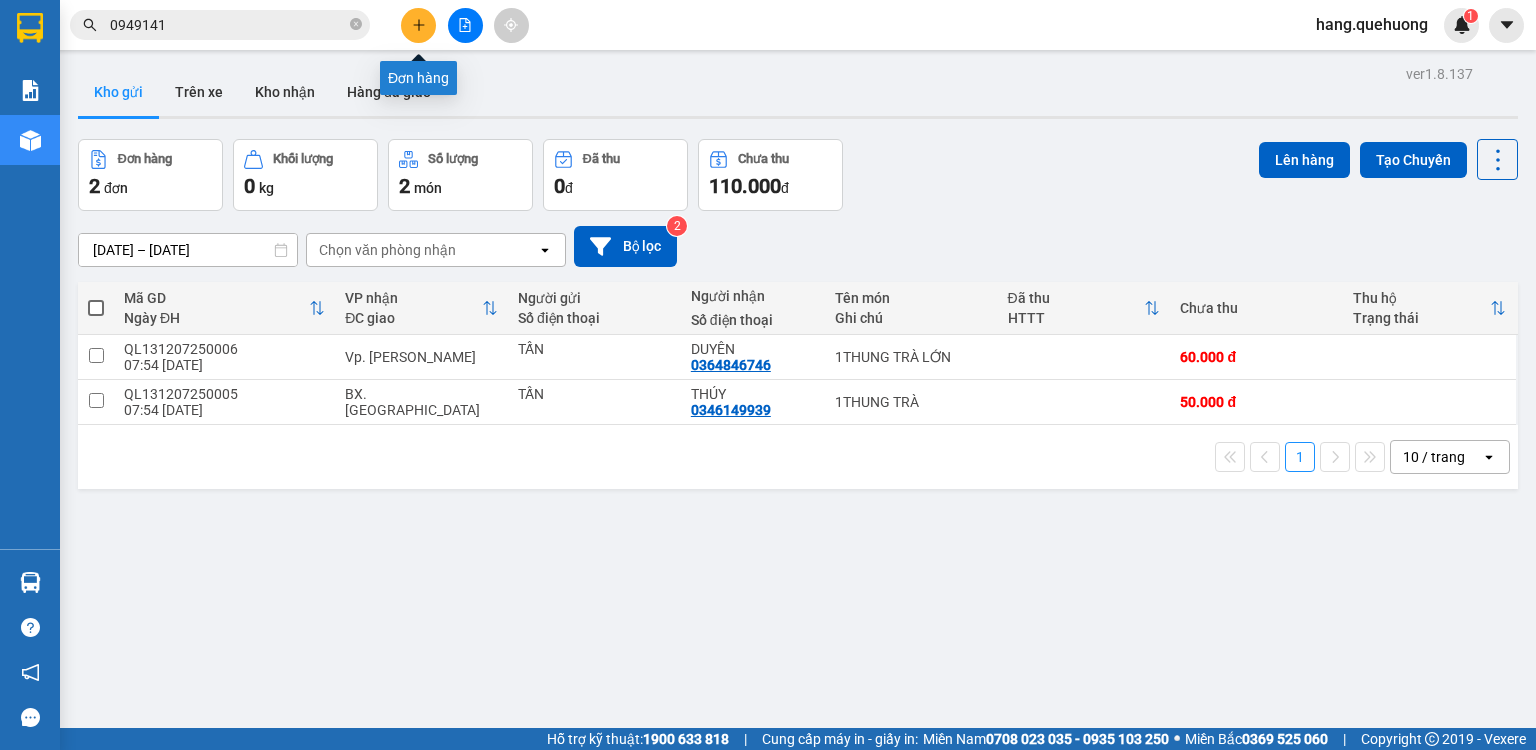 click at bounding box center [418, 25] 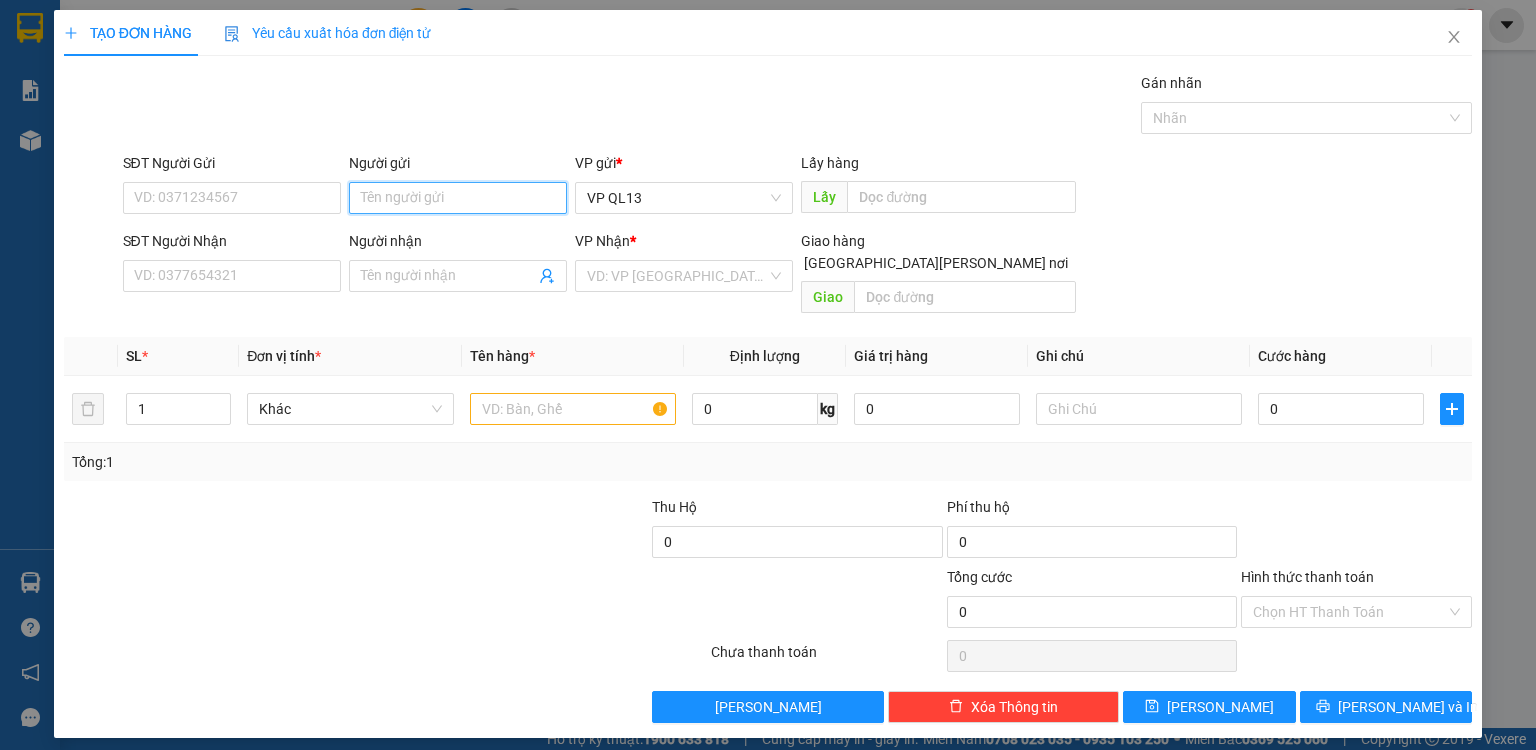 click on "Người gửi" at bounding box center (458, 198) 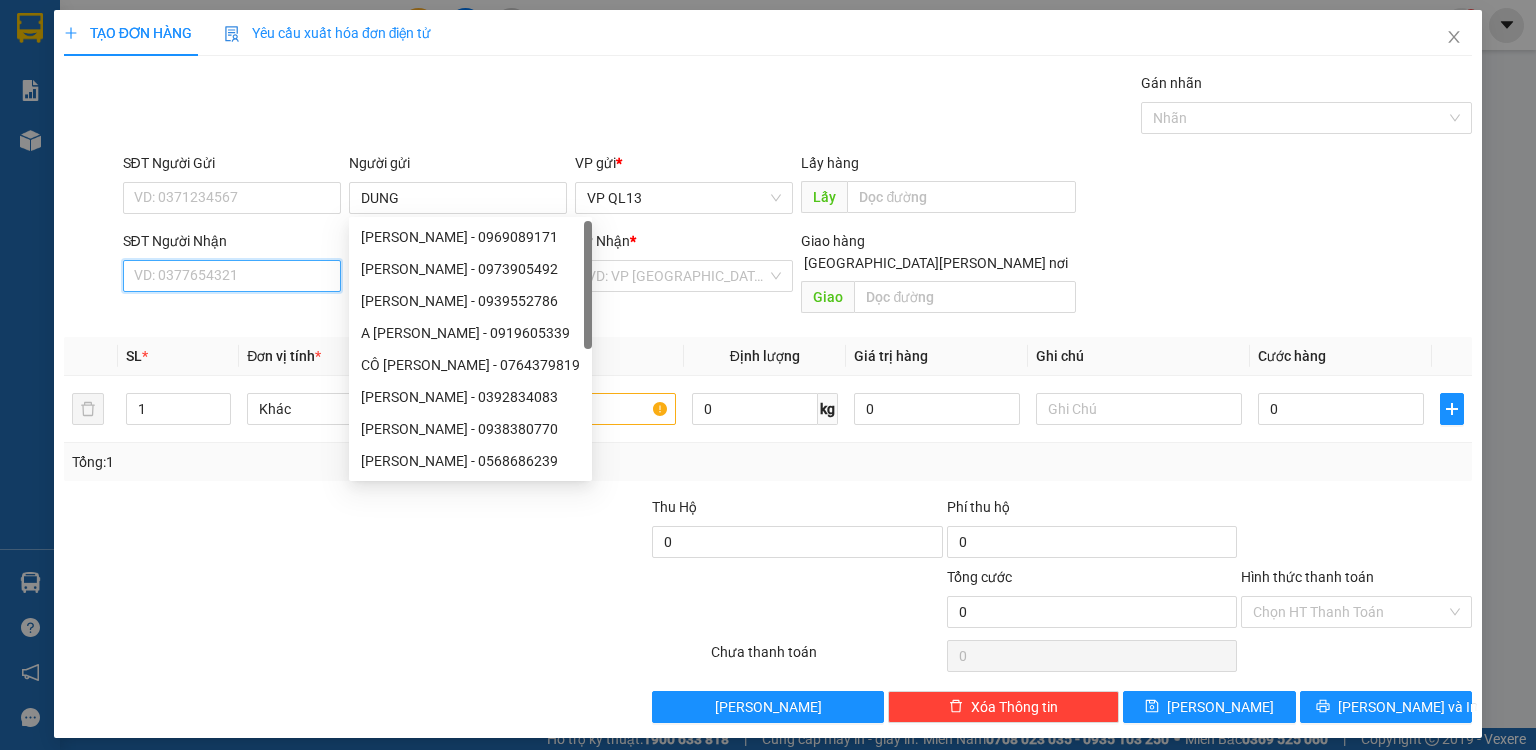 click on "SĐT Người Nhận" at bounding box center [232, 276] 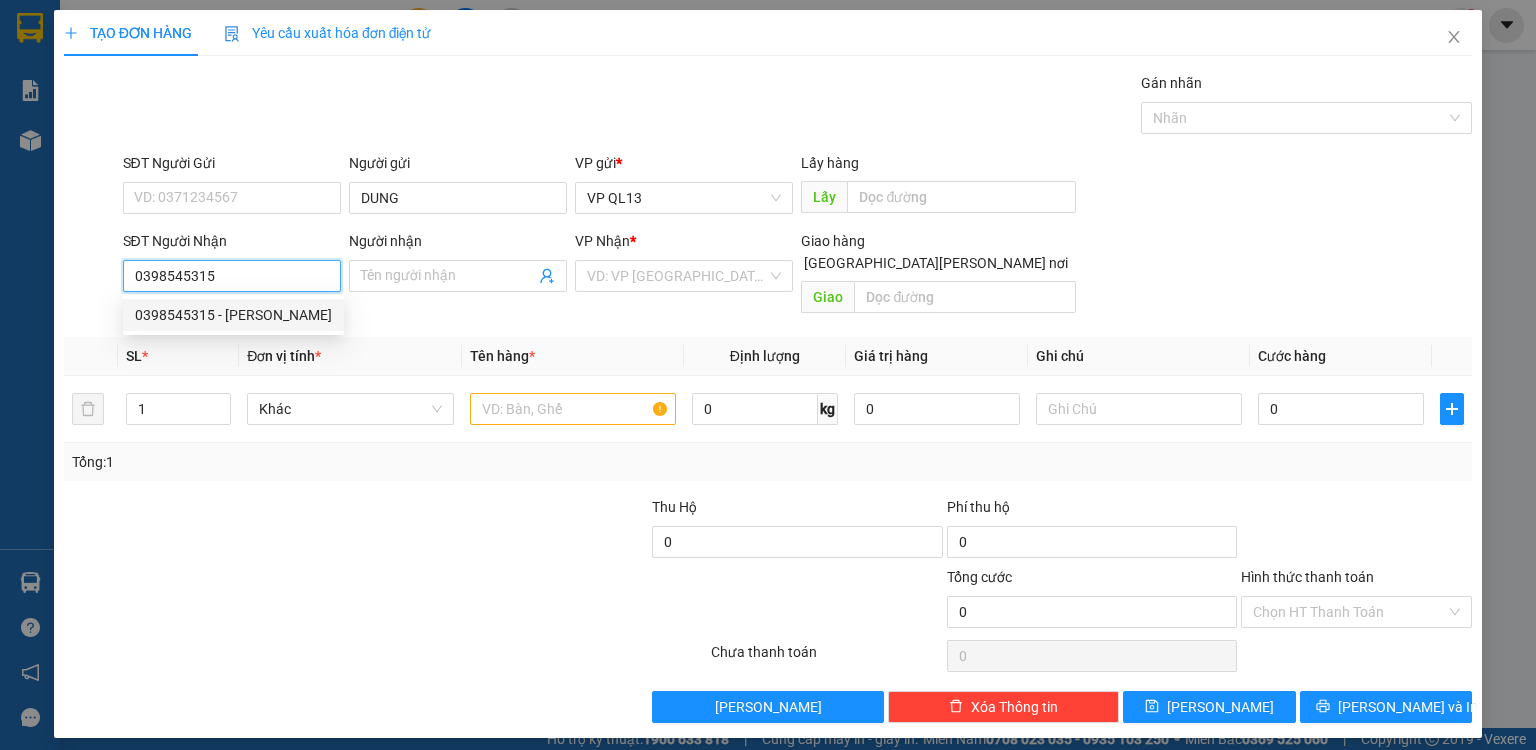 click on "0398545315 - BA TUẤN" at bounding box center (233, 315) 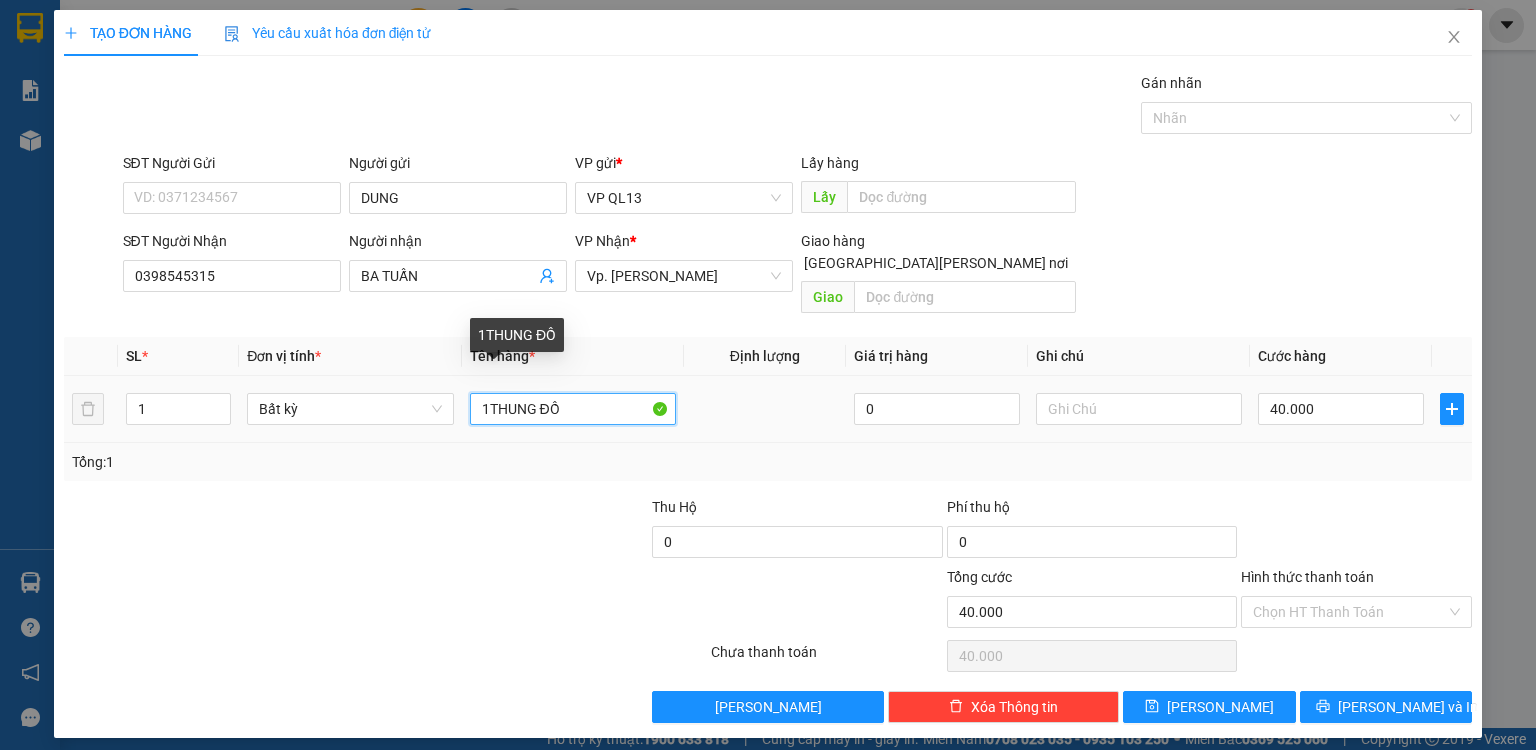 click on "1THUNG ĐỒ" at bounding box center [573, 409] 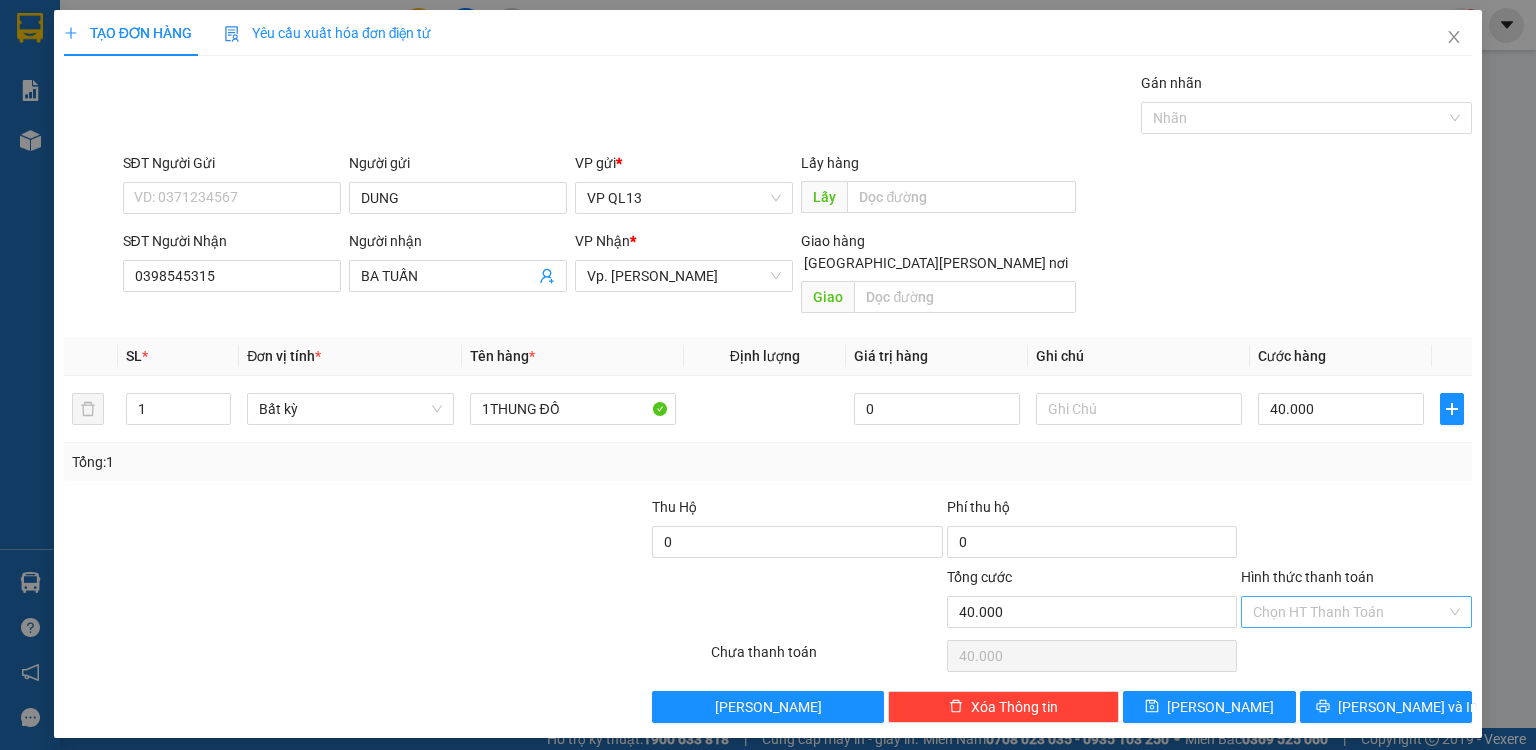 click on "Hình thức thanh toán" at bounding box center [1349, 612] 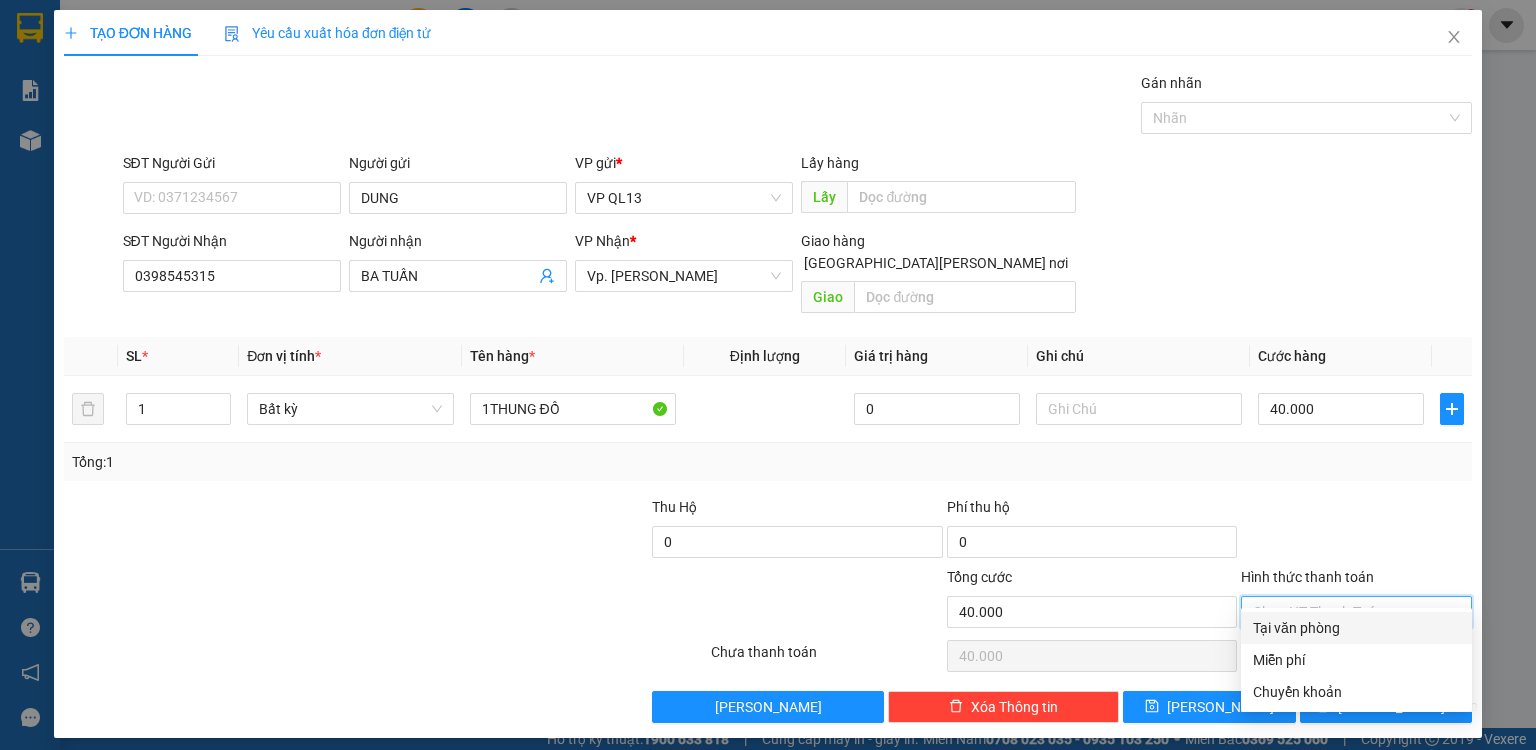 click on "Tại văn phòng" at bounding box center [1356, 628] 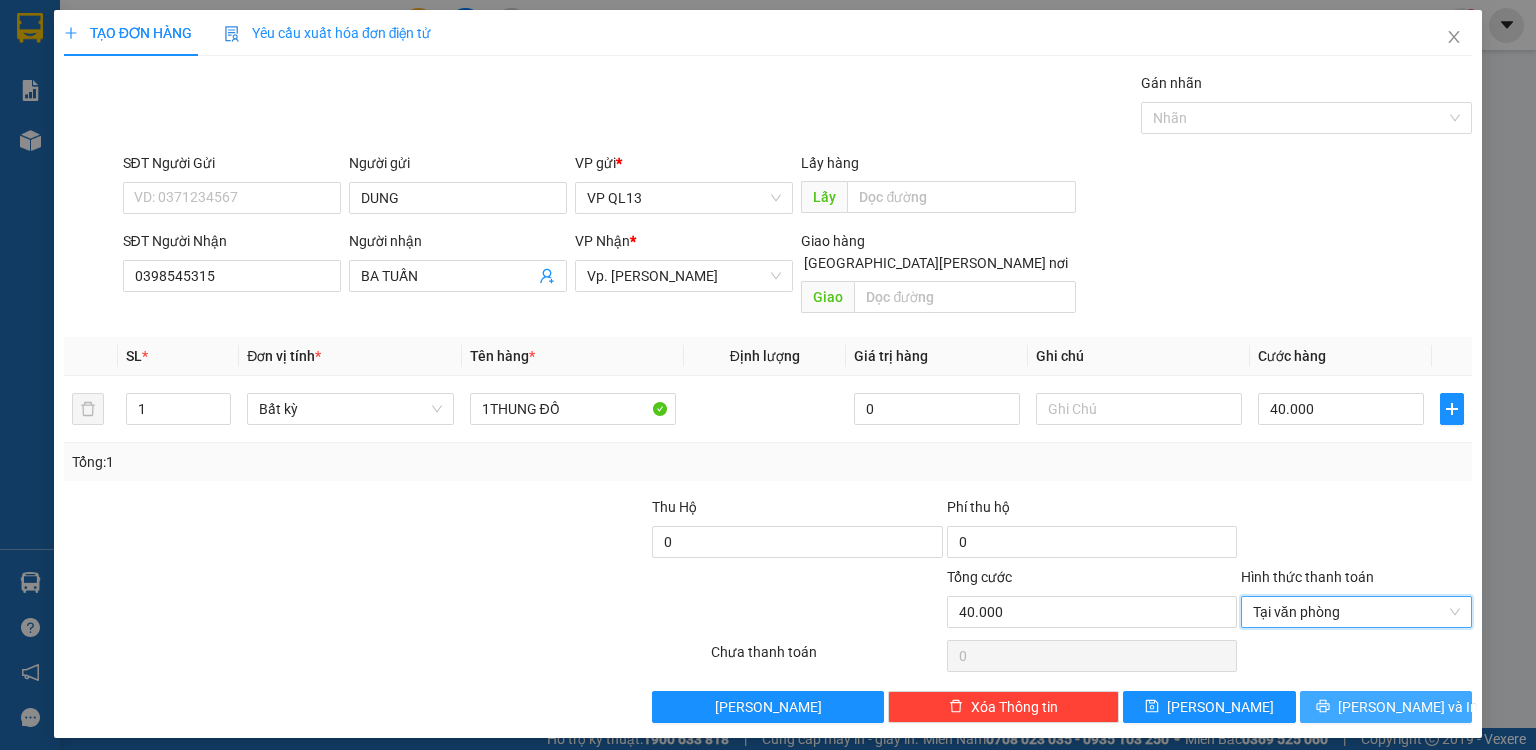 click on "[PERSON_NAME] và In" at bounding box center (1386, 707) 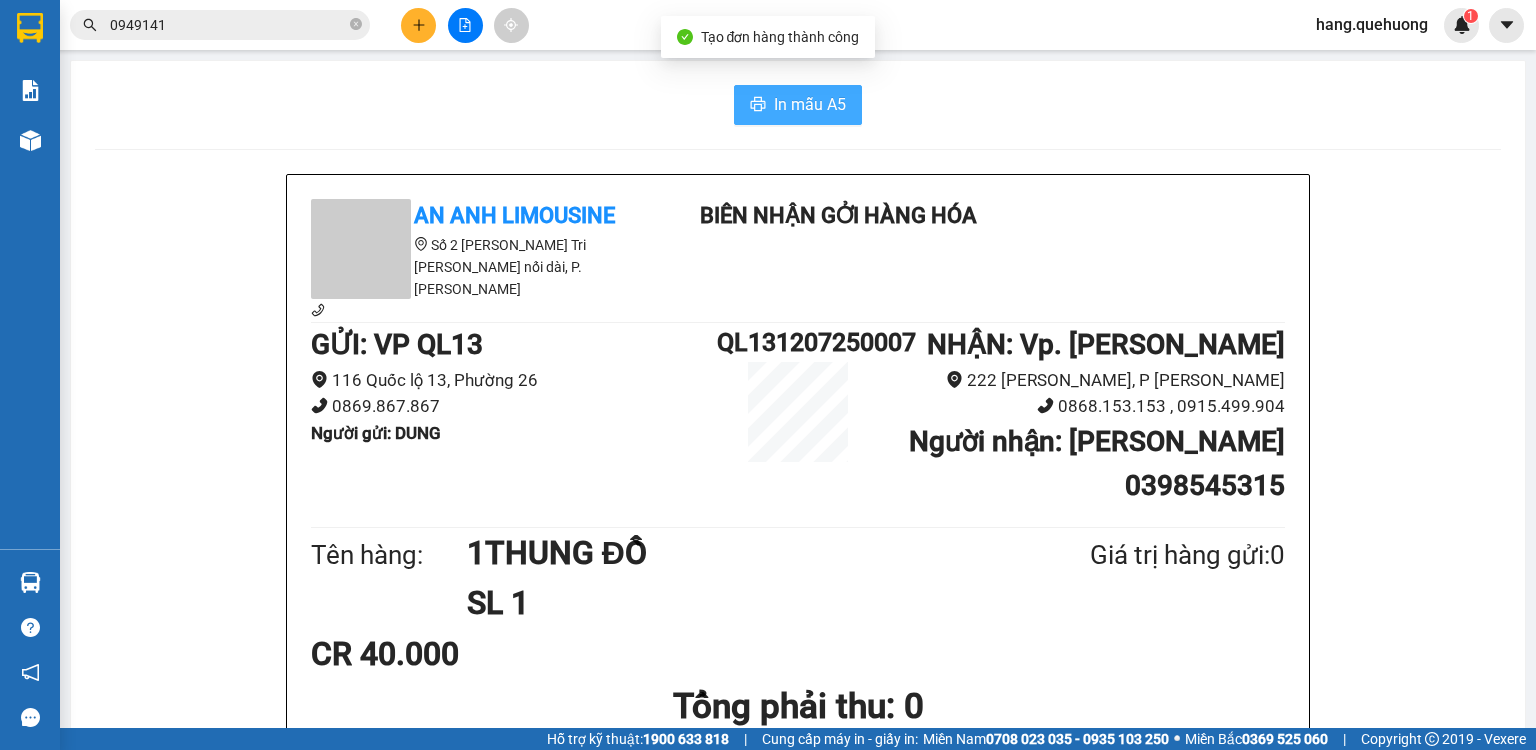 click on "In mẫu A5" at bounding box center (810, 104) 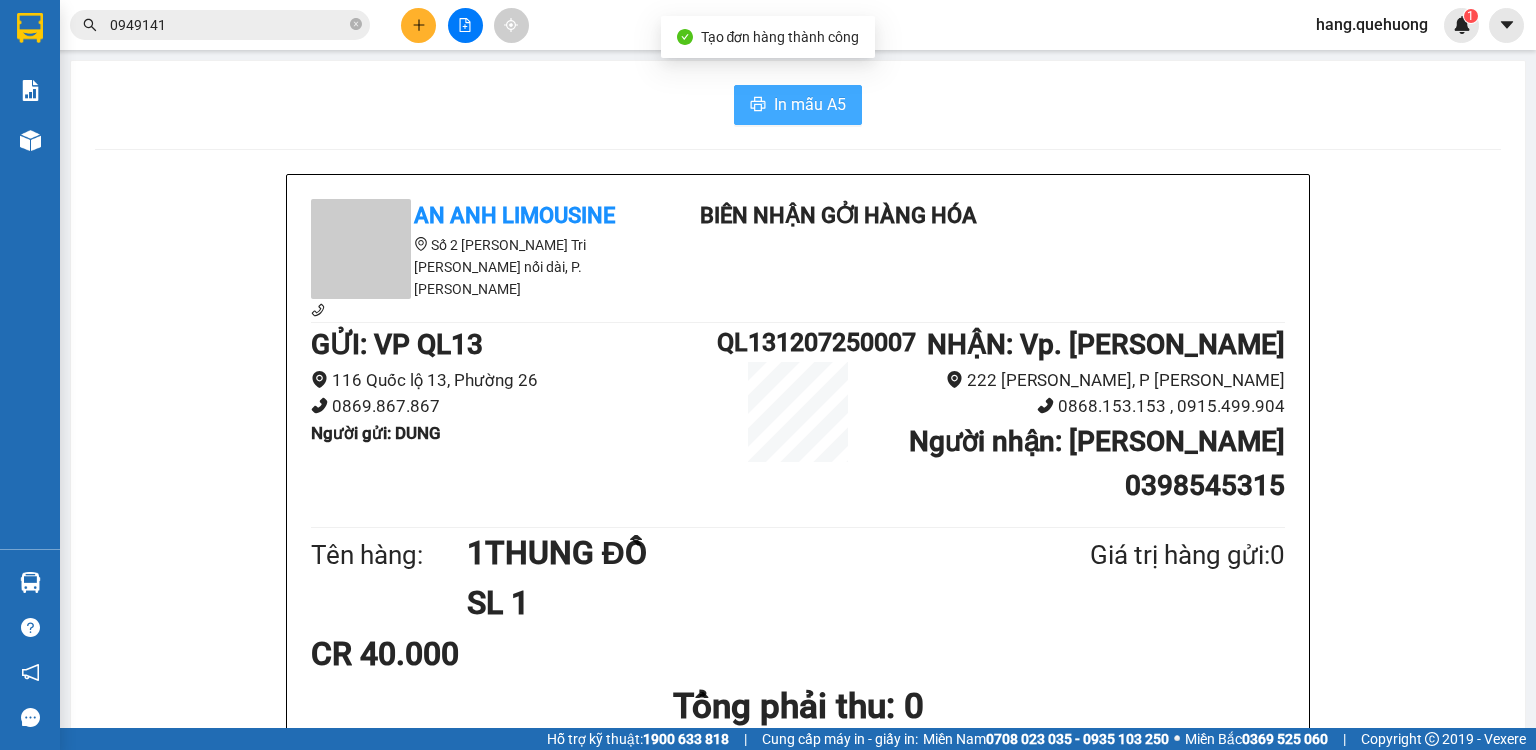 scroll, scrollTop: 0, scrollLeft: 0, axis: both 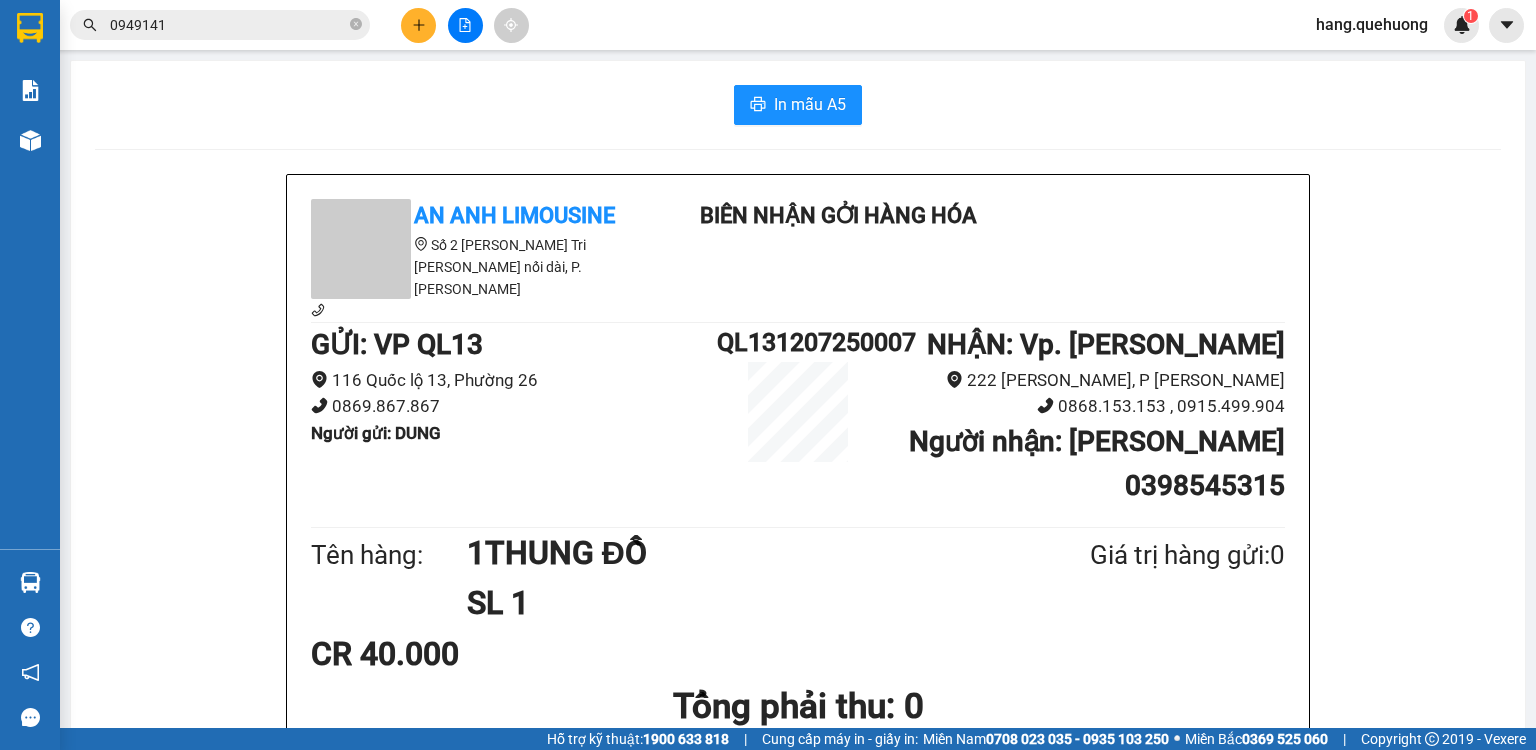 click on "0949141" at bounding box center (228, 25) 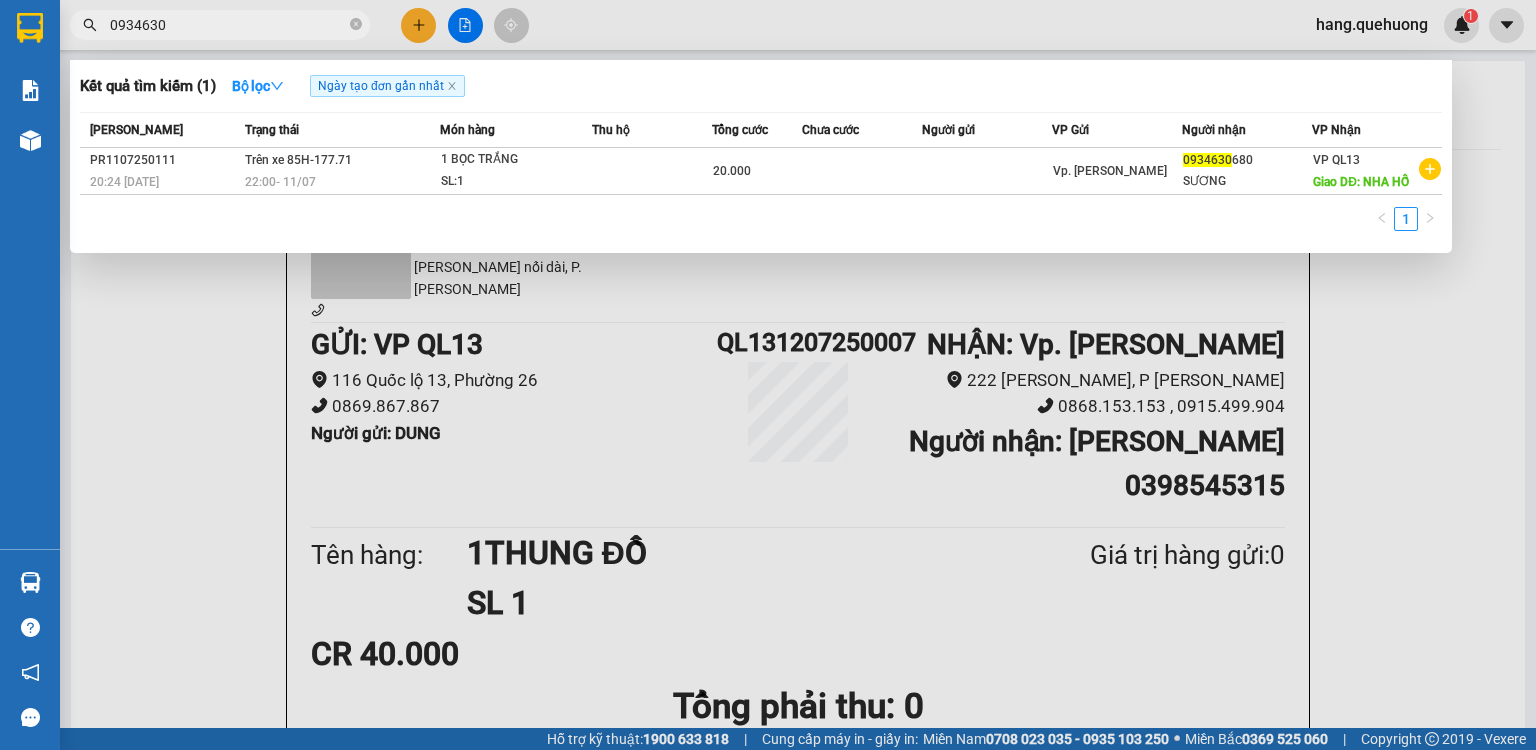 click at bounding box center [768, 375] 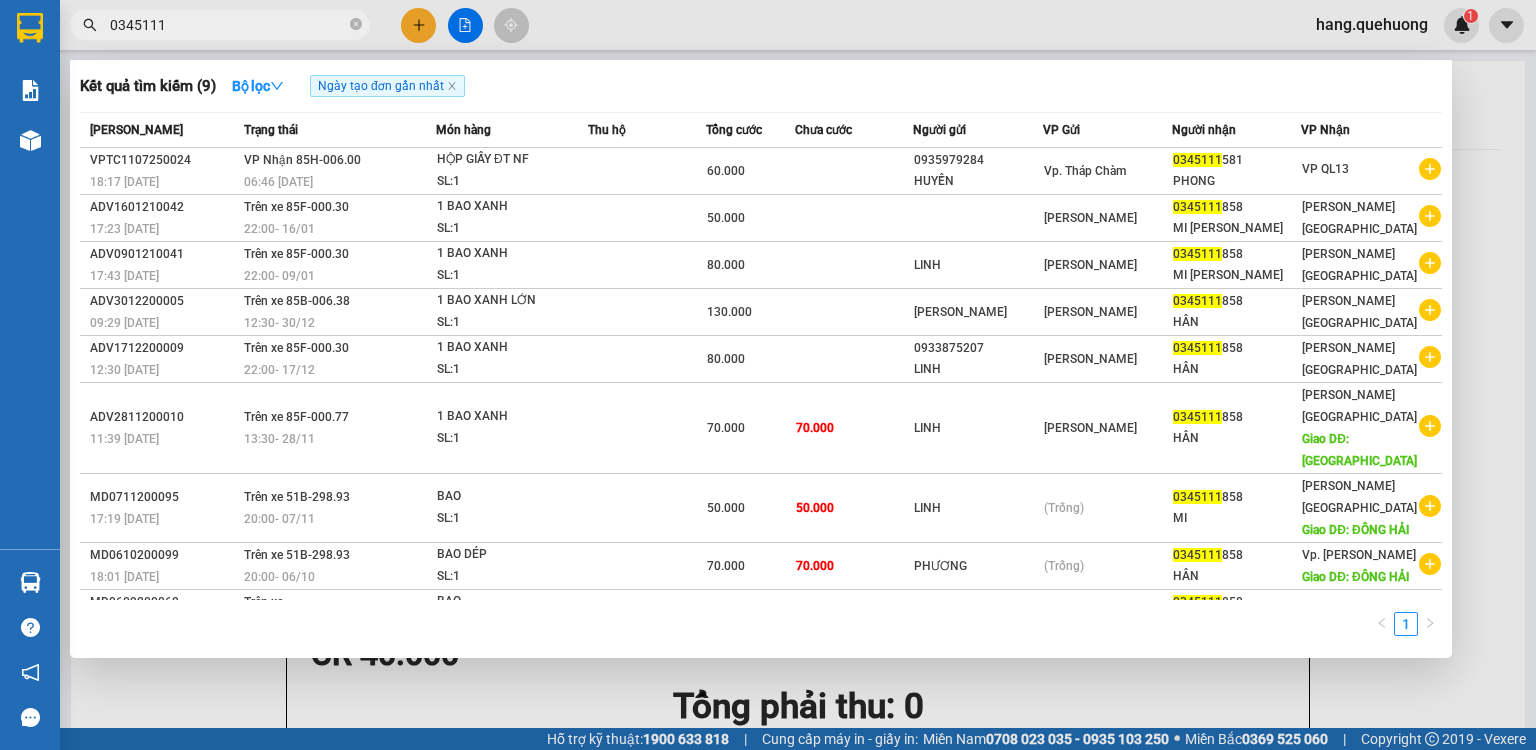 click at bounding box center (768, 375) 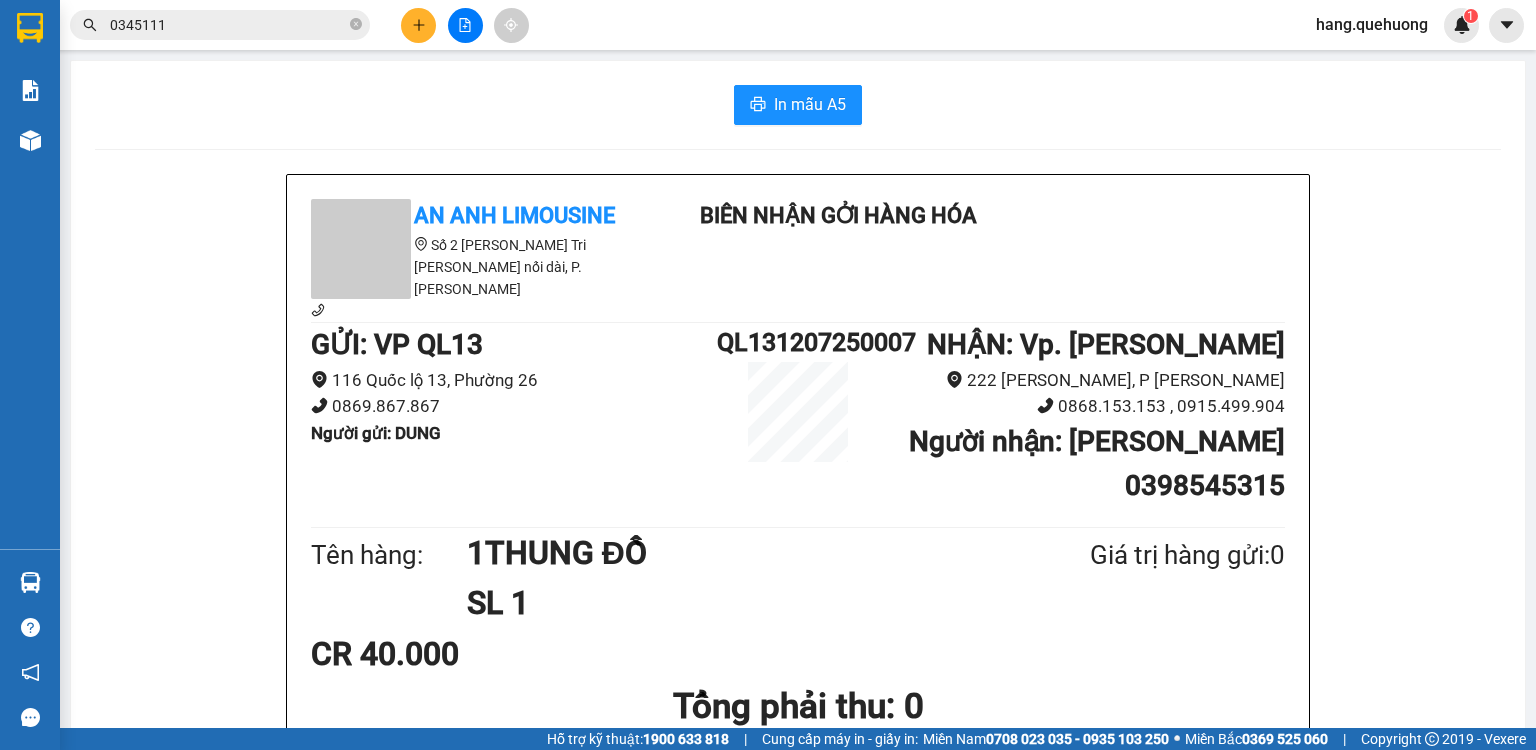 click at bounding box center (418, 25) 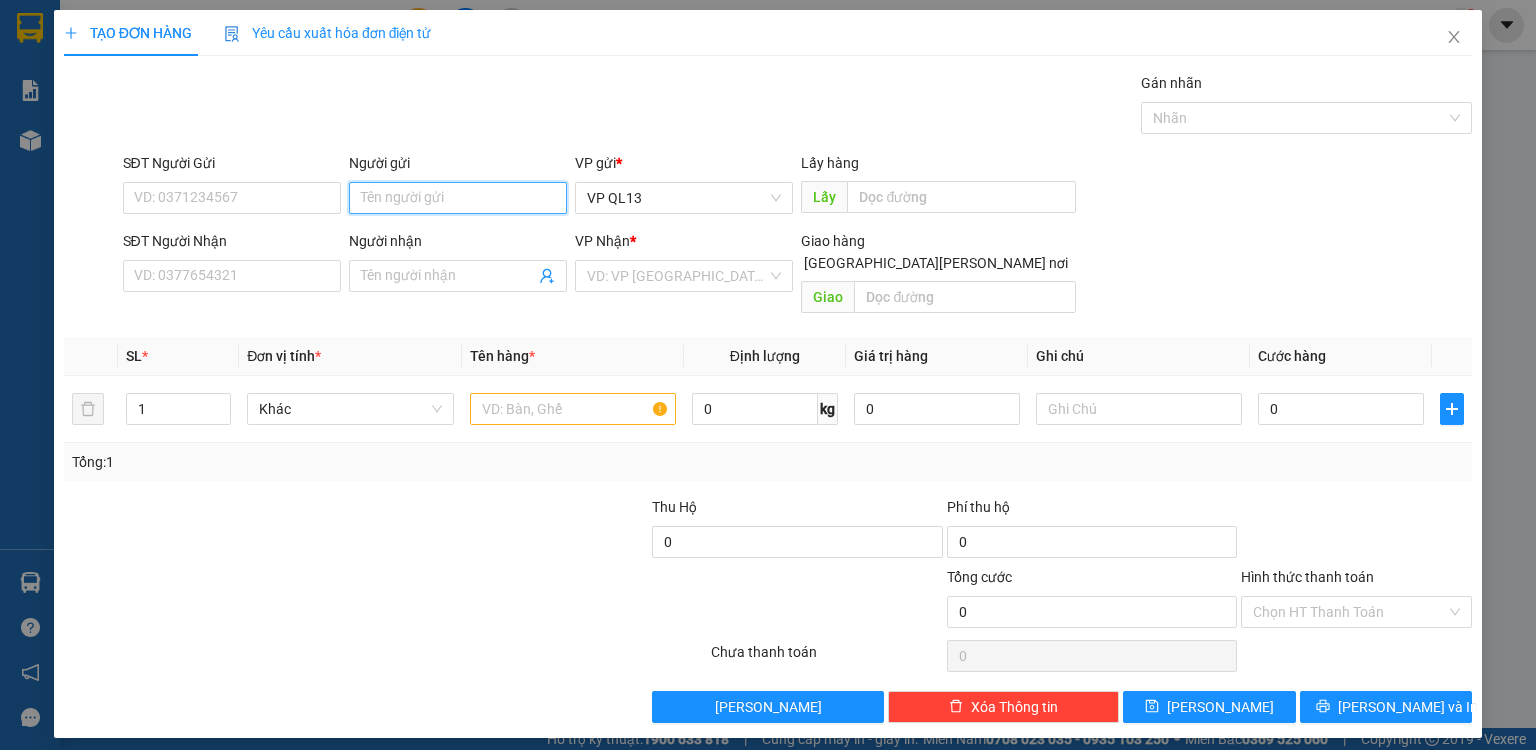 click on "Người gửi" at bounding box center (458, 198) 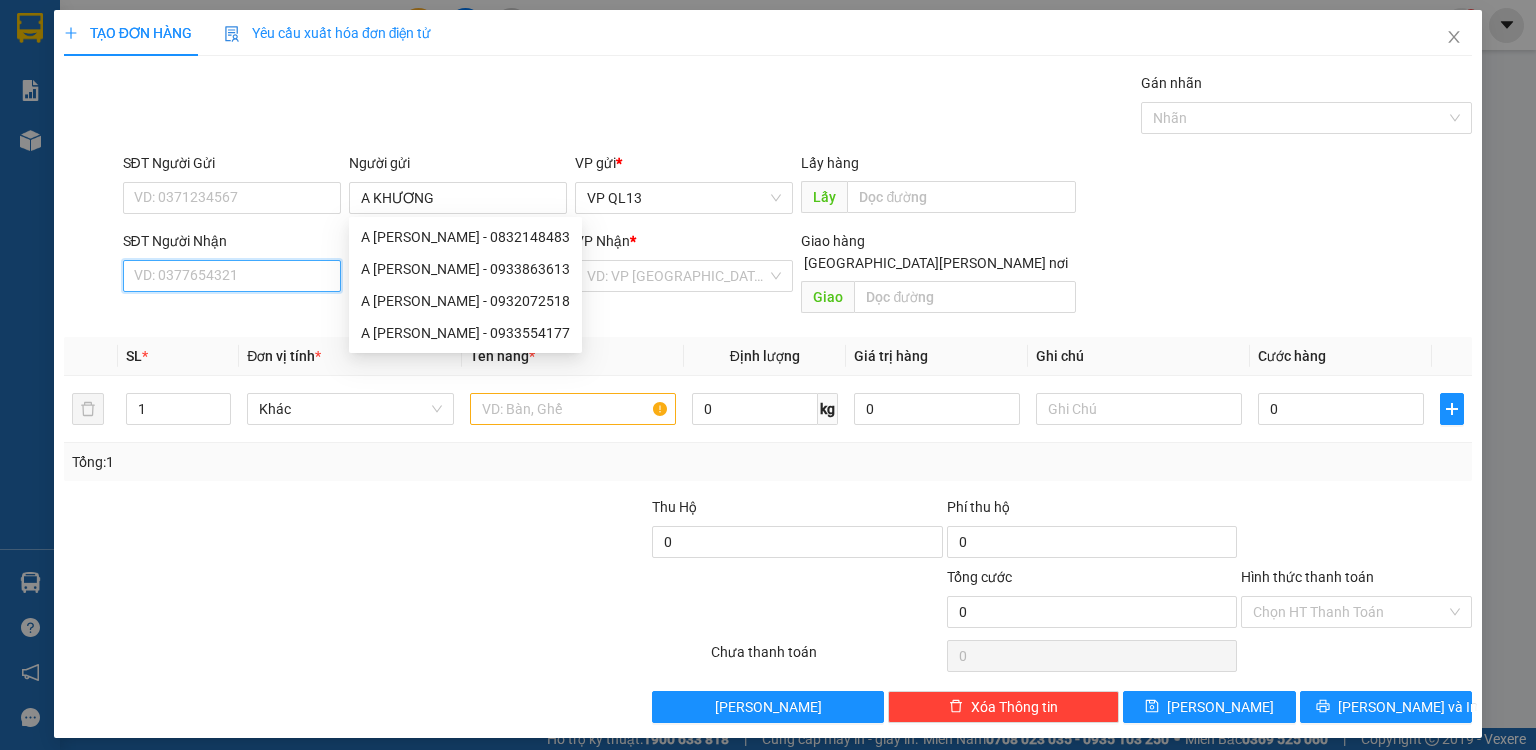 click on "SĐT Người Nhận" at bounding box center [232, 276] 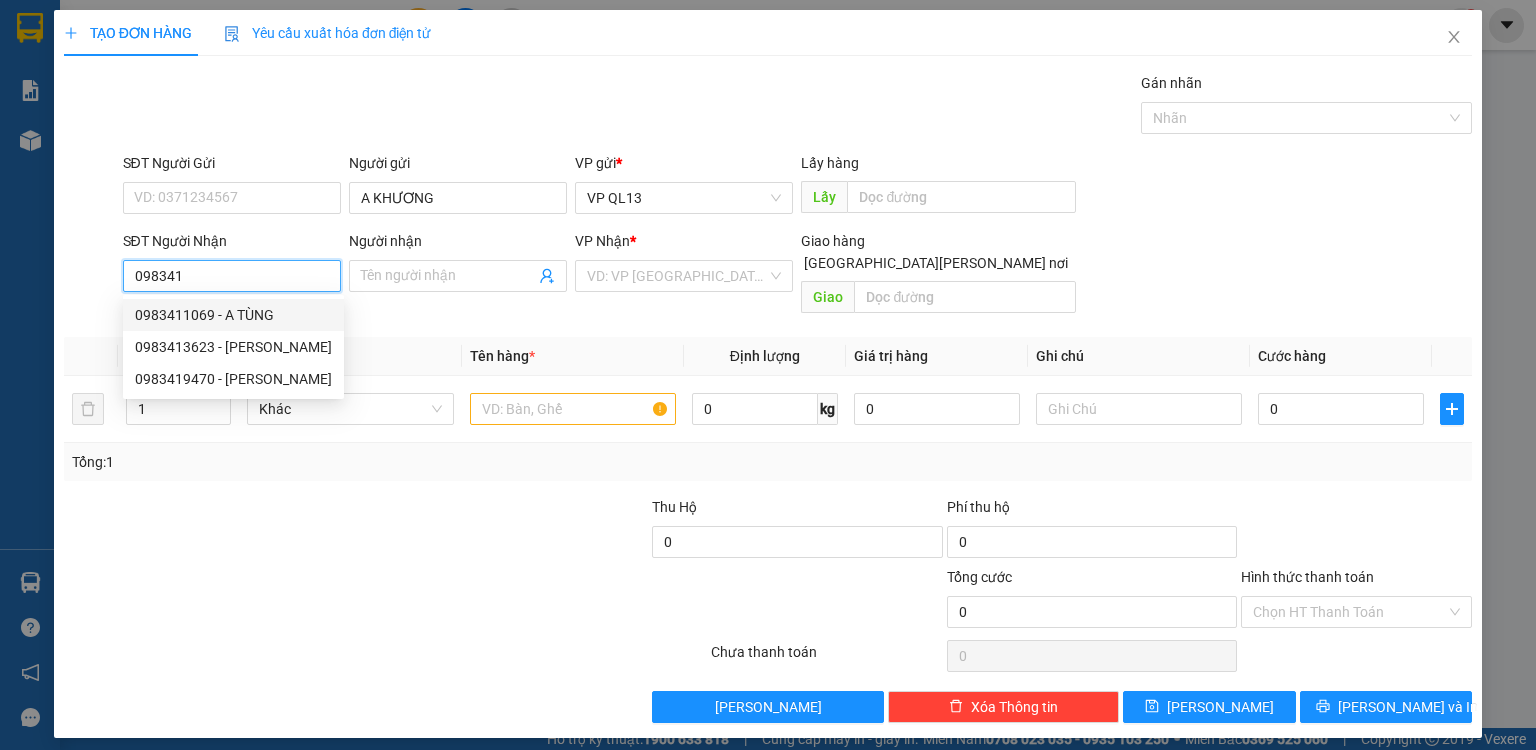 click on "0983411069 - A TÙNG" at bounding box center [233, 315] 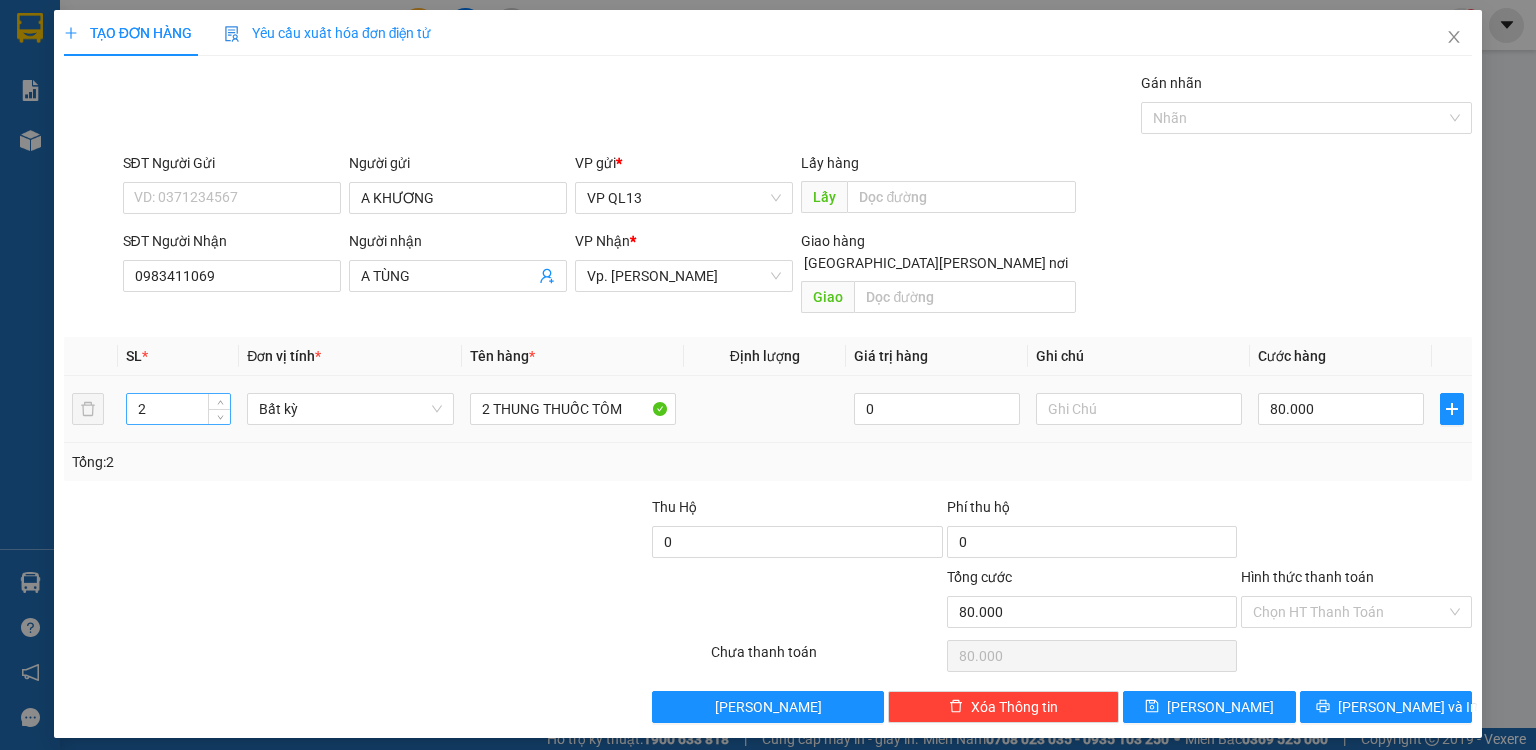 click on "2" at bounding box center [178, 409] 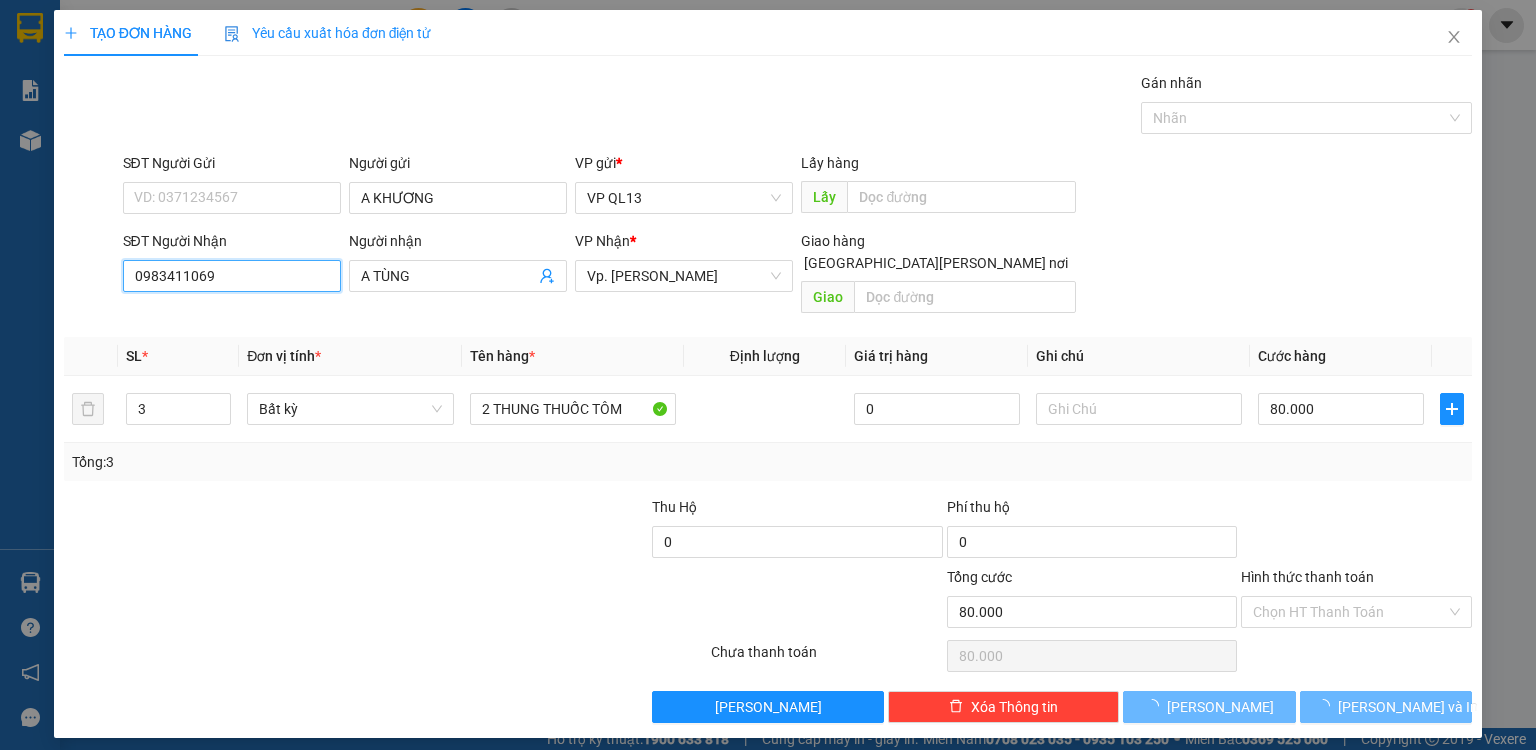 click on "0983411069" at bounding box center (232, 276) 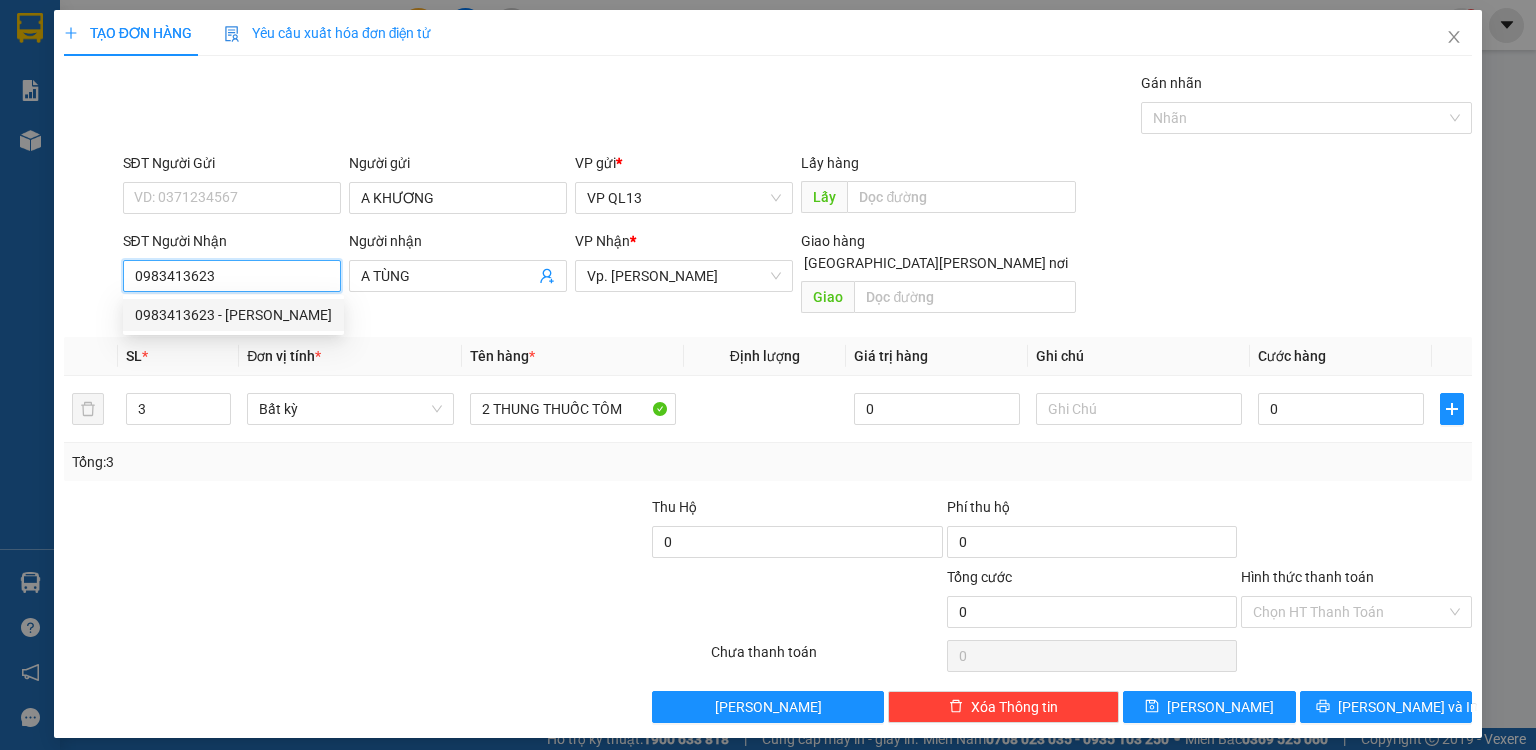 click on "0983413623 - TÙNG CHI" at bounding box center [233, 315] 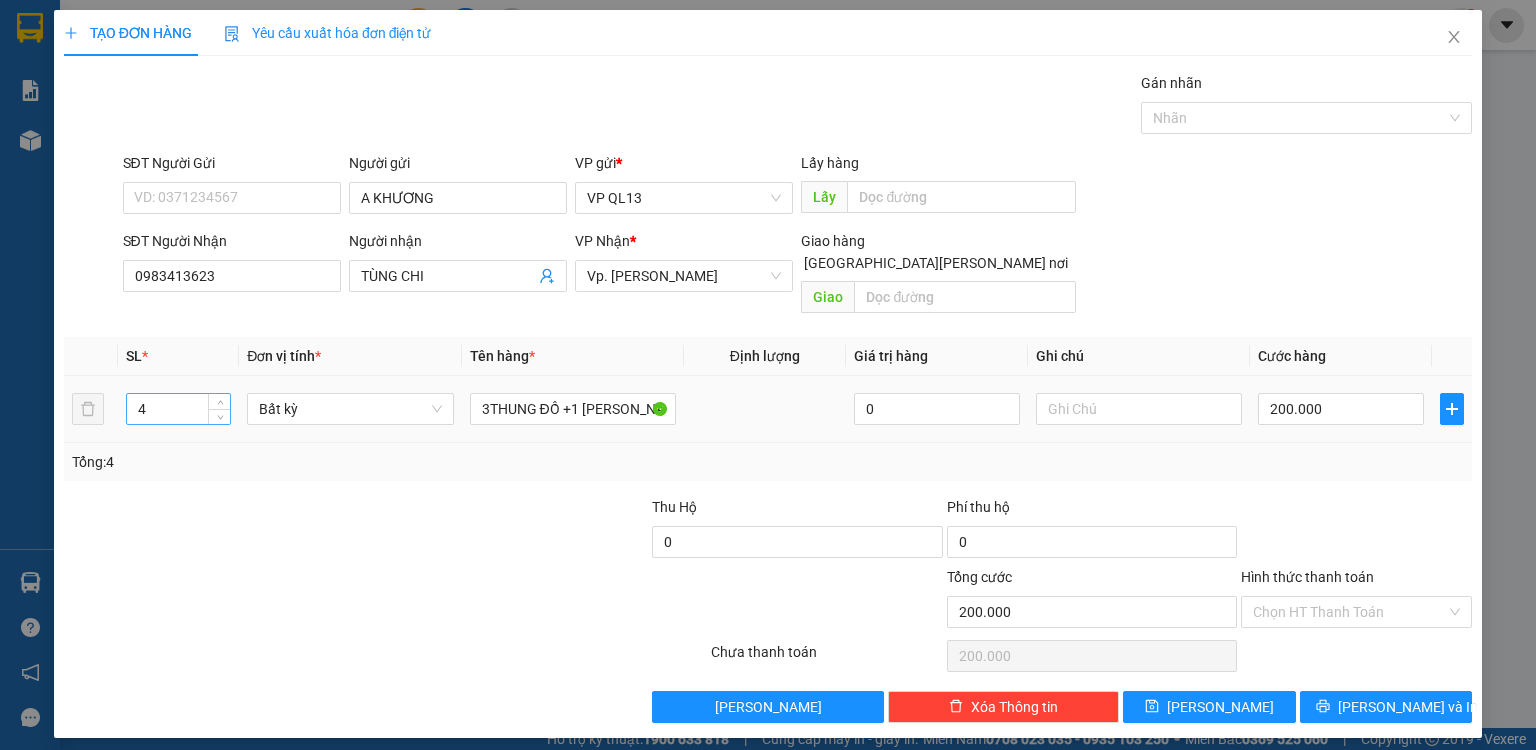 click on "4" at bounding box center (178, 409) 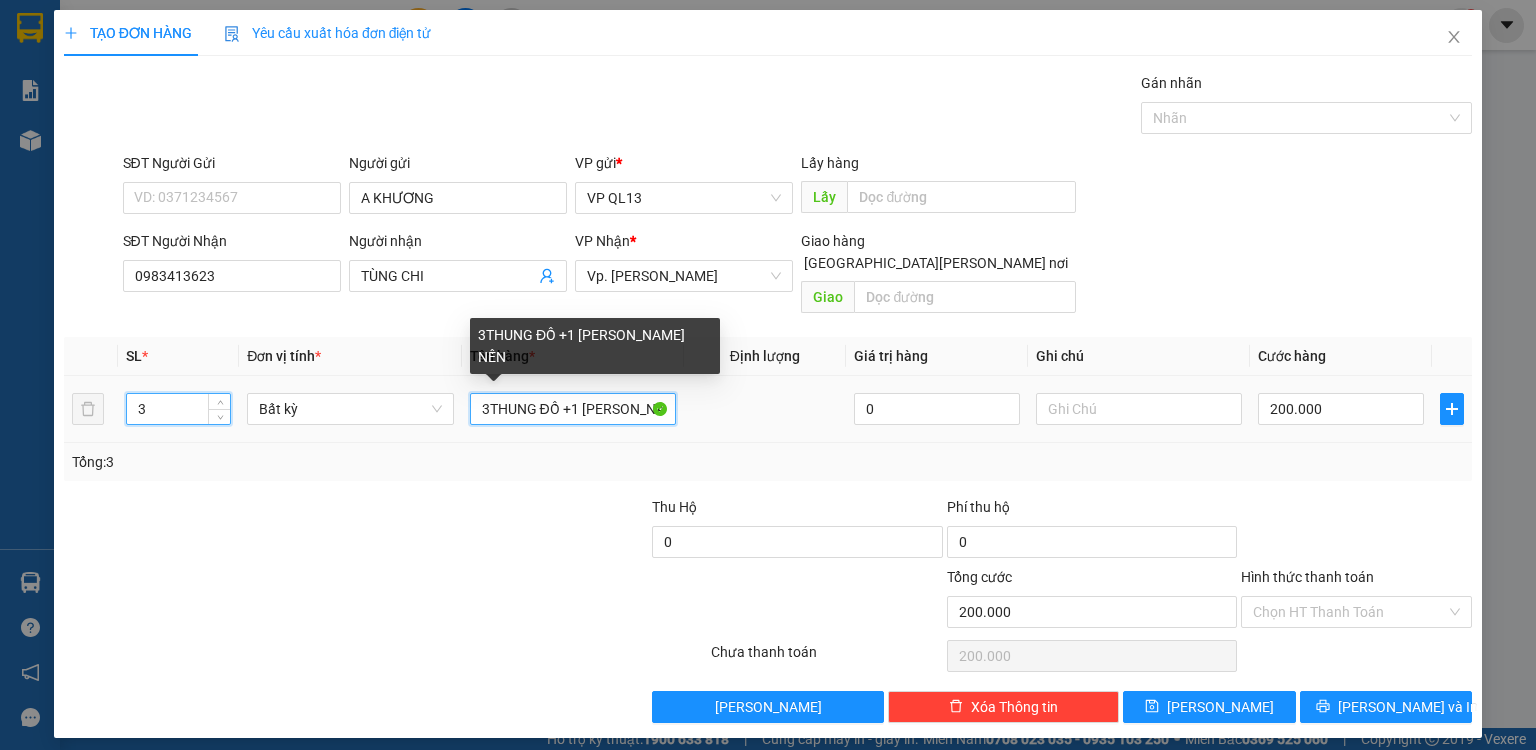 click on "3THUNG ĐỒ +1 THUNG DÀI NẾN" at bounding box center [573, 409] 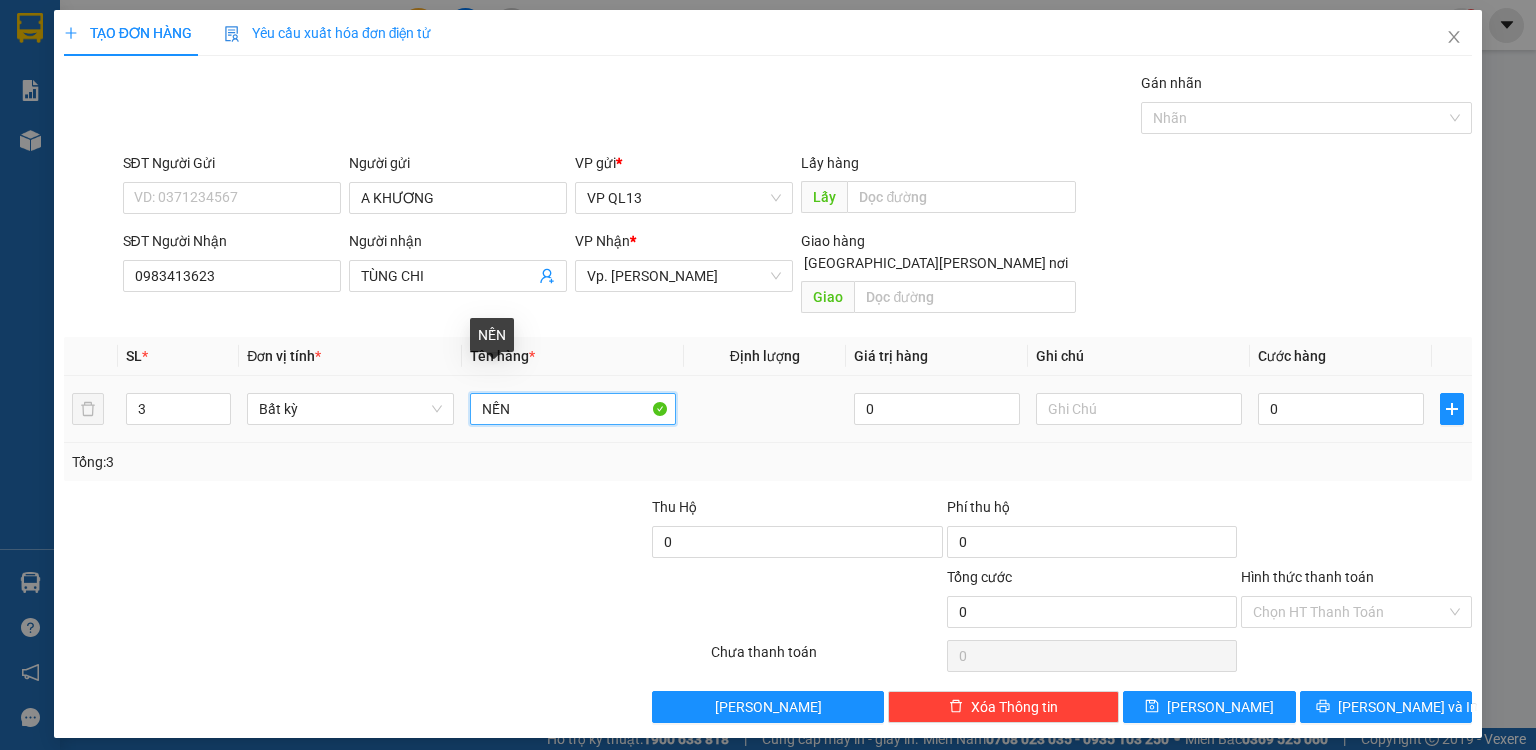 click on "NẾN" at bounding box center (573, 409) 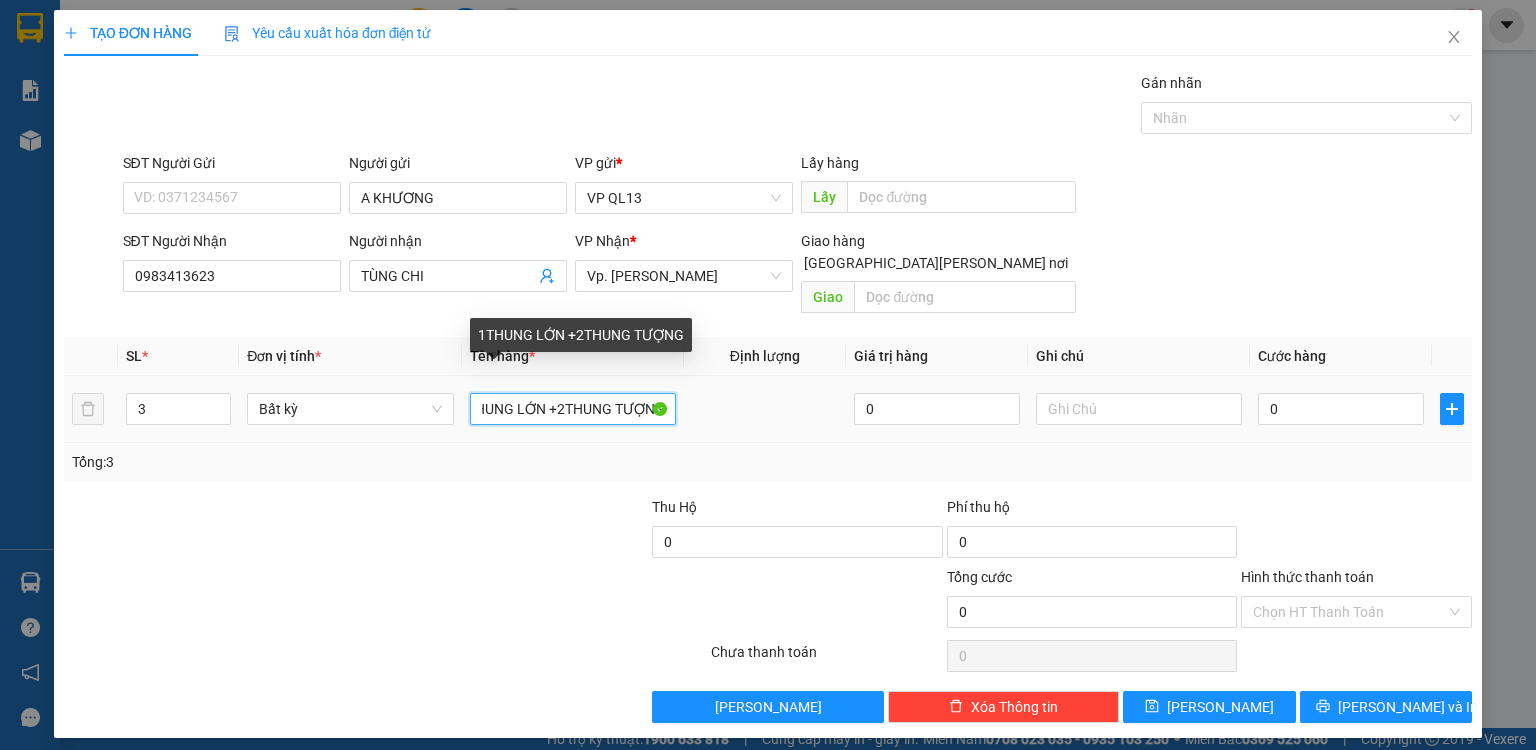 scroll, scrollTop: 0, scrollLeft: 23, axis: horizontal 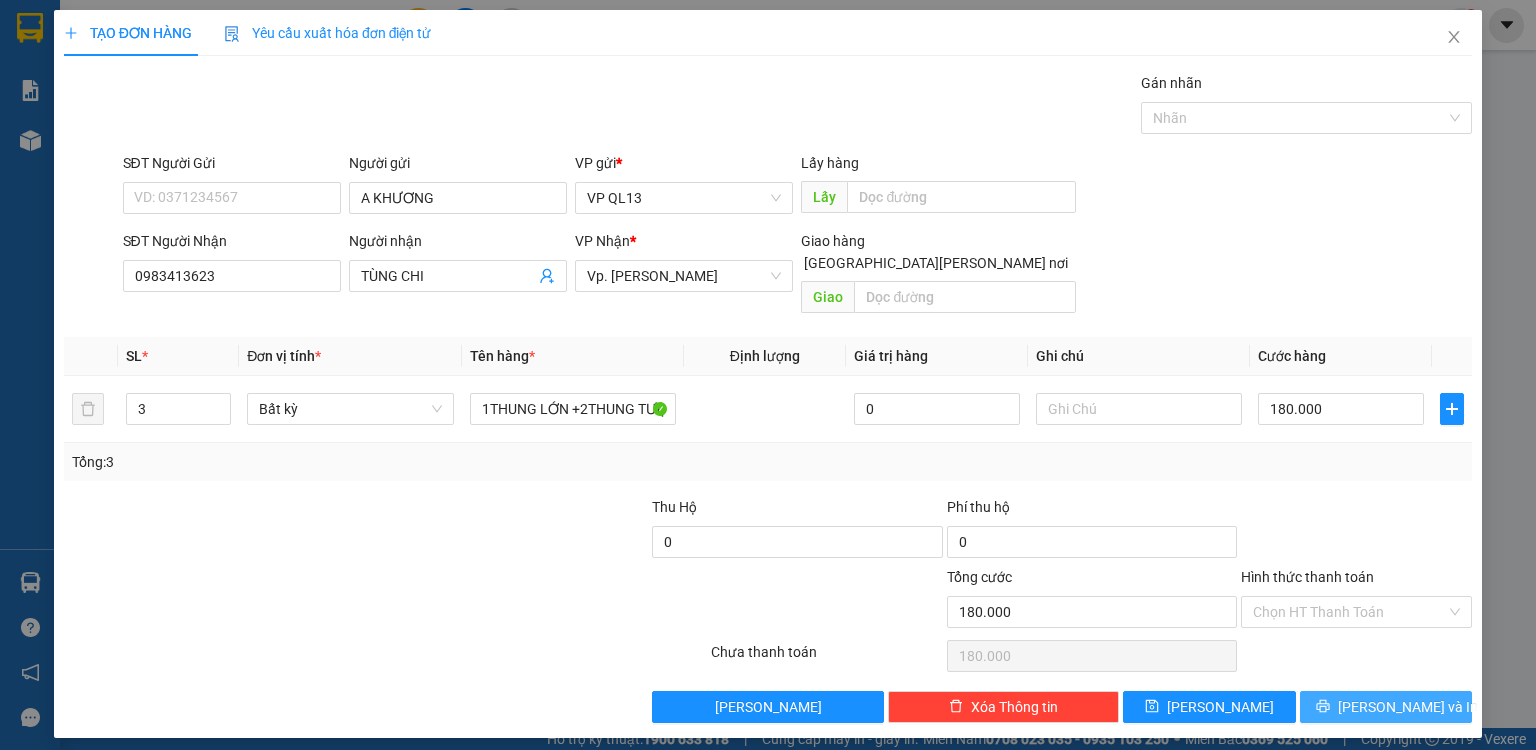 click on "[PERSON_NAME] và In" at bounding box center (1386, 707) 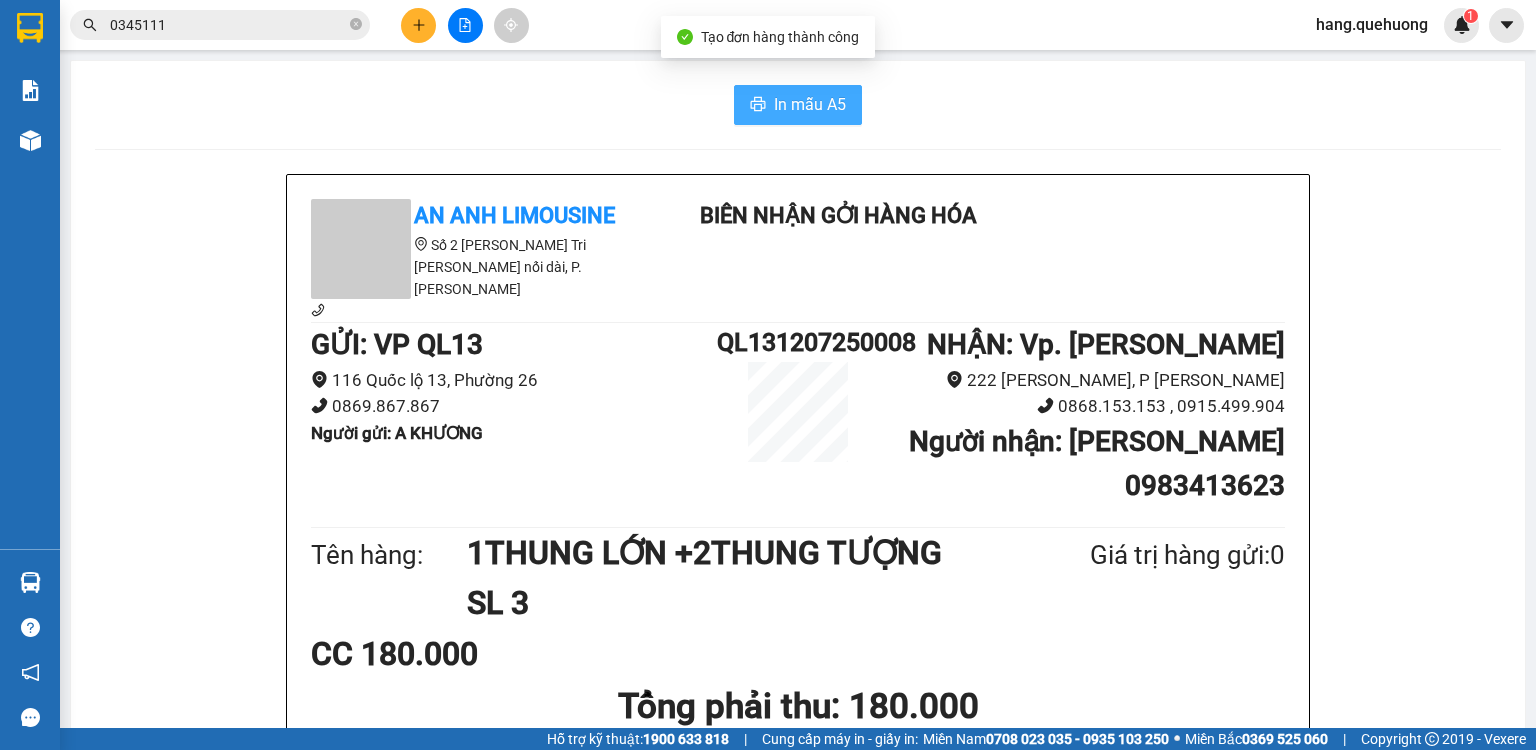 drag, startPoint x: 796, startPoint y: 102, endPoint x: 810, endPoint y: 175, distance: 74.330345 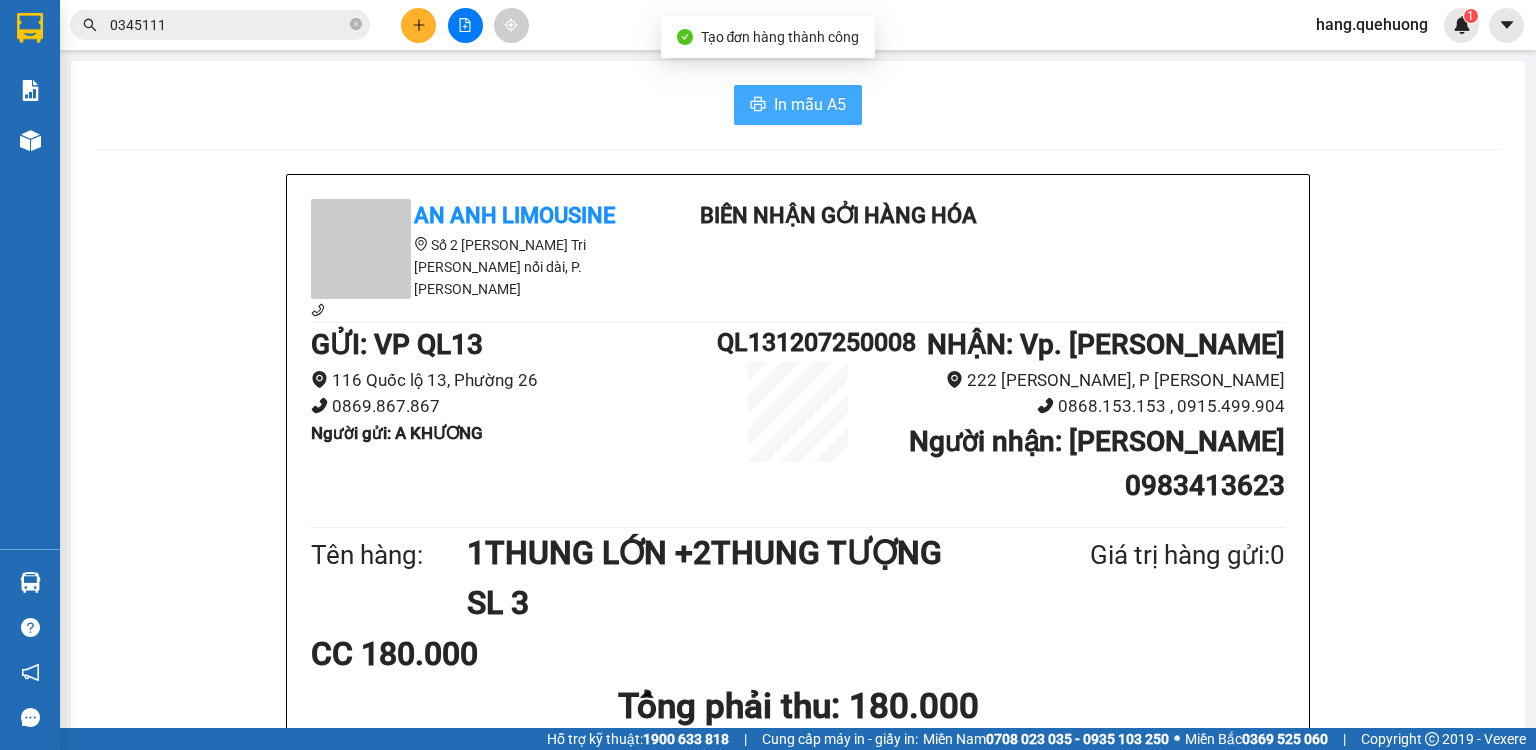scroll, scrollTop: 0, scrollLeft: 0, axis: both 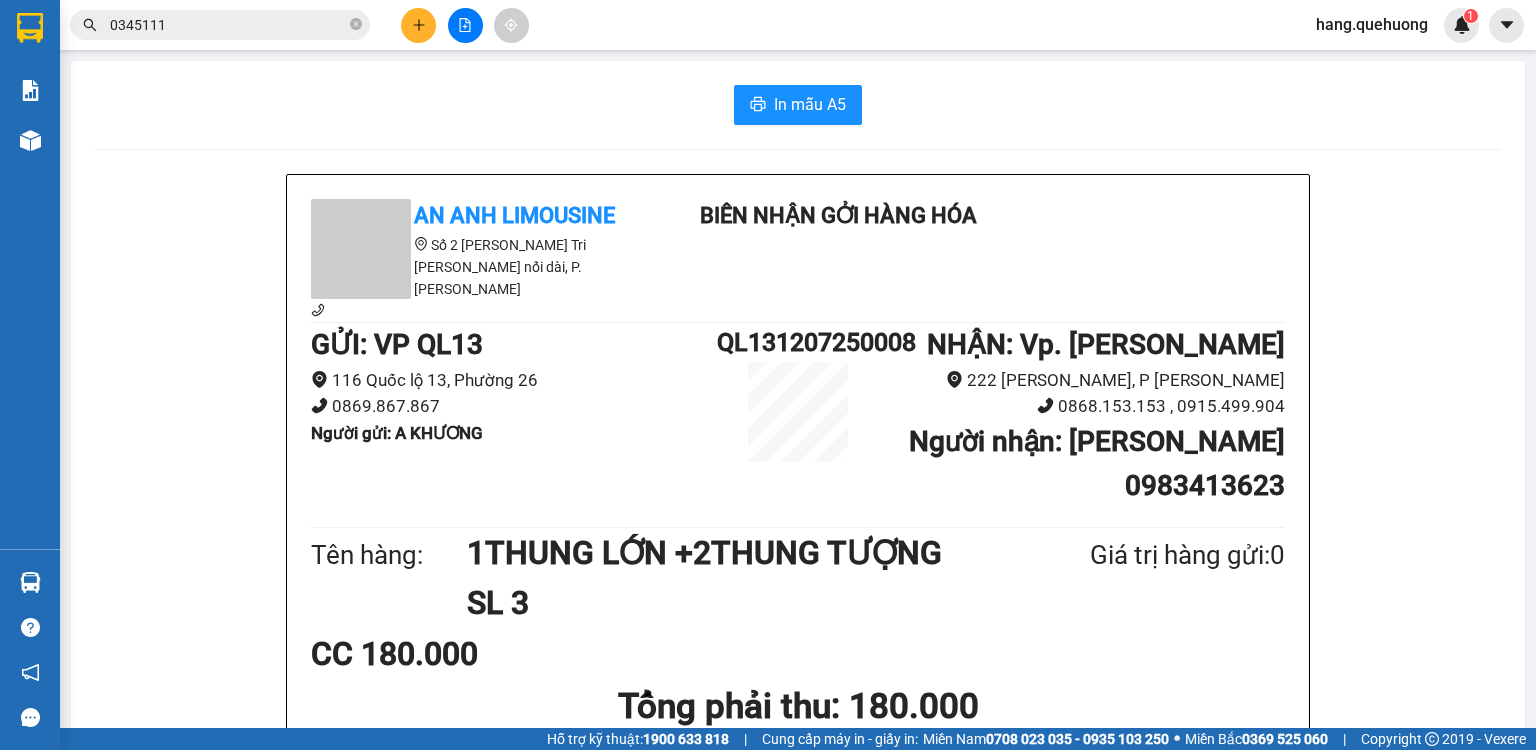 click on "0345111" at bounding box center [228, 25] 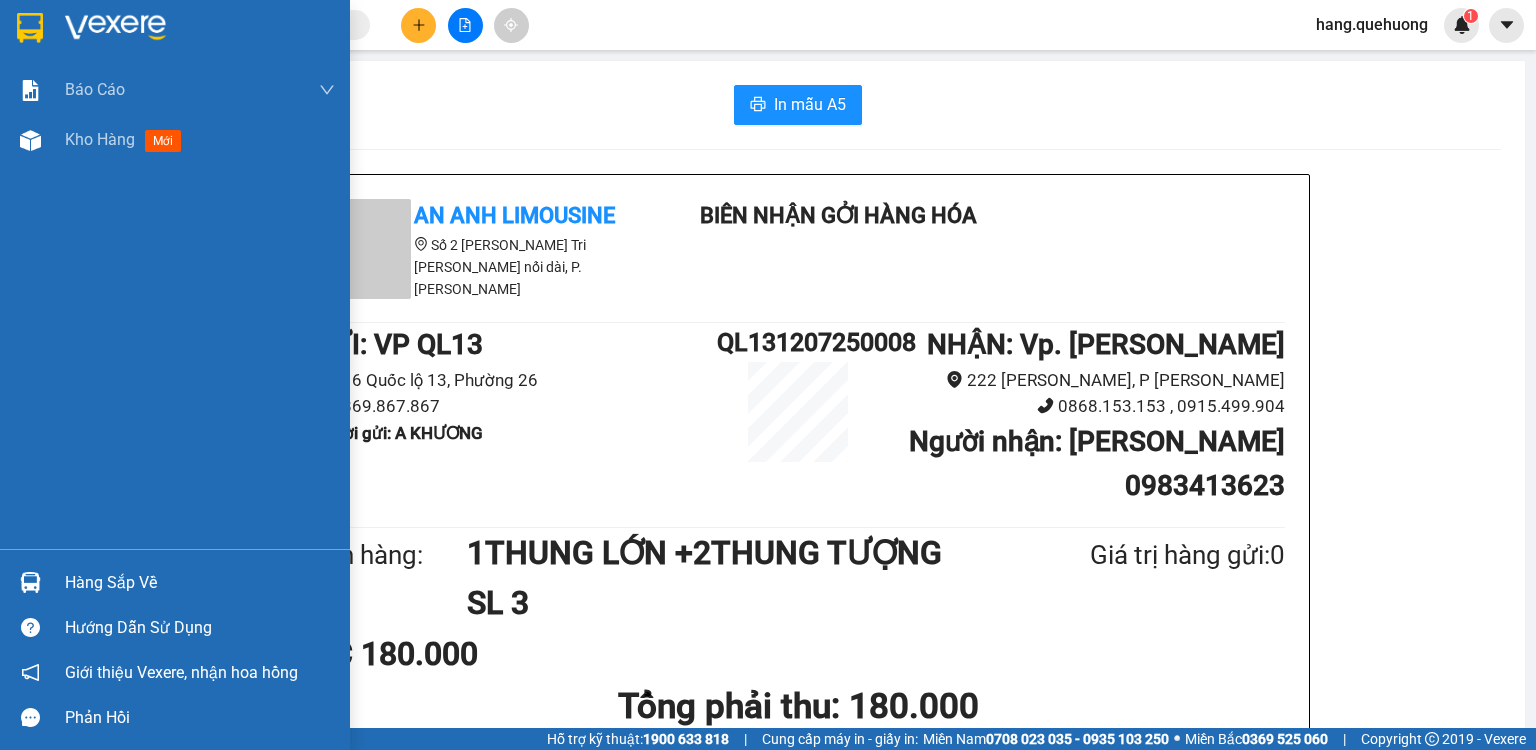 click on "Hàng sắp về" at bounding box center [200, 583] 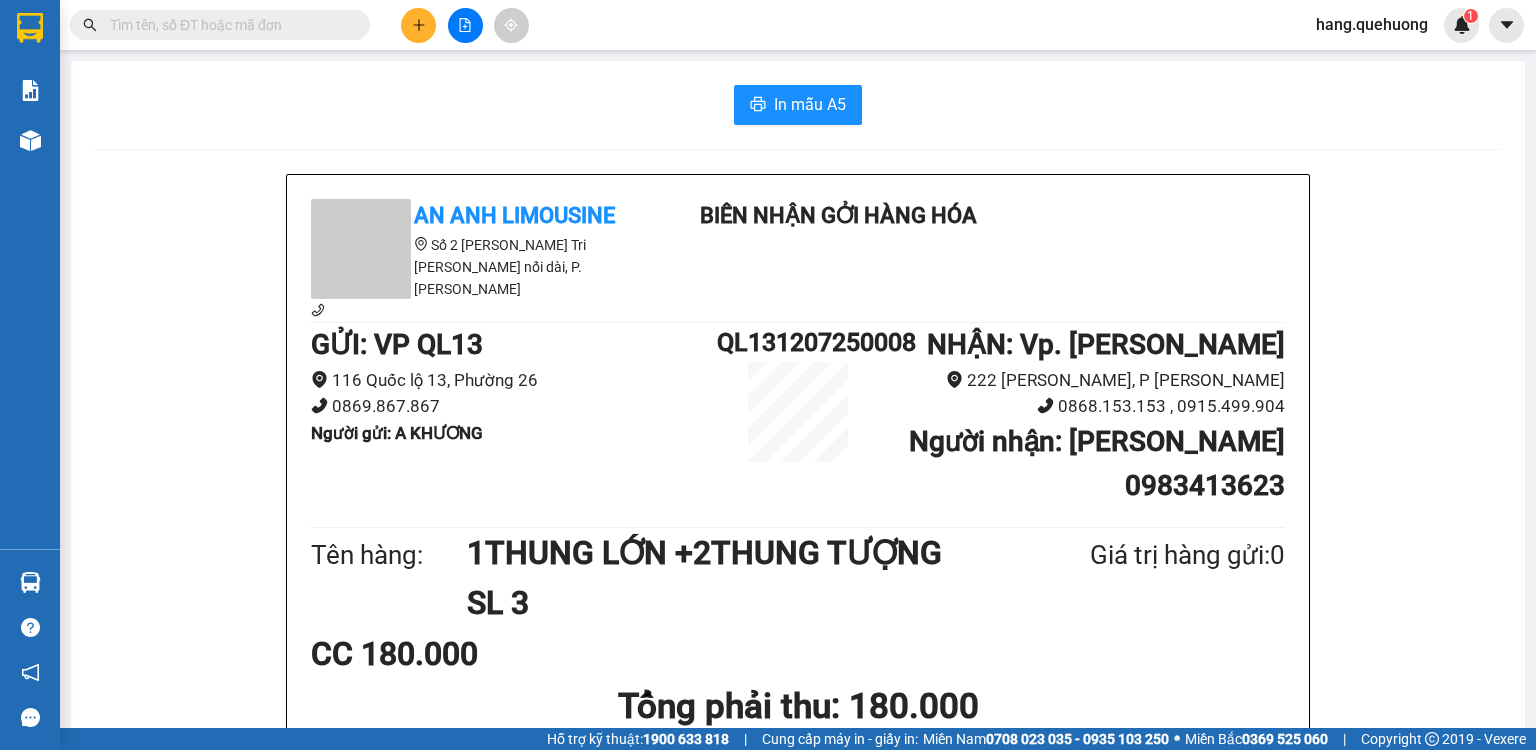 click on "Kết quả tìm kiếm ( 7244 )  Bộ lọc  Ngày tạo đơn gần nhất Mã ĐH Trạng thái Món hàng Thu hộ Tổng cước Chưa cước Người gửi VP Gửi Người nhận VP Nhận VPTC1107250020 17:55 - 11/07 Trên xe   85H-006.00 20:00  -   11/07 TÚM XANH VẢI SL:  1 60.000 0902767345 MIKA Vp. Tháp Chàm 0983624151 SANG Văn phòng Tân Phú QL131107250067 17:44 - 11/07 VP Nhận   85H-006.45 07:38 - 12/07 1 BỊ VẢI SL:  1 40.000 THƯ  VP QL13 0358574151 THƯ Vp. Phan Rang VPTC1007250038 20:55 - 10/07 Trên xe   85H-006.00 20:00  -   10/07 TÚM CHẢ SL:  1 40.000 Vp. Tháp Chàm 0919224151 HIỀN An Dương Vương VPTC0907250029 20:22 - 09/07 Trên xe   85H-006.00 20:00  -   09/07 TÚM CHẢ SL:  1 40.000 Vp. Tháp Chàm 0919224151 HIỀN An Dương Vương QL130907250039 17:39 - 09/07 Đã giao   15:37 - 10/07 1 BỊ VẢI SL:  1 50.000 VP QL13 0358574151 THƯ Vp. Phan Rang VPTC0807250031 19:31 - 08/07 Trên xe   85H-006.00 20:00  -   08/07 TÚM CHẢ SL:  1 50.000 Vp. Tháp Chàm" at bounding box center [768, 375] 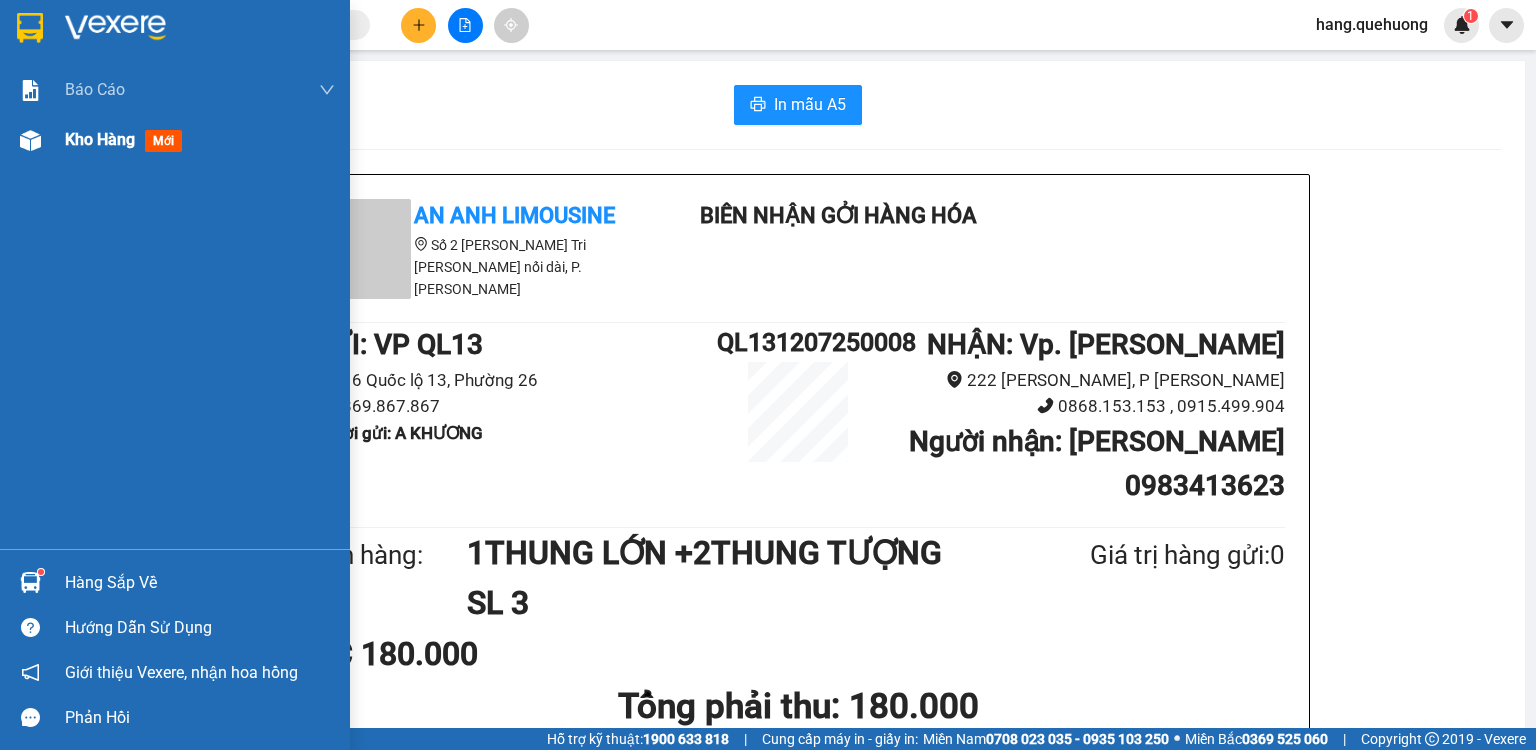 click on "Kho hàng mới" at bounding box center (200, 140) 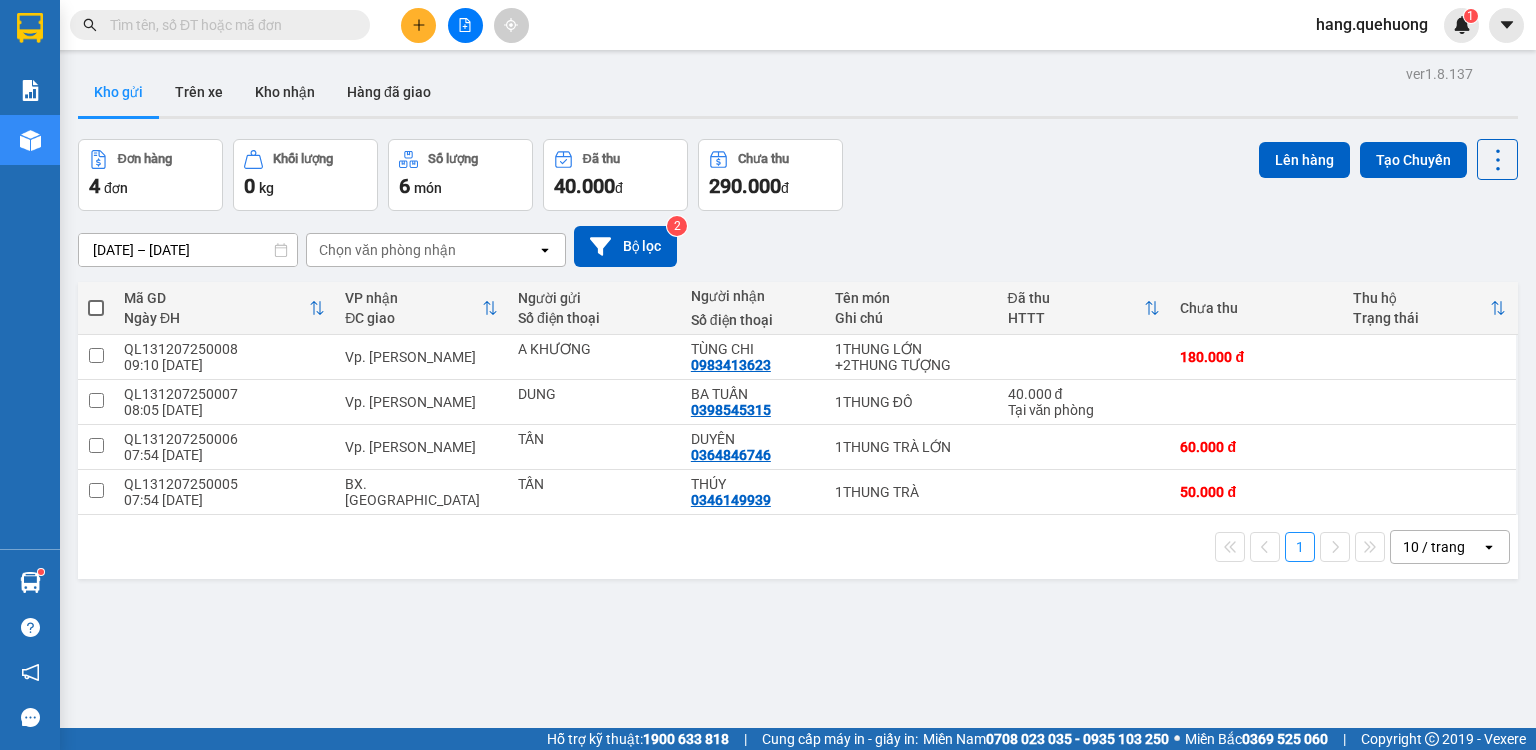 click at bounding box center (228, 25) 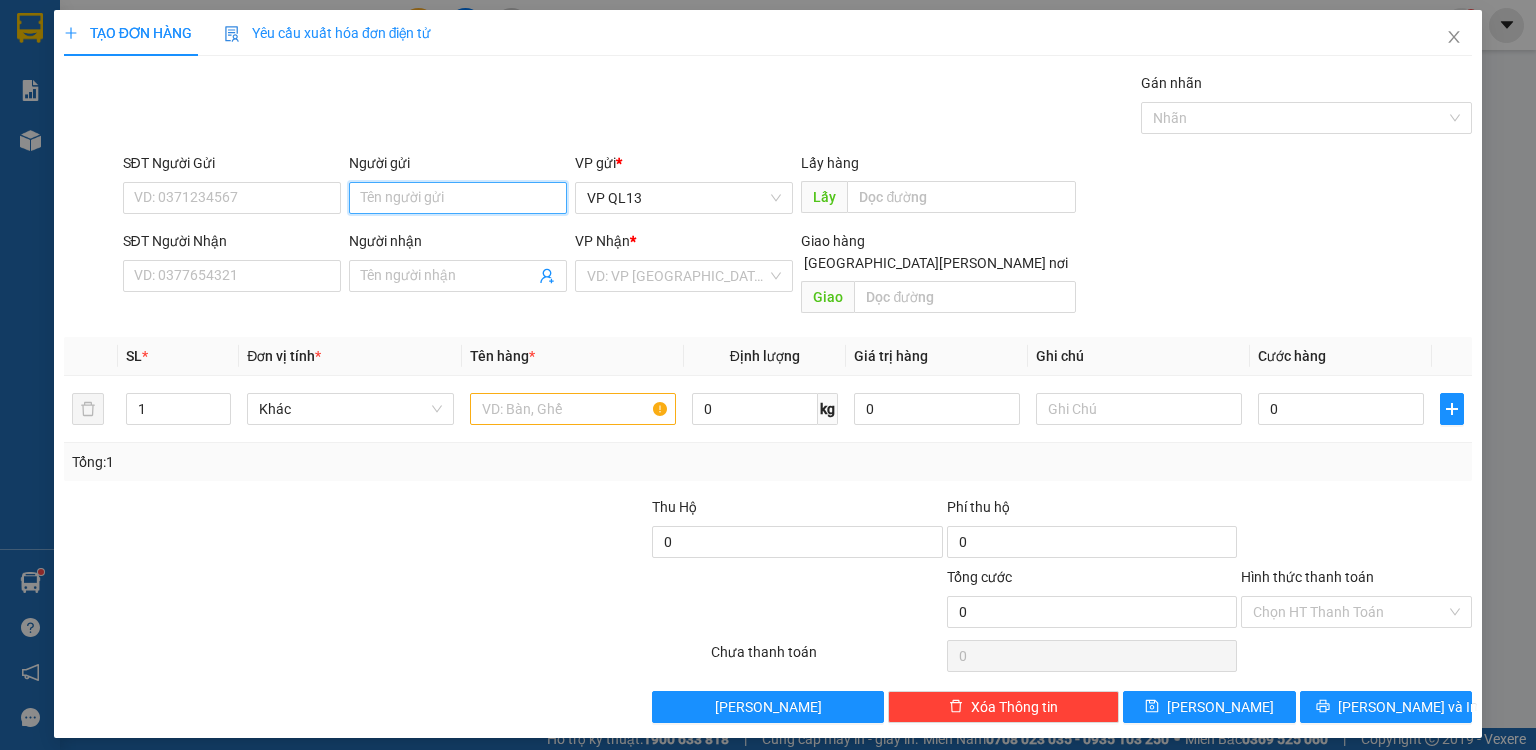 click on "Người gửi" at bounding box center (458, 198) 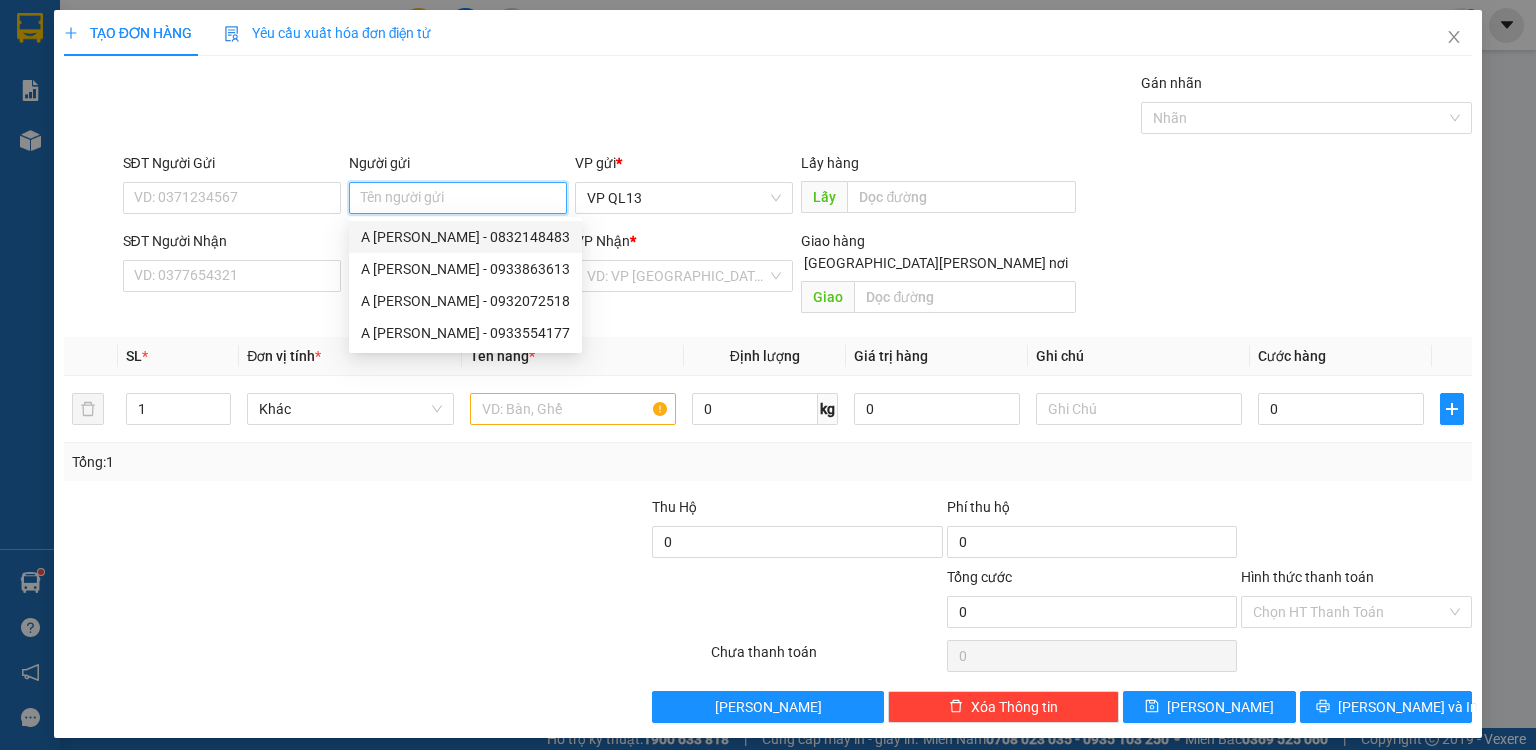 click on "Người gửi" at bounding box center [458, 198] 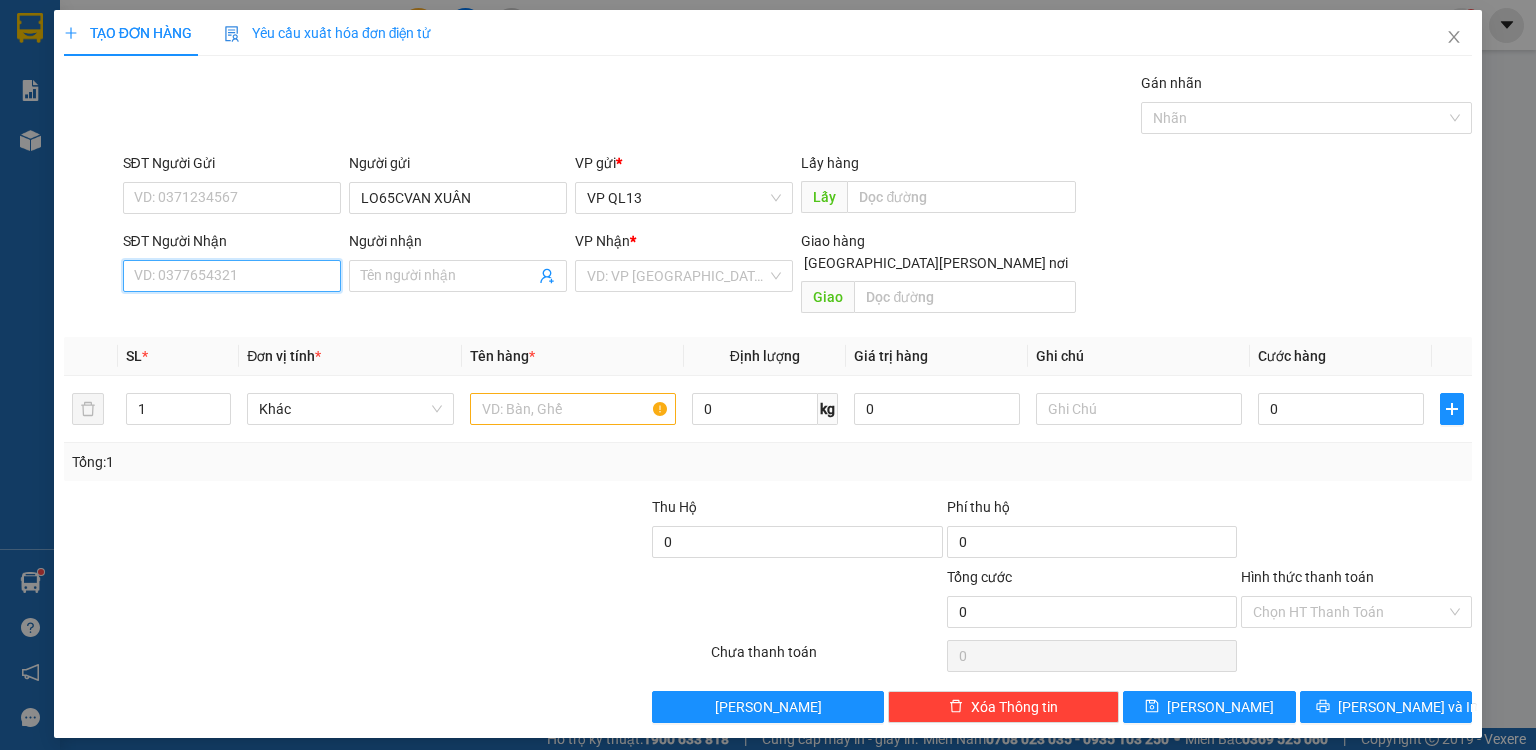 click on "SĐT Người Nhận" at bounding box center (232, 276) 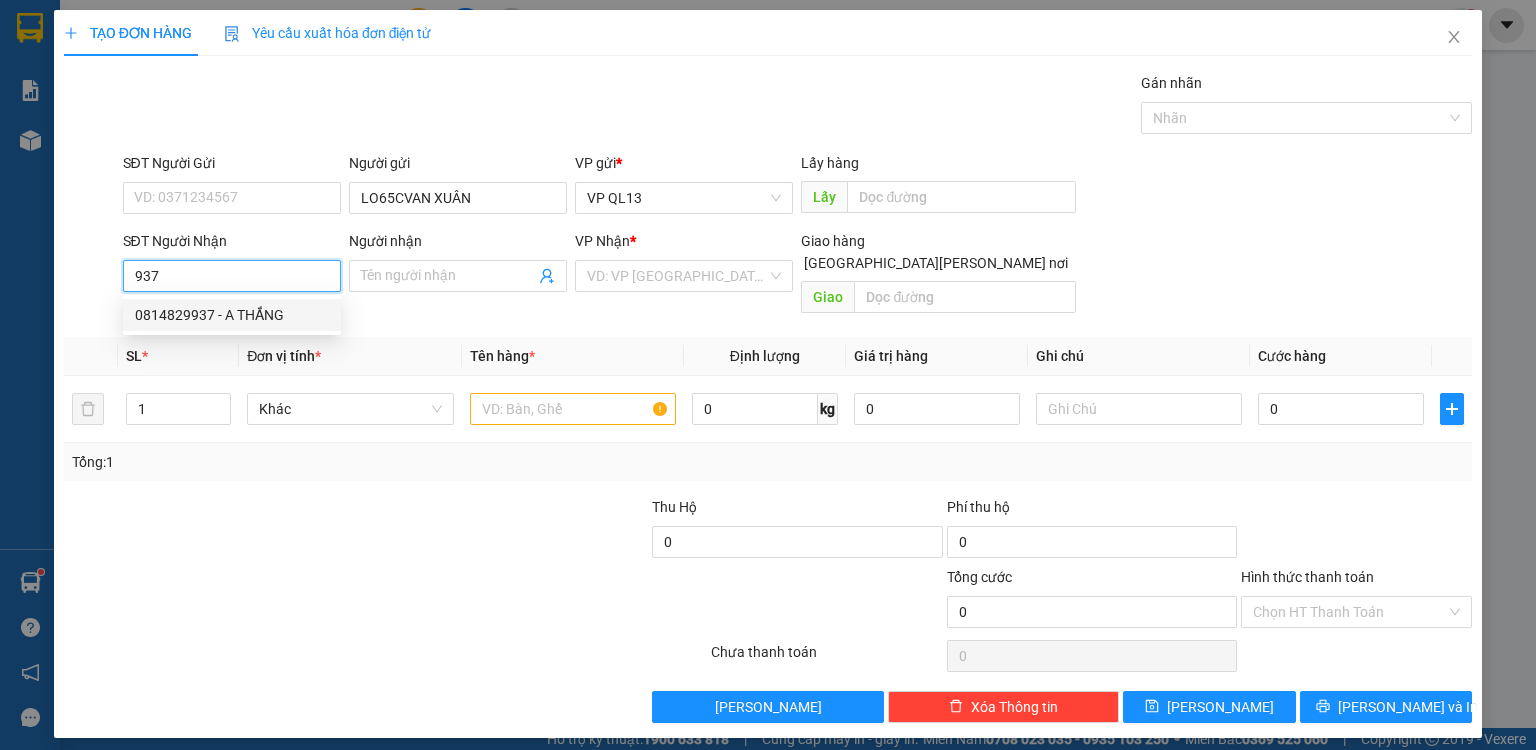 click on "0814829937 - A THẮNG" at bounding box center (232, 315) 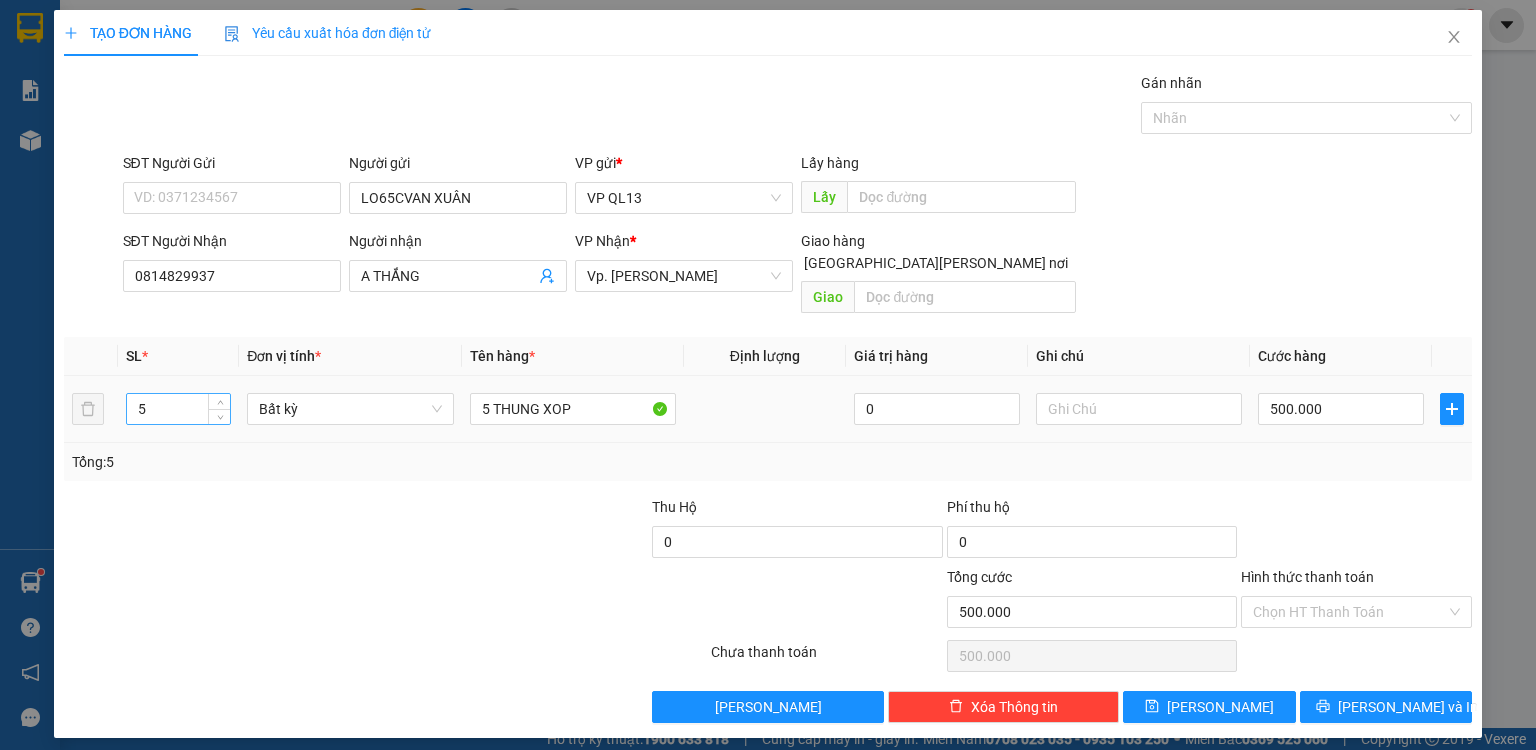 click on "5" at bounding box center (178, 409) 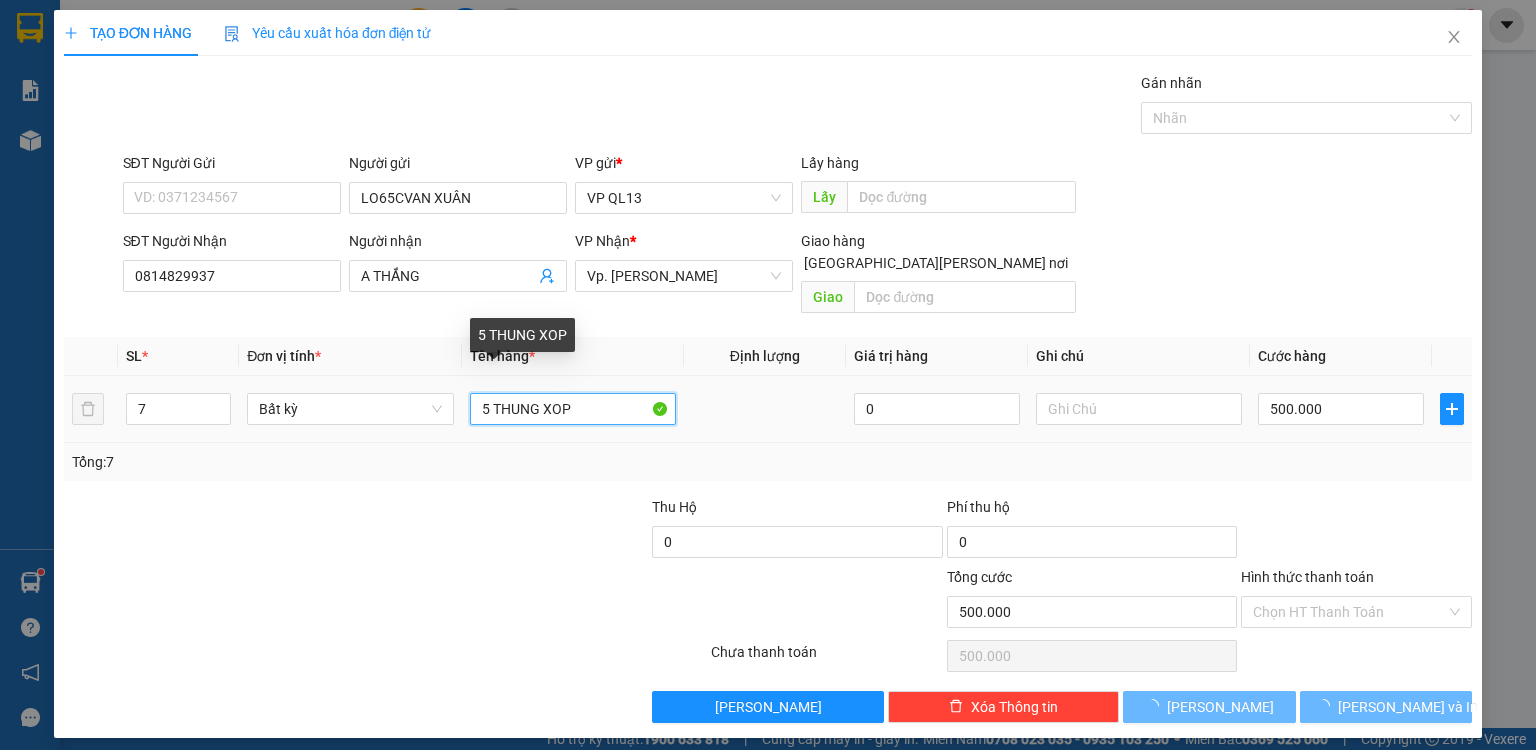 click on "5 THUNG XOP" at bounding box center [573, 409] 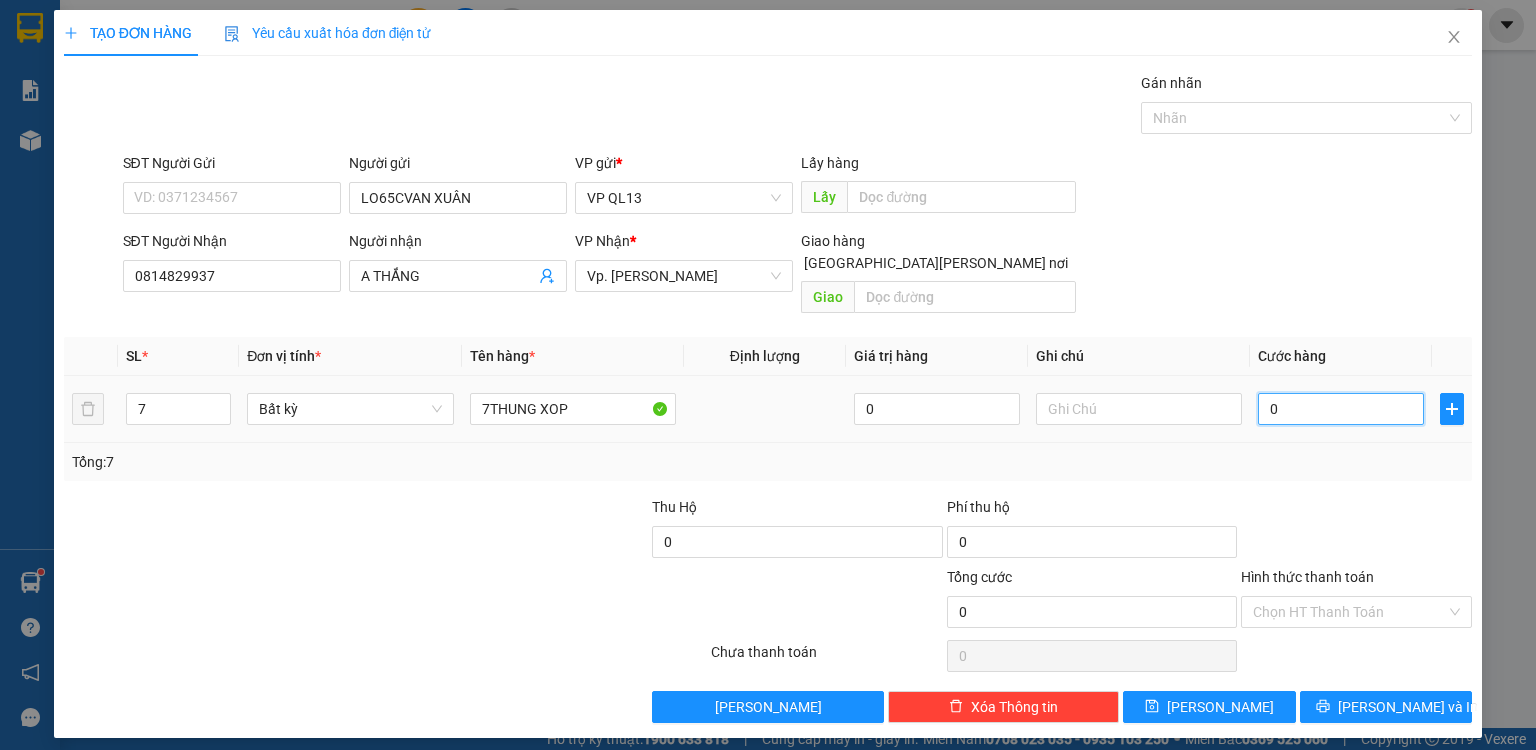 drag, startPoint x: 1308, startPoint y: 395, endPoint x: 77, endPoint y: 361, distance: 1231.4695 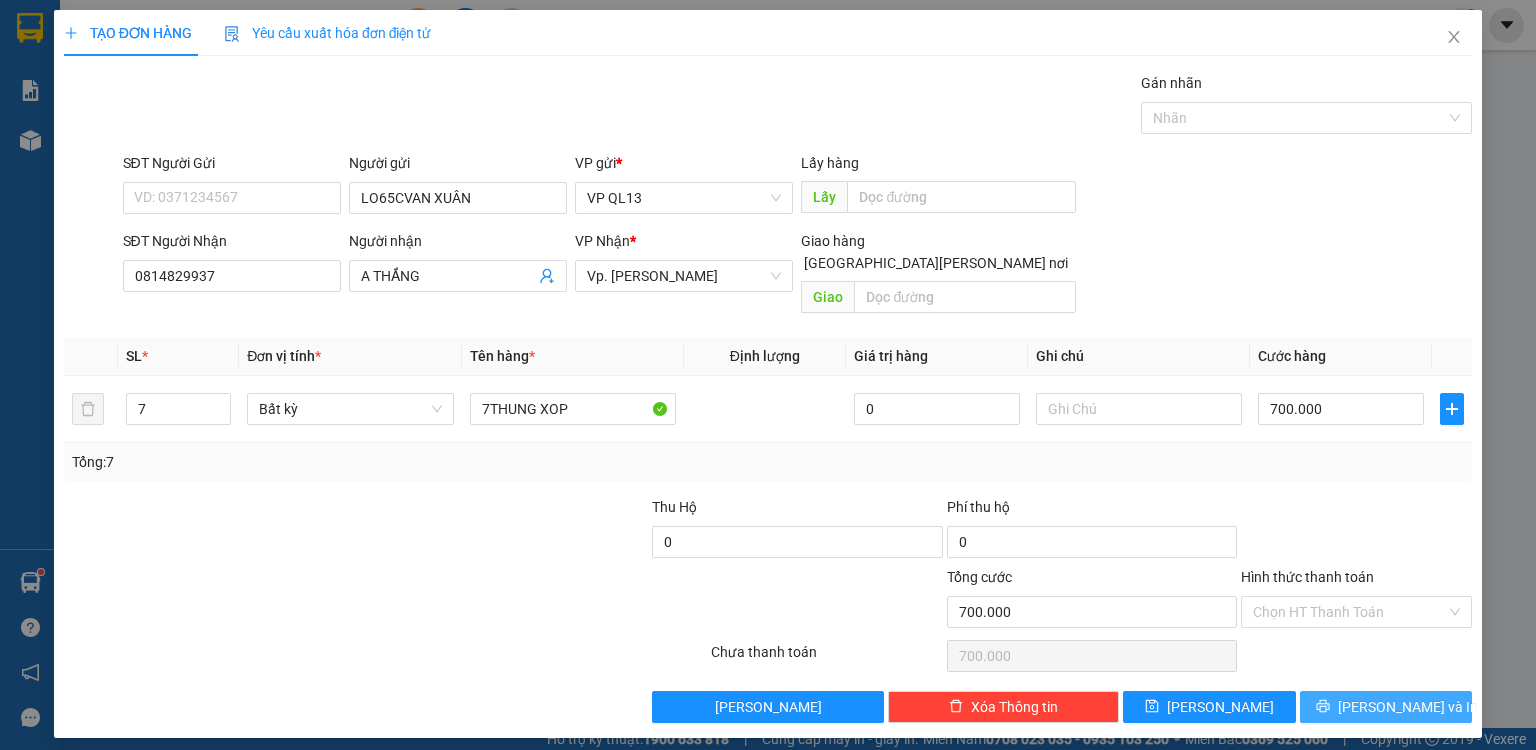 click on "[PERSON_NAME] và In" at bounding box center [1408, 707] 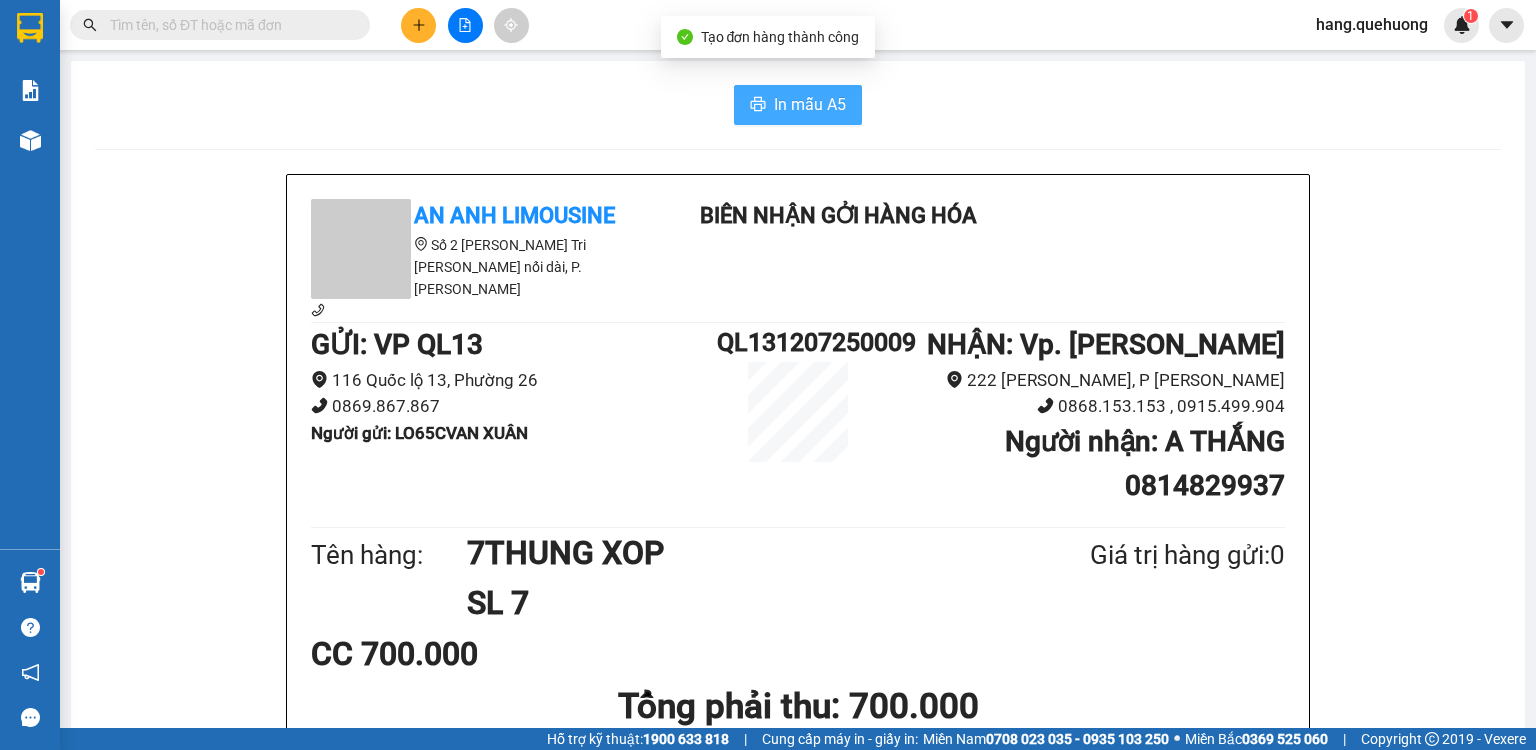 click on "In mẫu A5" at bounding box center (810, 104) 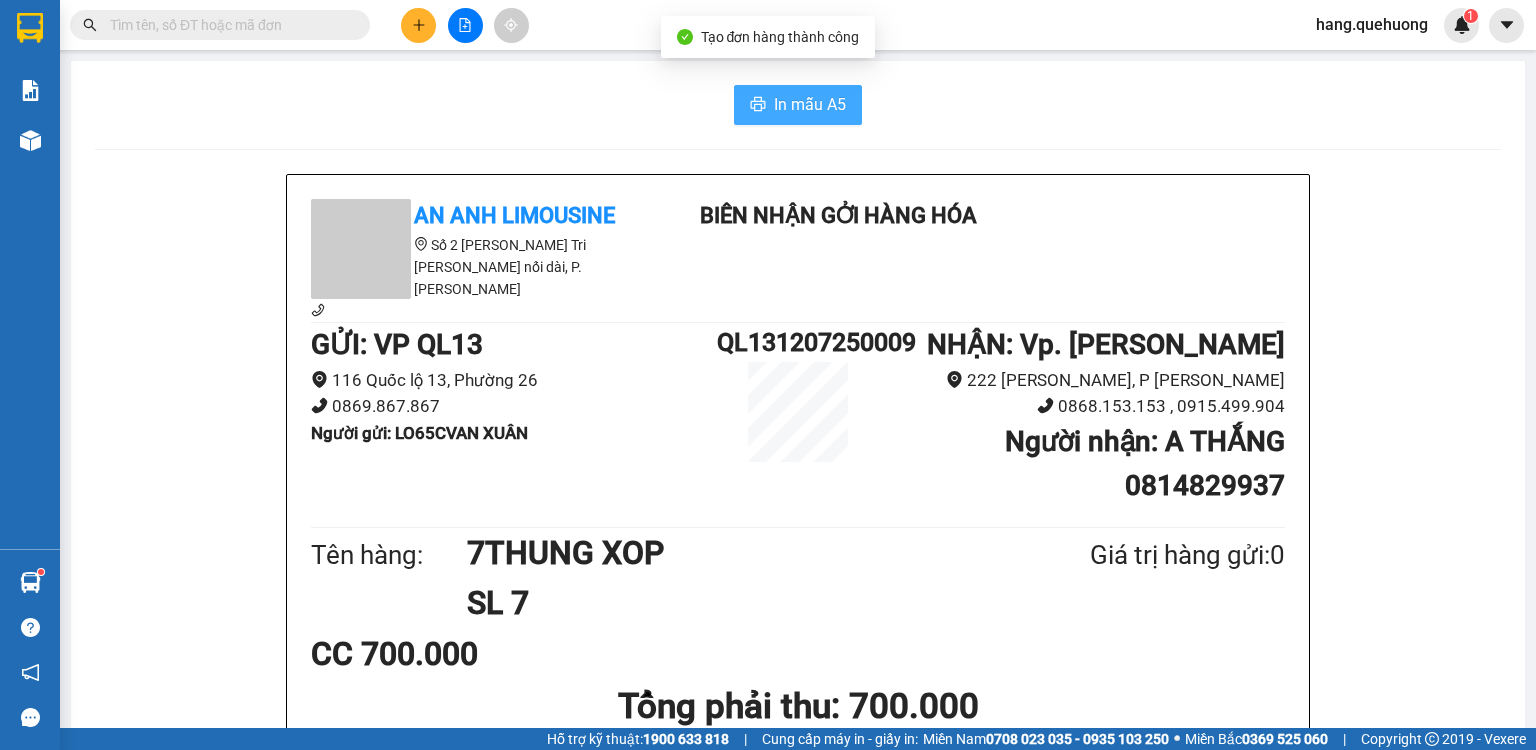 scroll, scrollTop: 0, scrollLeft: 0, axis: both 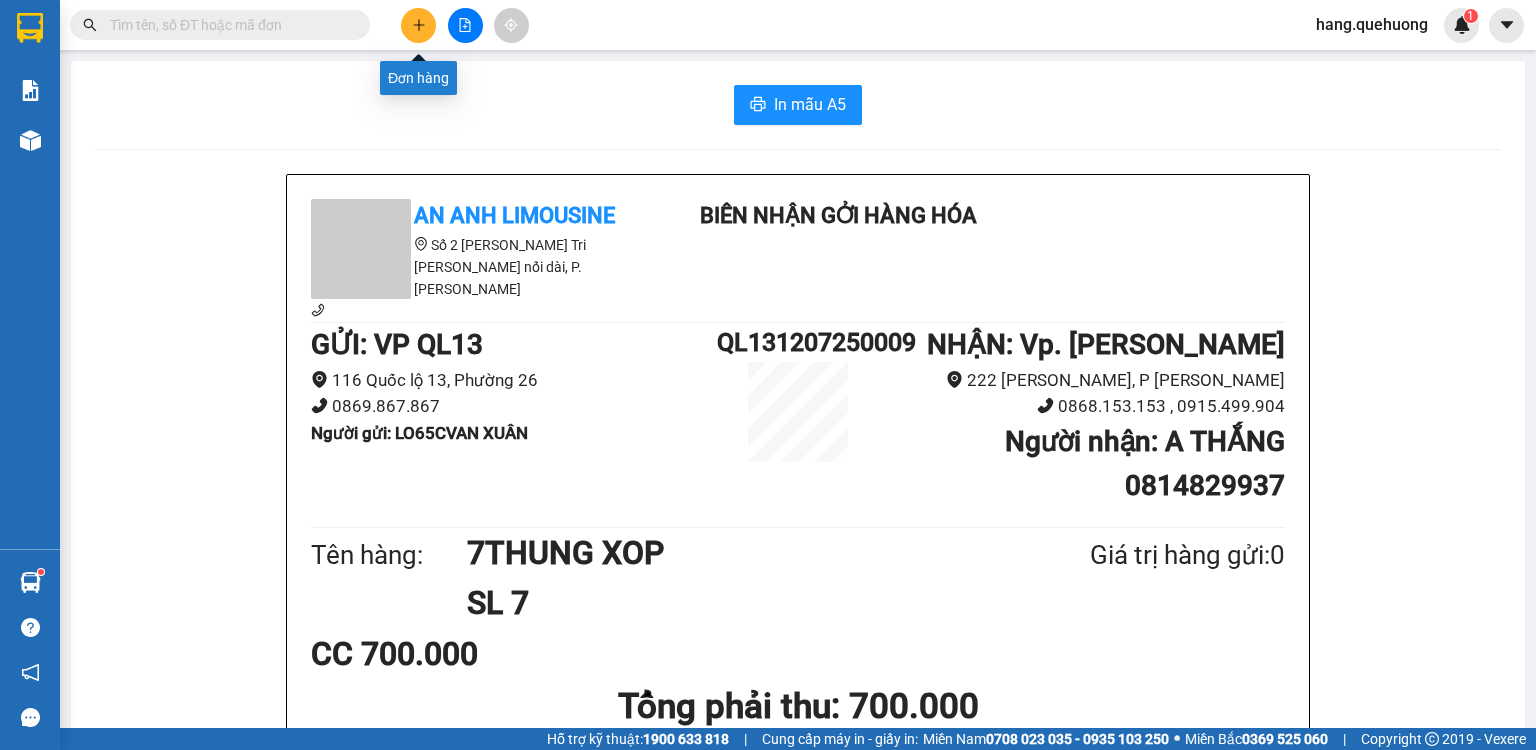click at bounding box center [418, 25] 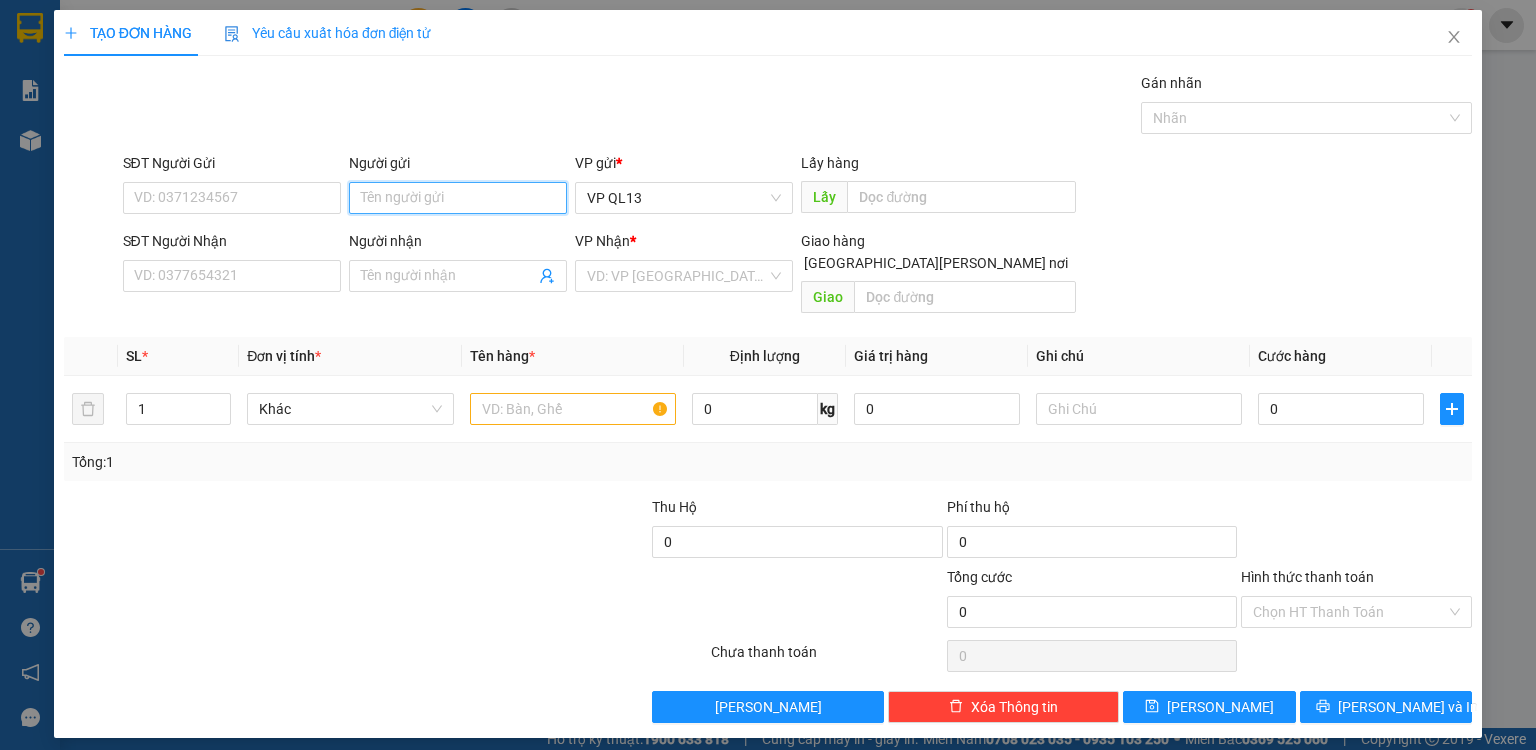 click on "Người gửi" at bounding box center [458, 198] 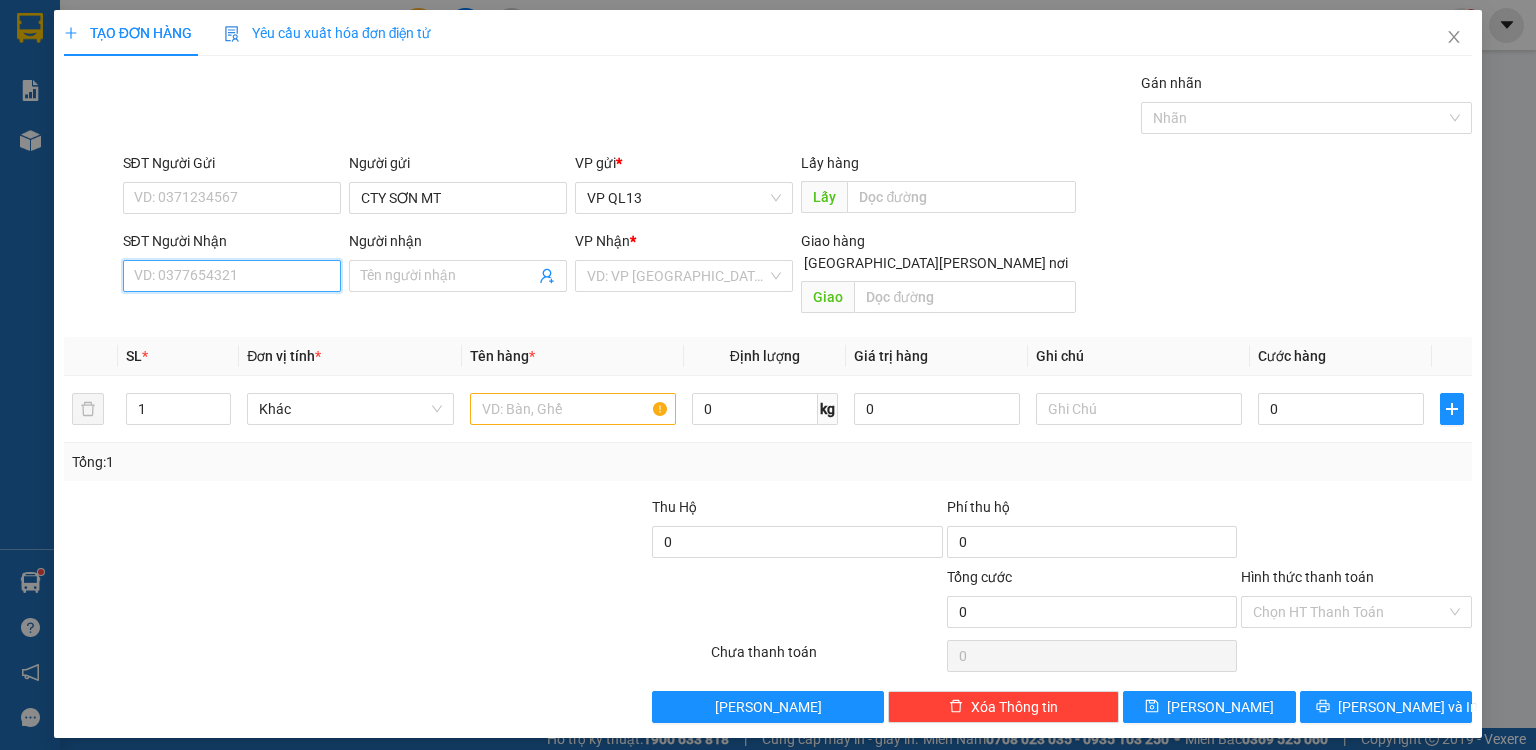 click on "SĐT Người Nhận" at bounding box center [232, 276] 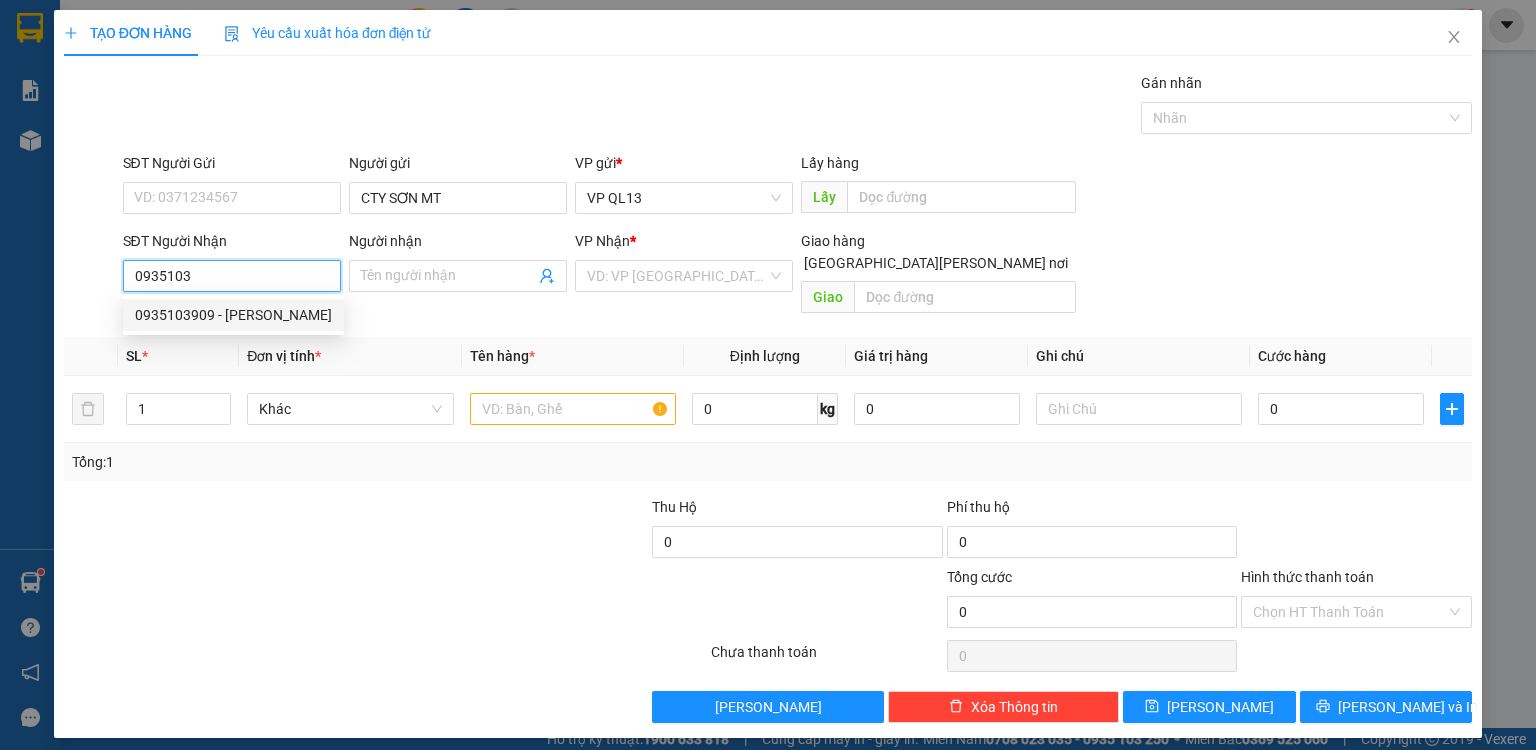 click on "0935103909 - VÀNG" at bounding box center [233, 315] 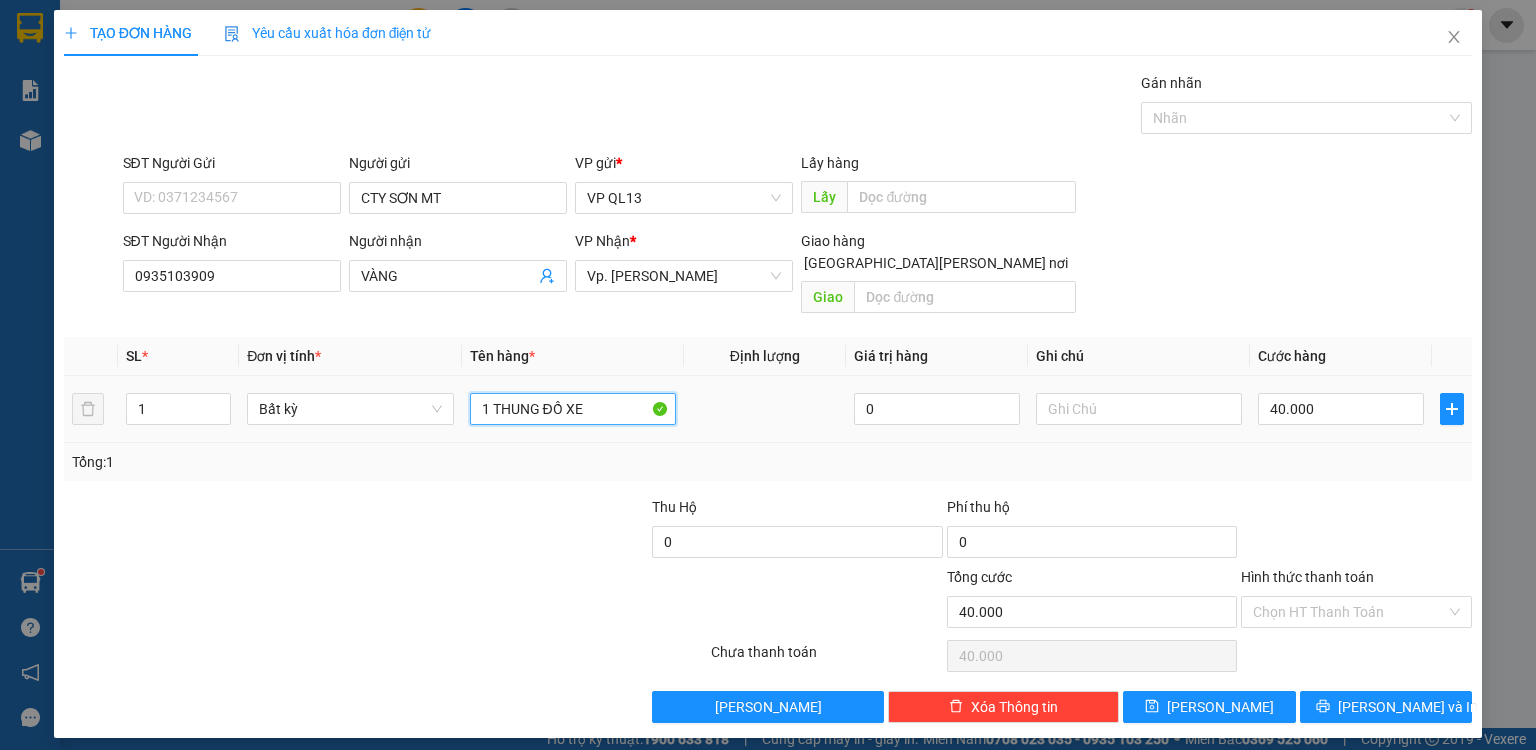 click on "1 THUNG ĐỒ XE" at bounding box center (573, 409) 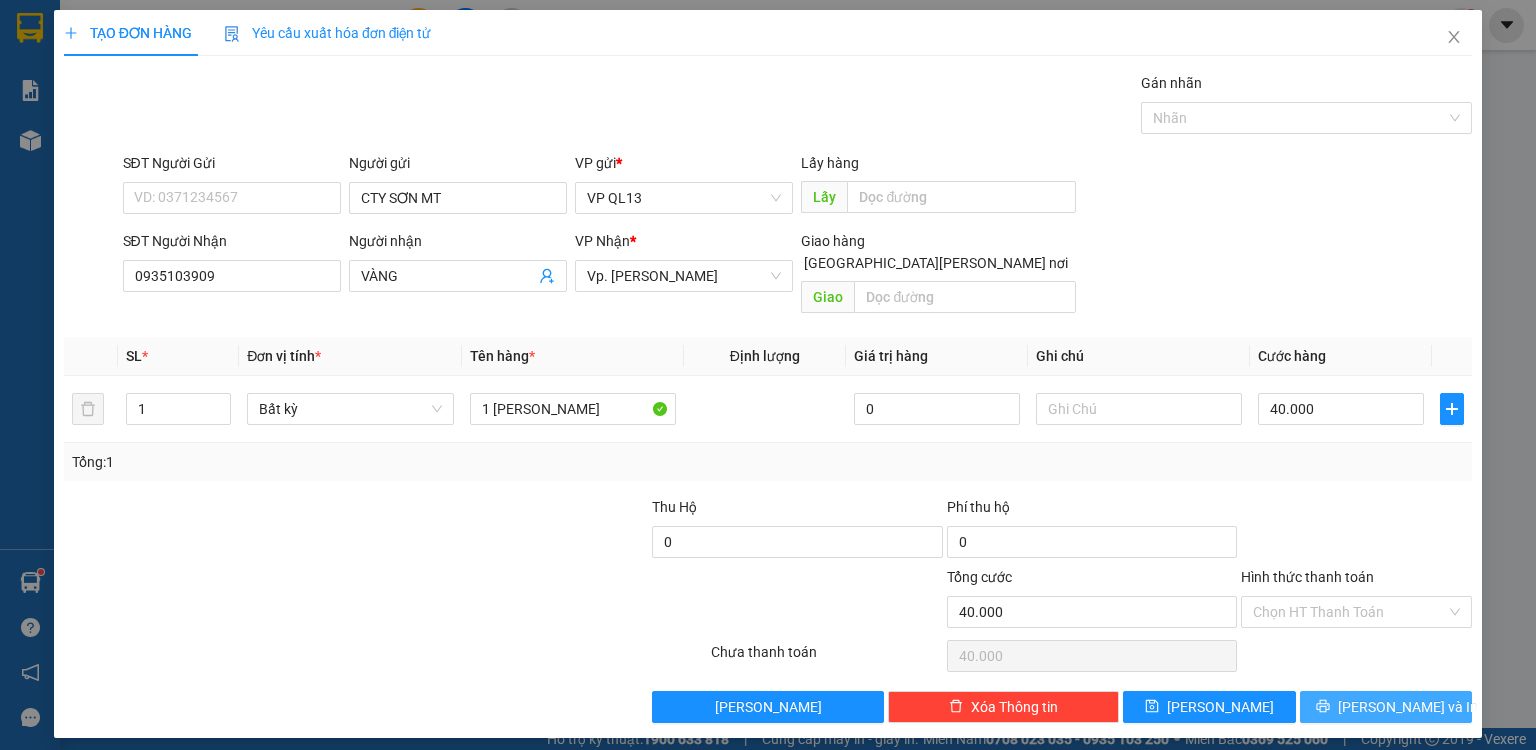 click 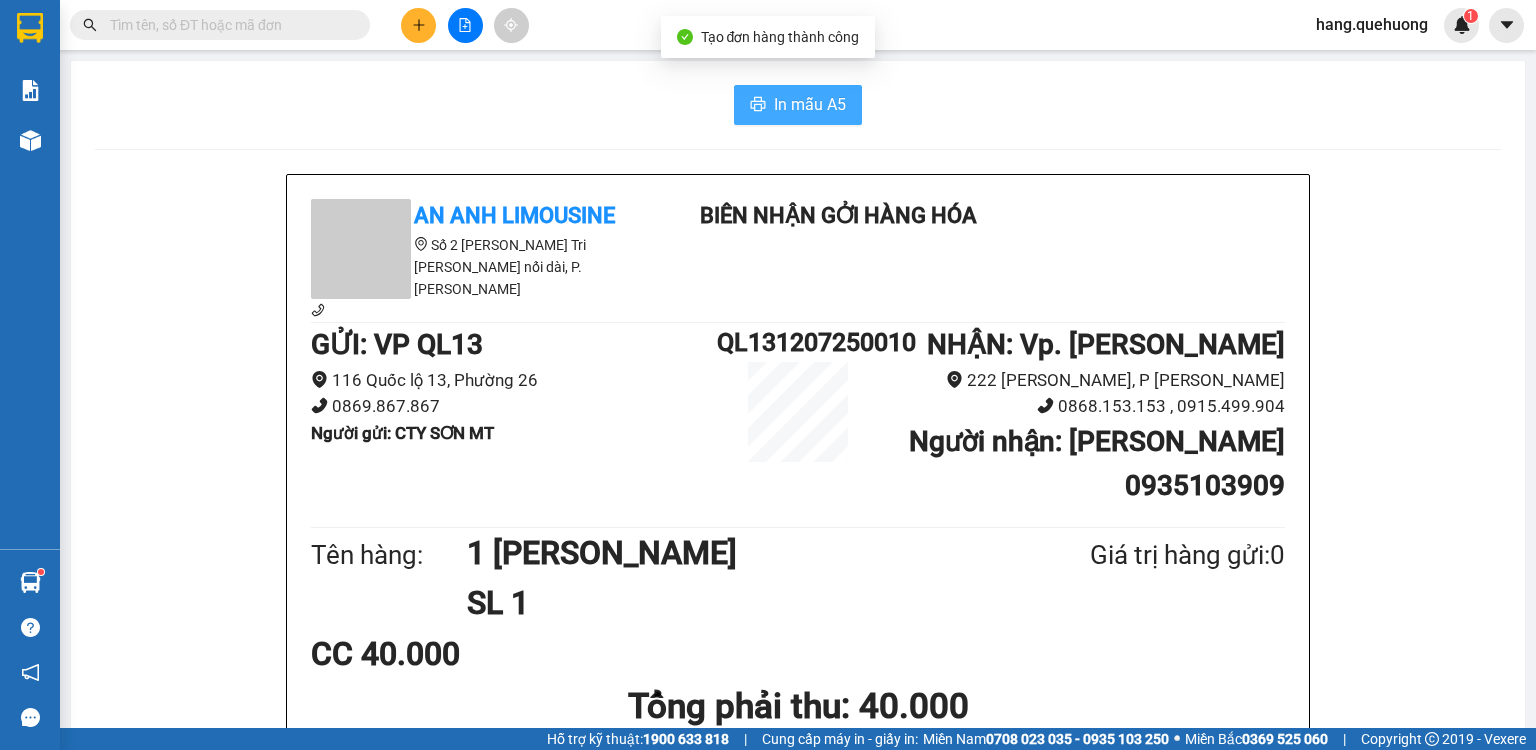 drag, startPoint x: 772, startPoint y: 101, endPoint x: 808, endPoint y: 191, distance: 96.93297 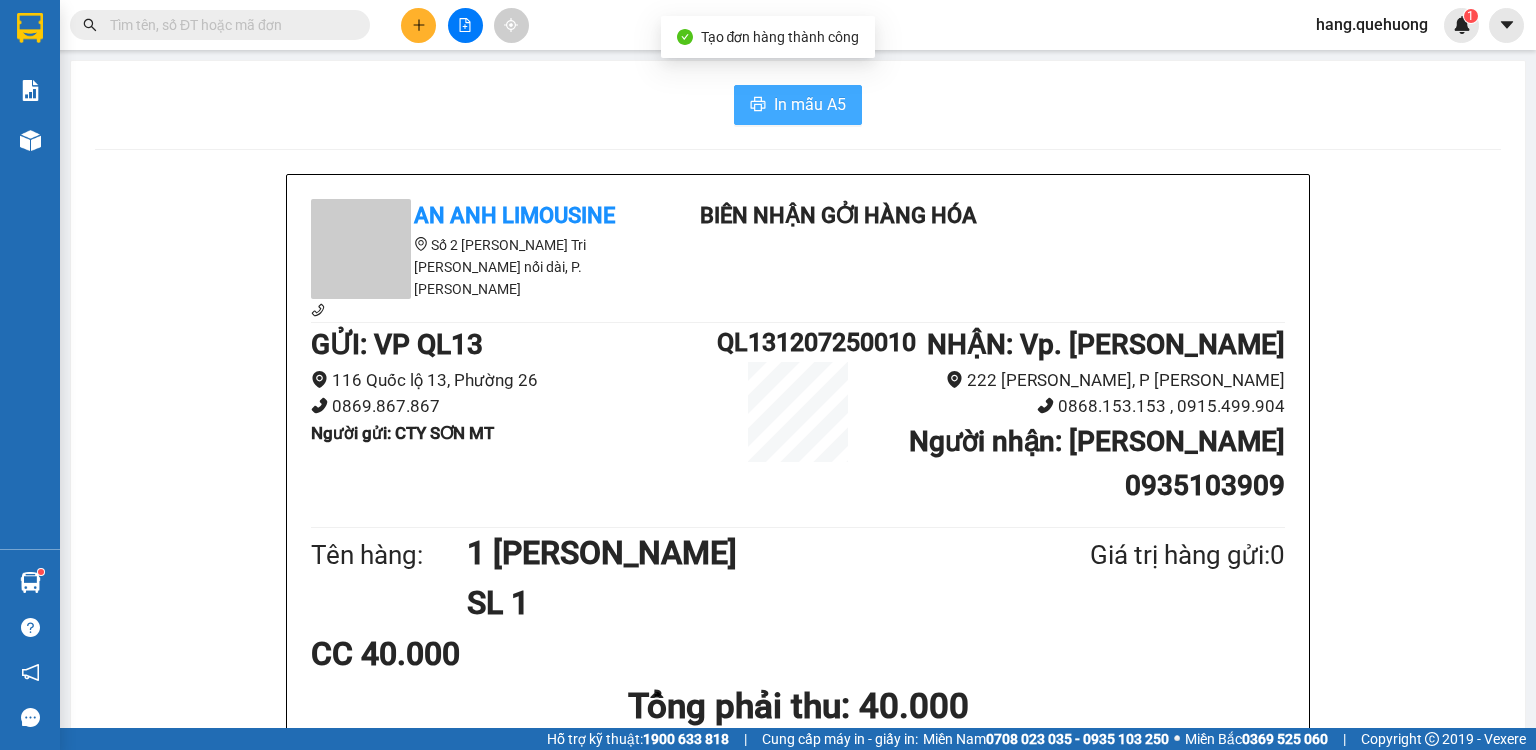 scroll, scrollTop: 0, scrollLeft: 0, axis: both 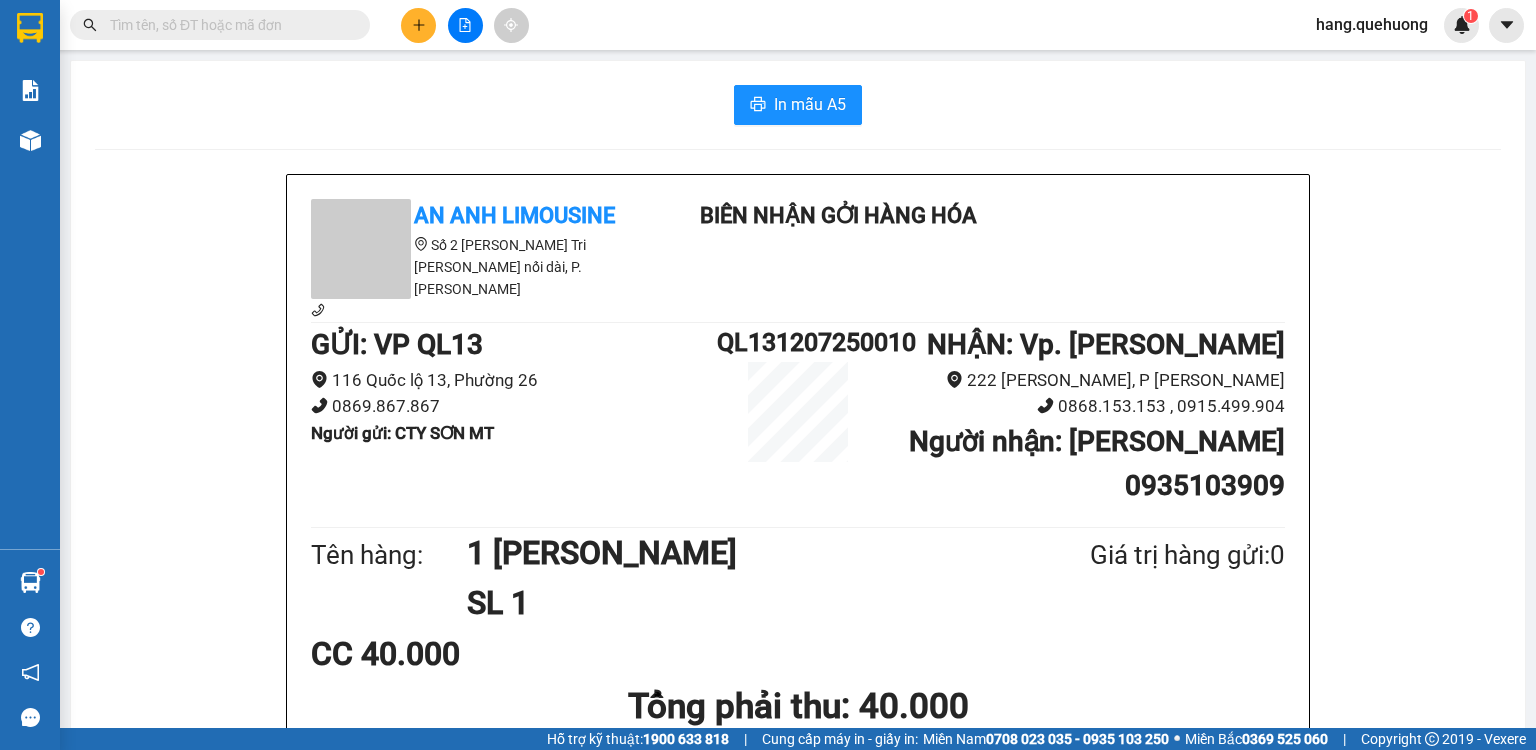 click at bounding box center (228, 25) 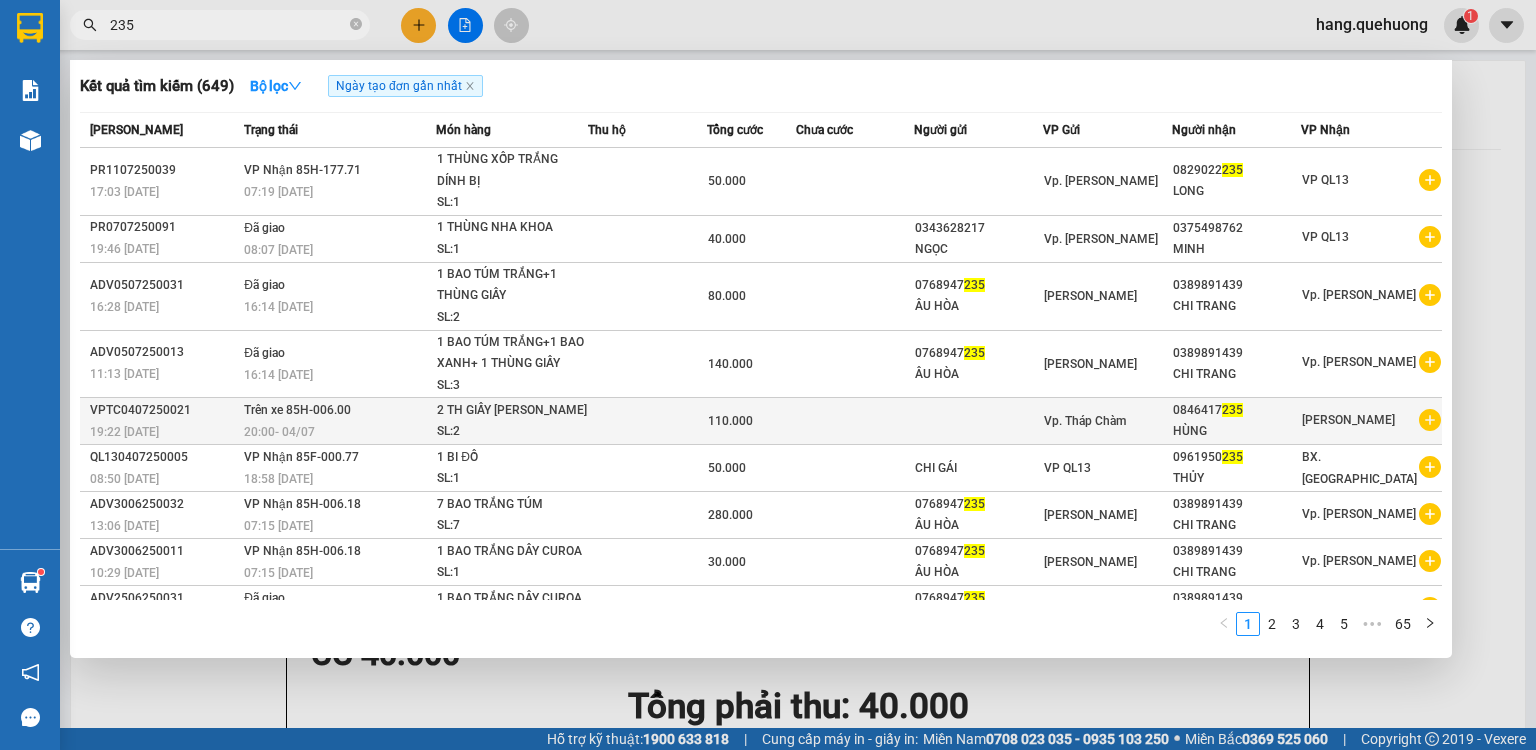 click at bounding box center [855, 421] 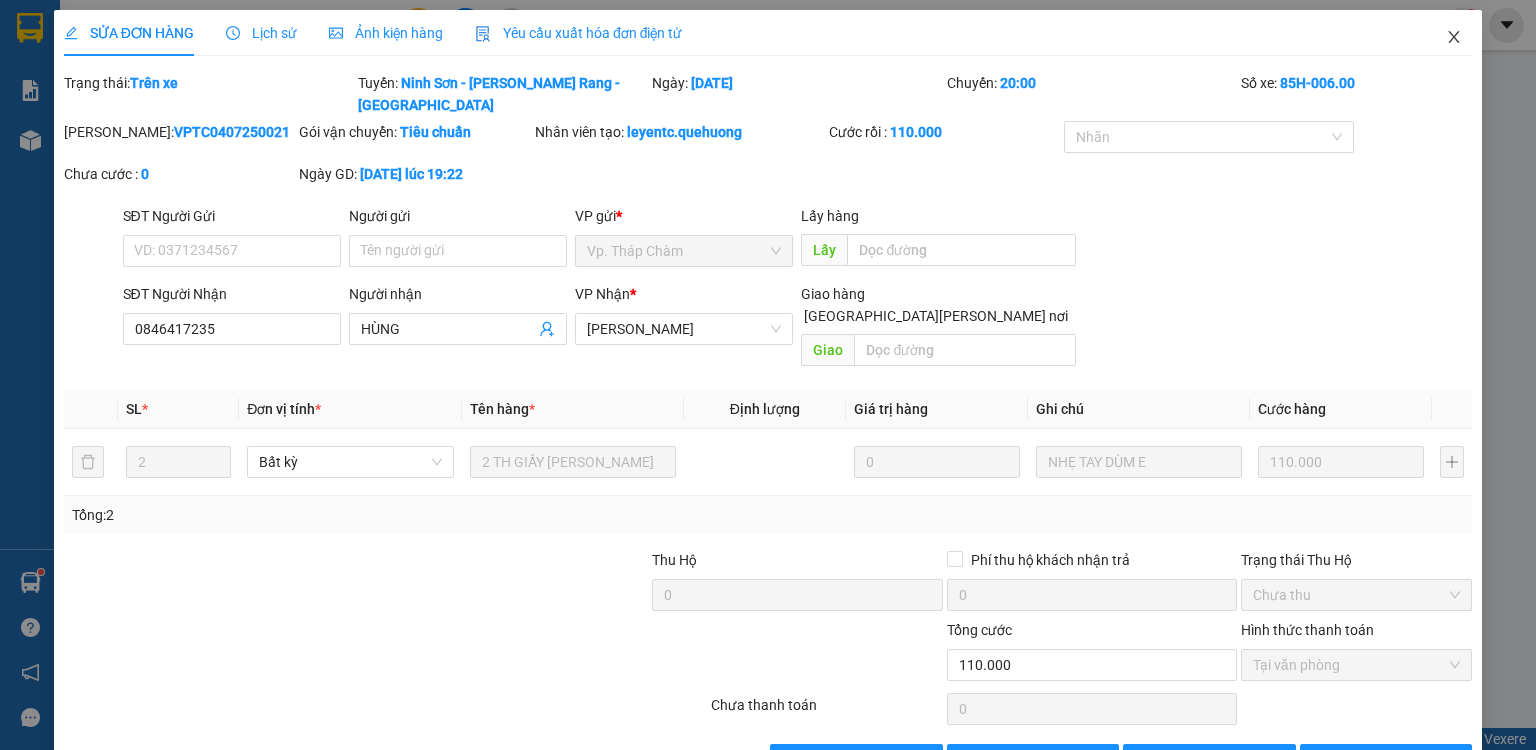 click 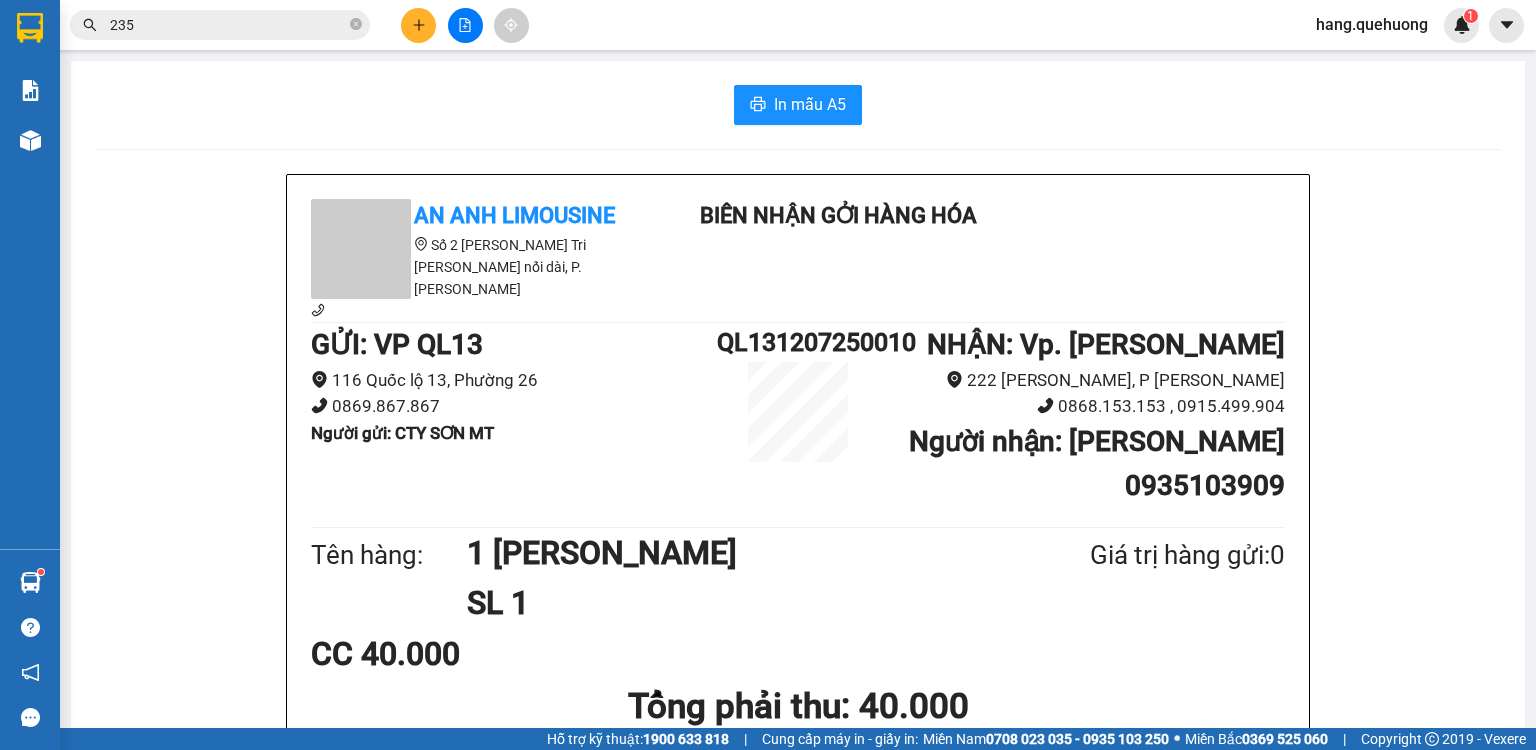 click on "235" at bounding box center (228, 25) 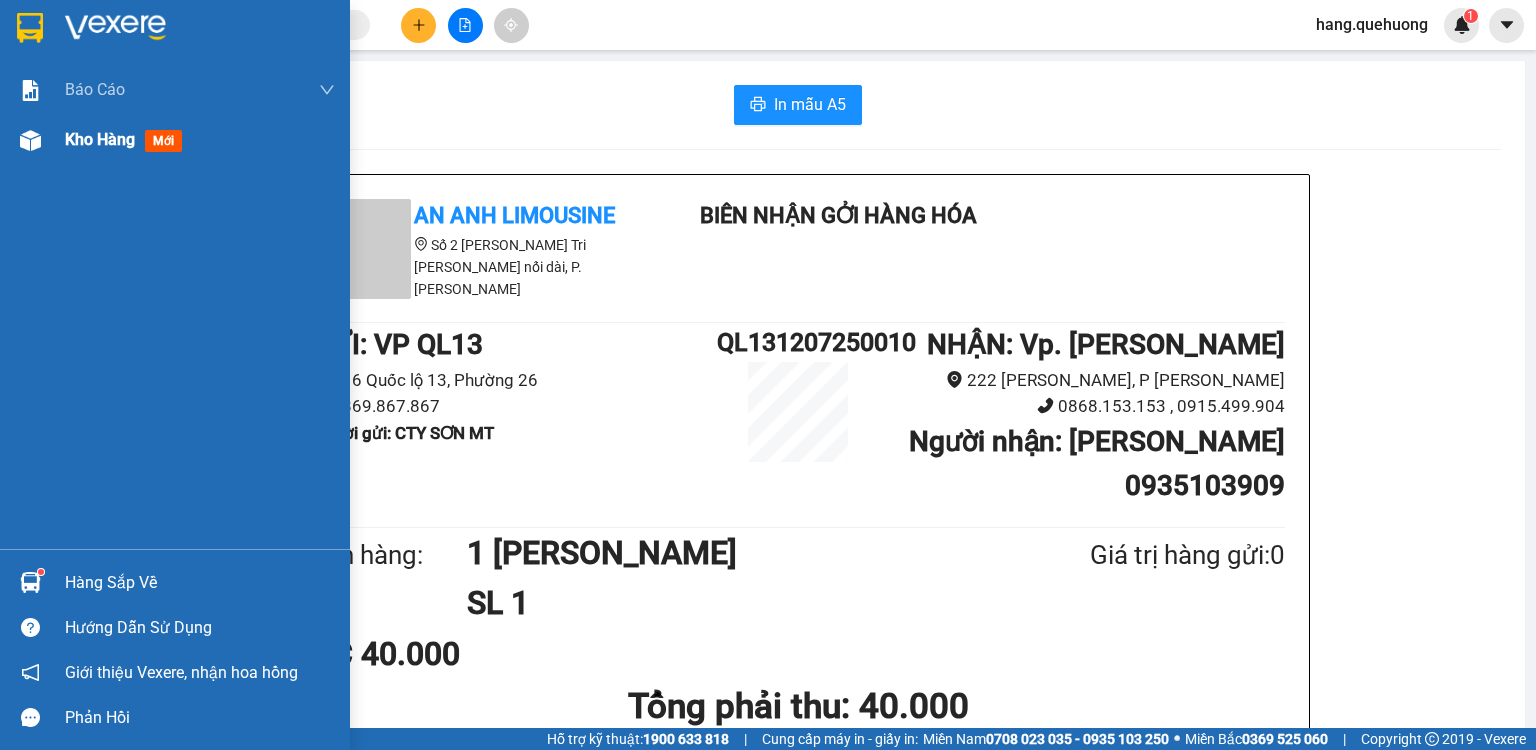click on "Kho hàng mới" at bounding box center (127, 139) 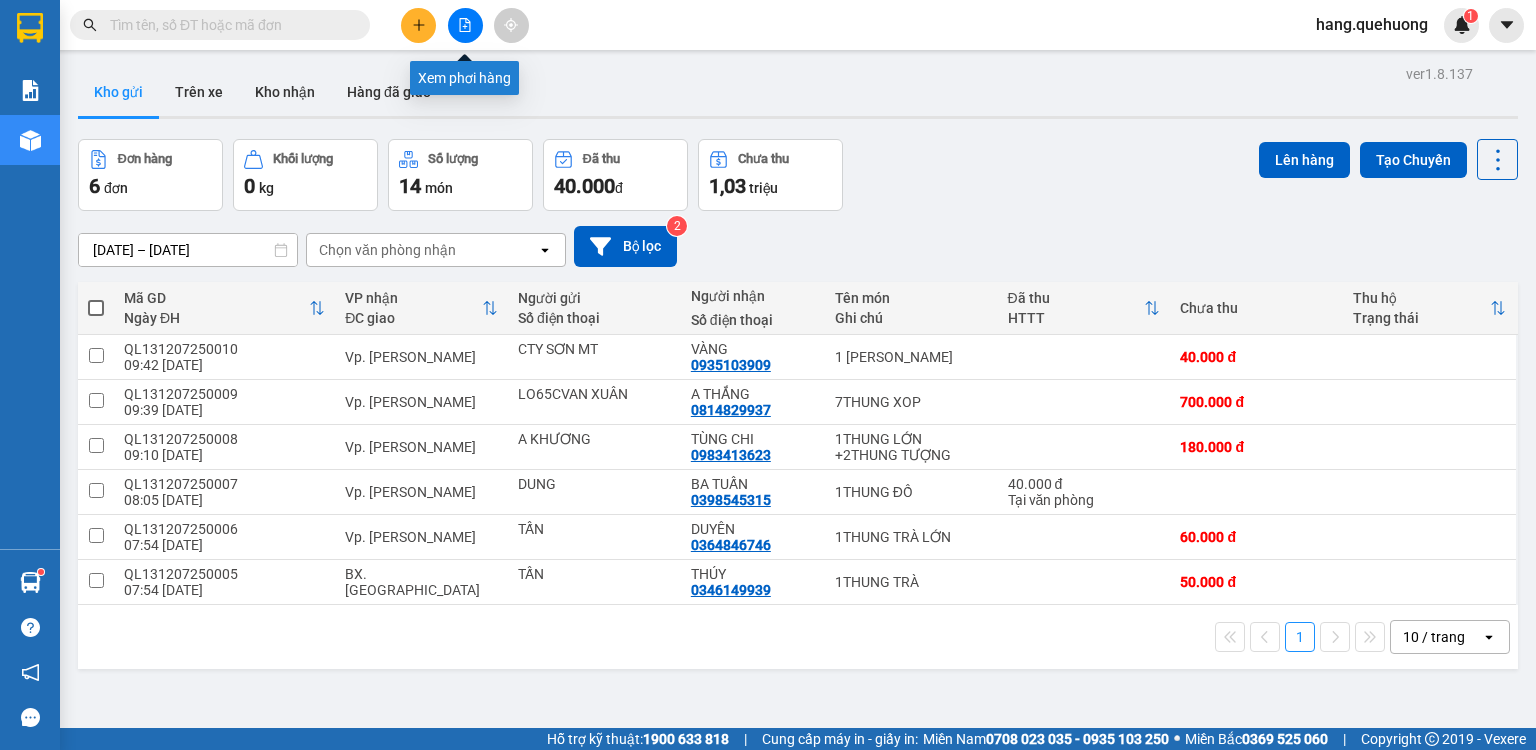 click 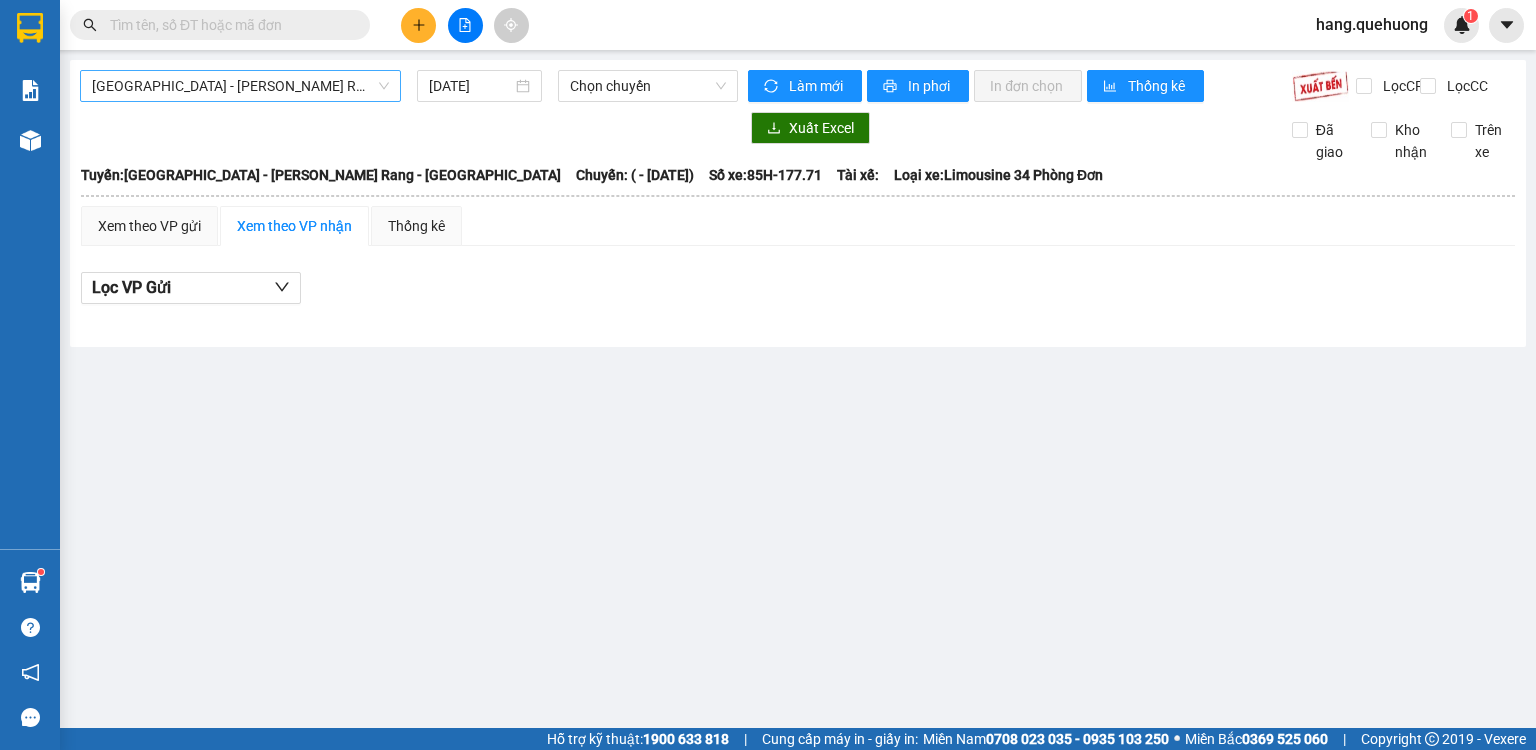 click on "[GEOGRAPHIC_DATA] - Phan Rang - [GEOGRAPHIC_DATA]" at bounding box center (240, 86) 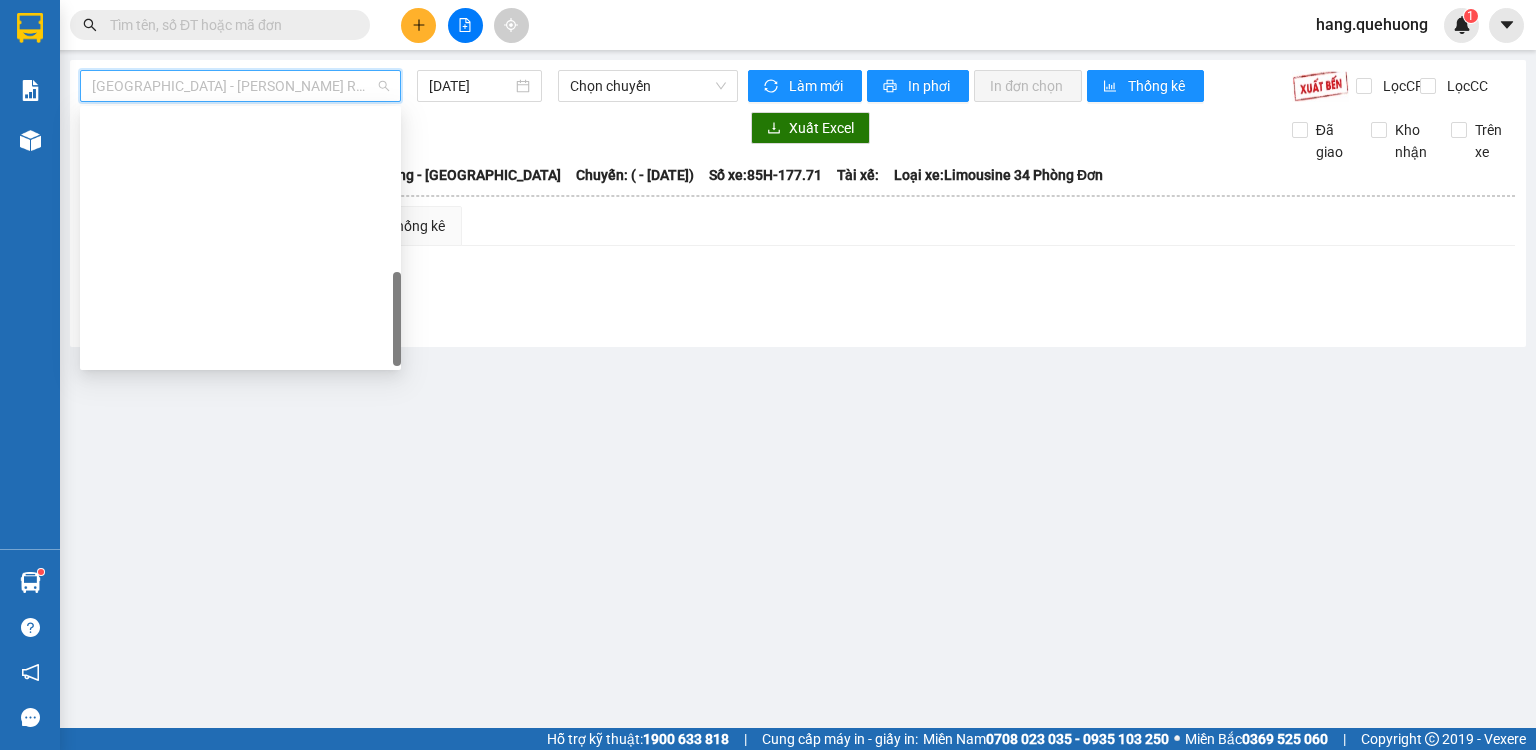 click on "Miền Tây - [GEOGRAPHIC_DATA] - [GEOGRAPHIC_DATA]" at bounding box center [240, 830] 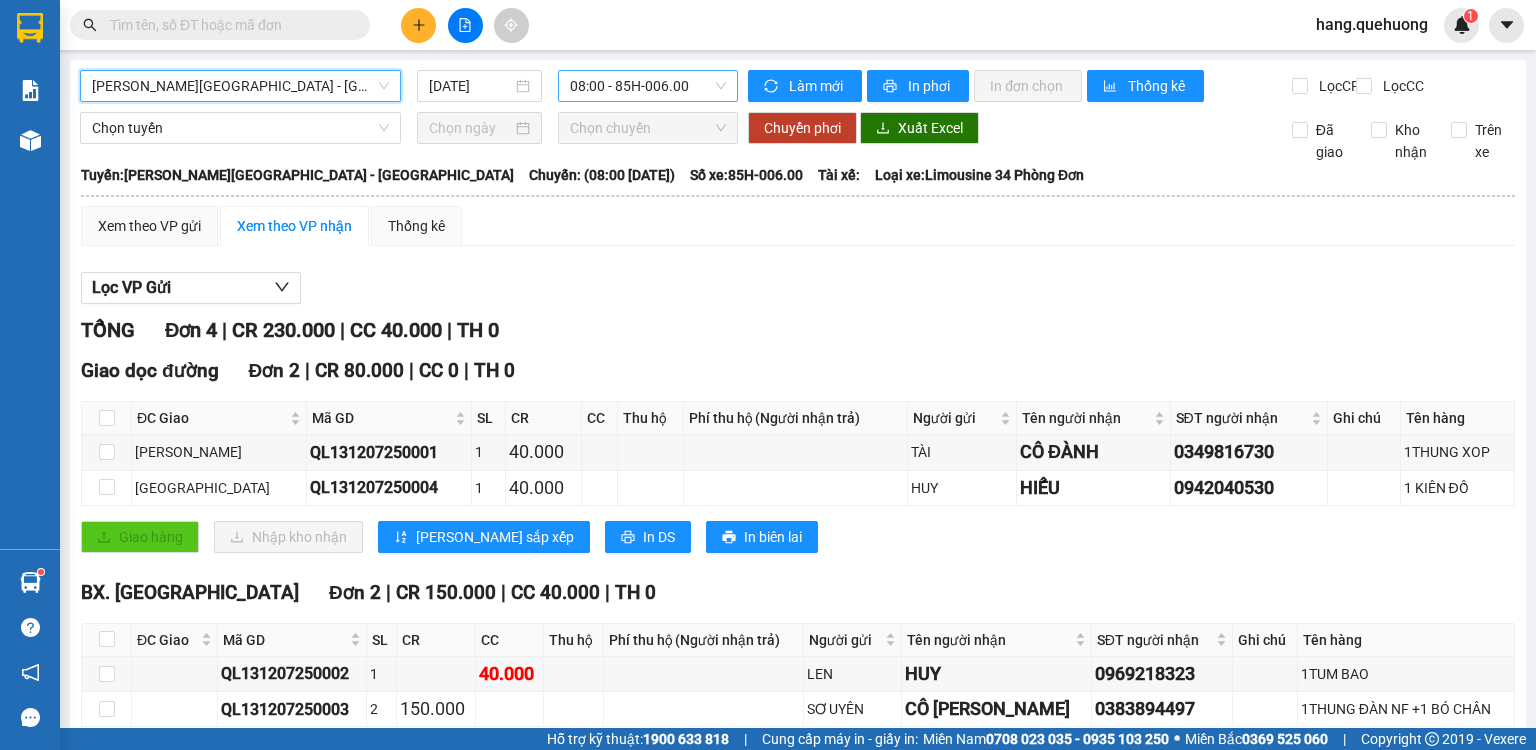 click on "08:00     - 85H-006.00" at bounding box center [648, 86] 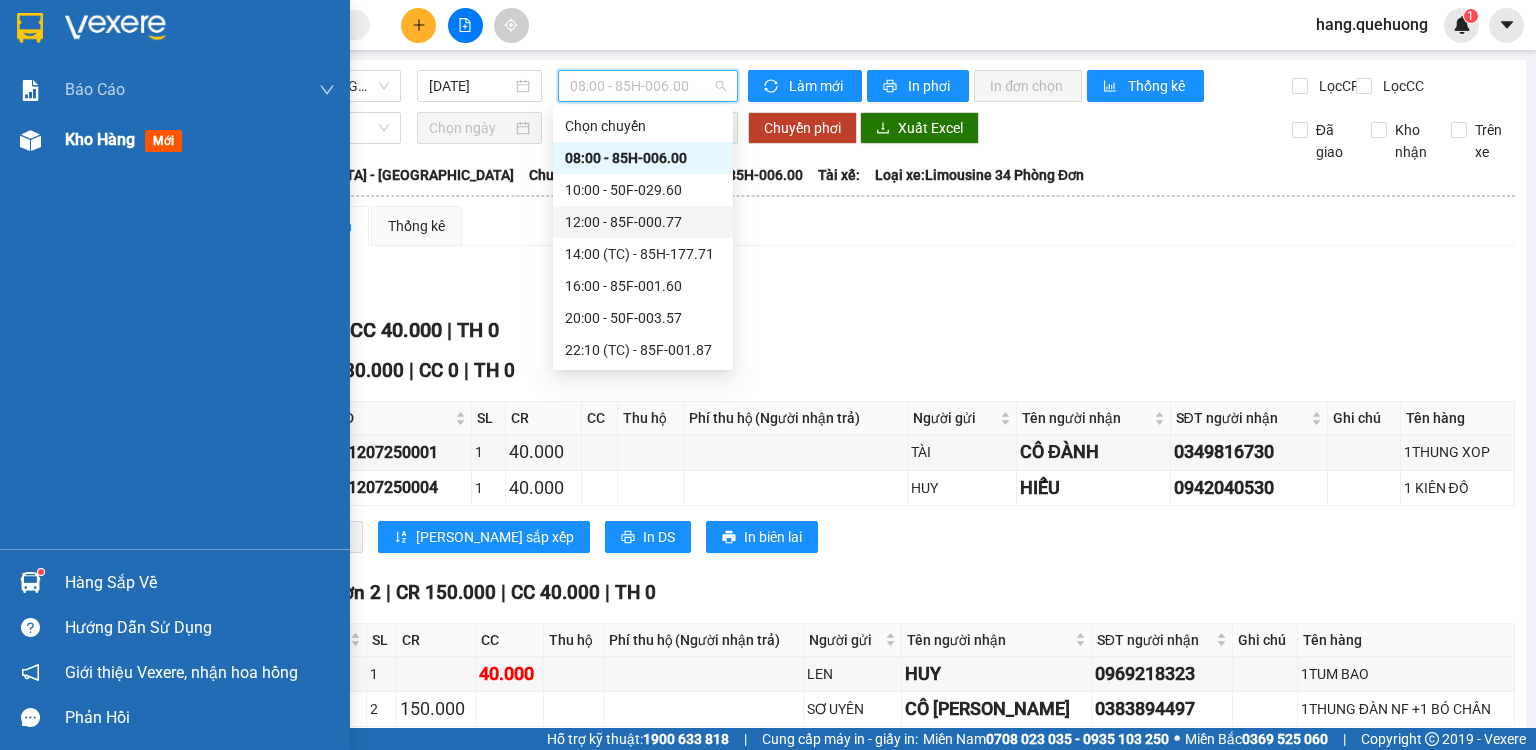 click on "Kho hàng mới" at bounding box center (175, 140) 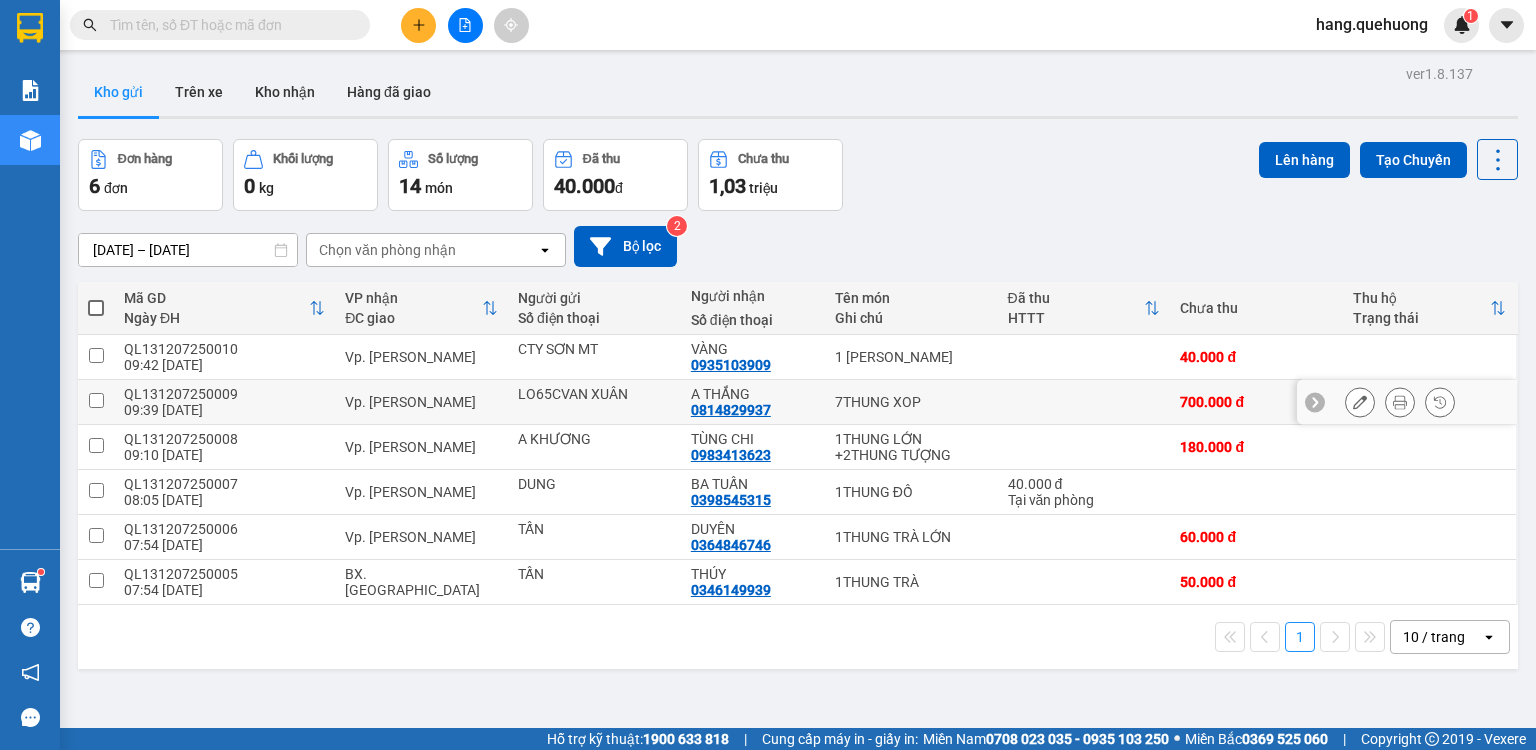 click at bounding box center [1360, 402] 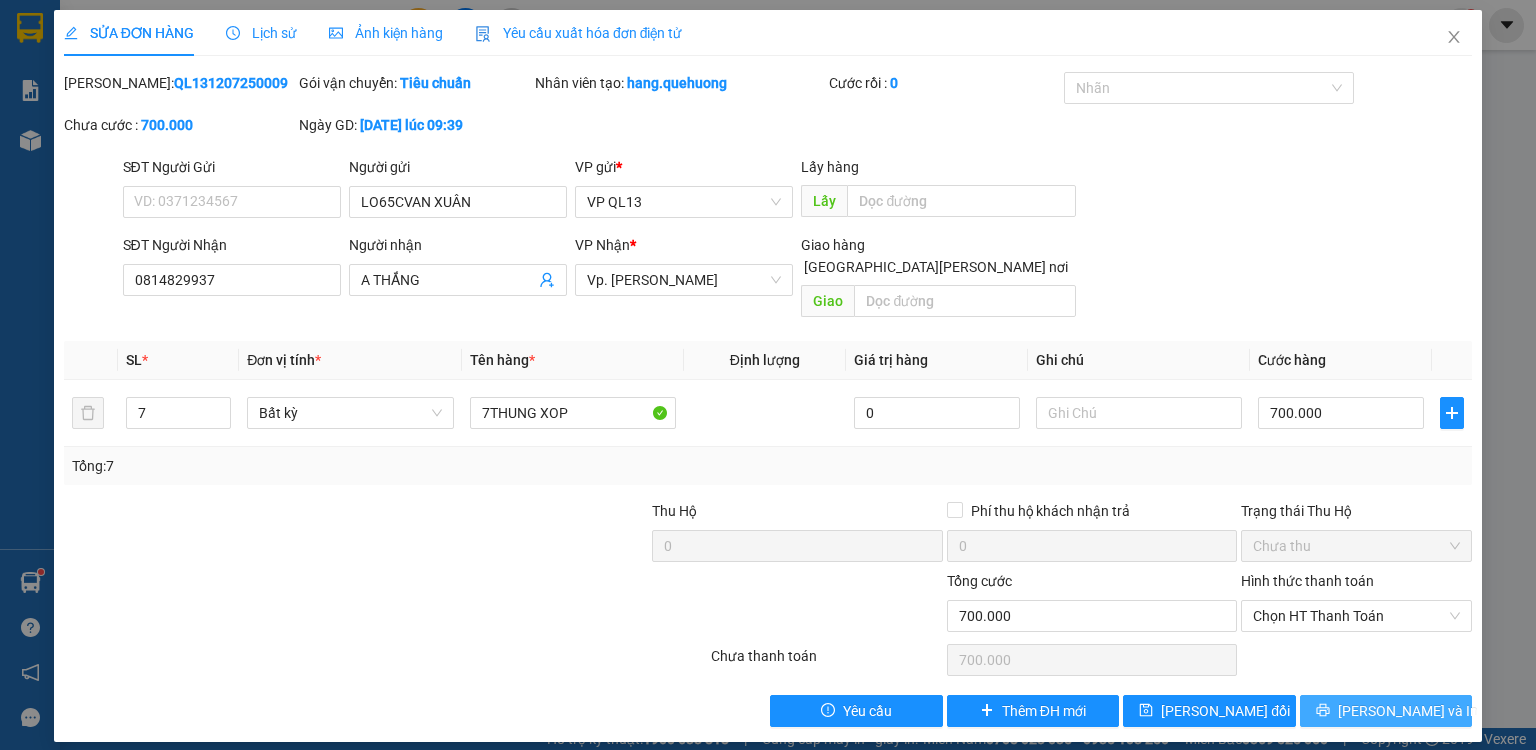 click on "[PERSON_NAME] và In" at bounding box center (1408, 711) 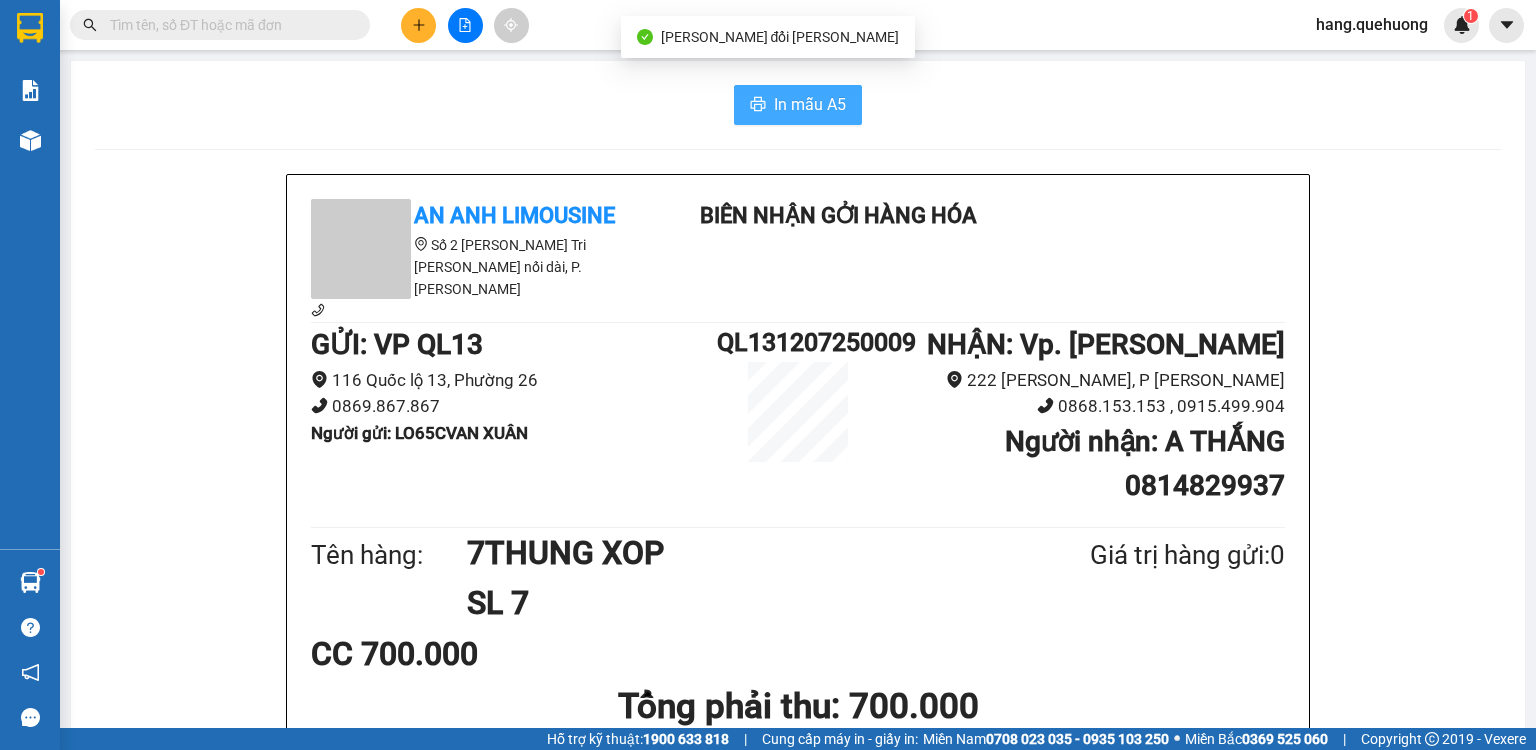 click on "In mẫu A5" at bounding box center (810, 104) 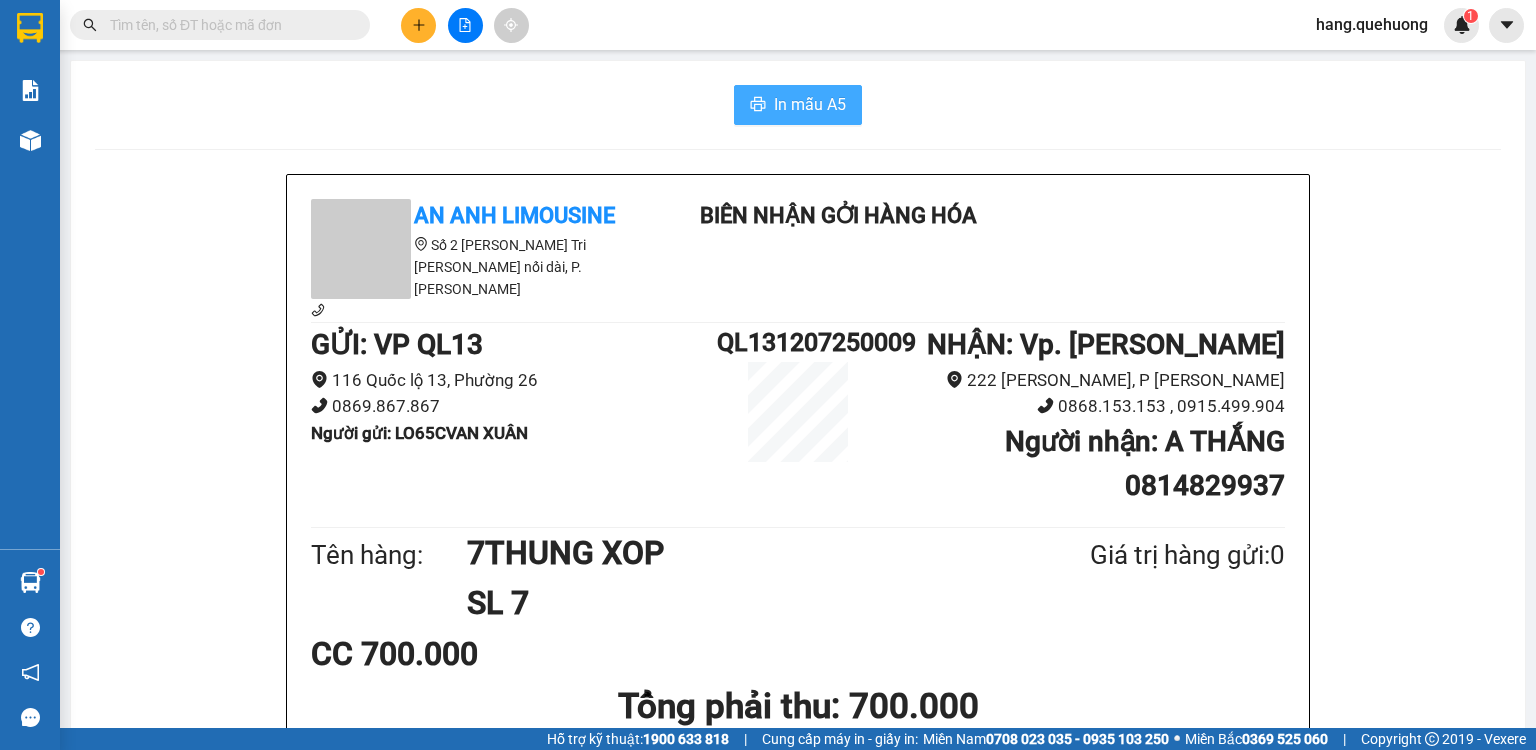 click on "In mẫu A5" at bounding box center [810, 104] 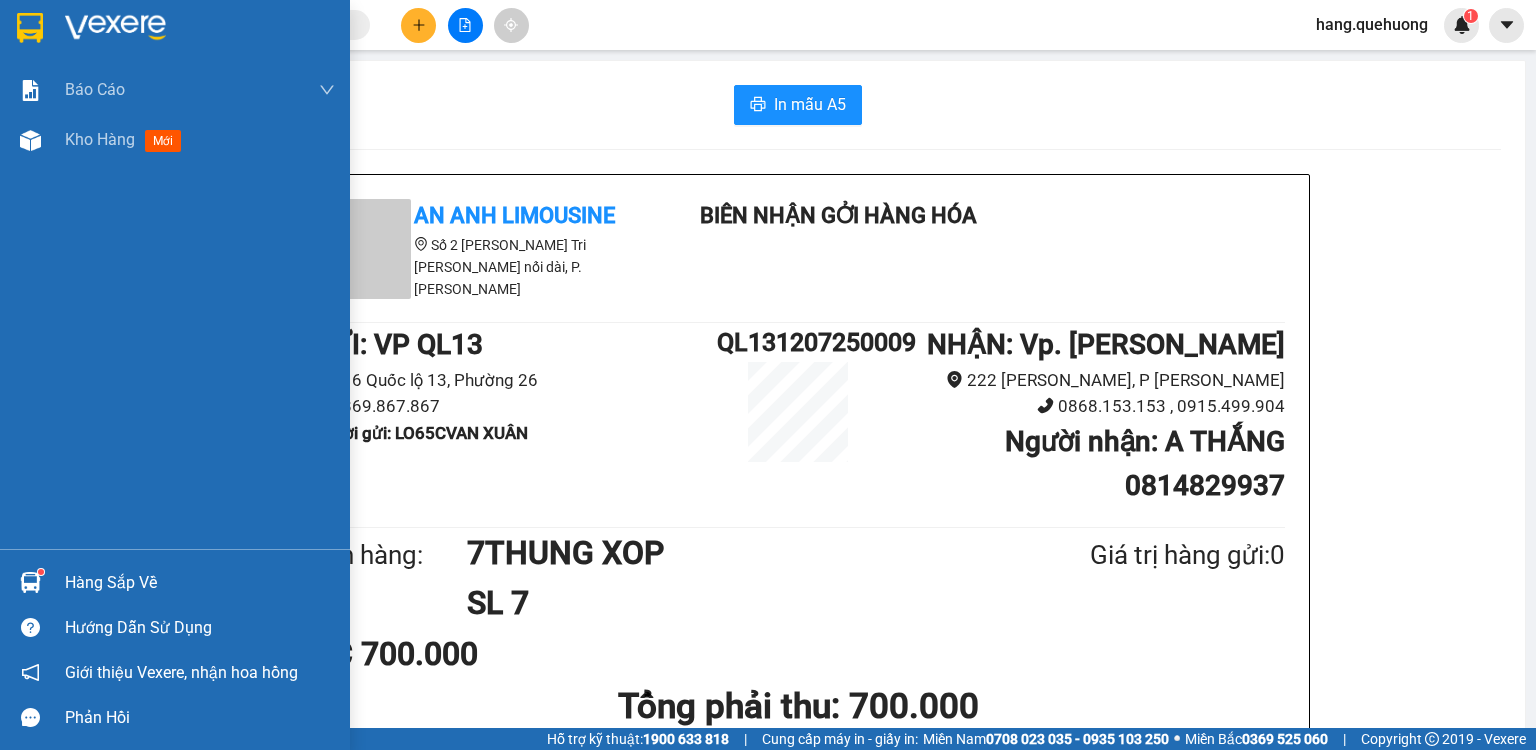 click on "Hàng sắp về" at bounding box center (200, 583) 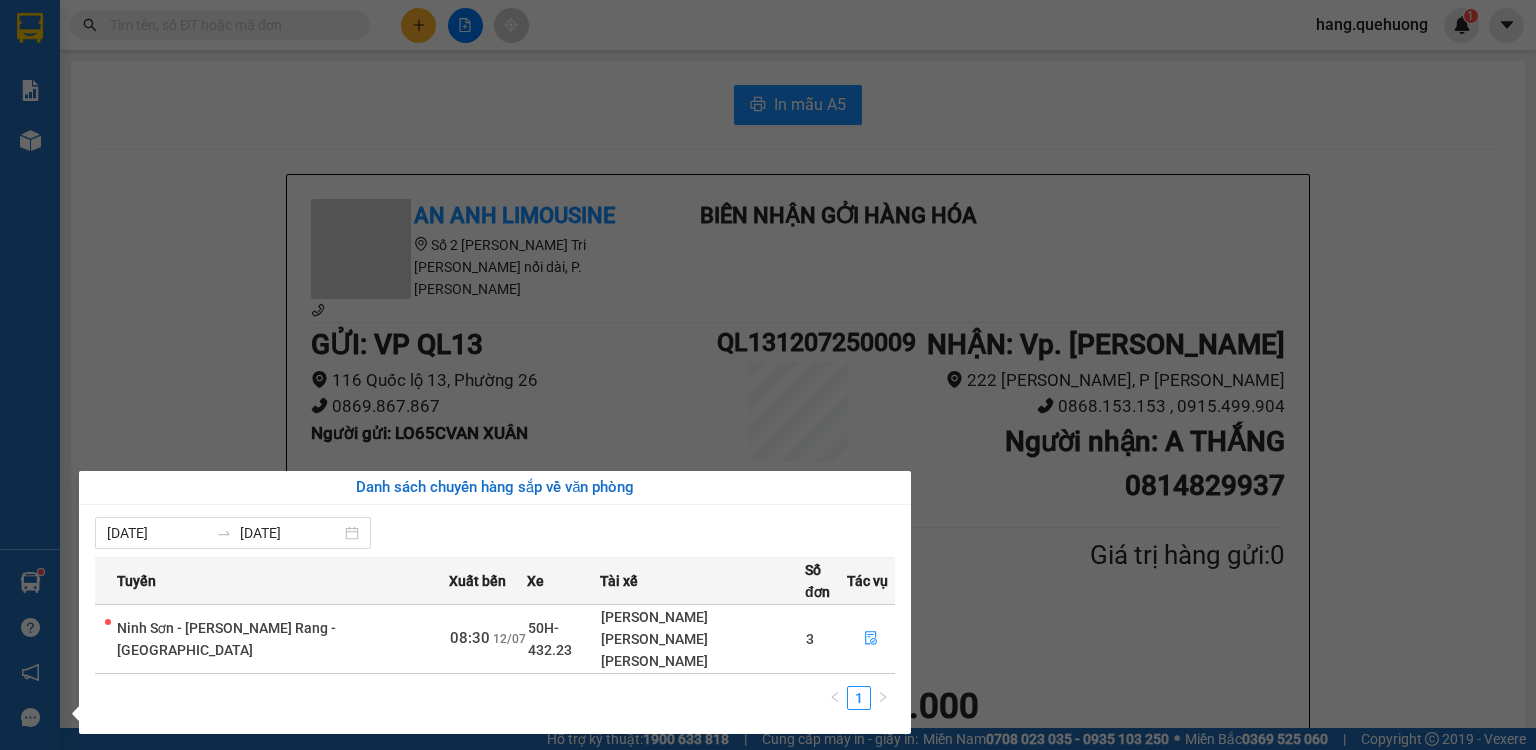 click on "Kết quả tìm kiếm ( 649 )  Bộ lọc  Ngày tạo đơn gần nhất Mã ĐH Trạng thái Món hàng Thu hộ Tổng cước Chưa cước Người gửi VP Gửi Người nhận VP Nhận PR1107250039 17:03 - 11/07 VP Nhận   85H-177.71 07:19 - 12/07 1 THÙNG XỐP TRẮNG DÍNH BỊ SL:  1 50.000 Vp. Phan Rang 0829022235 LONG VP QL13 PR0707250091 19:46 - 07/07 Đã giao   08:07 - 08/07 1 THÙNG NHA KHOA SL:  1 40.000 0343628217 NGỌC Vp. Phan Rang 0375498762 MINH VP QL13 ADV0507250031 16:28 - 05/07 Đã giao   16:14 - 07/07 1 BAO TÚM TRẮNG+1 THÙNG GIẤY SL:  2 80.000 0768947235 ÂU HÒA An Dương Vương 0389891439 CHI TRANG Vp. Phan Rang ADV0507250013 11:13 - 05/07 Đã giao   16:14 - 07/07 1 BAO TÚM TRẮNG+1 BAO XANH+ 1 THÙNG GIẤY SL:  3 140.000 0768947235 ÂU HÒA An Dương Vương 0389891439 CHI TRANG Vp. Phan Rang VPTC0407250021 19:22 - 04/07 Trên xe   85H-006.00 20:00  -   04/07 2 TH GIẤY BÁNH TRÁNG SL:  2 110.000 Vp. Tháp Chàm 0846417235 HÙNG  An Dương Vương   SL:  1" at bounding box center [768, 375] 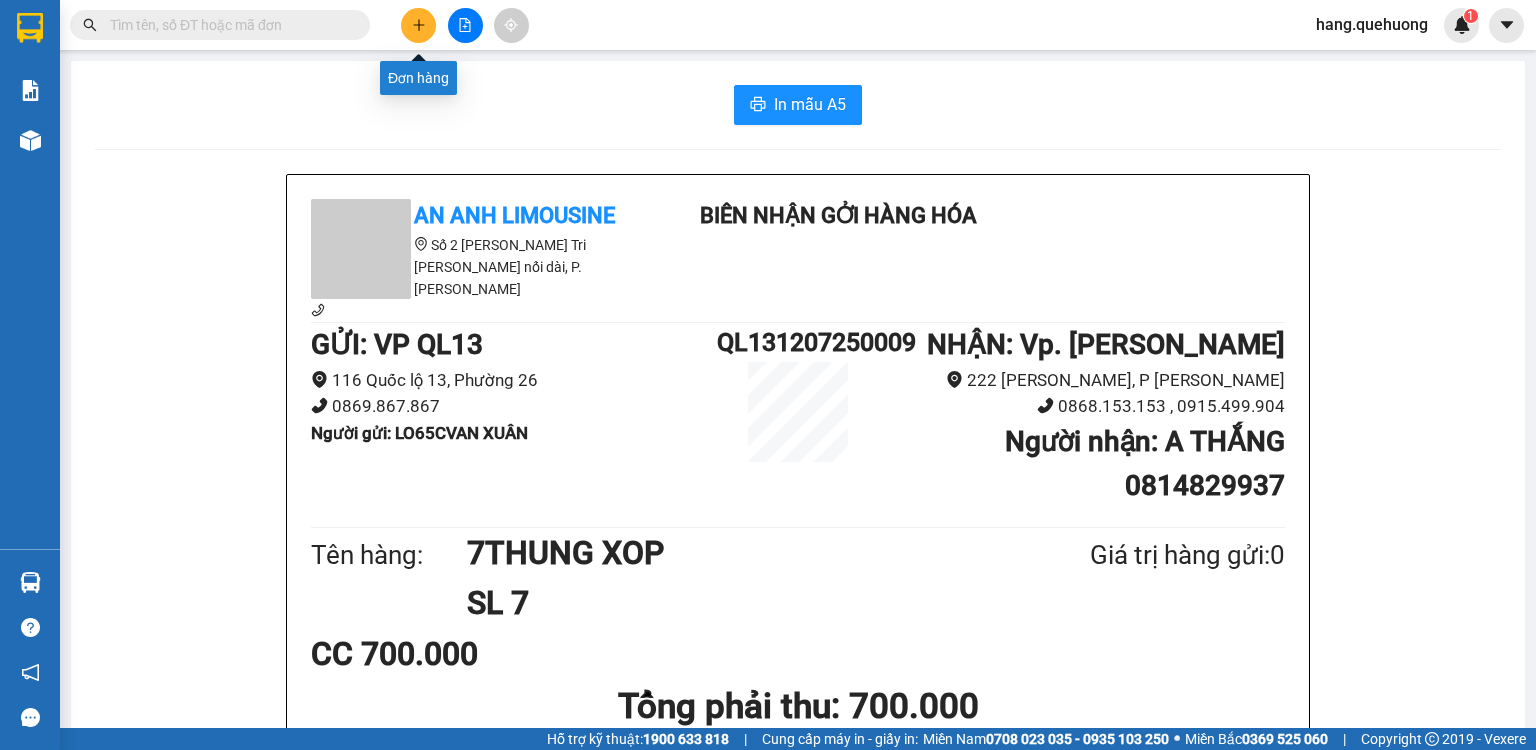 click 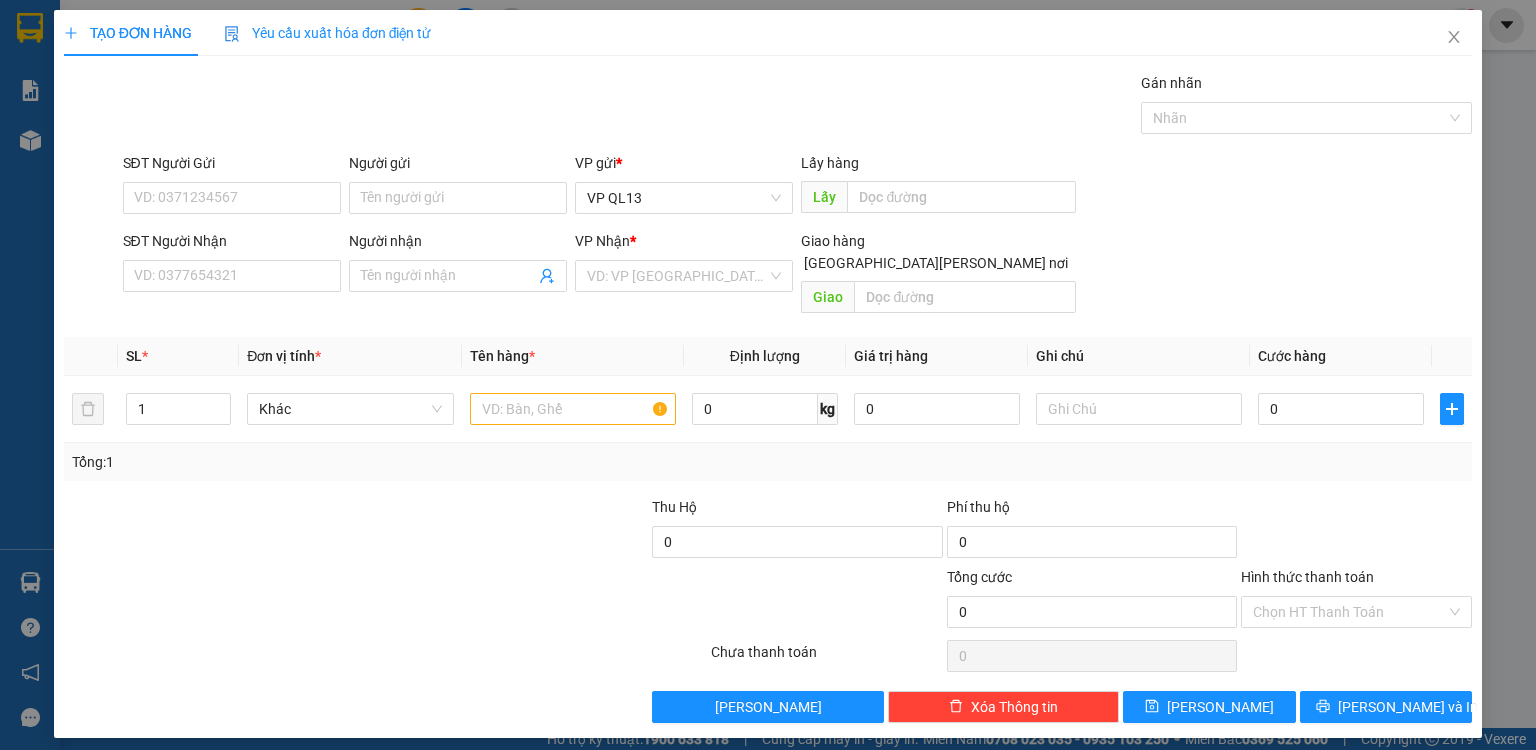 click on "Người gửi Tên người gửi" at bounding box center (458, 187) 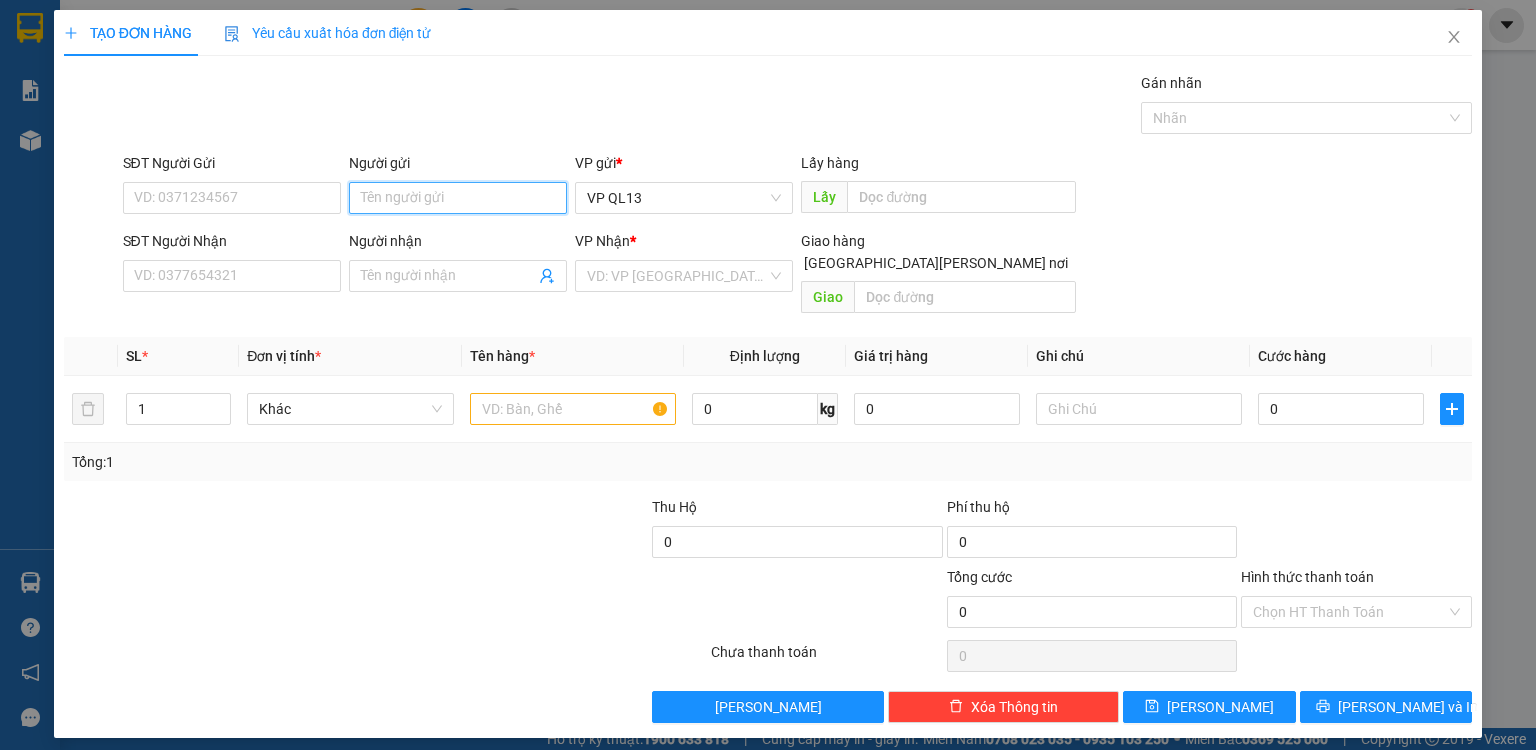 click on "Người gửi" at bounding box center [458, 198] 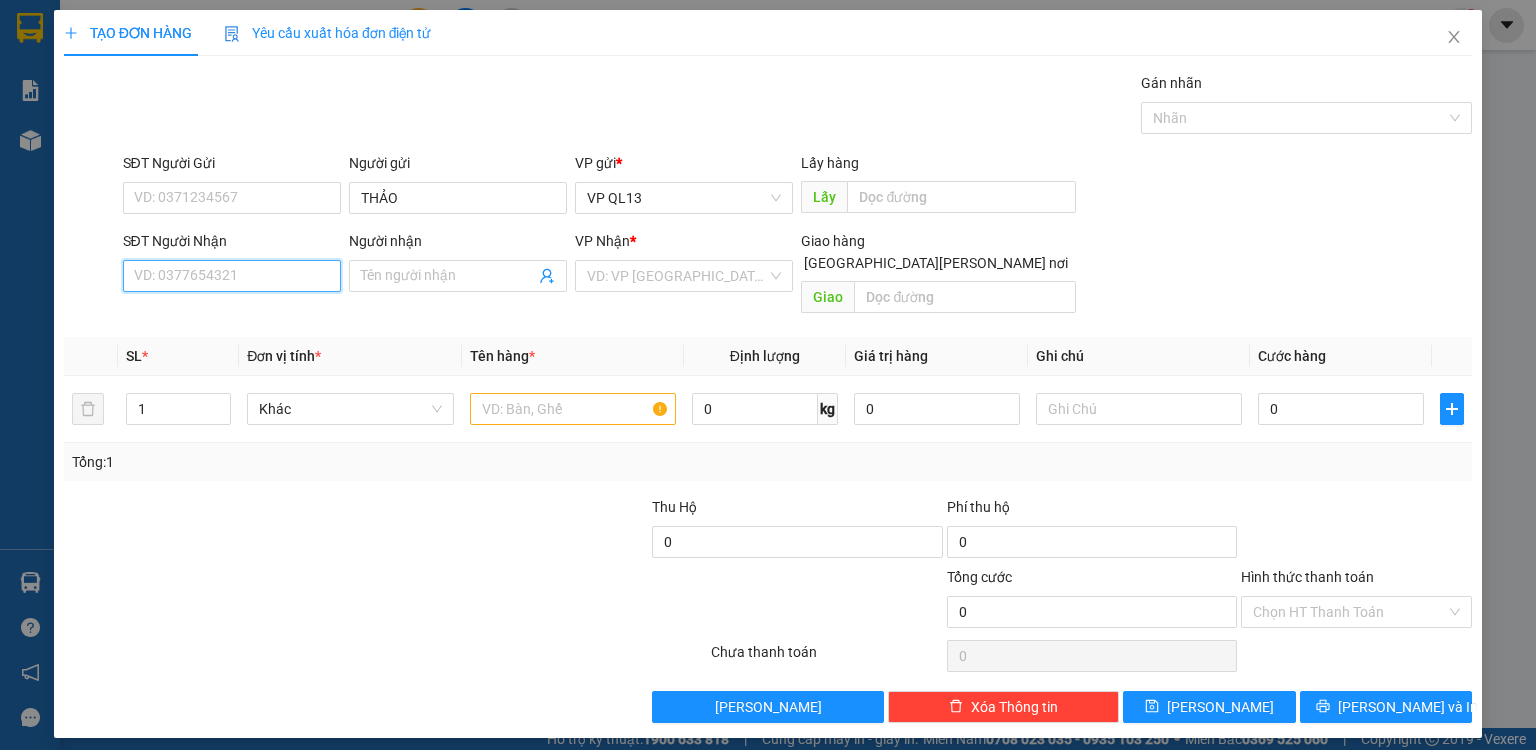 click on "SĐT Người Nhận" at bounding box center (232, 276) 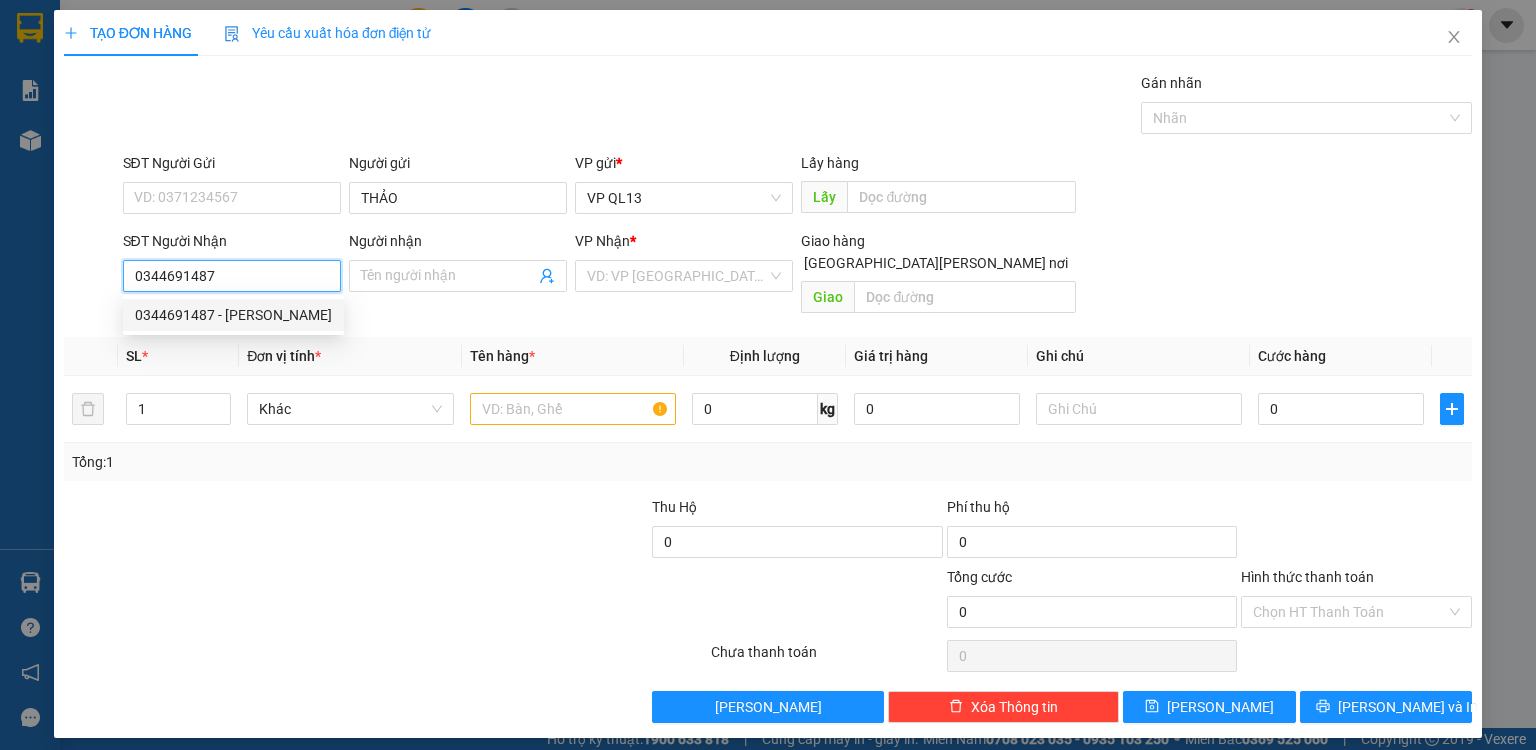 click on "0344691487 - QUANG" at bounding box center (233, 315) 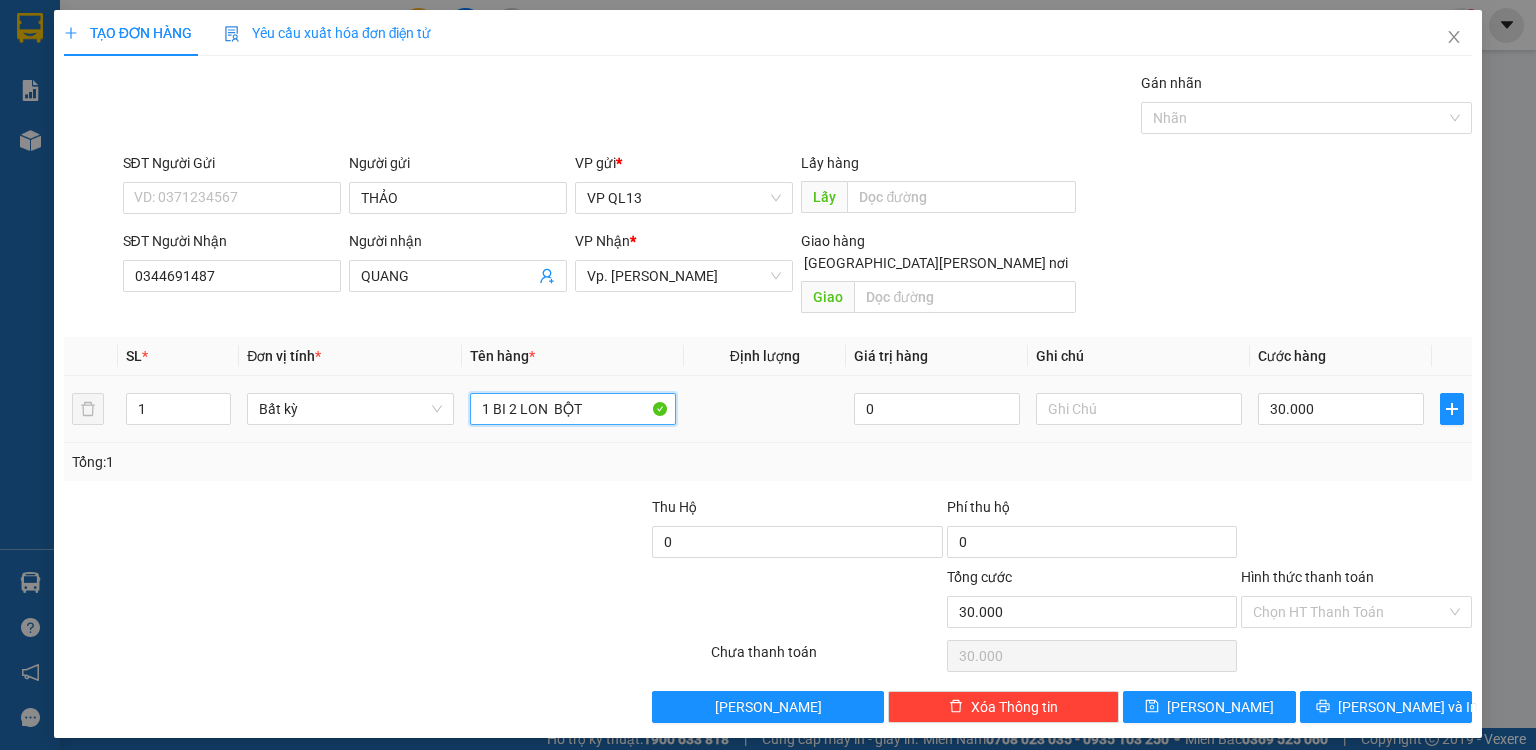 click on "1 BI 2 LON  BỘT" at bounding box center [573, 409] 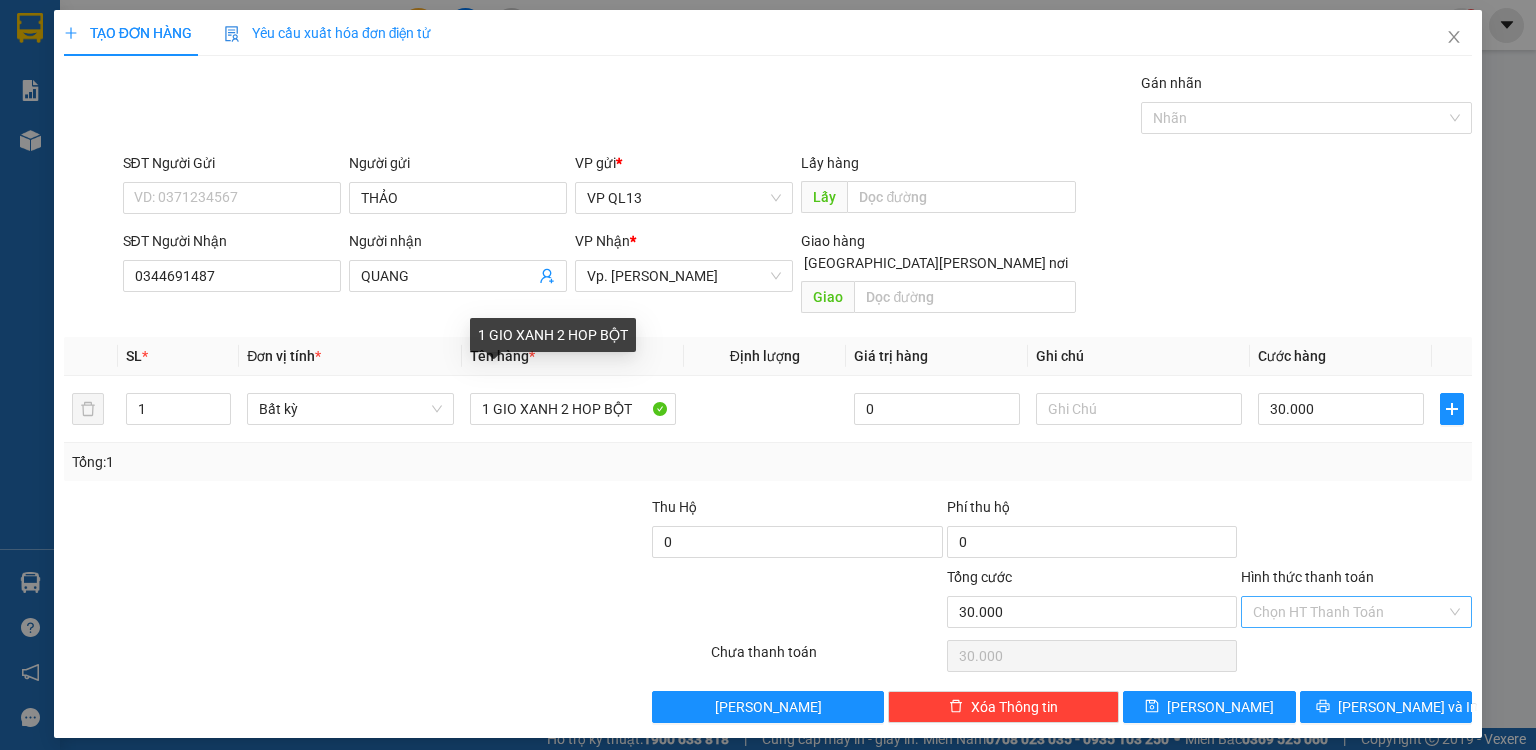 drag, startPoint x: 1305, startPoint y: 588, endPoint x: 1307, endPoint y: 603, distance: 15.132746 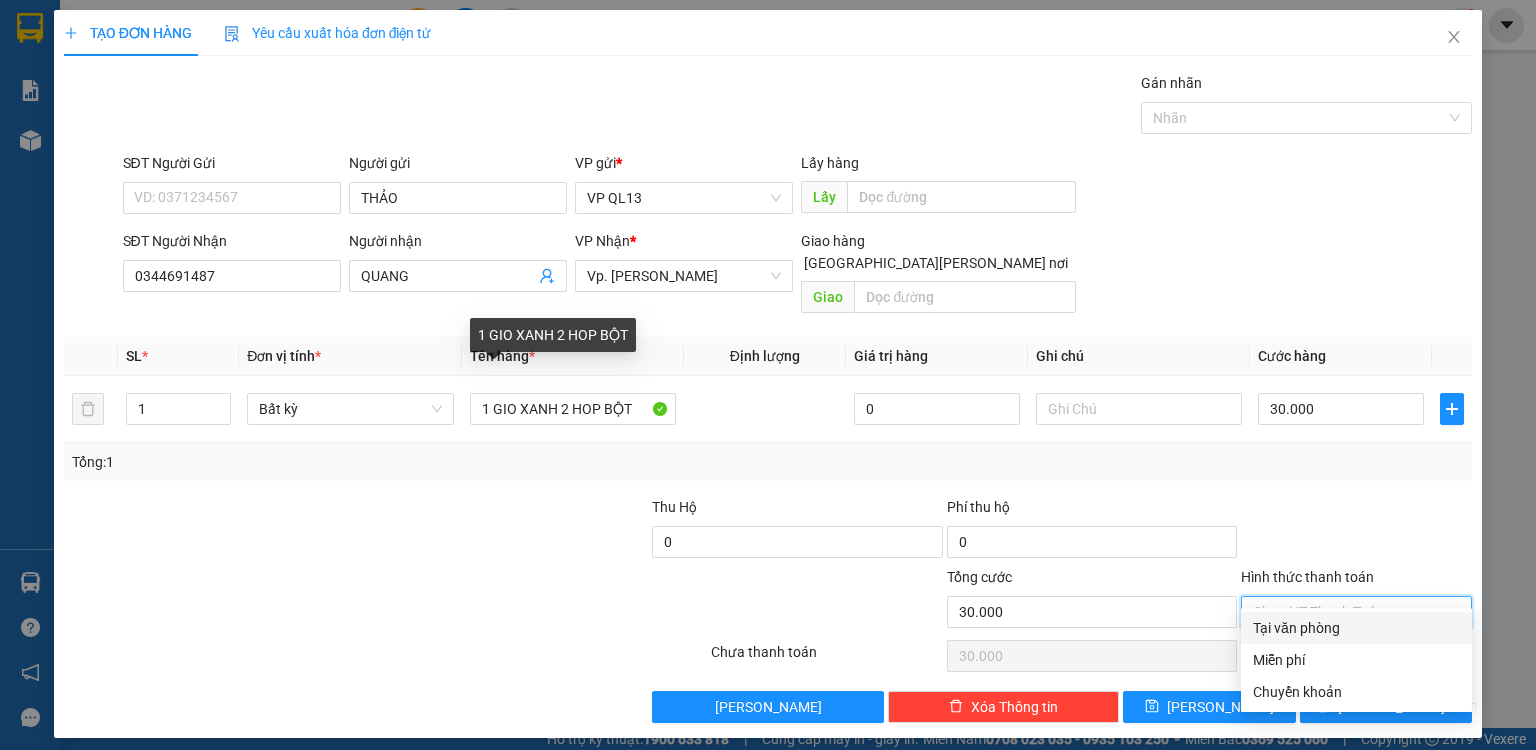 click on "Tại văn phòng" at bounding box center (1356, 628) 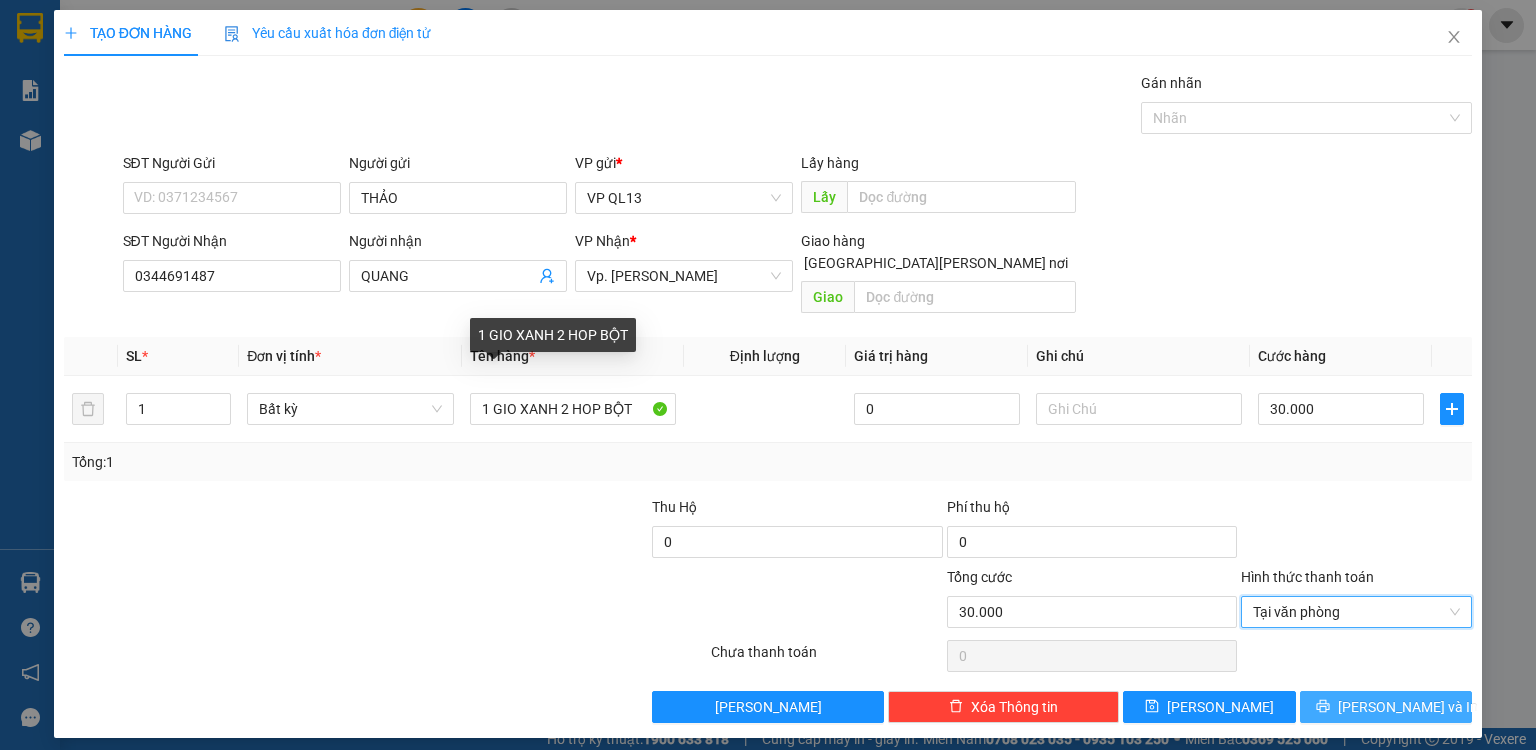 click on "[PERSON_NAME] và In" at bounding box center [1386, 707] 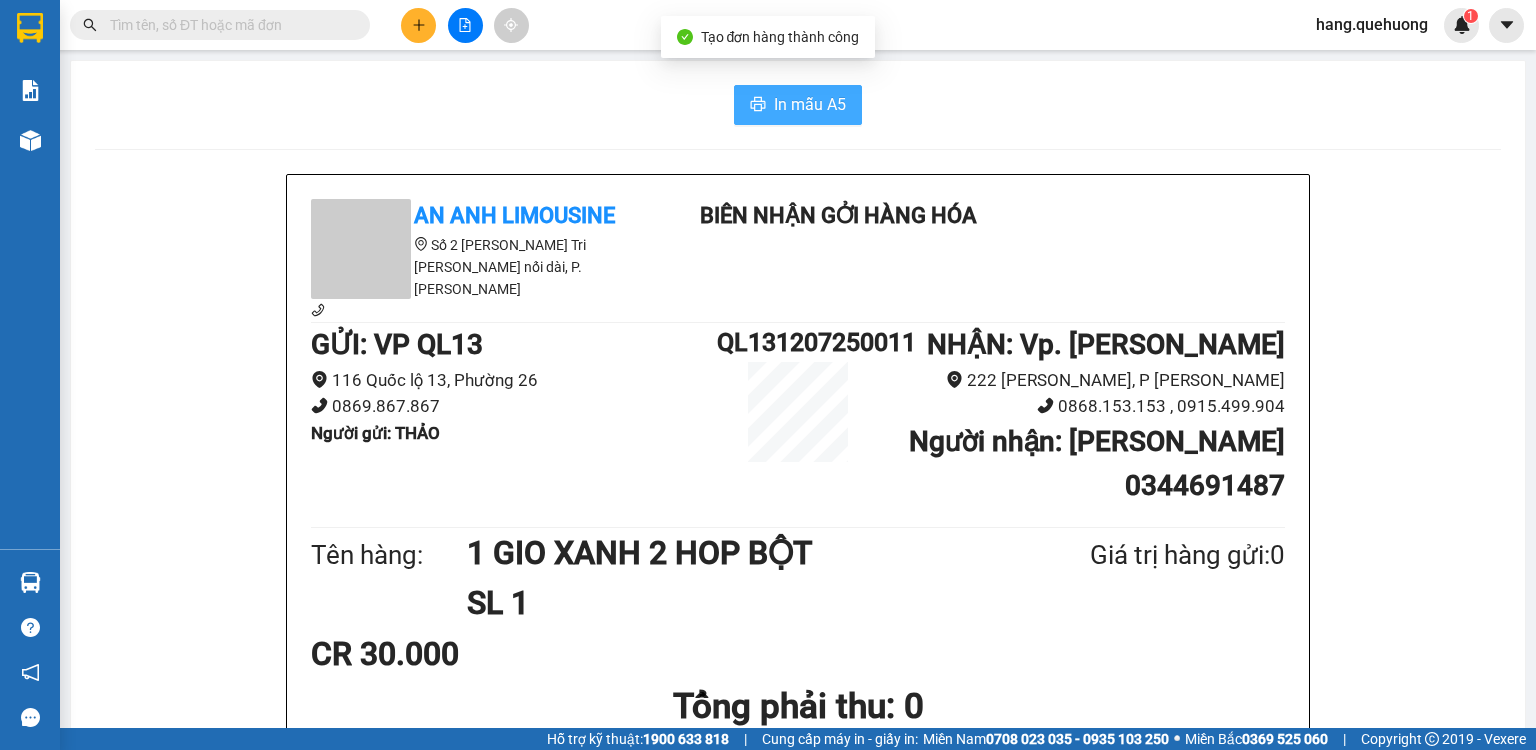click on "In mẫu A5" at bounding box center [810, 104] 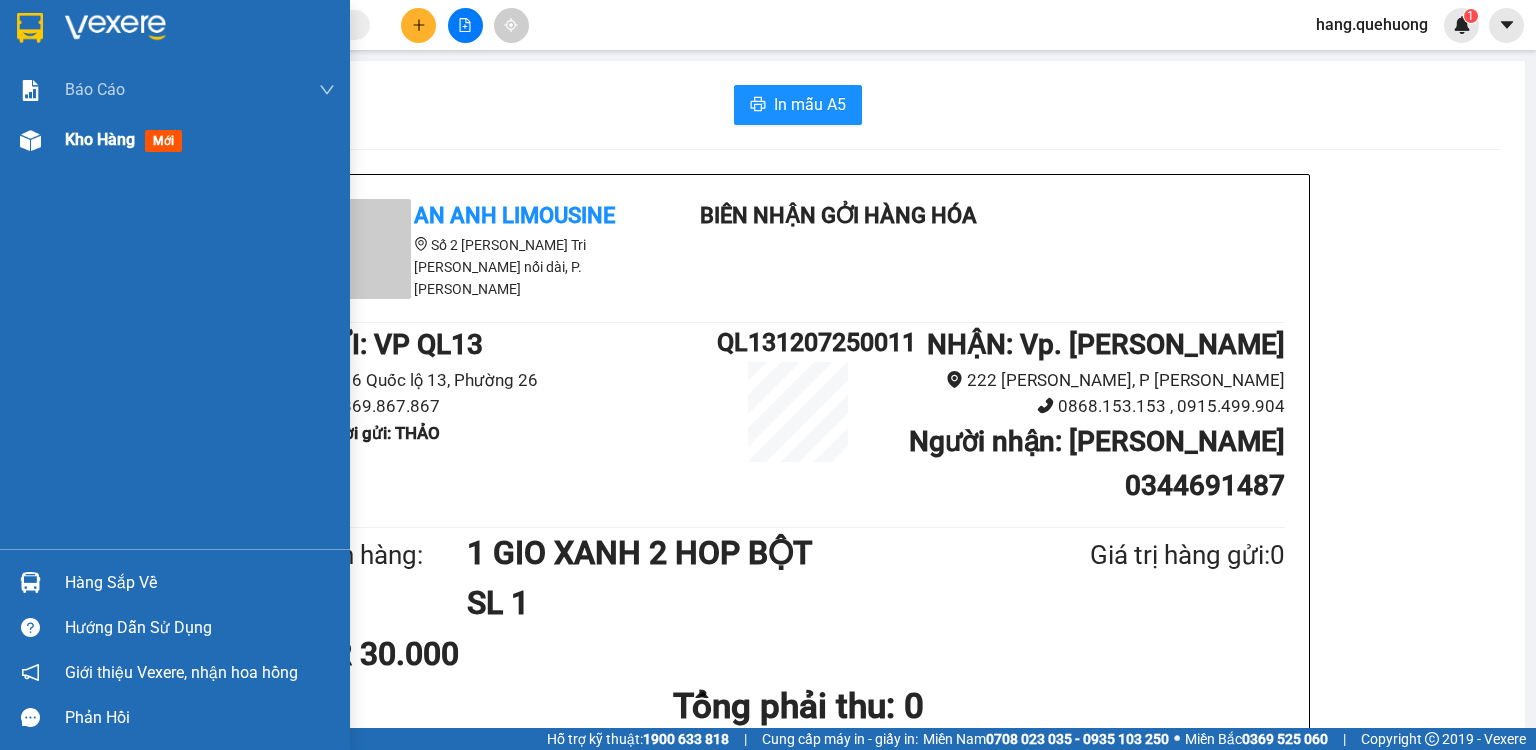 click on "Kho hàng mới" at bounding box center (127, 139) 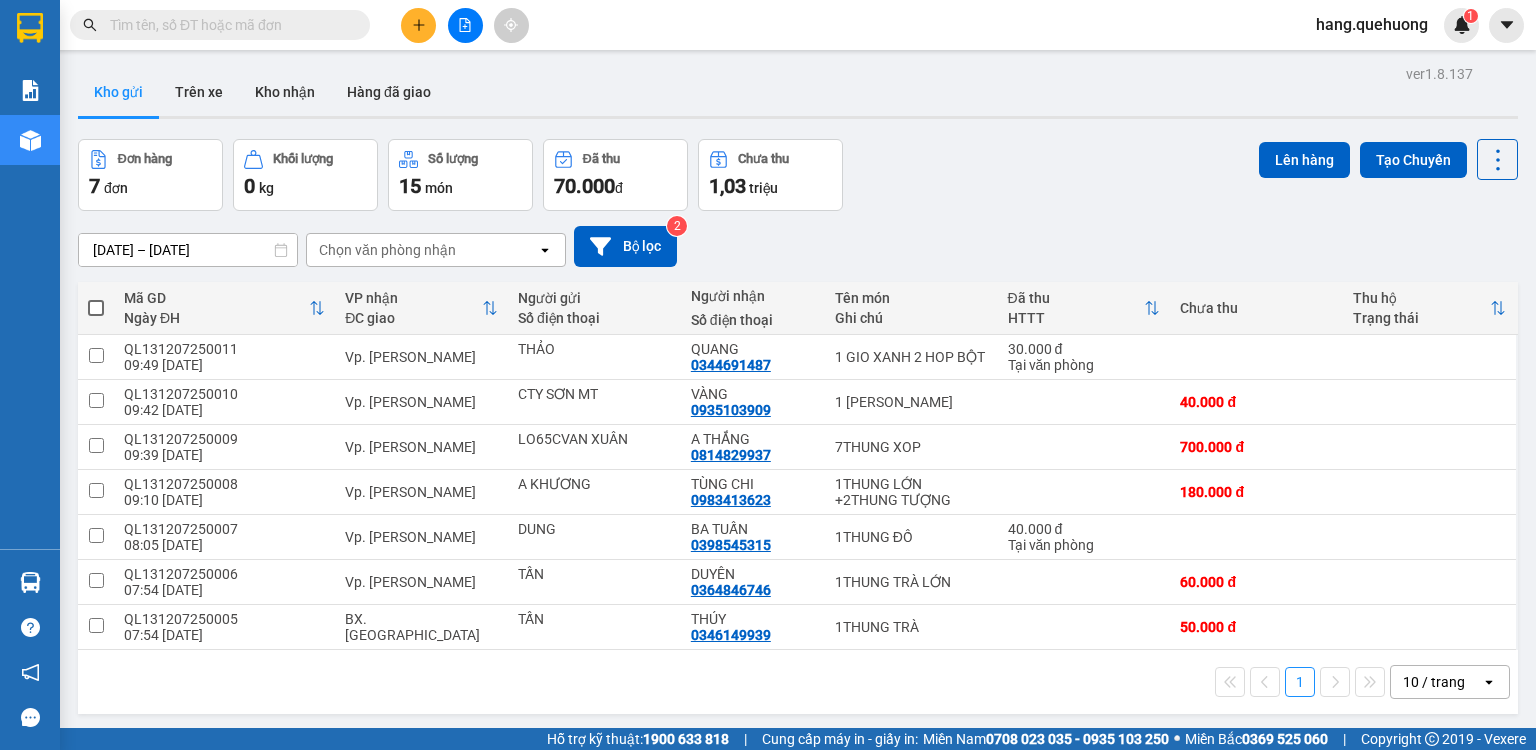 drag, startPoint x: 144, startPoint y: 92, endPoint x: 494, endPoint y: 264, distance: 389.9795 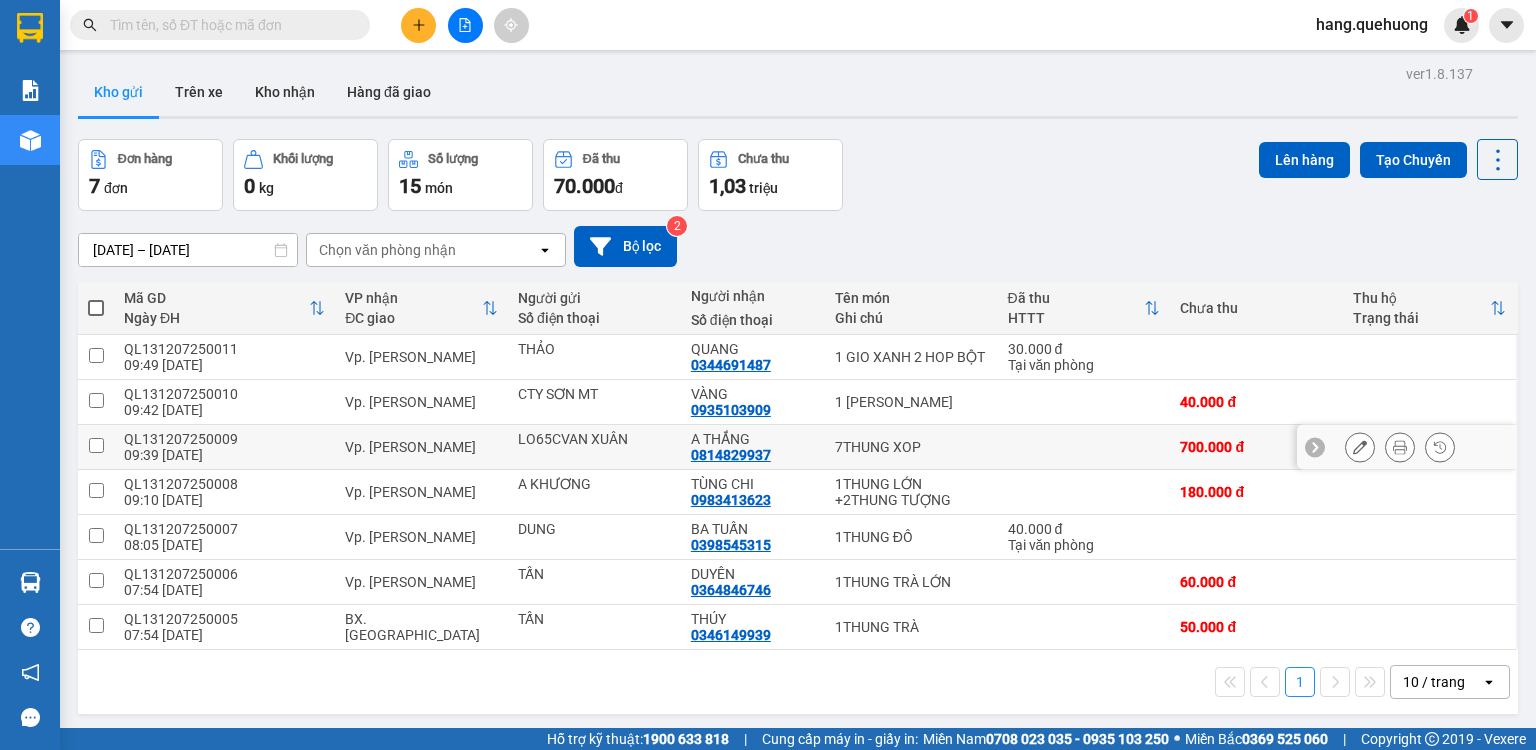 click at bounding box center (1360, 447) 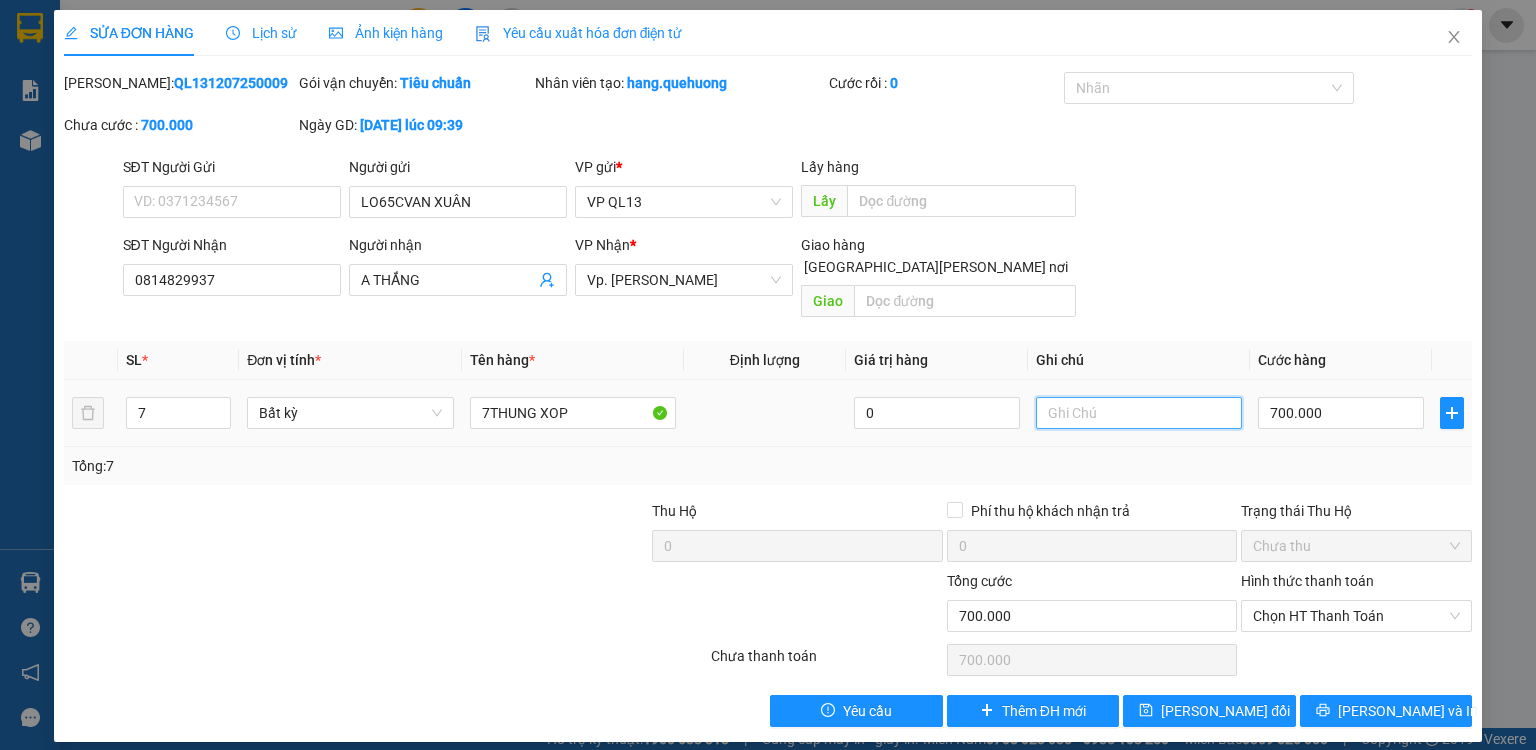 click at bounding box center [1139, 413] 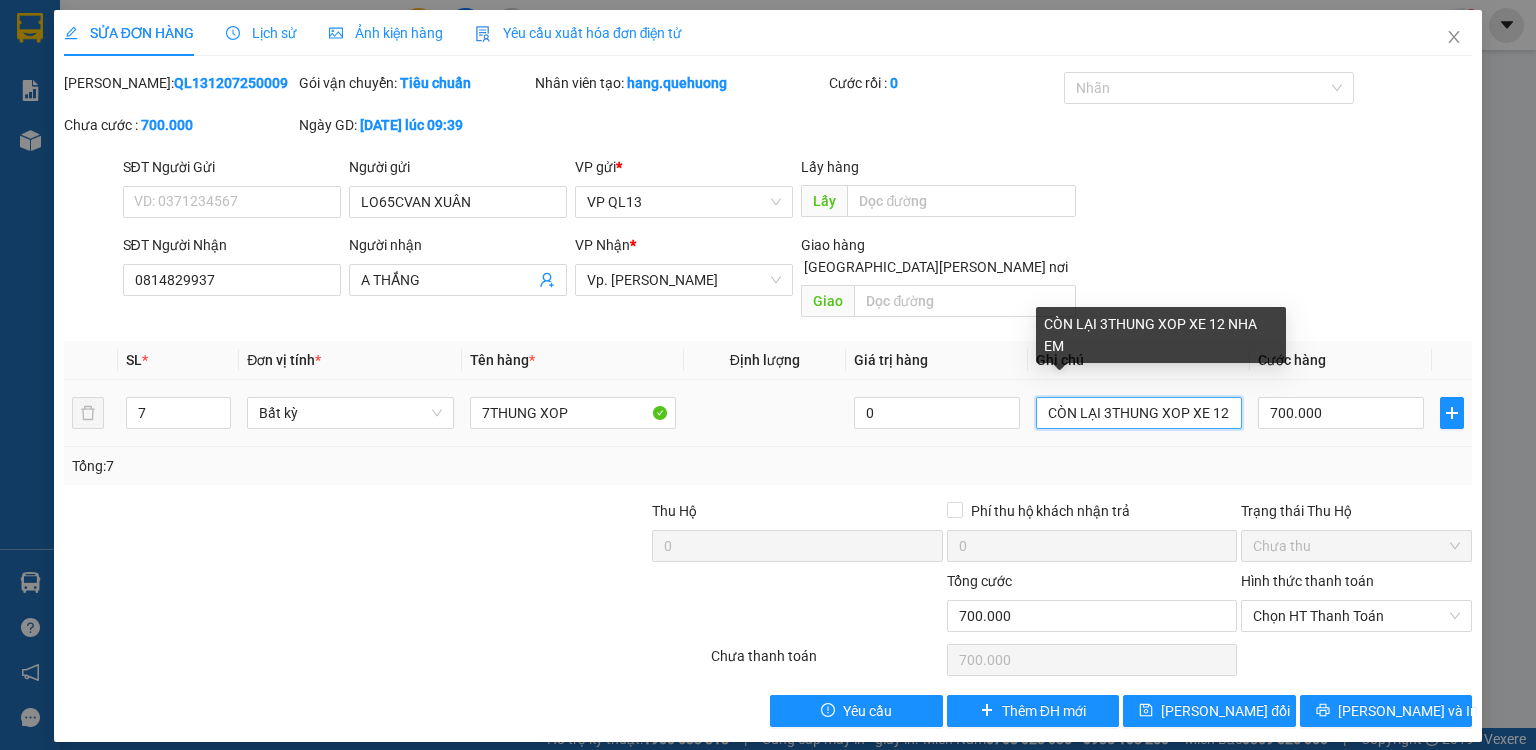 click on "CÒN LẠI 3THUNG XOP XE 12 NHA EM" at bounding box center [1139, 413] 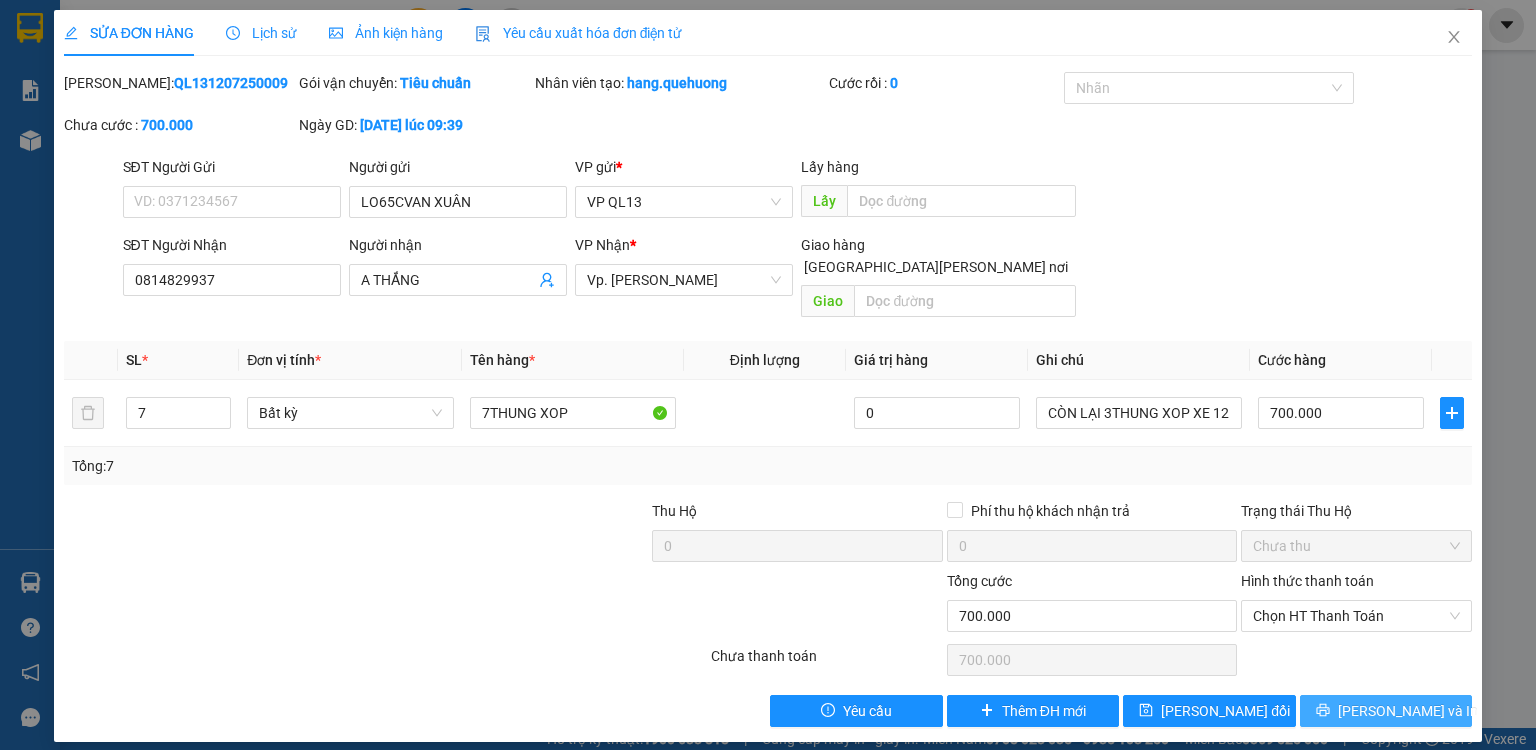 click on "[PERSON_NAME] và In" at bounding box center (1386, 711) 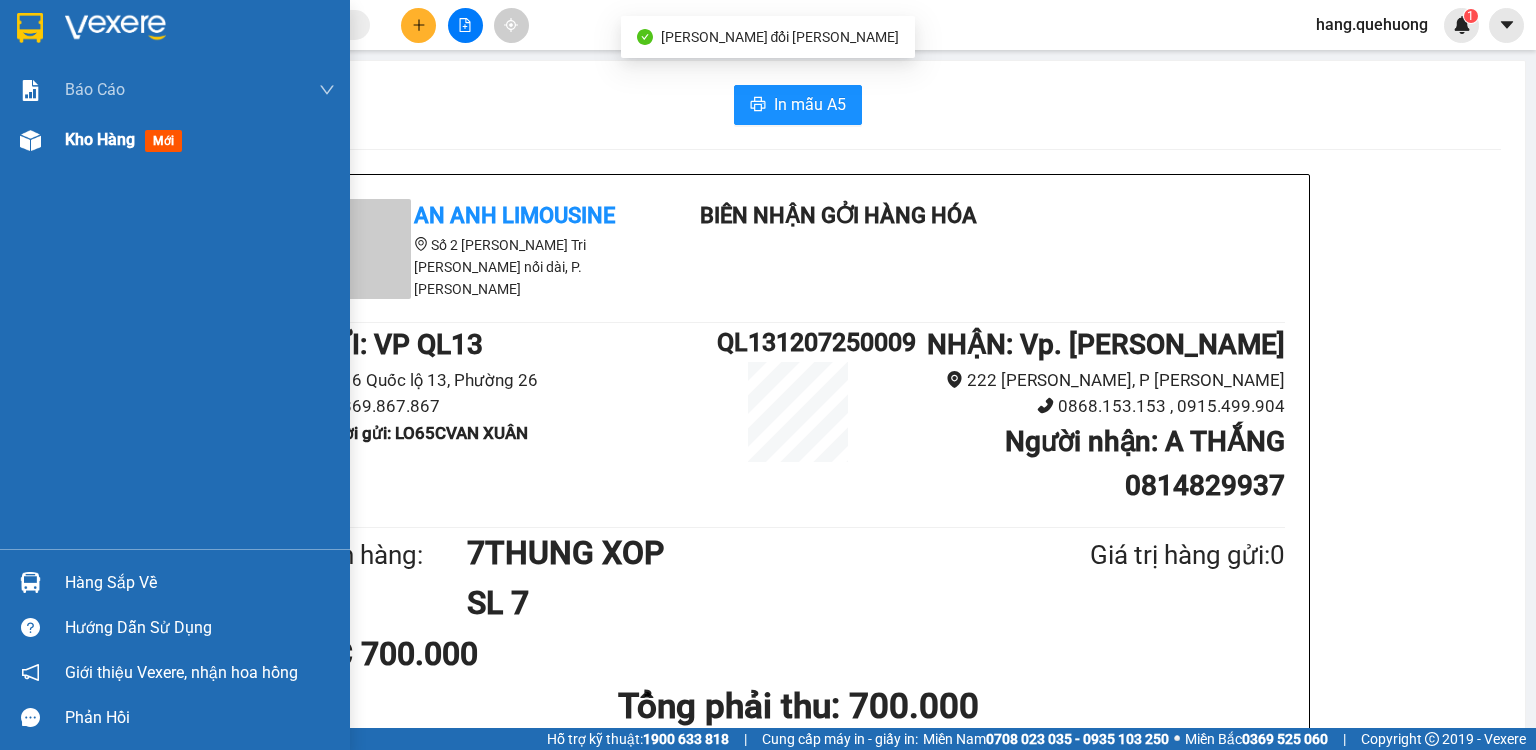 click on "Kho hàng" at bounding box center (100, 139) 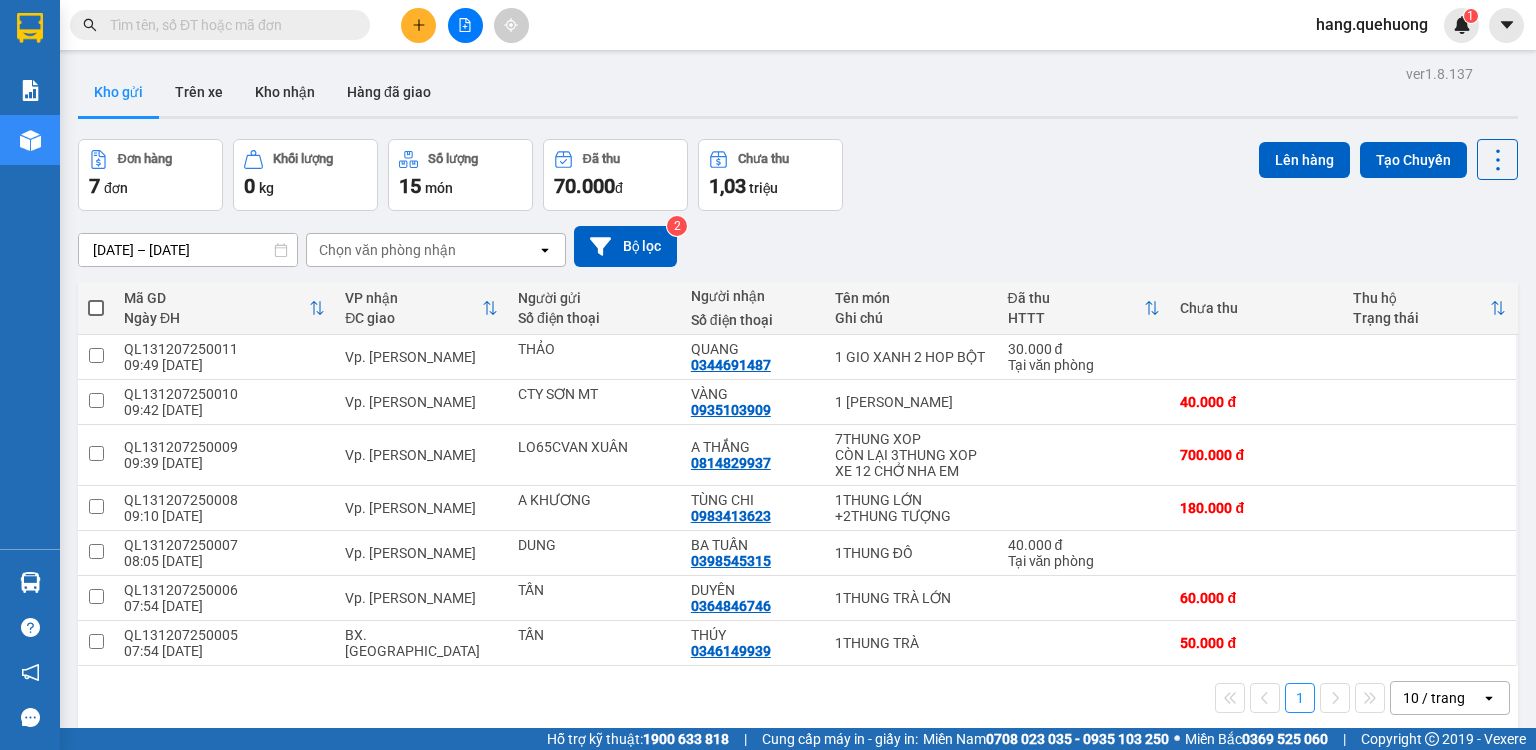 click on "10 / trang" at bounding box center [1434, 698] 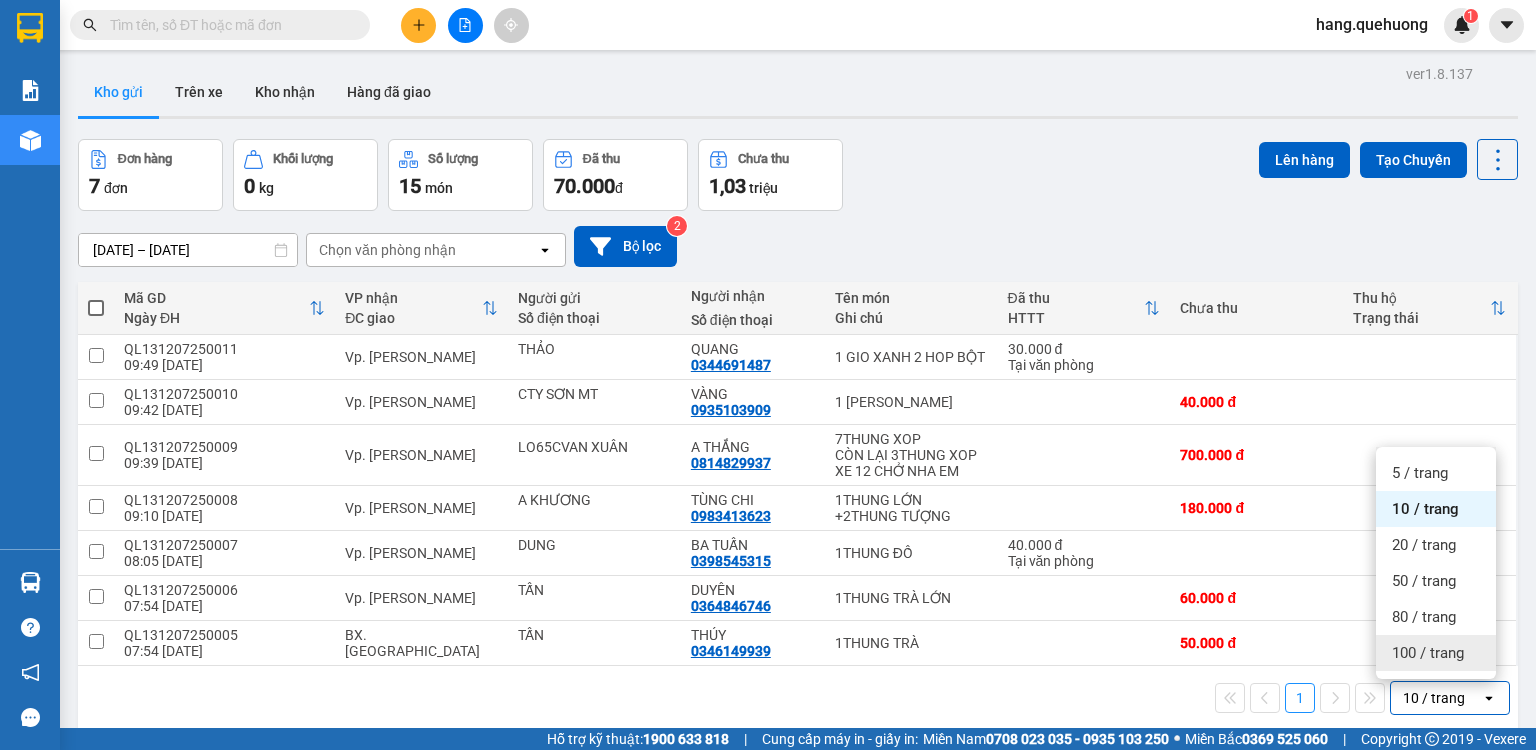 click on "100 / trang" at bounding box center [1428, 653] 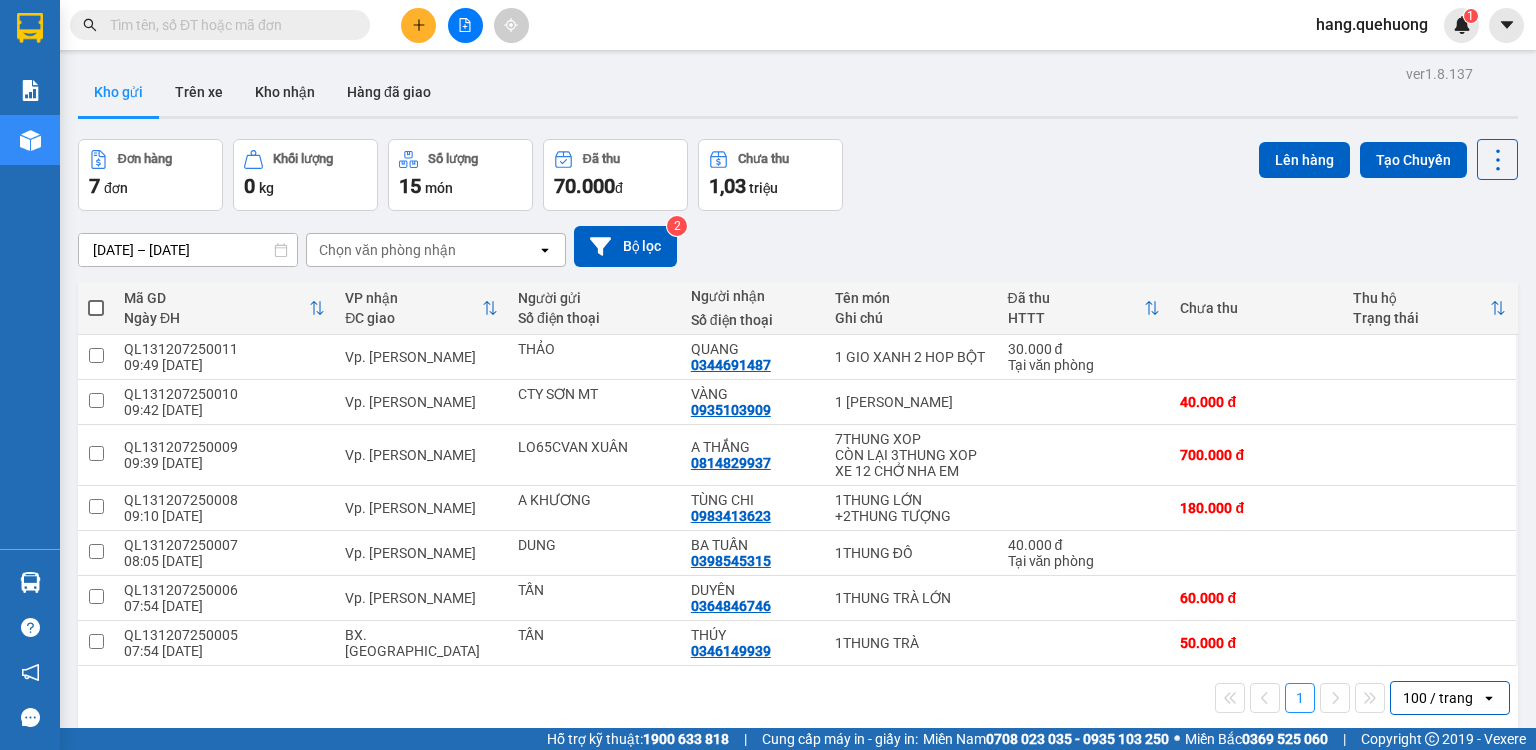 click at bounding box center [96, 308] 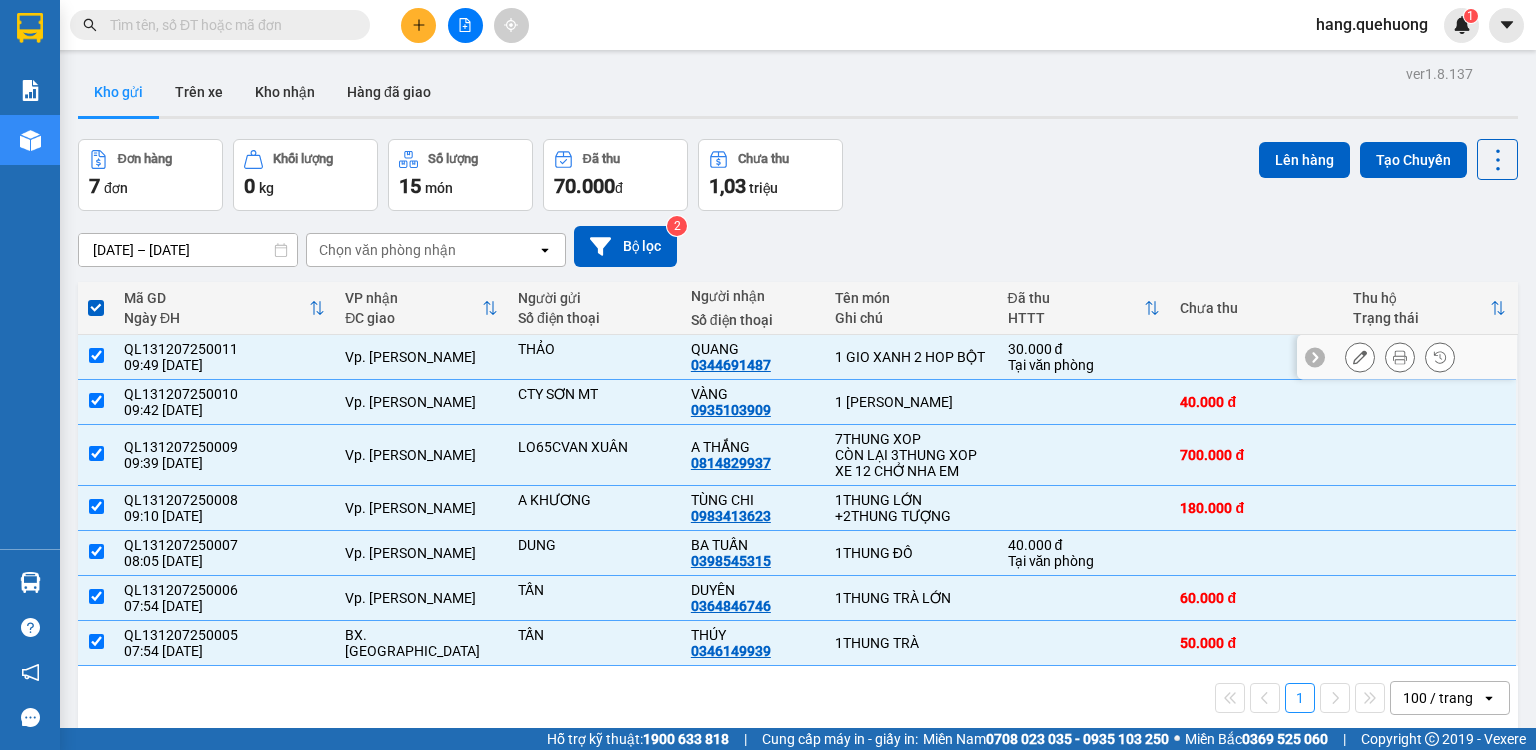 click at bounding box center (96, 355) 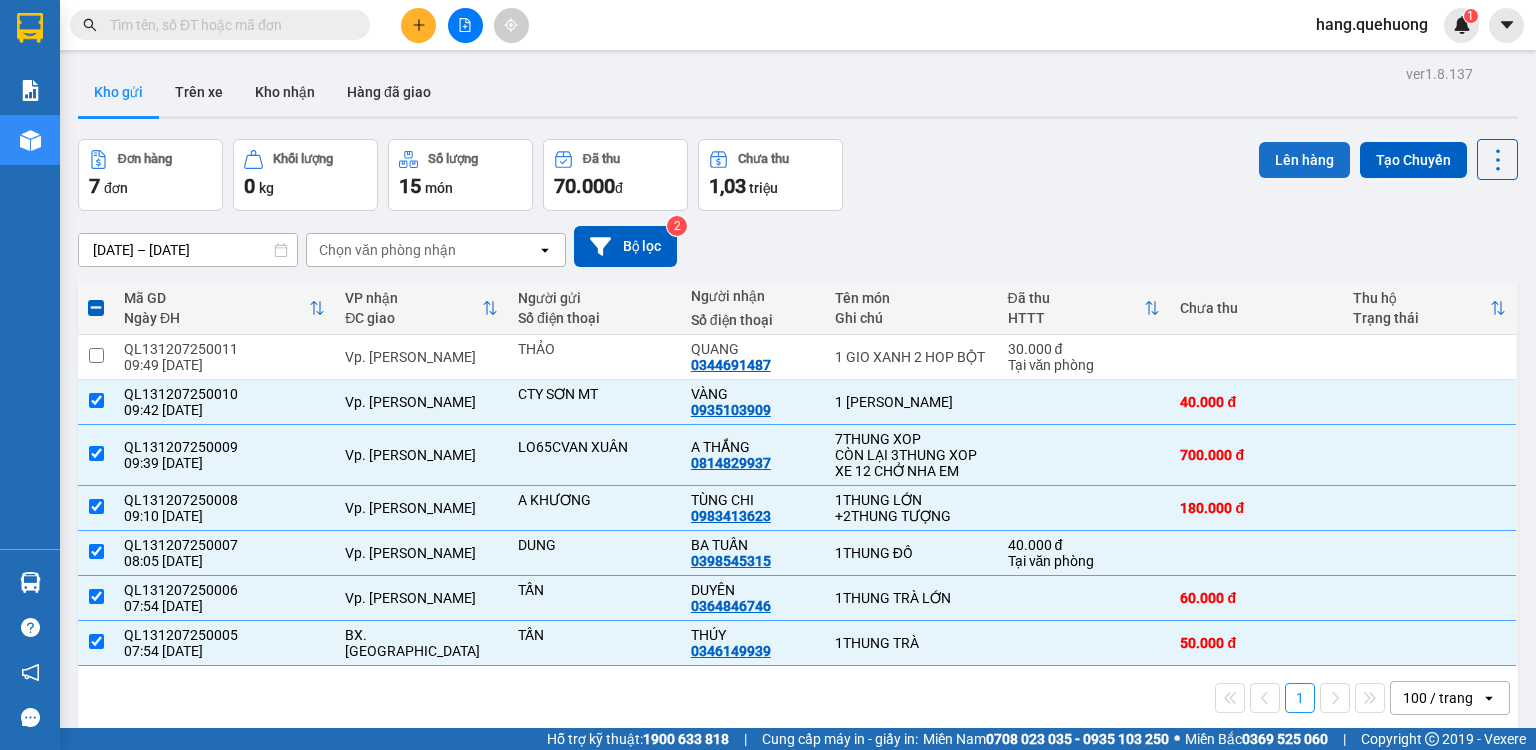 click on "Lên hàng" at bounding box center (1304, 160) 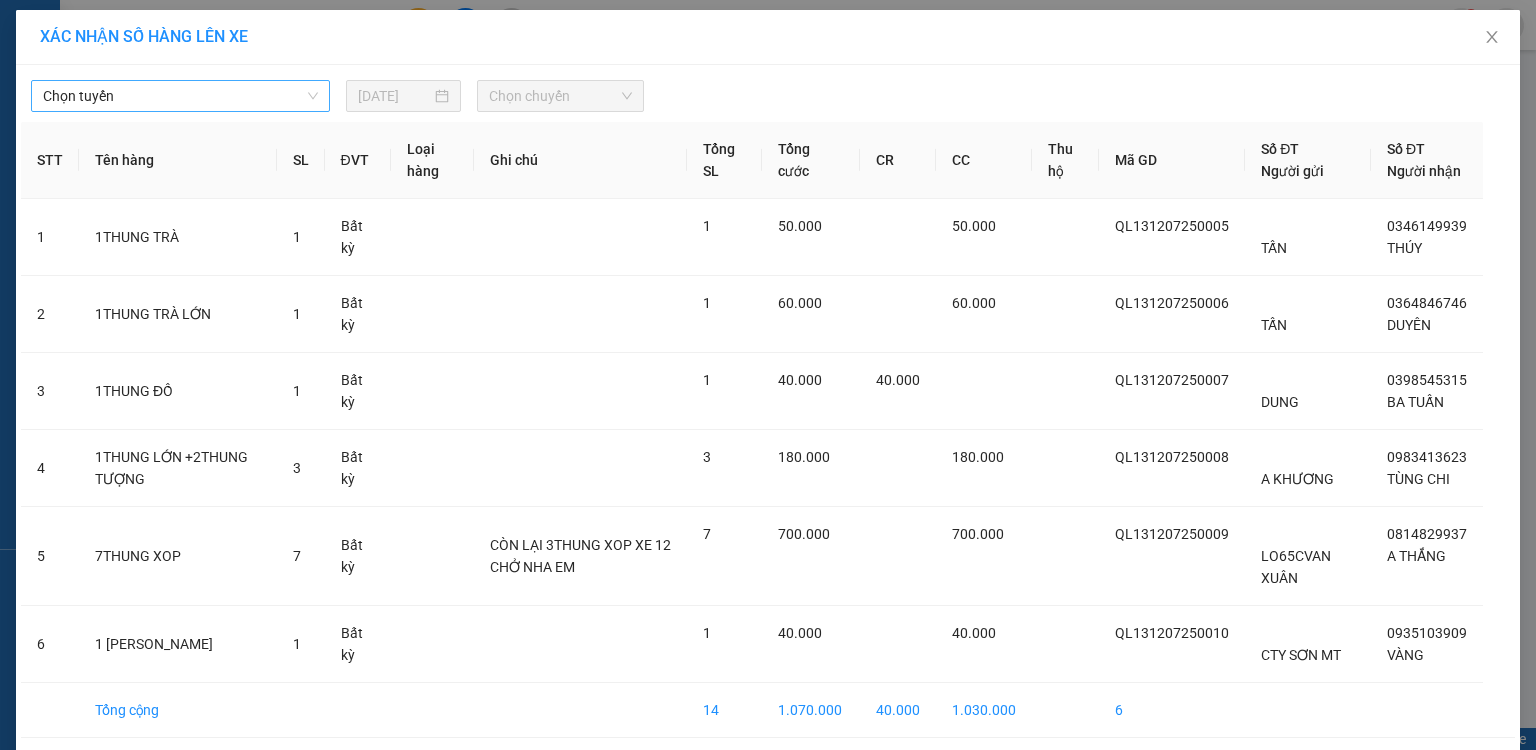 click on "Chọn tuyến" at bounding box center [180, 96] 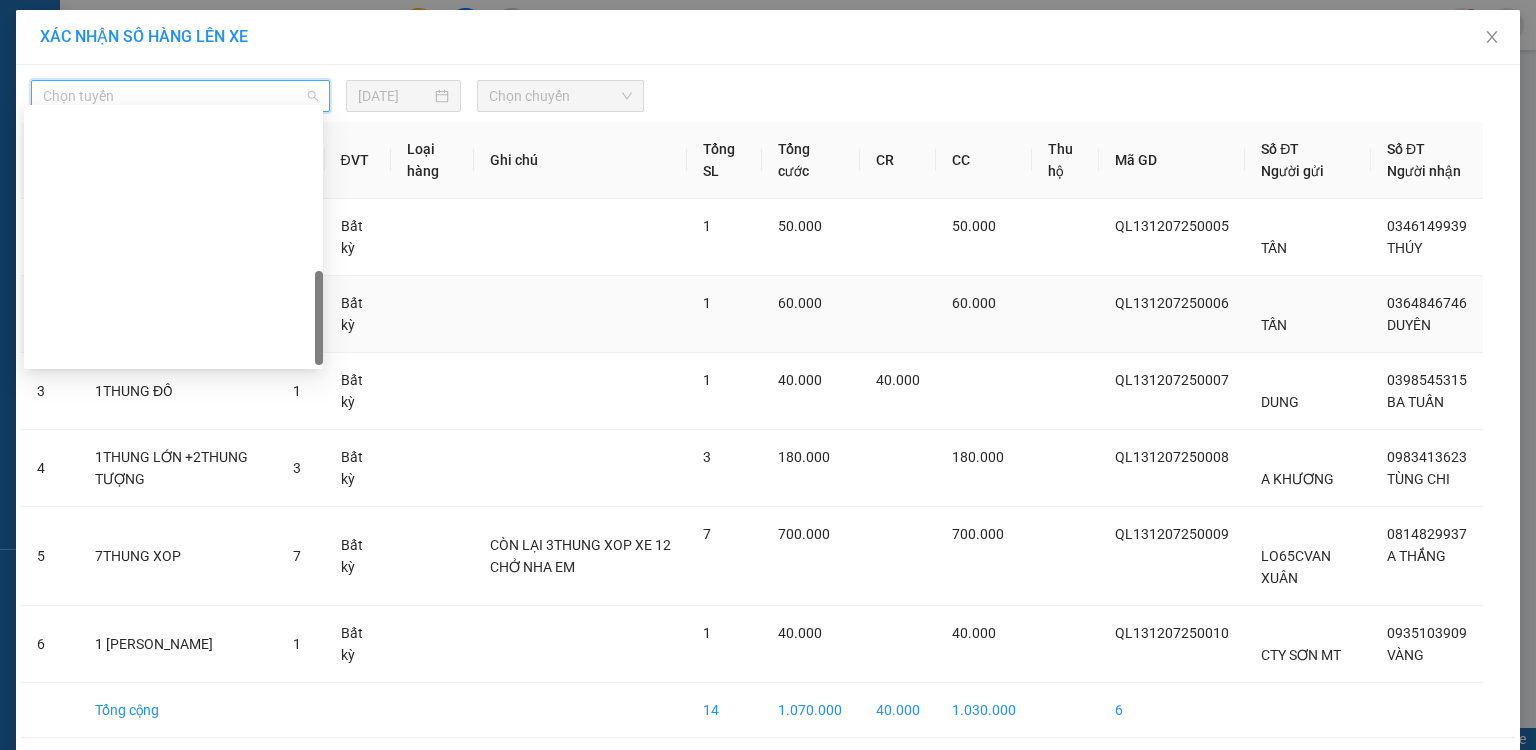 drag, startPoint x: 126, startPoint y: 225, endPoint x: 148, endPoint y: 224, distance: 22.022715 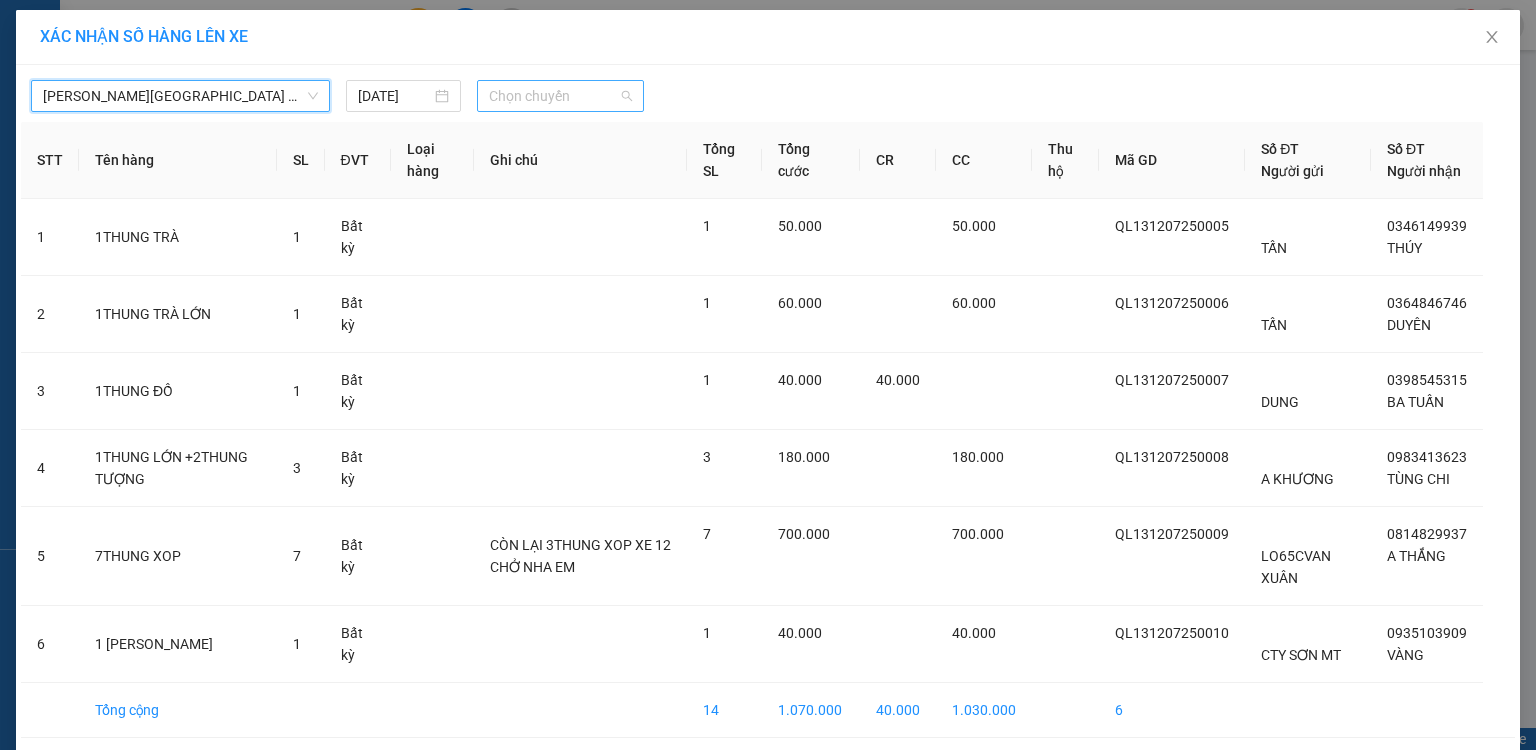 click on "Chọn chuyến" at bounding box center [561, 96] 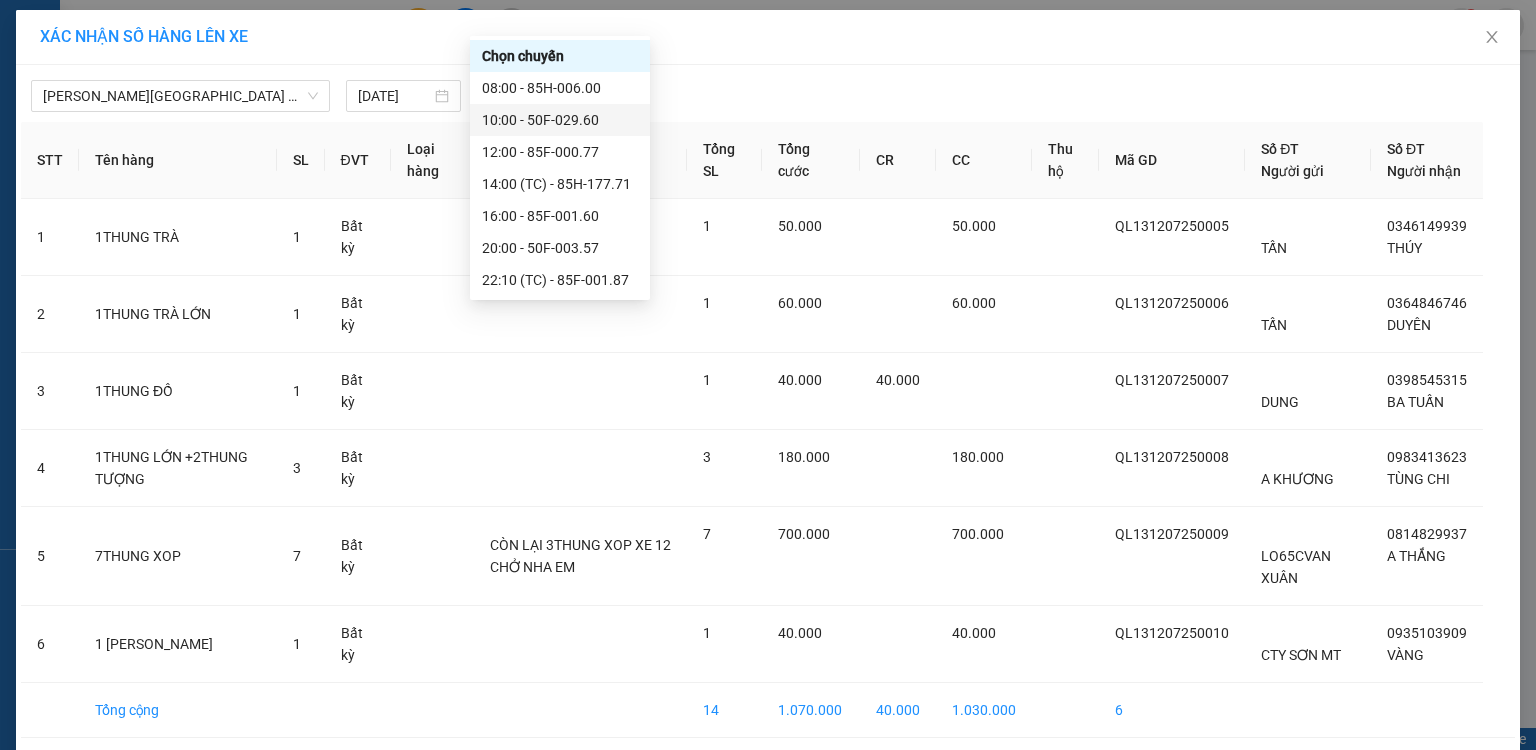click on "10:00     - 50F-029.60" at bounding box center (560, 120) 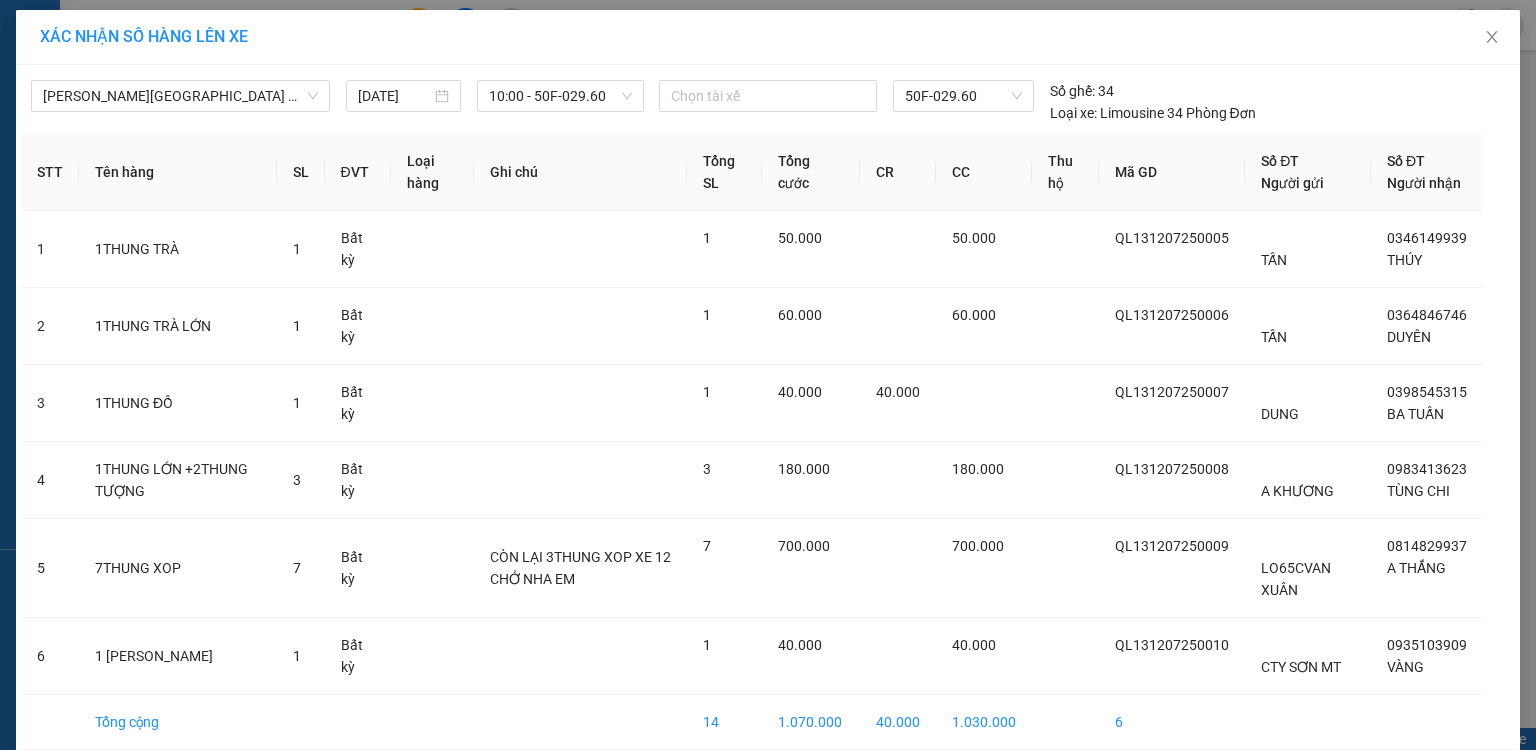 click on "Lên hàng" at bounding box center [841, 786] 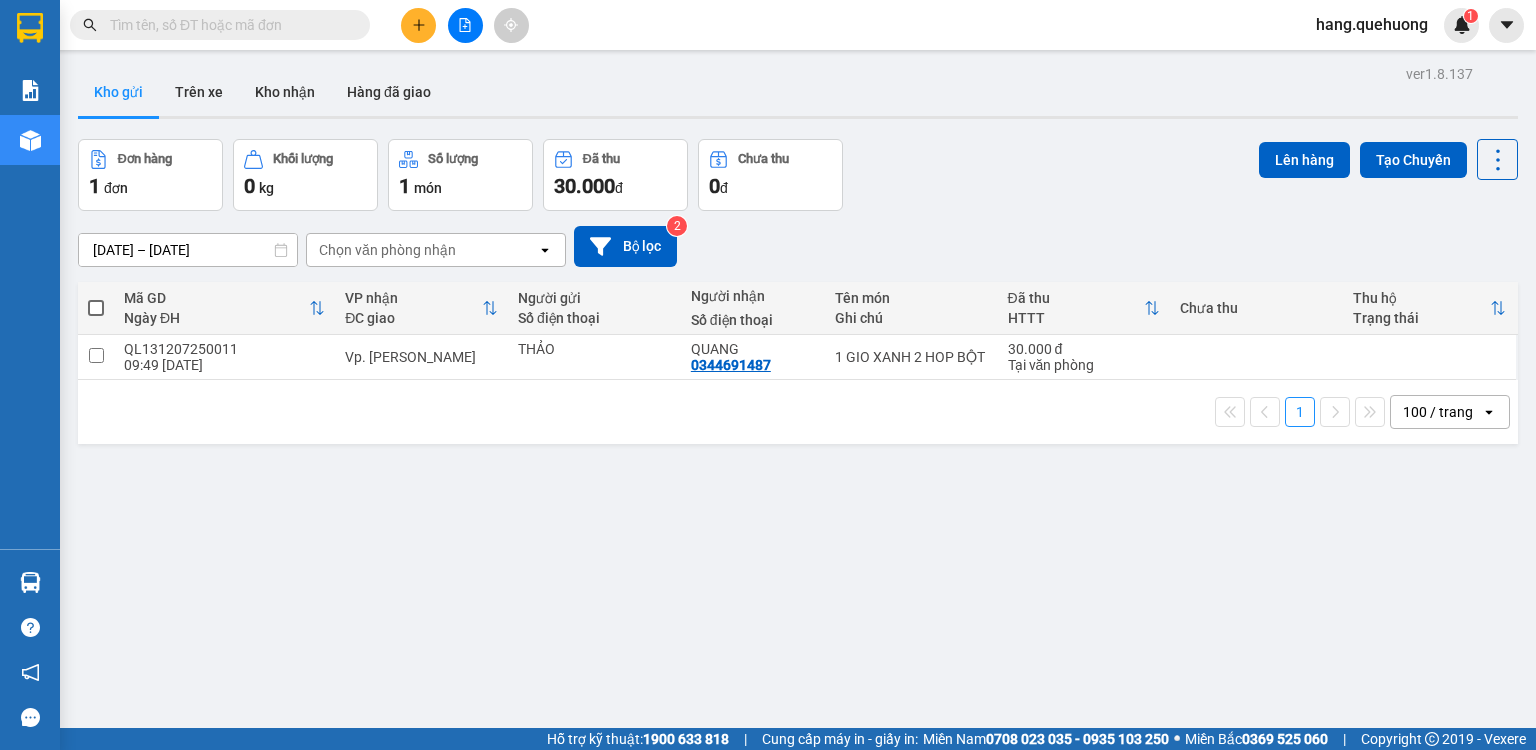 click at bounding box center (228, 25) 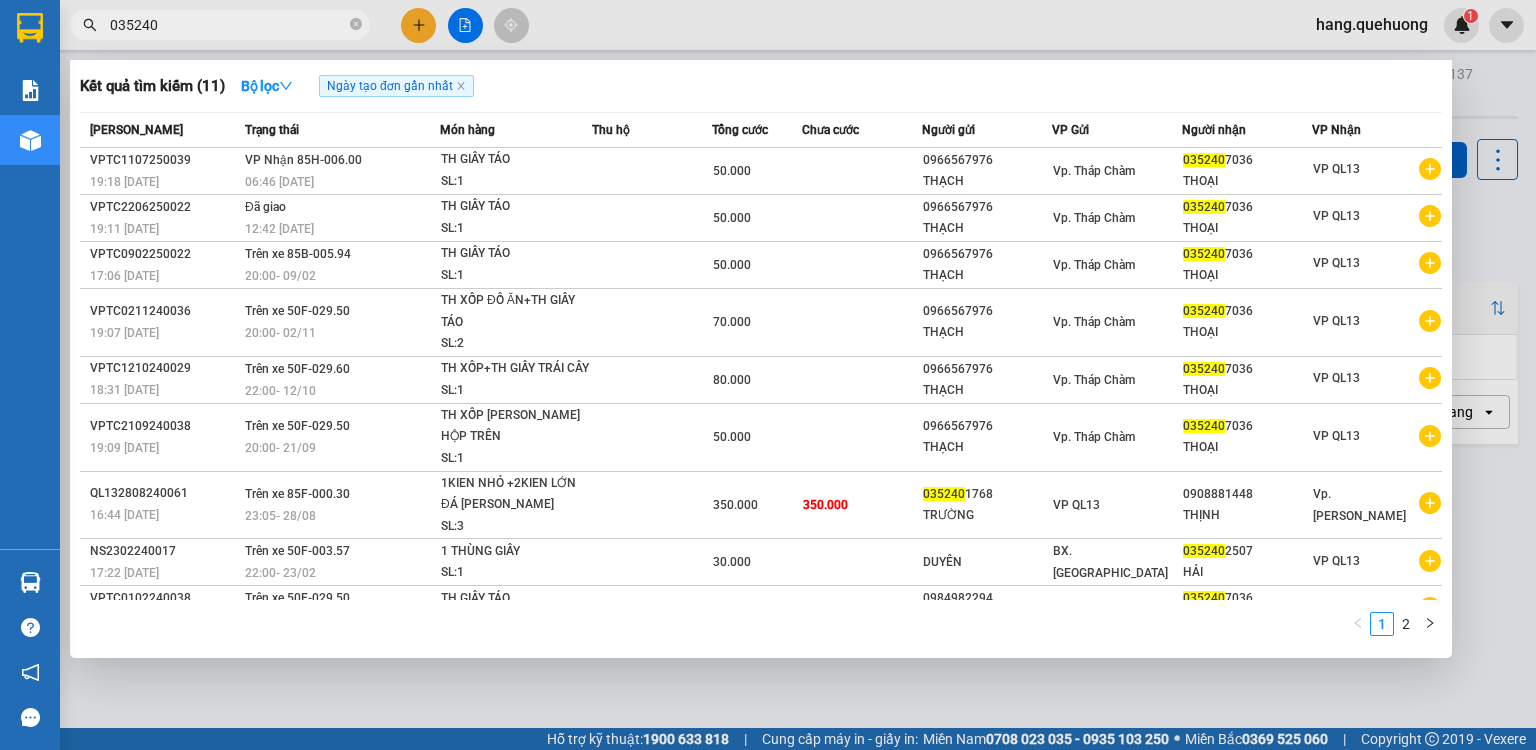 click at bounding box center [768, 375] 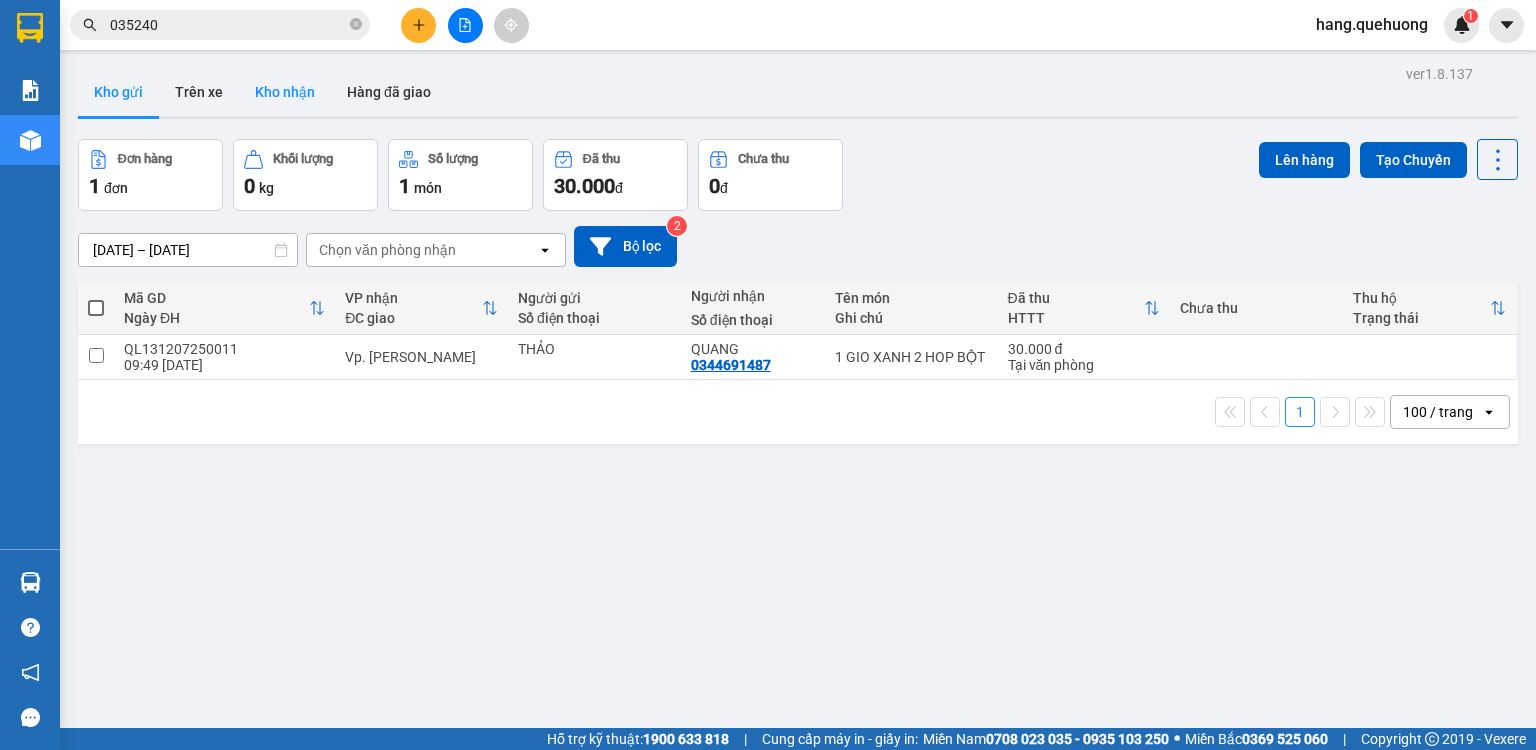 click on "Kho nhận" at bounding box center [285, 92] 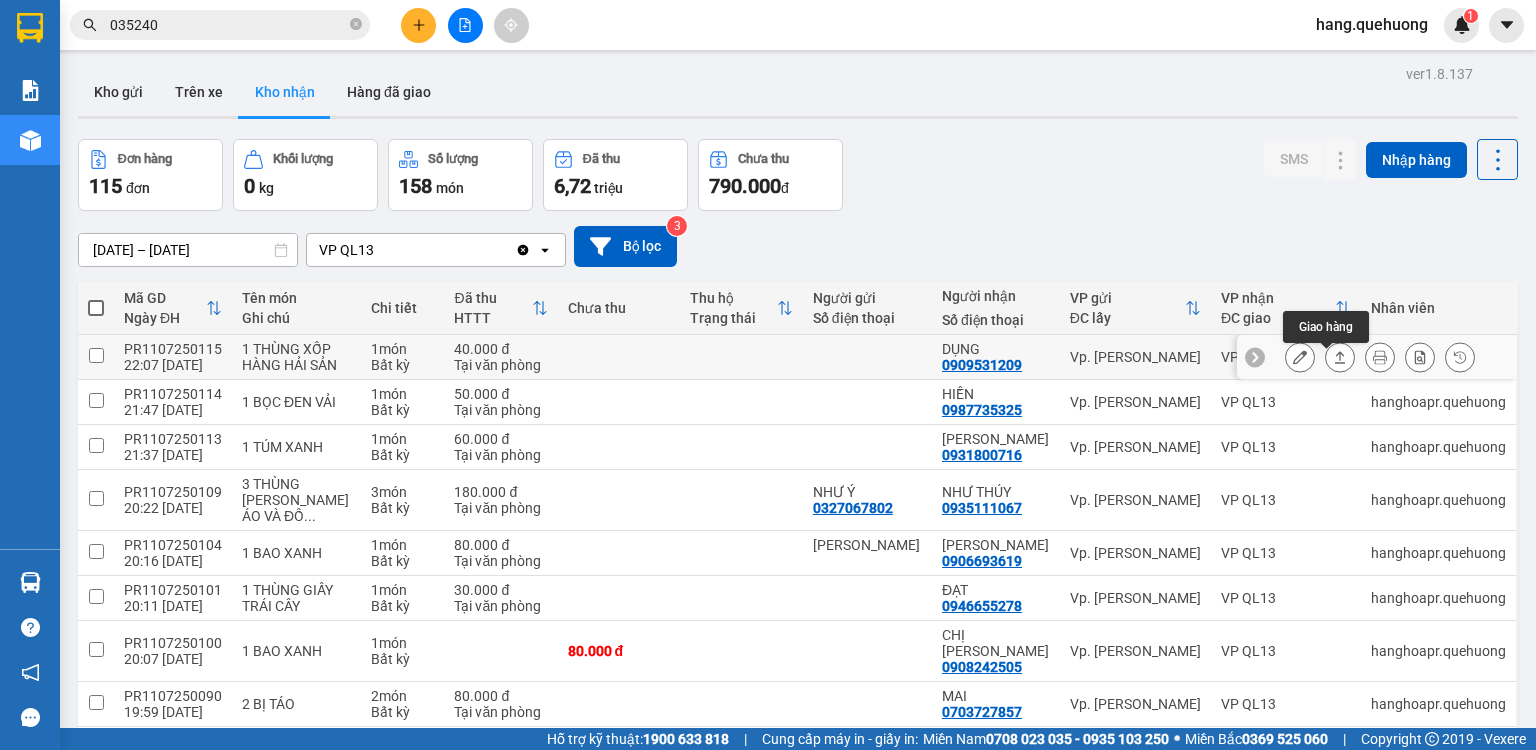 click 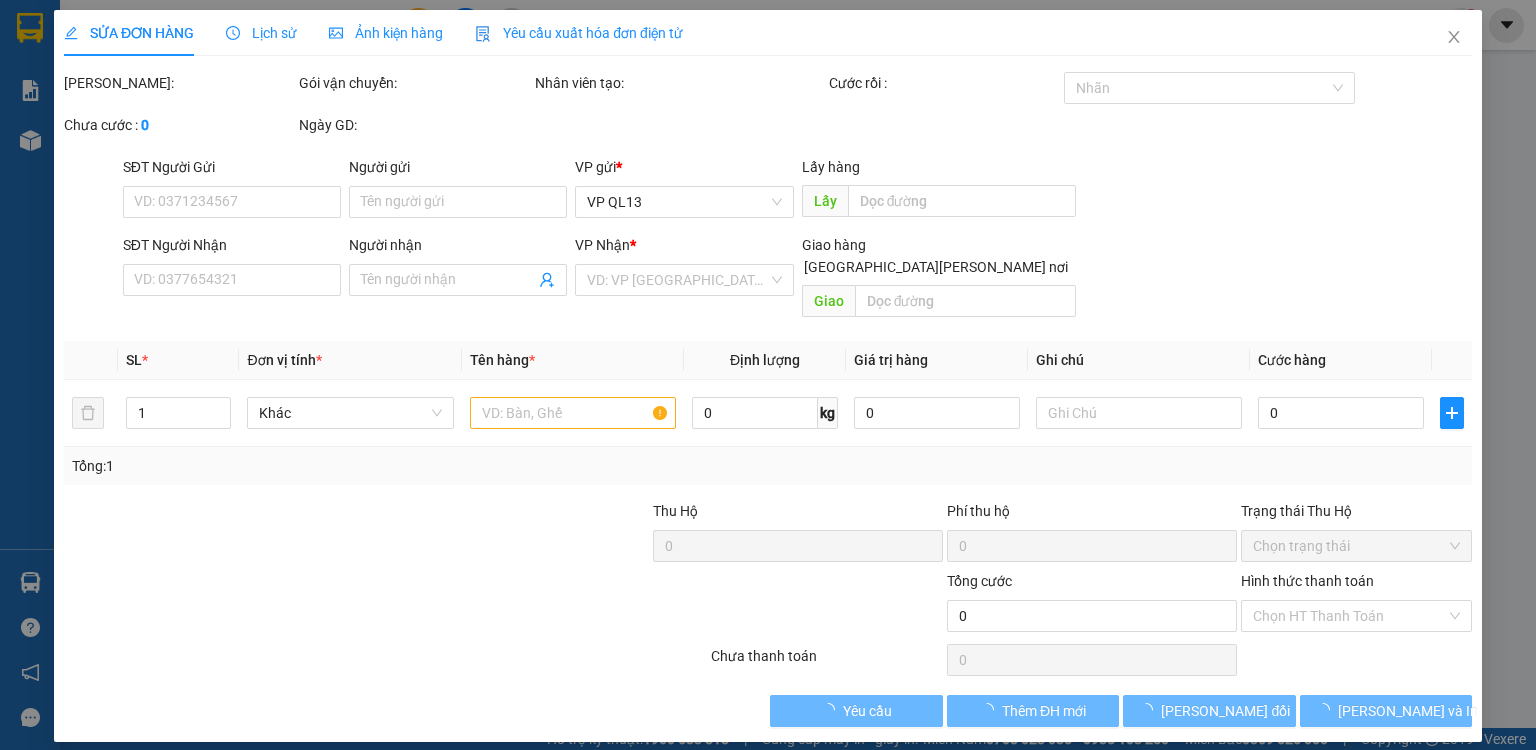 scroll, scrollTop: 0, scrollLeft: 0, axis: both 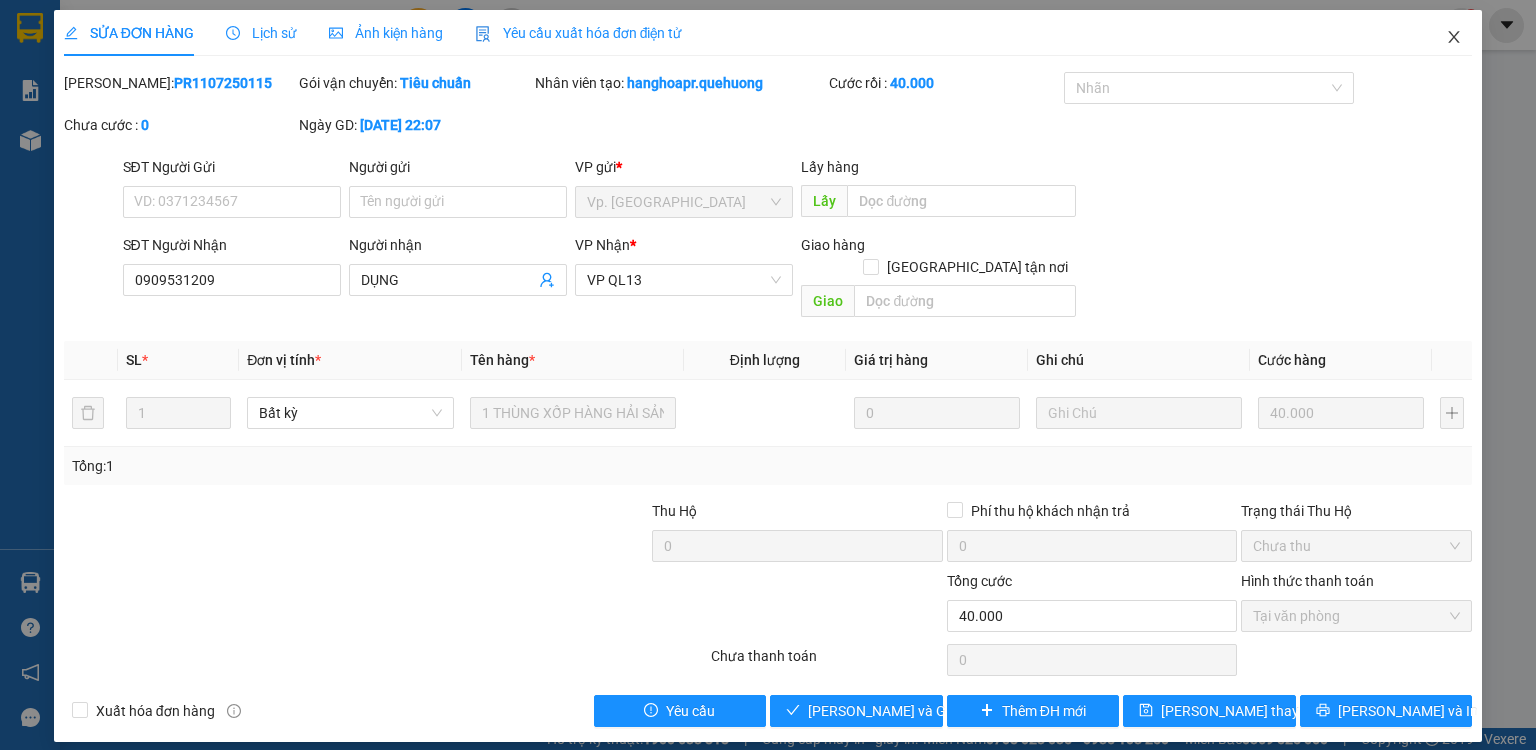 click 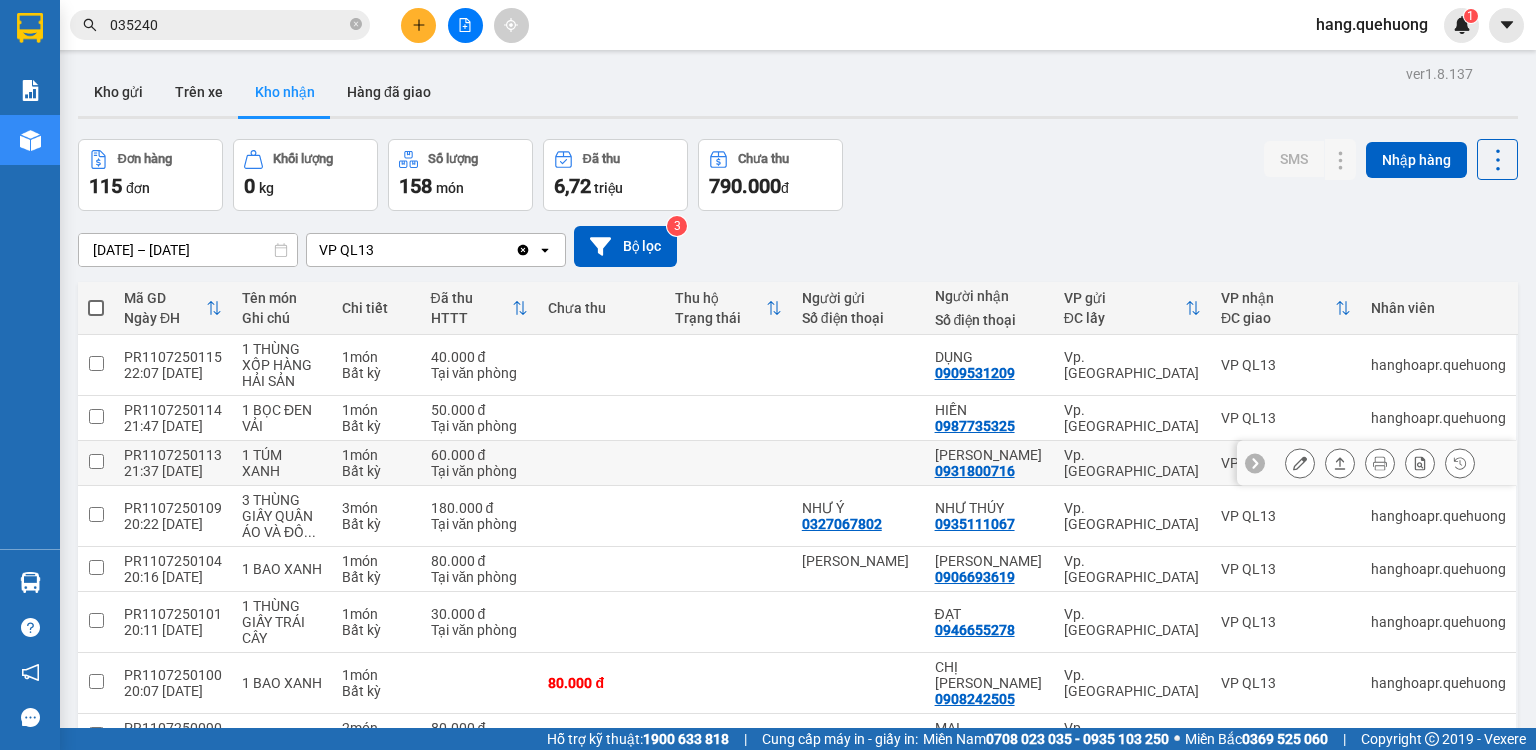 click 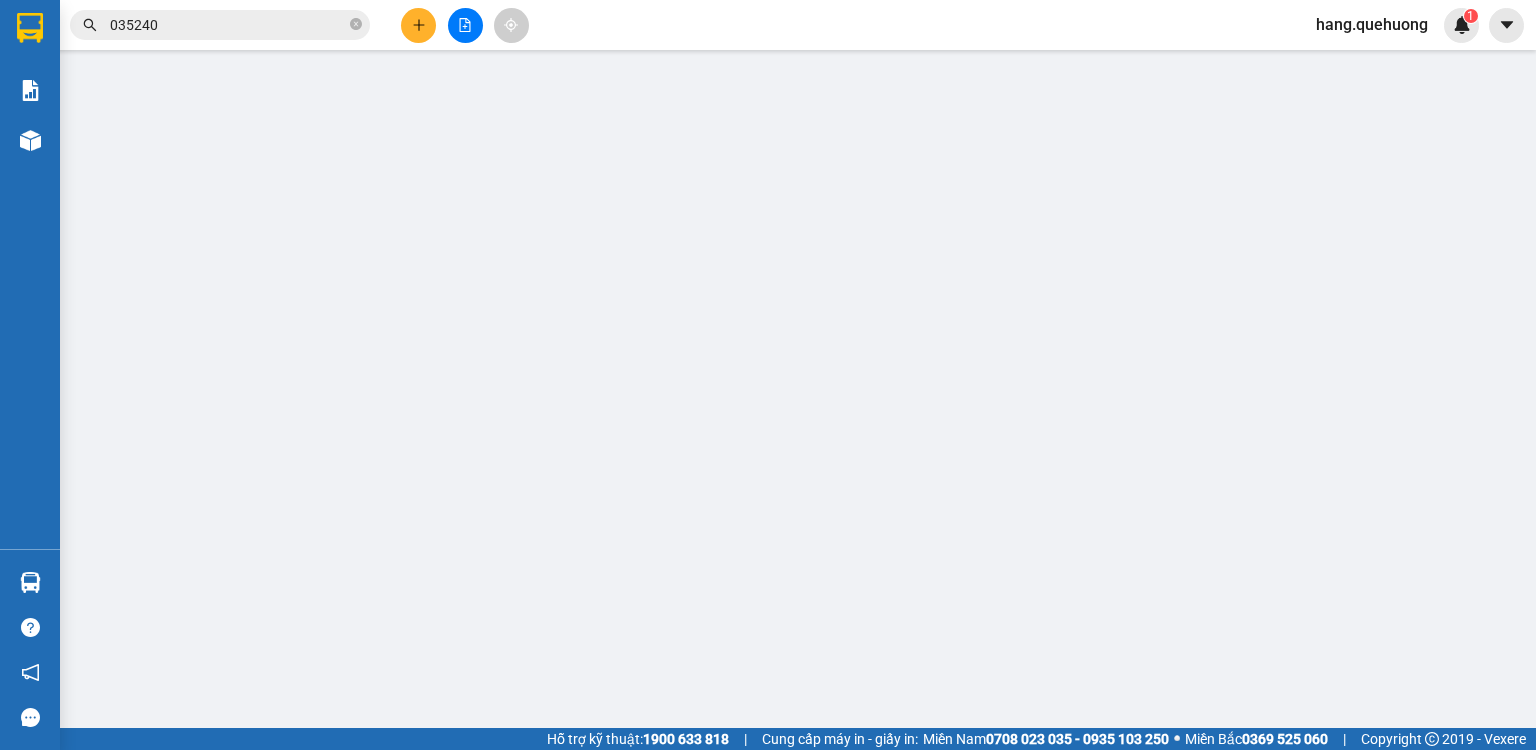 type on "0931800716" 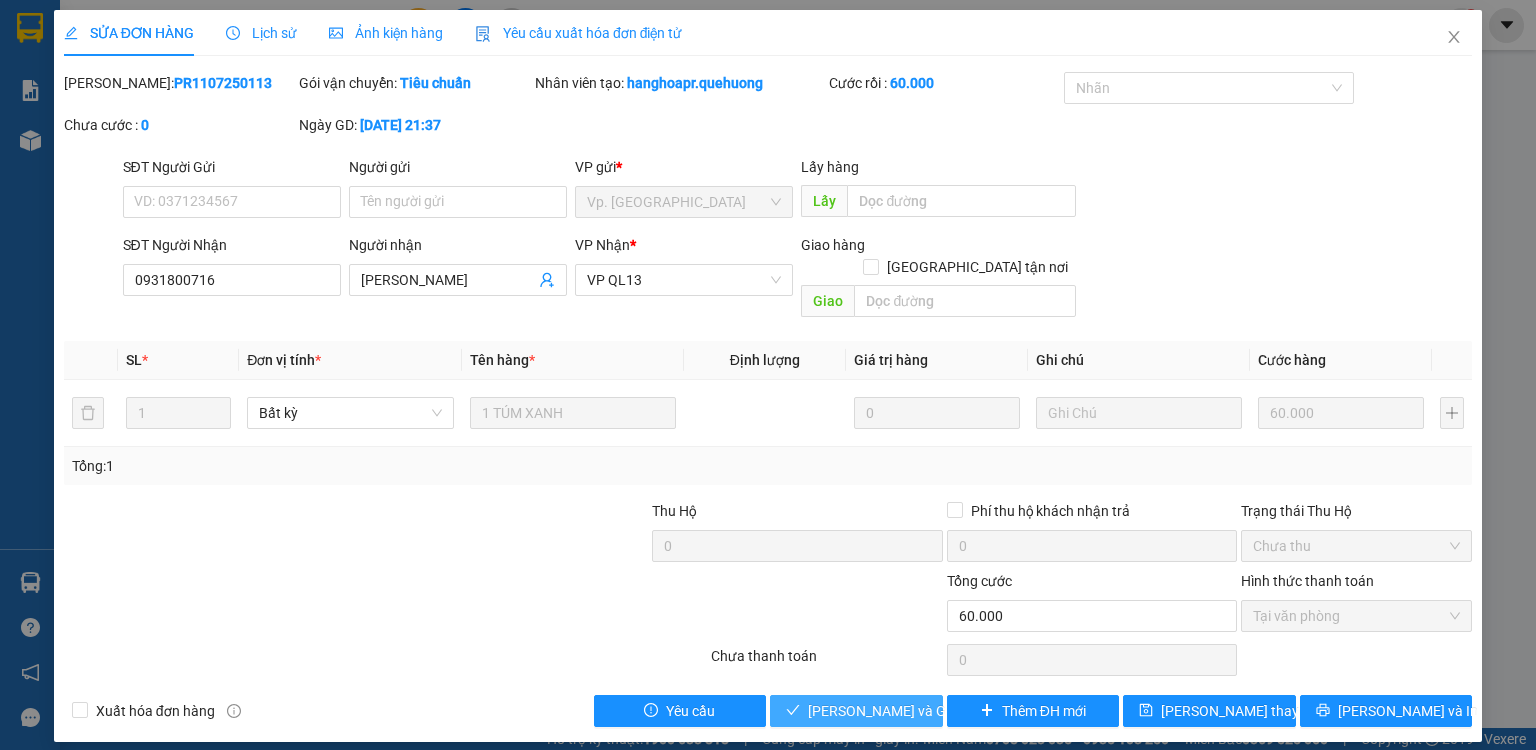 click on "[PERSON_NAME] và Giao hàng" at bounding box center [904, 711] 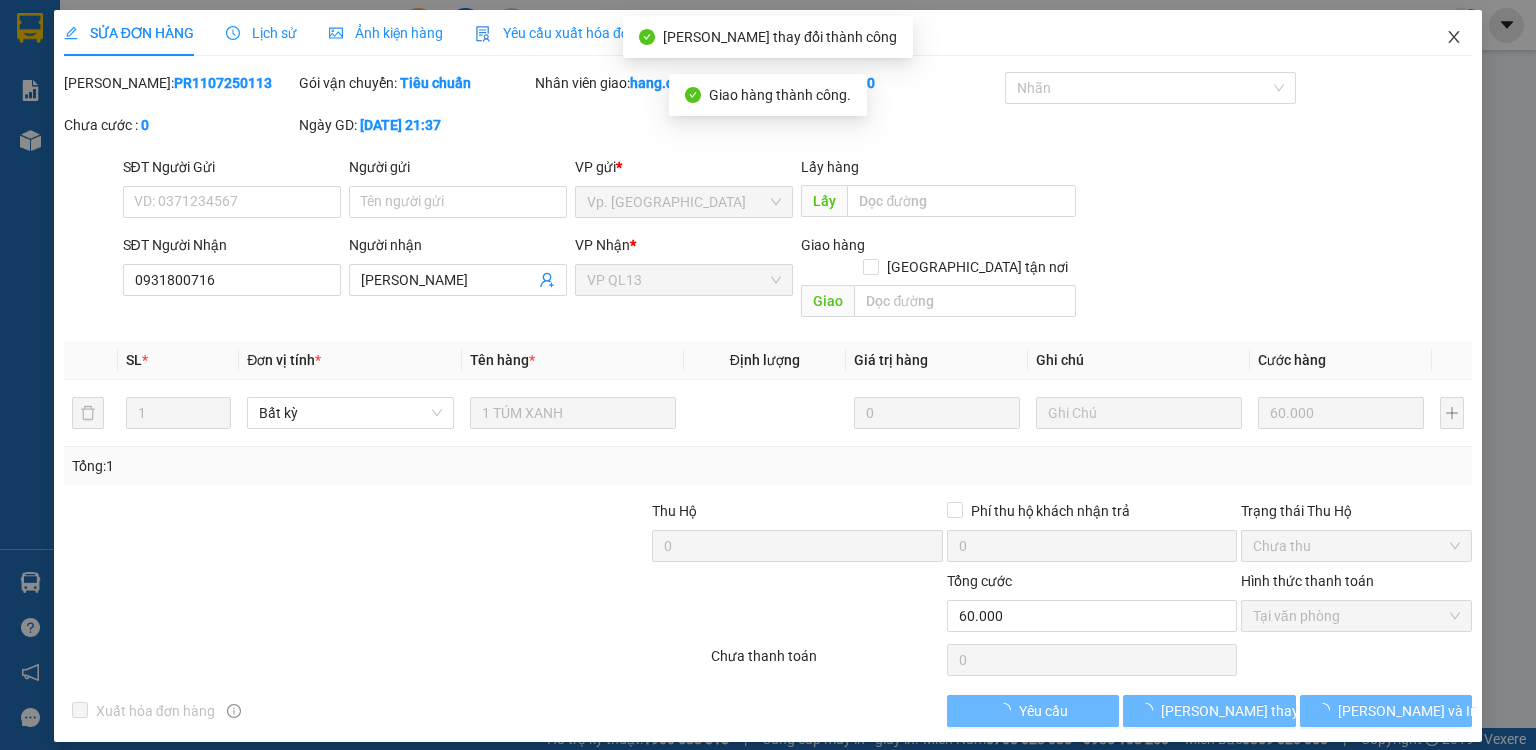 drag, startPoint x: 1449, startPoint y: 32, endPoint x: 1535, endPoint y: 298, distance: 279.5568 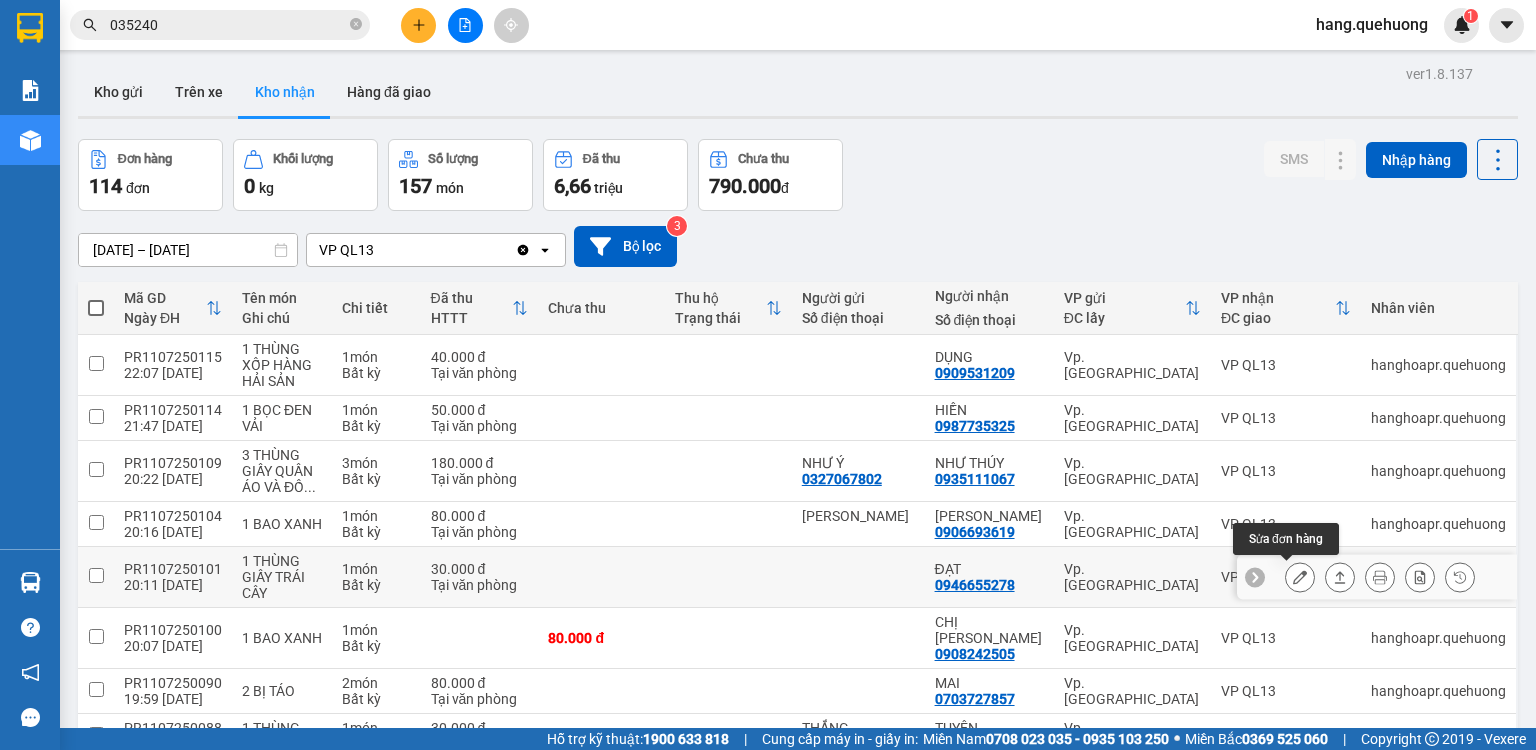 click at bounding box center (1300, 577) 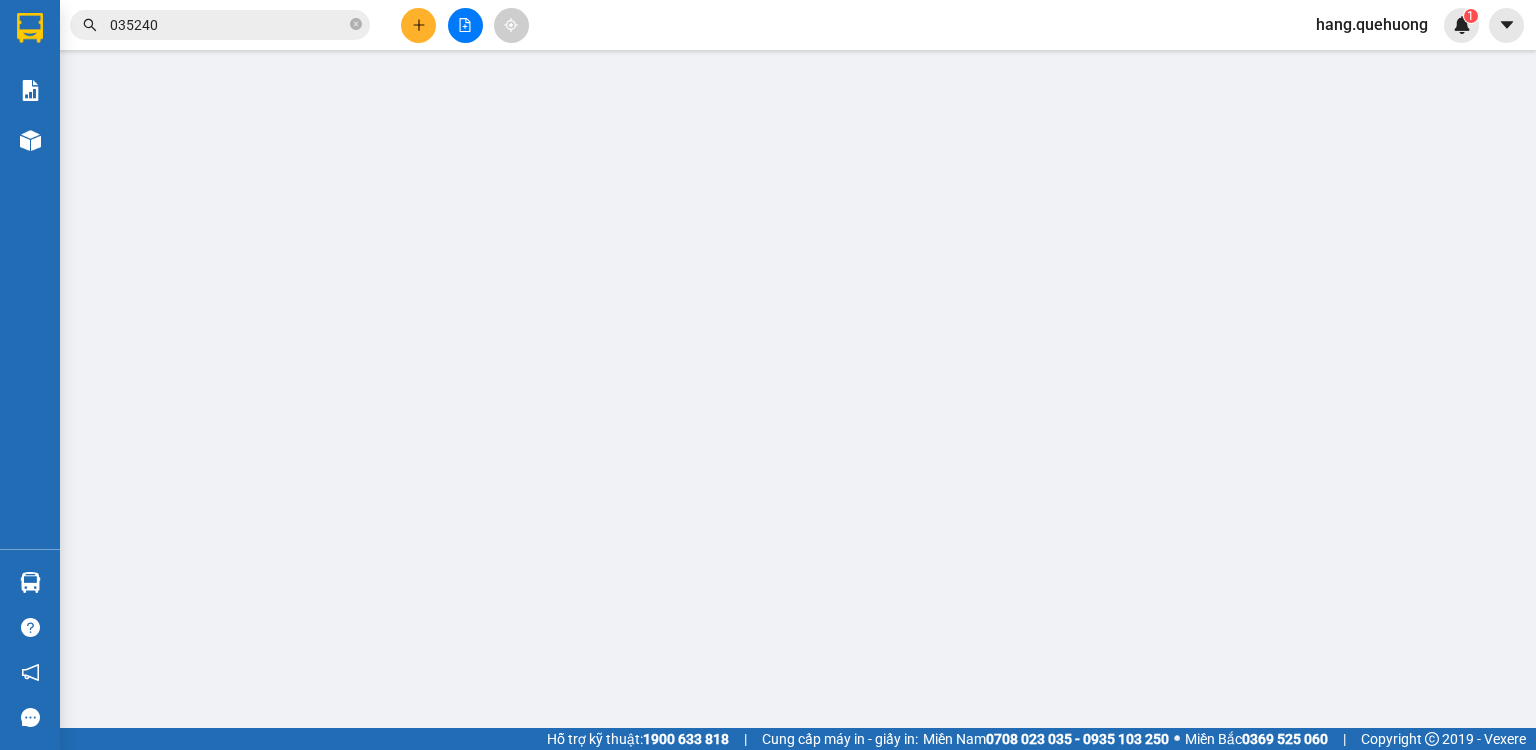 type on "0946655278" 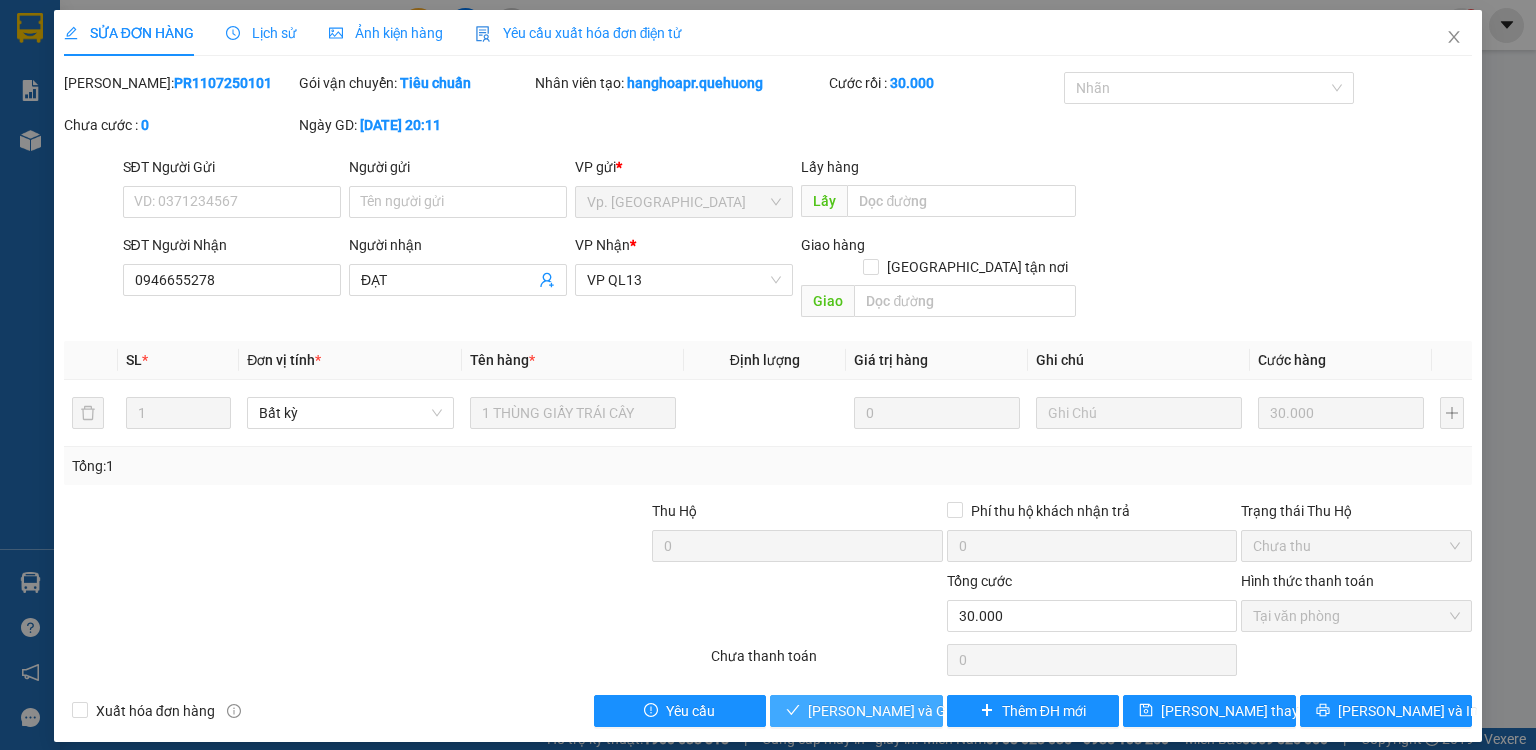 click on "[PERSON_NAME] và Giao hàng" at bounding box center (904, 711) 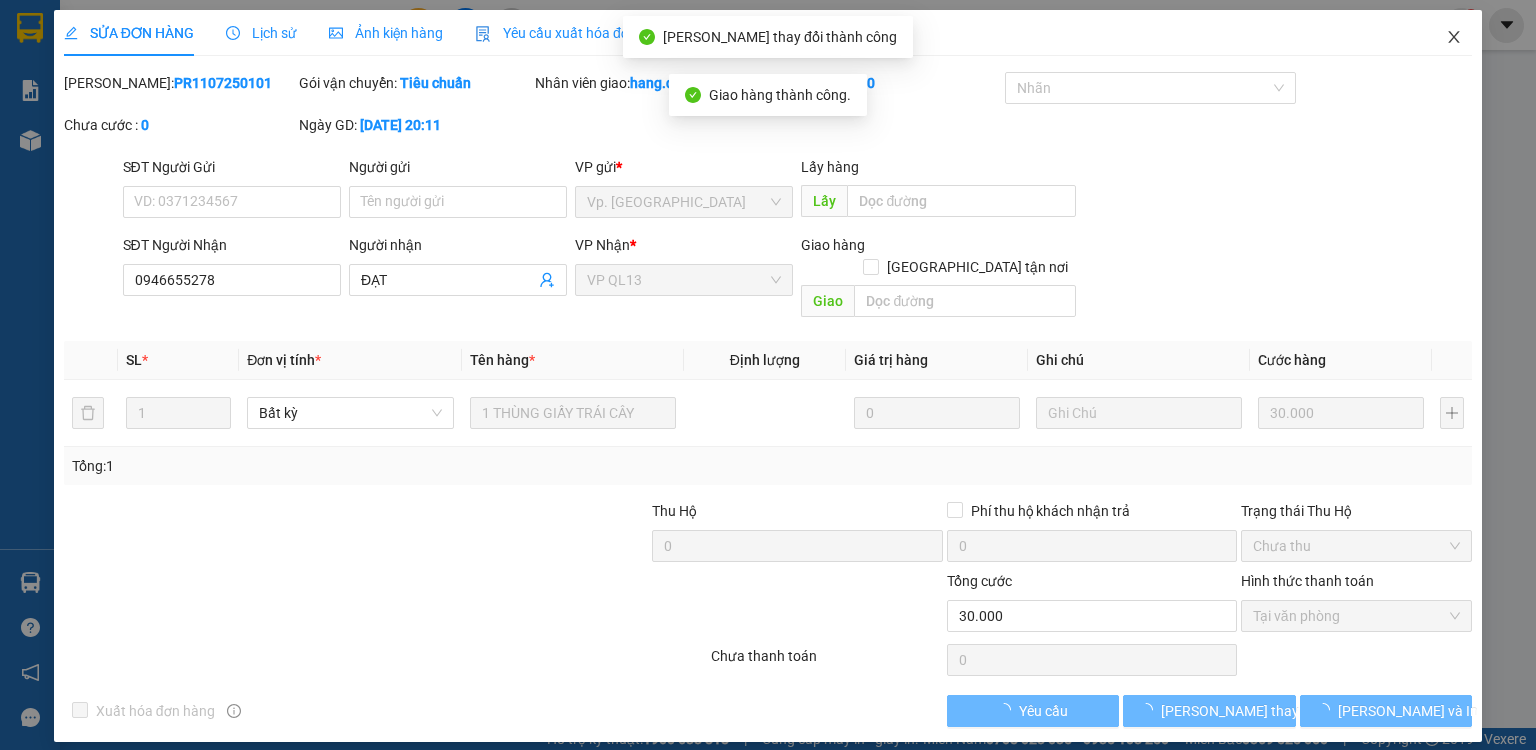 drag, startPoint x: 1452, startPoint y: 36, endPoint x: 1427, endPoint y: 320, distance: 285.09824 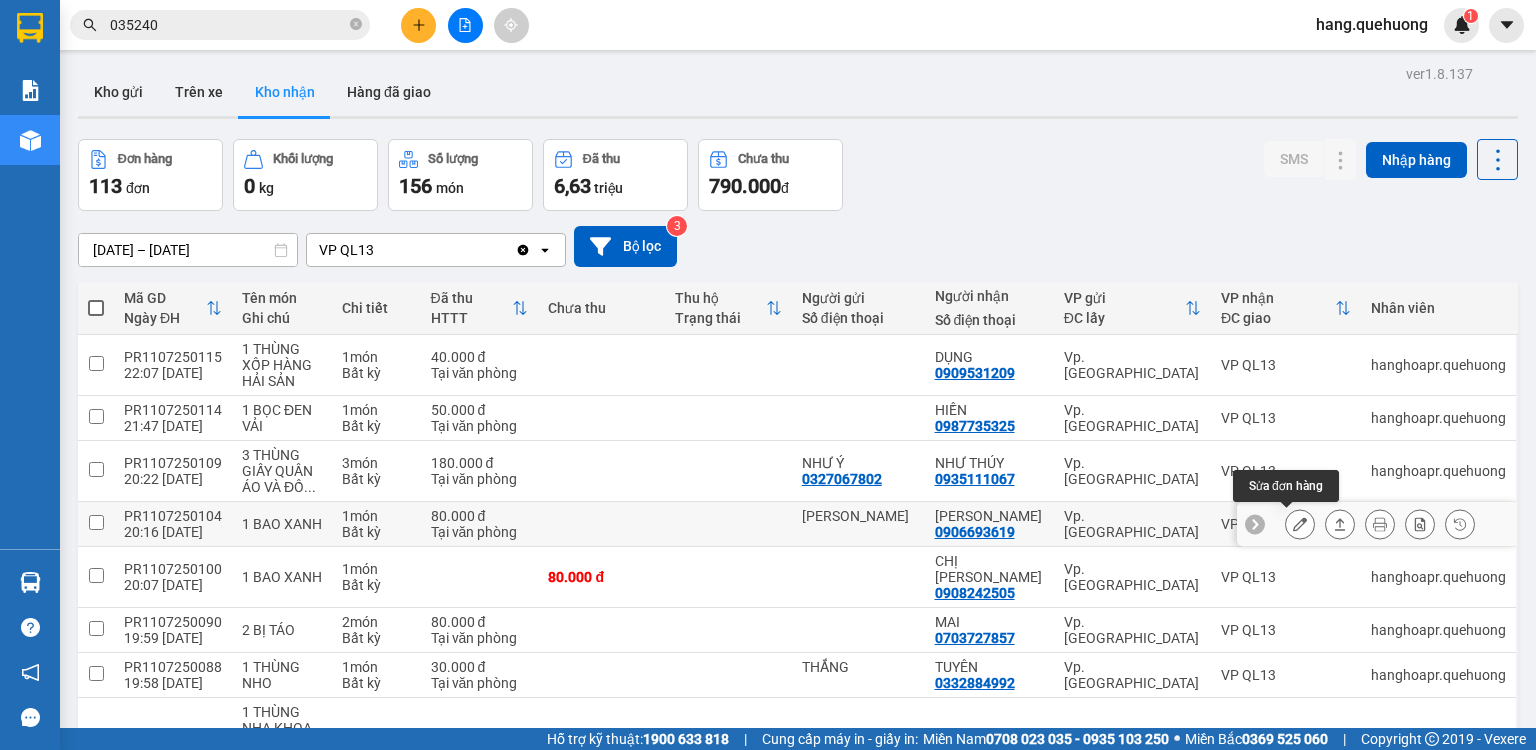 click 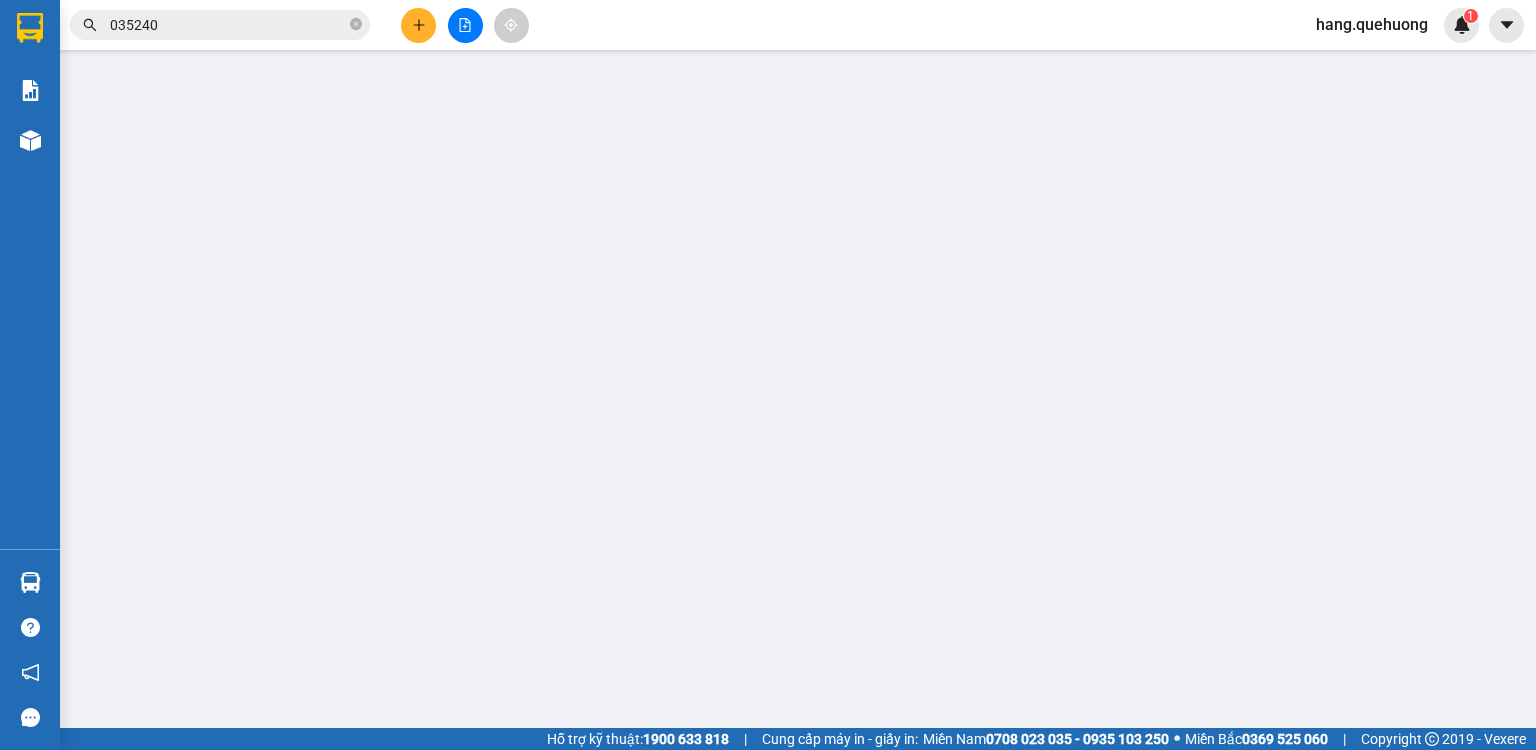 type on "GIA BẢO" 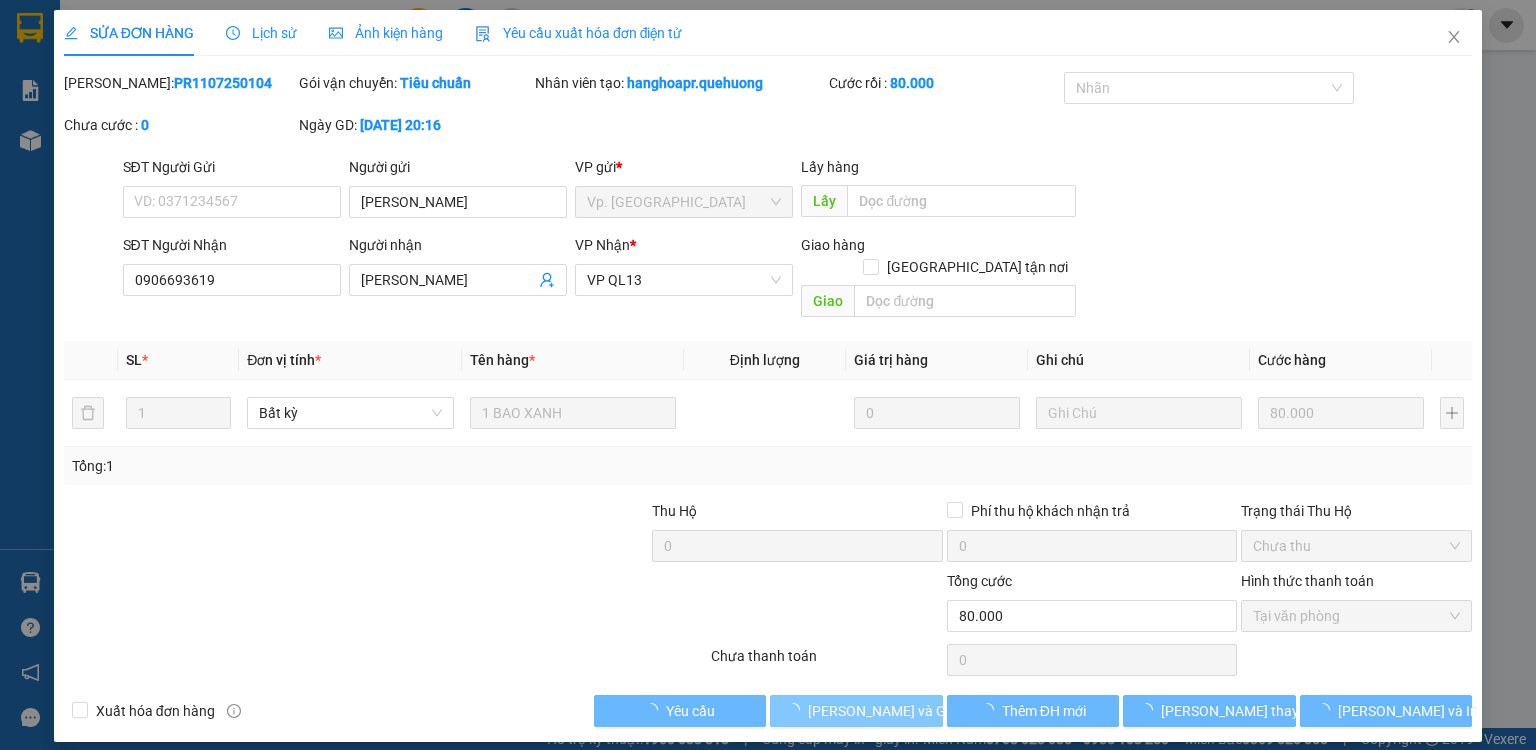 click on "[PERSON_NAME] và Giao hàng" at bounding box center (904, 711) 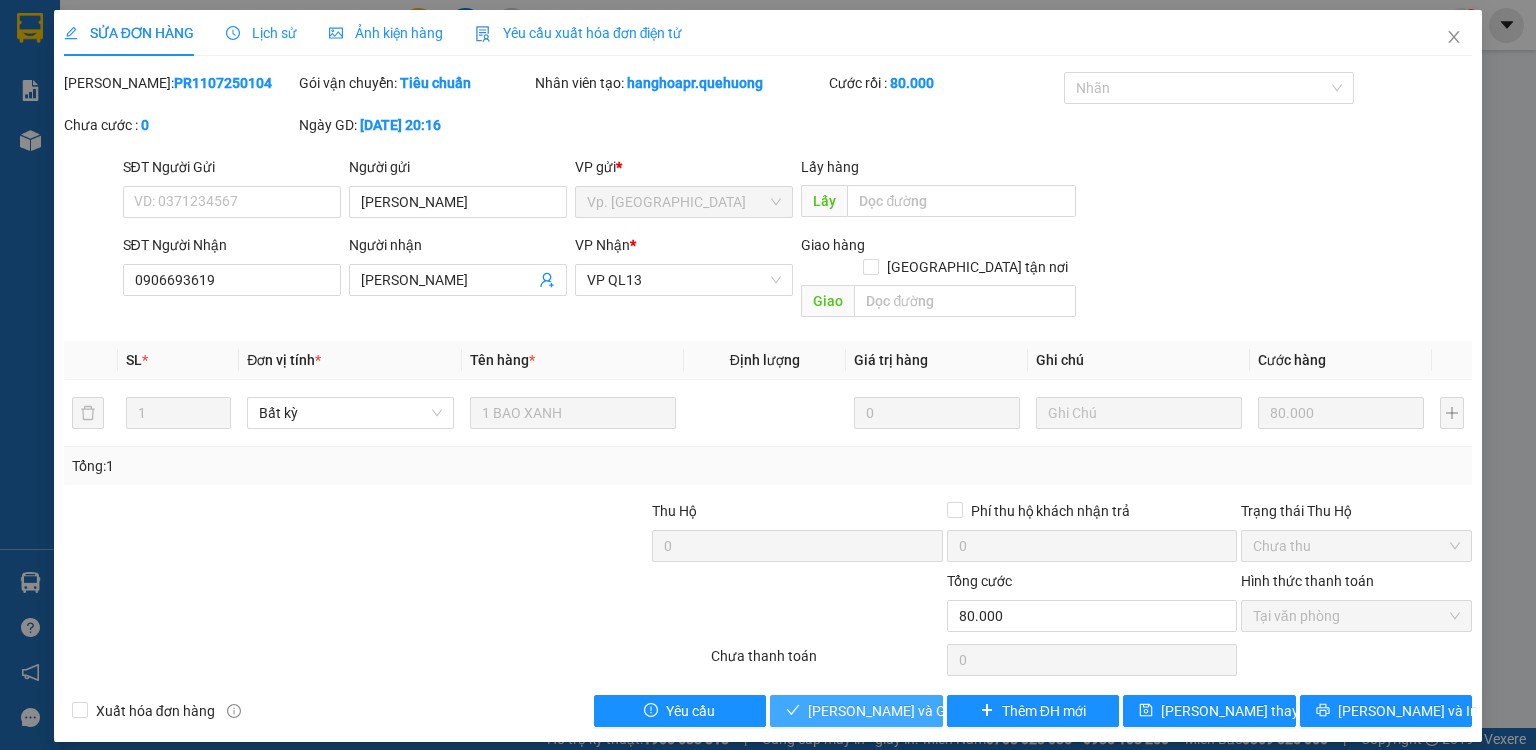click on "[PERSON_NAME] và Giao hàng" at bounding box center (904, 711) 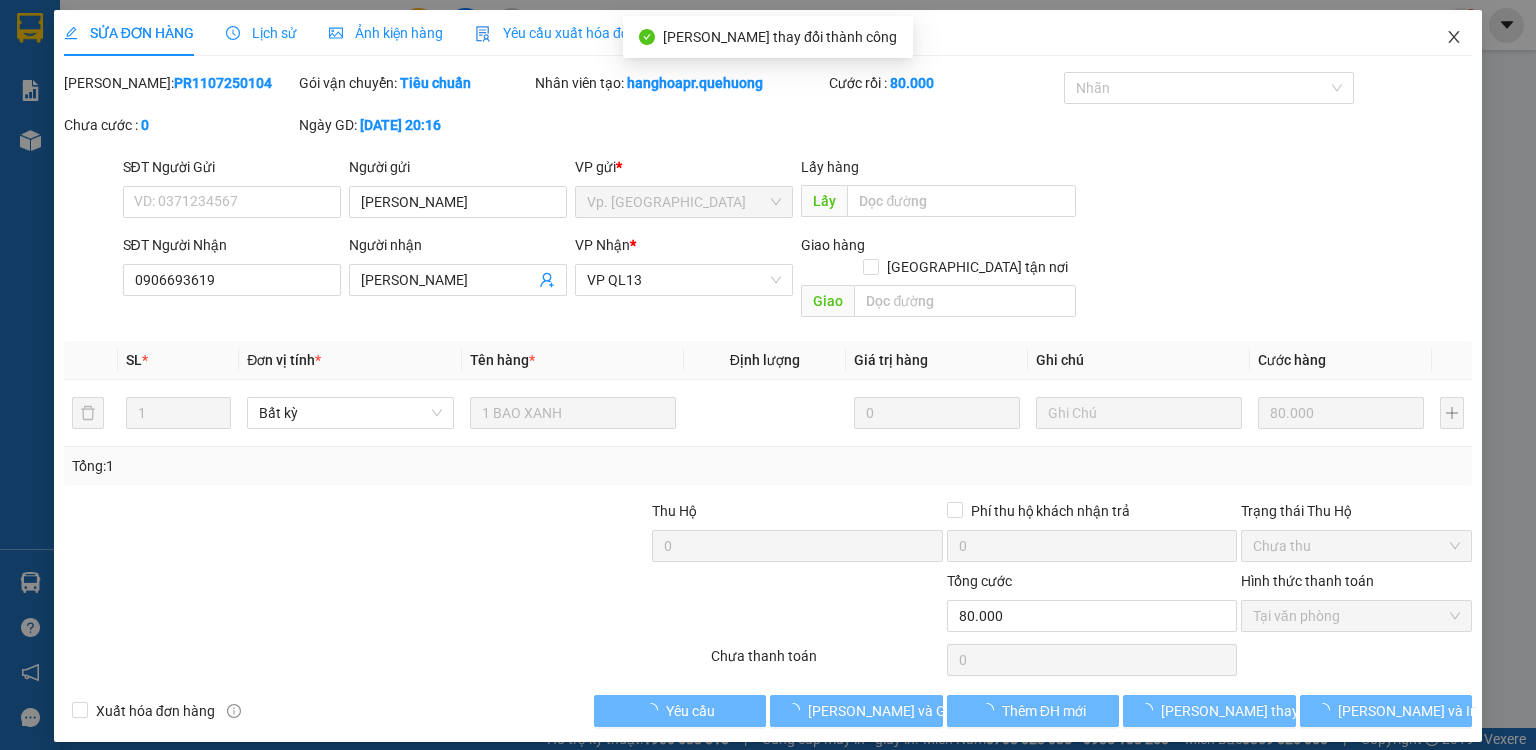 click at bounding box center (1454, 38) 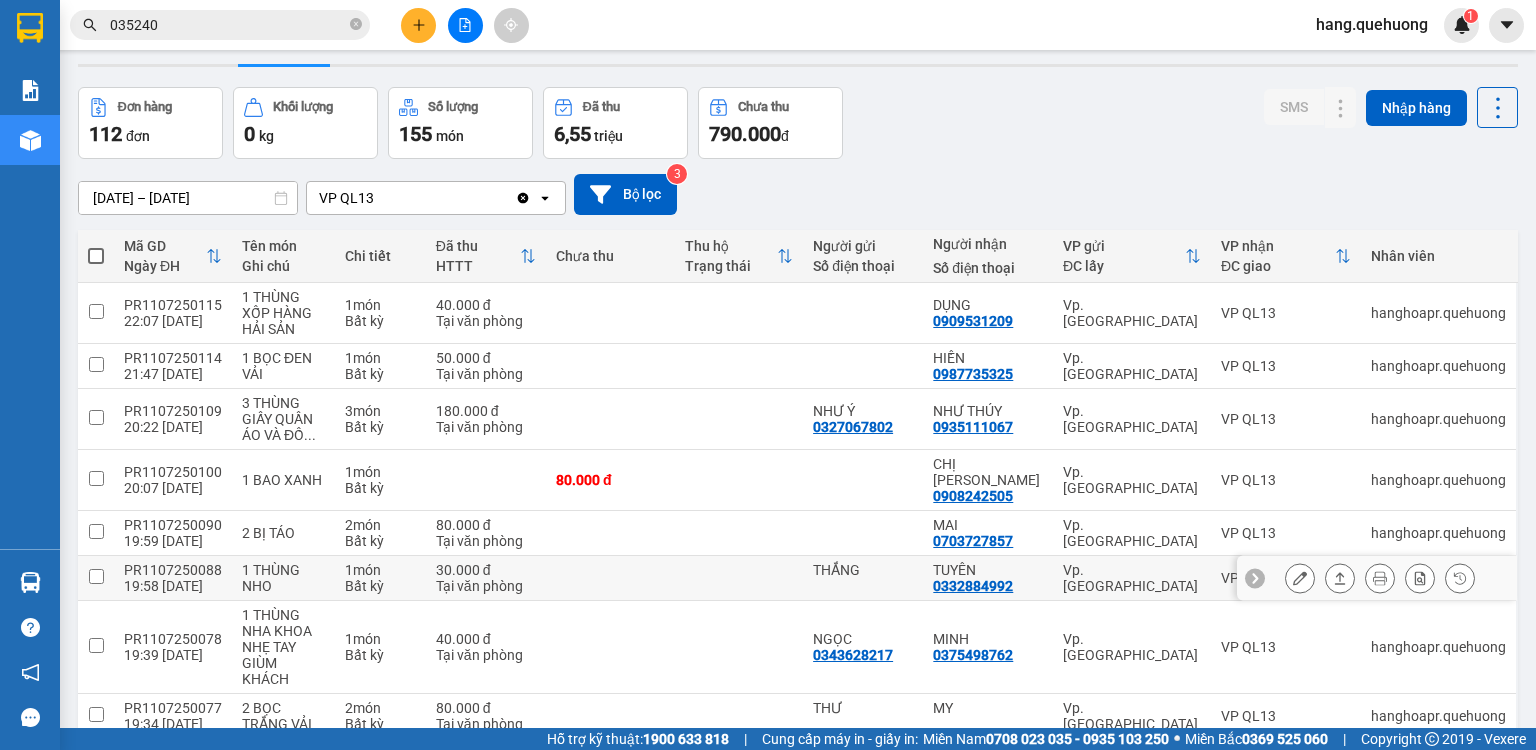 scroll, scrollTop: 80, scrollLeft: 0, axis: vertical 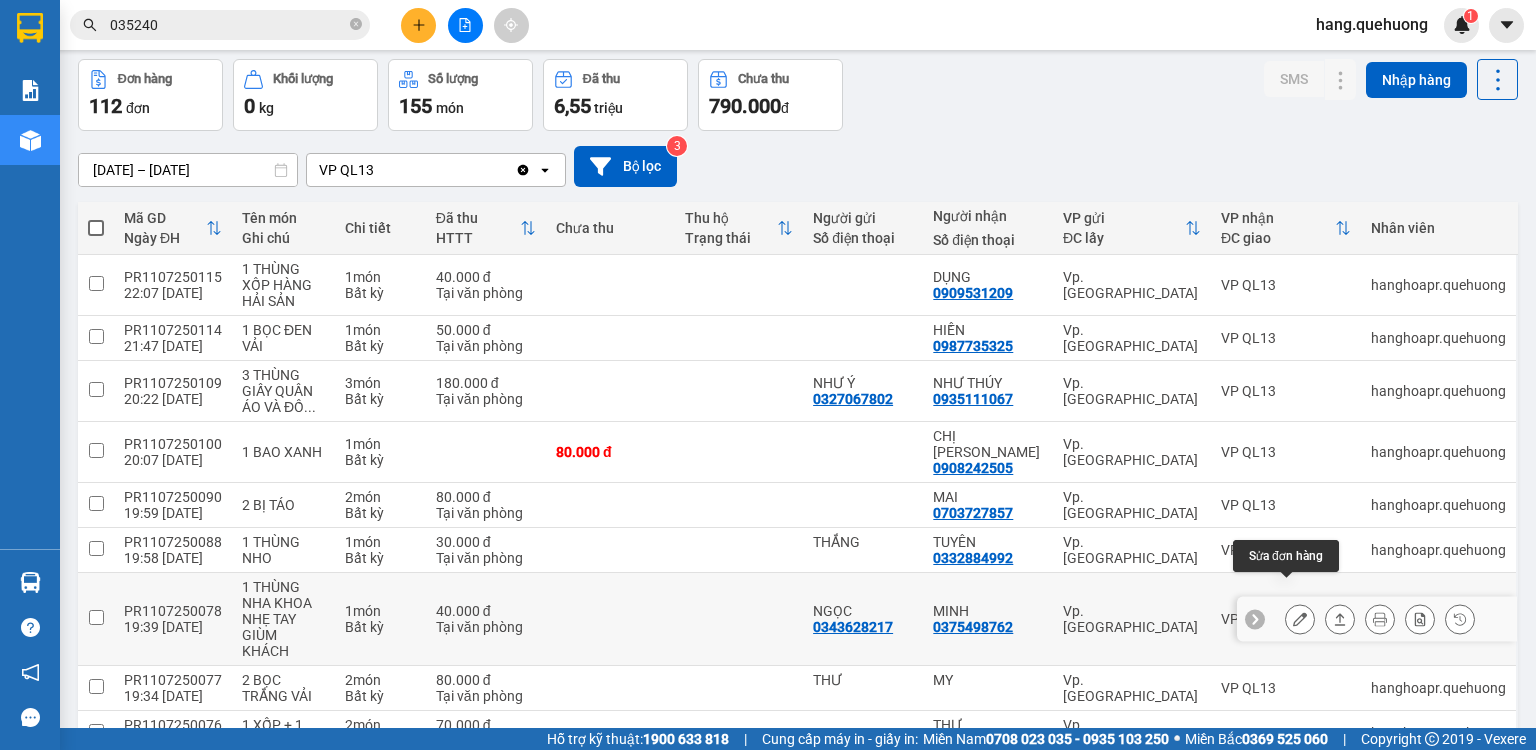 click 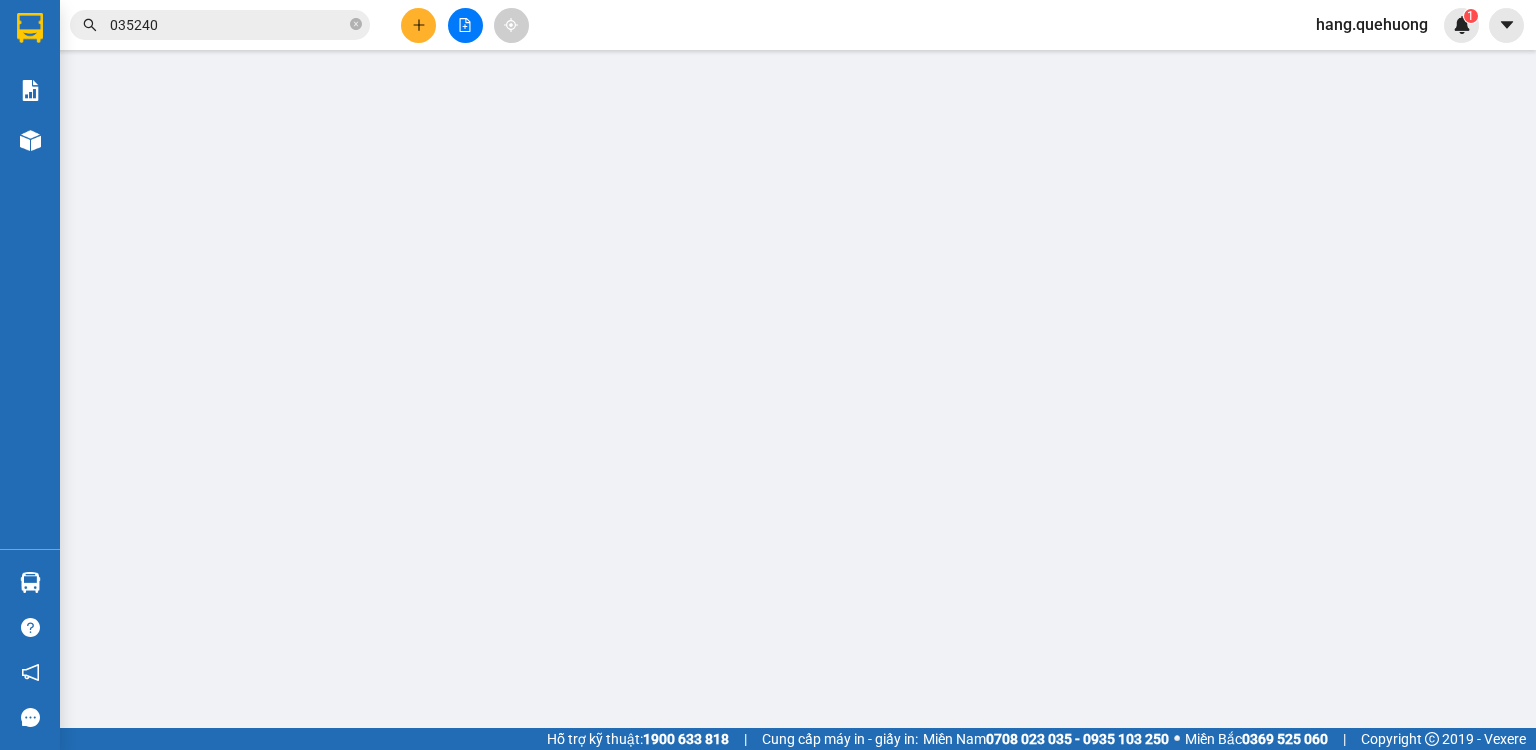 scroll, scrollTop: 0, scrollLeft: 0, axis: both 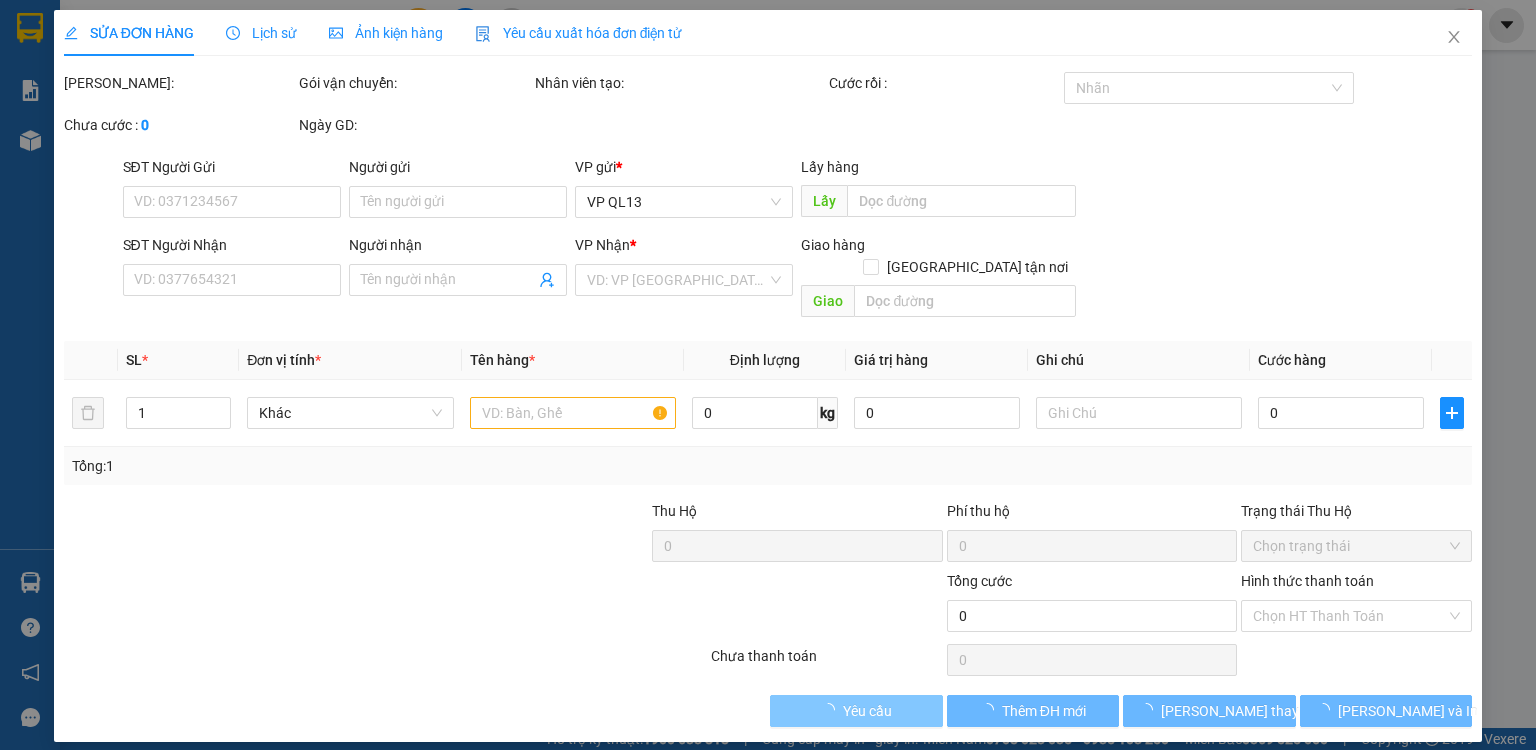 click on "Yêu cầu" at bounding box center (867, 711) 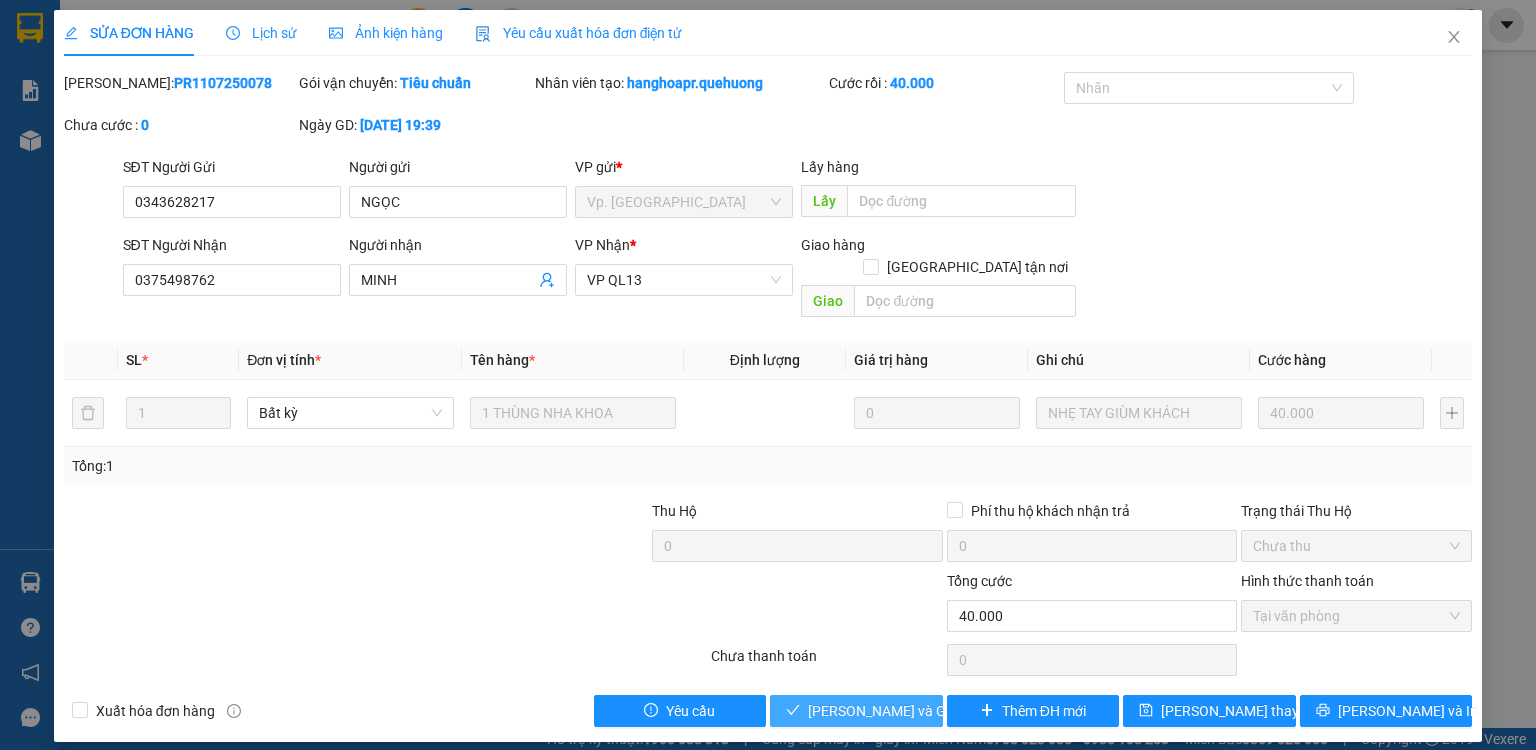 click on "[PERSON_NAME] và Giao hàng" at bounding box center (904, 711) 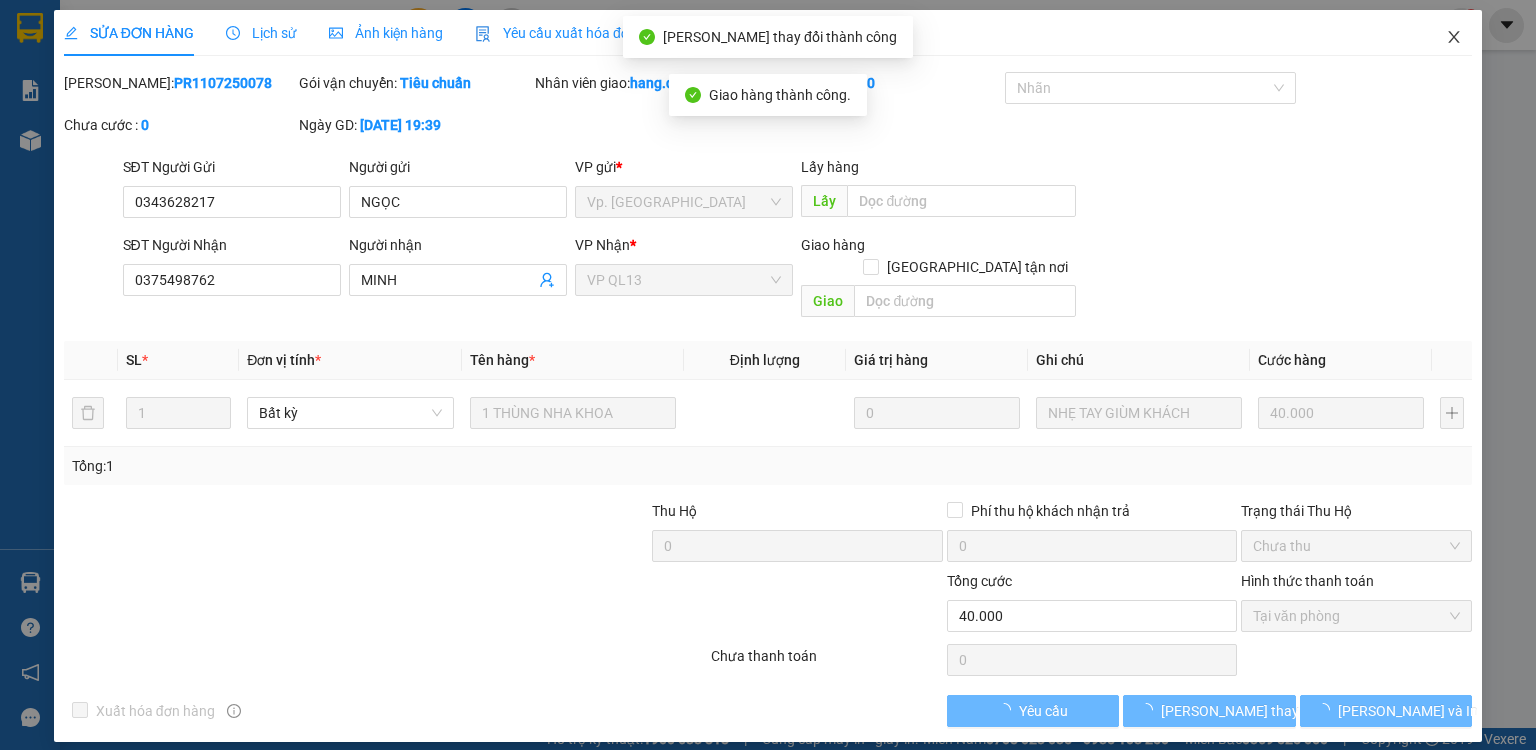click 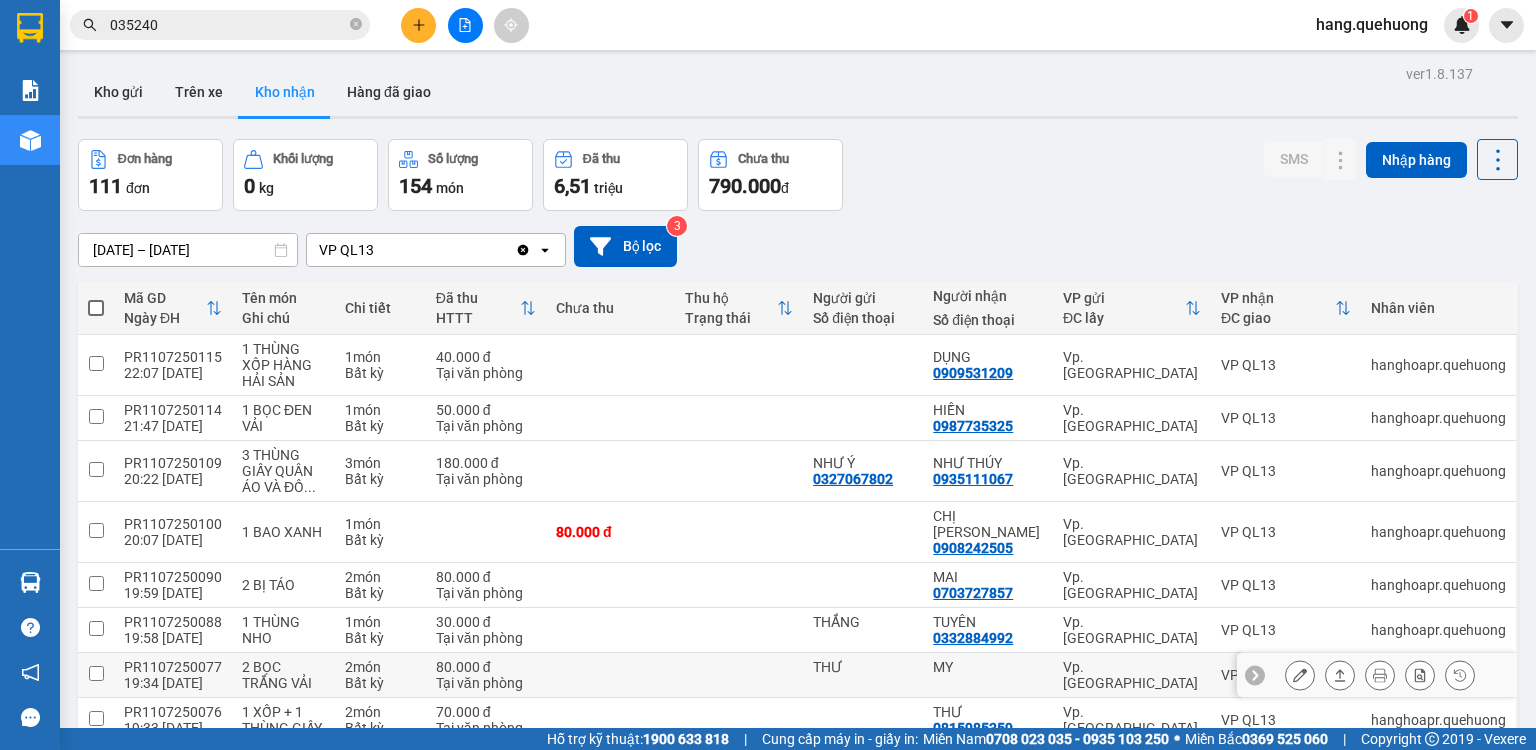 click at bounding box center [1300, 675] 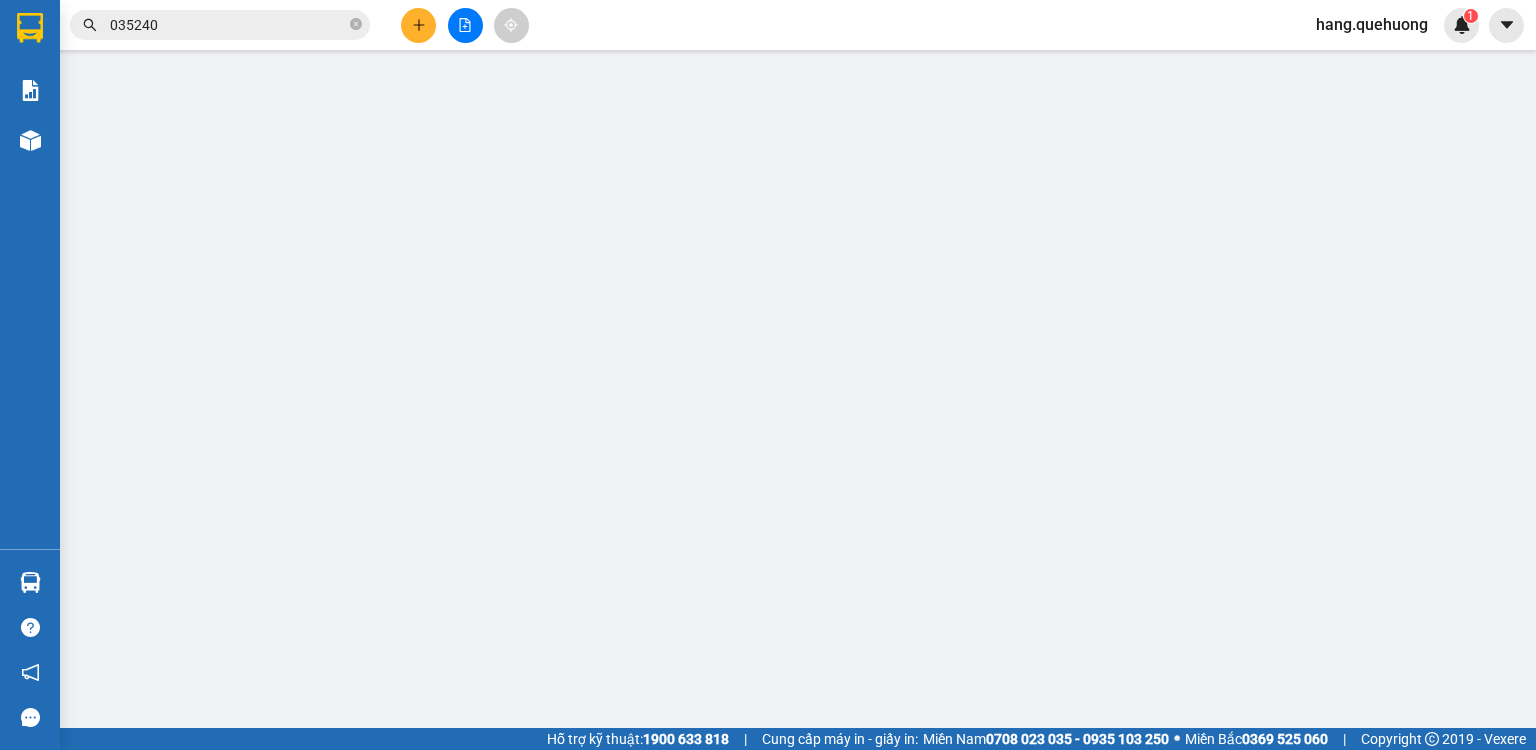 type on "THƯ" 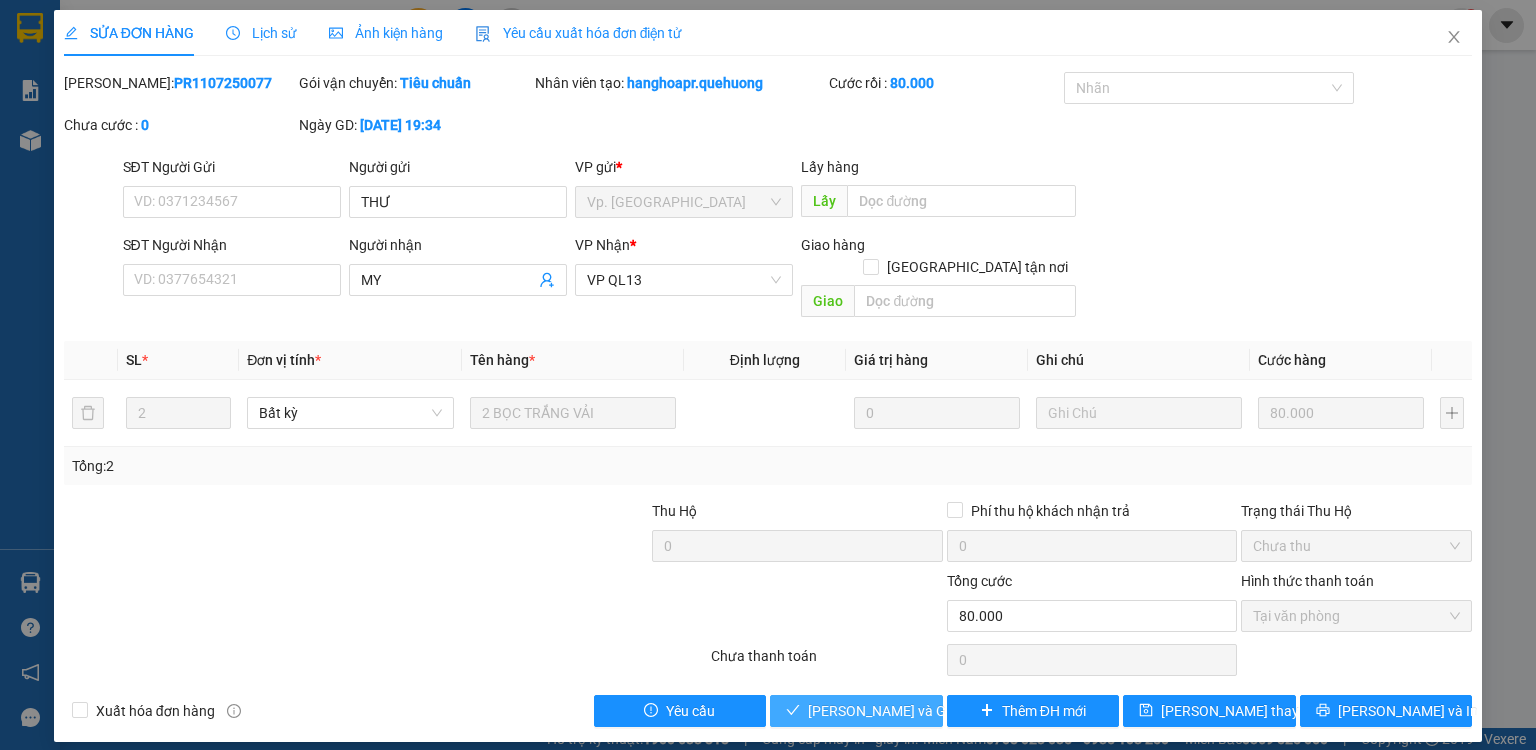 click on "[PERSON_NAME] và Giao hàng" at bounding box center (904, 711) 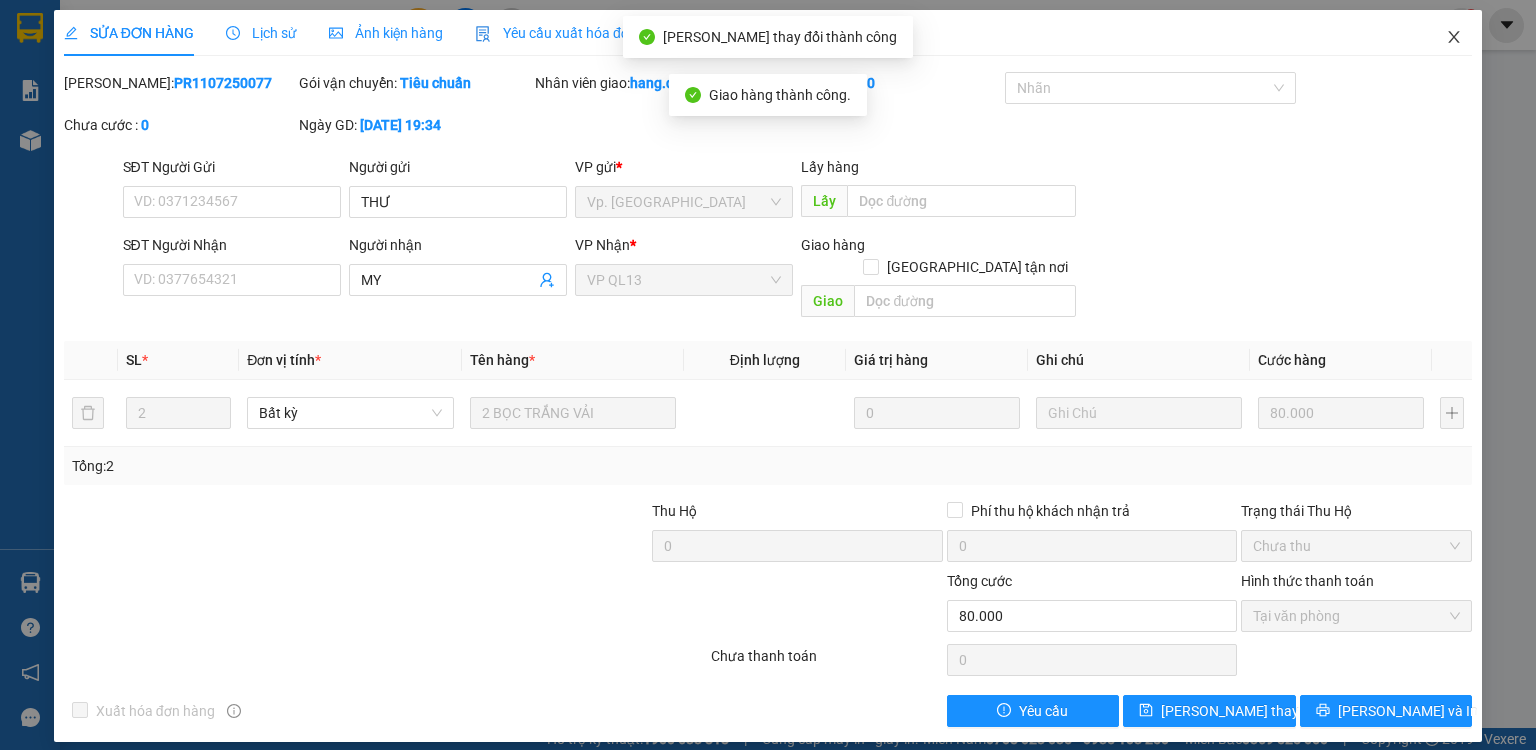 click 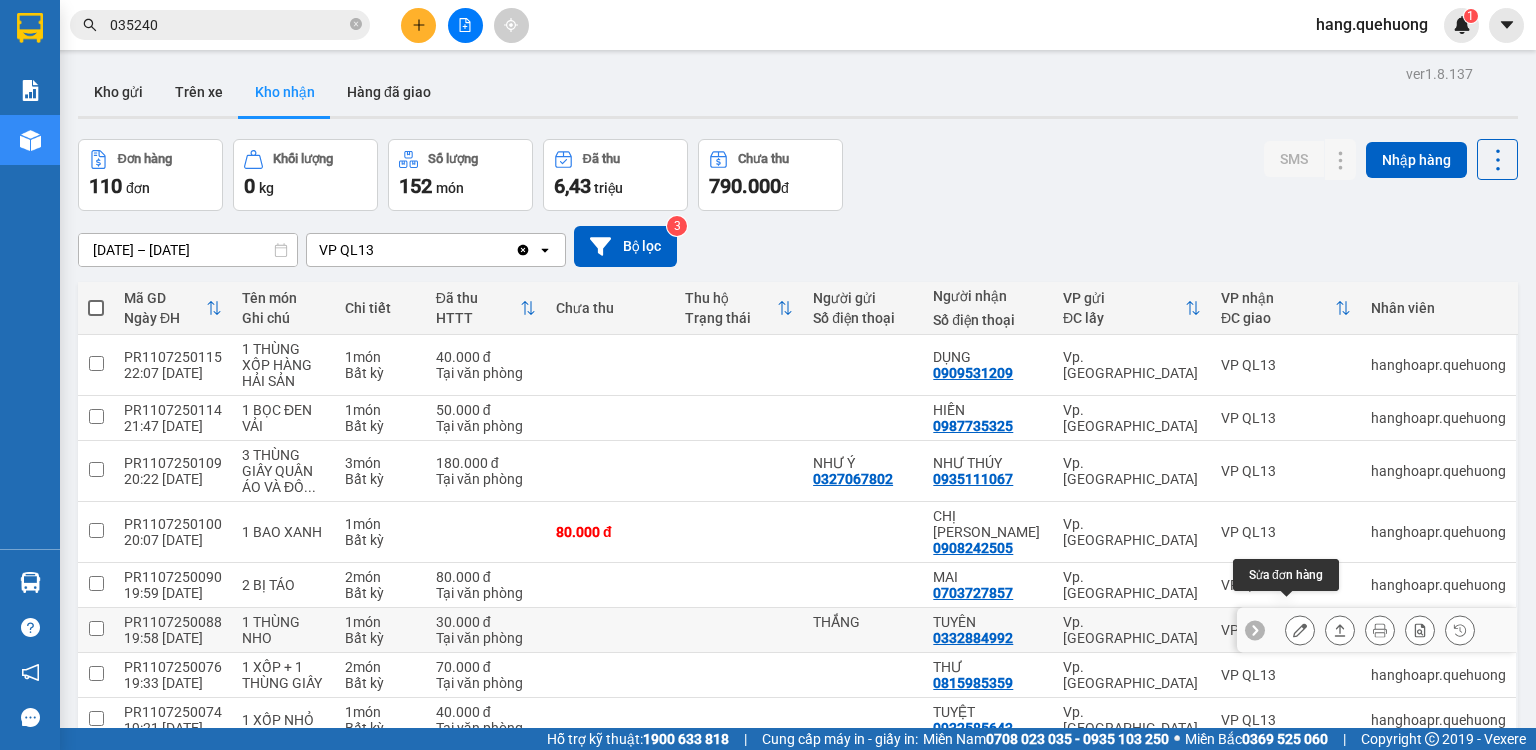 click 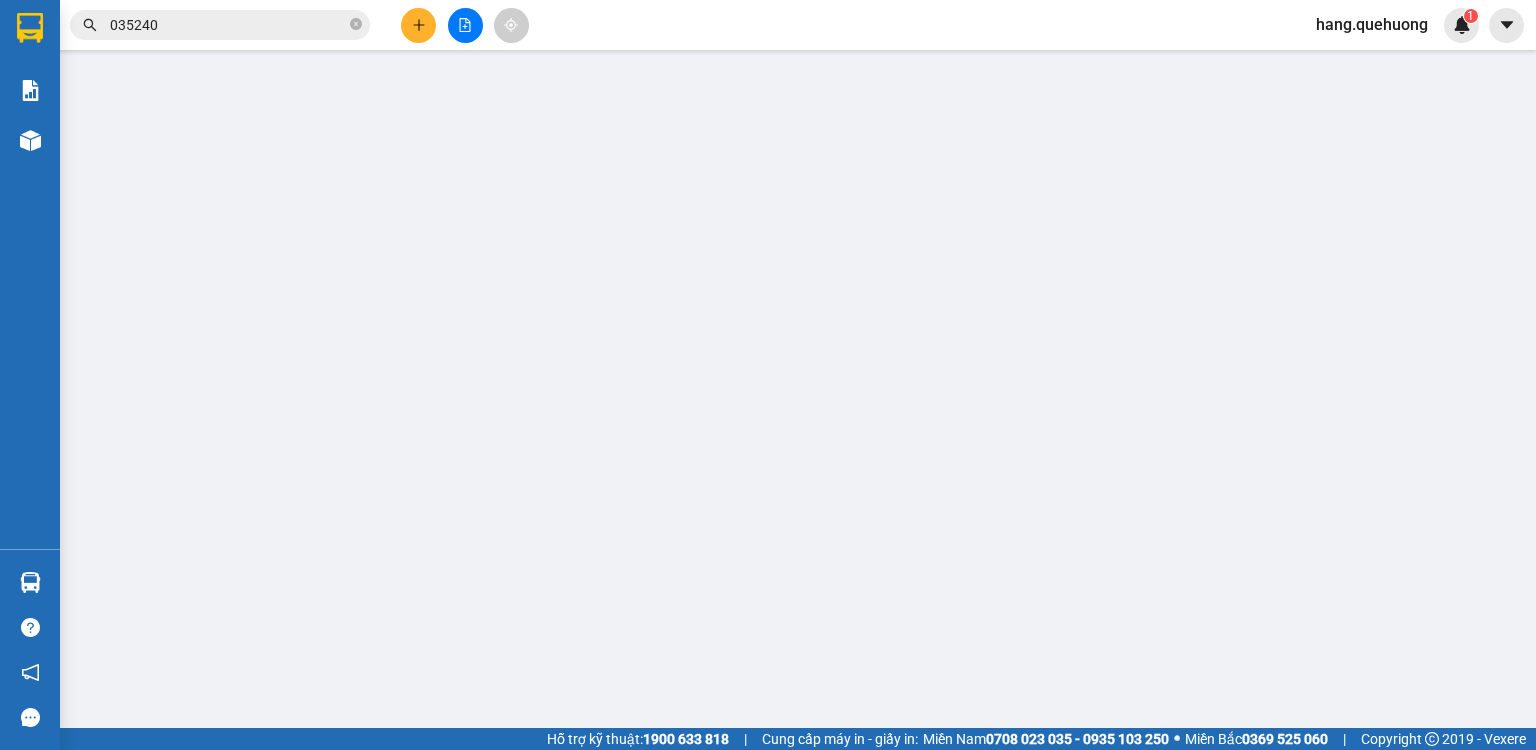 type on "THẮNG" 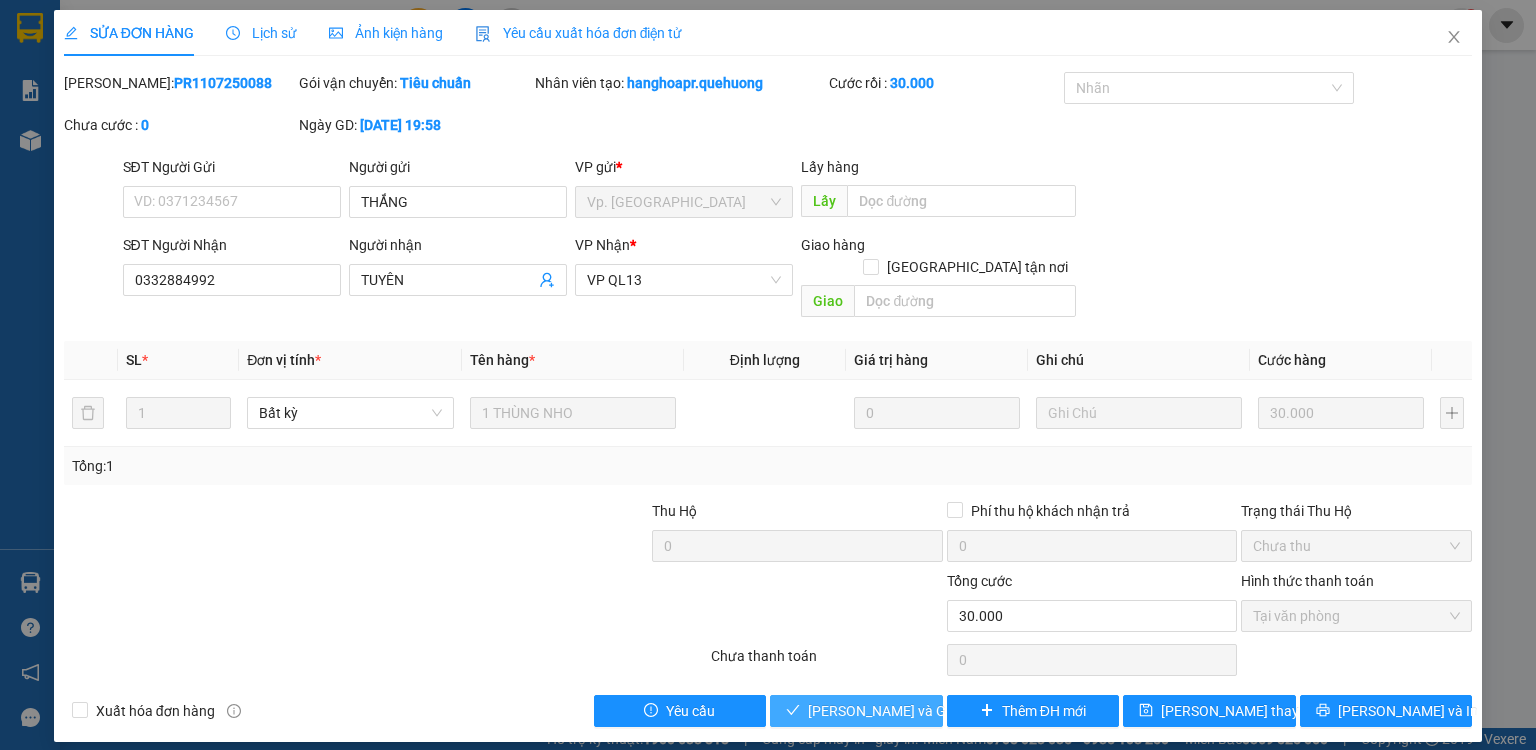 click on "[PERSON_NAME] và Giao hàng" at bounding box center [904, 711] 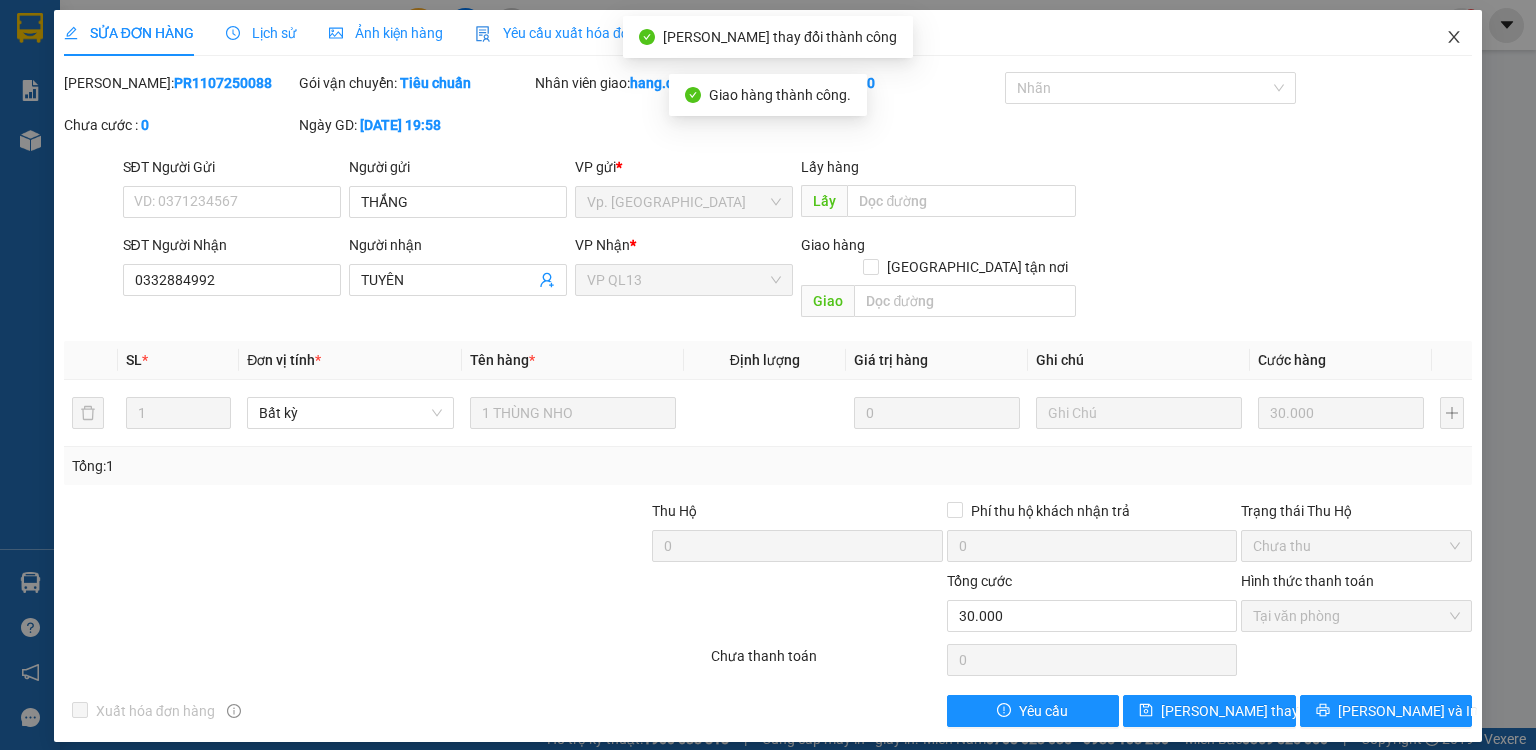 click 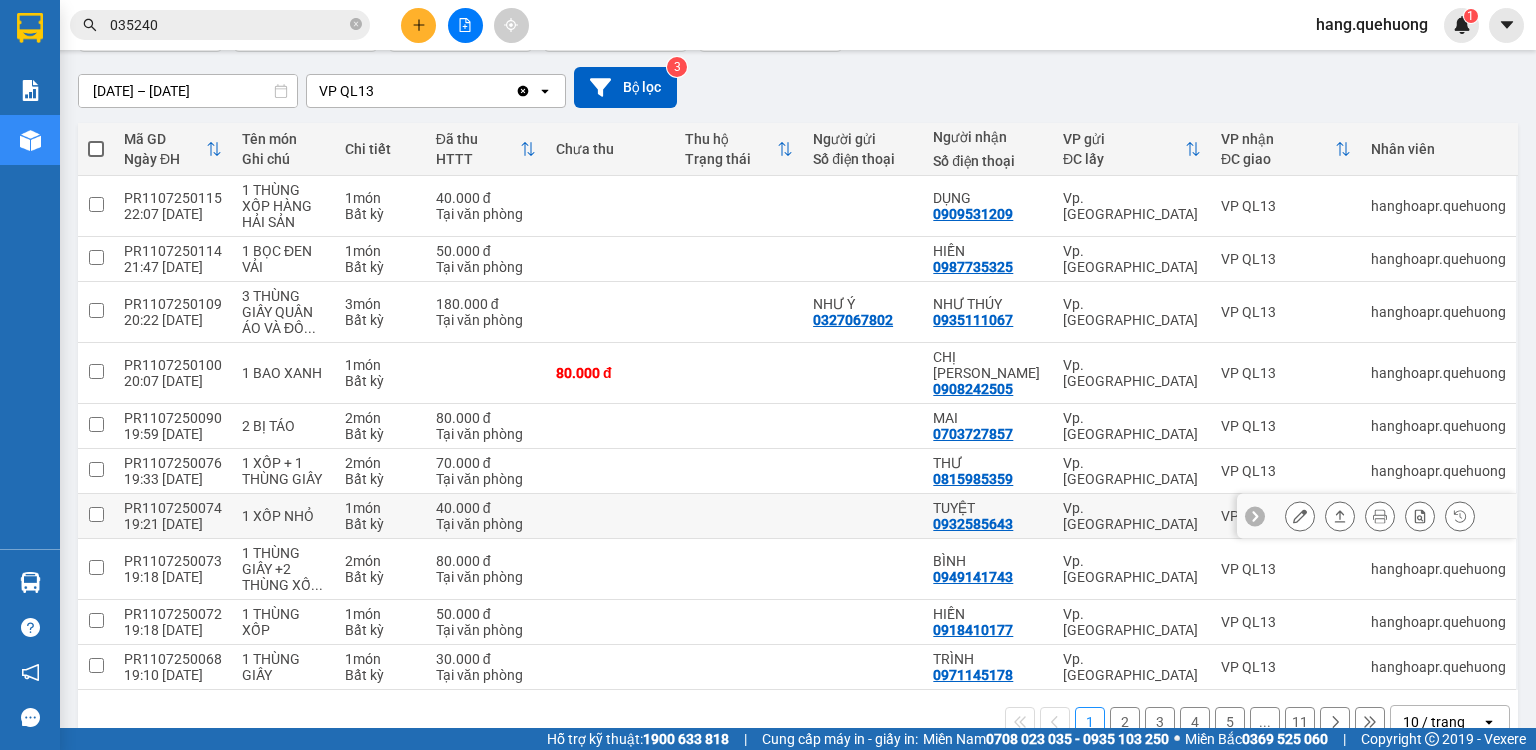 scroll, scrollTop: 160, scrollLeft: 0, axis: vertical 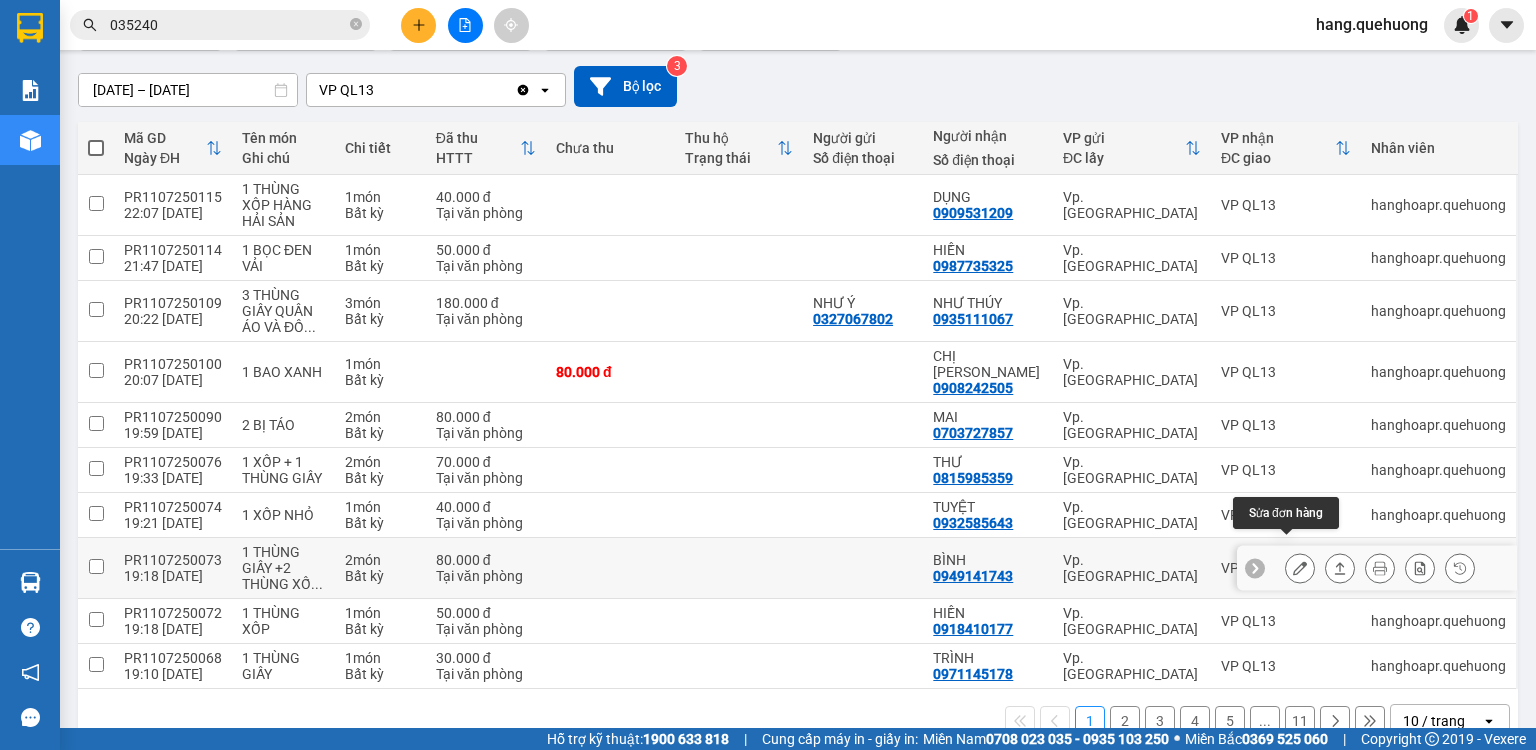 click 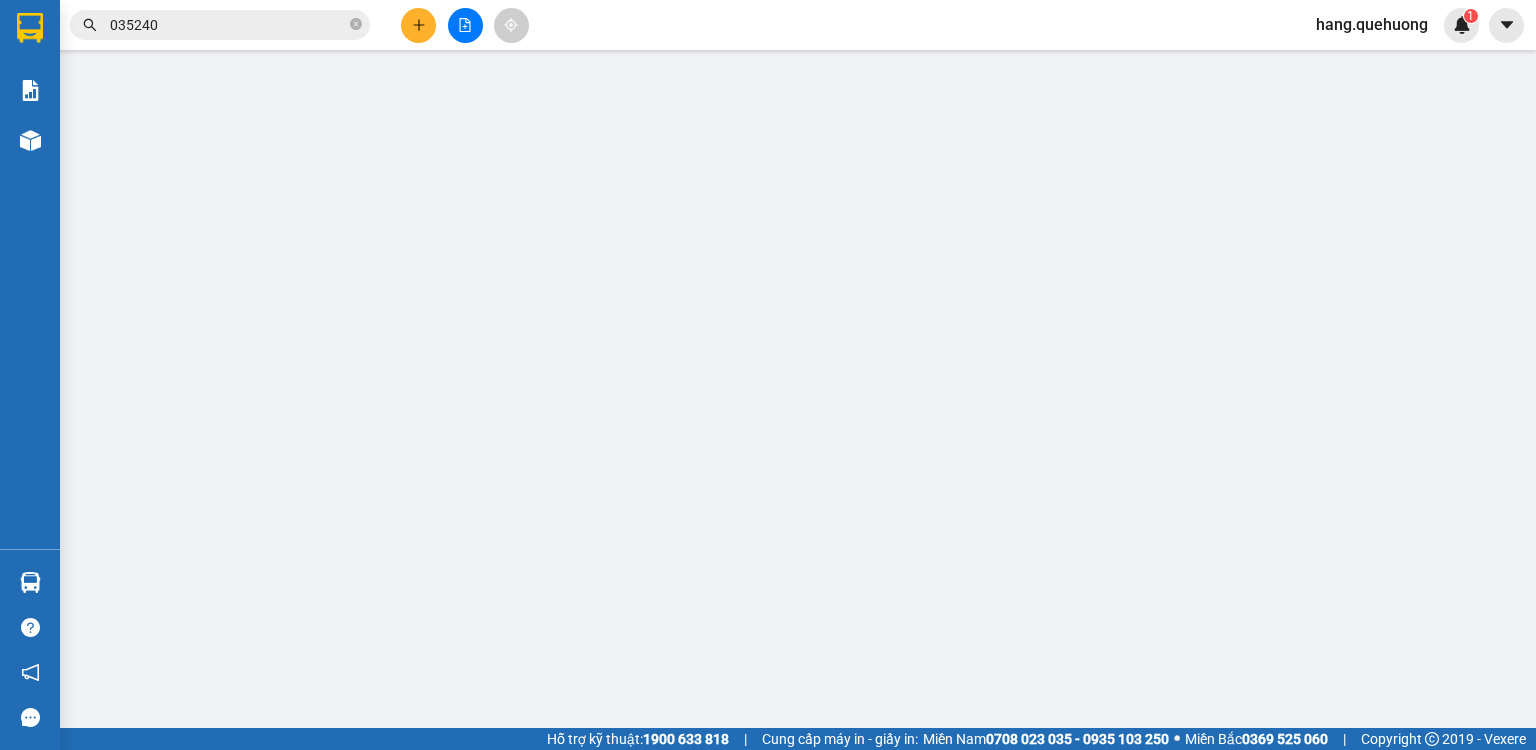 scroll, scrollTop: 0, scrollLeft: 0, axis: both 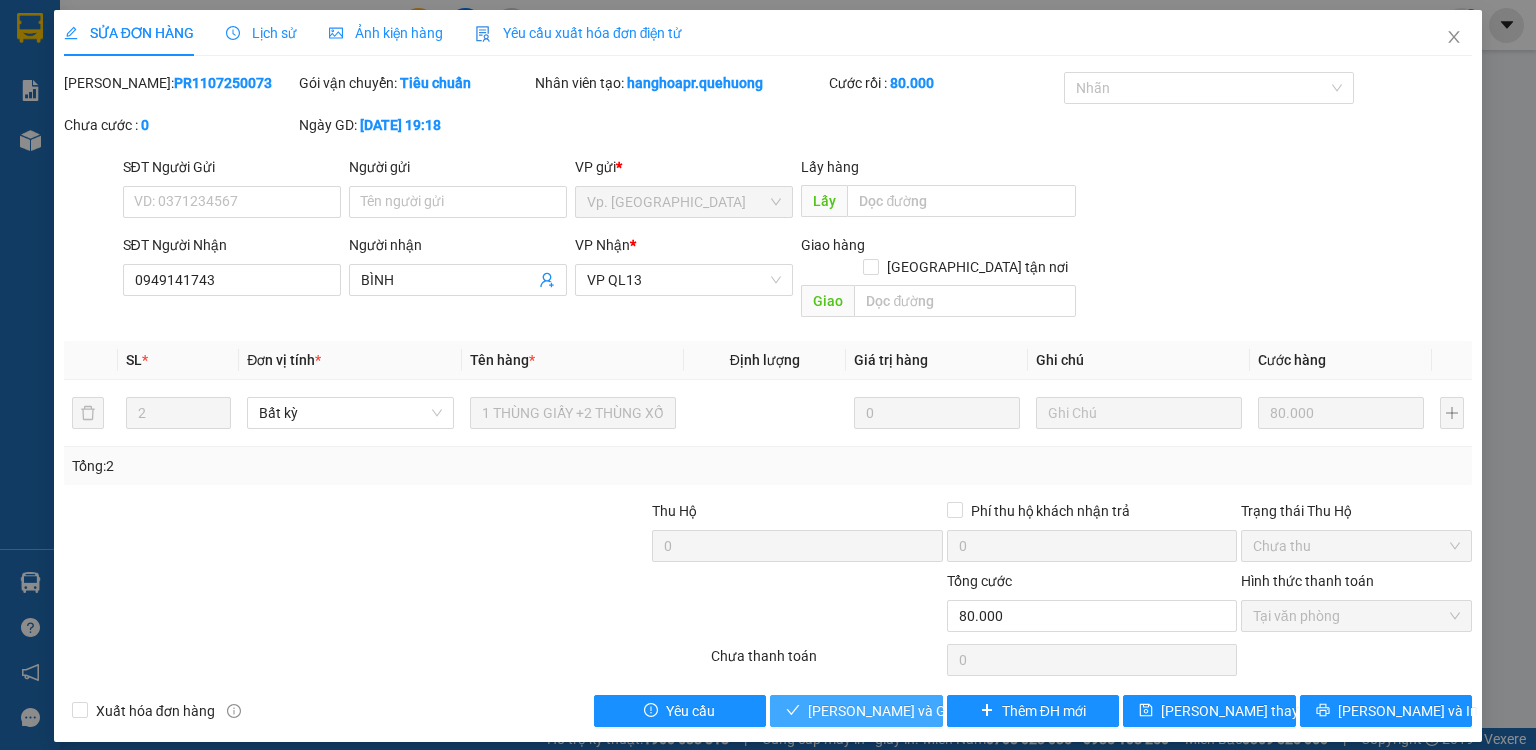 click on "[PERSON_NAME] và [PERSON_NAME] hàng" at bounding box center [904, 711] 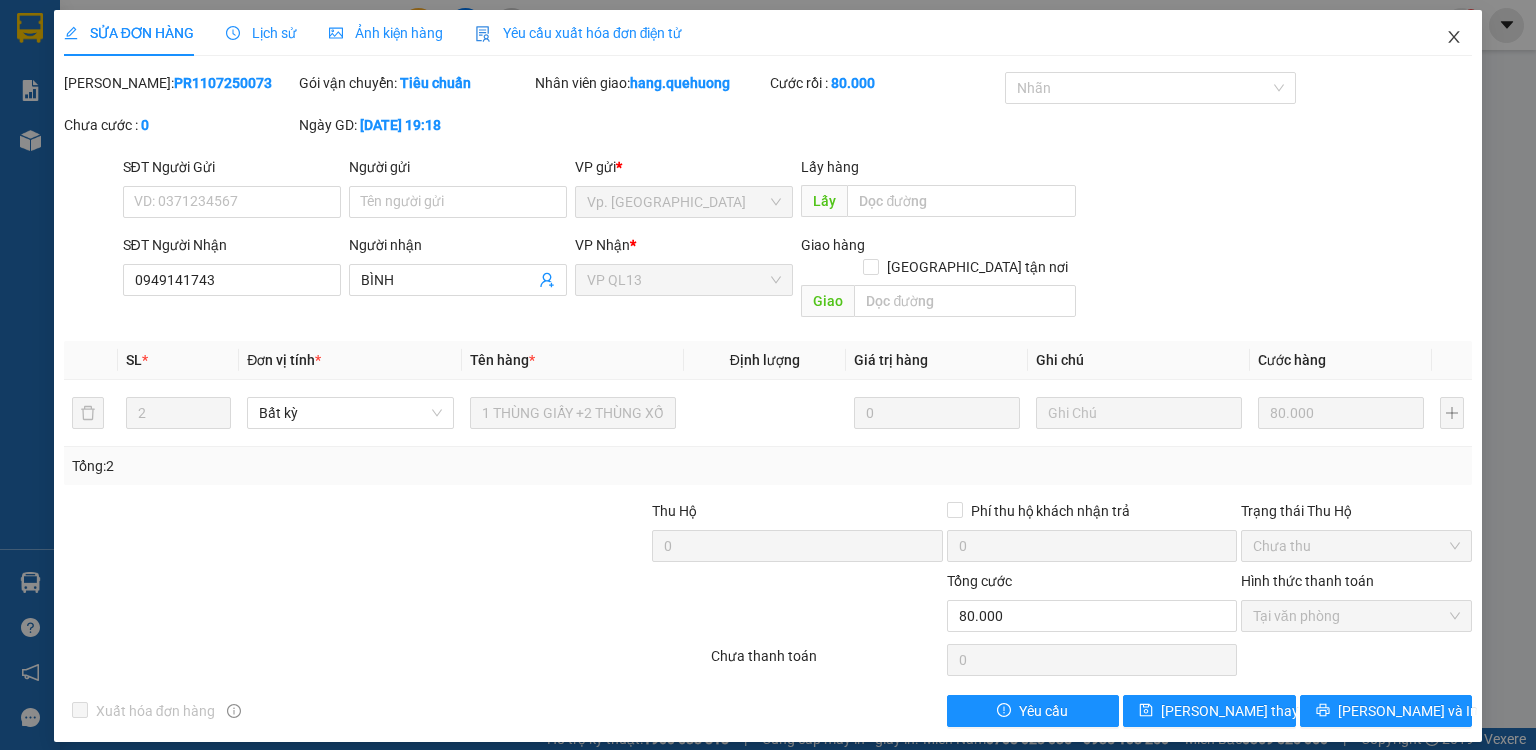 click 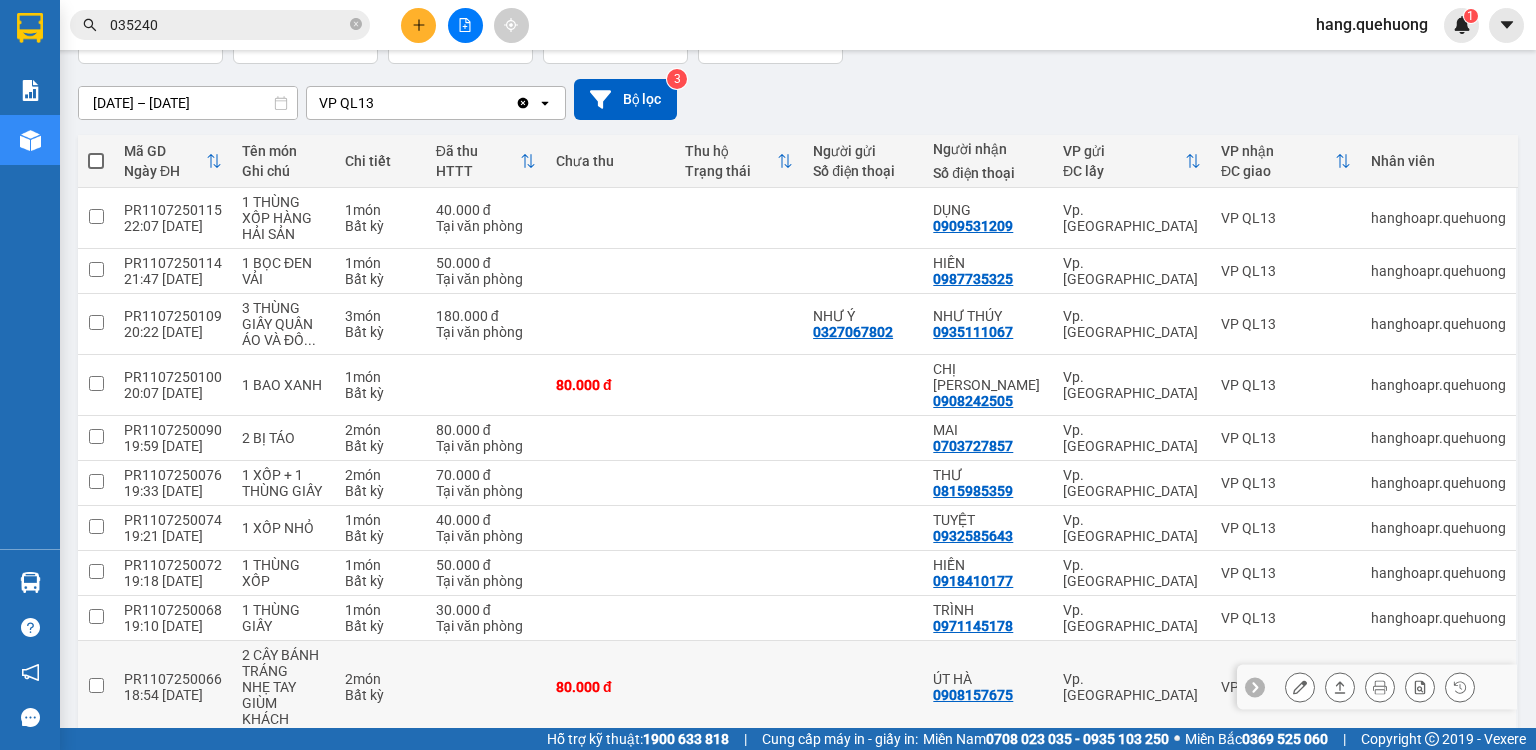 scroll, scrollTop: 160, scrollLeft: 0, axis: vertical 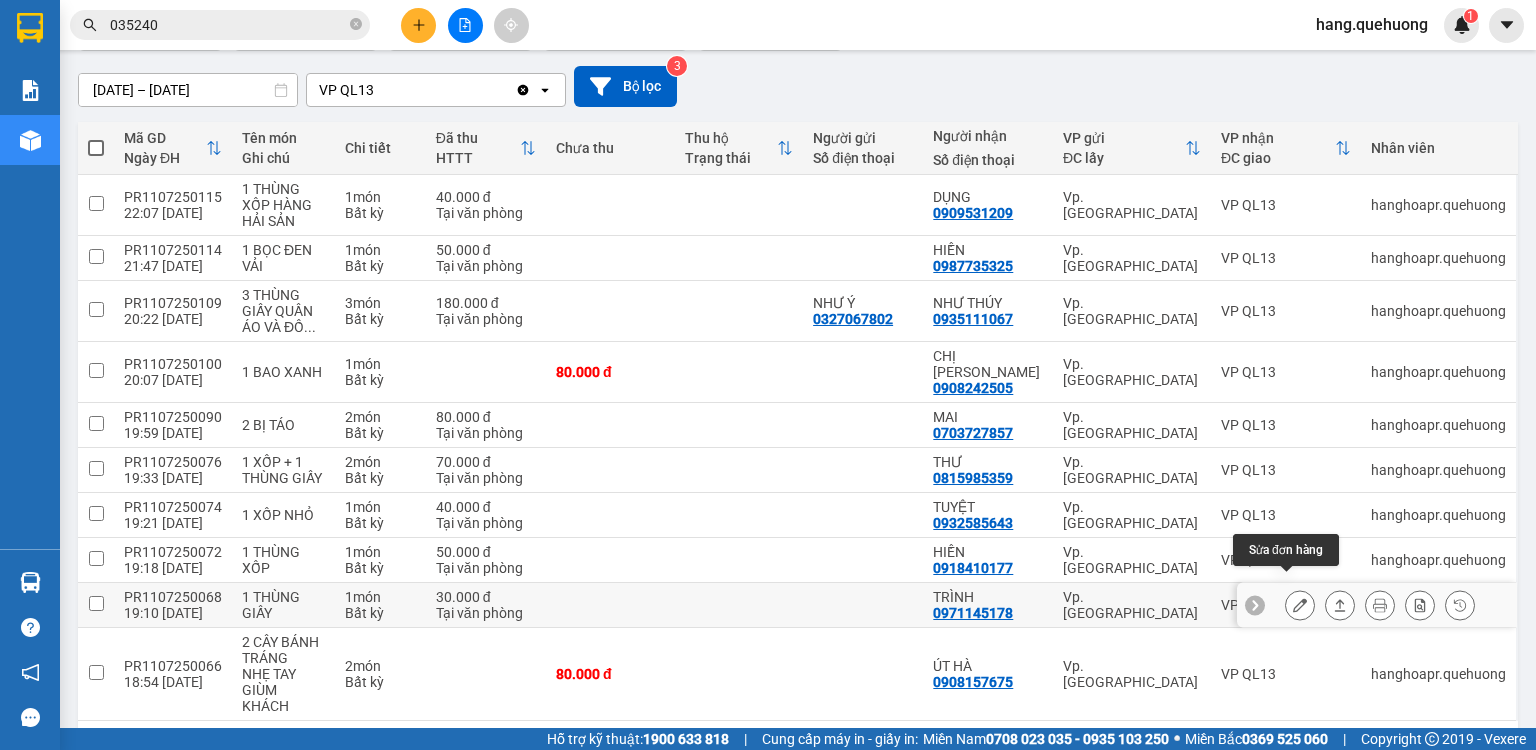 click 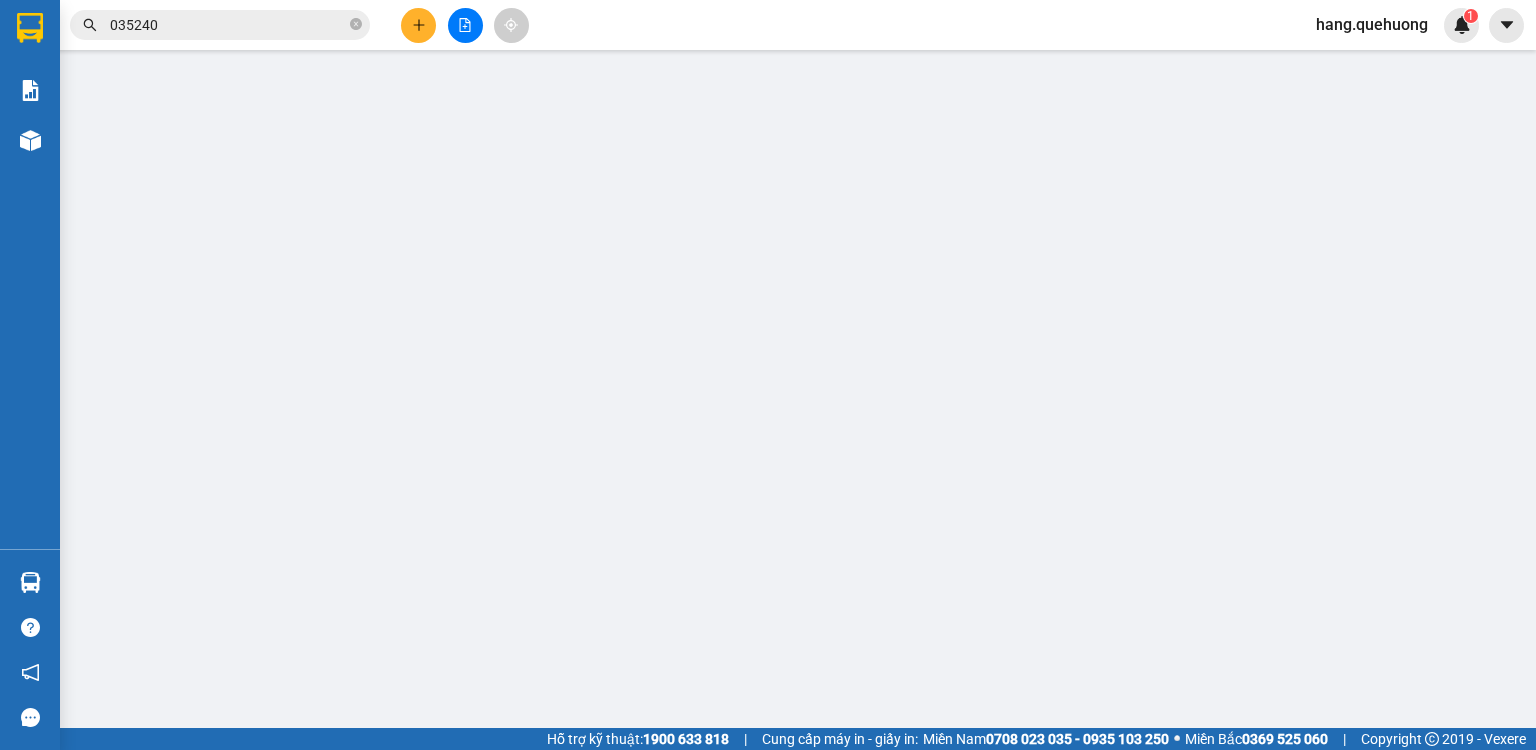 scroll, scrollTop: 0, scrollLeft: 0, axis: both 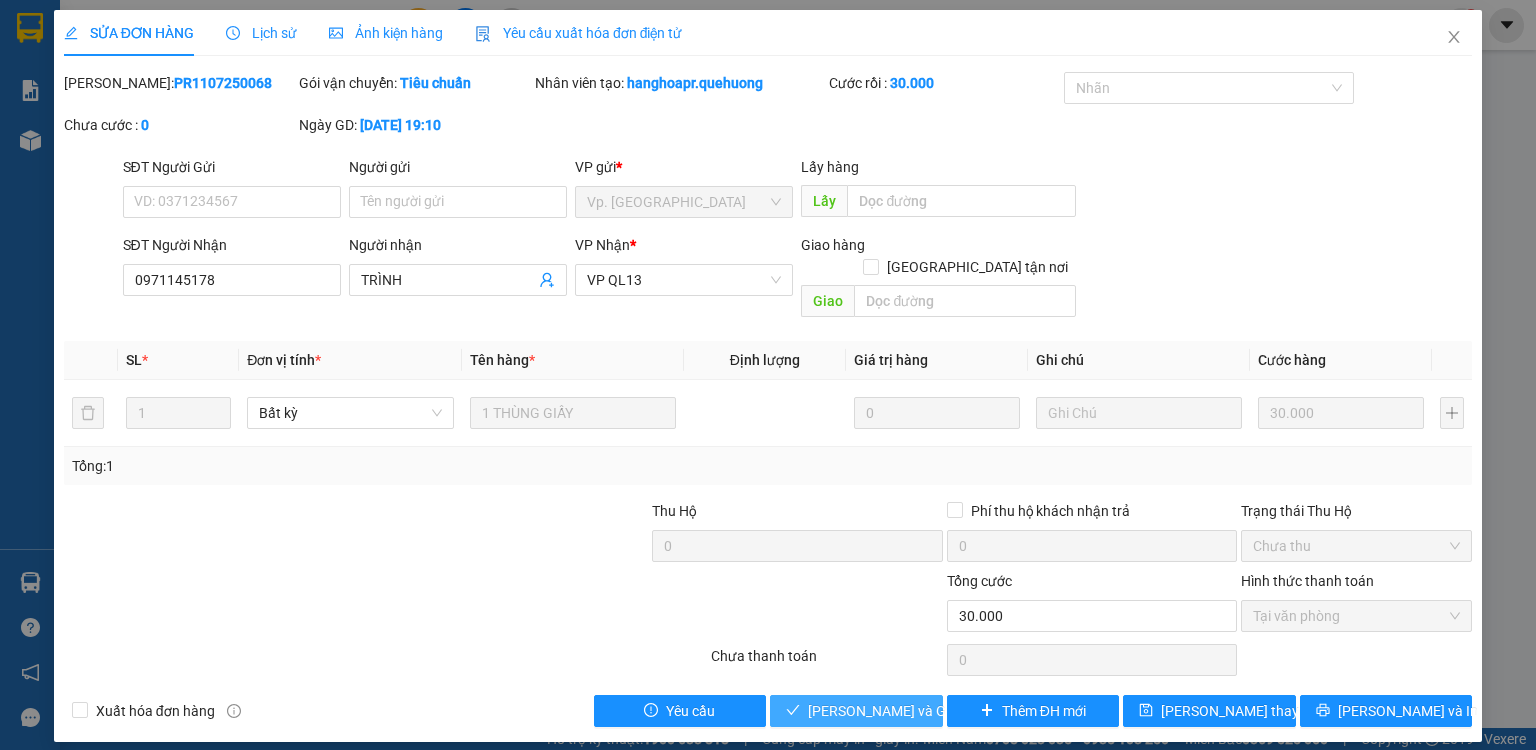 click on "[PERSON_NAME] và [PERSON_NAME] hàng" at bounding box center [904, 711] 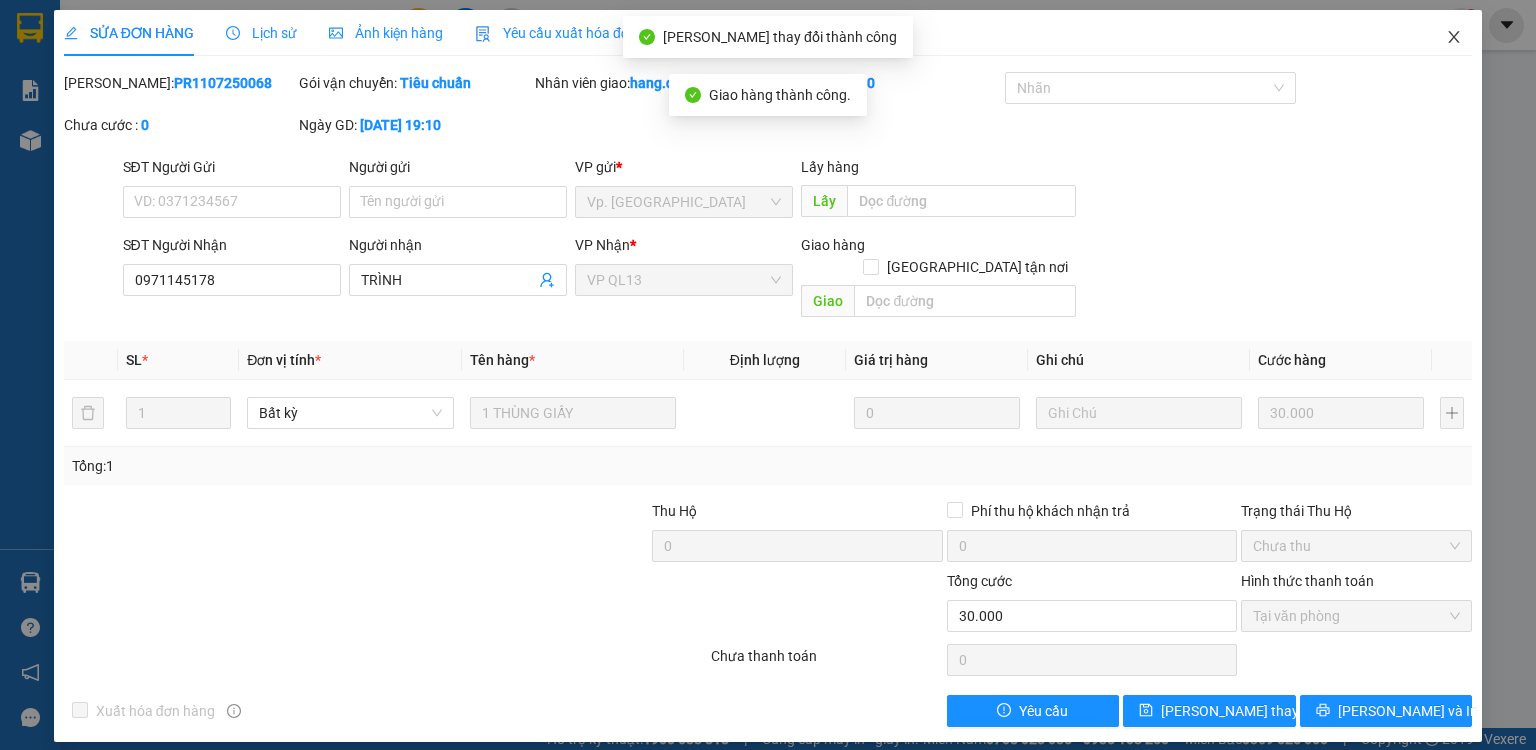 click 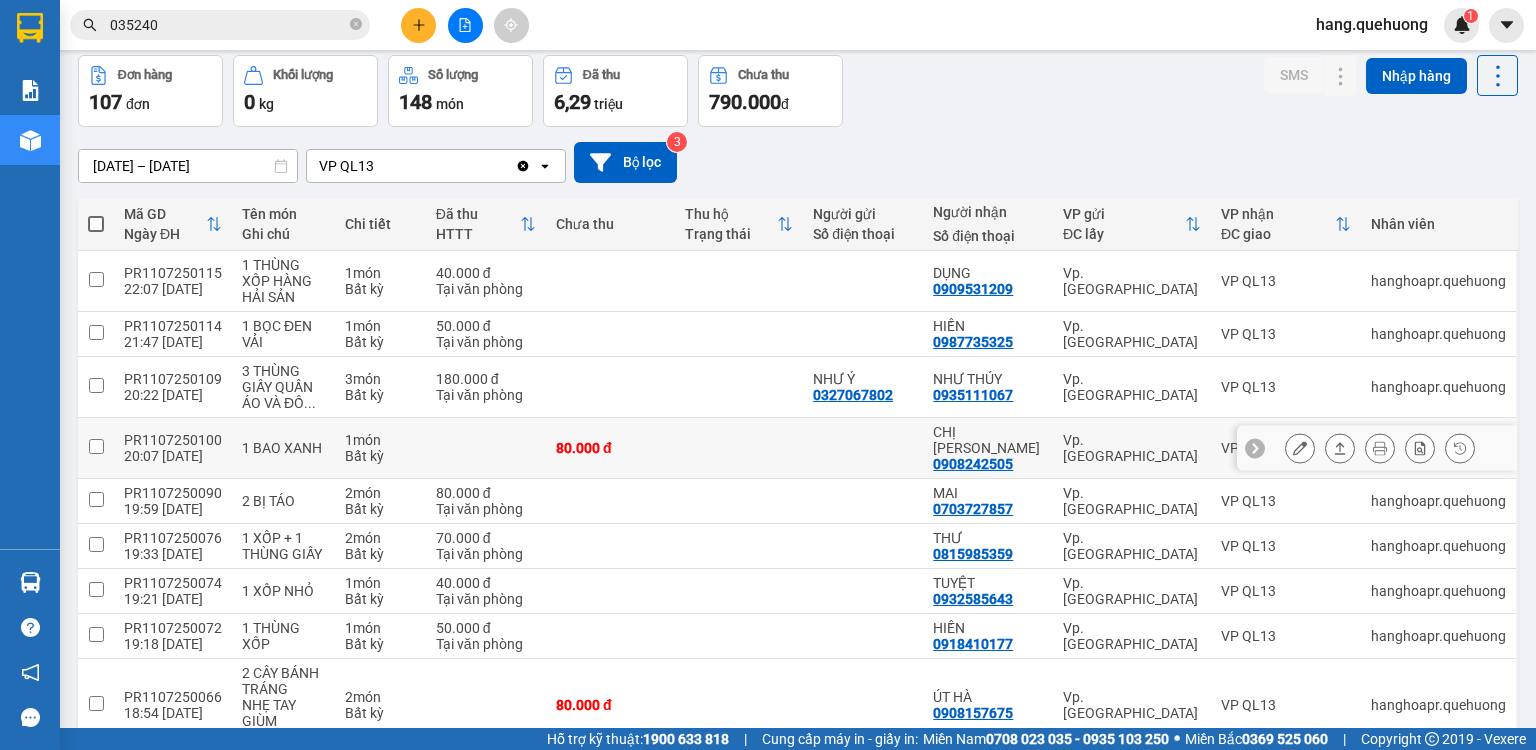 scroll, scrollTop: 200, scrollLeft: 0, axis: vertical 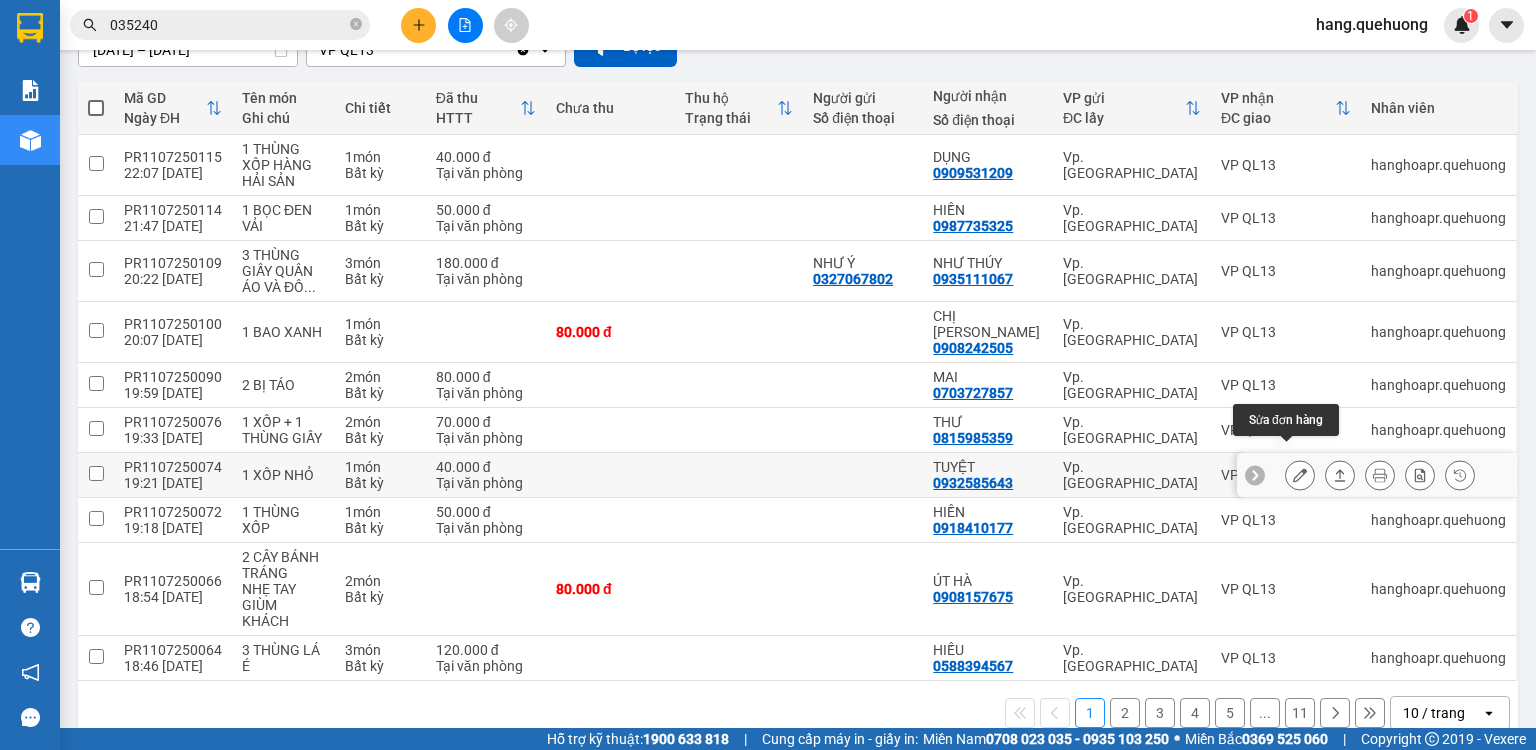 click 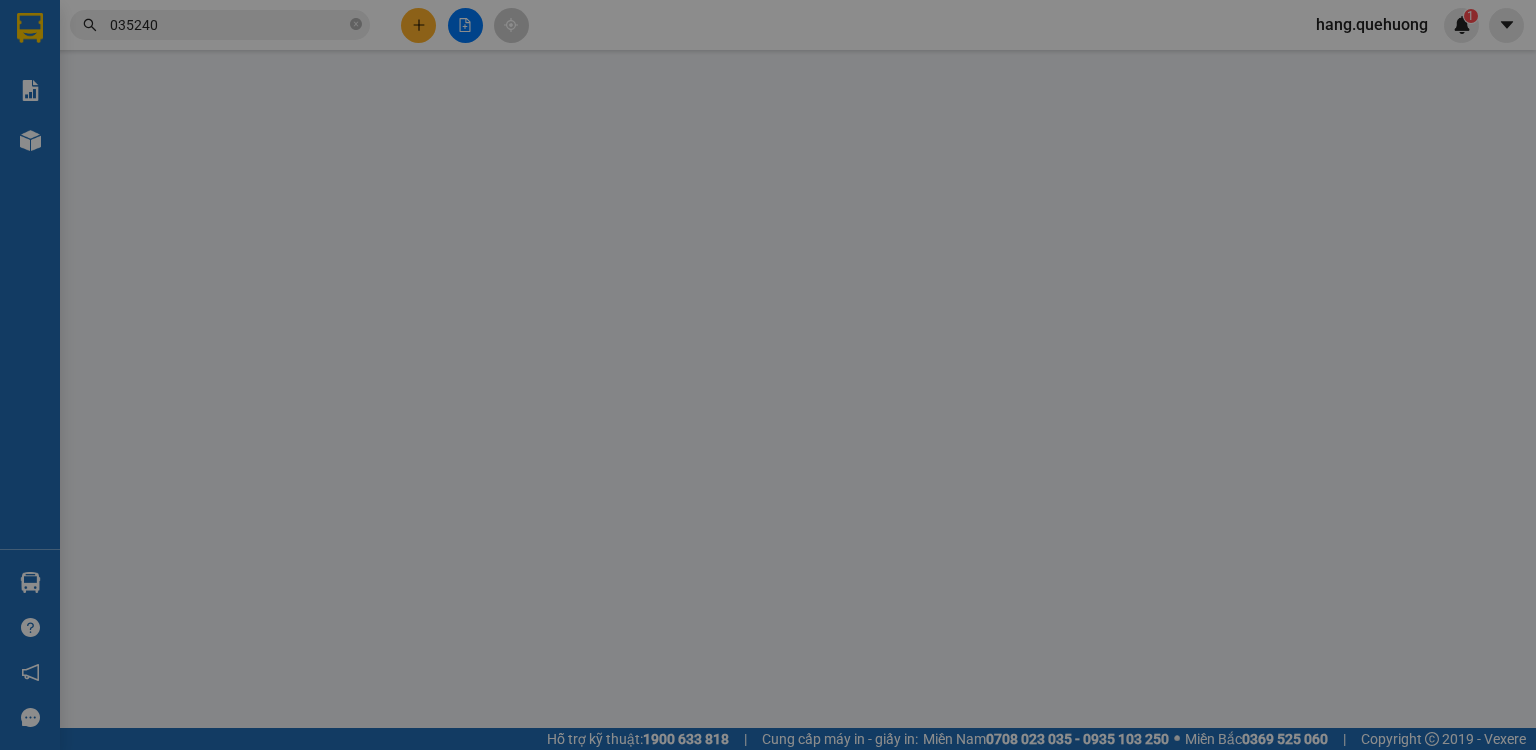 scroll, scrollTop: 0, scrollLeft: 0, axis: both 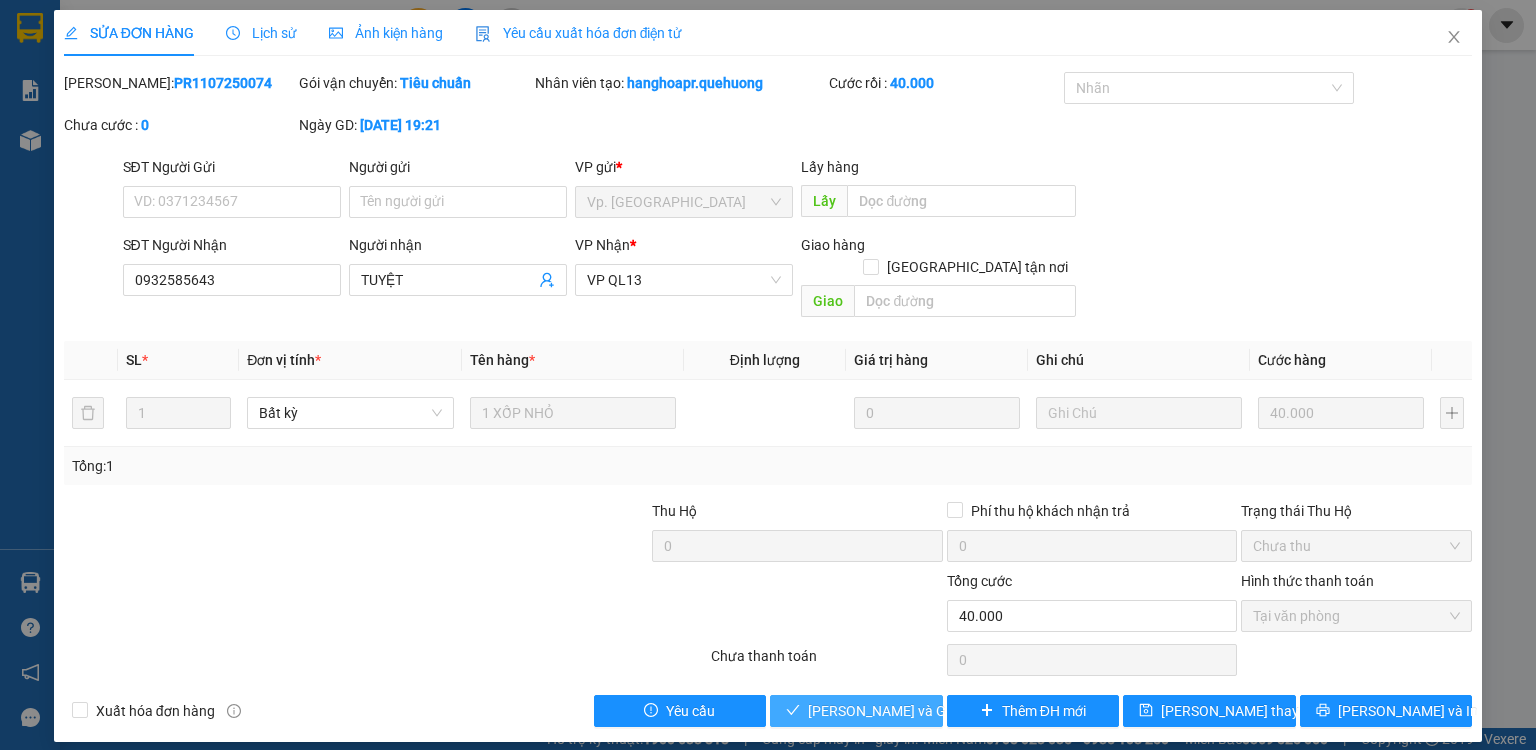 click on "[PERSON_NAME] và [PERSON_NAME] hàng" at bounding box center [904, 711] 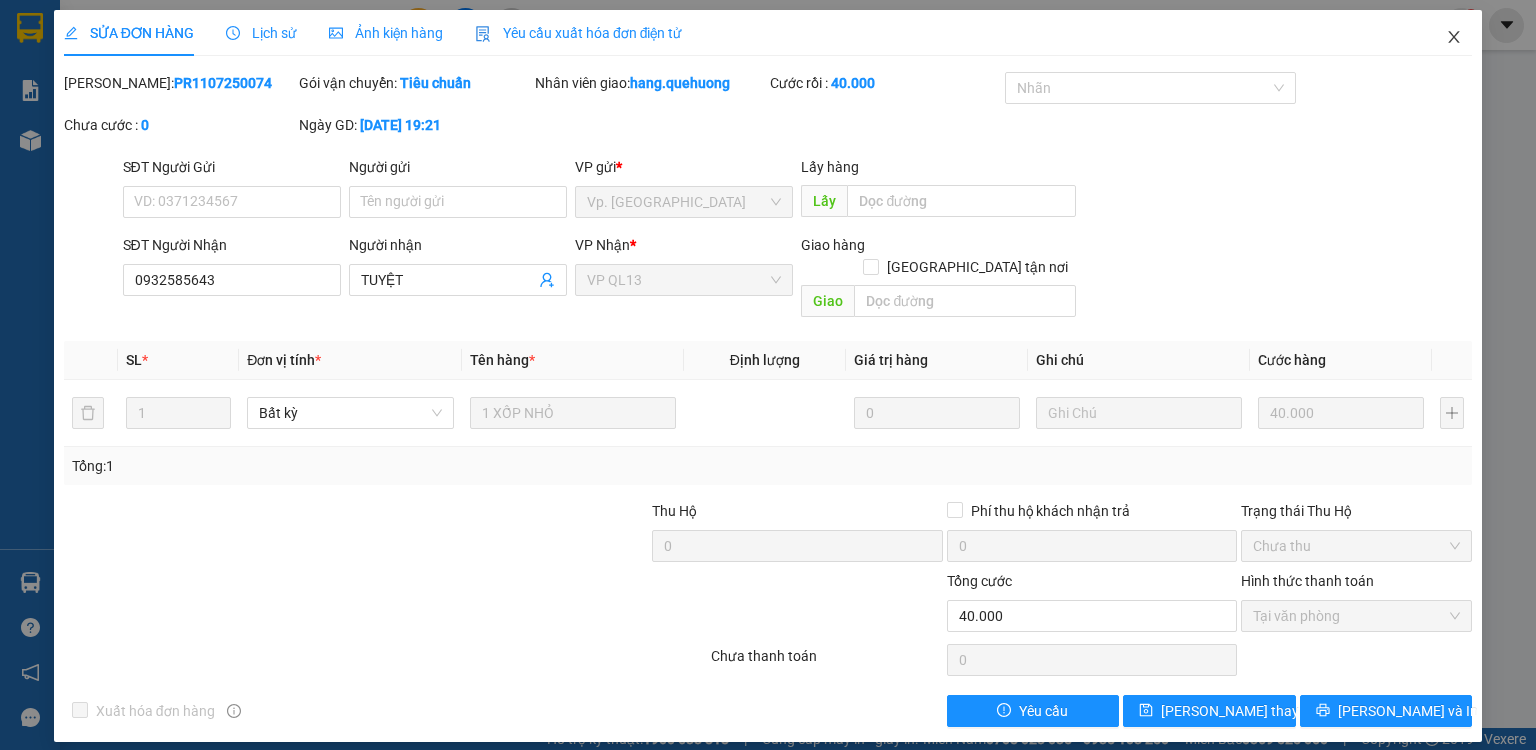 click 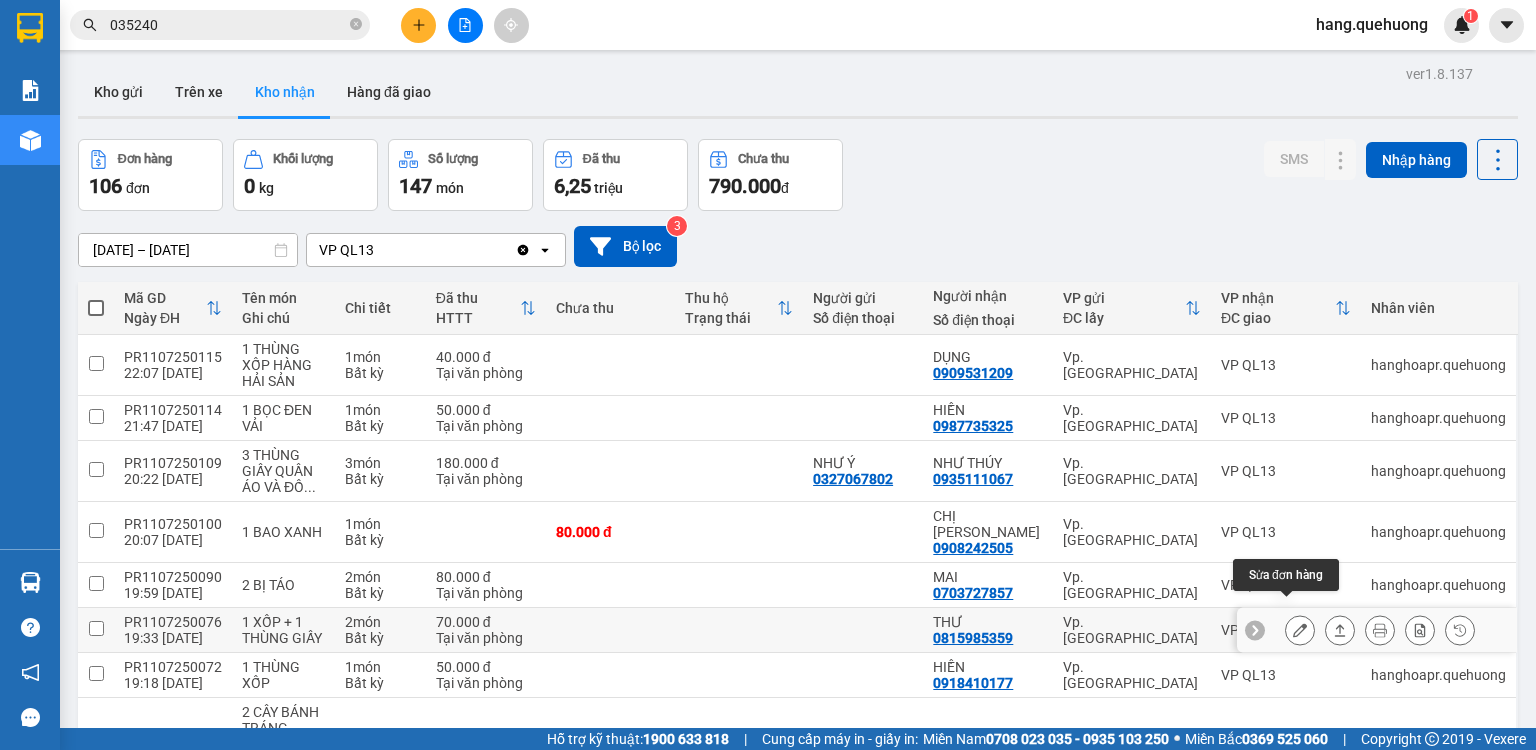click 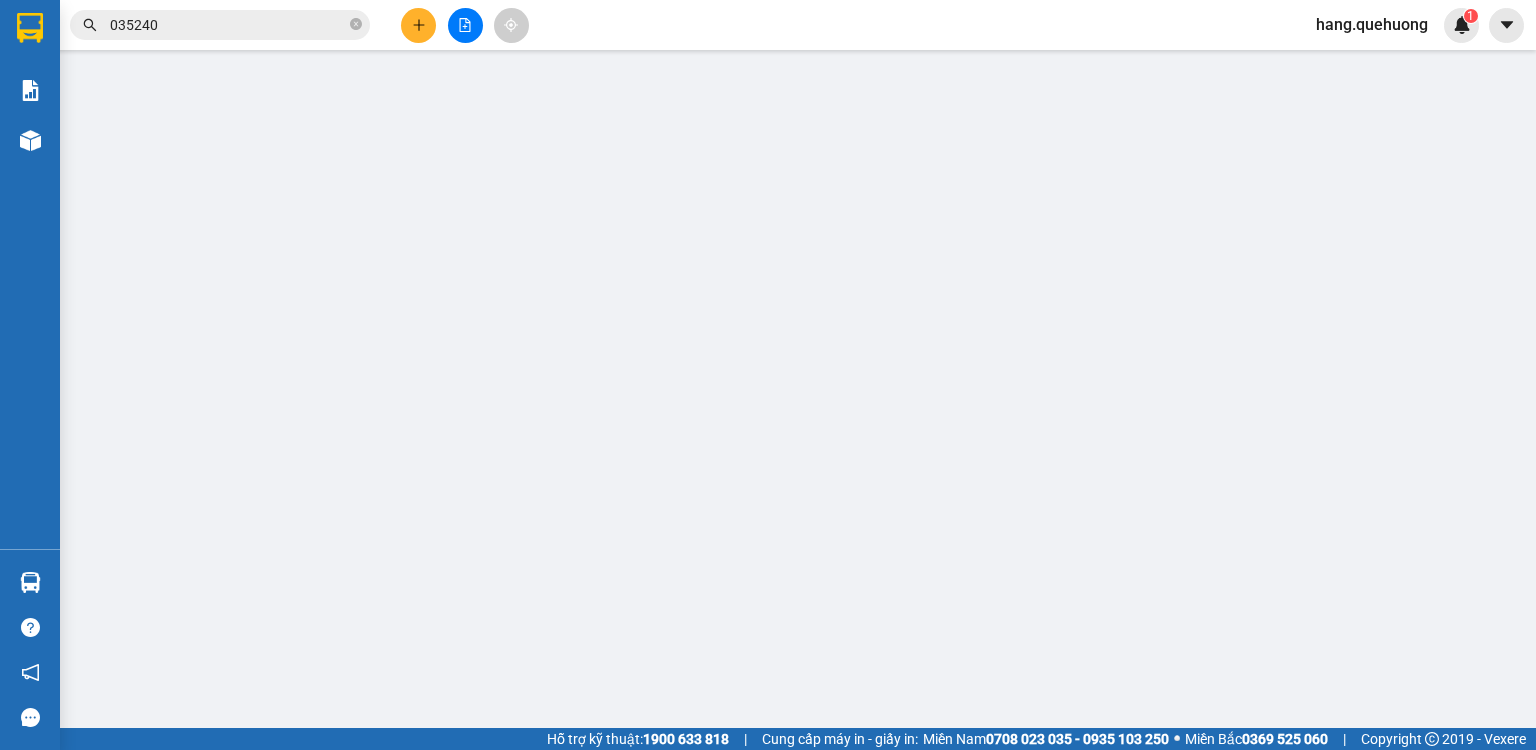 type on "0815985359" 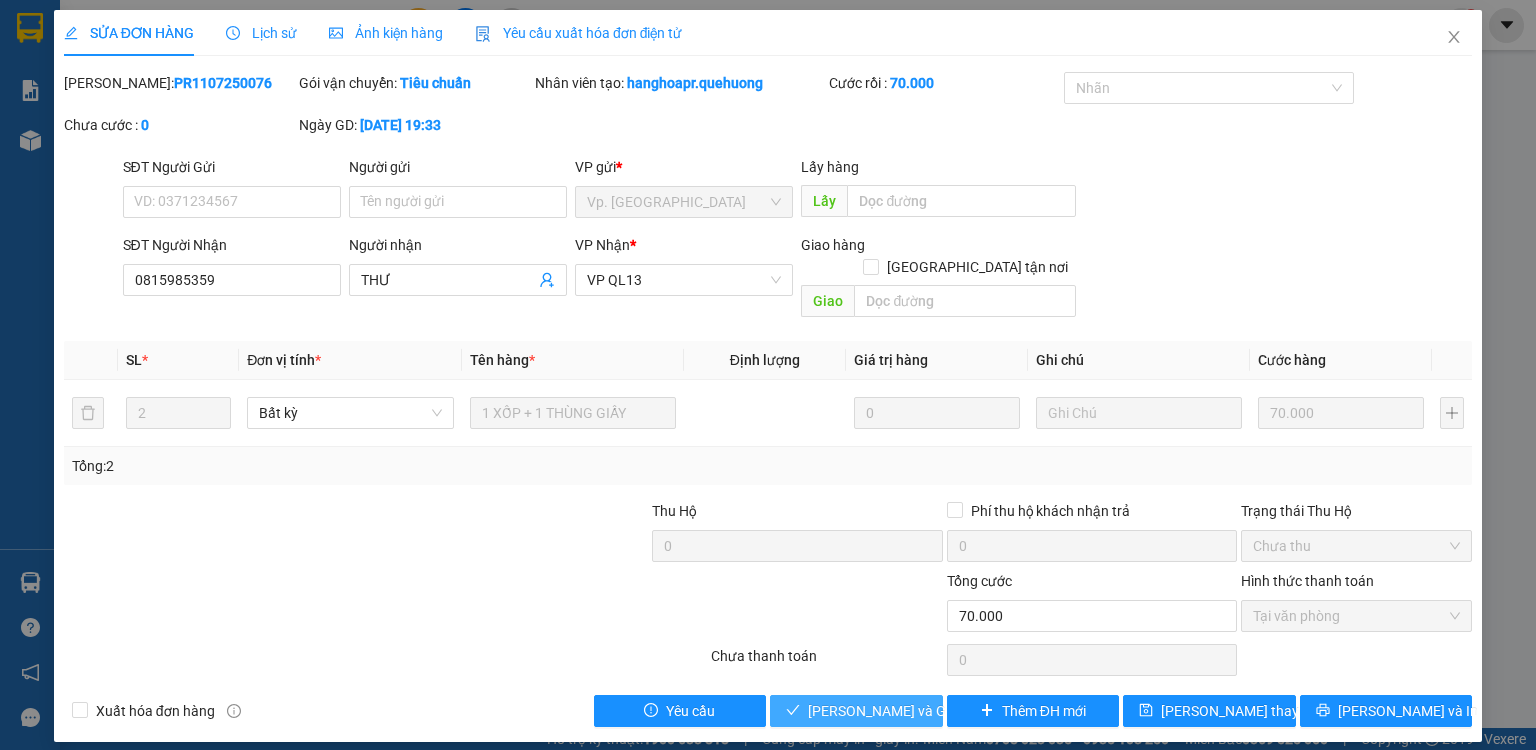 click on "[PERSON_NAME] và Giao hàng" at bounding box center [904, 711] 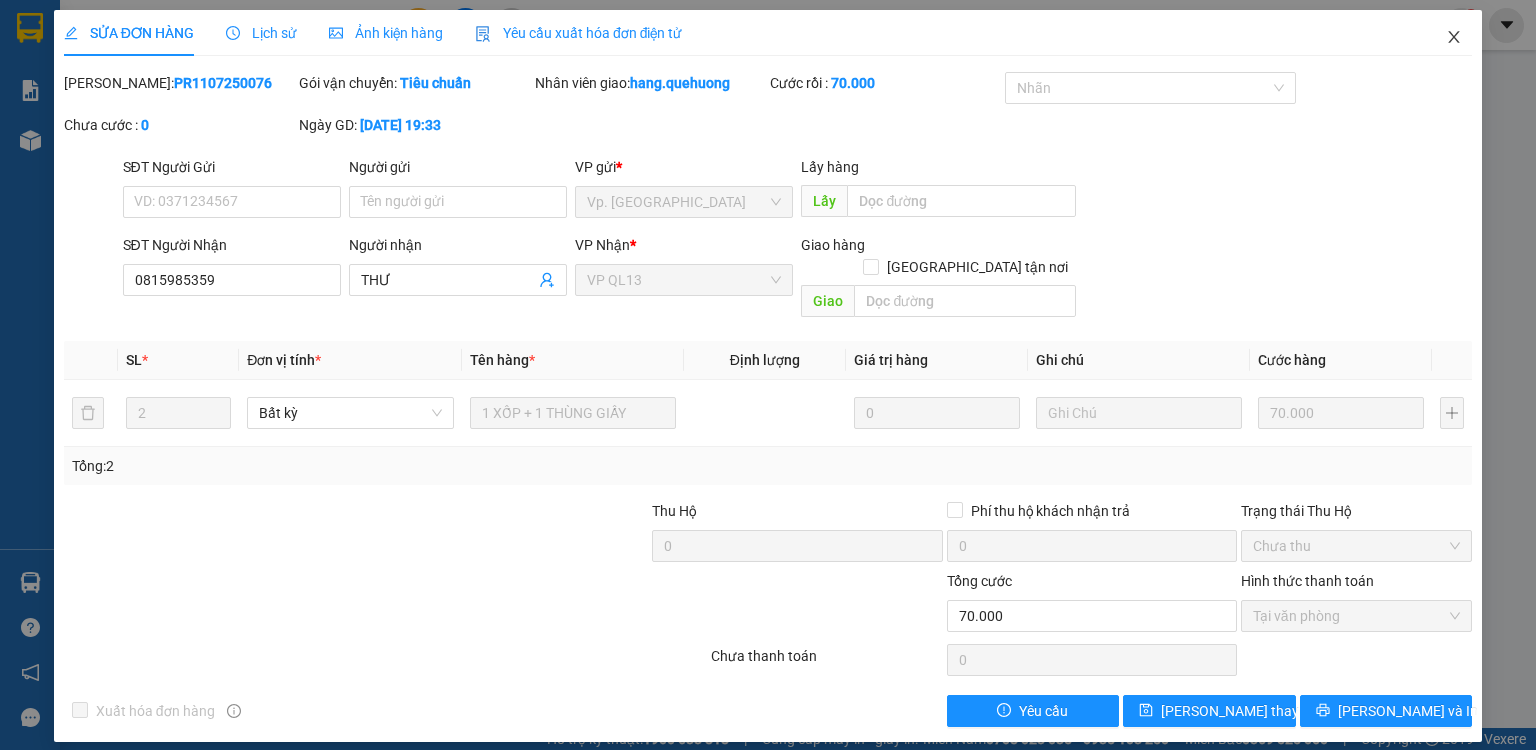 click 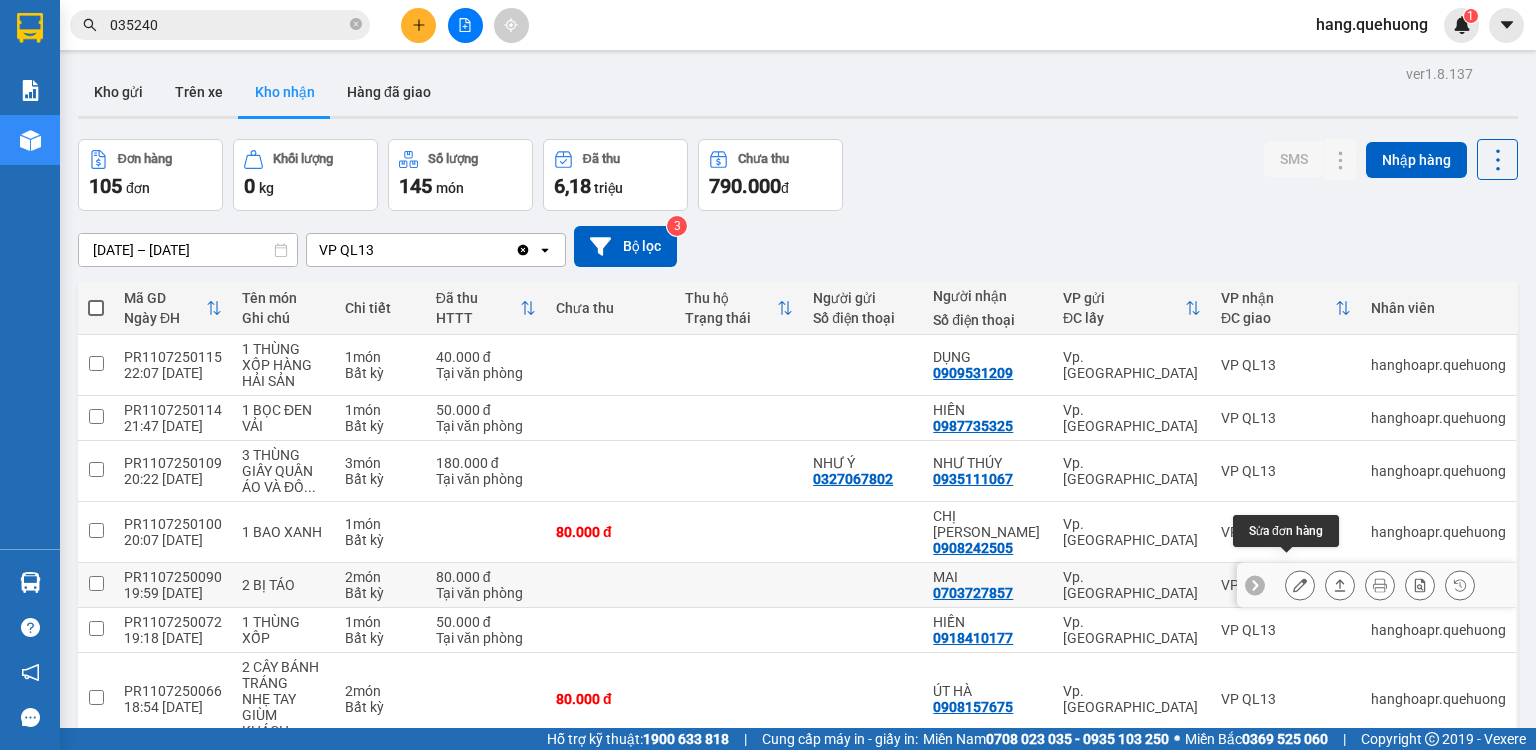click 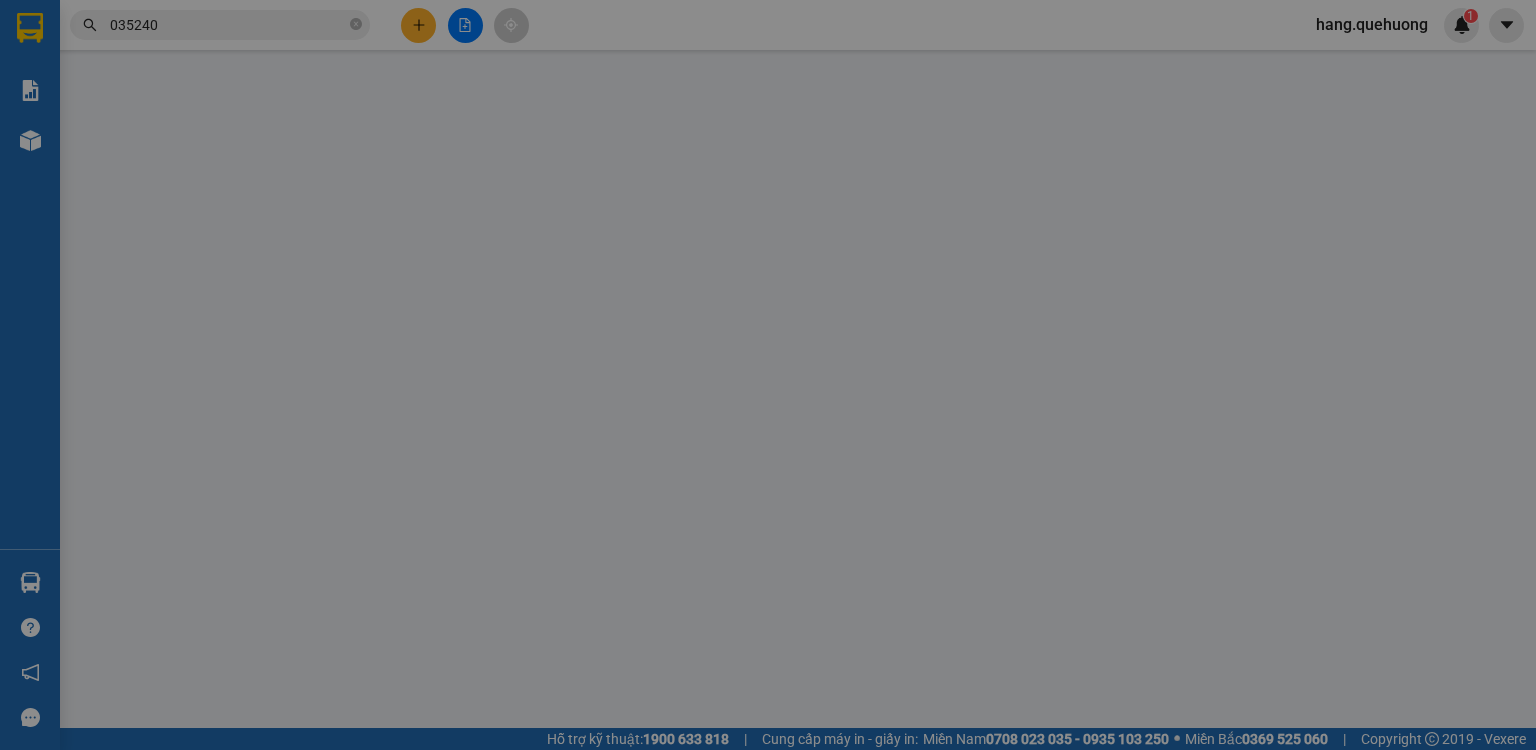 type on "0703727857" 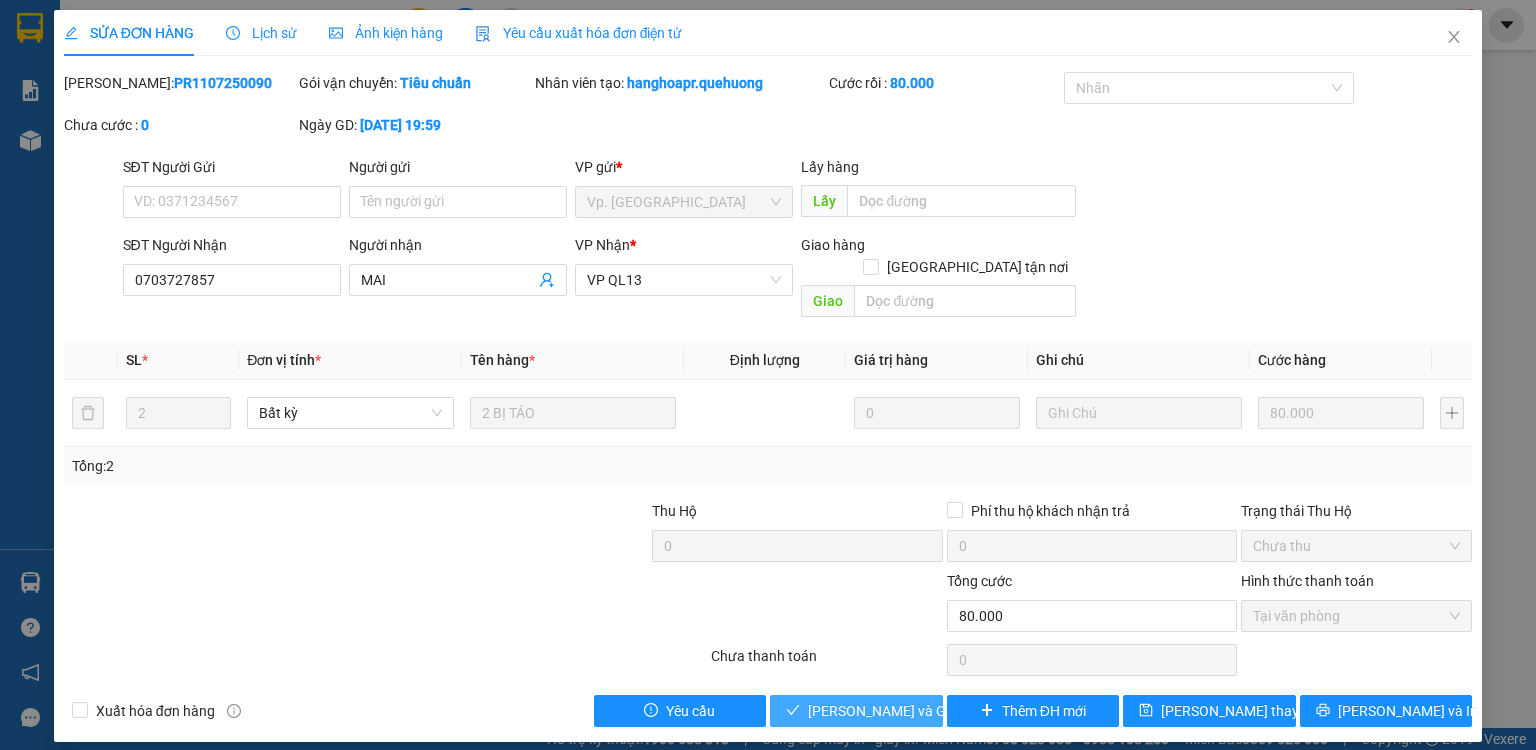 click on "[PERSON_NAME] và Giao hàng" at bounding box center (904, 711) 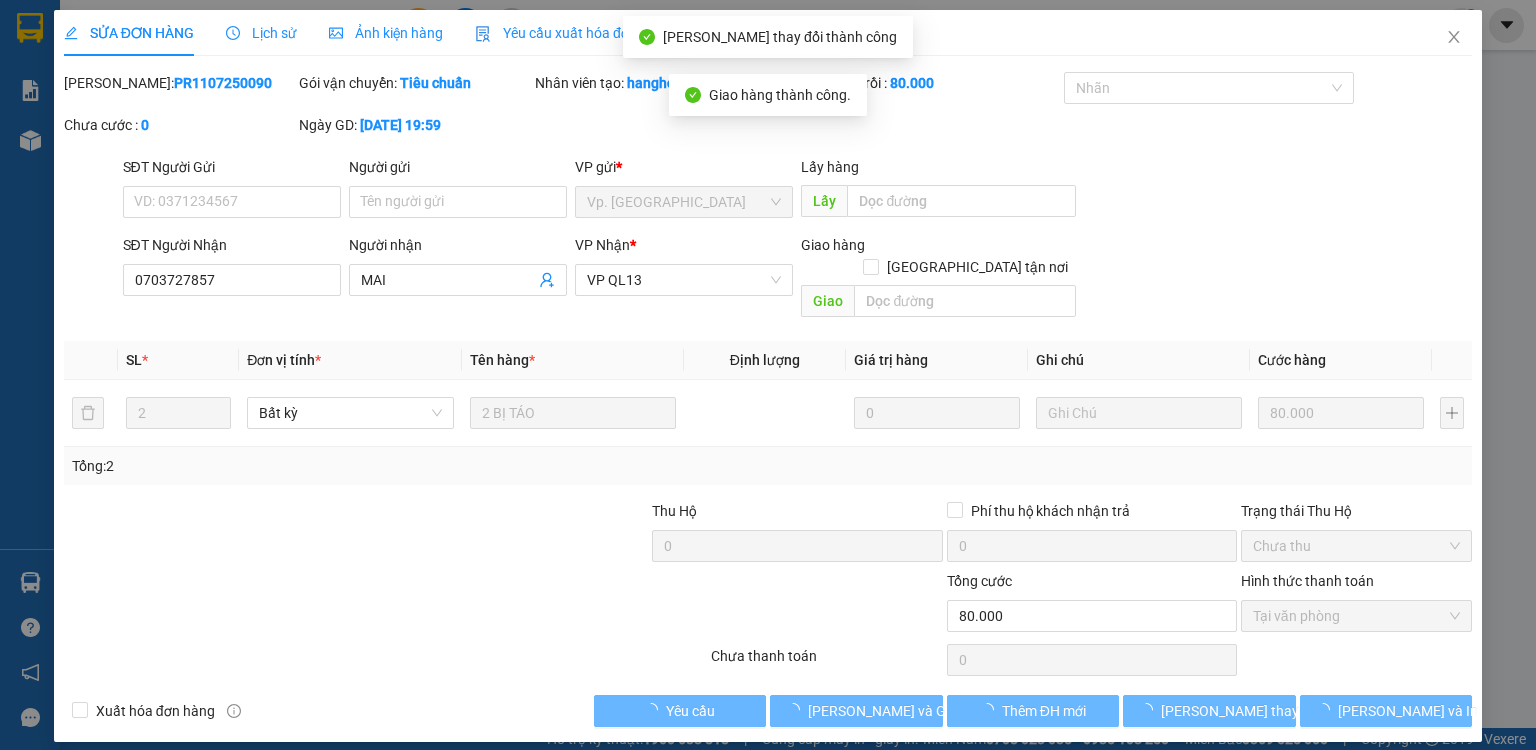 click 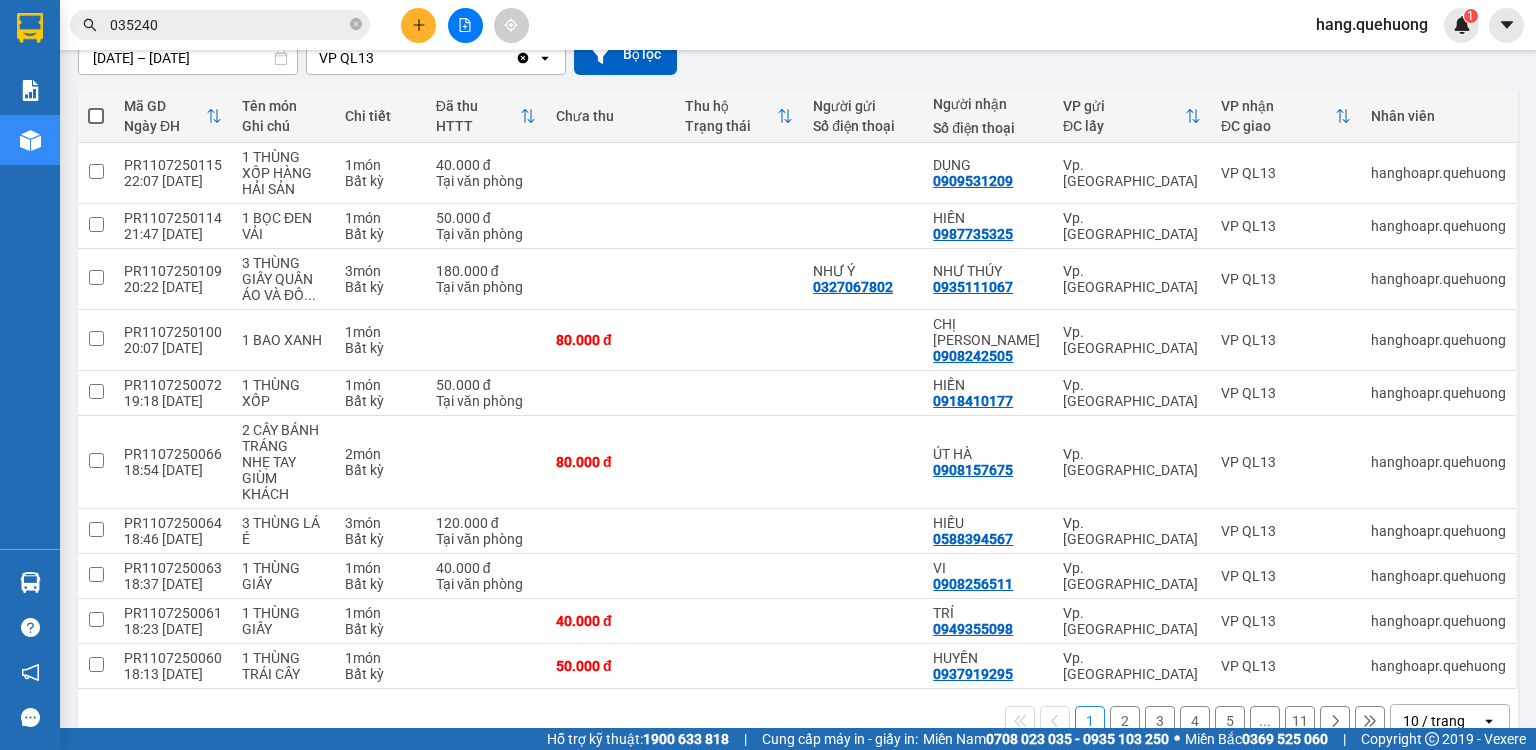 scroll, scrollTop: 200, scrollLeft: 0, axis: vertical 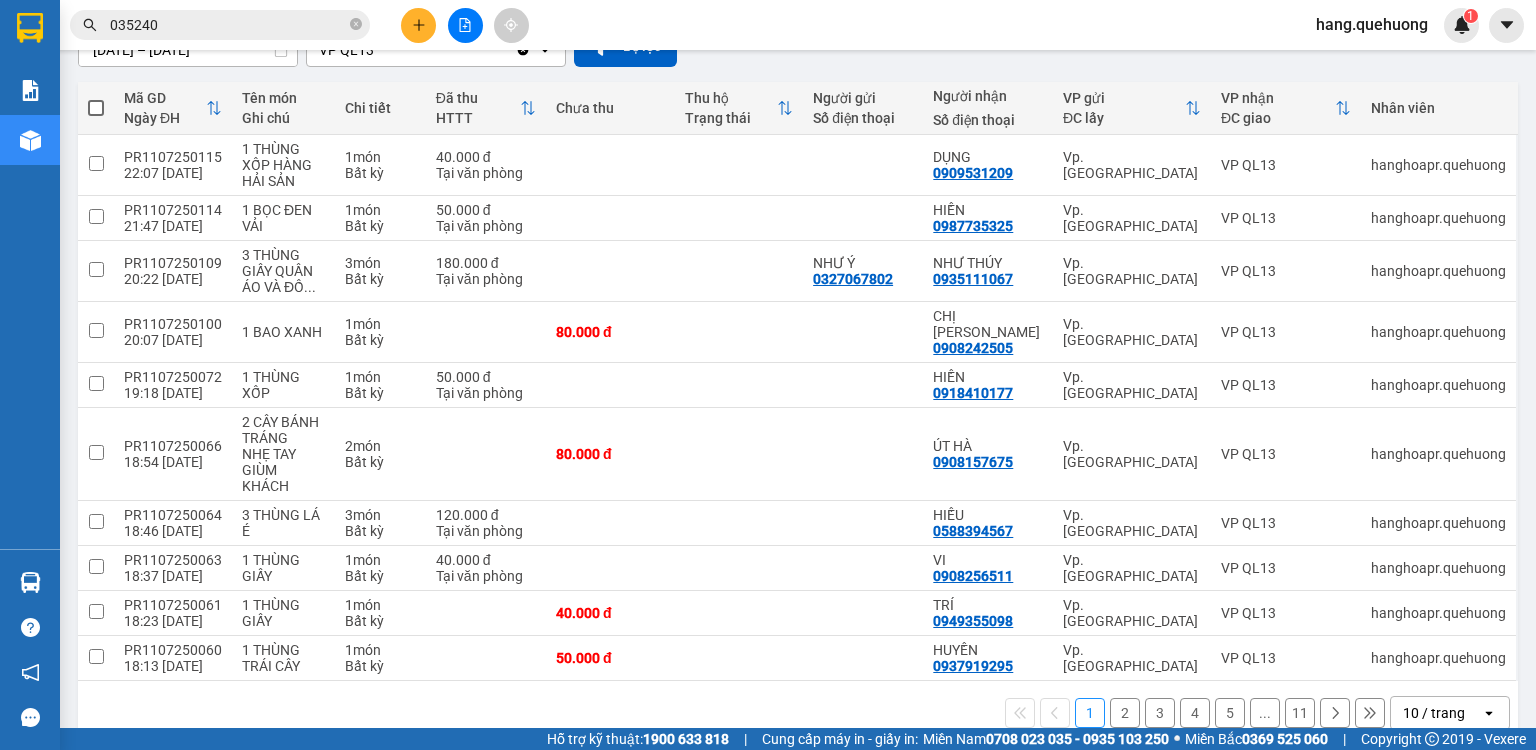 click on "10 / trang" at bounding box center (1434, 713) 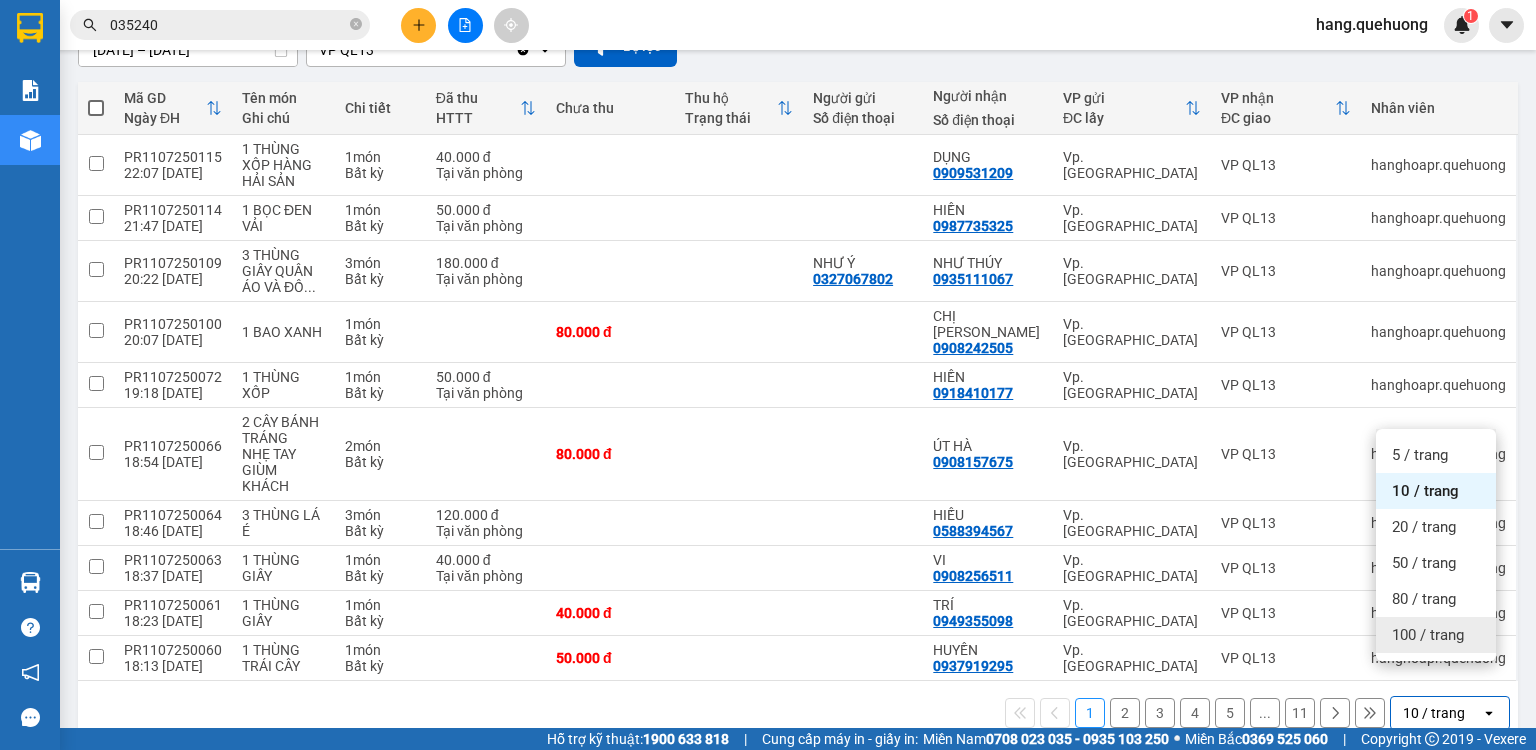click on "100 / trang" at bounding box center [1428, 635] 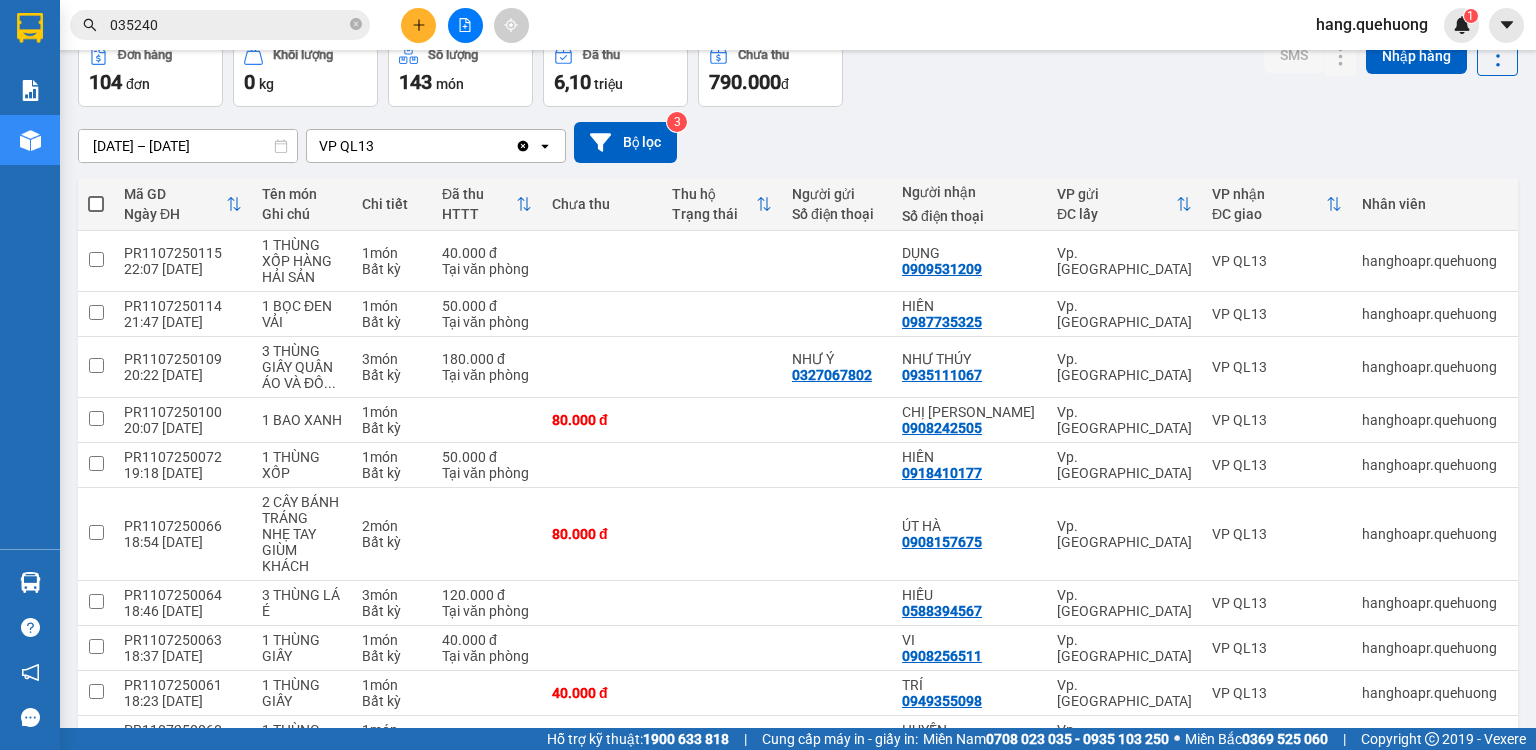 scroll, scrollTop: 40, scrollLeft: 0, axis: vertical 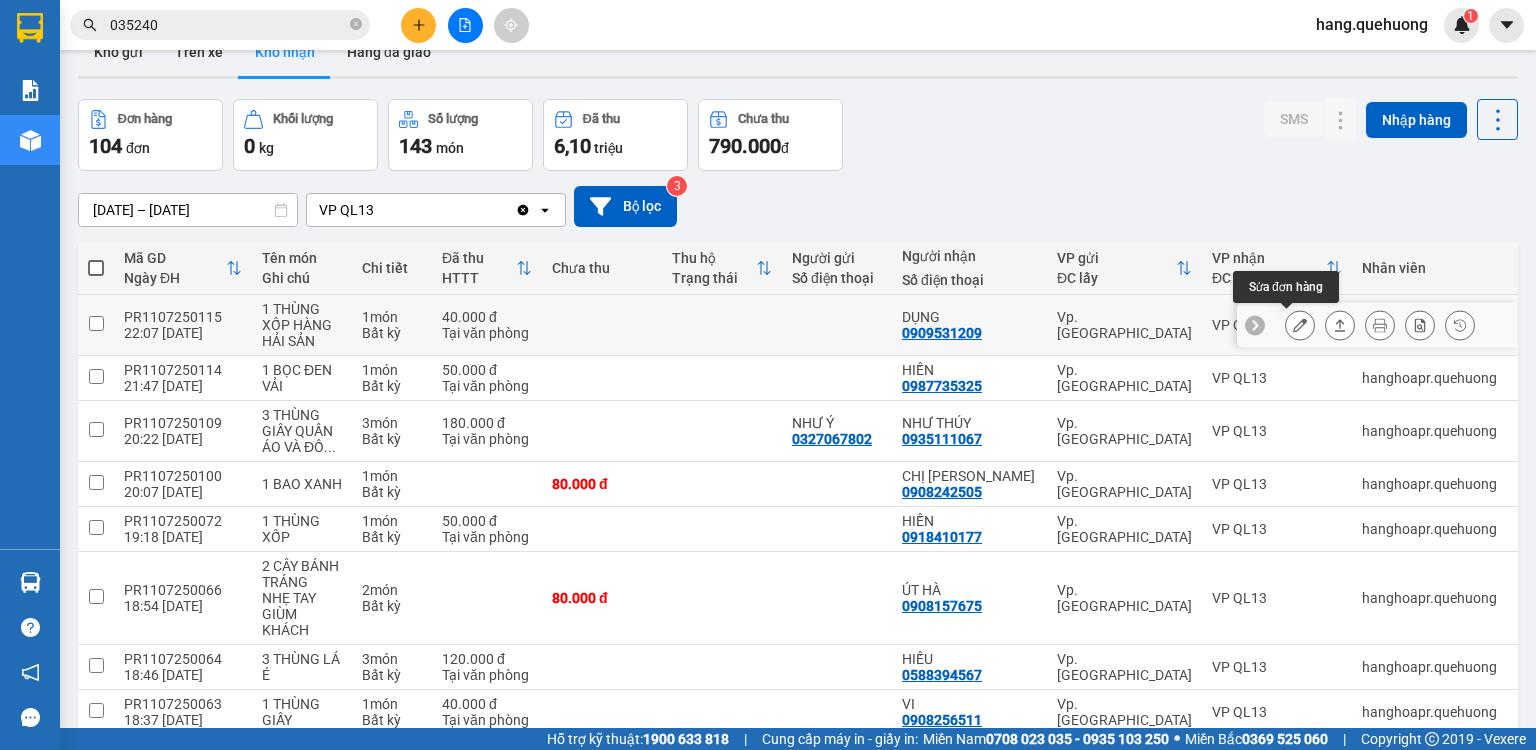 click 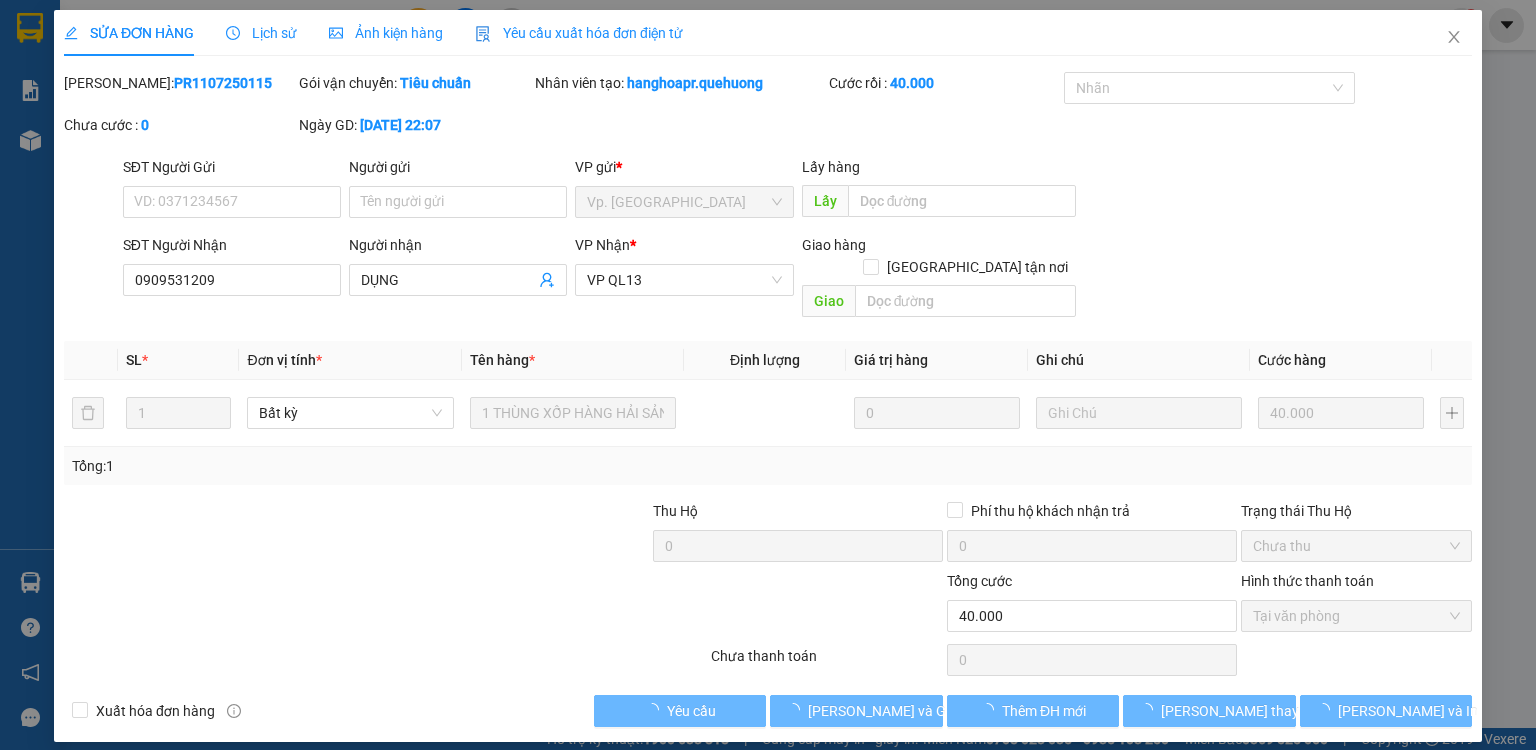 type on "0909531209" 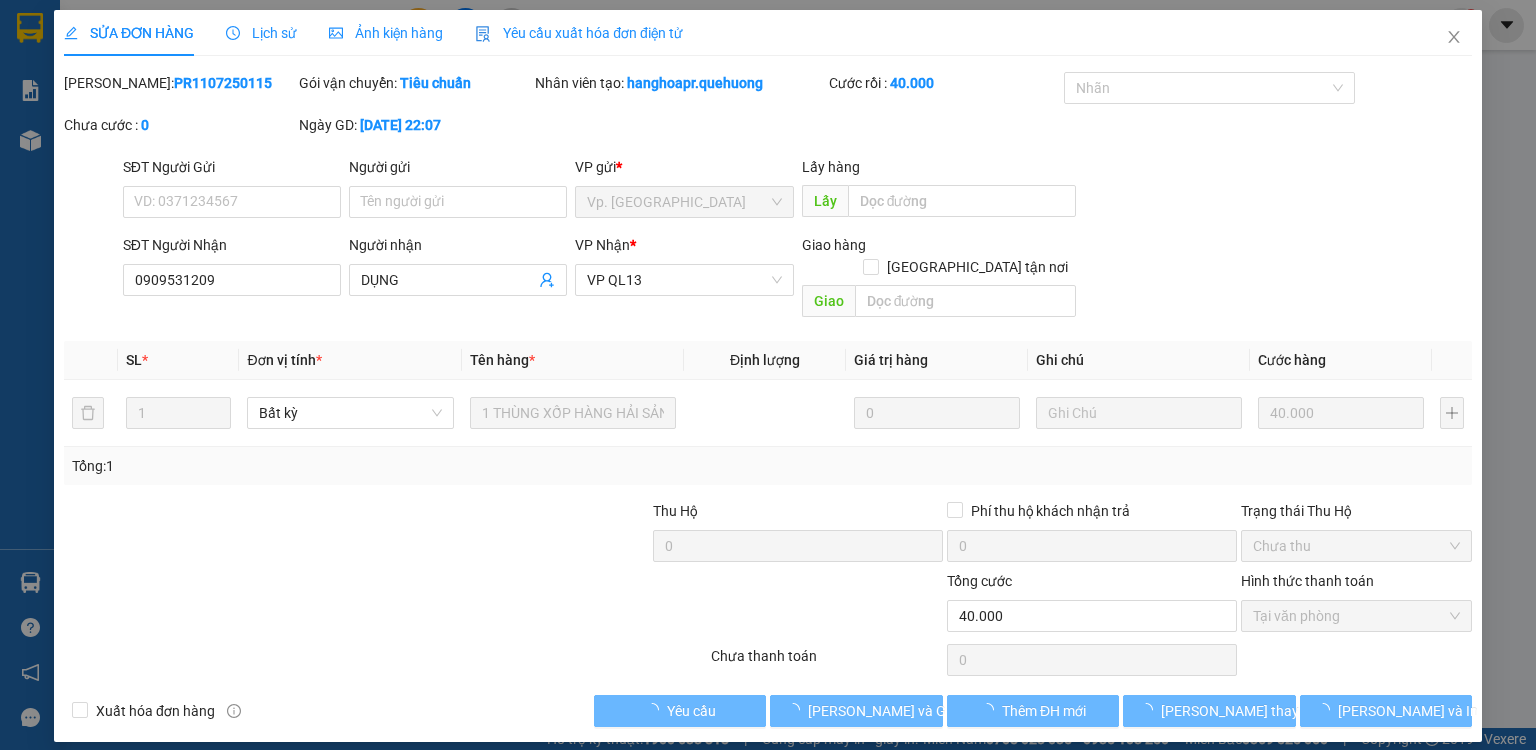 type on "DỤNG" 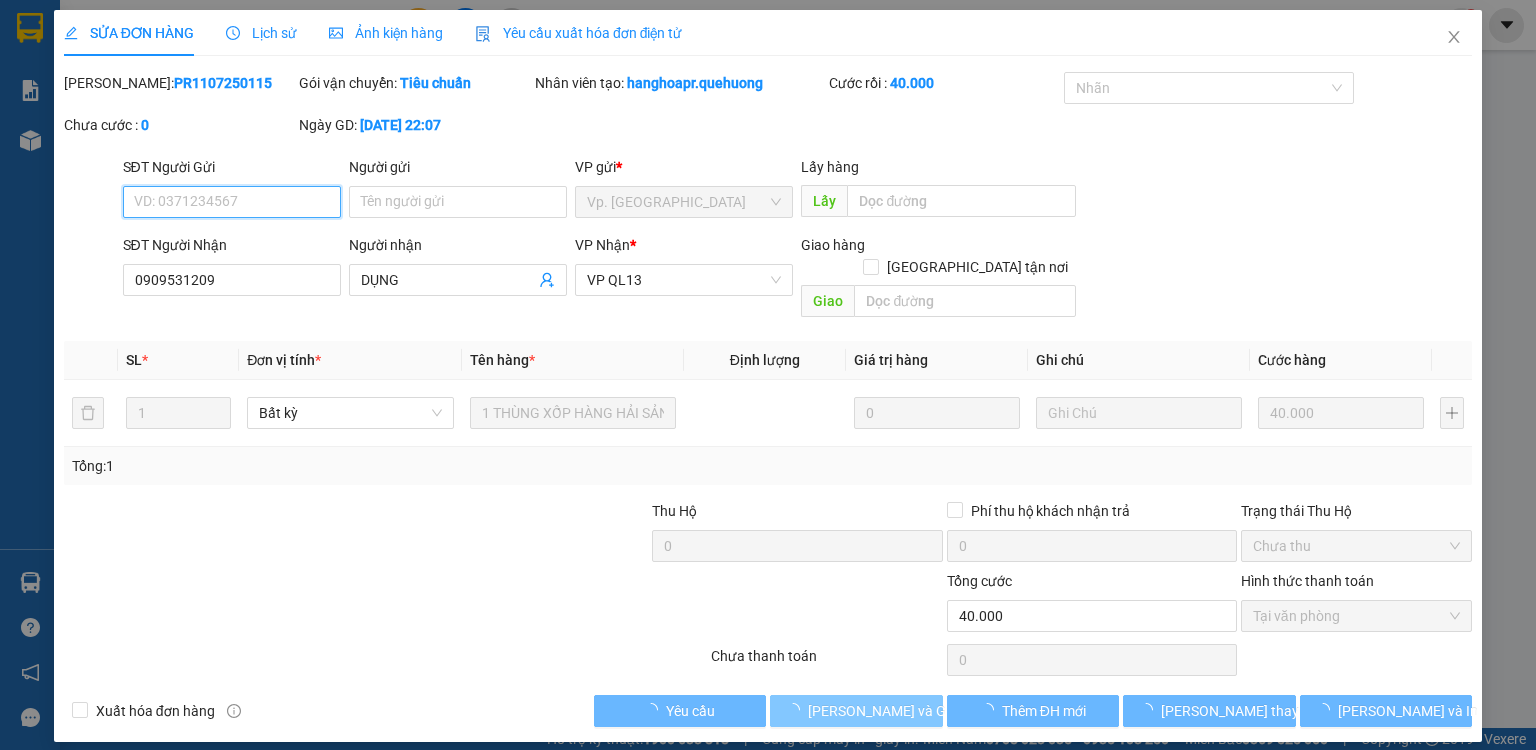 scroll, scrollTop: 0, scrollLeft: 0, axis: both 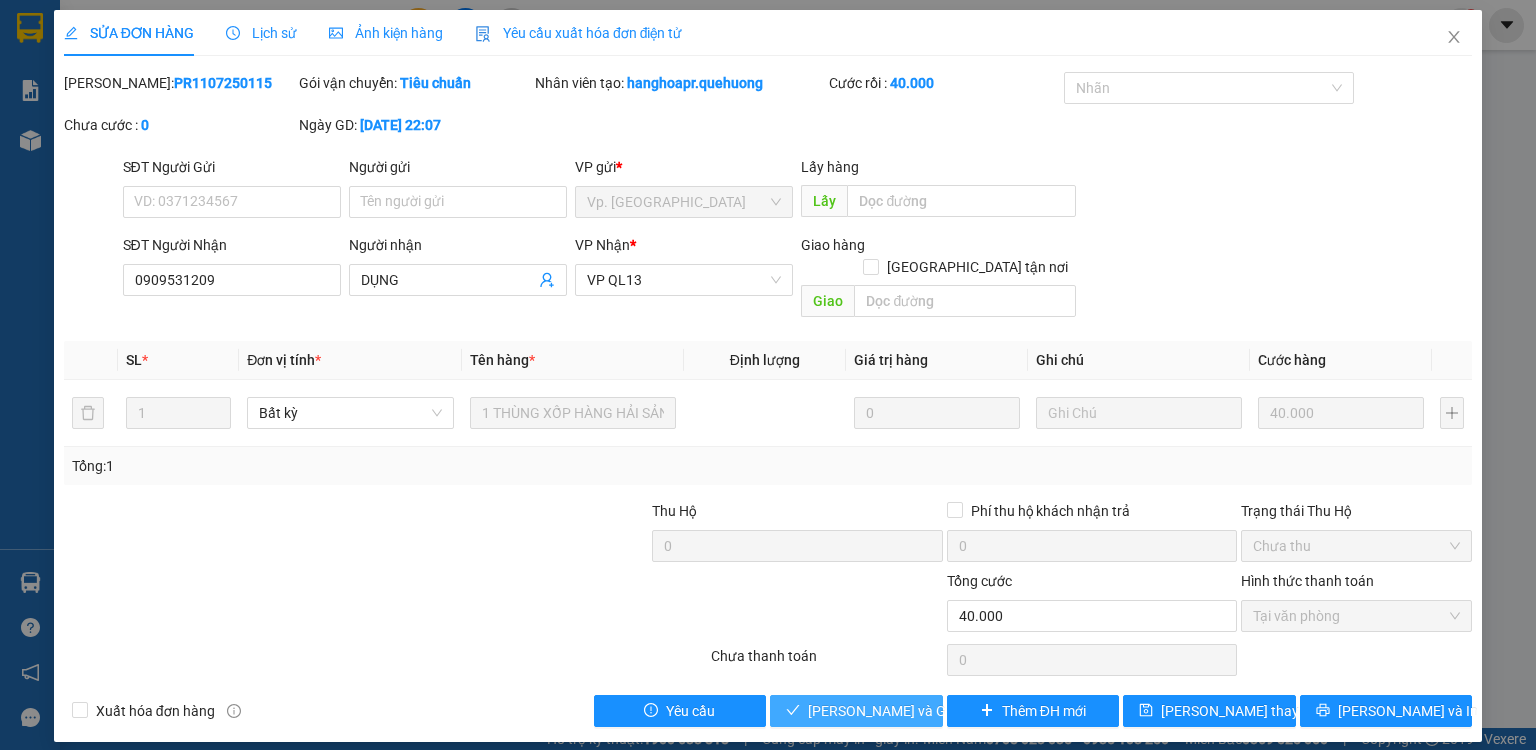 click on "[PERSON_NAME] và Giao hàng" at bounding box center [904, 711] 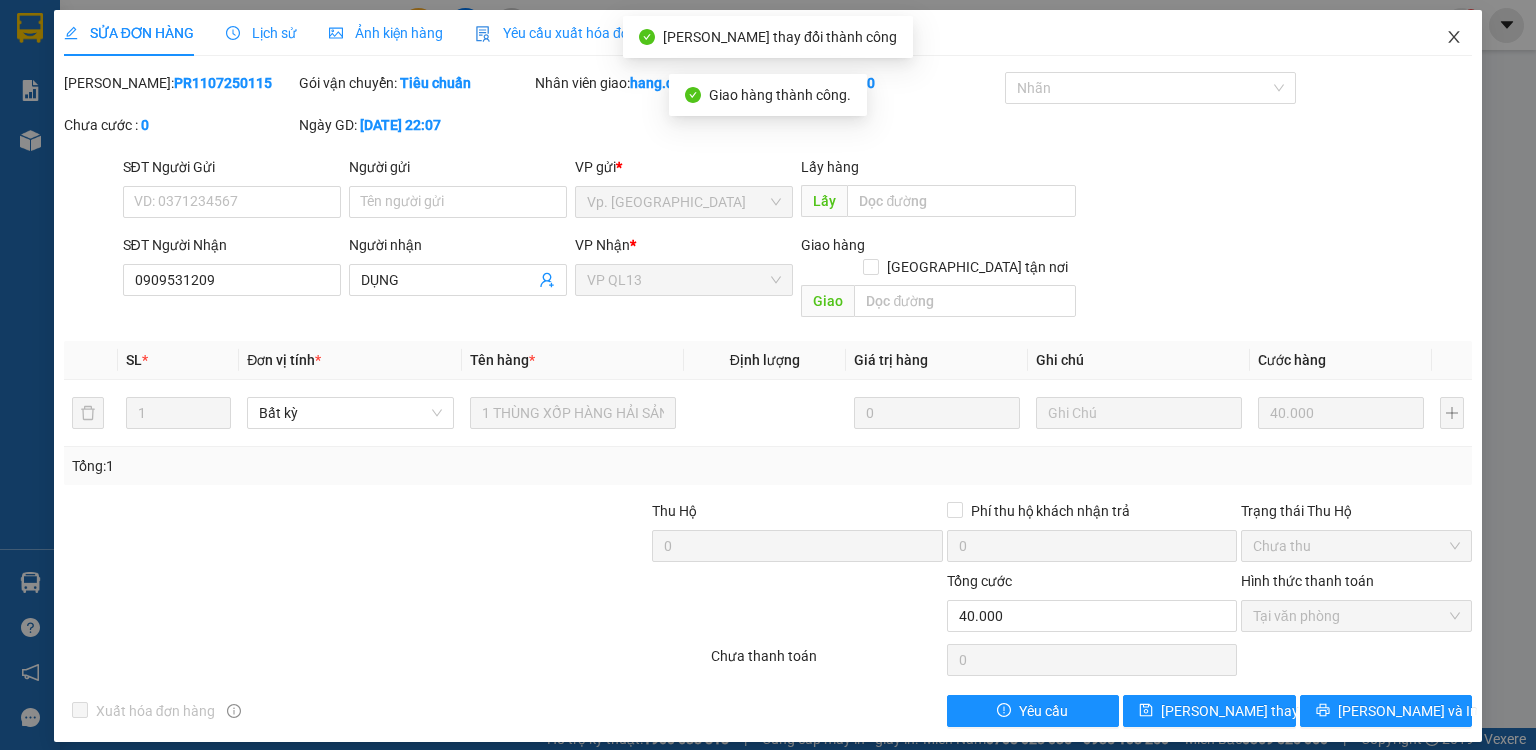 click 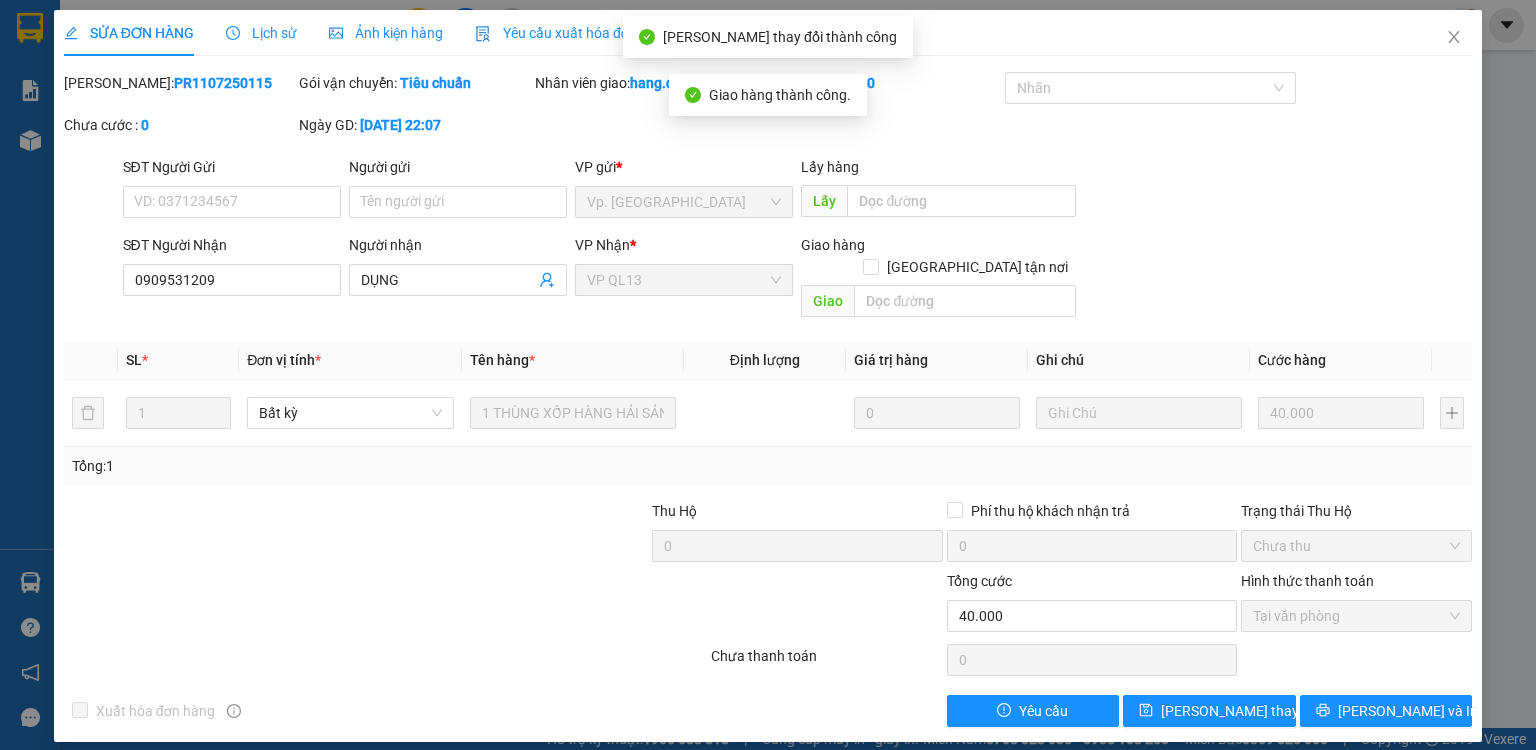 click on "1" at bounding box center [1461, 25] 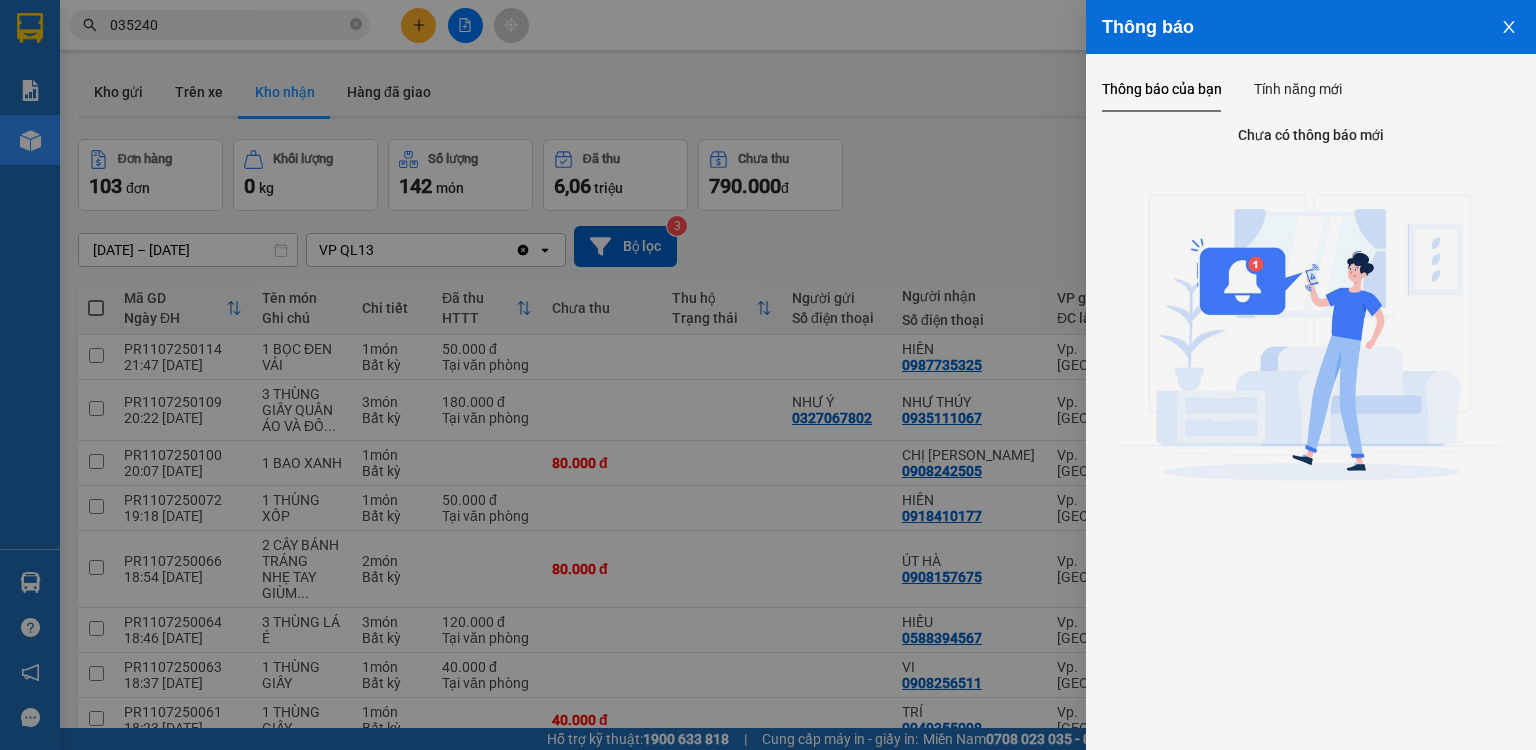 click at bounding box center [768, 375] 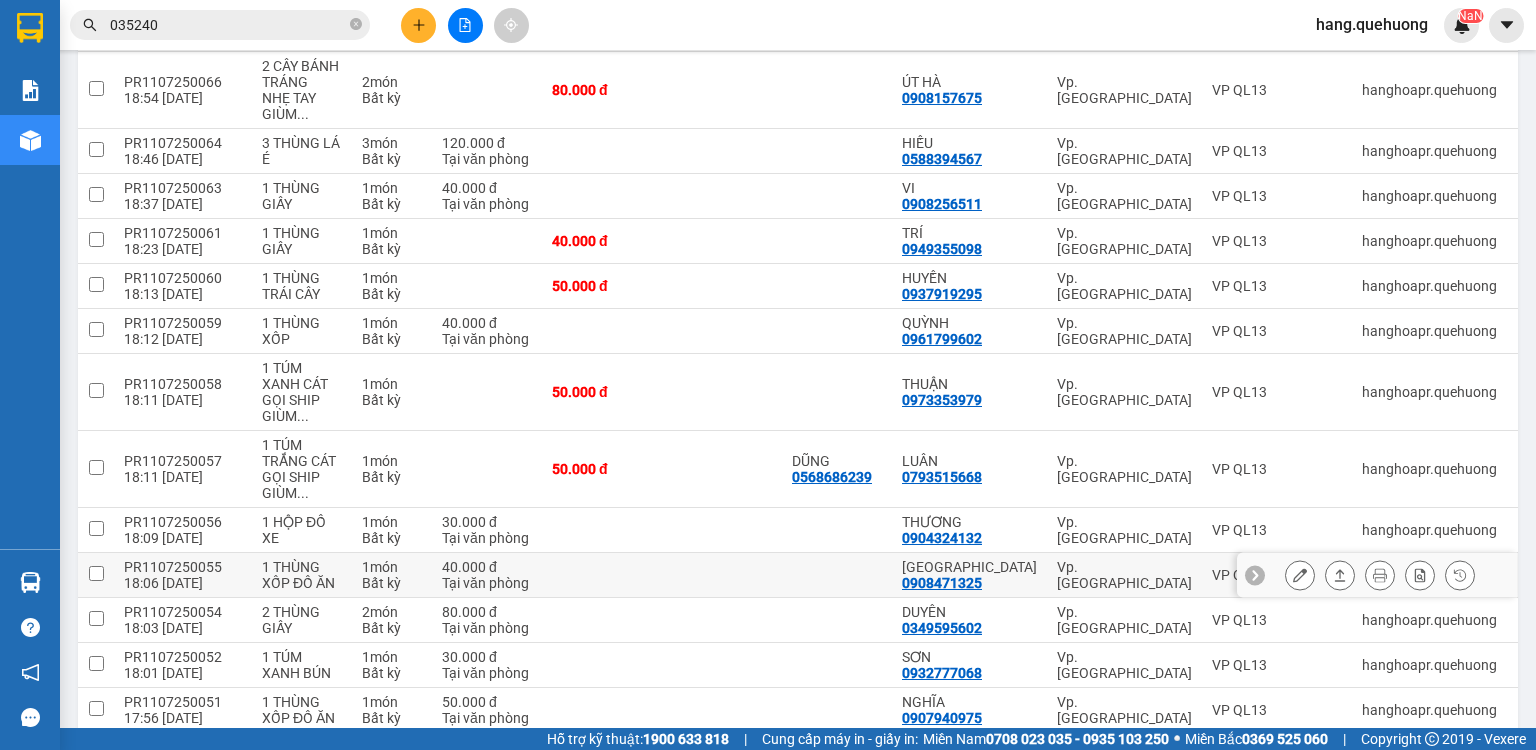 scroll, scrollTop: 480, scrollLeft: 0, axis: vertical 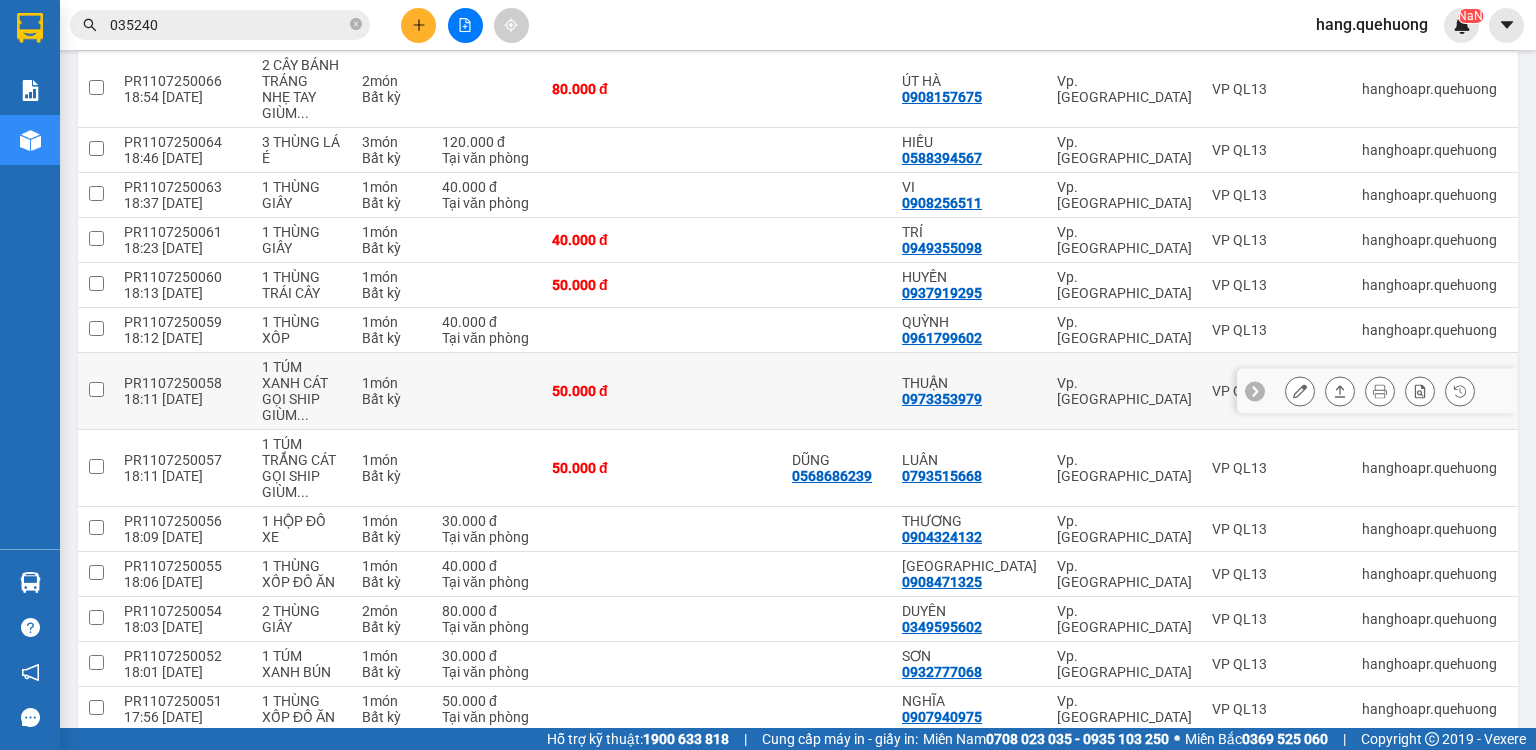 click 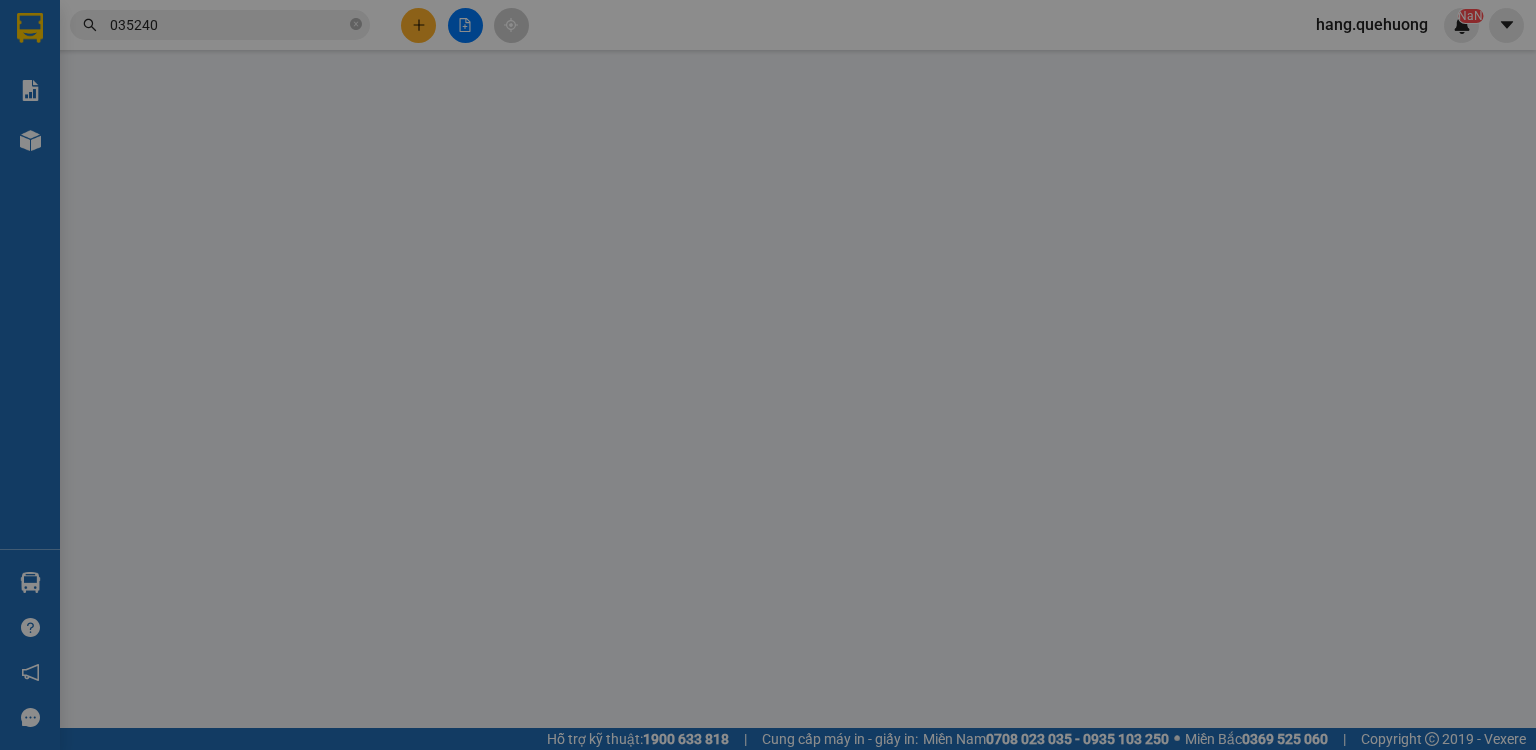 scroll, scrollTop: 0, scrollLeft: 0, axis: both 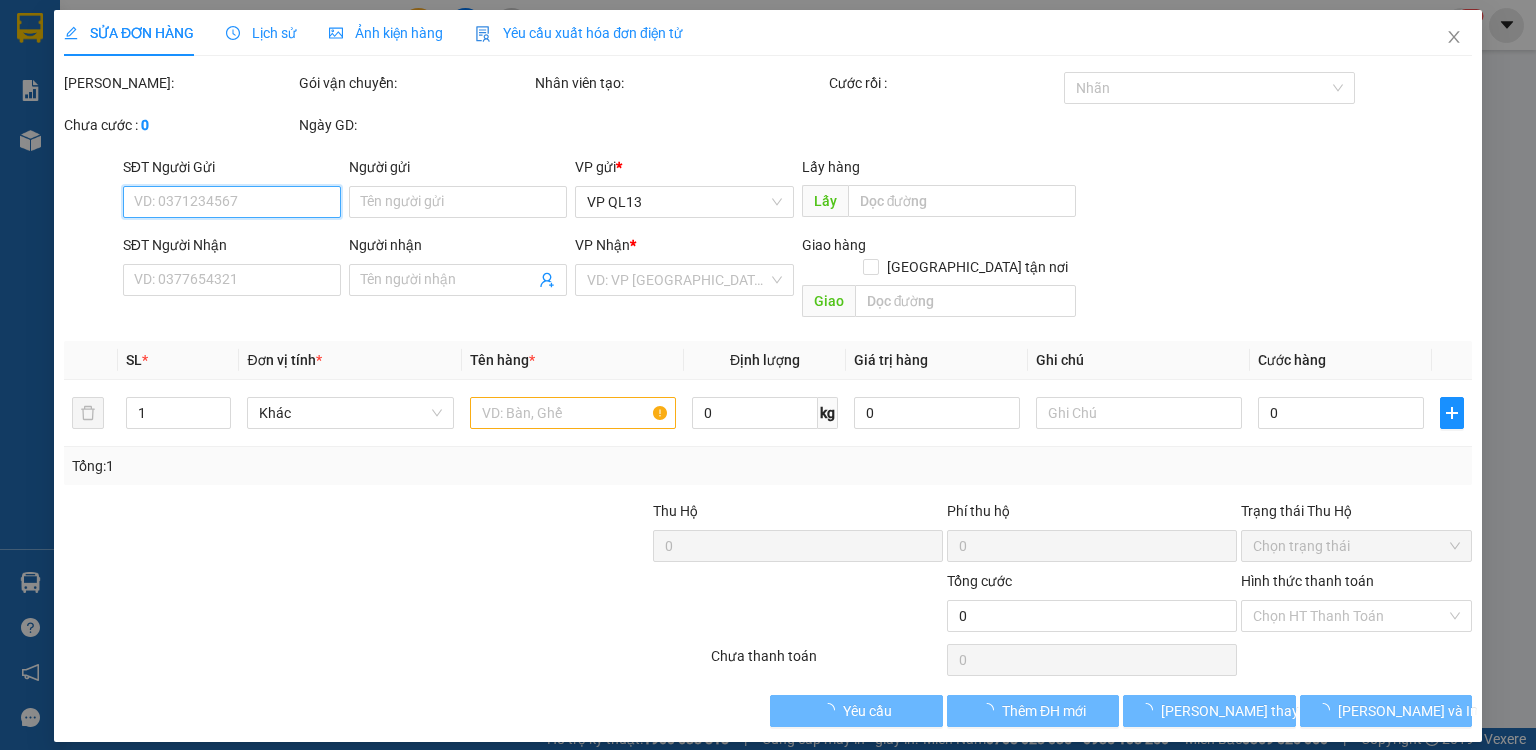 type on "0973353979" 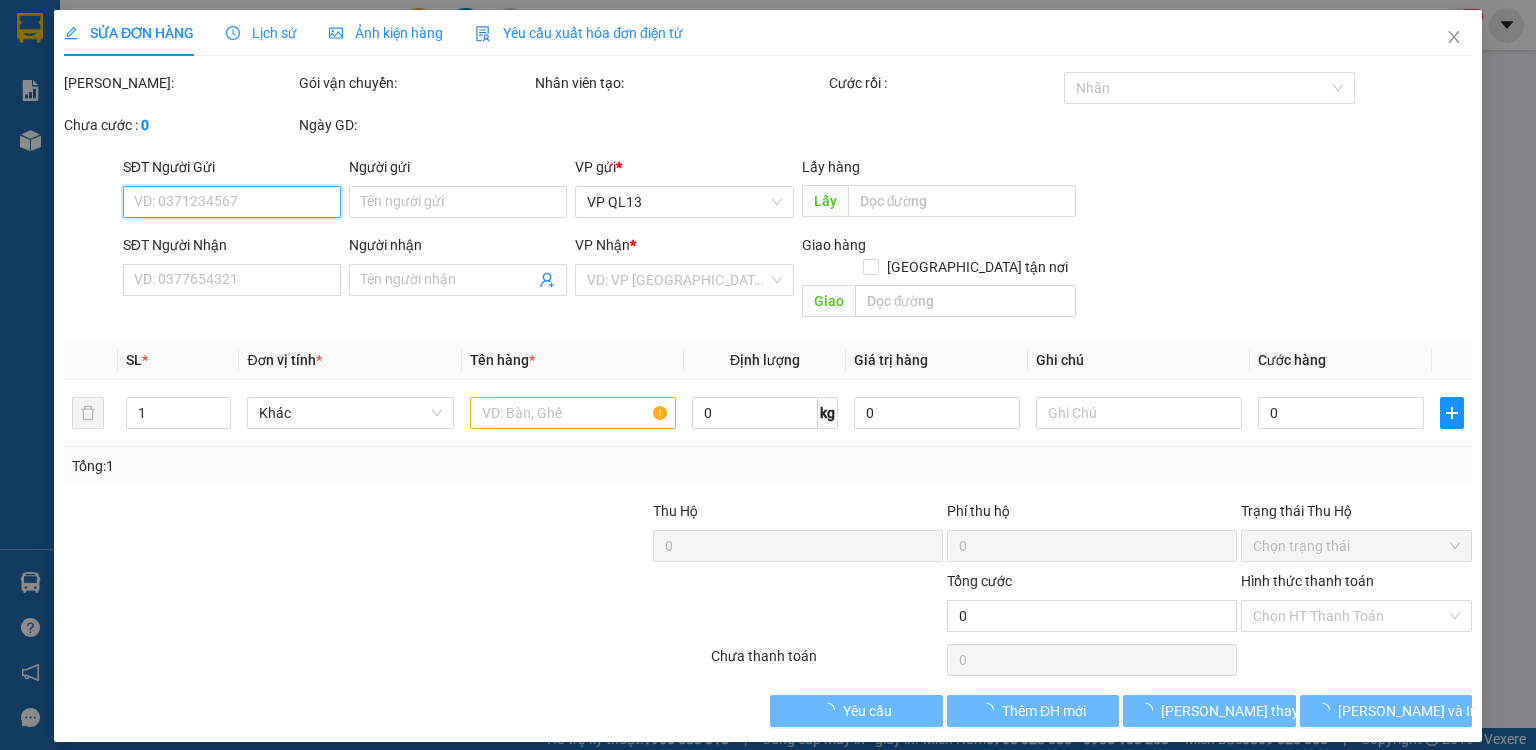 type on "THUẬN" 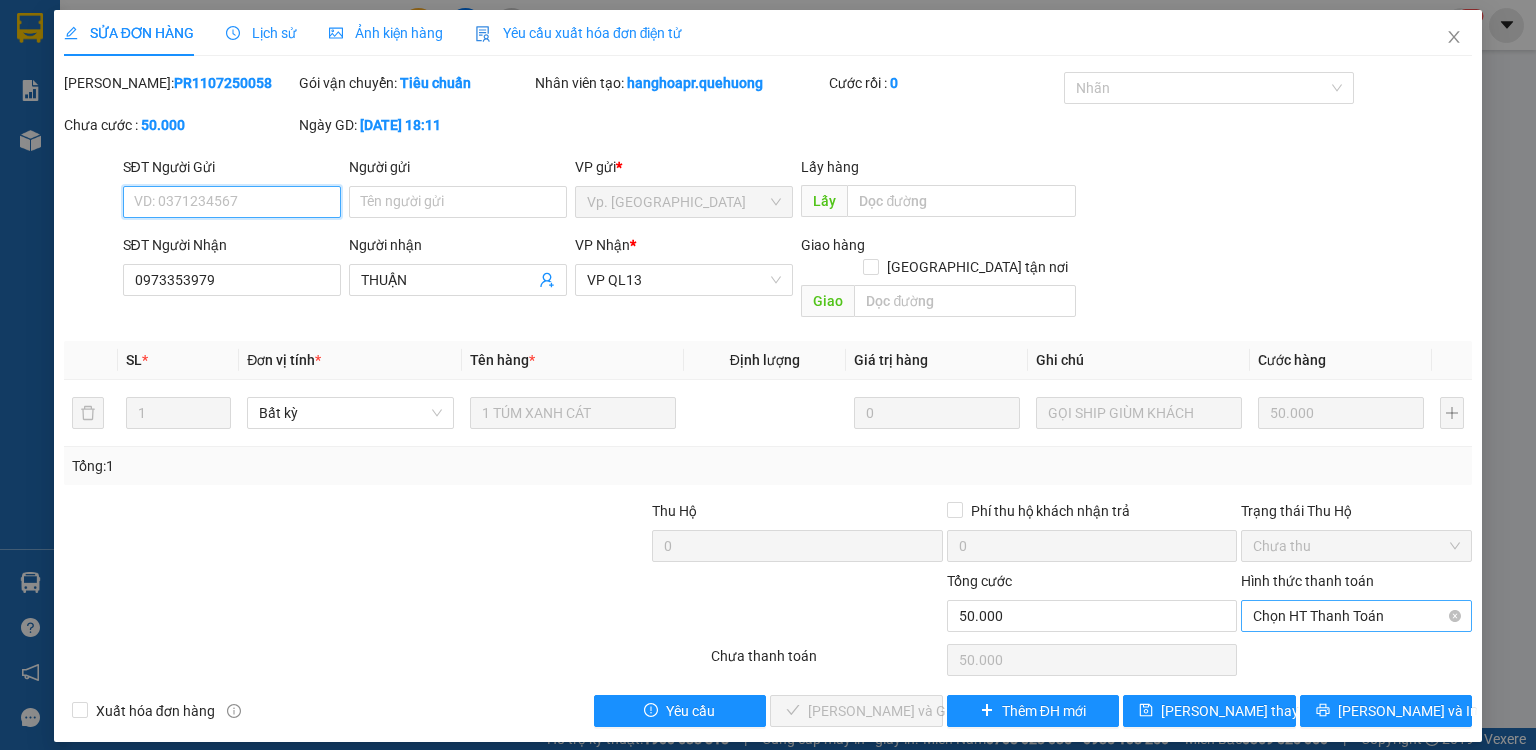 click on "Chọn HT Thanh Toán" at bounding box center [1356, 616] 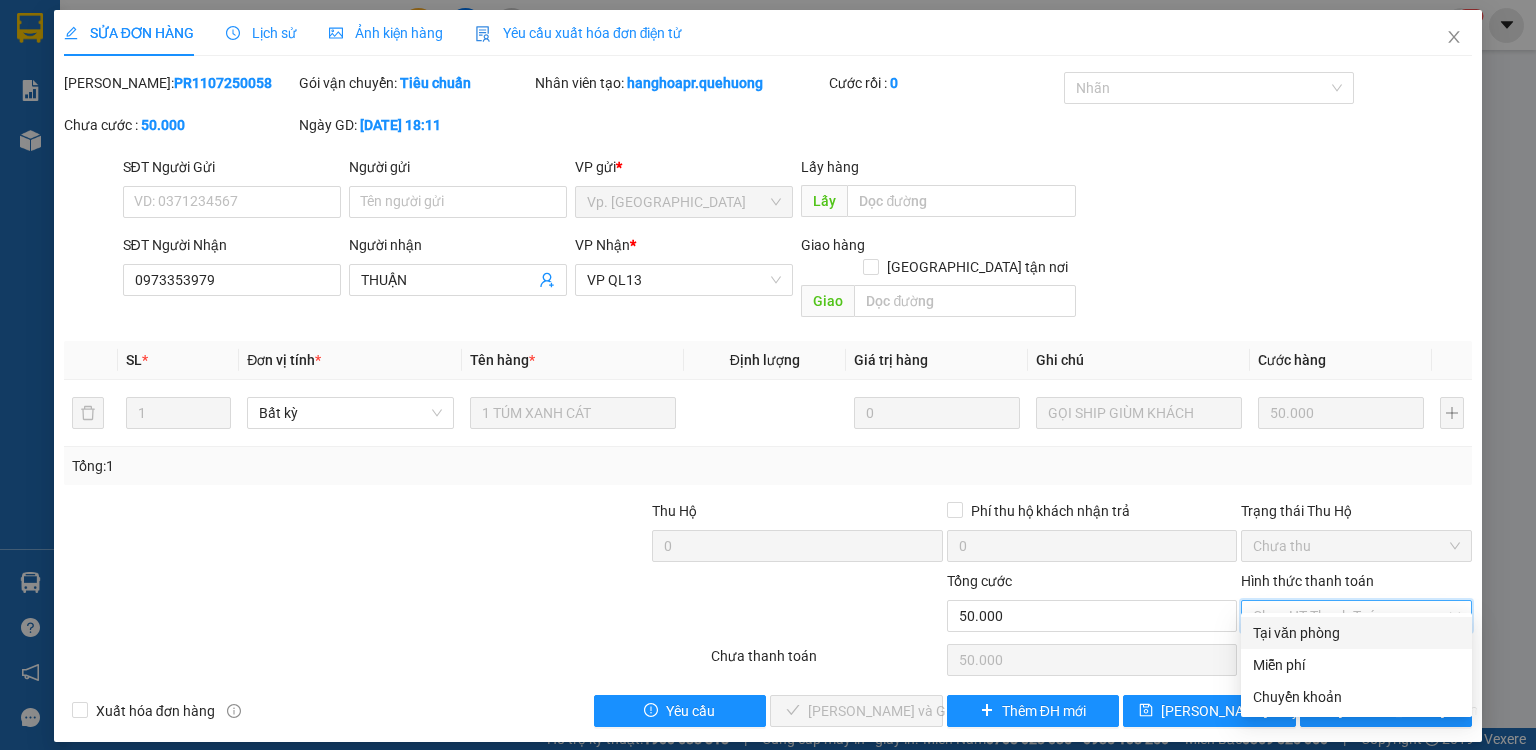 click on "Tại văn phòng" at bounding box center [1356, 633] 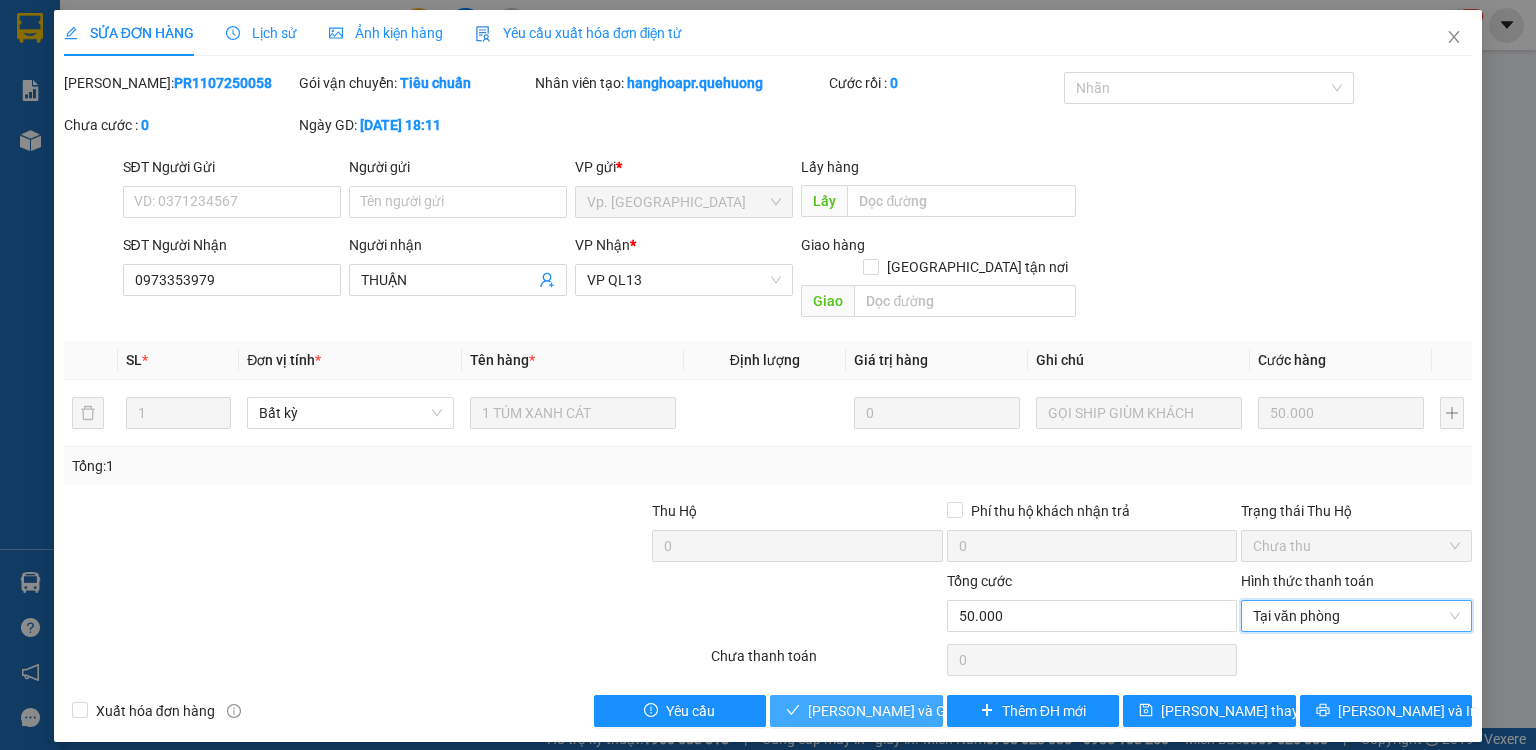 click on "[PERSON_NAME] và Giao hàng" at bounding box center [904, 711] 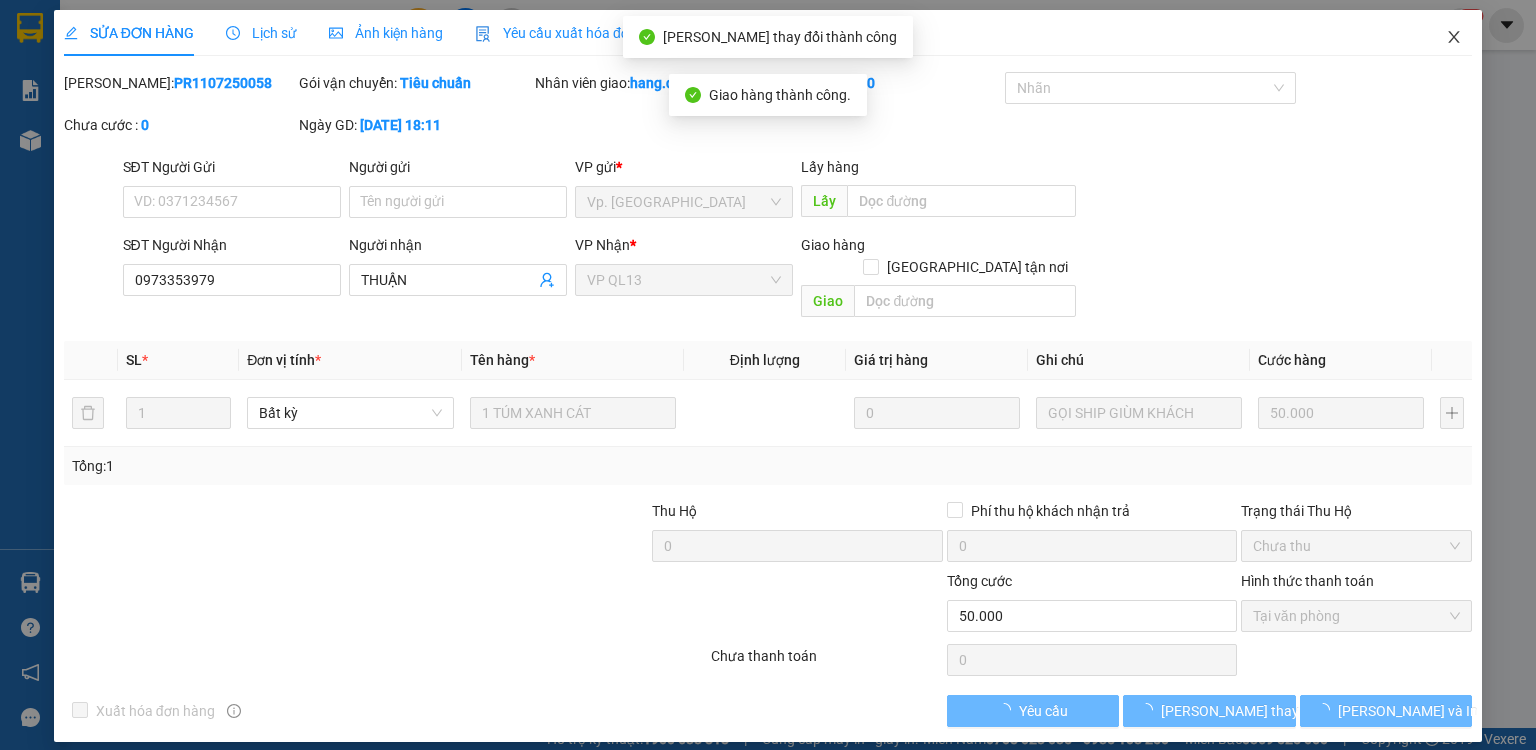 click 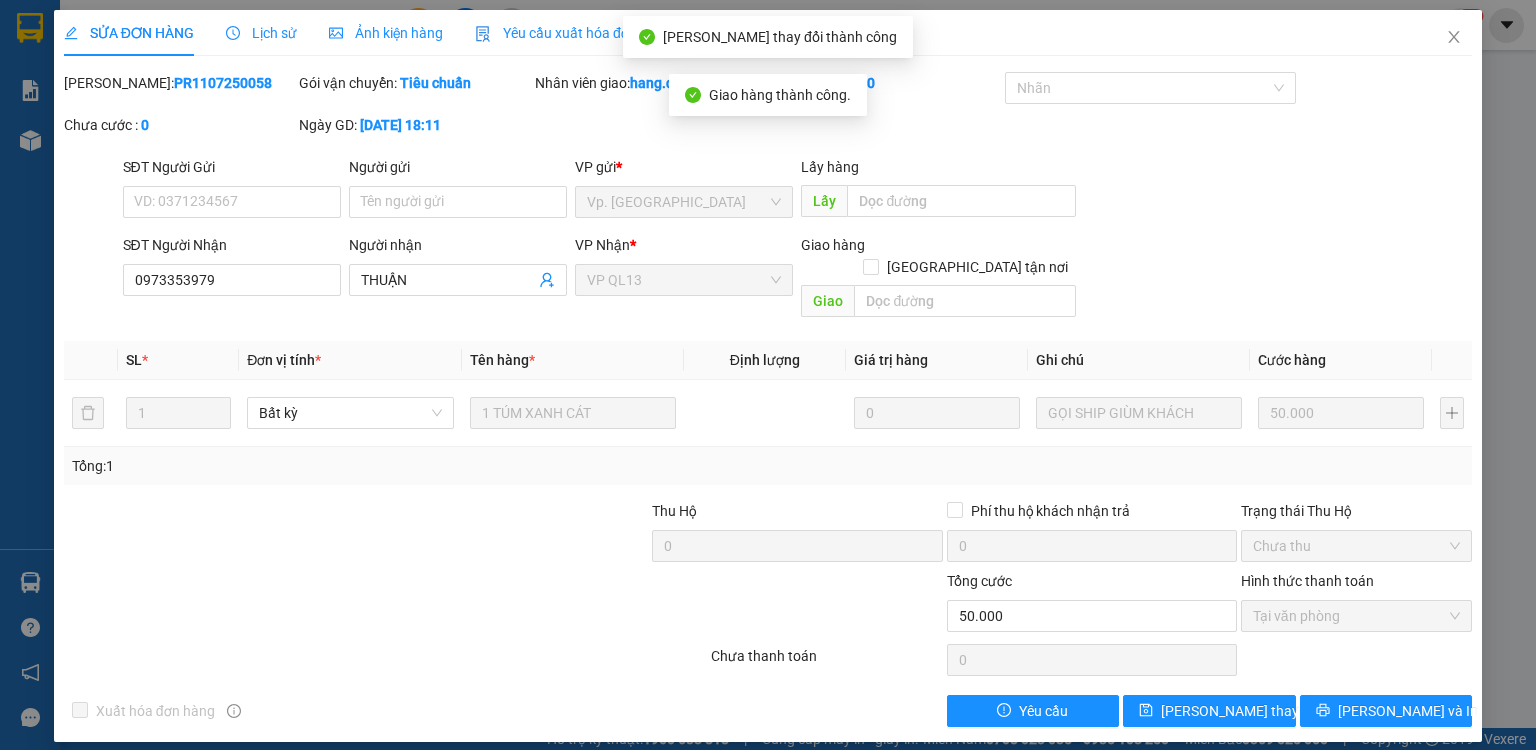click on "hang.quehuong NaN" at bounding box center (1389, 25) 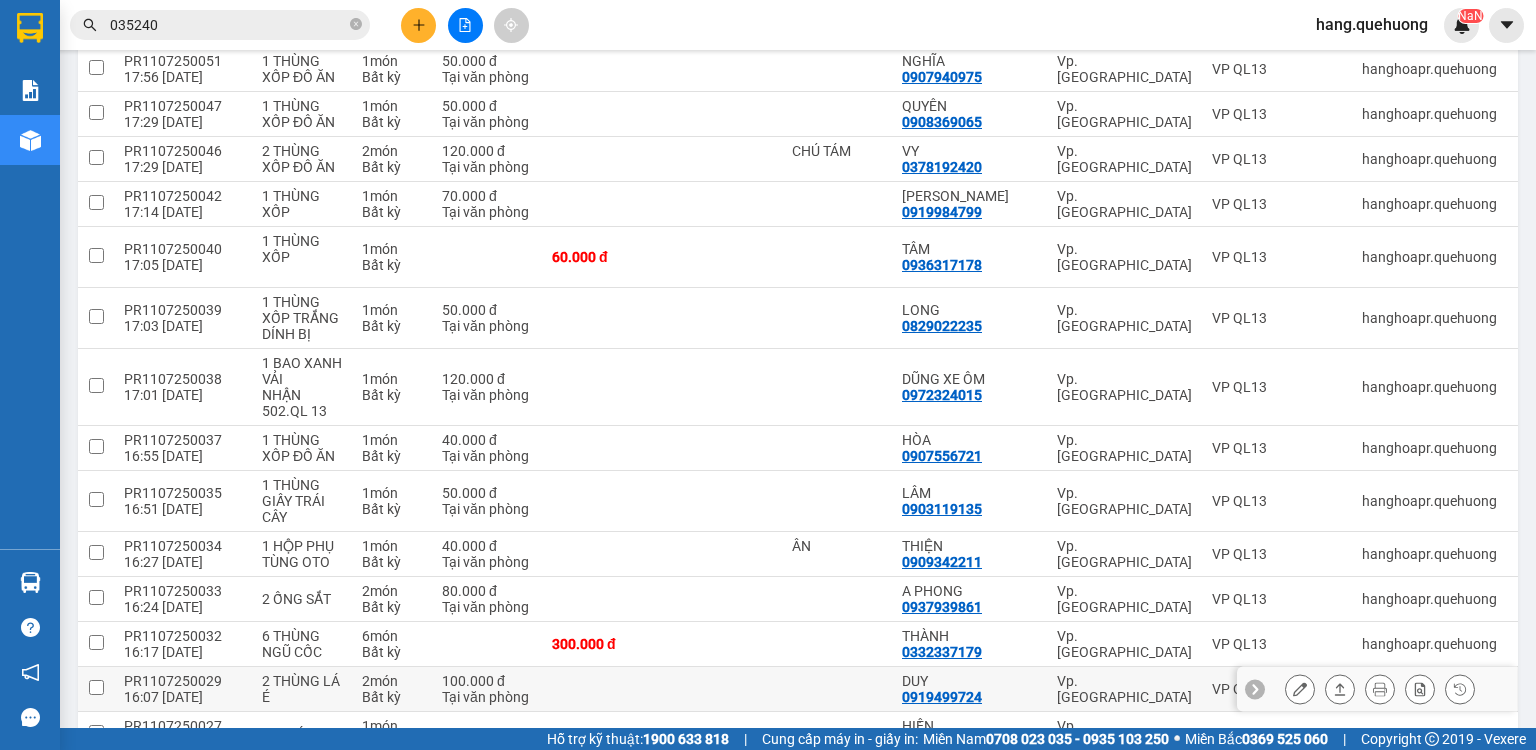 scroll, scrollTop: 1283, scrollLeft: 0, axis: vertical 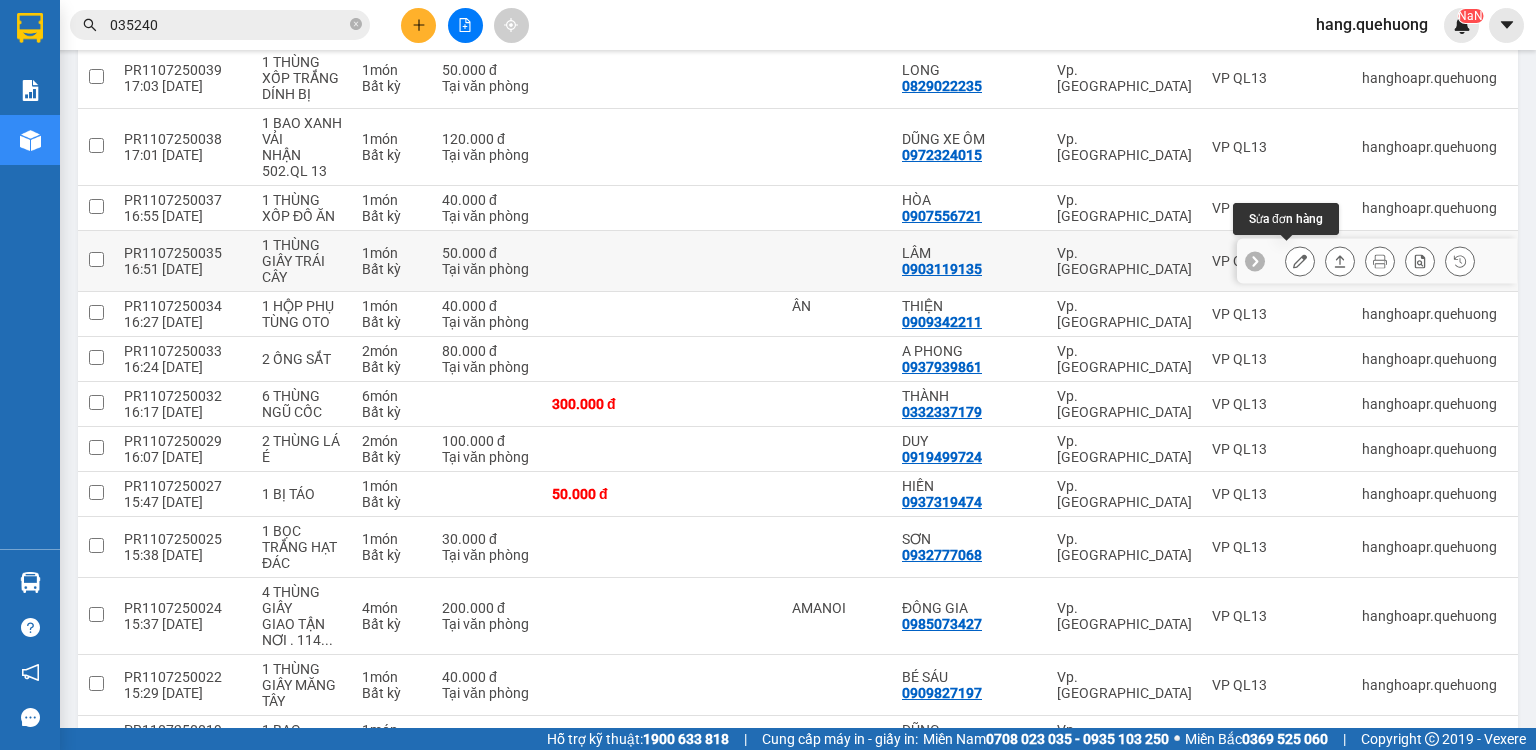 click 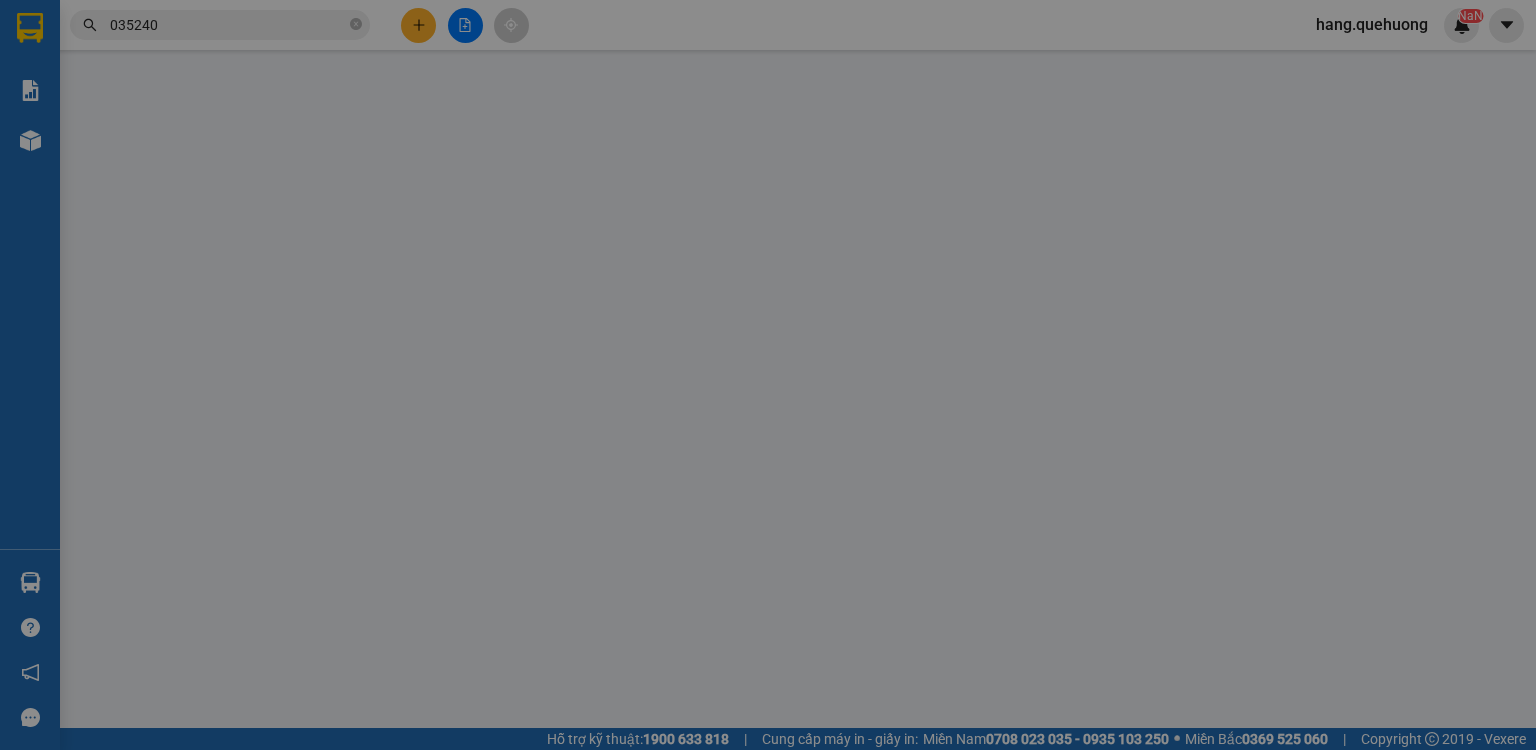 scroll, scrollTop: 0, scrollLeft: 0, axis: both 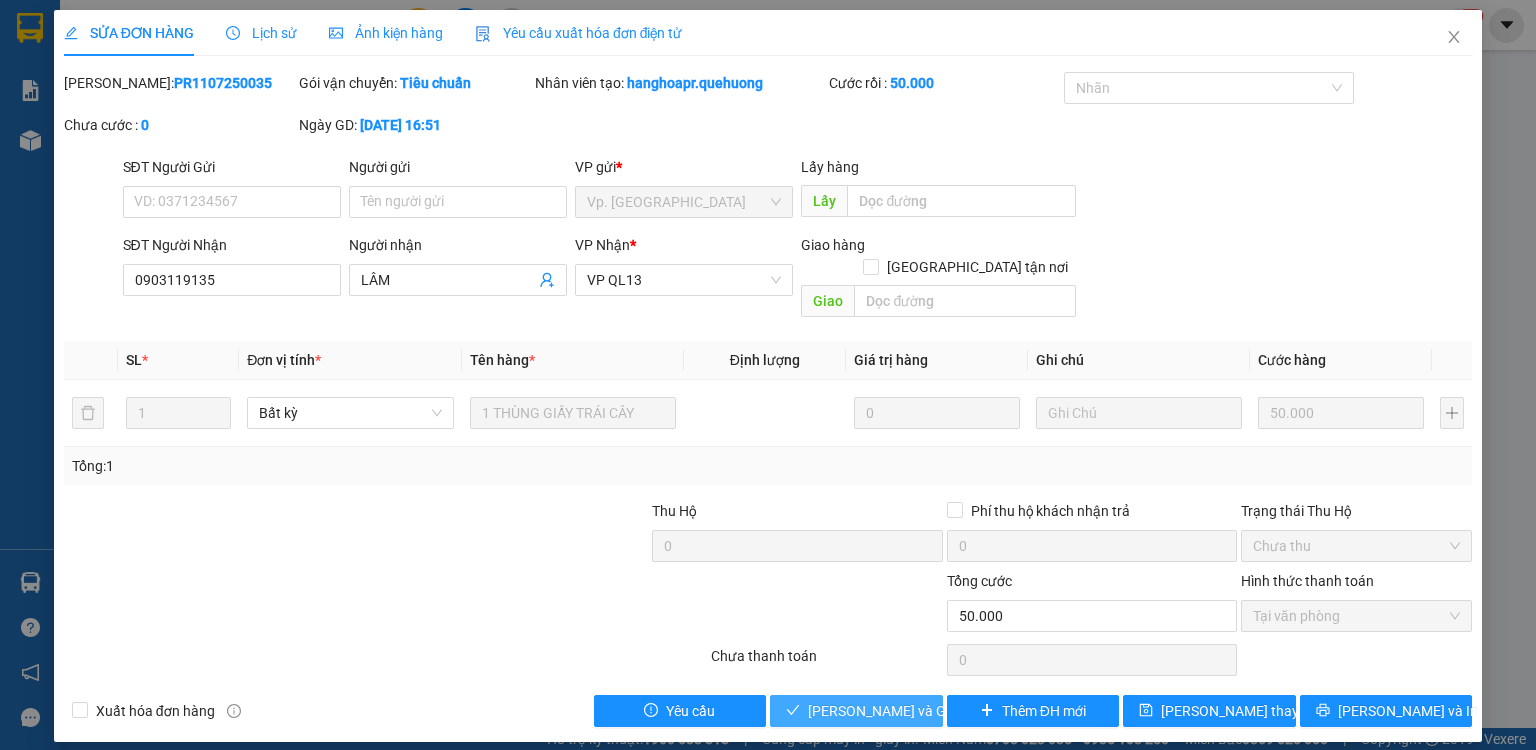 click on "[PERSON_NAME] và Giao hàng" at bounding box center (904, 711) 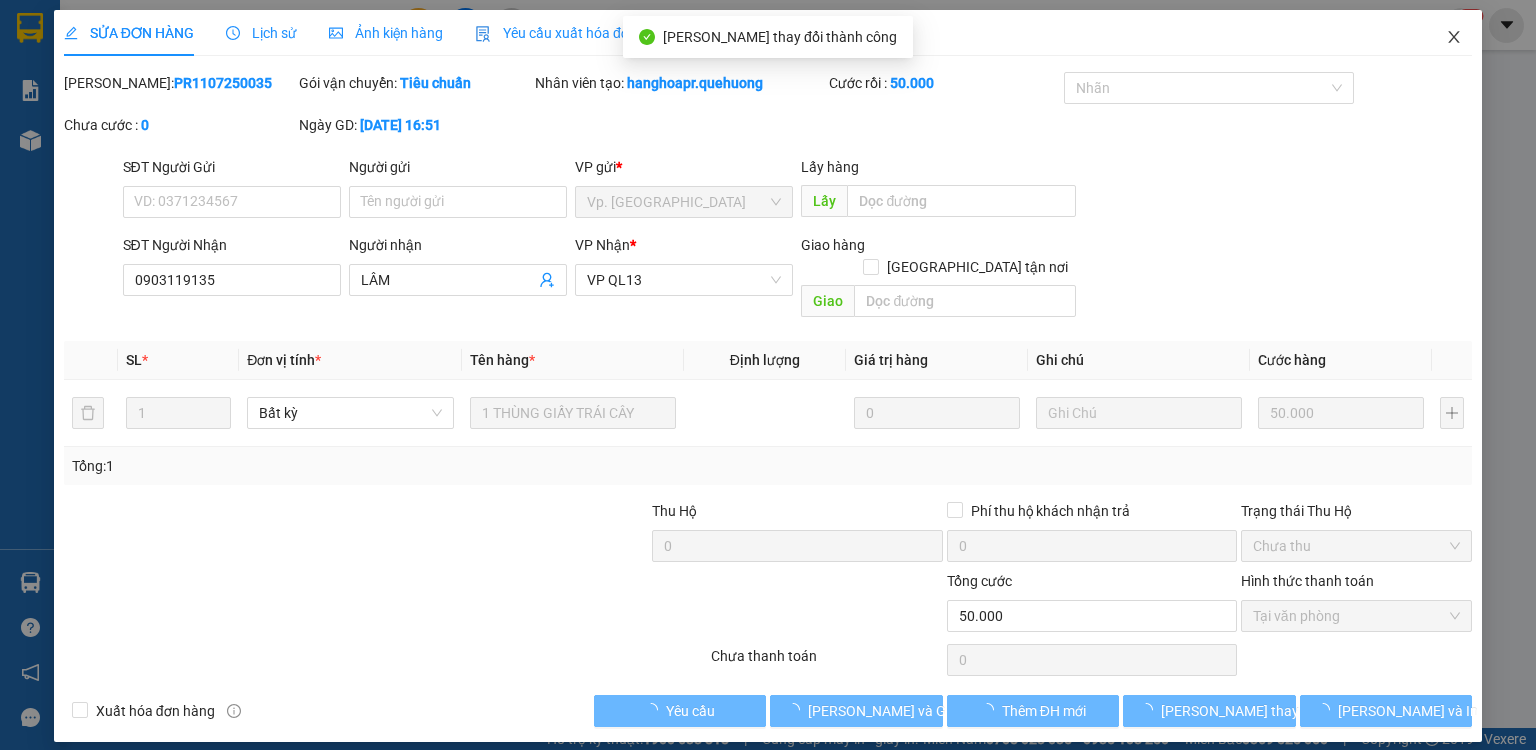 click 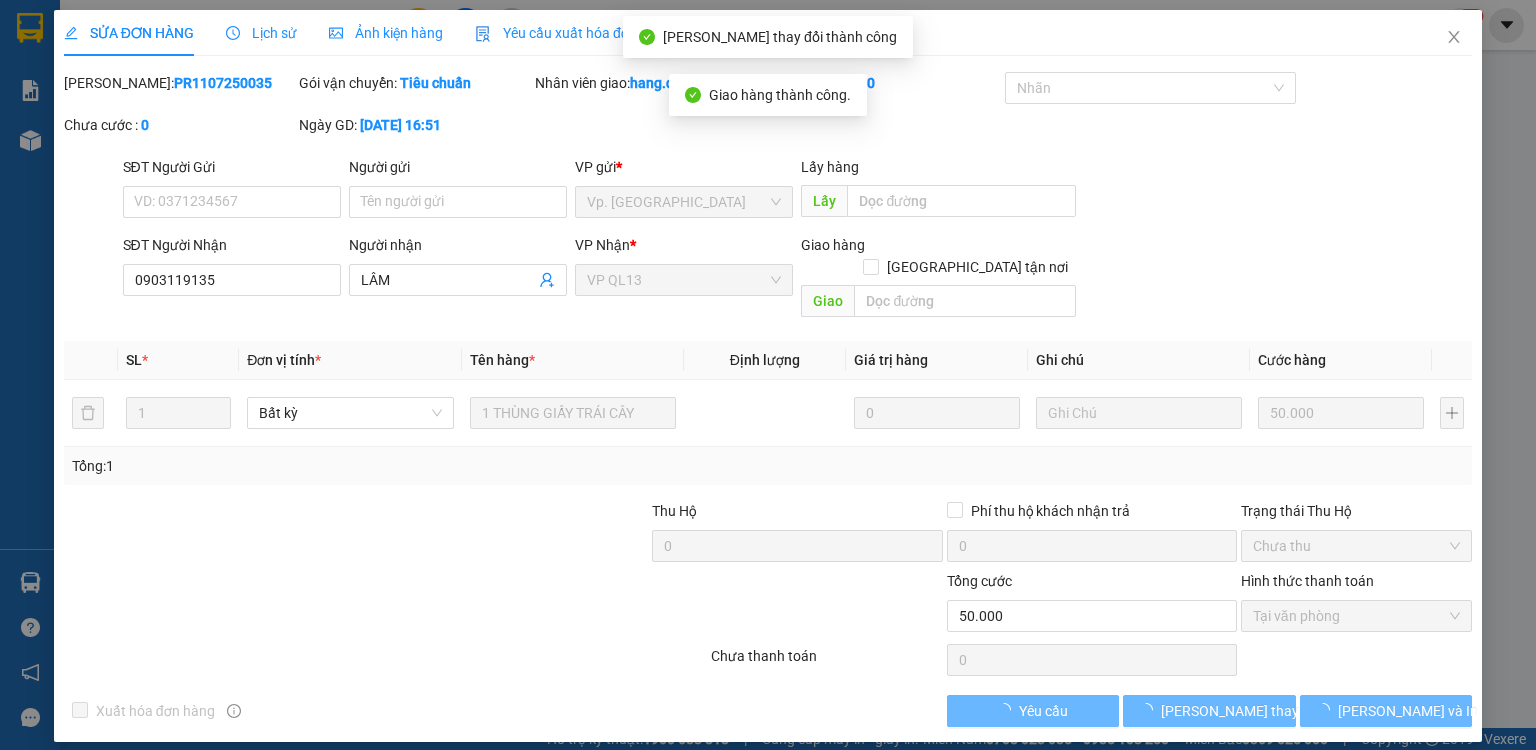click on "NaN" at bounding box center [1461, 25] 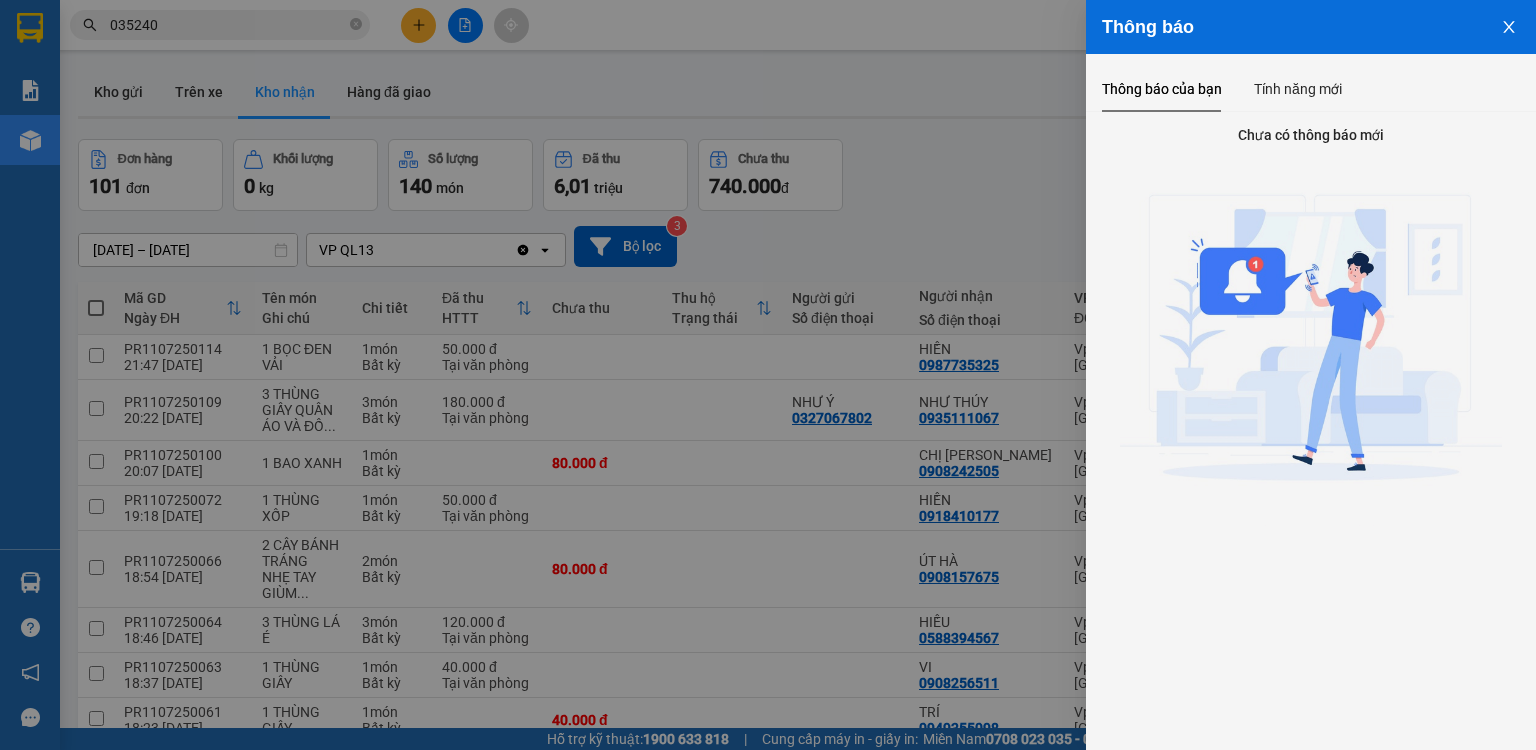 click at bounding box center (768, 375) 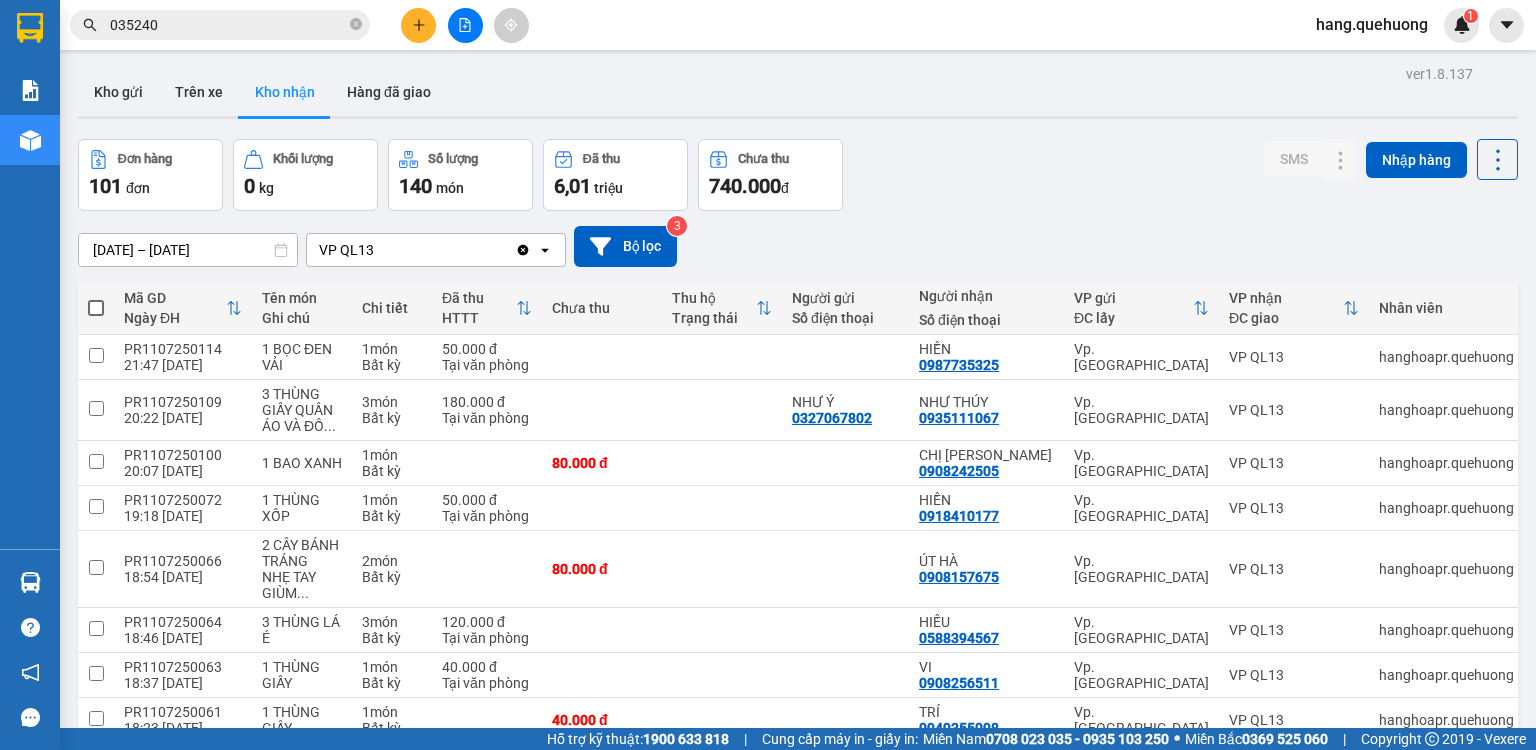 click on "Thông báo Thông báo của bạn Tính năng mới Chưa có thông báo mới" at bounding box center (1536, 375) 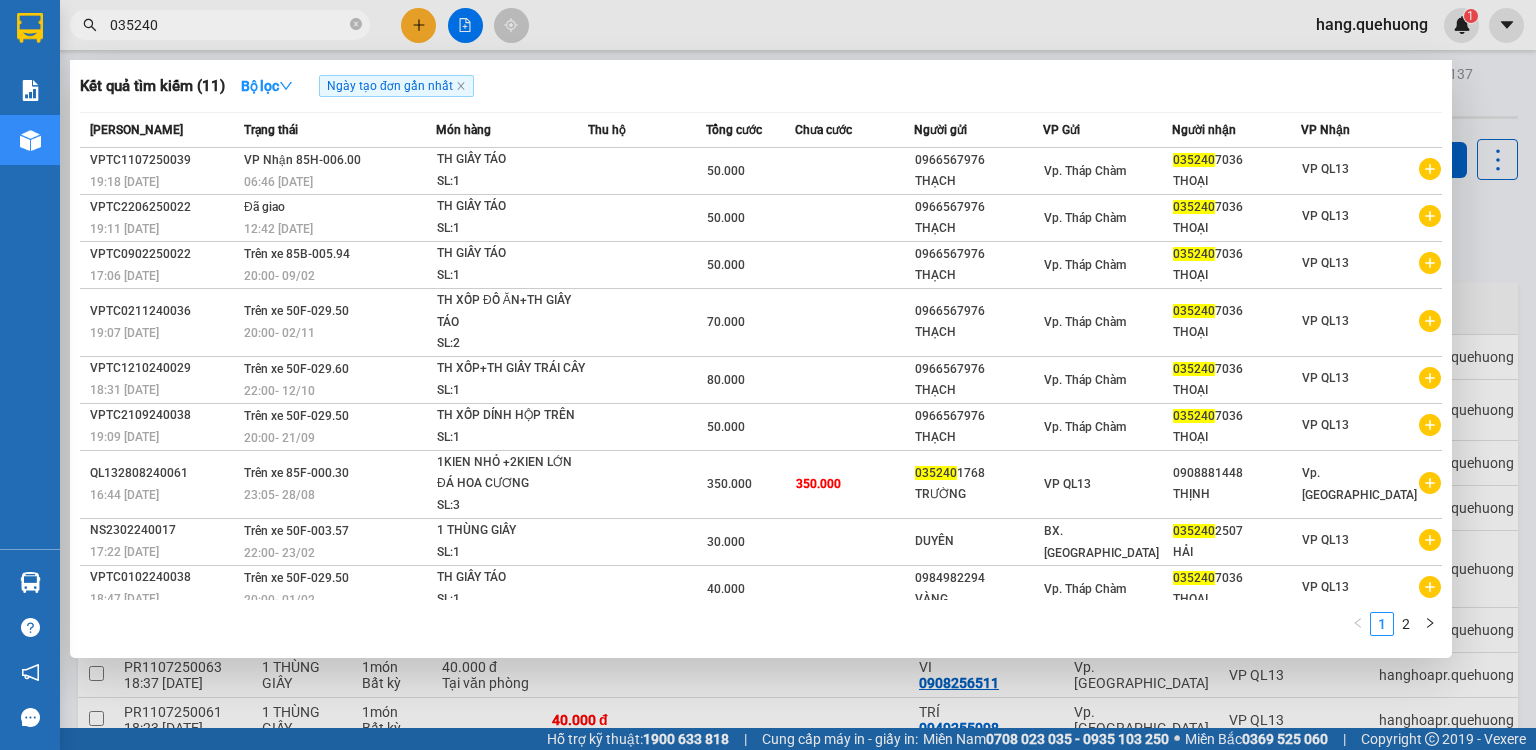 click on "035240" at bounding box center [228, 25] 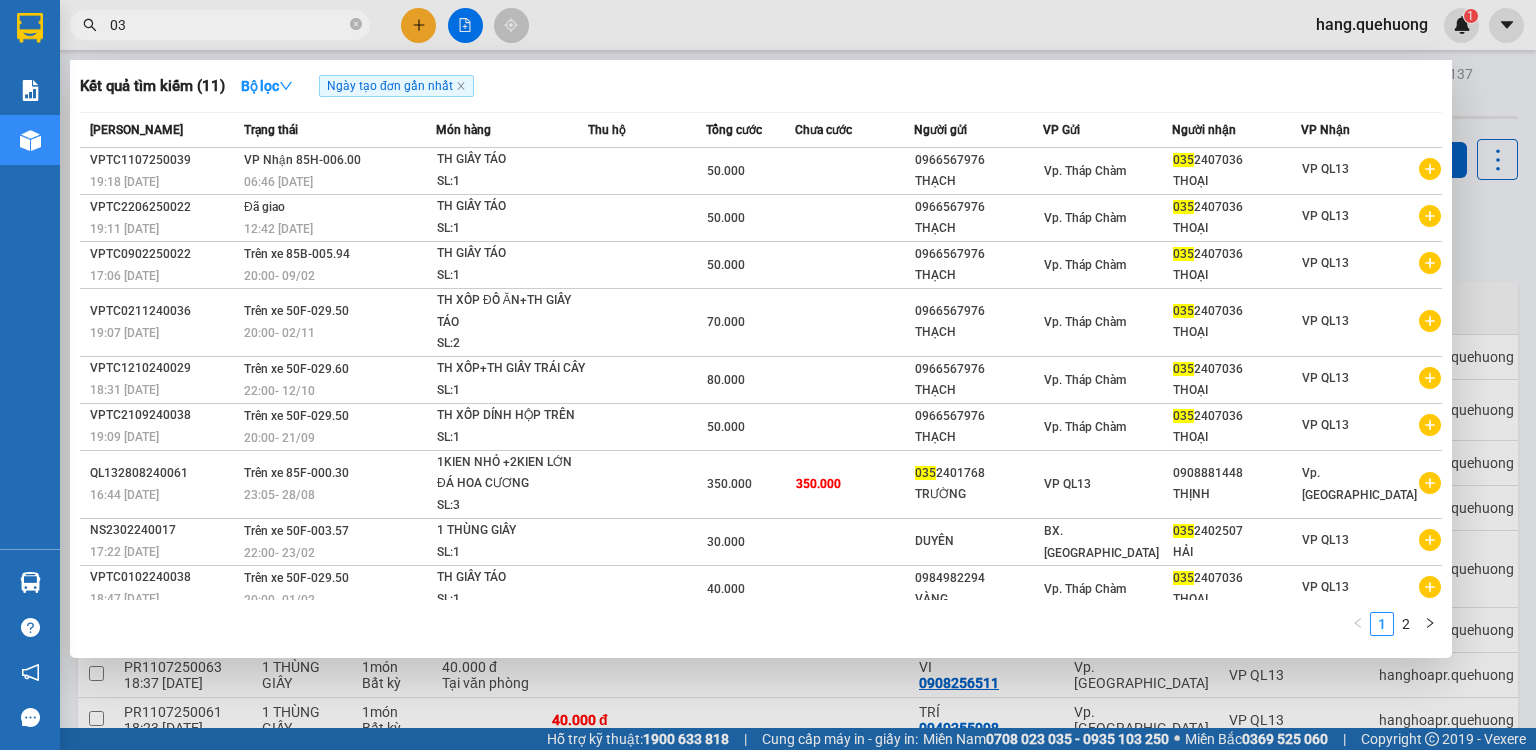 type on "0" 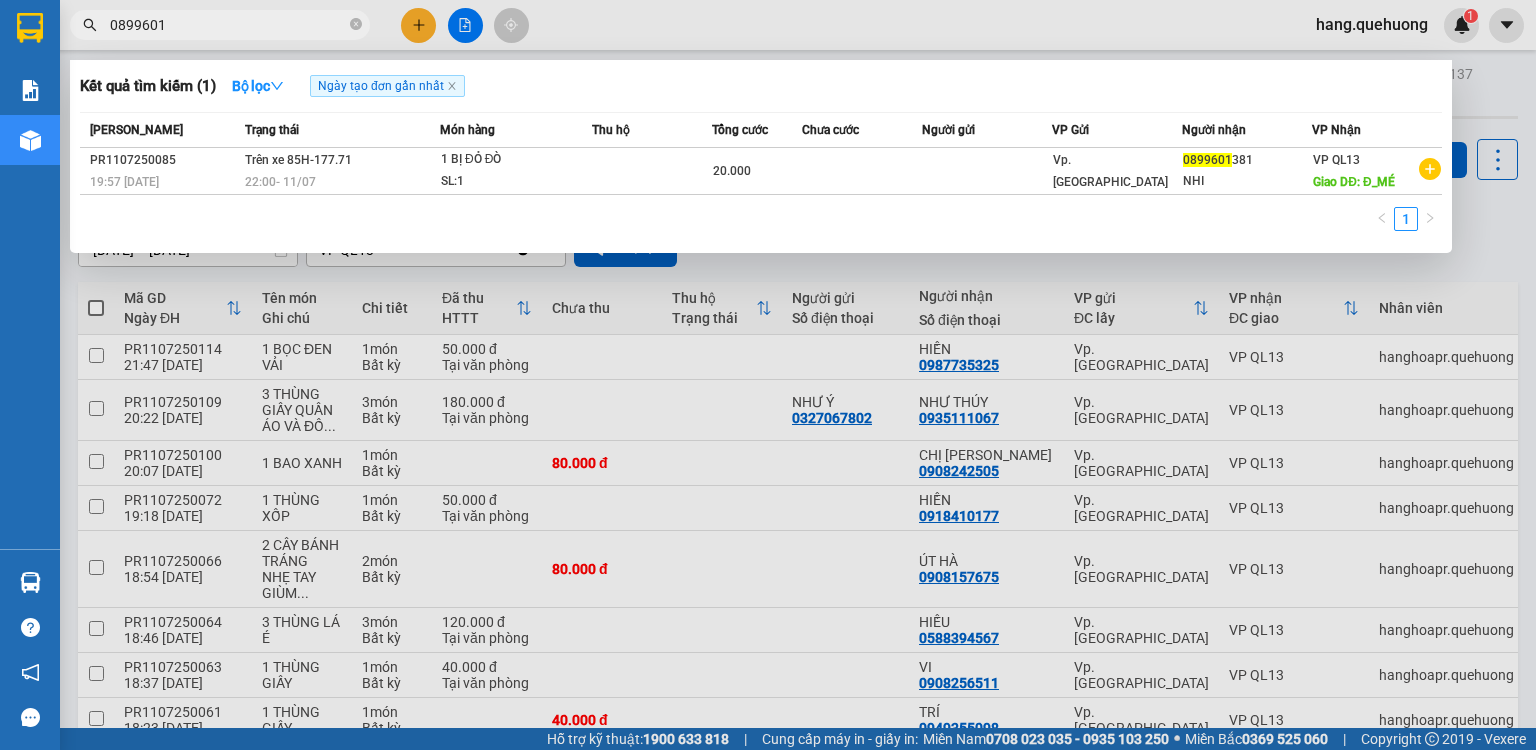 type on "0899601" 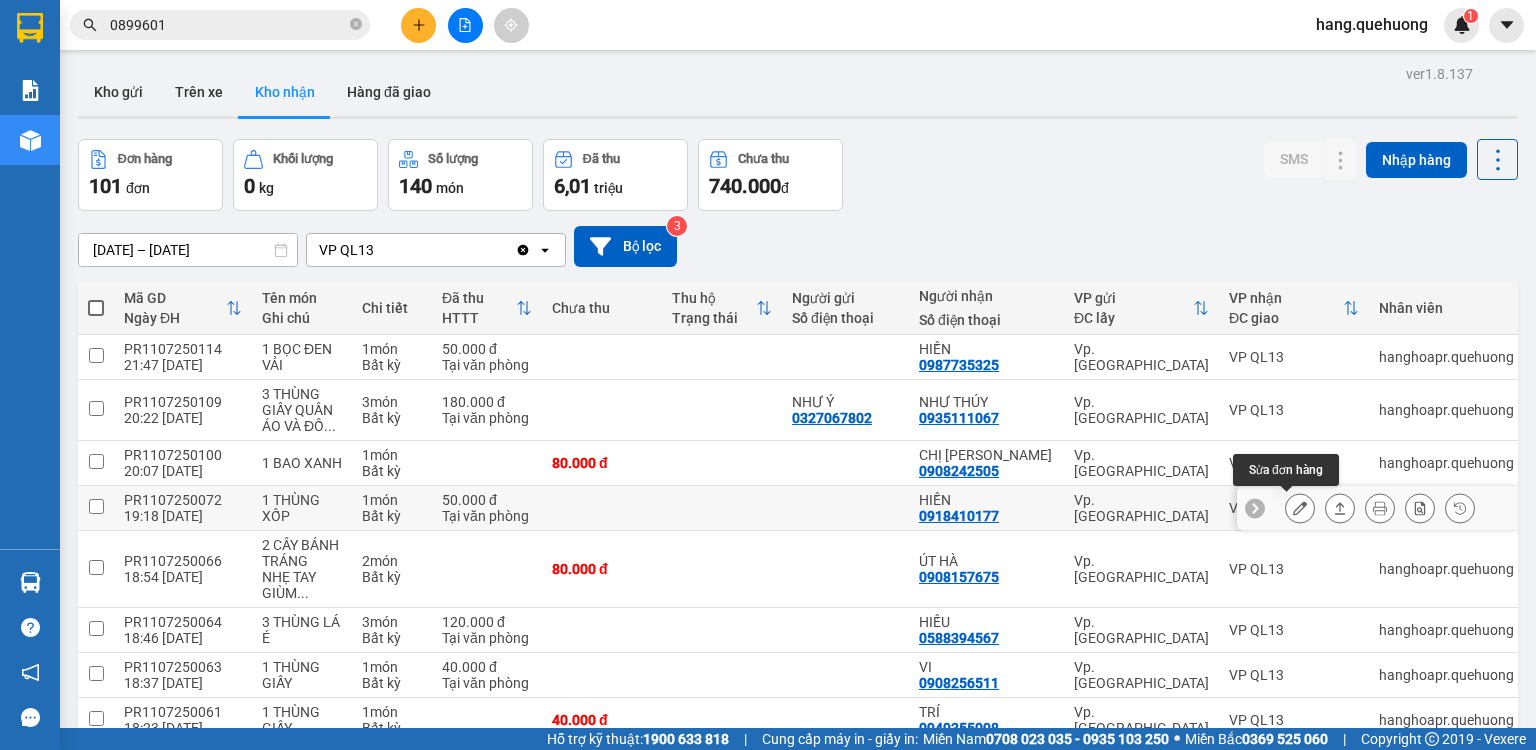 click 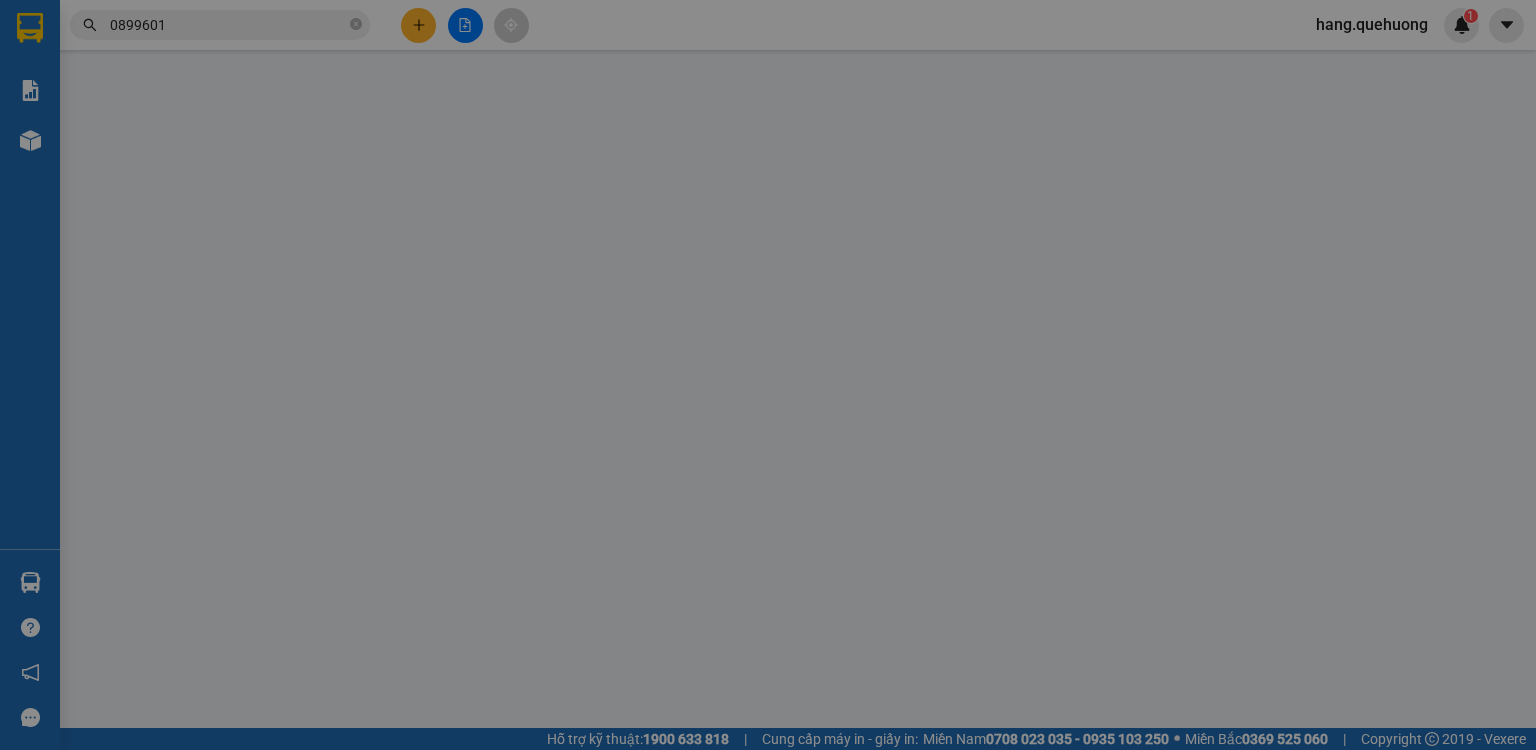 type on "0918410177" 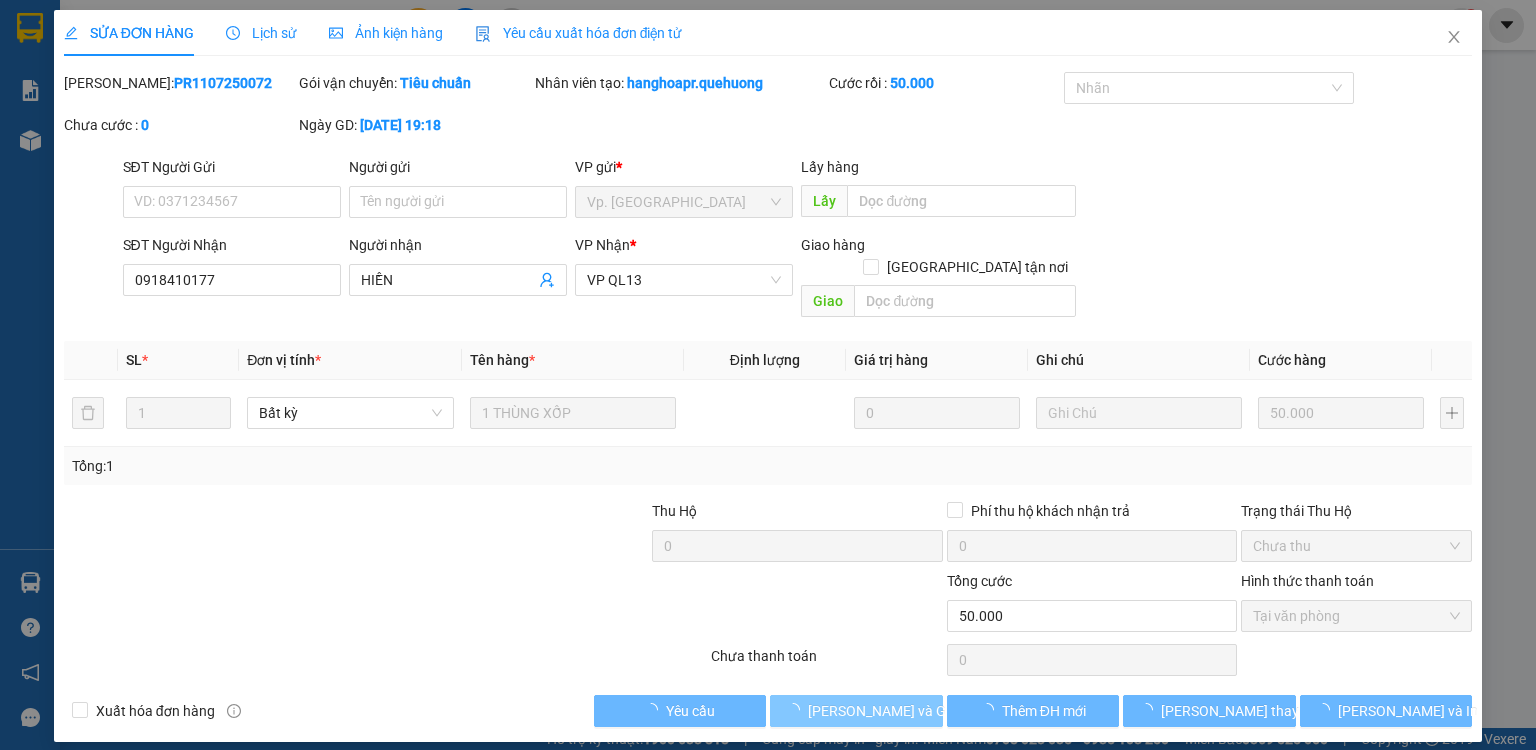 click on "[PERSON_NAME] và Giao hàng" at bounding box center [904, 711] 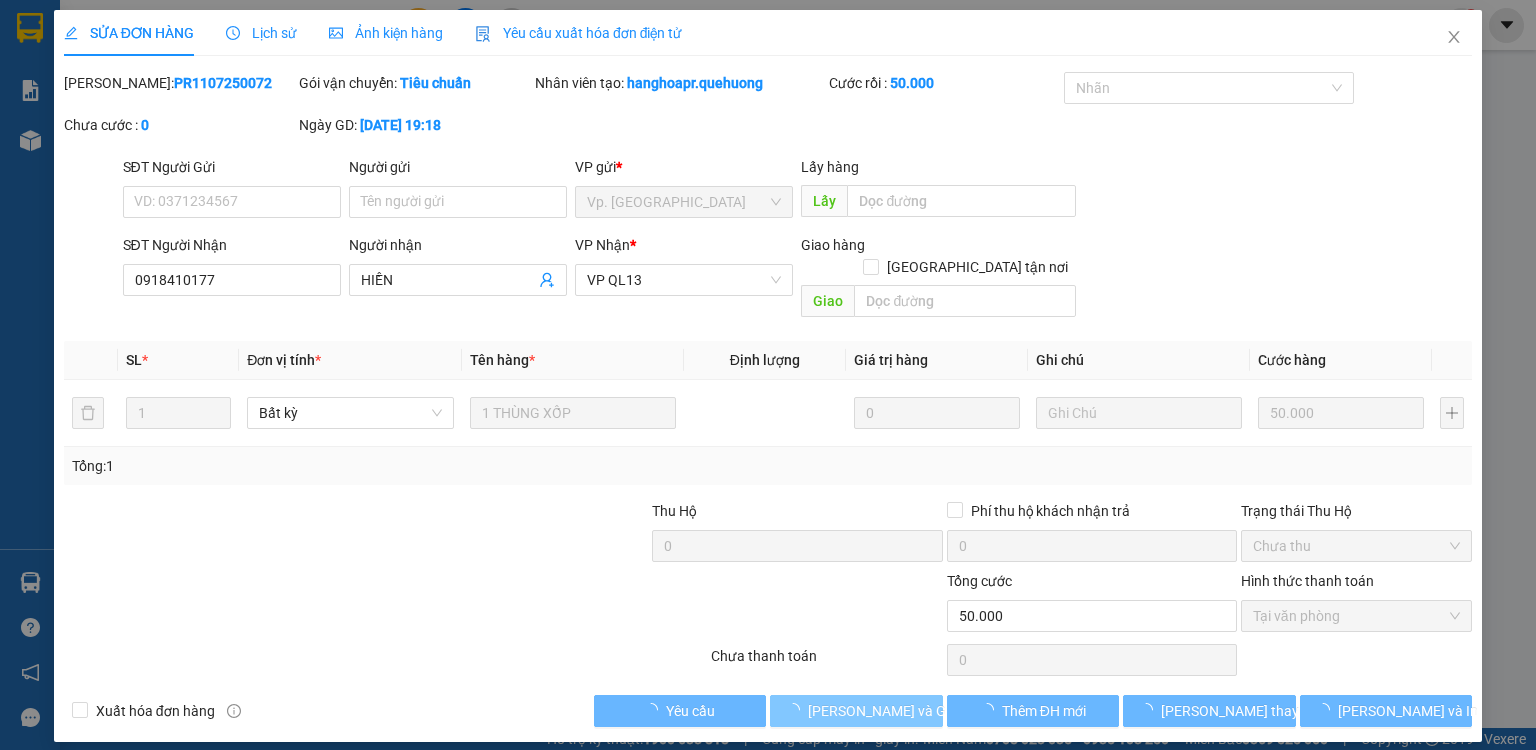 click on "[PERSON_NAME] và Giao hàng" at bounding box center (904, 711) 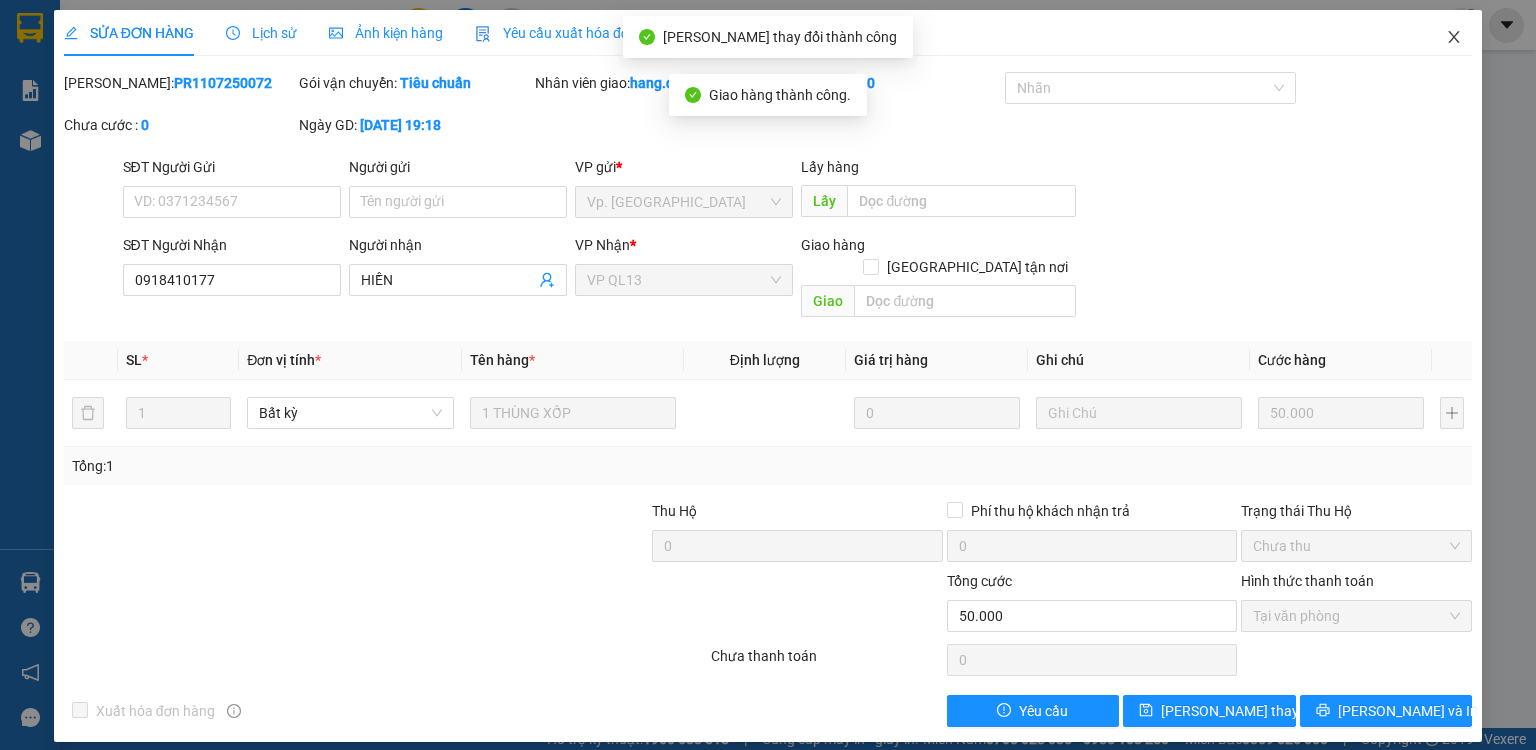 click 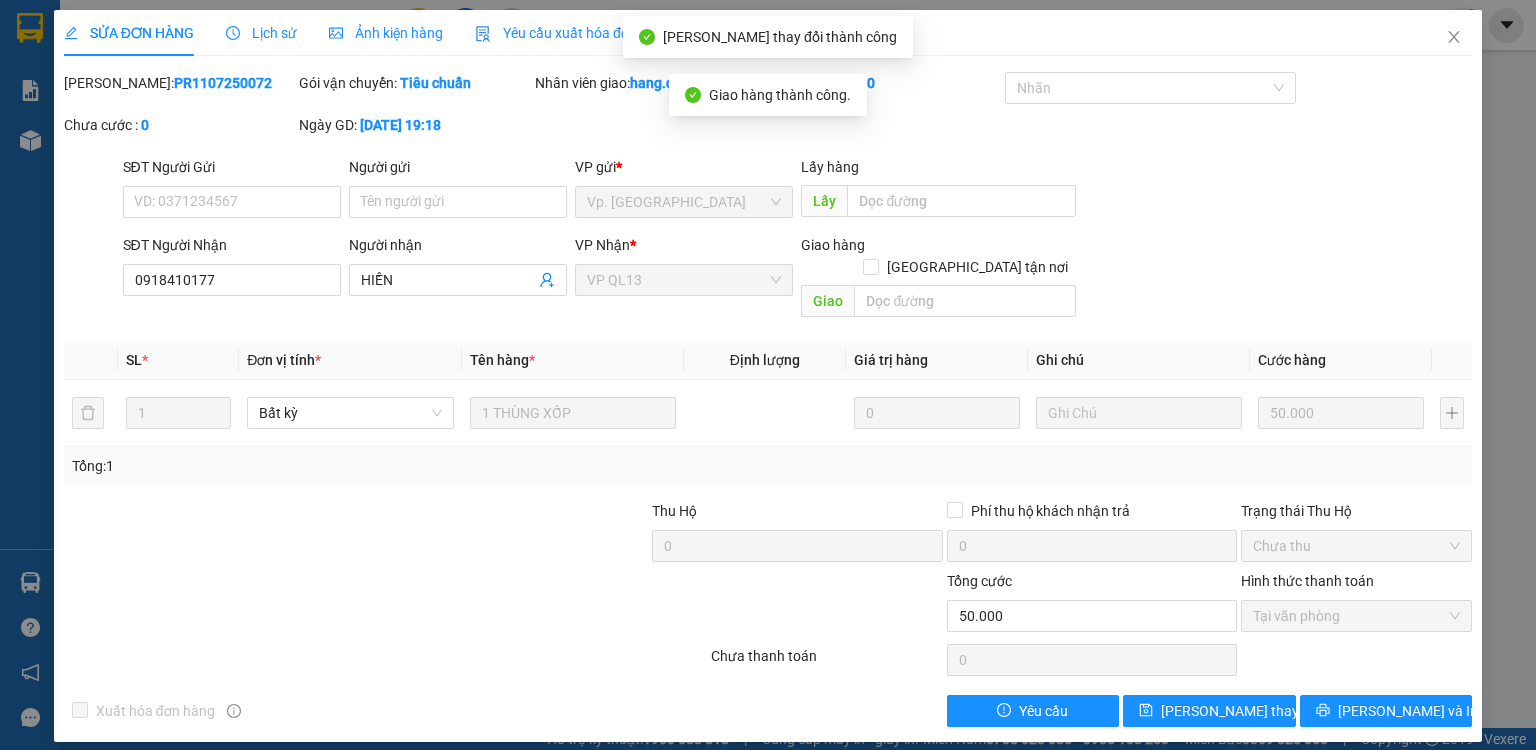 click on "1" at bounding box center [1461, 25] 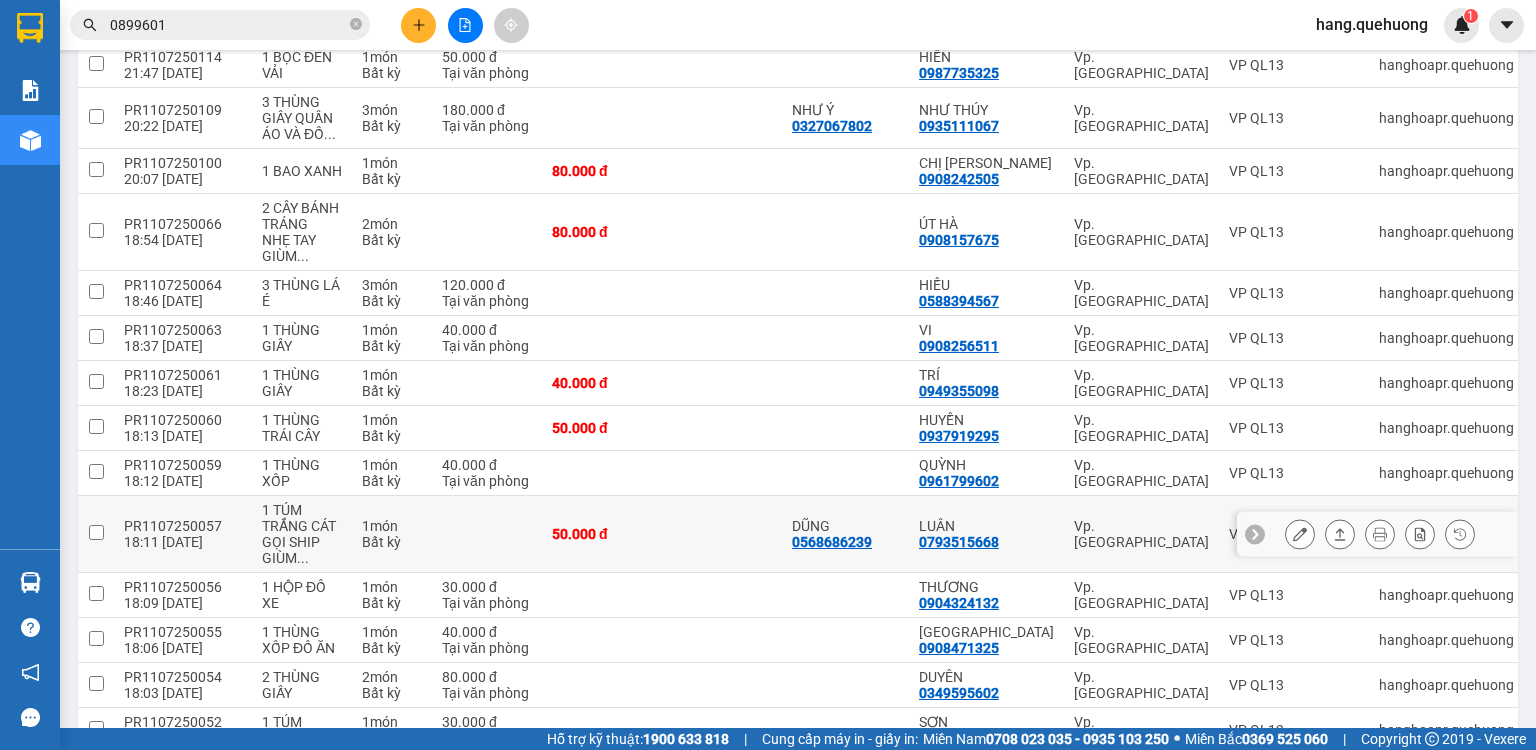 scroll, scrollTop: 320, scrollLeft: 0, axis: vertical 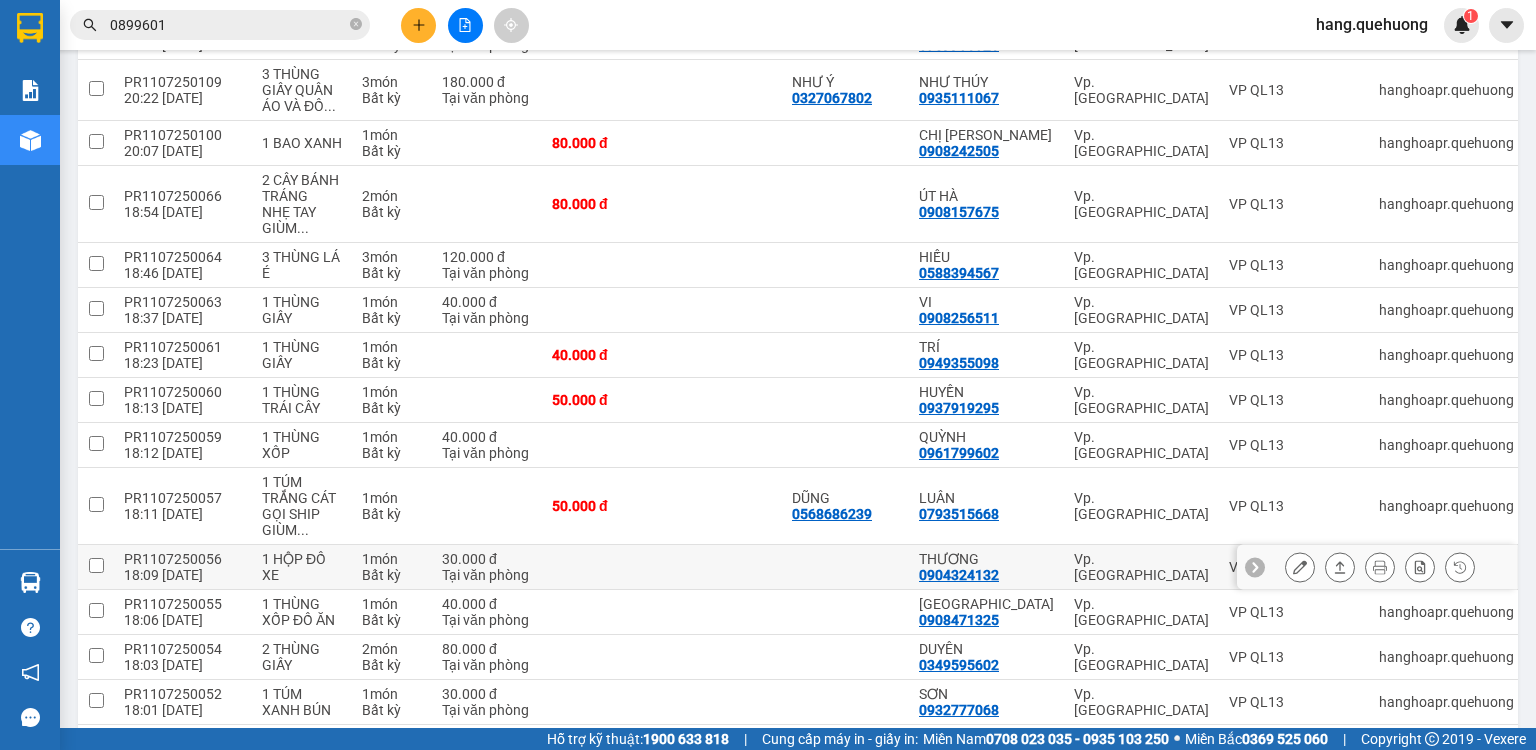 click 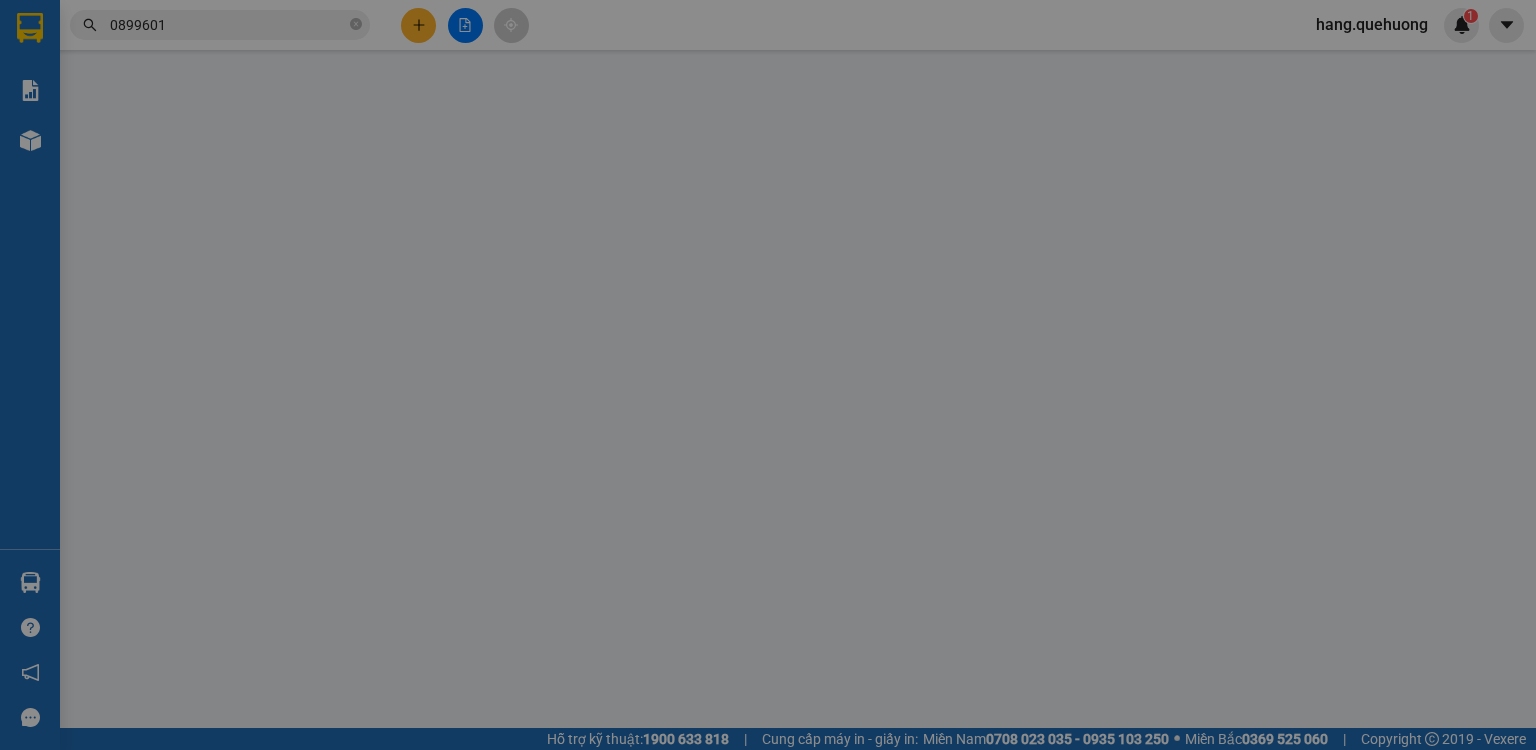 scroll, scrollTop: 0, scrollLeft: 0, axis: both 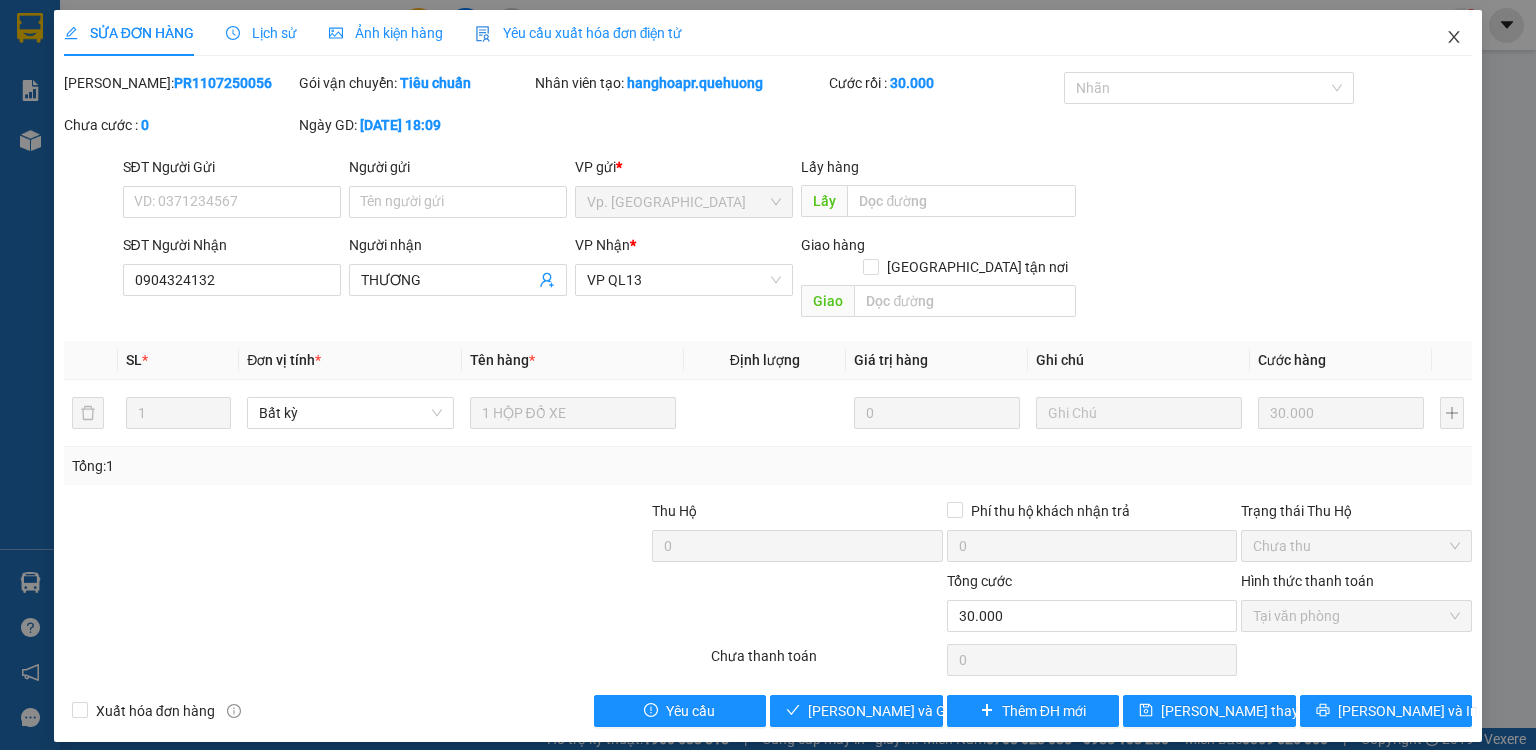 click 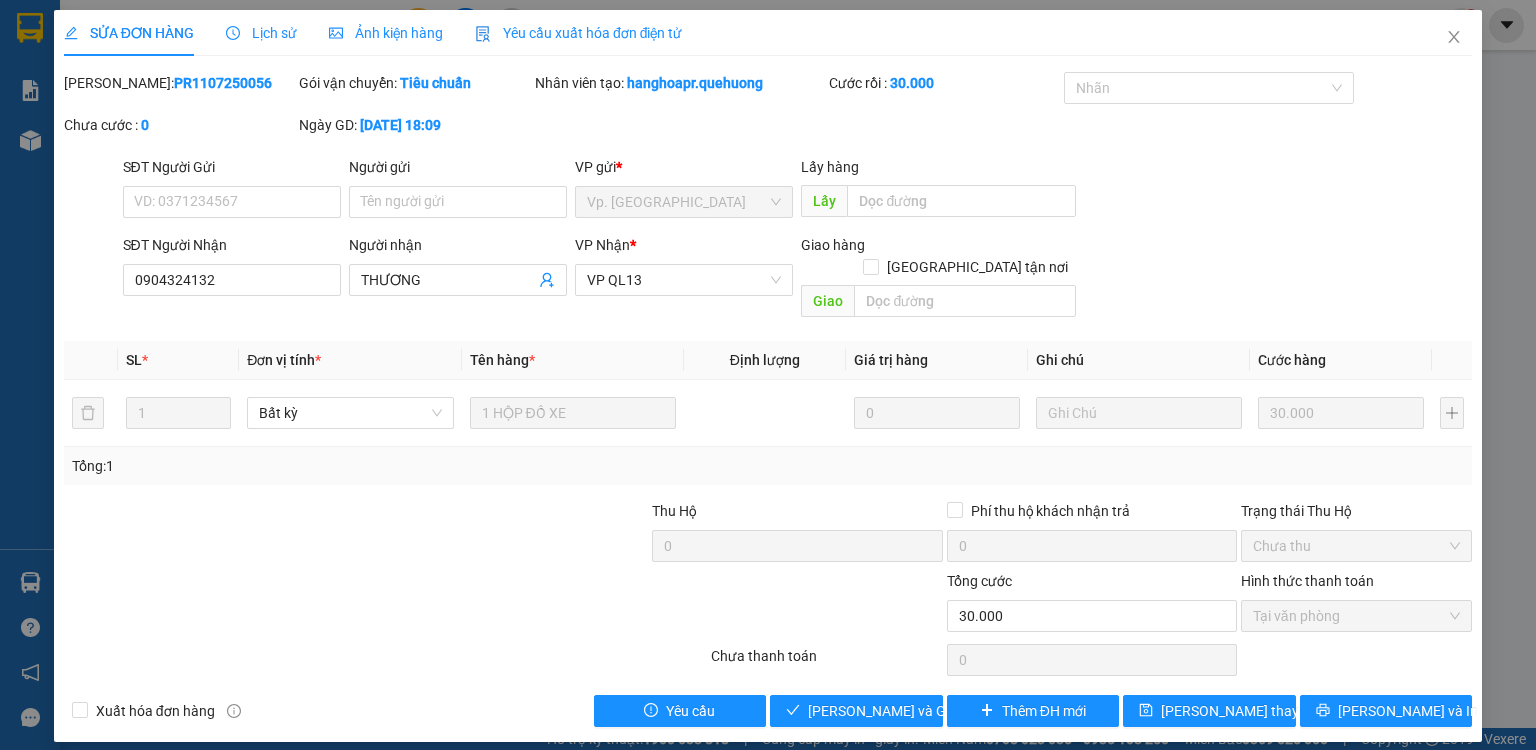 click on "hang.quehuong 1" at bounding box center [1389, 25] 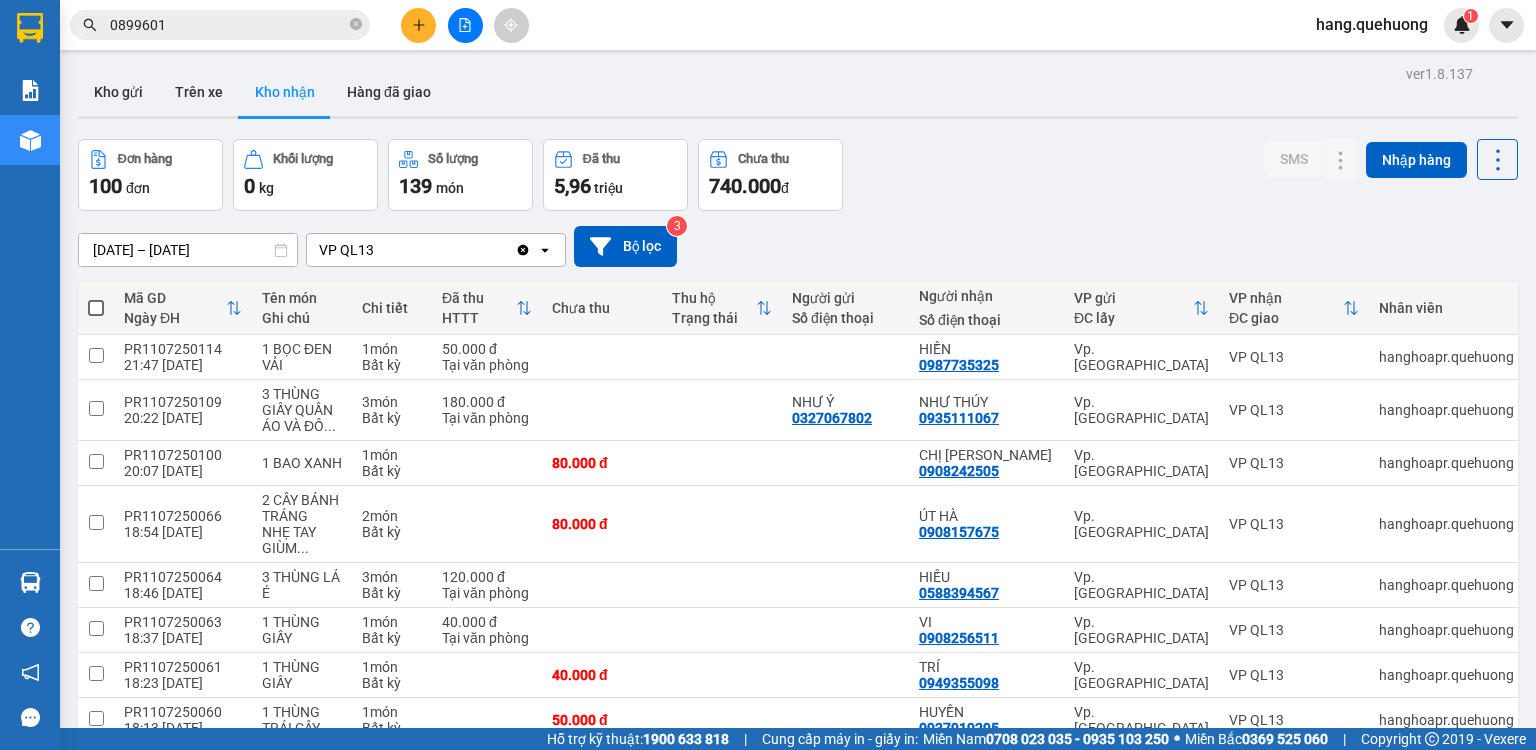 scroll, scrollTop: 0, scrollLeft: 0, axis: both 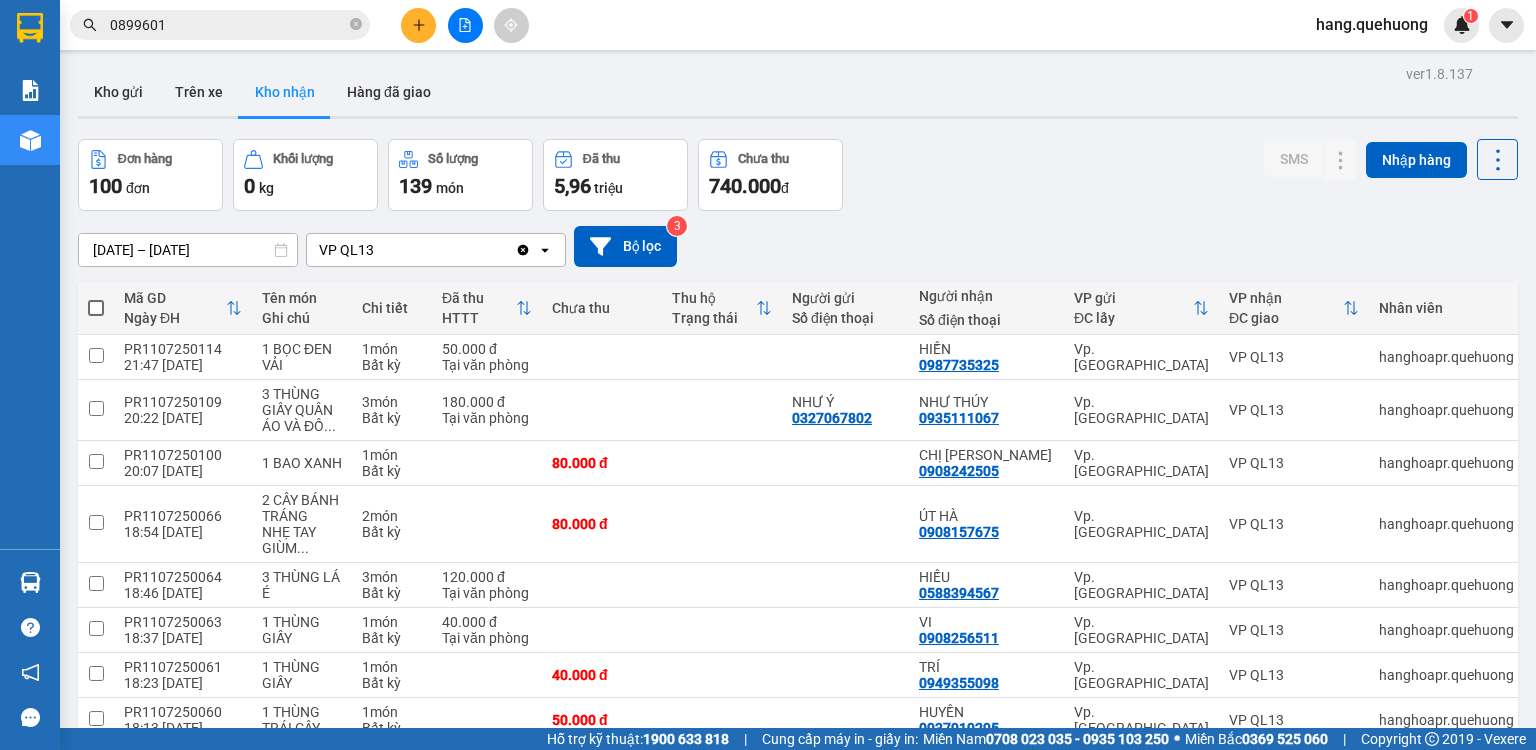 click 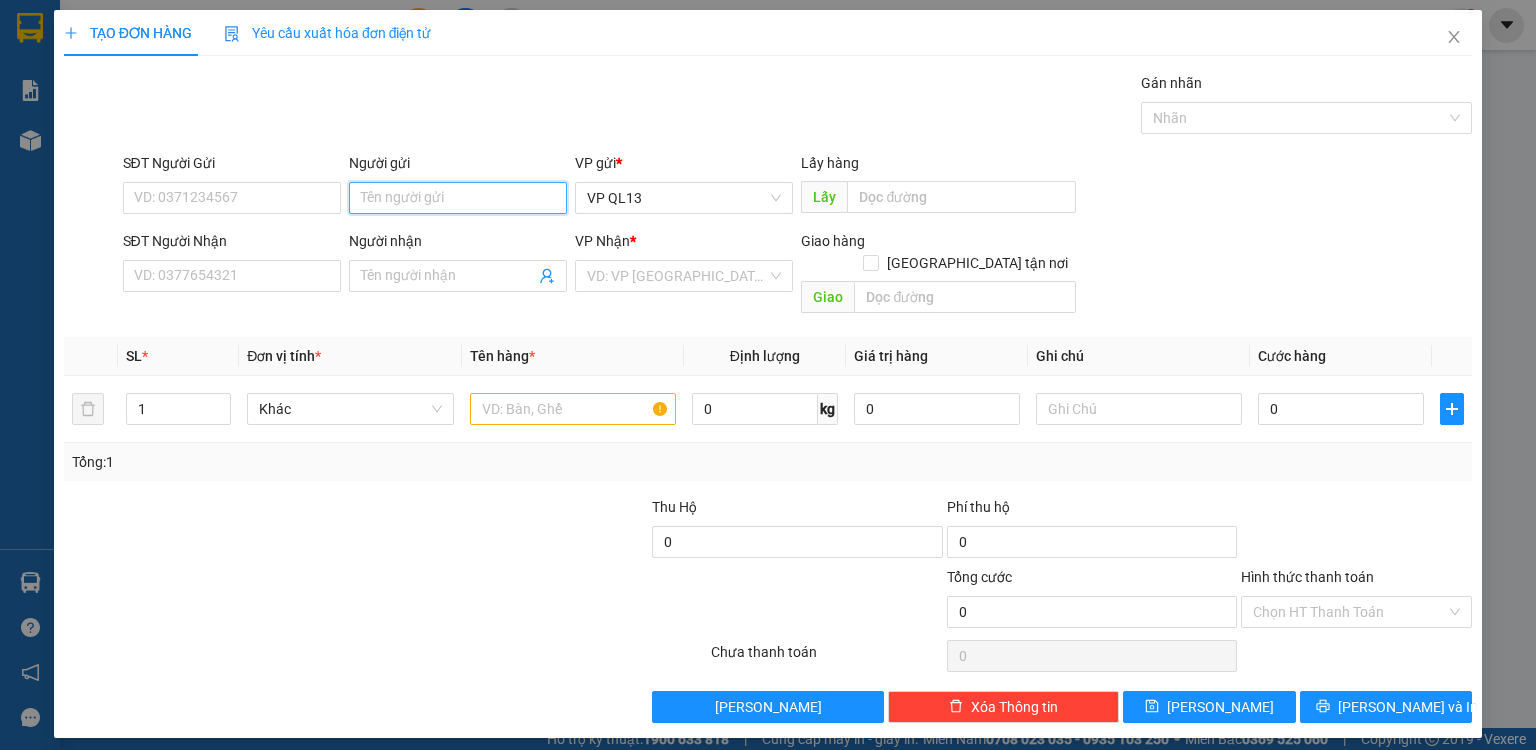 click on "Người gửi" at bounding box center (458, 198) 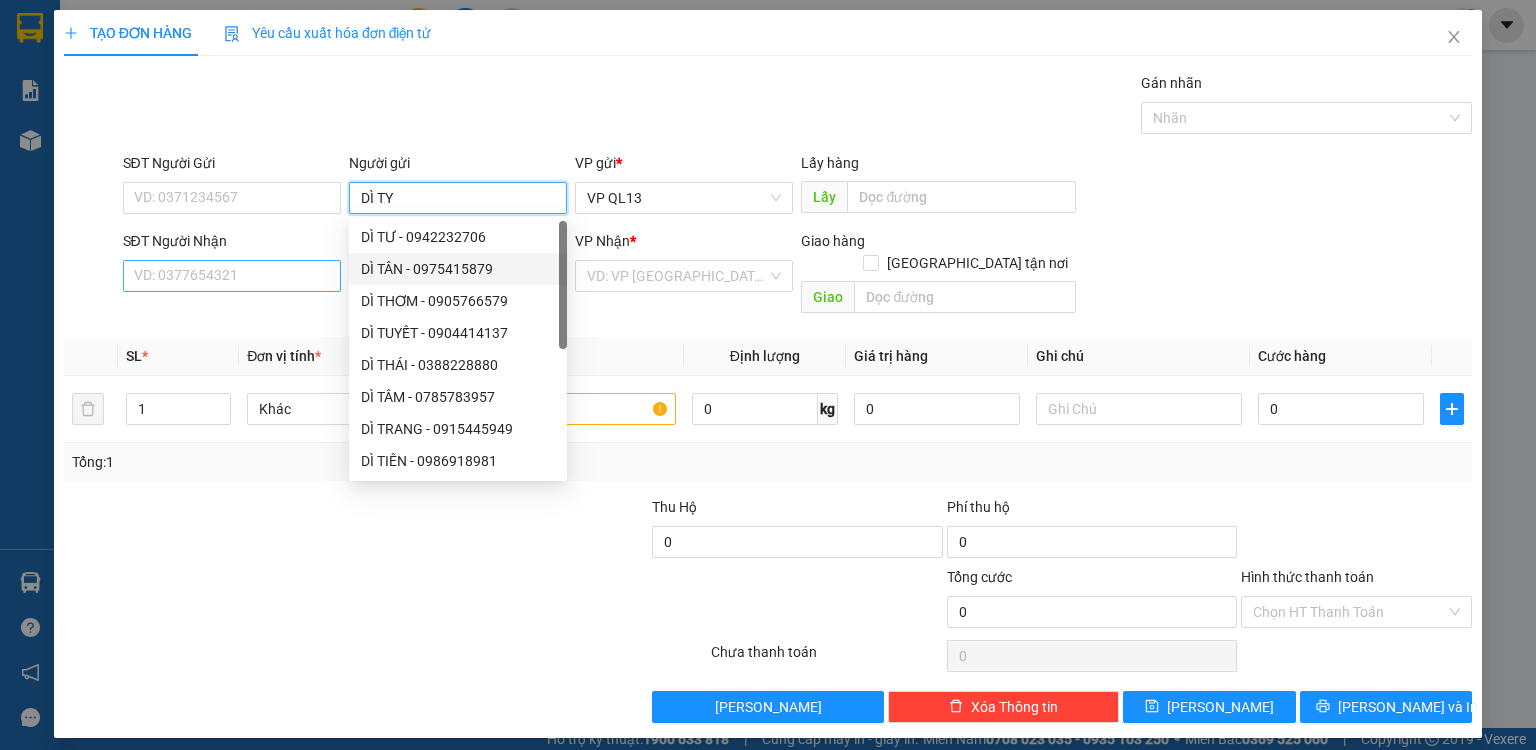 type on "DÌ TY" 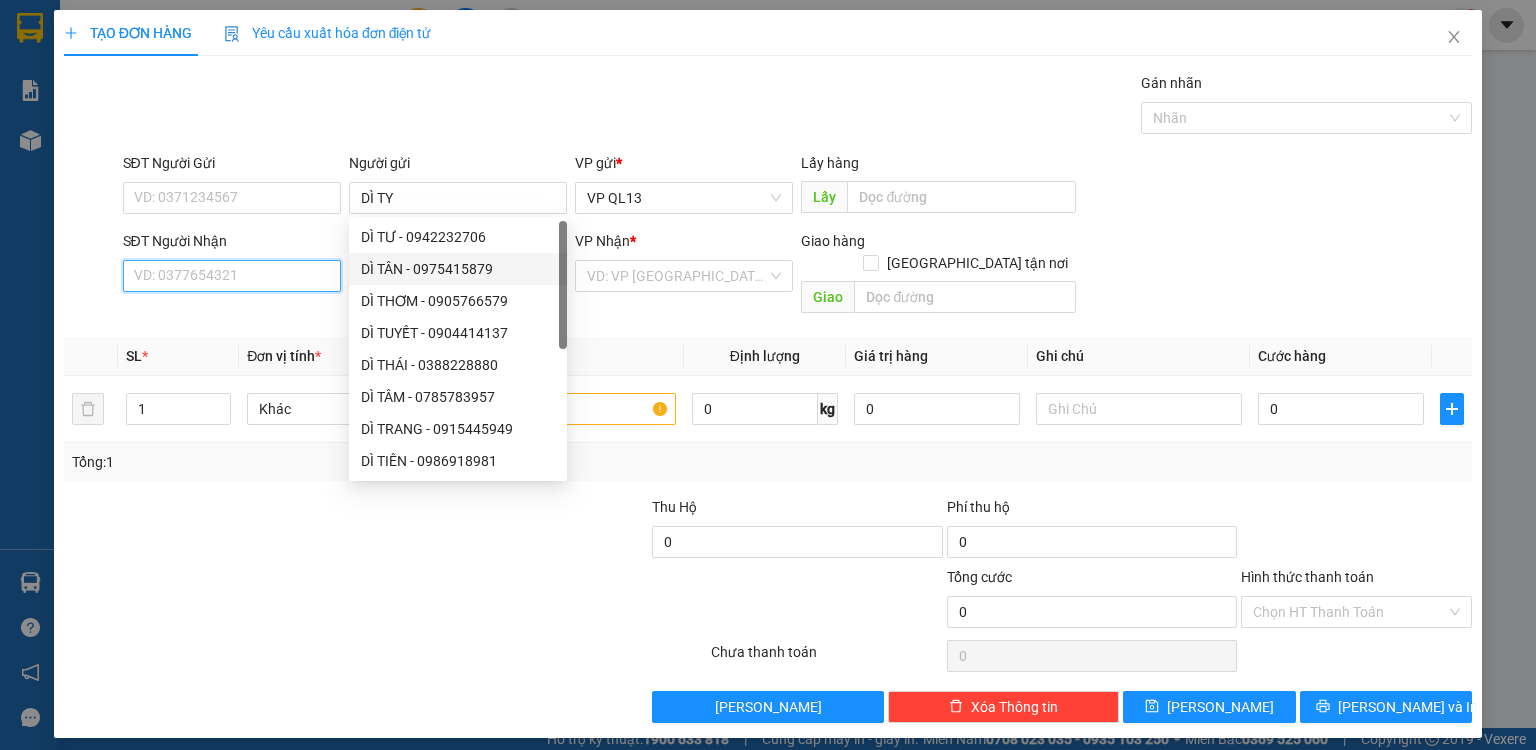 click on "SĐT Người Nhận" at bounding box center (232, 276) 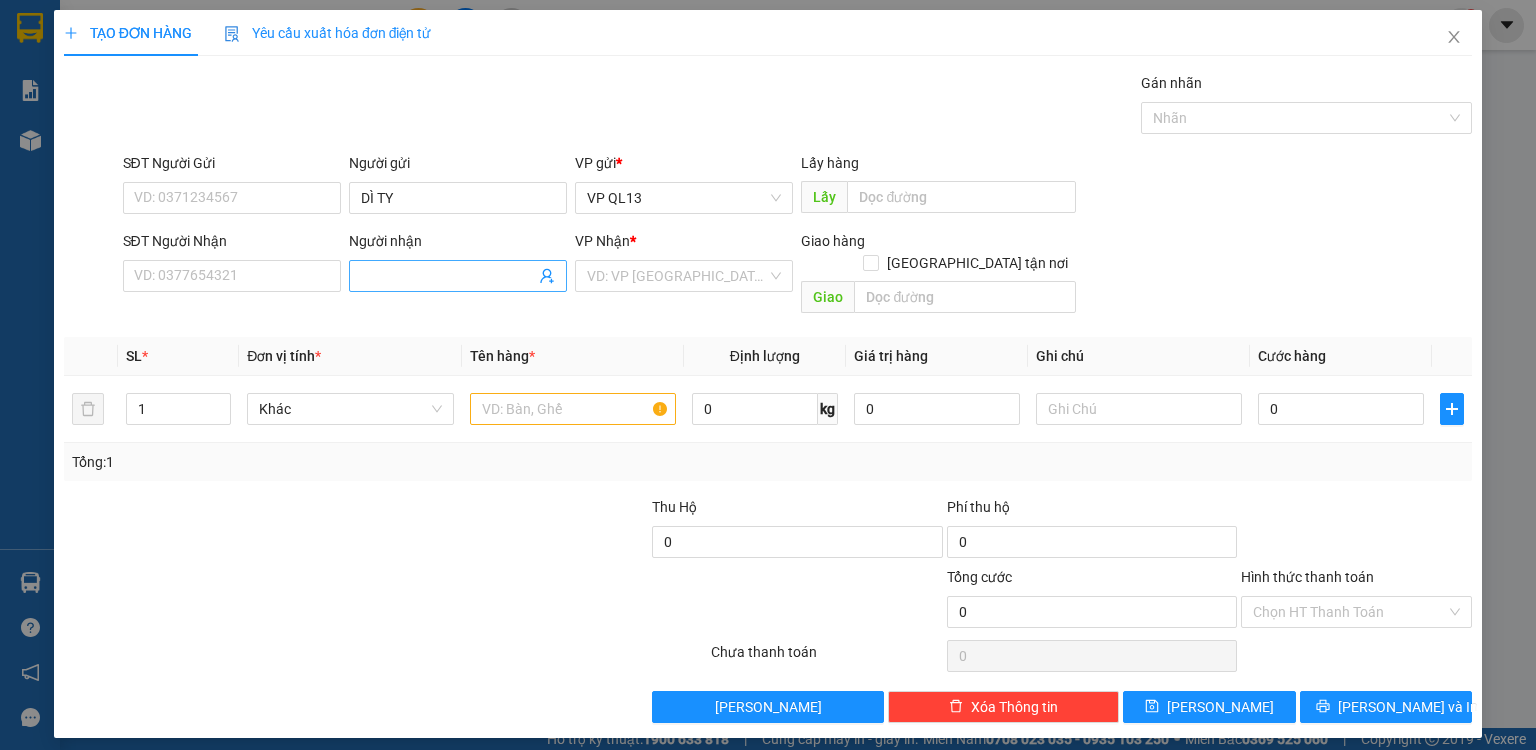 click on "Người nhận" at bounding box center (448, 276) 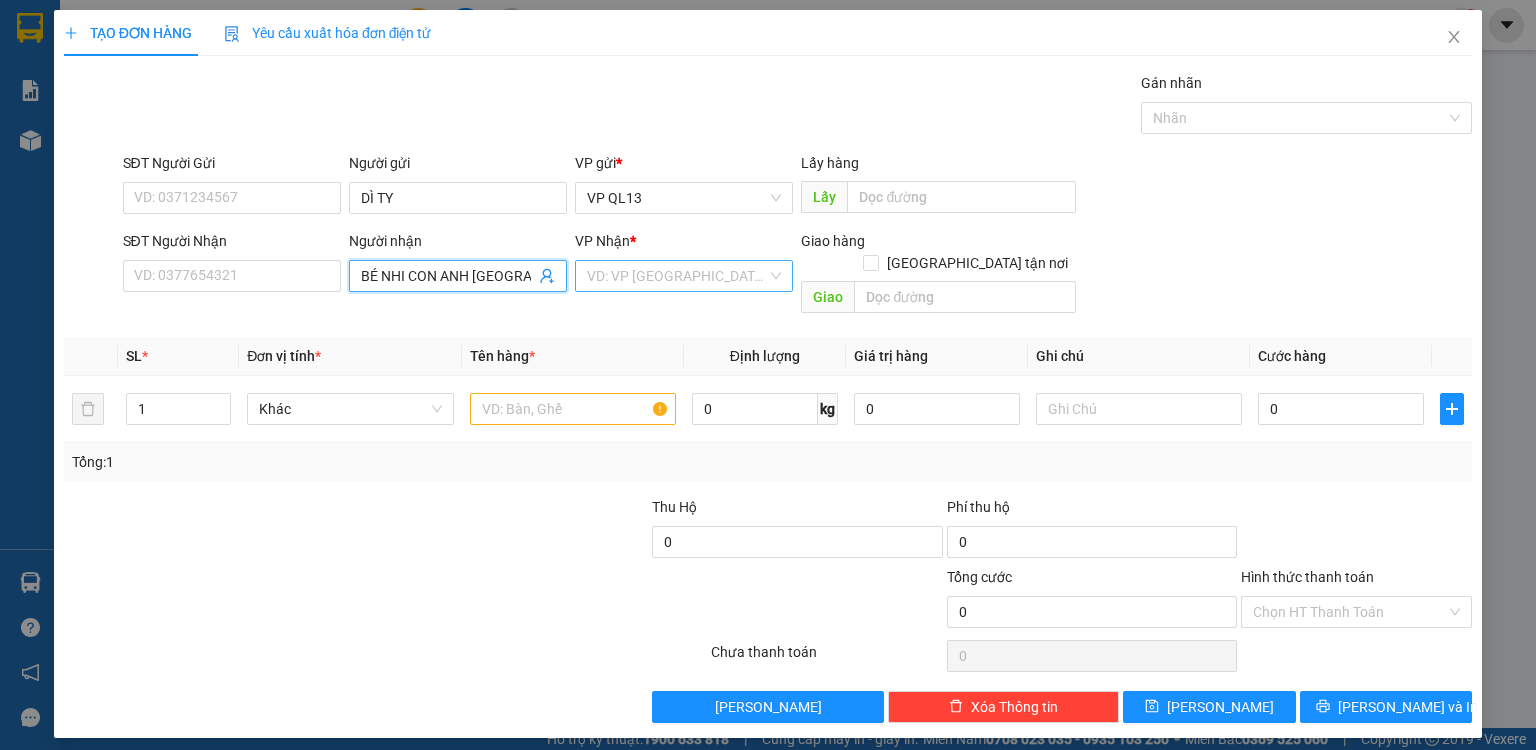 type on "BÉ NHI CON ANH [GEOGRAPHIC_DATA]" 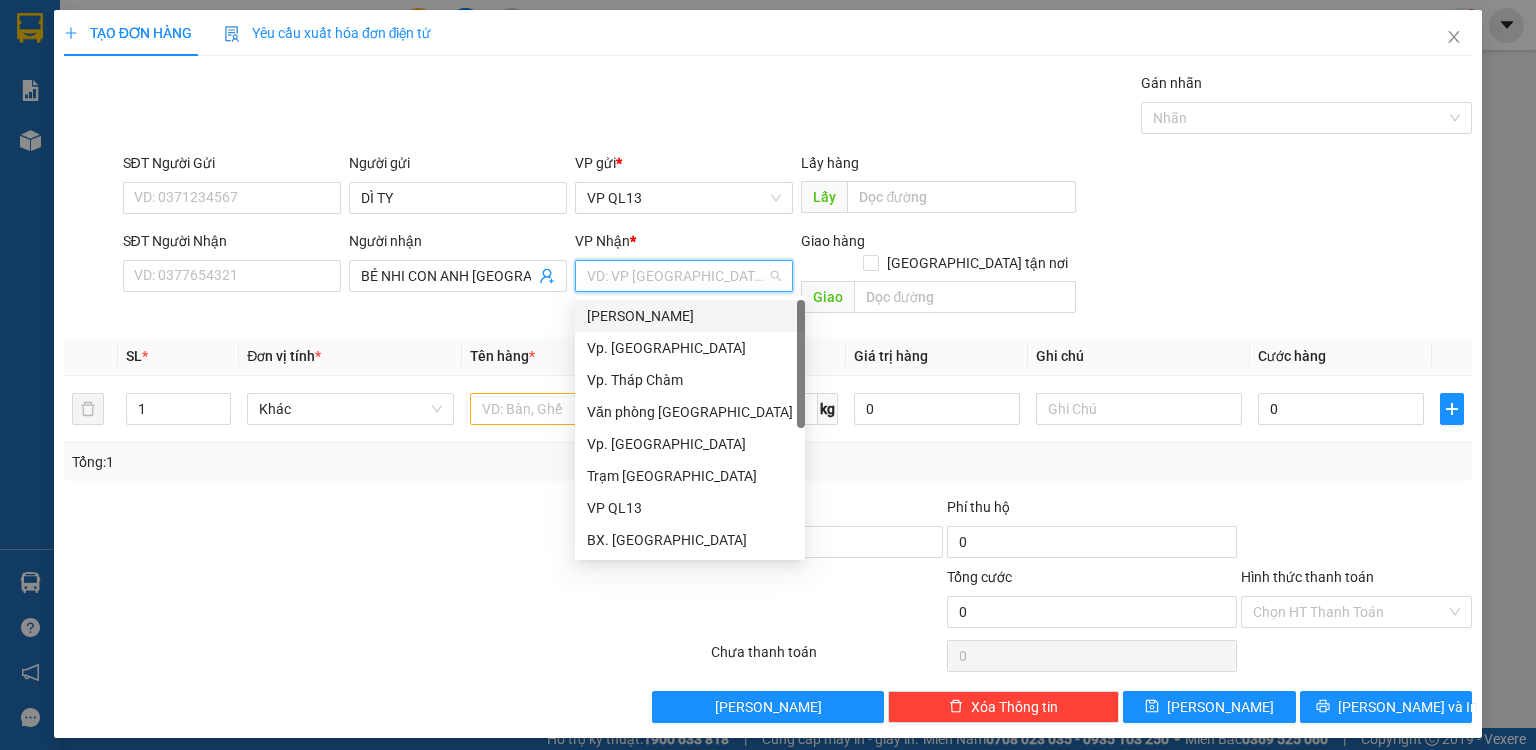 click at bounding box center [677, 276] 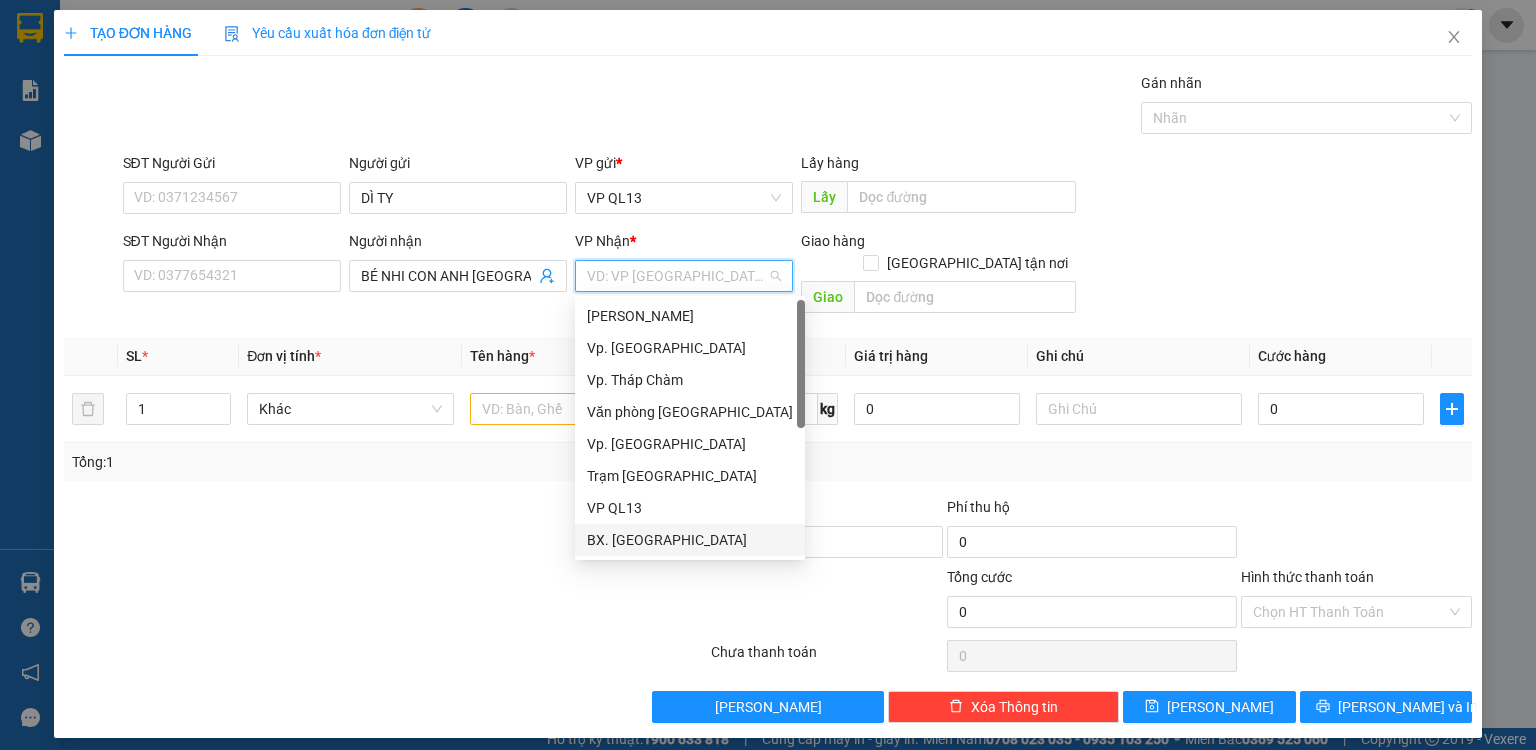 drag, startPoint x: 652, startPoint y: 543, endPoint x: 546, endPoint y: 446, distance: 143.68369 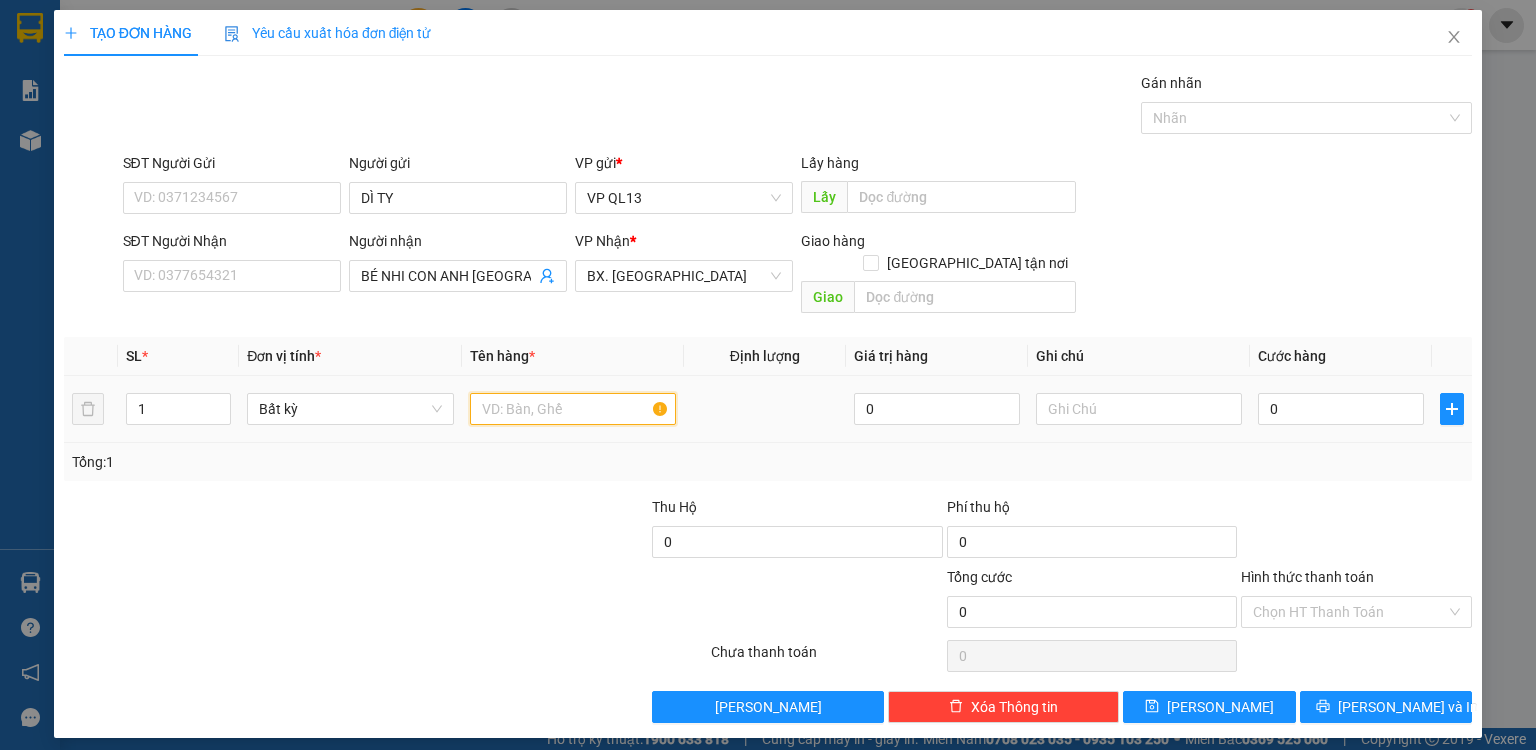 click at bounding box center [573, 409] 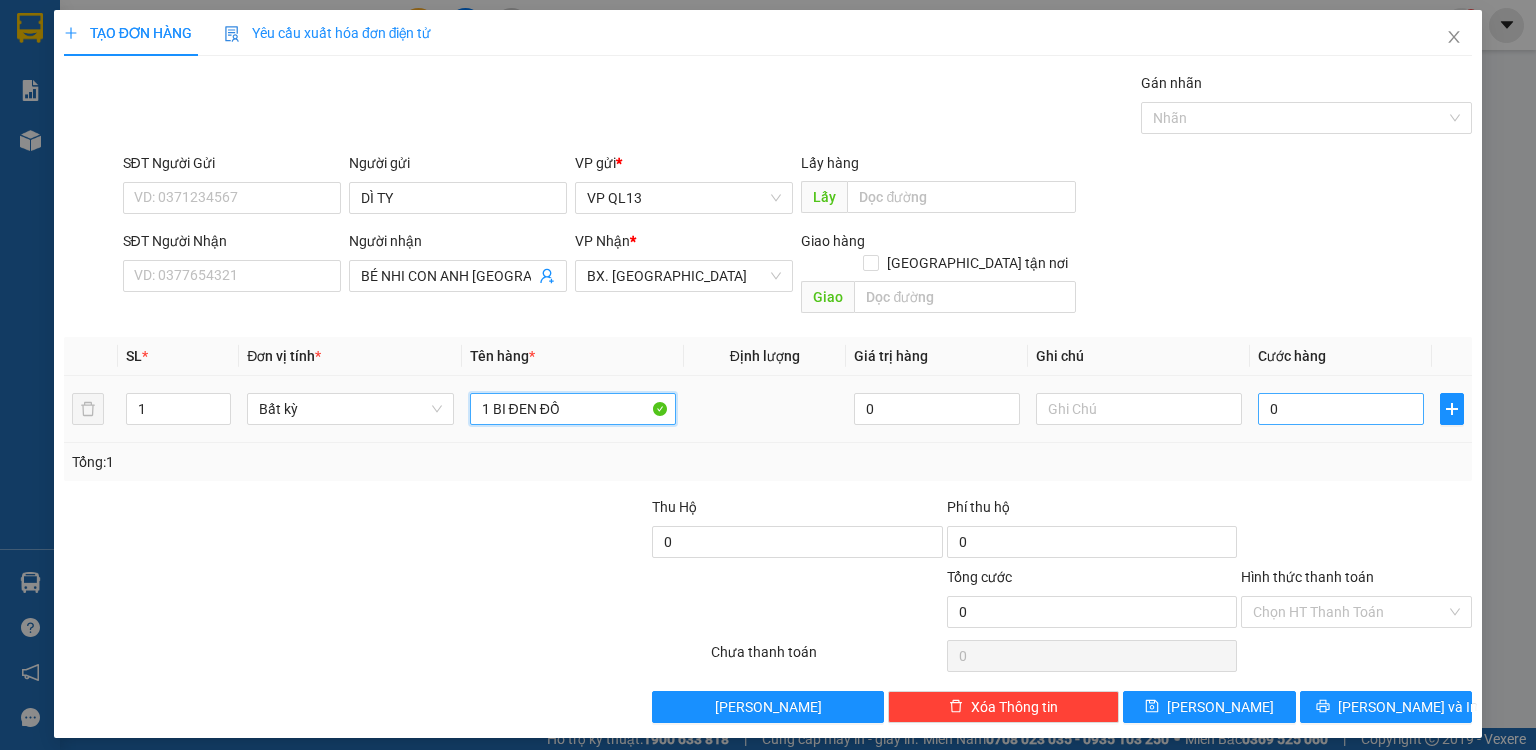 type on "1 BI ĐEN ĐỒ" 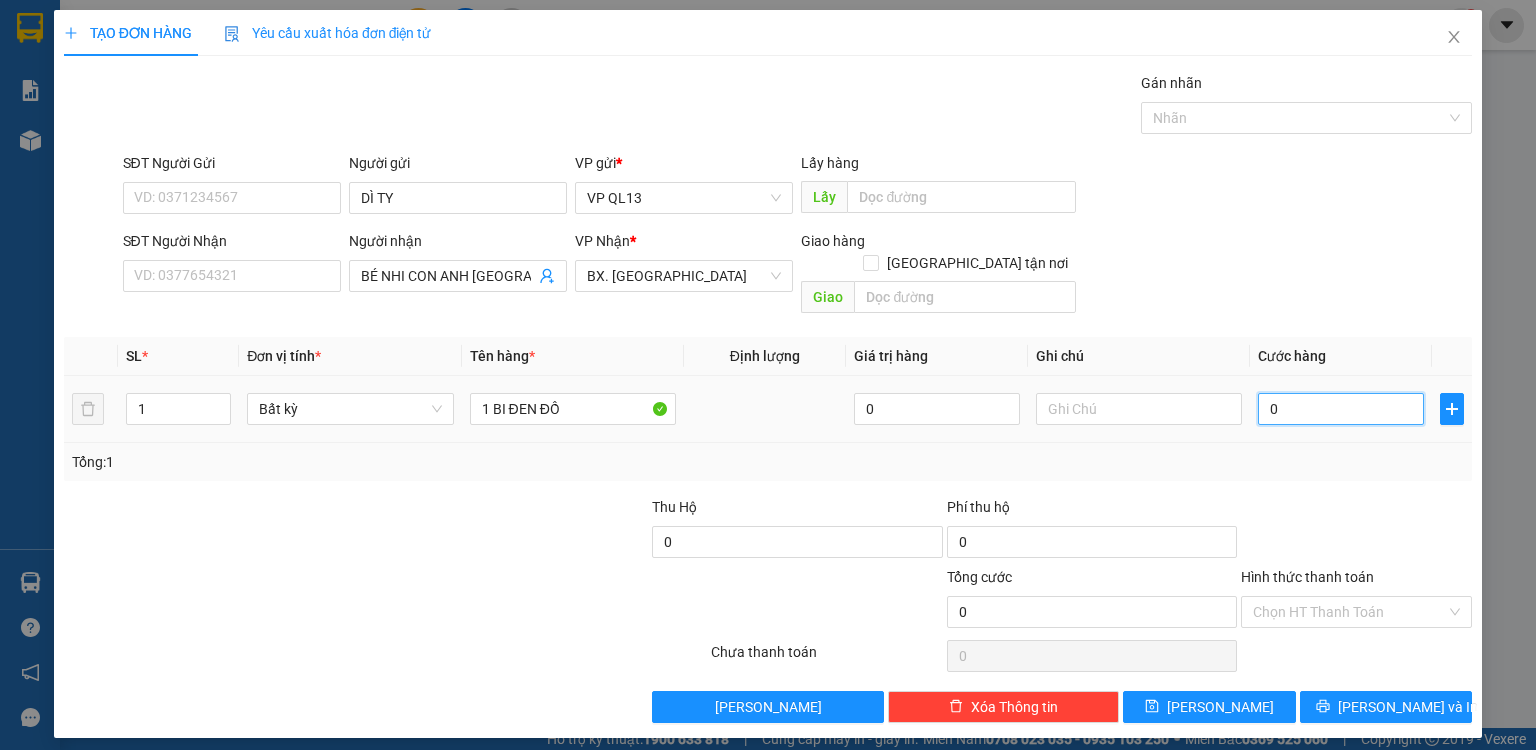click on "0" at bounding box center [1341, 409] 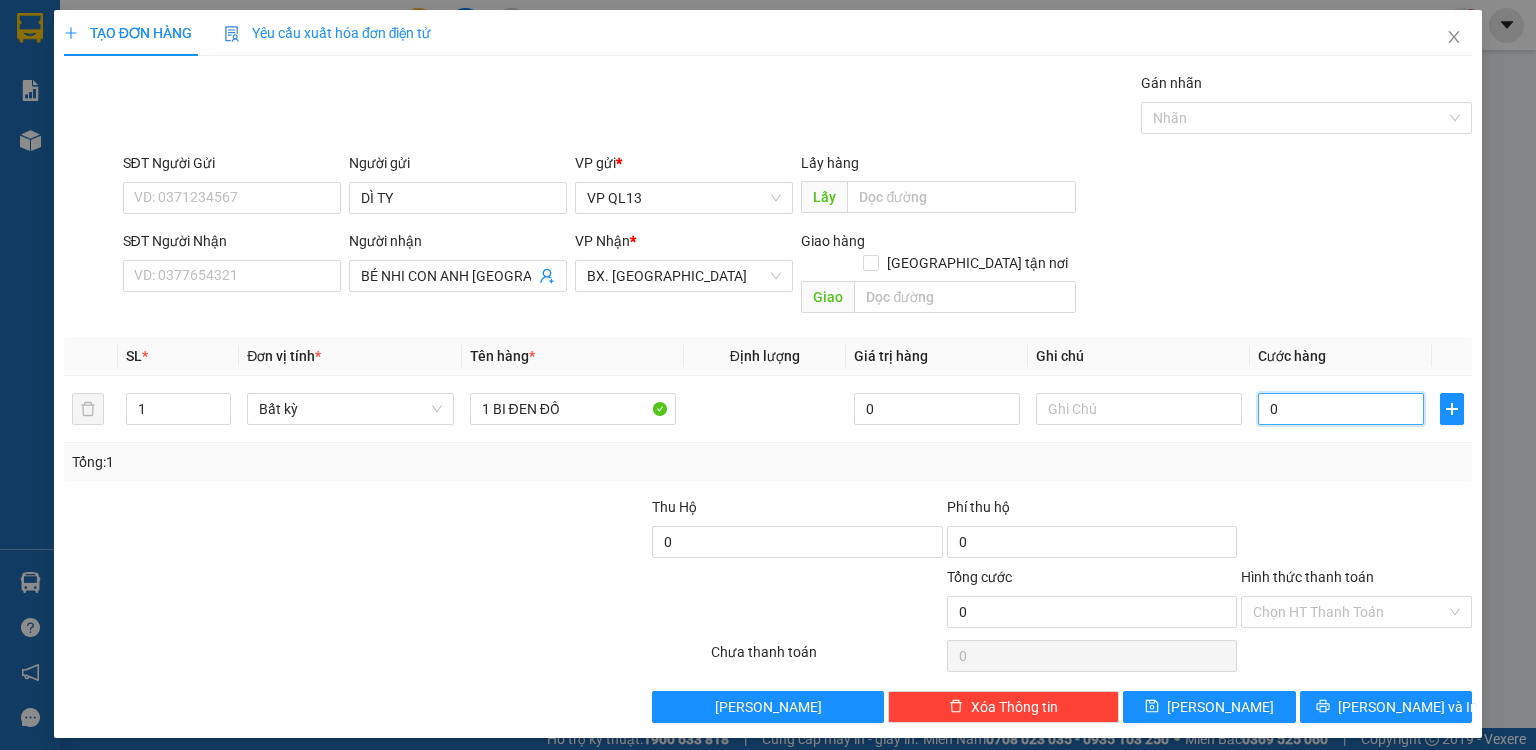 type on "3" 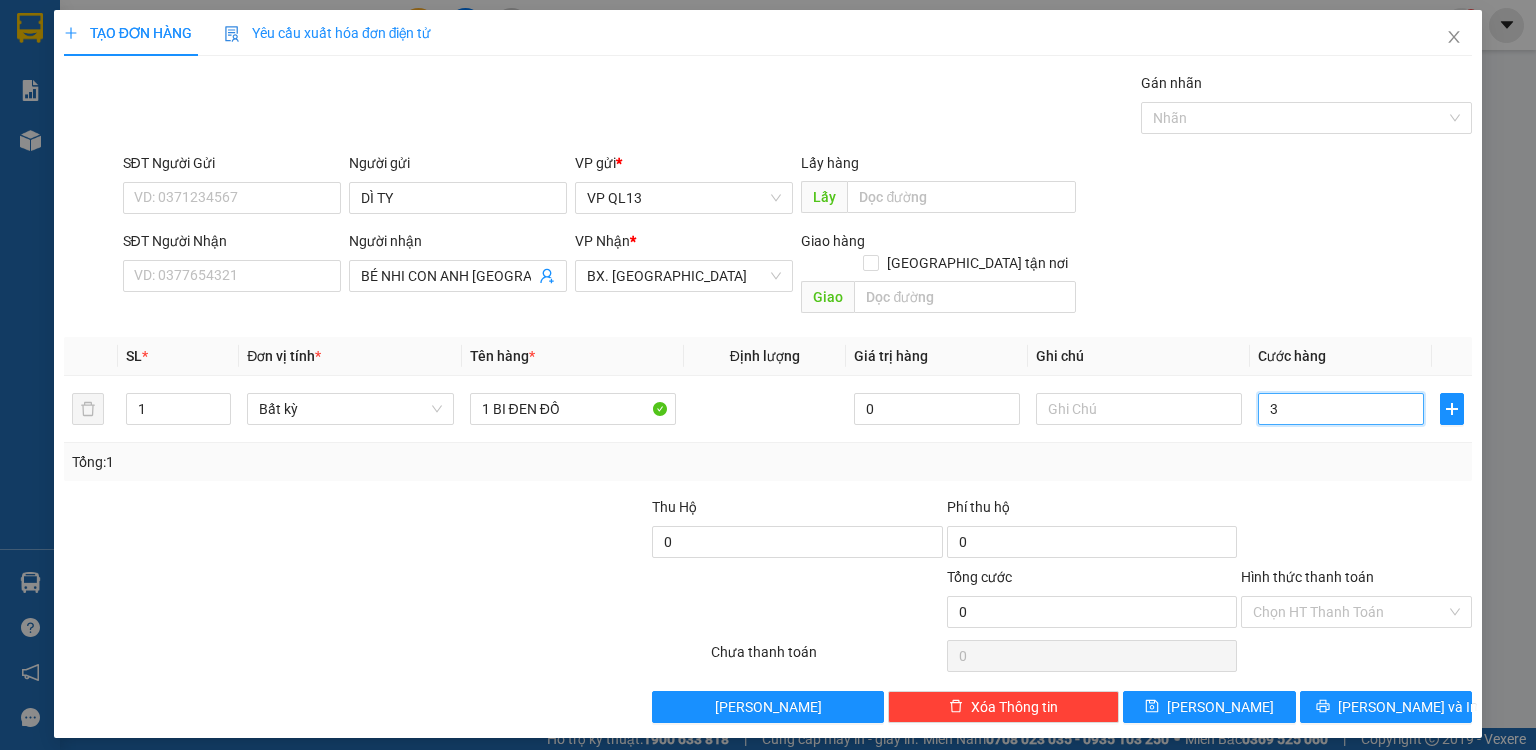 type on "3" 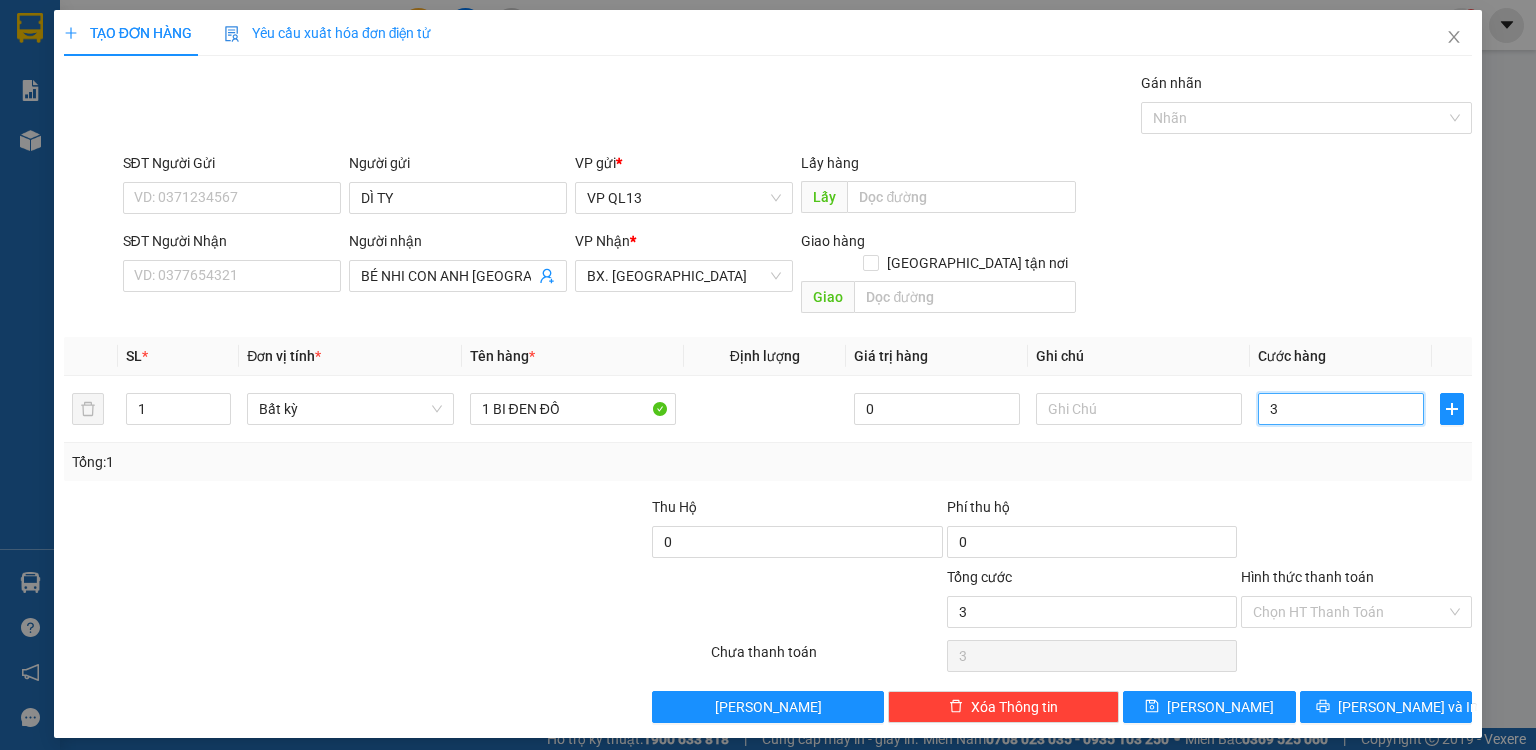 type on "30" 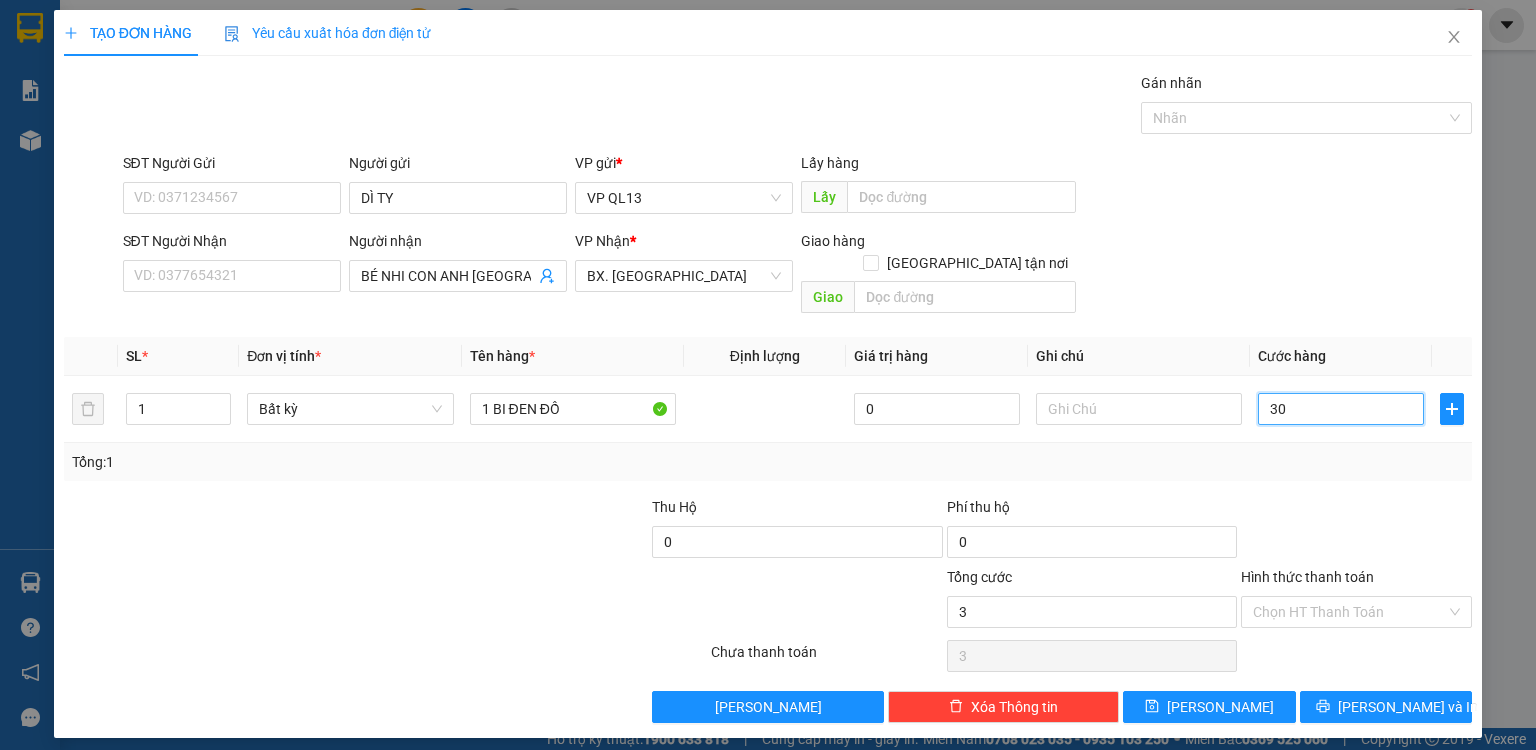 type on "30" 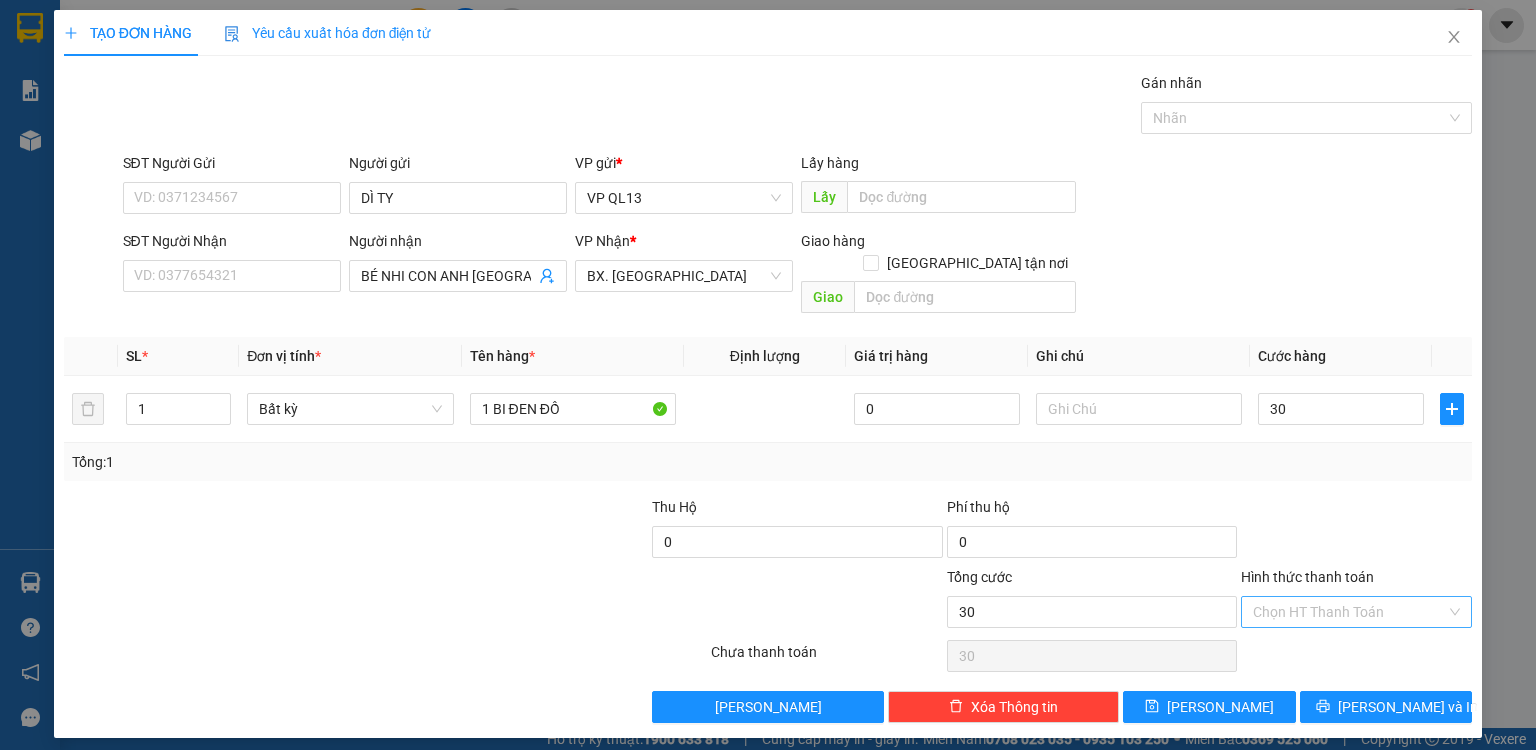type on "30.000" 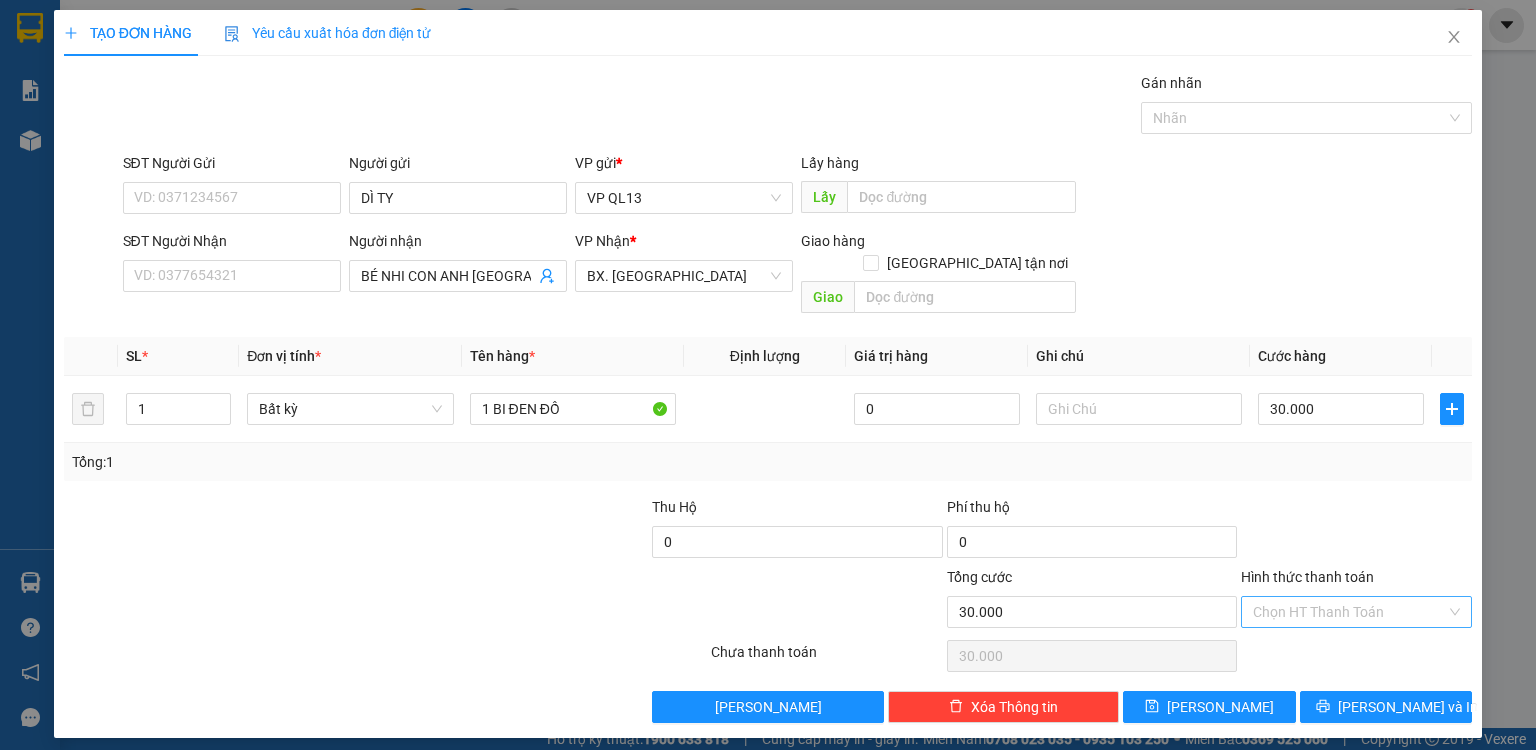 click on "Hình thức thanh toán" at bounding box center [1349, 612] 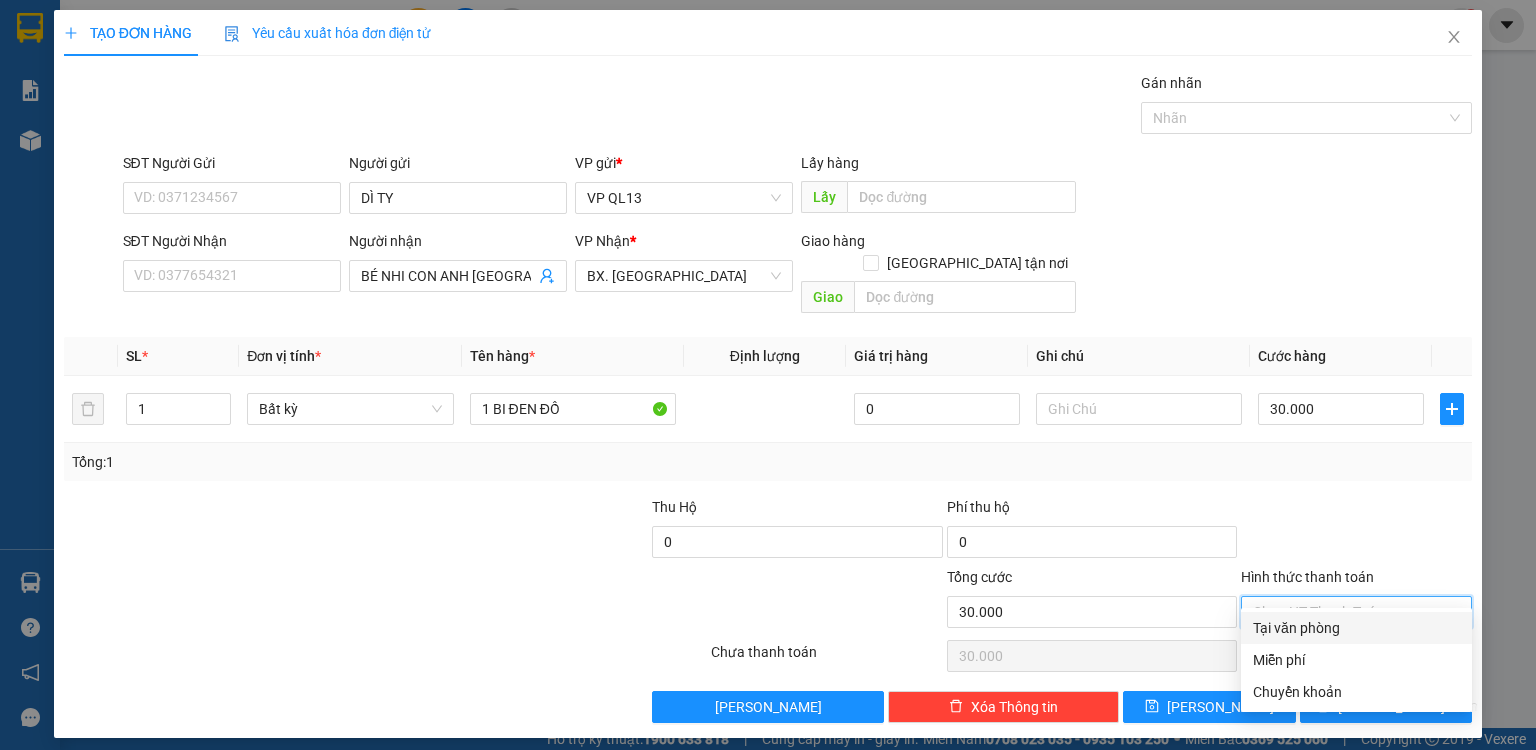 click on "Tại văn phòng" at bounding box center (1356, 628) 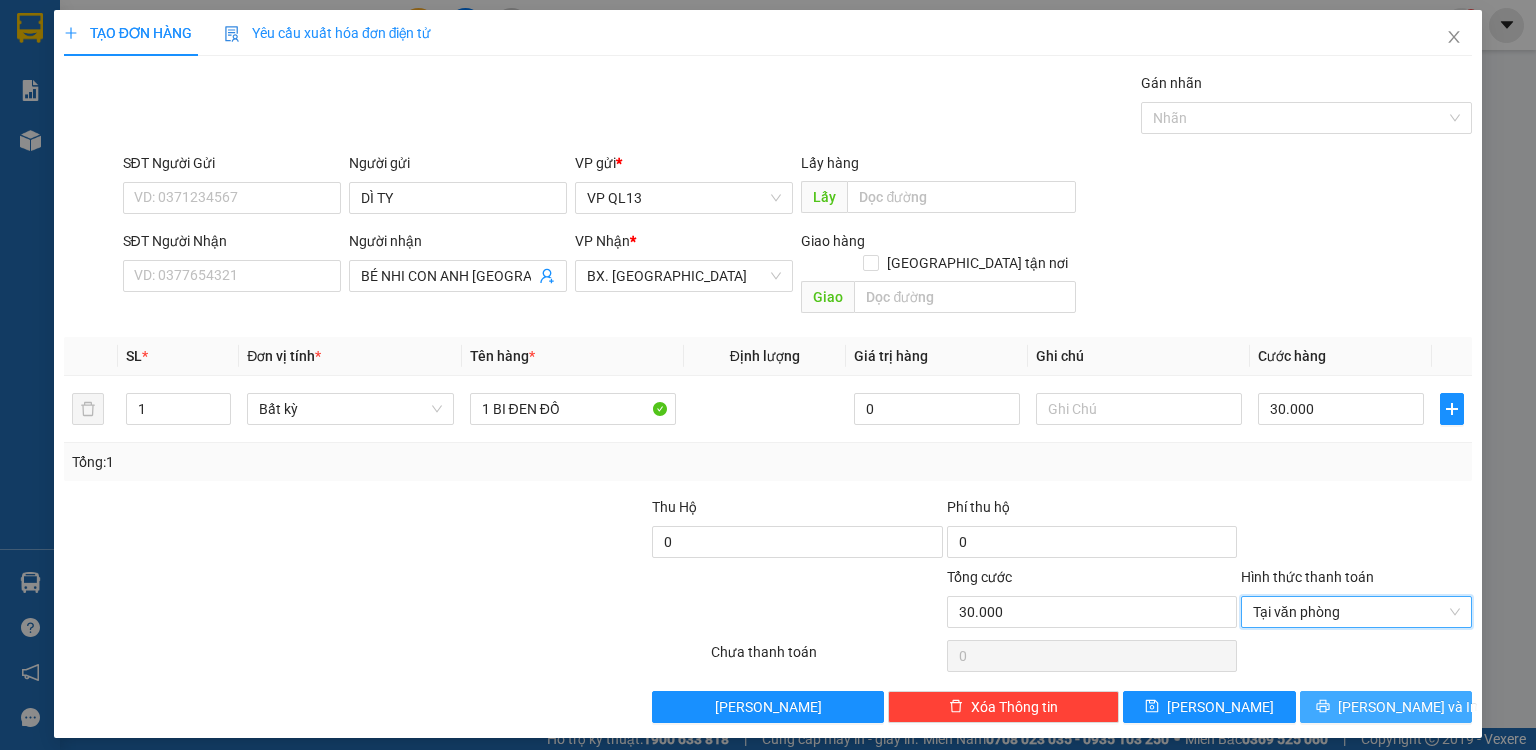 click on "[PERSON_NAME] và In" at bounding box center [1386, 707] 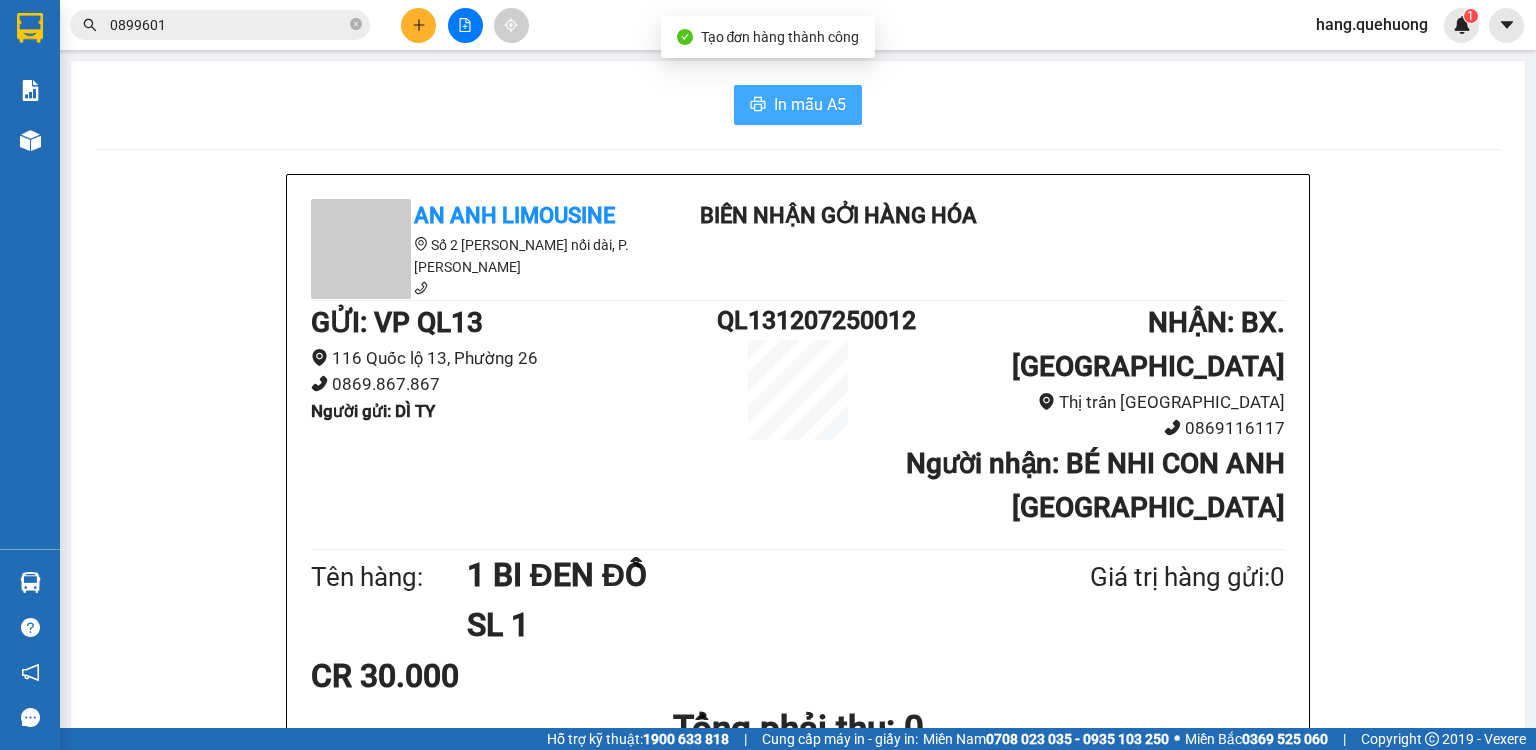 drag, startPoint x: 790, startPoint y: 108, endPoint x: 1011, endPoint y: 740, distance: 669.52594 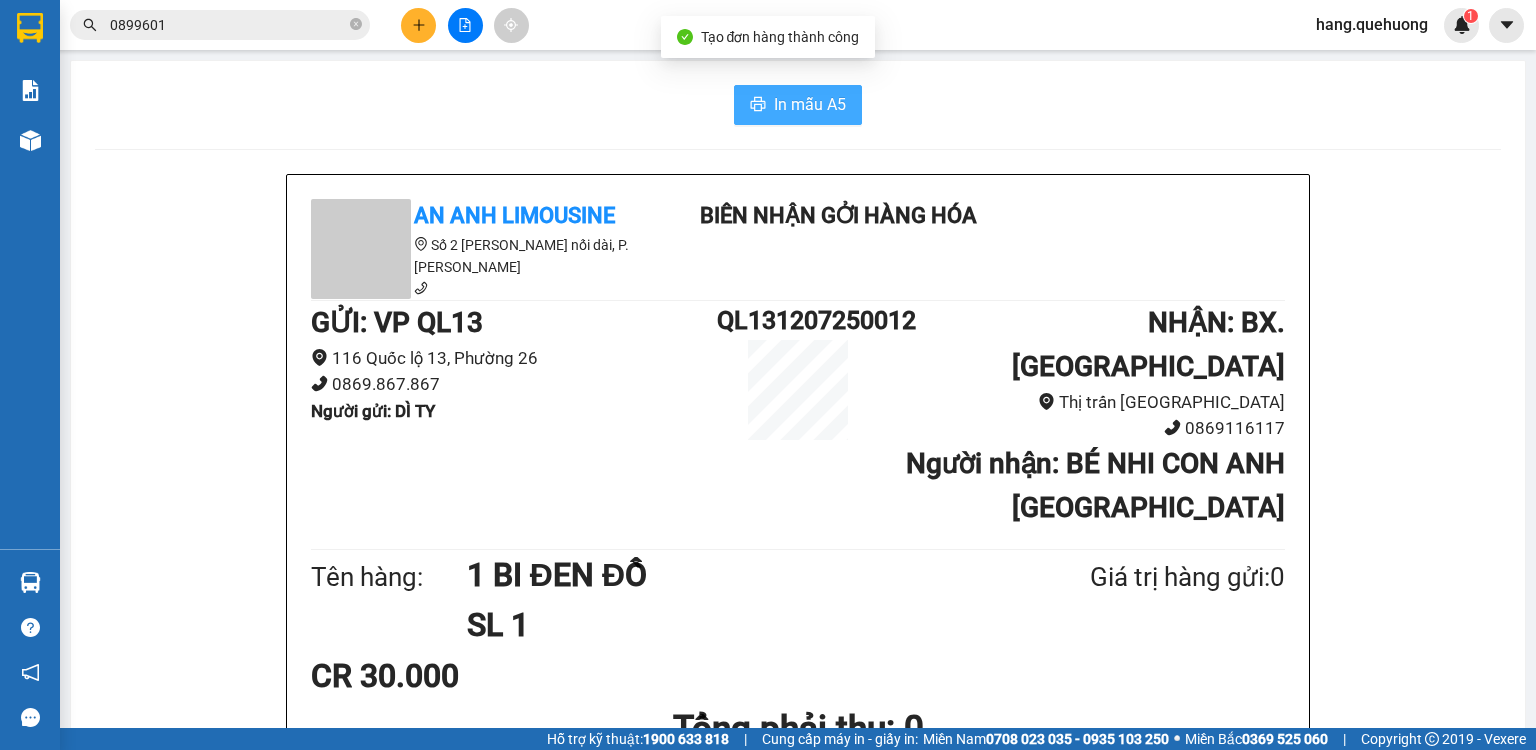scroll, scrollTop: 0, scrollLeft: 0, axis: both 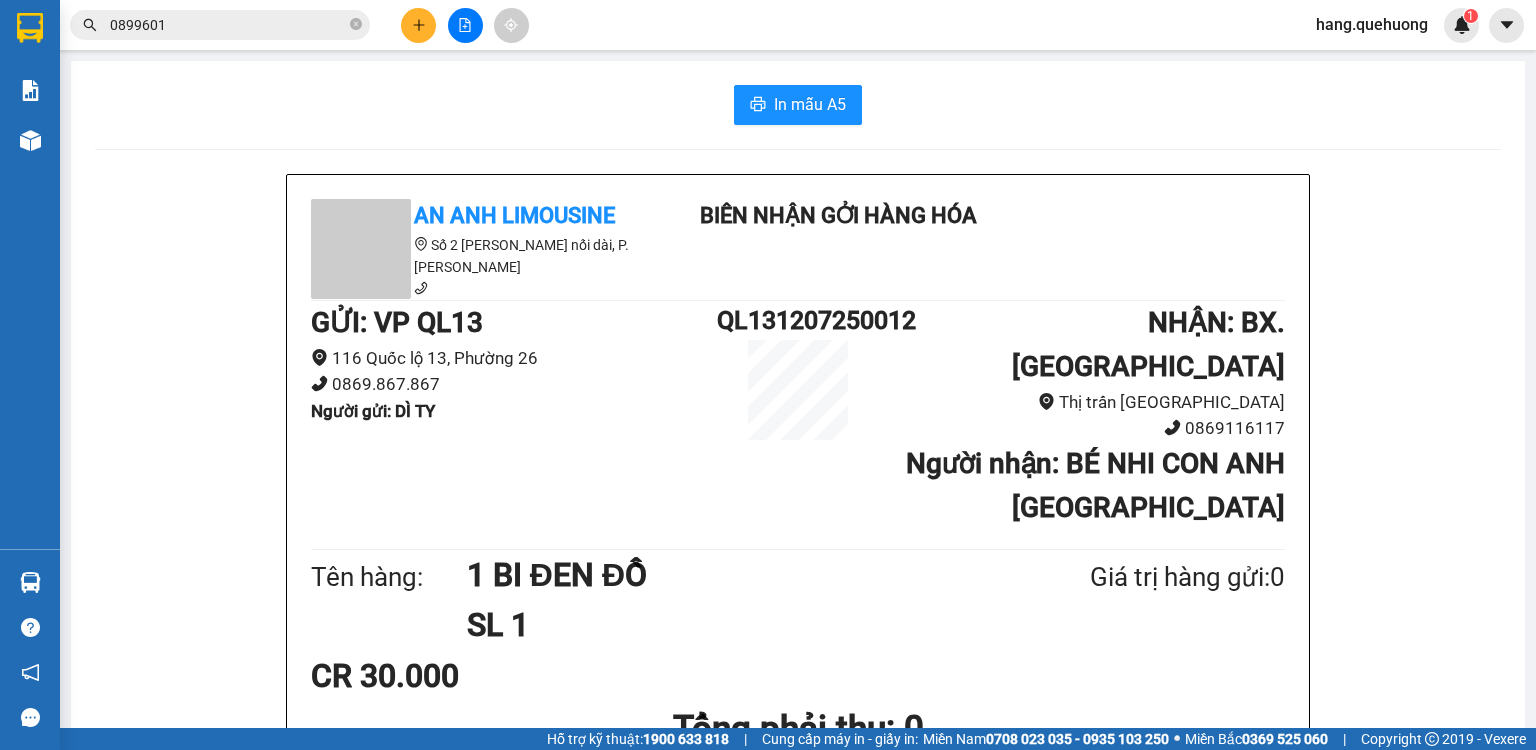 click on "0899601" at bounding box center (228, 25) 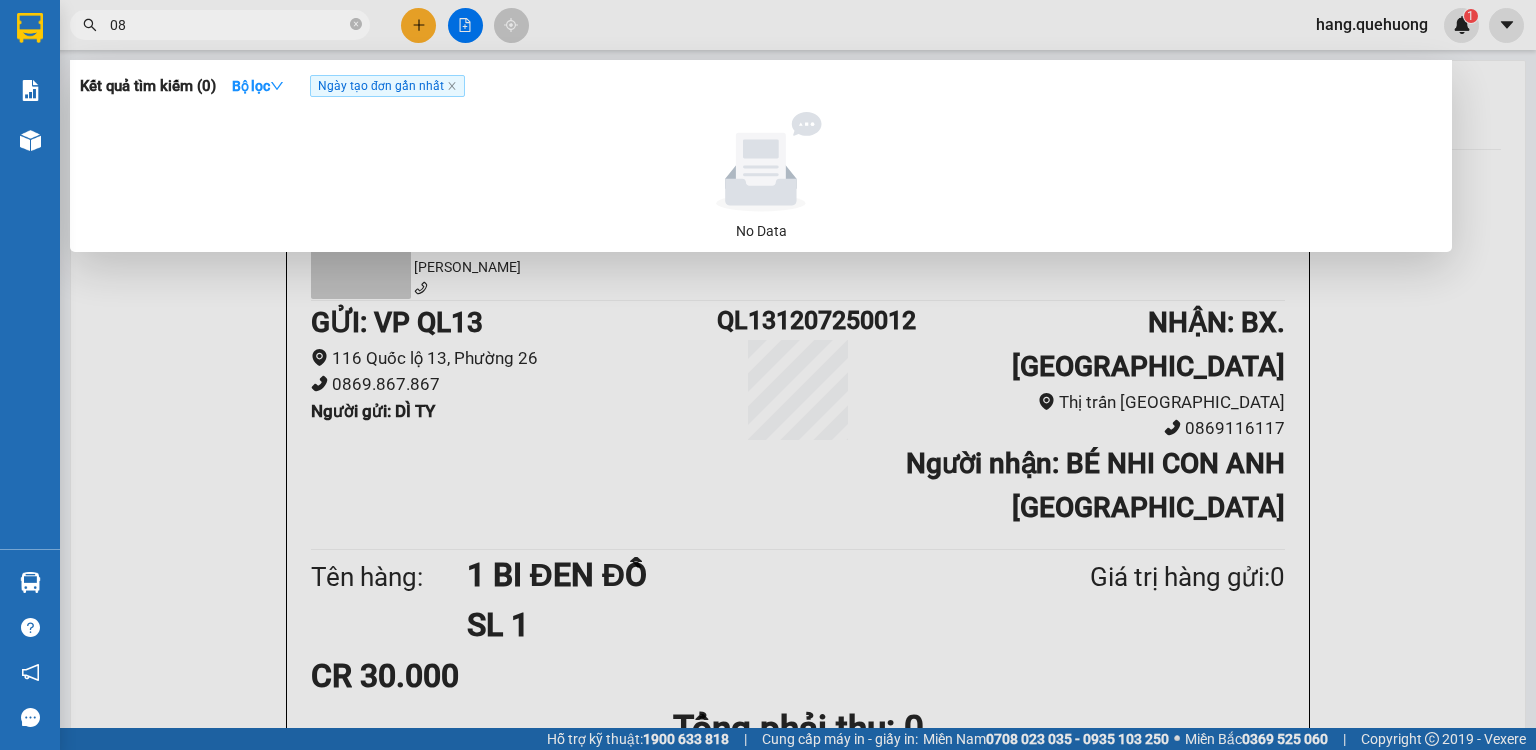 type on "0" 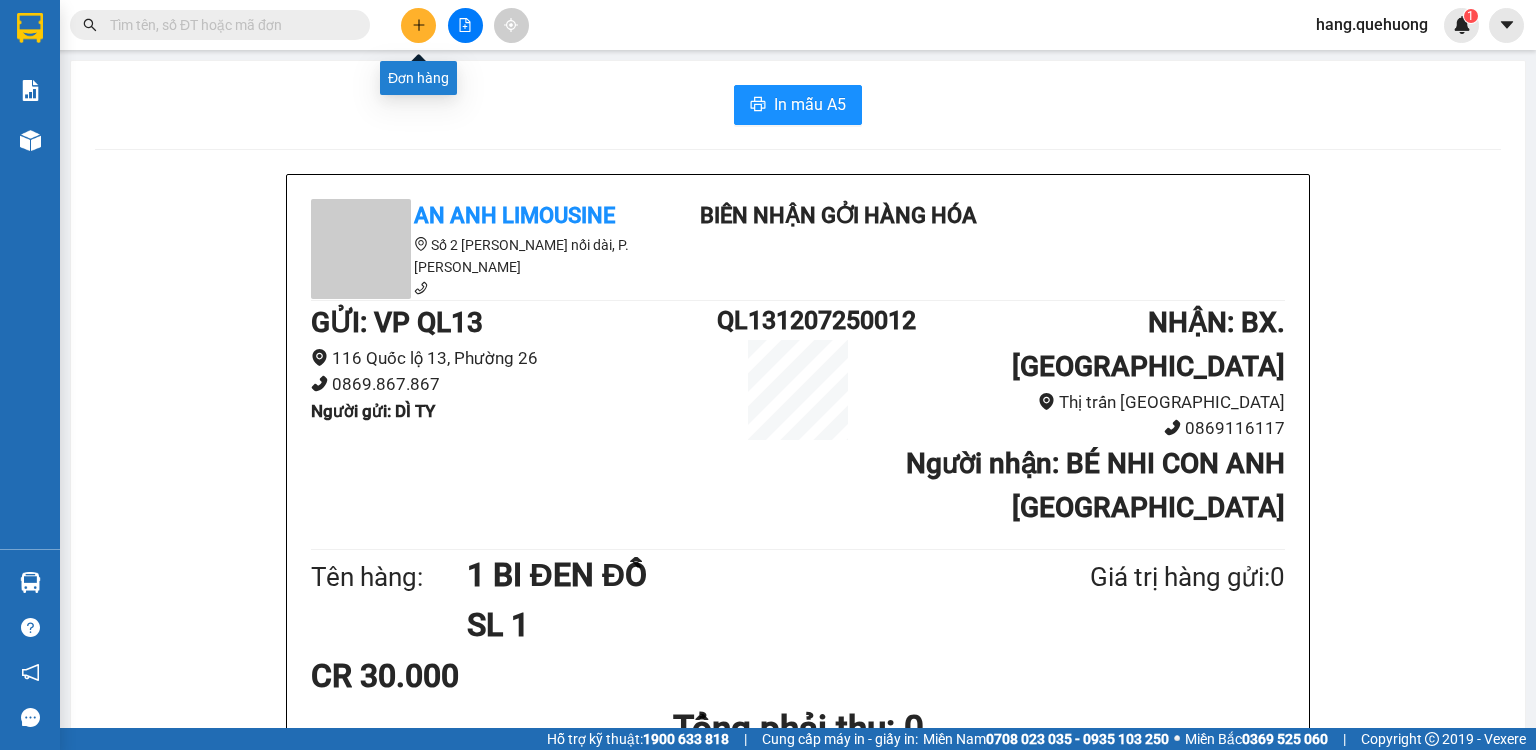 type 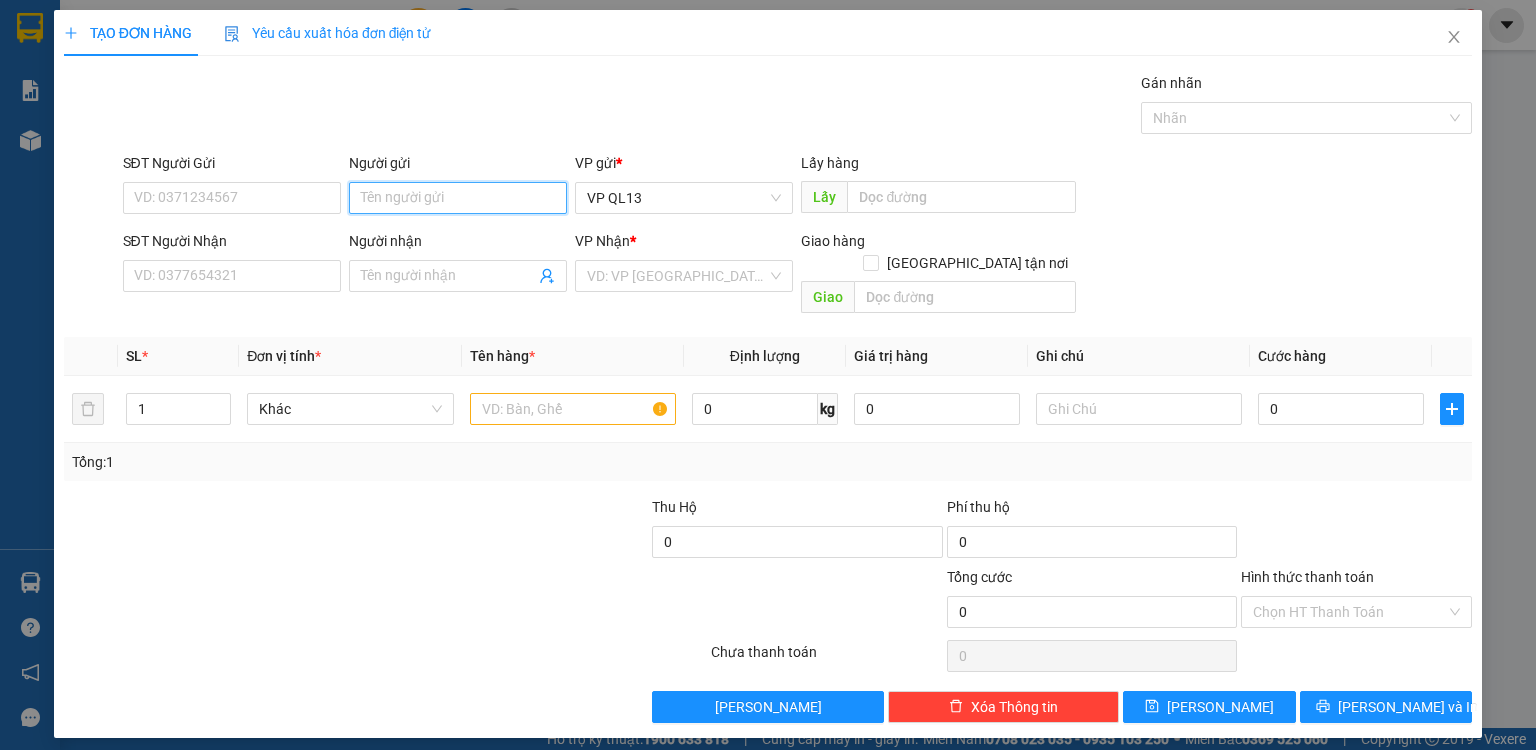click on "Người gửi" at bounding box center [458, 198] 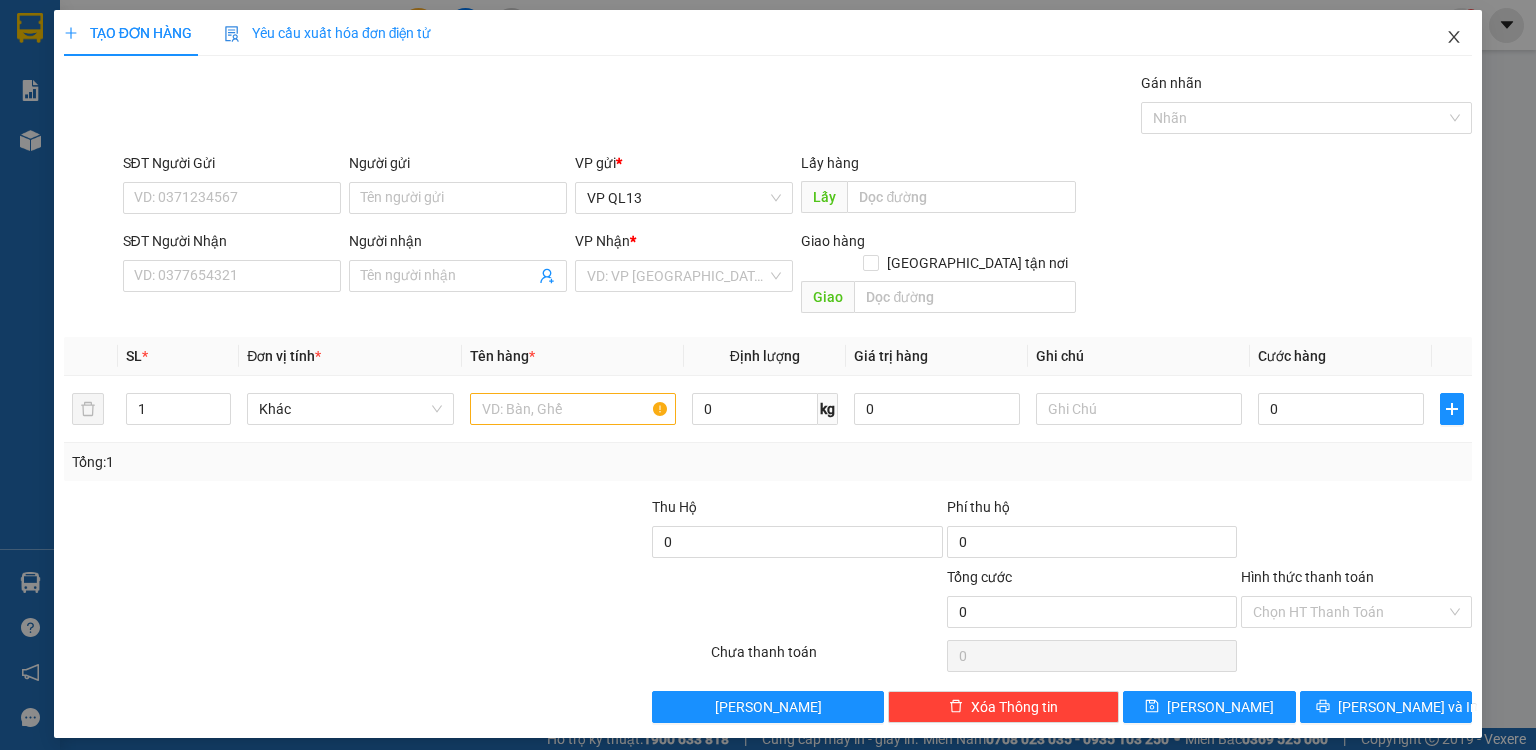 click 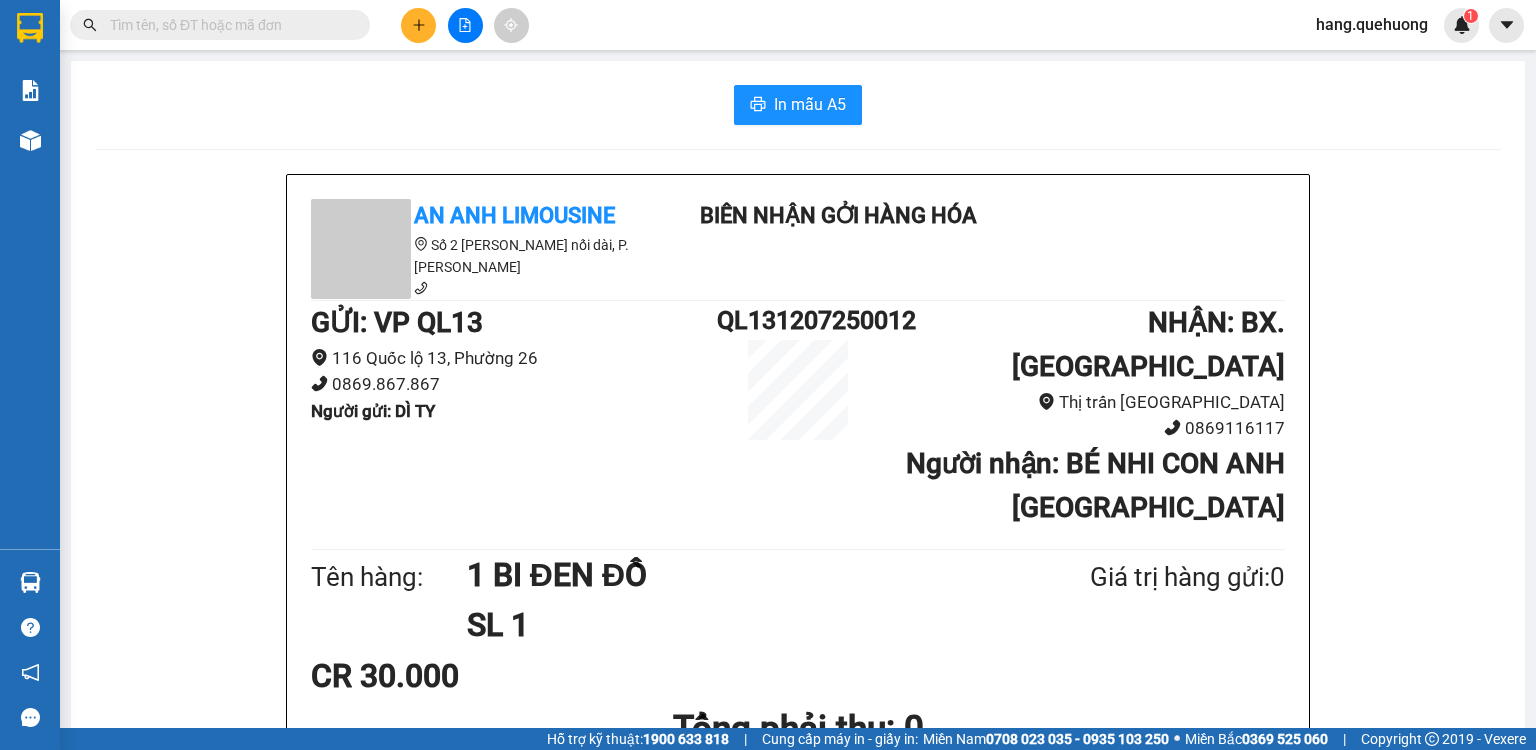 click at bounding box center [220, 25] 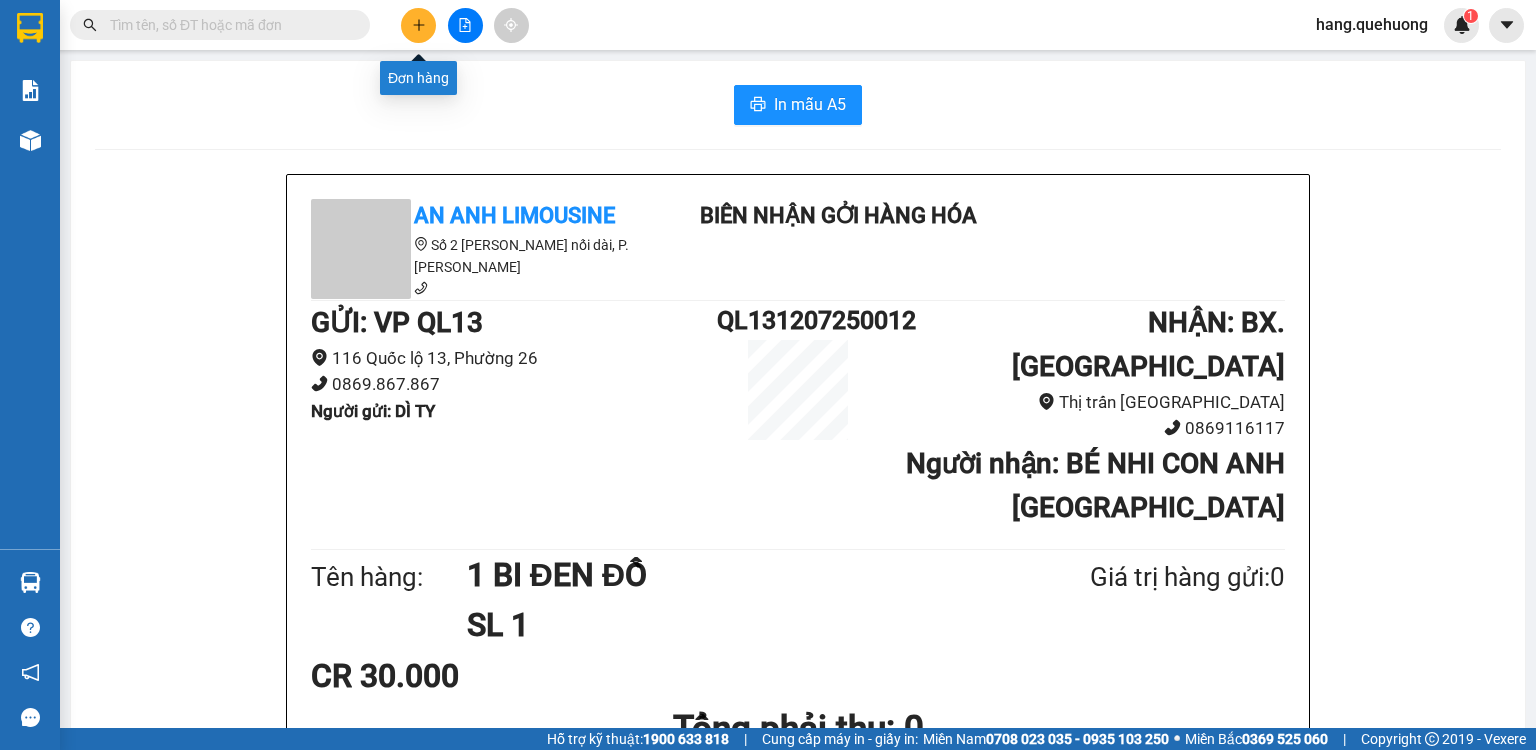click at bounding box center [418, 25] 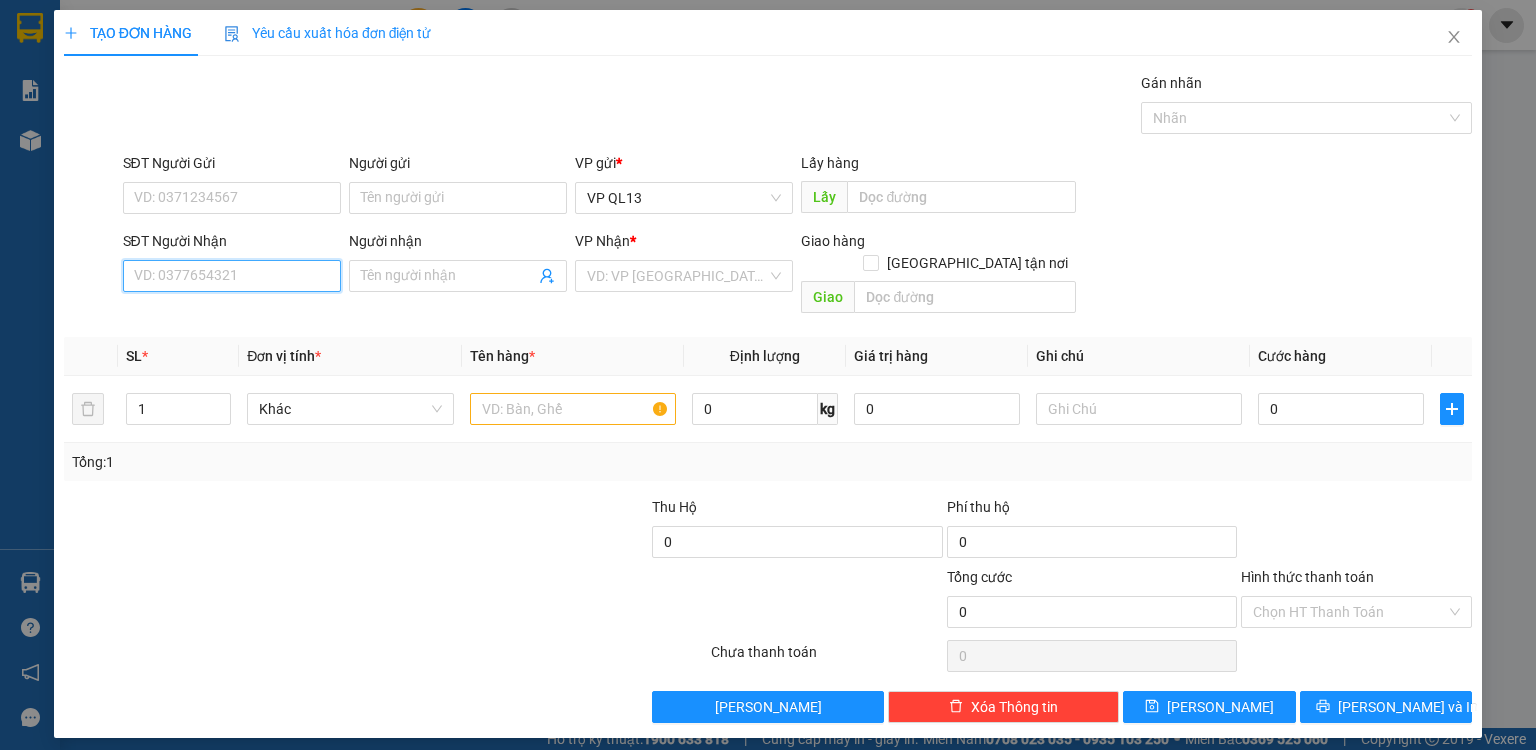 click on "SĐT Người Nhận" at bounding box center (232, 276) 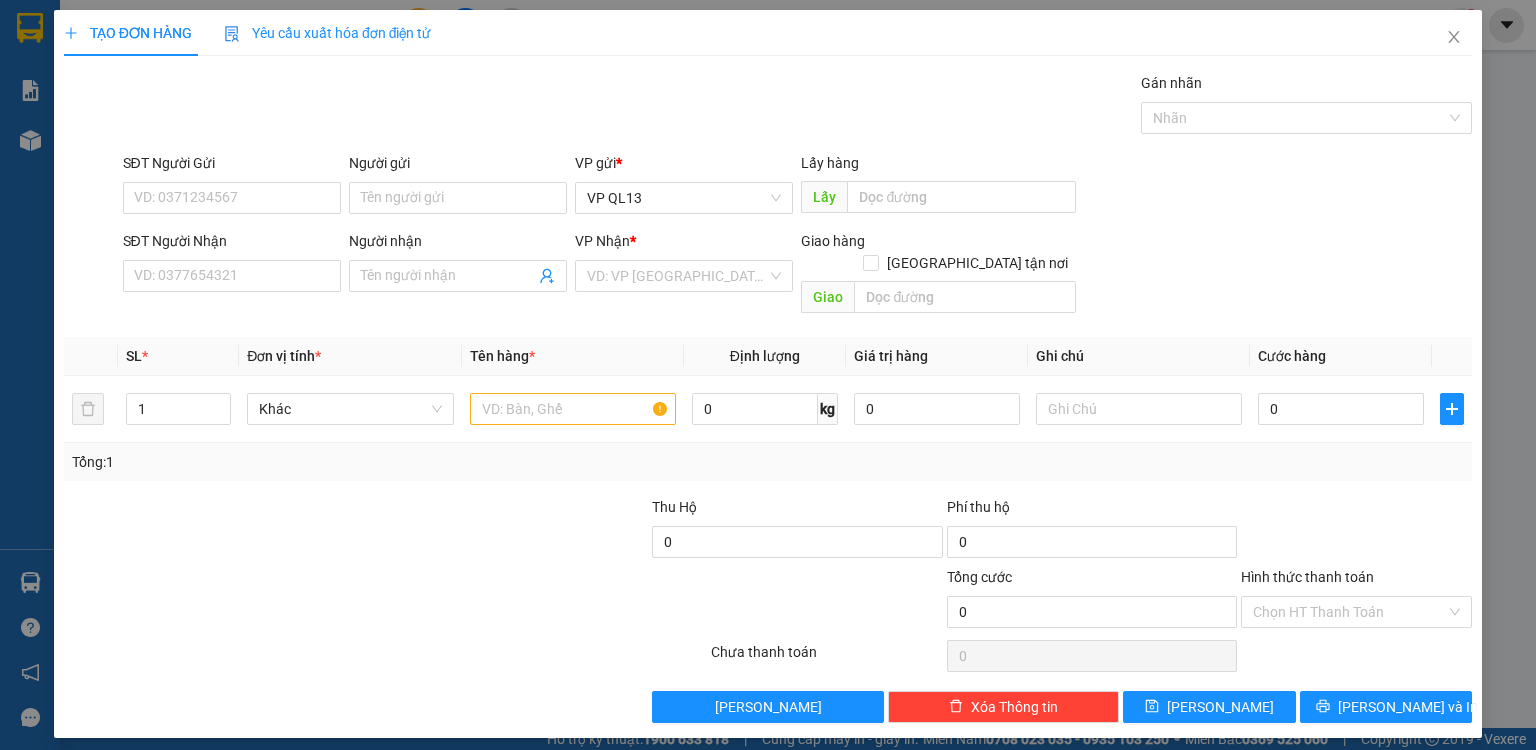 click on "VP Nhận  *" at bounding box center (684, 241) 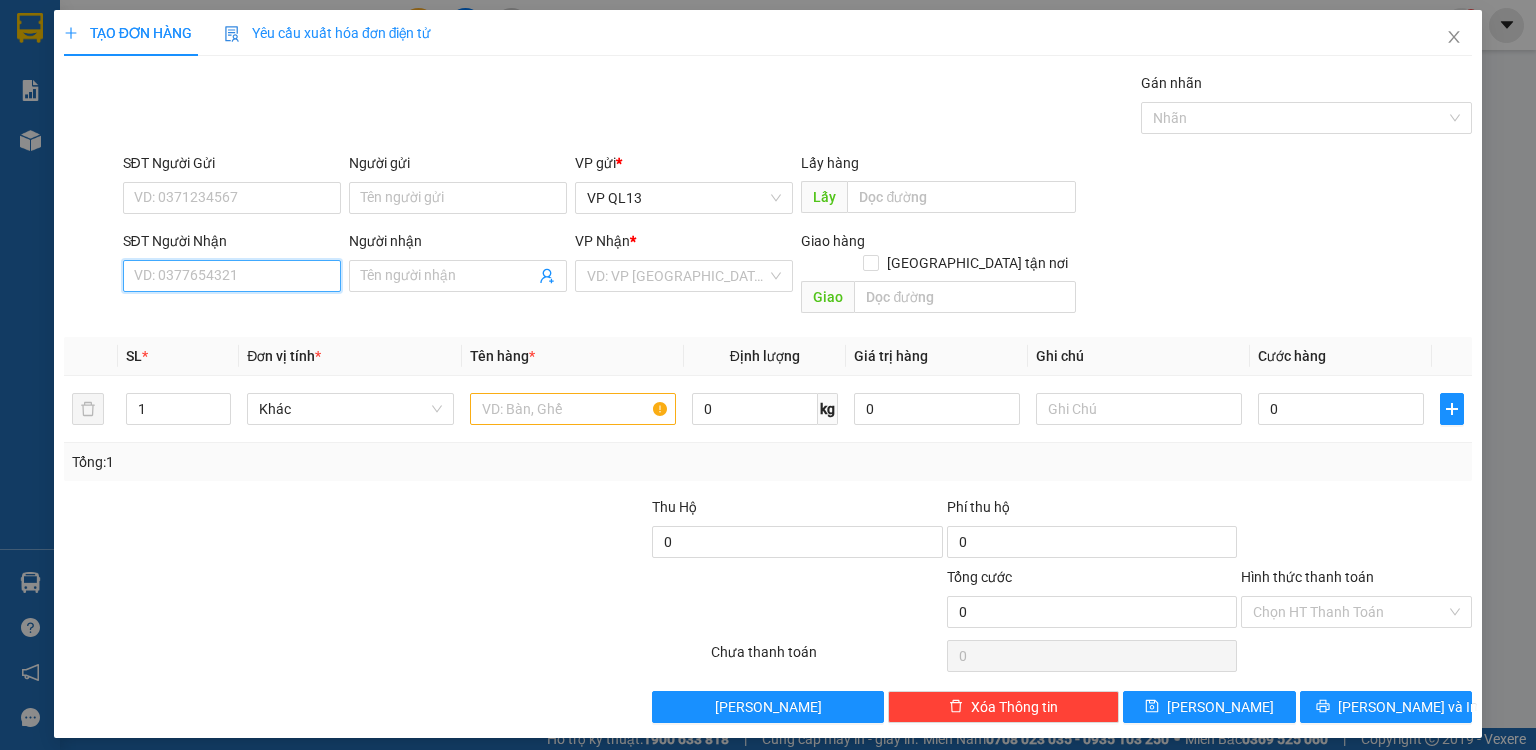 click on "SĐT Người Nhận" at bounding box center (232, 276) 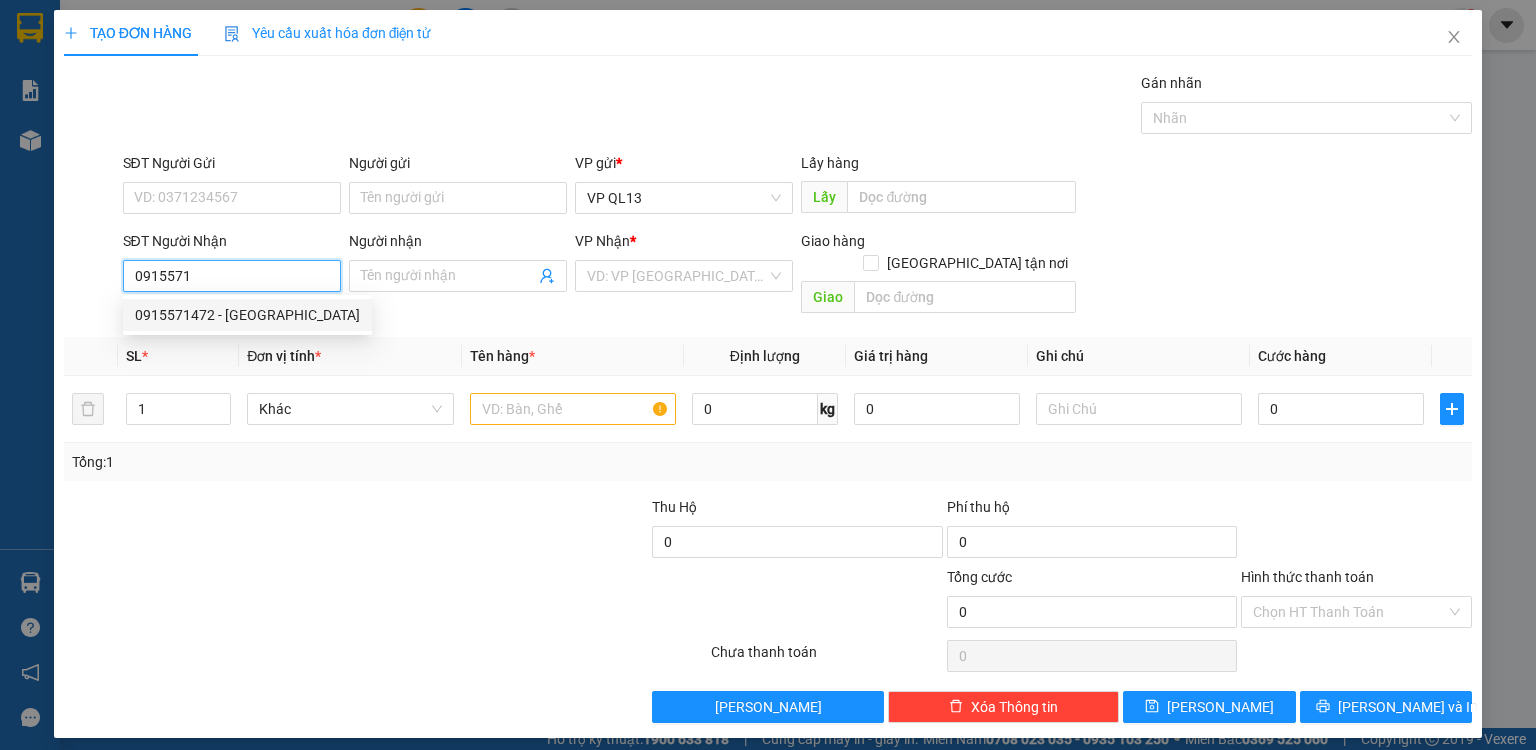 click on "0915571472 - [GEOGRAPHIC_DATA]" at bounding box center [247, 315] 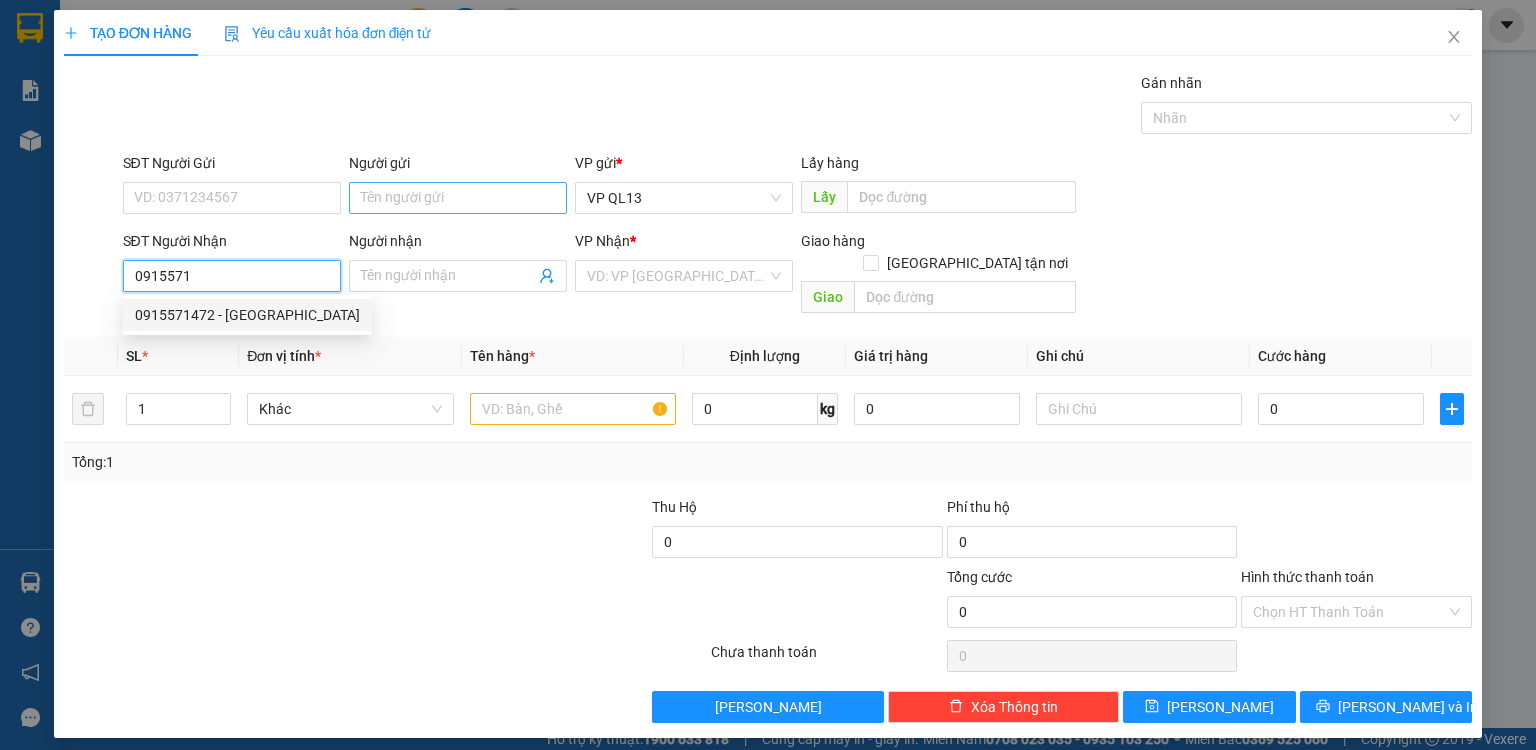 type on "0915571472" 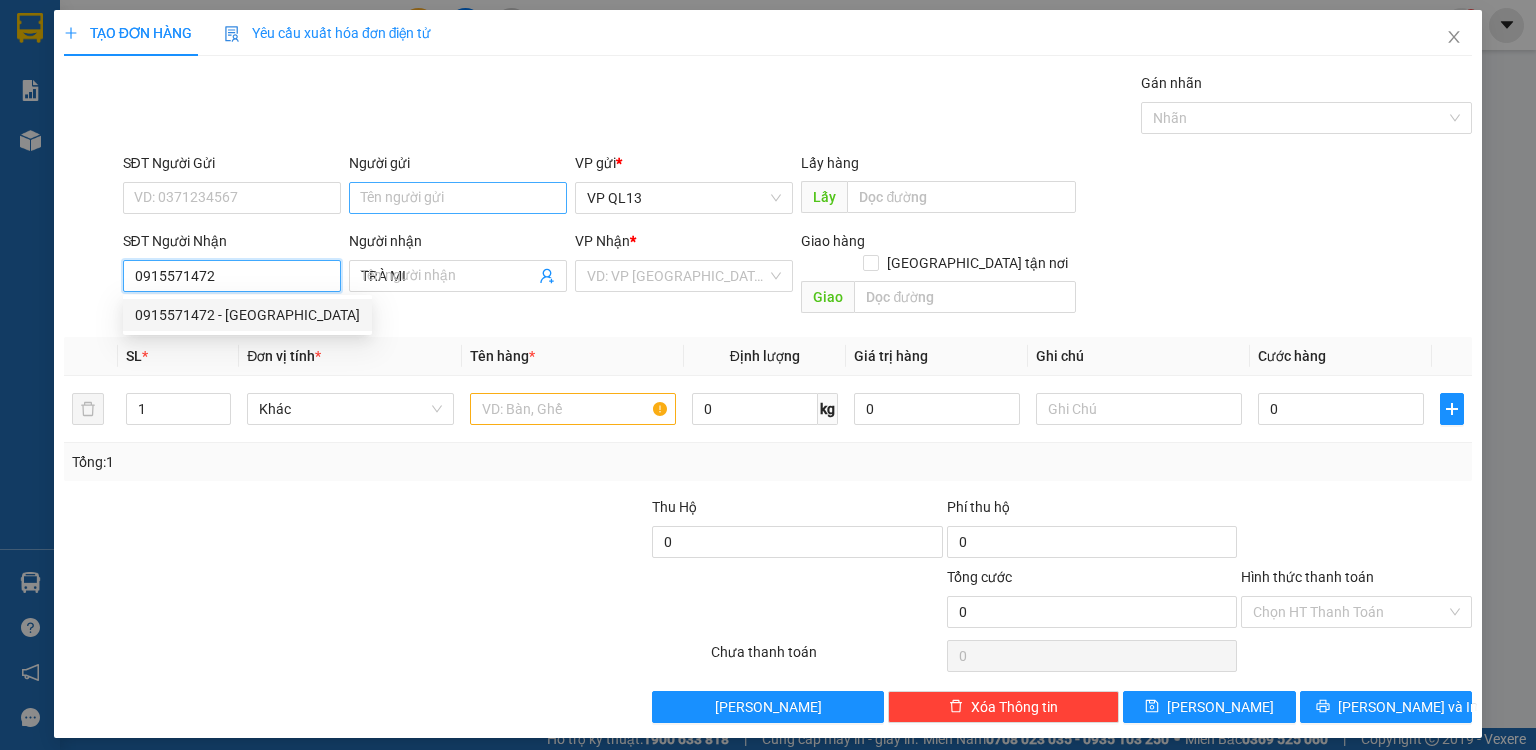 type on "100.000" 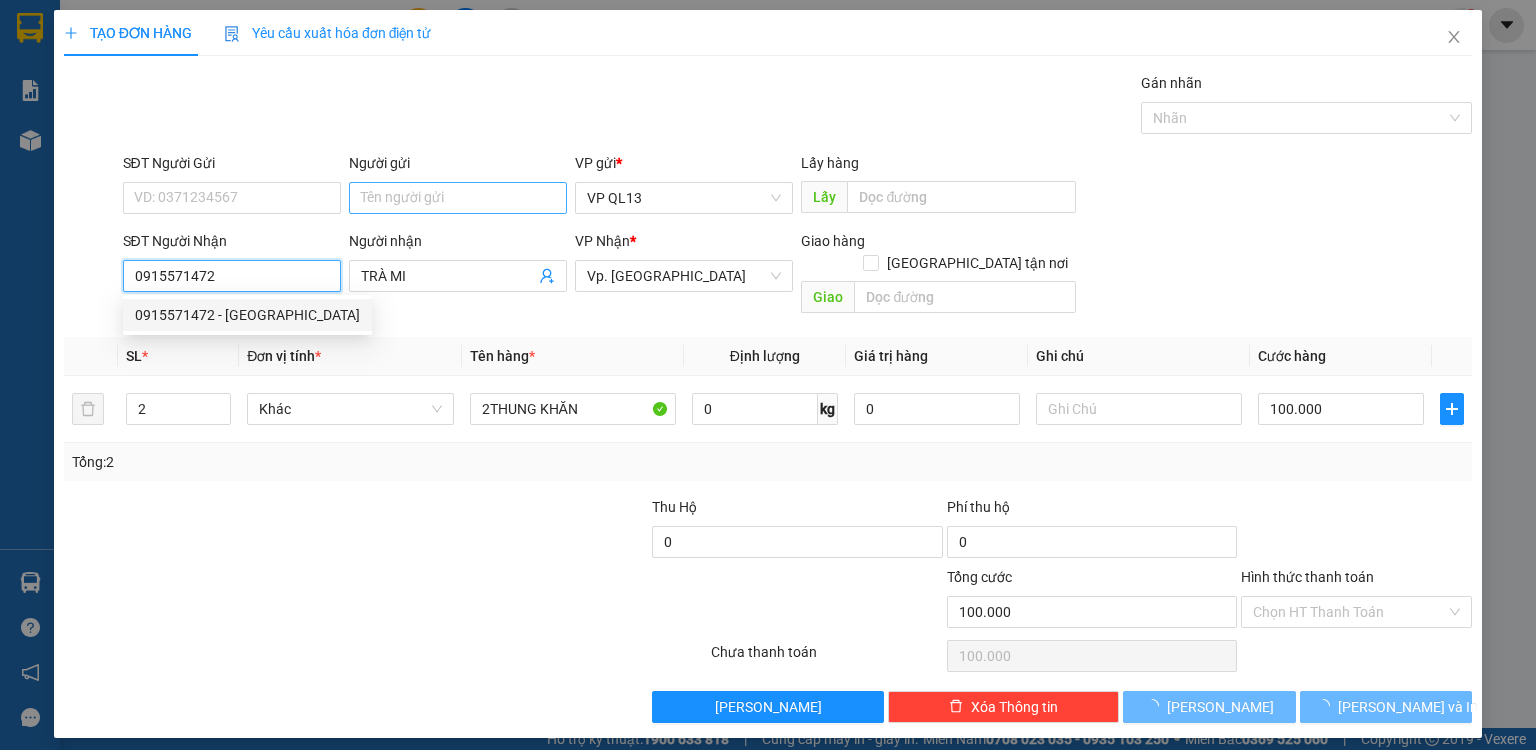 type on "0915571472" 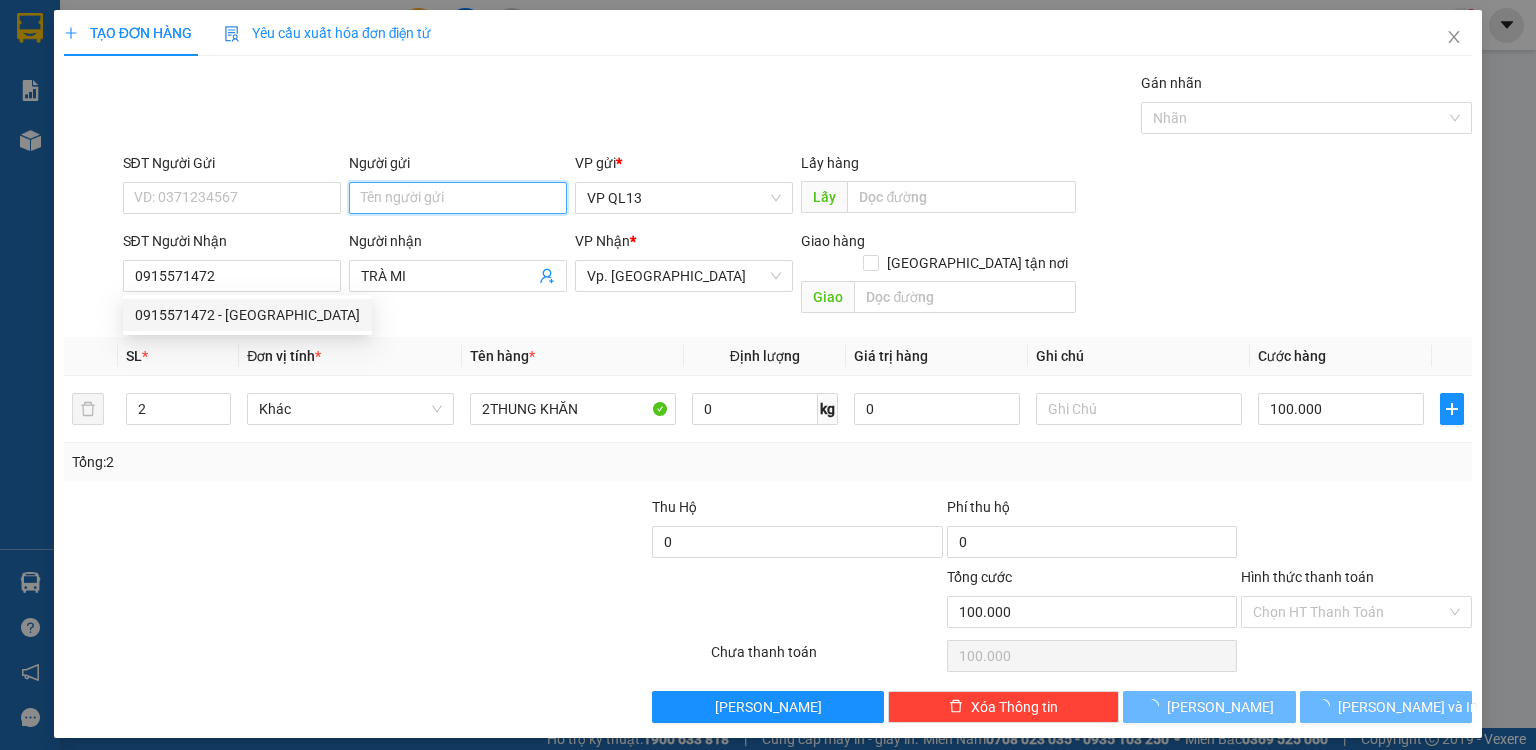 click on "Người gửi" at bounding box center (458, 198) 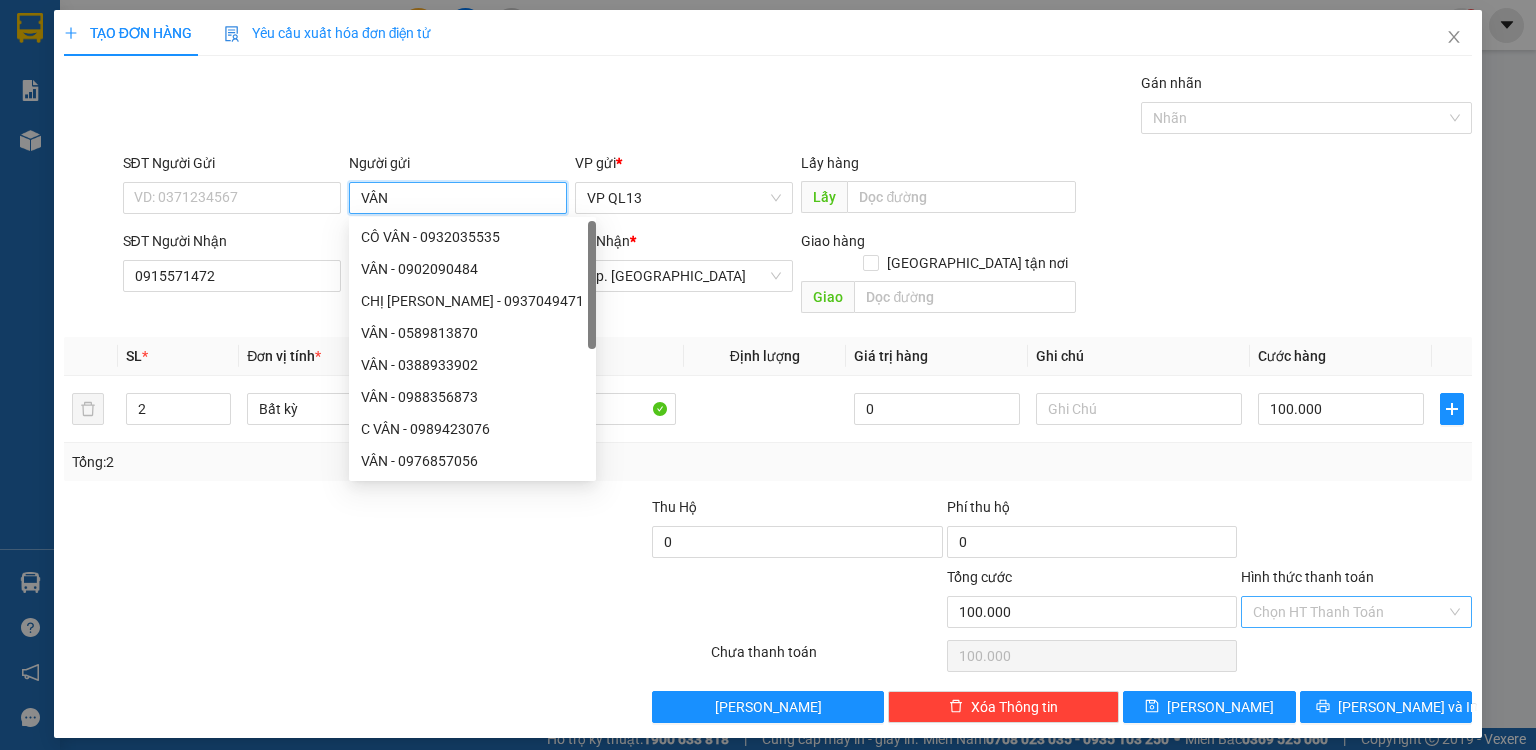 type on "VÂN" 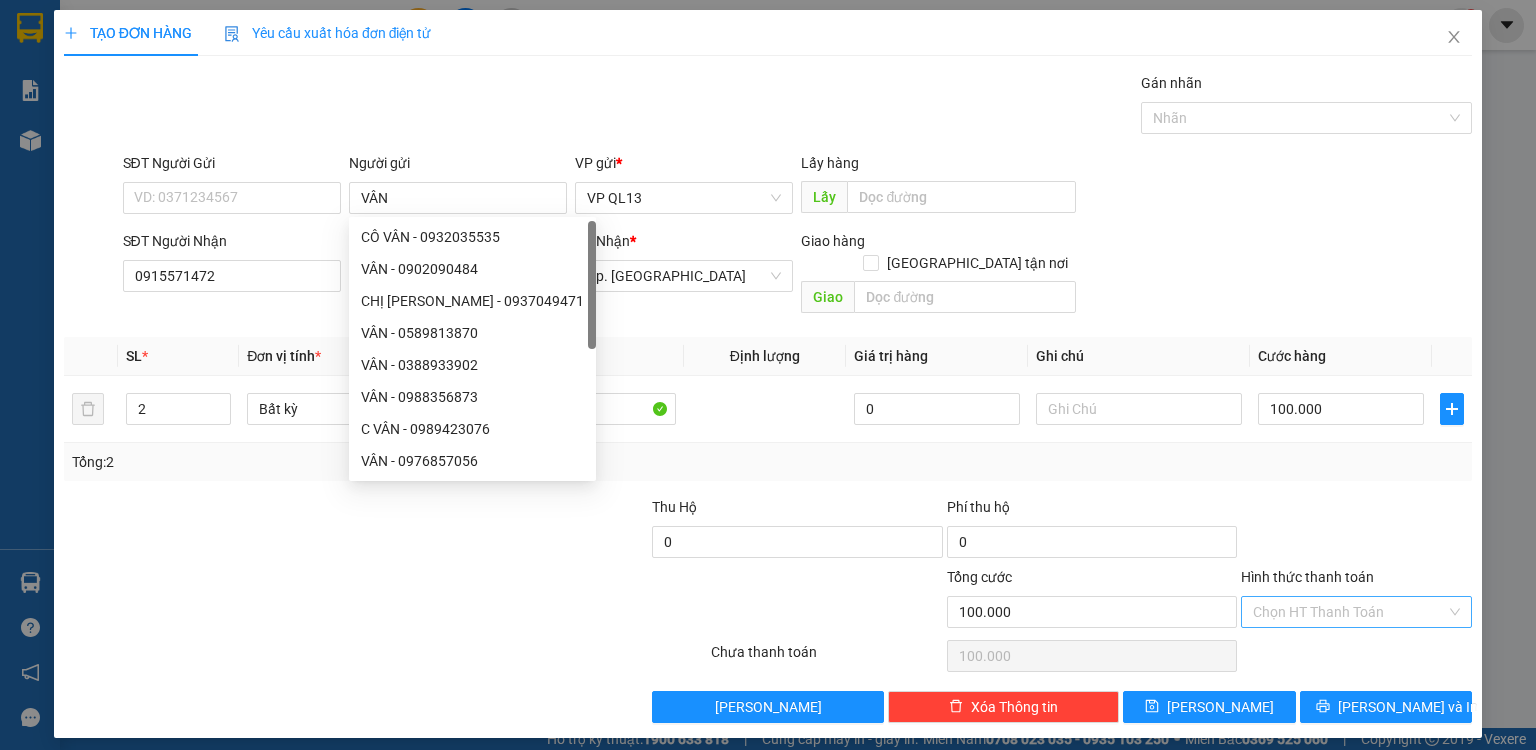 click on "Hình thức thanh toán" at bounding box center (1349, 612) 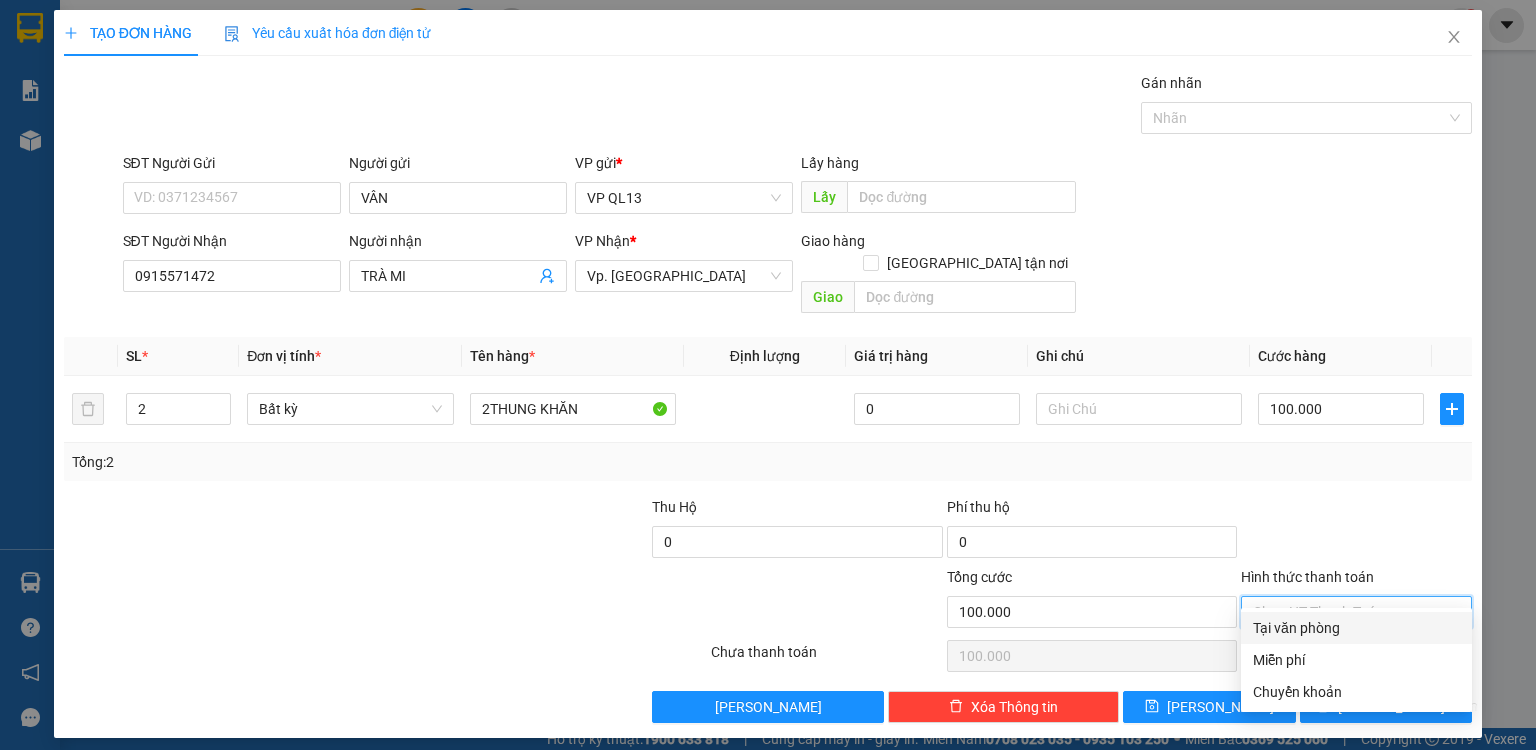 click on "Tại văn phòng" at bounding box center (1356, 628) 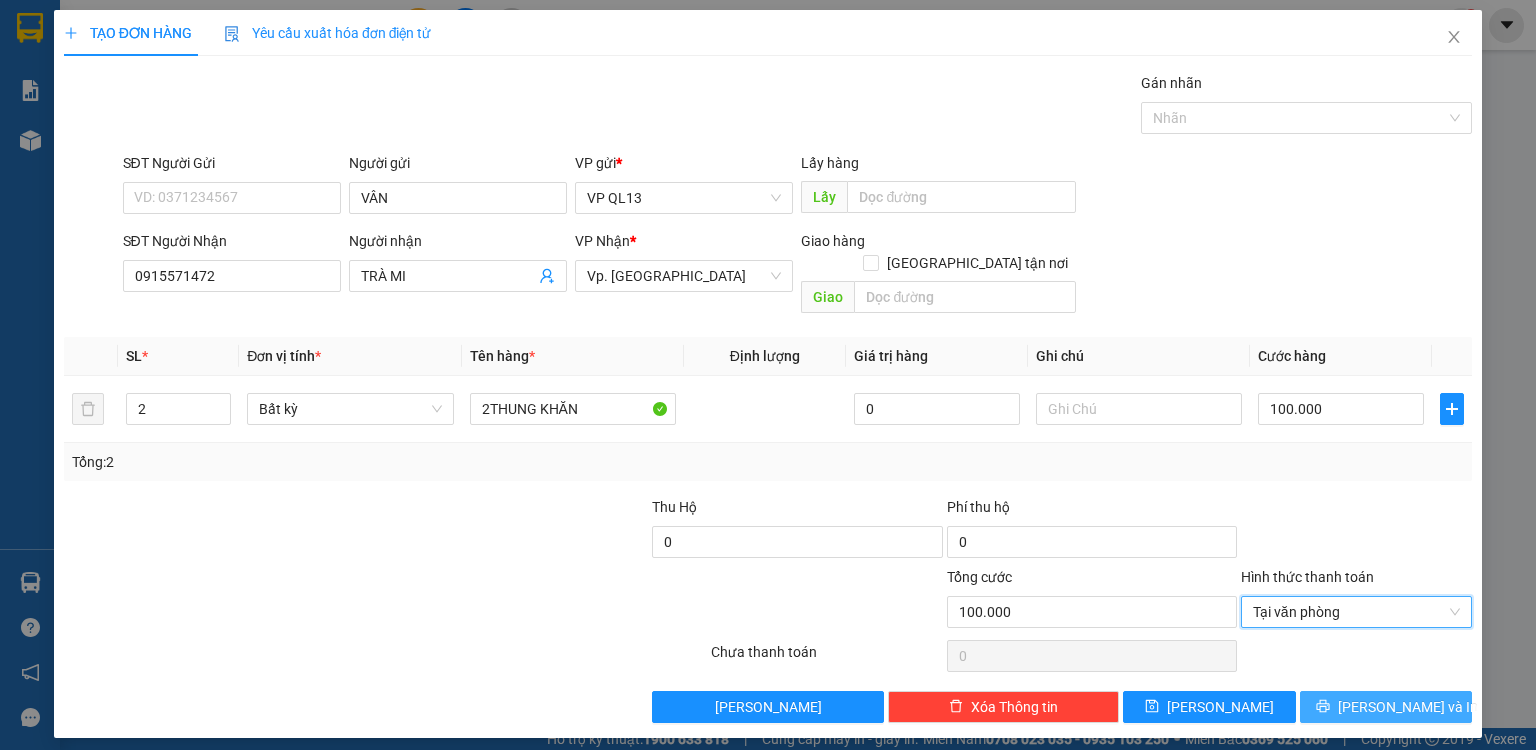 click on "[PERSON_NAME] và In" at bounding box center (1386, 707) 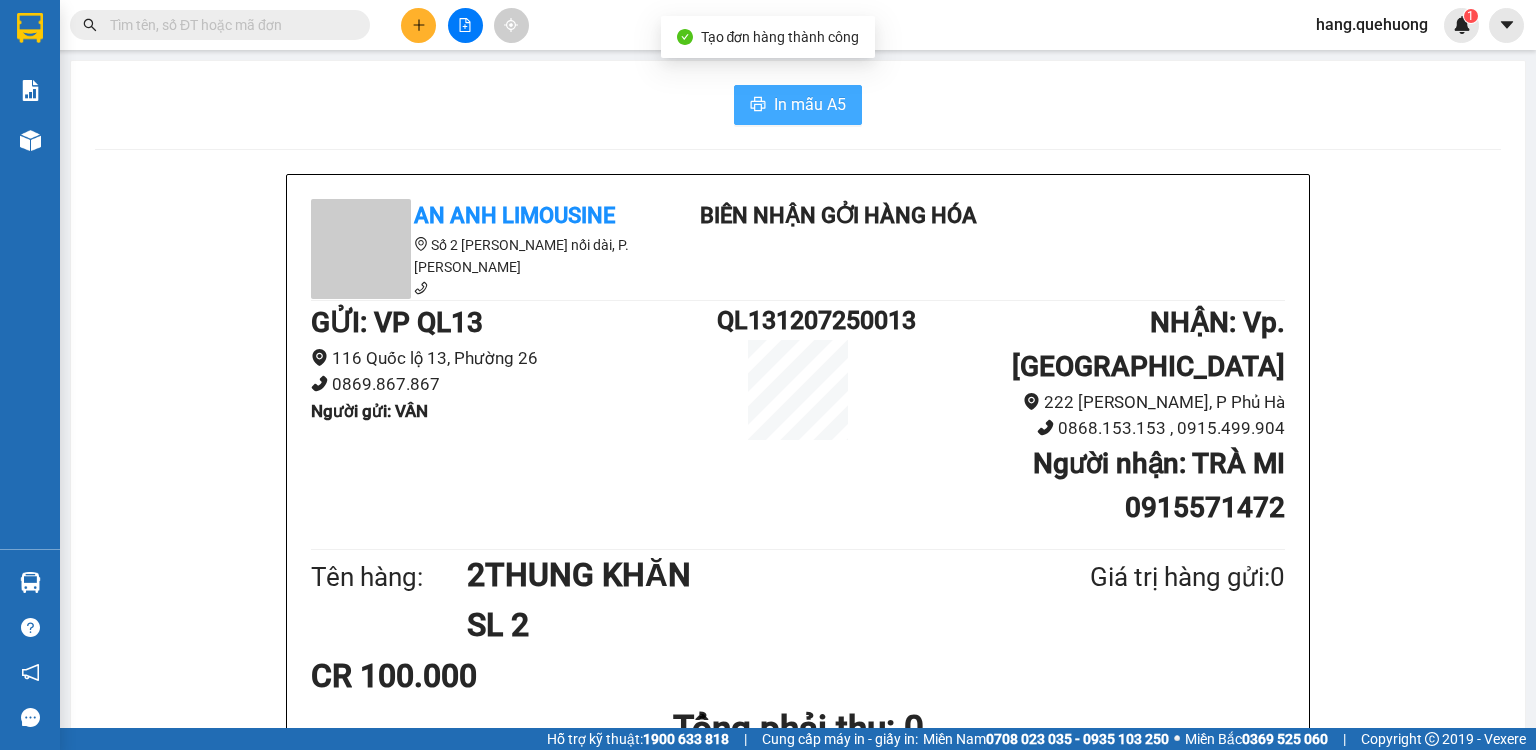 drag, startPoint x: 751, startPoint y: 104, endPoint x: 1375, endPoint y: 261, distance: 643.44775 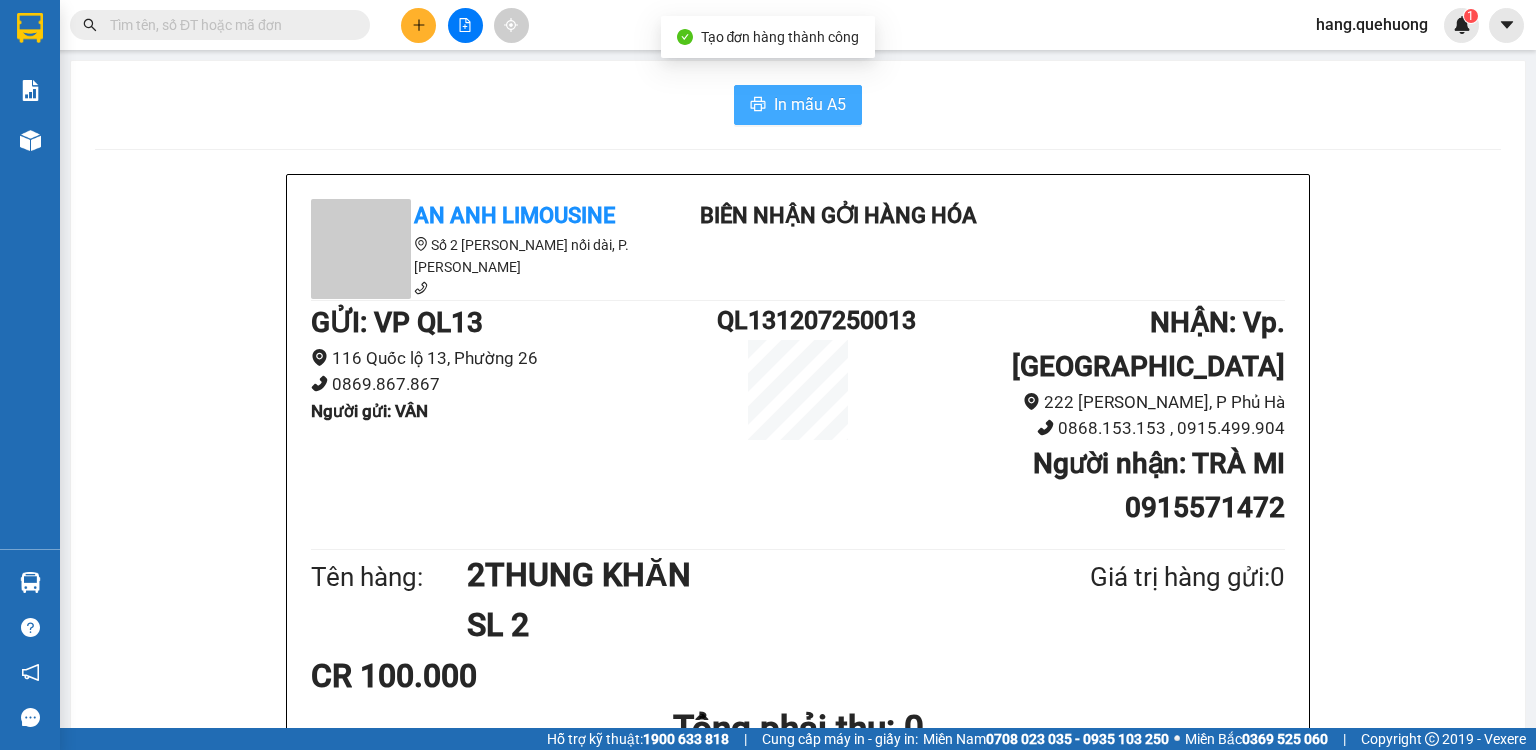 scroll, scrollTop: 0, scrollLeft: 0, axis: both 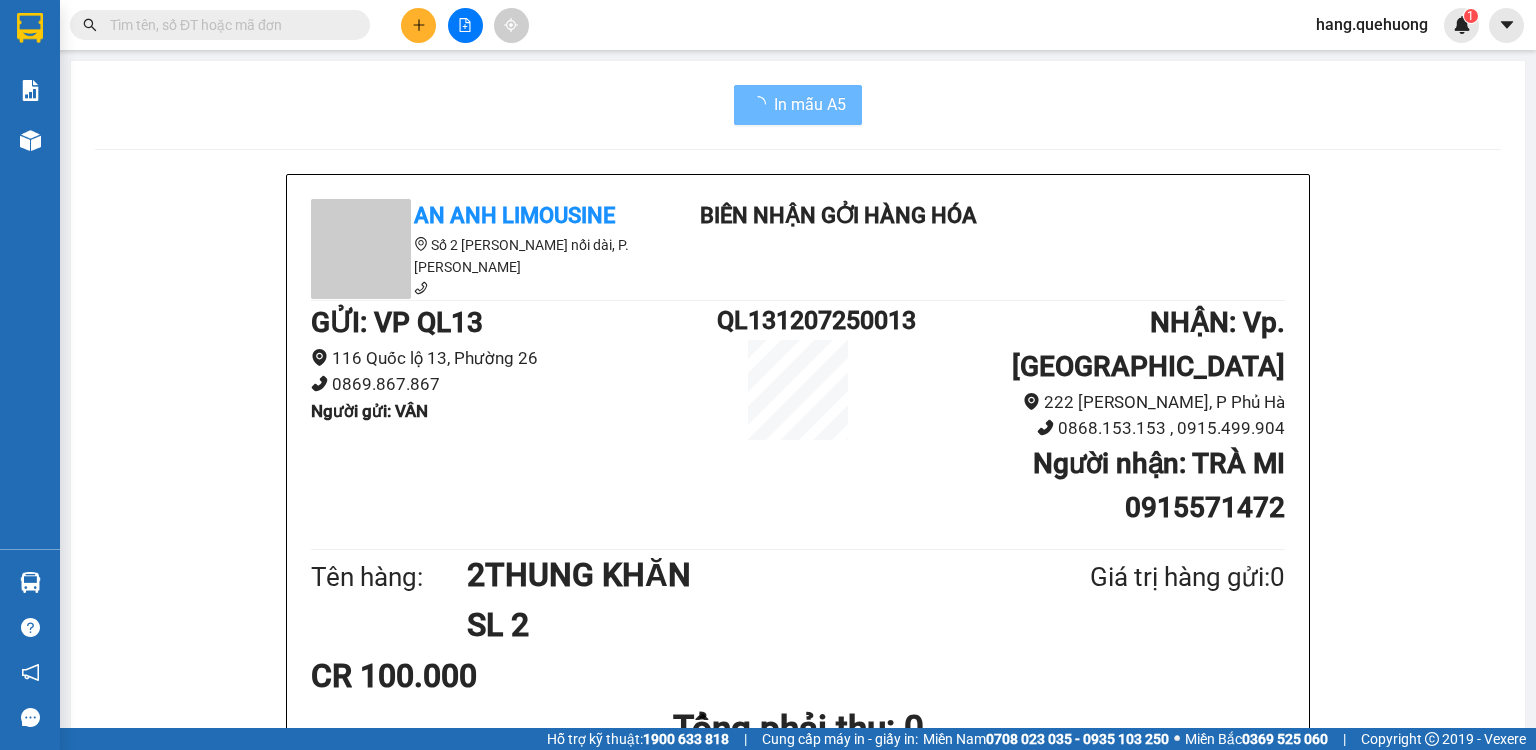 click at bounding box center (418, 25) 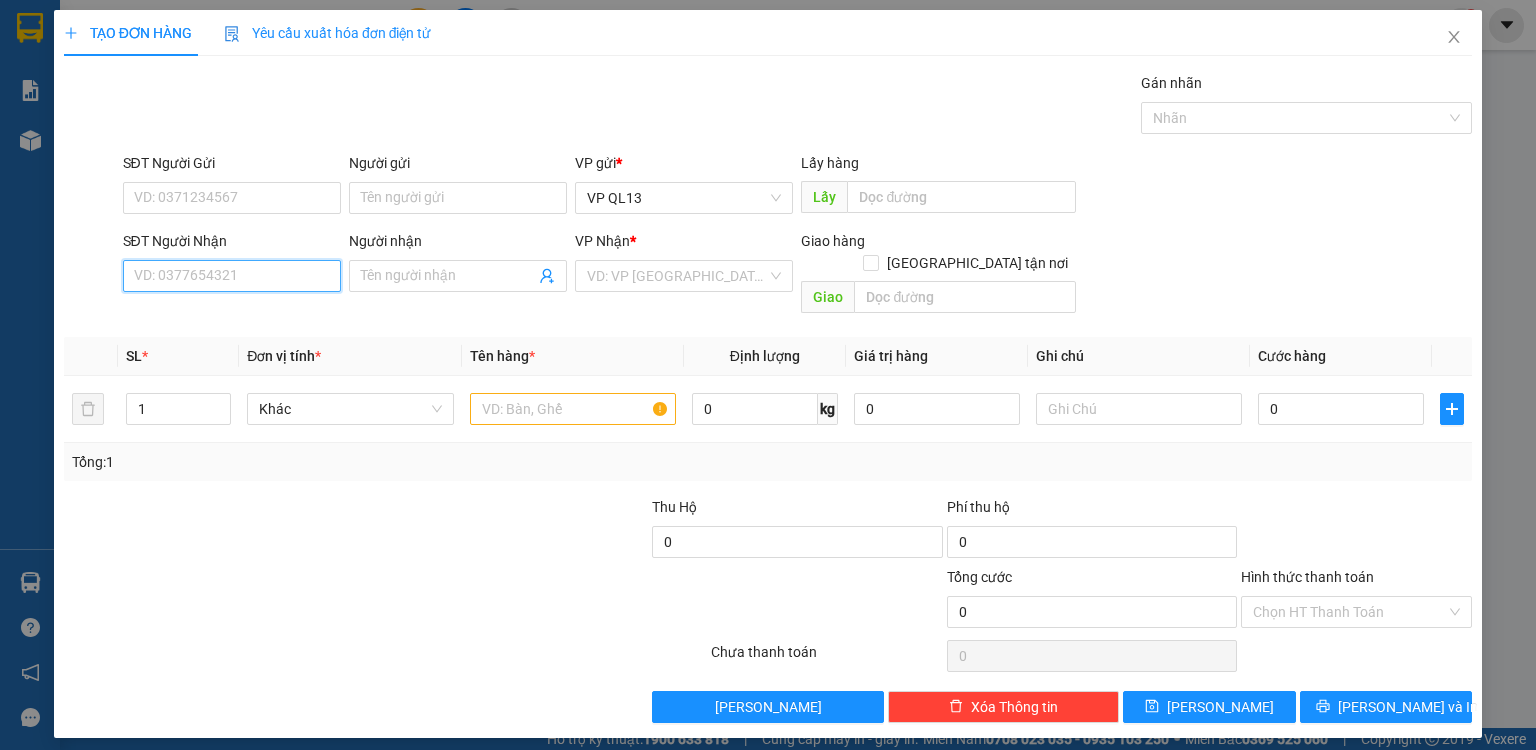 click on "SĐT Người Nhận" at bounding box center (232, 276) 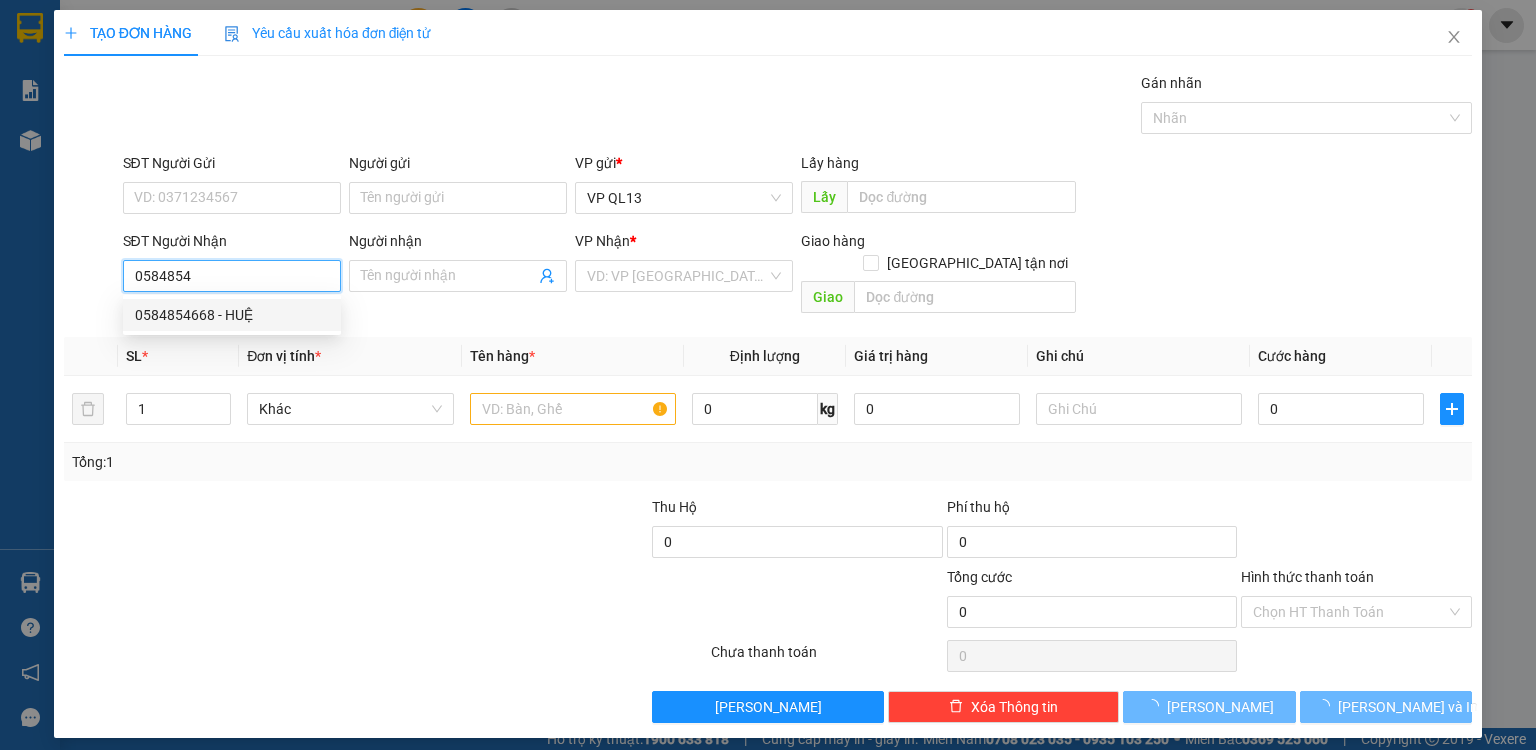 drag, startPoint x: 219, startPoint y: 309, endPoint x: 248, endPoint y: 316, distance: 29.832869 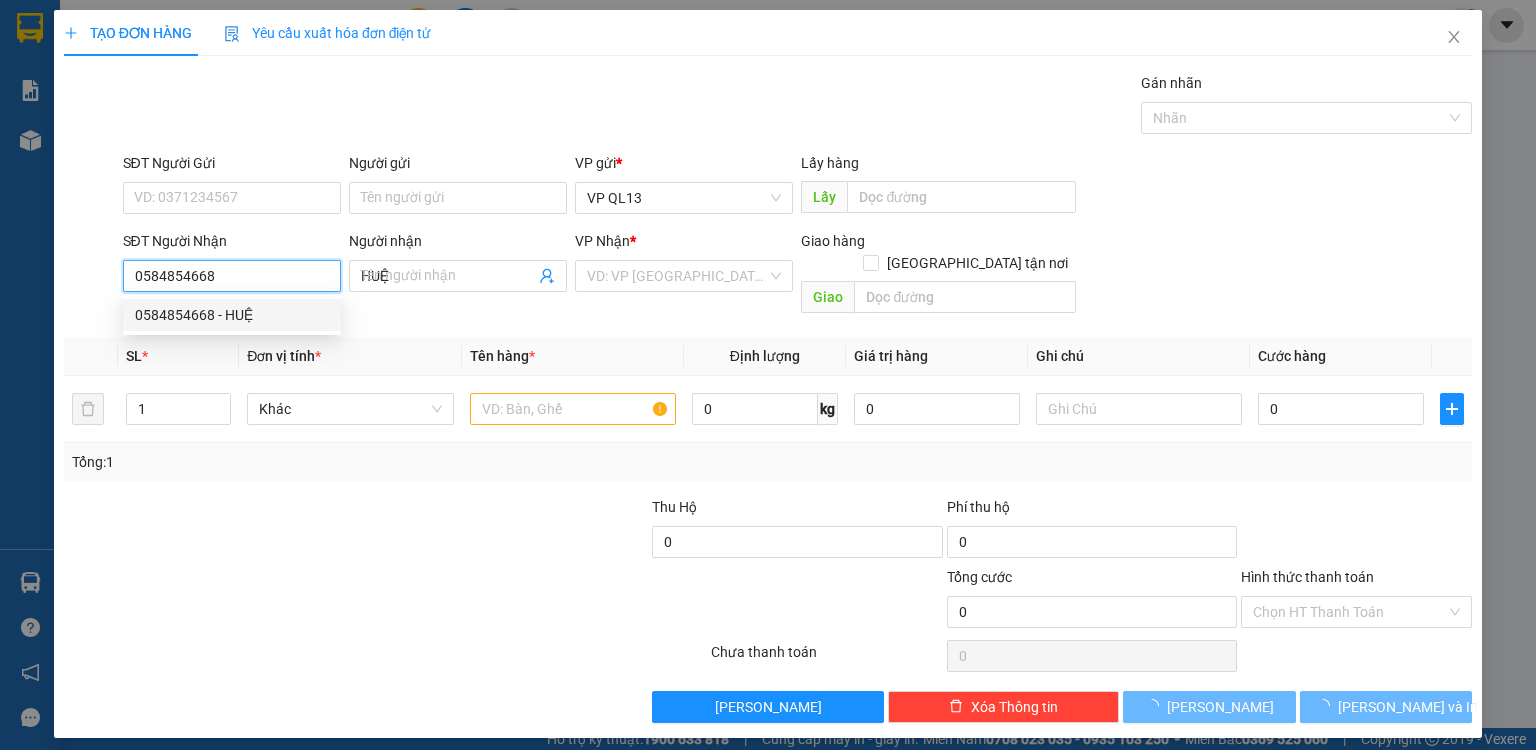 type on "40.000" 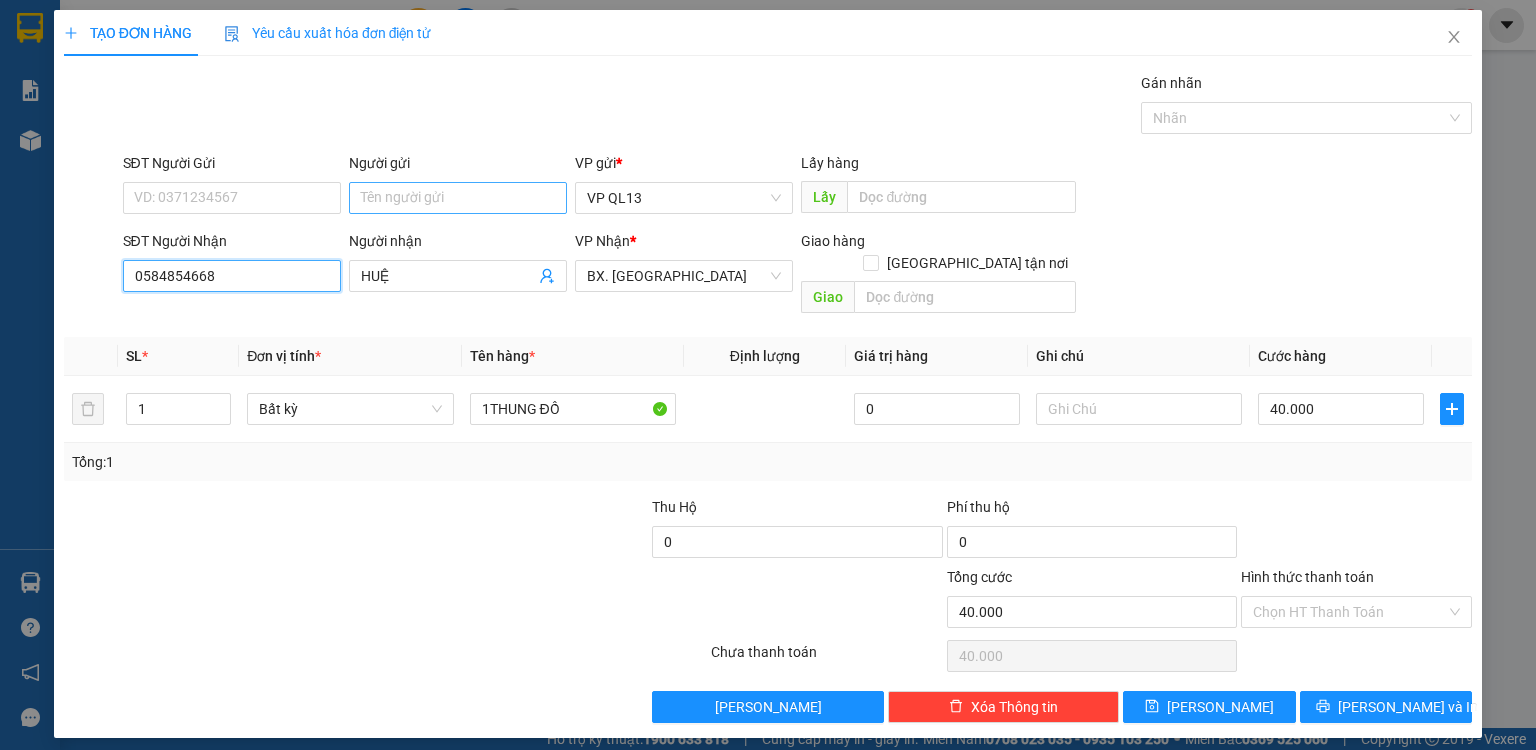 type on "0584854668" 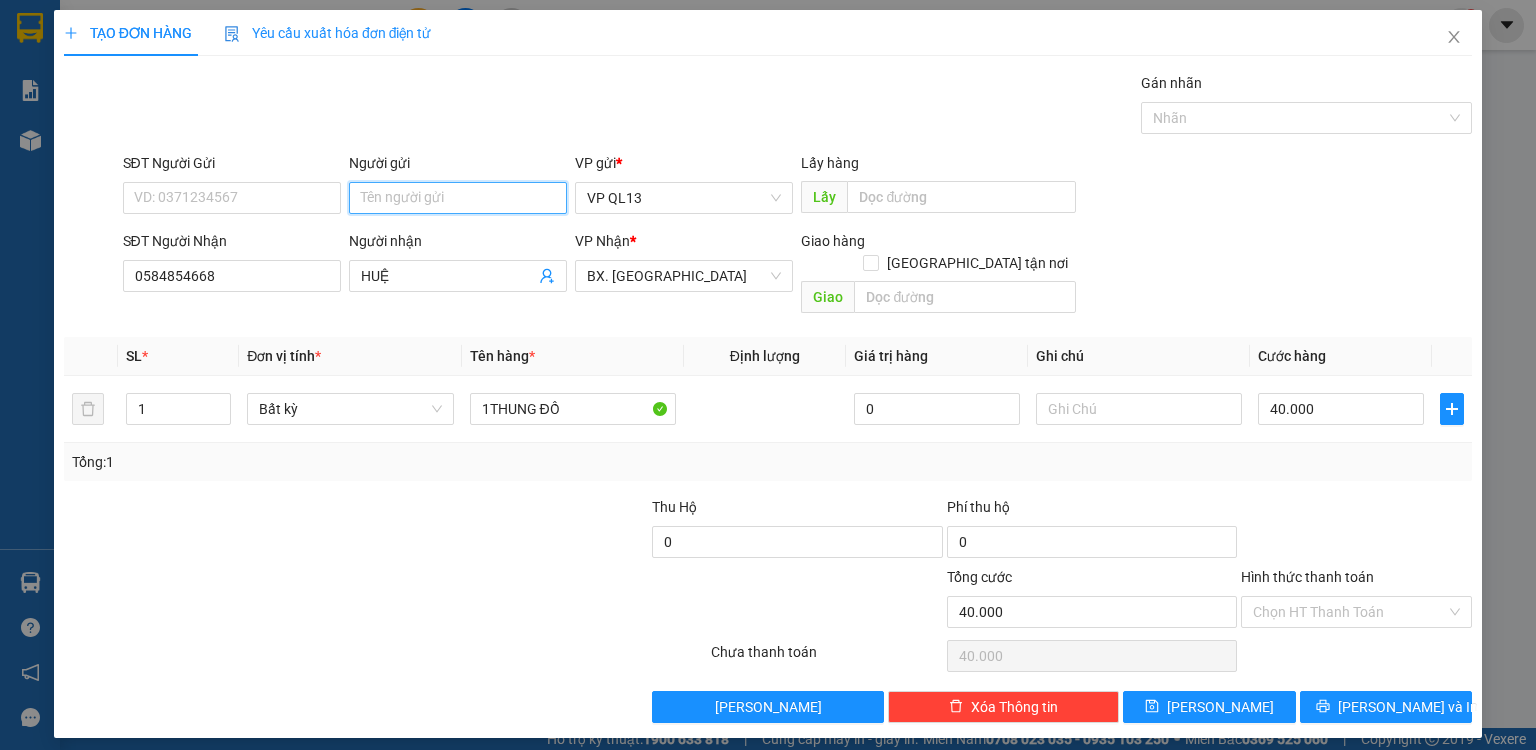 click on "Người gửi" at bounding box center (458, 198) 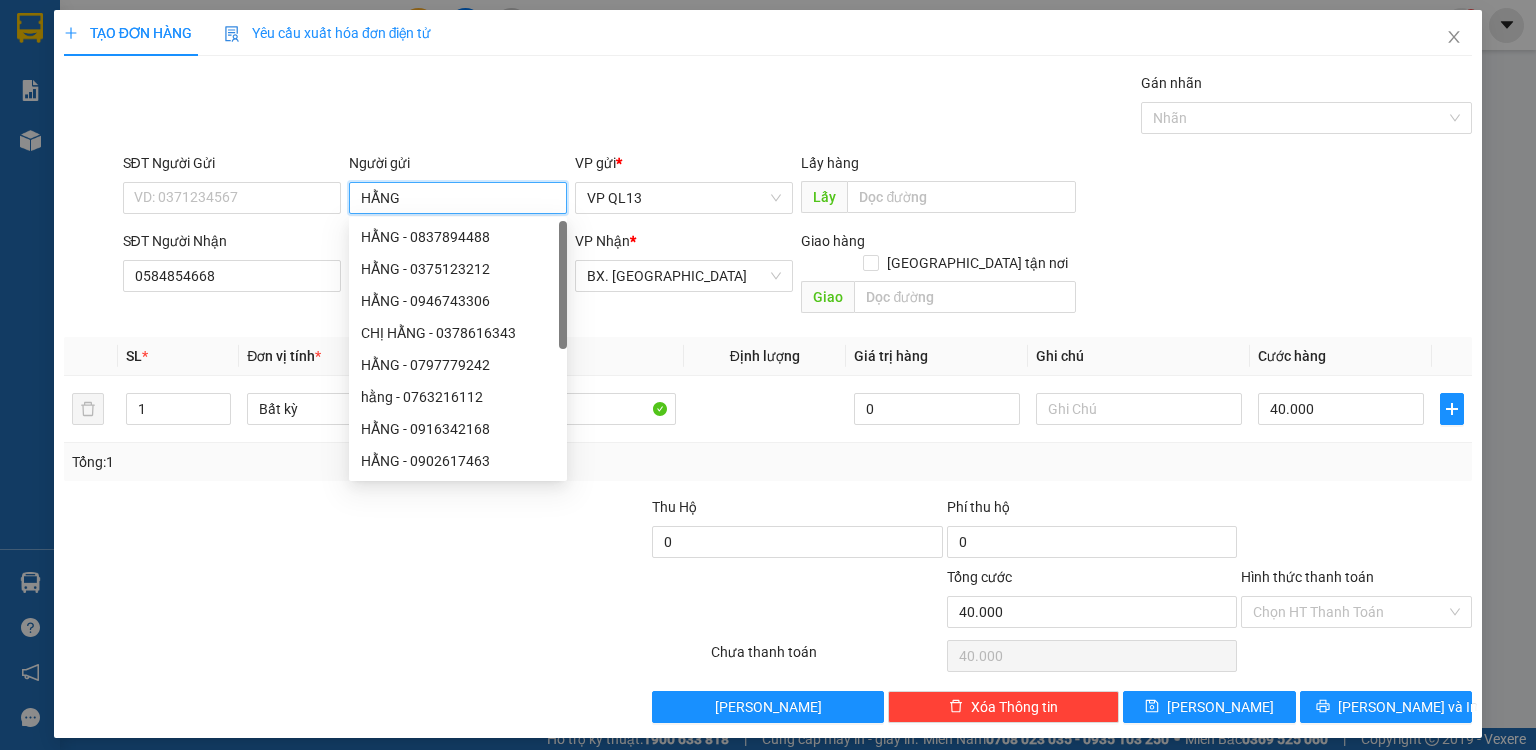 type on "HẰNG" 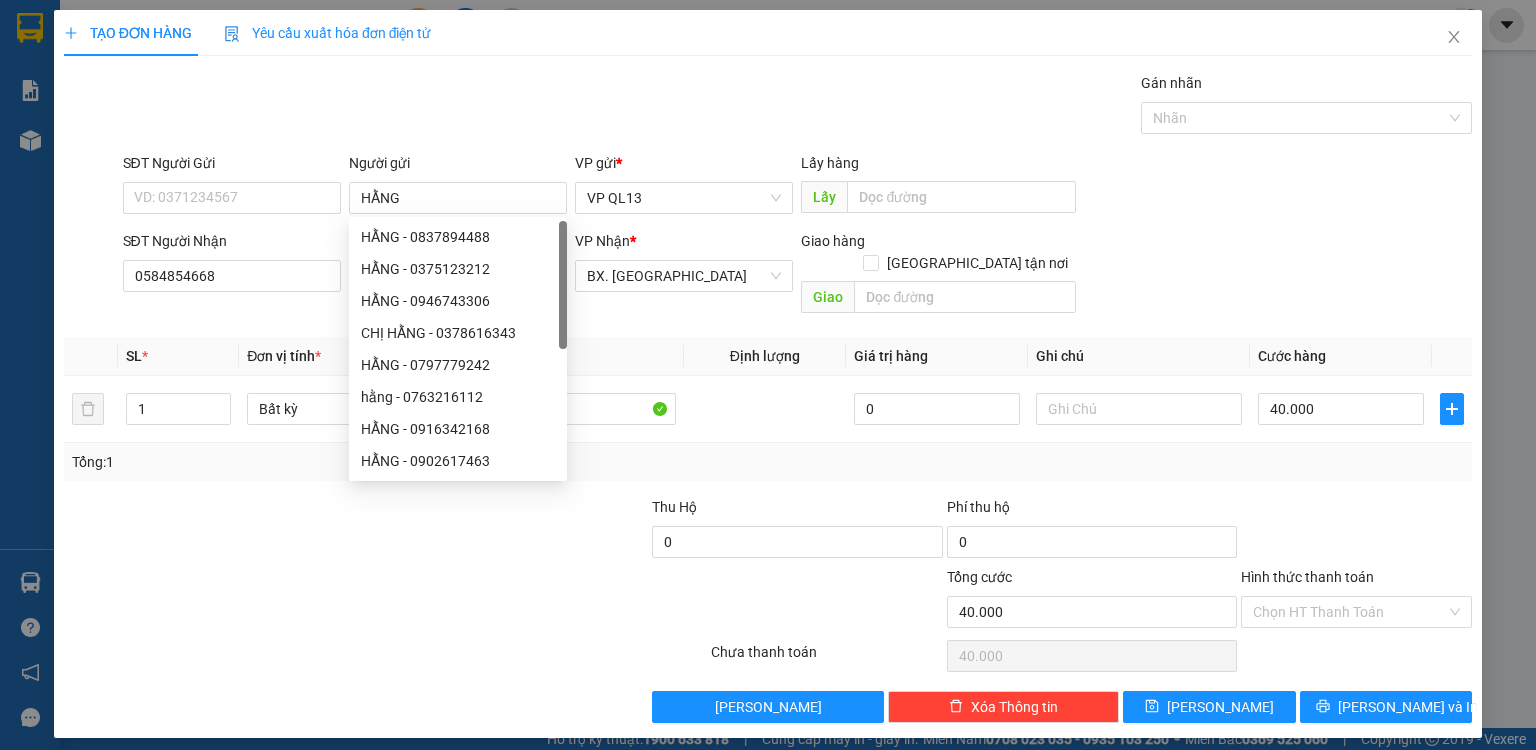 drag, startPoint x: 386, startPoint y: 572, endPoint x: 644, endPoint y: 487, distance: 271.6413 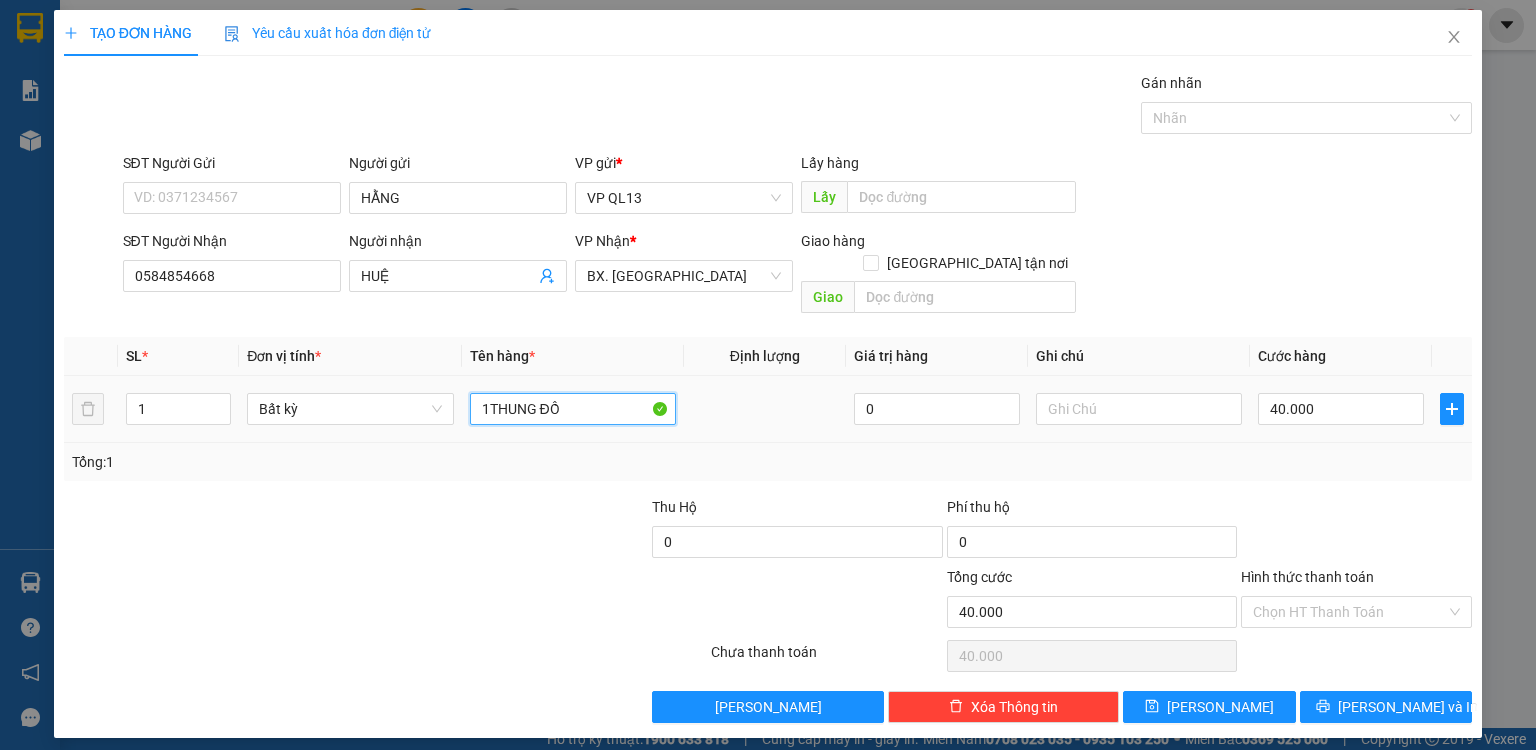 click on "1THUNG ĐỒ" at bounding box center (573, 409) 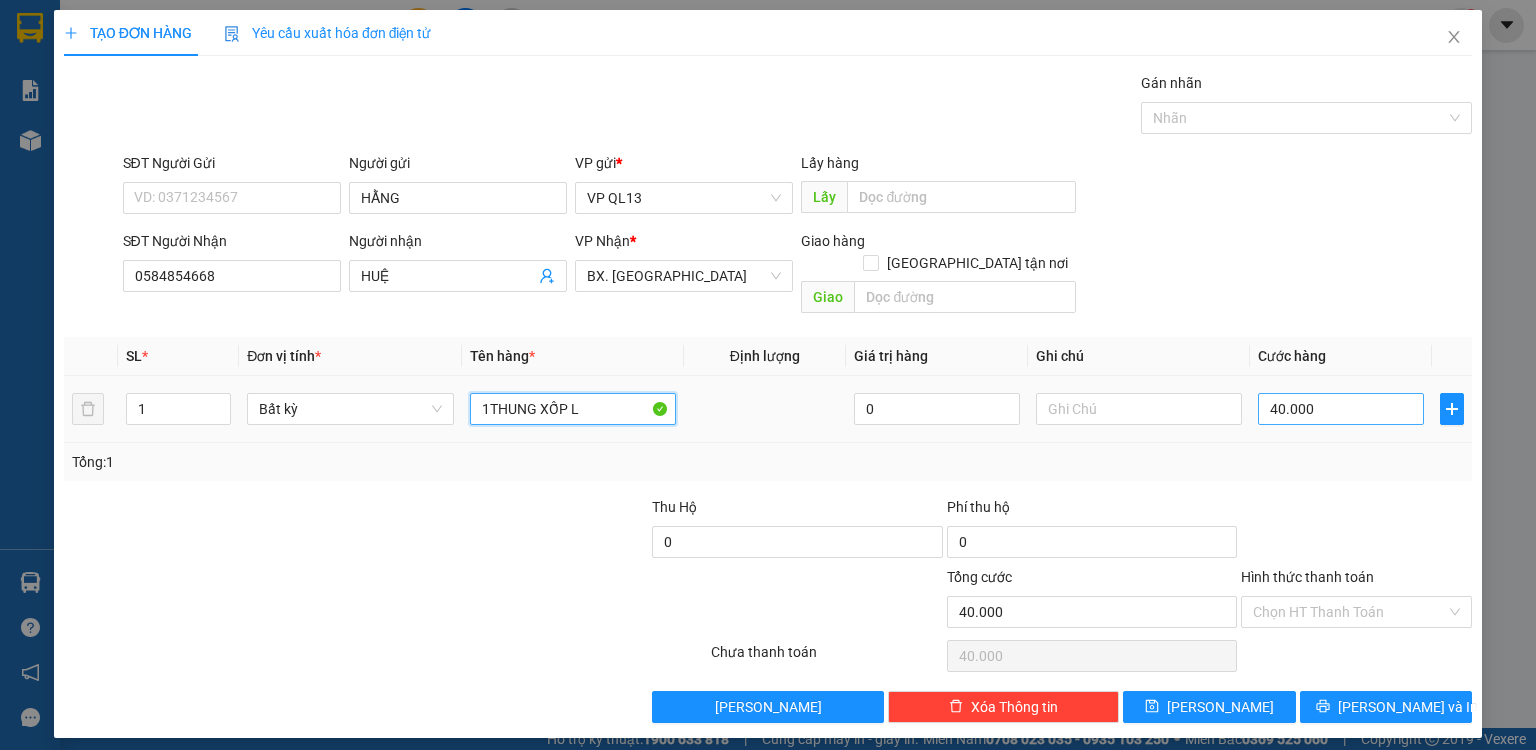 type on "1THUNG XỐP L" 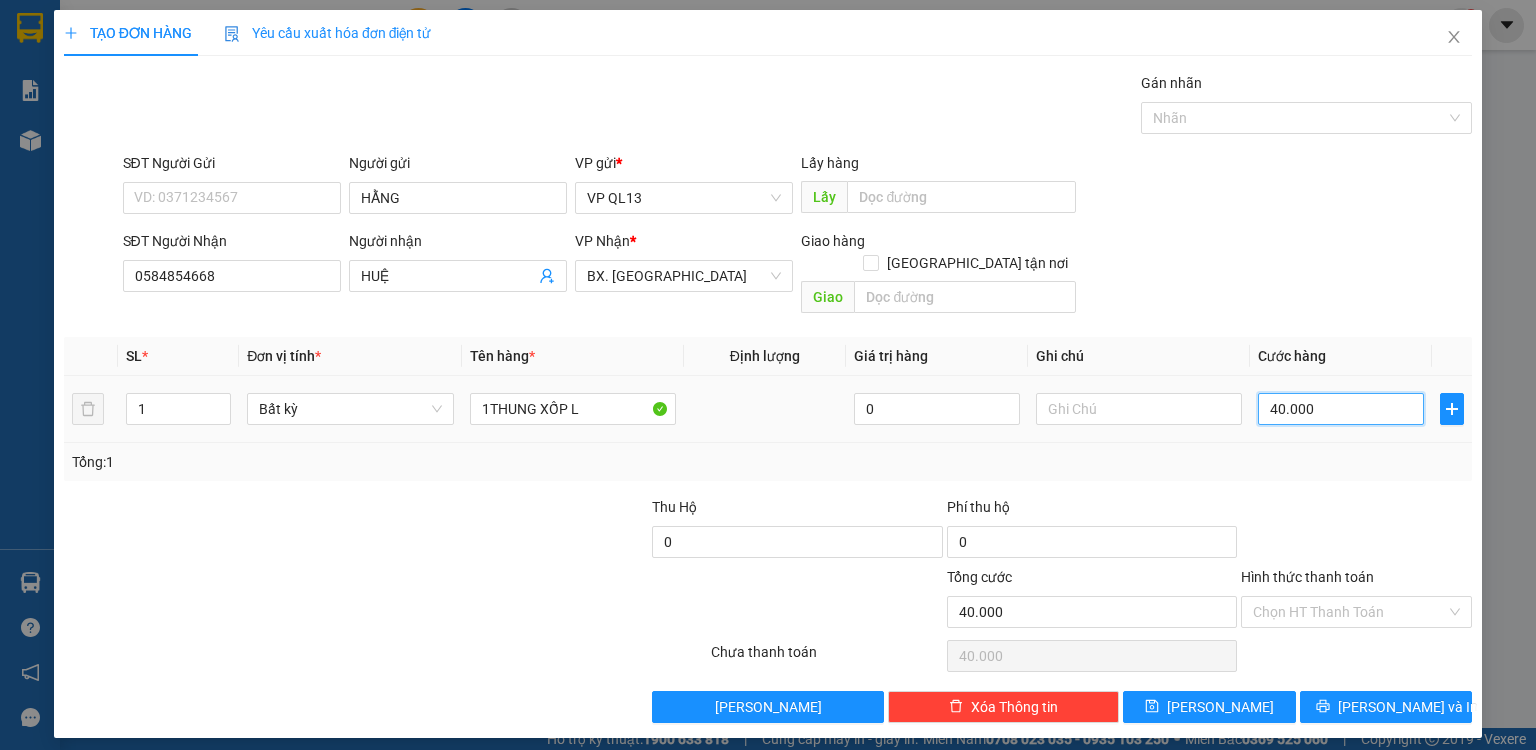 click on "40.000" at bounding box center (1341, 409) 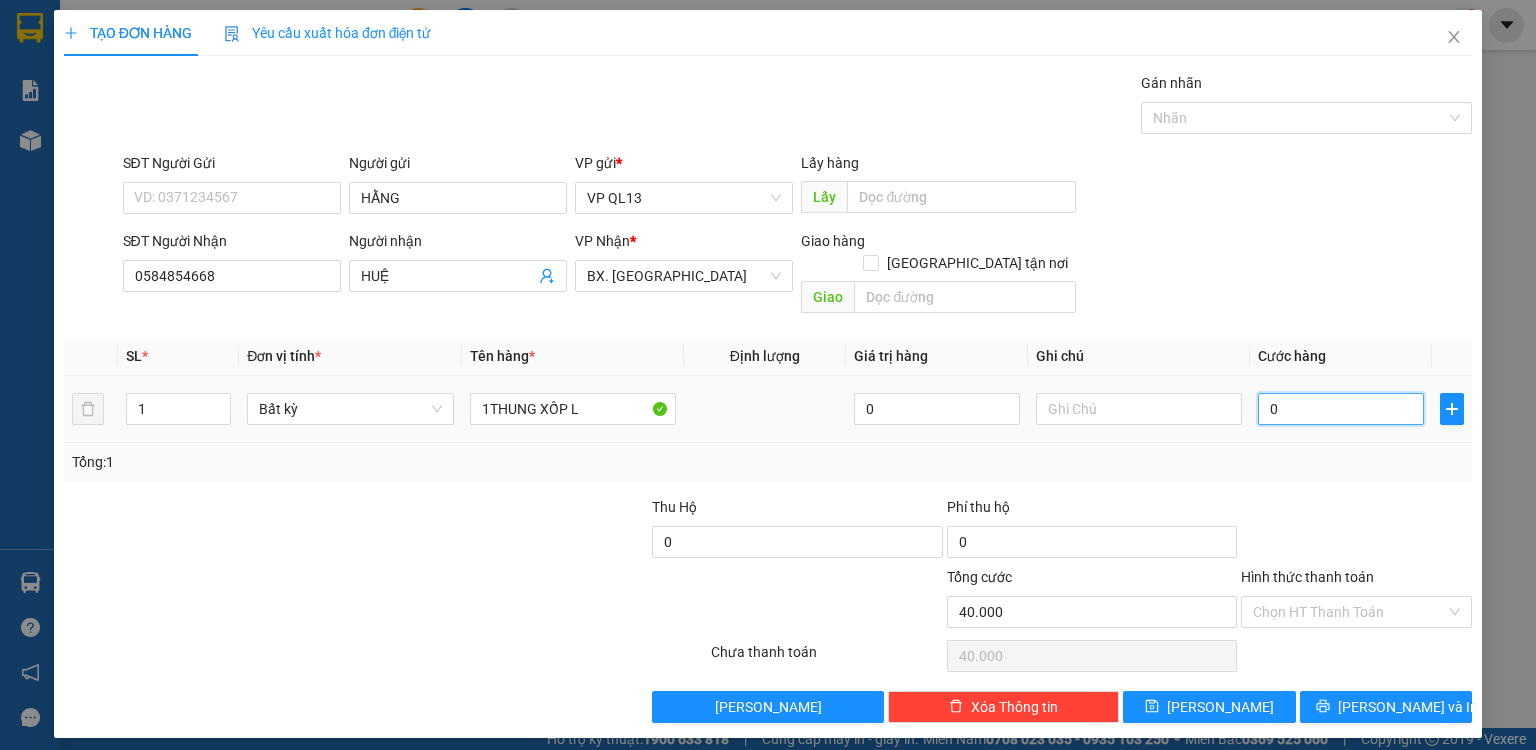 type on "0" 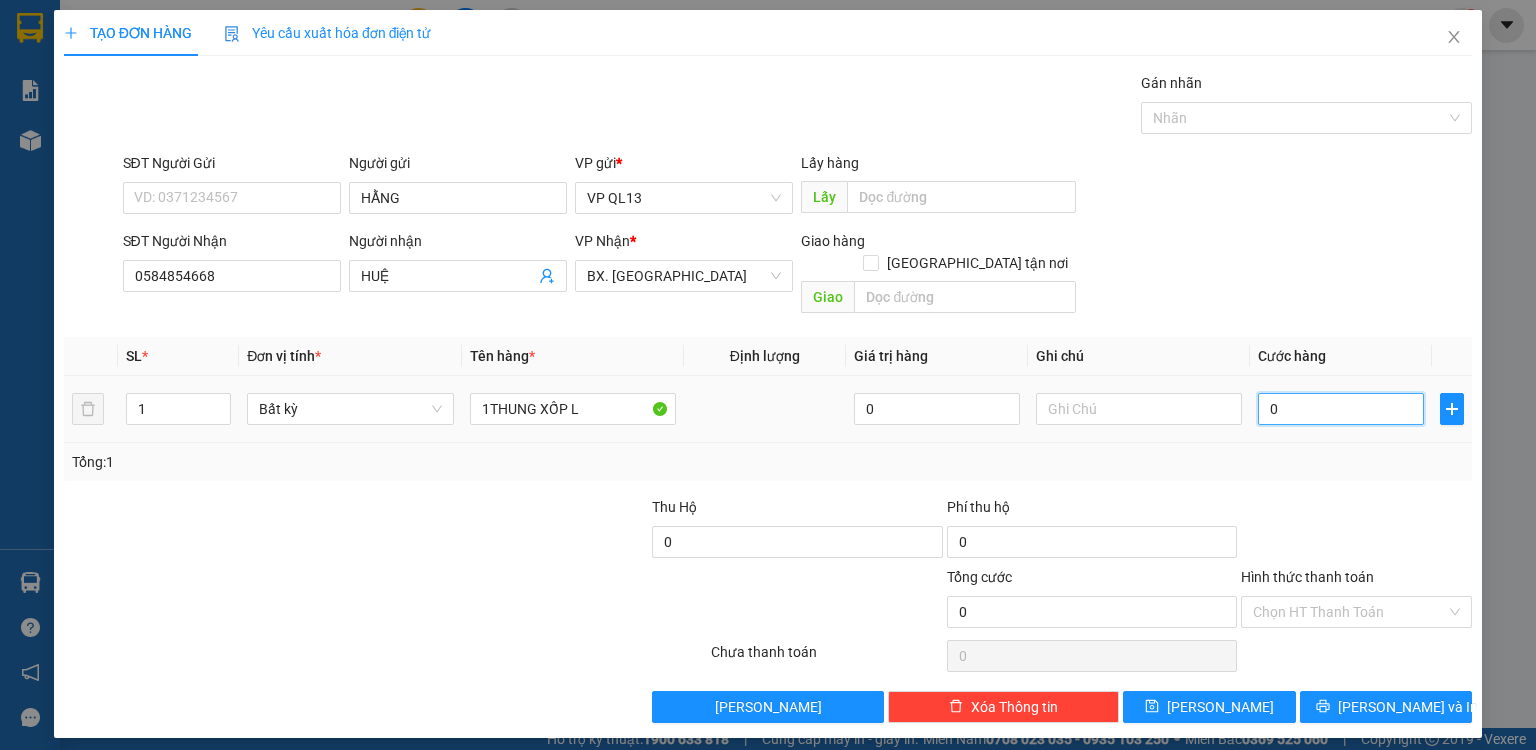 type on "1" 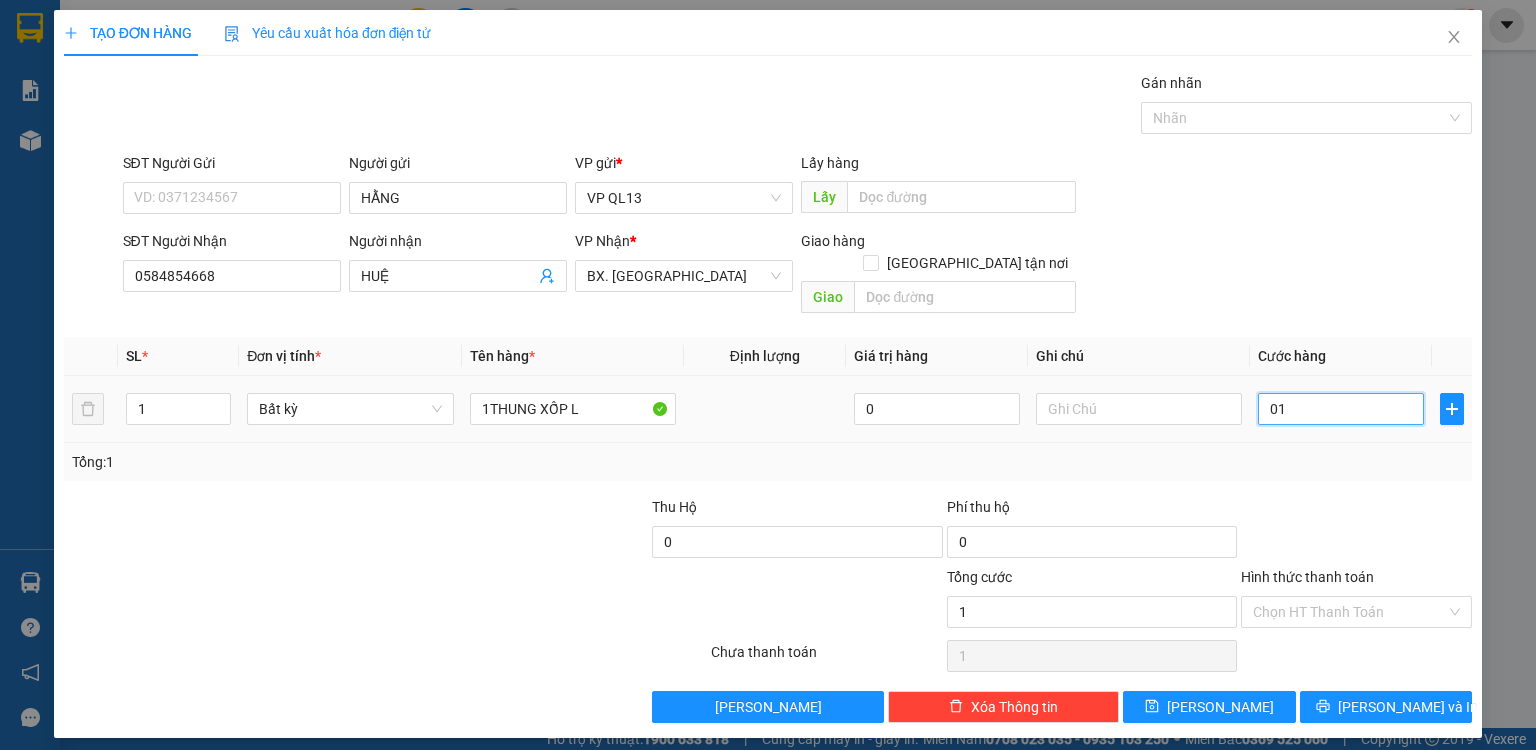 type on "10" 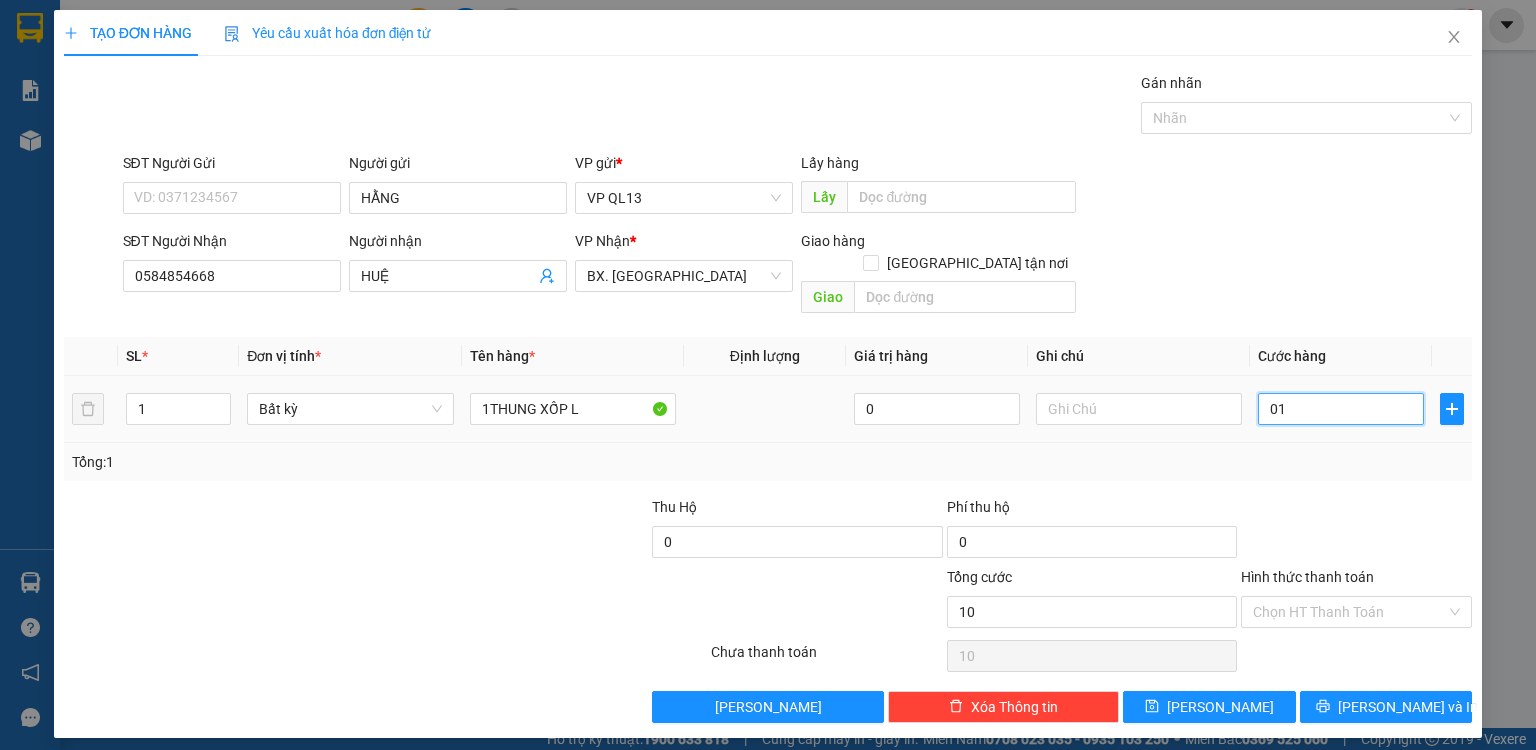 type on "010" 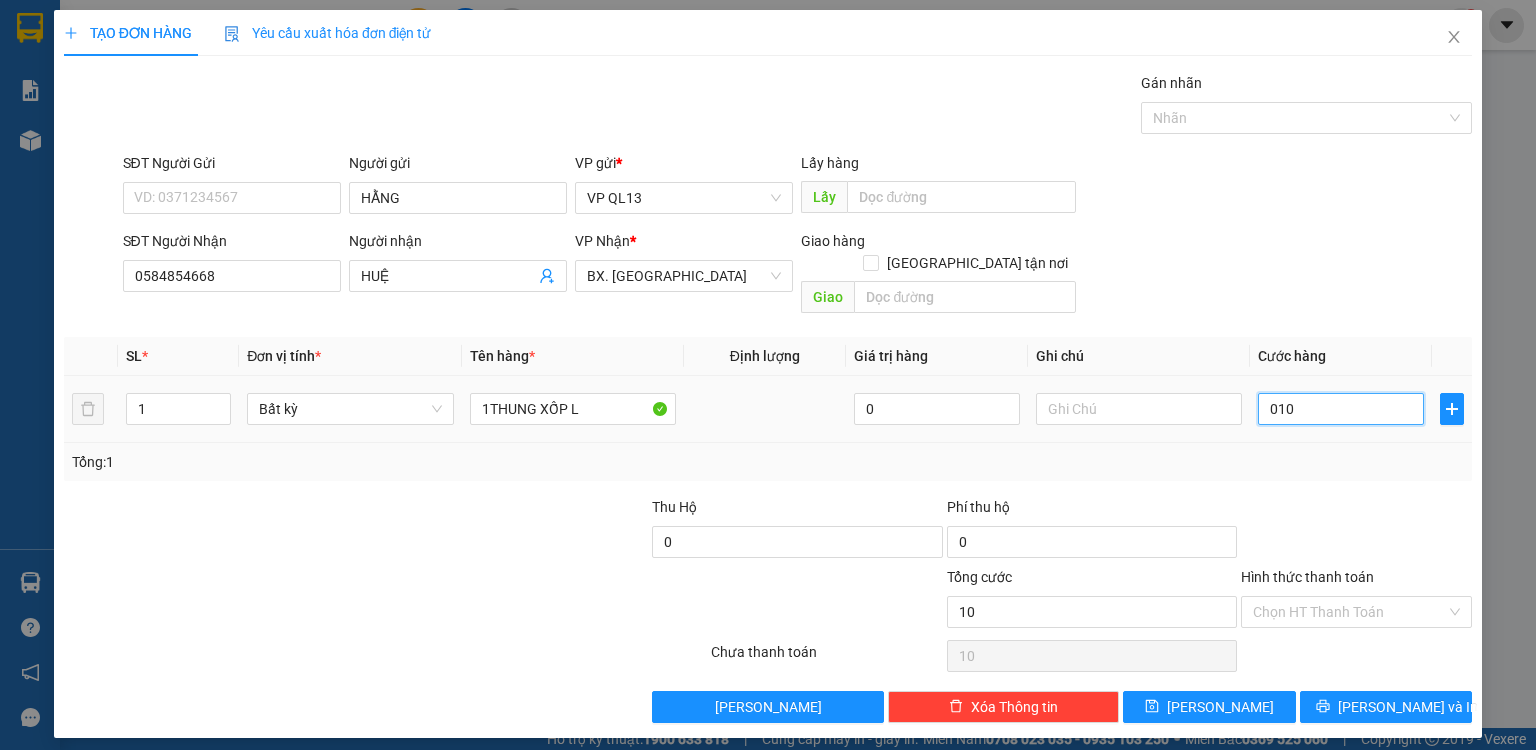 type on "100" 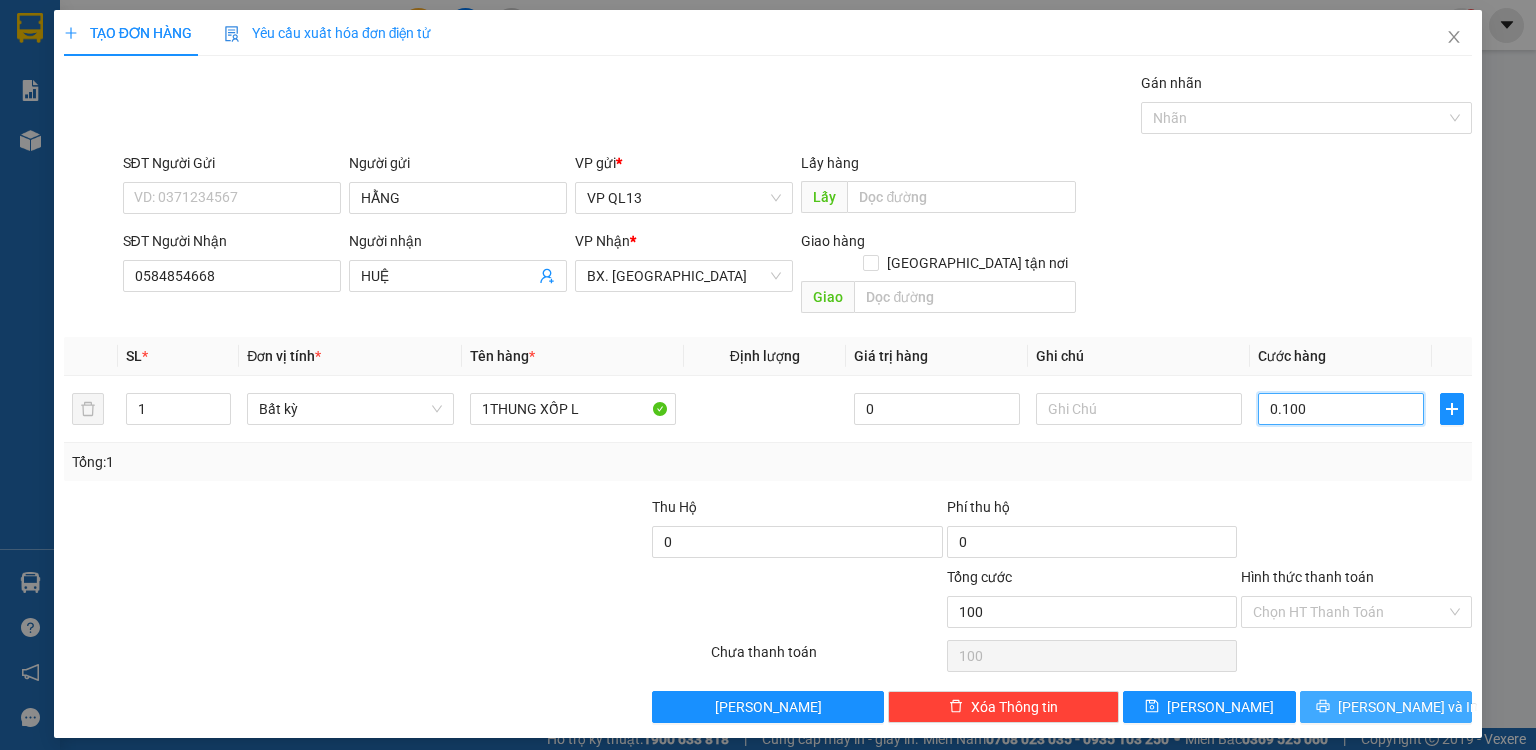 type on "0.100" 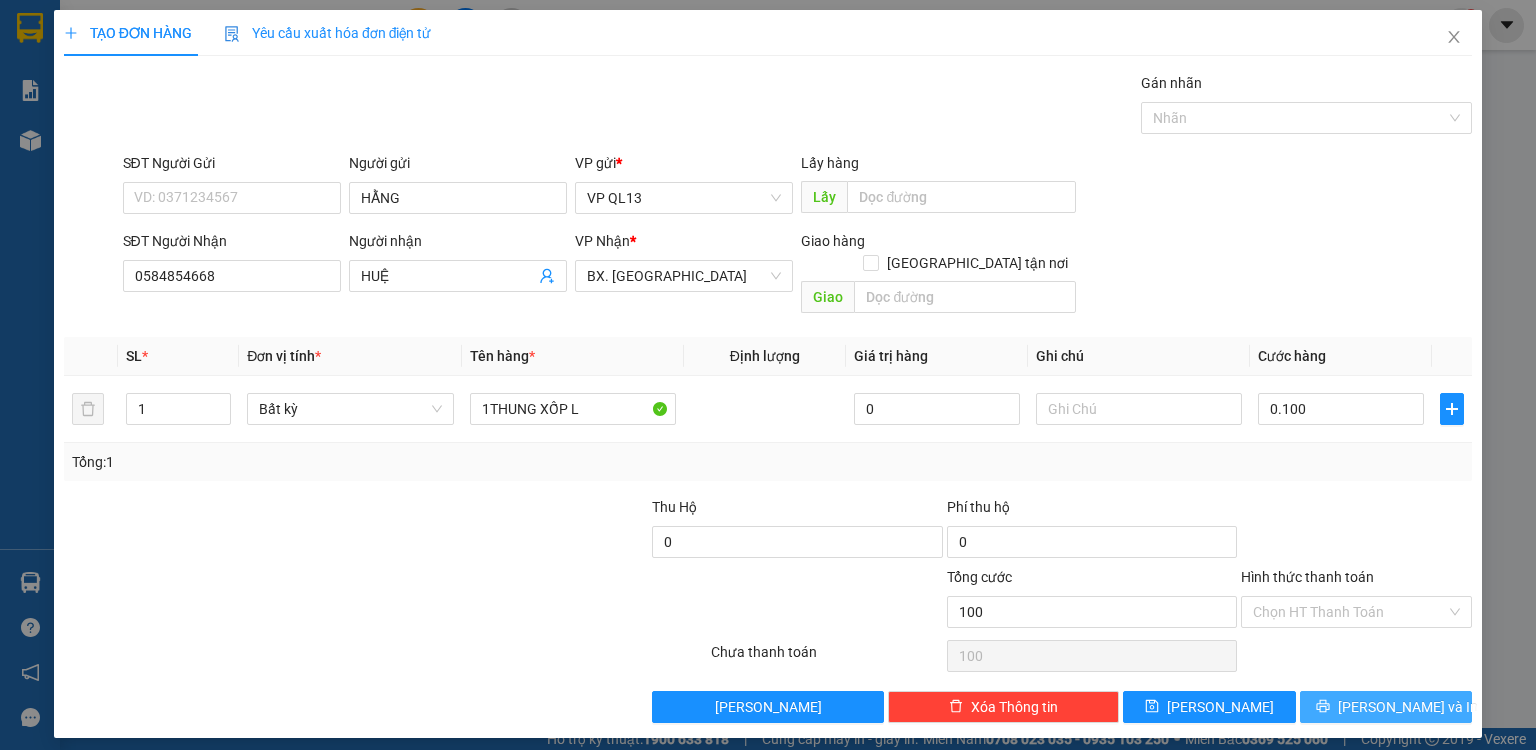 type on "100.000" 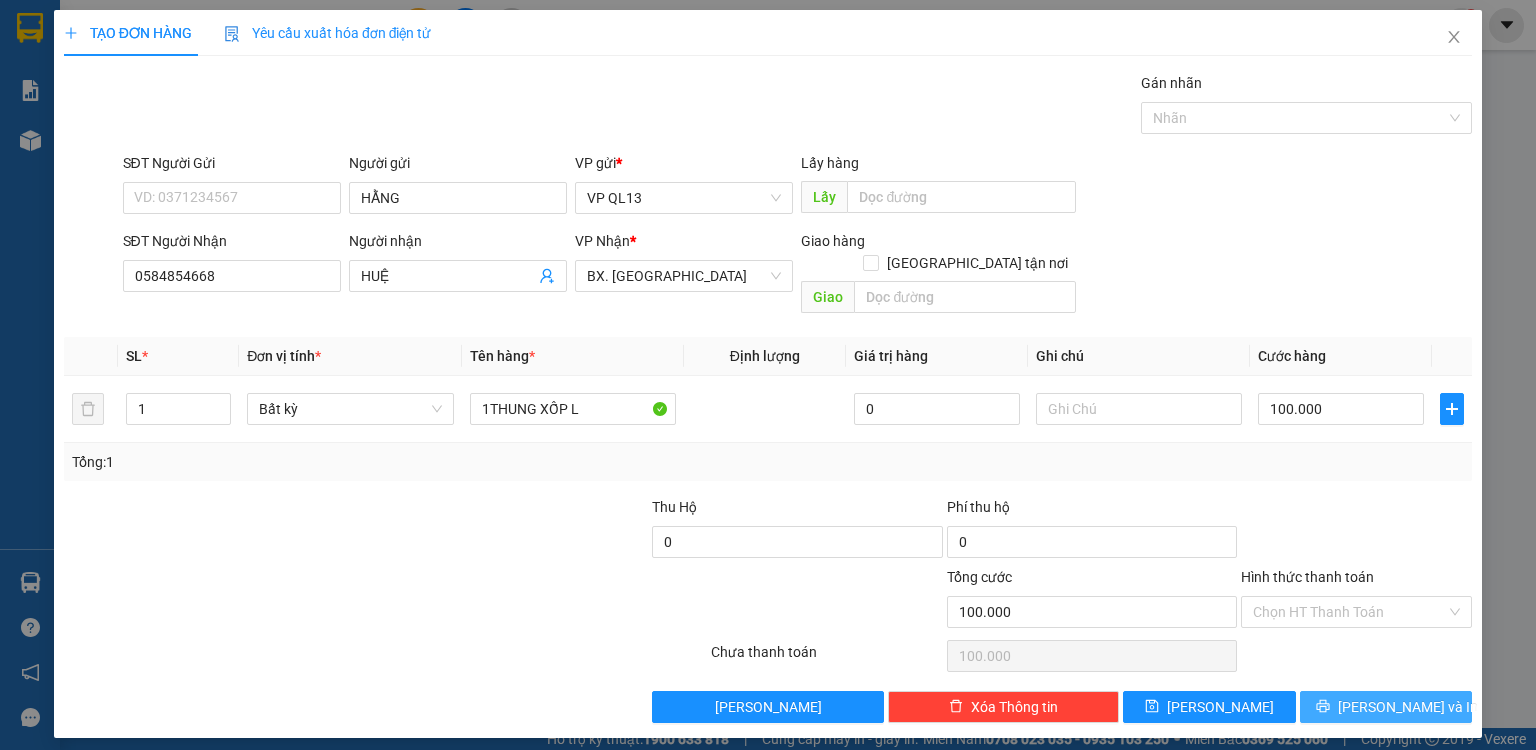 click 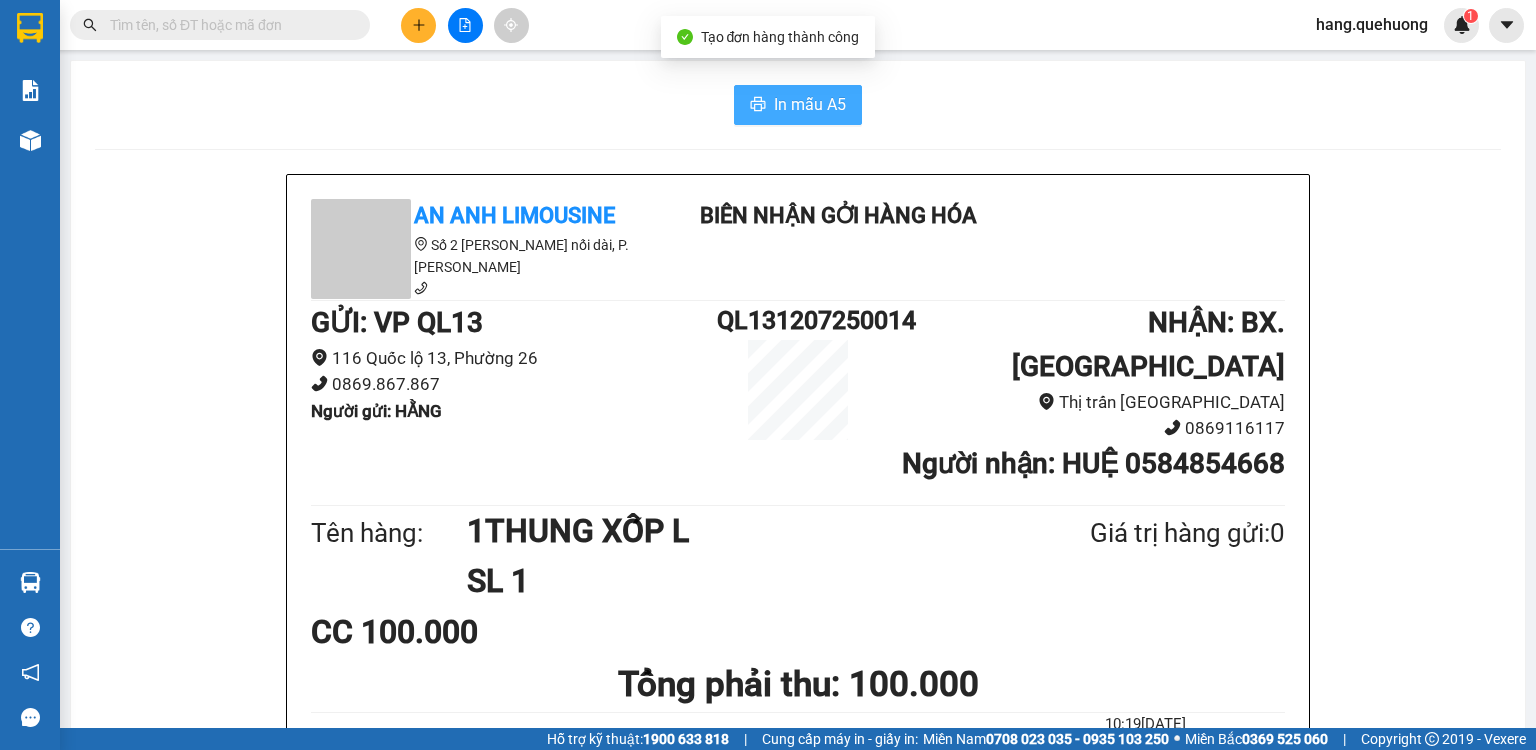 click on "In mẫu A5" at bounding box center [810, 104] 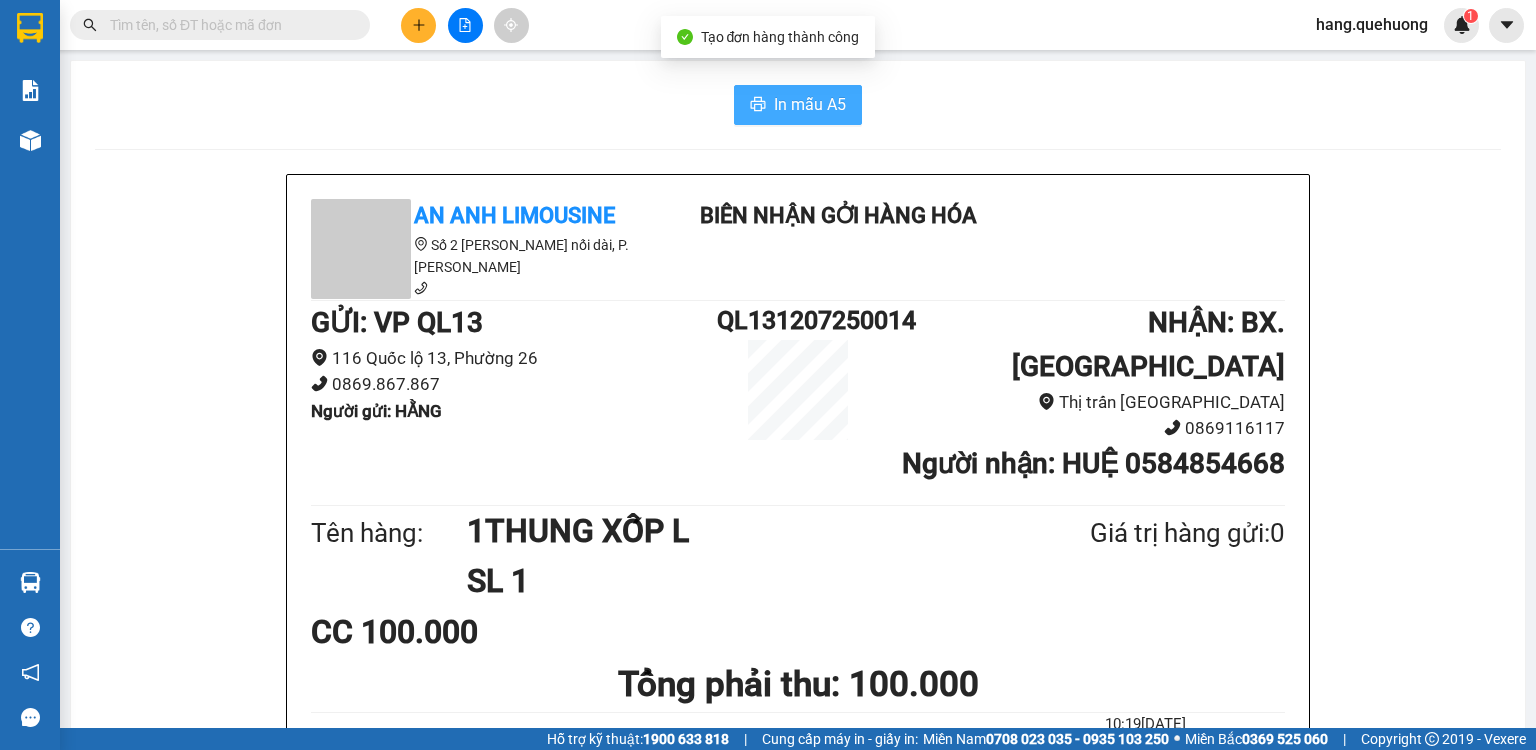 scroll, scrollTop: 0, scrollLeft: 0, axis: both 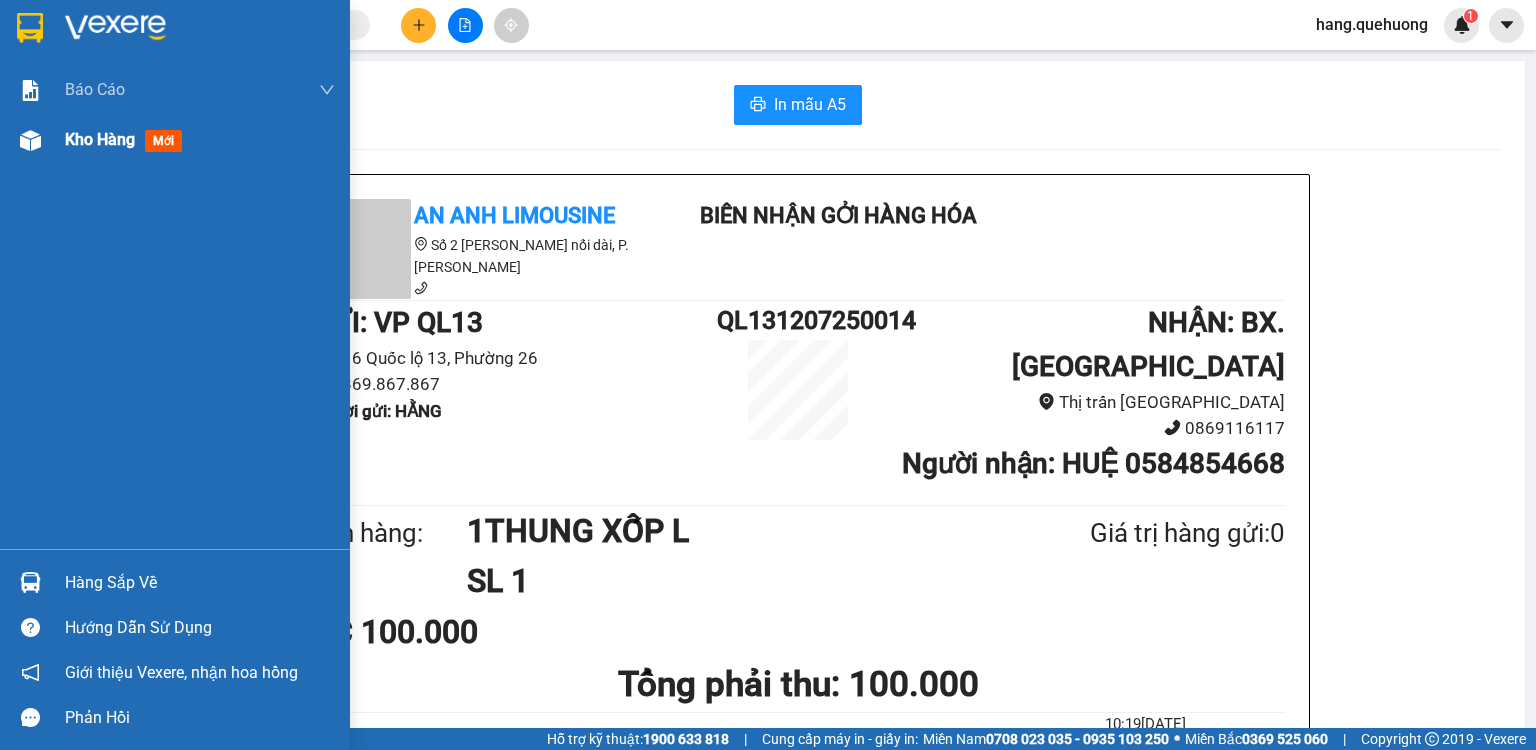 click on "Kho hàng" at bounding box center (100, 139) 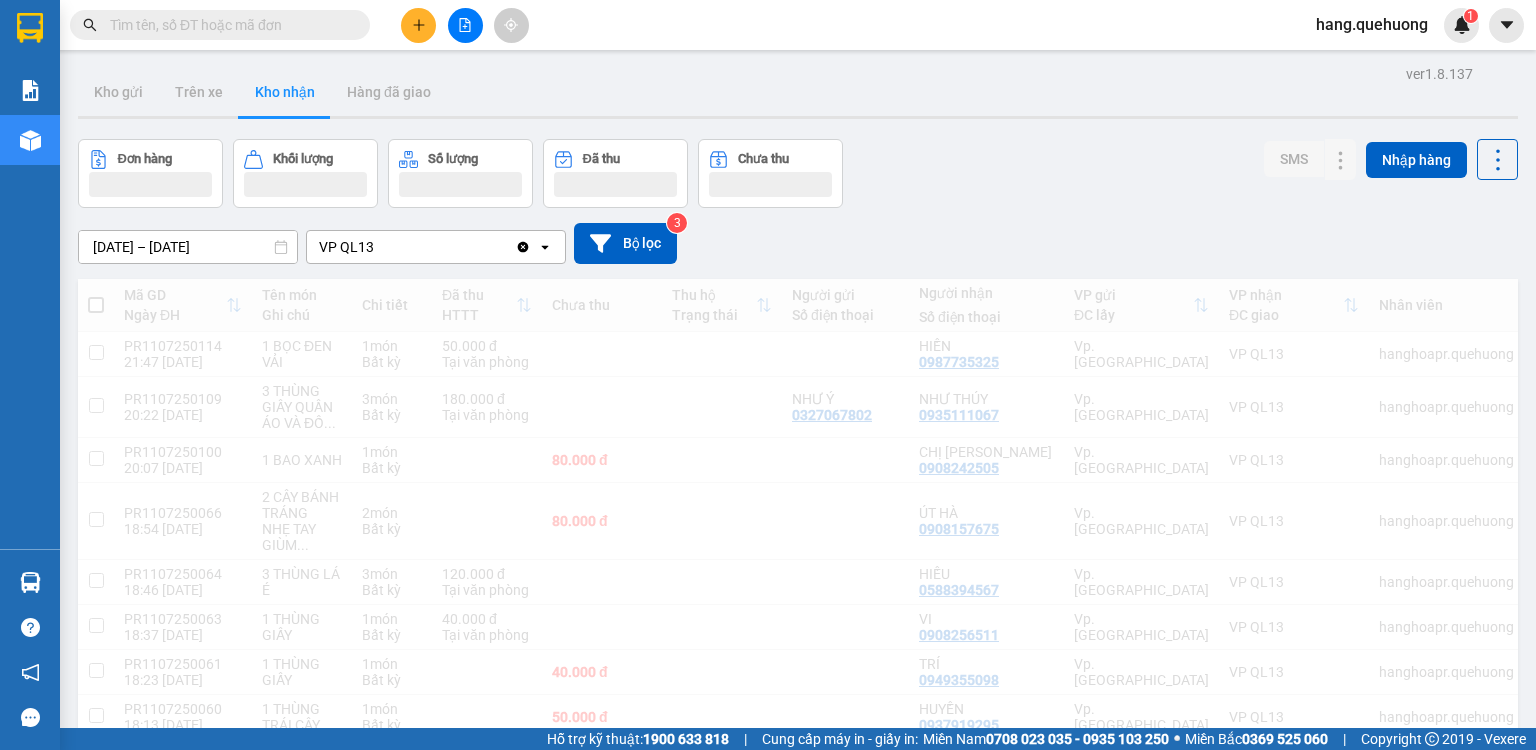 click at bounding box center (418, 25) 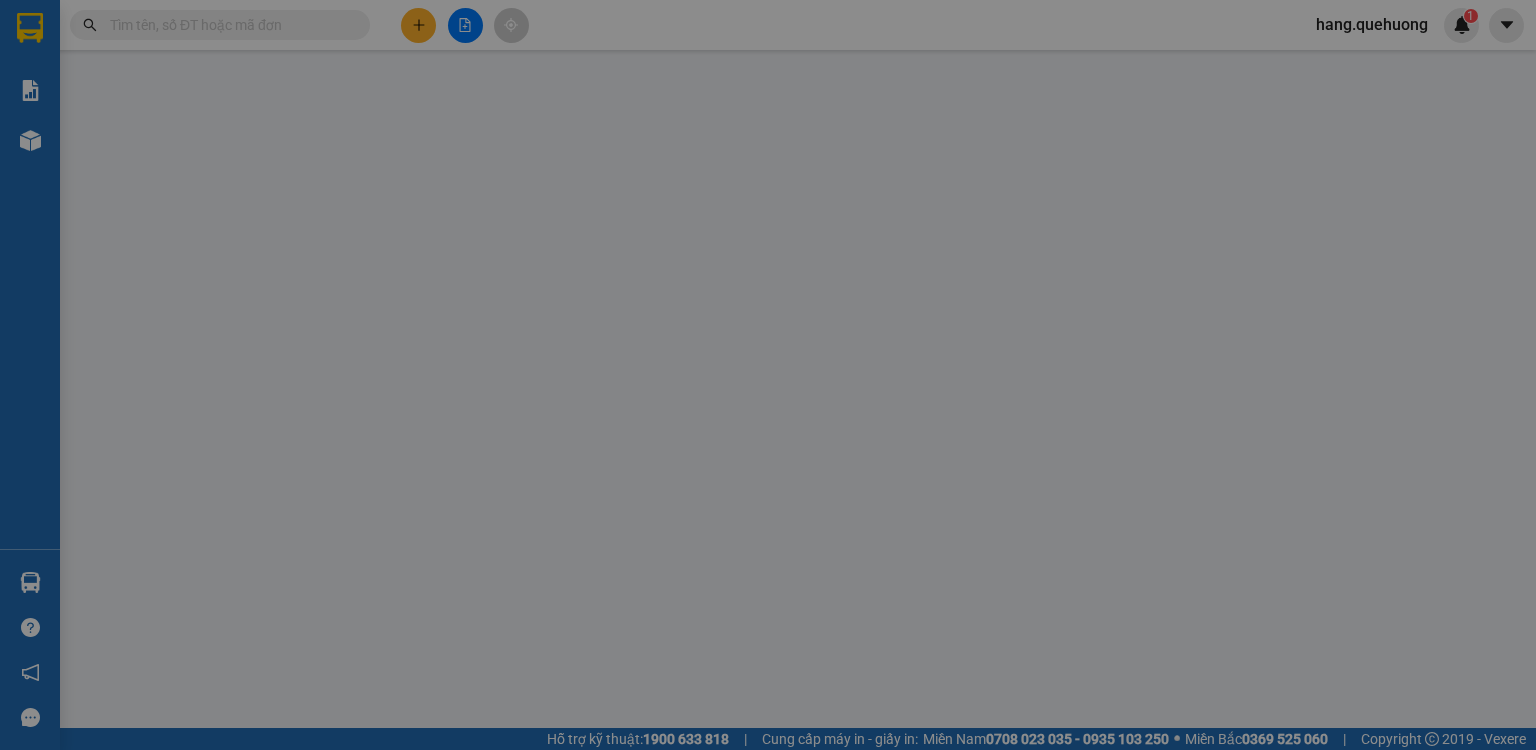 click on "Yêu cầu xuất hóa đơn điện tử" at bounding box center [328, 33] 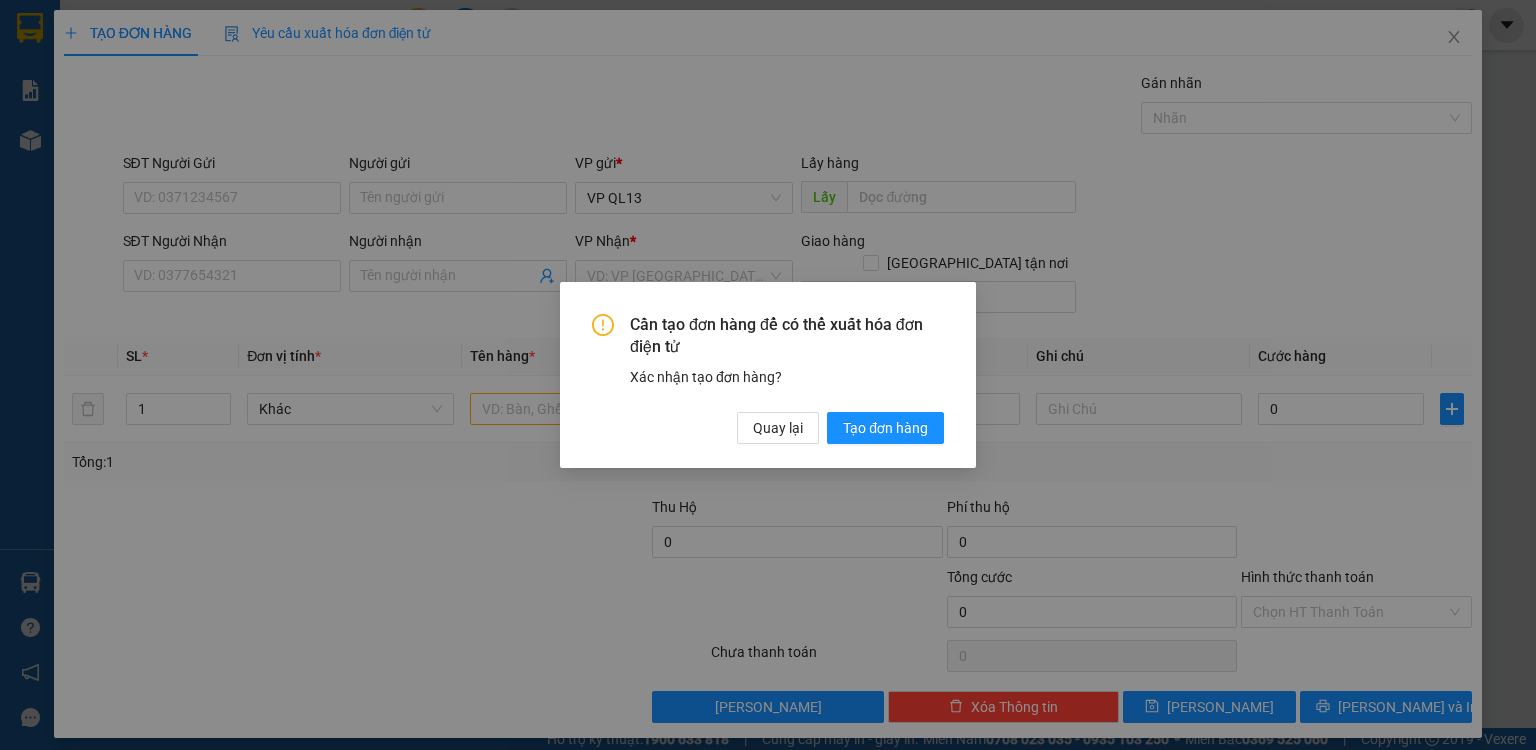 click on "Cần tạo đơn hàng để có thể xuất hóa đơn điện tử Xác nhận tạo đơn hàng? Quay lại Tạo đơn hàng" at bounding box center (768, 375) 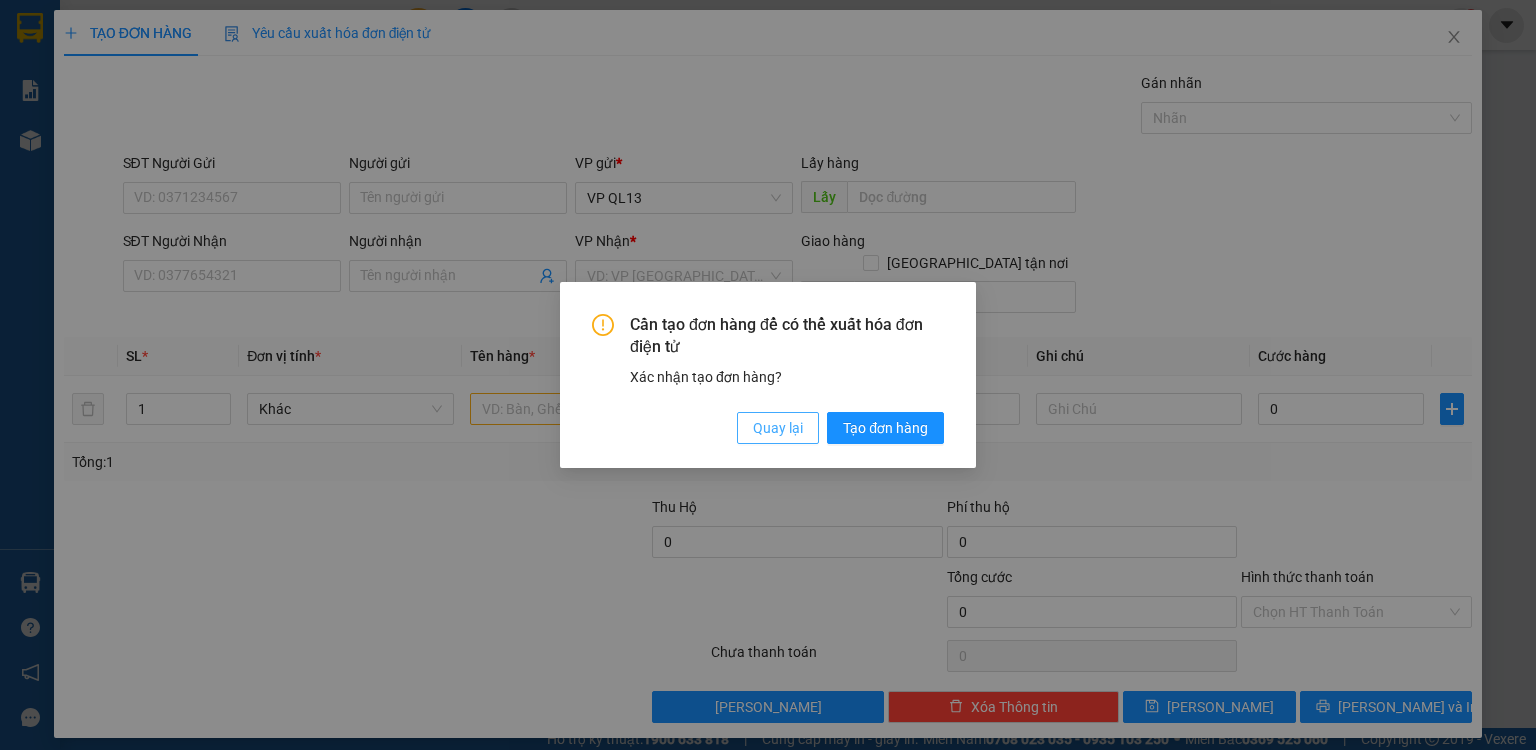 click on "Quay lại" at bounding box center (778, 428) 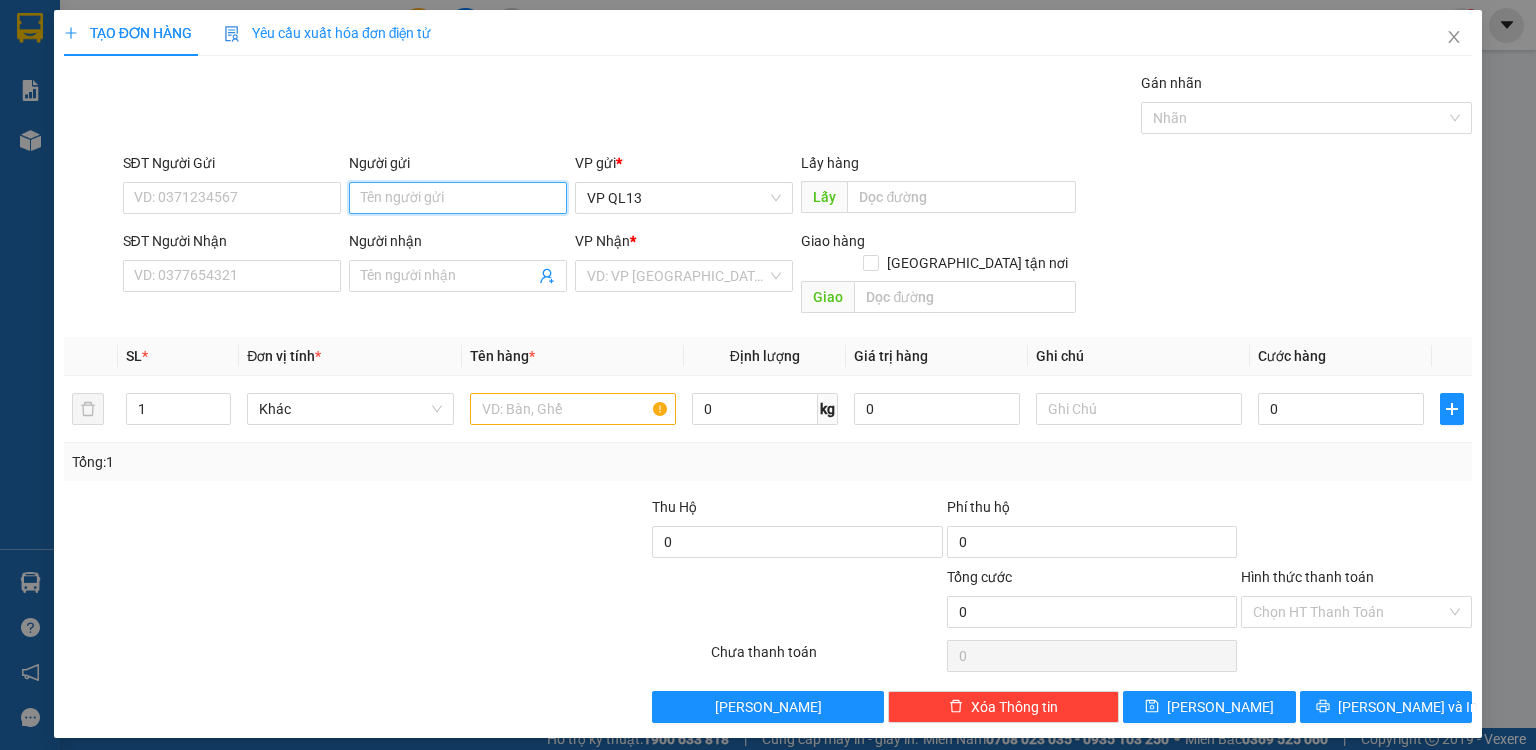 click on "Người gửi" at bounding box center (458, 198) 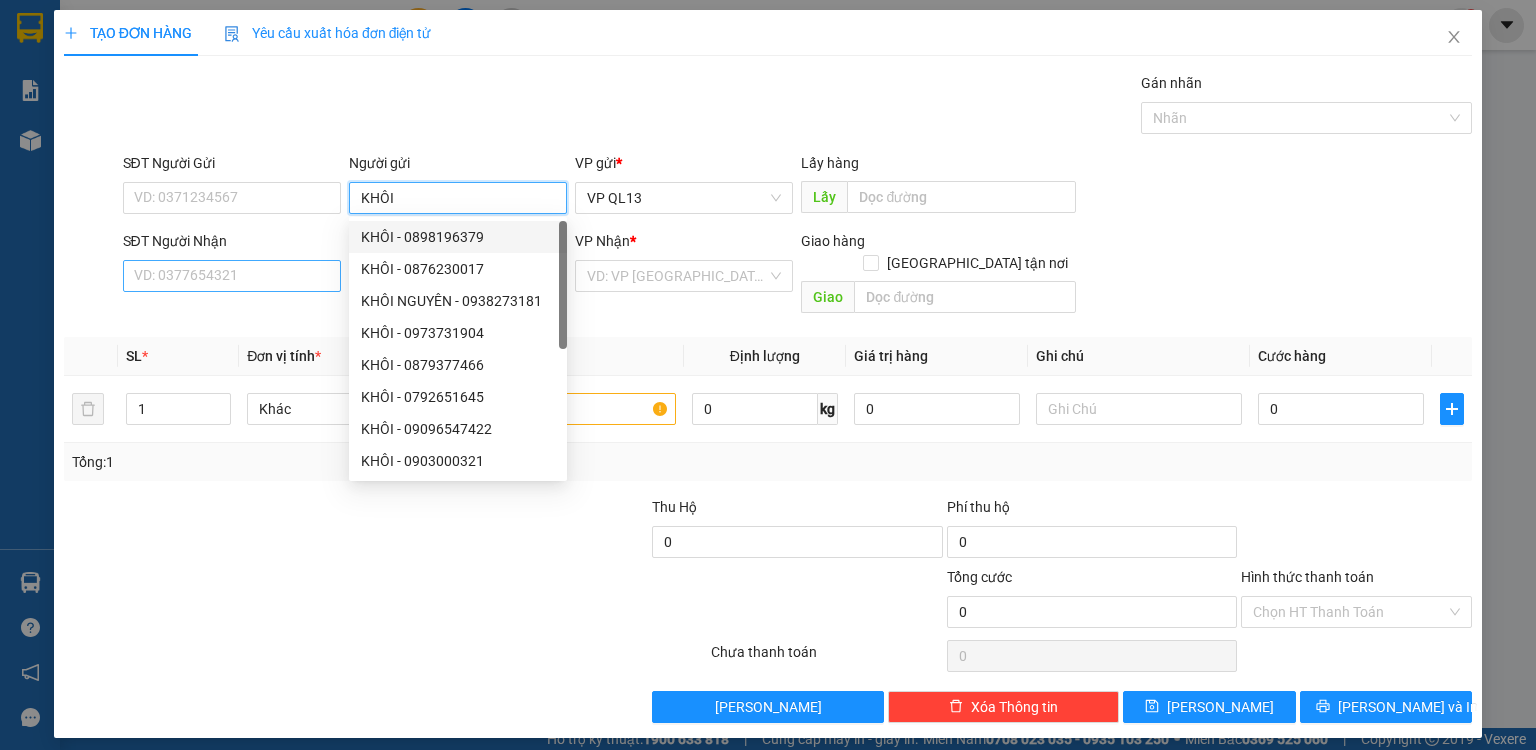 type on "KHÔI" 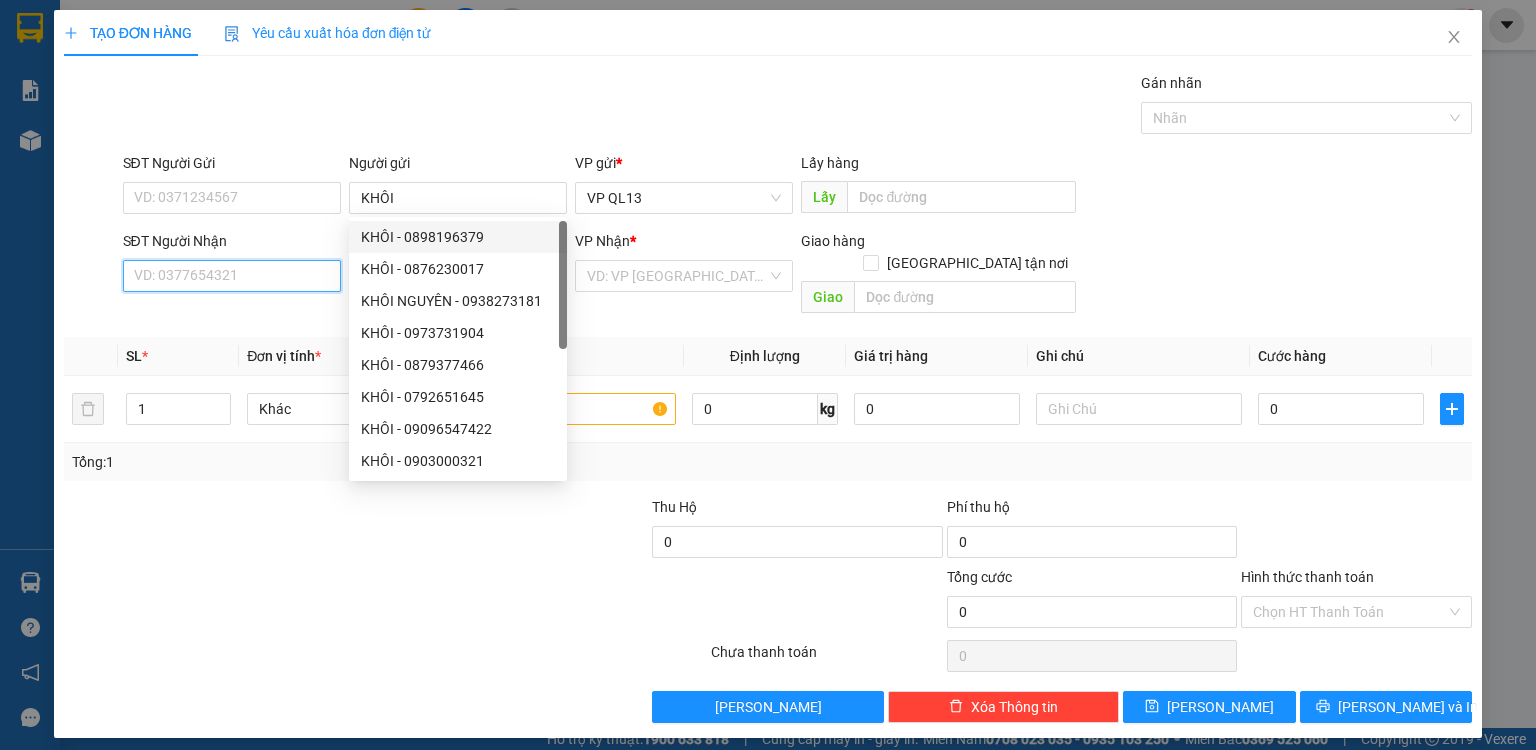 click on "SĐT Người Nhận" at bounding box center (232, 276) 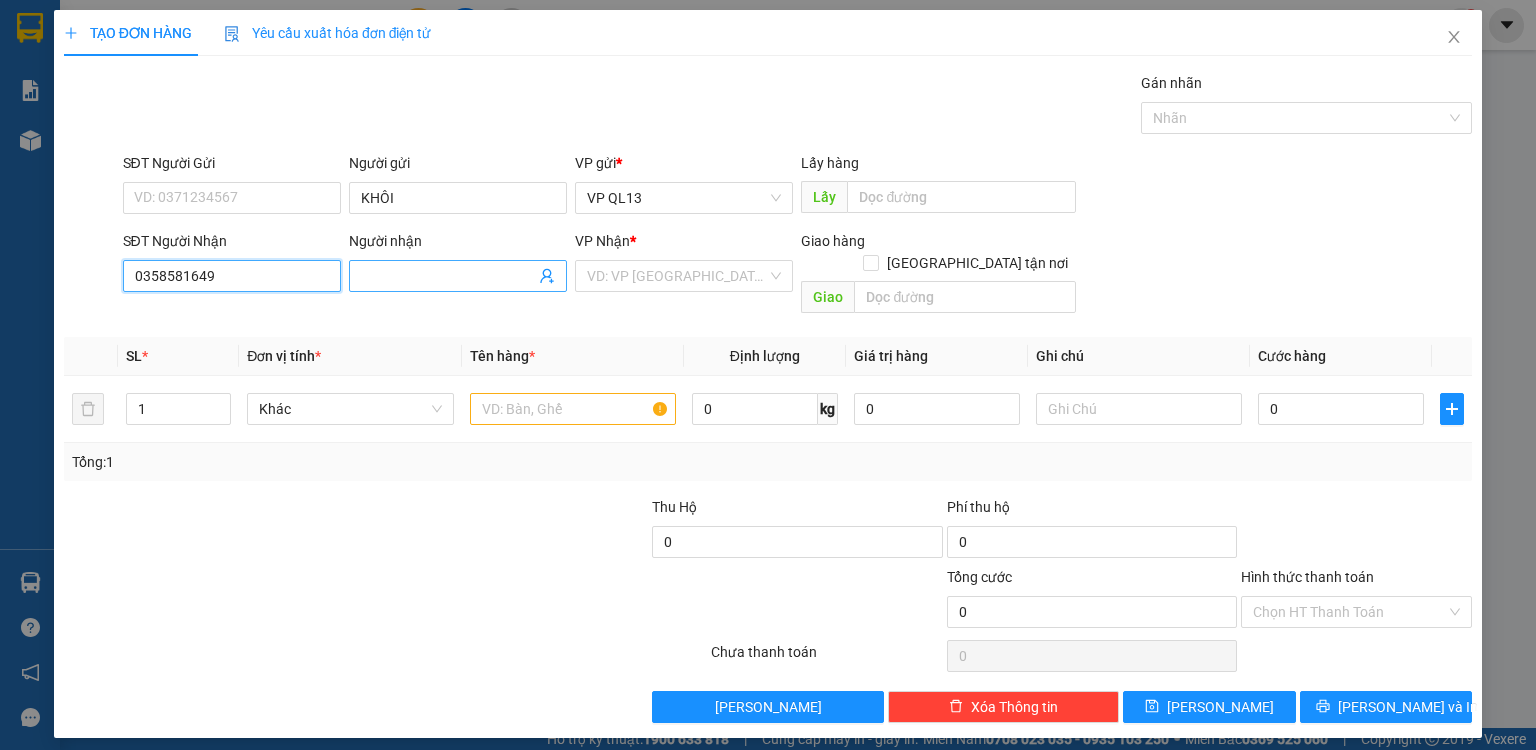 type on "0358581649" 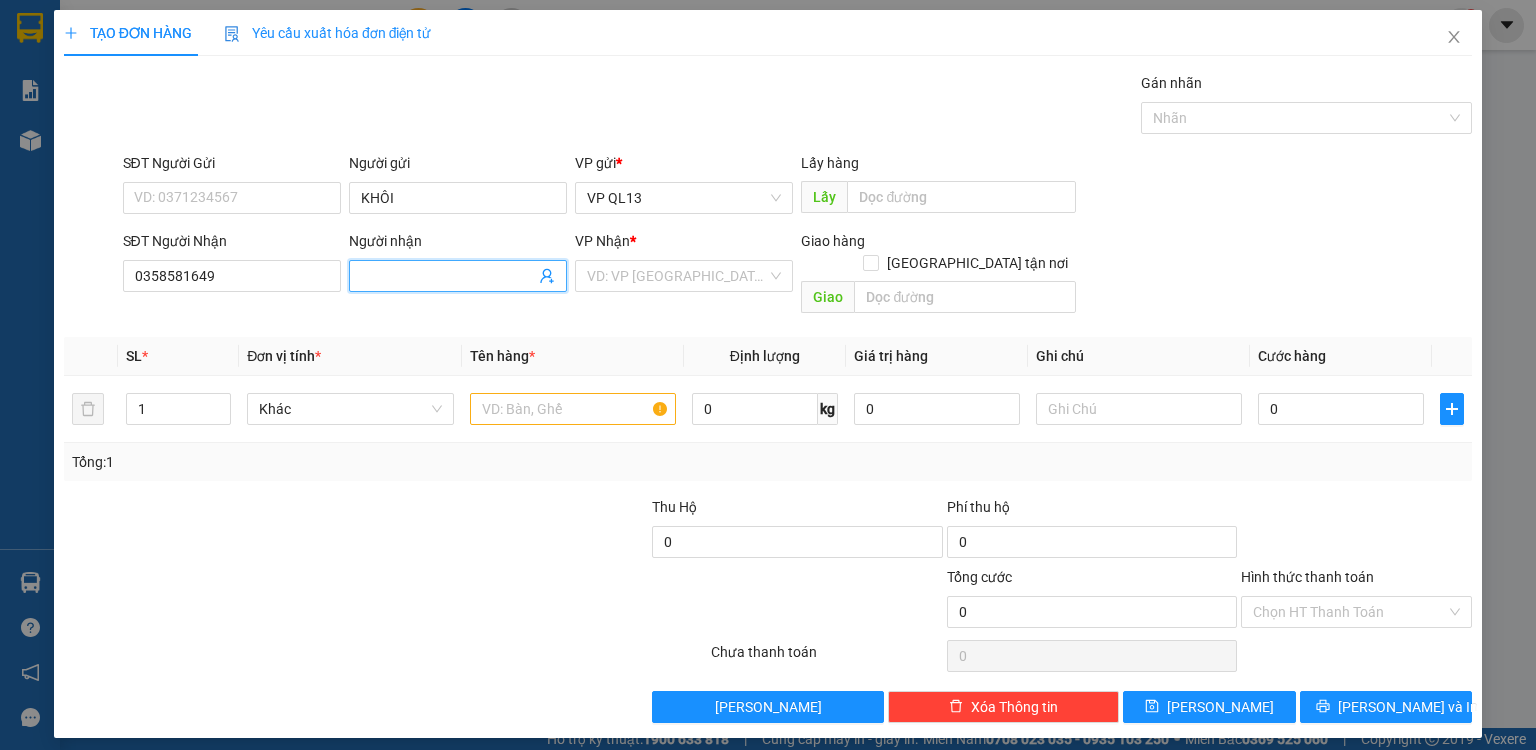click on "Người nhận" at bounding box center (448, 276) 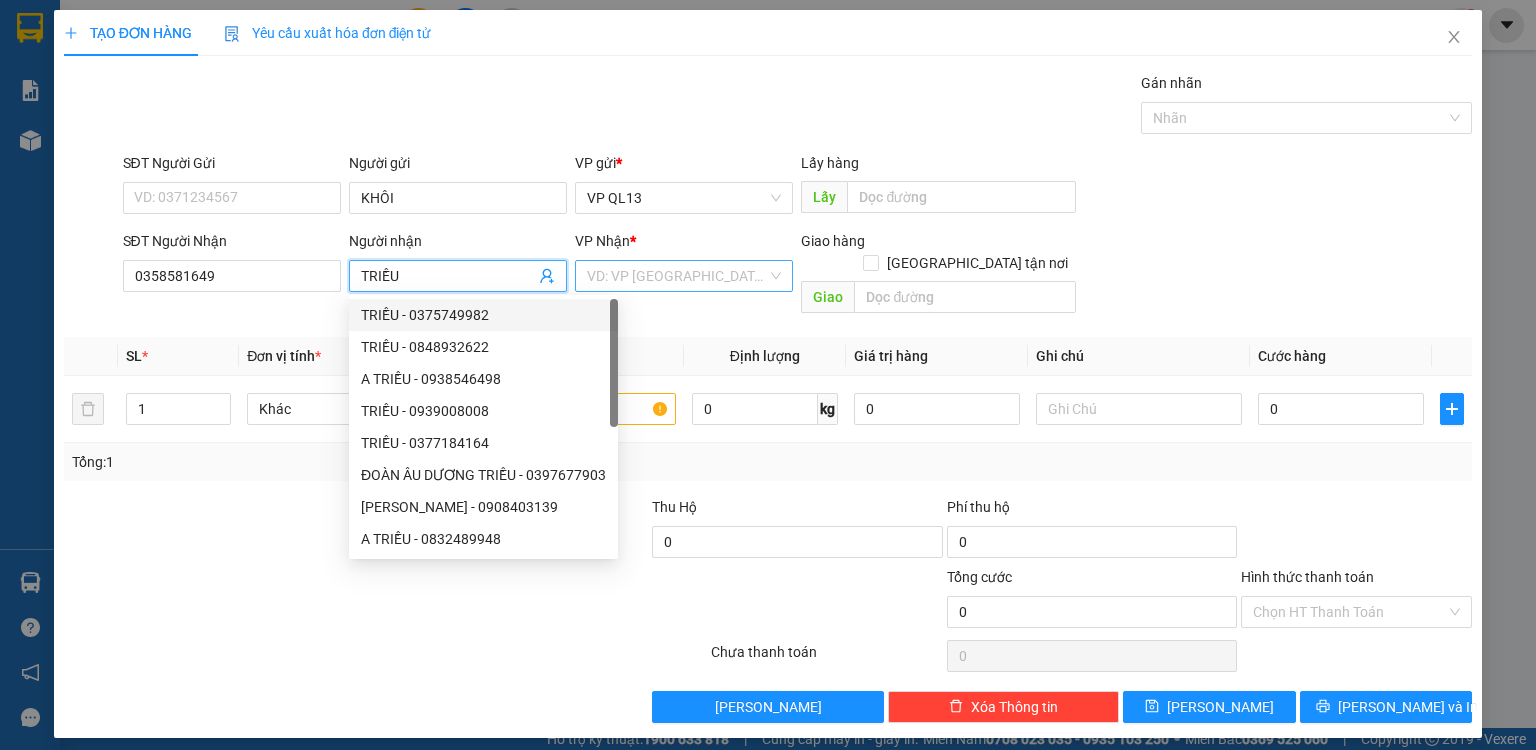 type on "TRIỀU" 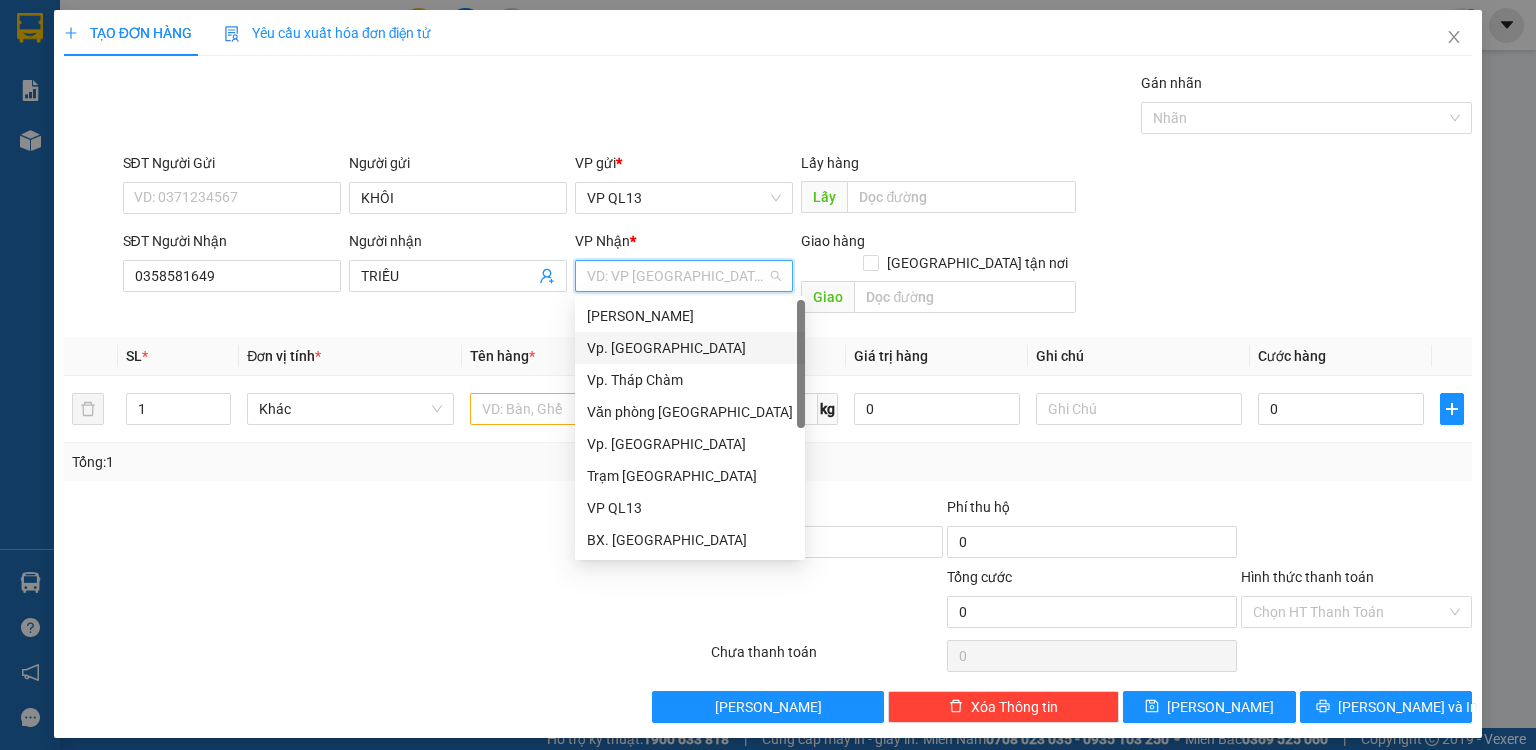 click on "Vp. [GEOGRAPHIC_DATA]" at bounding box center (690, 348) 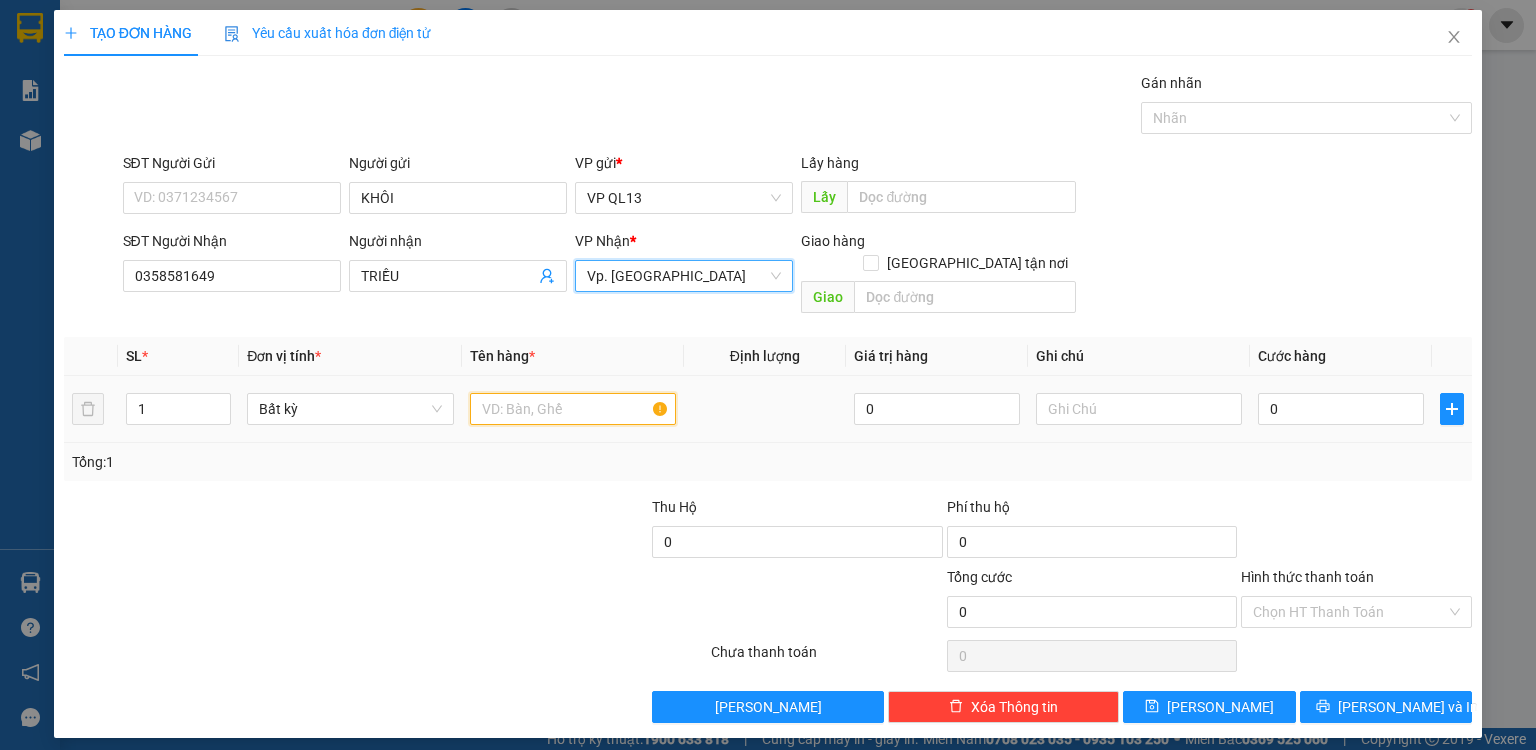 click at bounding box center (573, 409) 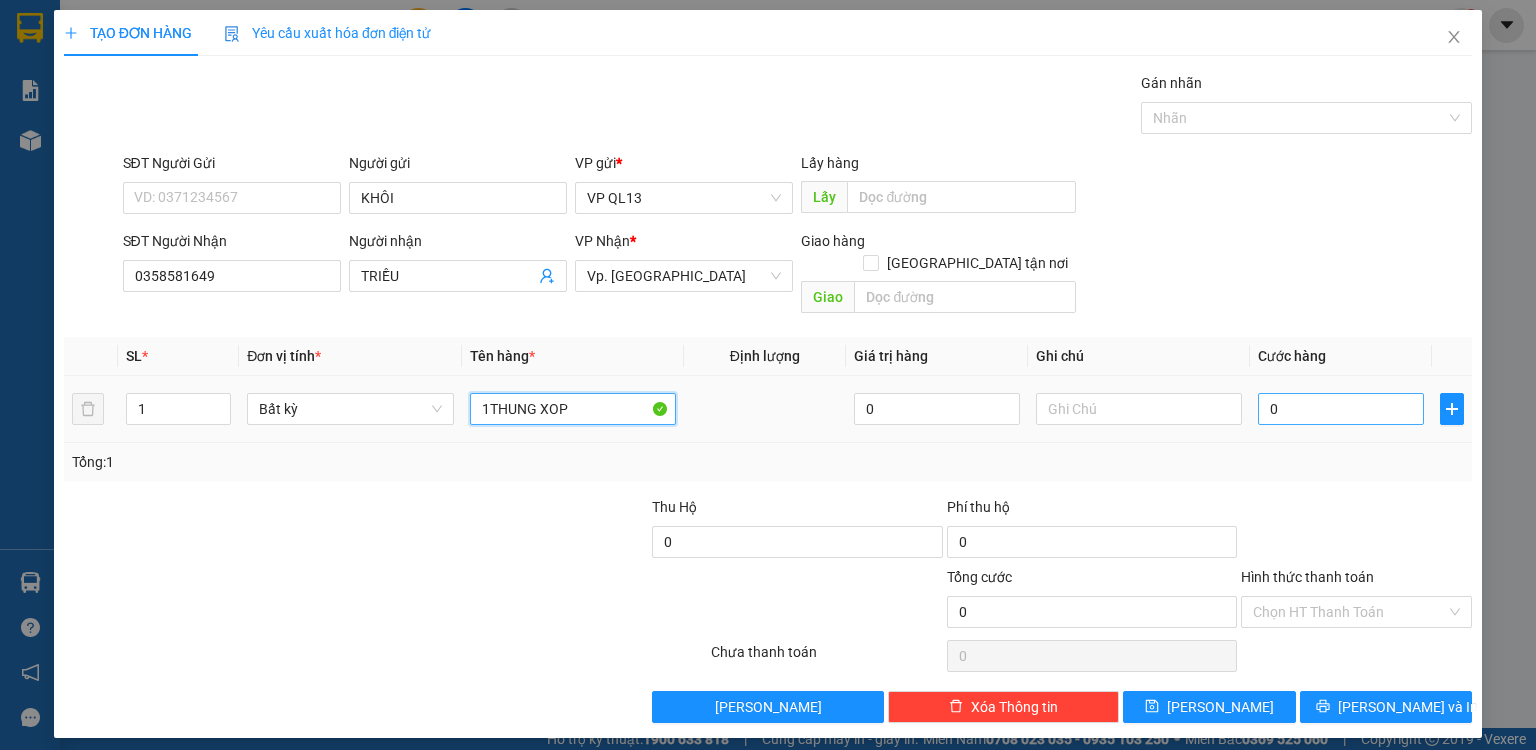 type on "1THUNG XOP" 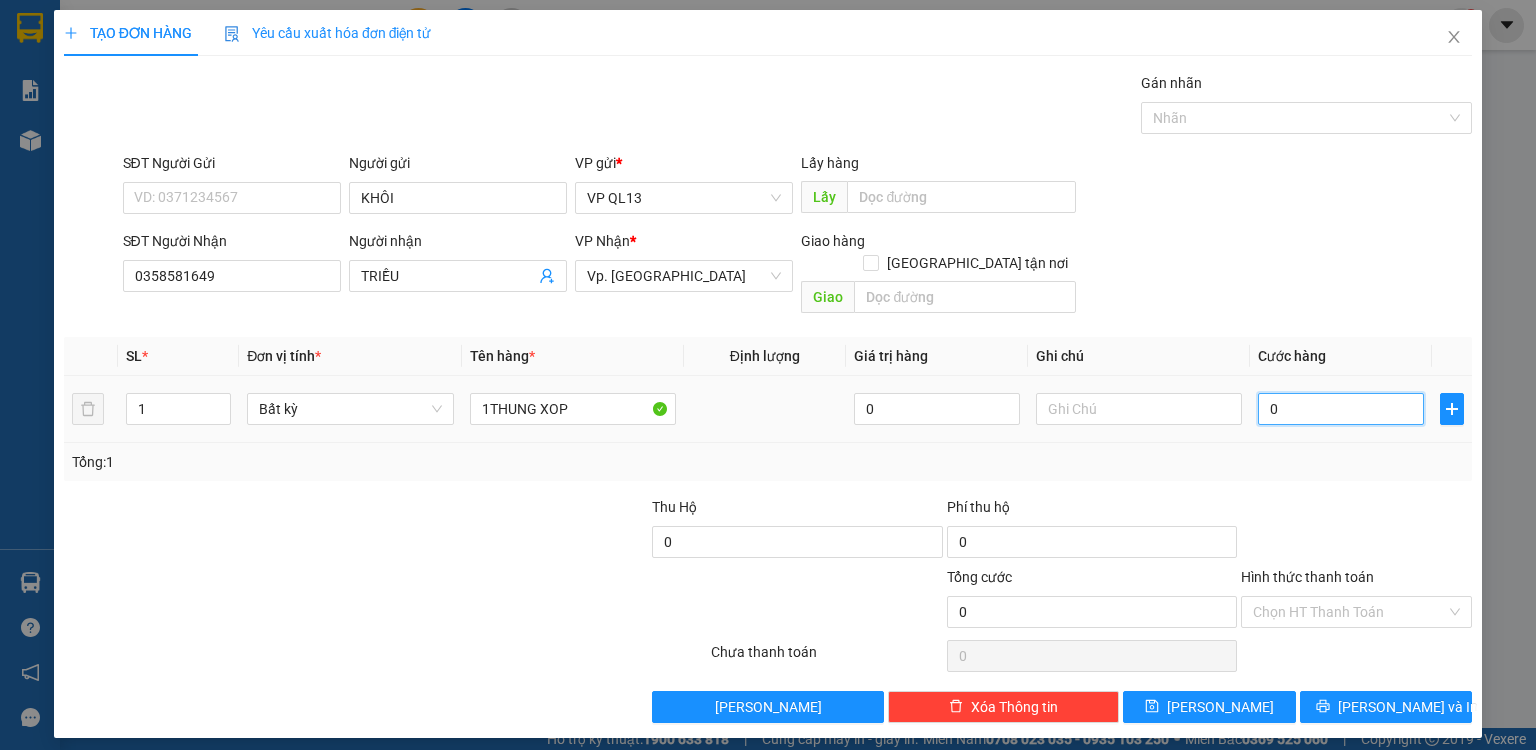 click on "0" at bounding box center (1341, 409) 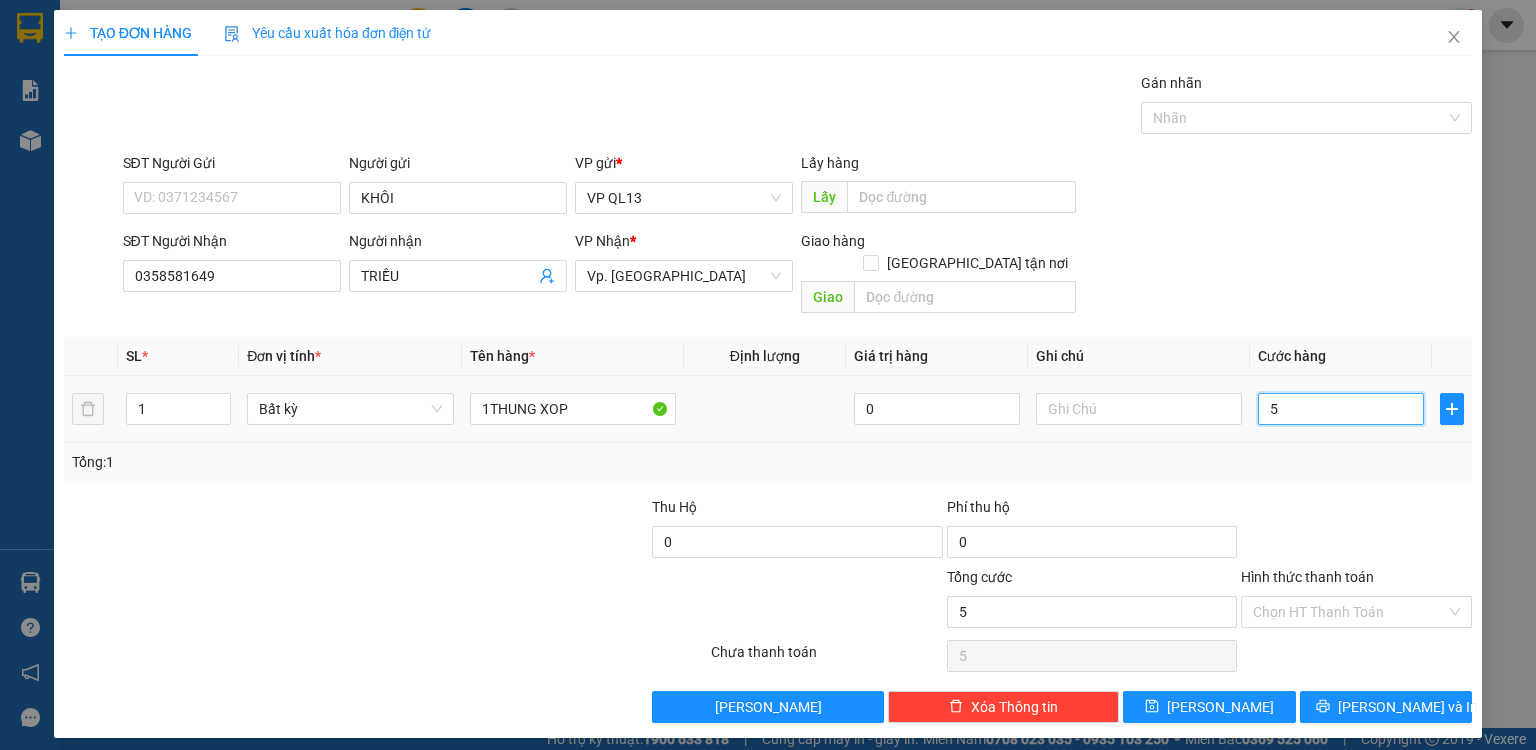type on "50" 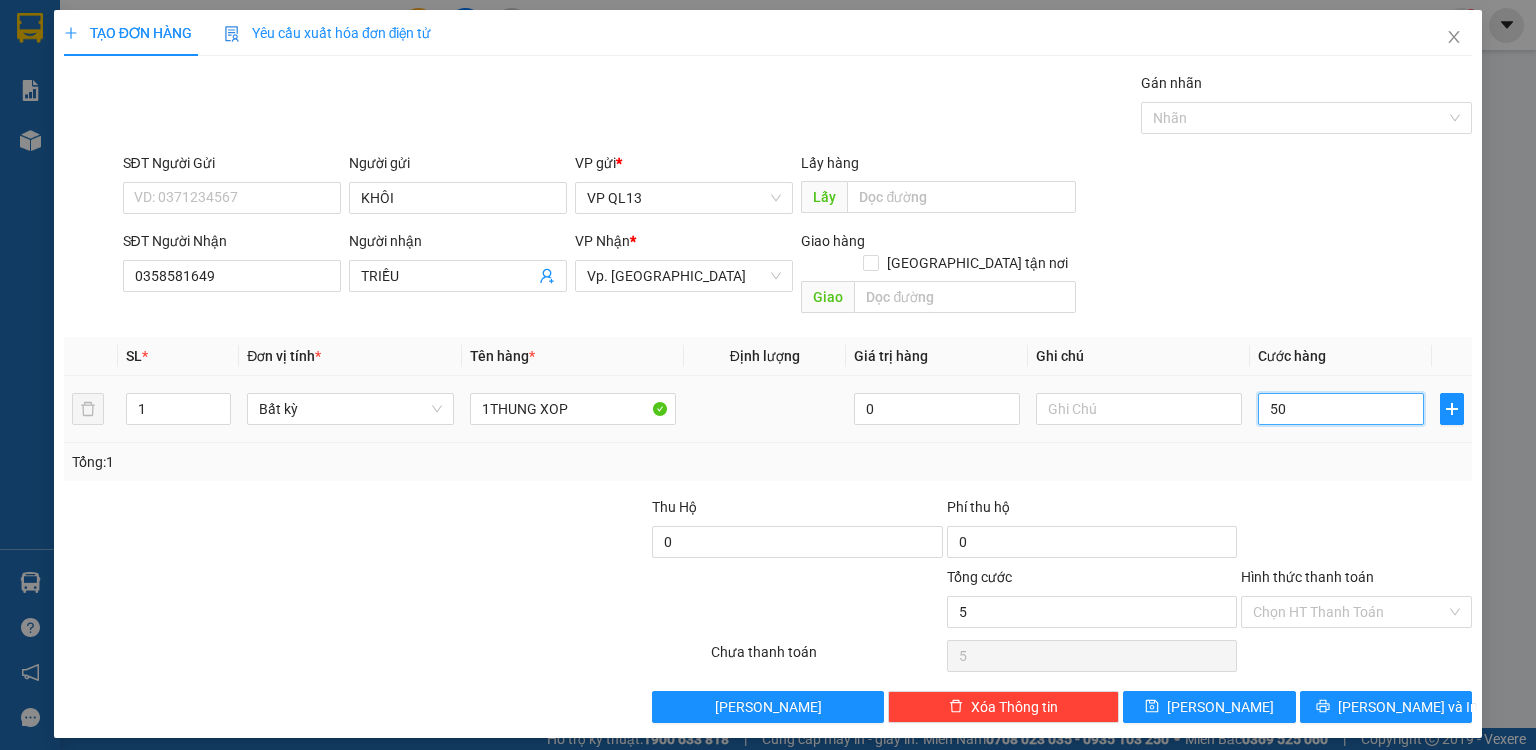 type on "50" 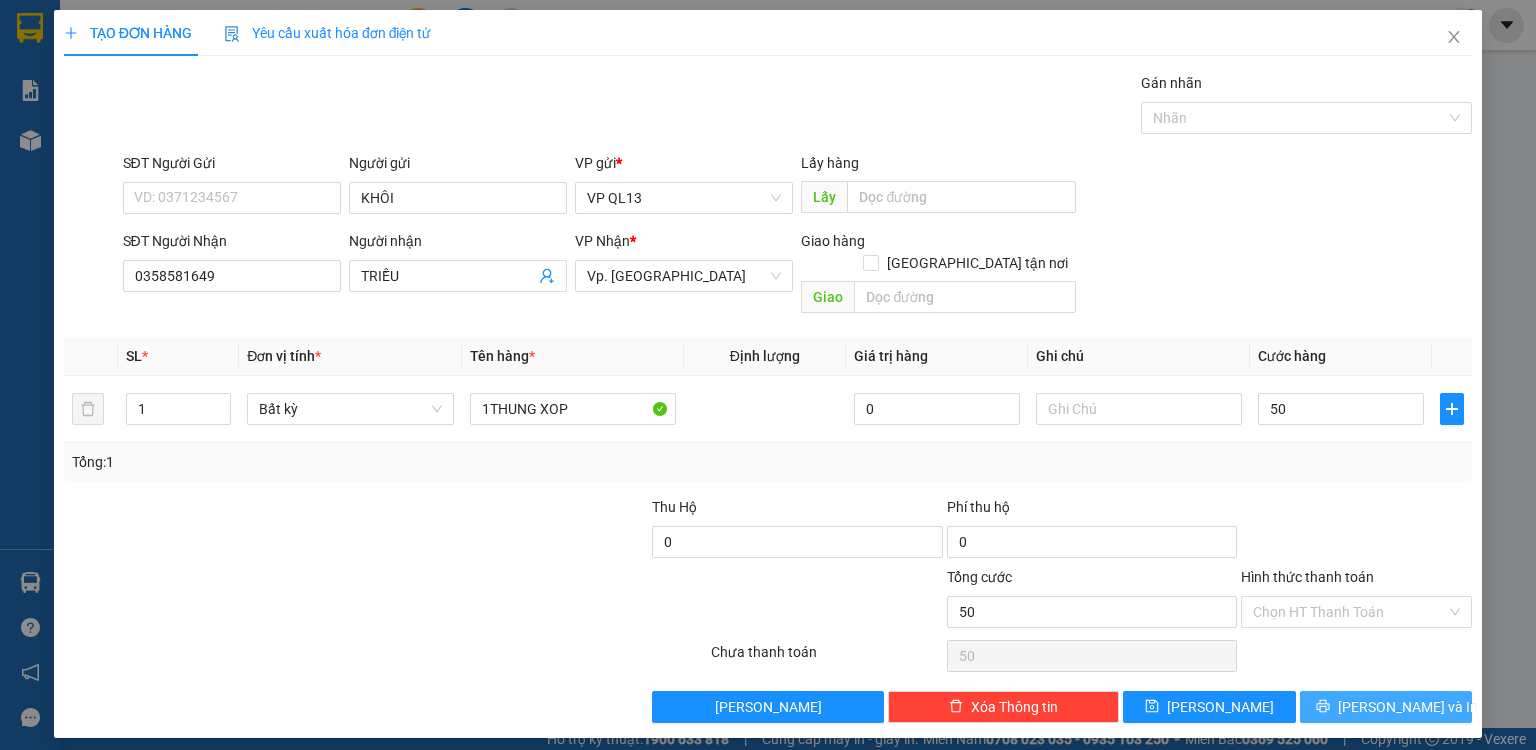 type on "50.000" 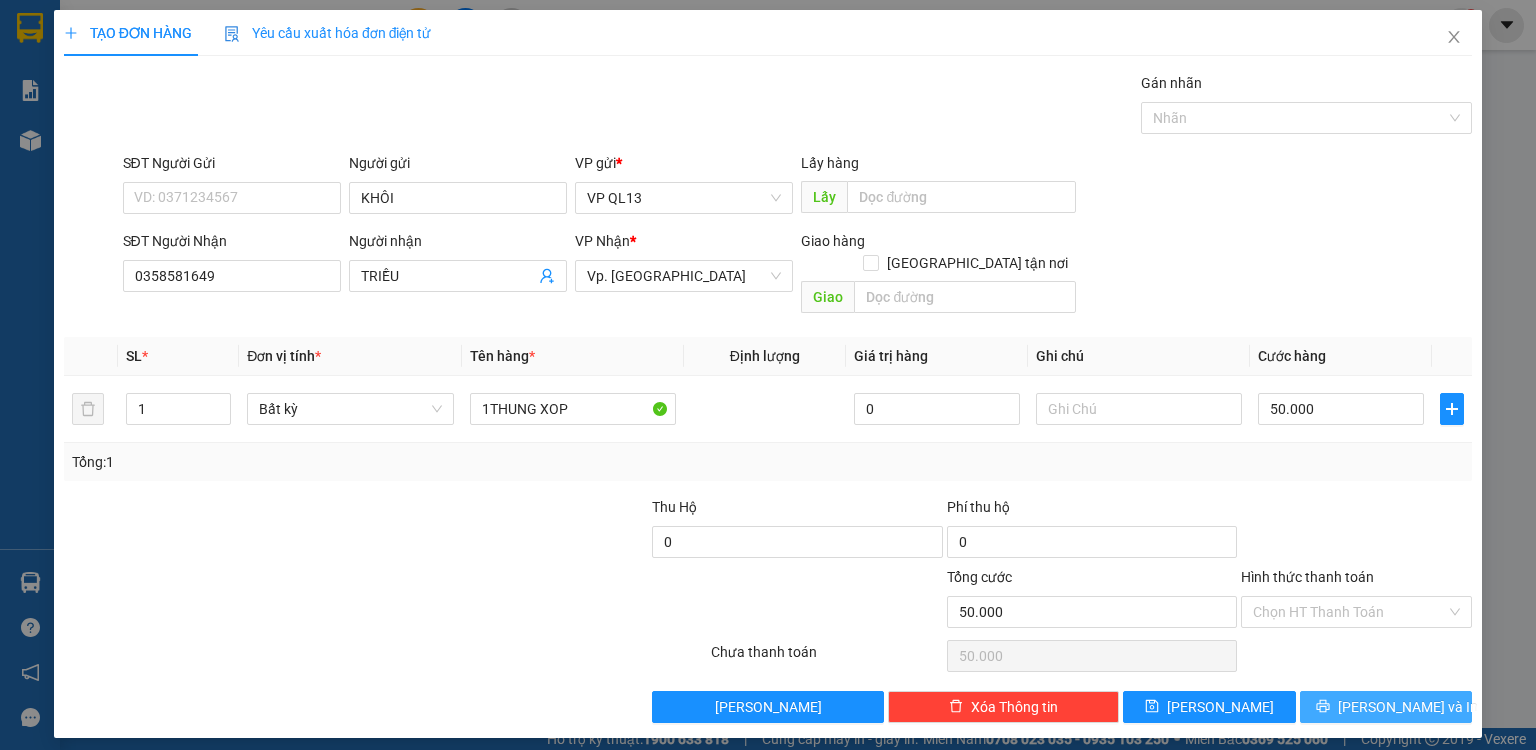 click on "[PERSON_NAME] và In" at bounding box center (1386, 707) 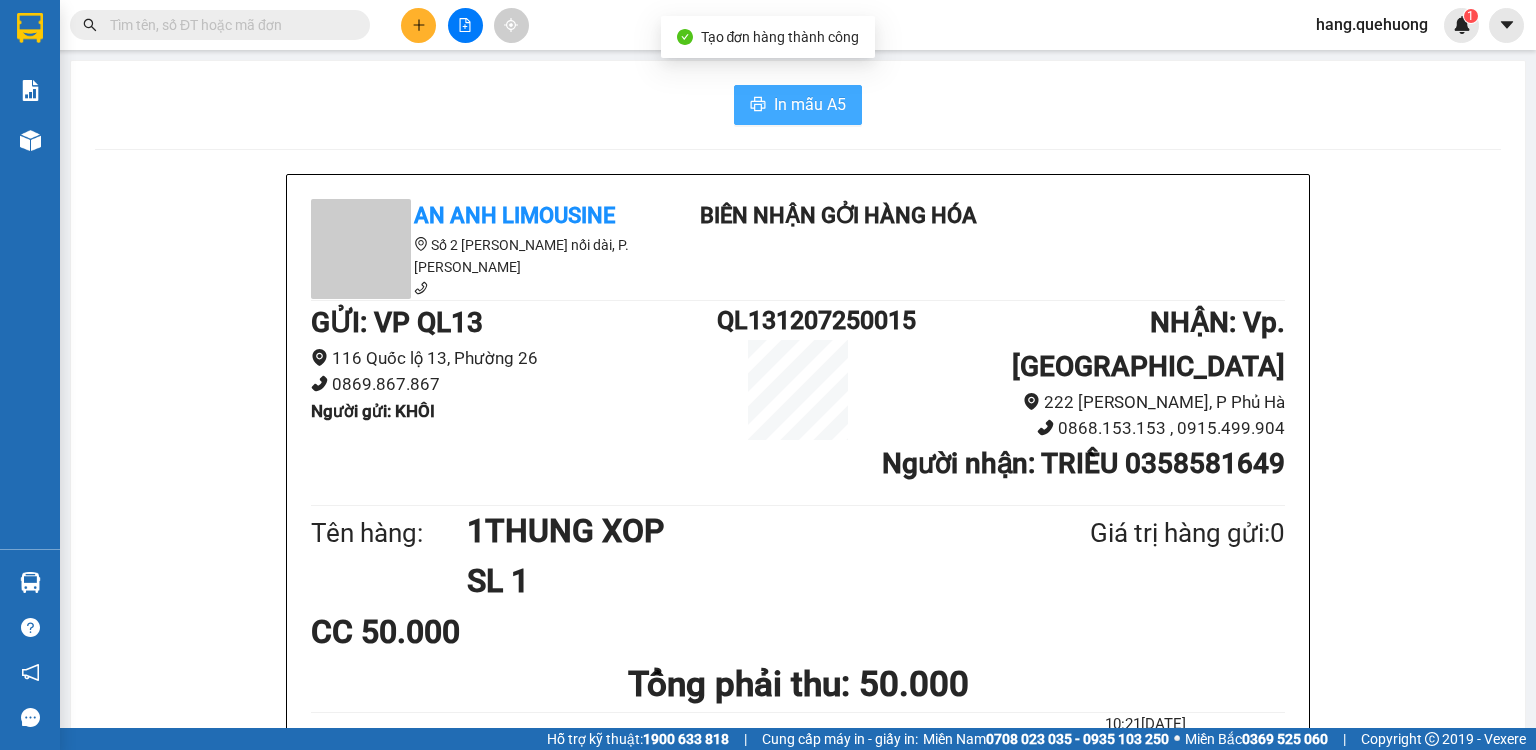 drag, startPoint x: 792, startPoint y: 110, endPoint x: 848, endPoint y: 272, distance: 171.40594 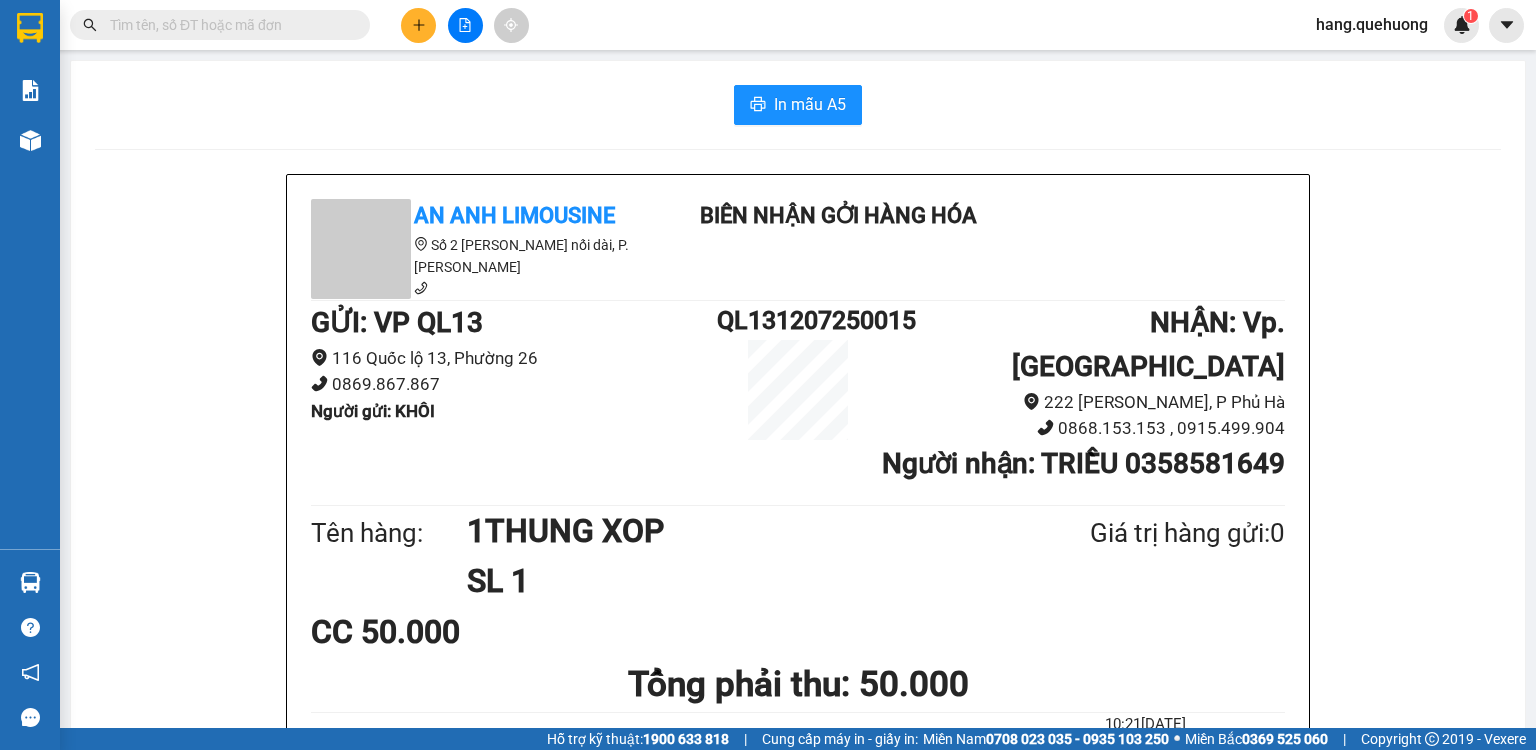 scroll, scrollTop: 80, scrollLeft: 0, axis: vertical 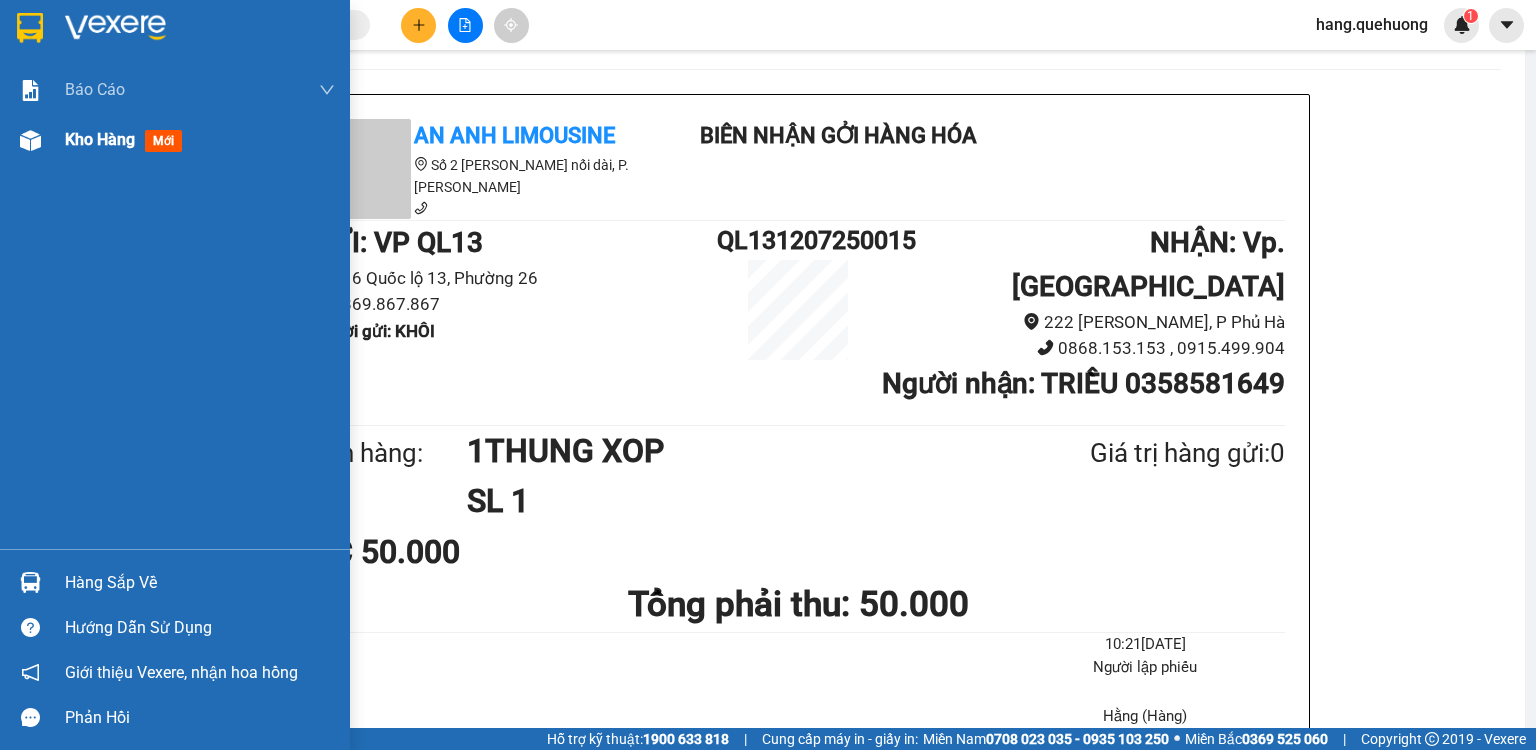 click on "Kho hàng" at bounding box center [100, 139] 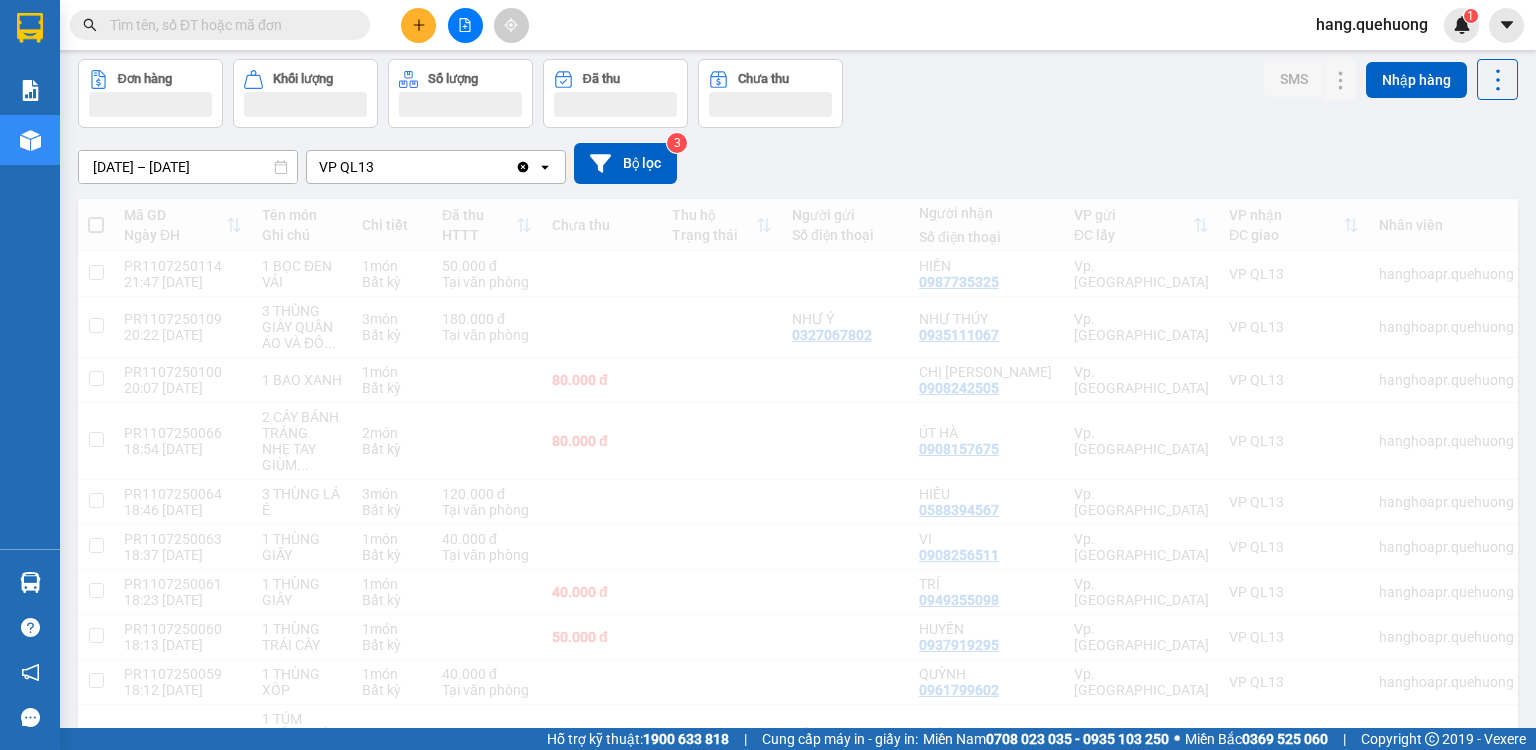 click on "hang.quehuong 1" at bounding box center (1389, 25) 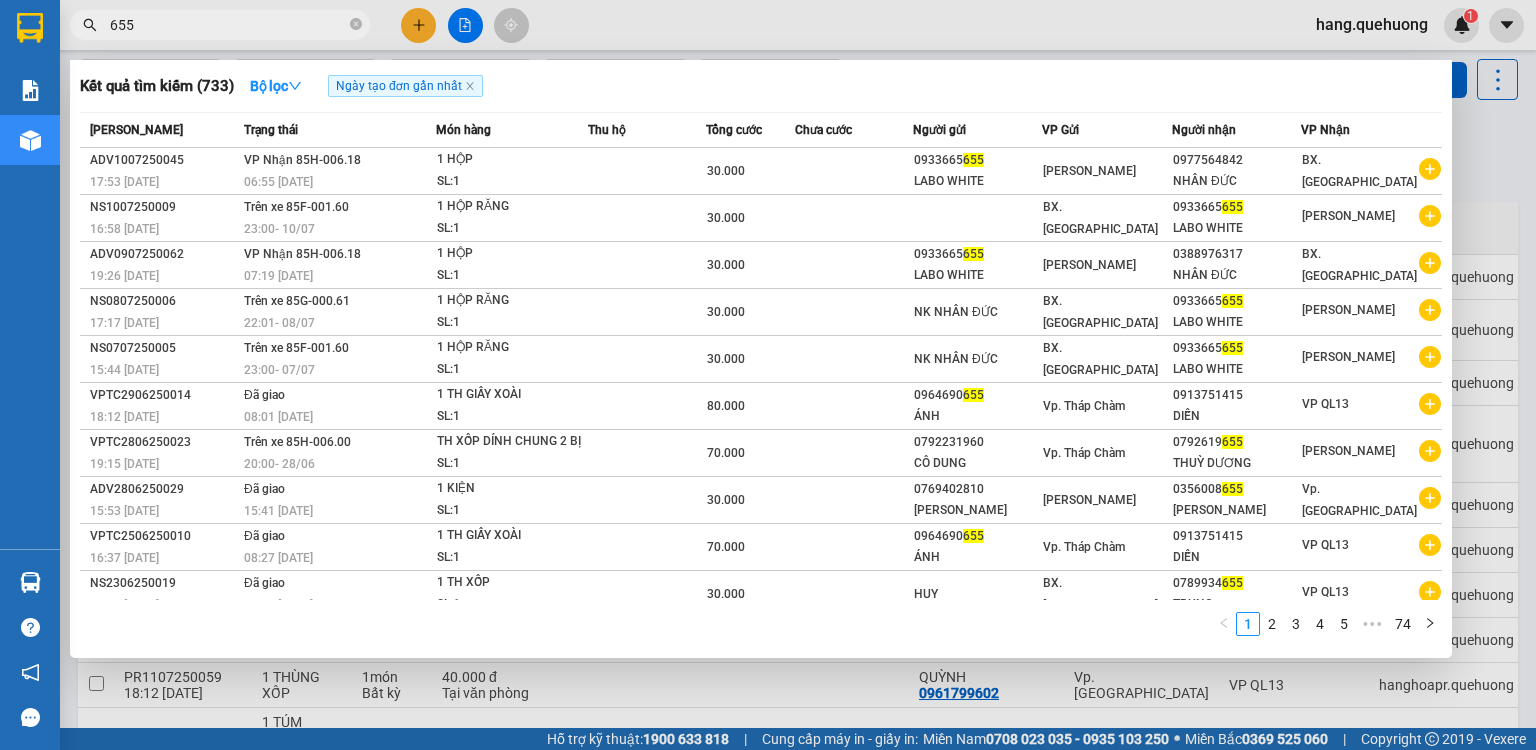 type on "655" 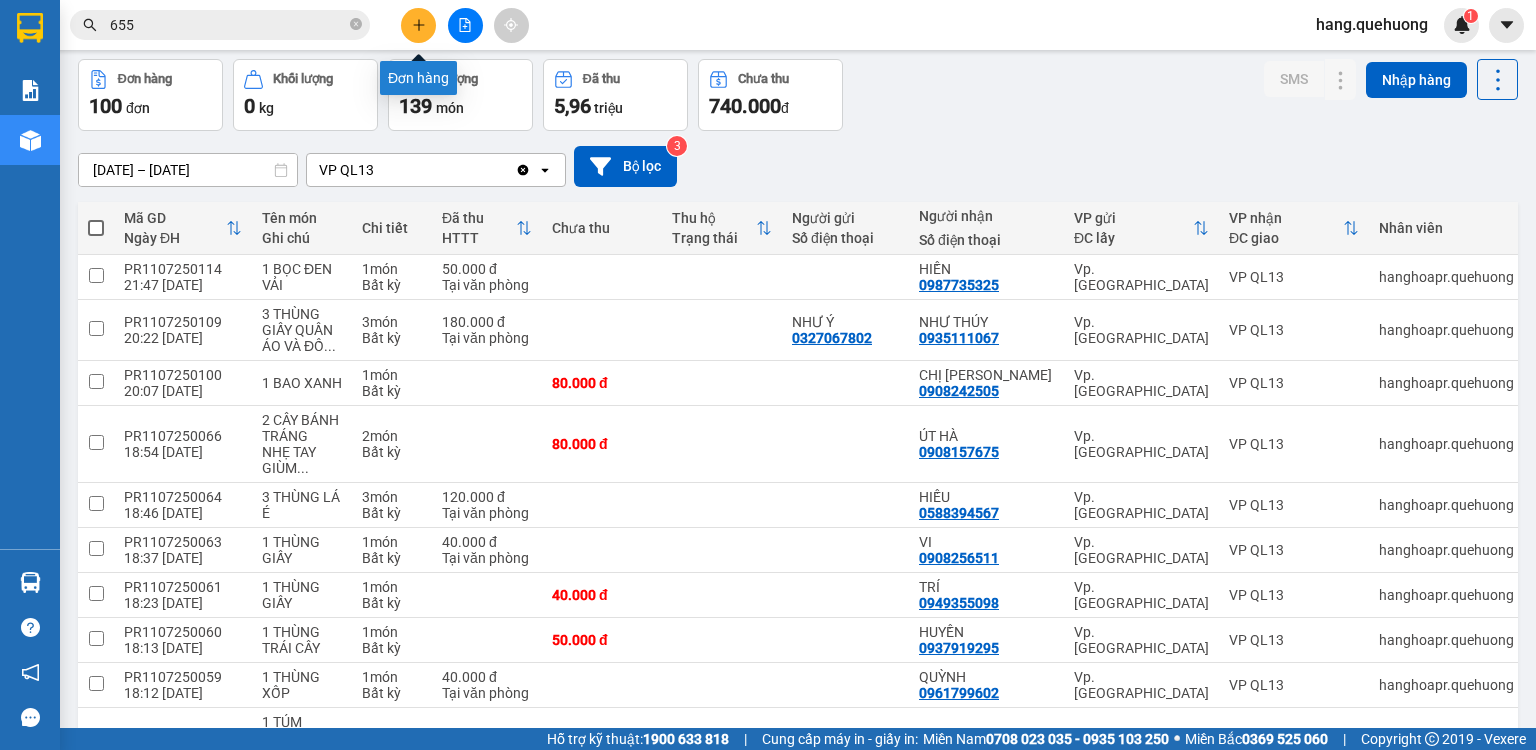 click 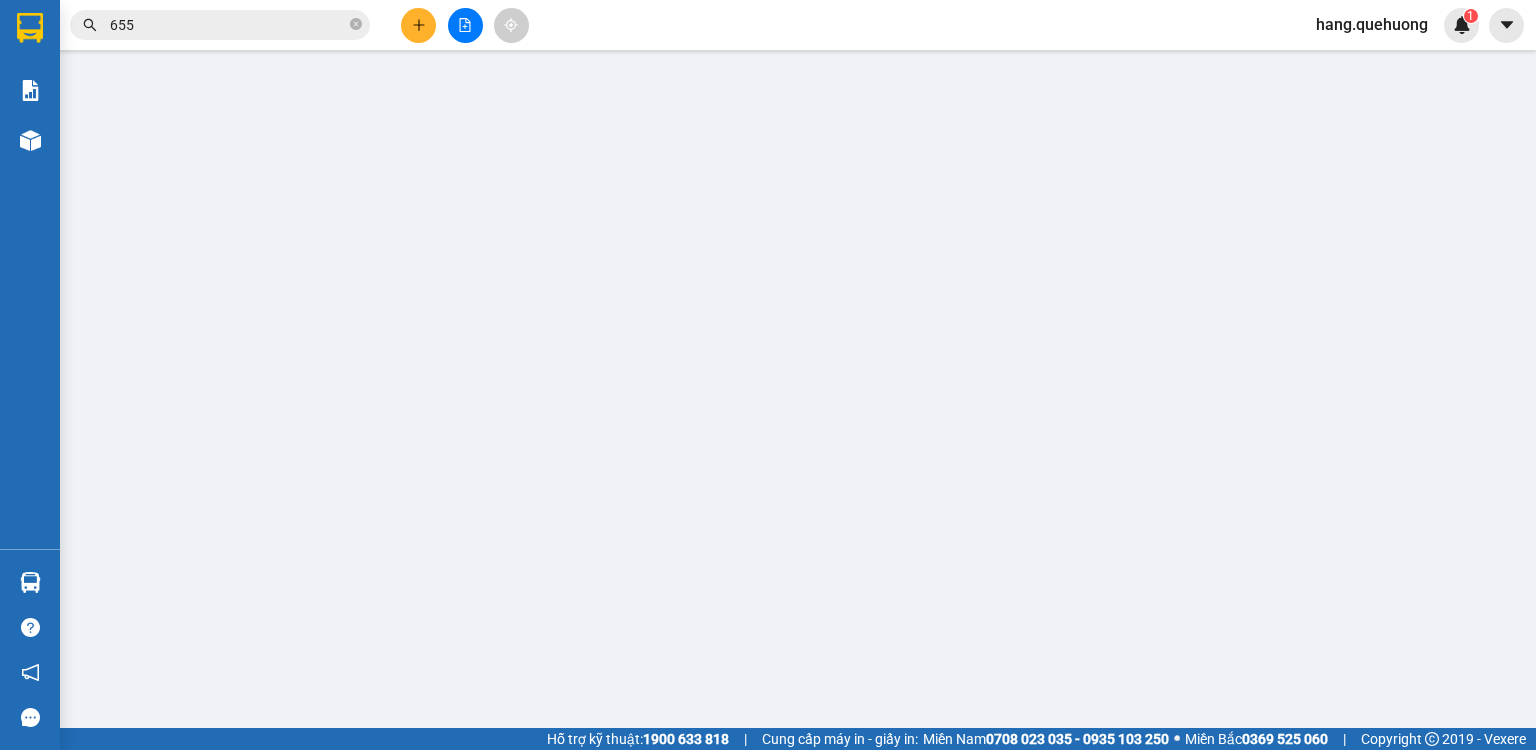 scroll, scrollTop: 0, scrollLeft: 0, axis: both 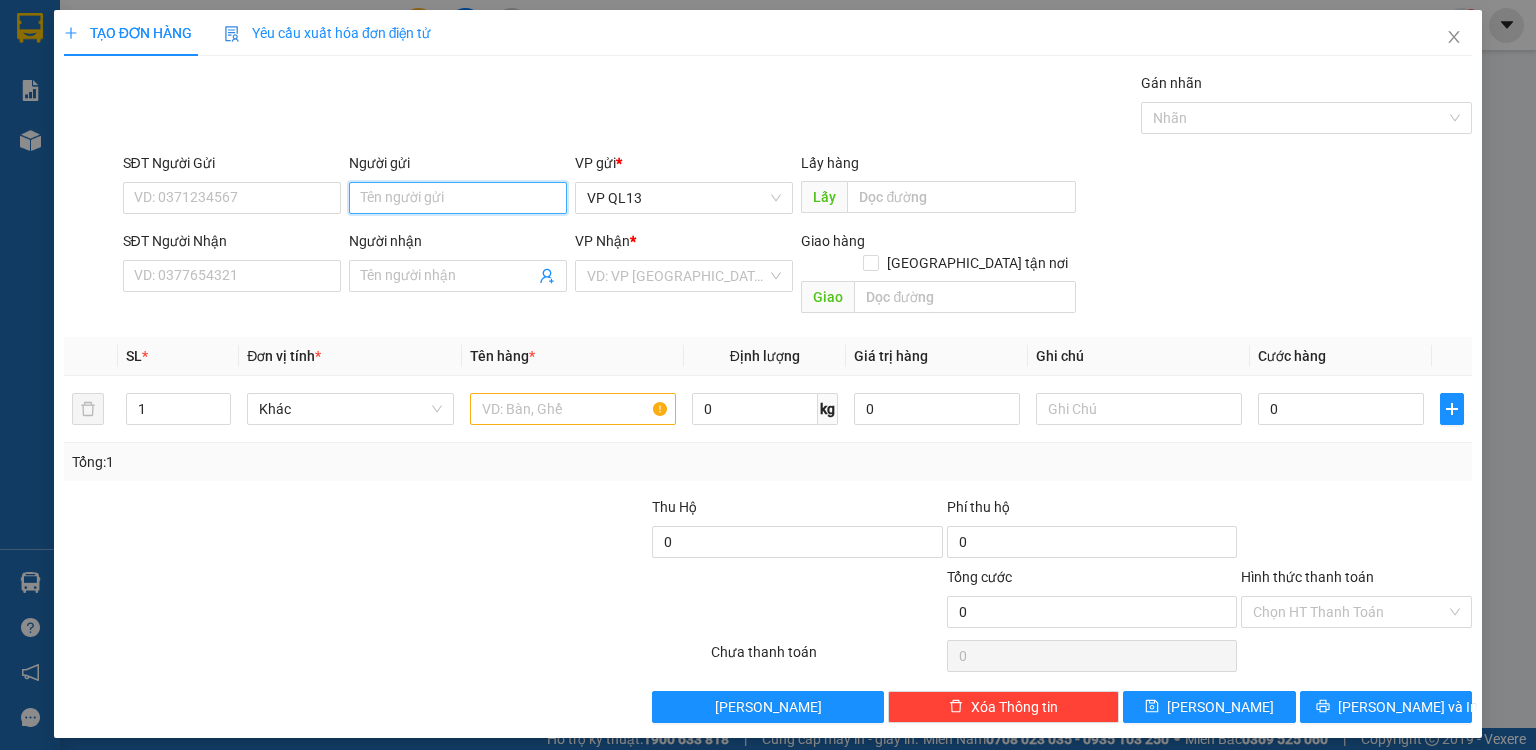 click on "Người gửi" at bounding box center (458, 198) 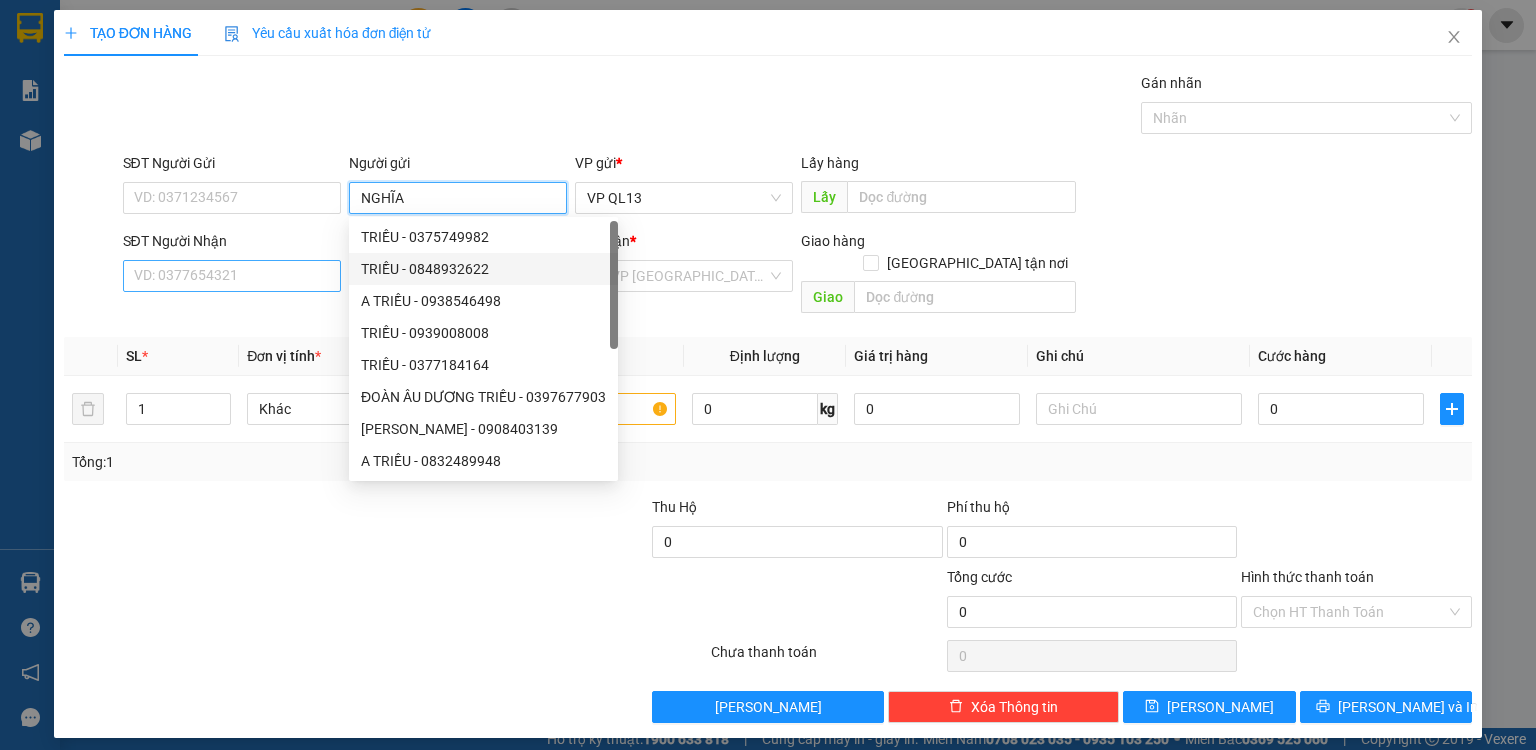 type on "NGHĨA" 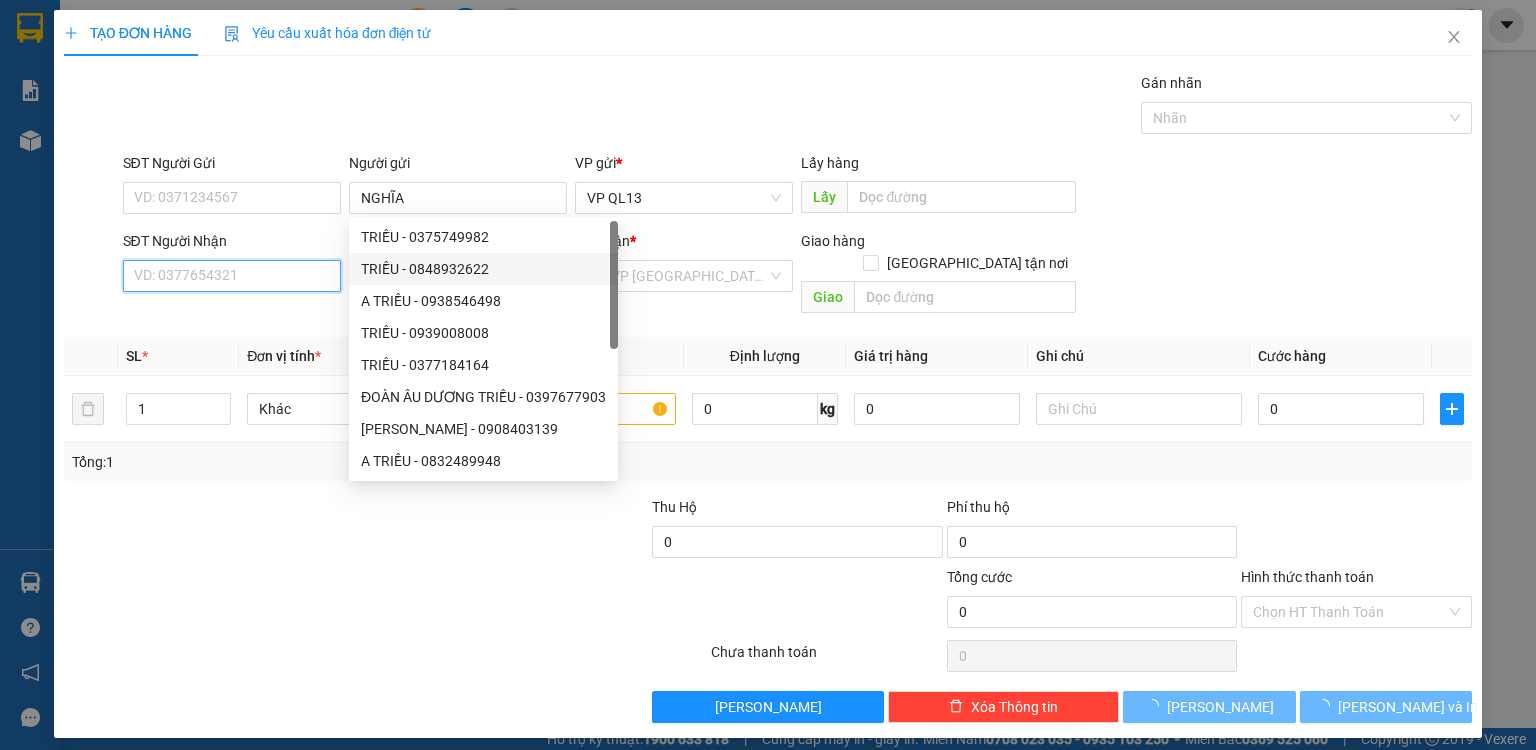 click on "SĐT Người Nhận" at bounding box center [232, 276] 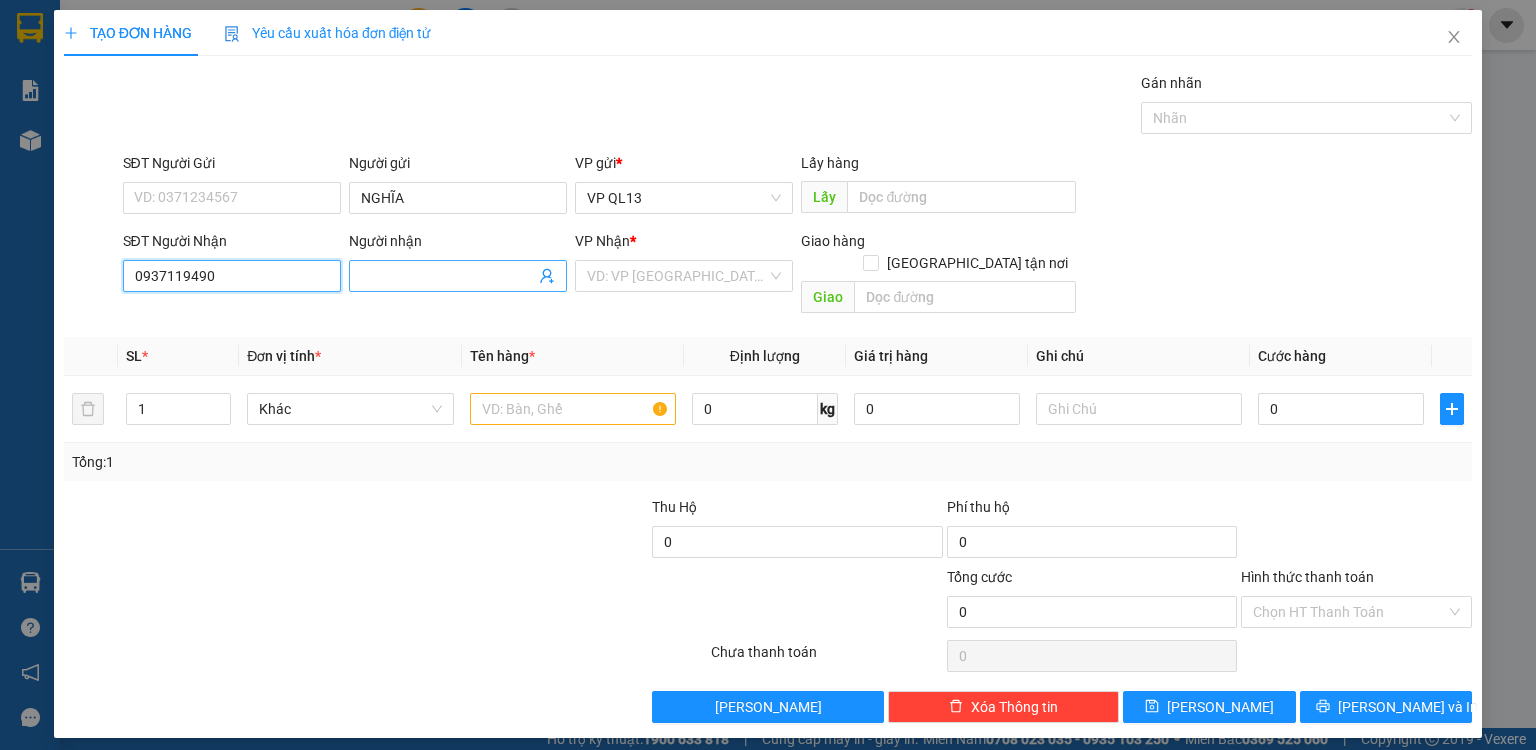 type on "0937119490" 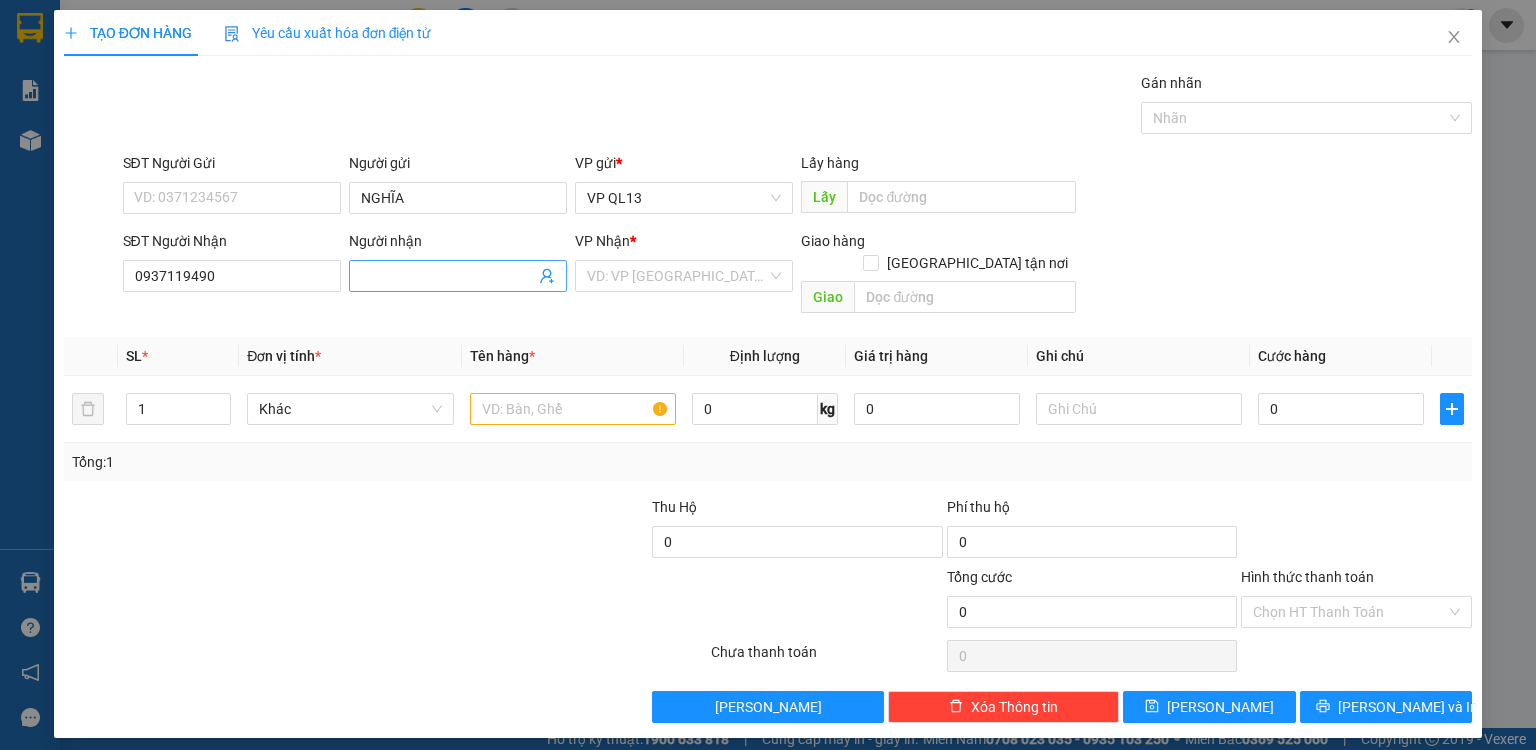 click on "Người nhận" at bounding box center [448, 276] 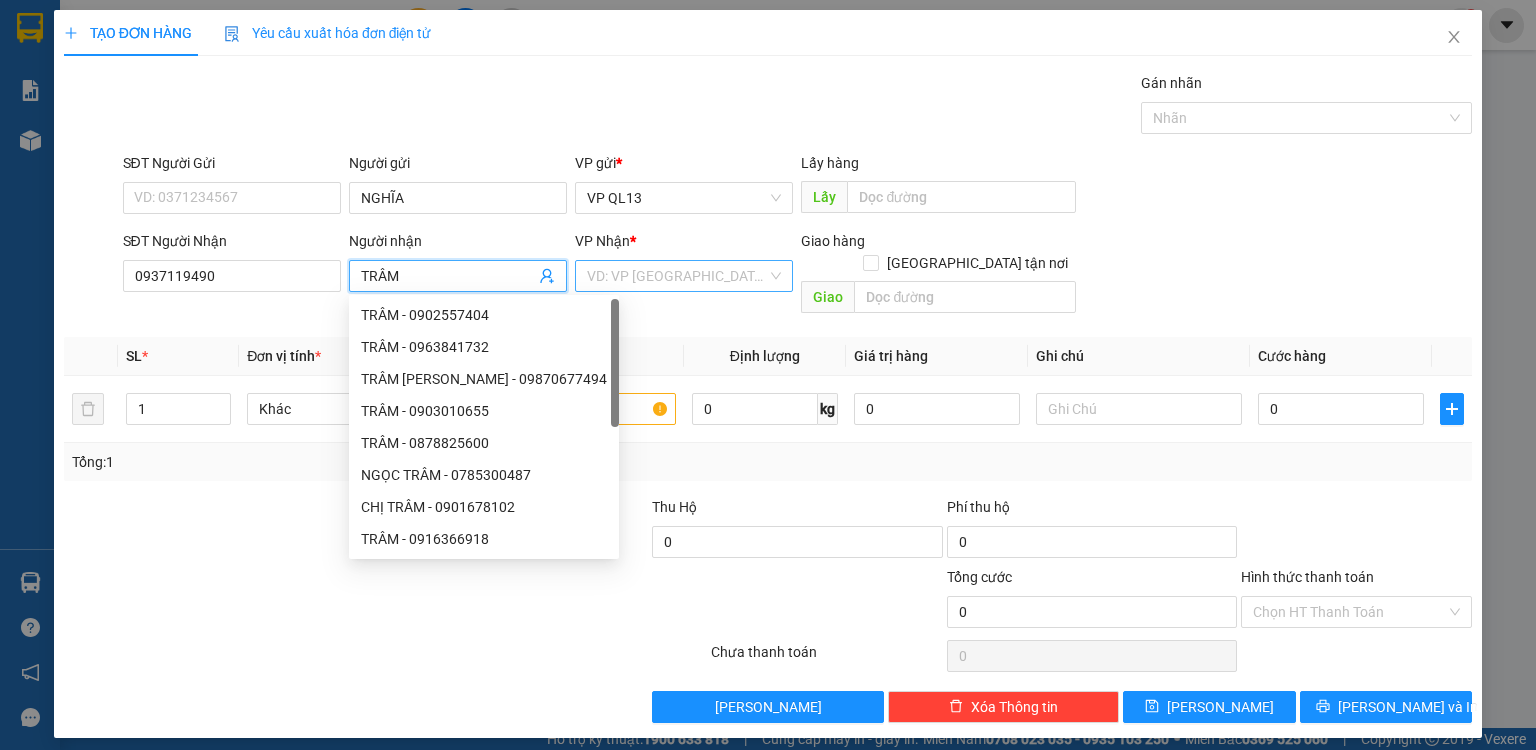 type on "TRÂM" 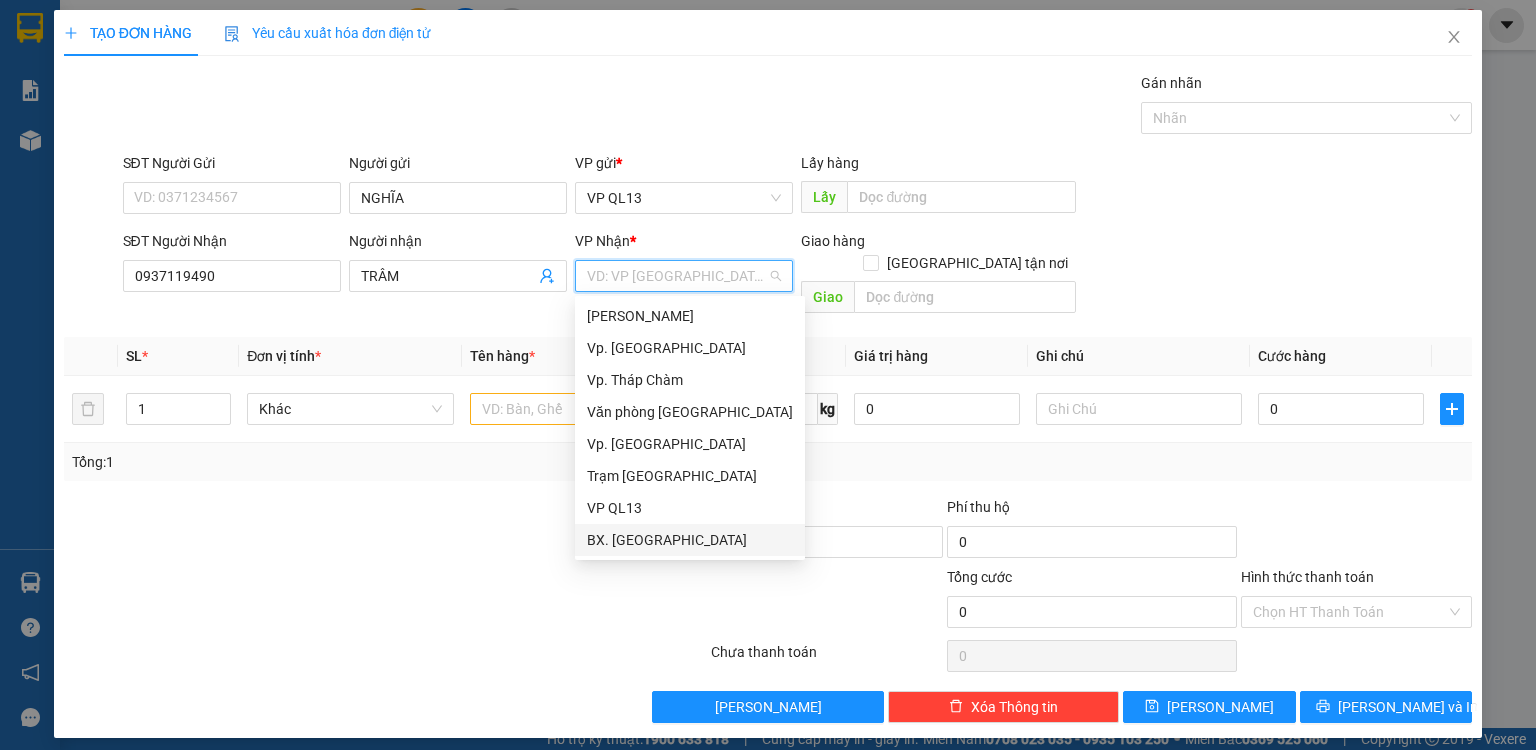 click on "BX. [GEOGRAPHIC_DATA]" at bounding box center [690, 540] 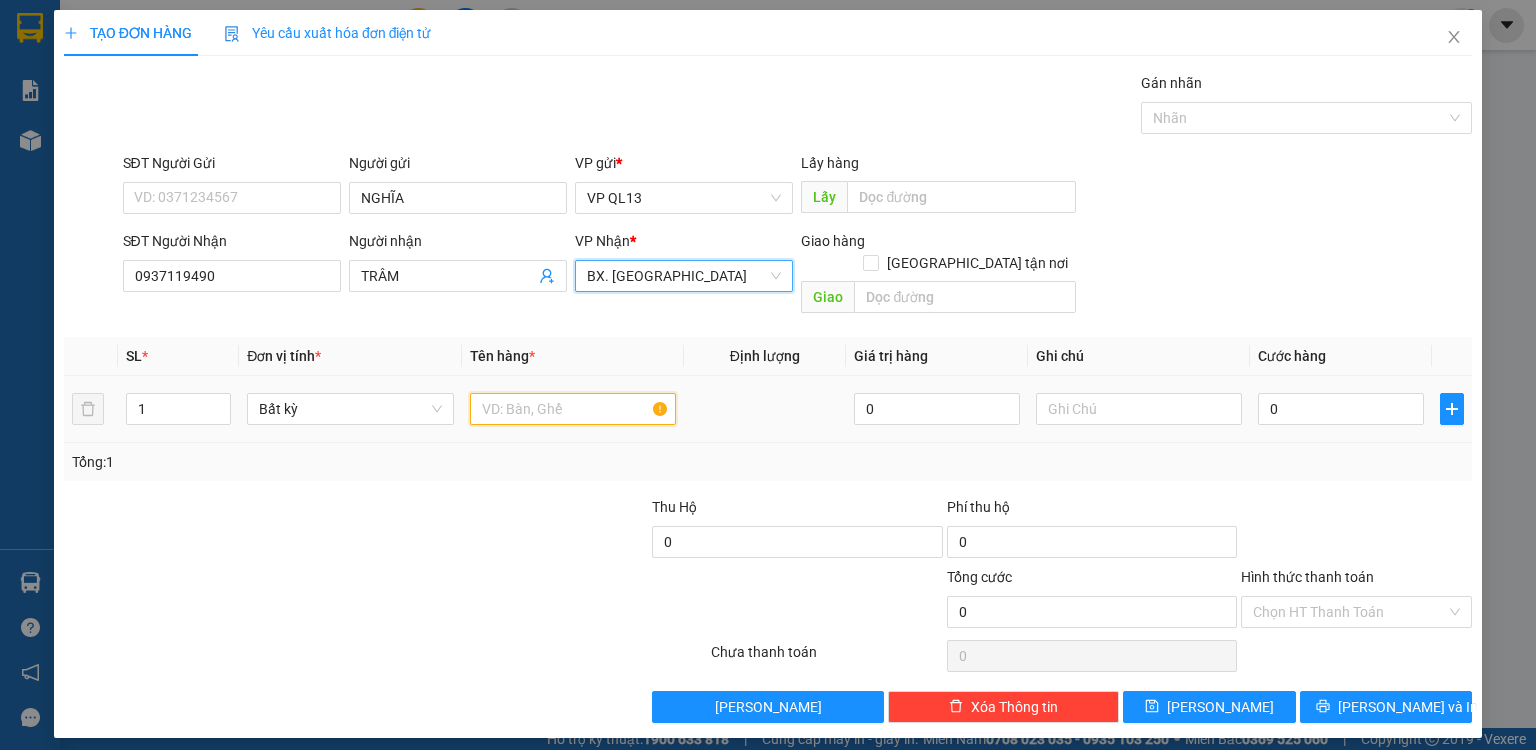 click at bounding box center (573, 409) 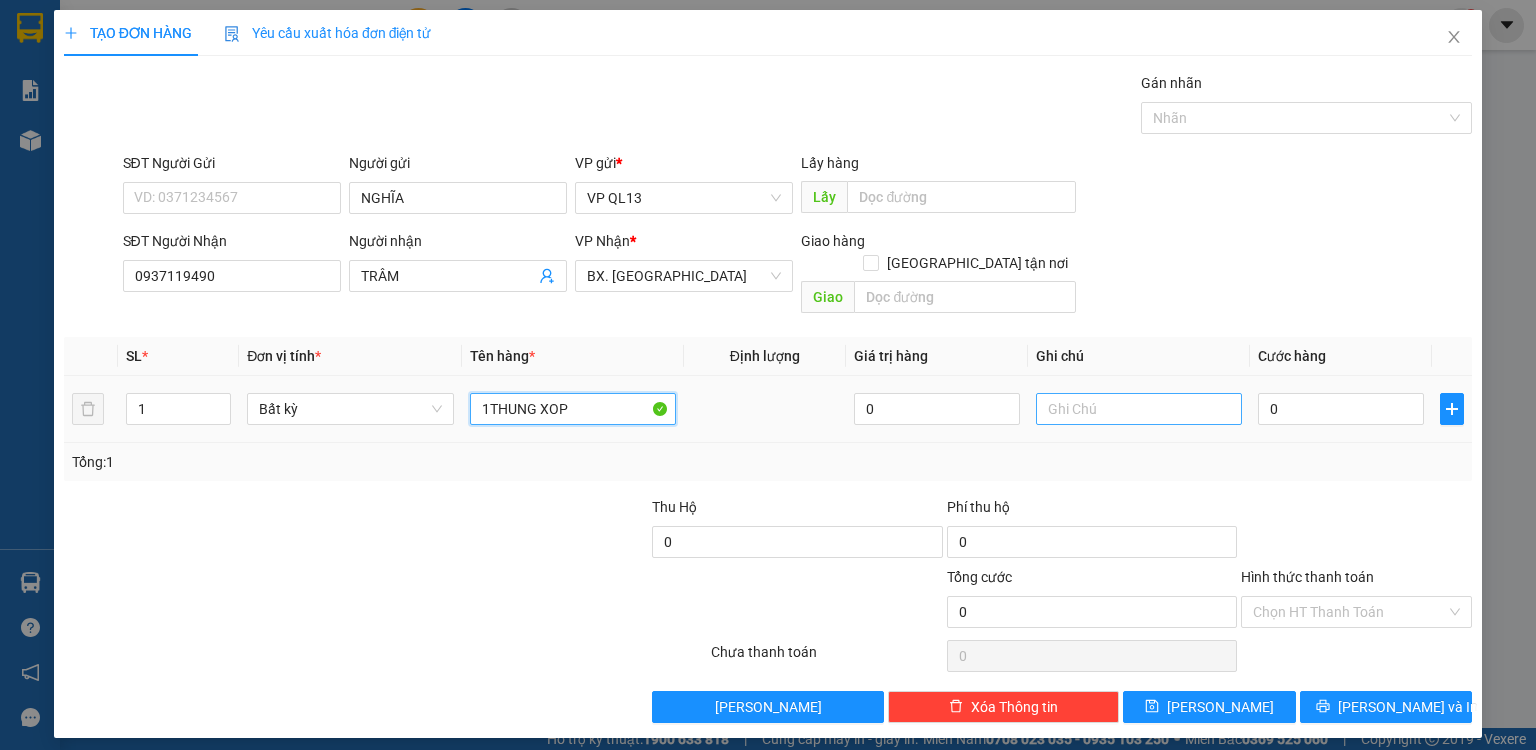 type on "1THUNG XOP" 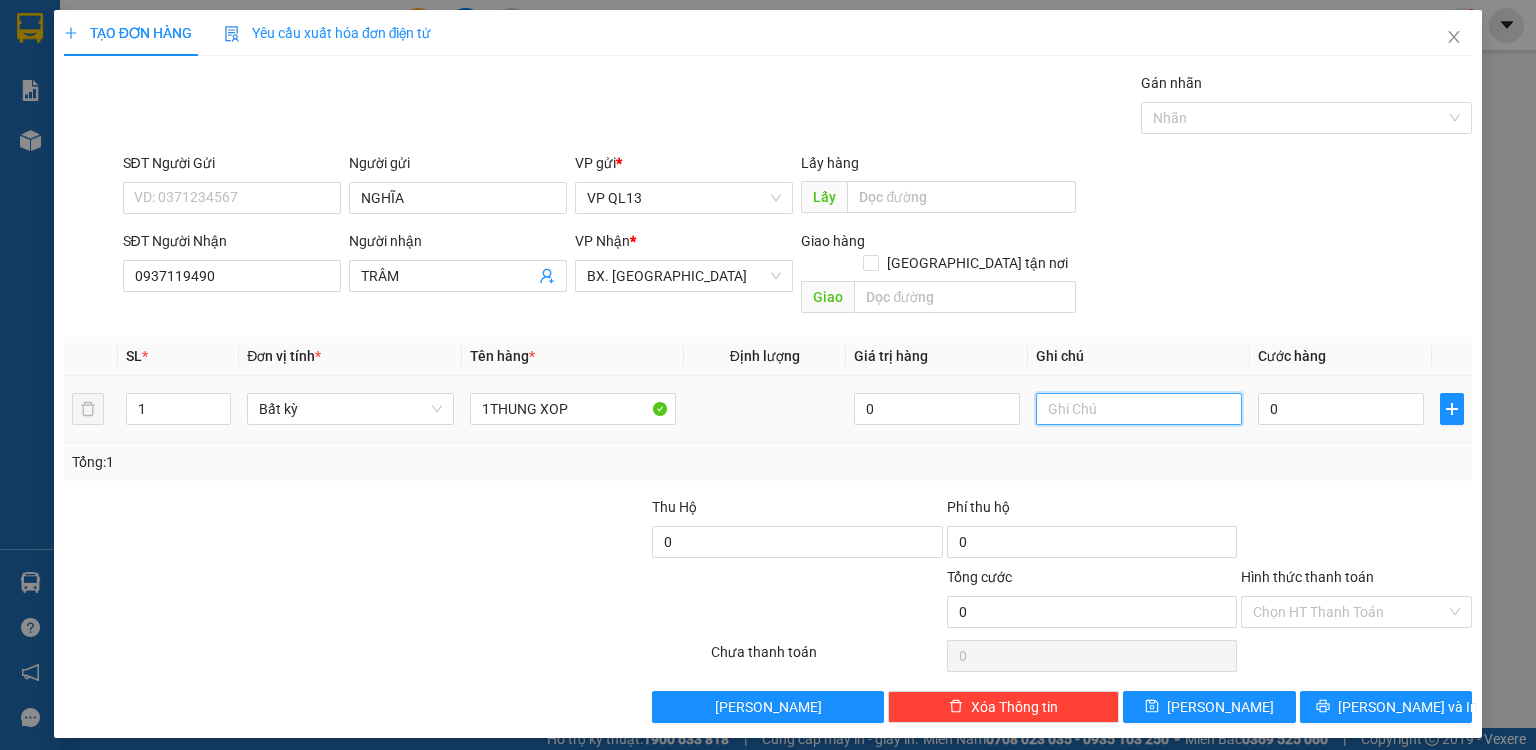 click at bounding box center [1139, 409] 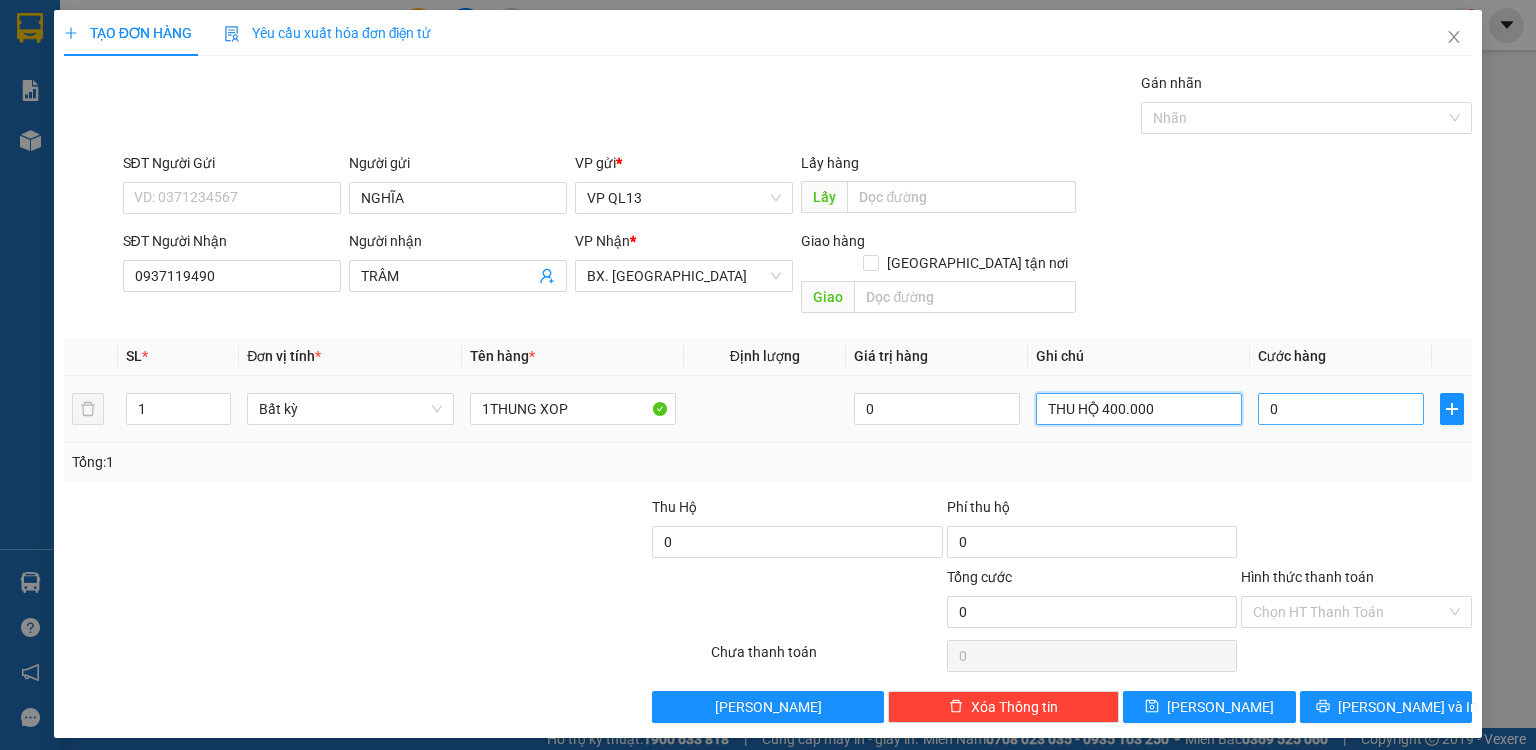 type on "THU HỘ 400.000" 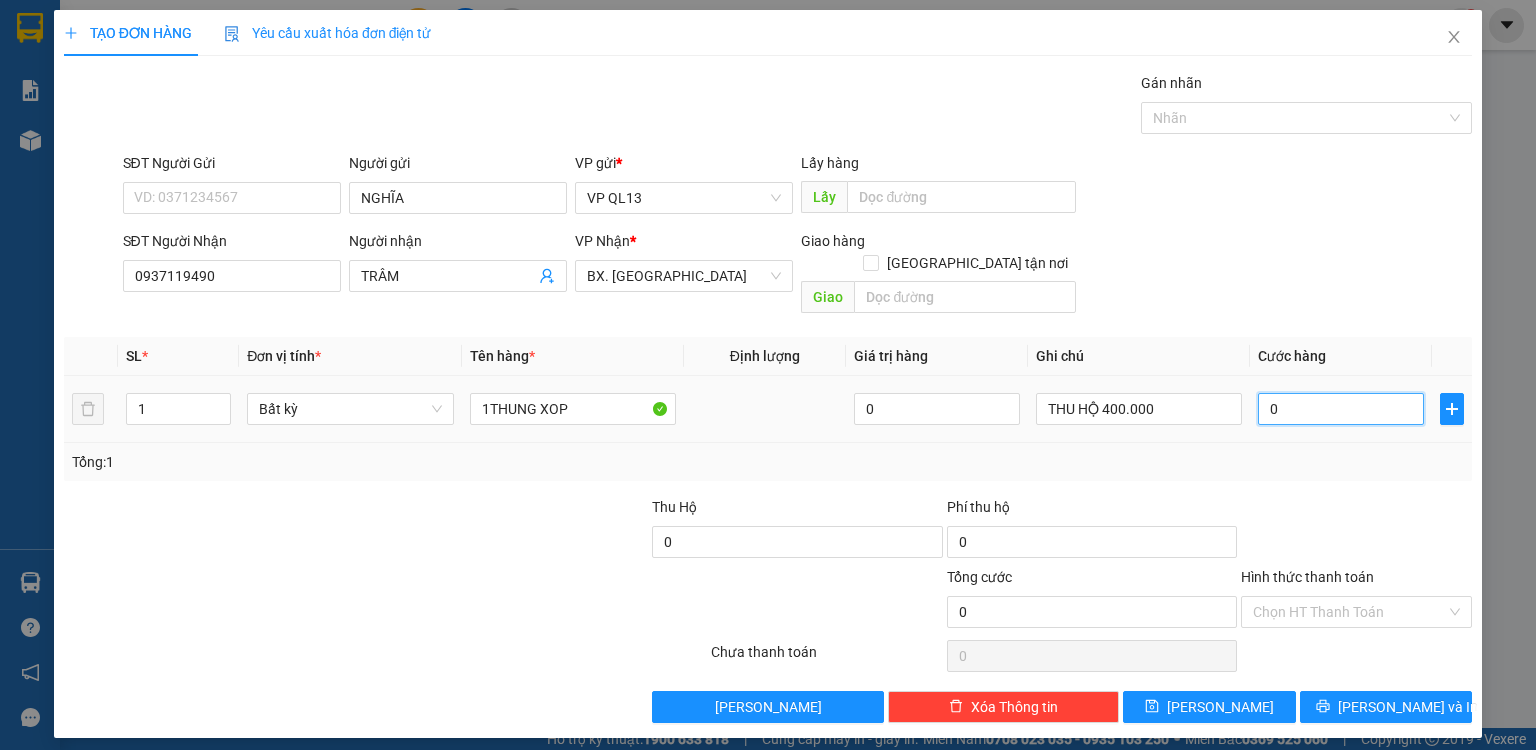 click on "0" at bounding box center [1341, 409] 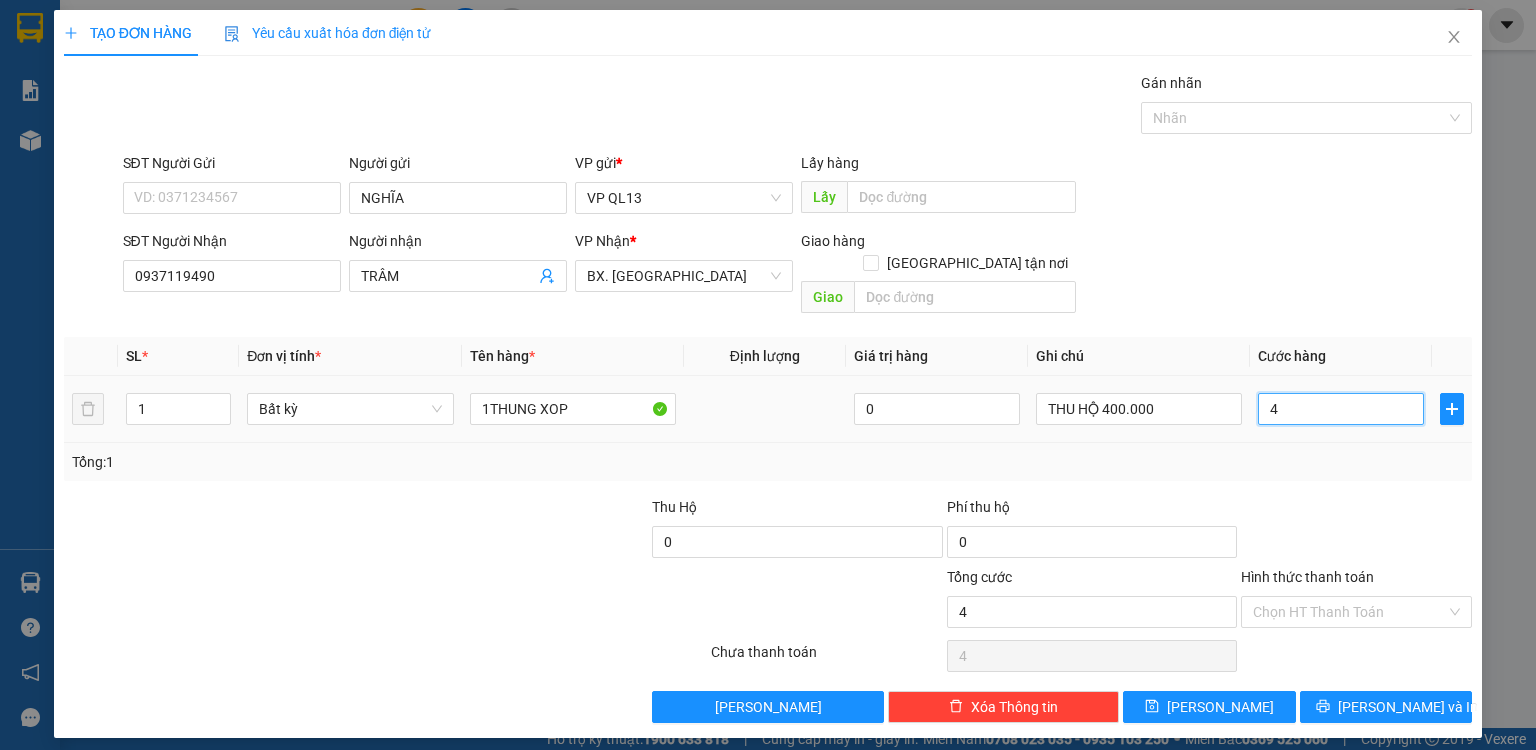 type on "4" 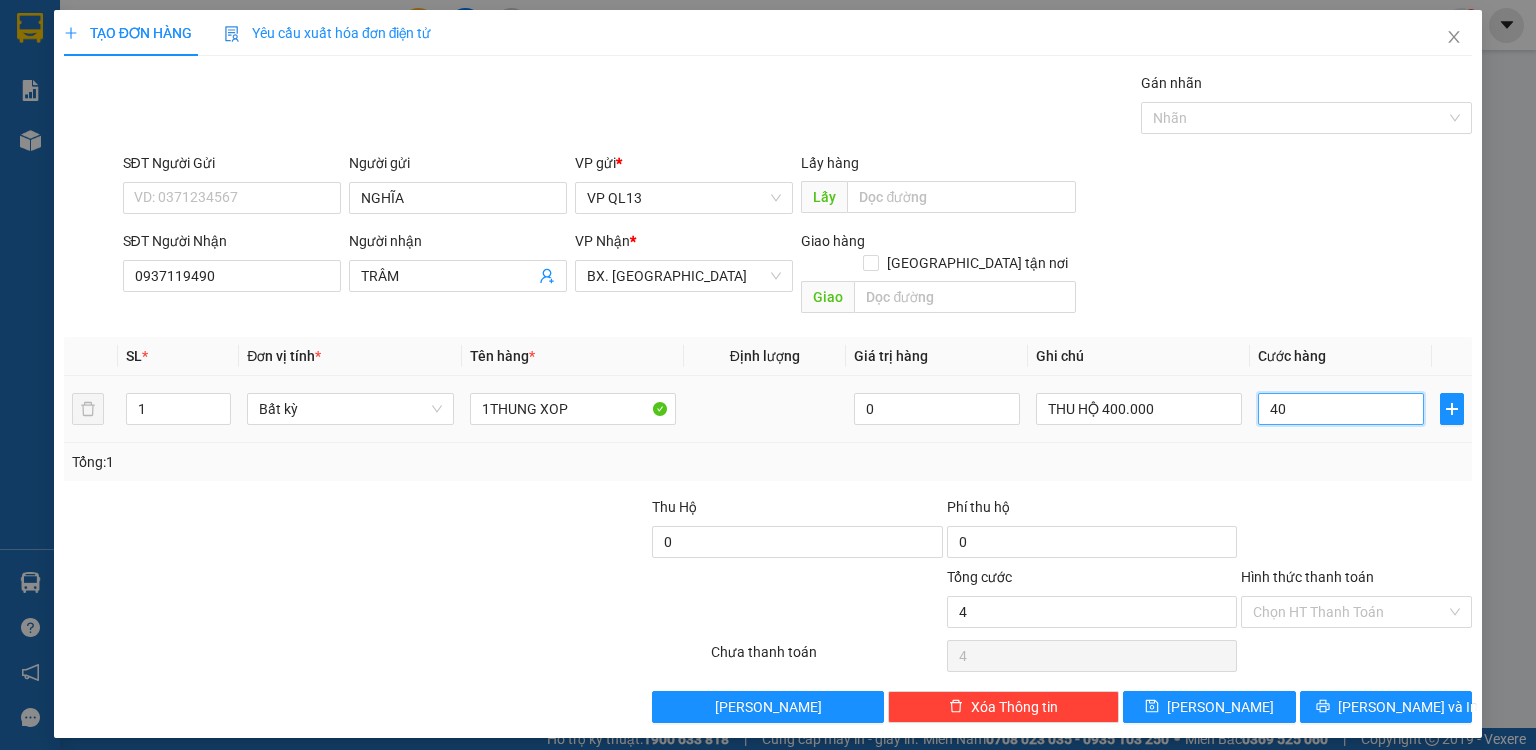 type on "40" 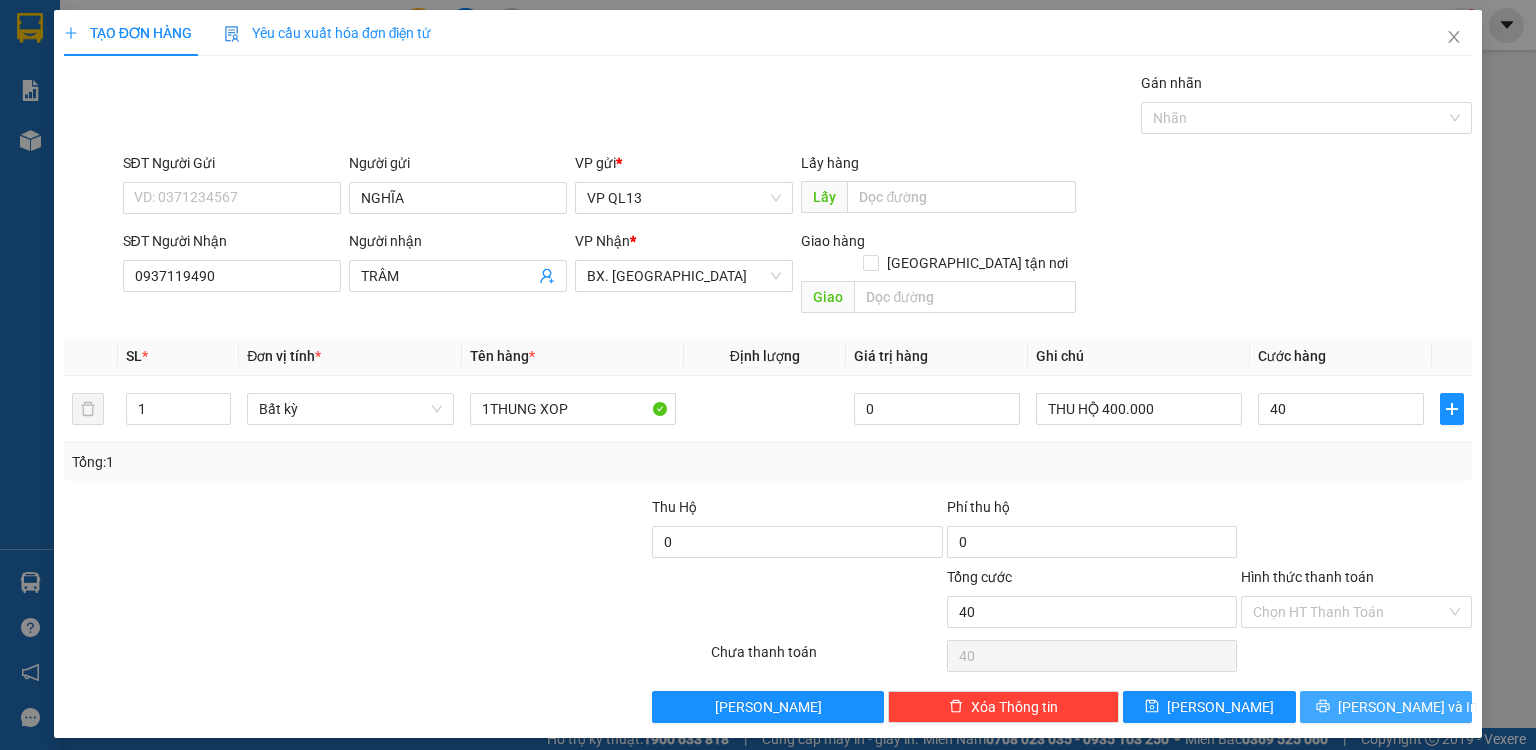 type on "40.000" 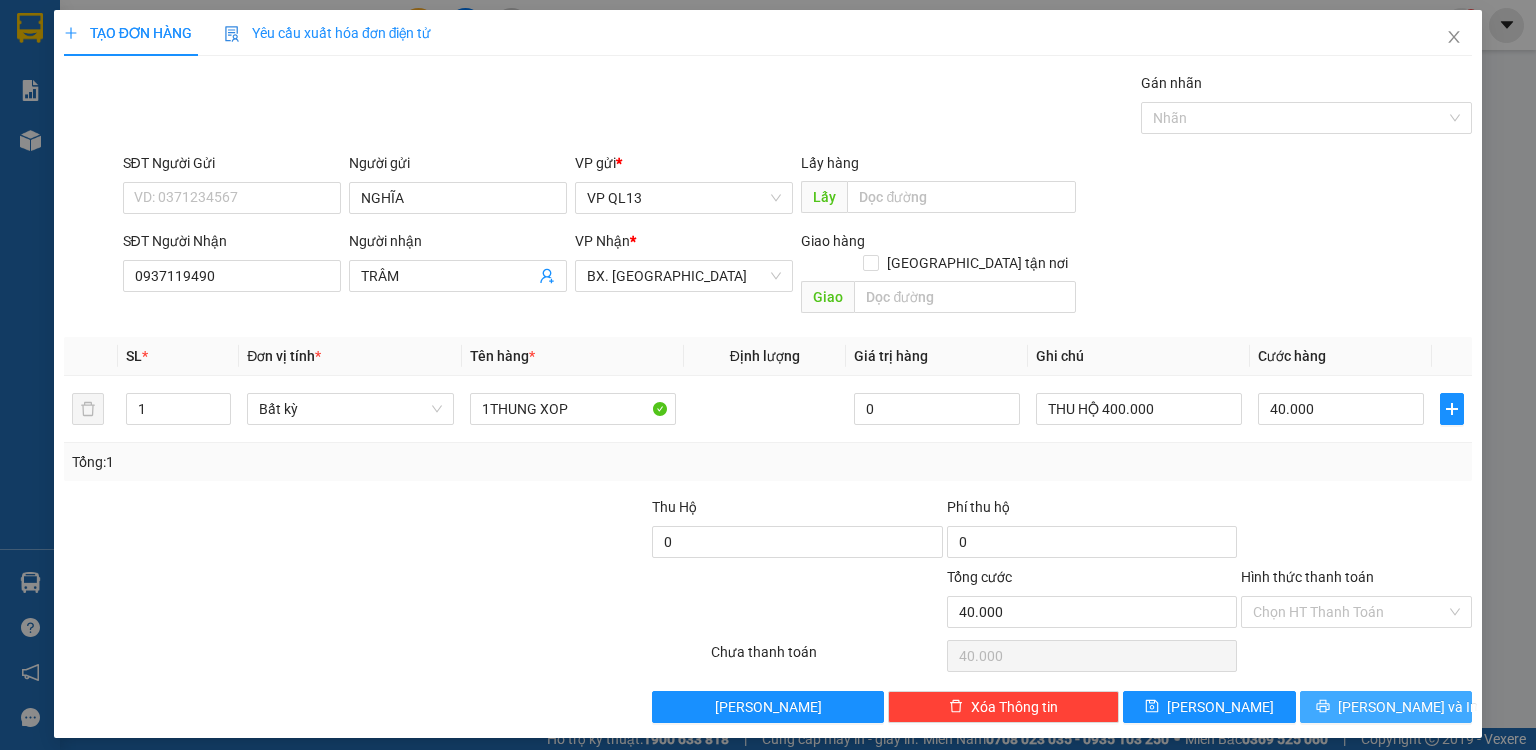 click on "[PERSON_NAME] và In" at bounding box center [1386, 707] 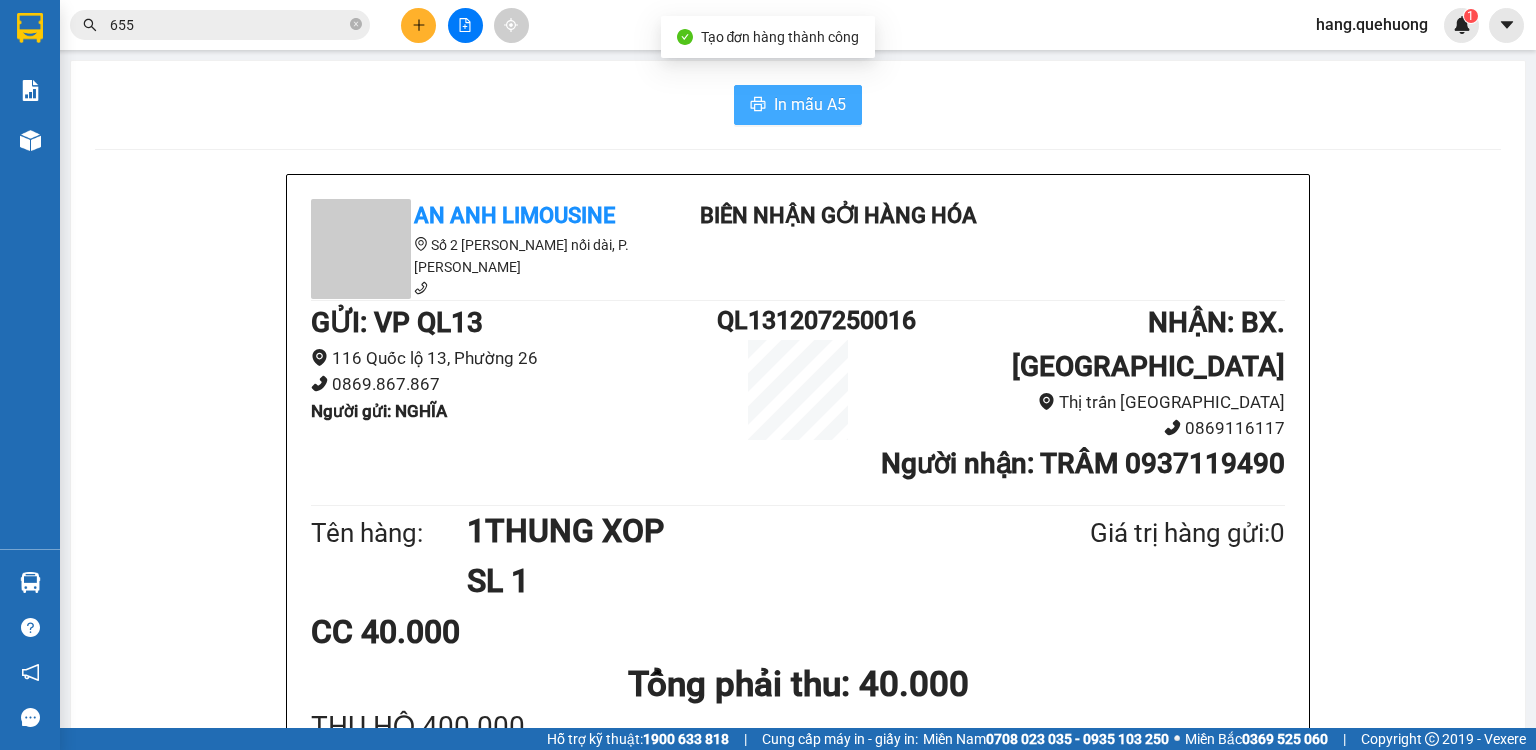 click on "In mẫu A5" at bounding box center [798, 105] 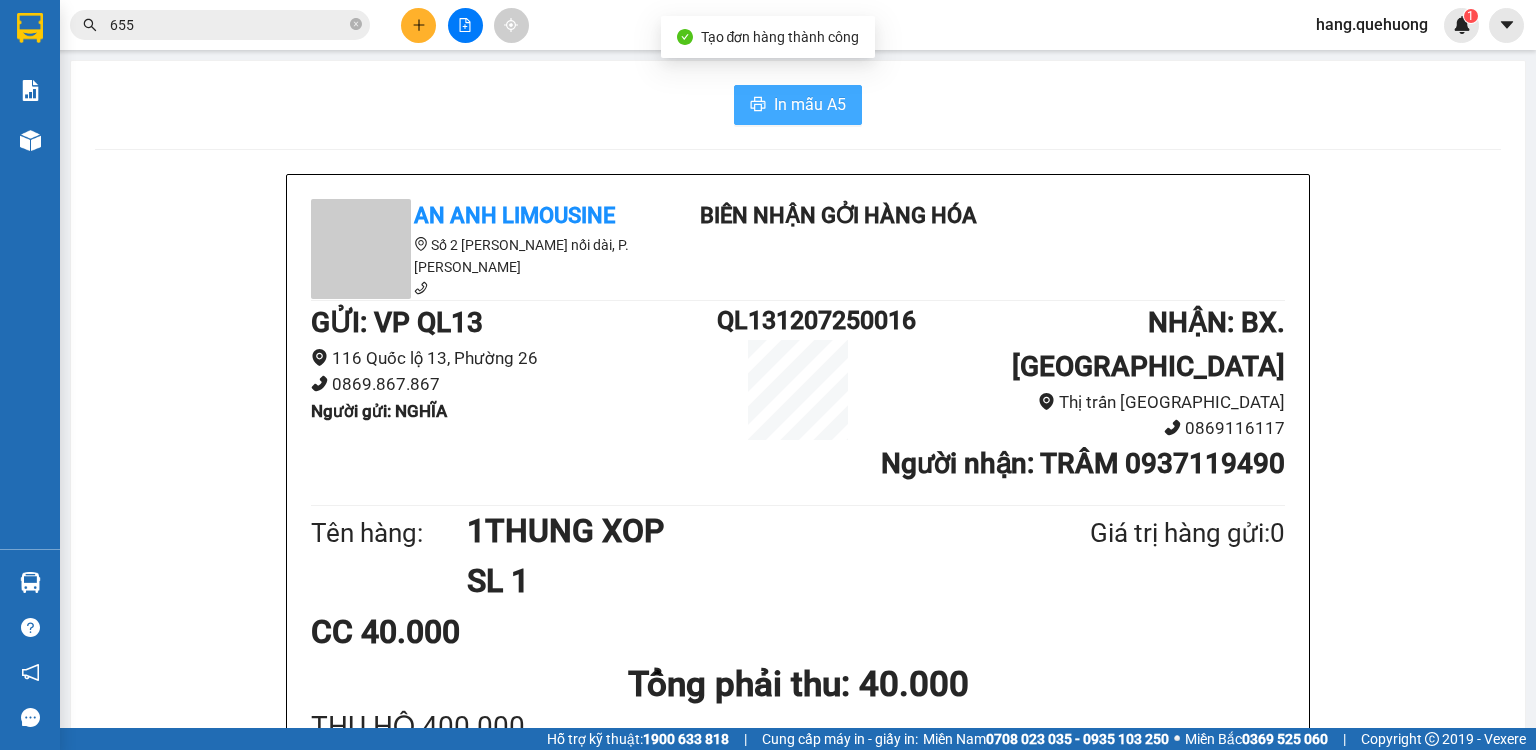 scroll, scrollTop: 0, scrollLeft: 0, axis: both 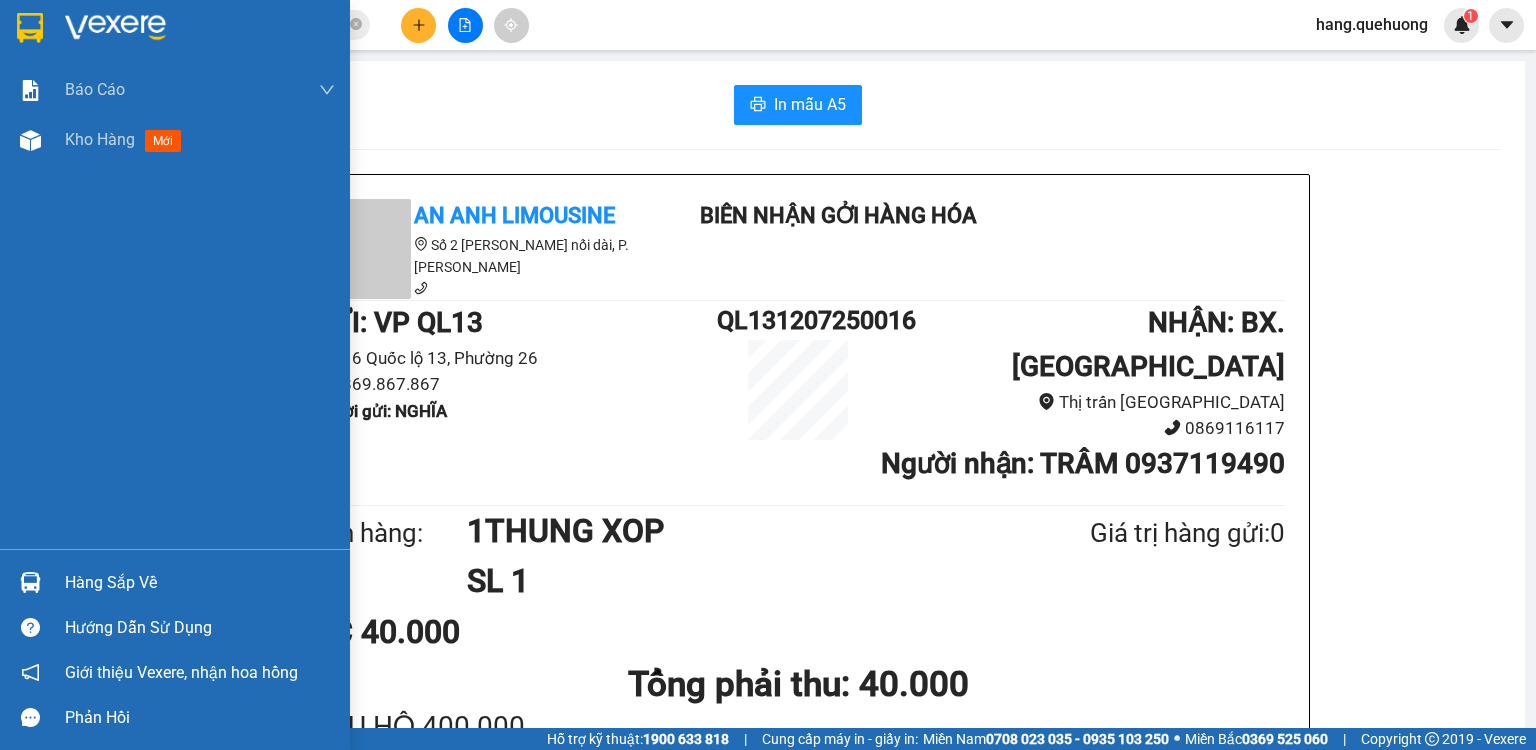 drag, startPoint x: 91, startPoint y: 135, endPoint x: 1535, endPoint y: 435, distance: 1474.8342 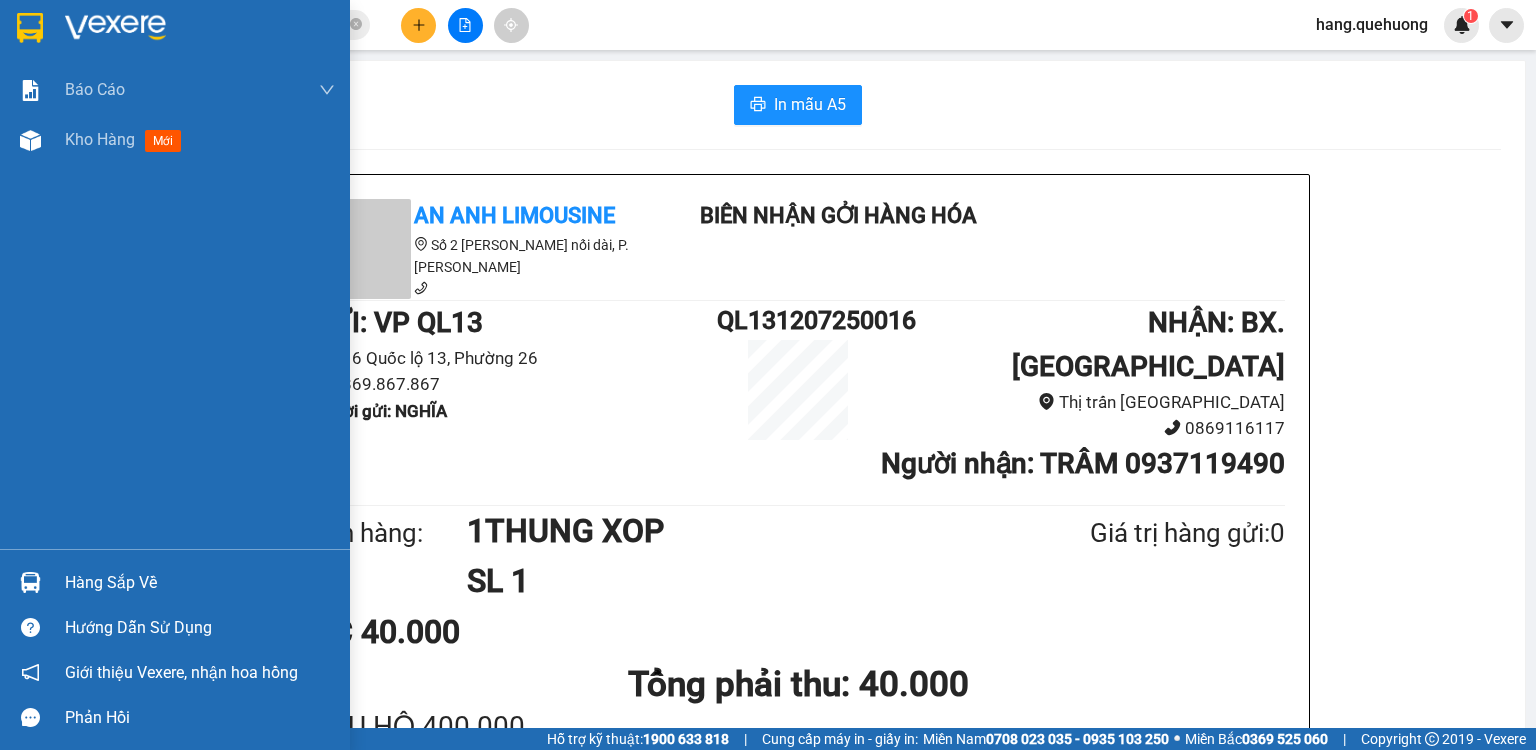 click on "Kho hàng" at bounding box center (100, 139) 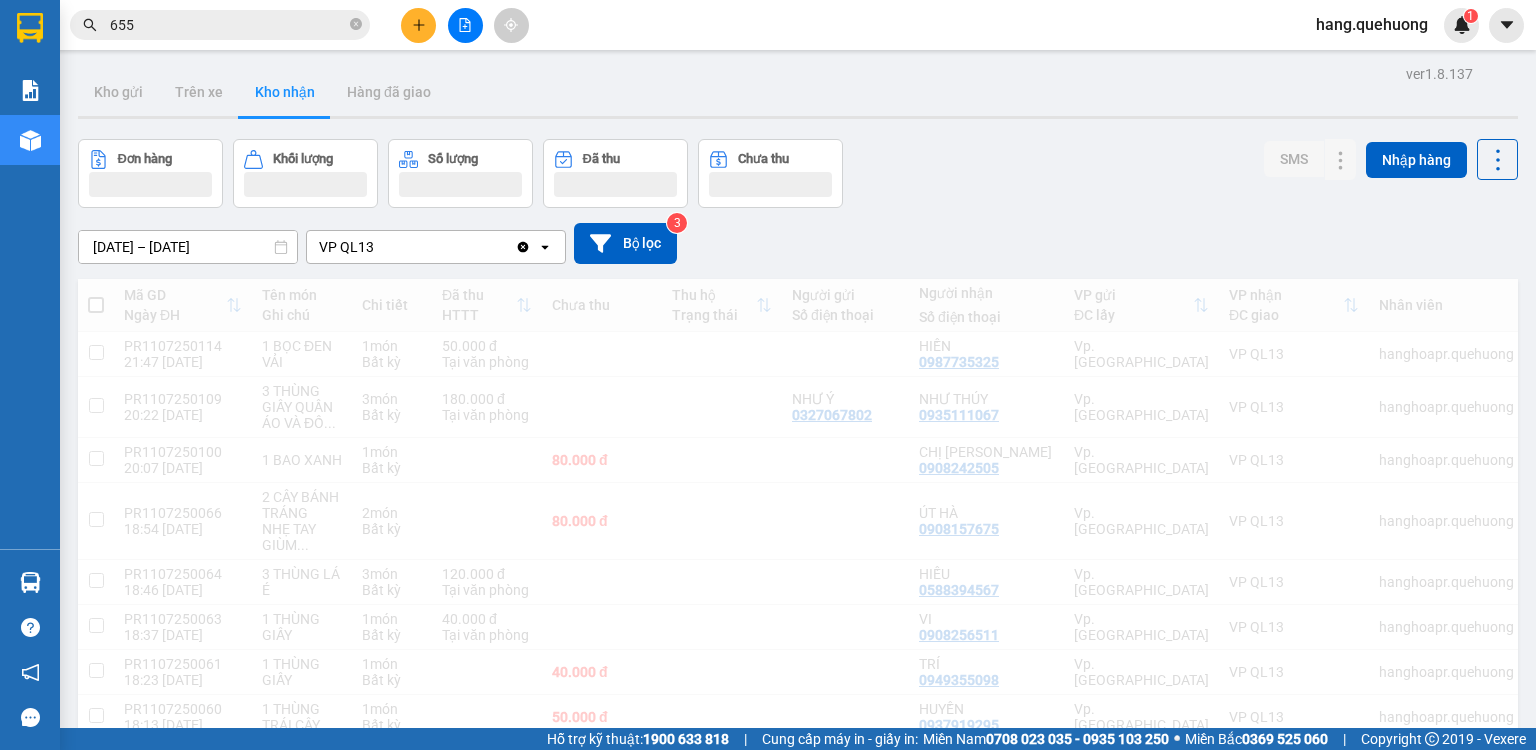 scroll, scrollTop: 0, scrollLeft: 0, axis: both 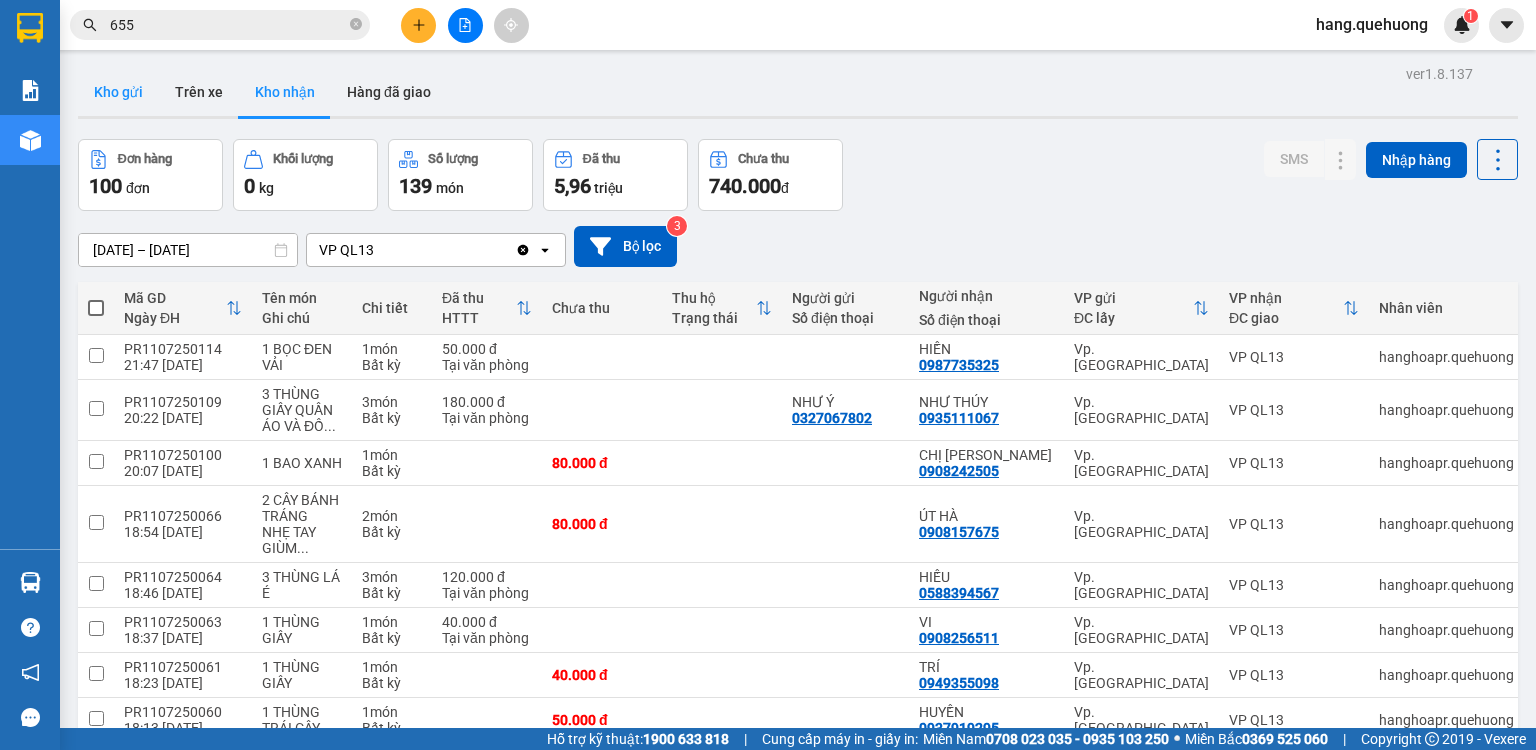 click on "Kho gửi" at bounding box center (118, 92) 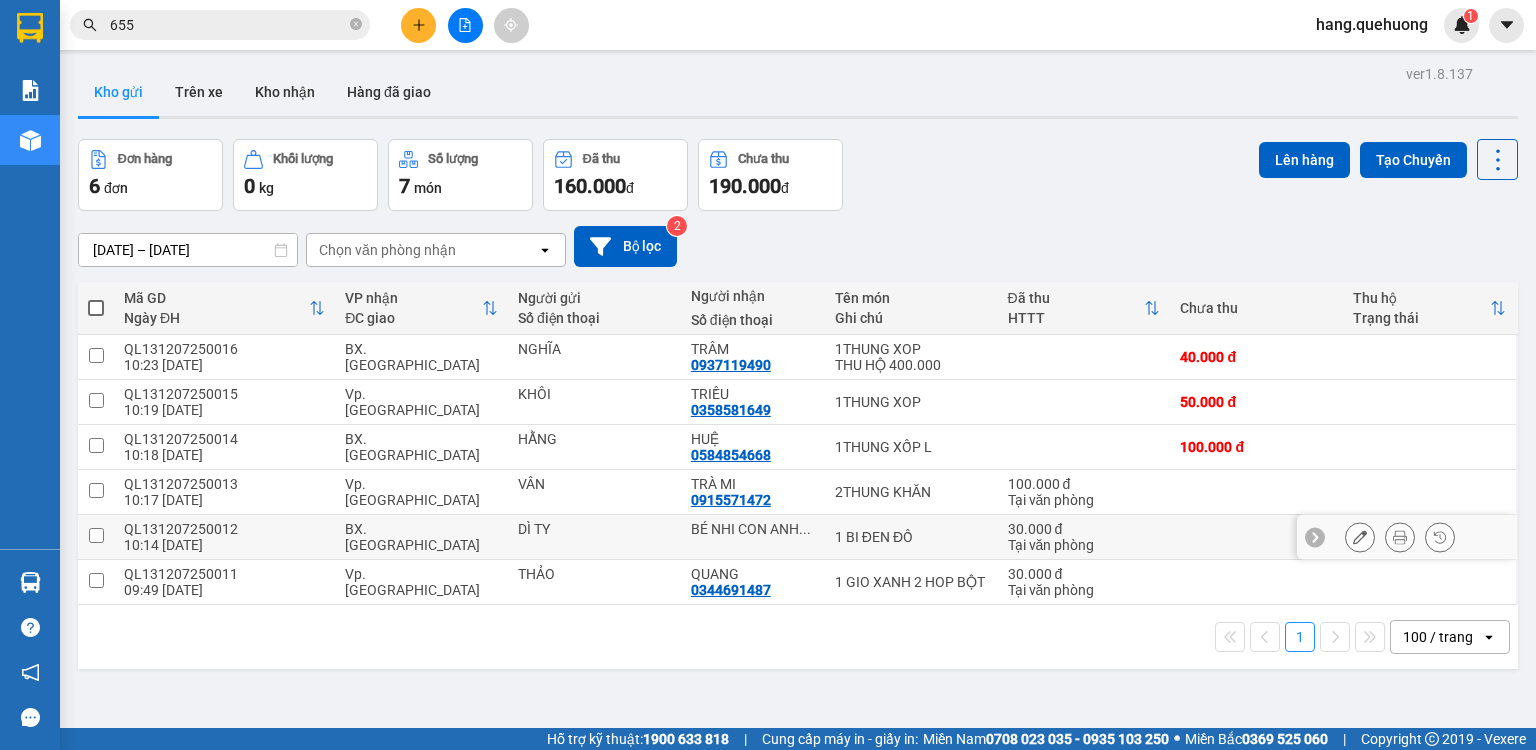 click at bounding box center (1360, 537) 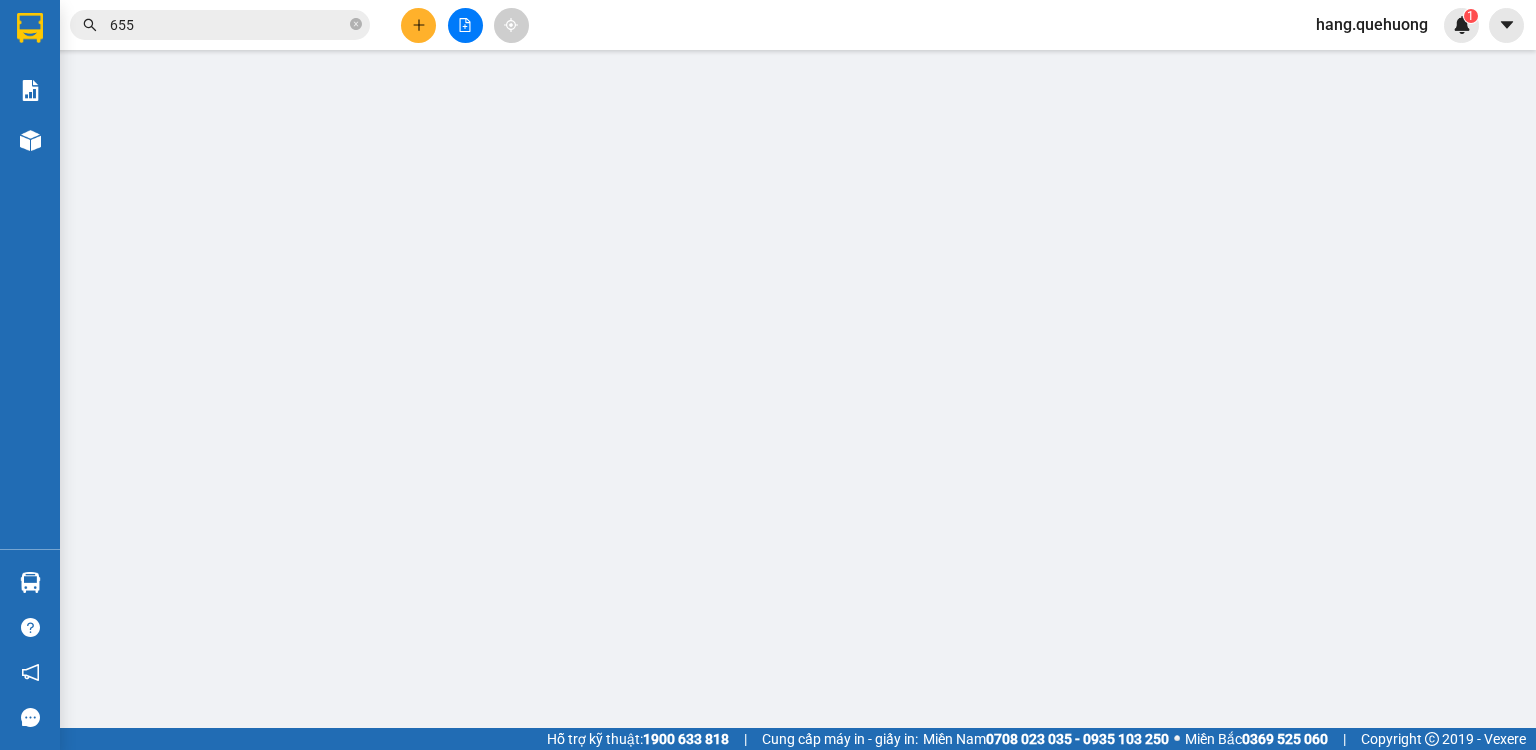 type on "DÌ TY" 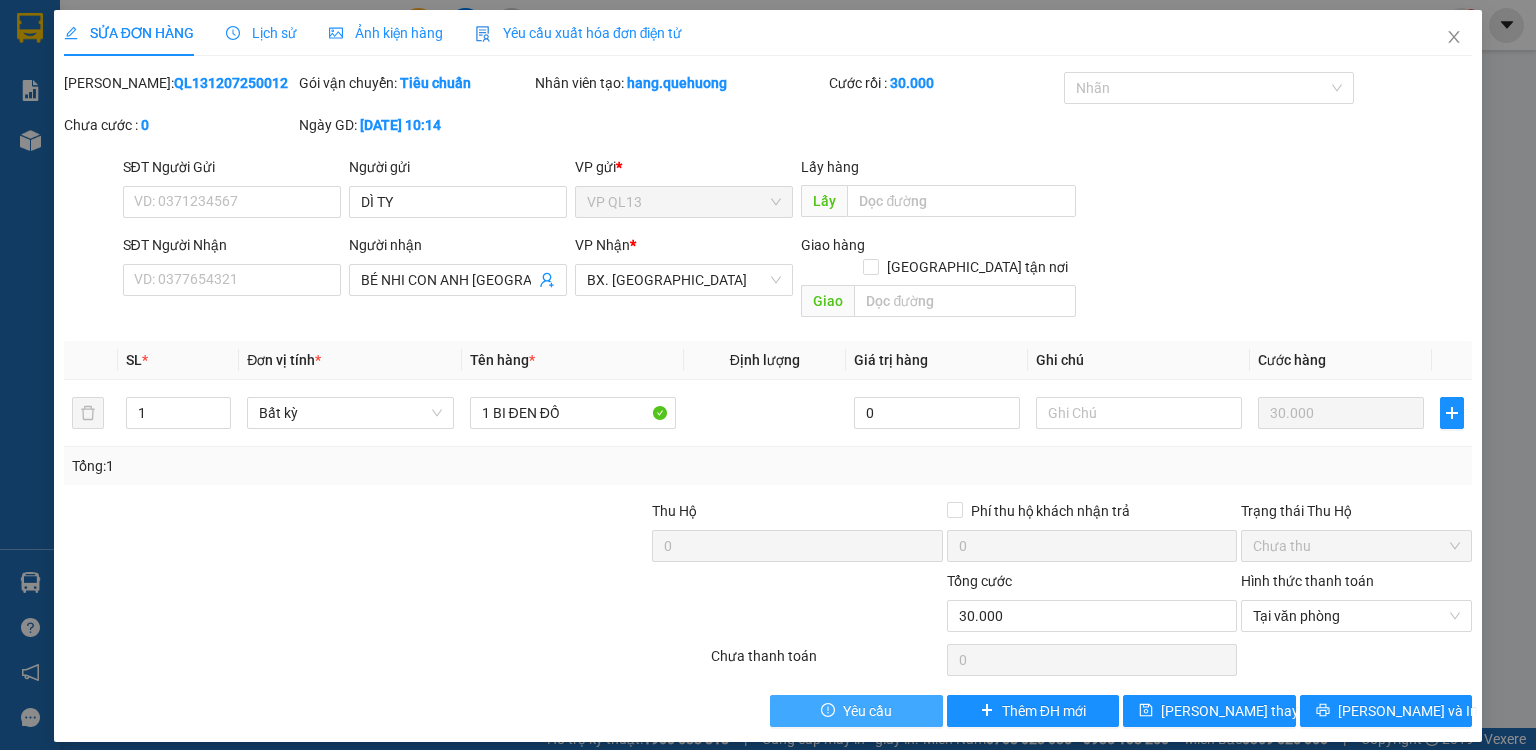 click on "Yêu cầu" at bounding box center (867, 711) 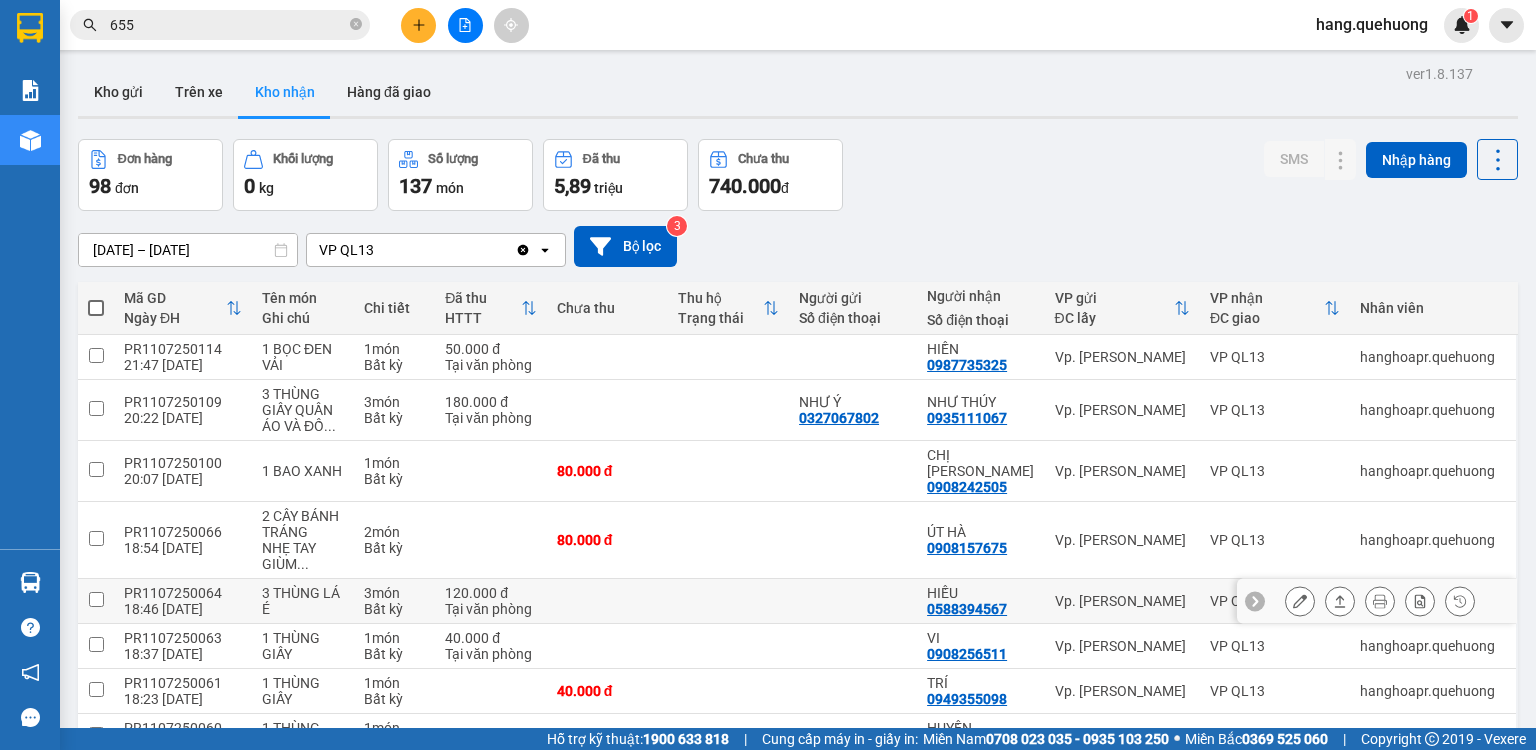 scroll, scrollTop: 0, scrollLeft: 0, axis: both 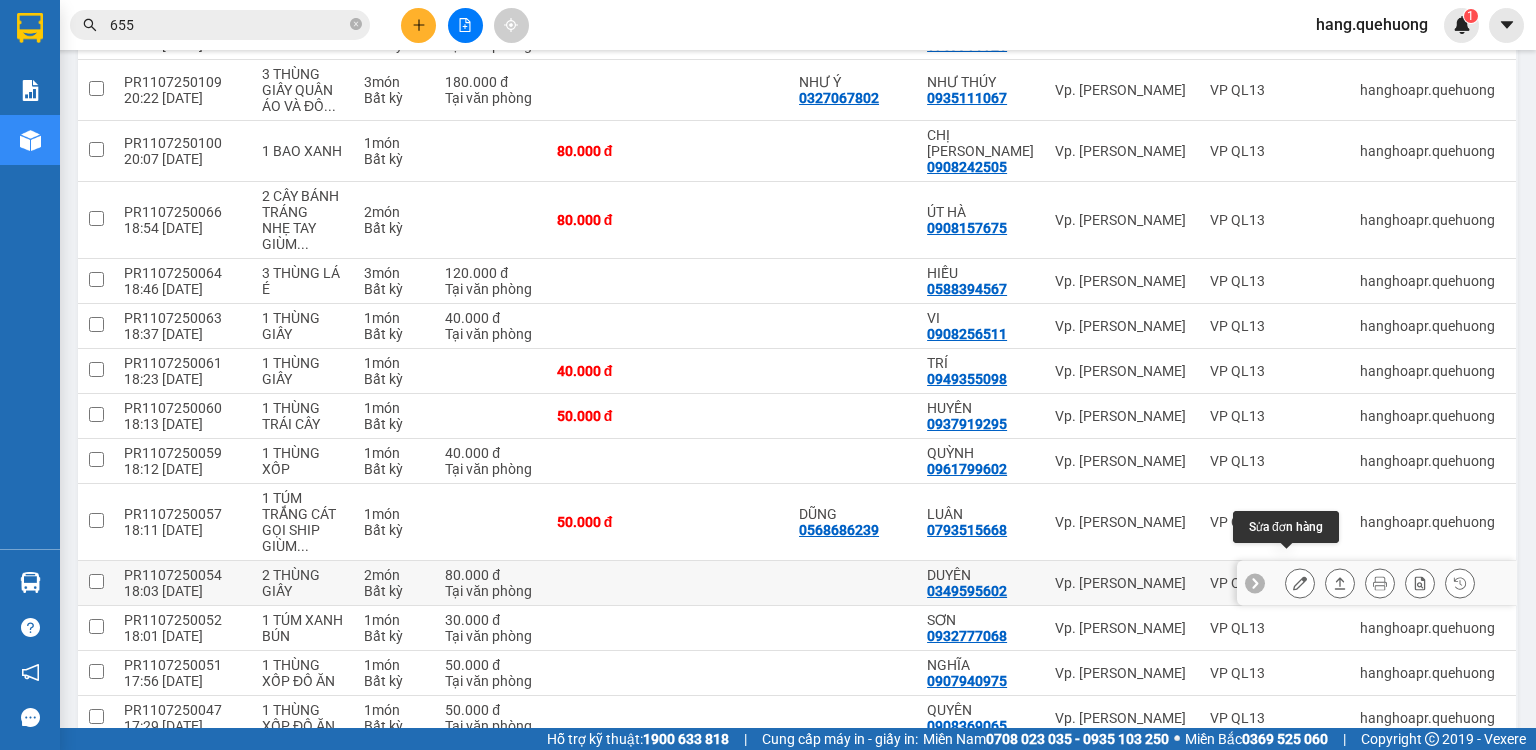 click 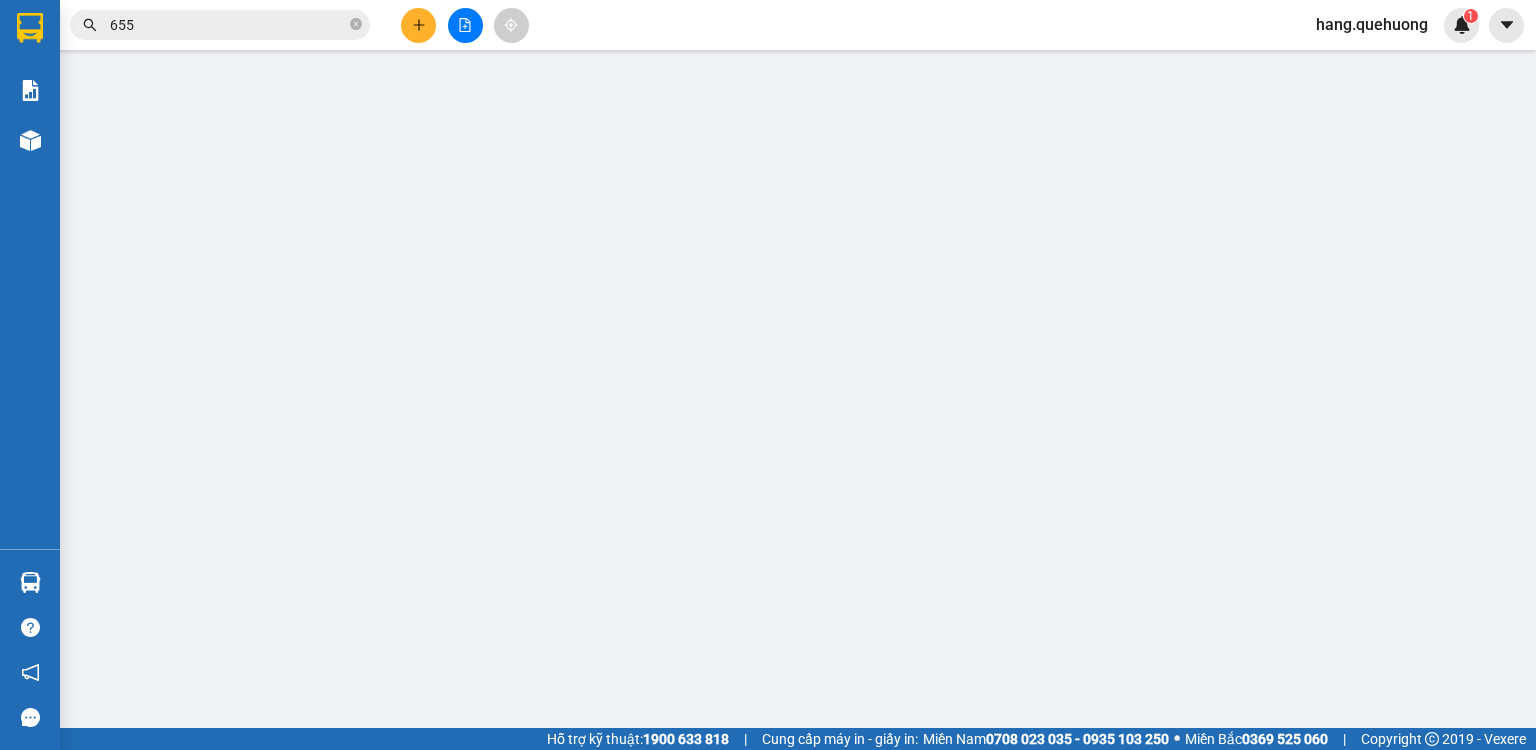scroll, scrollTop: 0, scrollLeft: 0, axis: both 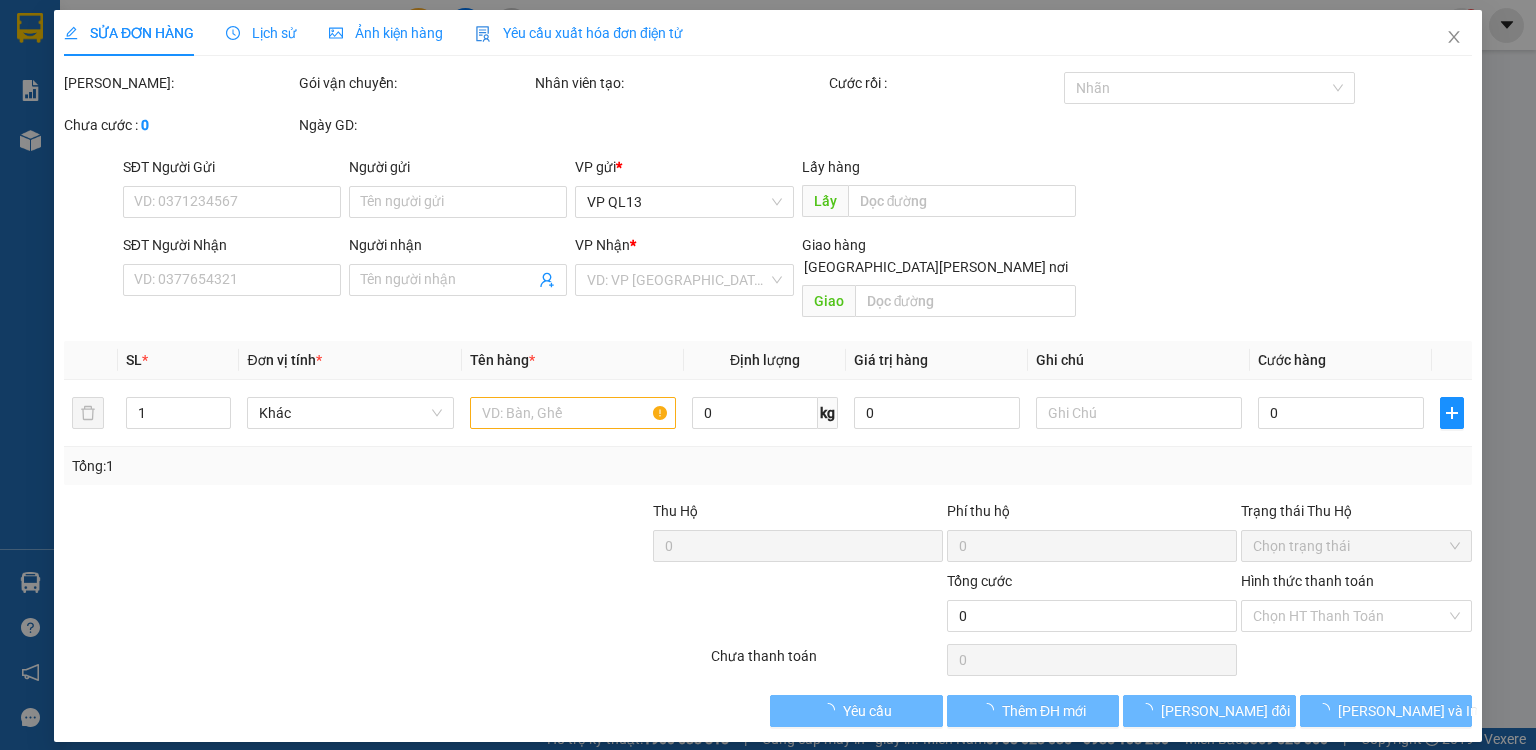 type on "0349595602" 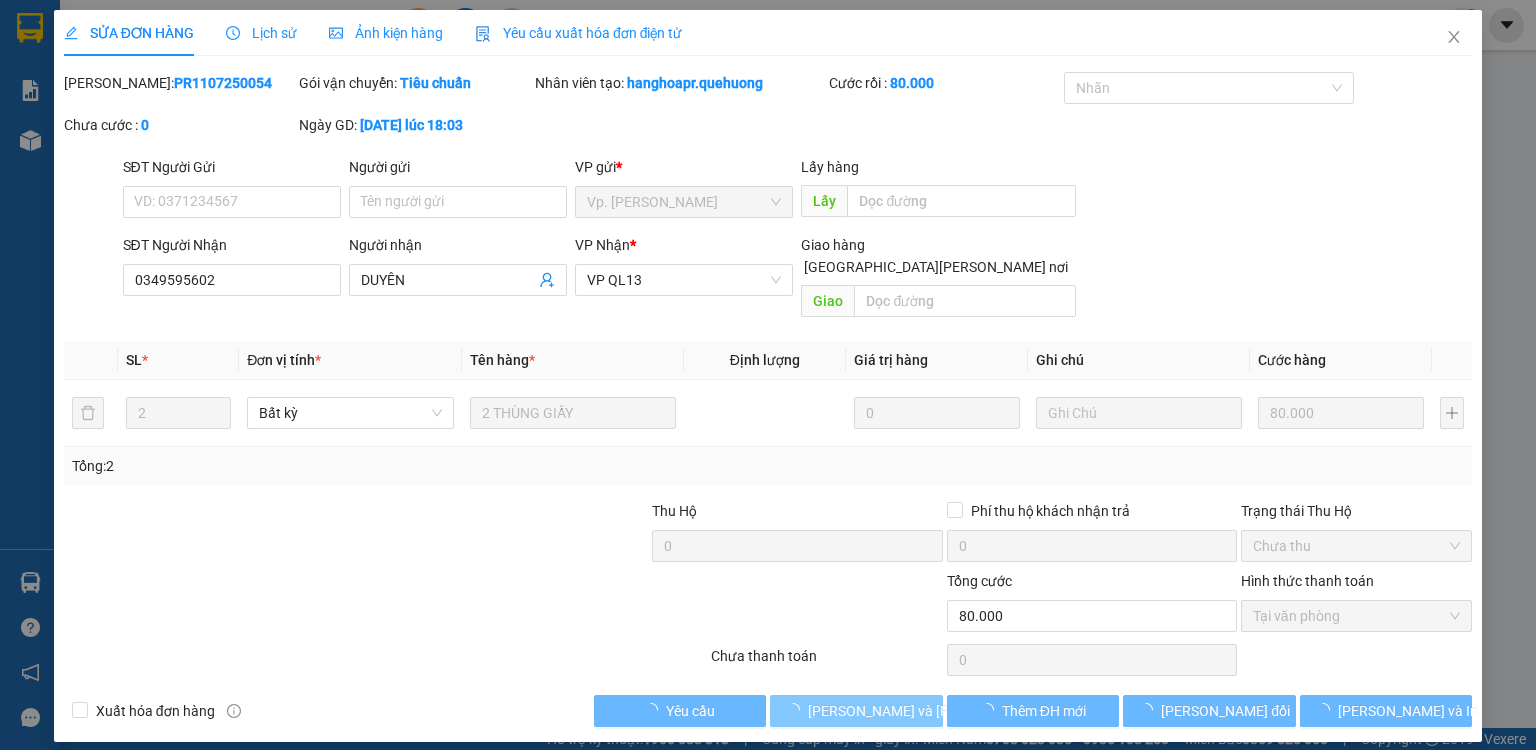 click on "[PERSON_NAME] và [PERSON_NAME] hàng" at bounding box center (943, 711) 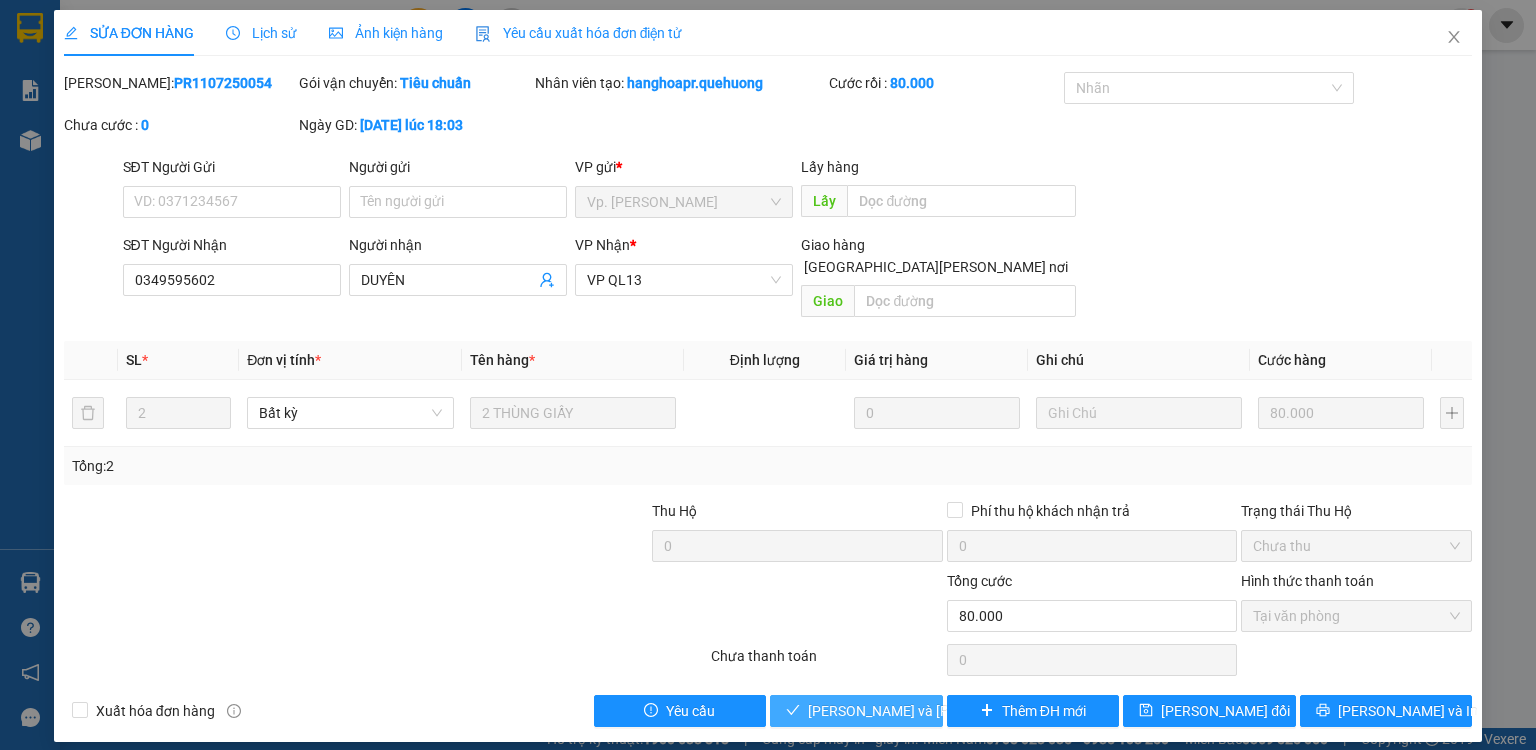 click on "[PERSON_NAME] và [PERSON_NAME] hàng" at bounding box center (943, 711) 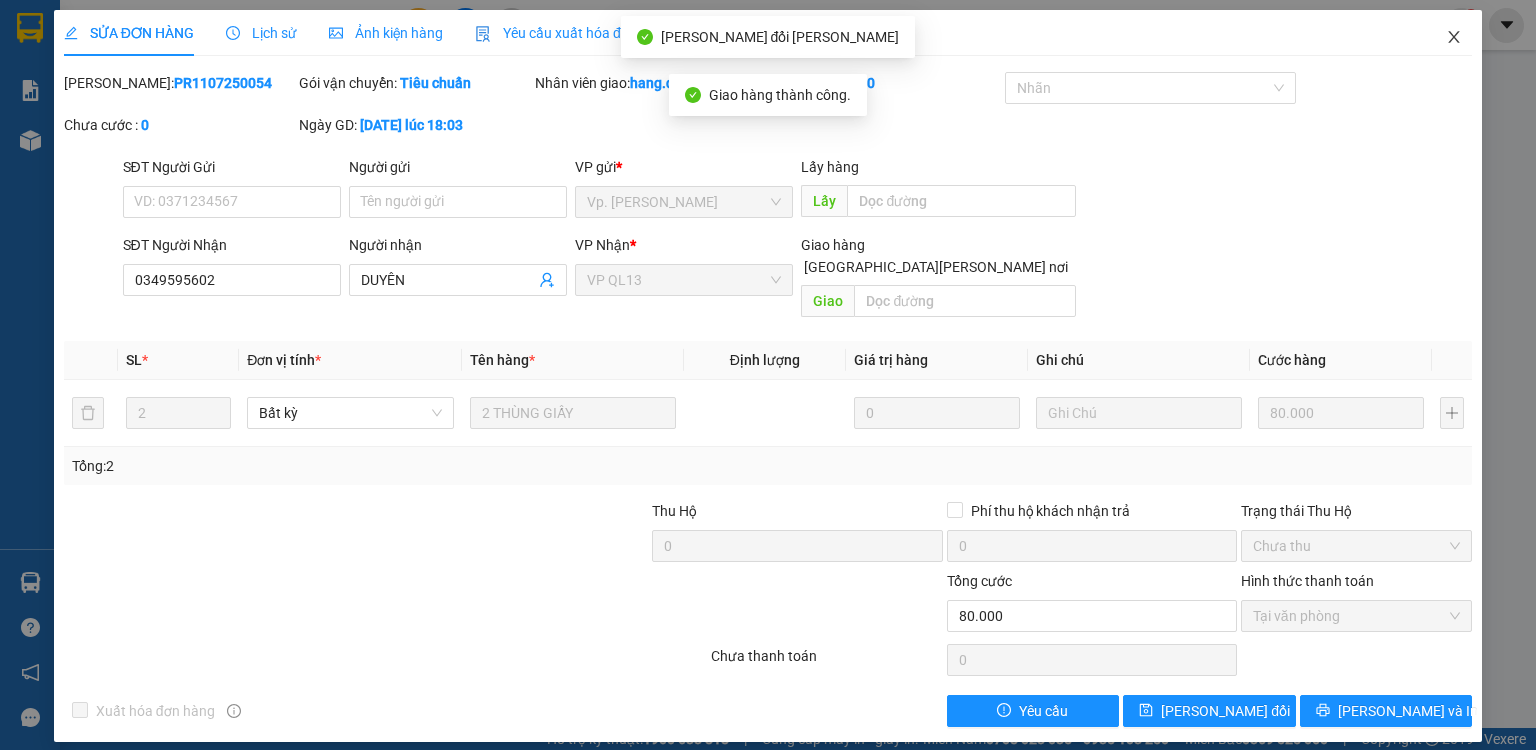 click 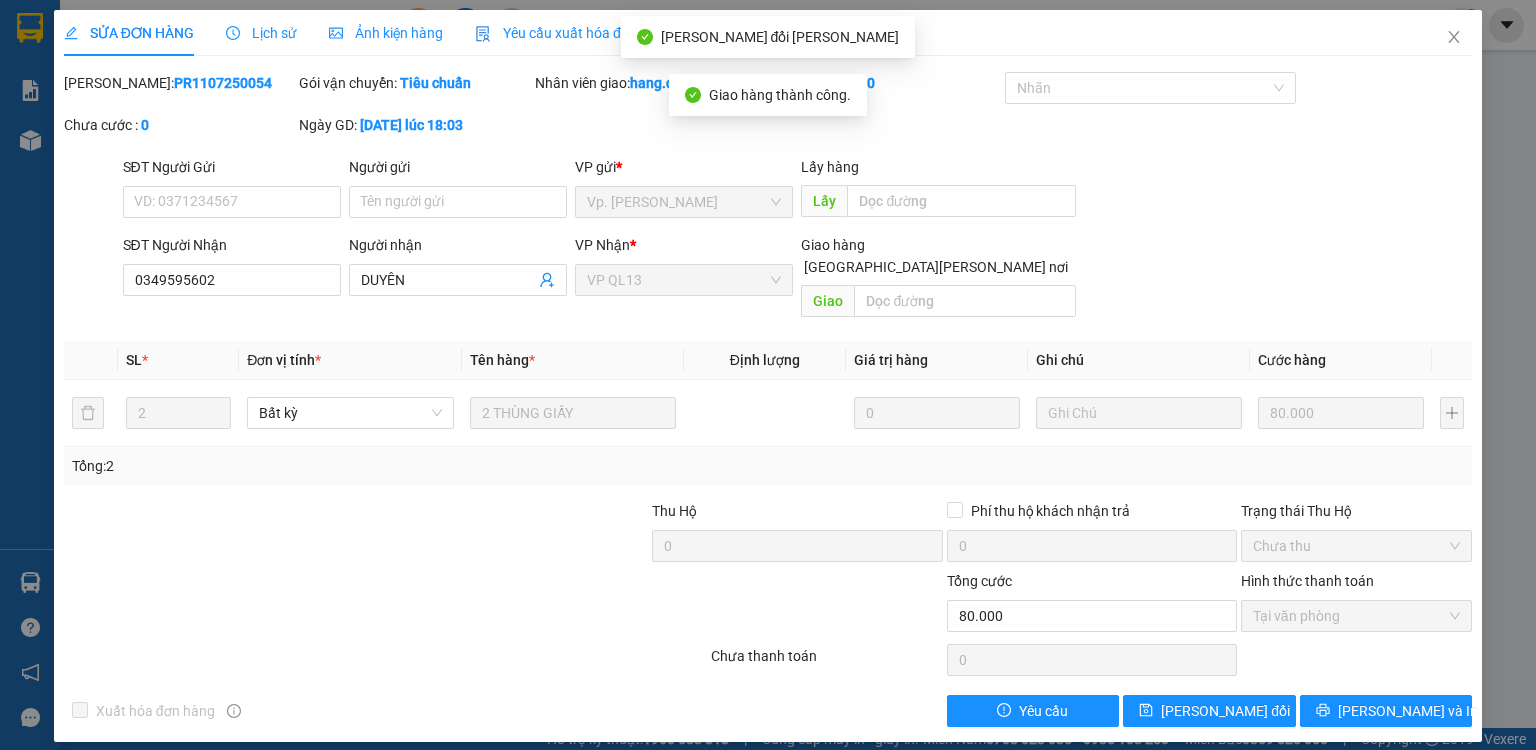 click on "1" at bounding box center (1461, 25) 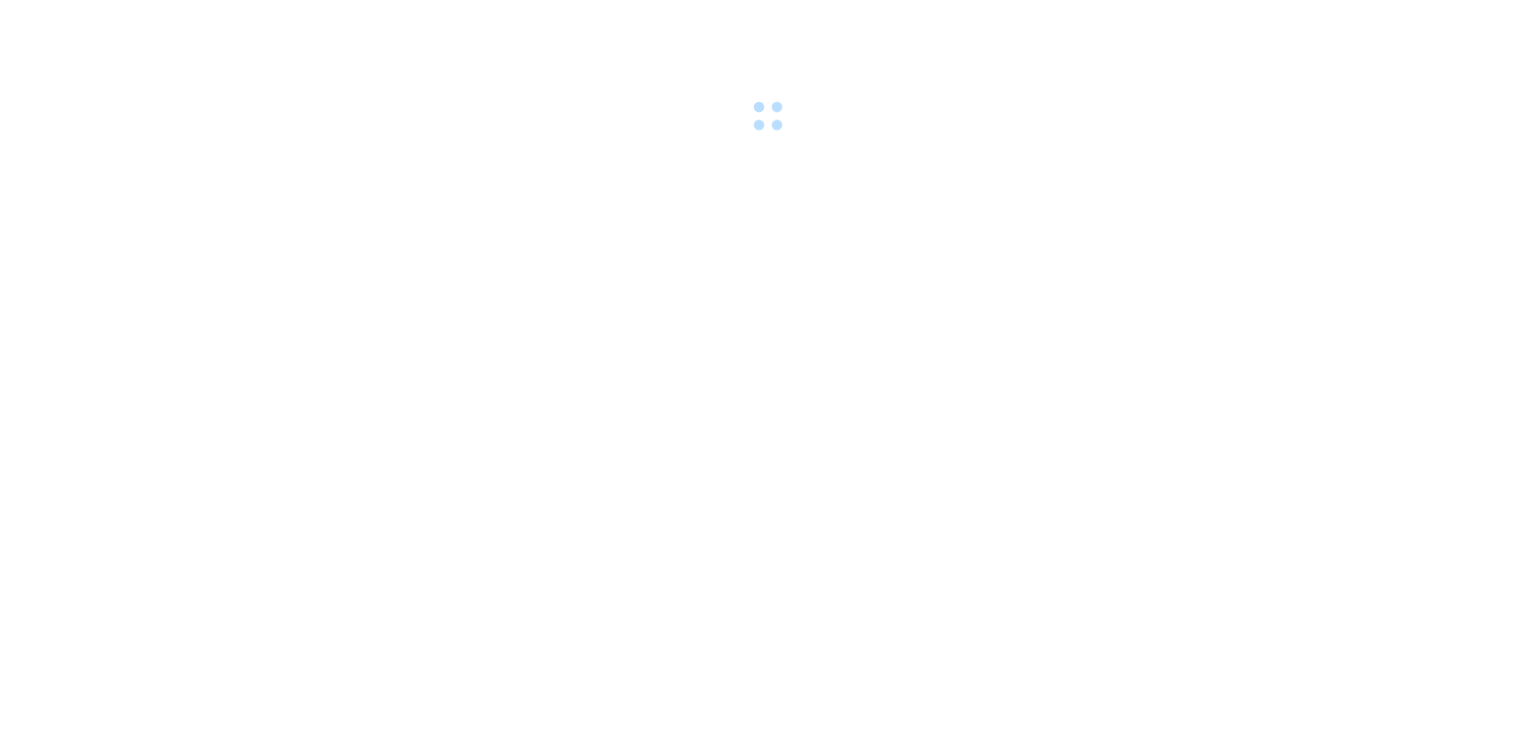scroll, scrollTop: 0, scrollLeft: 0, axis: both 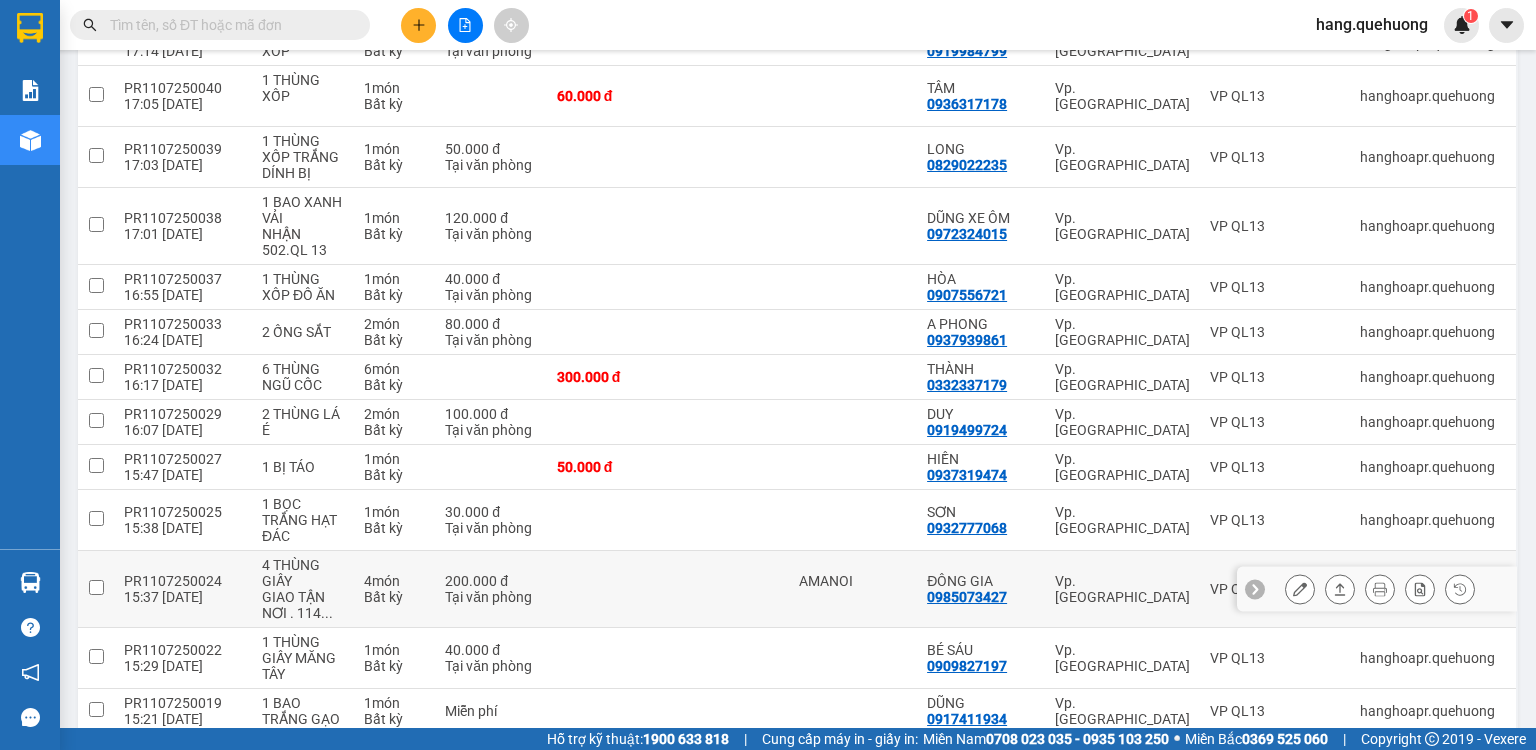 click at bounding box center [1300, 589] 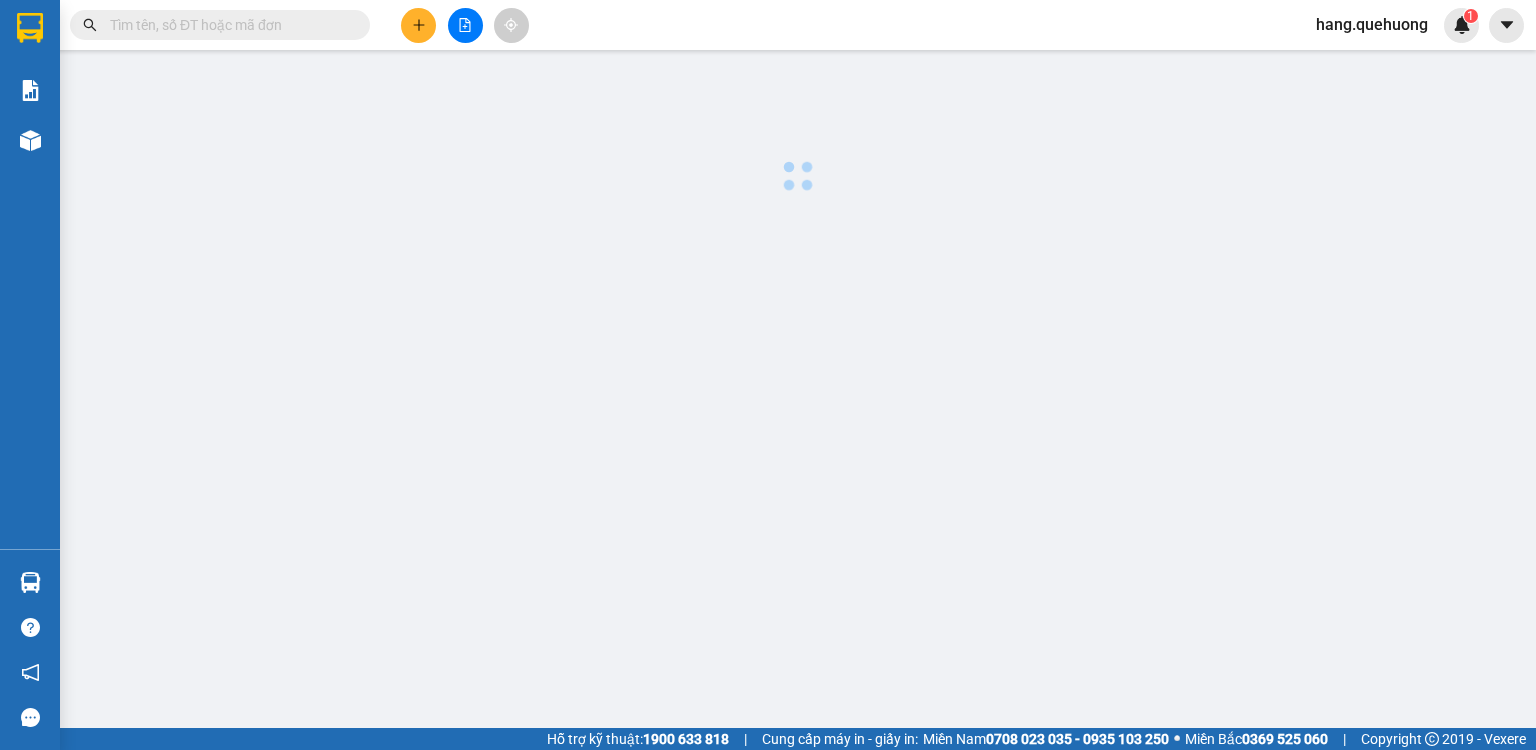 scroll, scrollTop: 0, scrollLeft: 0, axis: both 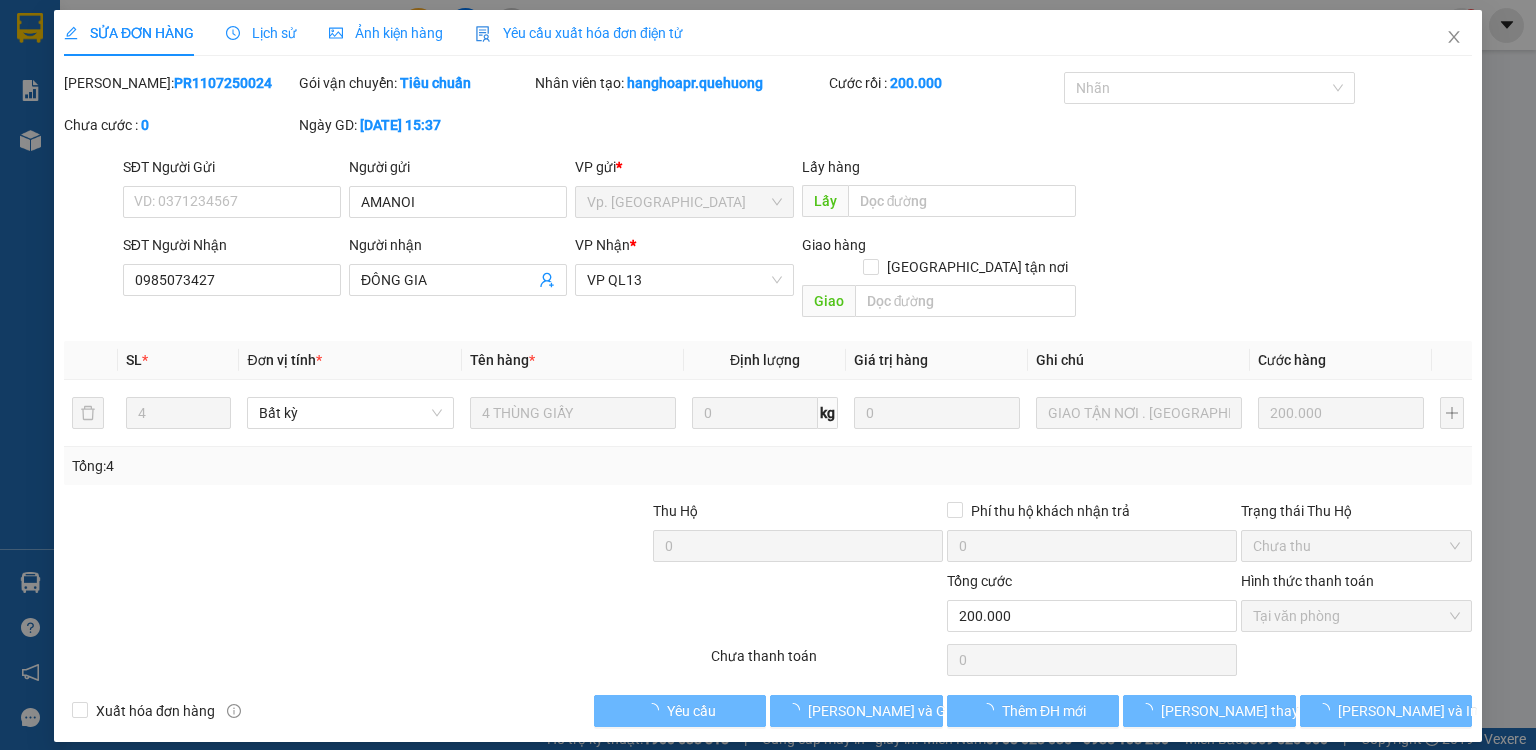 type on "AMANOI" 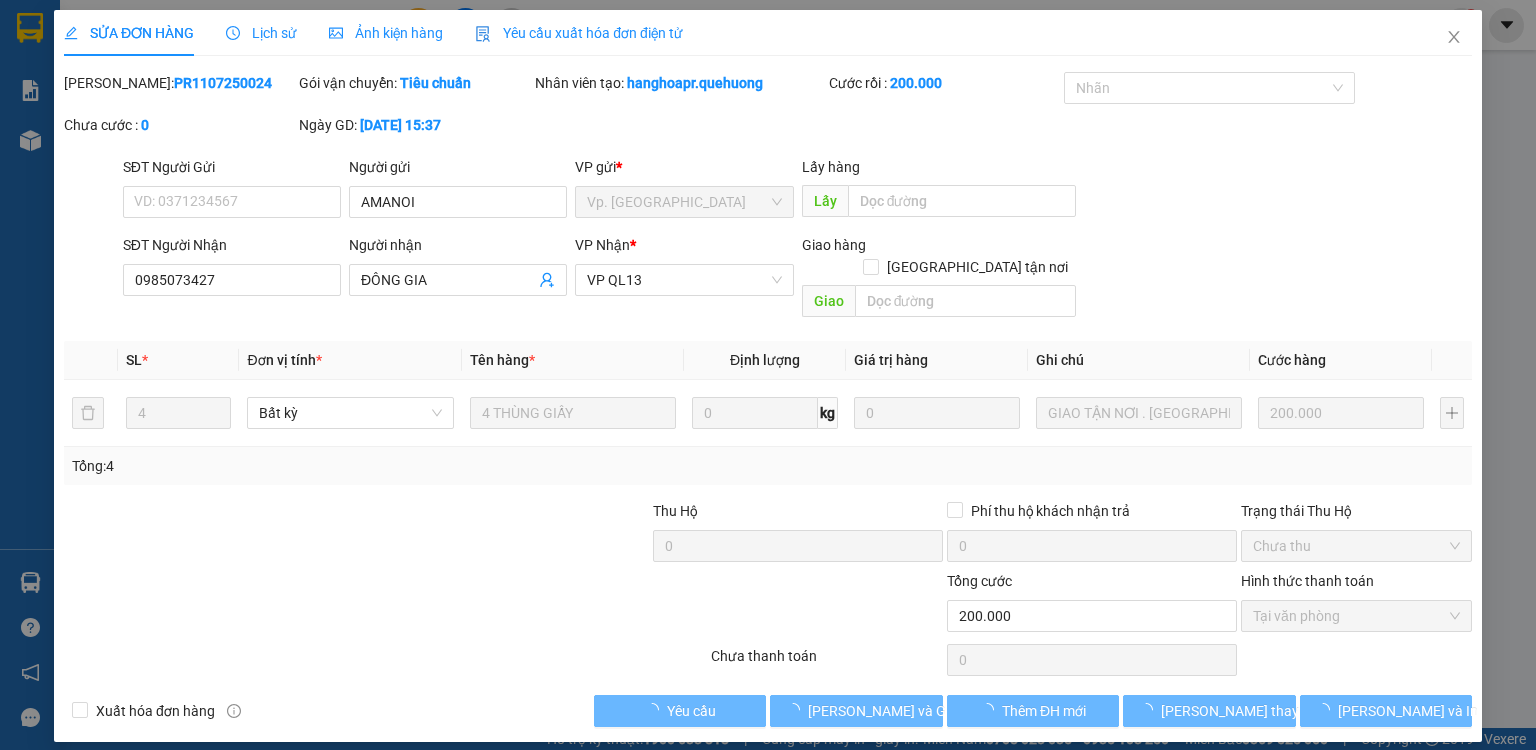 type on "0985073427" 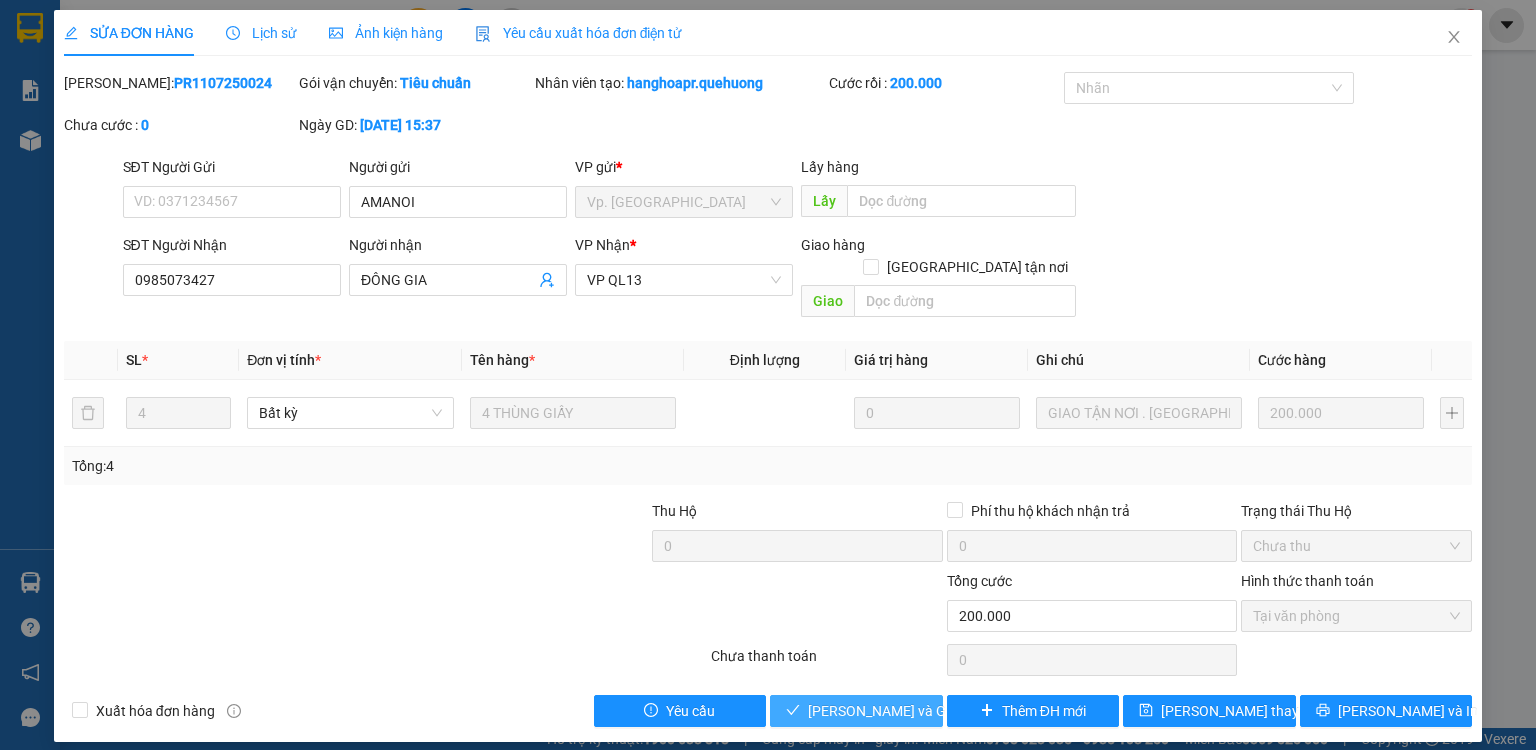 click on "[PERSON_NAME] và Giao hàng" at bounding box center [904, 711] 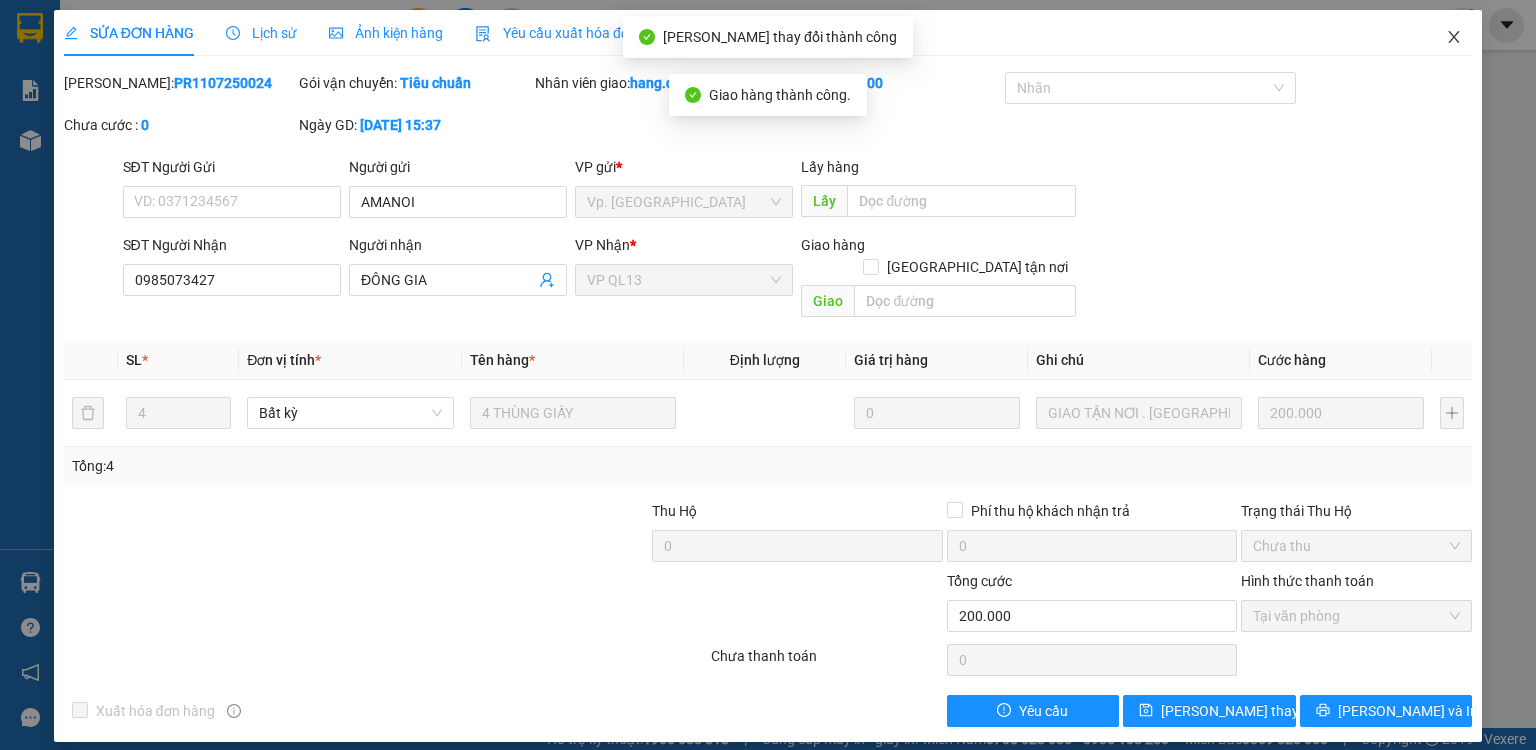 click 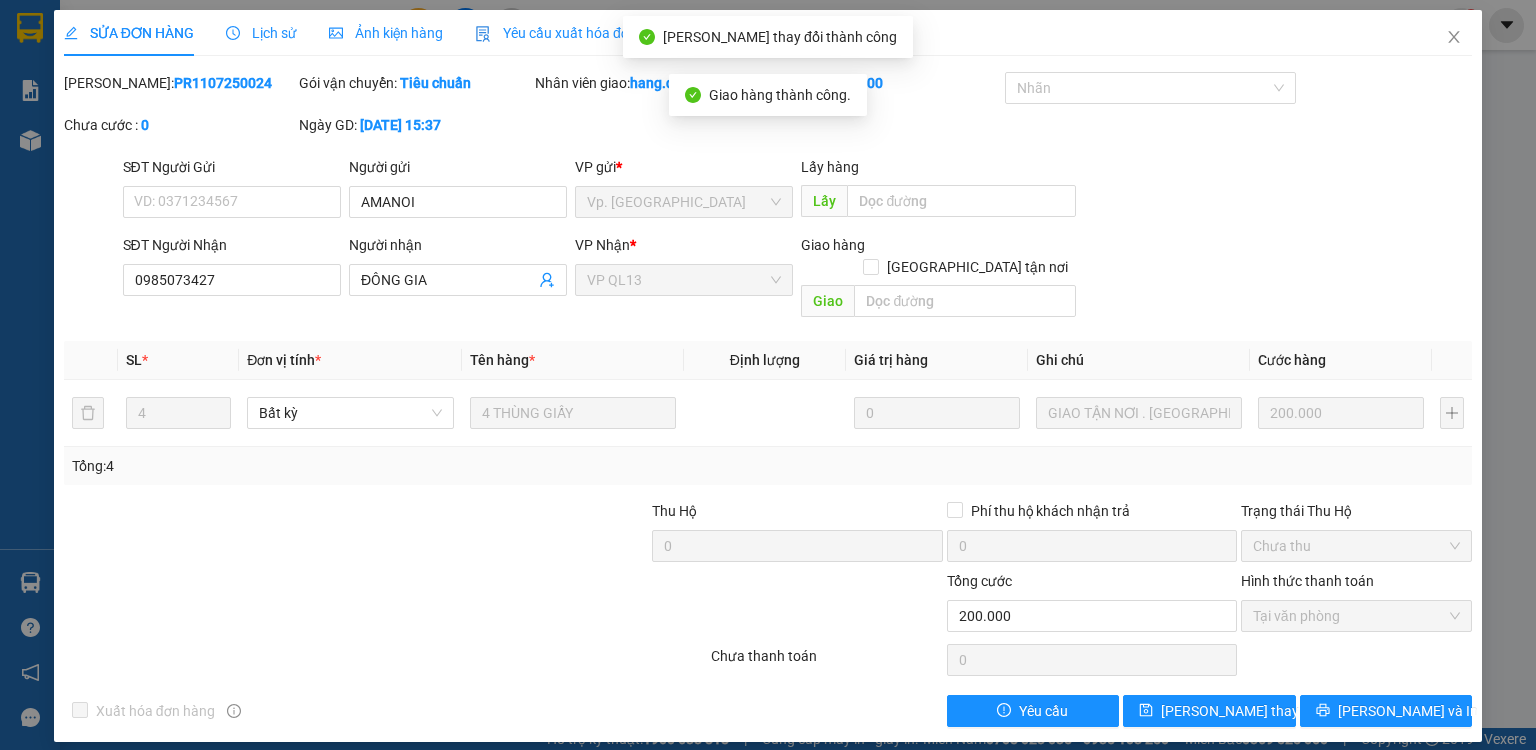 click on "Kết quả tìm kiếm ( 0 )  Bộ lọc  Ngày tạo đơn gần nhất No Data hang.quehuong 1" at bounding box center [768, 25] 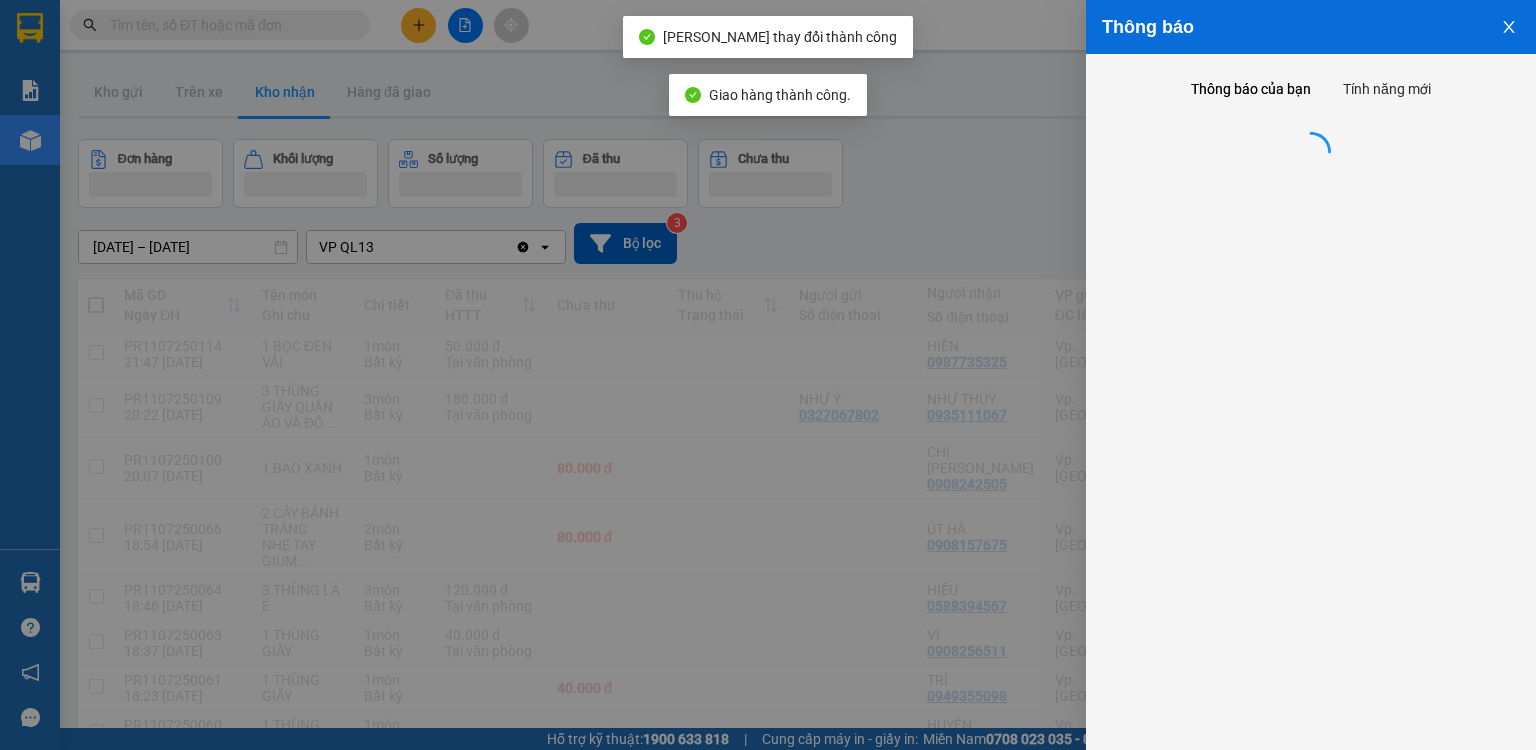 click at bounding box center [768, 375] 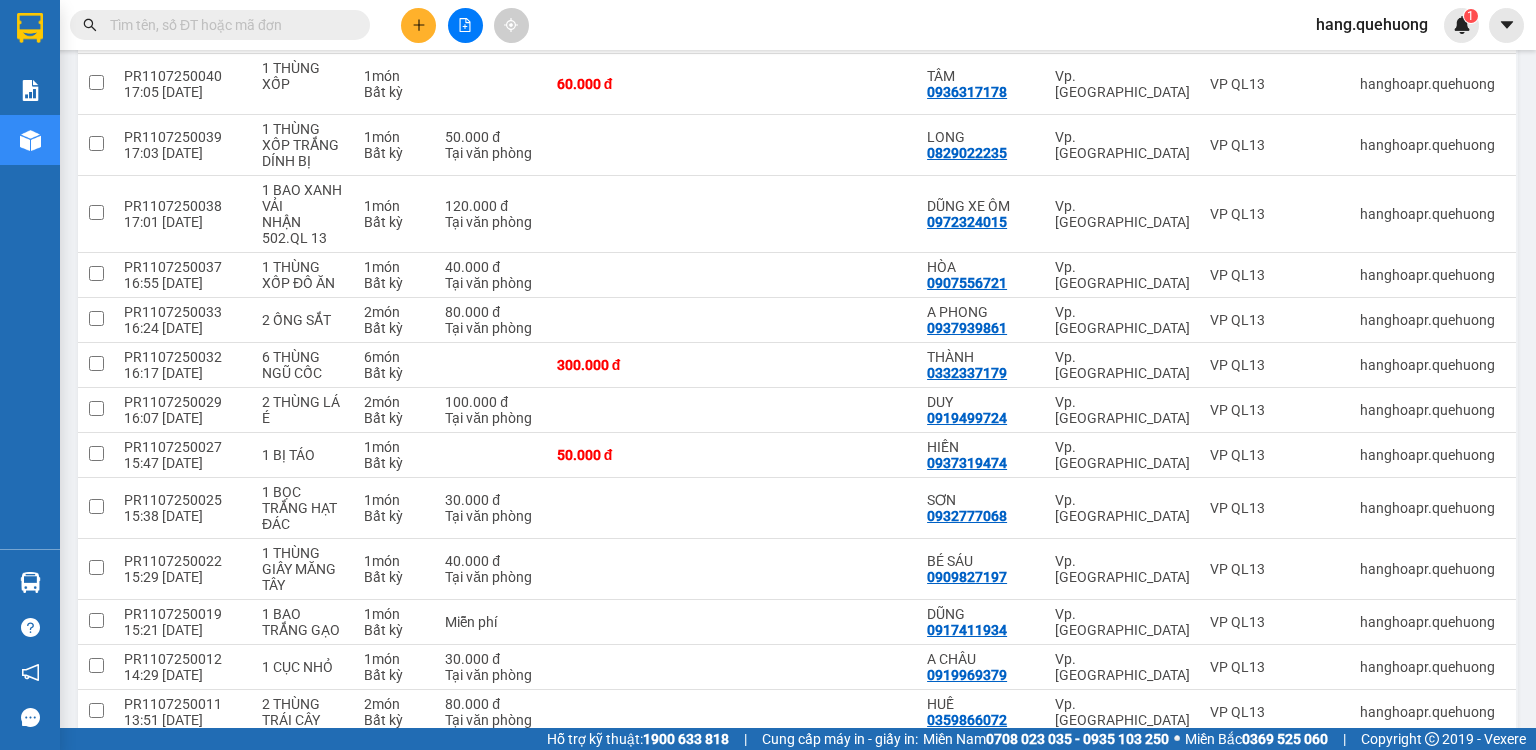 scroll, scrollTop: 1360, scrollLeft: 0, axis: vertical 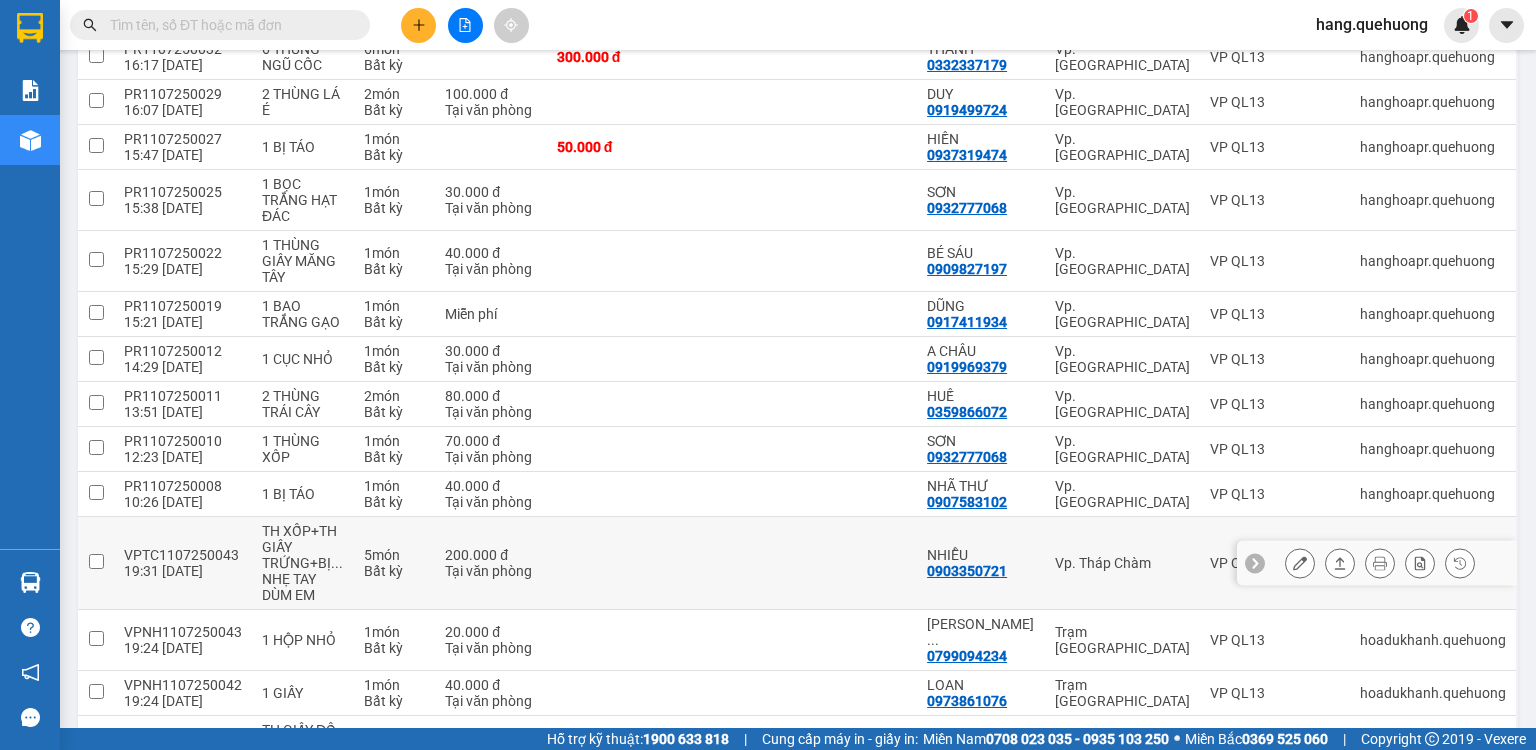 click 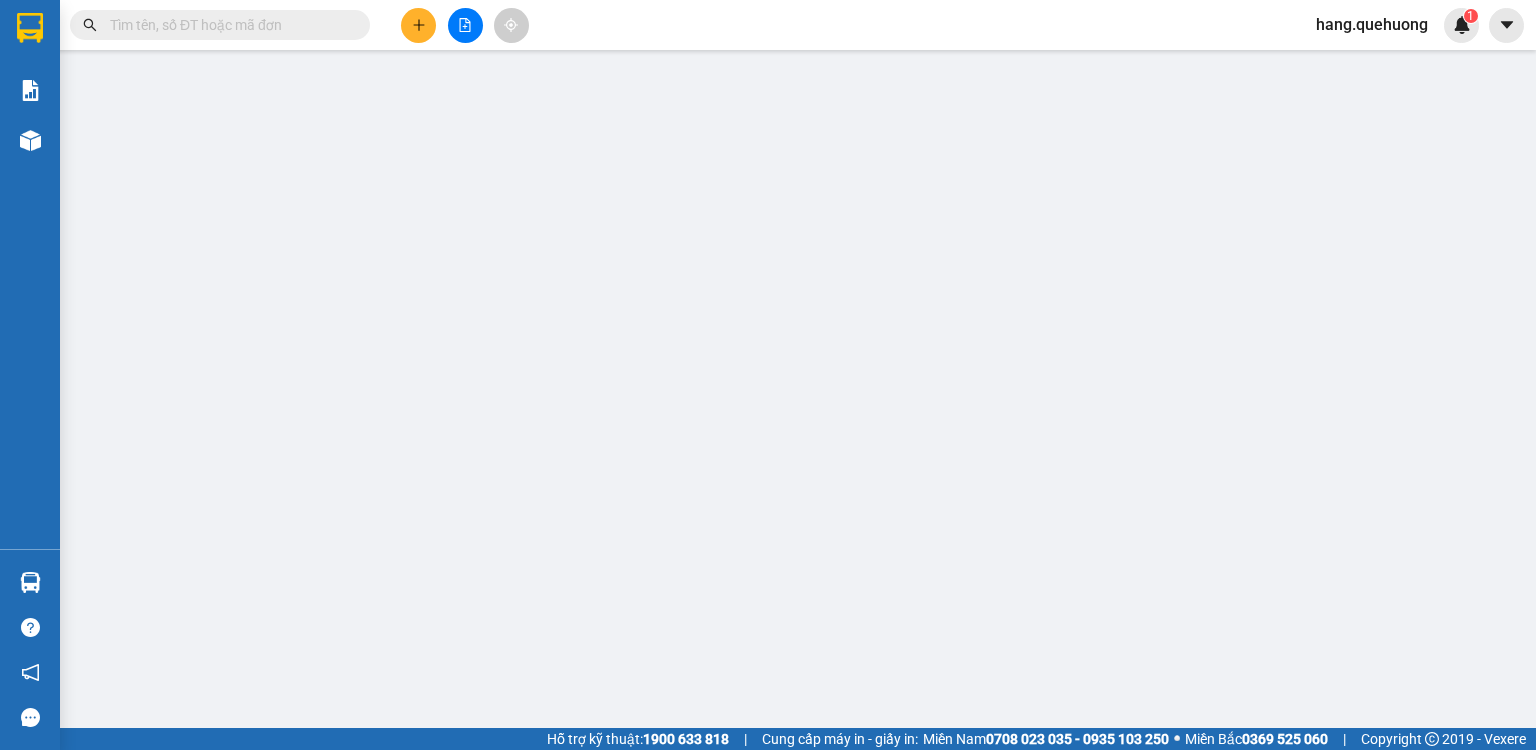 scroll, scrollTop: 0, scrollLeft: 0, axis: both 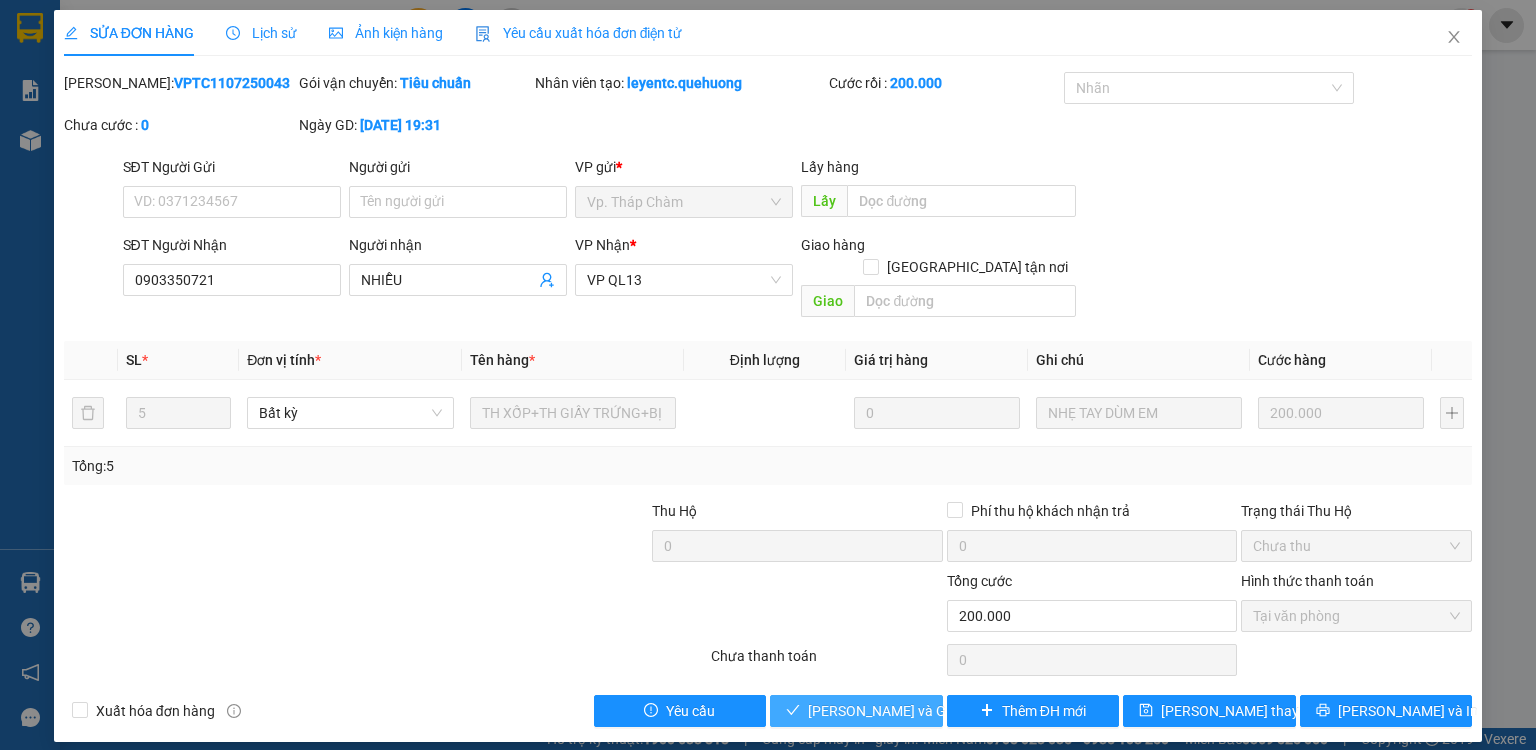 click on "[PERSON_NAME] và Giao hàng" at bounding box center [904, 711] 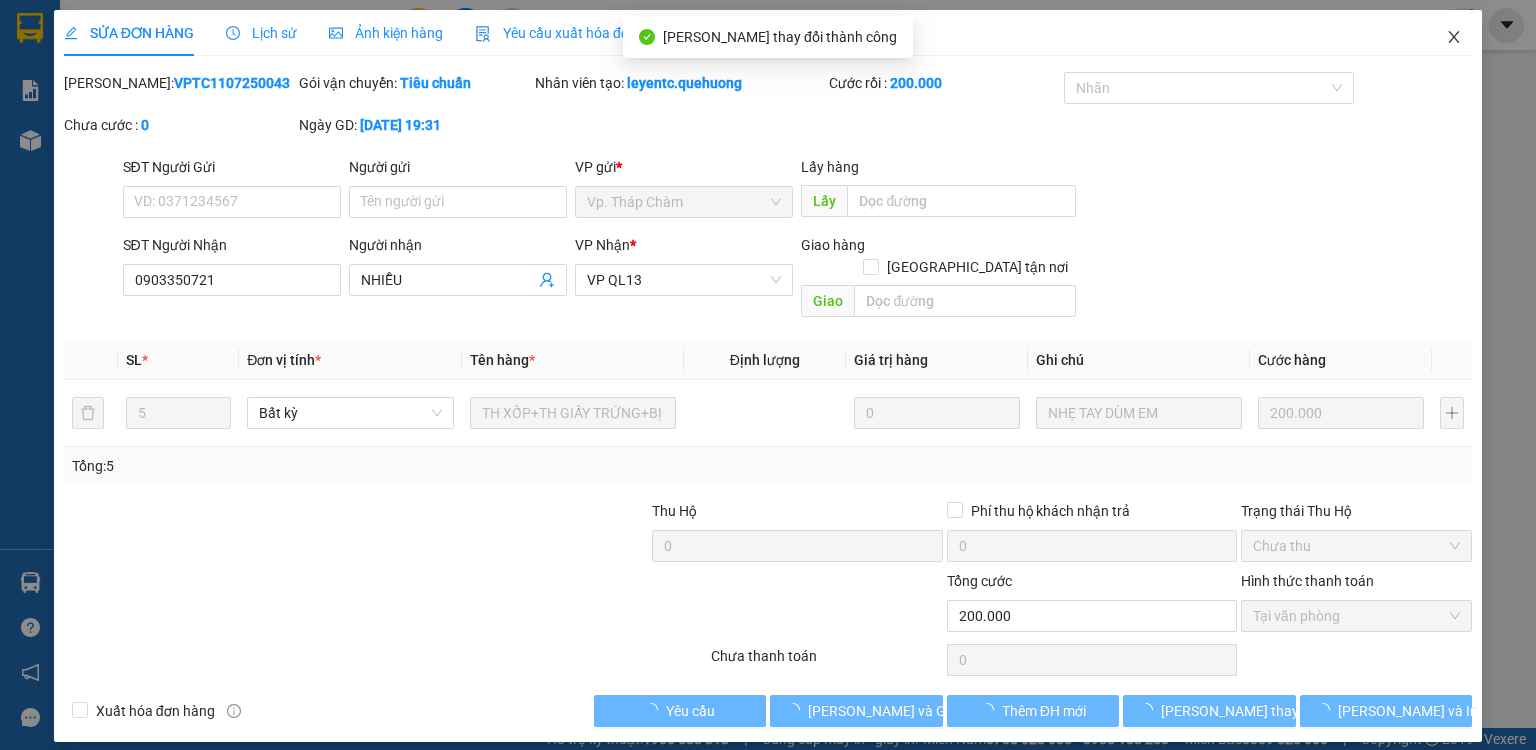 click at bounding box center [1454, 38] 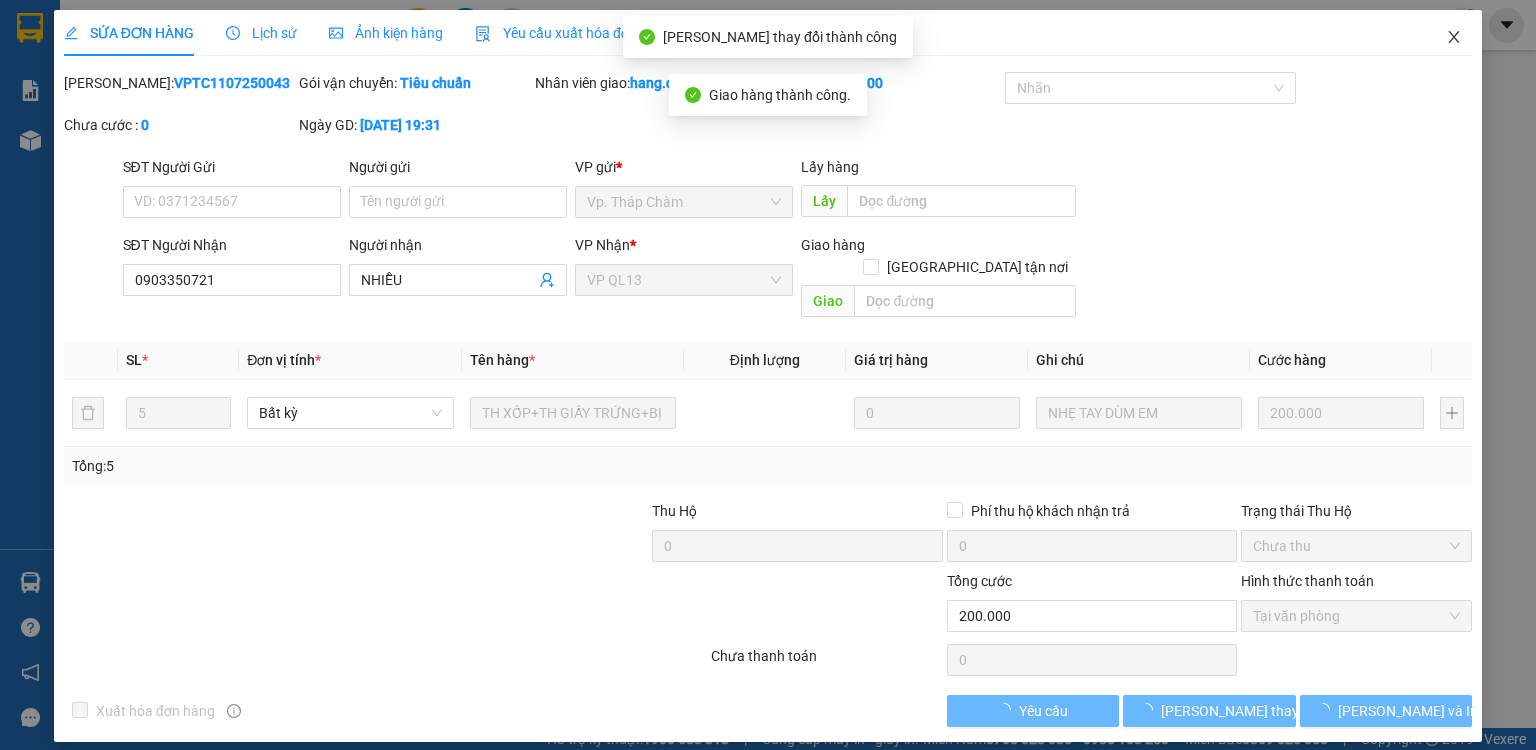 click on "1" at bounding box center (1461, 25) 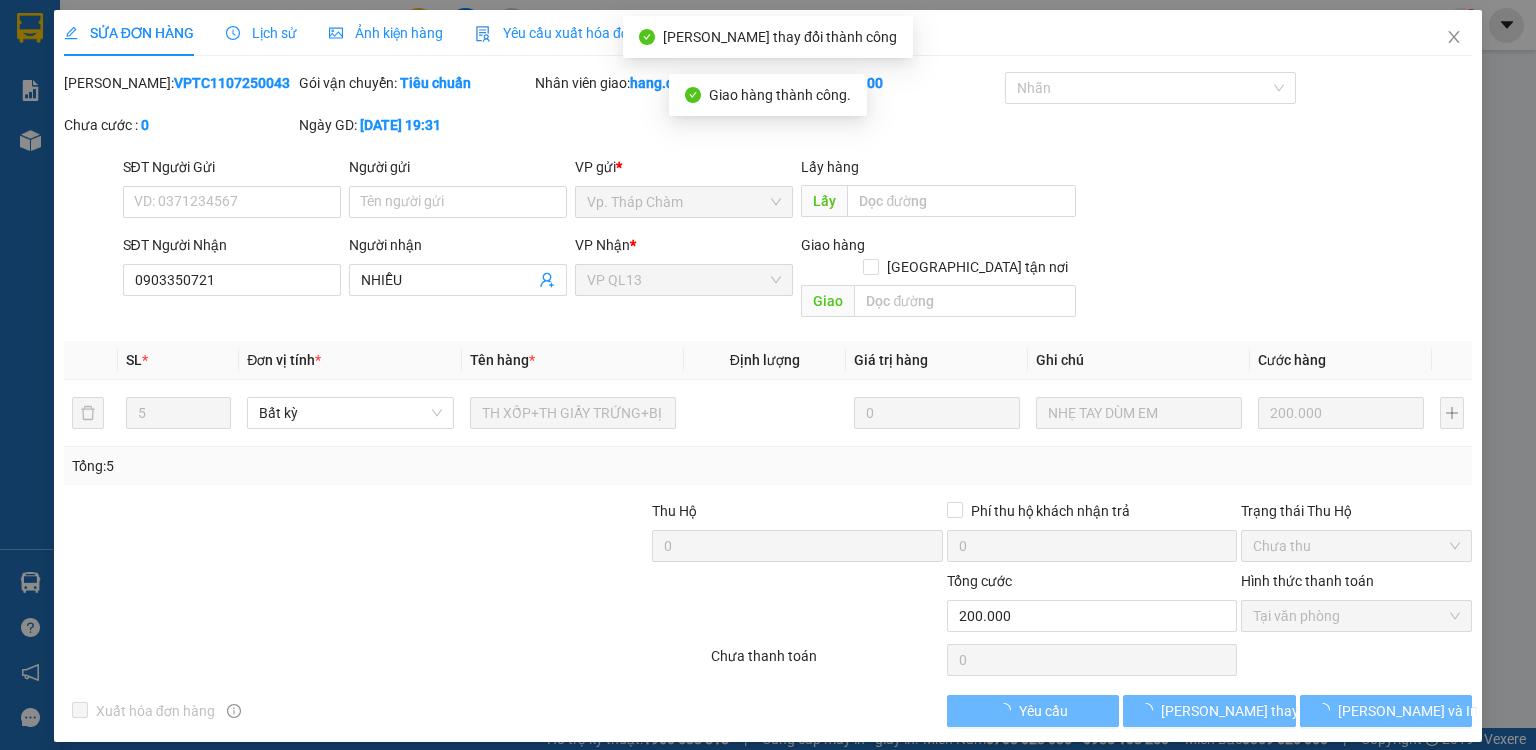 click on "Kết quả tìm kiếm ( 0 )  Bộ lọc  Ngày tạo đơn gần nhất No Data hang.quehuong 1     Báo cáo Báo cáo dòng tiền (nhân viên) Doanh số tạo đơn theo VP gửi (nhân viên)     Kho hàng mới Hàng sắp về Hướng dẫn sử dụng Giới thiệu [PERSON_NAME], nhận hoa hồng Phản hồi Phần mềm hỗ trợ bạn tốt chứ? Hỗ trợ kỹ thuật:  1900 633 818 | Cung cấp máy in - giấy in:  [GEOGRAPHIC_DATA]  0708 023 035 - 0935 103 250 ⚪️ Miền Bắc  0369 525 060 | Copyright   2019 - Vexere Thông báo Thông báo của bạn Tính năng mới Chưa có thông báo mới [PERSON_NAME] thay đổi thành công Giao hàng thành công. SỬA ĐƠN HÀNG Lịch sử Ảnh kiện hàng Yêu cầu xuất hóa đơn điện tử Total Paid Fee 200.000 Total UnPaid Fee 0 Cash Collection Total Fee Mã ĐH:  VPTC1107250043 Gói vận chuyển:   Tiêu chuẩn Nhân viên giao: hang.quehuong Cước rồi :   200.000   Nhãn Chưa cước :   0 Ngày GD:   [DATE] 19:31  *  * *" at bounding box center (768, 375) 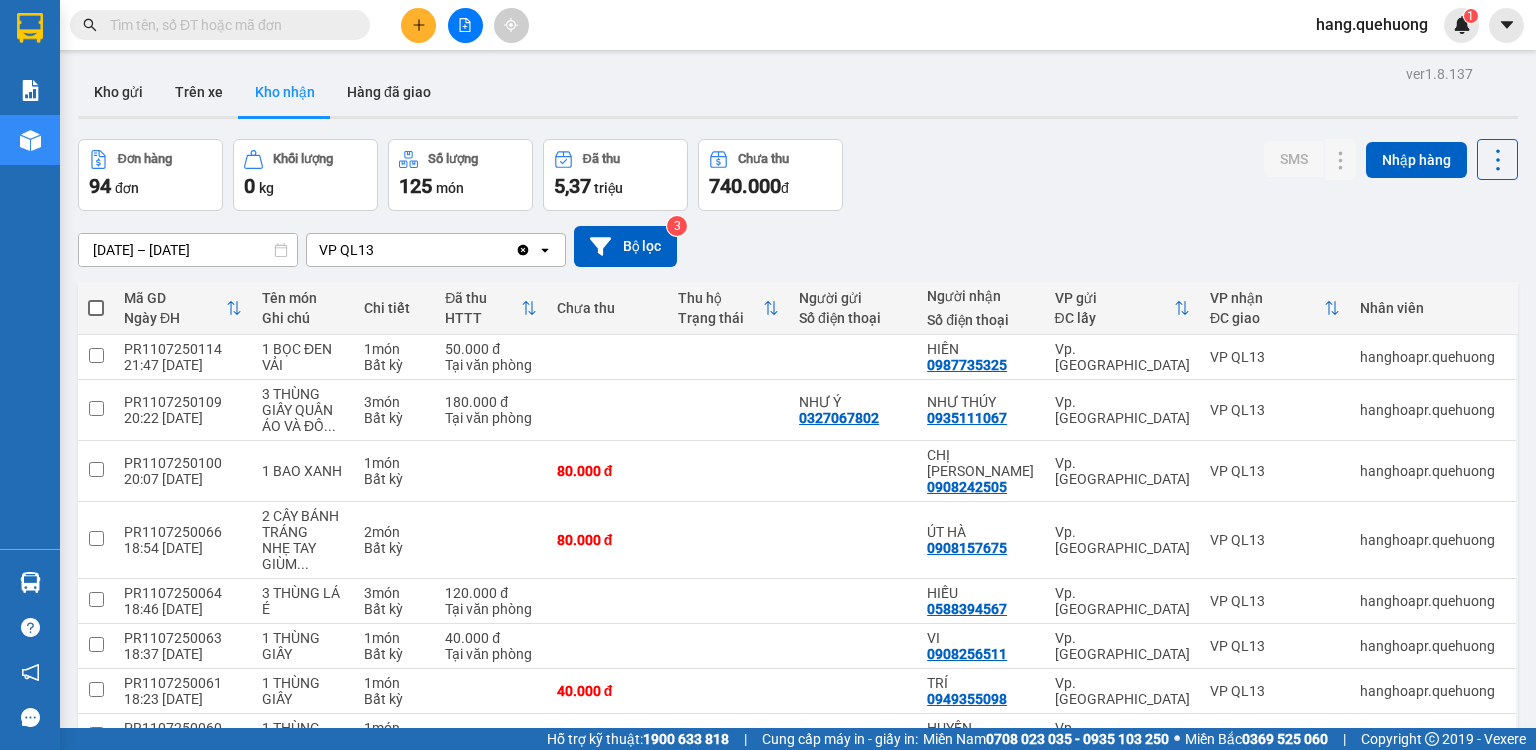 scroll, scrollTop: 243, scrollLeft: 0, axis: vertical 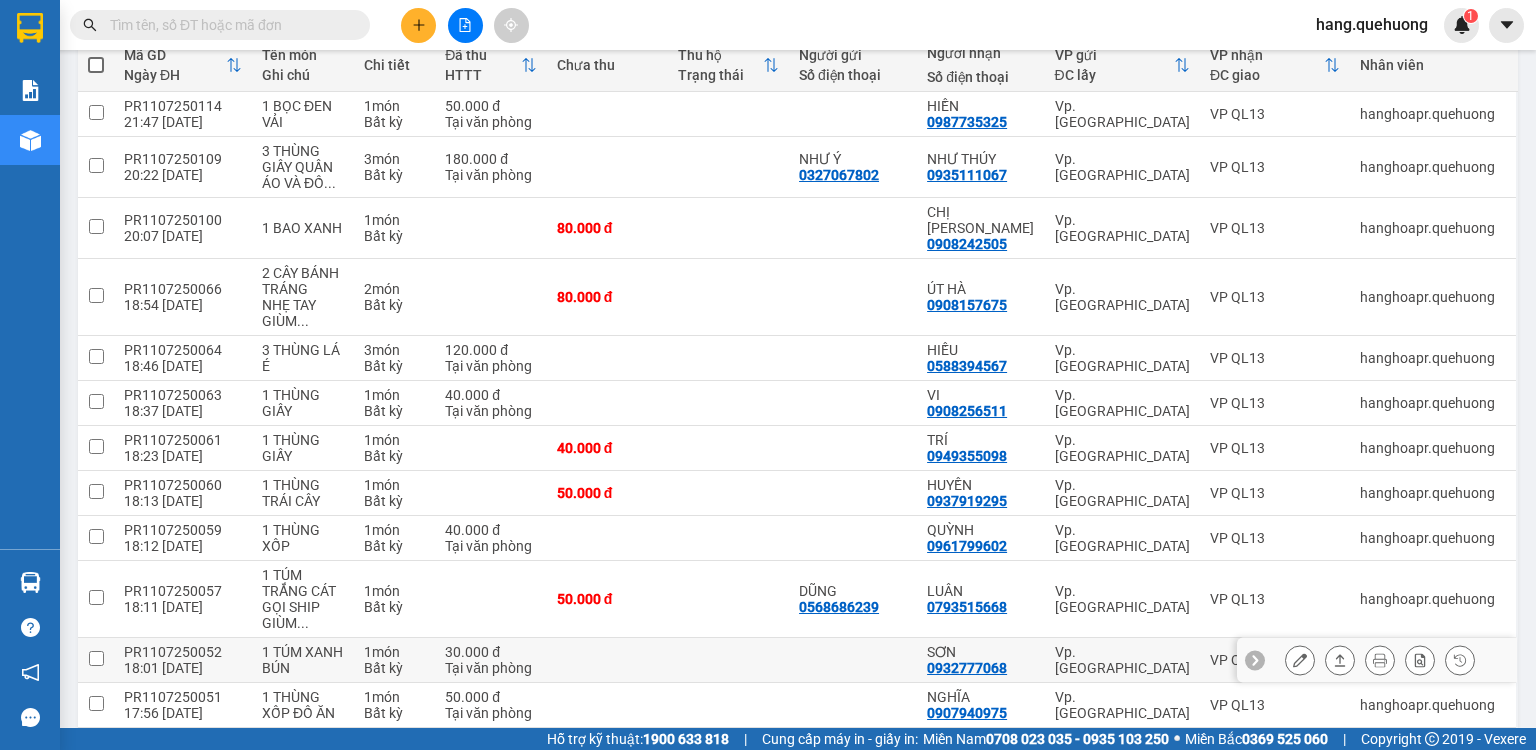 click 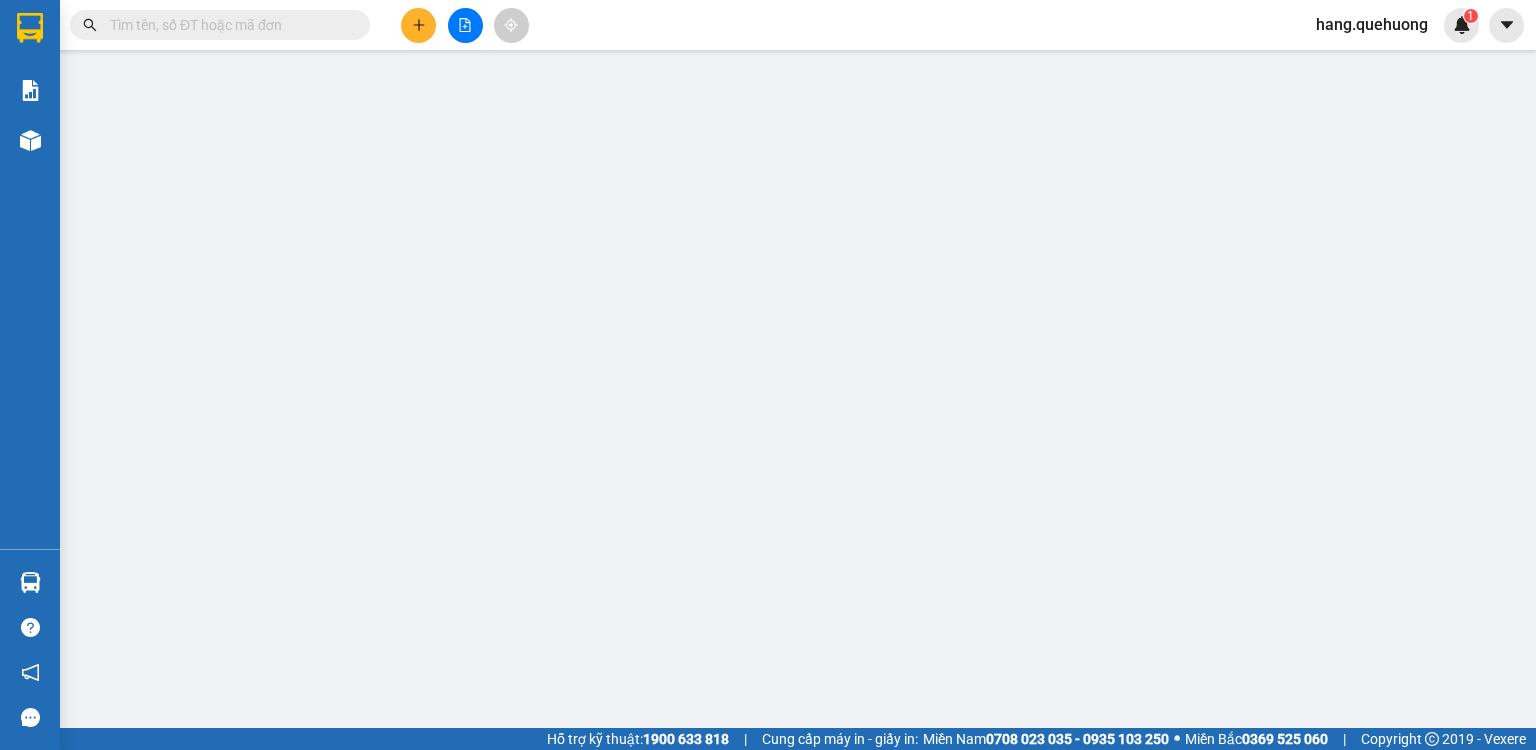 click on "Chọn HT Thanh Toán" at bounding box center [1356, 660] 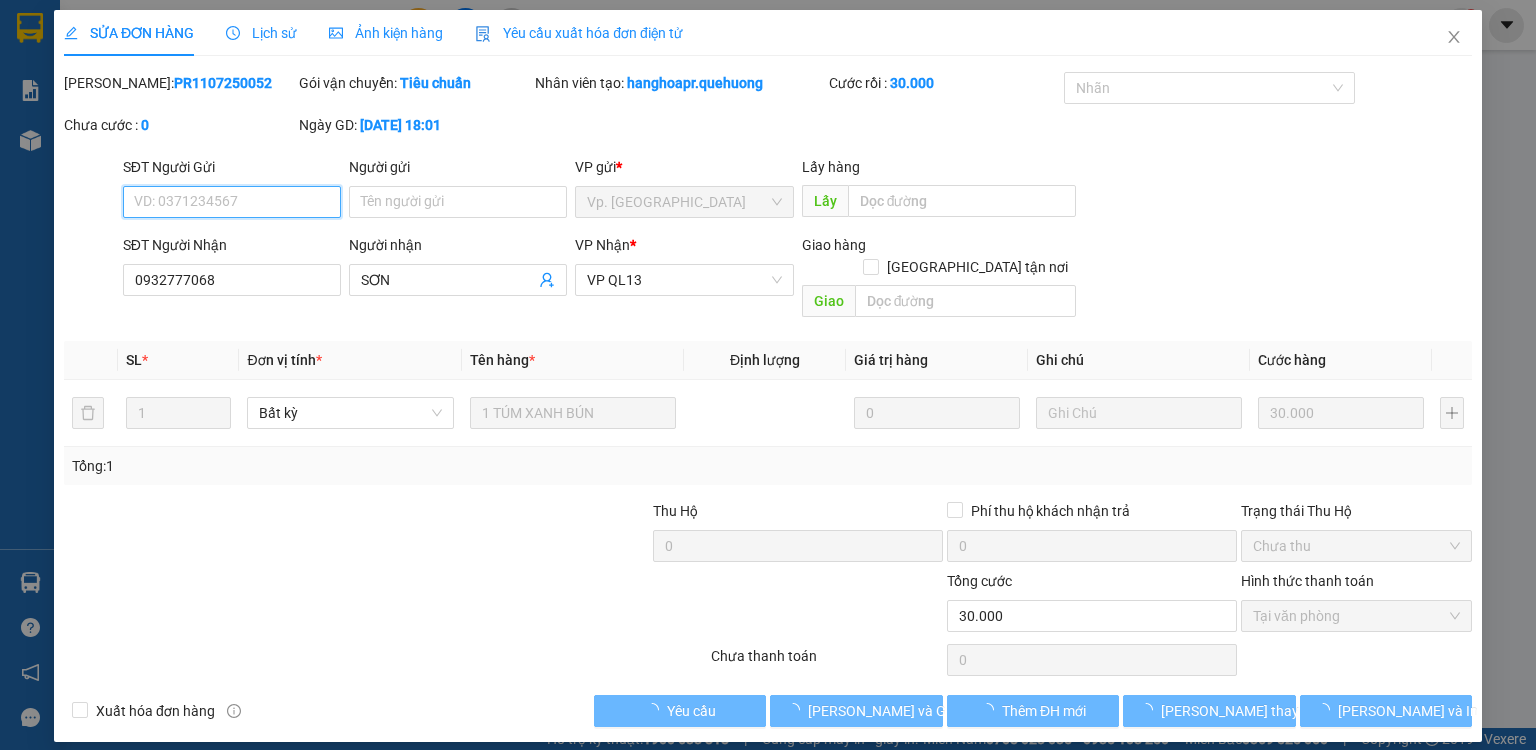 type on "0932777068" 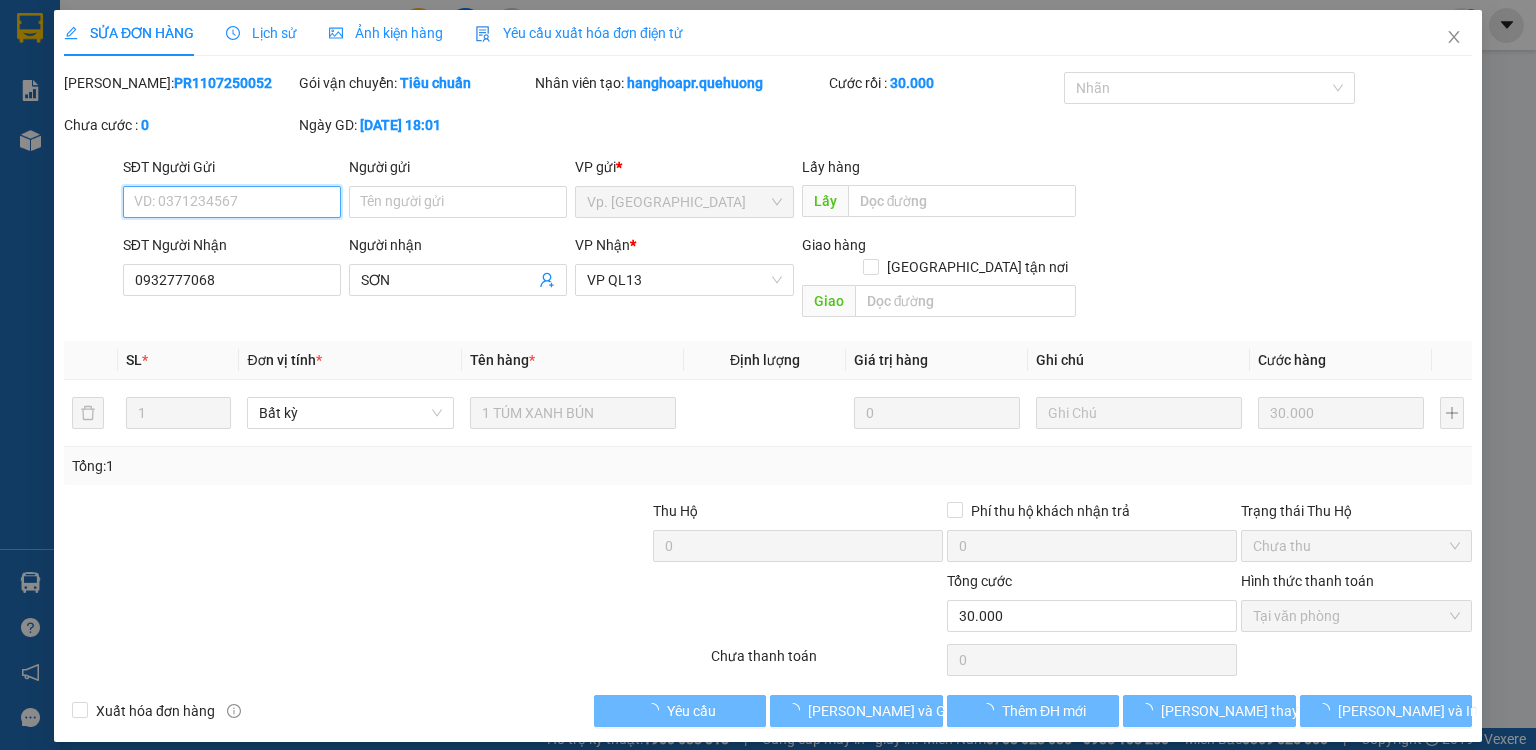 type on "SƠN" 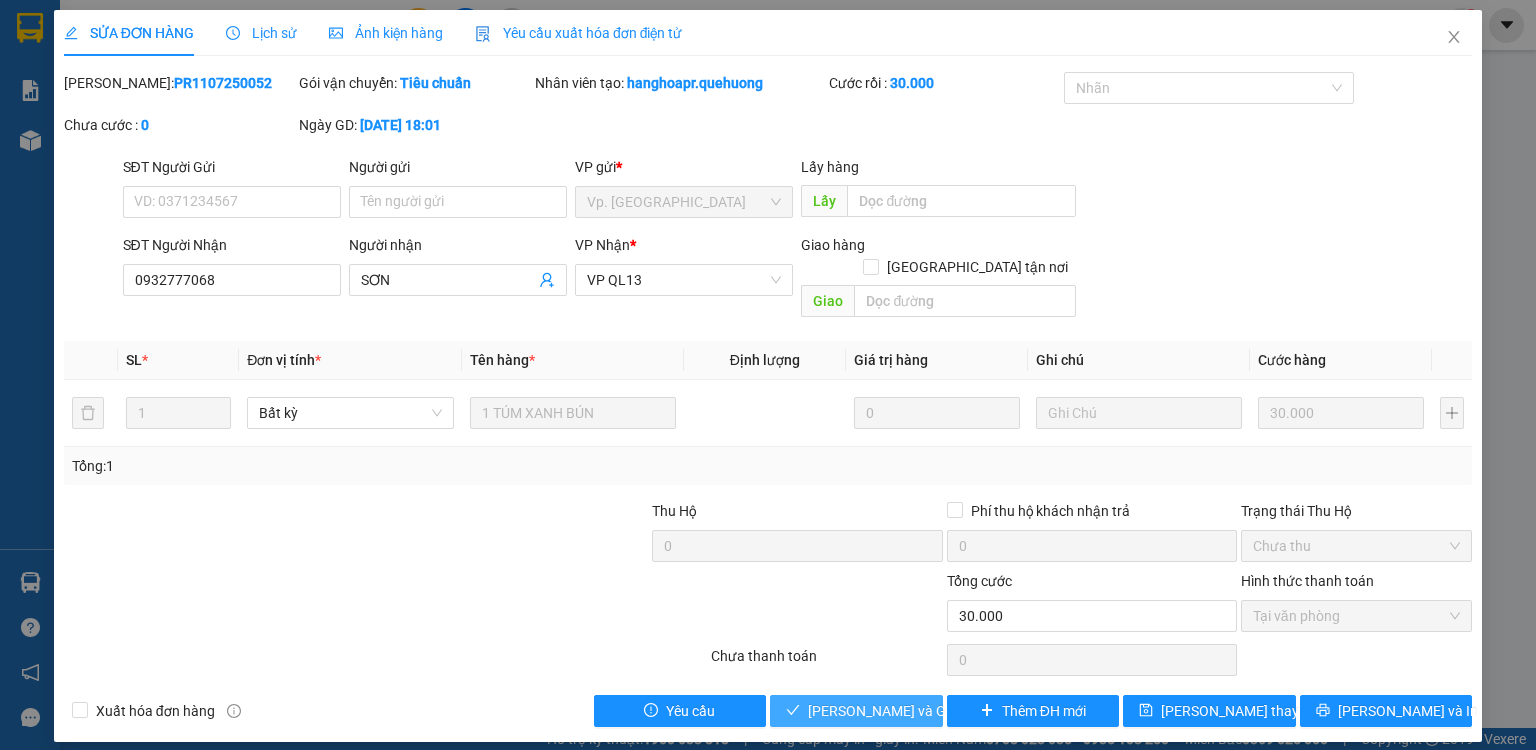 click on "[PERSON_NAME] và Giao hàng" at bounding box center (904, 711) 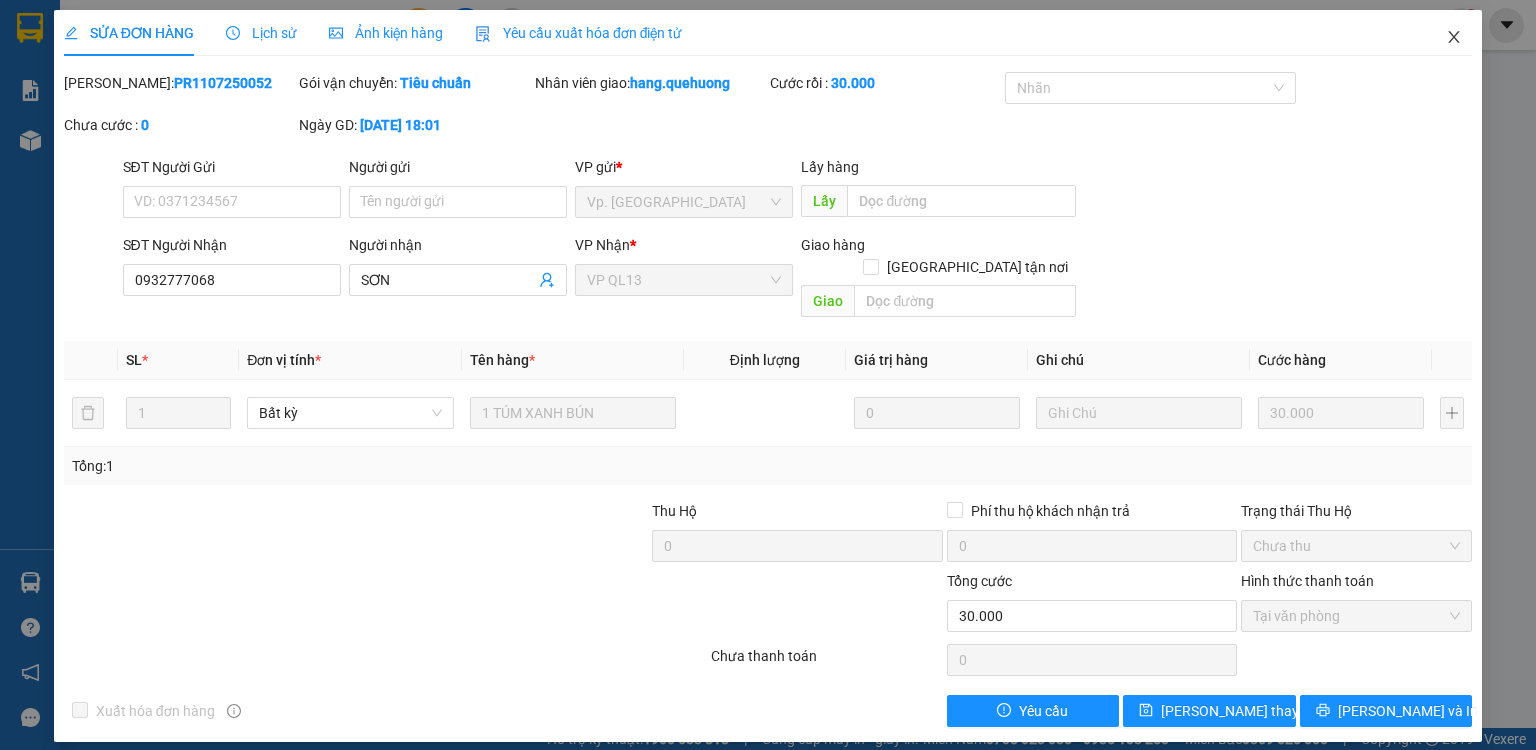 click 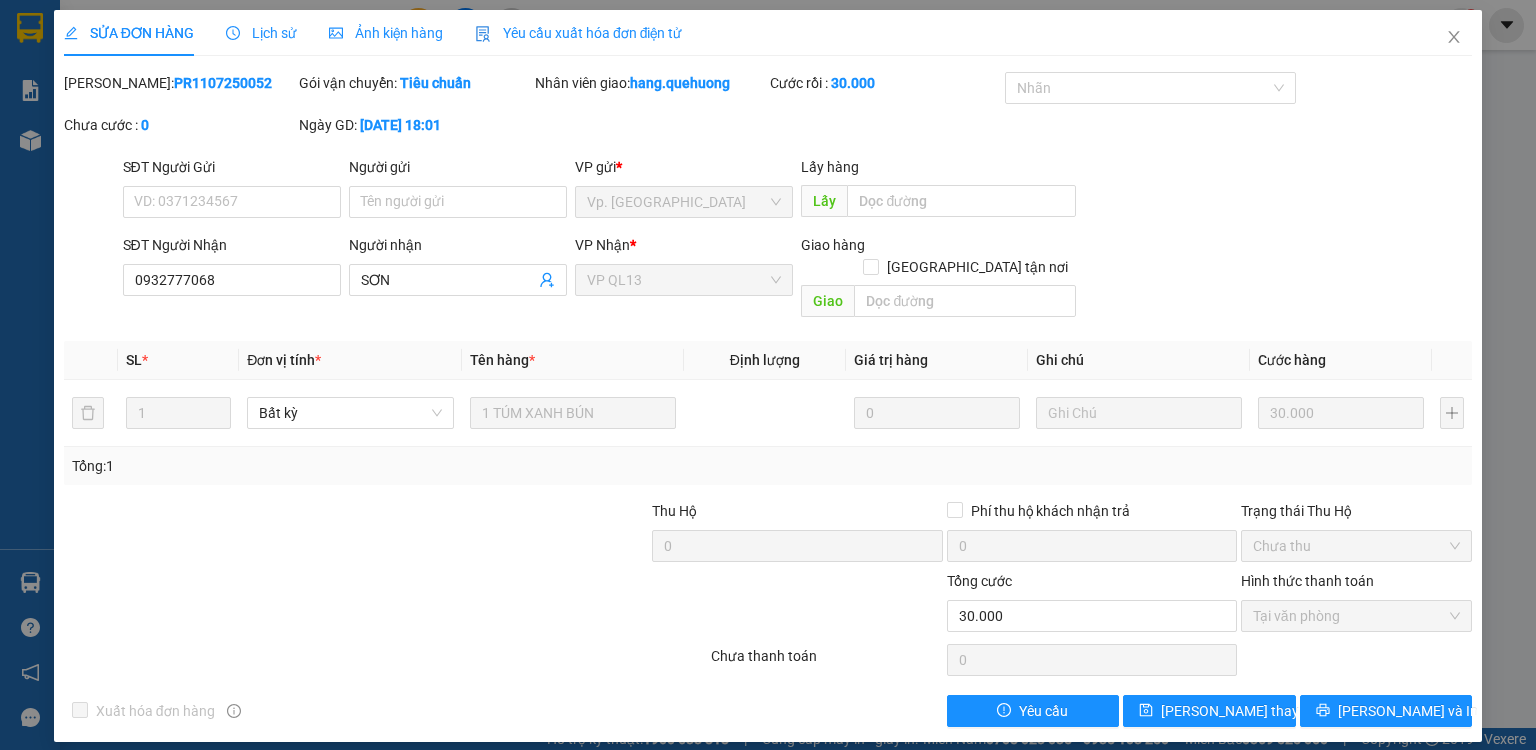 click on "hang.quehuong 1" at bounding box center (1389, 25) 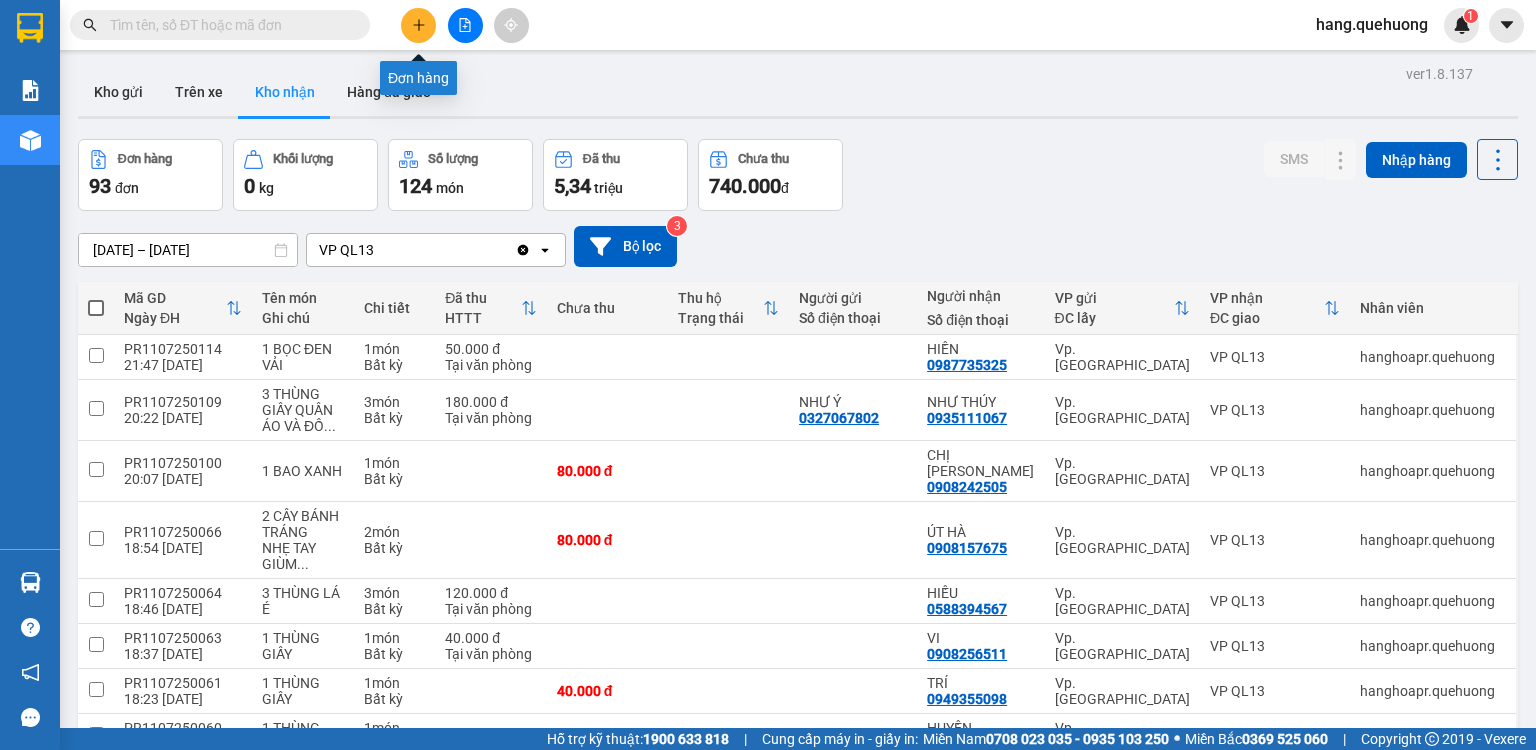 click 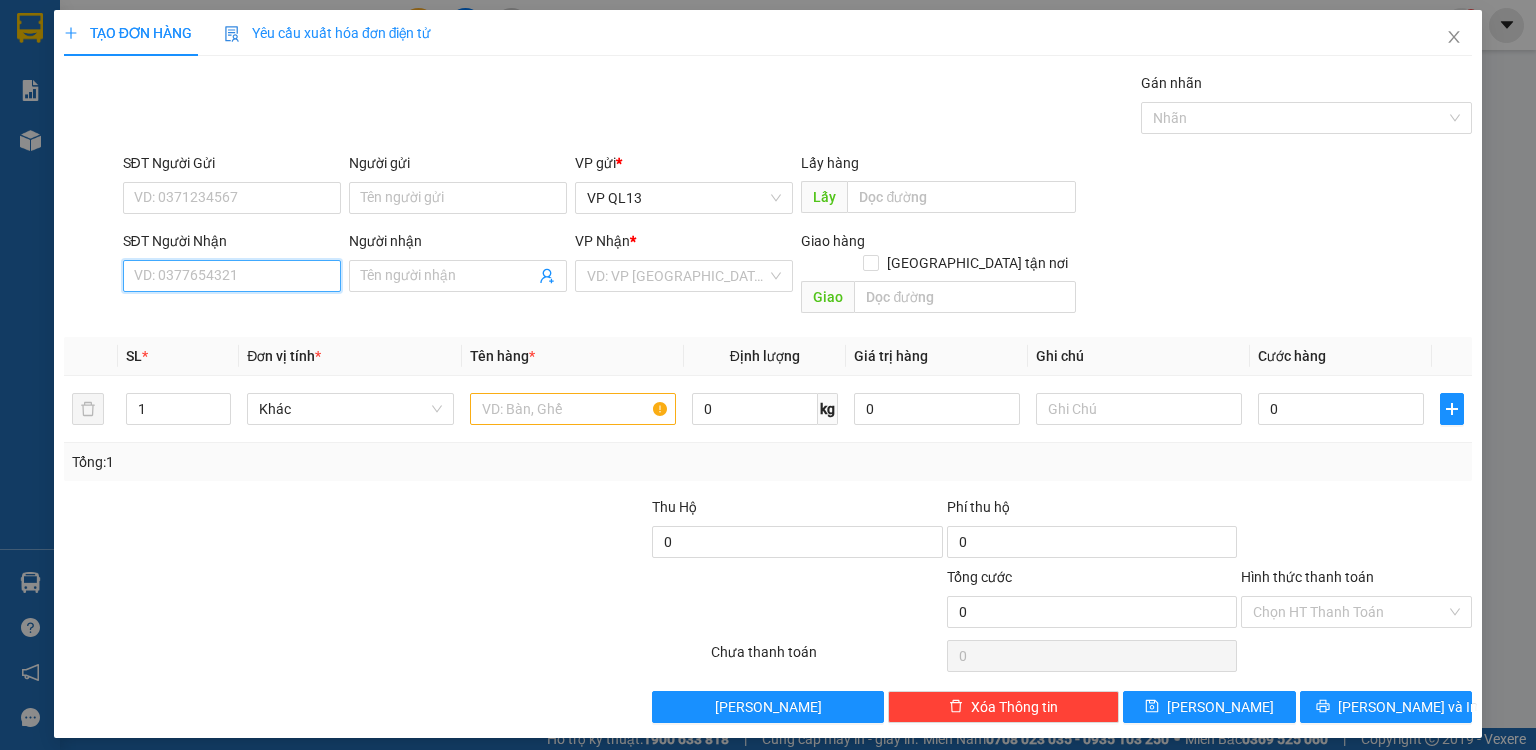 click on "SĐT Người Nhận" at bounding box center (232, 276) 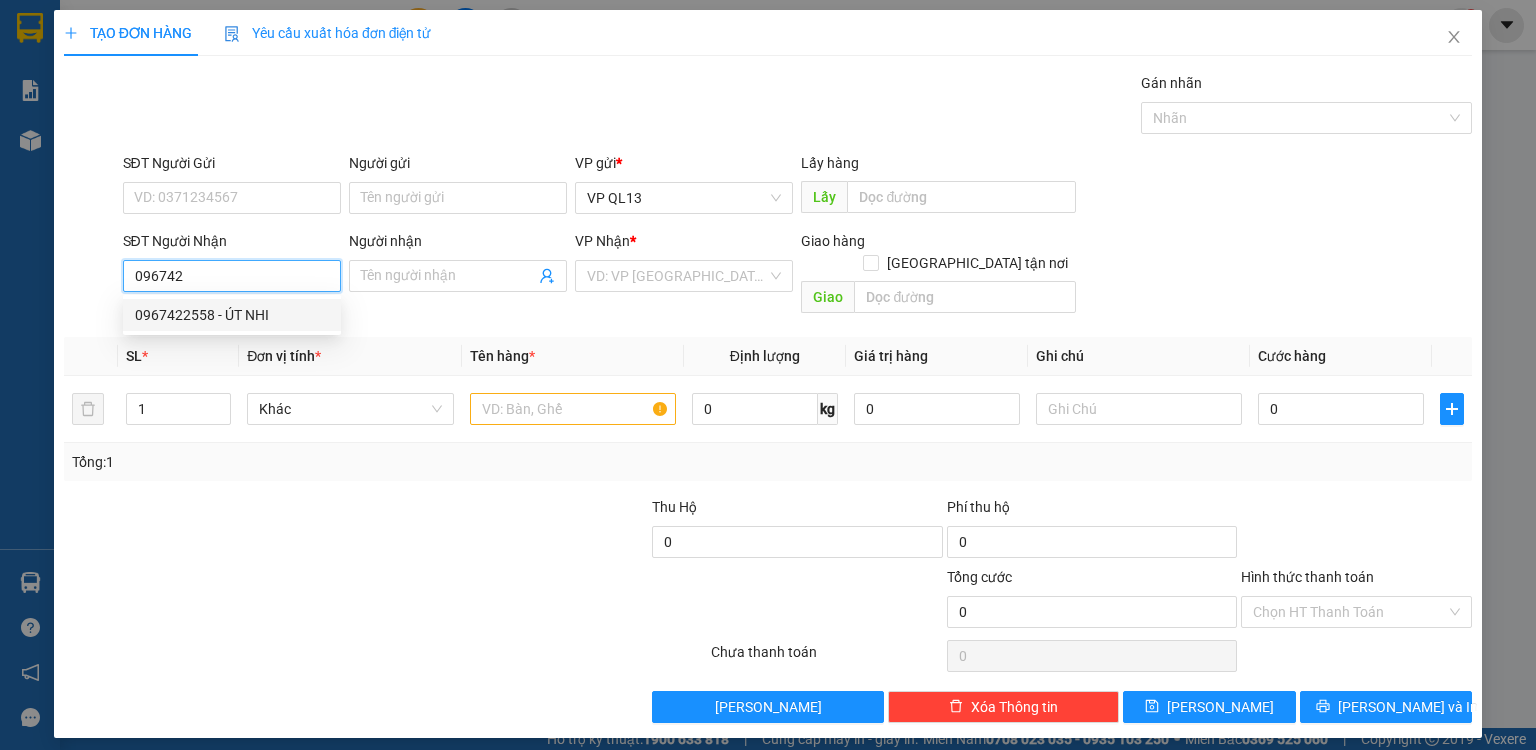 click on "0967422558 - ÚT NHI" at bounding box center [232, 315] 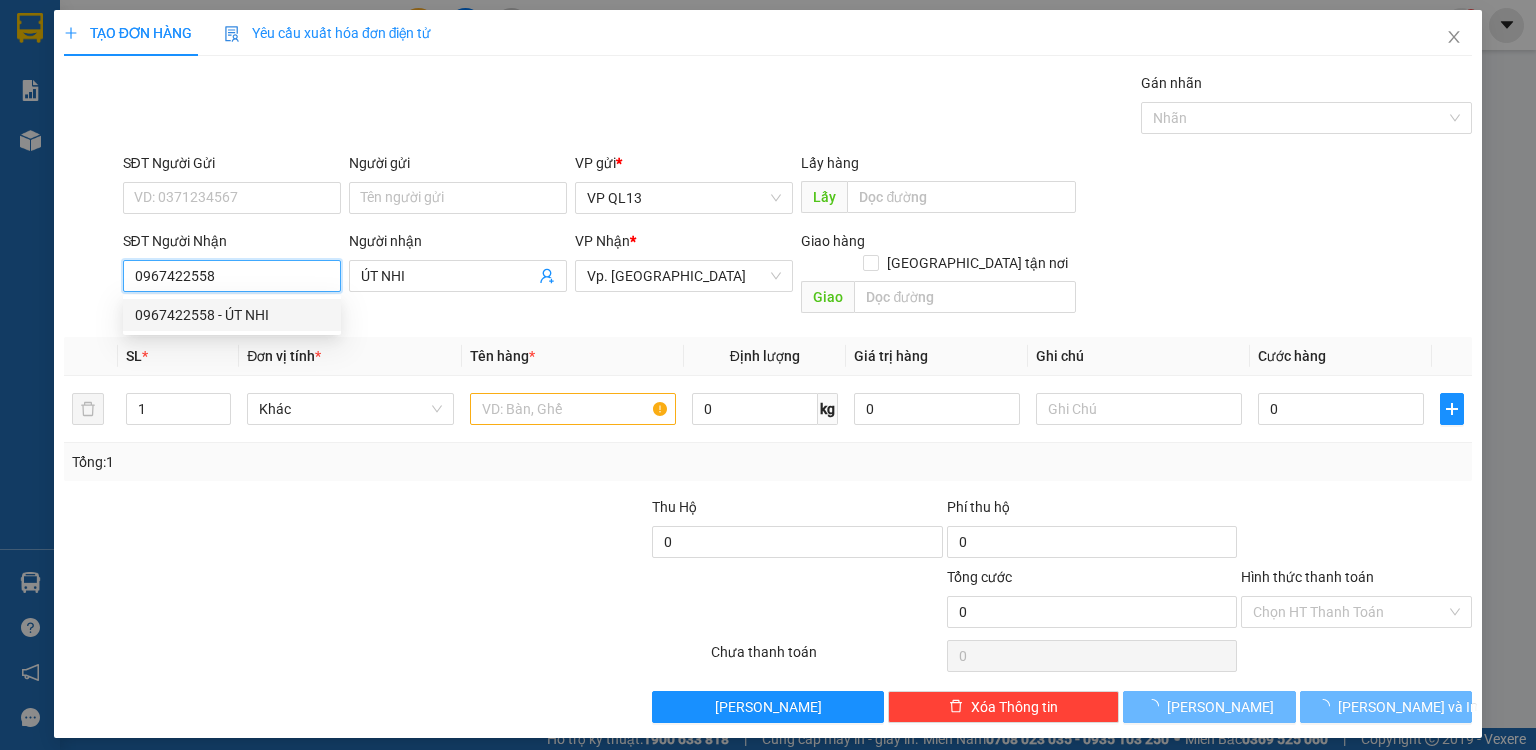 type on "150.000" 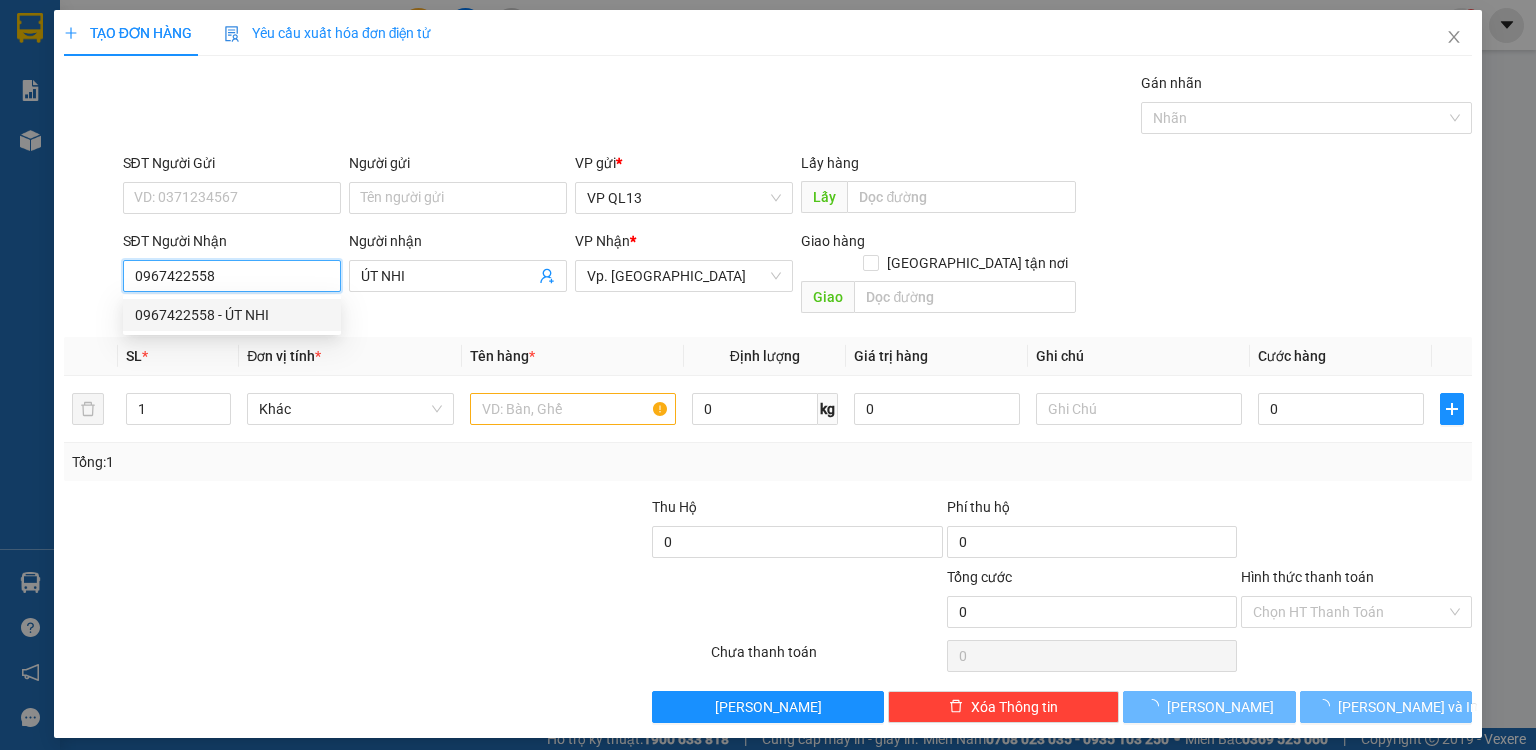 type on "150.000" 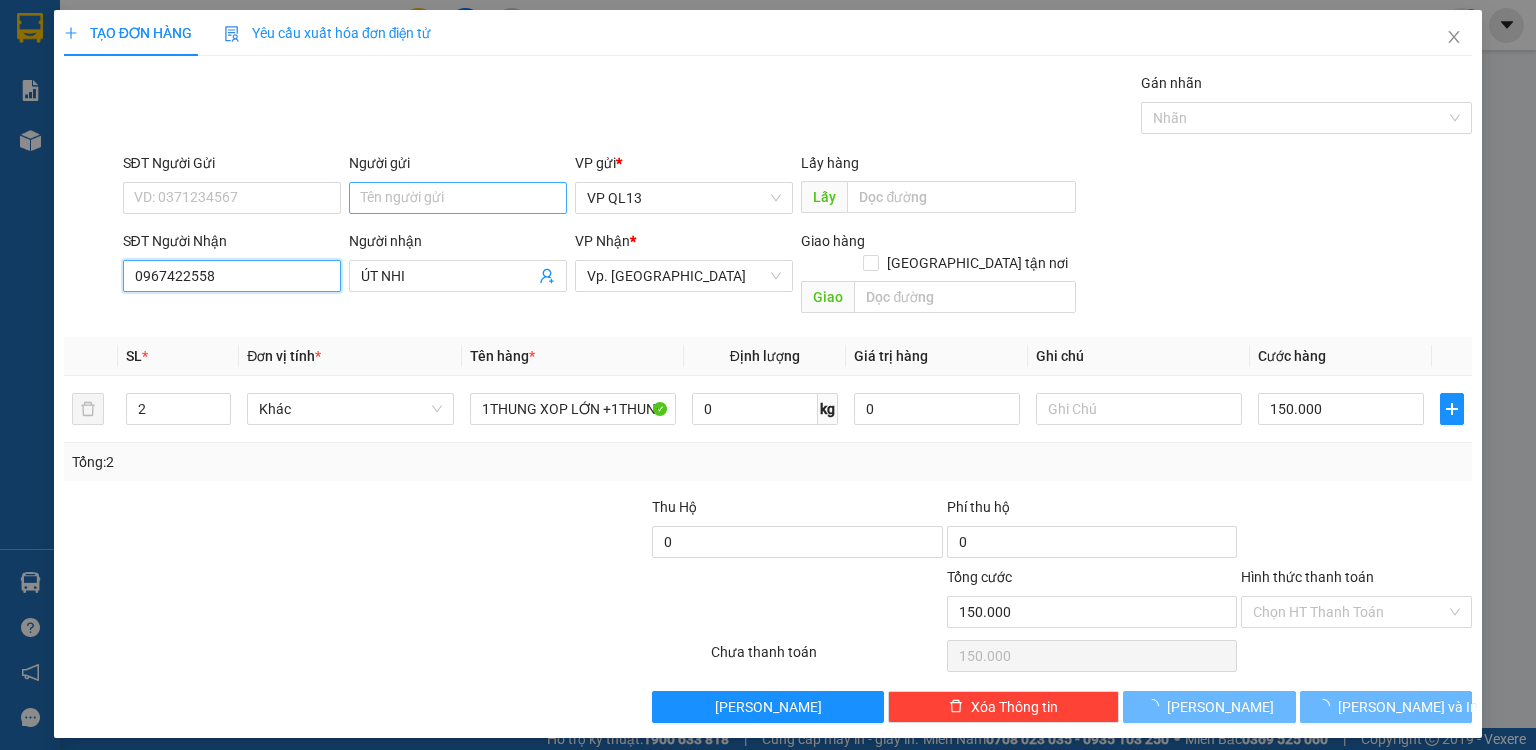 type on "0967422558" 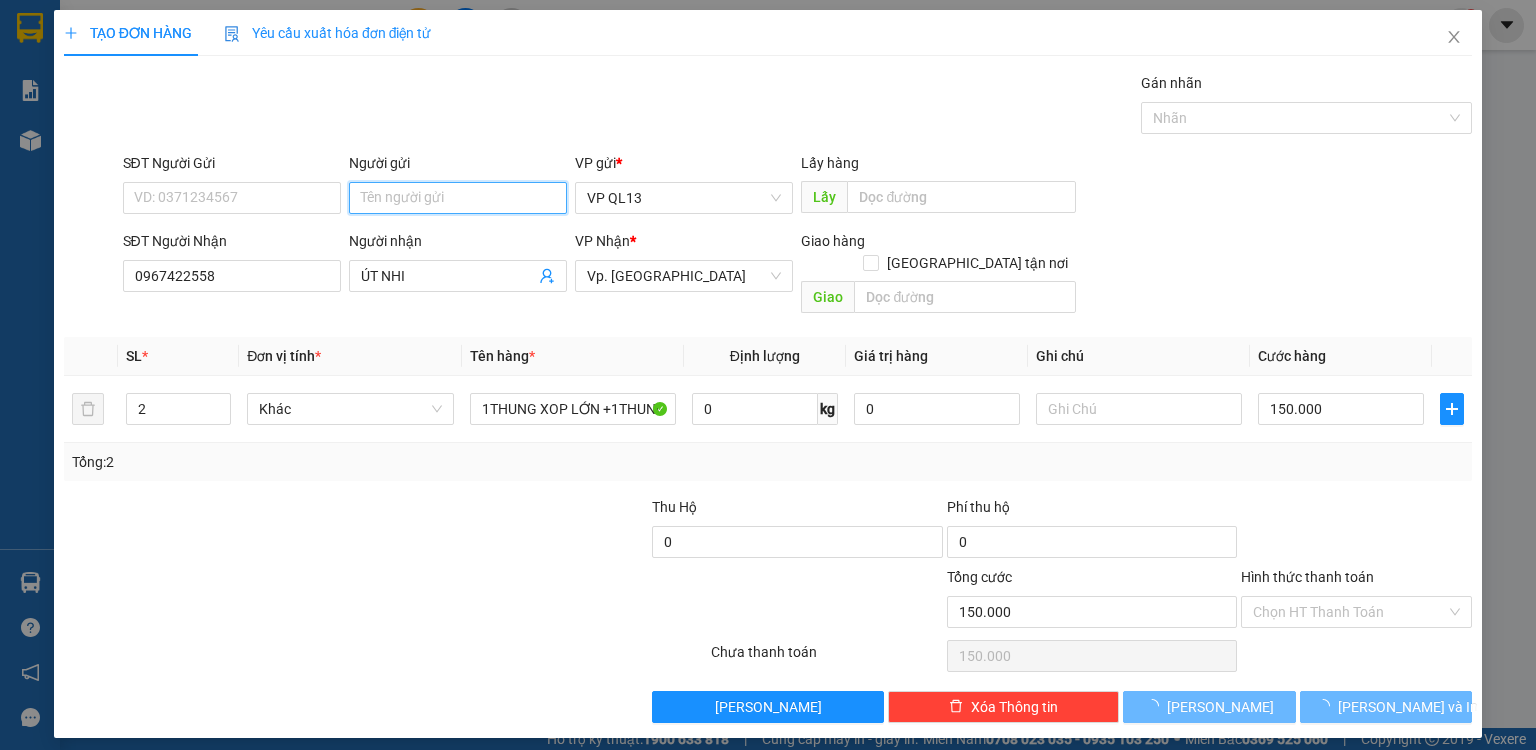 click on "Người gửi" at bounding box center [458, 198] 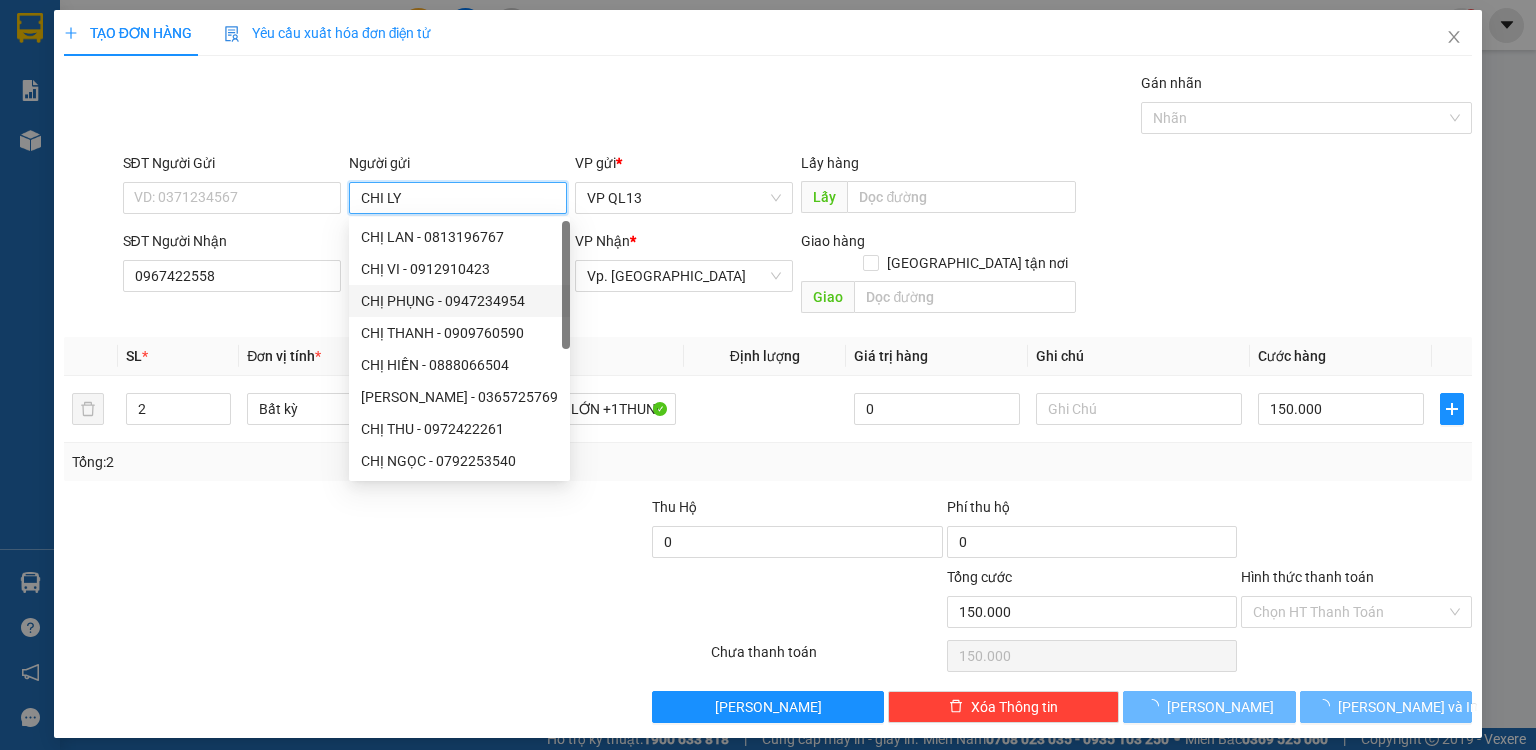 type on "CHI LY" 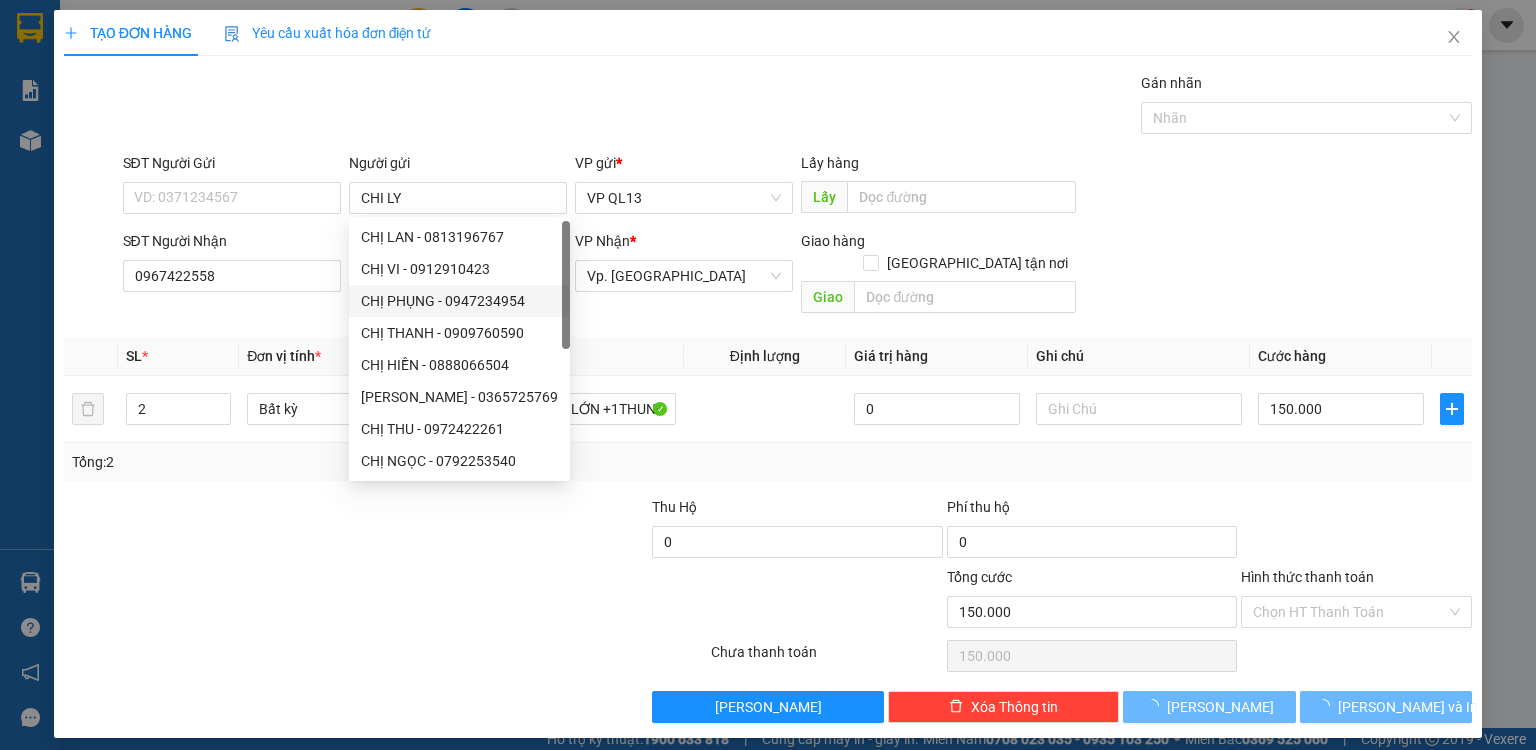 drag, startPoint x: 151, startPoint y: 504, endPoint x: 193, endPoint y: 496, distance: 42.755116 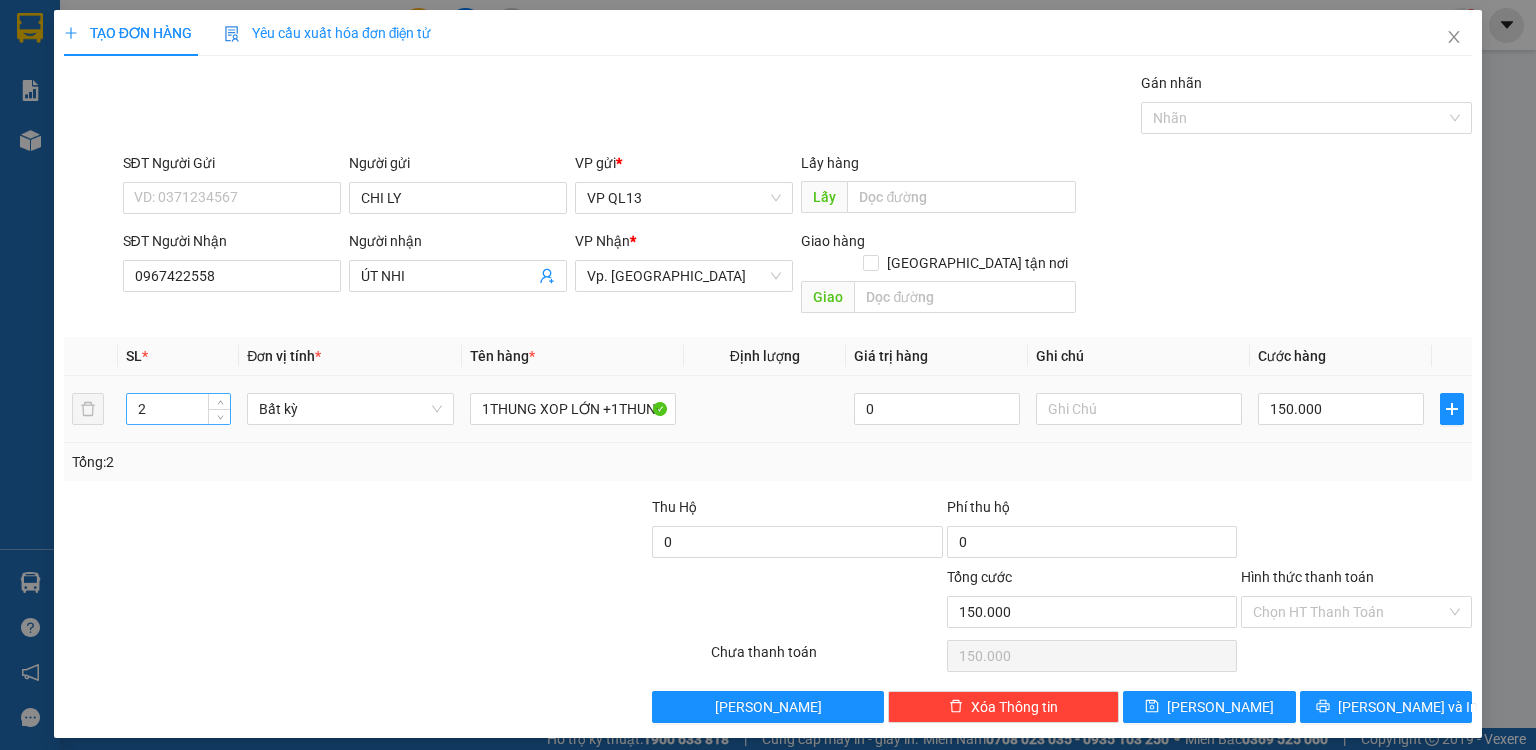 drag, startPoint x: 163, startPoint y: 390, endPoint x: 162, endPoint y: 400, distance: 10.049875 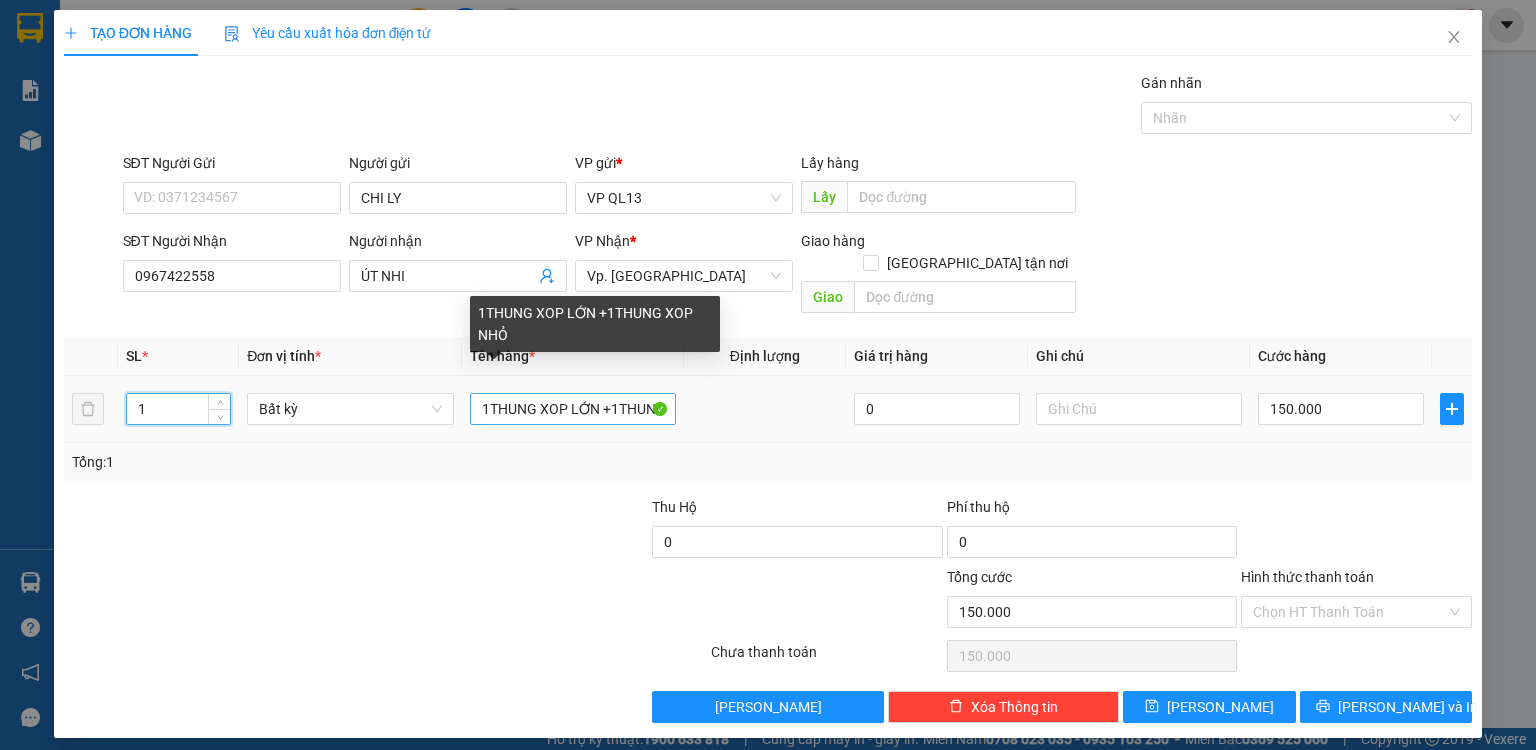 type on "1" 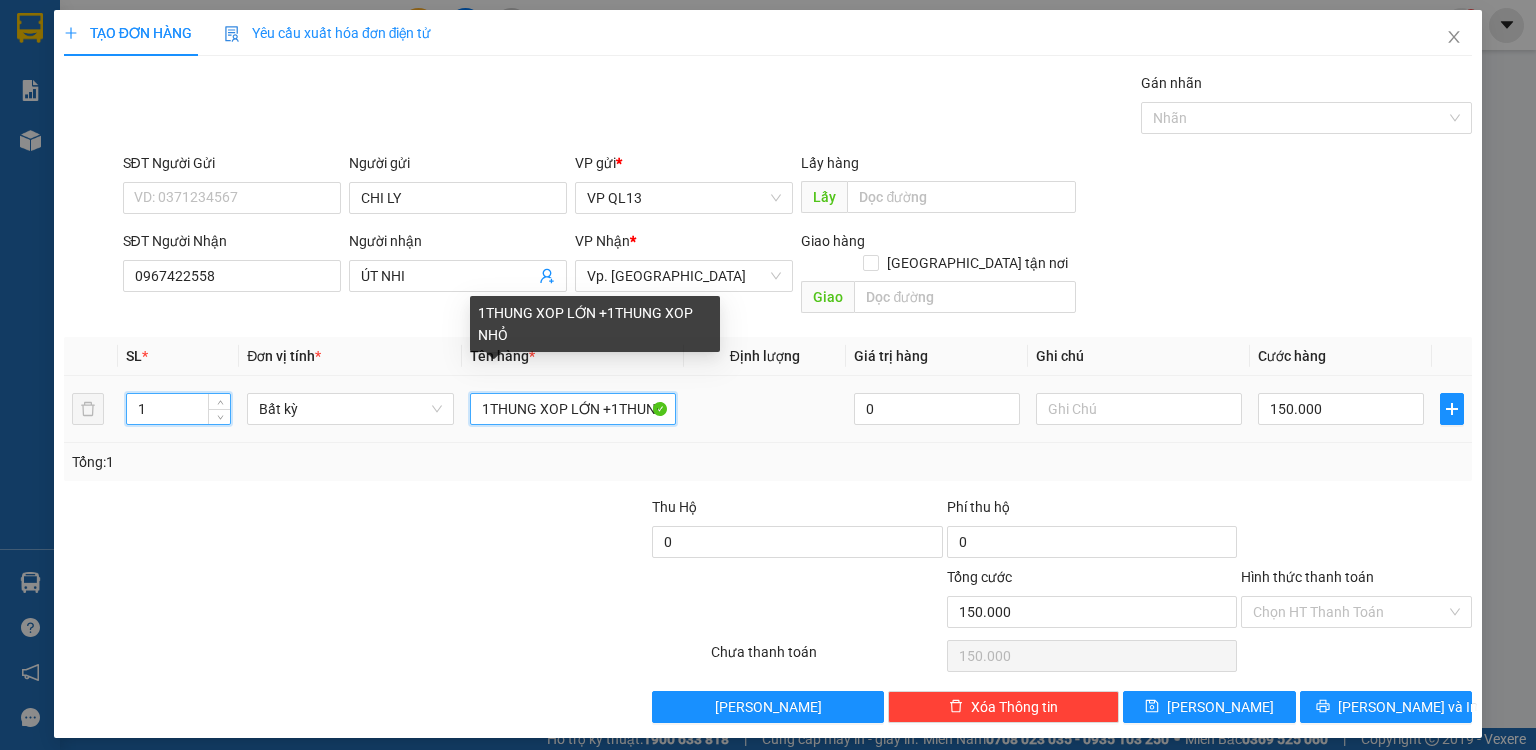 click on "1THUNG XOP LỚN +1THUNG XOP NHỎ" at bounding box center [573, 409] 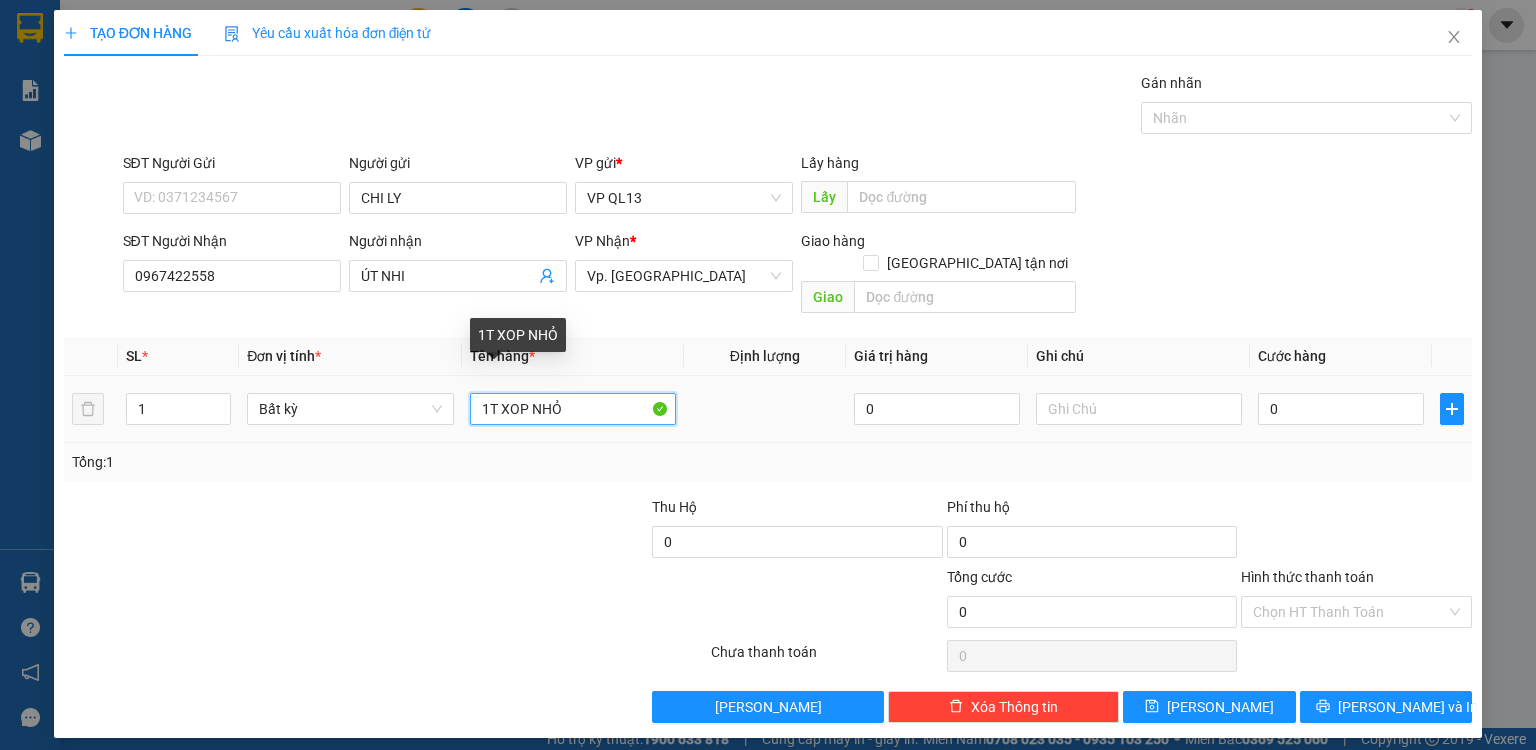 click on "1T XOP NHỎ" at bounding box center [573, 409] 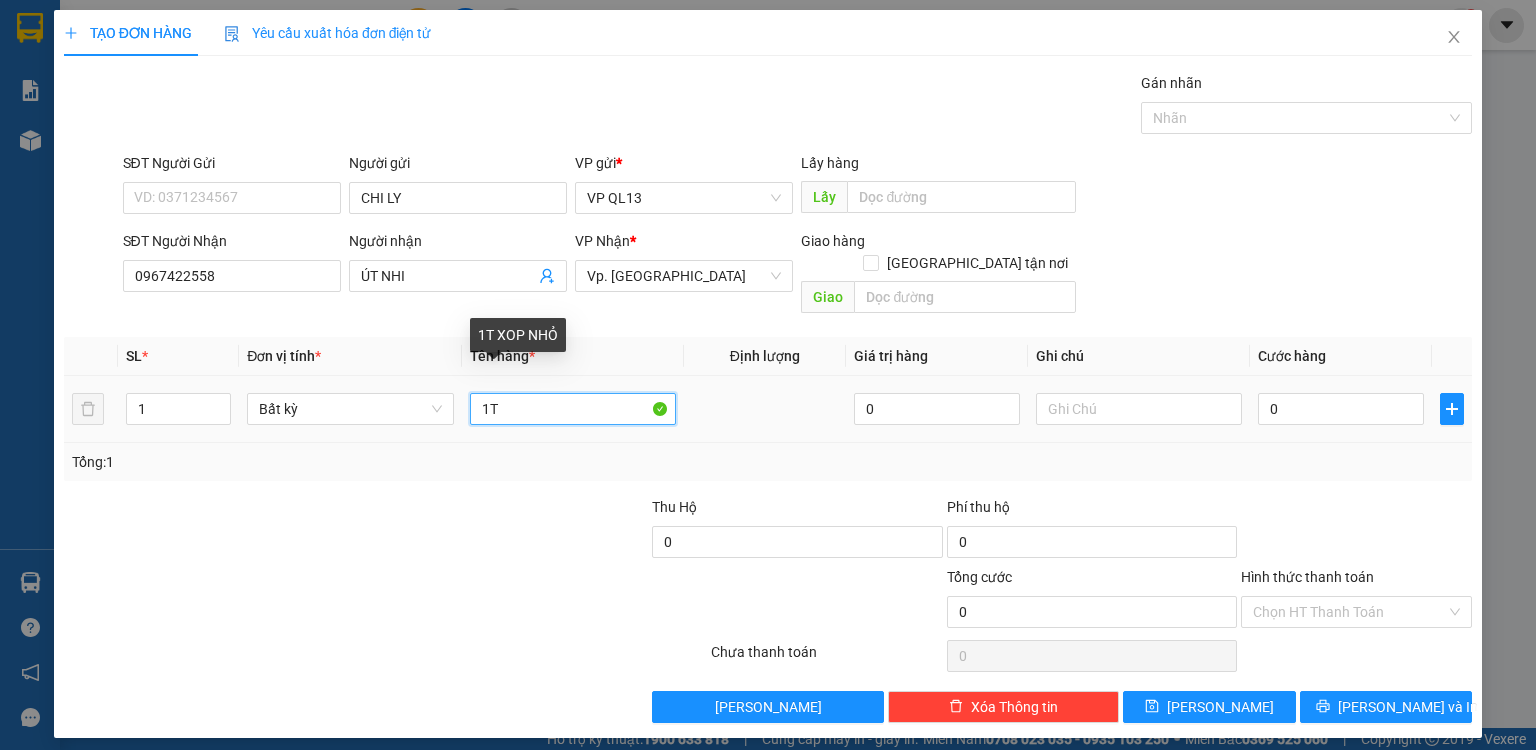 type on "1" 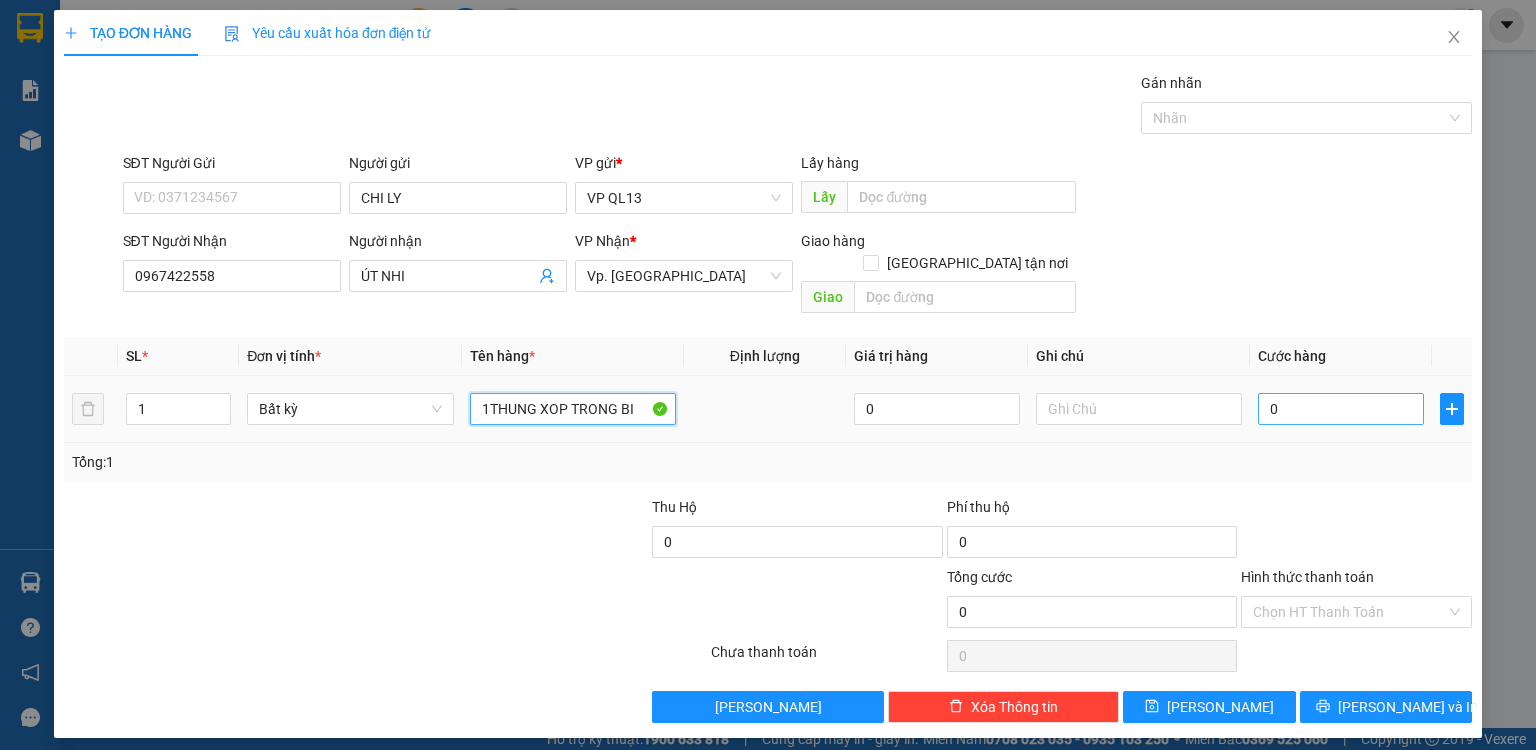 type on "1THUNG XOP TRONG BI" 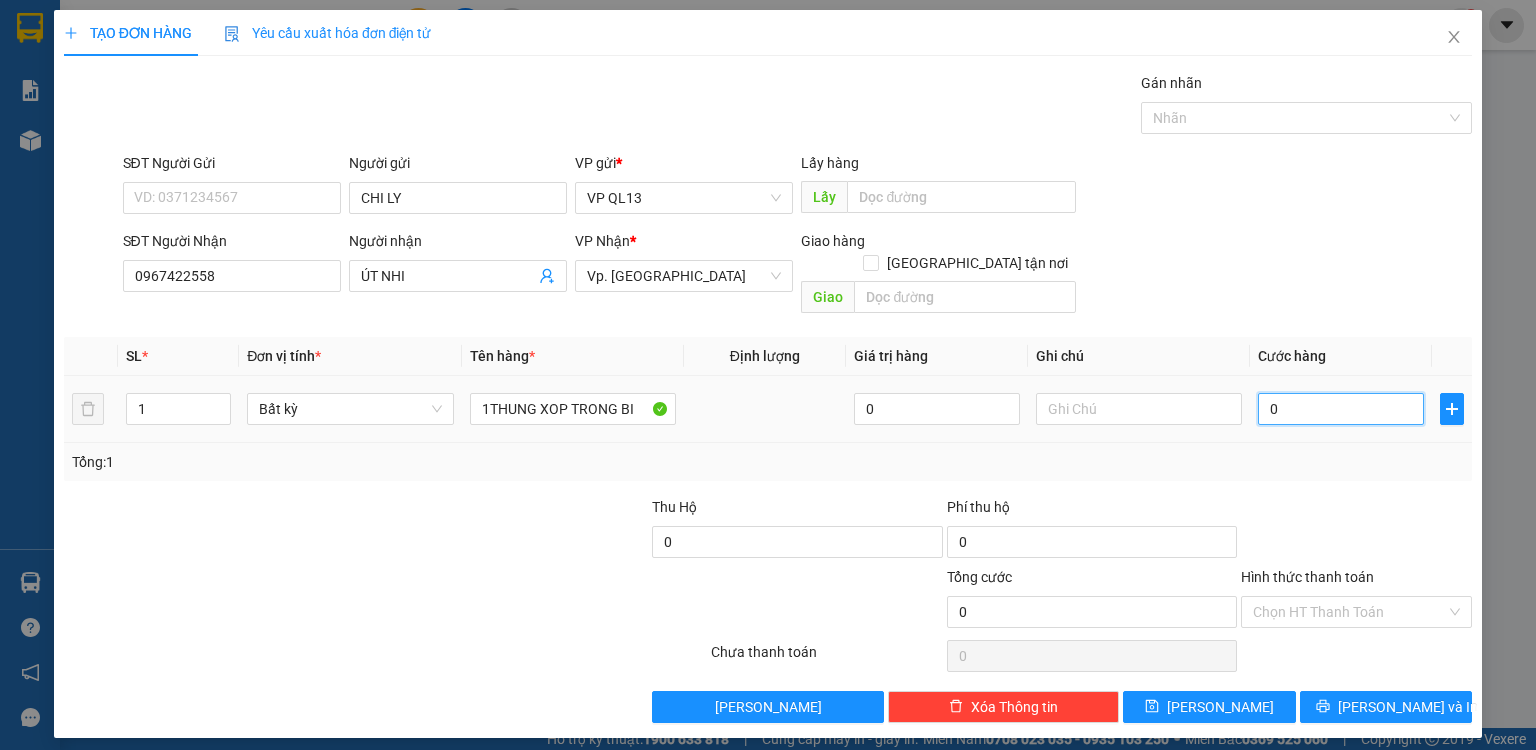 drag, startPoint x: 1299, startPoint y: 394, endPoint x: 72, endPoint y: 268, distance: 1233.4525 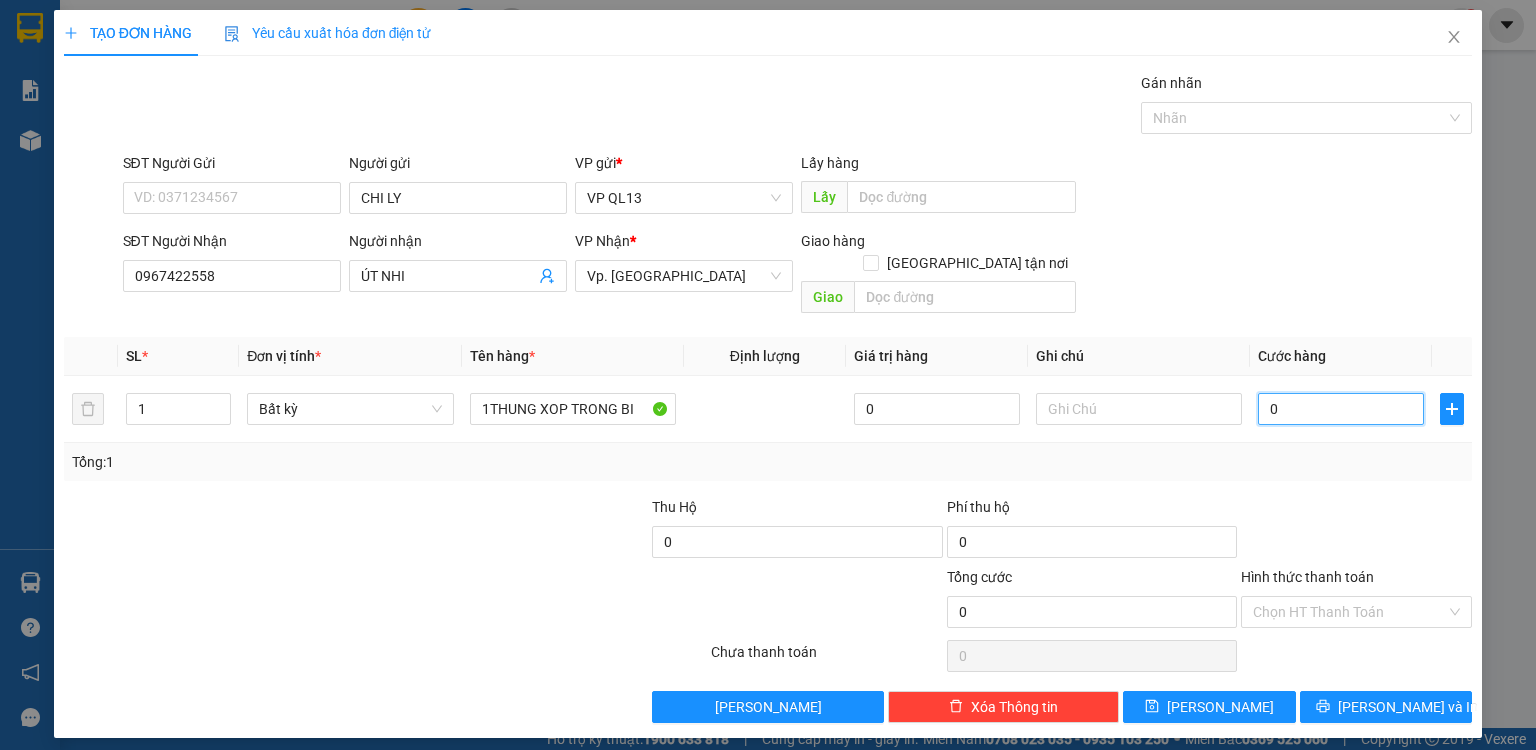 type on "4" 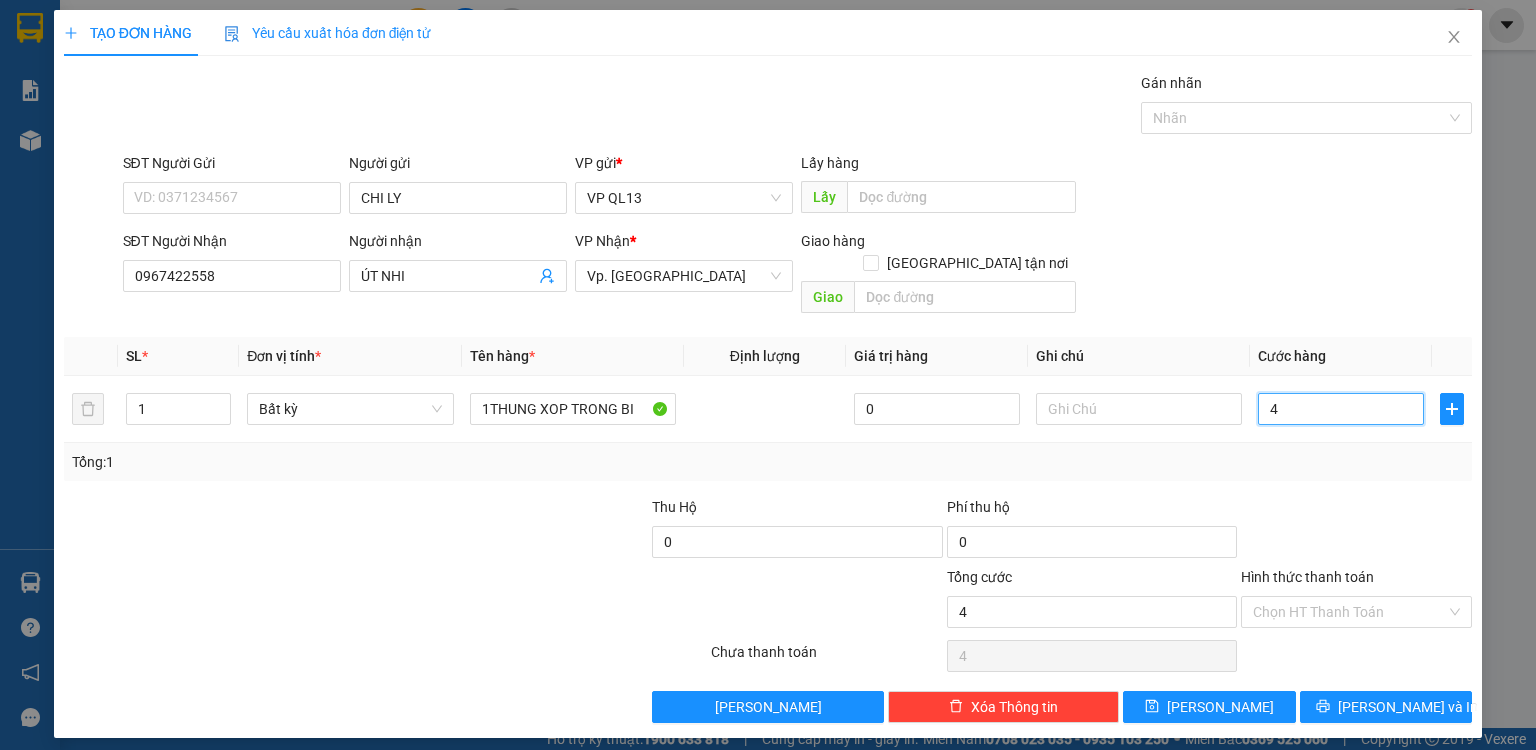 type on "40" 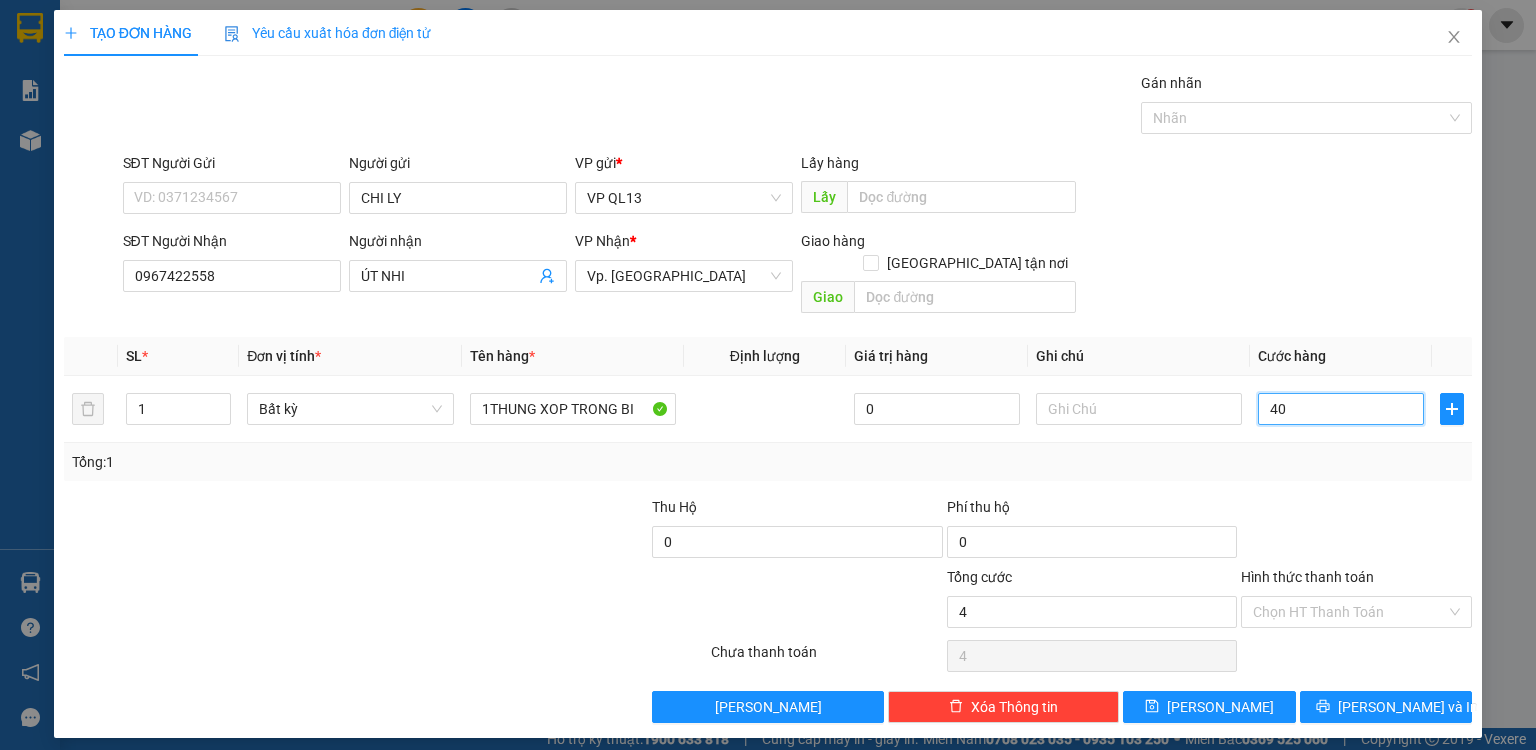 type on "40" 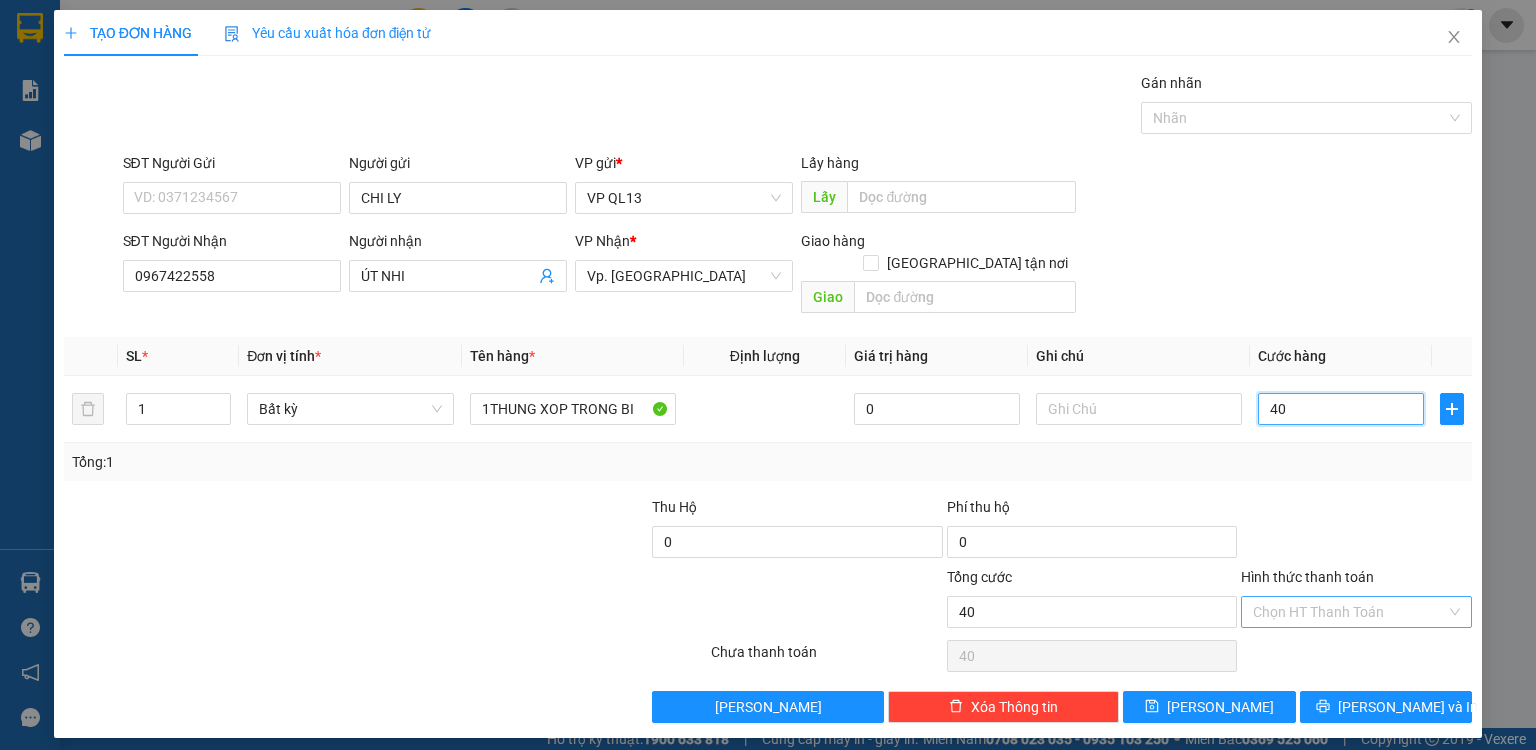 type on "40" 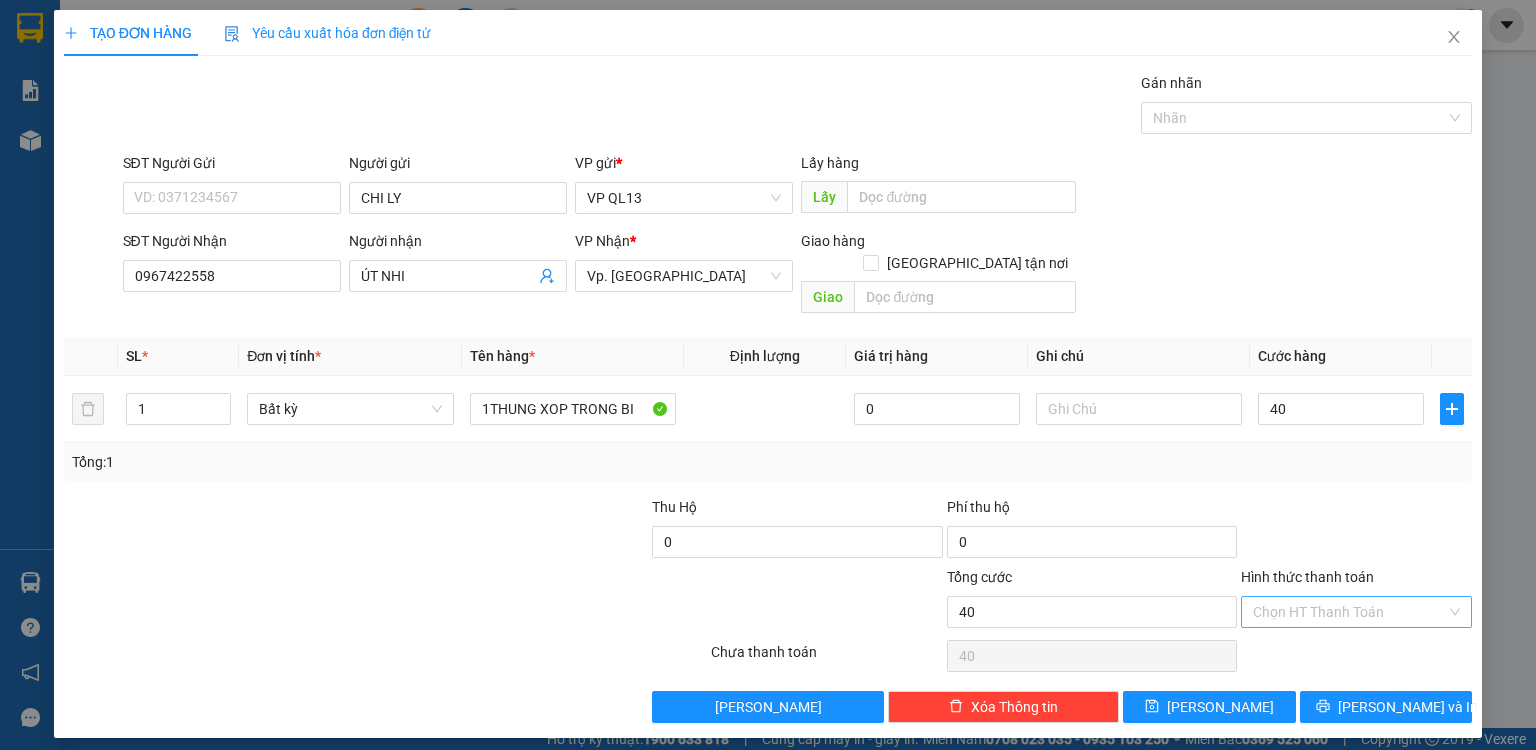 click on "Hình thức thanh toán" at bounding box center (1349, 612) 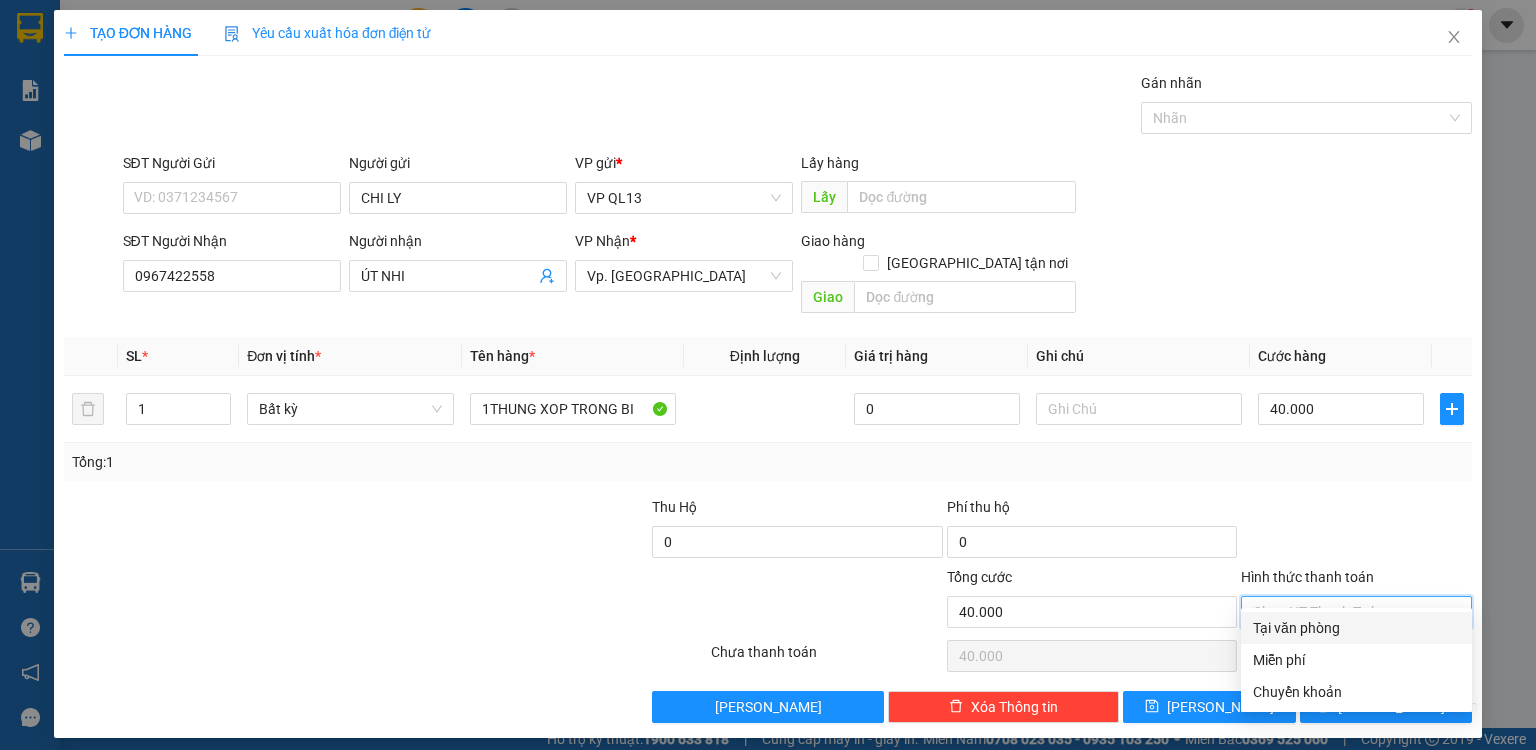 click on "Tại văn phòng" at bounding box center (1356, 628) 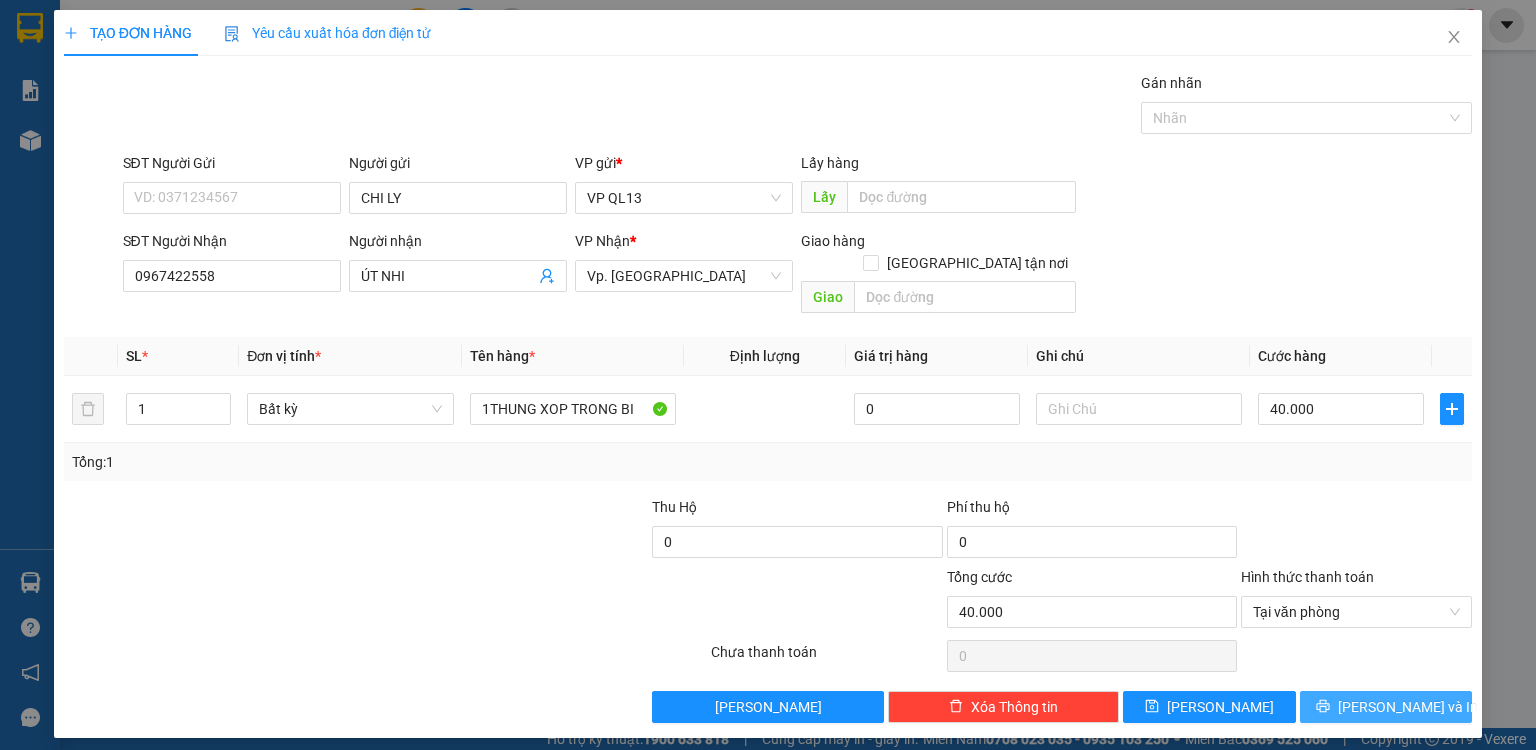 click on "[PERSON_NAME] và In" at bounding box center [1408, 707] 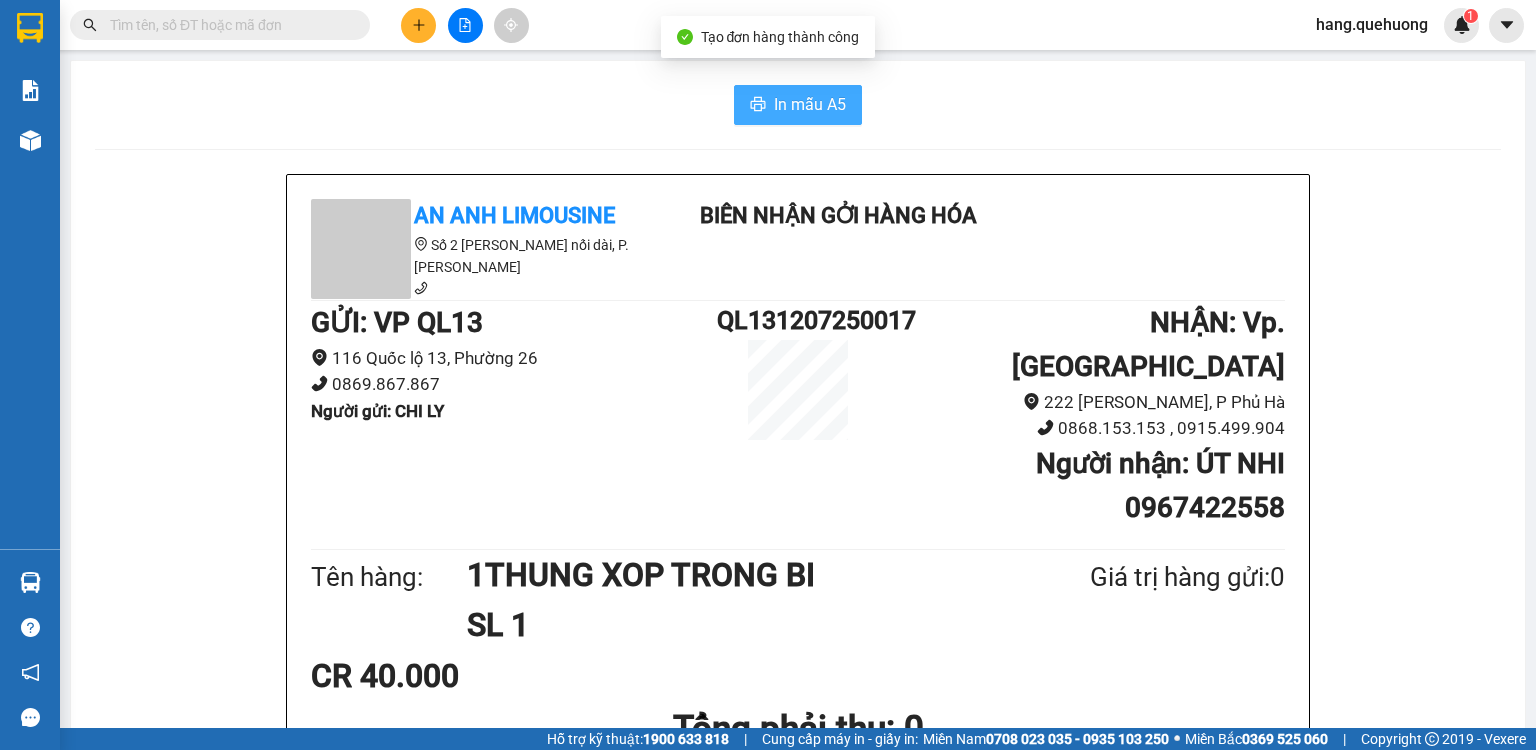 click 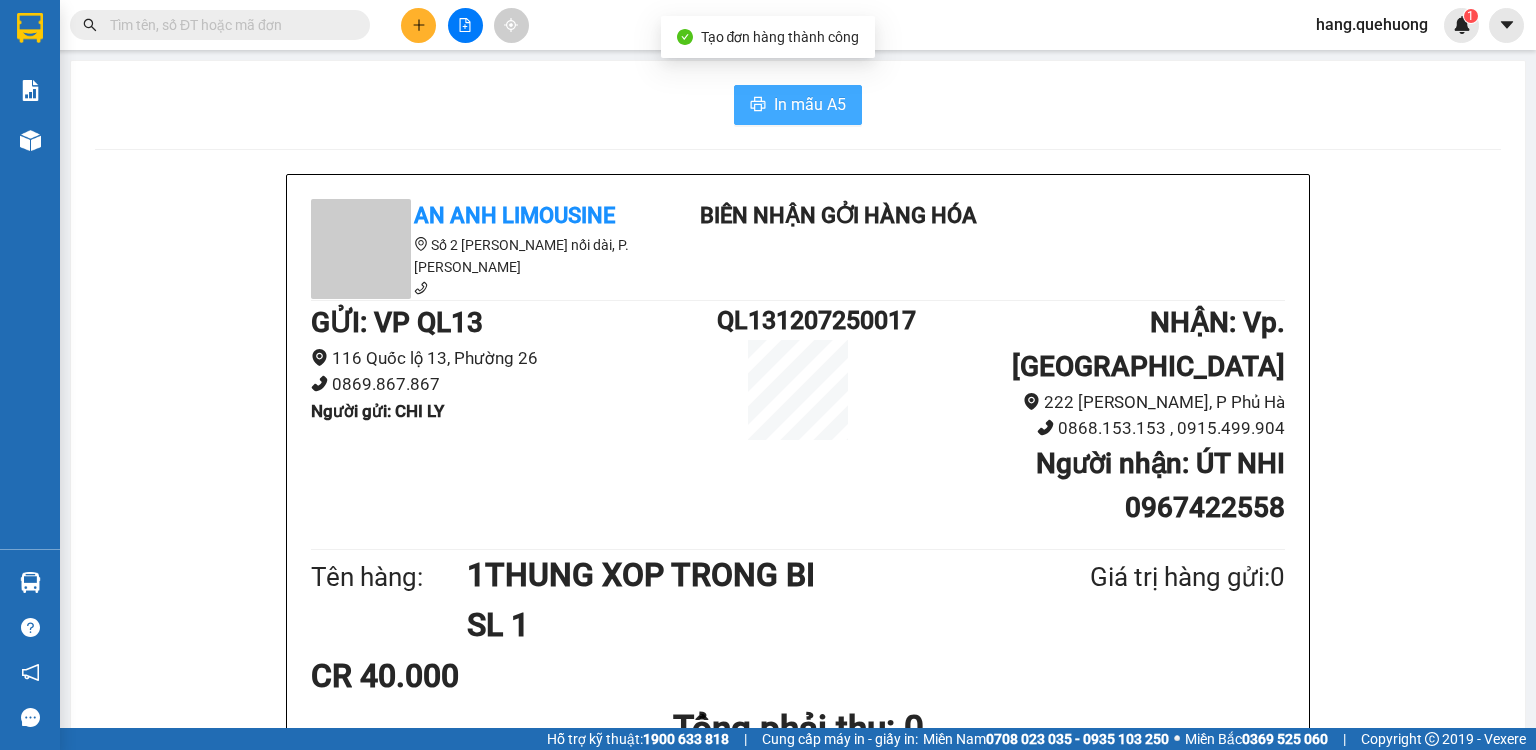 scroll, scrollTop: 0, scrollLeft: 0, axis: both 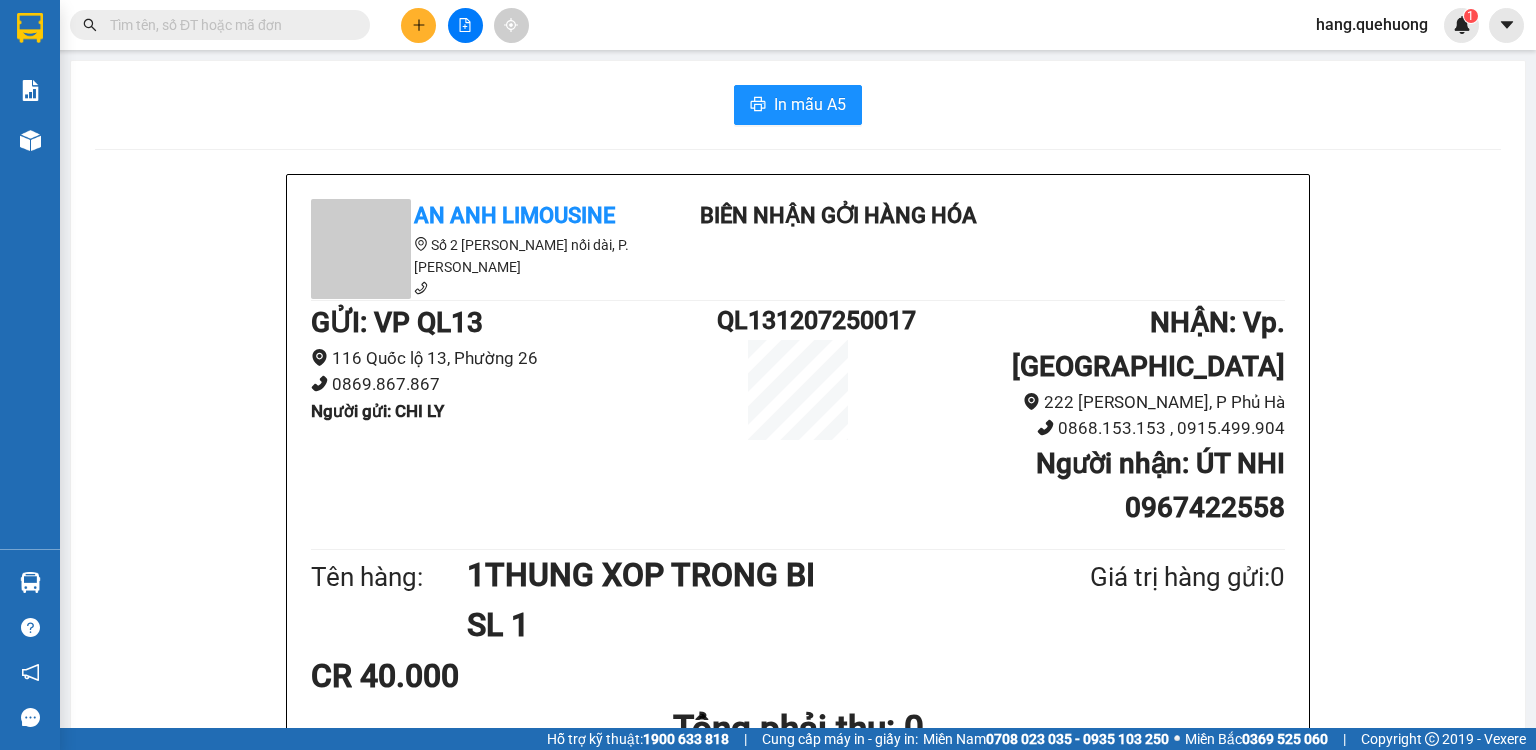 click at bounding box center (465, 25) 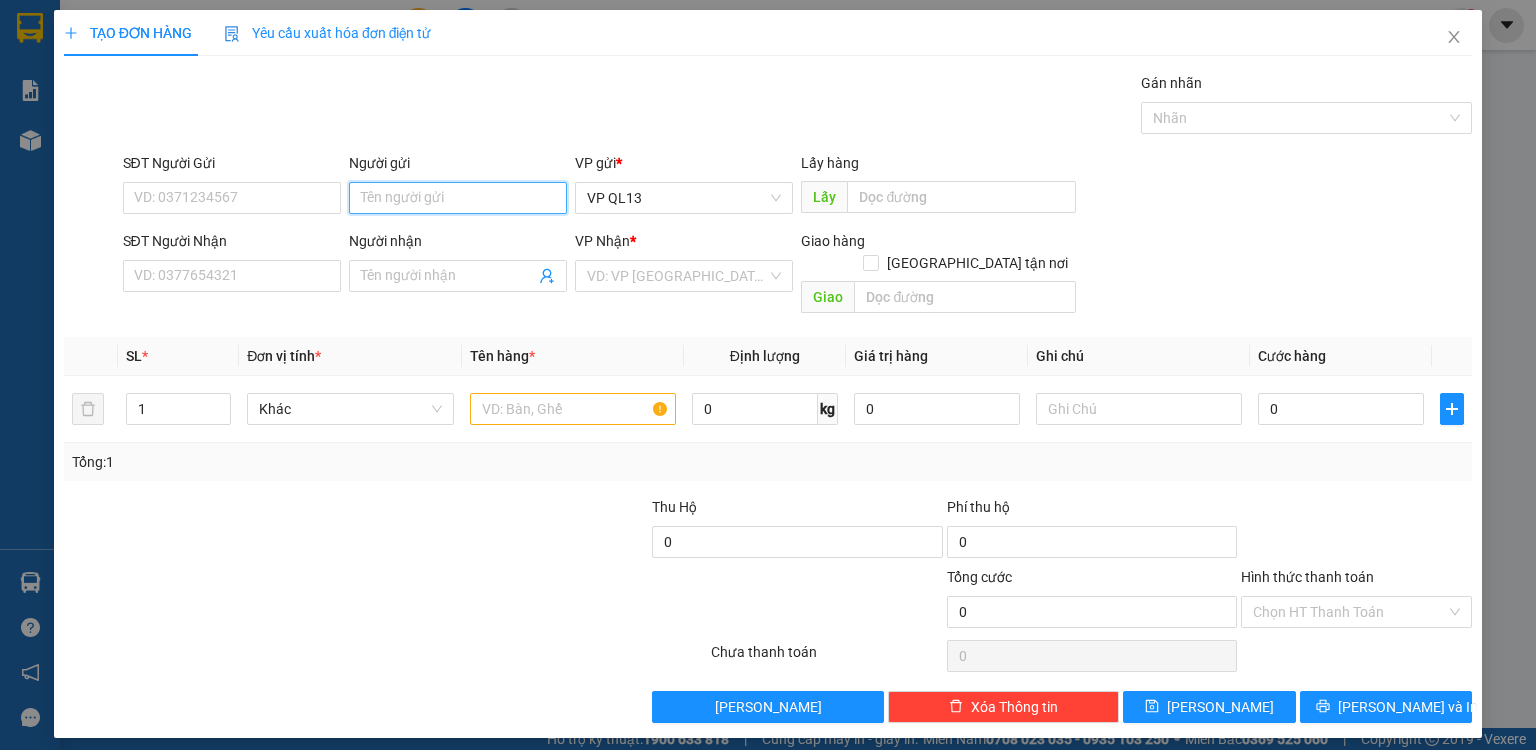 click on "Người gửi" at bounding box center (458, 198) 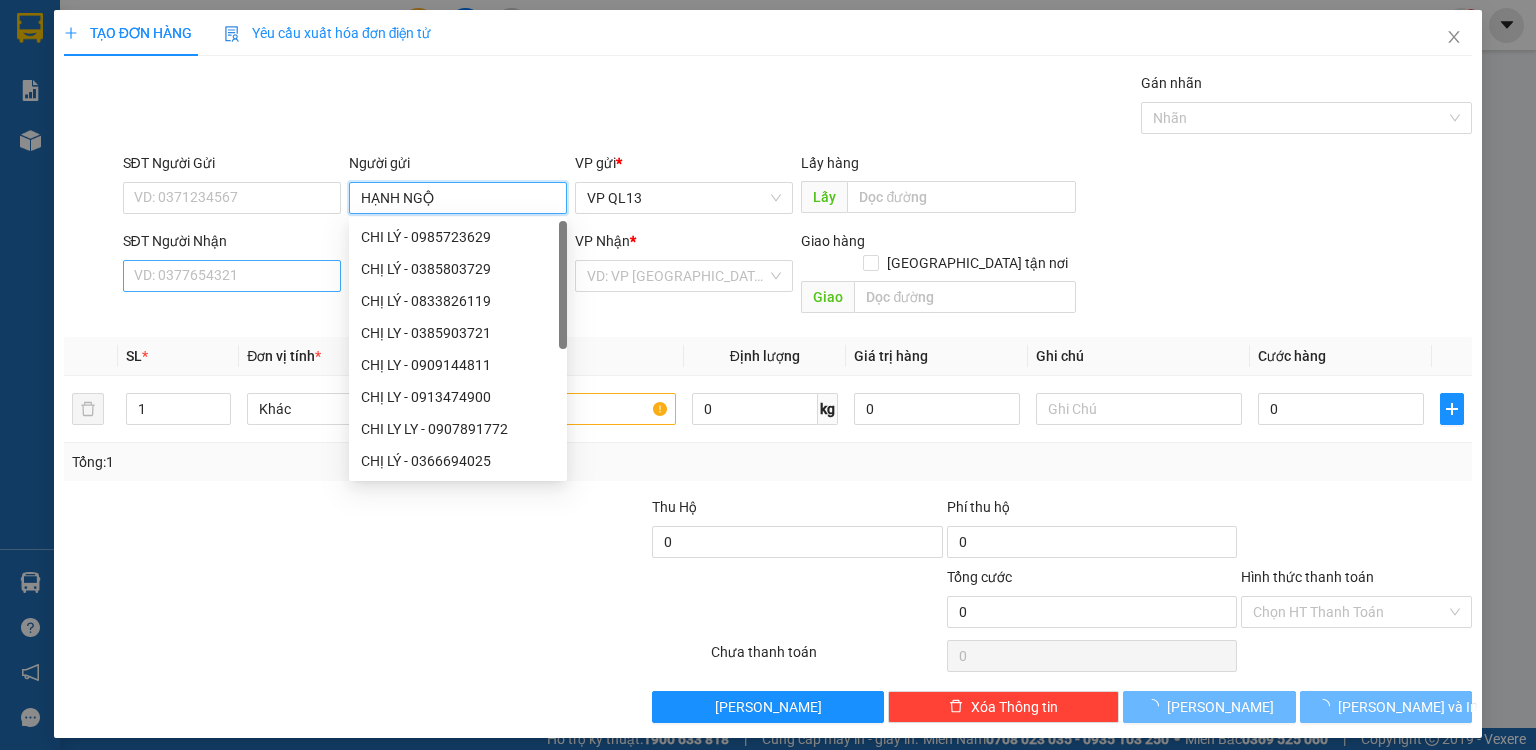 type on "HẠNH NGỘ" 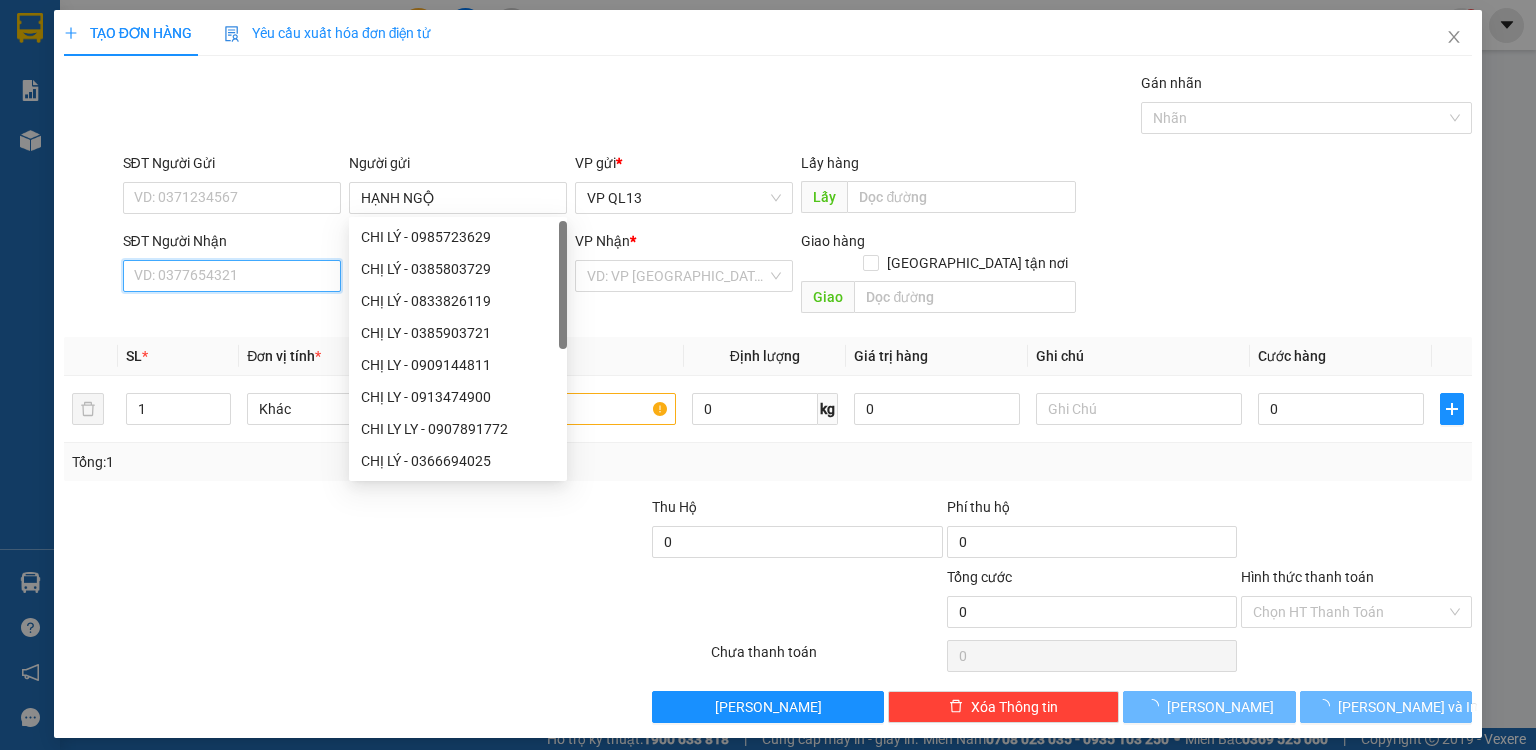 click on "SĐT Người Nhận" at bounding box center (232, 276) 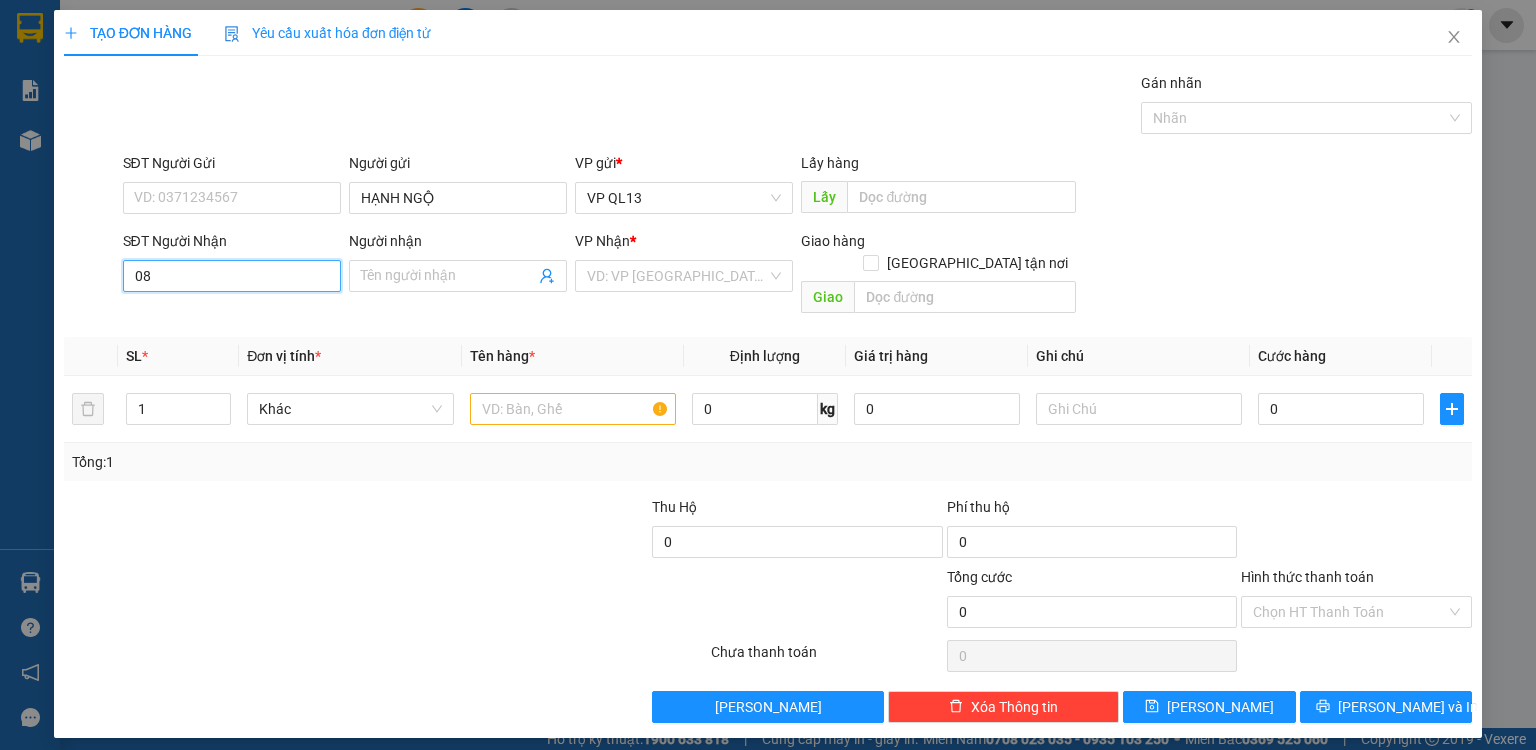 type on "0" 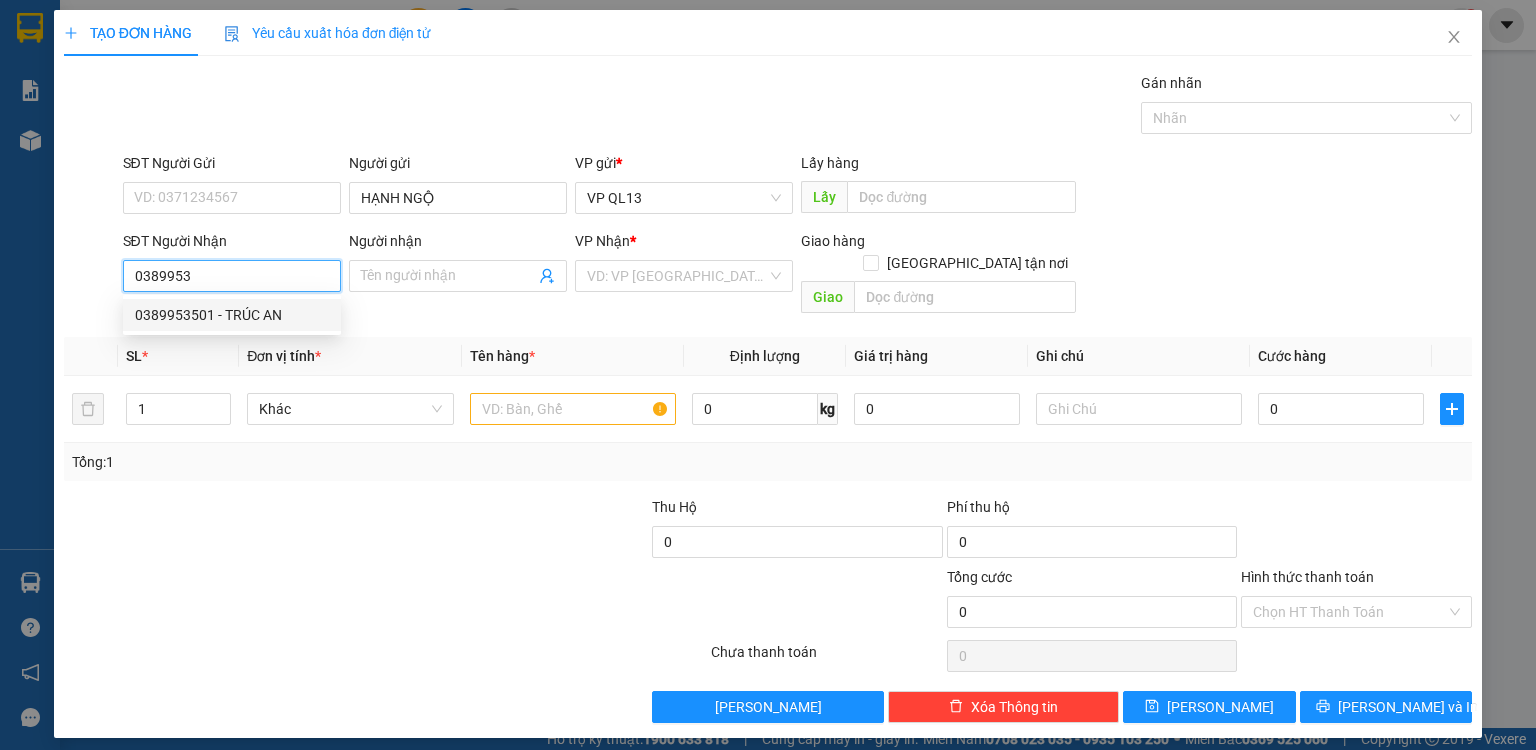 click on "0389953501 - TRÚC AN" at bounding box center [232, 315] 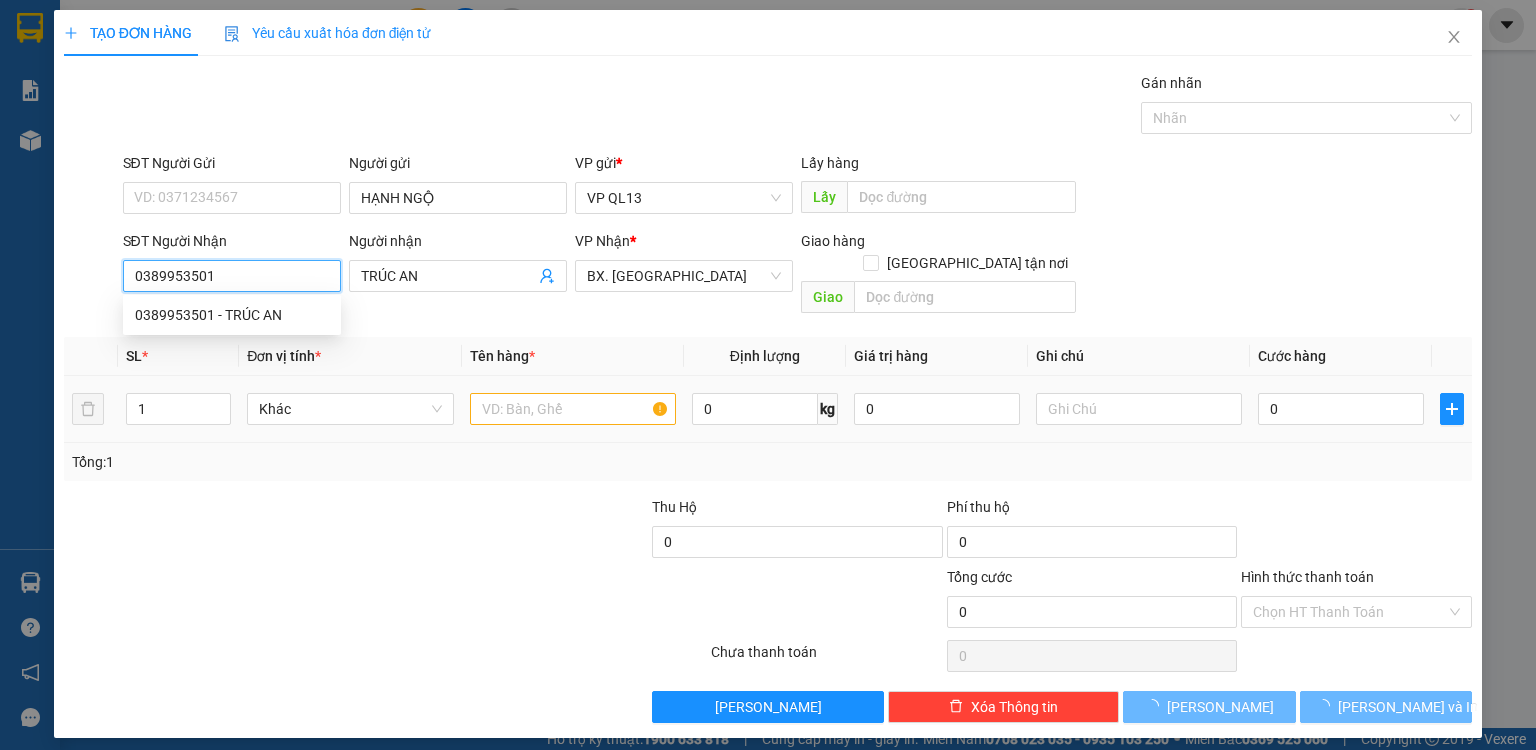 type on "200.000" 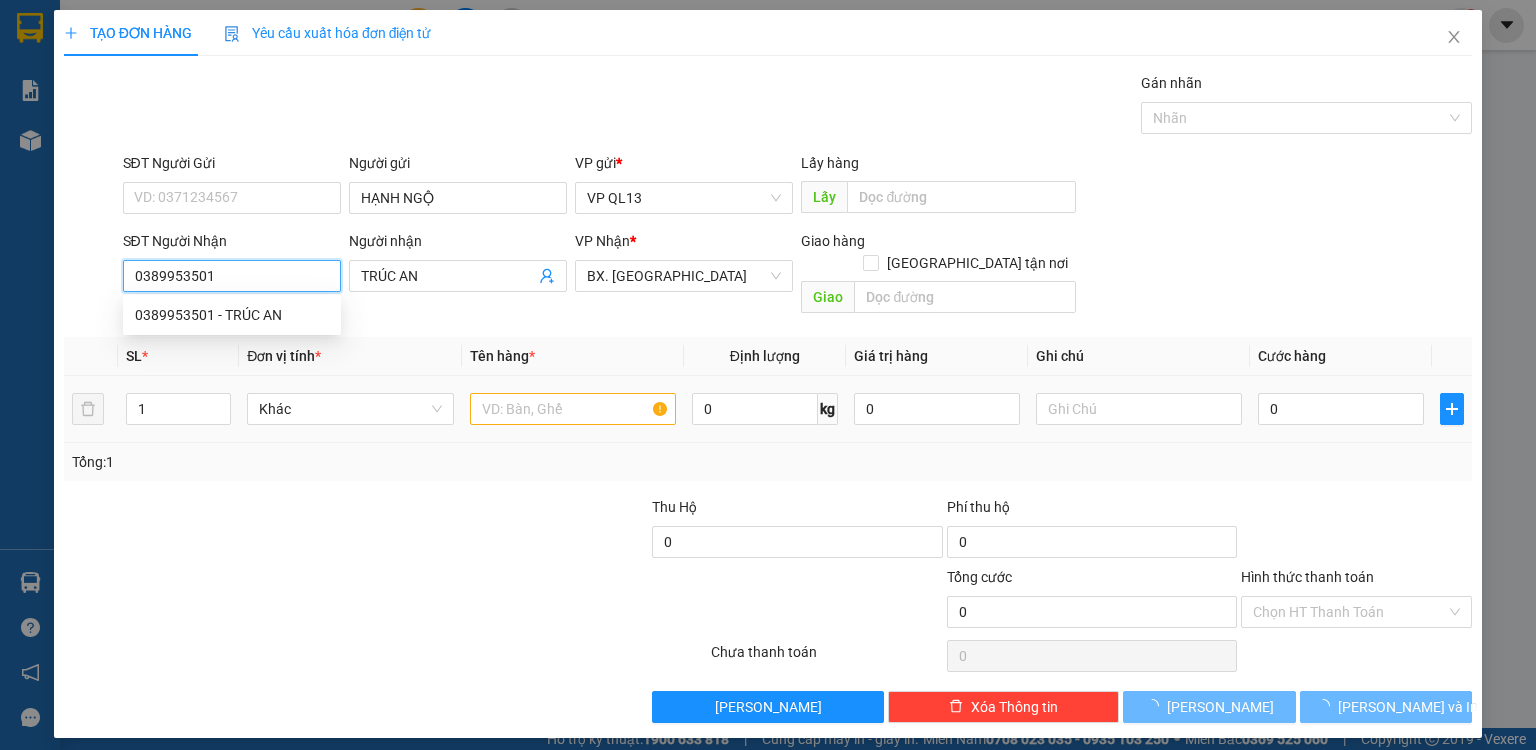 type on "200.000" 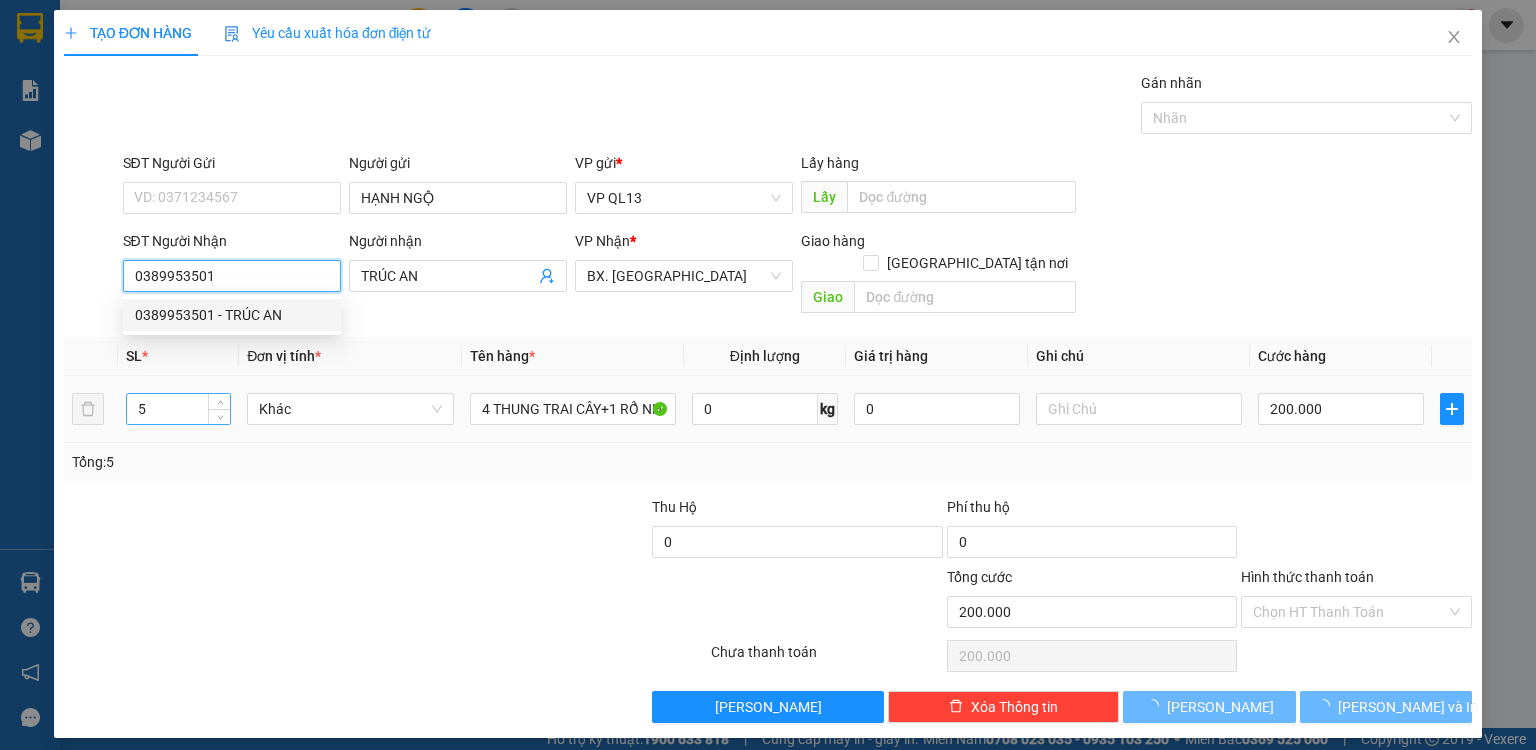 type on "0389953501" 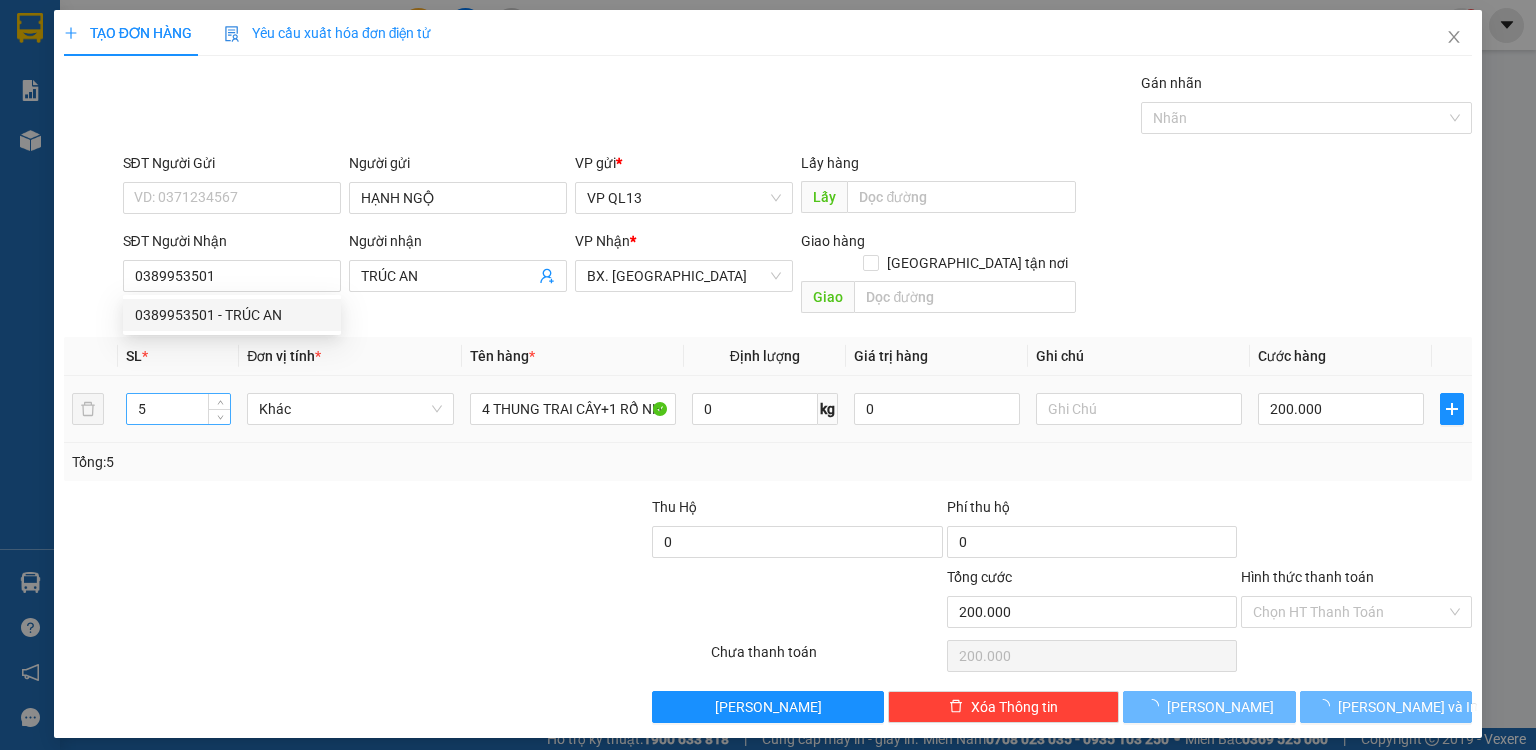 click on "5" at bounding box center [178, 409] 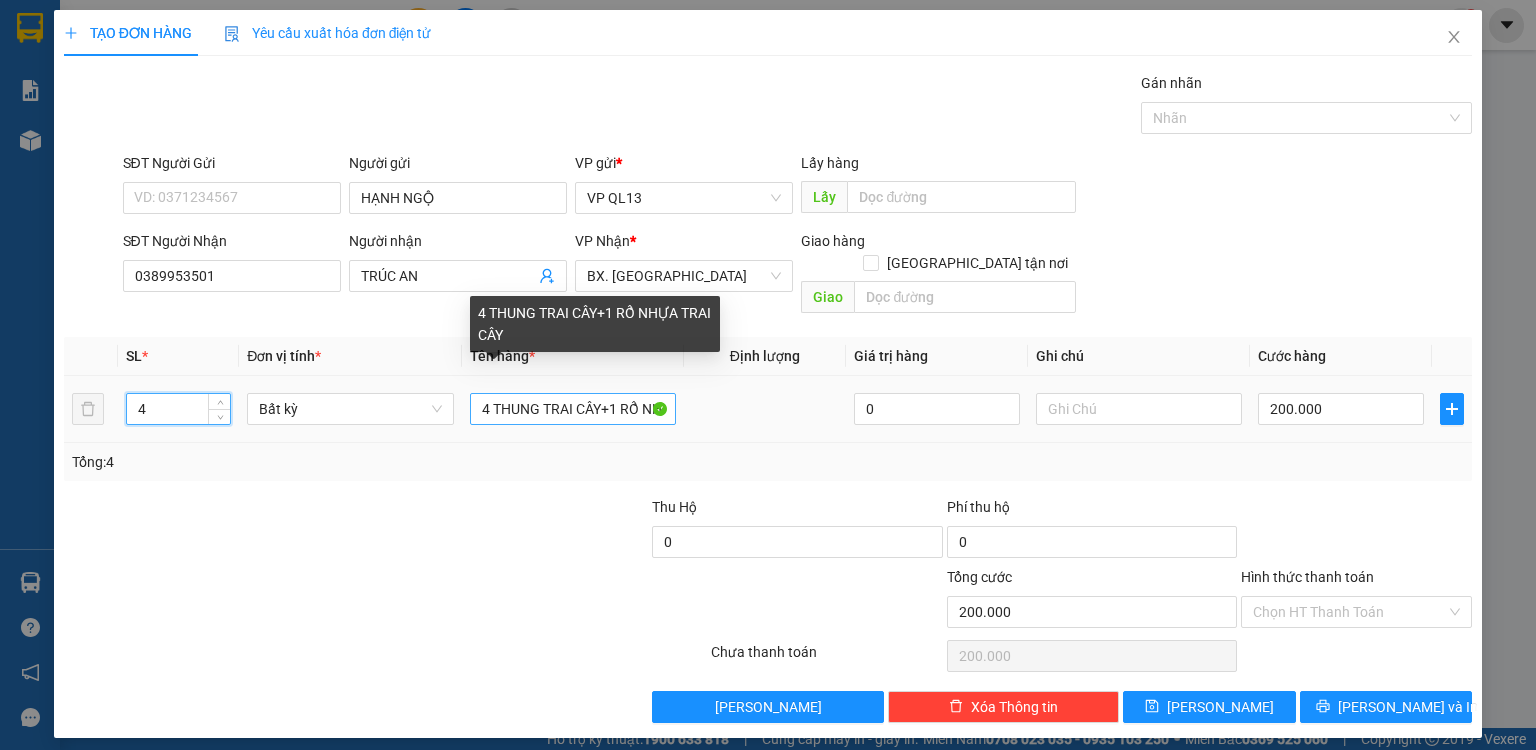 type on "4" 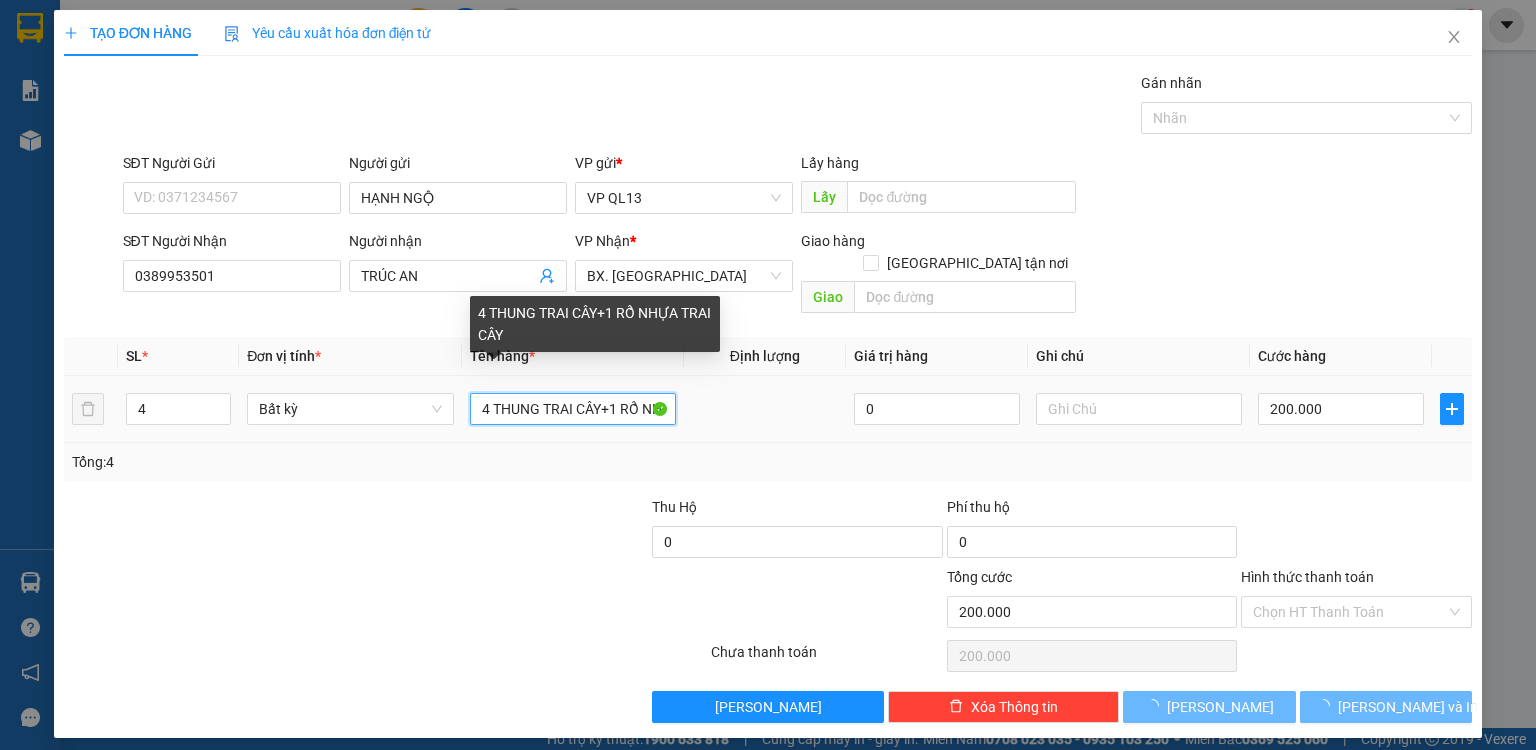 click on "4 THUNG TRAI CÂY+1 RỔ NHỰA TRAI CÂY" at bounding box center [573, 409] 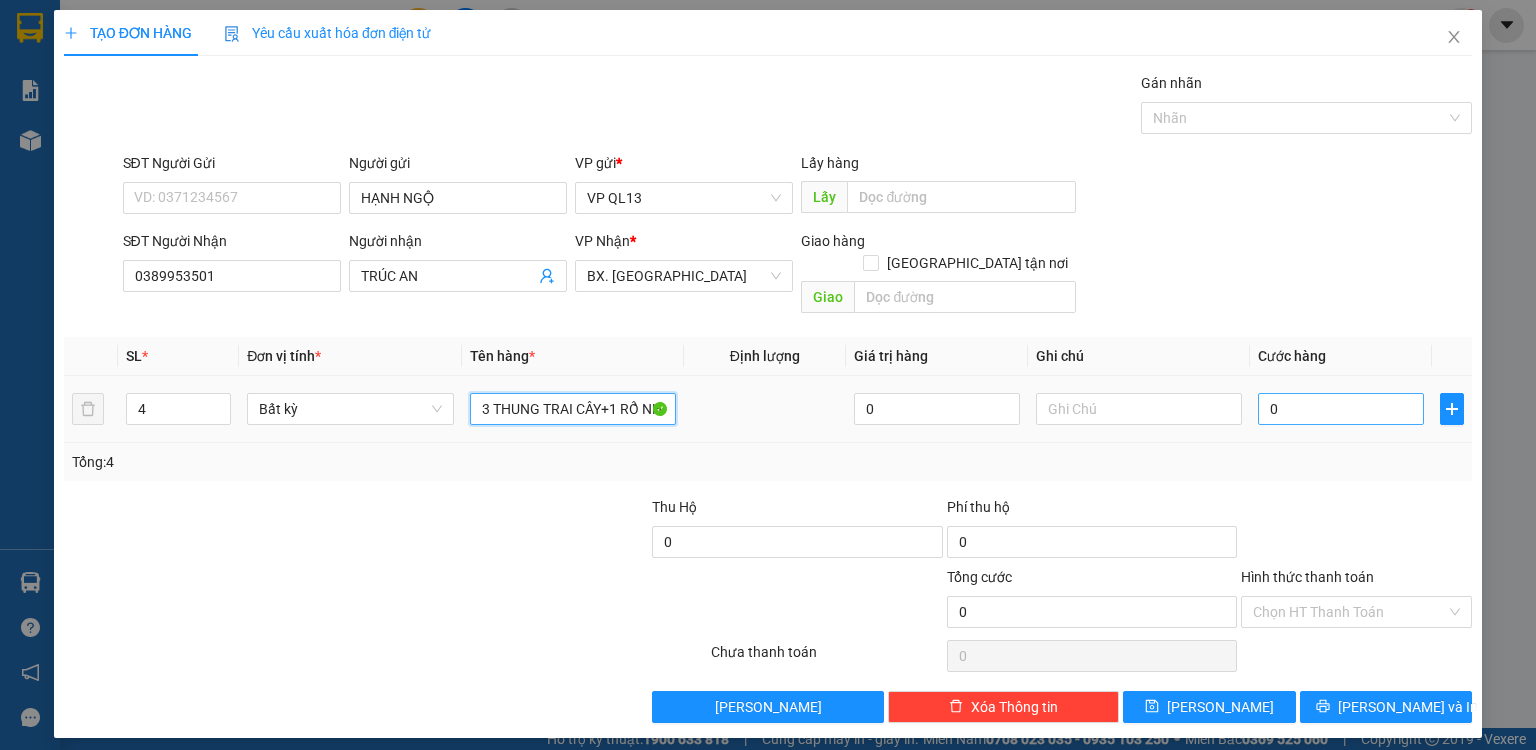 type on "3 THUNG TRAI CÂY+1 RỔ NHỰA TRAI CÂY" 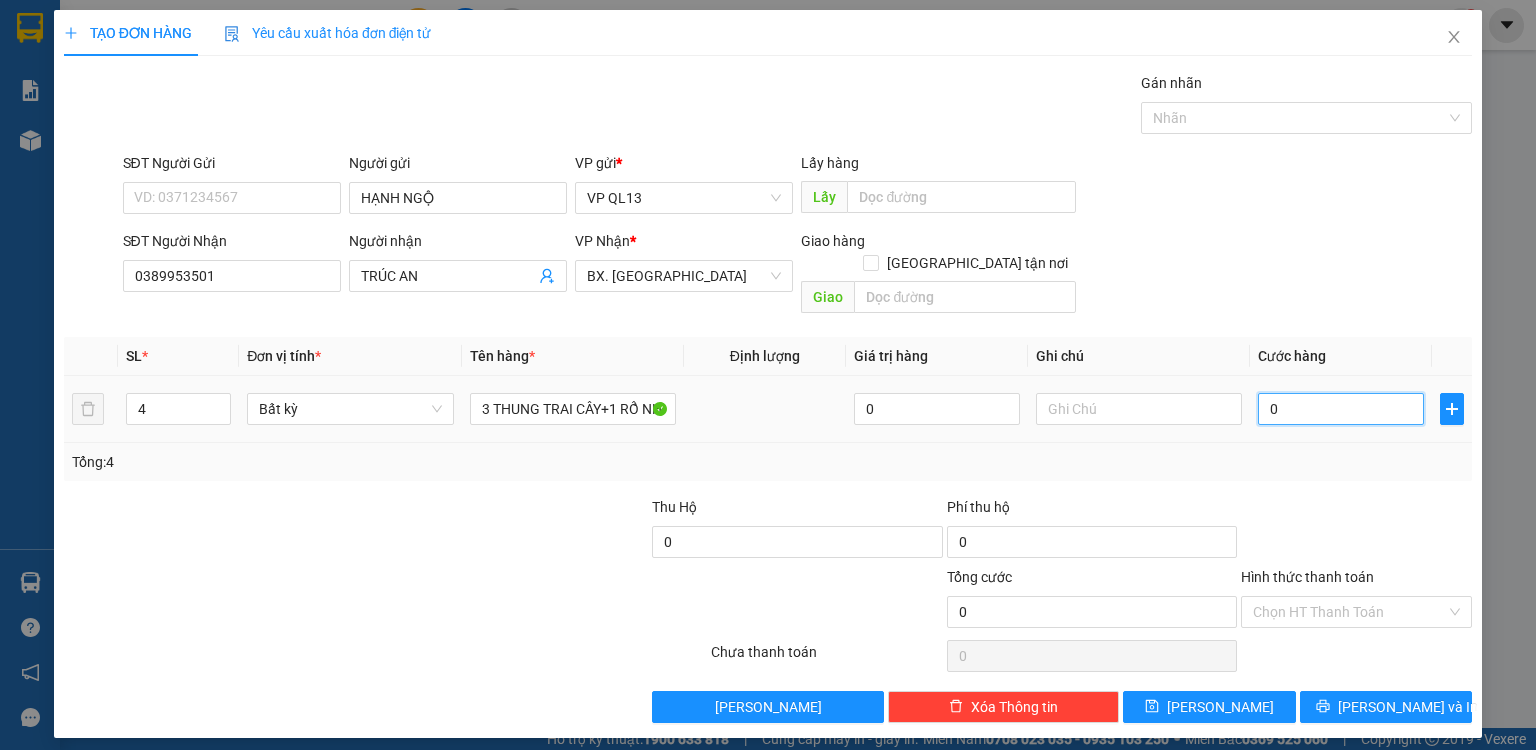 click on "0" at bounding box center [1341, 409] 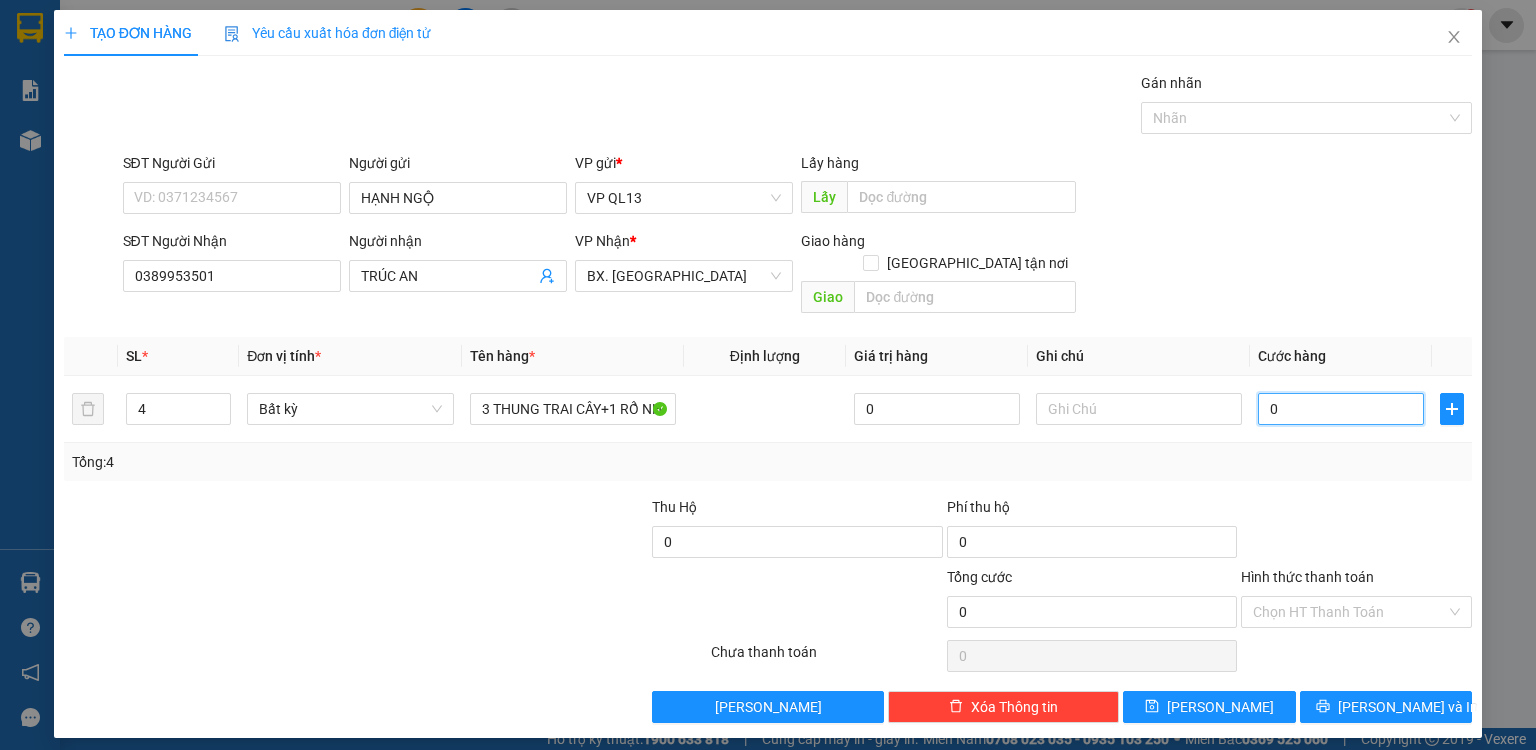 type on "1" 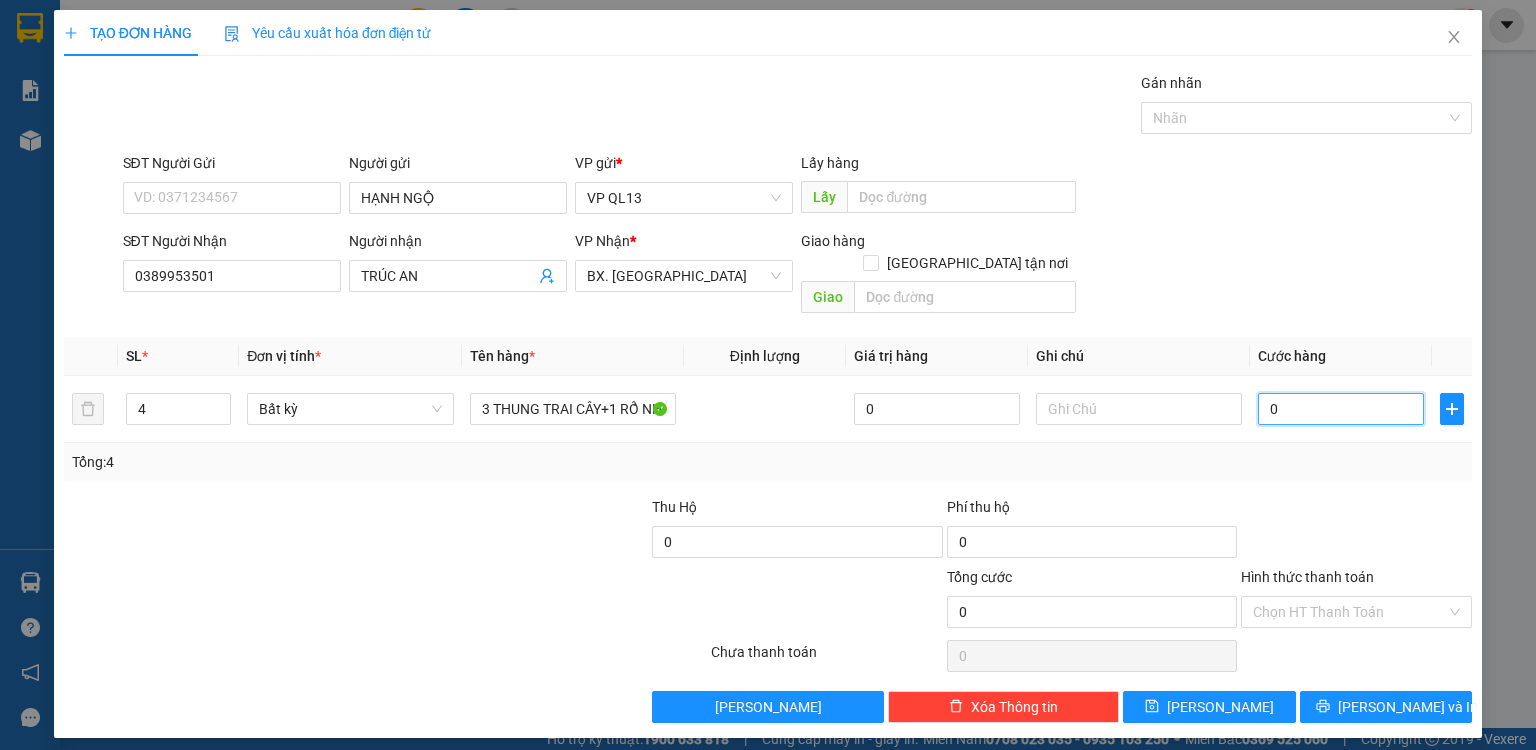 type on "1" 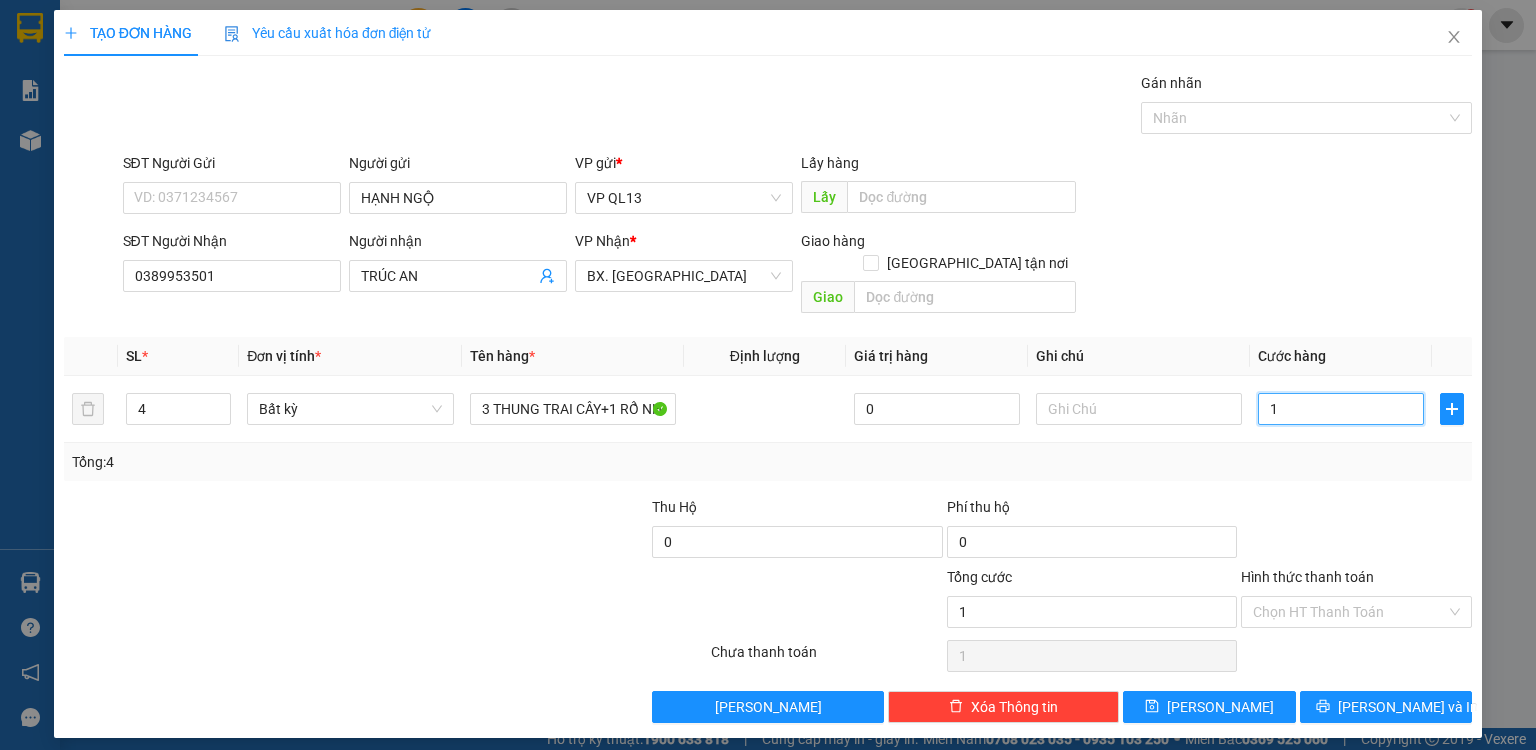 type on "13" 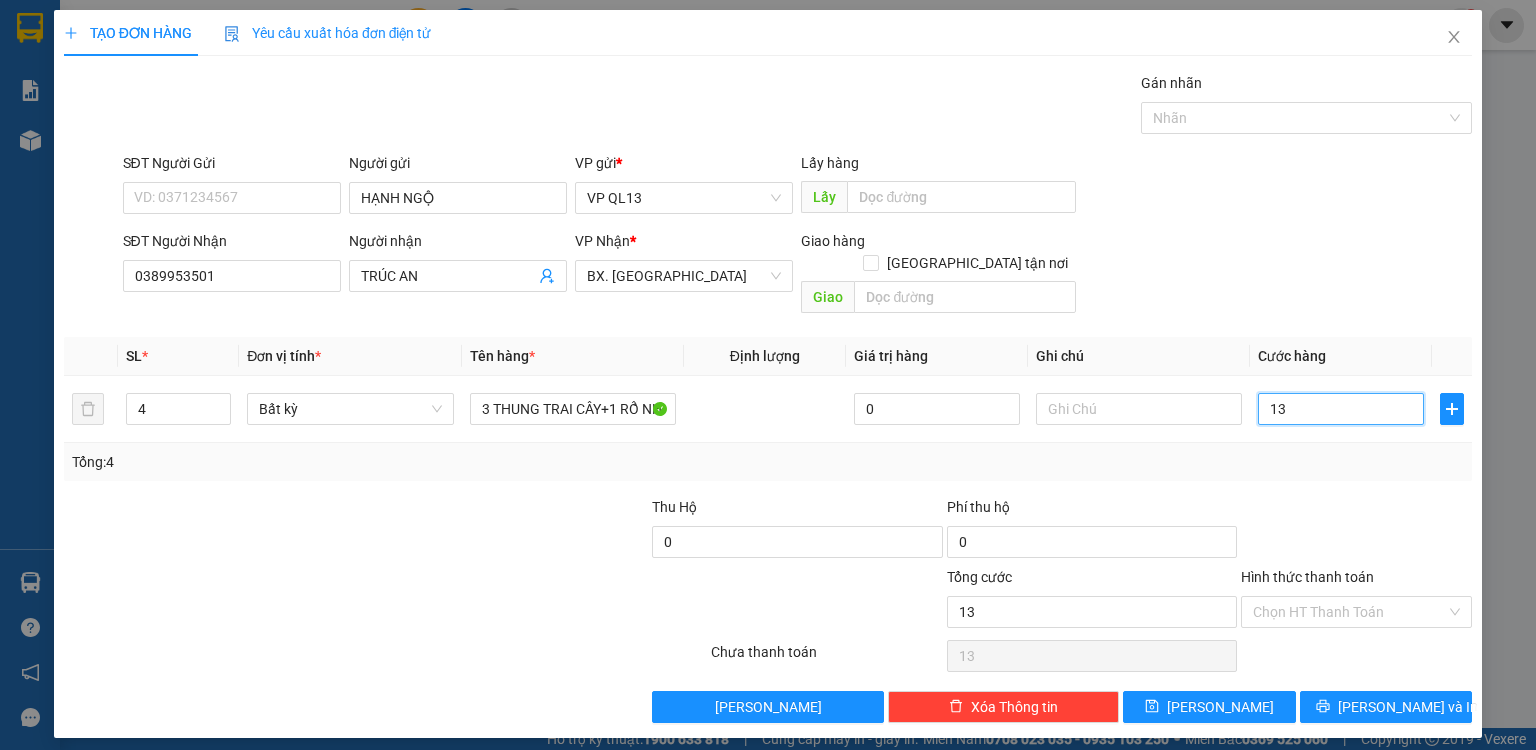 type on "130" 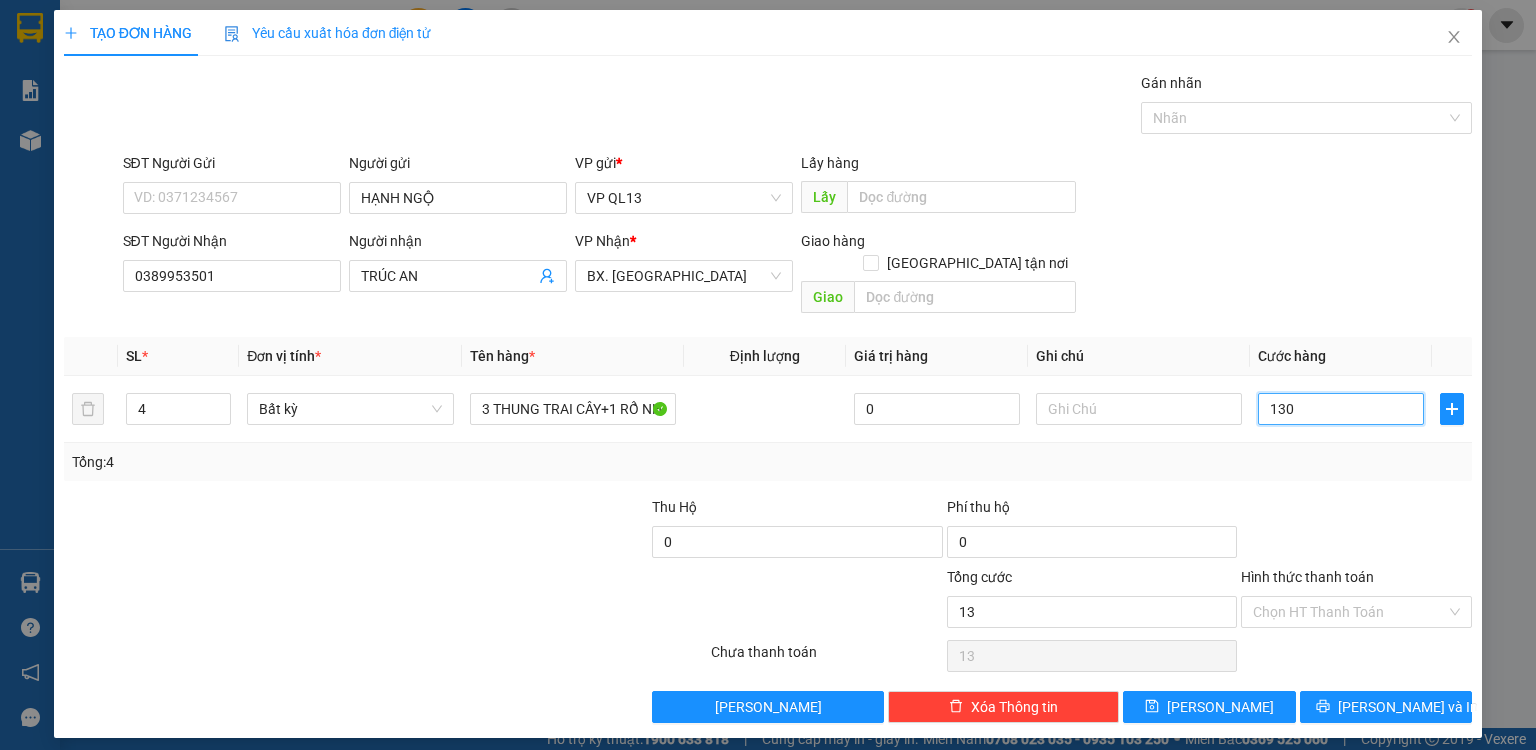 type on "130" 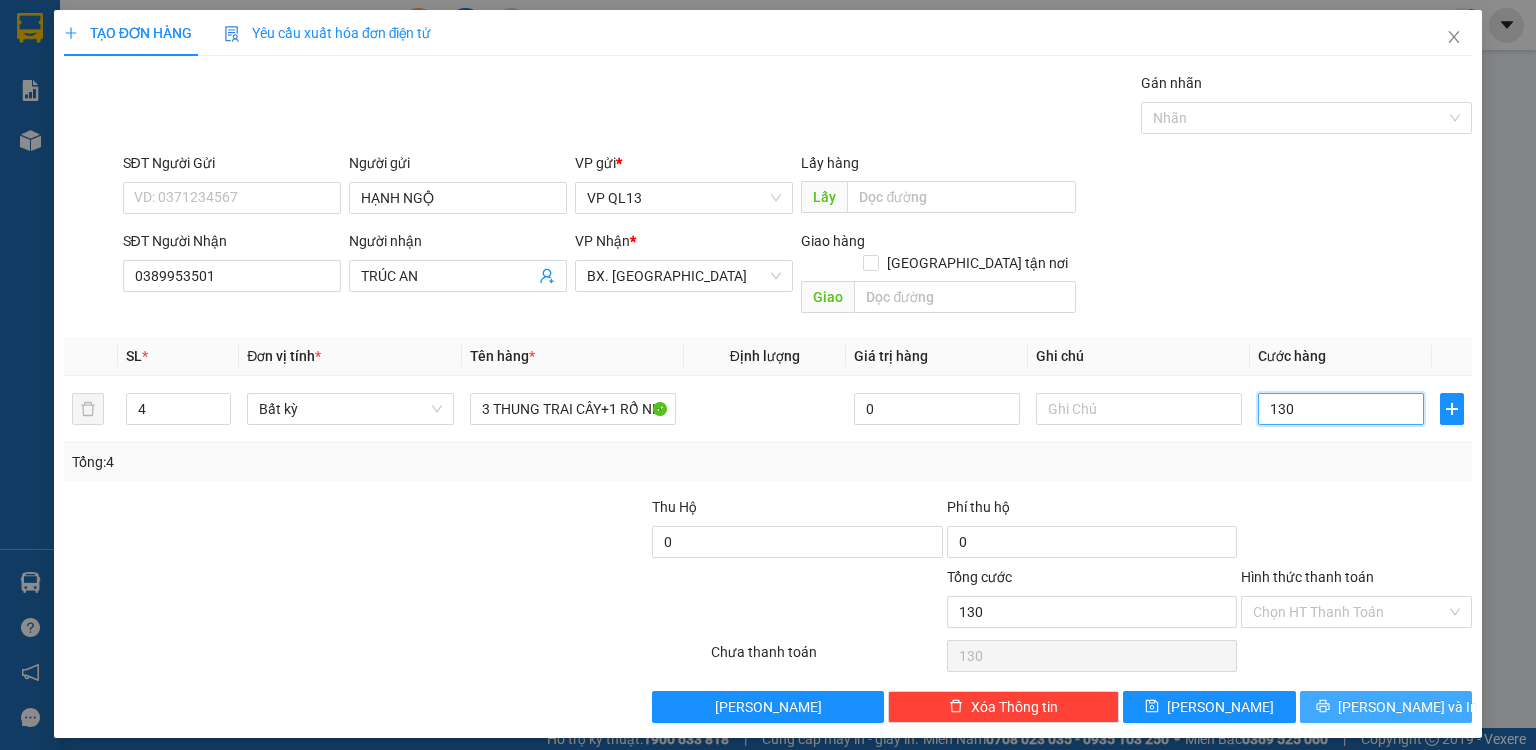 type on "130" 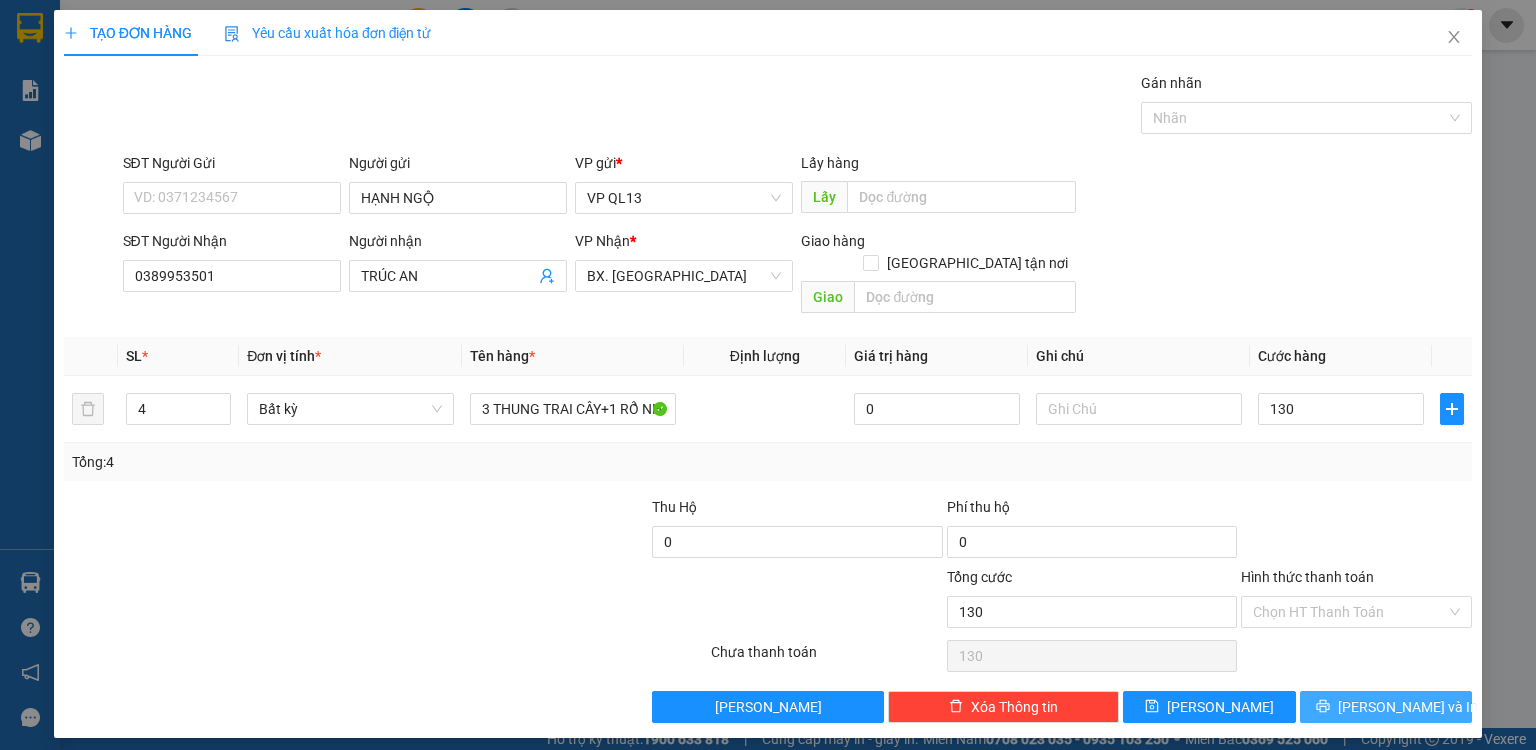 type on "130.000" 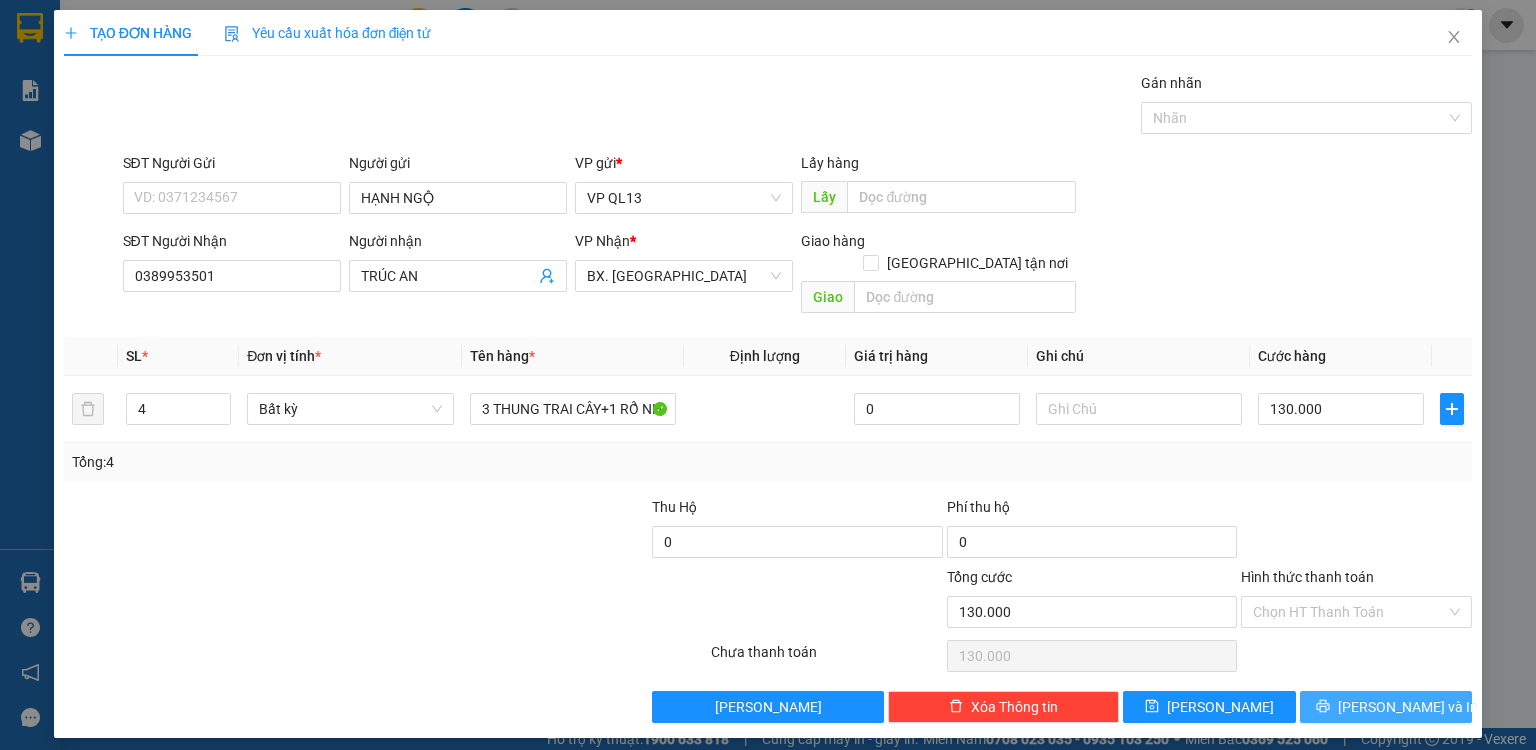click on "[PERSON_NAME] và In" at bounding box center [1386, 707] 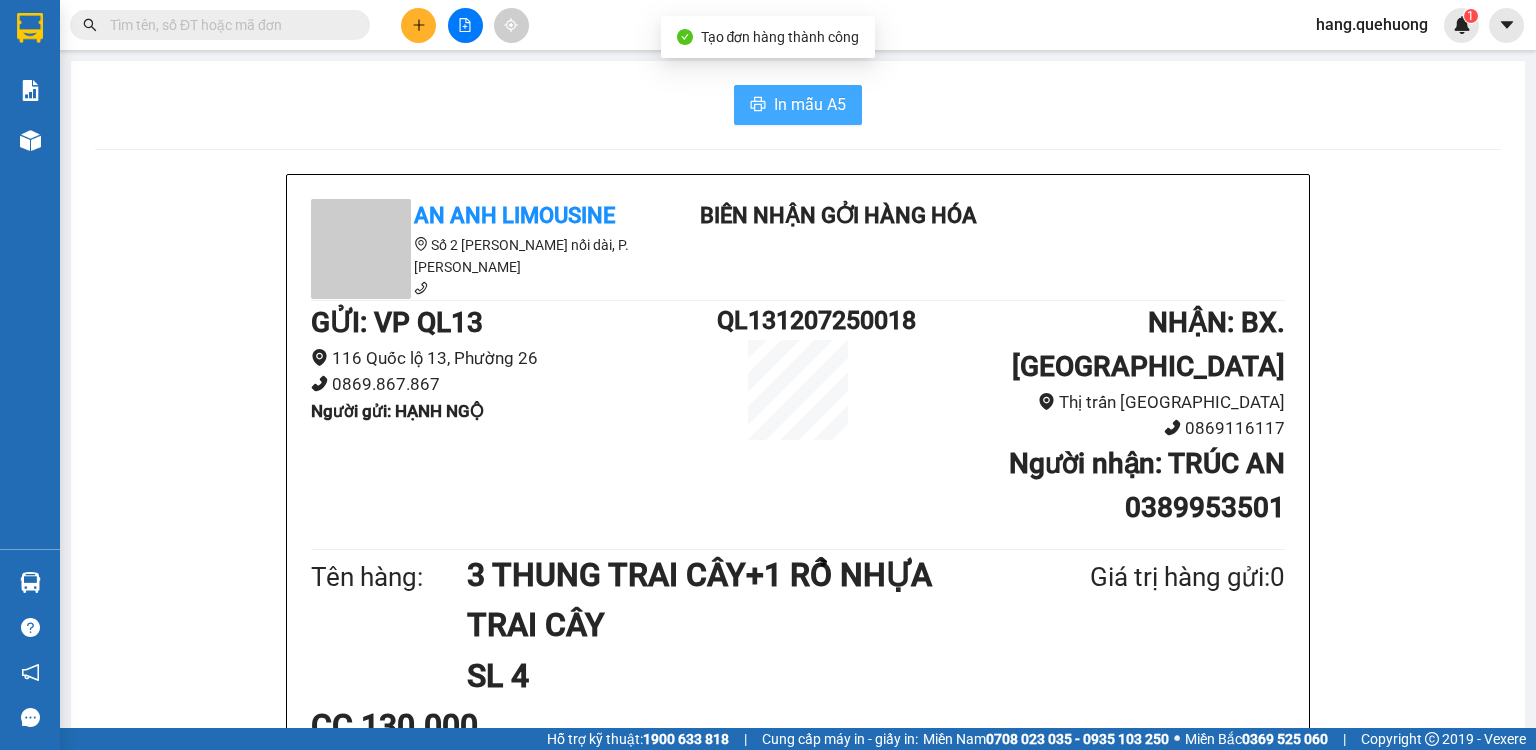 click on "In mẫu A5" at bounding box center (810, 104) 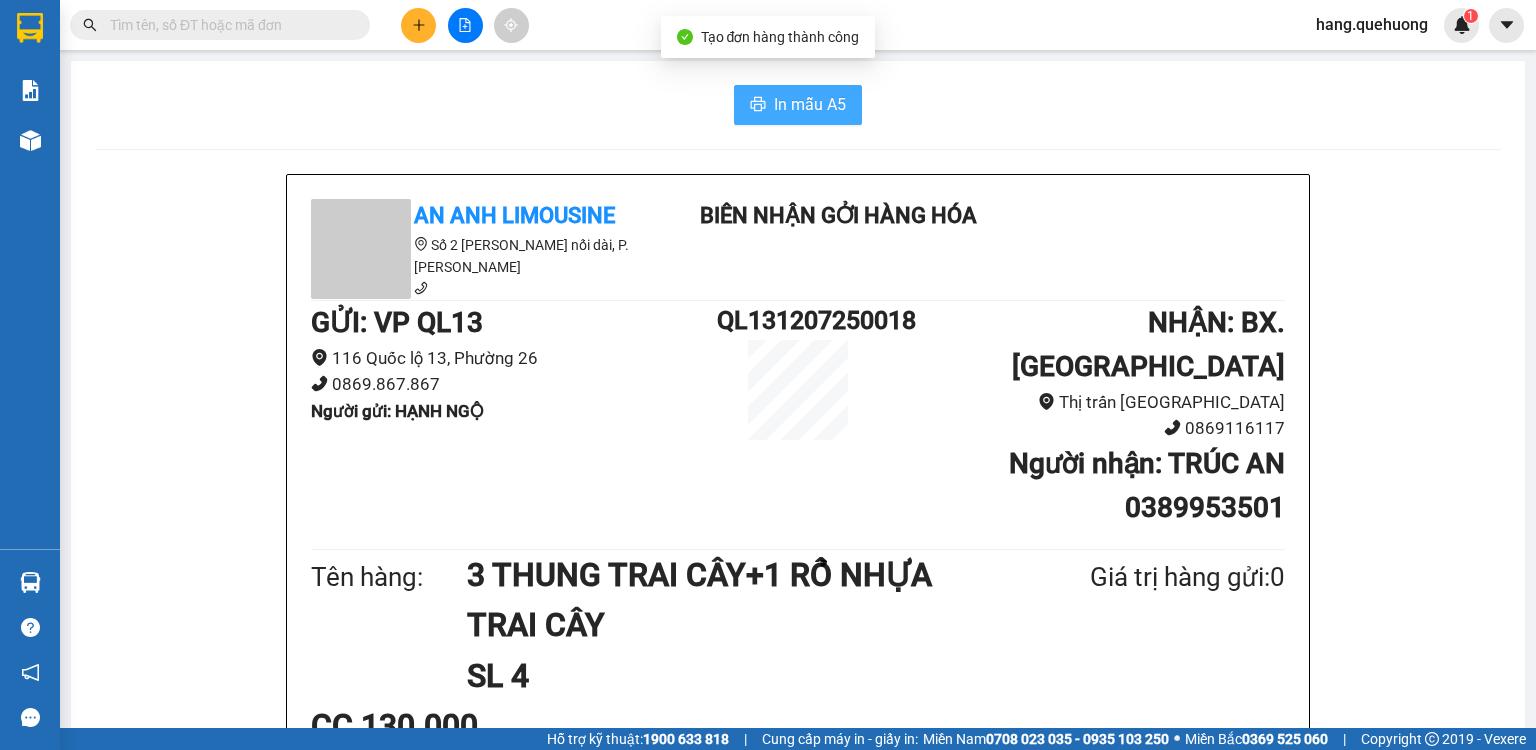 scroll, scrollTop: 0, scrollLeft: 0, axis: both 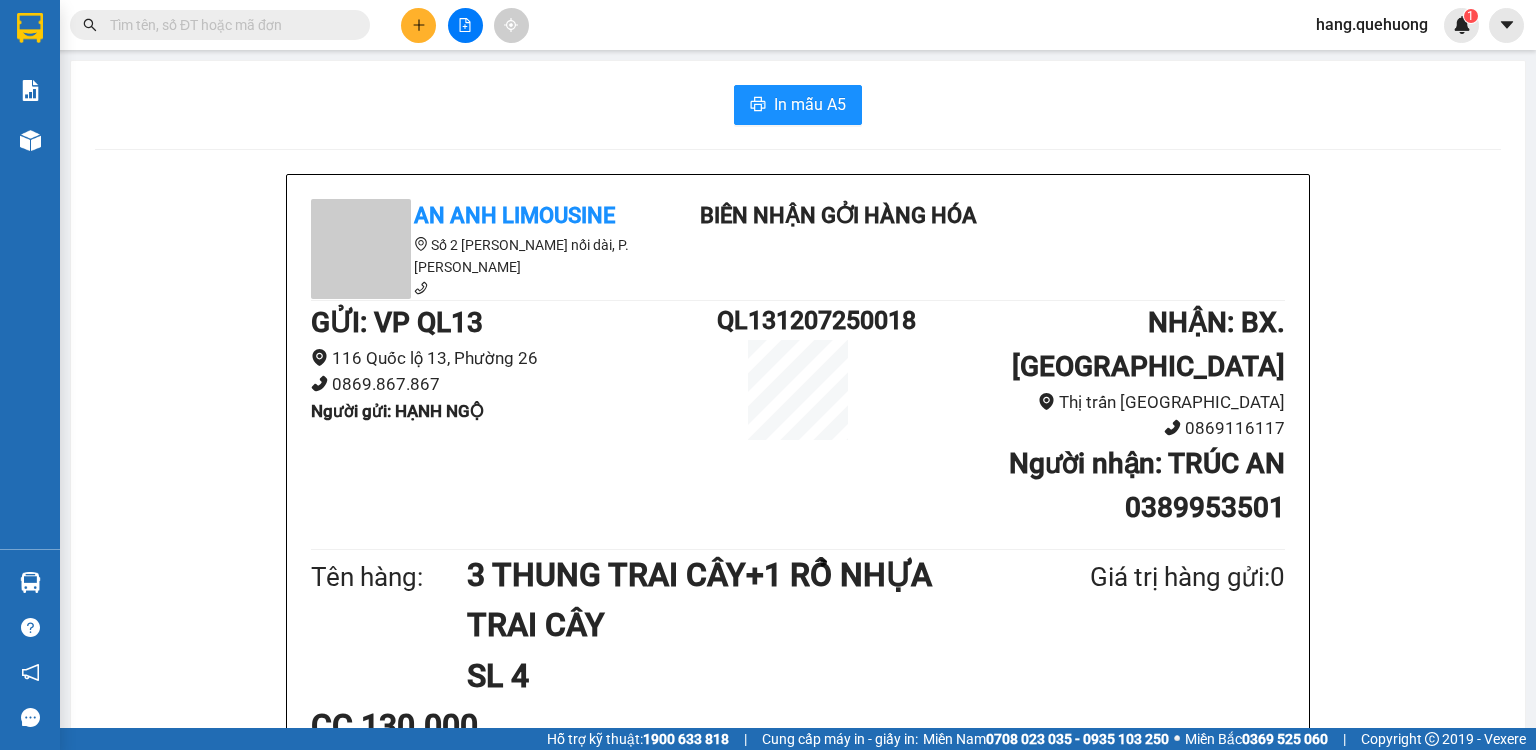 click at bounding box center [228, 25] 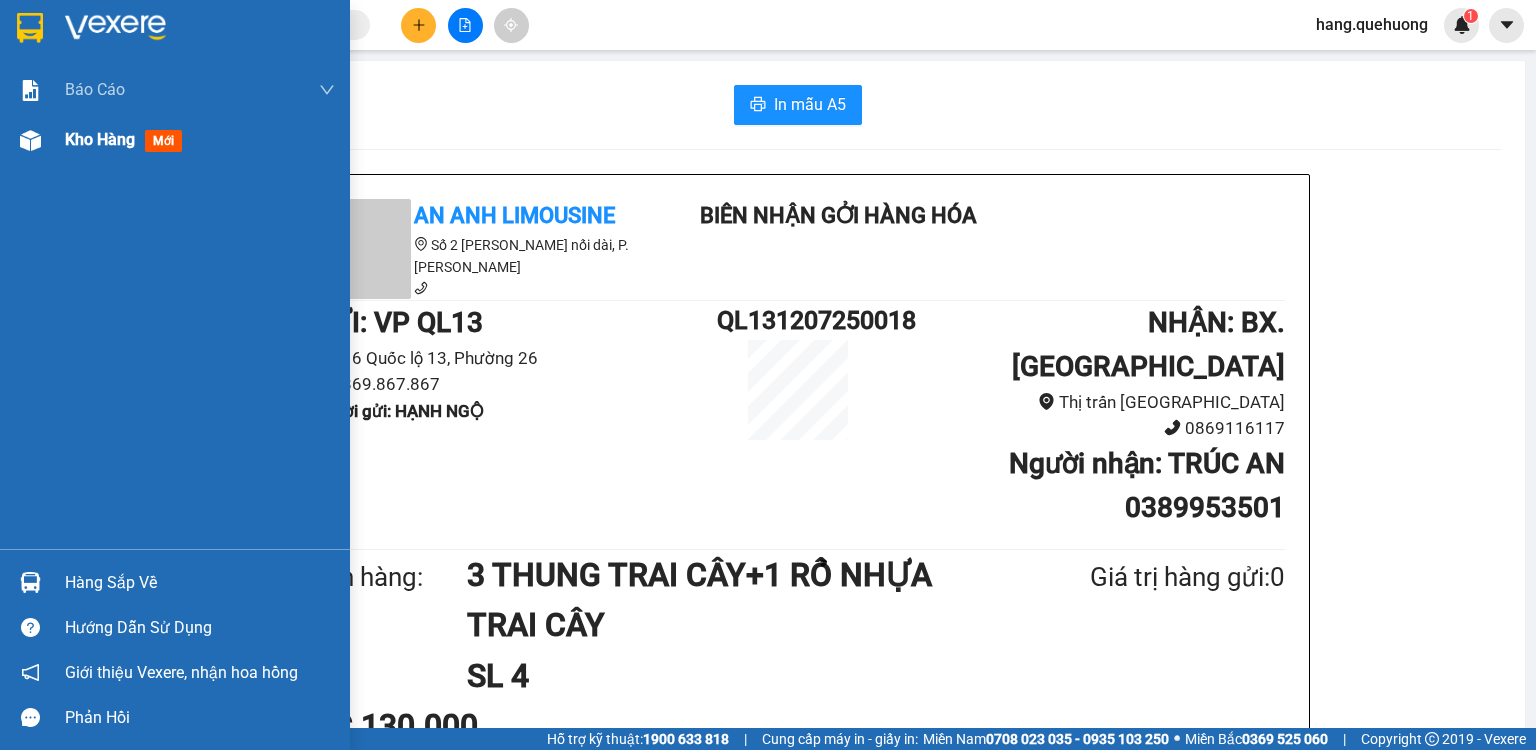 click on "Kho hàng" at bounding box center (100, 139) 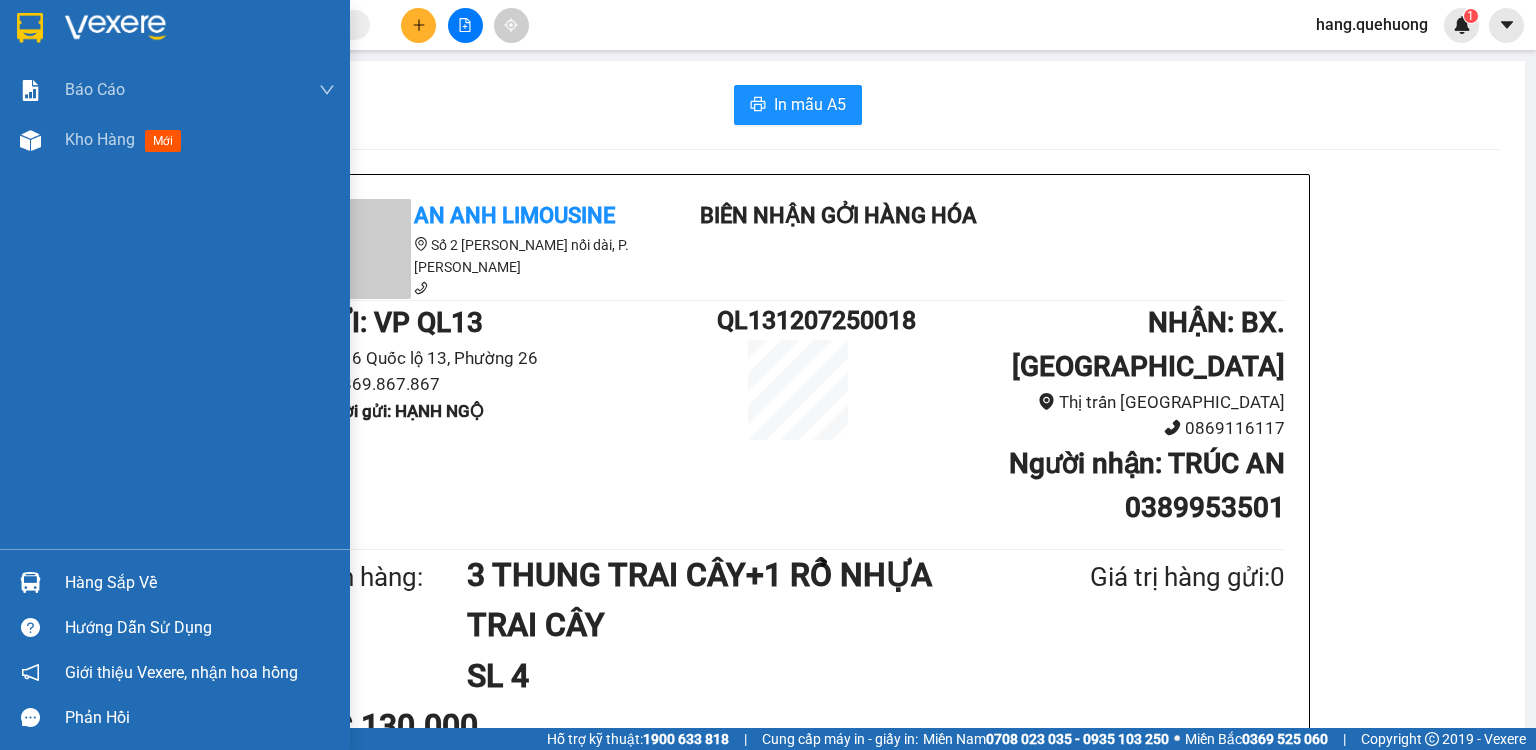 click on "Kho hàng" at bounding box center (100, 139) 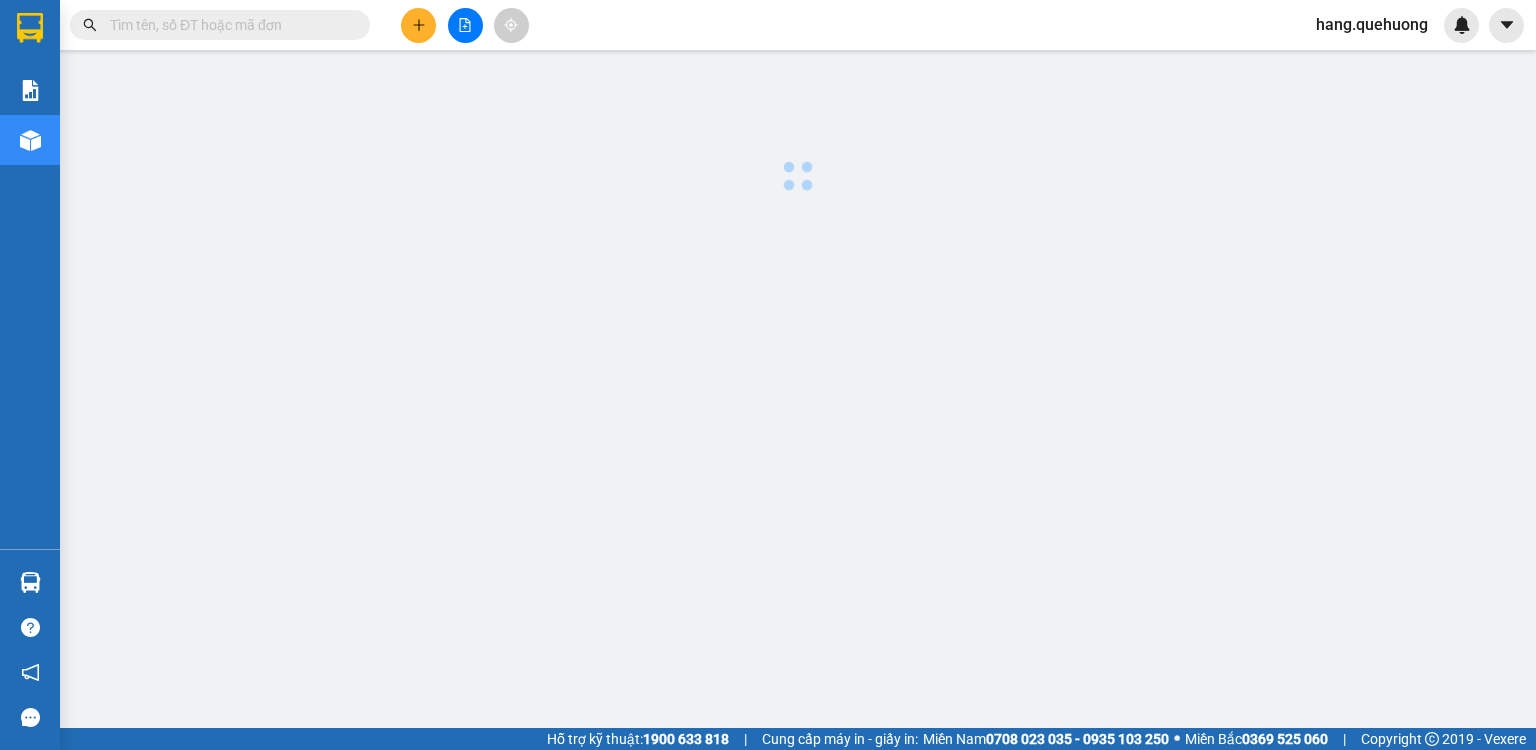 scroll, scrollTop: 0, scrollLeft: 0, axis: both 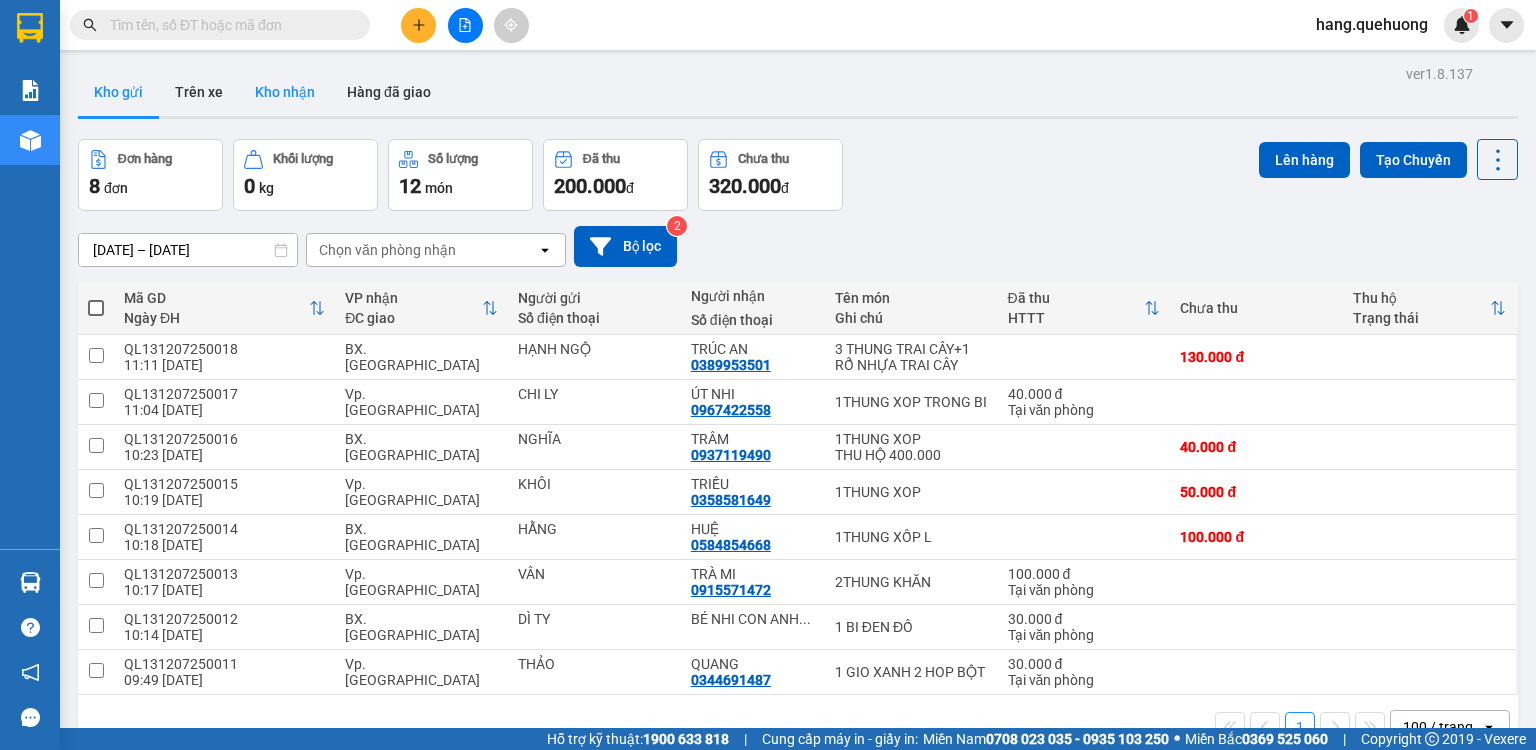 click on "Kho nhận" at bounding box center [285, 92] 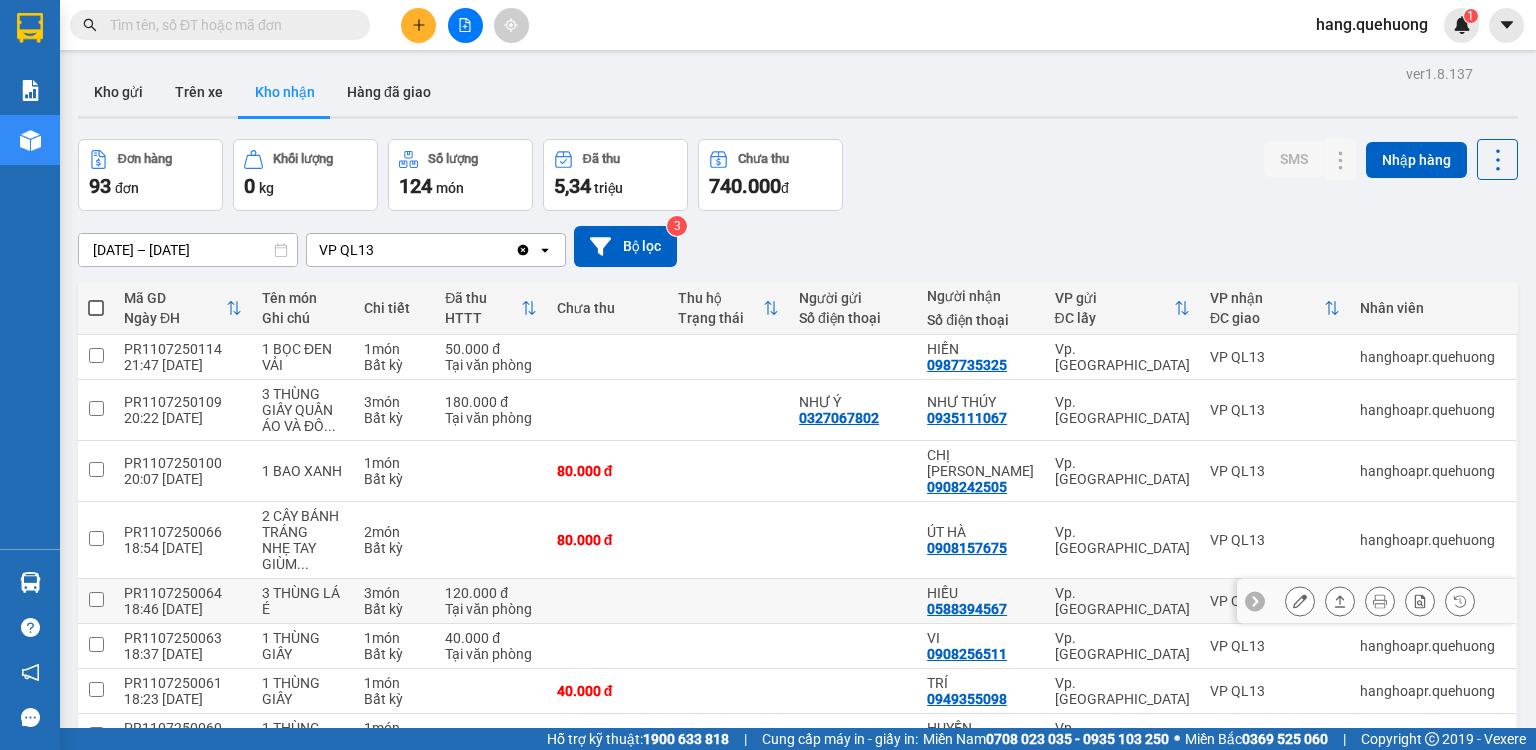 click 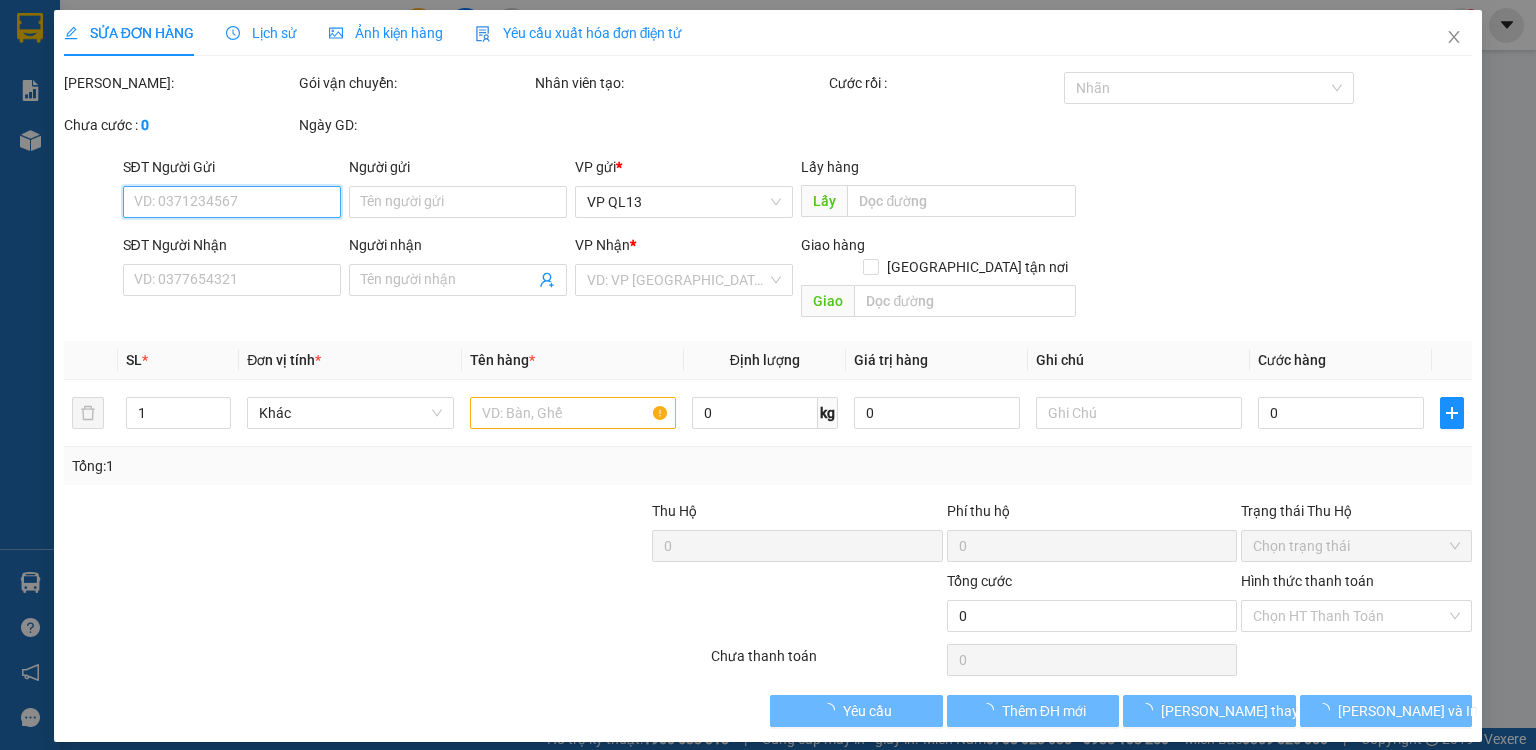 type on "0588394567" 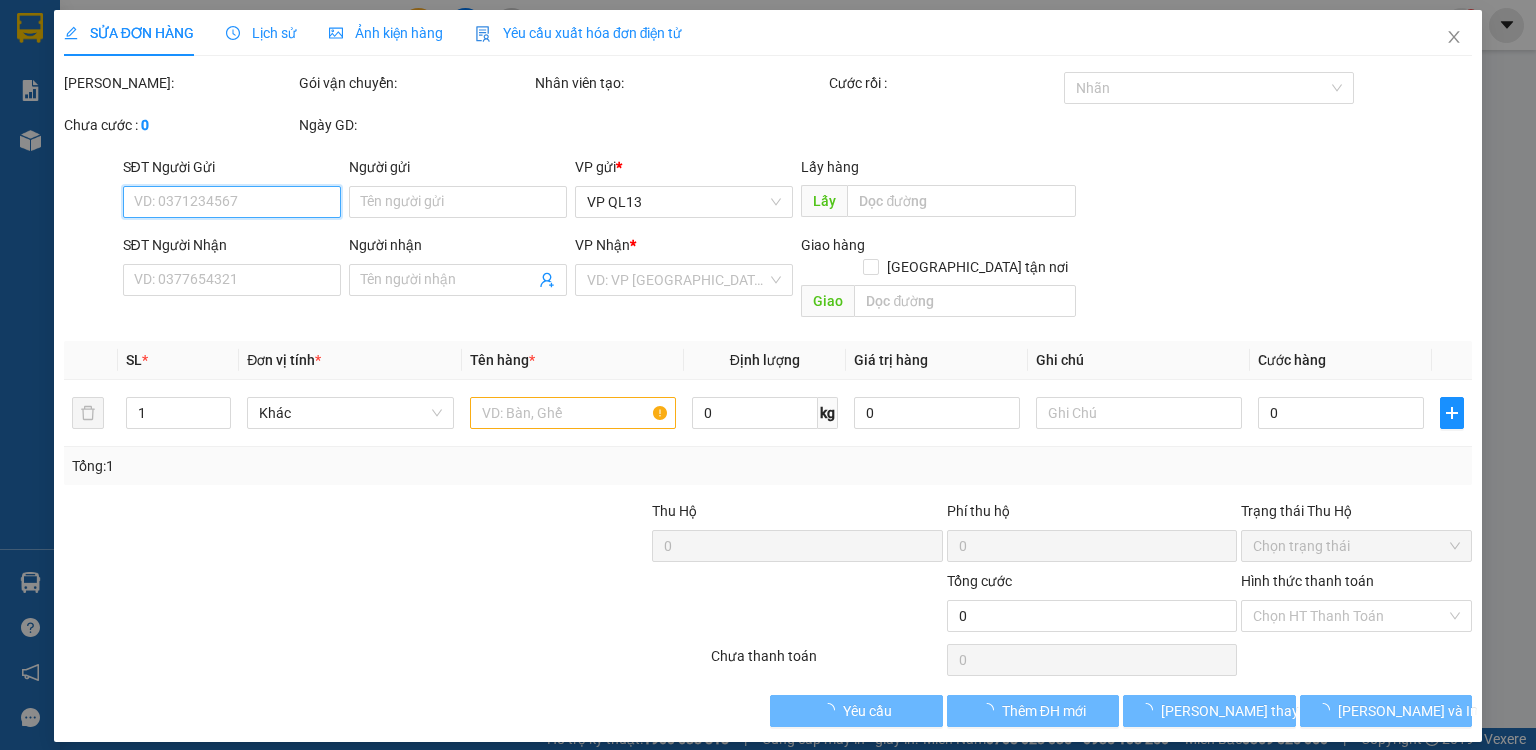 type on "HIẾU" 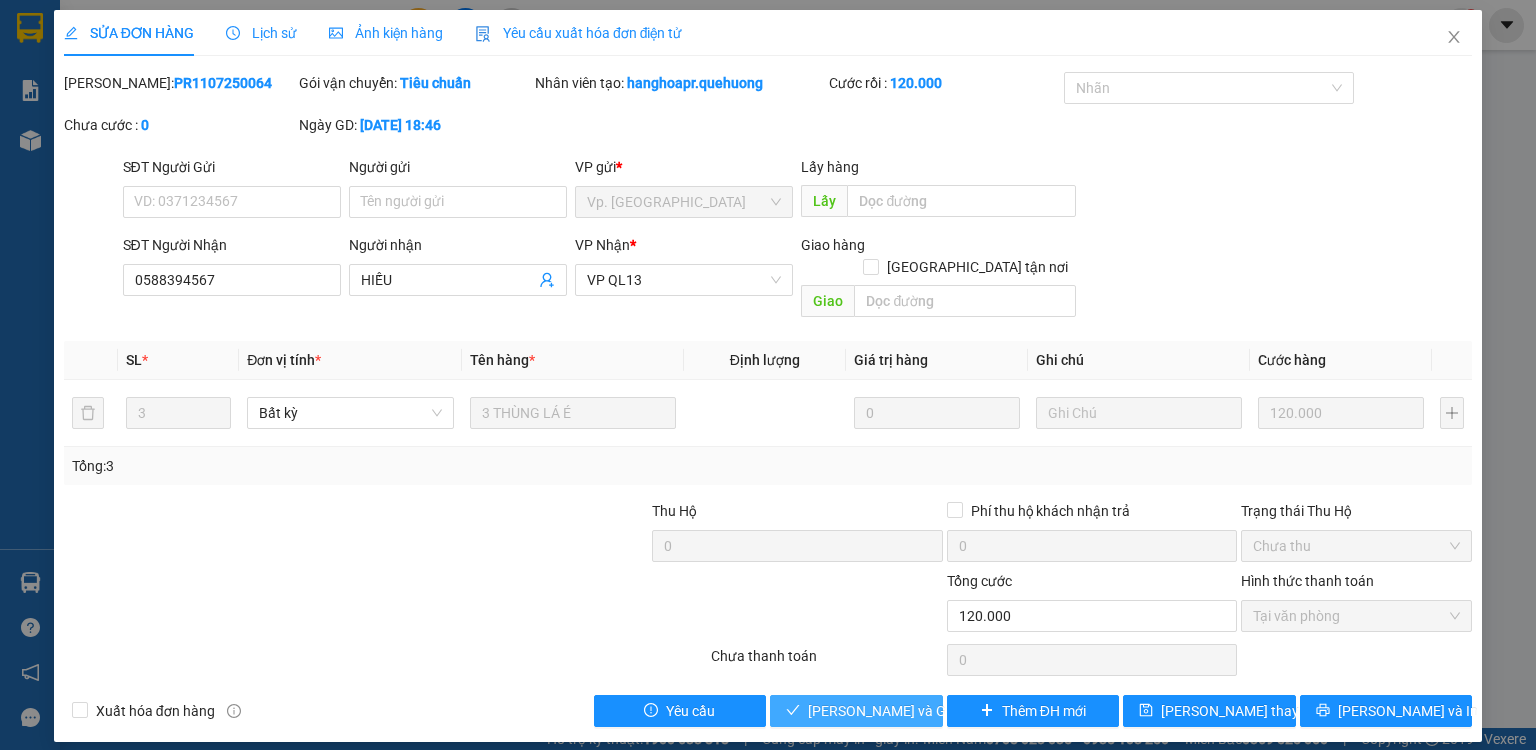 click on "[PERSON_NAME] và Giao hàng" at bounding box center [904, 711] 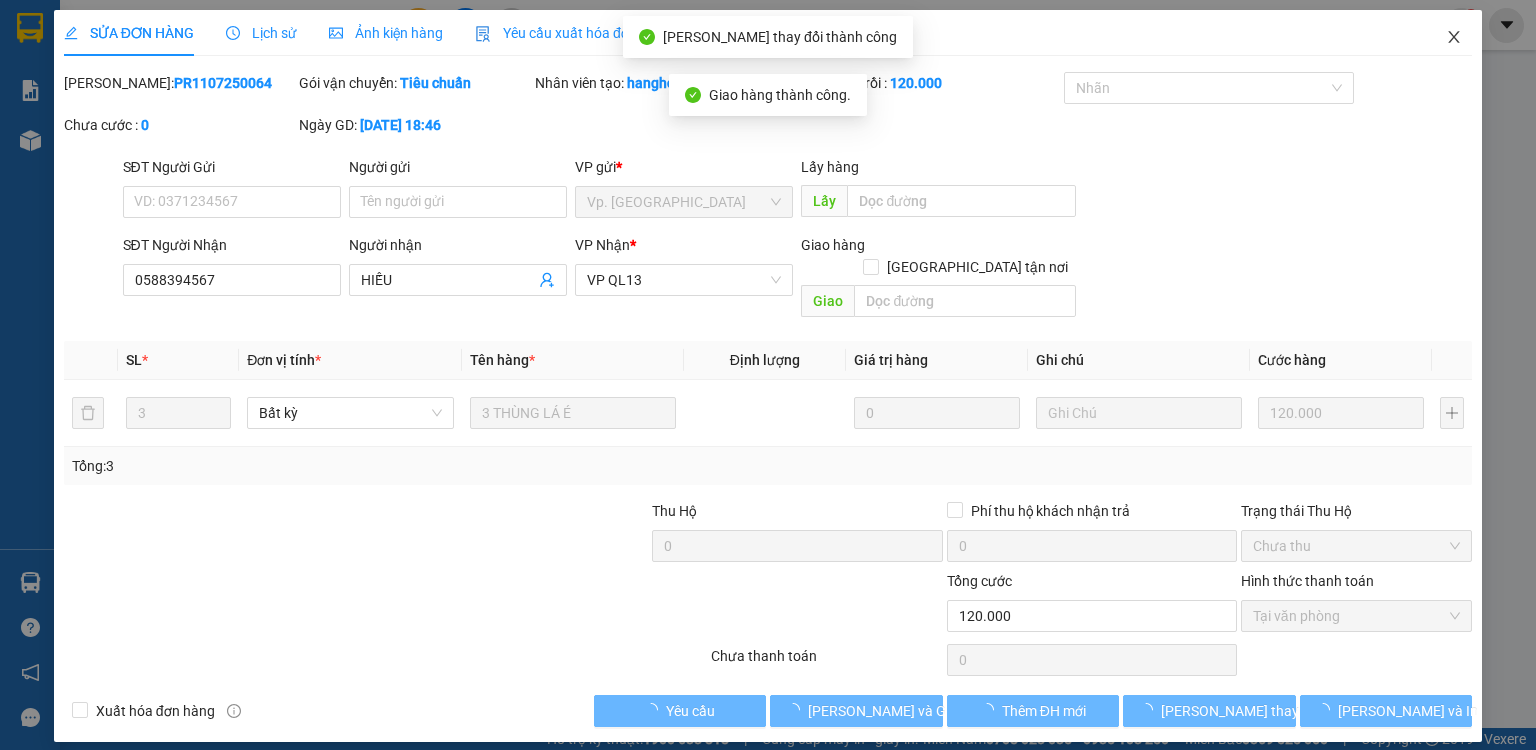 click 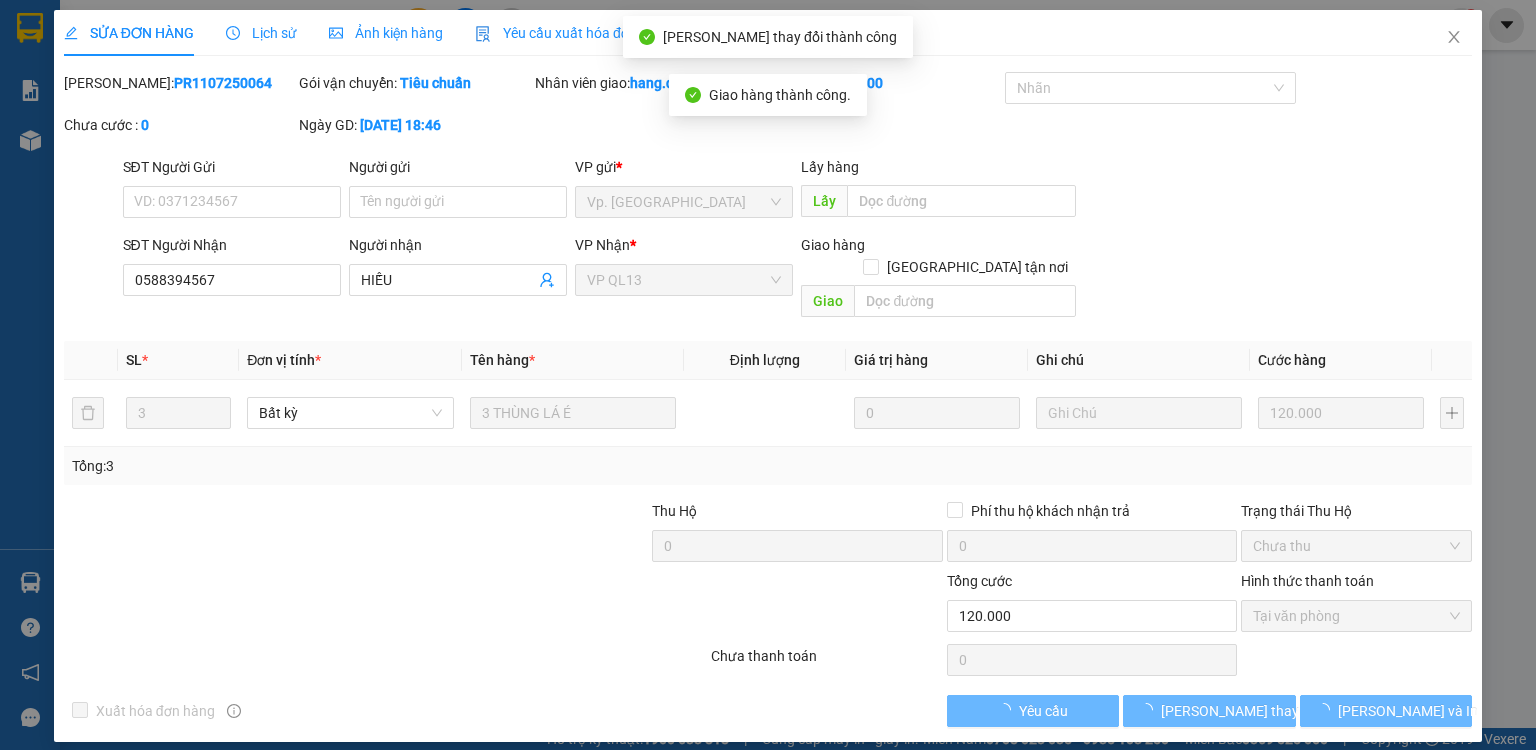 click at bounding box center (1462, 25) 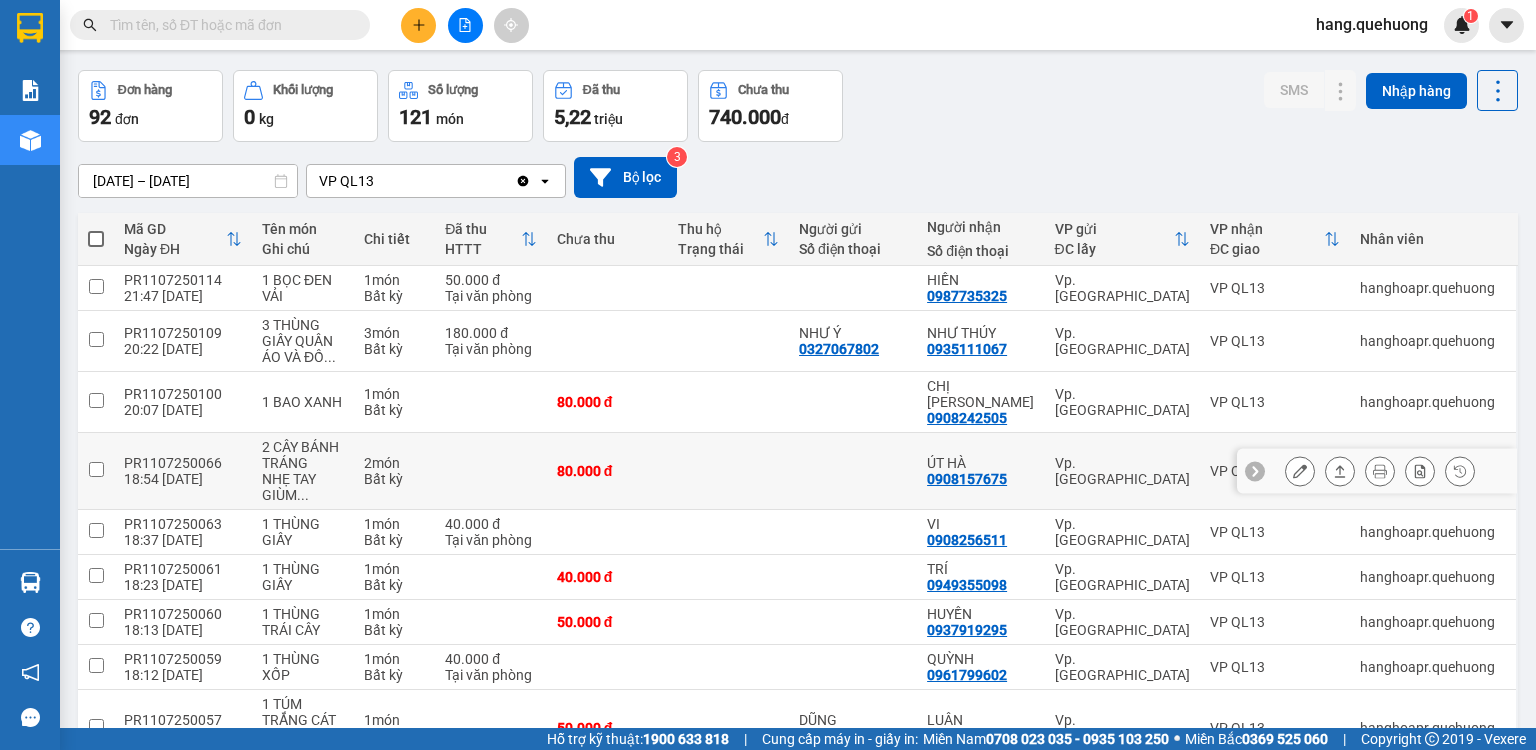 scroll, scrollTop: 320, scrollLeft: 0, axis: vertical 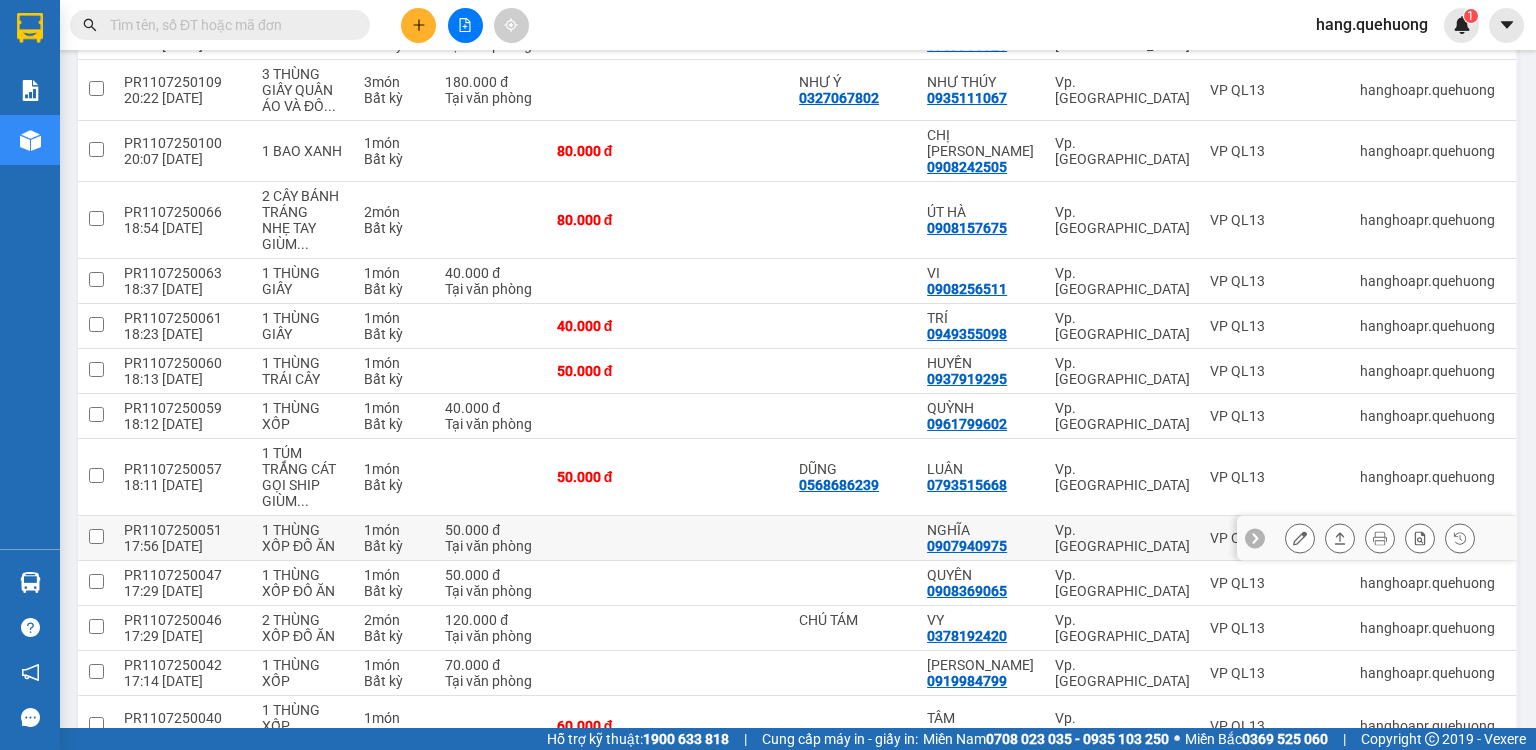 click 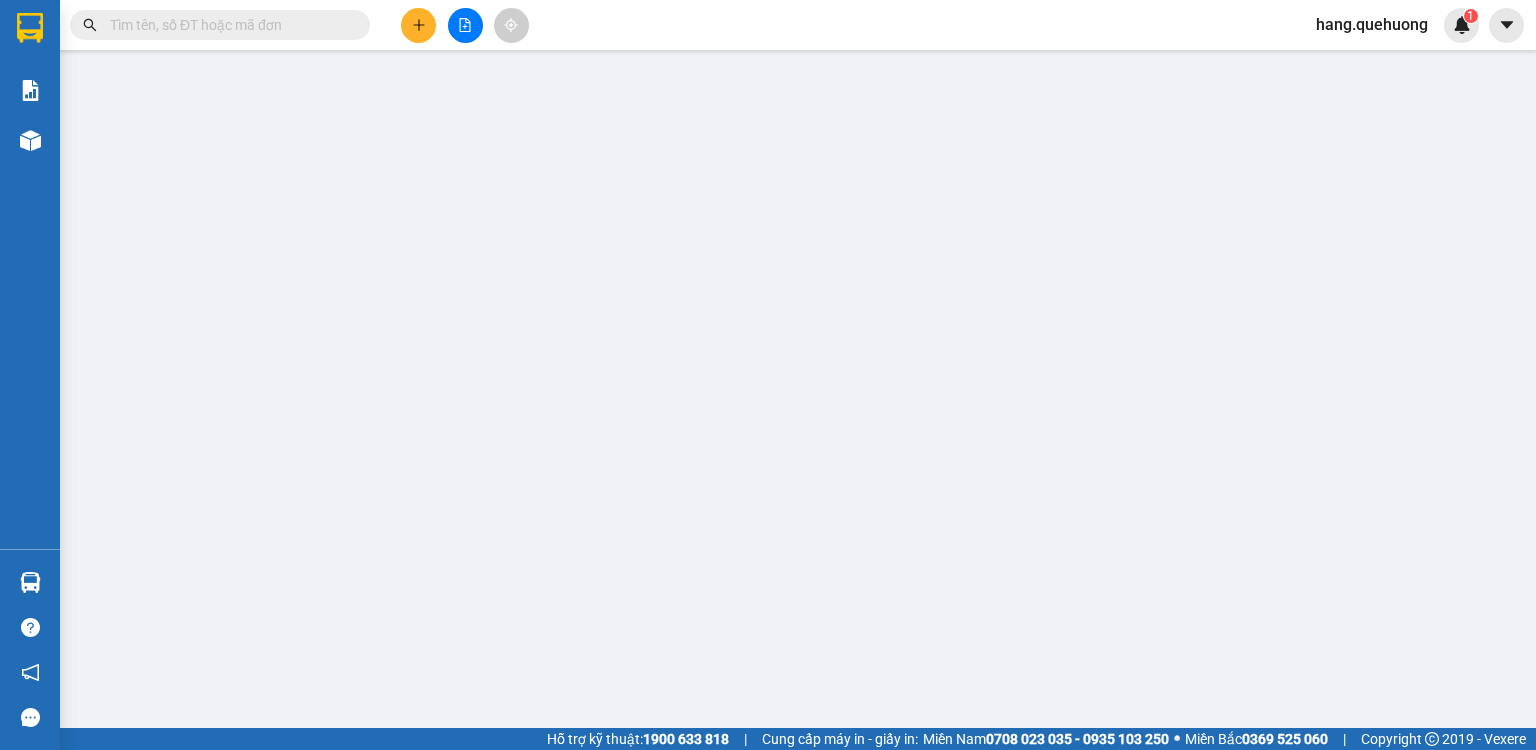 scroll, scrollTop: 0, scrollLeft: 0, axis: both 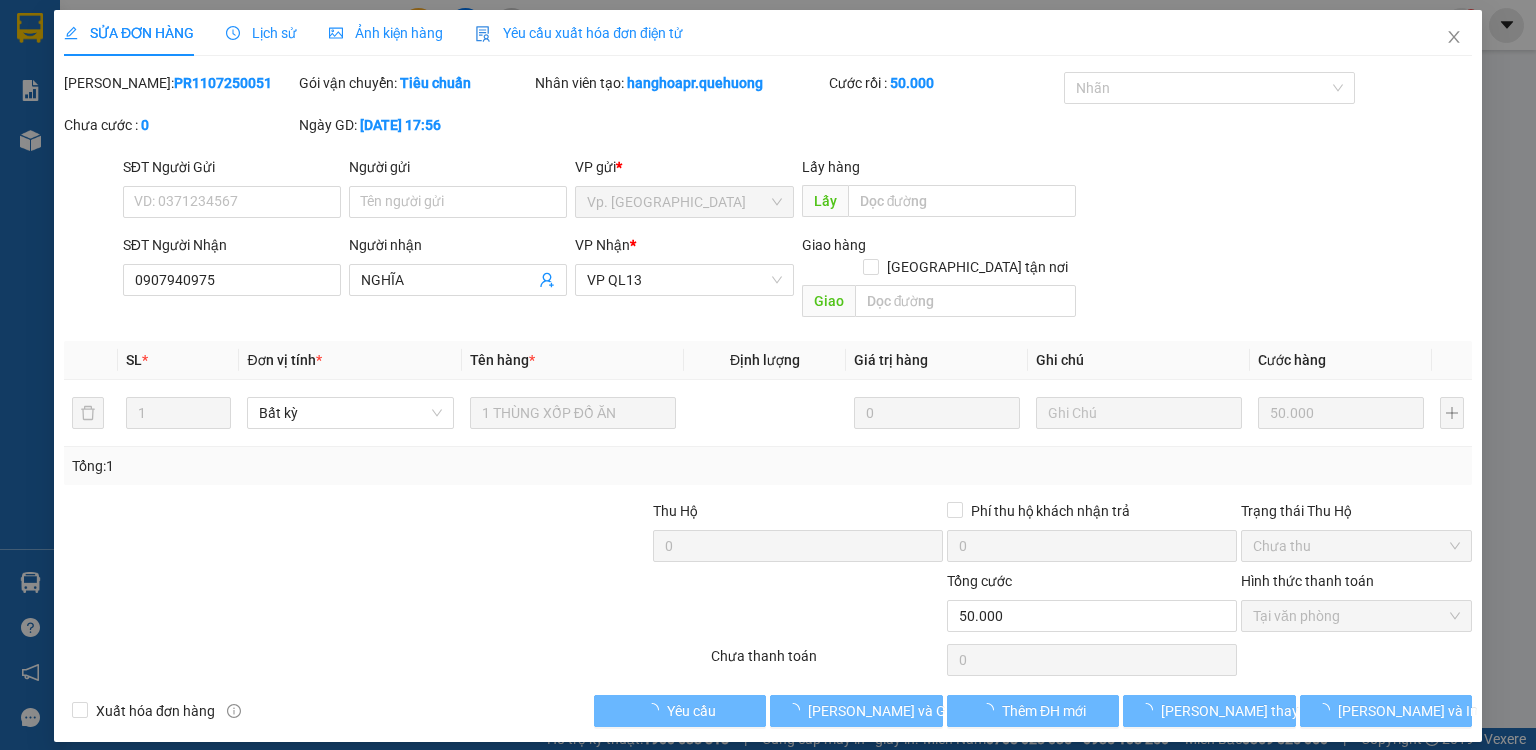 type on "0907940975" 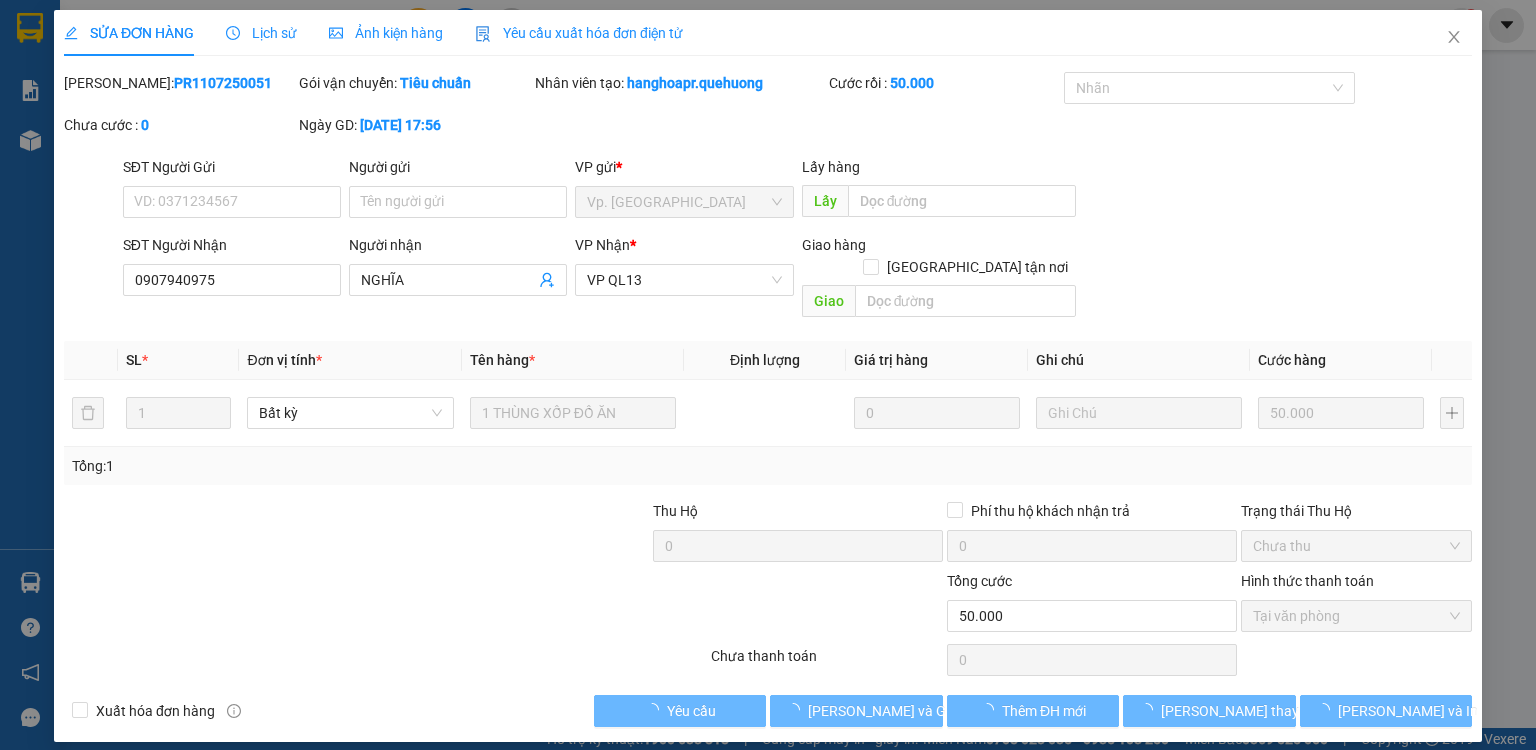 type on "NGHĨA" 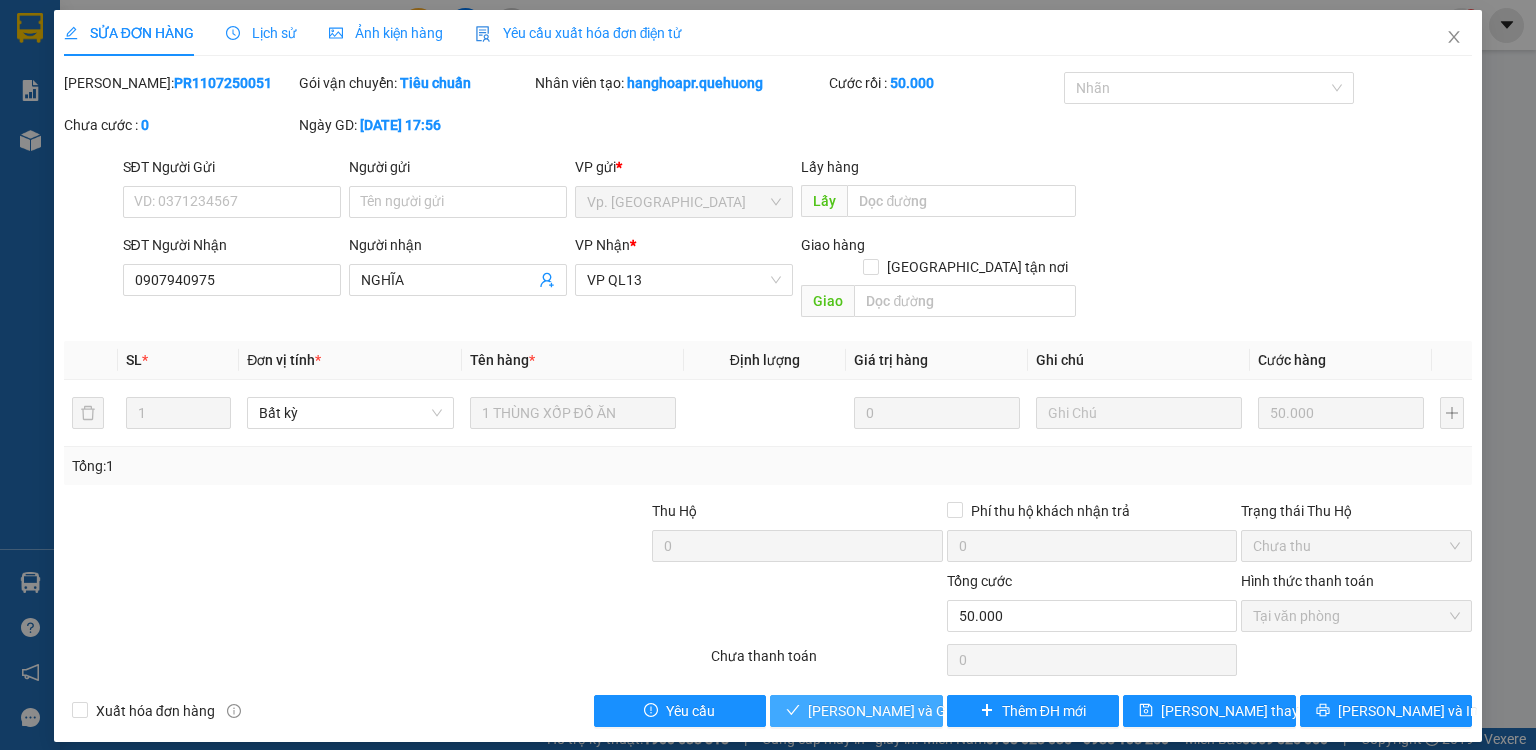 click on "[PERSON_NAME] và Giao hàng" at bounding box center [904, 711] 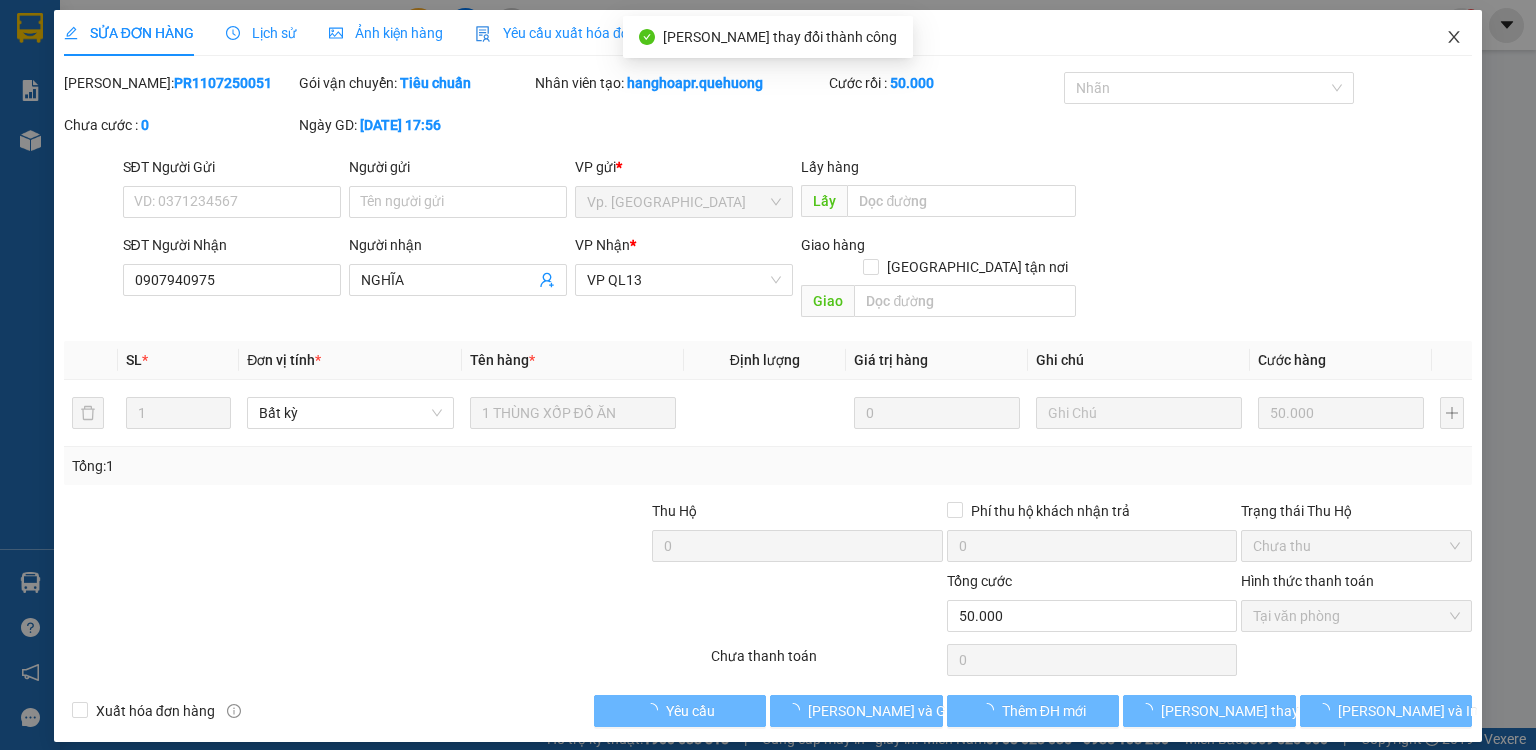 click 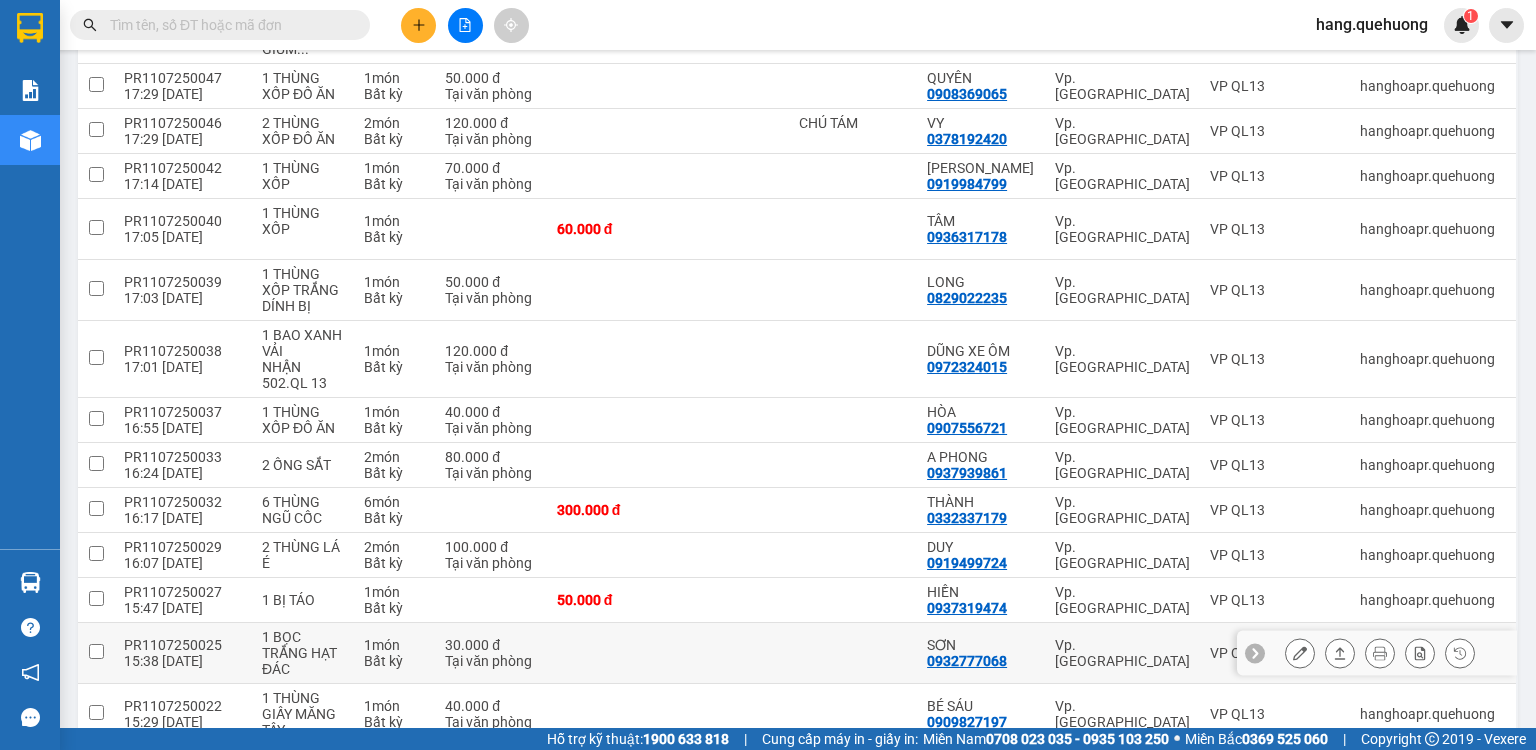 scroll, scrollTop: 800, scrollLeft: 0, axis: vertical 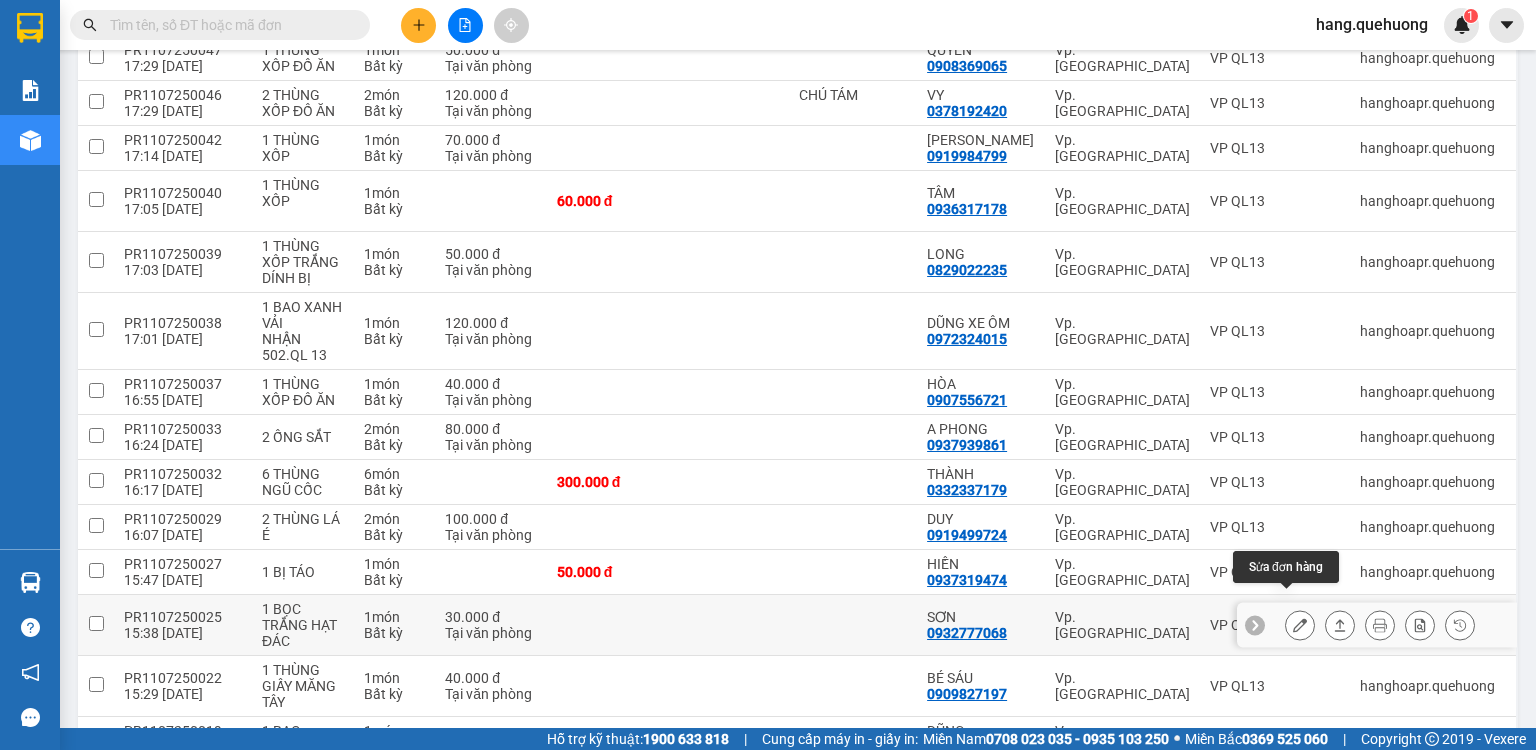 click 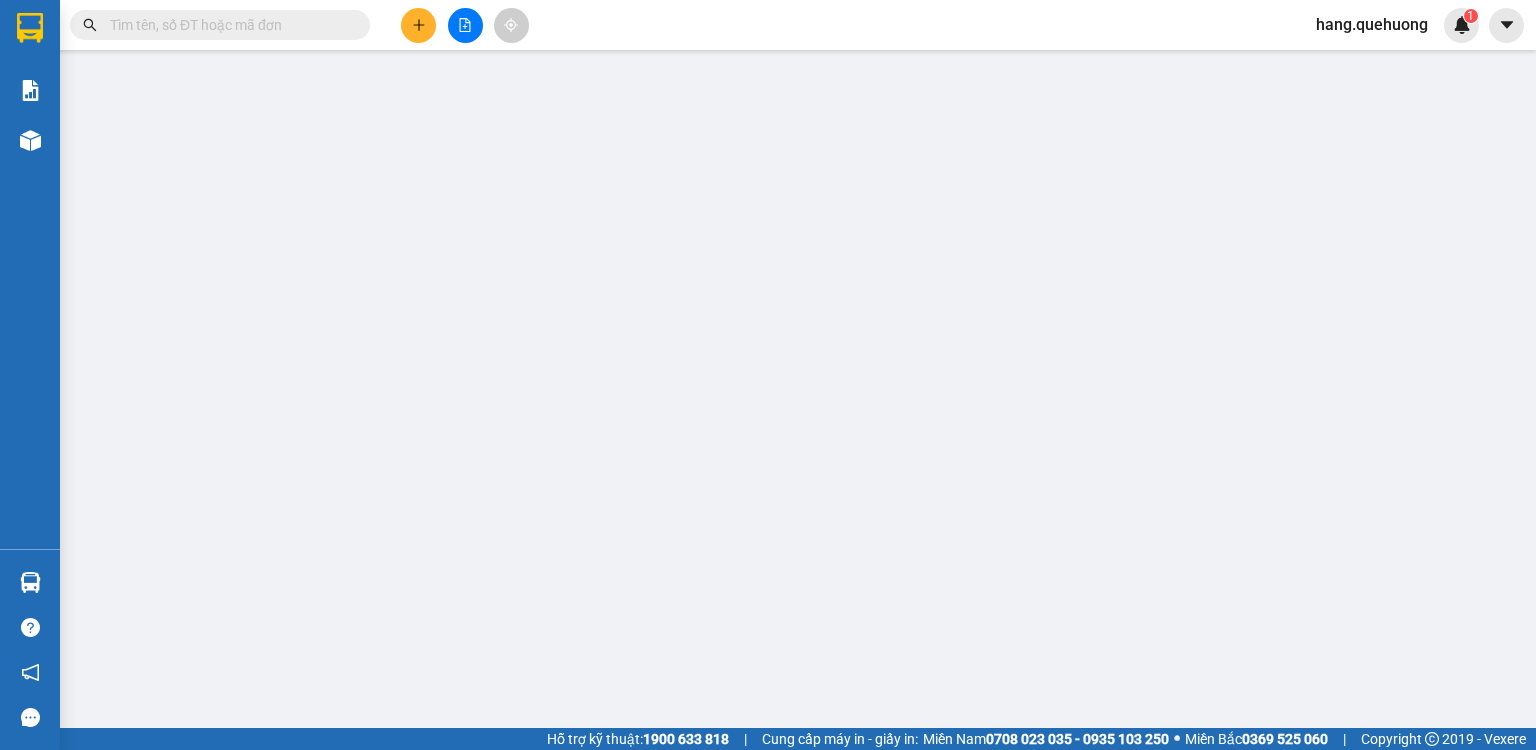 scroll, scrollTop: 0, scrollLeft: 0, axis: both 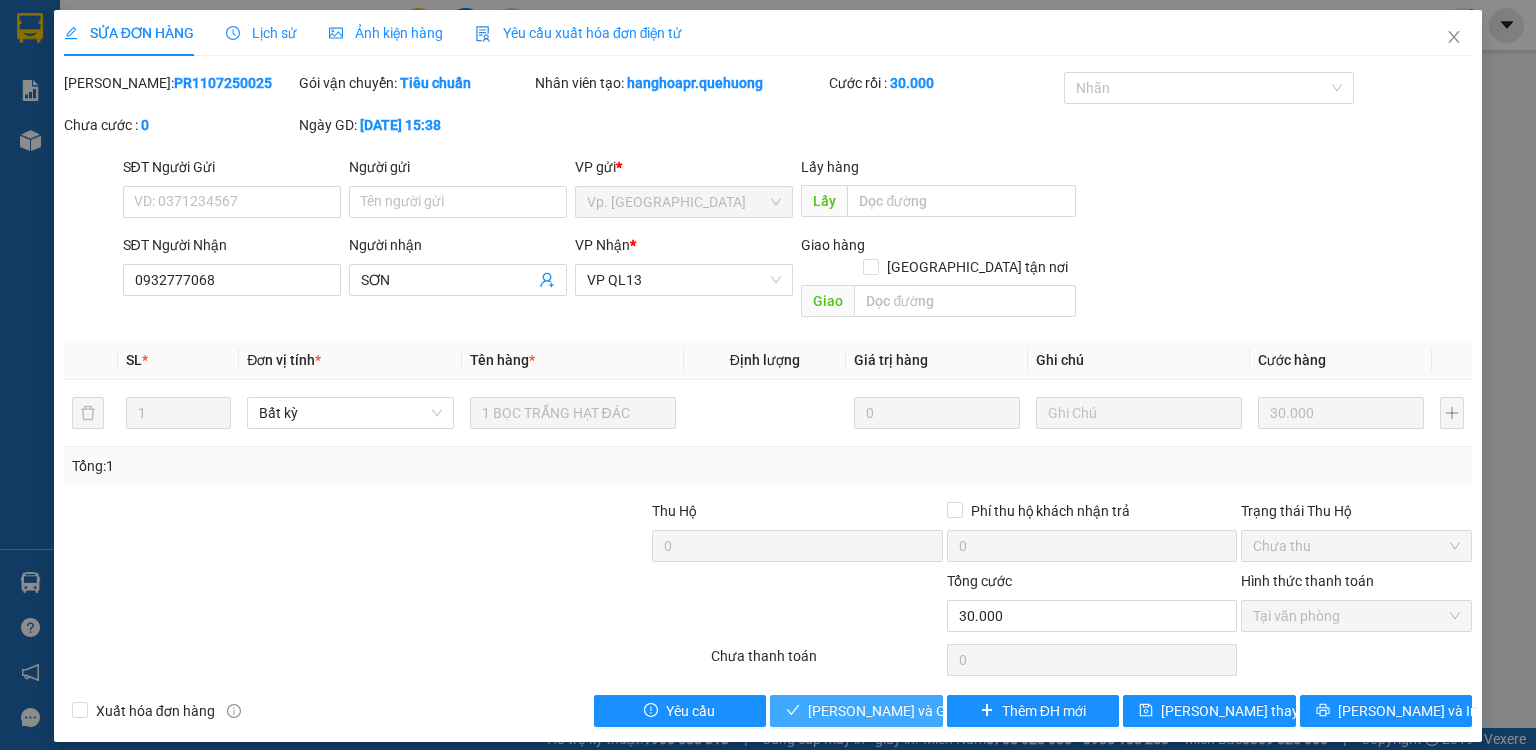 click on "[PERSON_NAME] và Giao hàng" at bounding box center (904, 711) 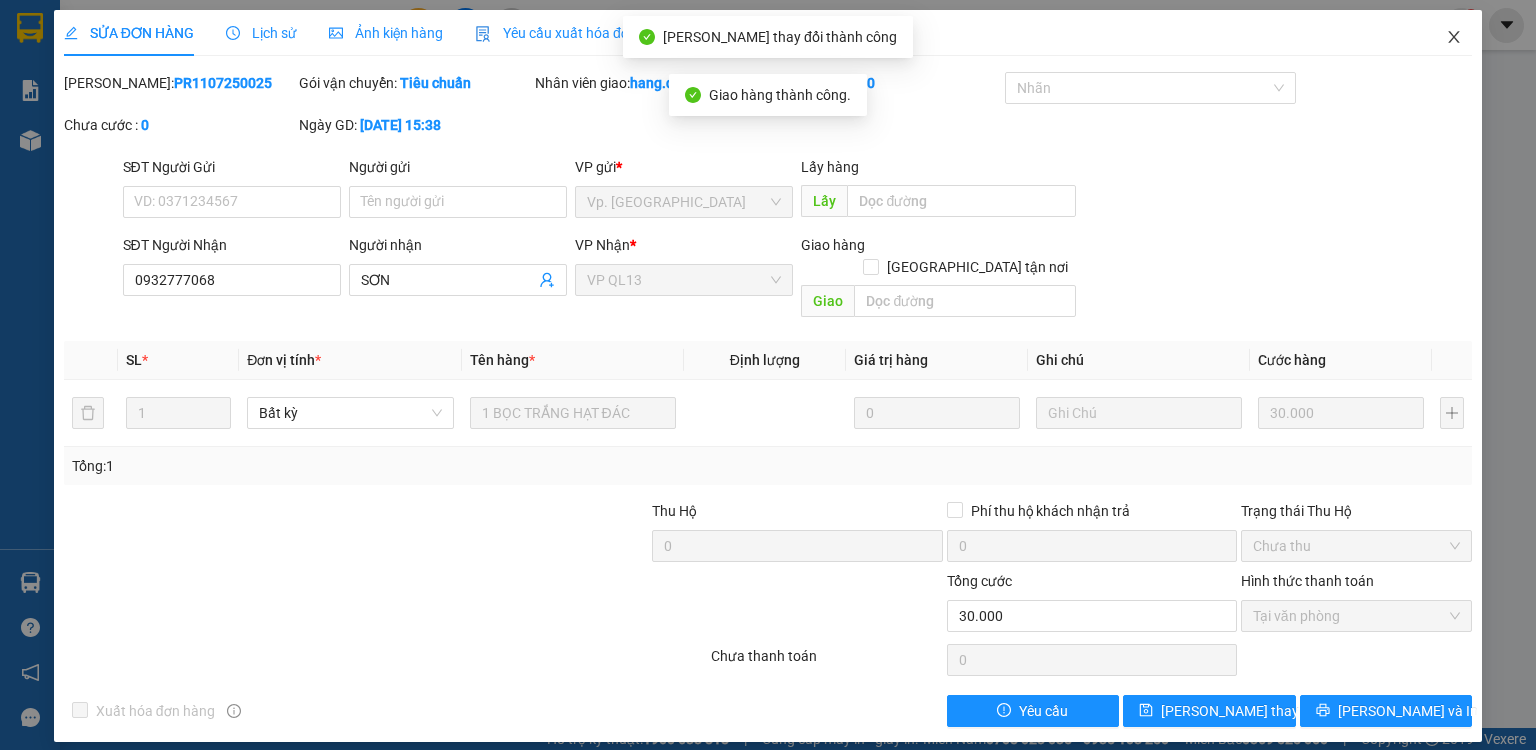 click 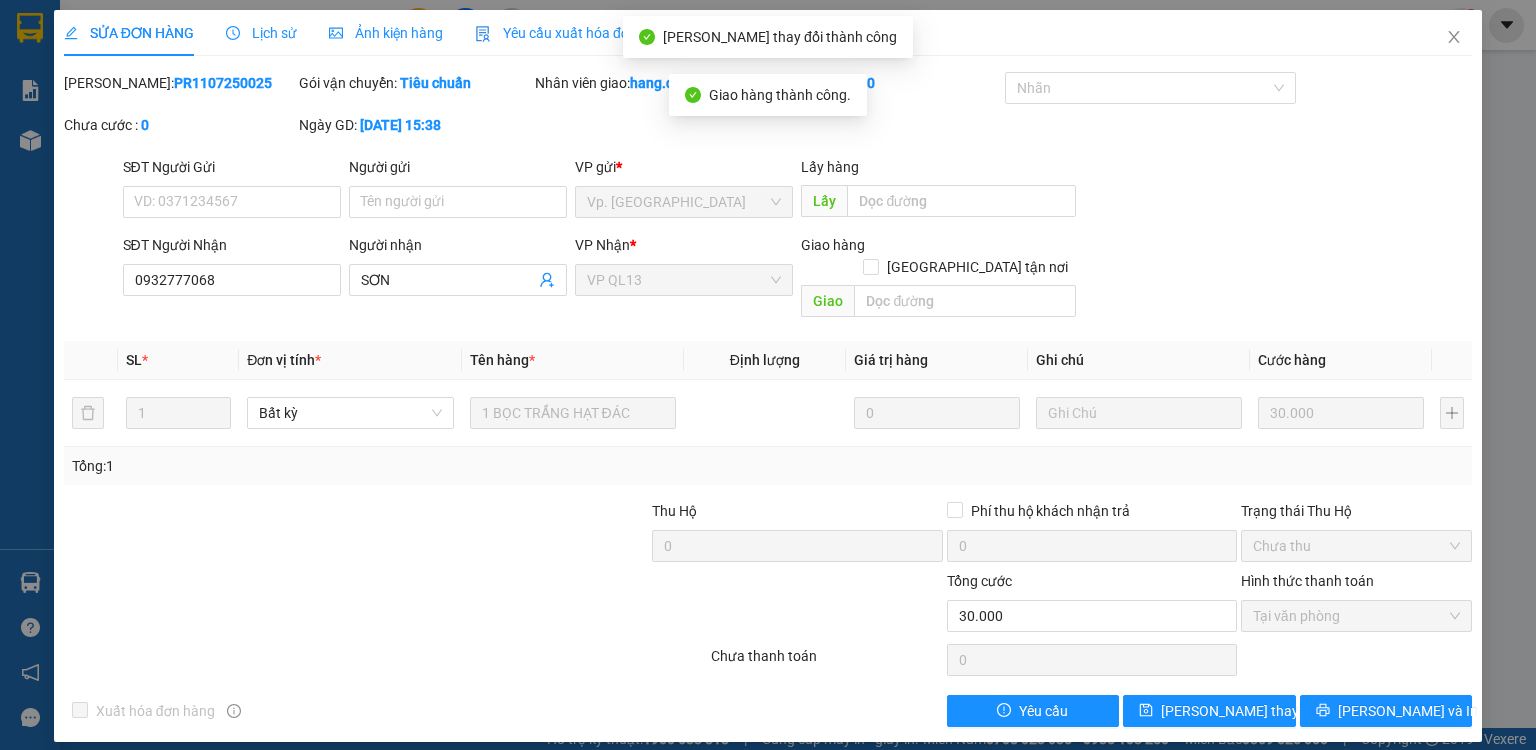 click at bounding box center [1462, 25] 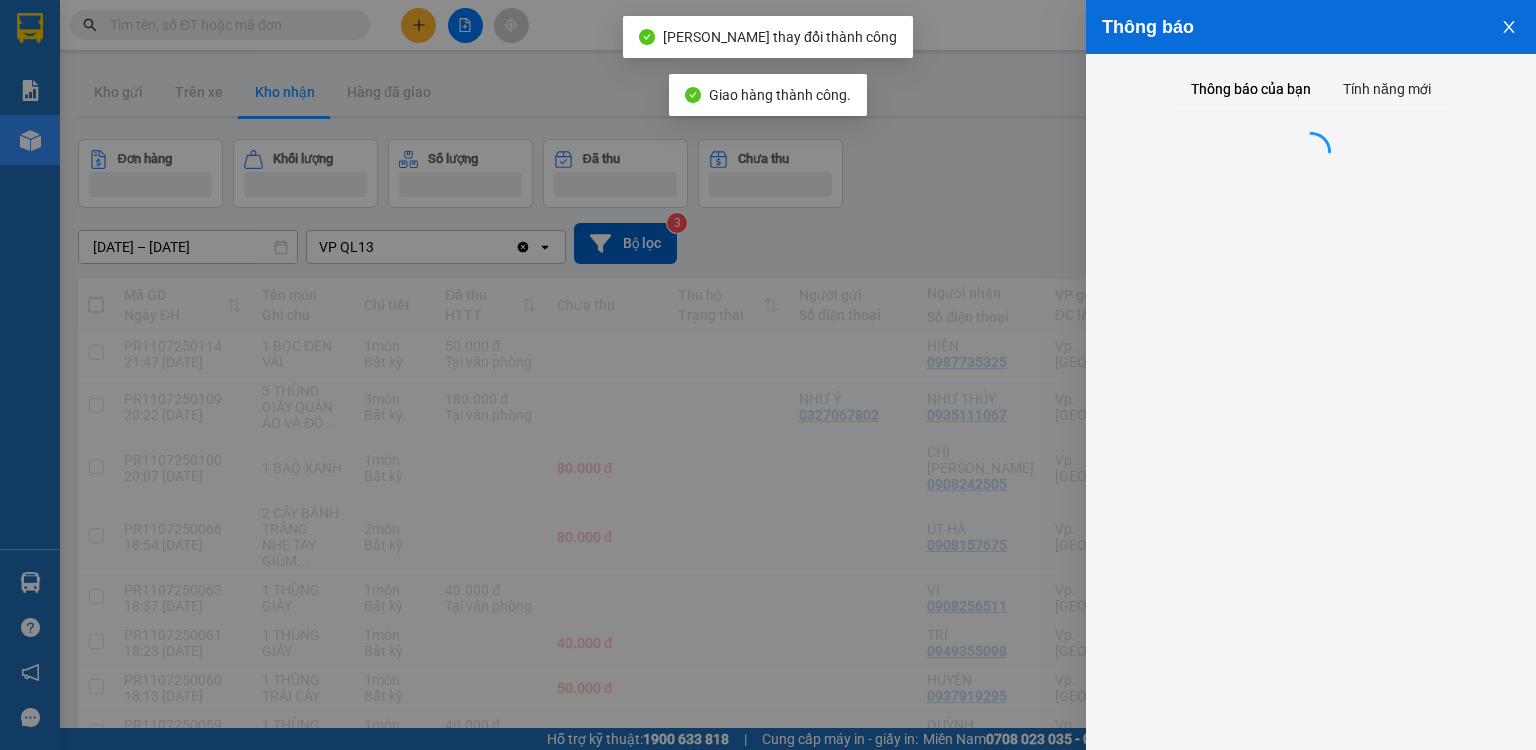 click at bounding box center (768, 375) 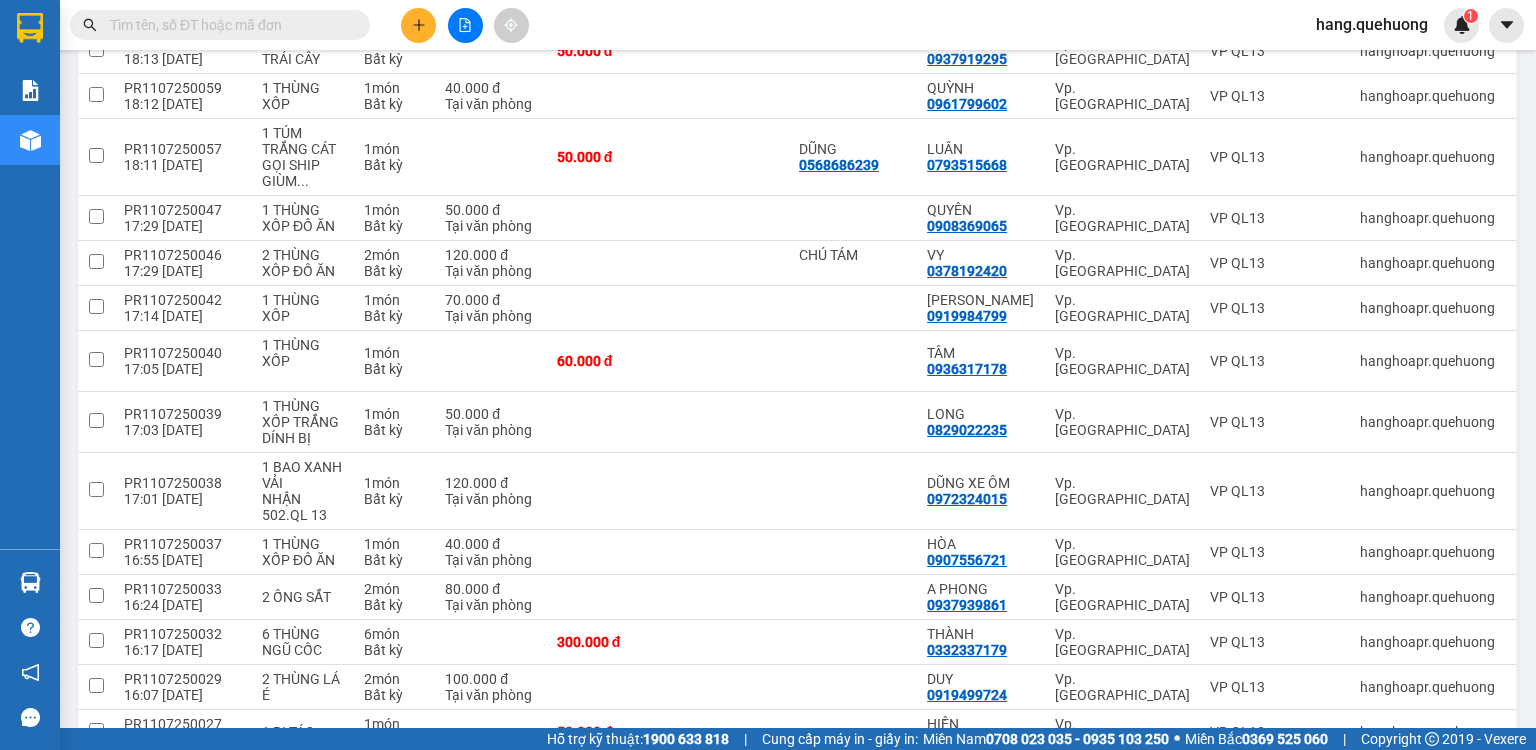 scroll, scrollTop: 880, scrollLeft: 0, axis: vertical 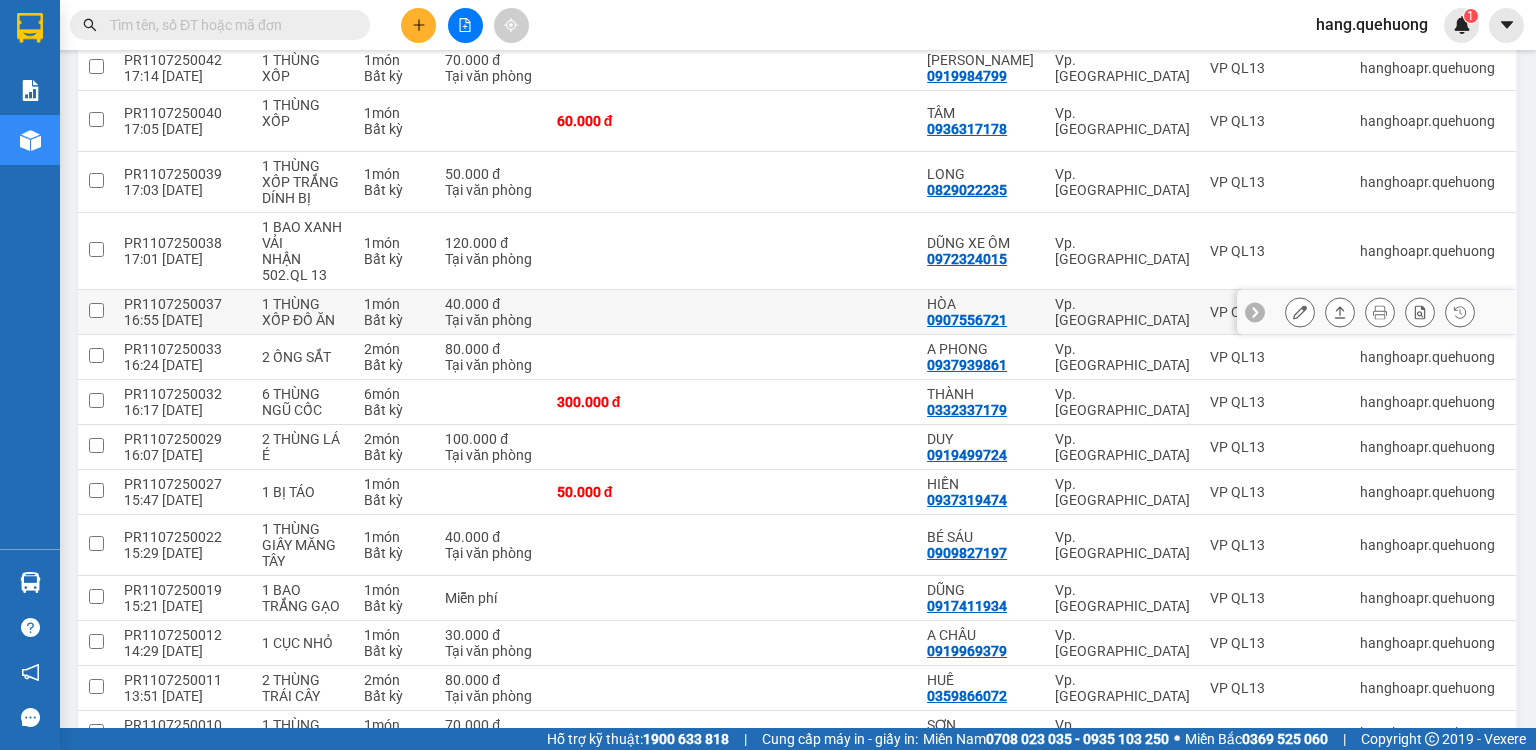 click 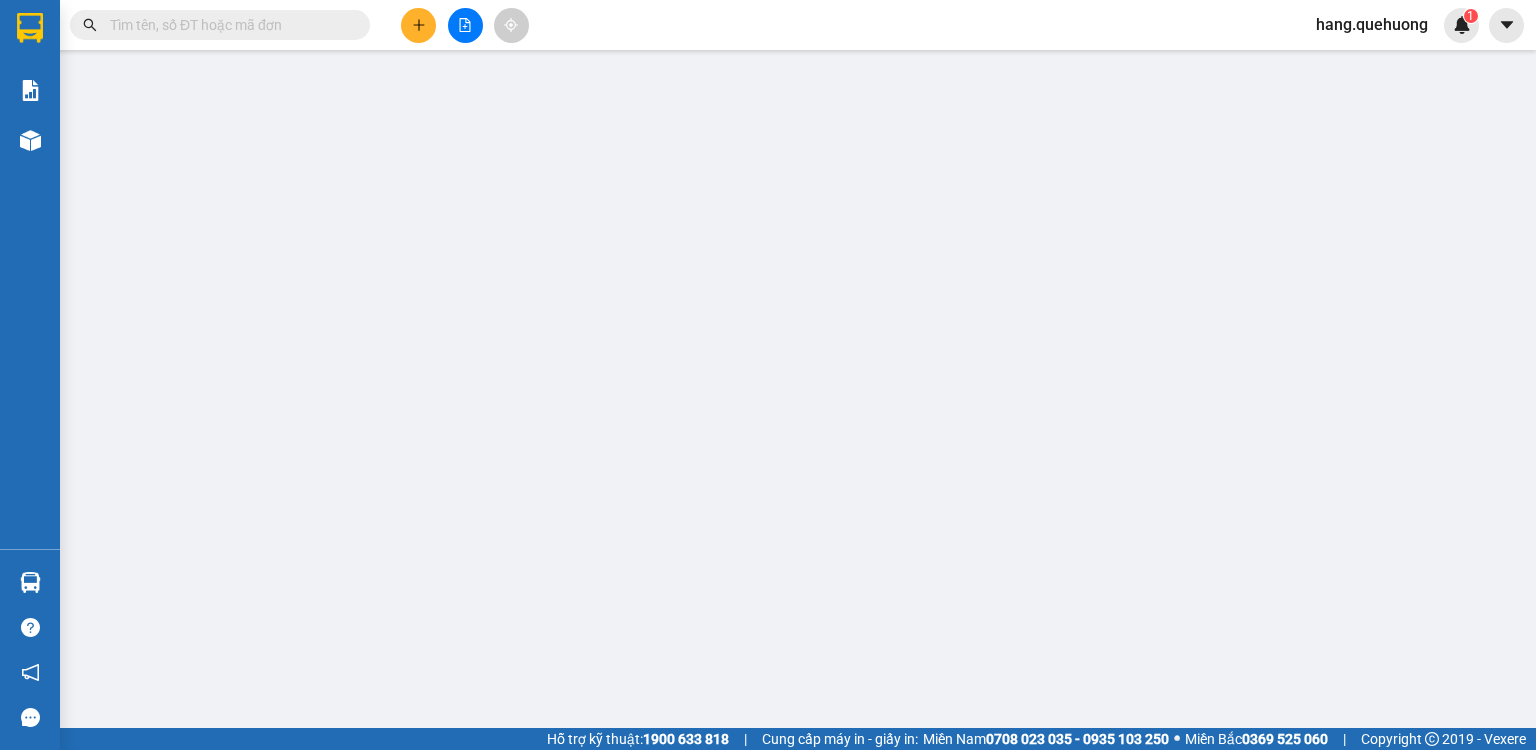 scroll, scrollTop: 0, scrollLeft: 0, axis: both 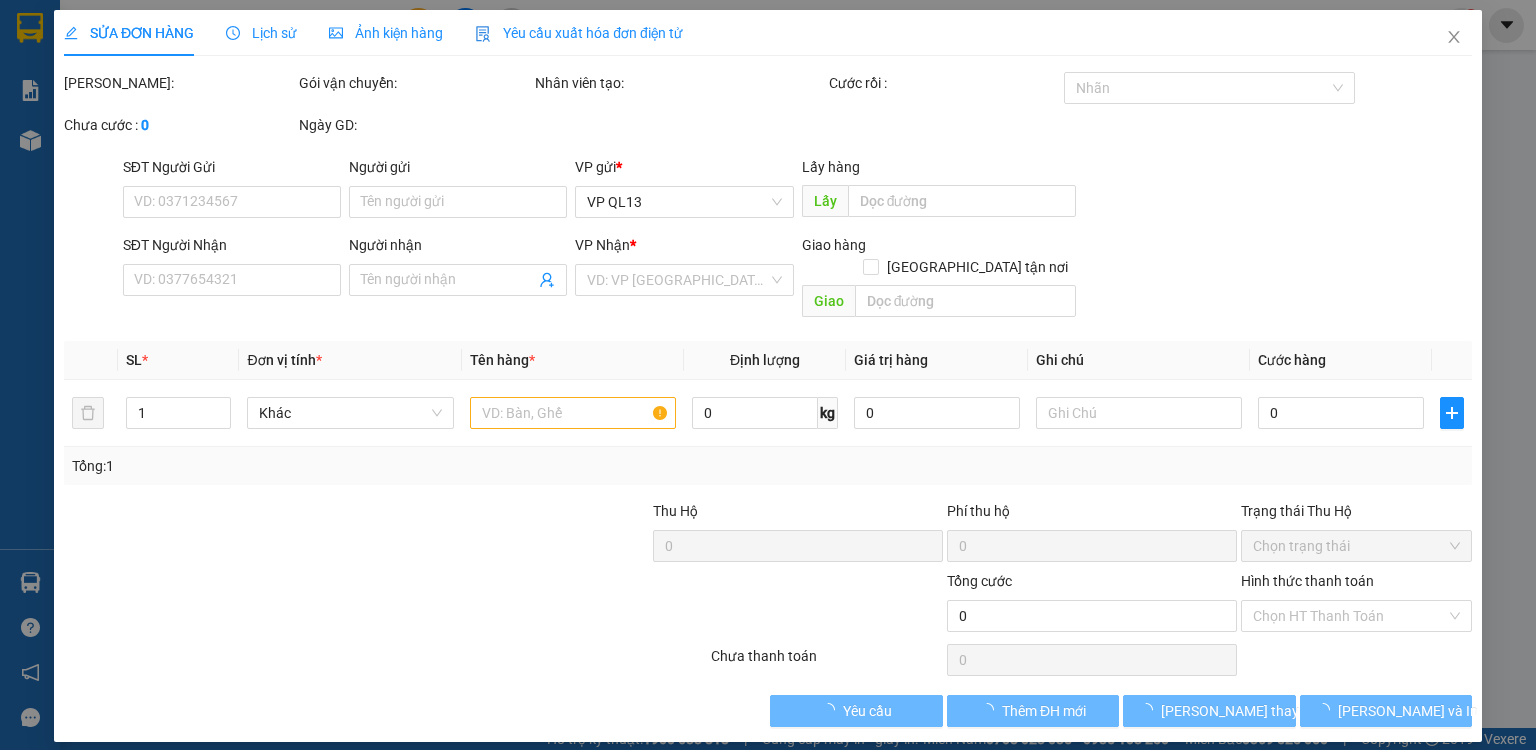 type on "0907556721" 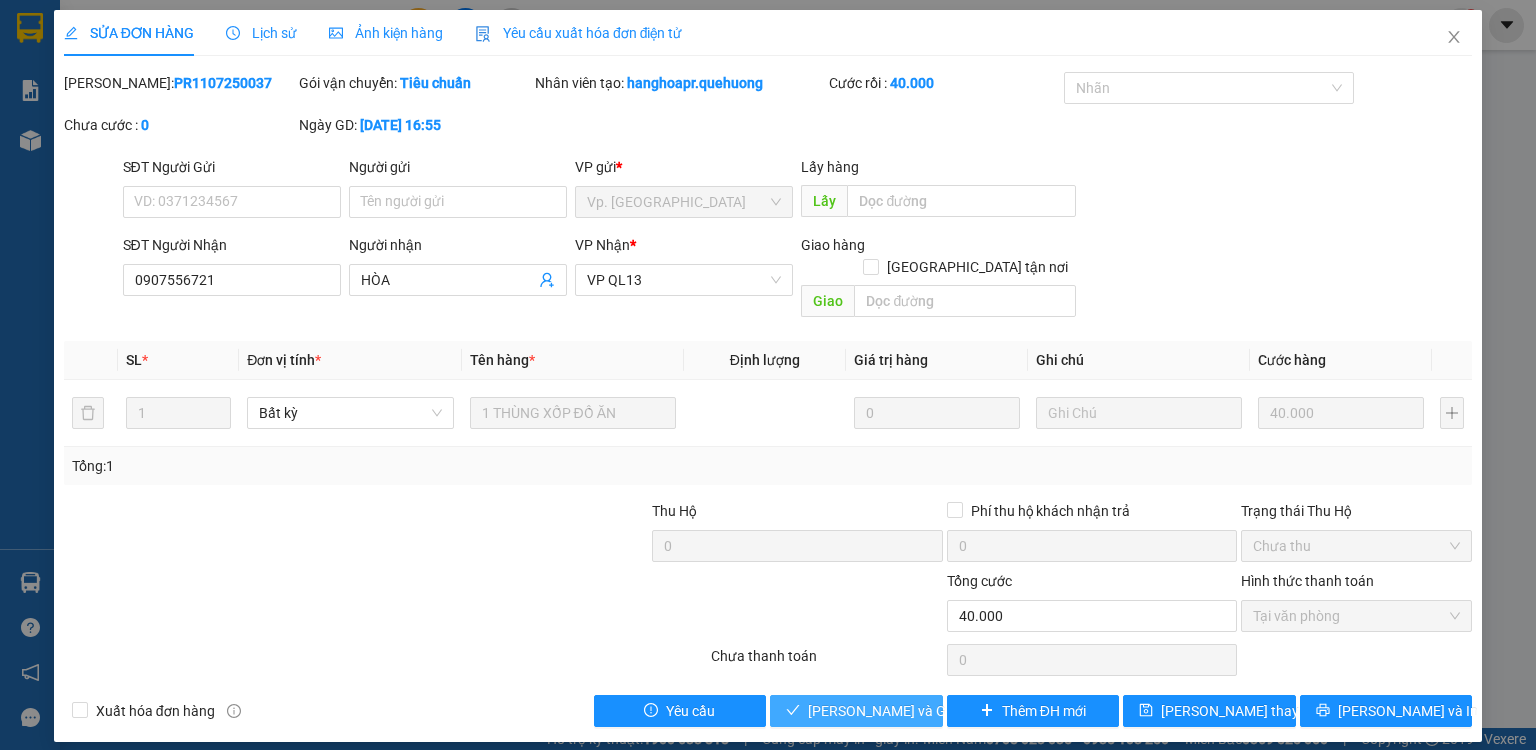 click on "[PERSON_NAME] và [PERSON_NAME] hàng" at bounding box center (904, 711) 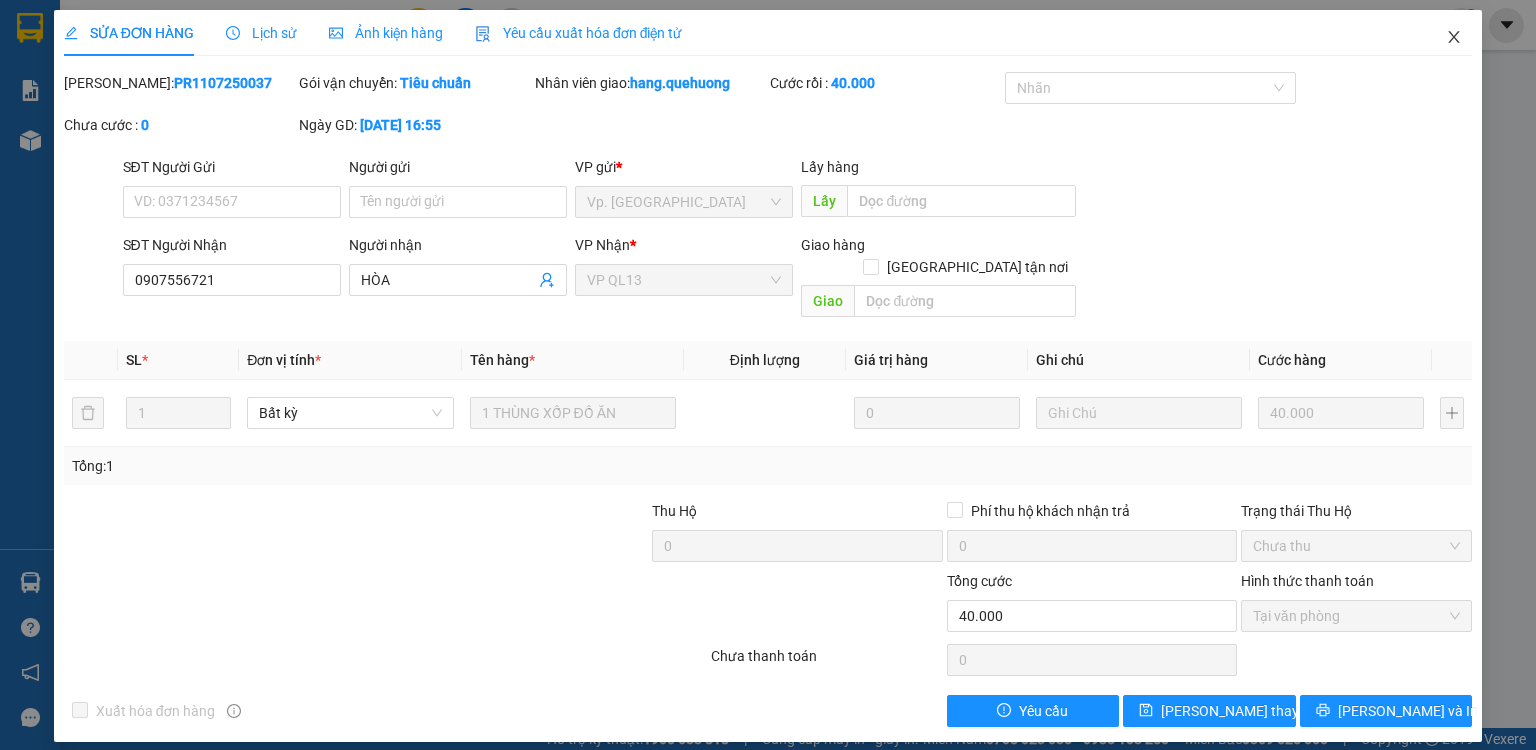 click at bounding box center (1454, 38) 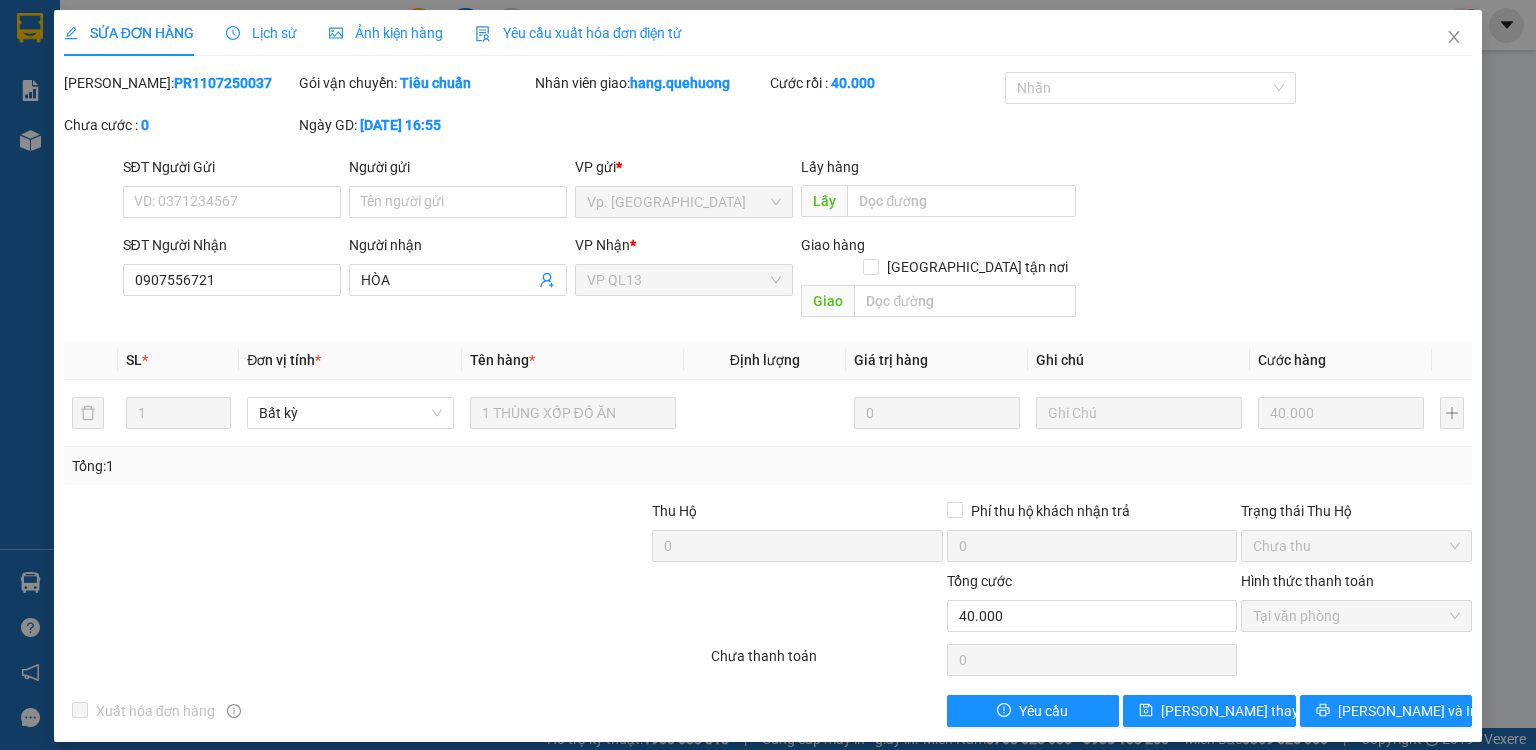 click on "1" at bounding box center [1461, 25] 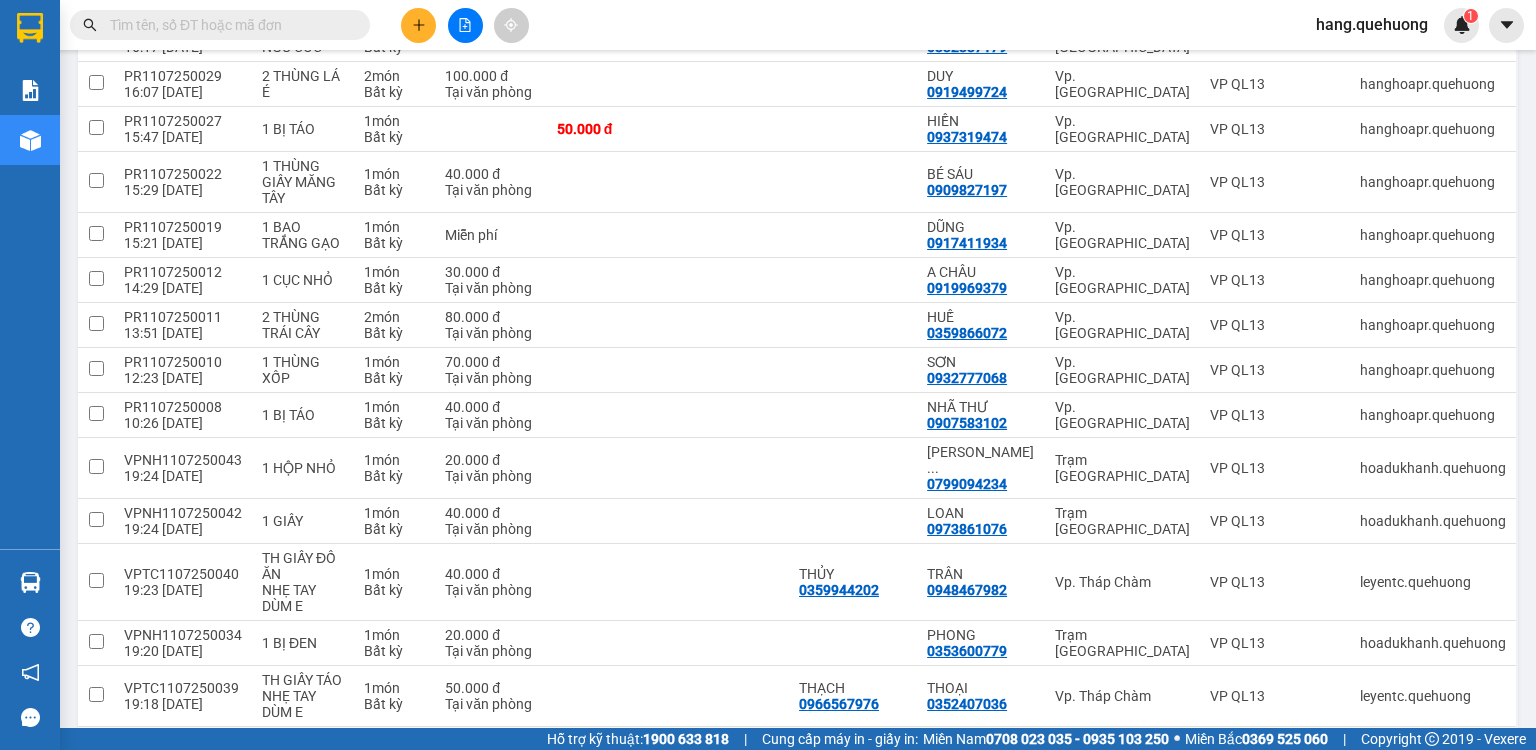 scroll, scrollTop: 1520, scrollLeft: 0, axis: vertical 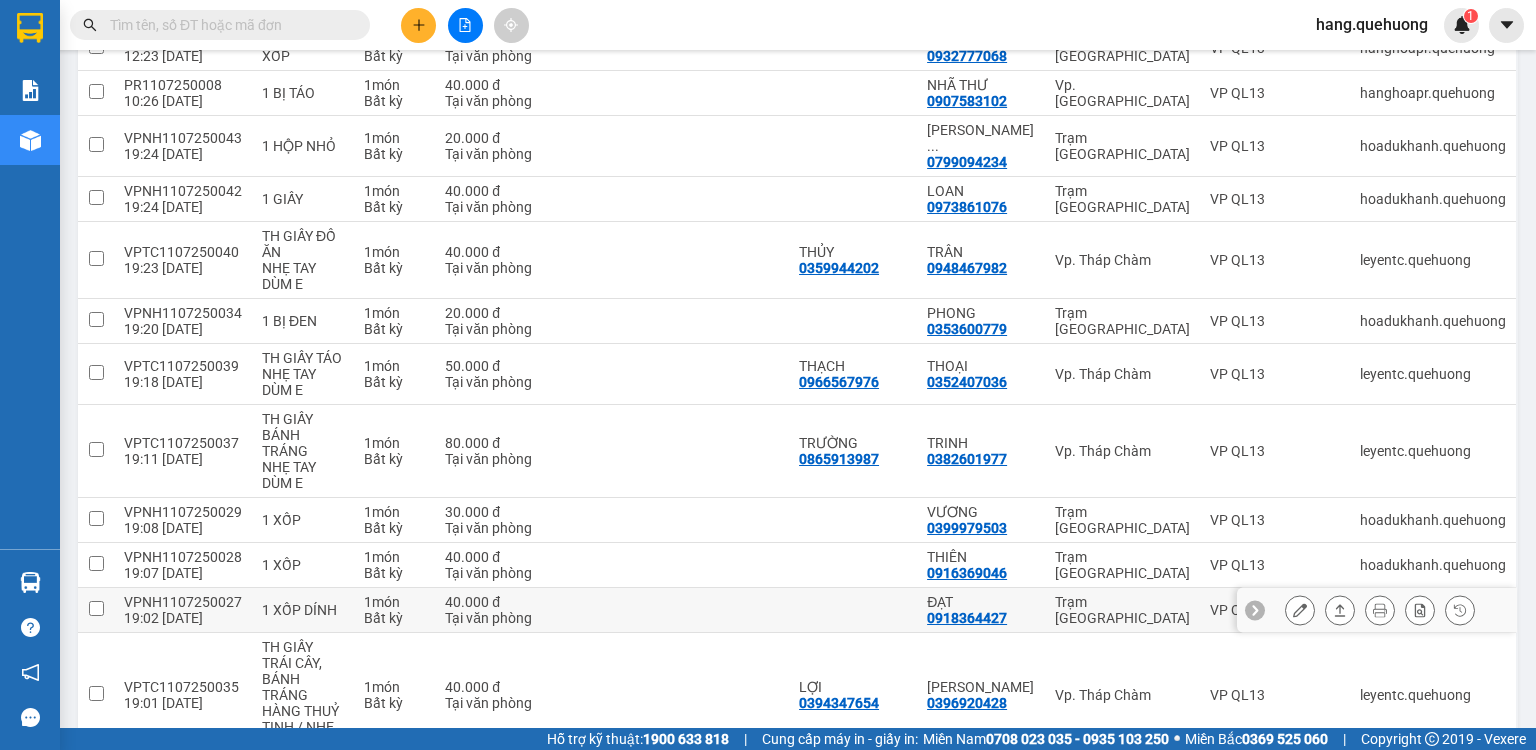 click 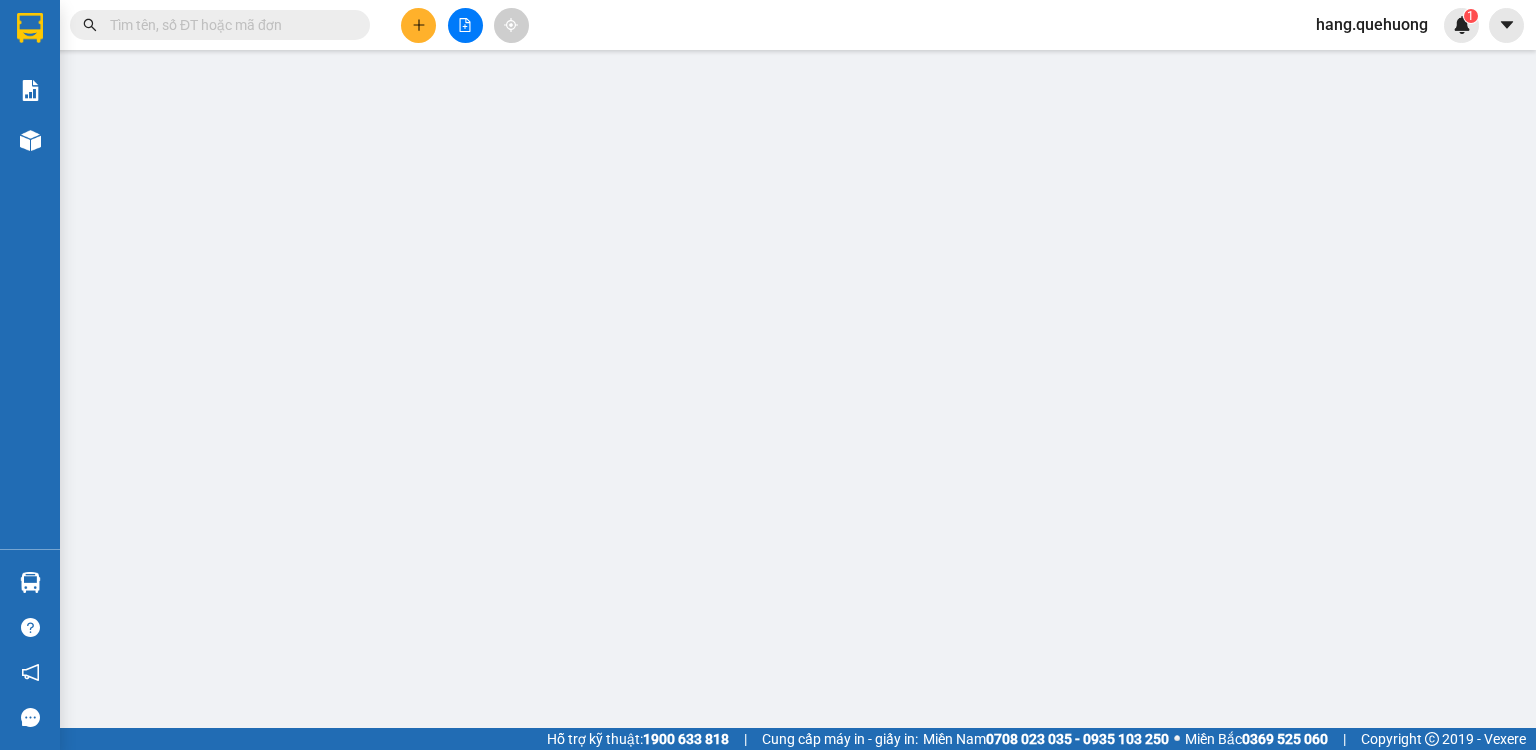 scroll, scrollTop: 0, scrollLeft: 0, axis: both 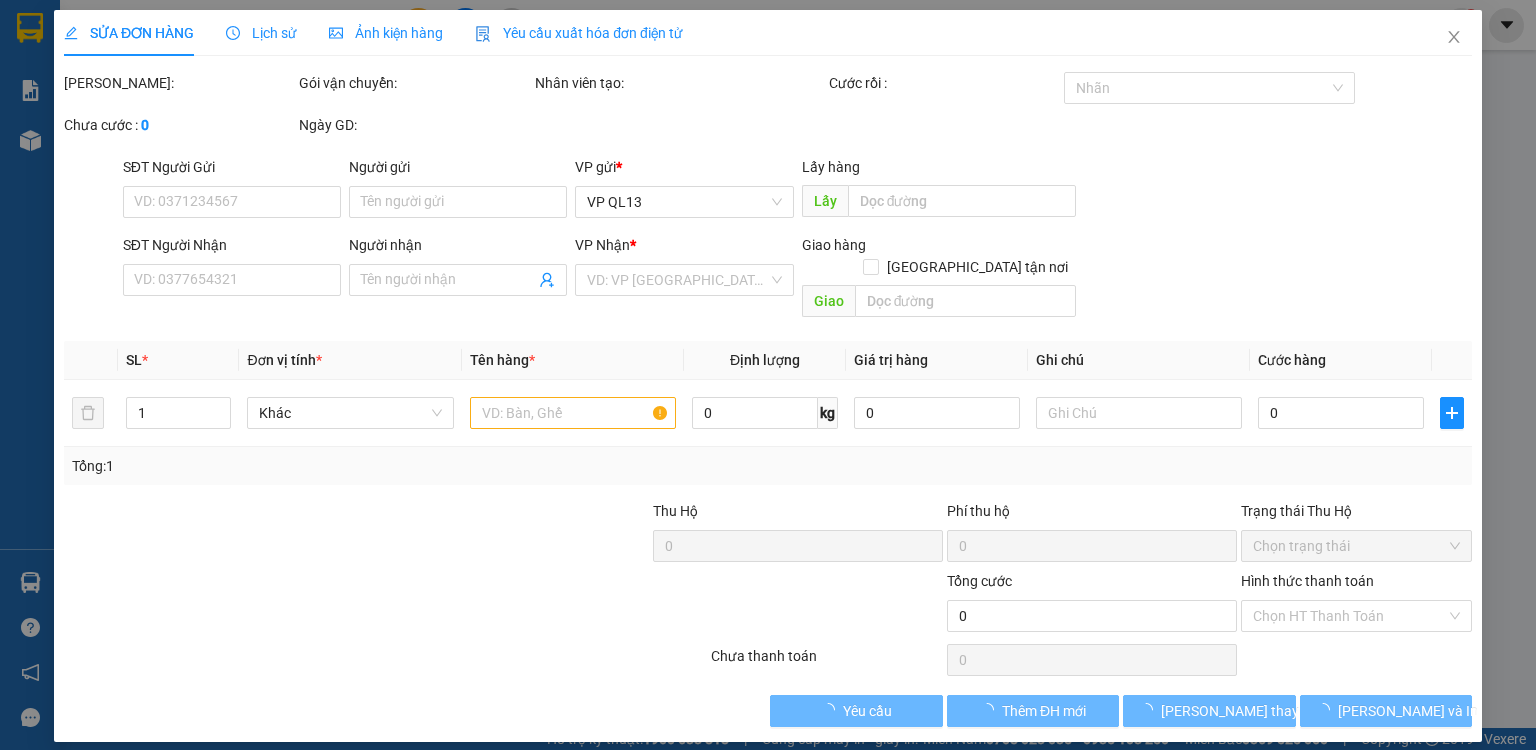type on "0918364427" 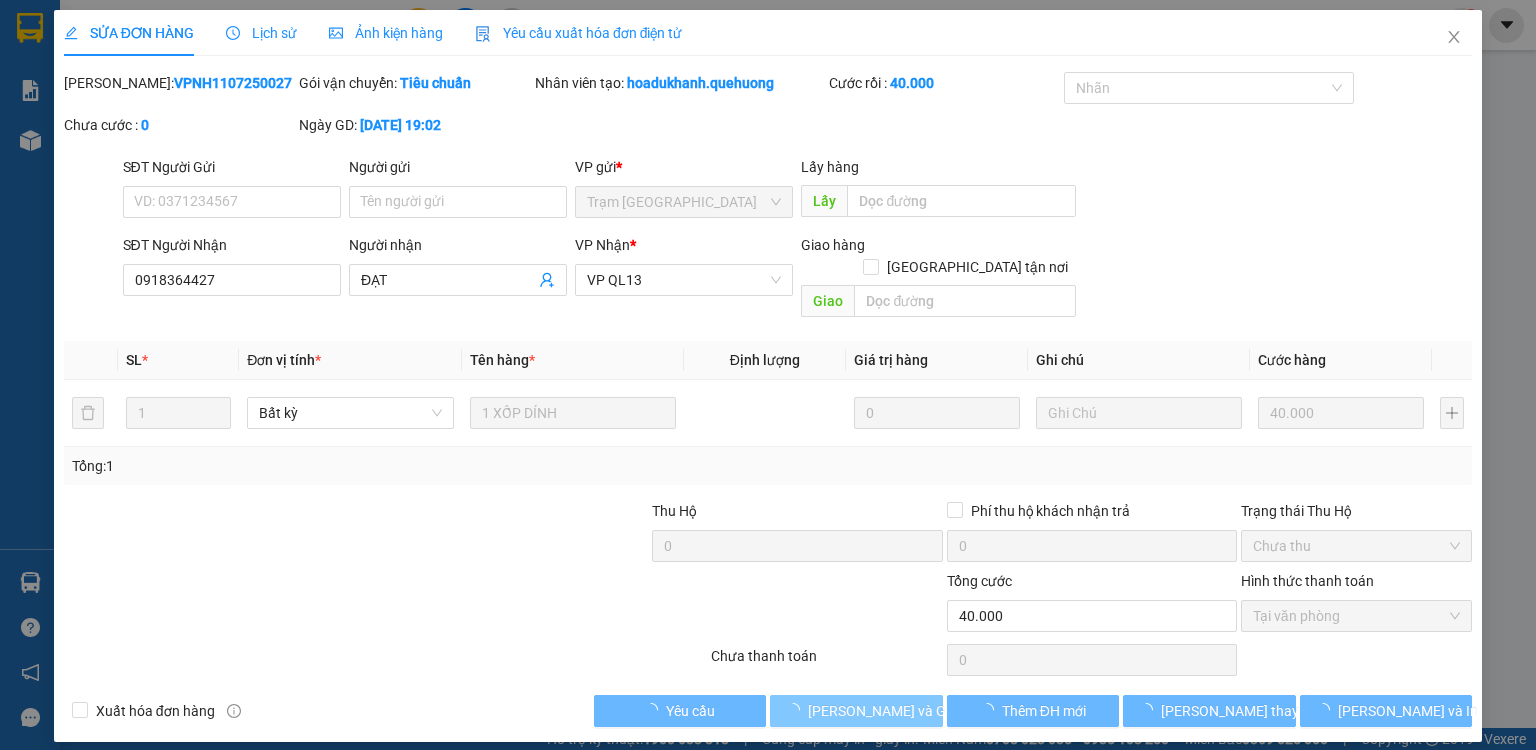 click on "[PERSON_NAME] và [PERSON_NAME] hàng" at bounding box center (904, 711) 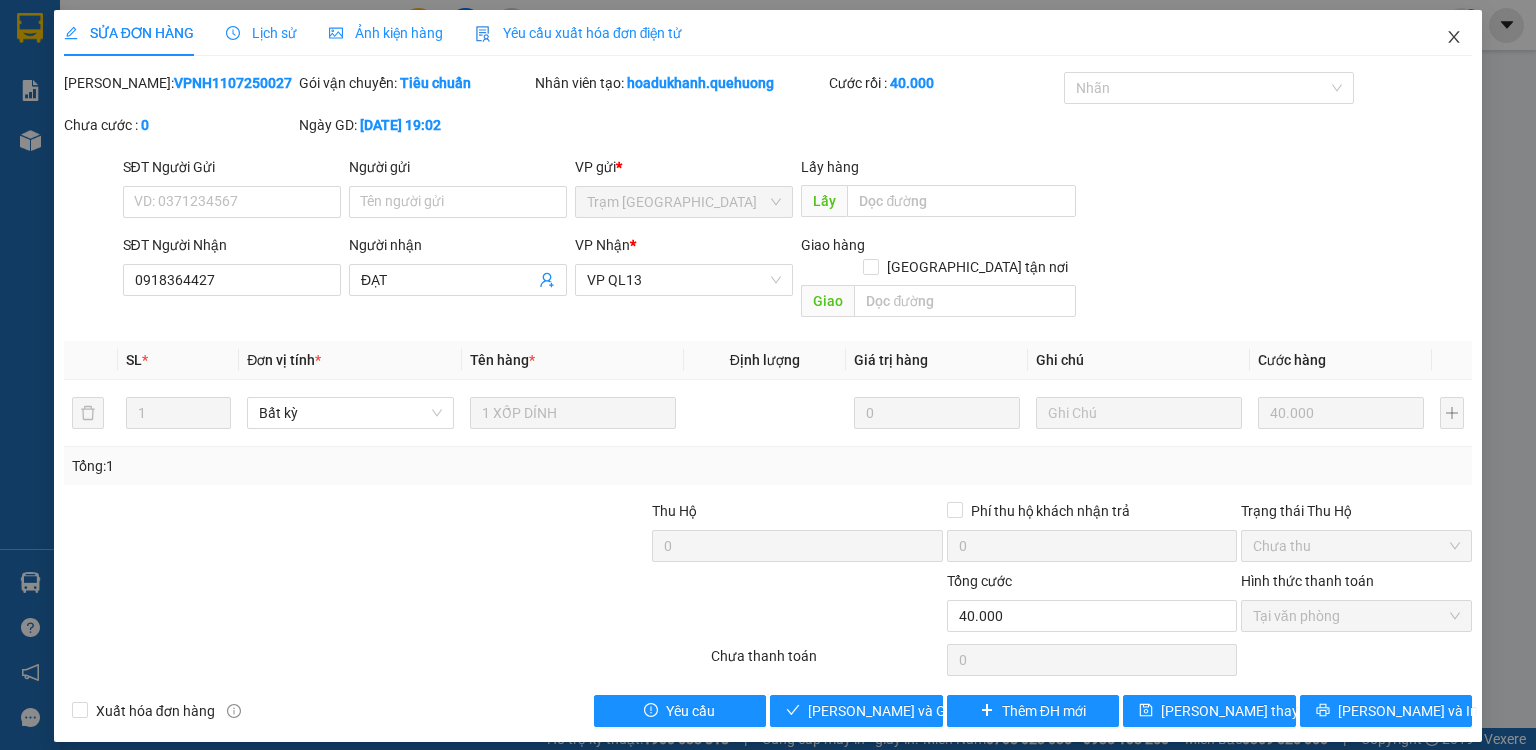 click at bounding box center [1454, 38] 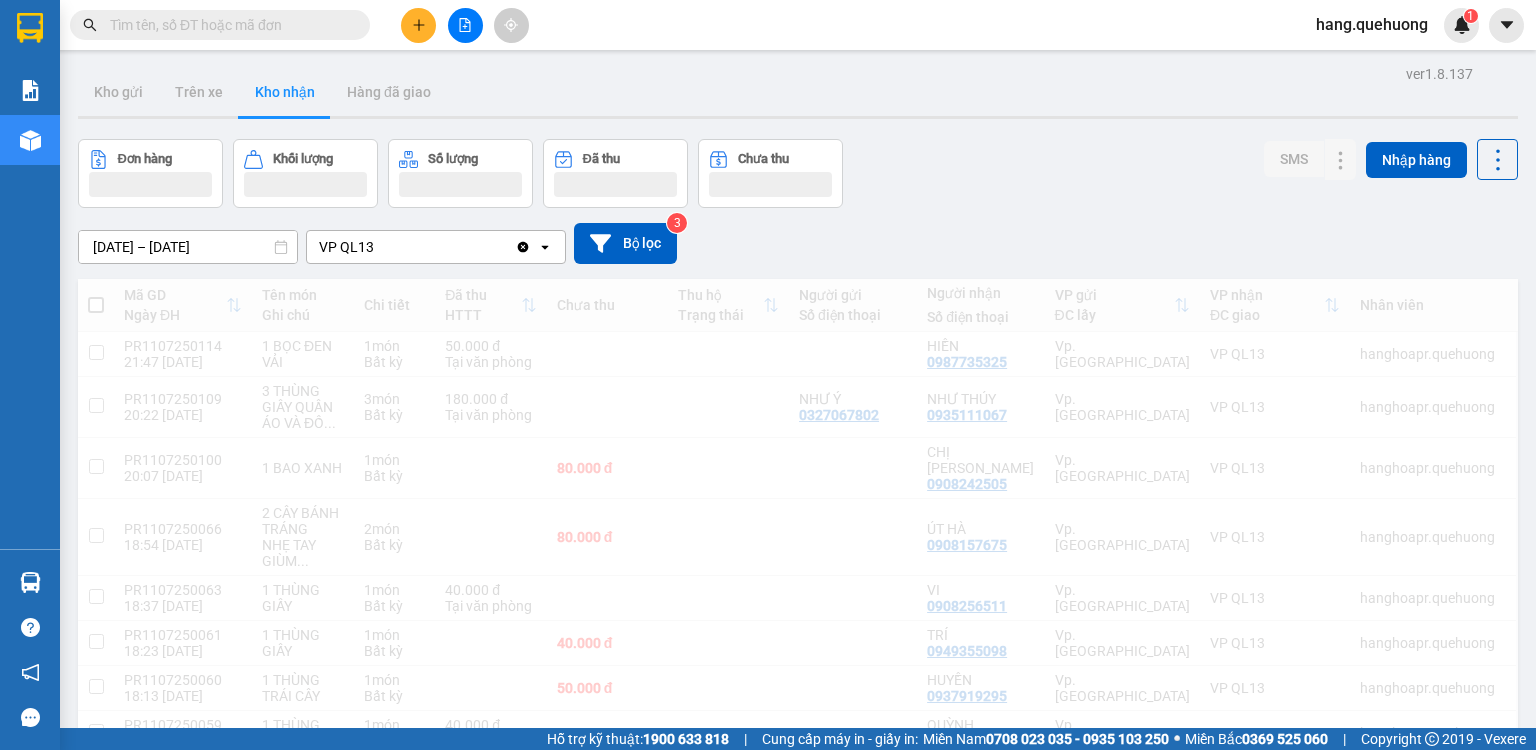click on "Đang tải dữ liệu" at bounding box center (798, 2732) 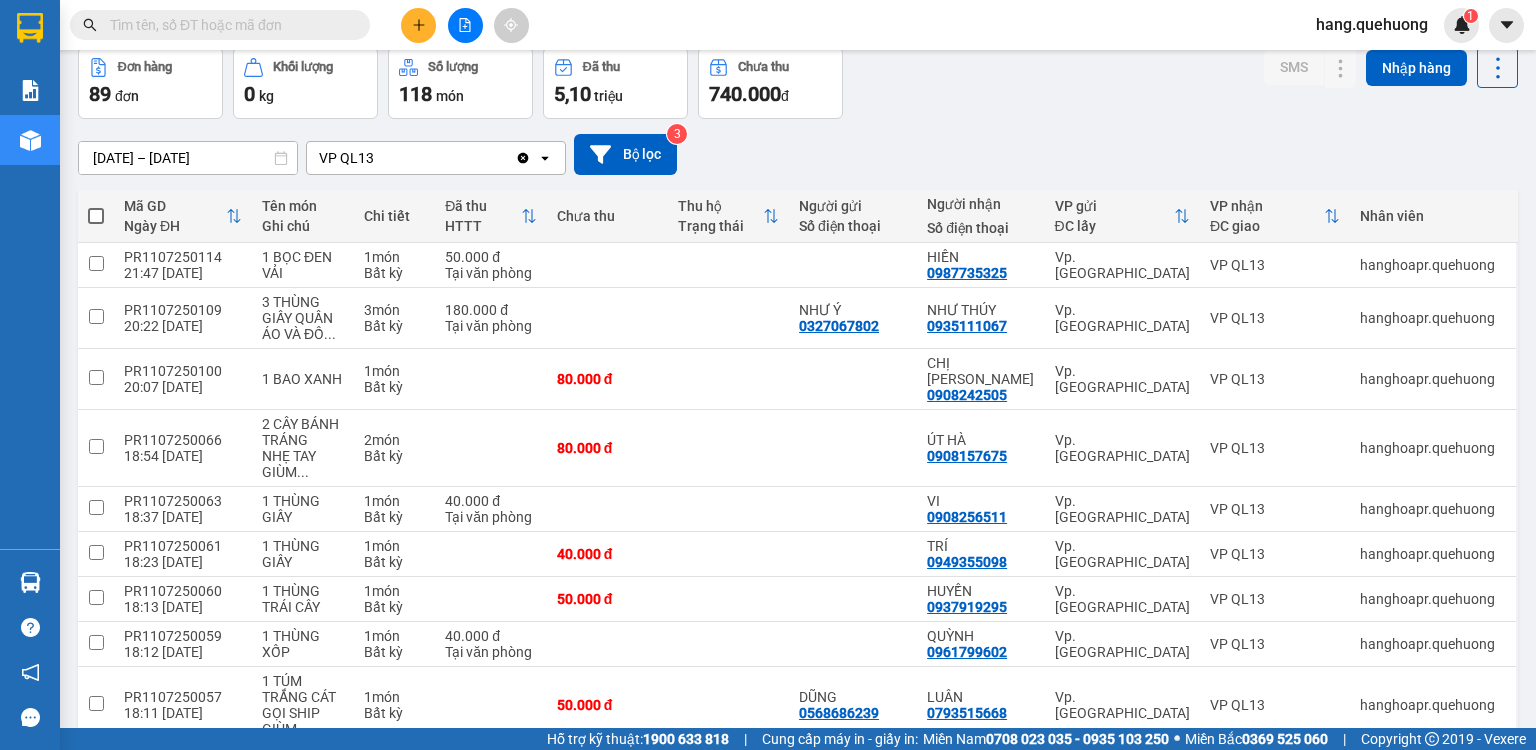 scroll, scrollTop: 240, scrollLeft: 0, axis: vertical 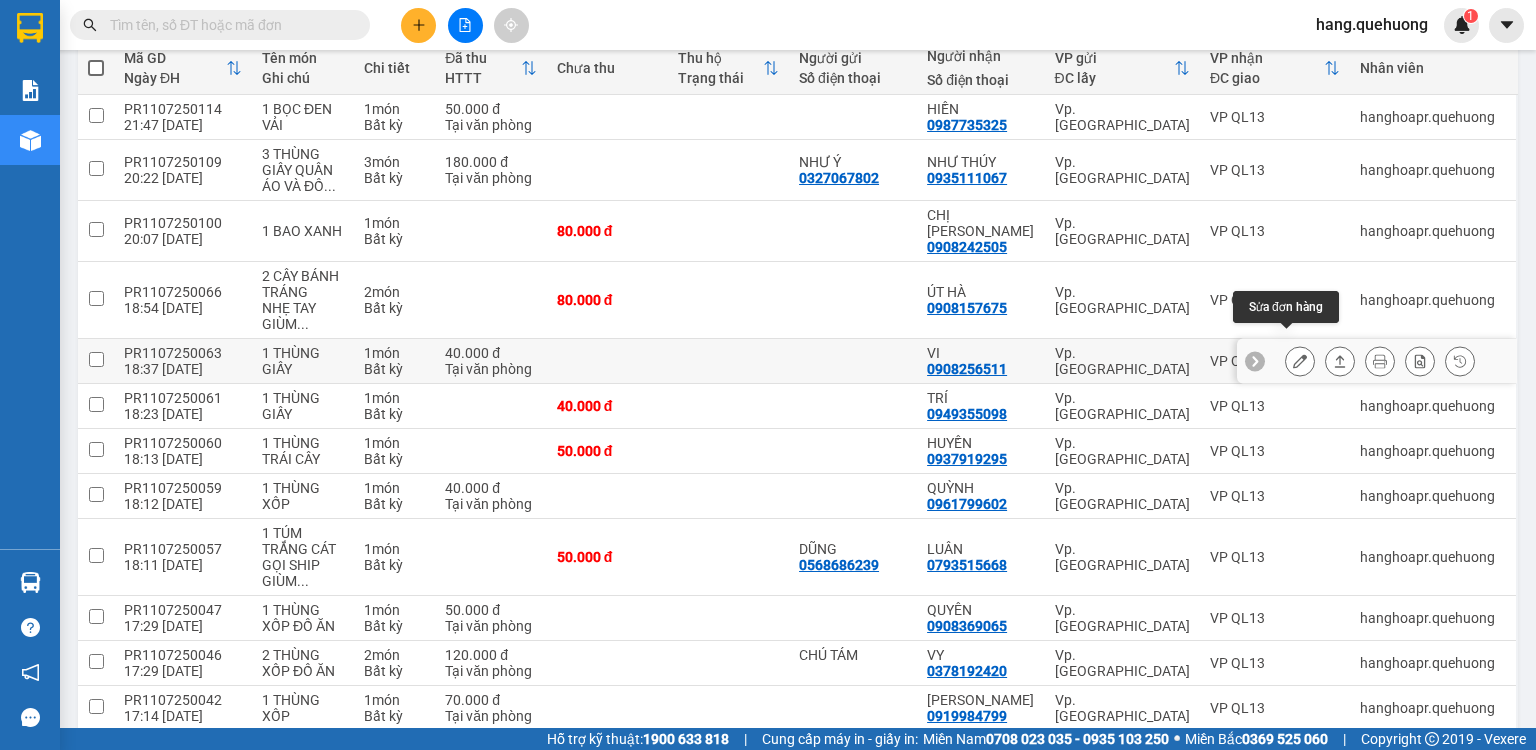 click at bounding box center [1300, 361] 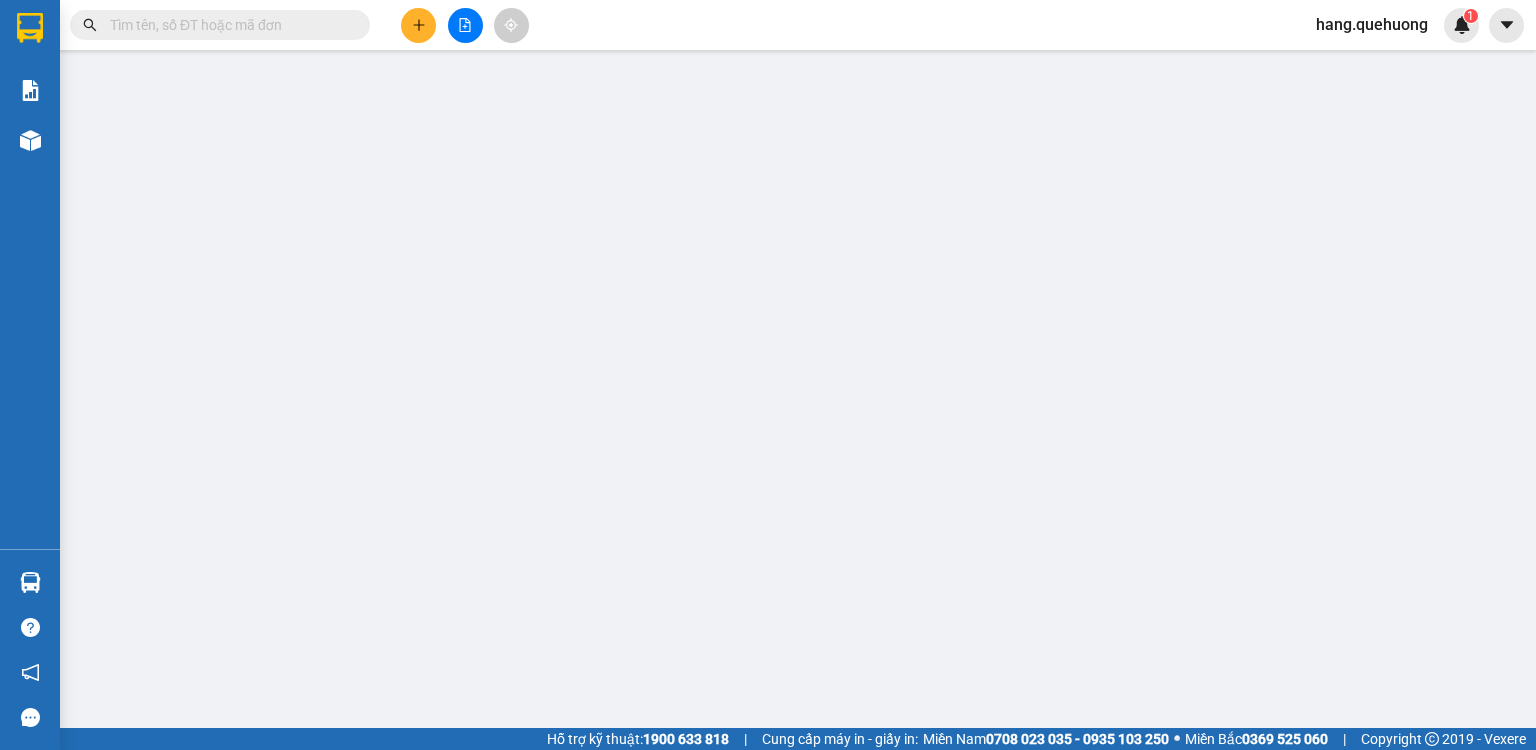 scroll, scrollTop: 0, scrollLeft: 0, axis: both 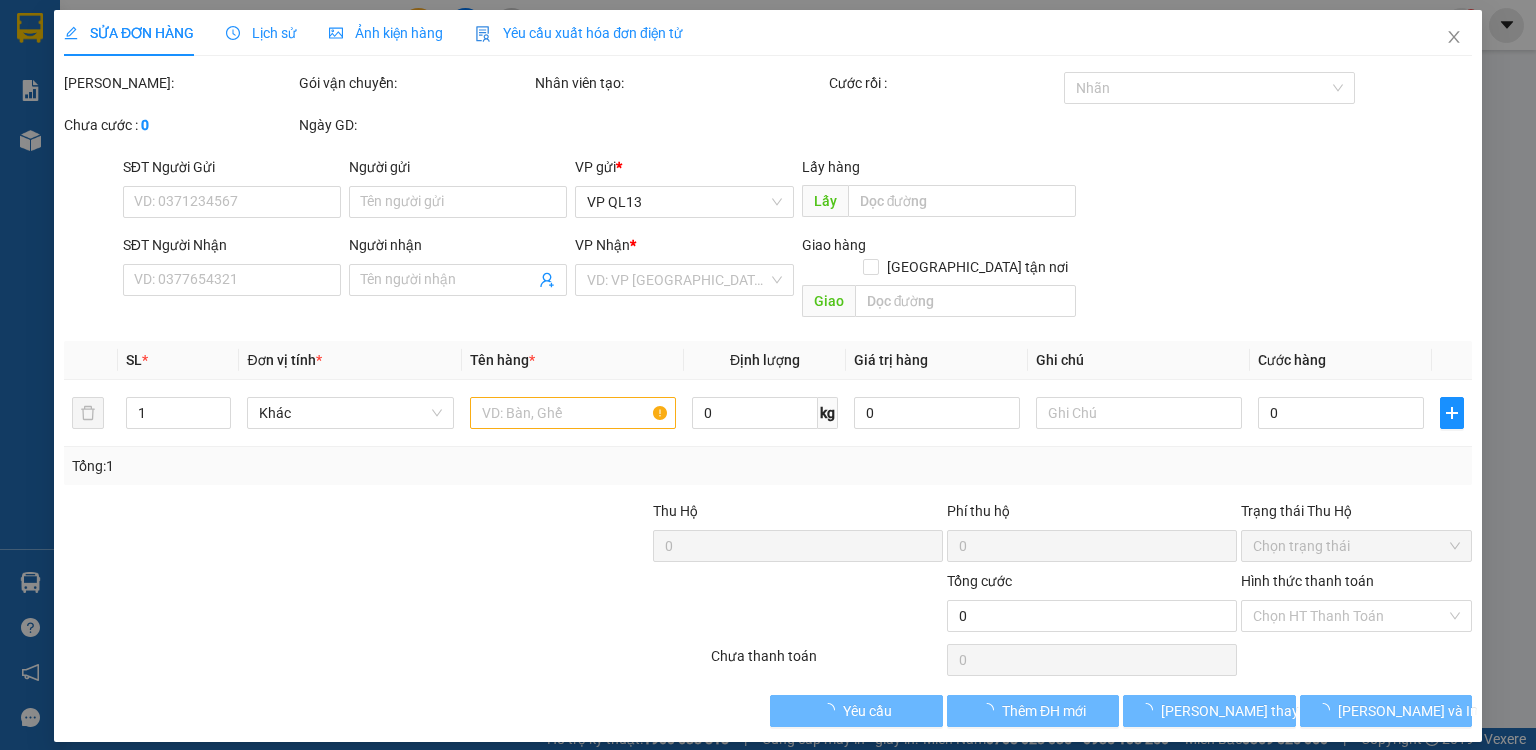 type on "0908256511" 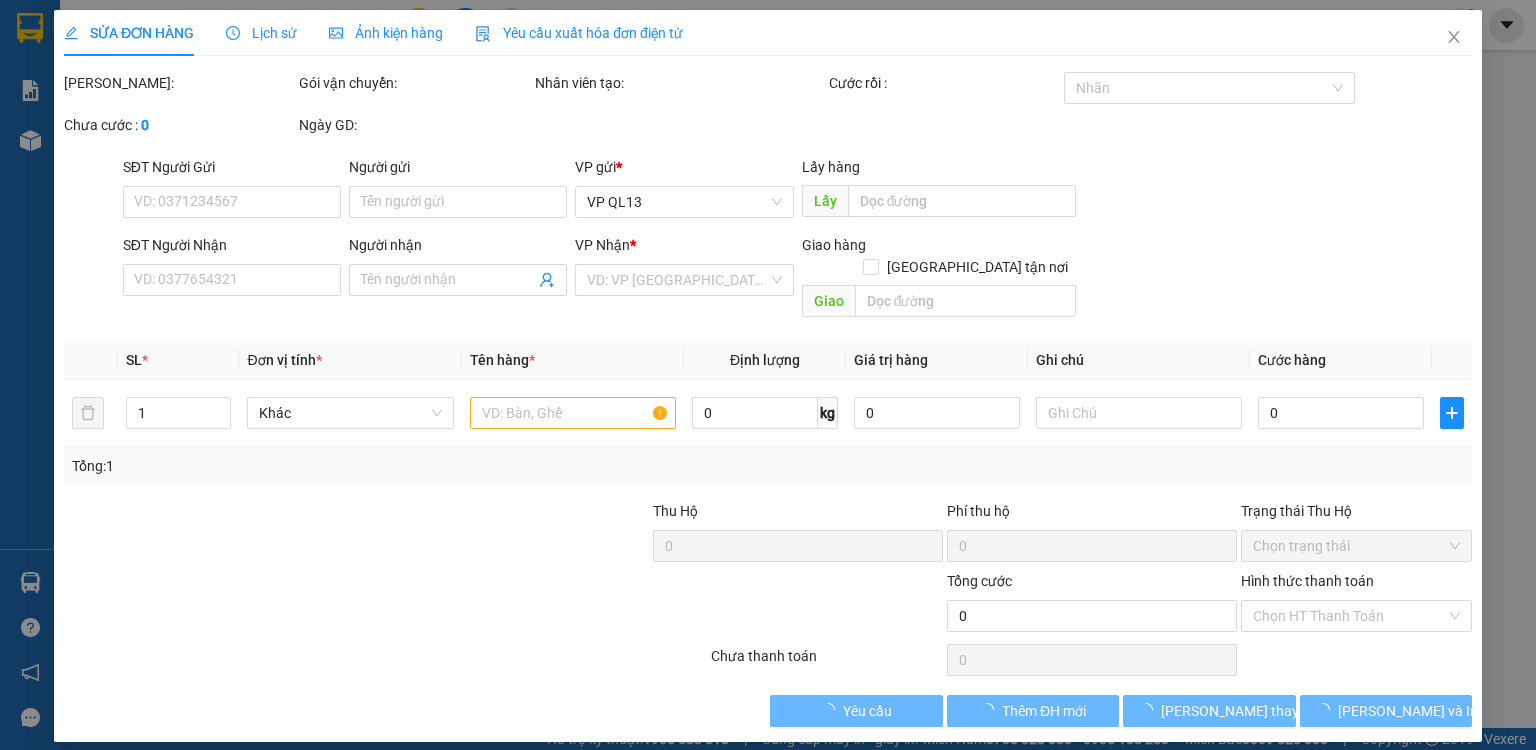 type on "VI" 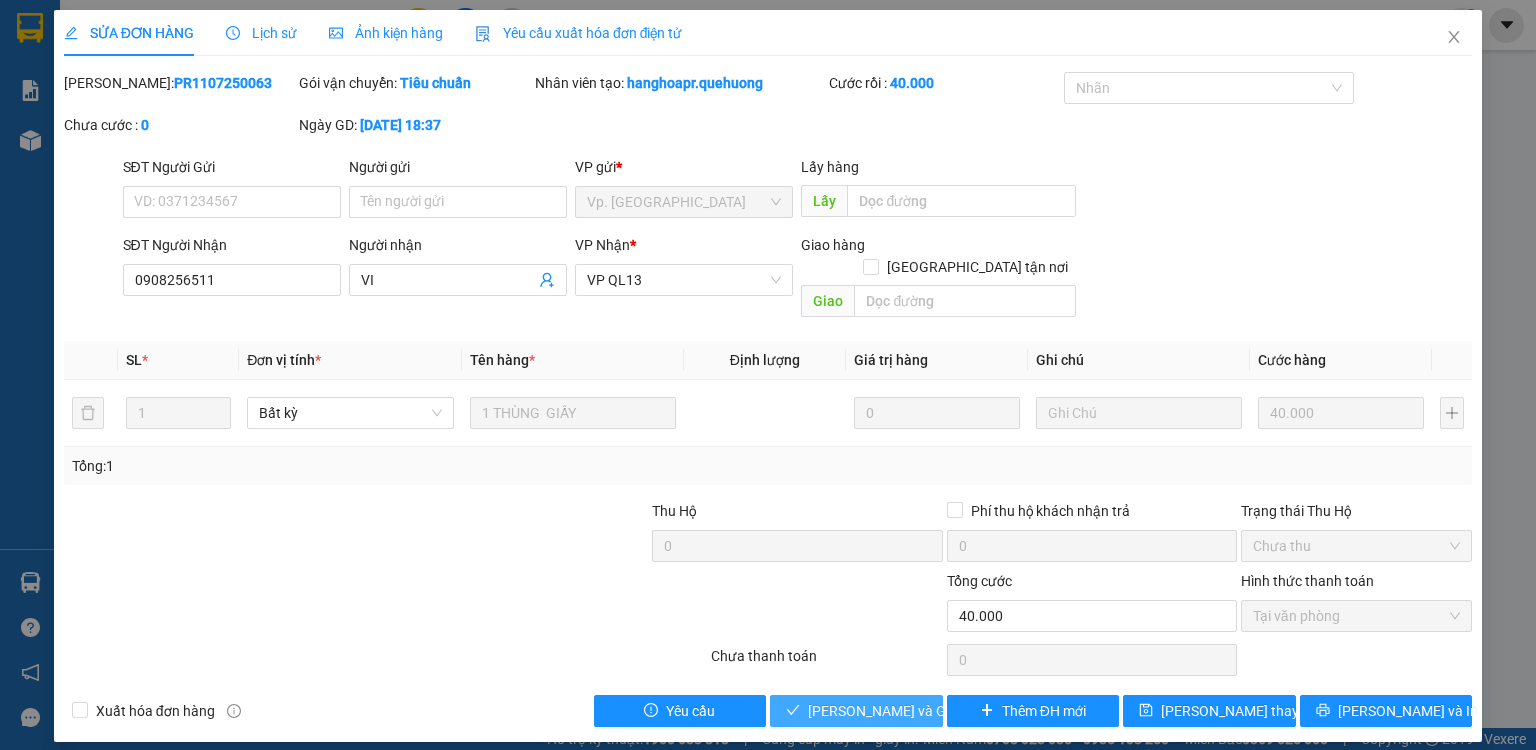 click on "[PERSON_NAME] và [PERSON_NAME] hàng" at bounding box center (904, 711) 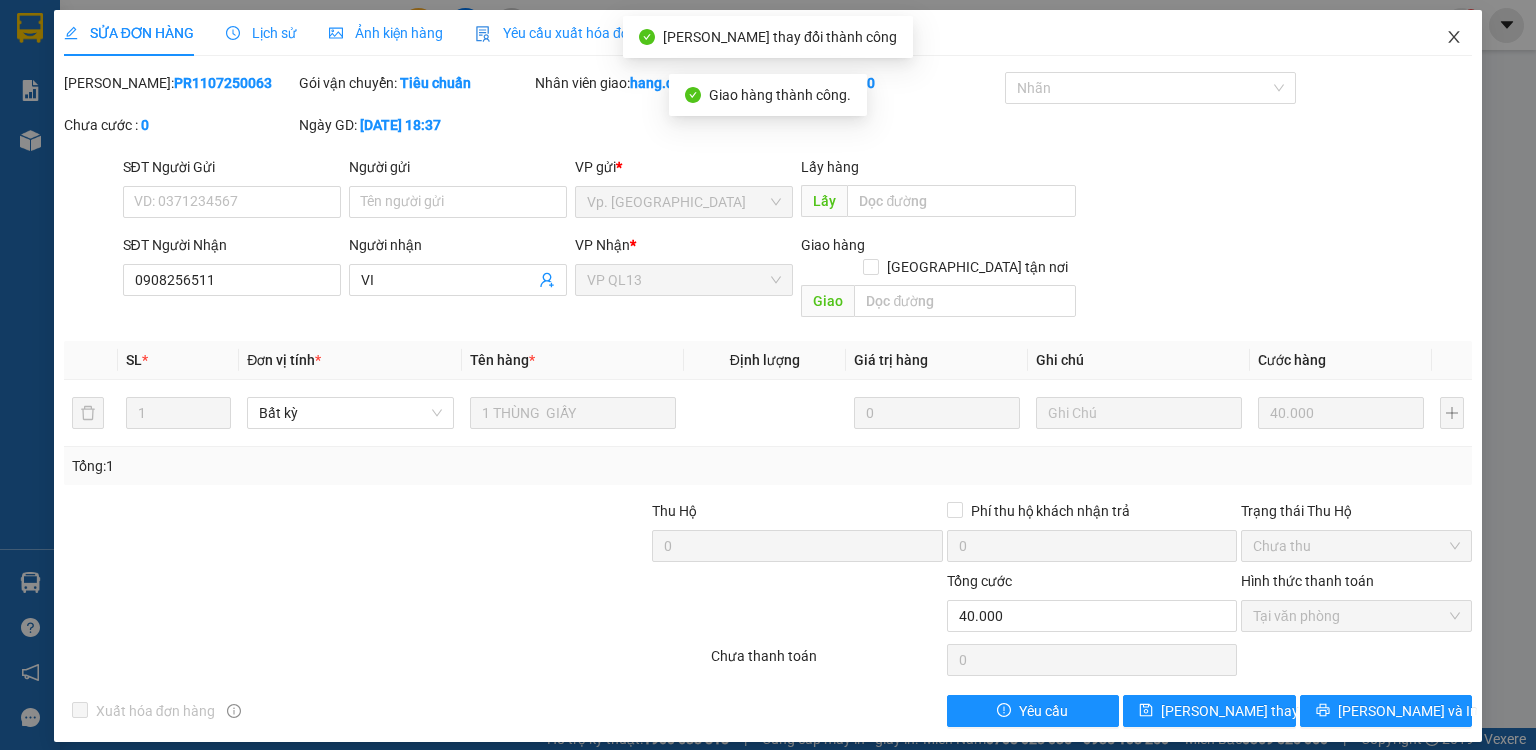click 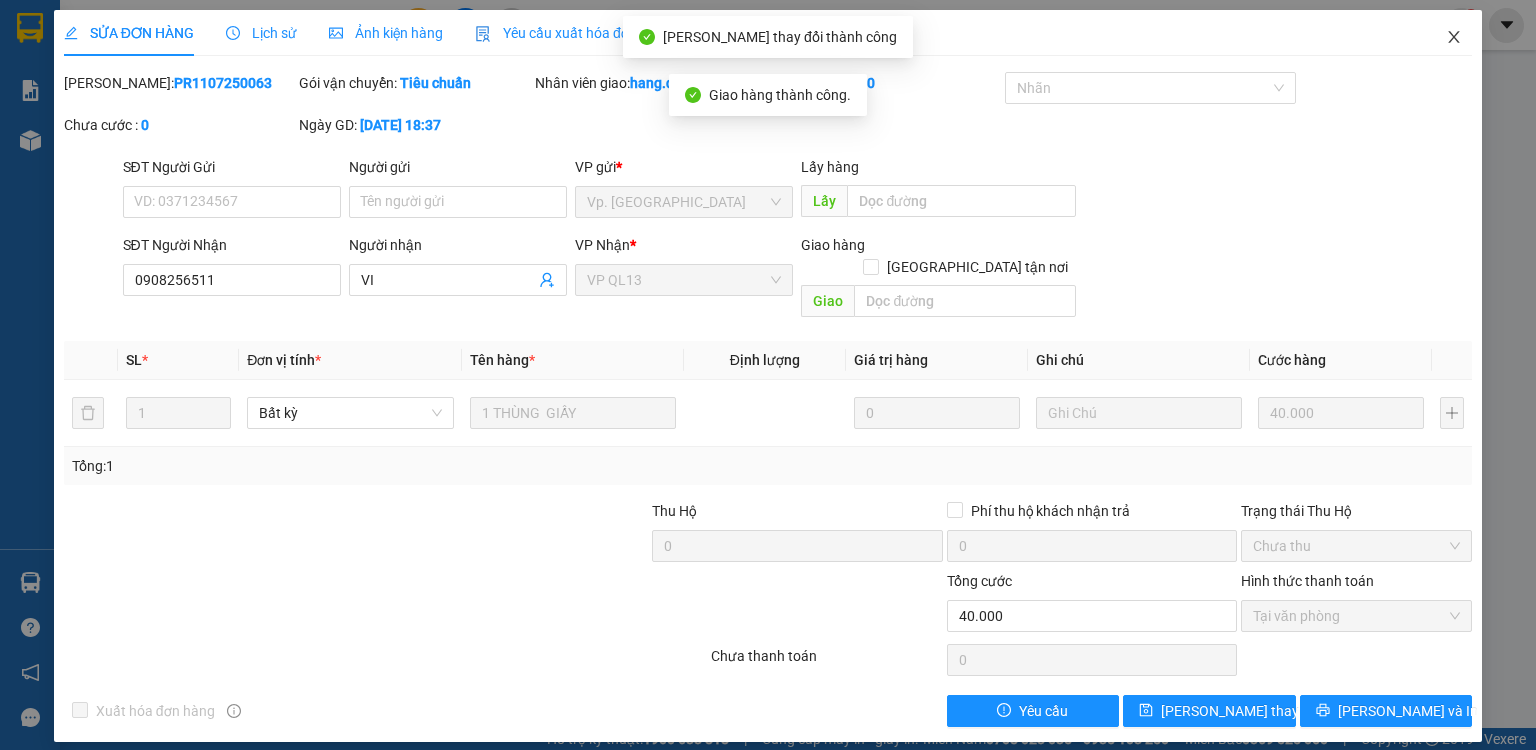 click at bounding box center [1462, 25] 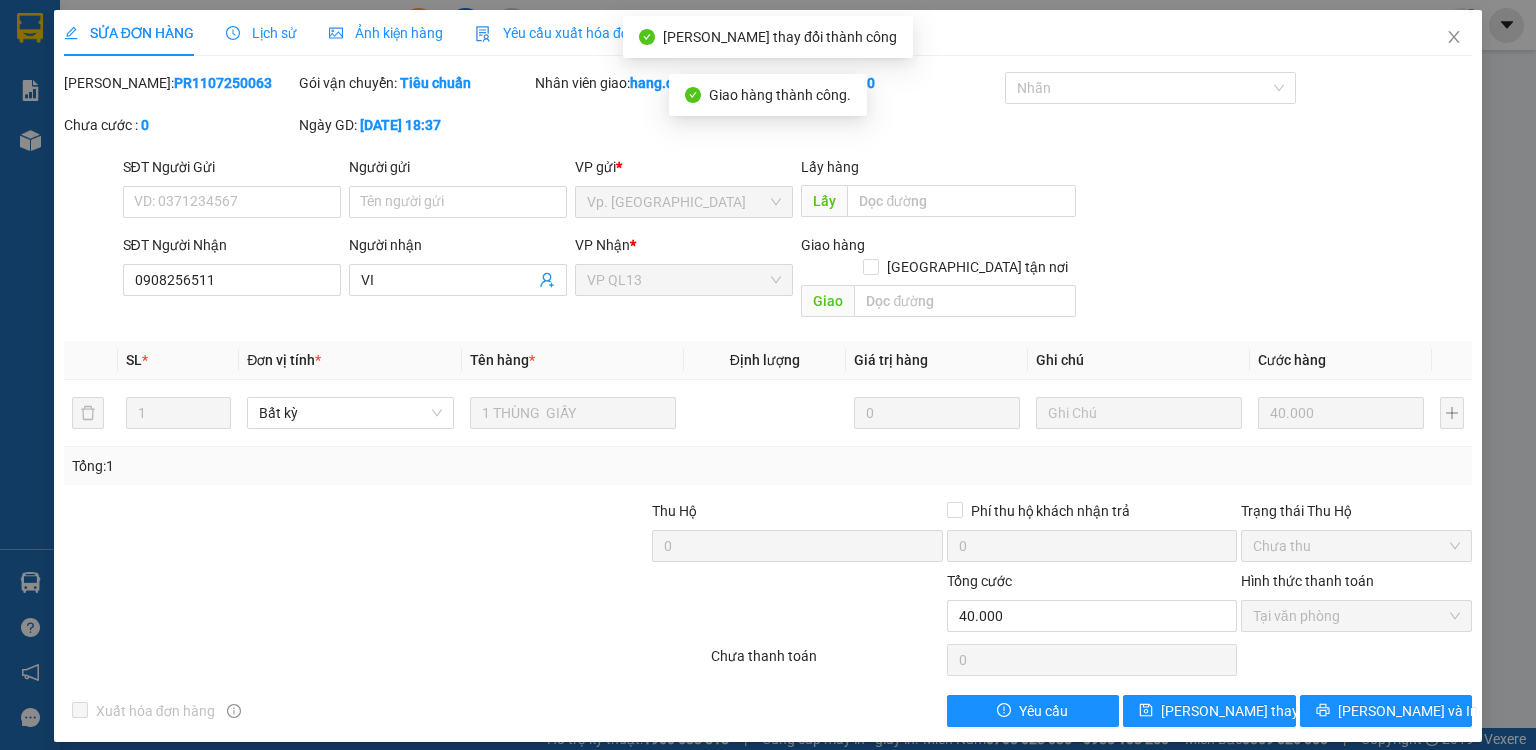 click on "Kết quả tìm kiếm ( 0 )  Bộ lọc  Ngày tạo đơn gần nhất No Data hang.quehuong 1     Báo cáo Báo cáo dòng tiền (nhân viên) Doanh số tạo đơn theo VP gửi (nhân viên)     Kho hàng mới Hàng sắp về Hướng dẫn sử dụng Giới thiệu Vexere, nhận hoa hồng Phản hồi Phần mềm hỗ trợ bạn tốt chứ? Hỗ trợ kỹ thuật:  1900 633 818 | Cung cấp máy in - giấy in:  Miền Nam  0708 023 035 - 0935 103 250 ⚪️ Miền Bắc  0369 525 060 | Copyright   2019 - Vexere Thông báo Thông báo của bạn Tính năng mới Chưa có thông báo mới Lưu thay đổi thành công Giao hàng thành công. SỬA ĐƠN HÀNG Lịch sử Ảnh kiện hàng Yêu cầu xuất hóa đơn điện tử Total Paid Fee 40.000 Total UnPaid Fee 0 Cash Collection Total Fee Mã ĐH:  PR1107250063 Gói vận chuyển:   Tiêu chuẩn Nhân viên giao: hang.quehuong Cước rồi :   40.000   Nhãn Chưa cước :   0 Ngày GD:   11-07-2025 lúc 18:37 VP gửi  *" at bounding box center [768, 375] 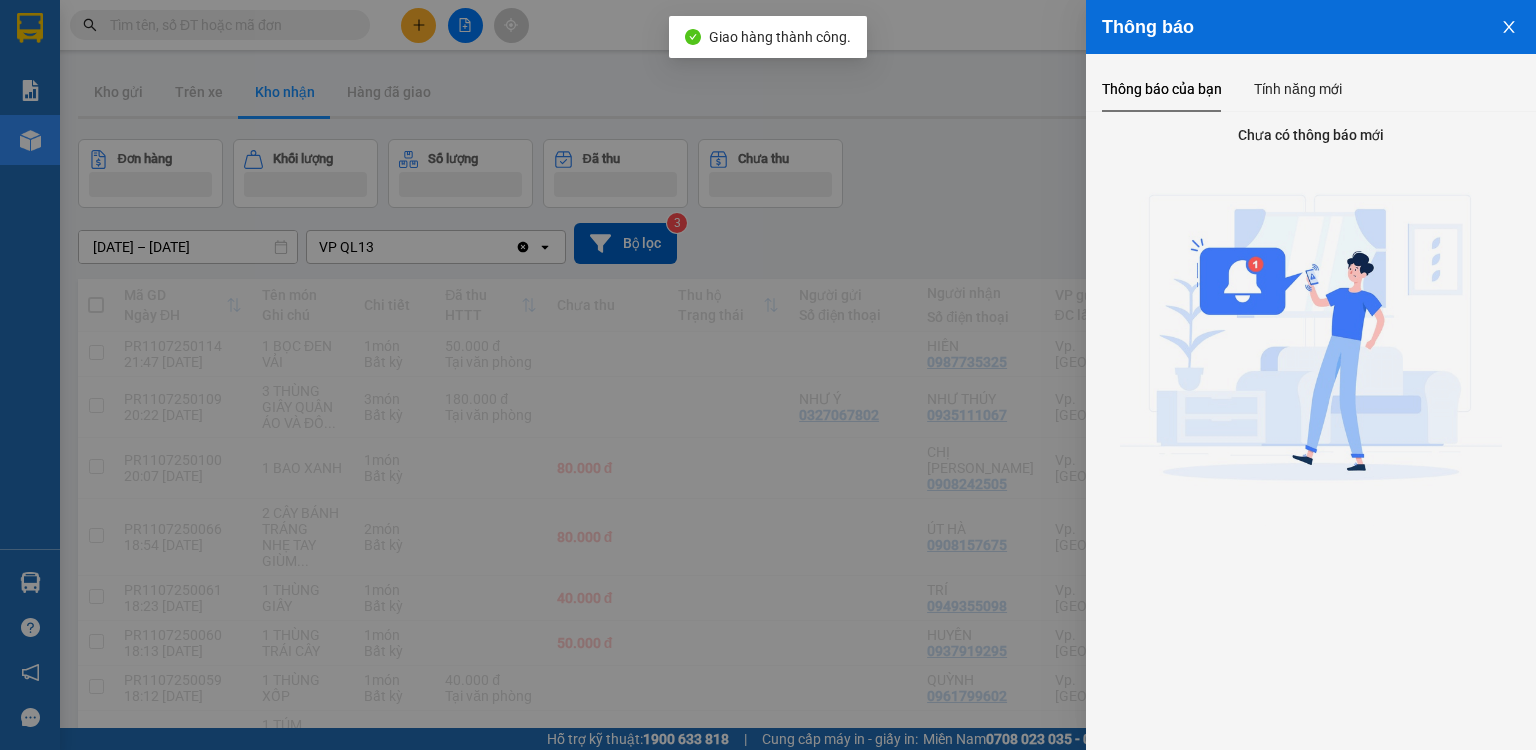 click at bounding box center (768, 375) 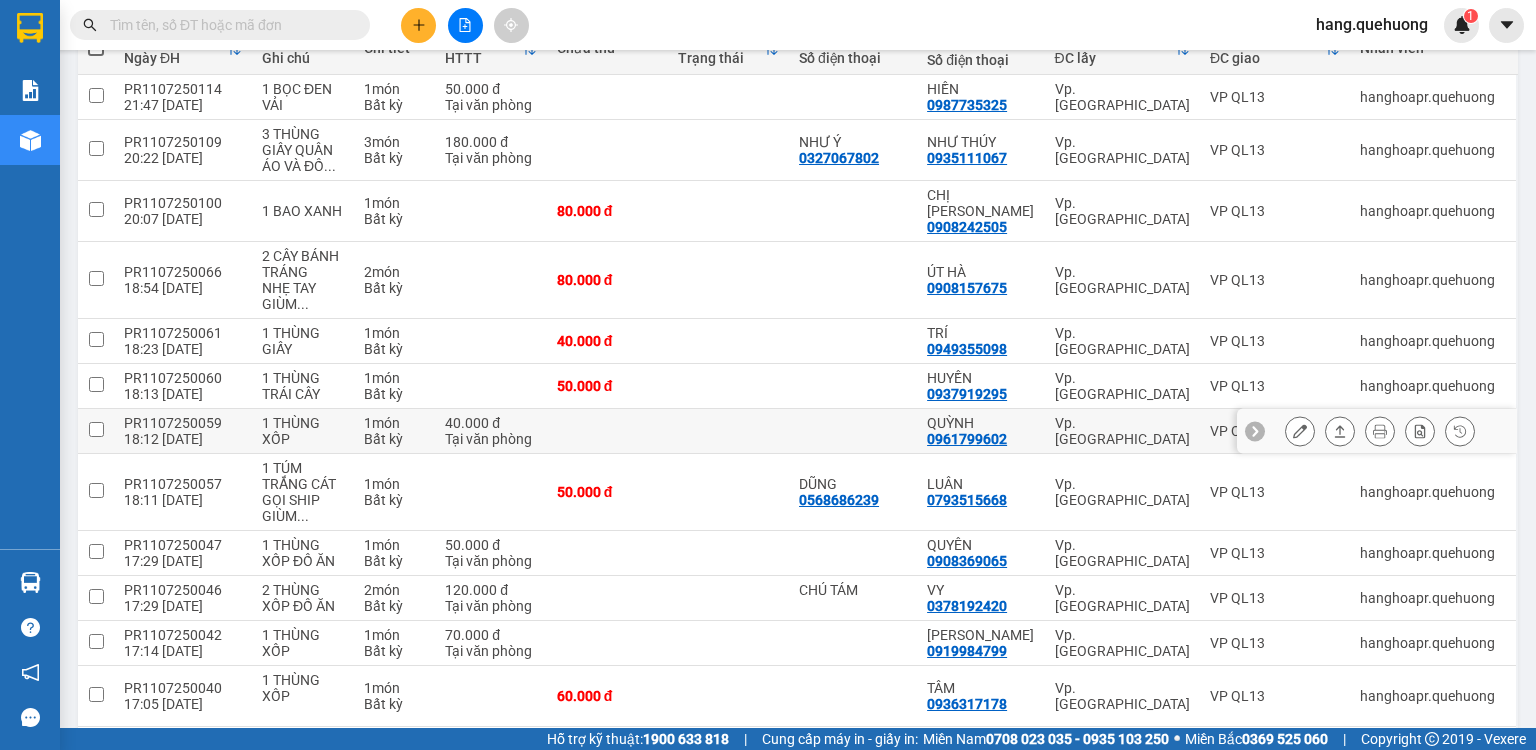 scroll, scrollTop: 320, scrollLeft: 0, axis: vertical 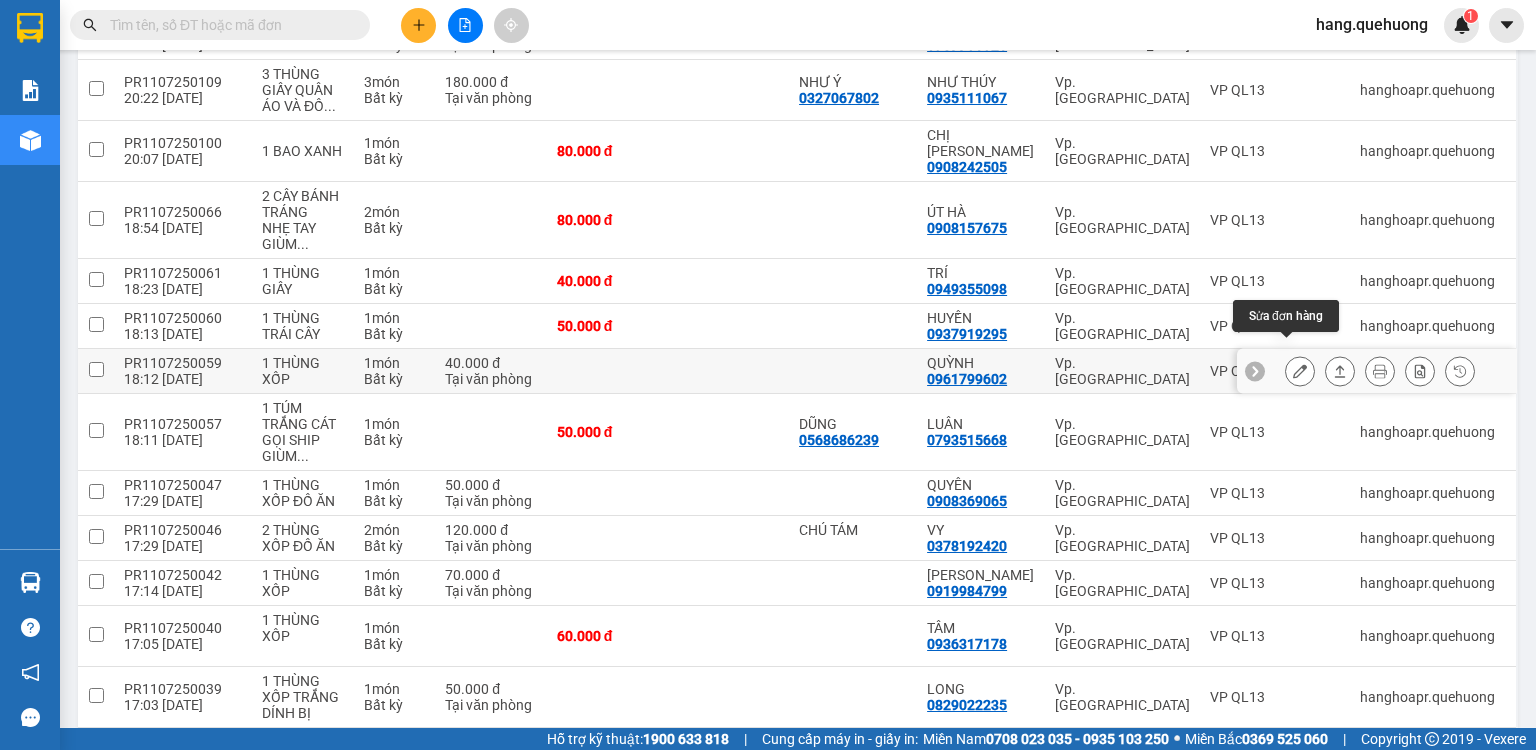 click 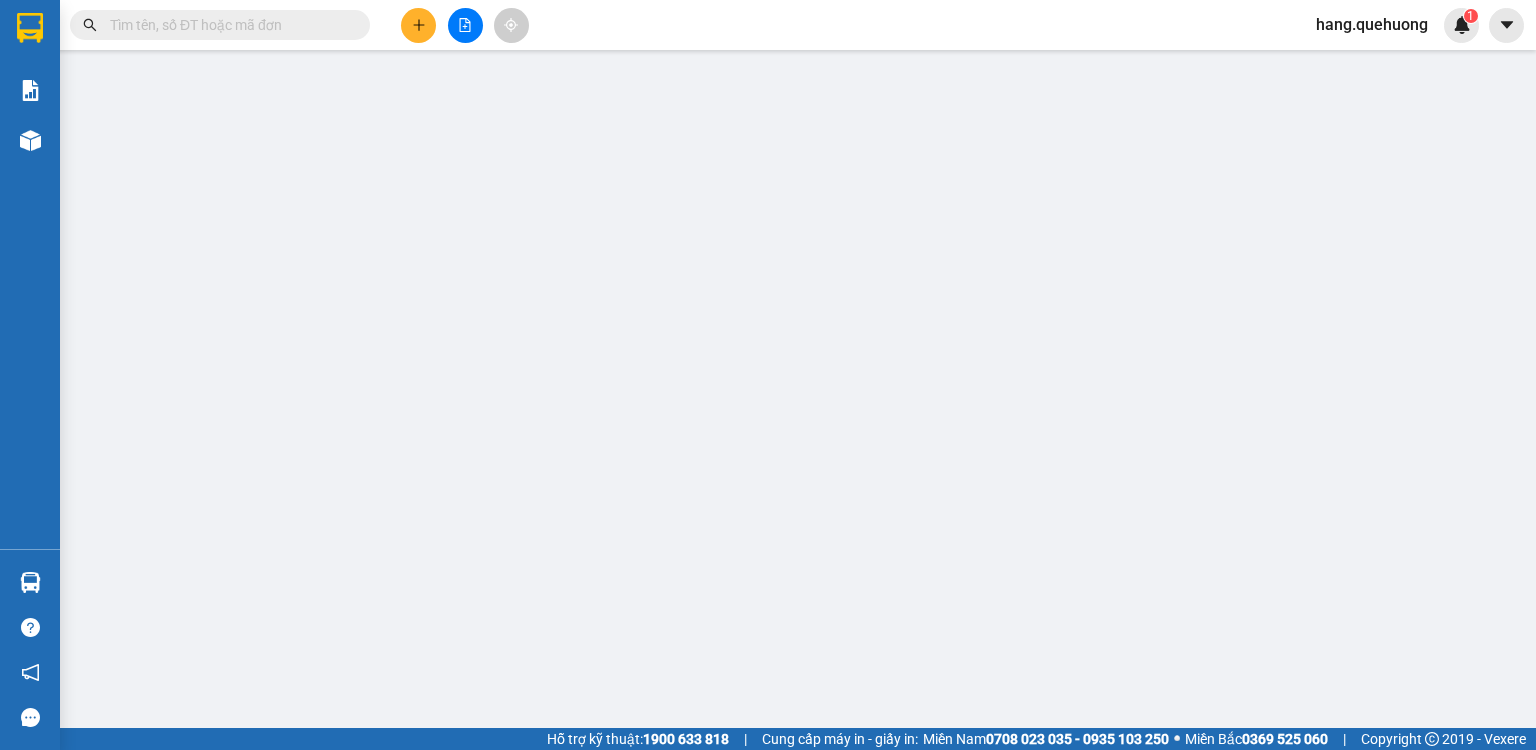 type on "0961799602" 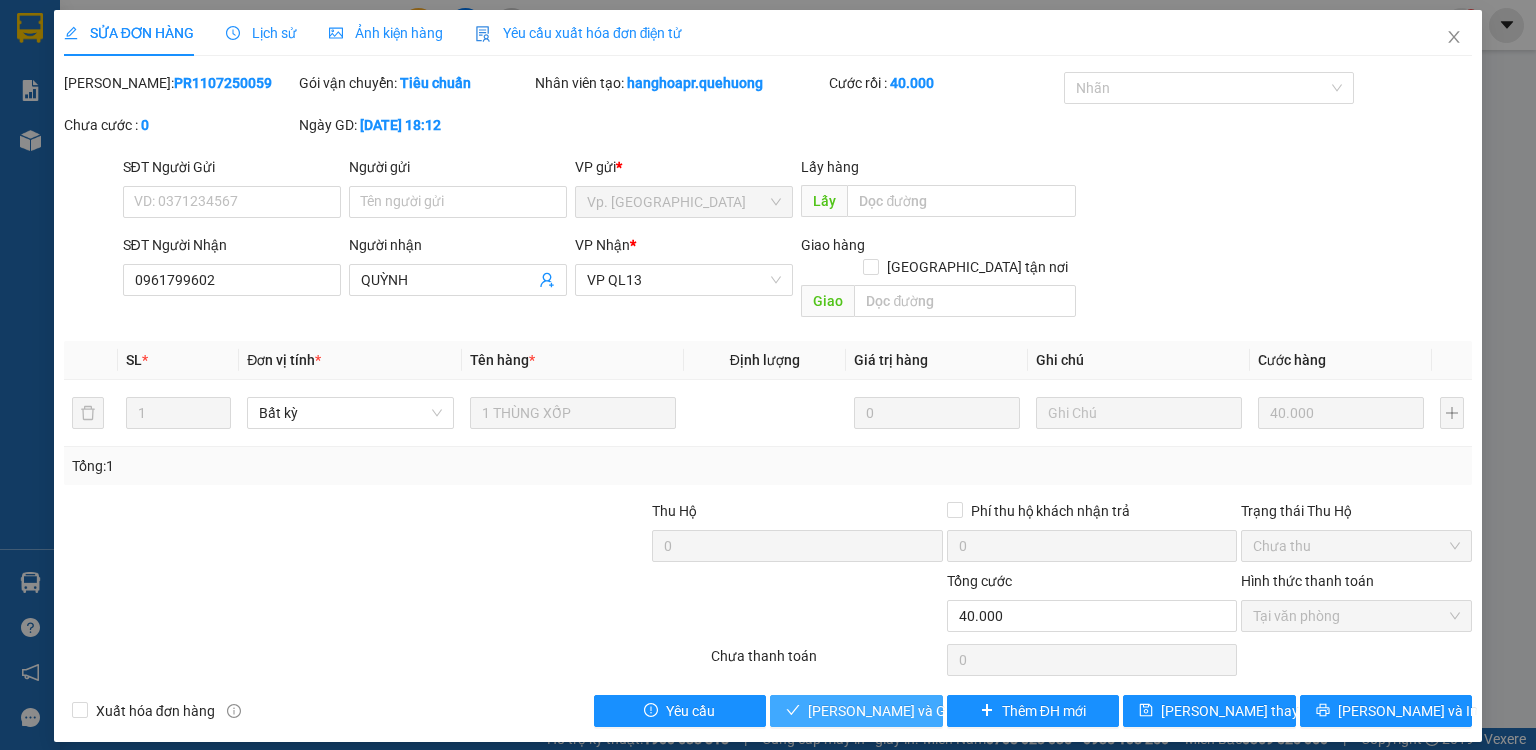 click on "[PERSON_NAME] và Giao hàng" at bounding box center [904, 711] 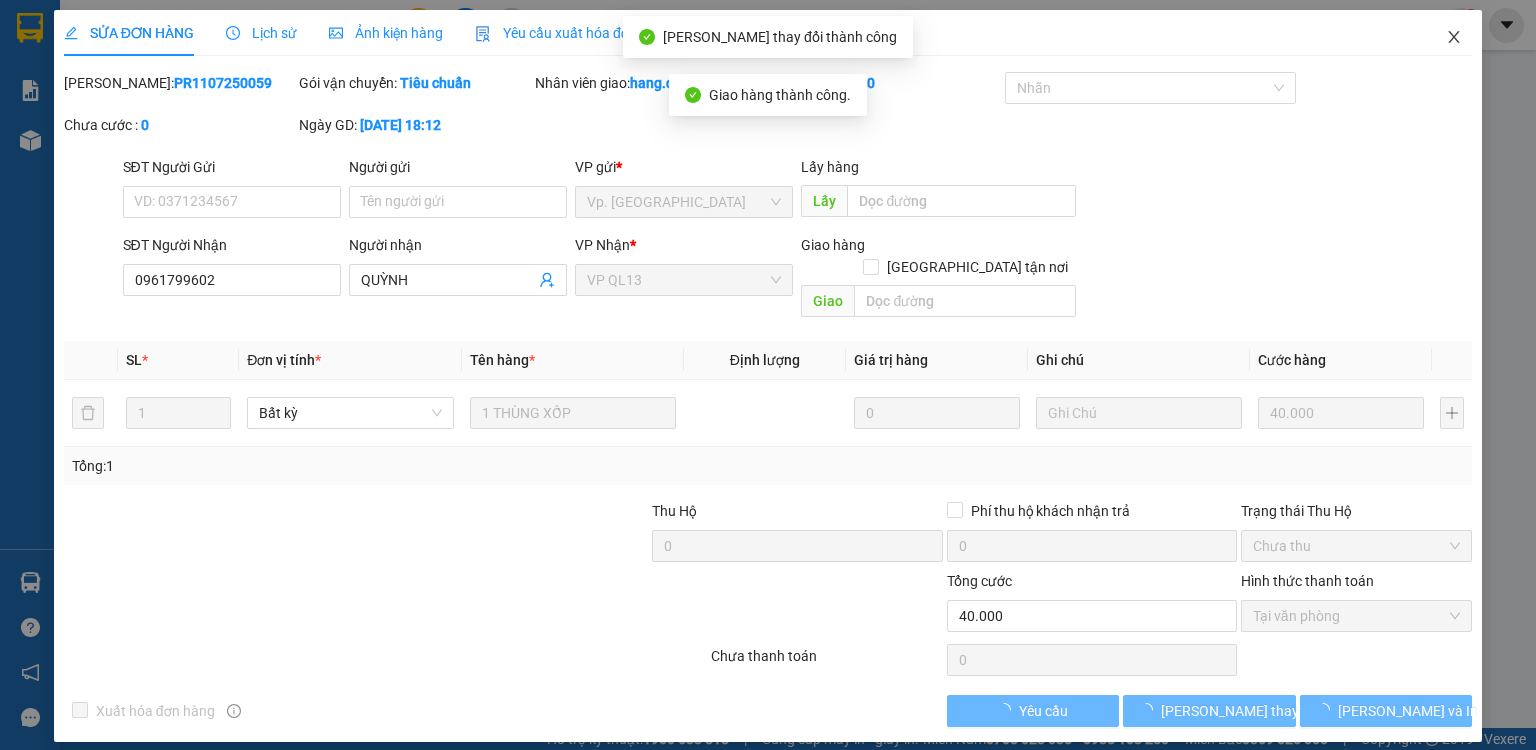 click 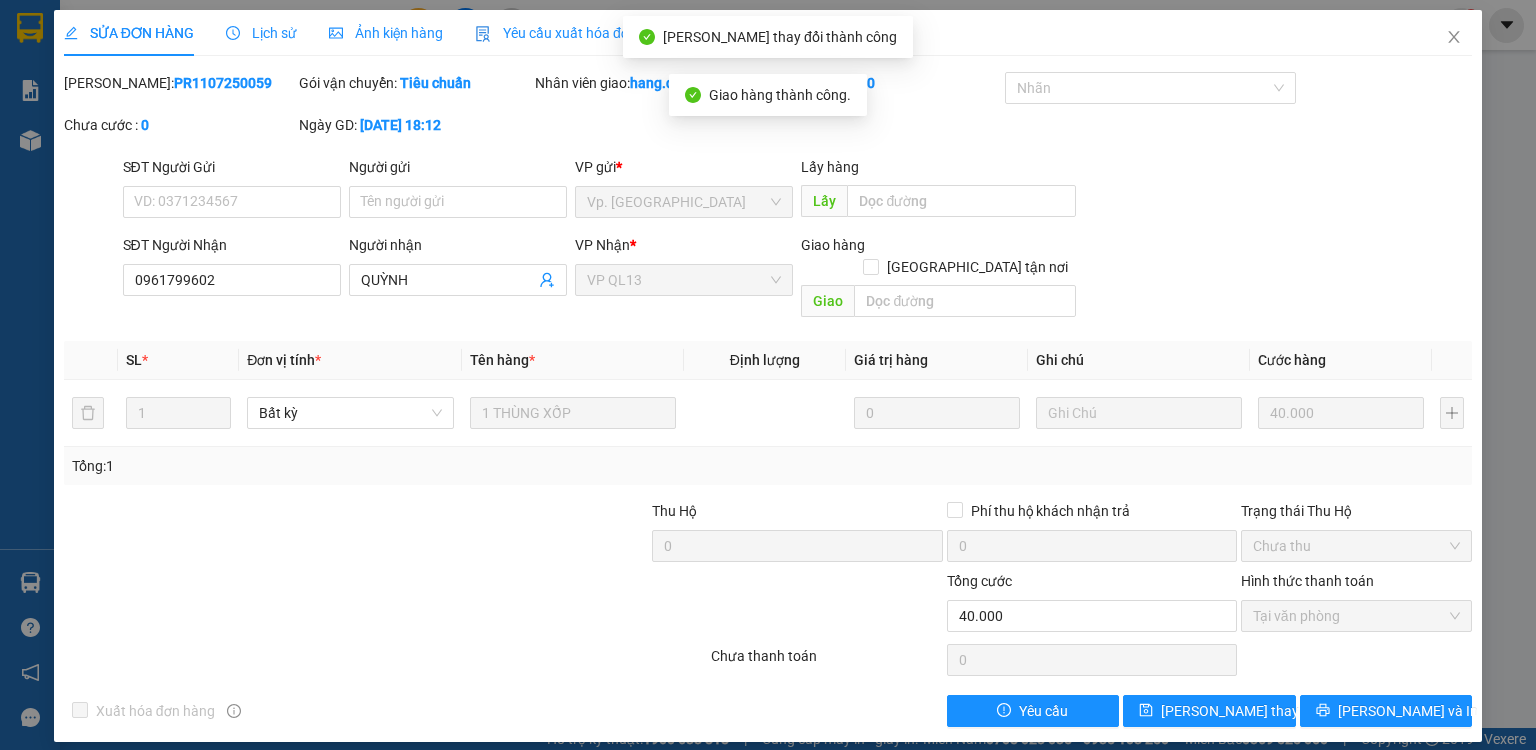 click on "hang.quehuong 1" at bounding box center [1389, 25] 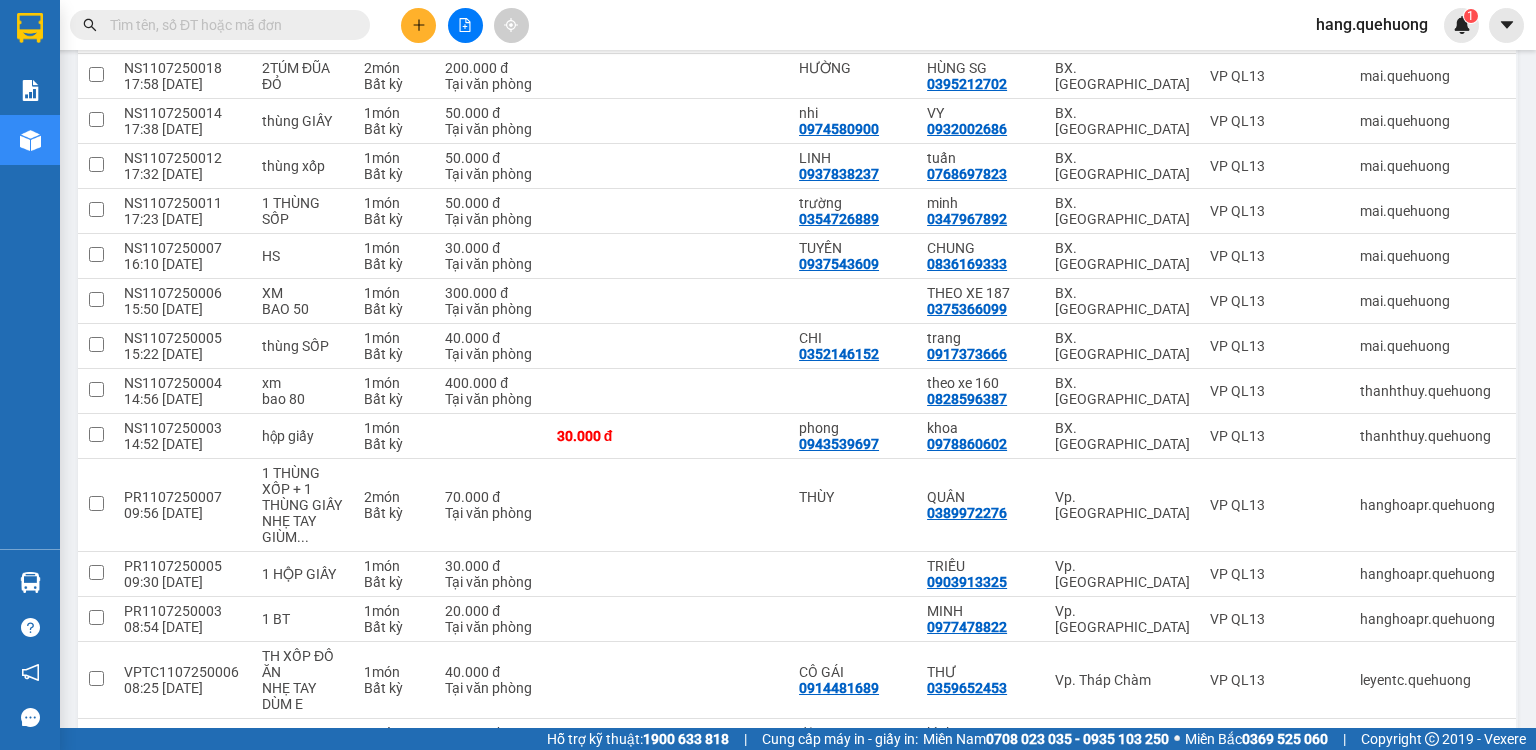 scroll, scrollTop: 4273, scrollLeft: 0, axis: vertical 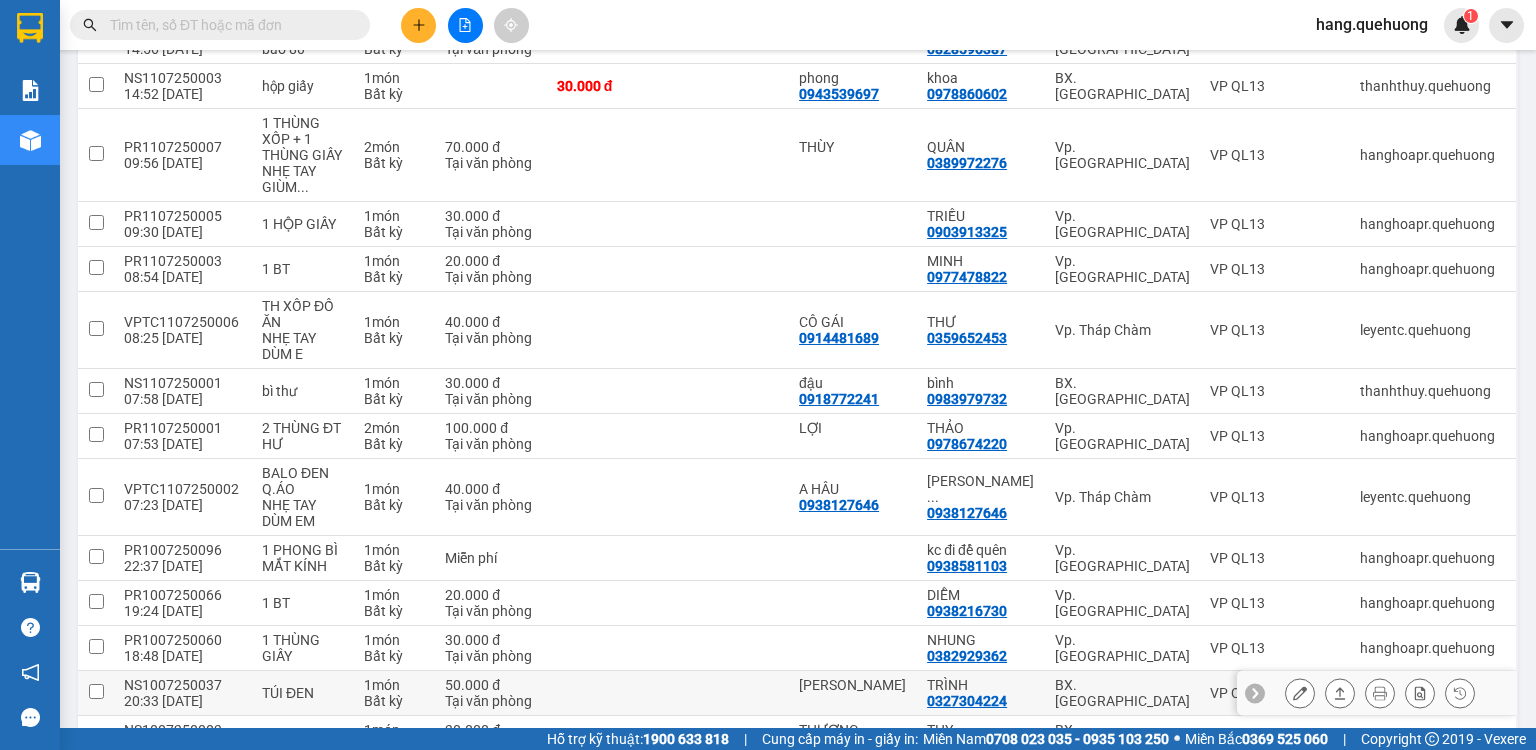 click at bounding box center (1300, 693) 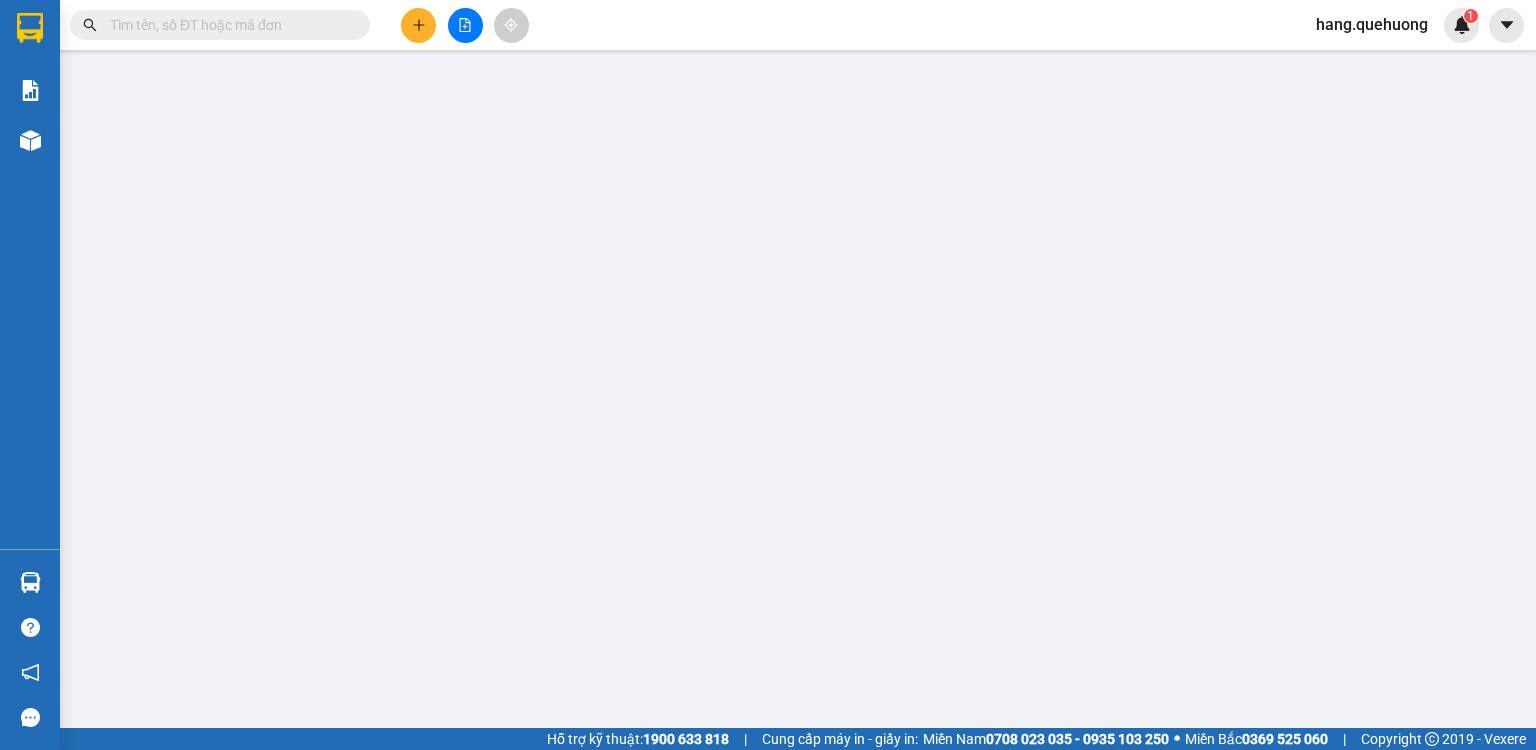 scroll, scrollTop: 0, scrollLeft: 0, axis: both 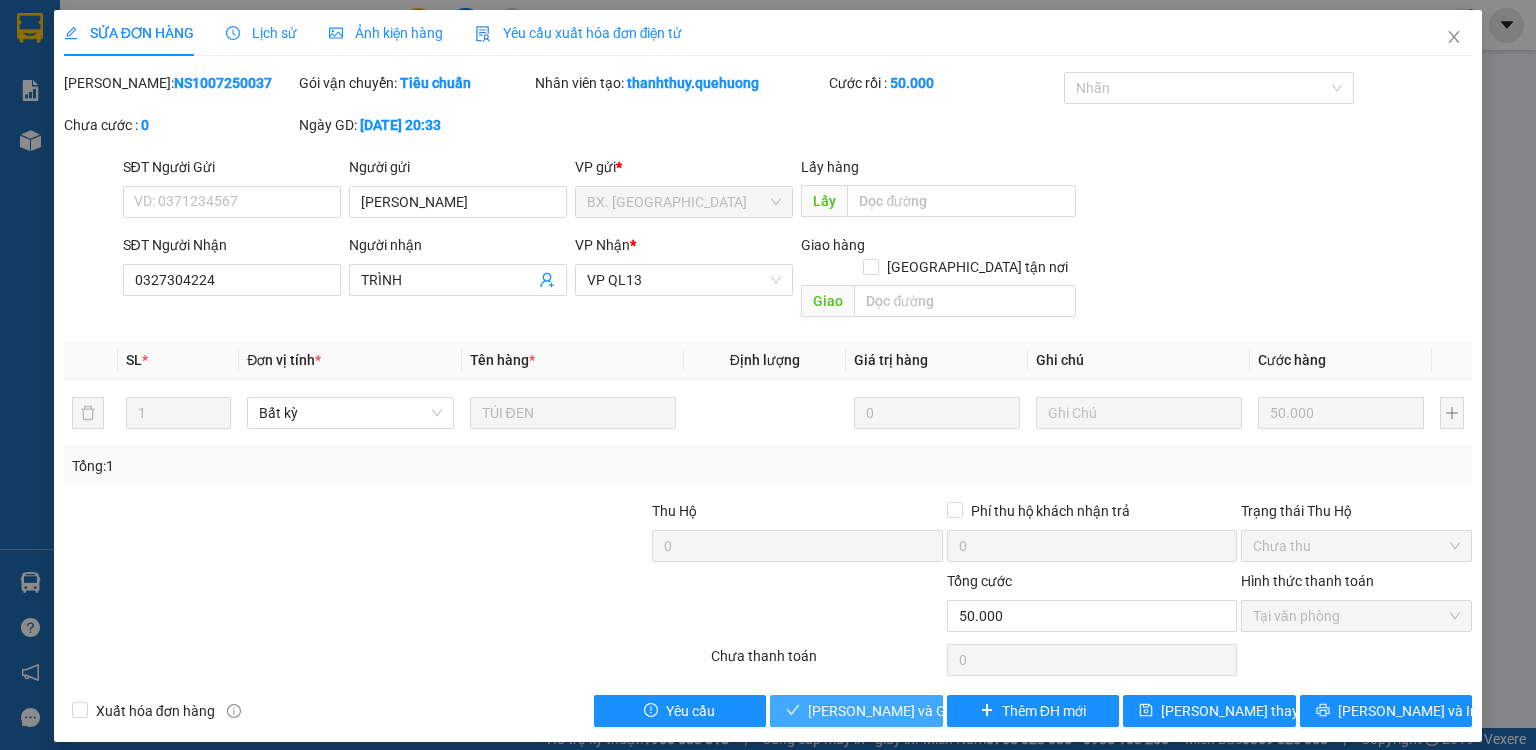 click on "[PERSON_NAME] và Giao hàng" at bounding box center (856, 711) 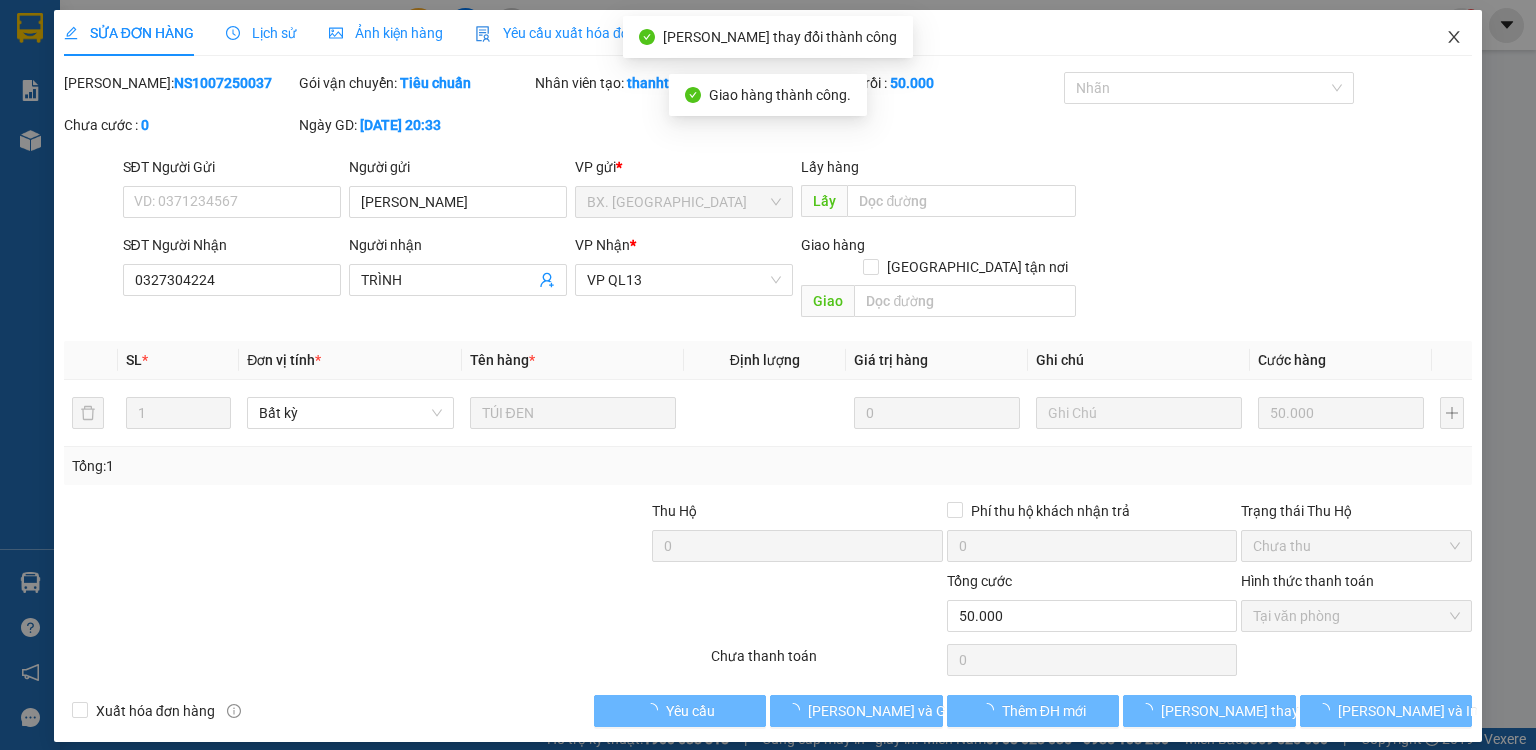 click 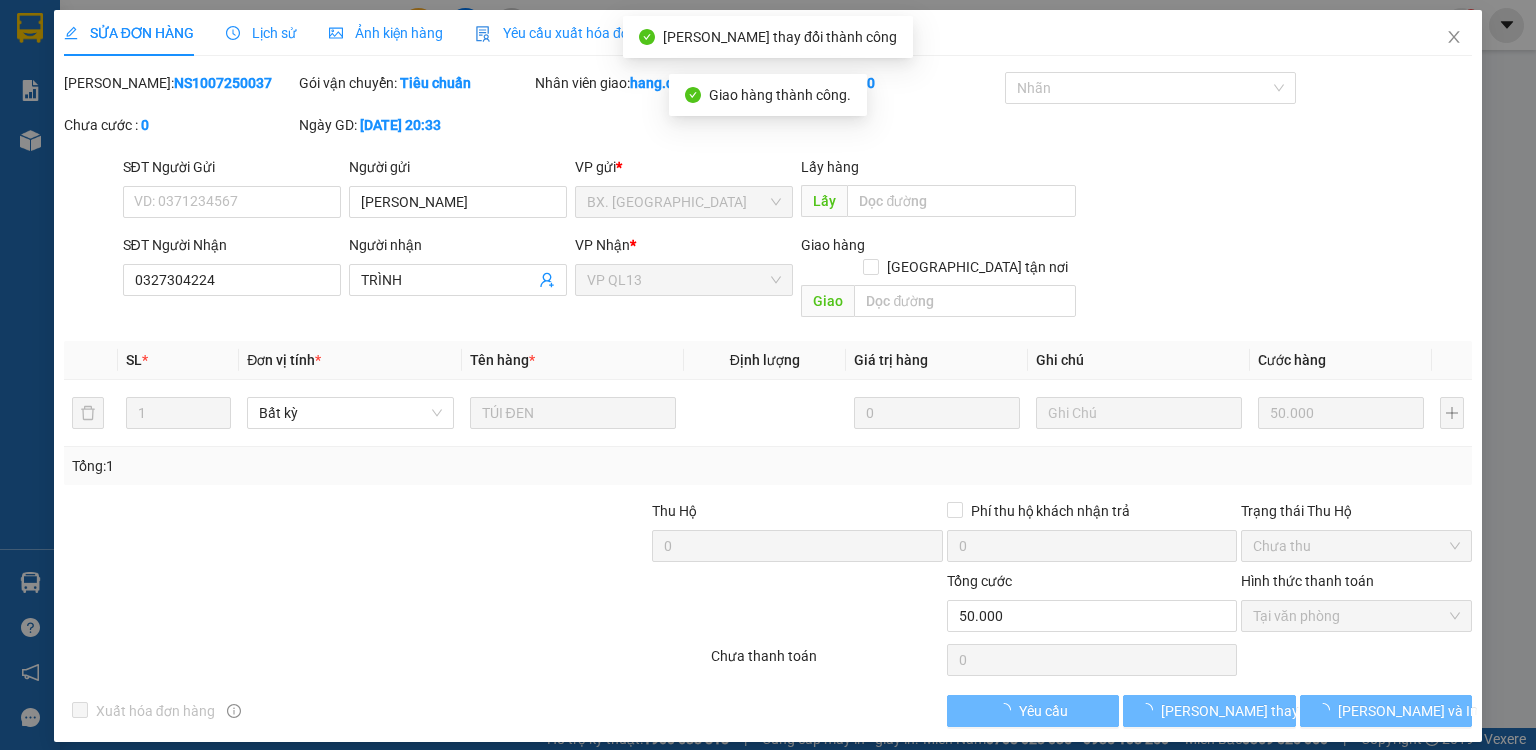 click on "1" at bounding box center (1461, 25) 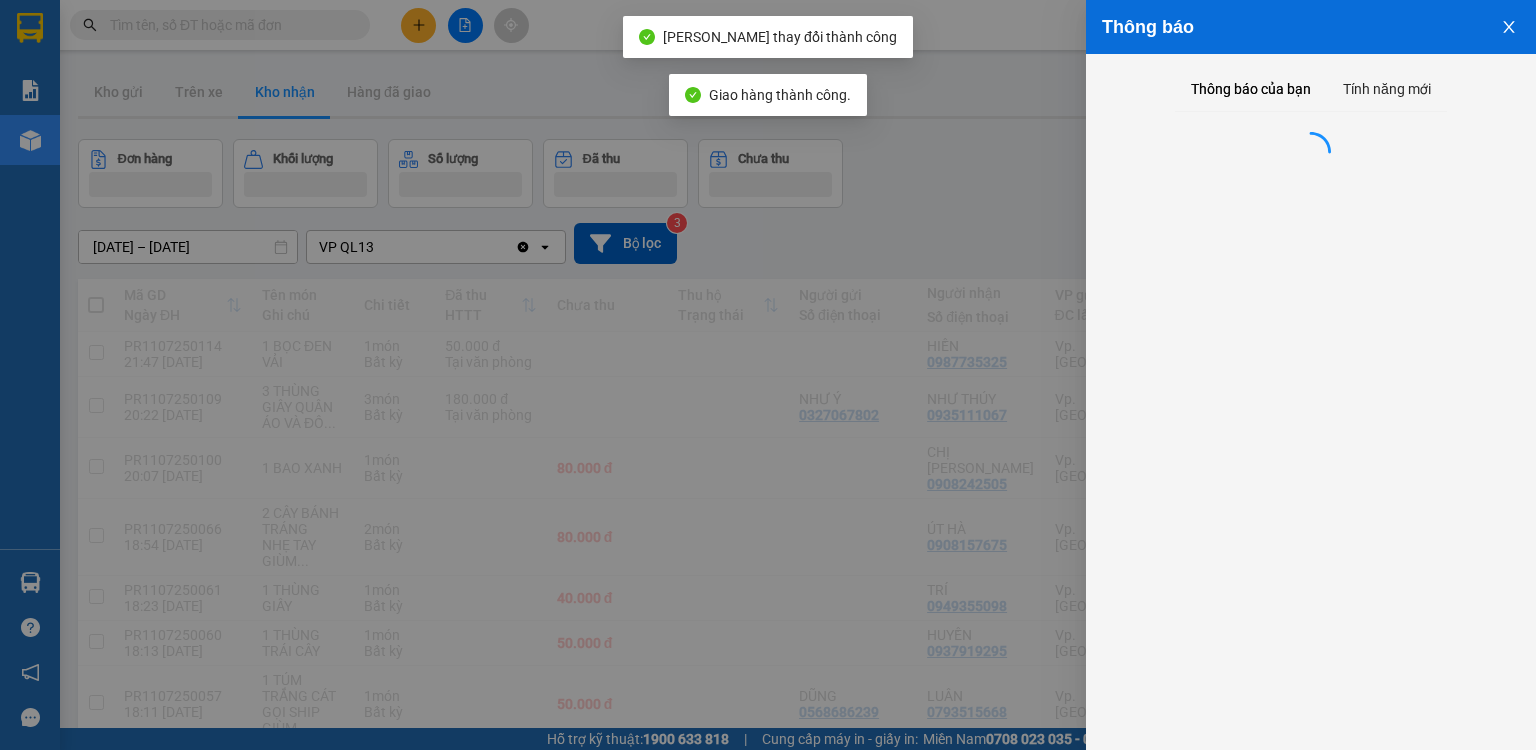 click at bounding box center [768, 375] 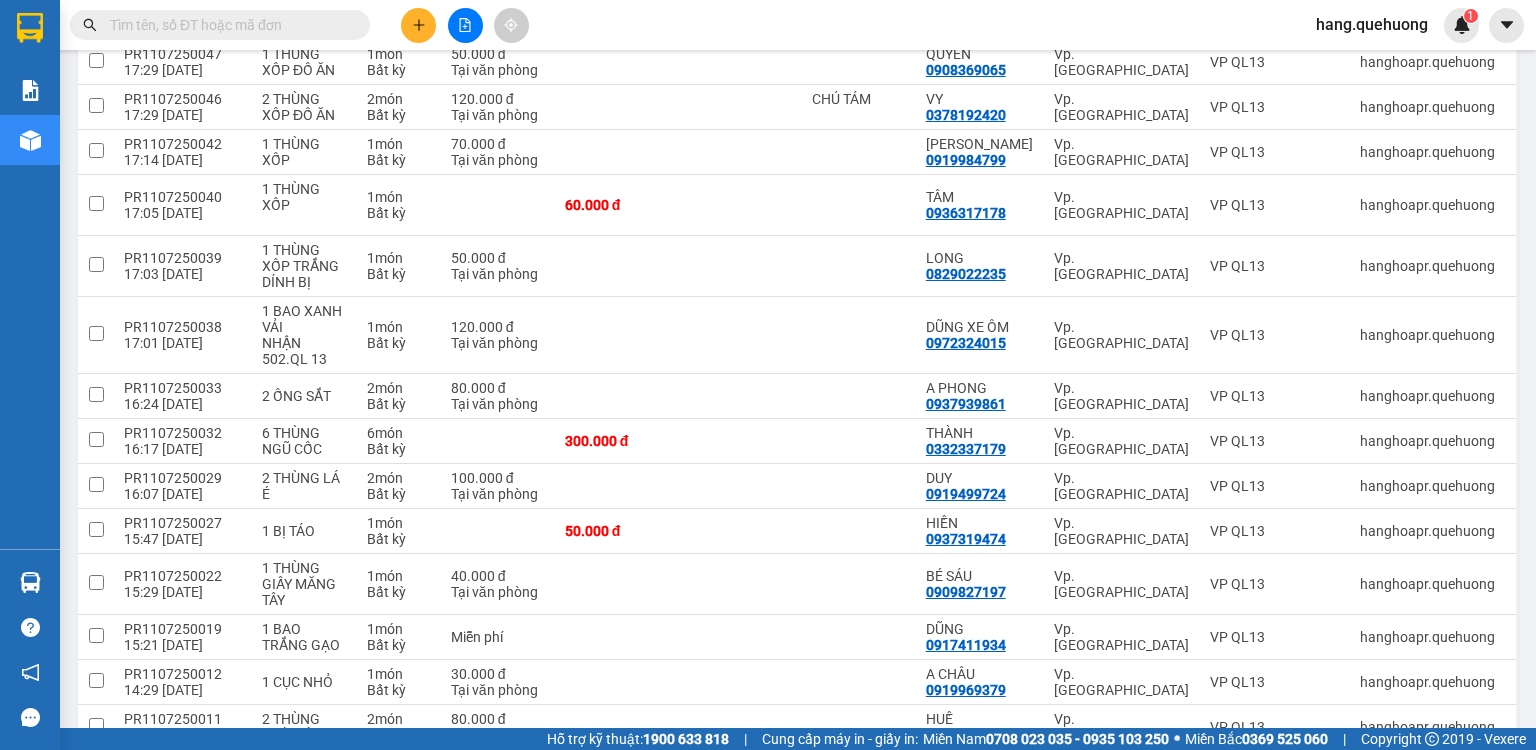 scroll, scrollTop: 880, scrollLeft: 0, axis: vertical 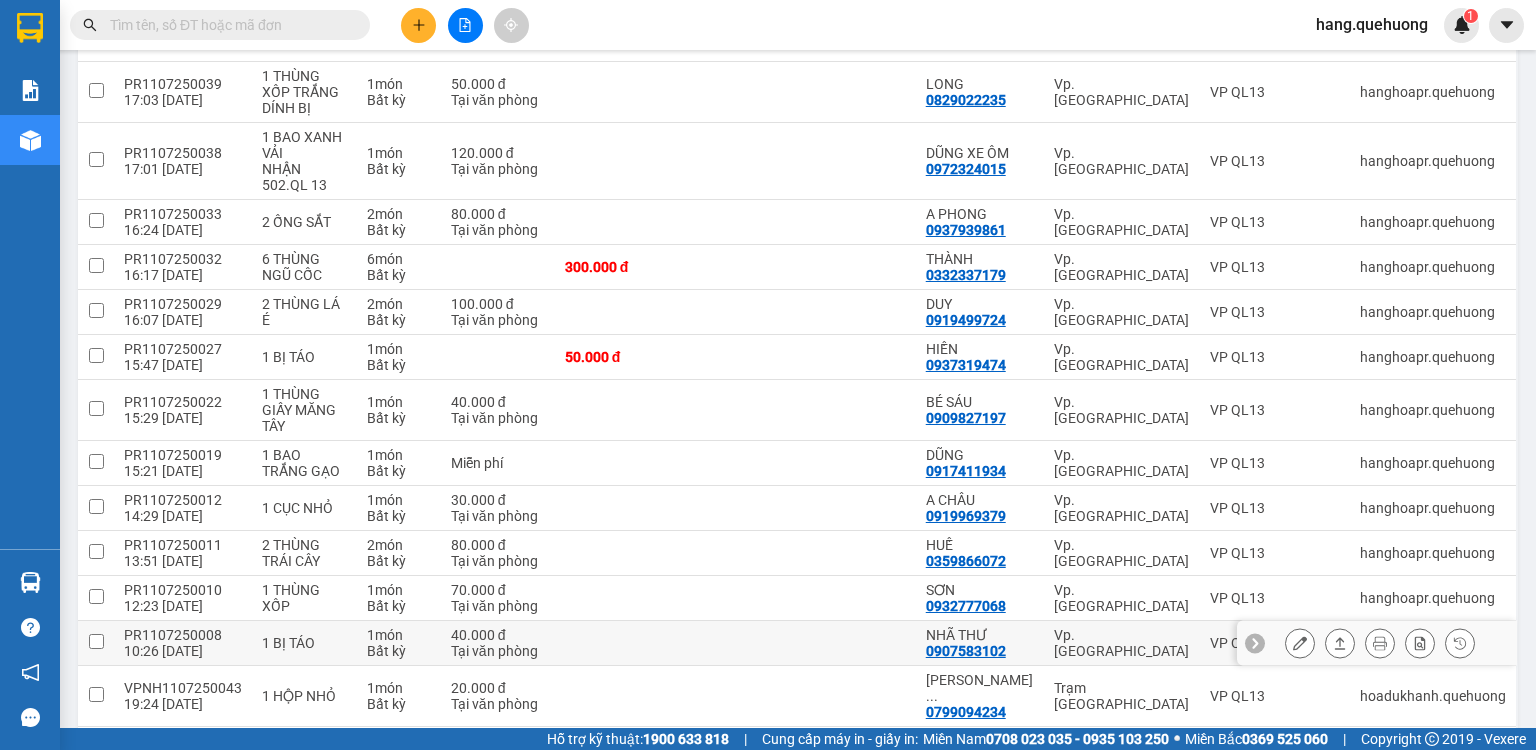 click 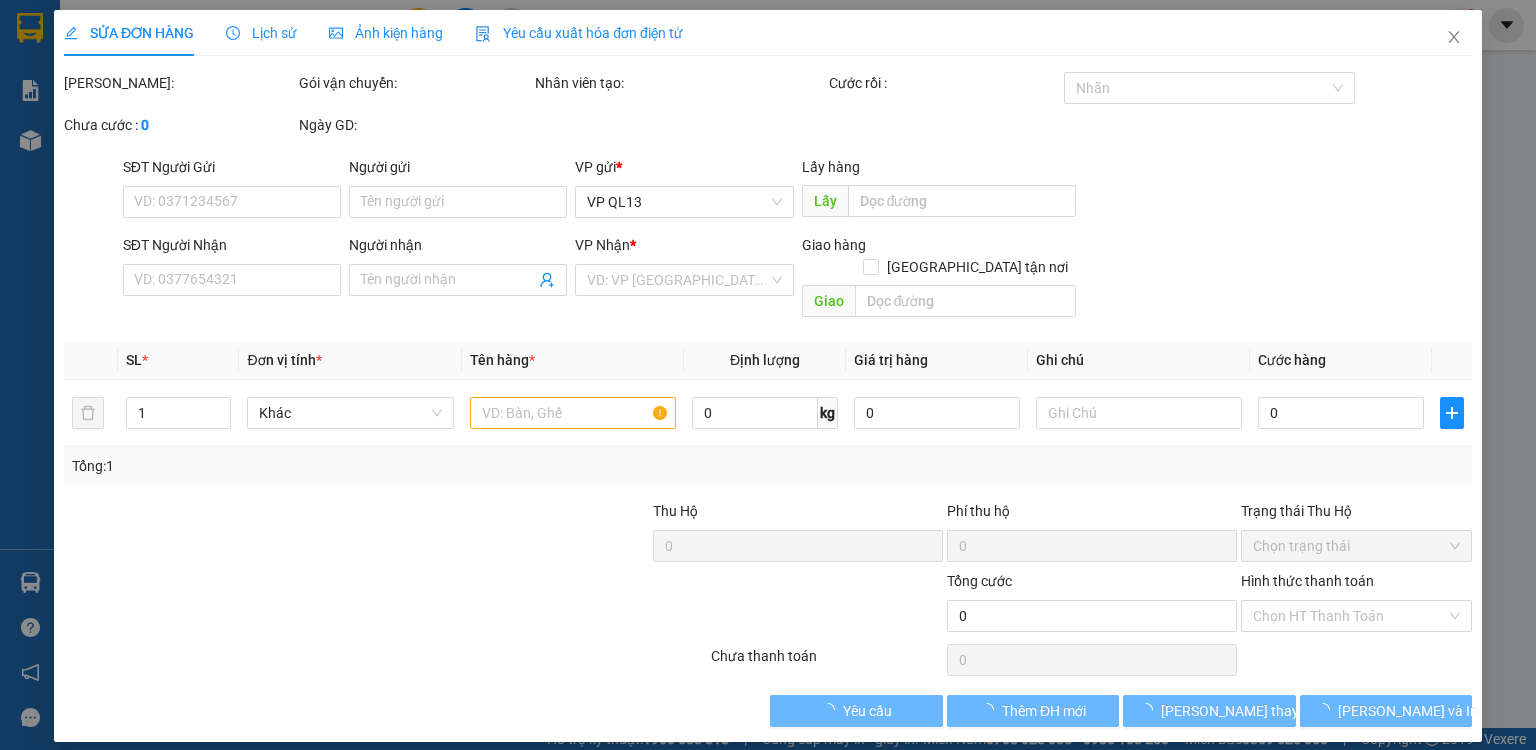 scroll, scrollTop: 0, scrollLeft: 0, axis: both 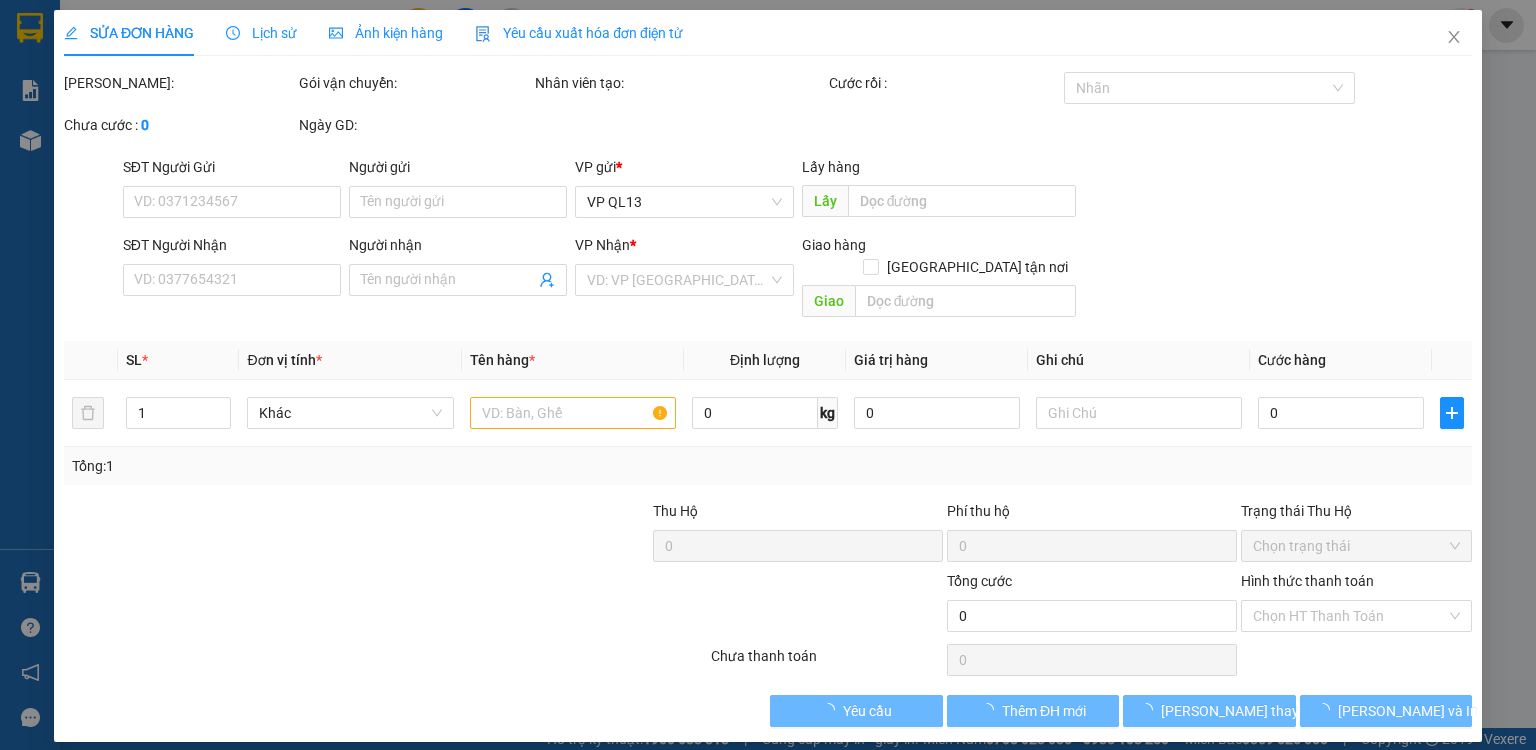 type on "0907583102" 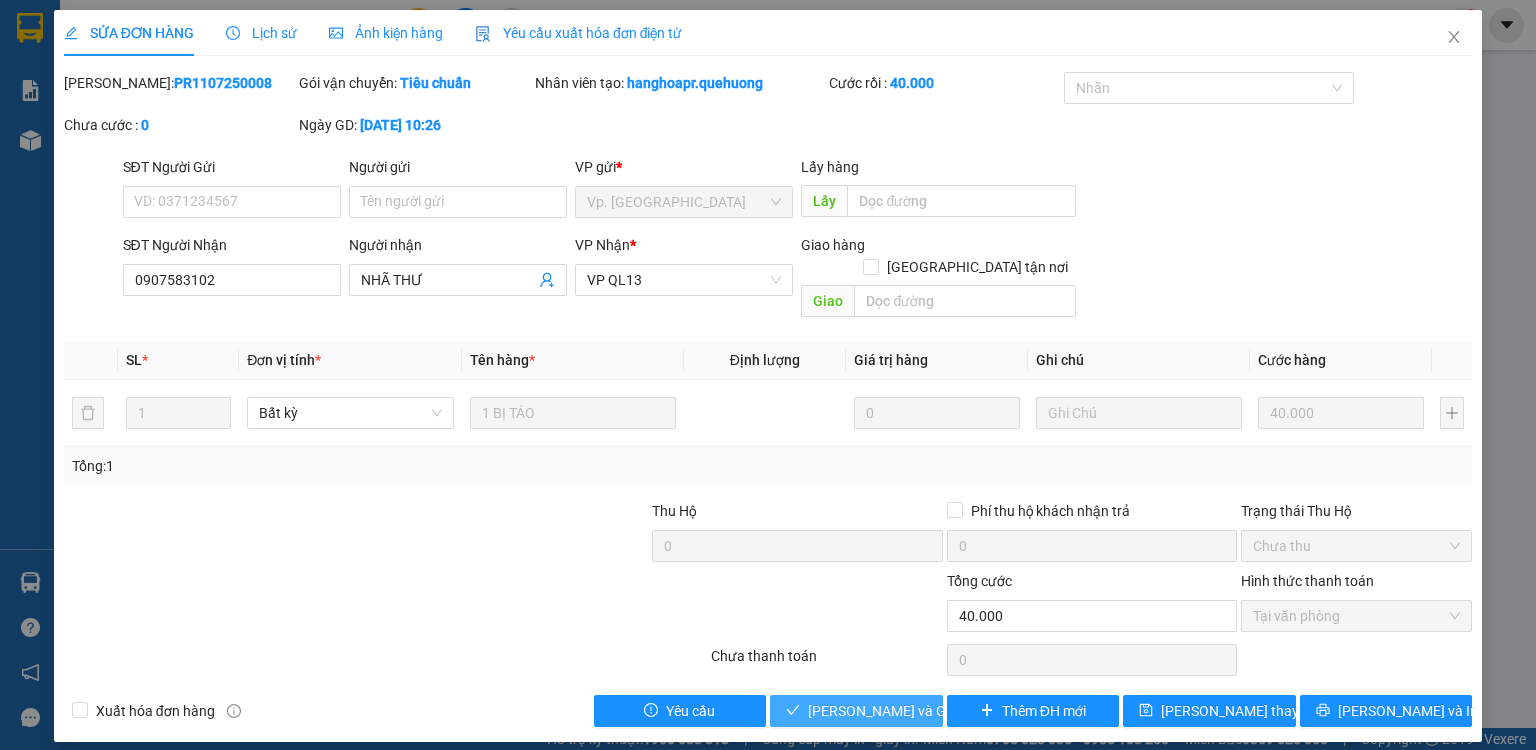 click on "[PERSON_NAME] và Giao hàng" at bounding box center [904, 711] 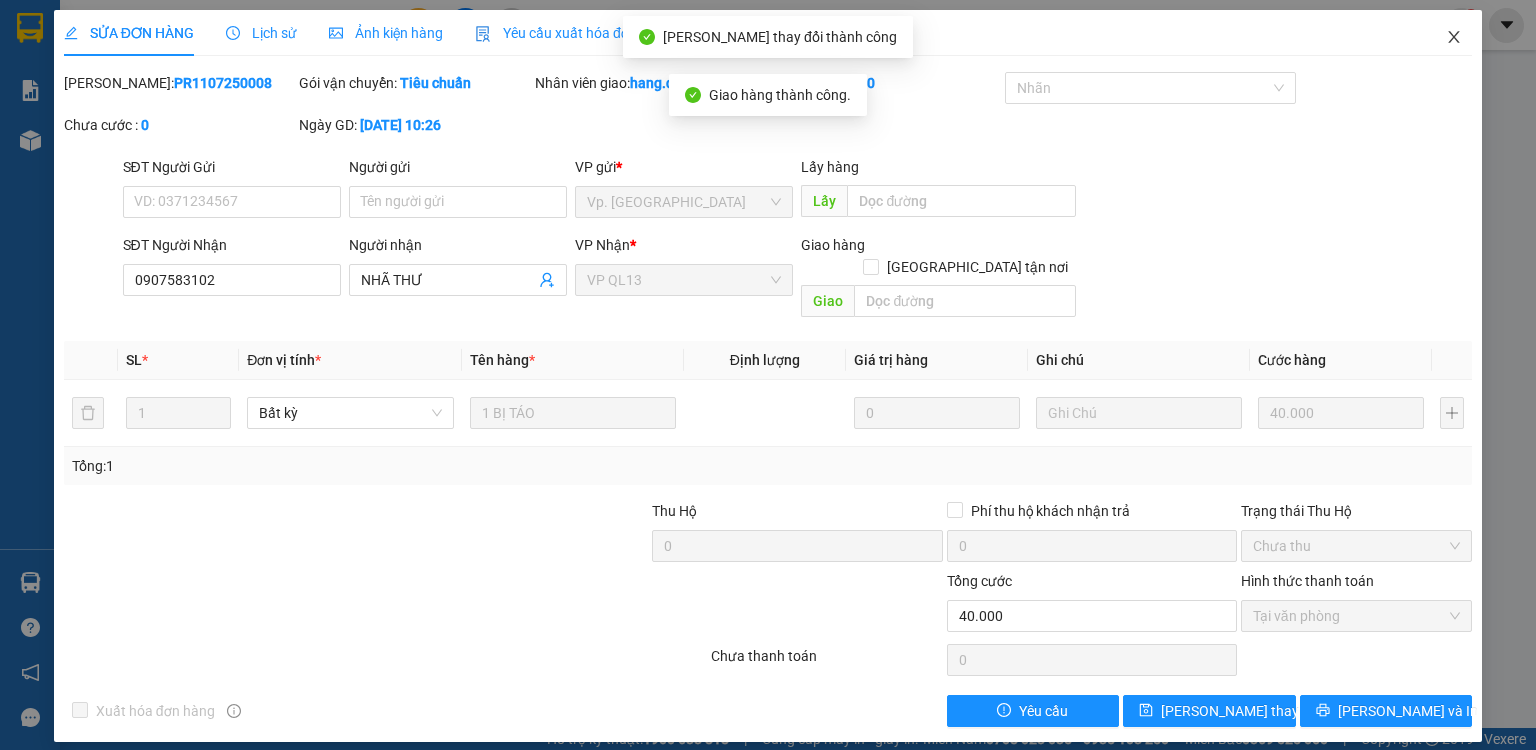 click 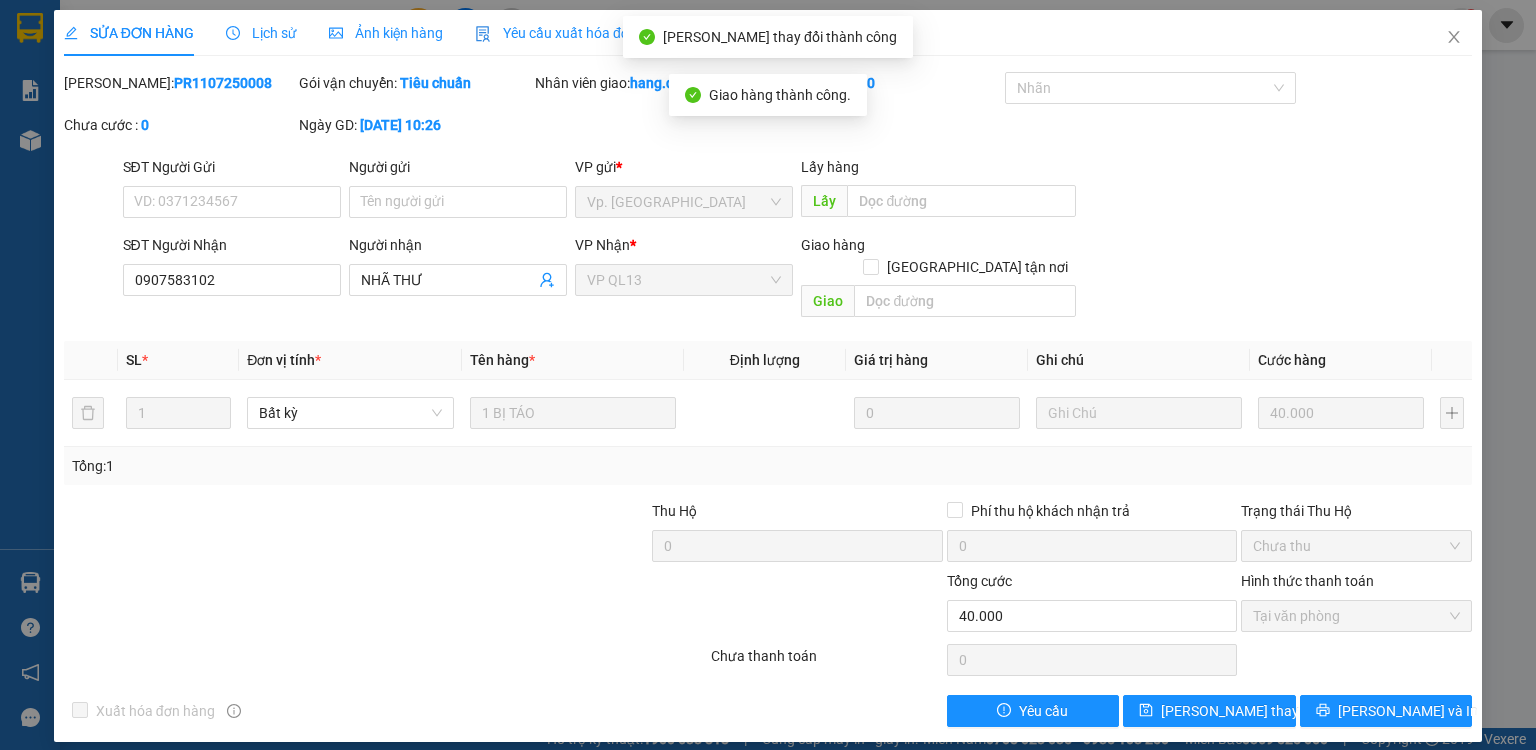 click on "1" at bounding box center [1461, 25] 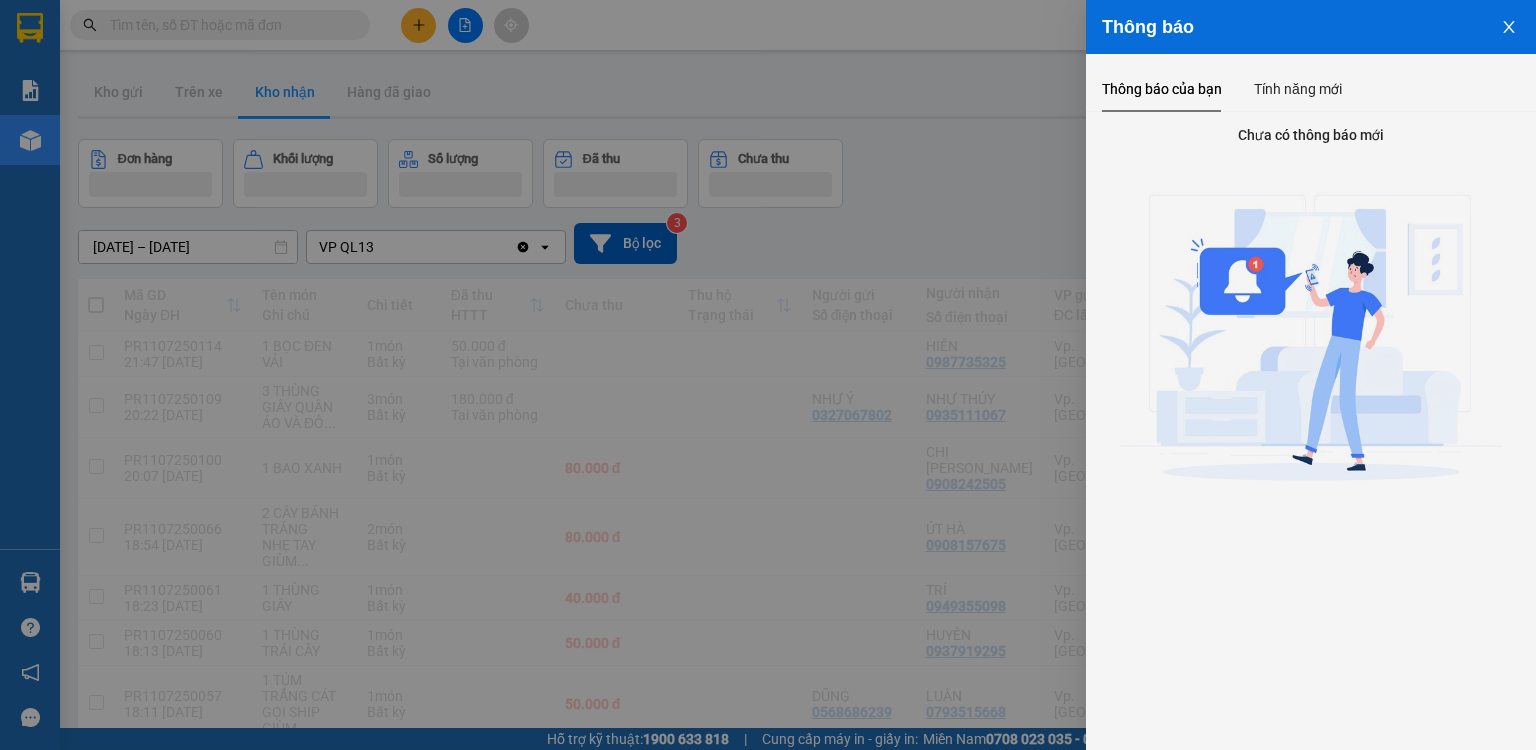 click at bounding box center (768, 375) 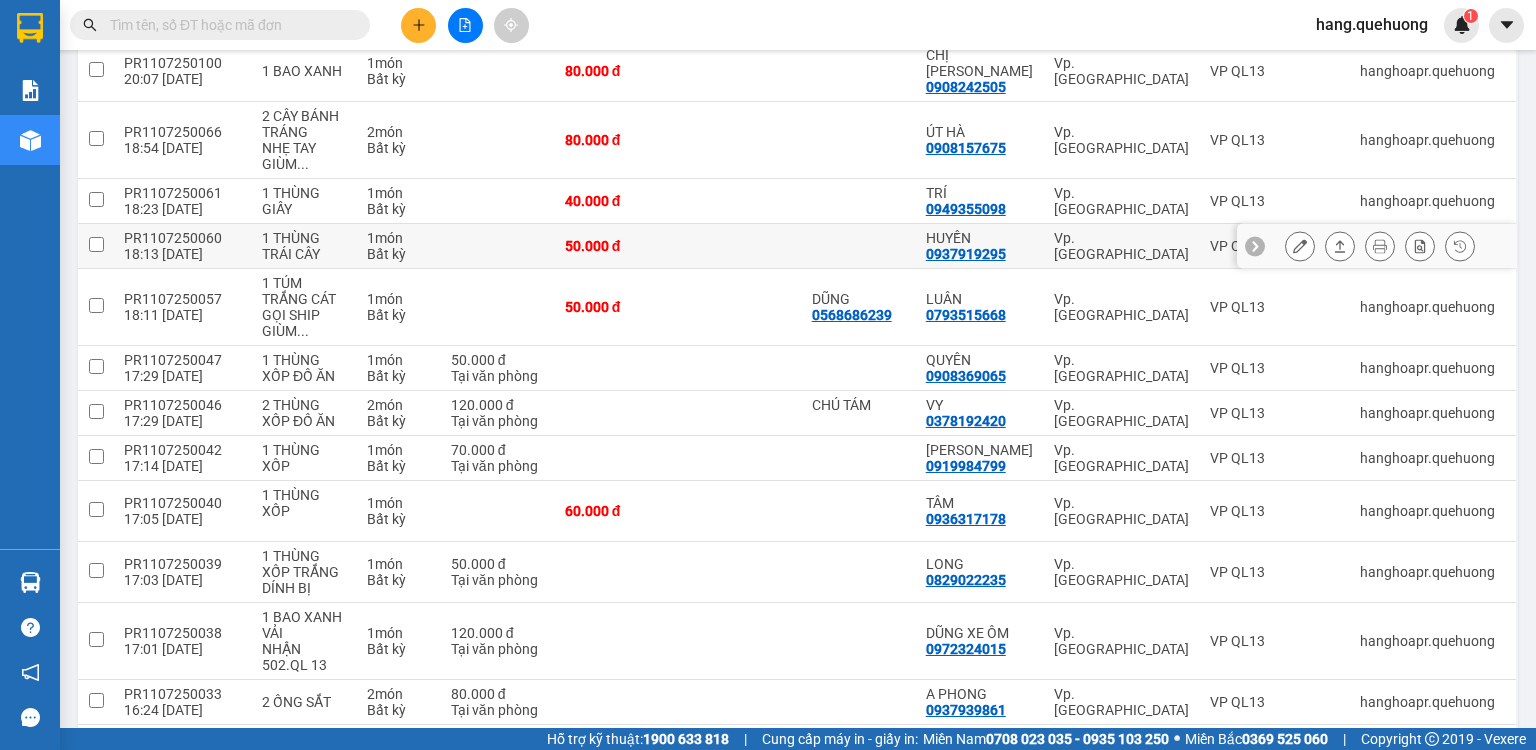 scroll, scrollTop: 720, scrollLeft: 0, axis: vertical 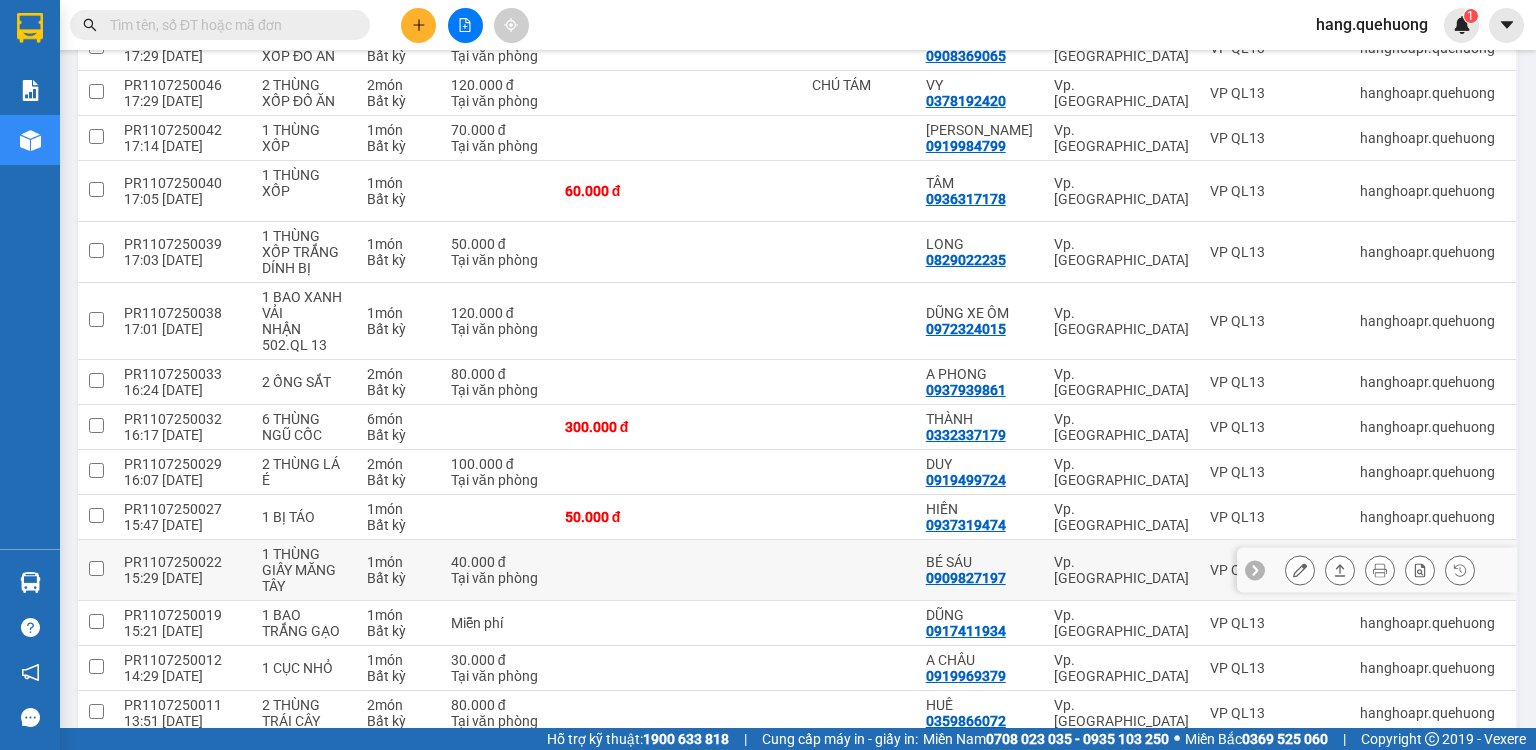 click at bounding box center [1300, 570] 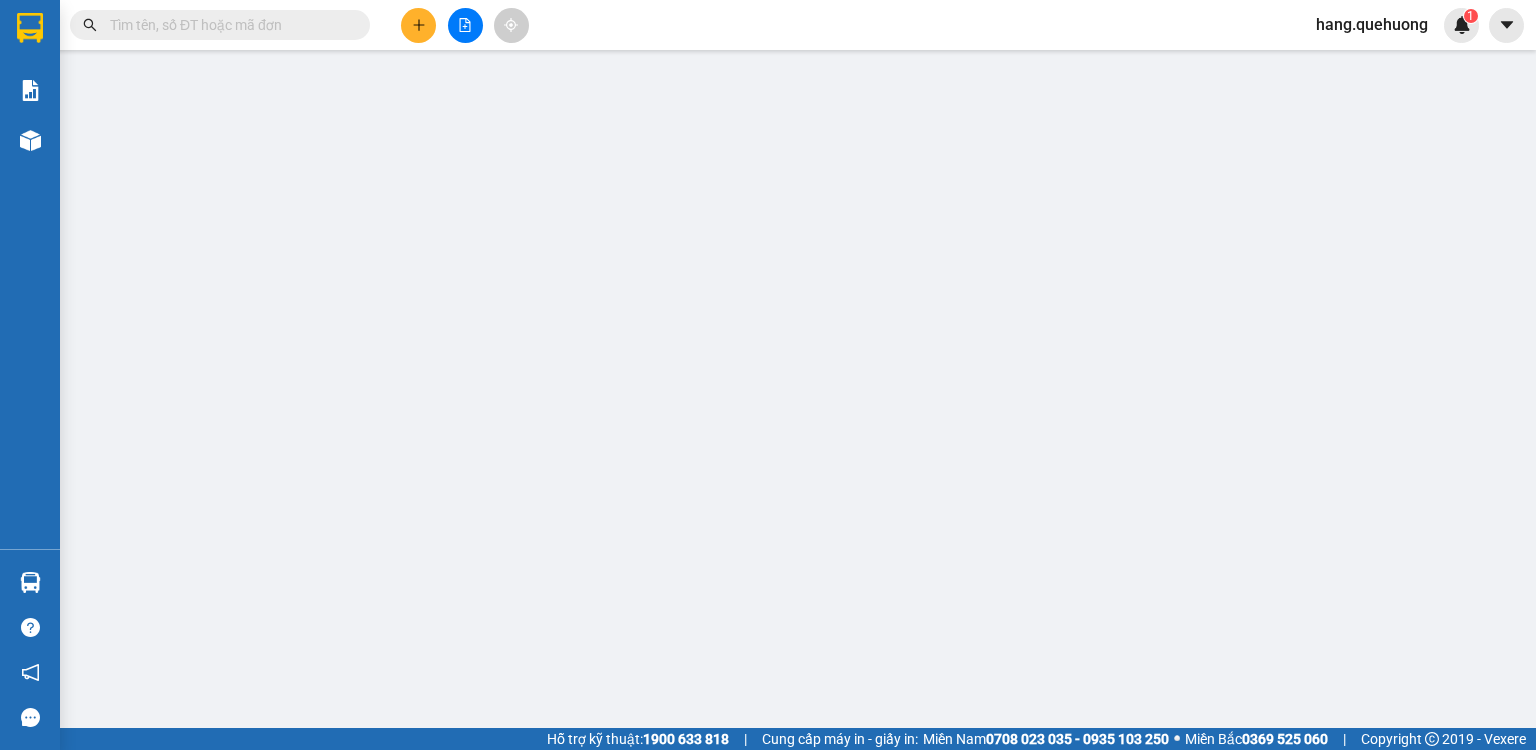 scroll, scrollTop: 0, scrollLeft: 0, axis: both 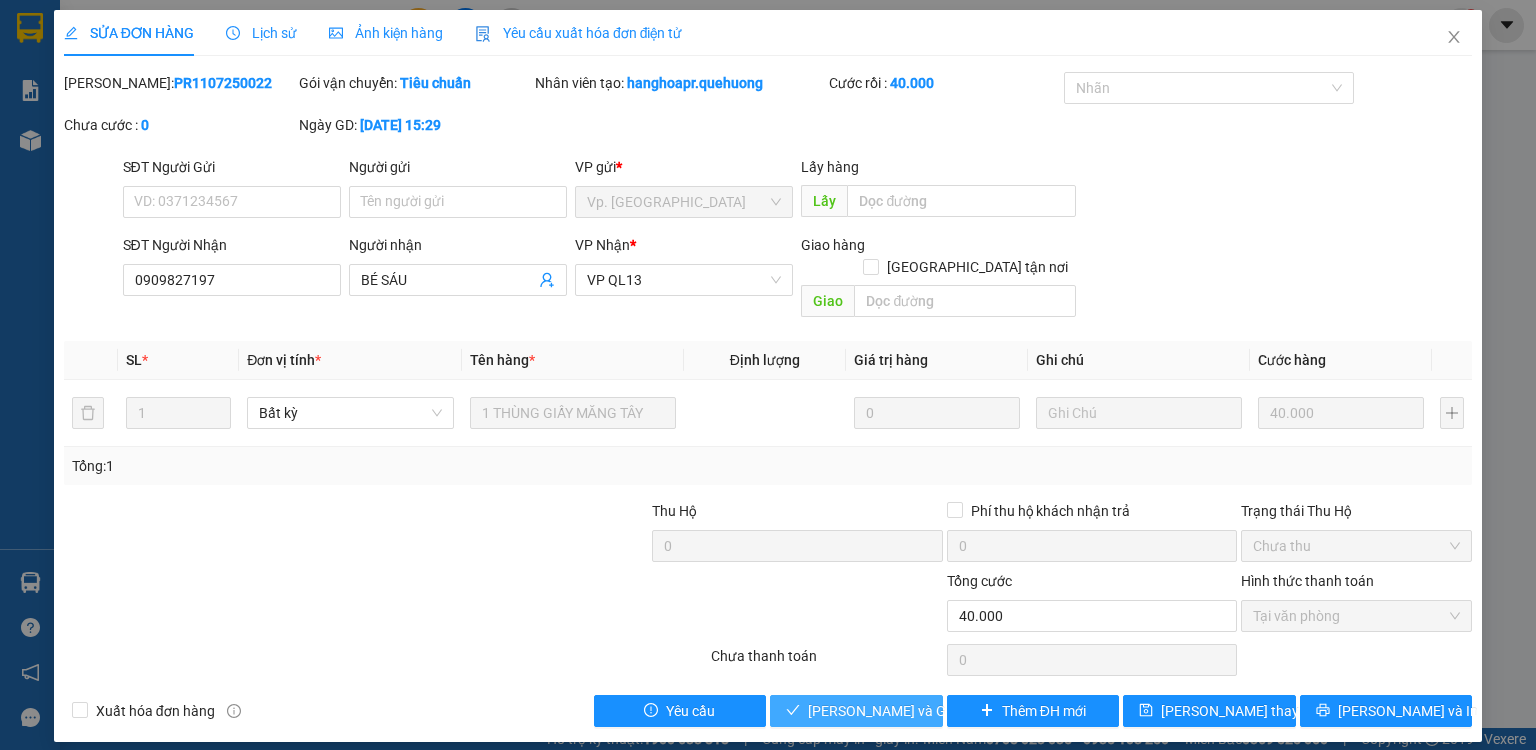 click on "[PERSON_NAME] và Giao hàng" at bounding box center [904, 711] 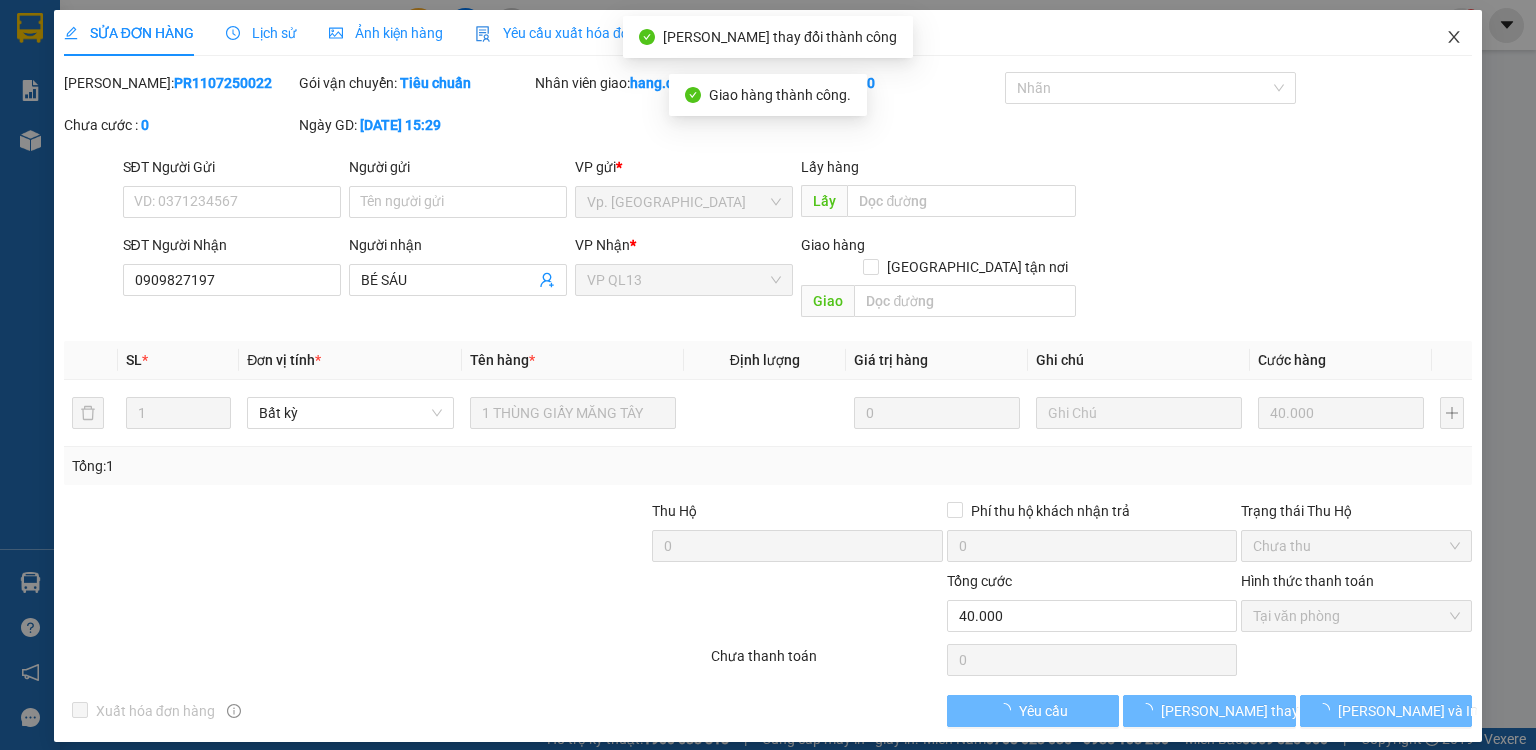 click 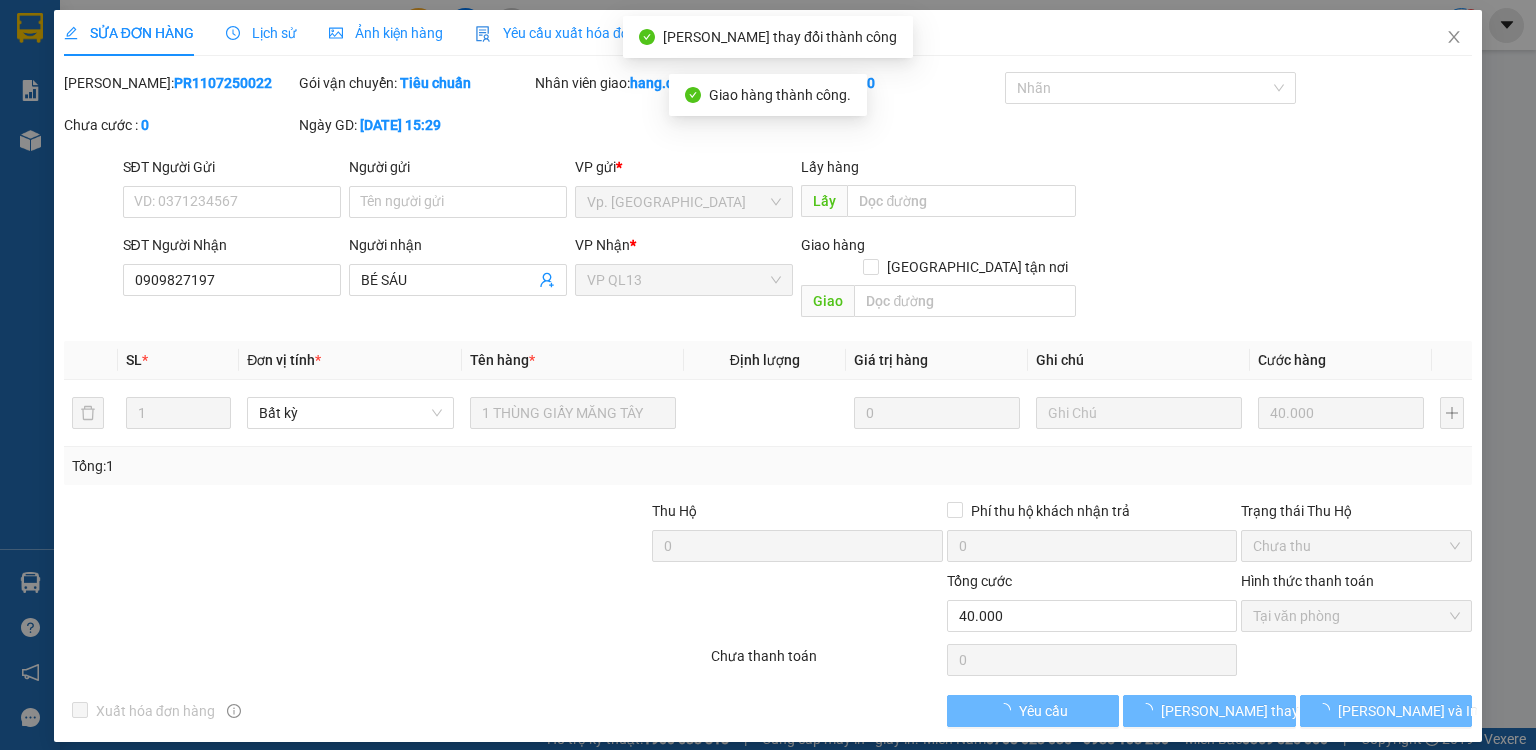 click on "1" at bounding box center [1461, 25] 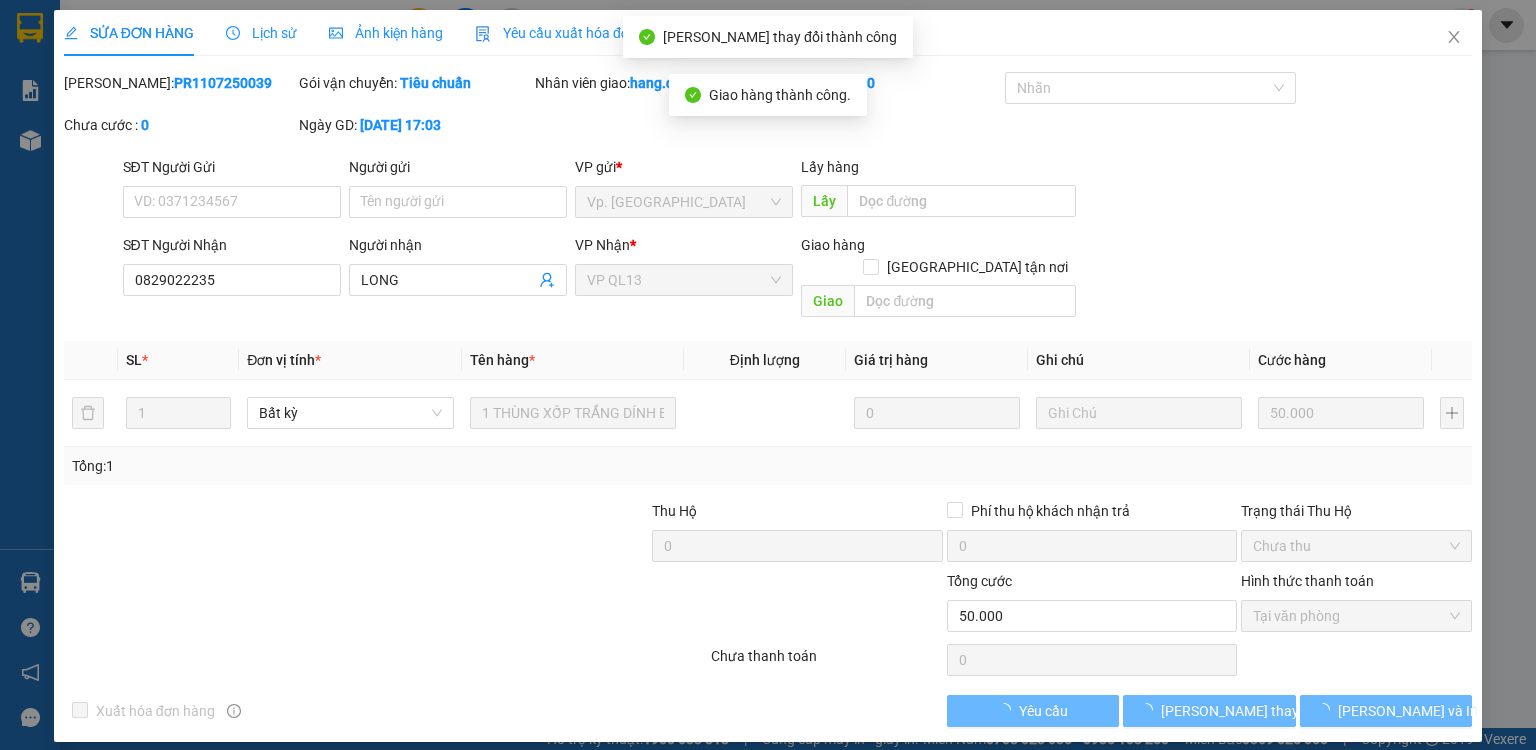scroll, scrollTop: 0, scrollLeft: 0, axis: both 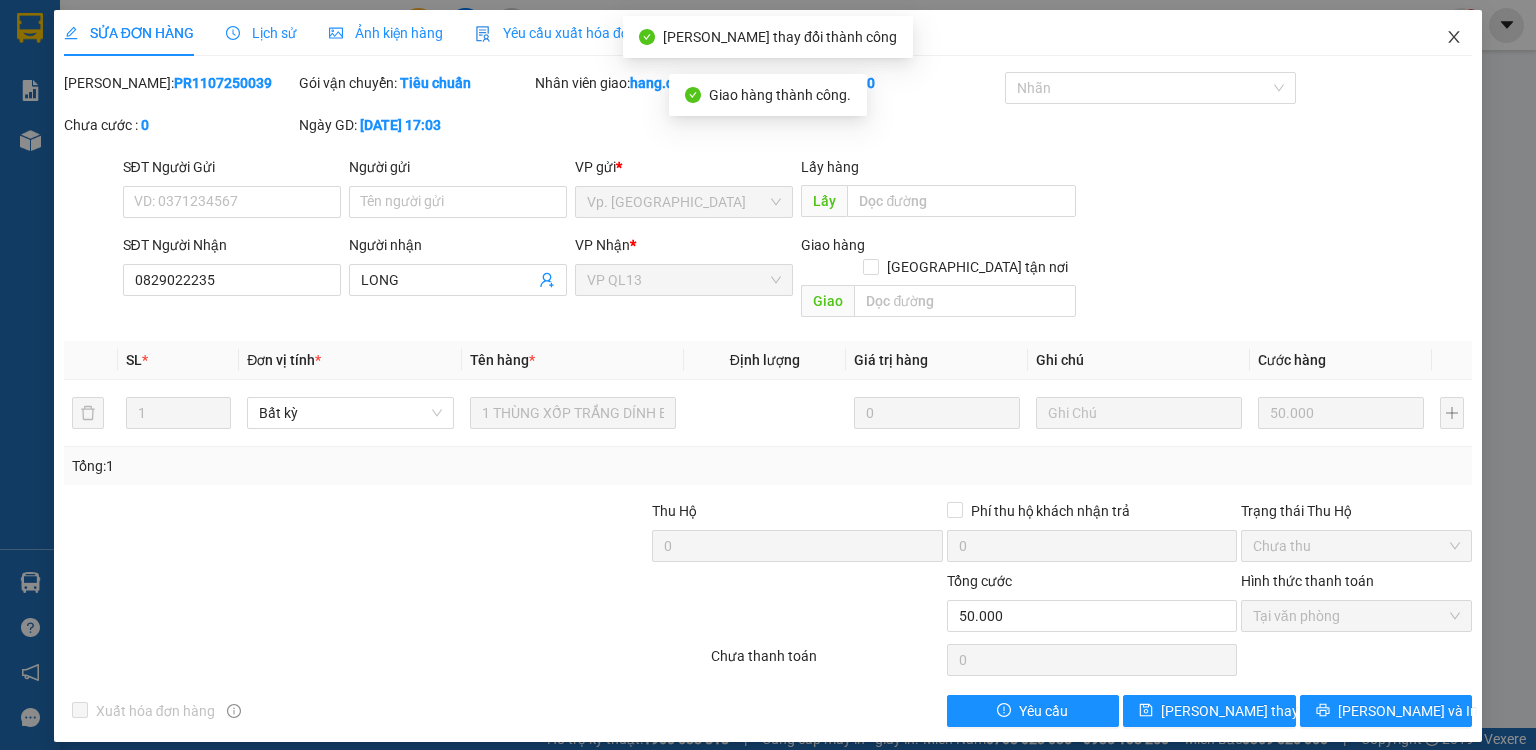click 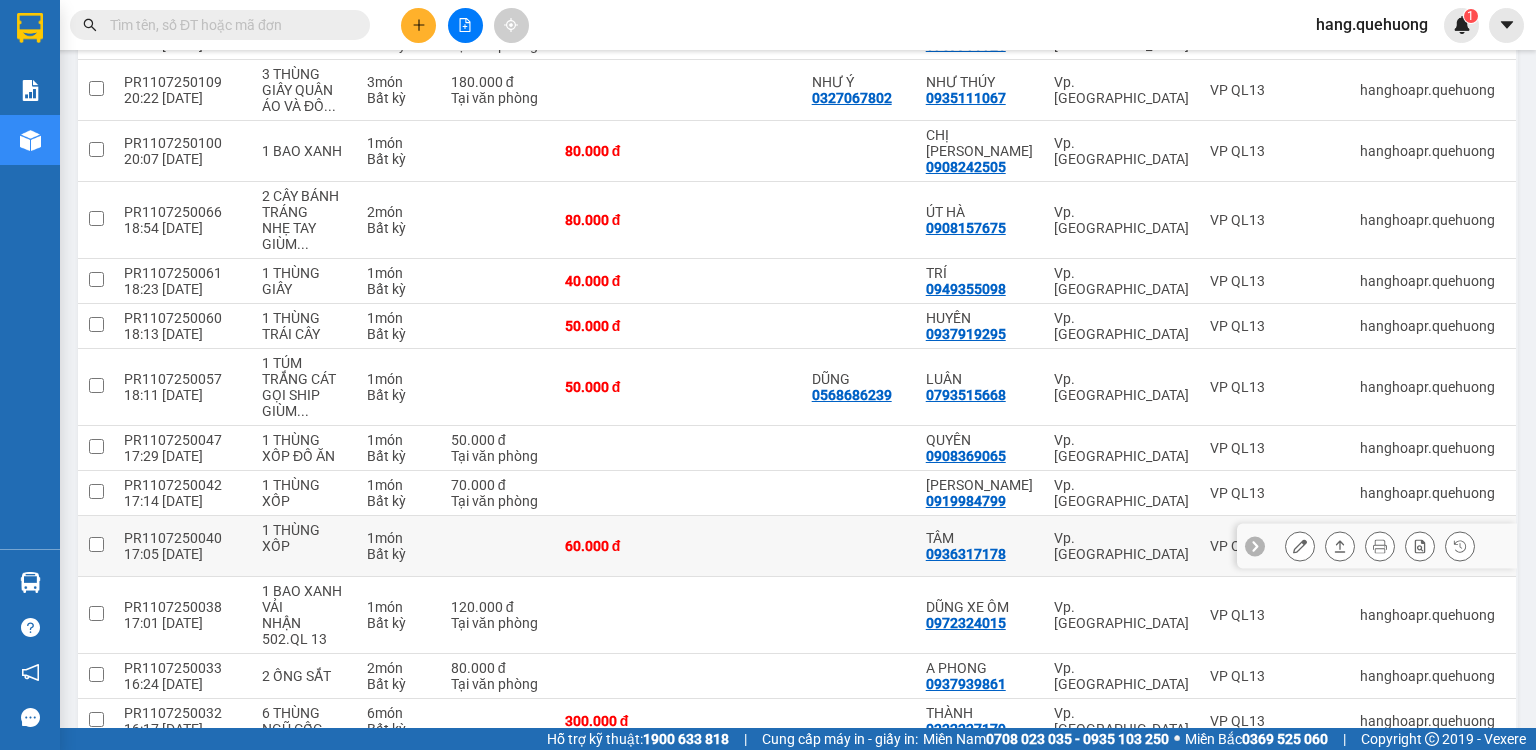 scroll, scrollTop: 400, scrollLeft: 0, axis: vertical 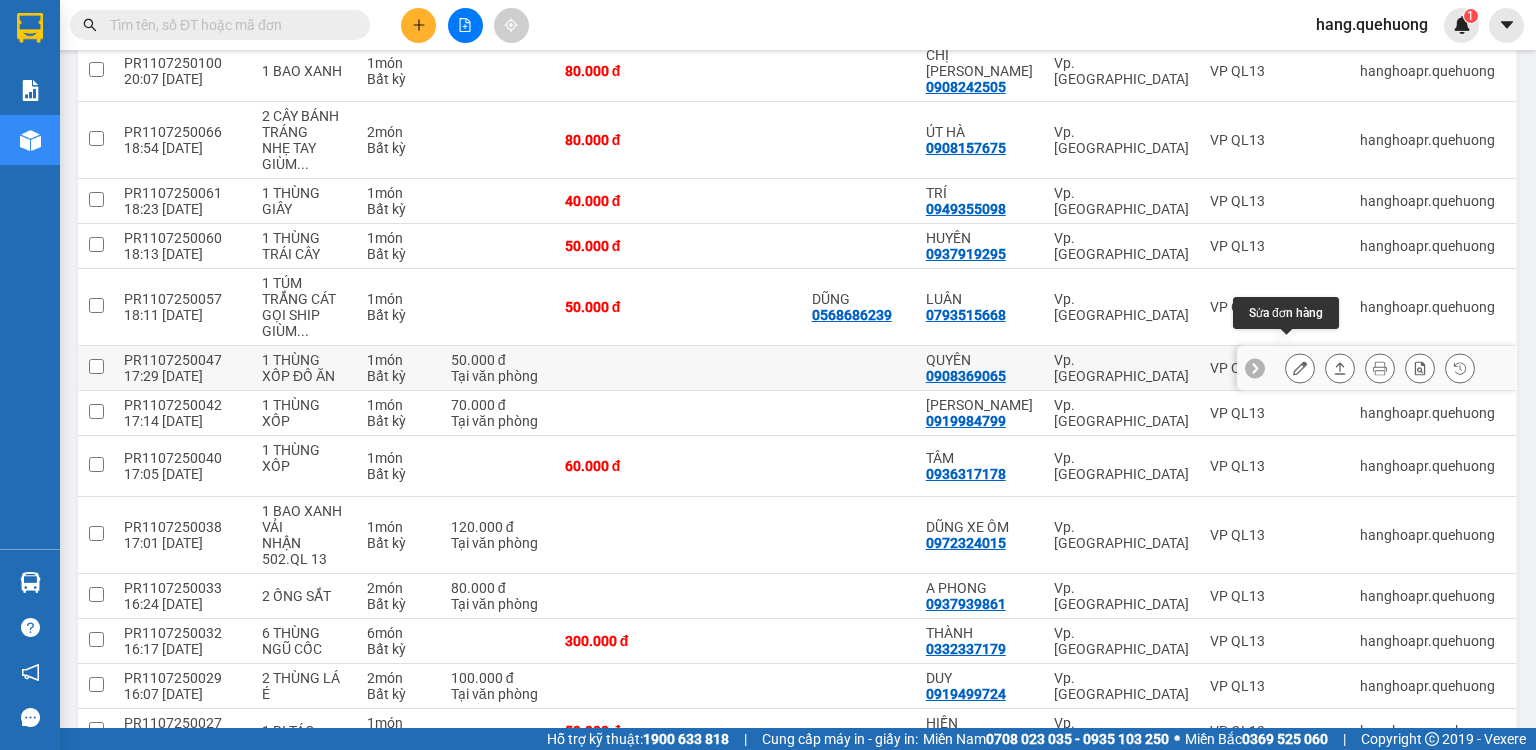 click 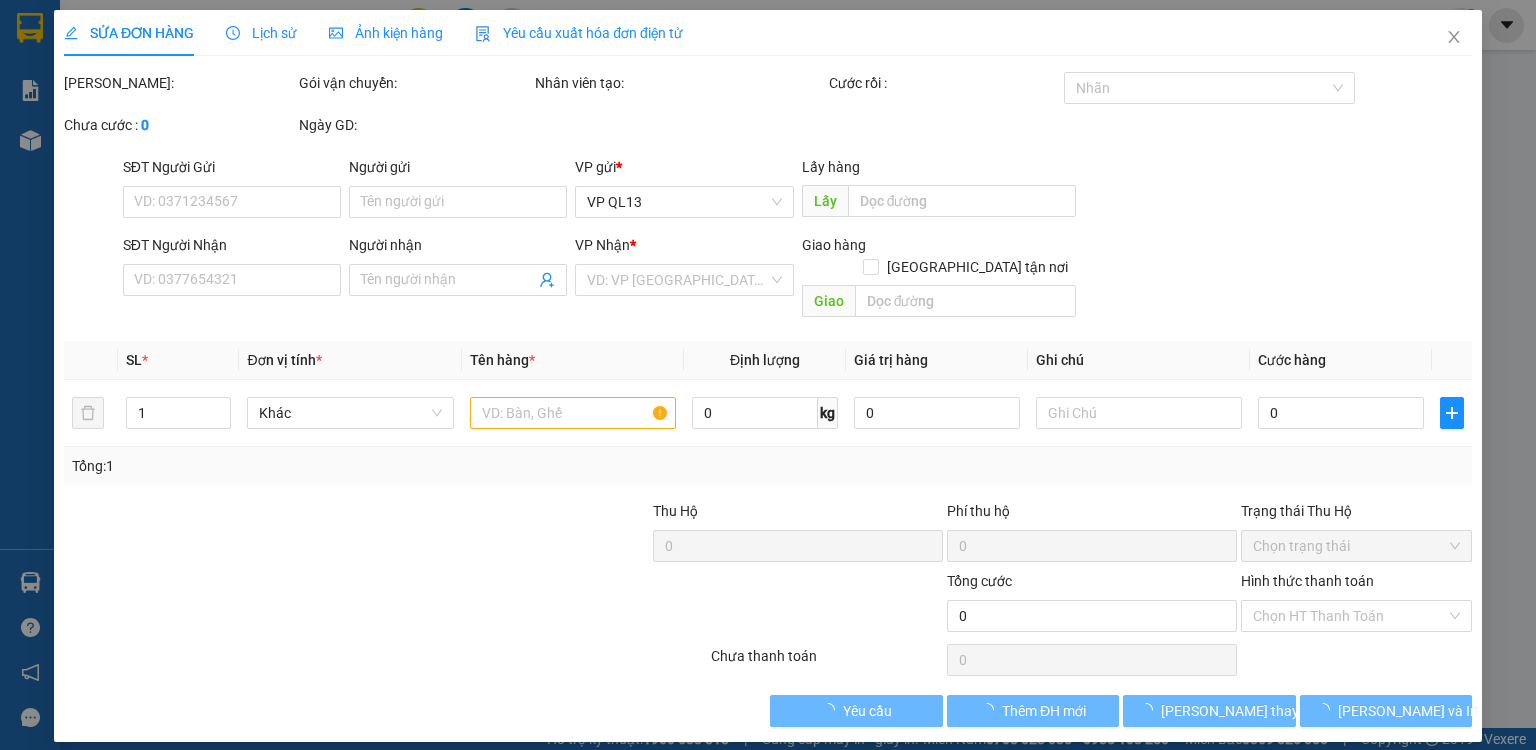 scroll, scrollTop: 0, scrollLeft: 0, axis: both 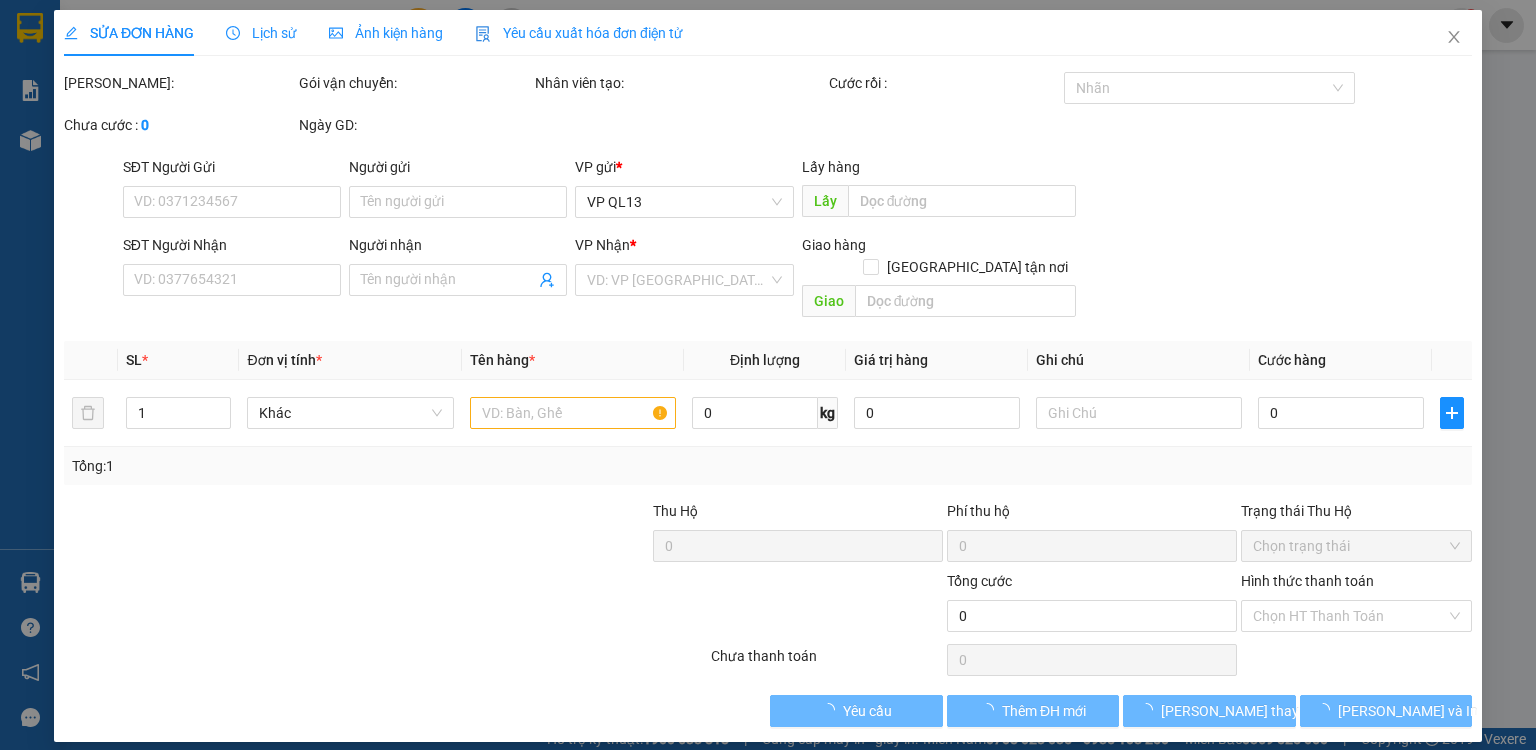 type on "0908369065" 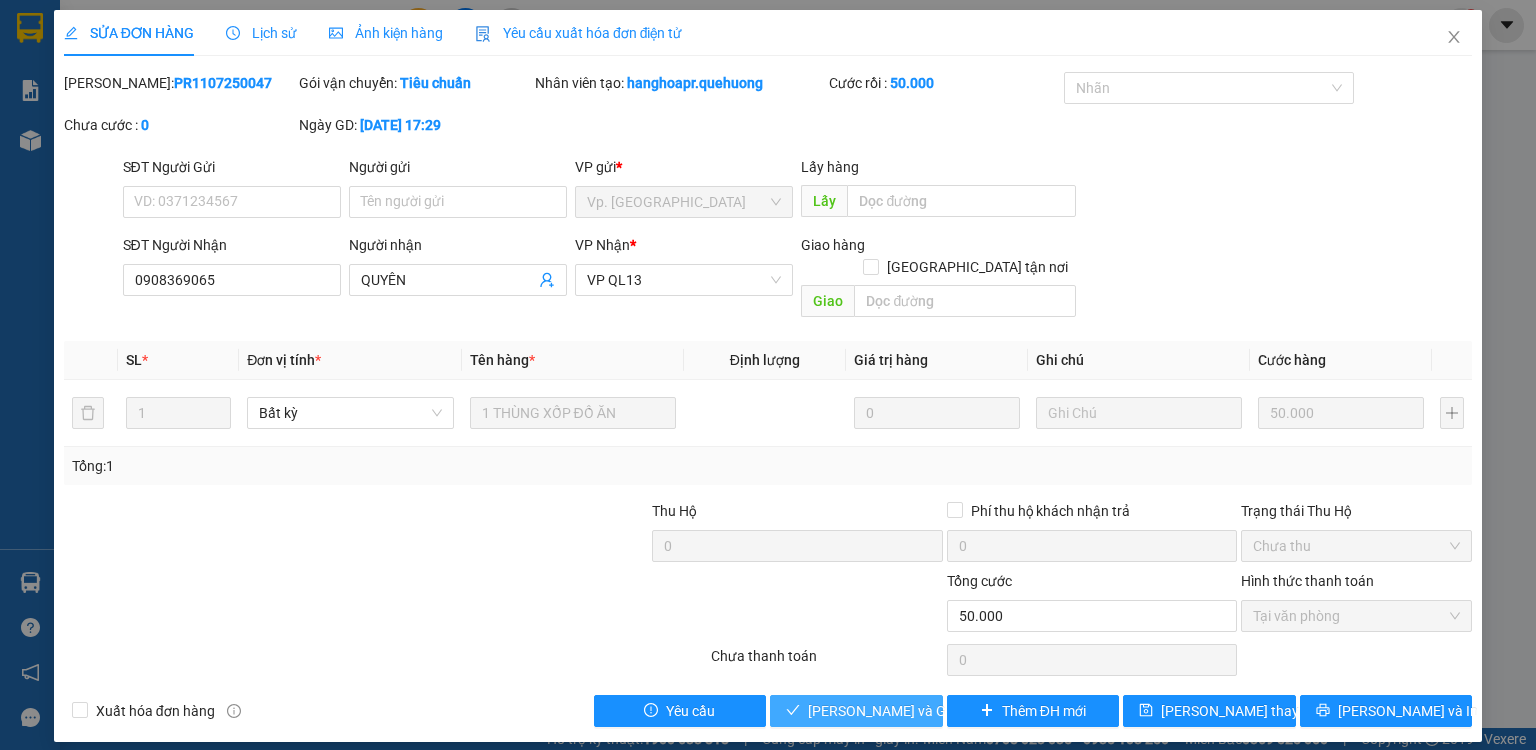 click on "[PERSON_NAME] và Giao hàng" at bounding box center [904, 711] 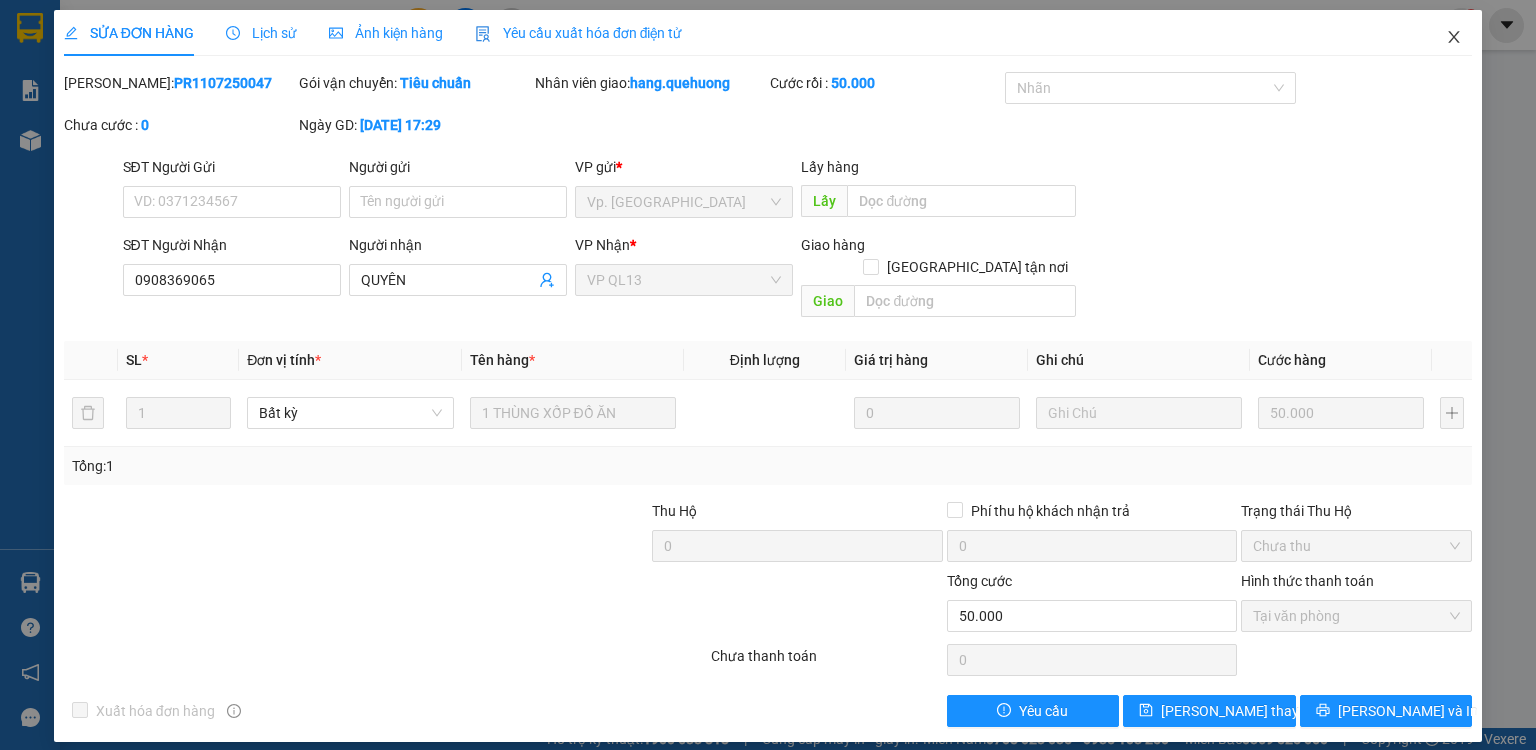 click 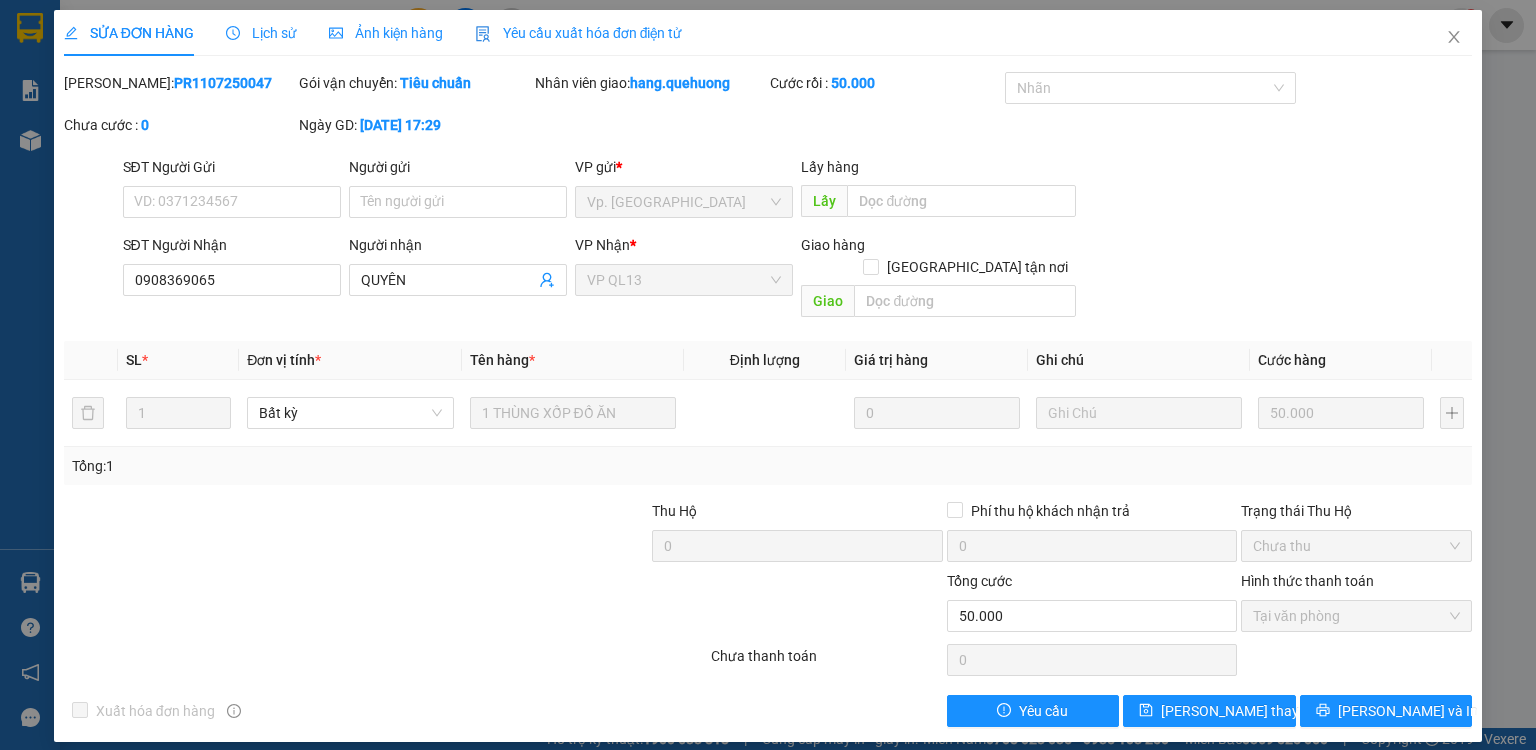 click on "1" at bounding box center (1461, 25) 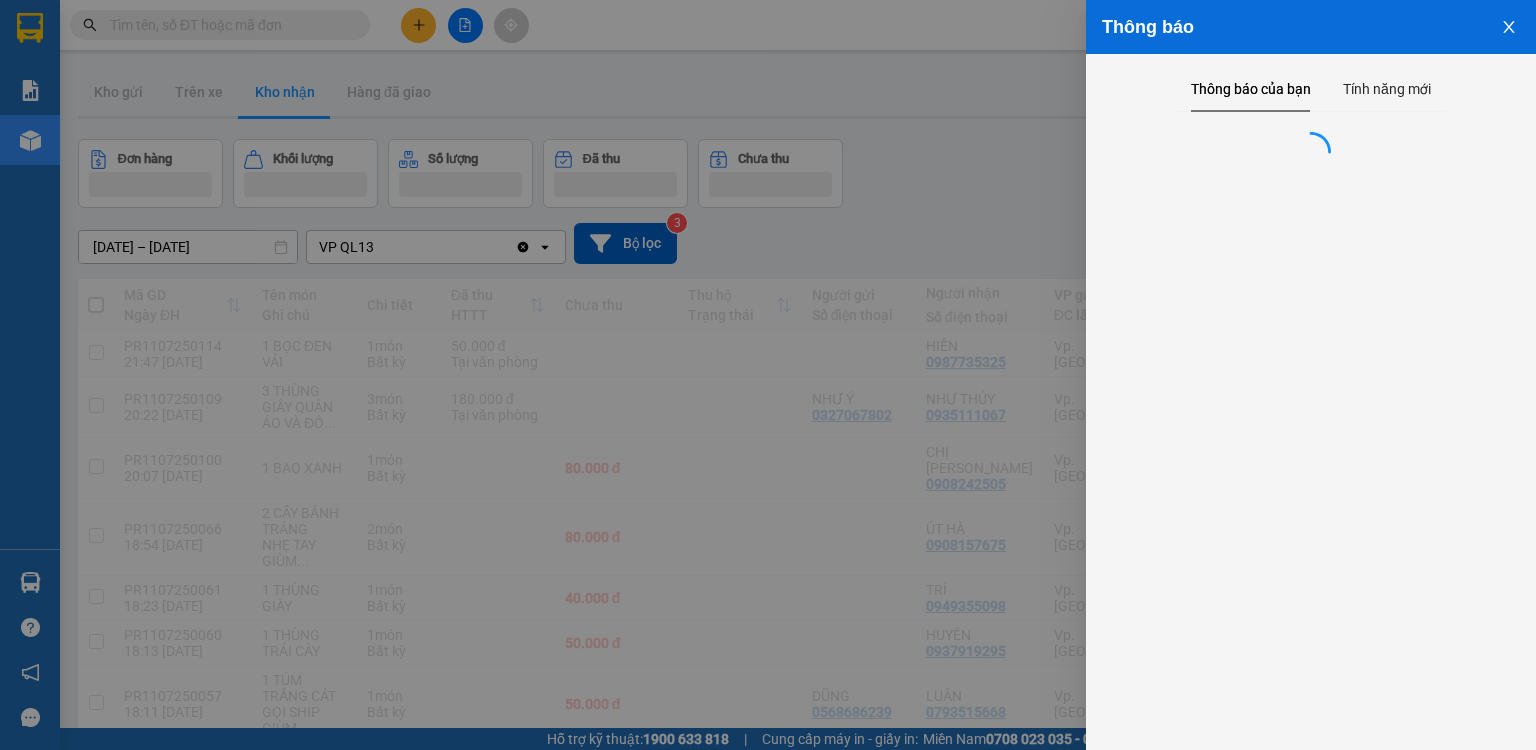 click at bounding box center [768, 375] 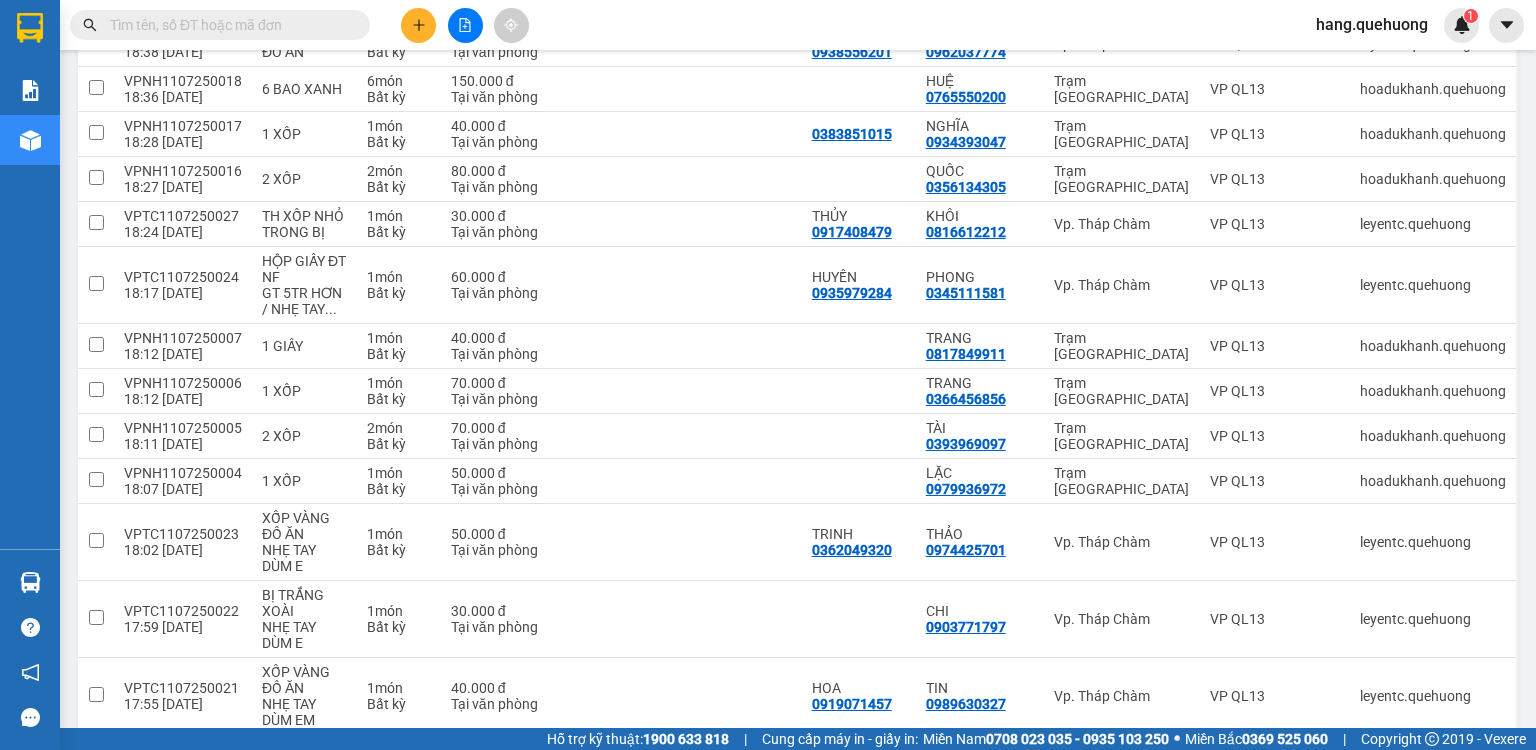 scroll, scrollTop: 2320, scrollLeft: 0, axis: vertical 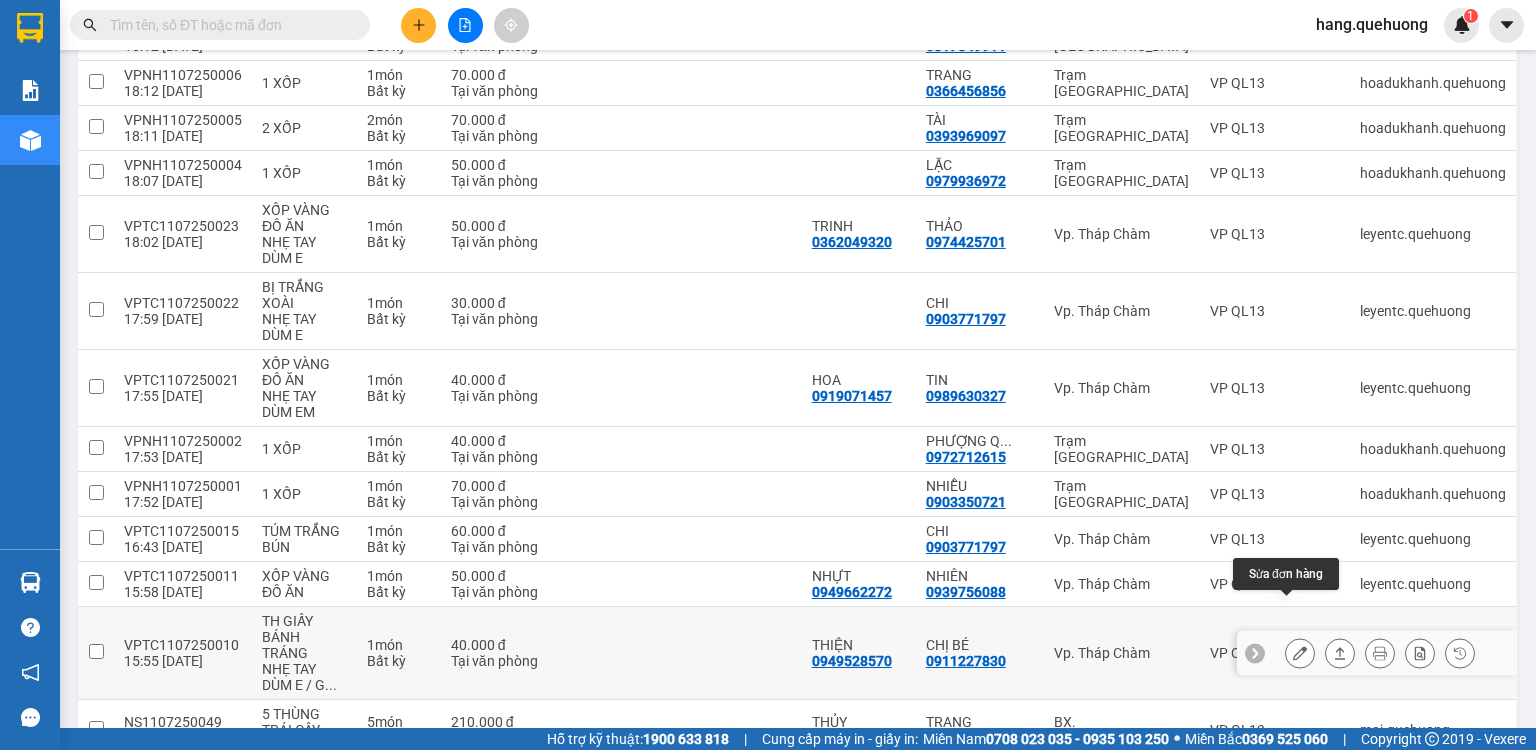 click 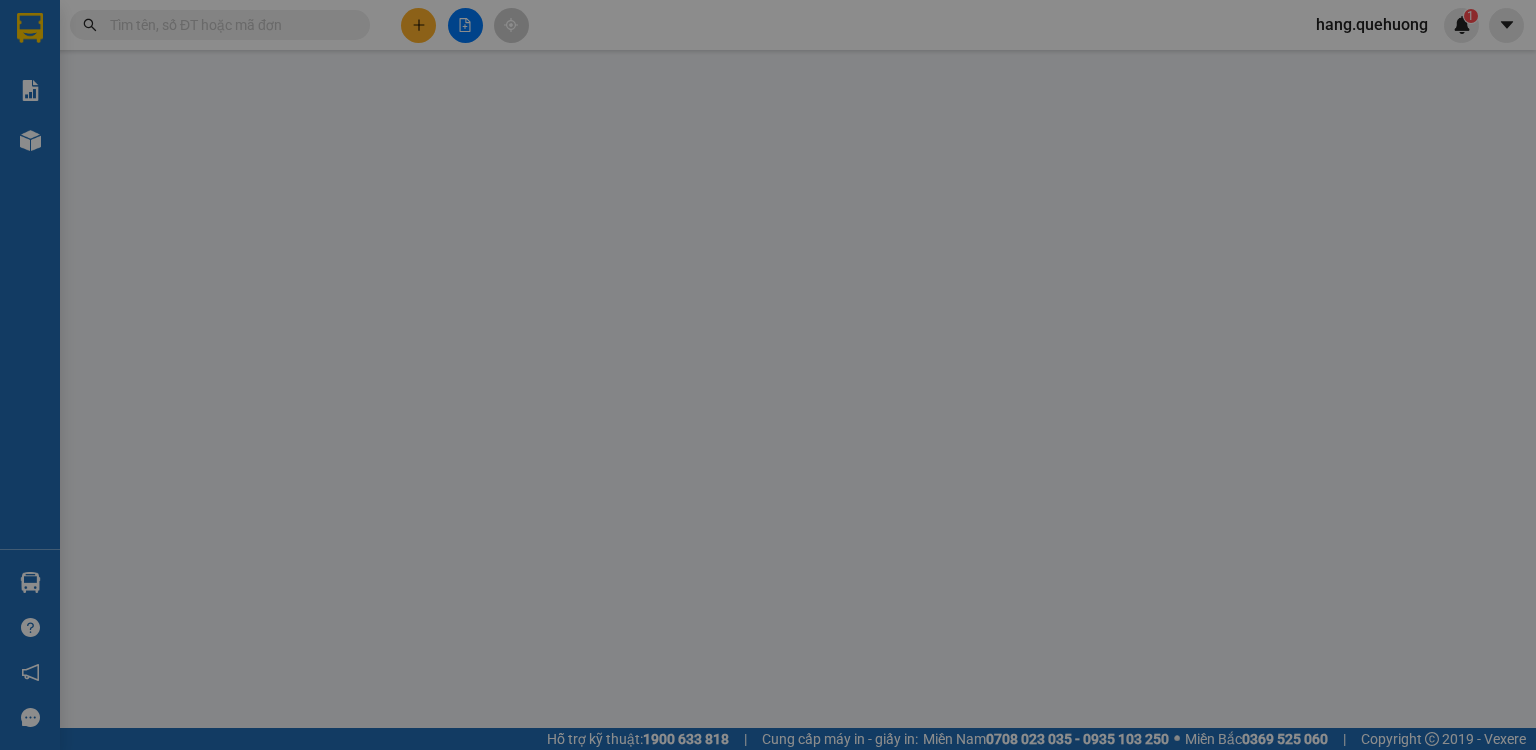 scroll, scrollTop: 0, scrollLeft: 0, axis: both 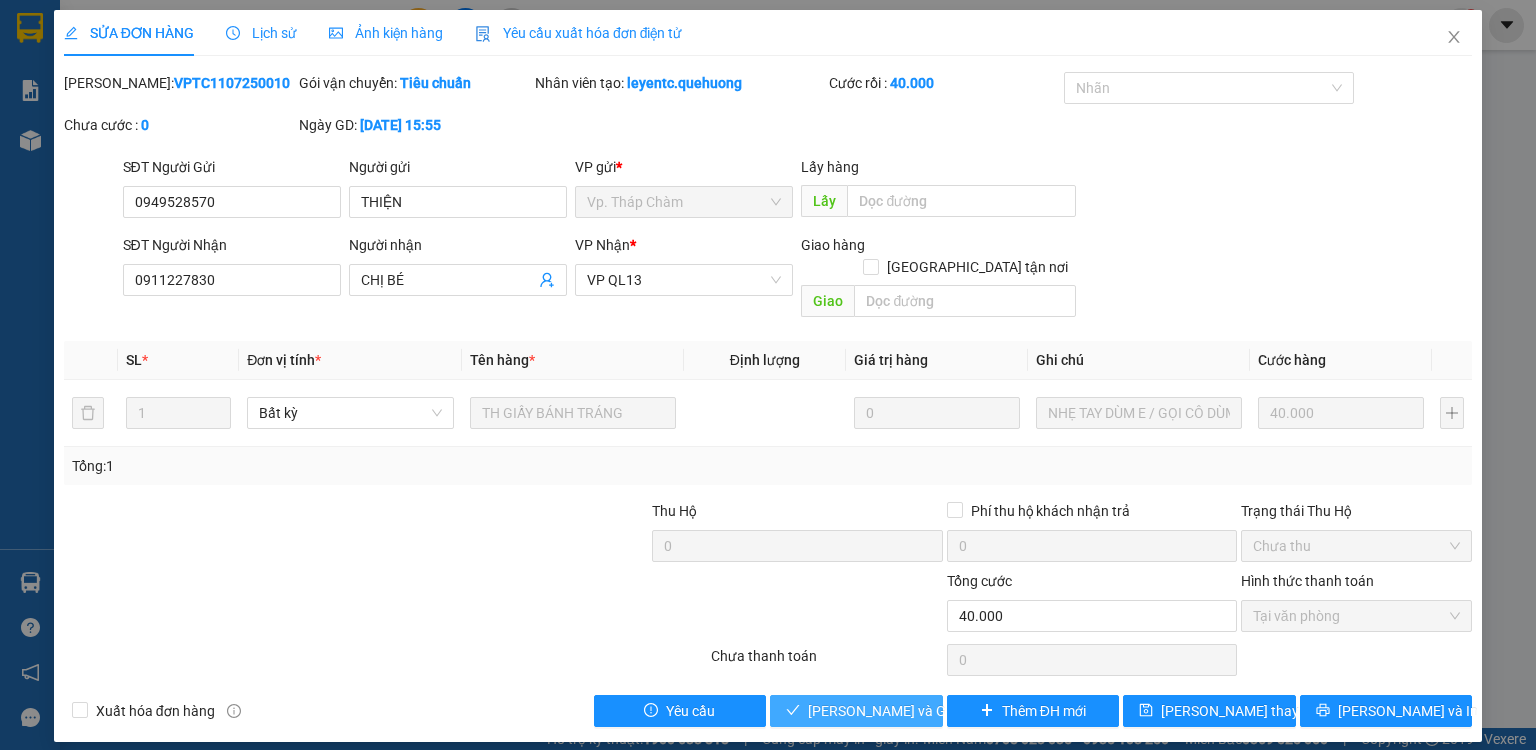 click on "[PERSON_NAME] và Giao hàng" at bounding box center (904, 711) 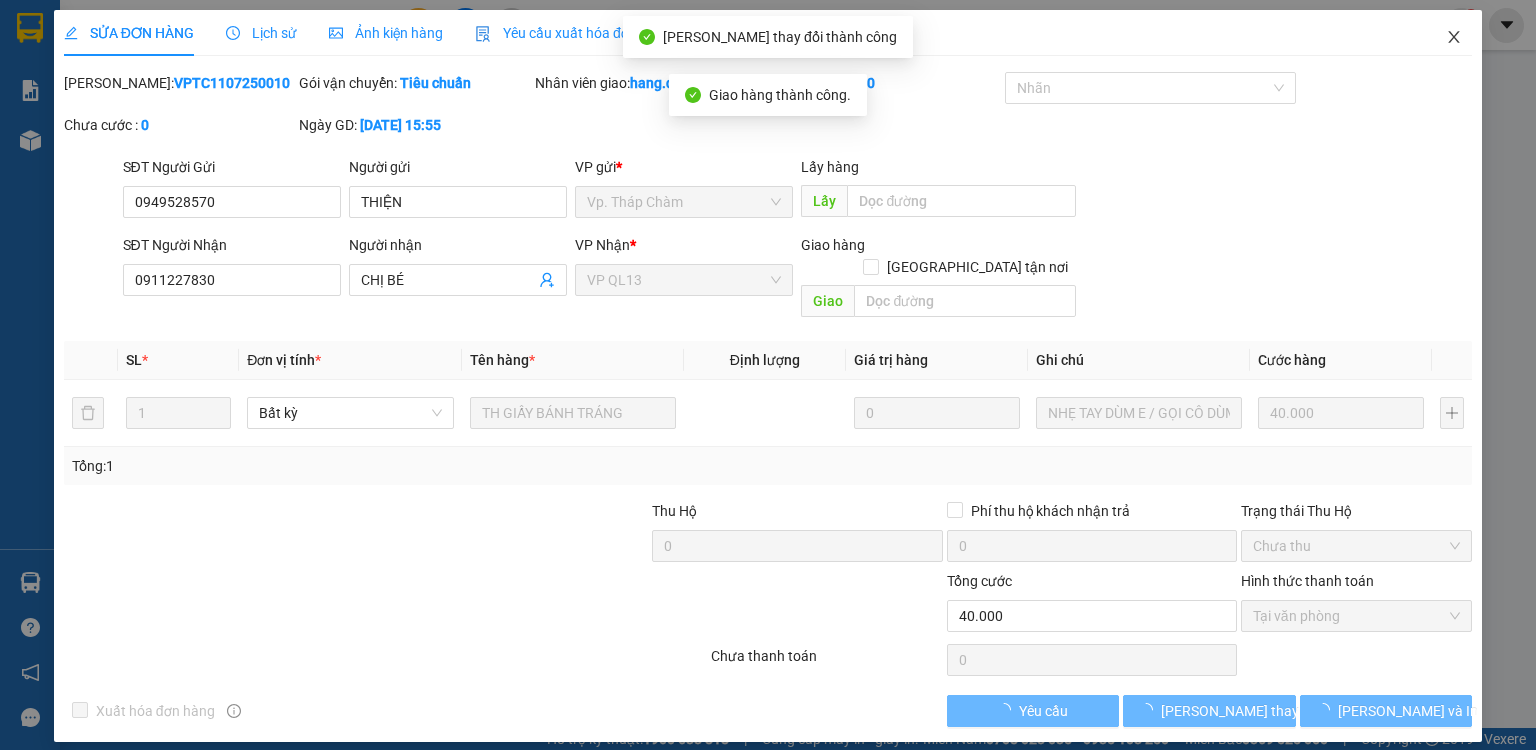click at bounding box center [1454, 38] 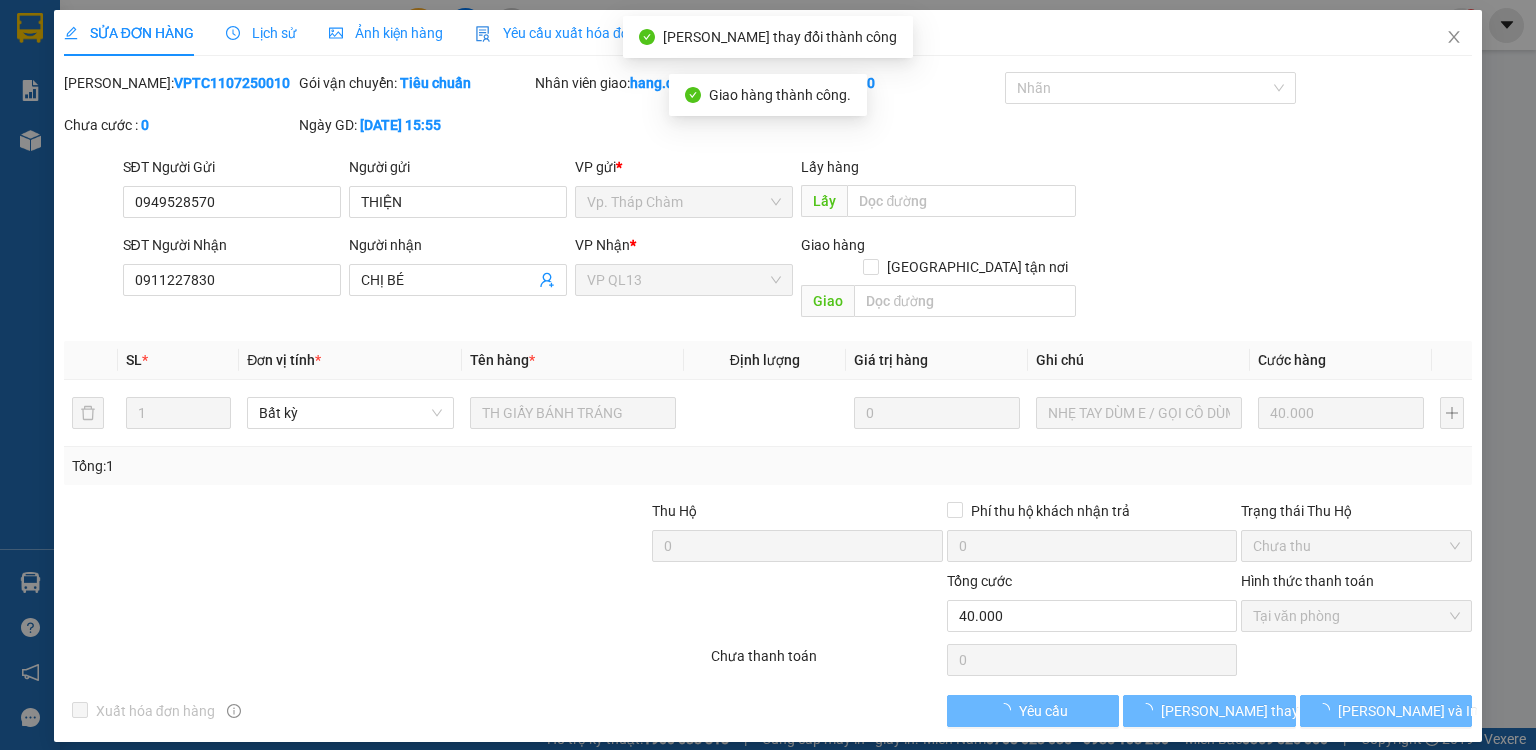 click at bounding box center [1462, 25] 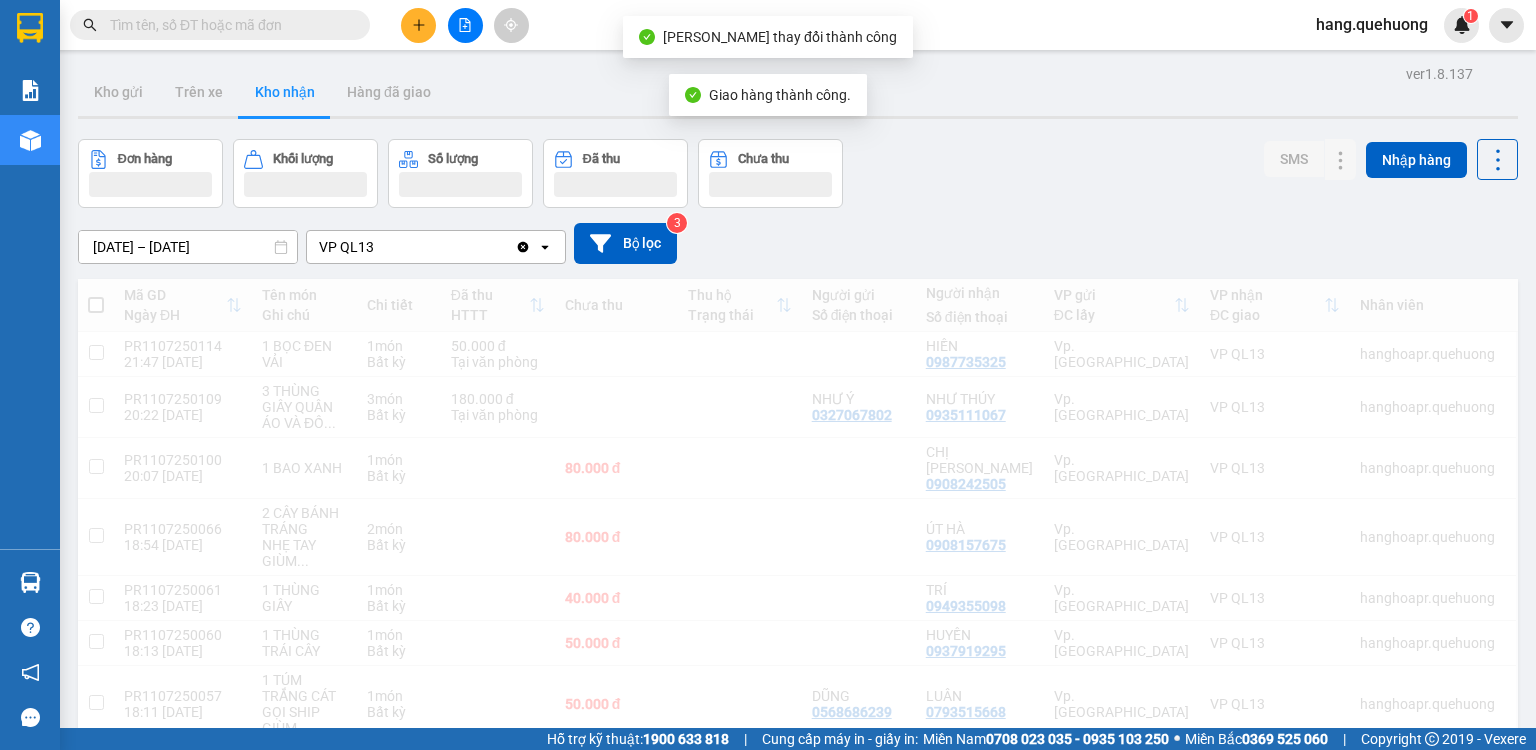 click at bounding box center (1536, 0) 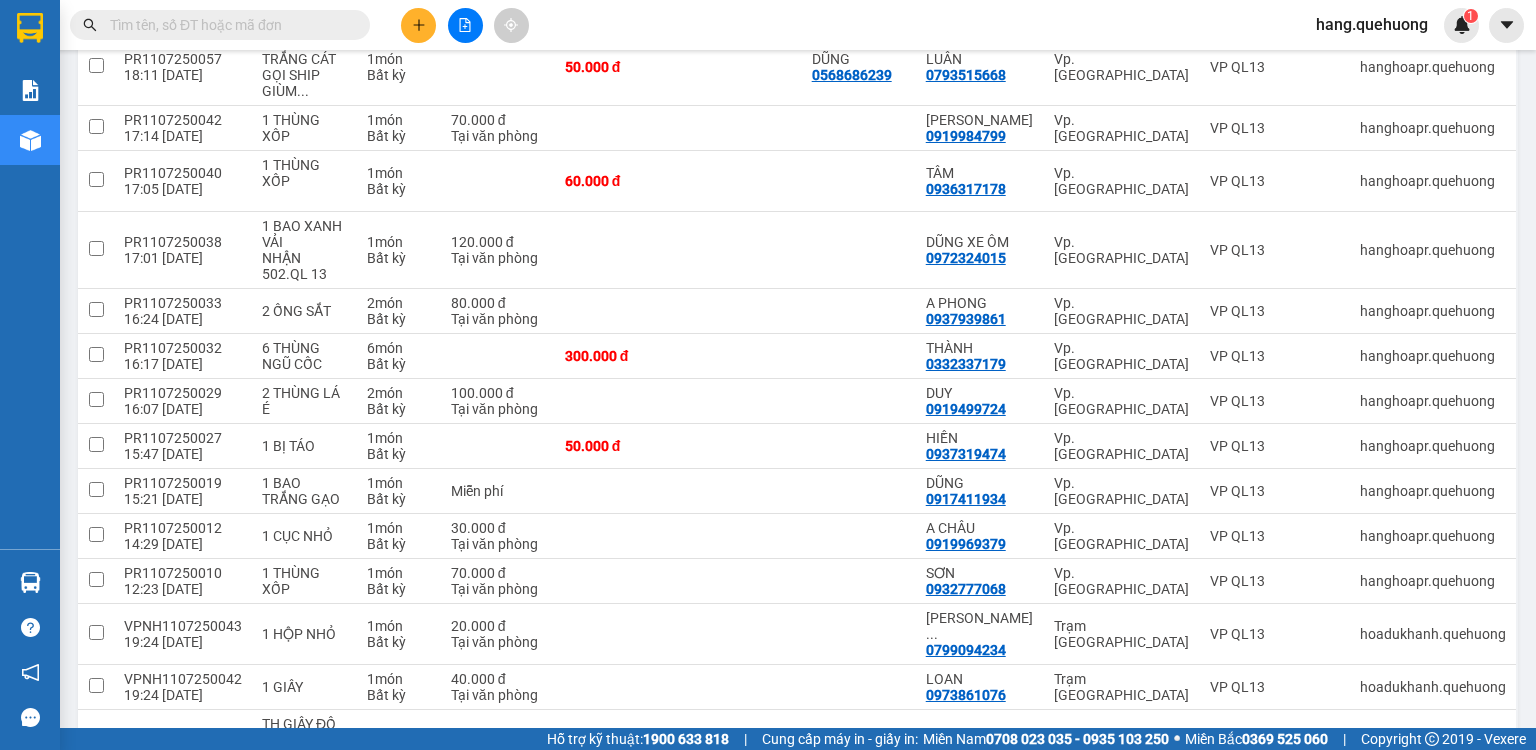 scroll, scrollTop: 1120, scrollLeft: 0, axis: vertical 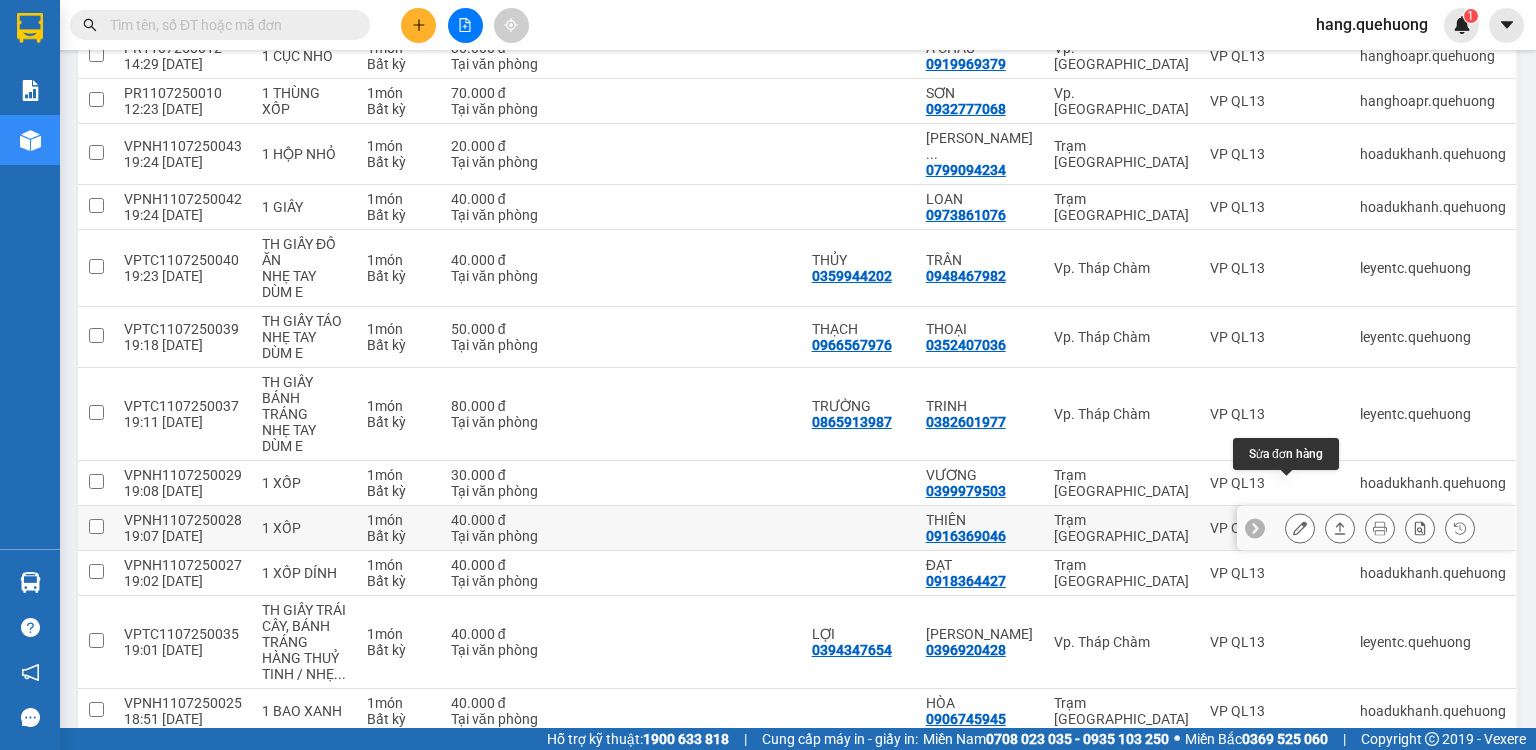 click 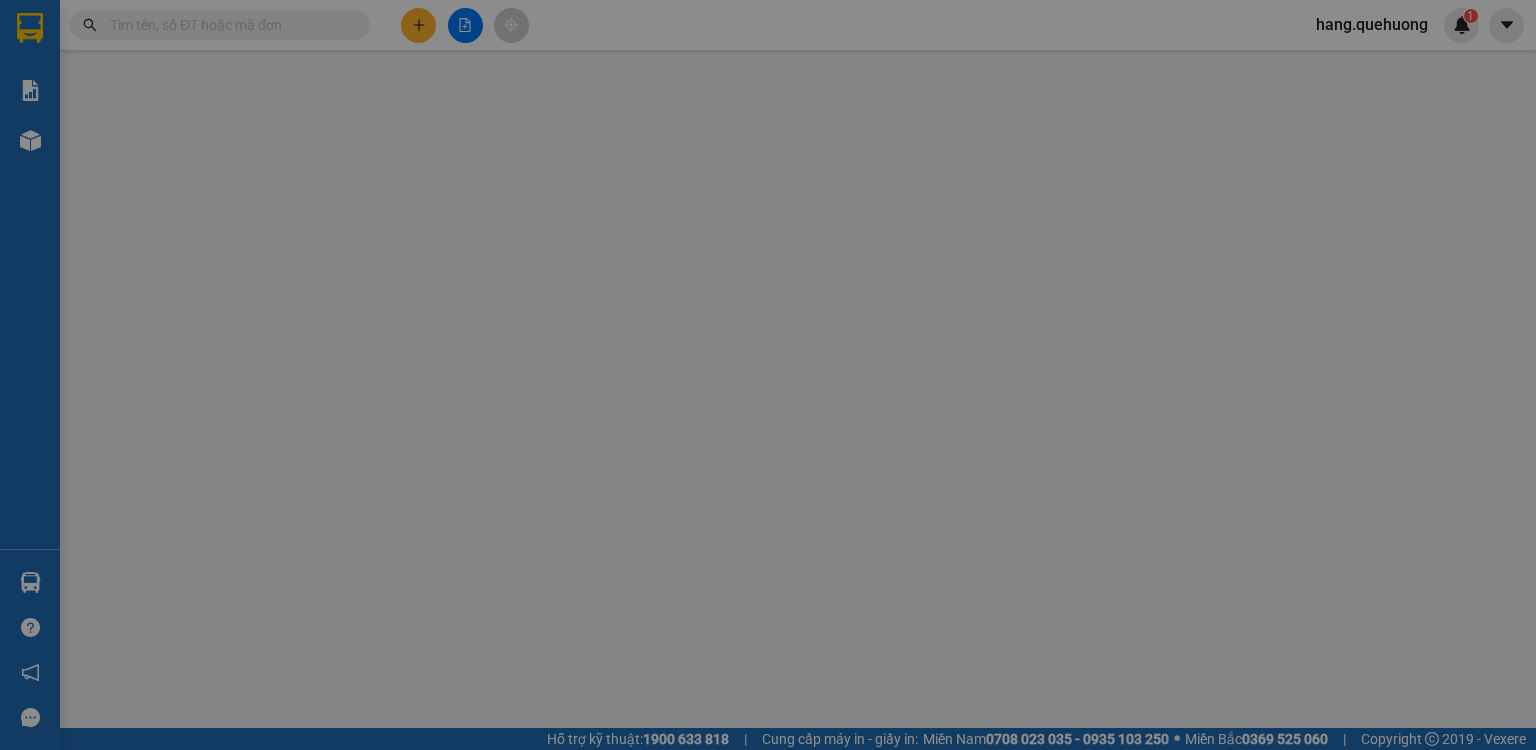 scroll, scrollTop: 0, scrollLeft: 0, axis: both 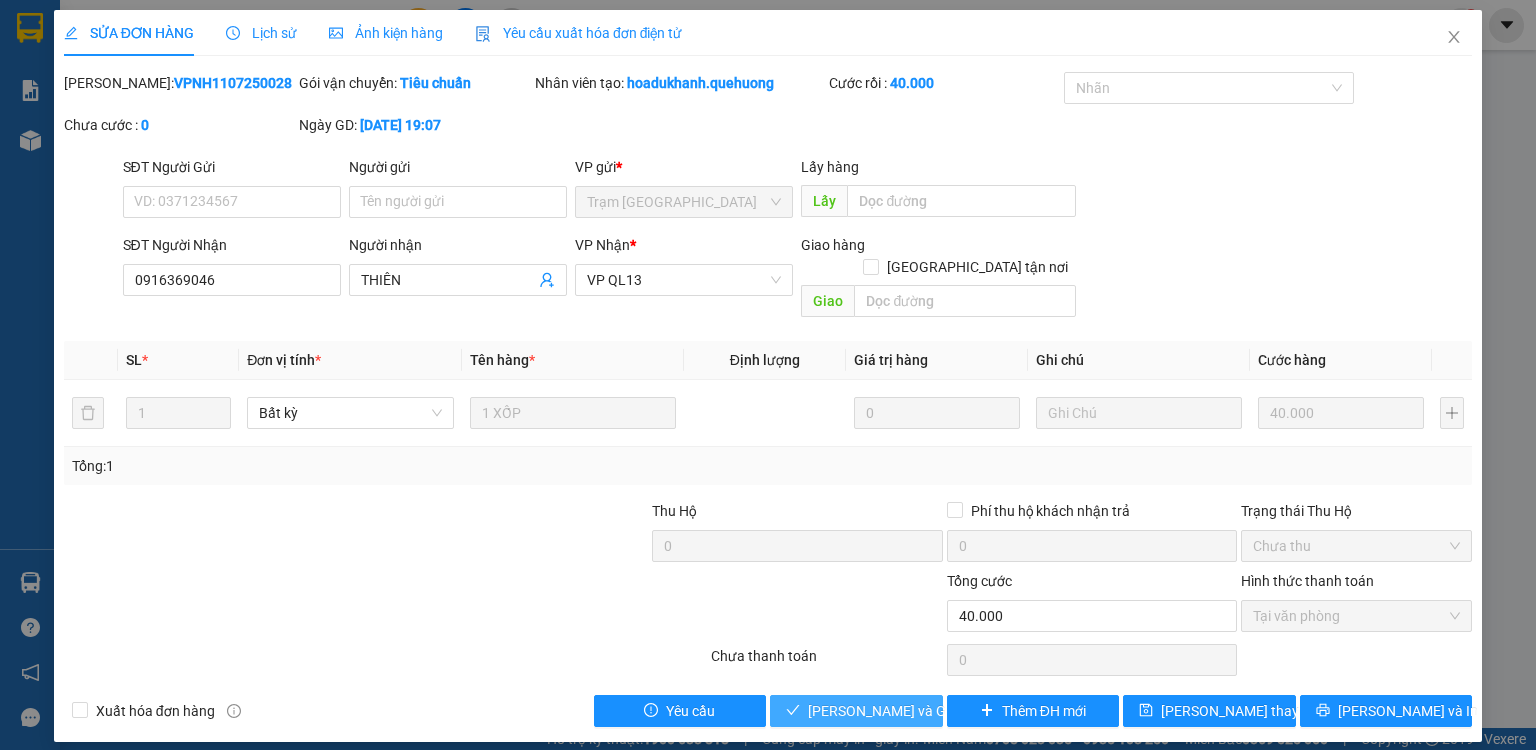 click on "[PERSON_NAME] và Giao hàng" at bounding box center [904, 711] 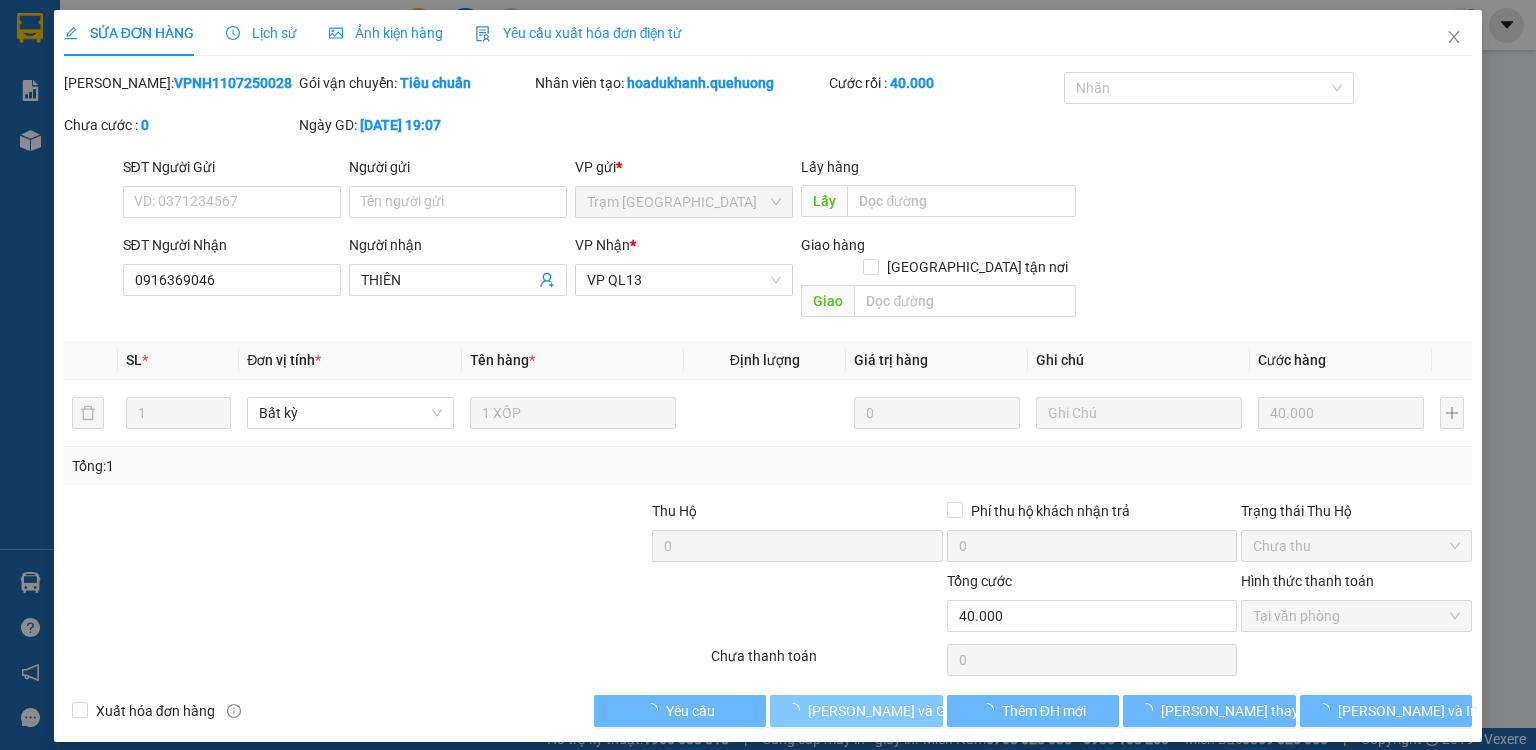 click on "[PERSON_NAME] và Giao hàng" at bounding box center (904, 711) 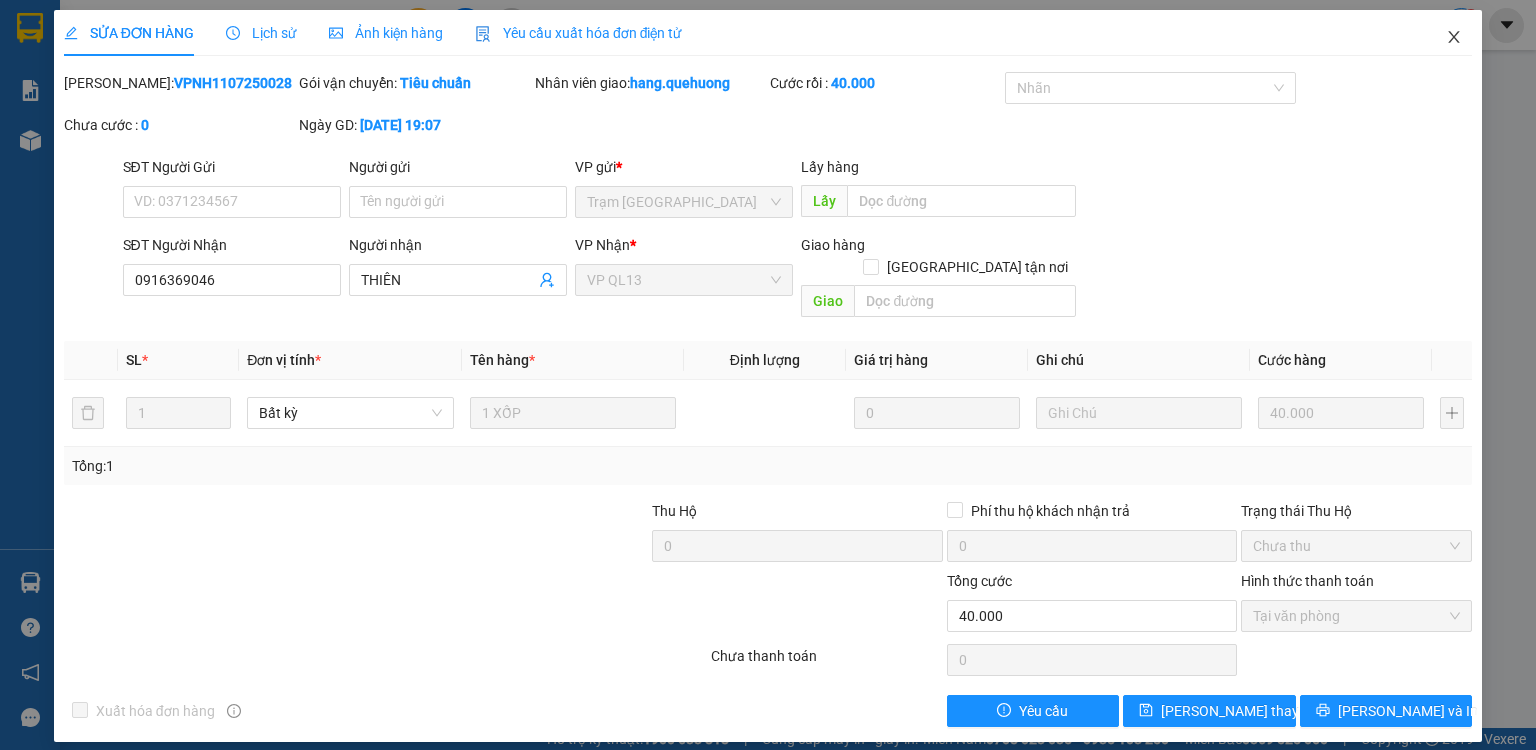 click 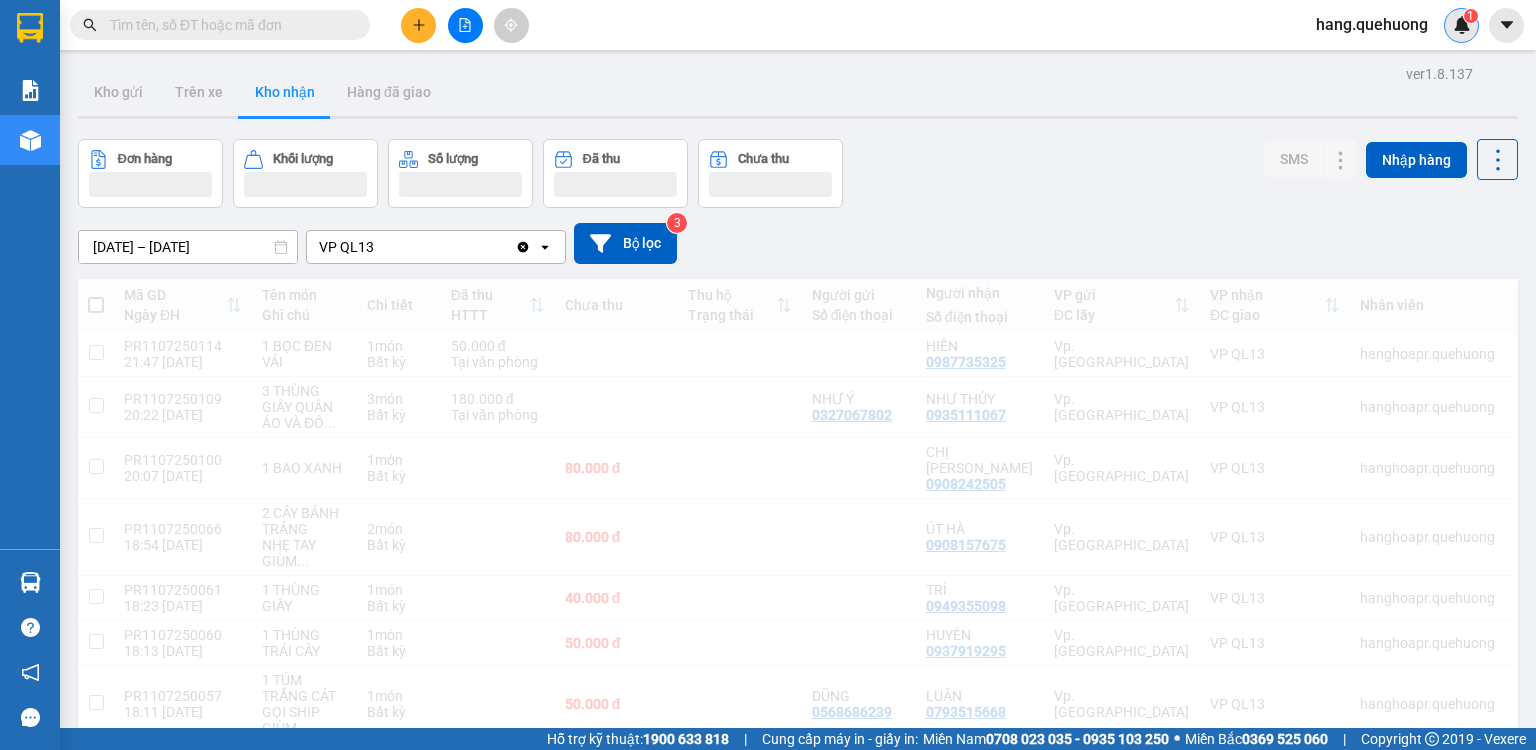 click on "1" at bounding box center (1461, 25) 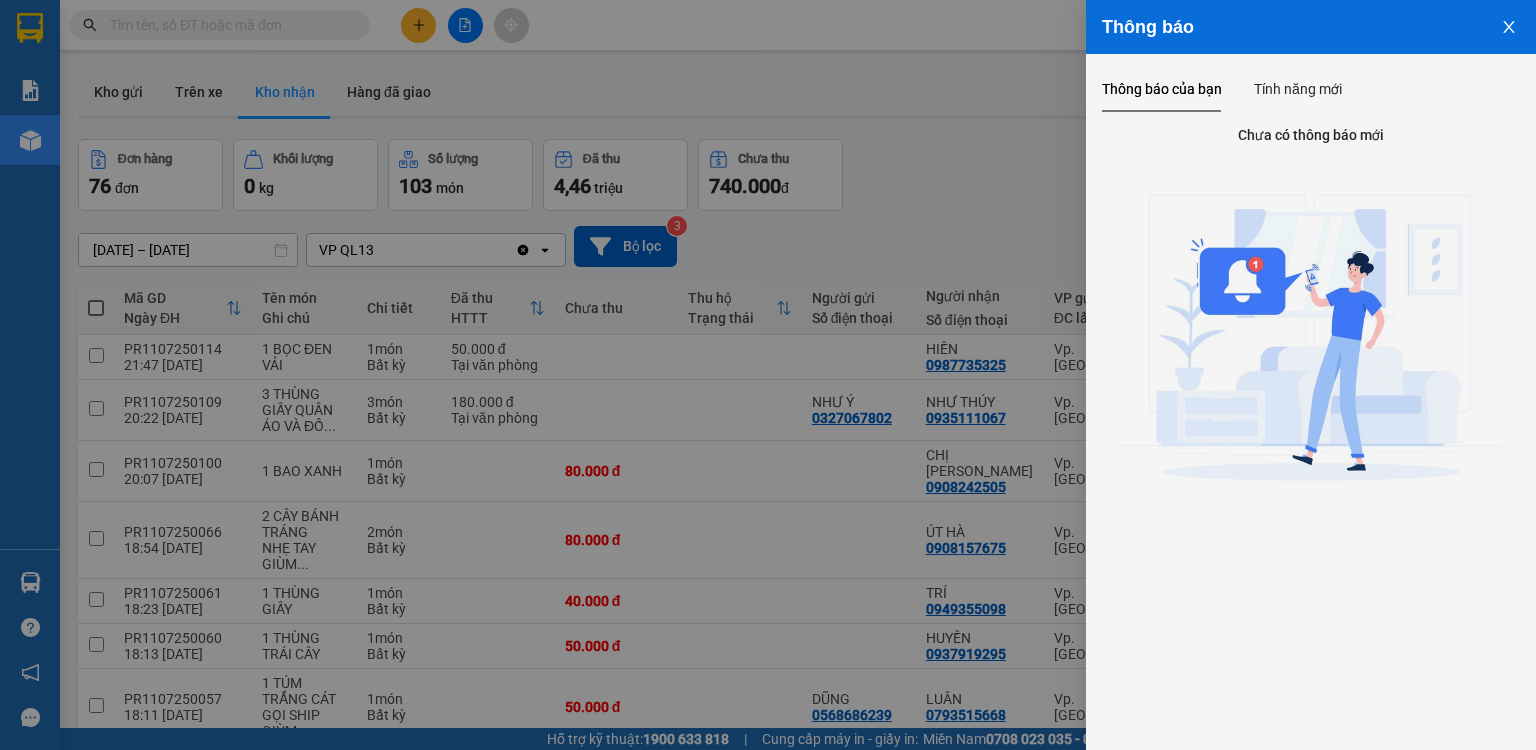 drag, startPoint x: 819, startPoint y: 504, endPoint x: 608, endPoint y: 620, distance: 240.78413 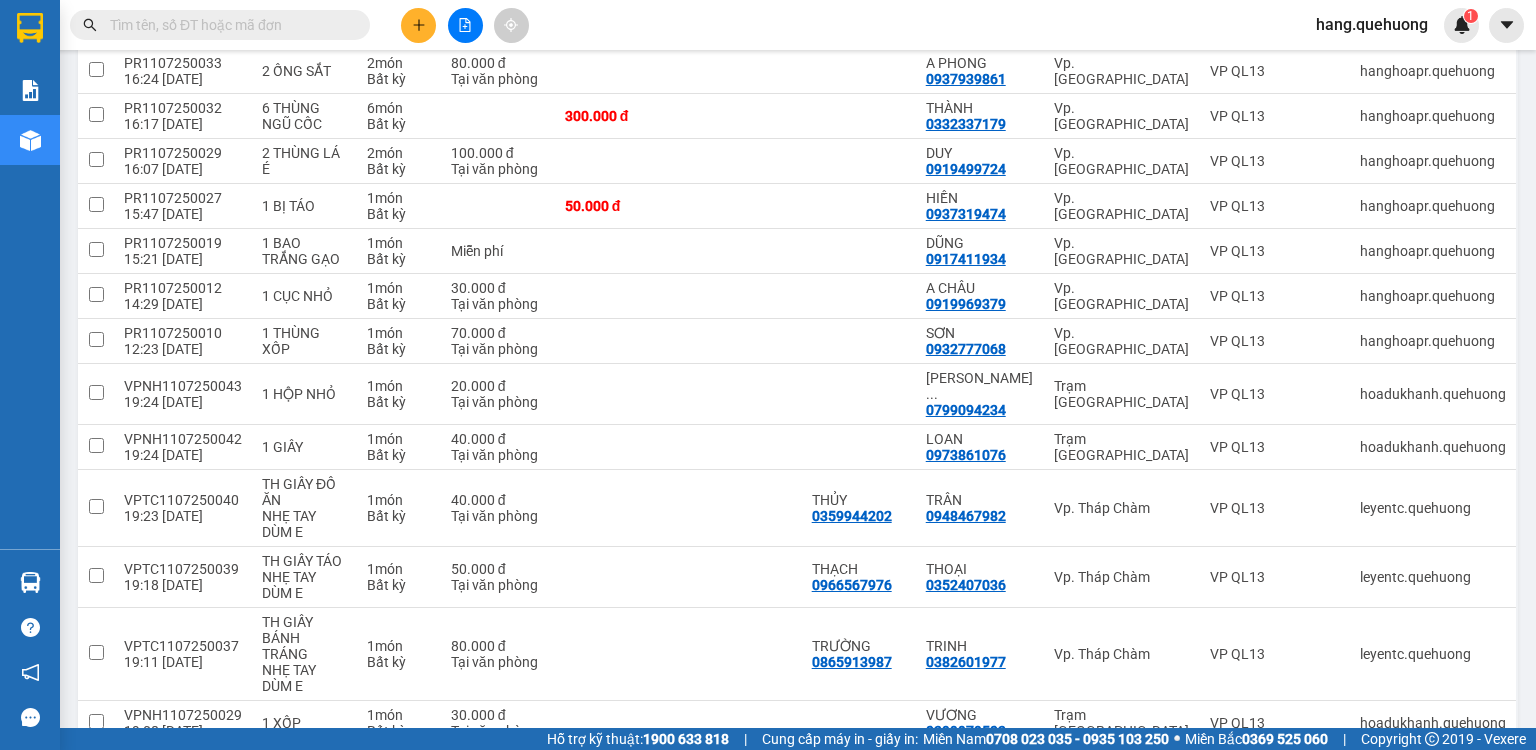 scroll, scrollTop: 1360, scrollLeft: 0, axis: vertical 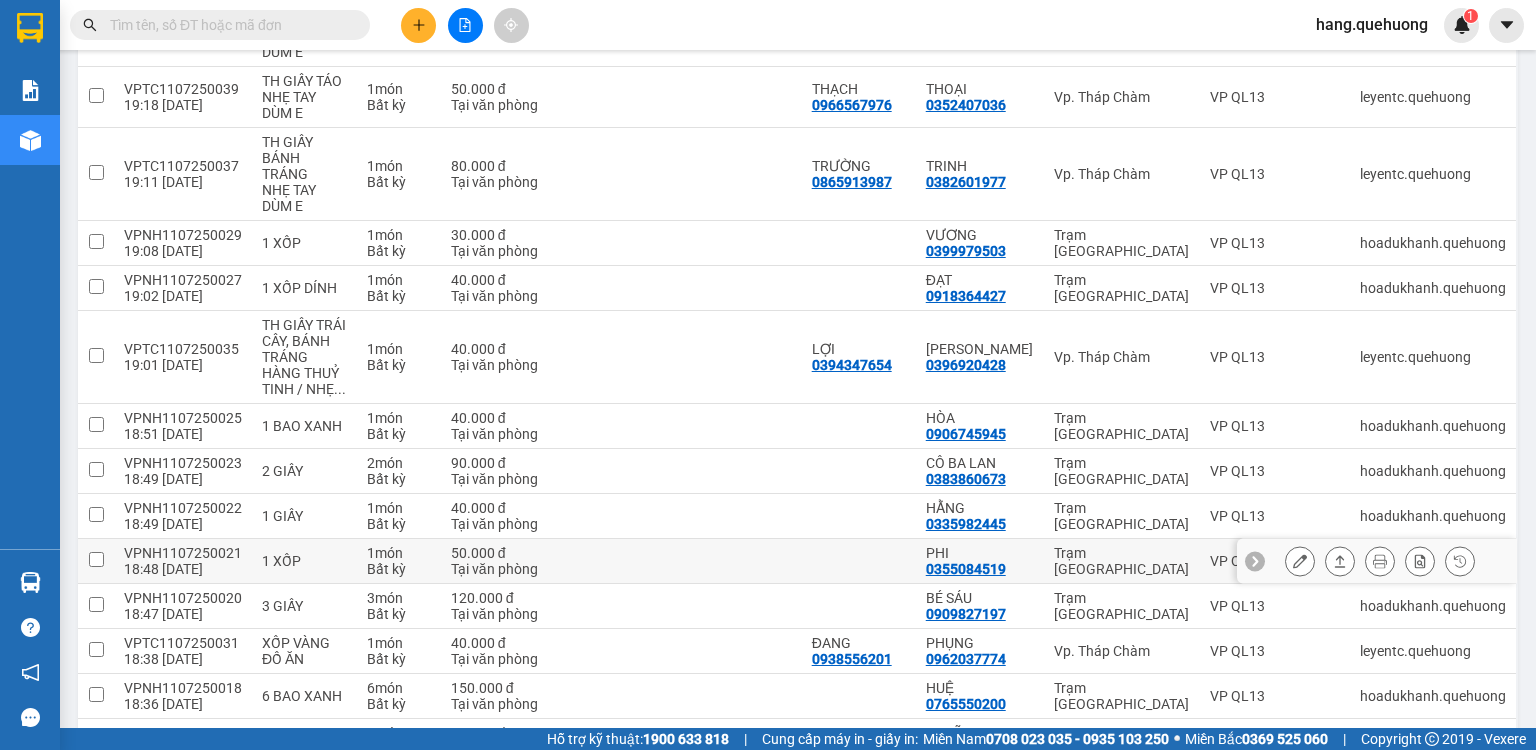click 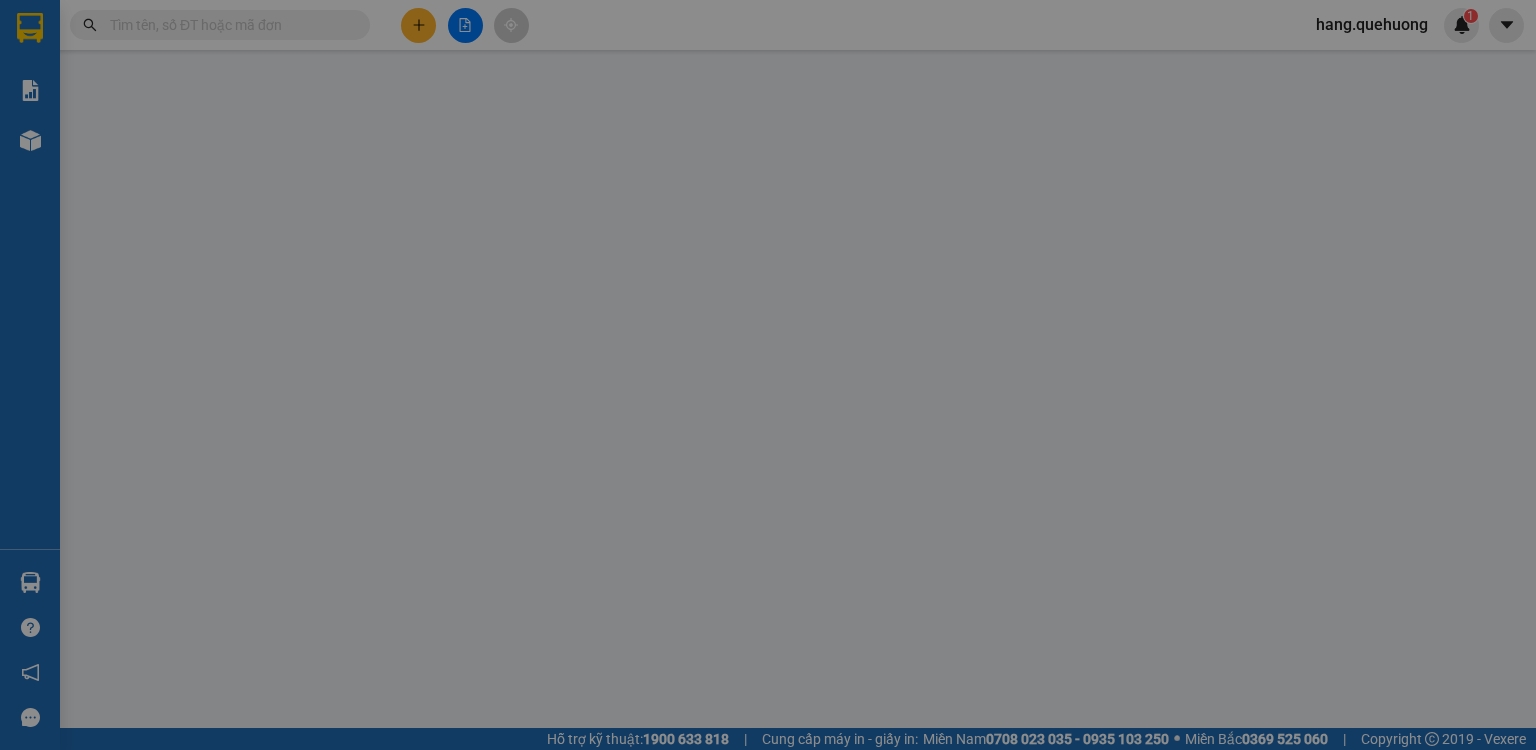 scroll, scrollTop: 0, scrollLeft: 0, axis: both 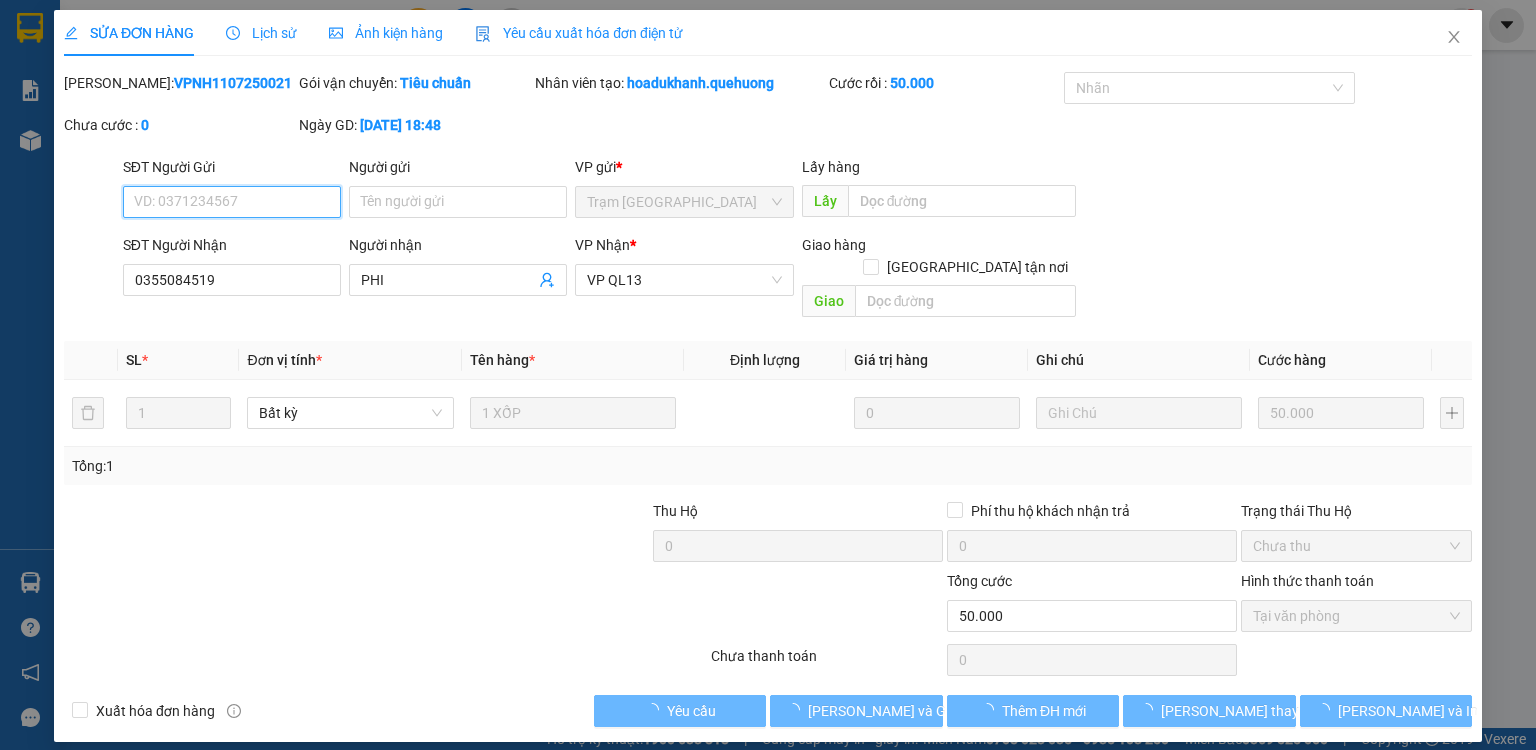 type on "0355084519" 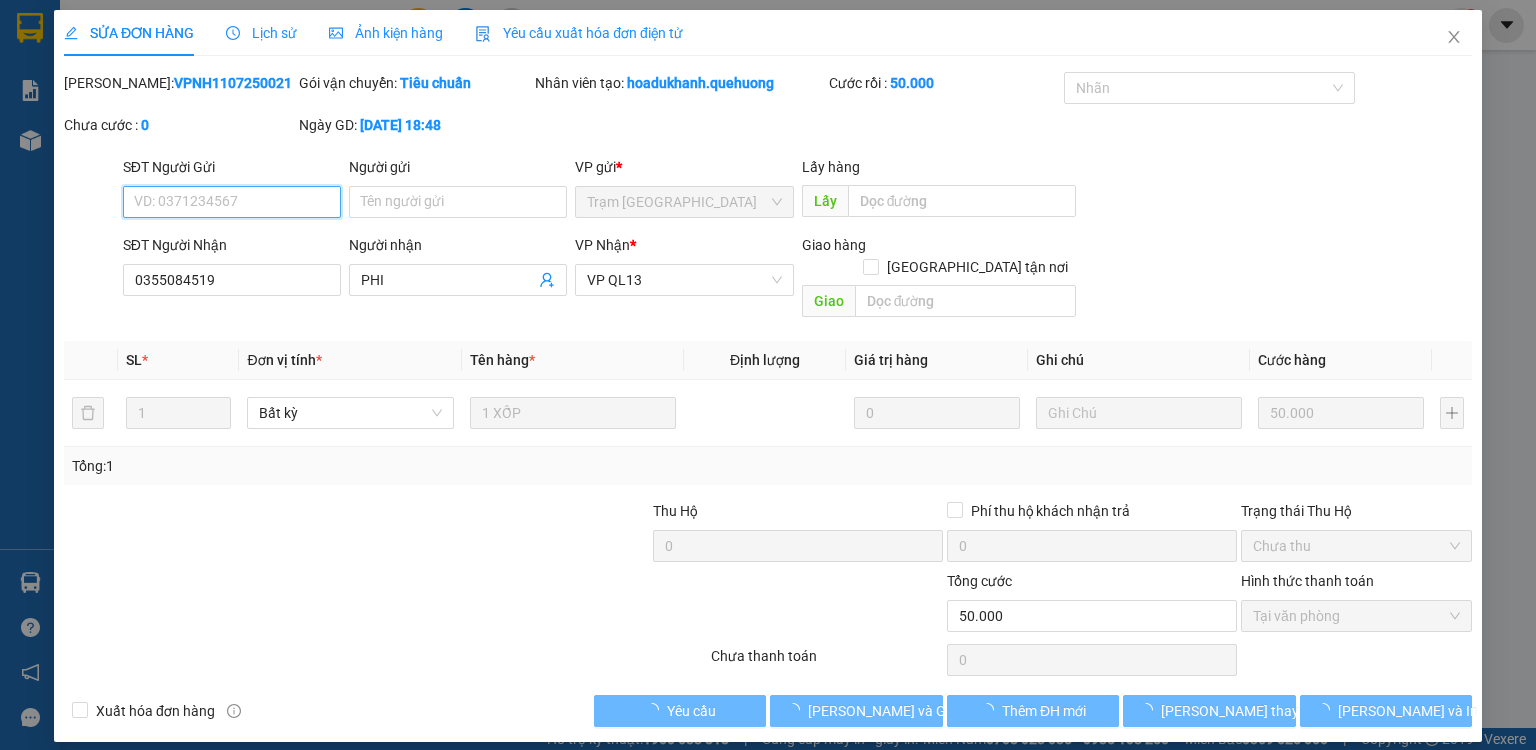 type on "PHI" 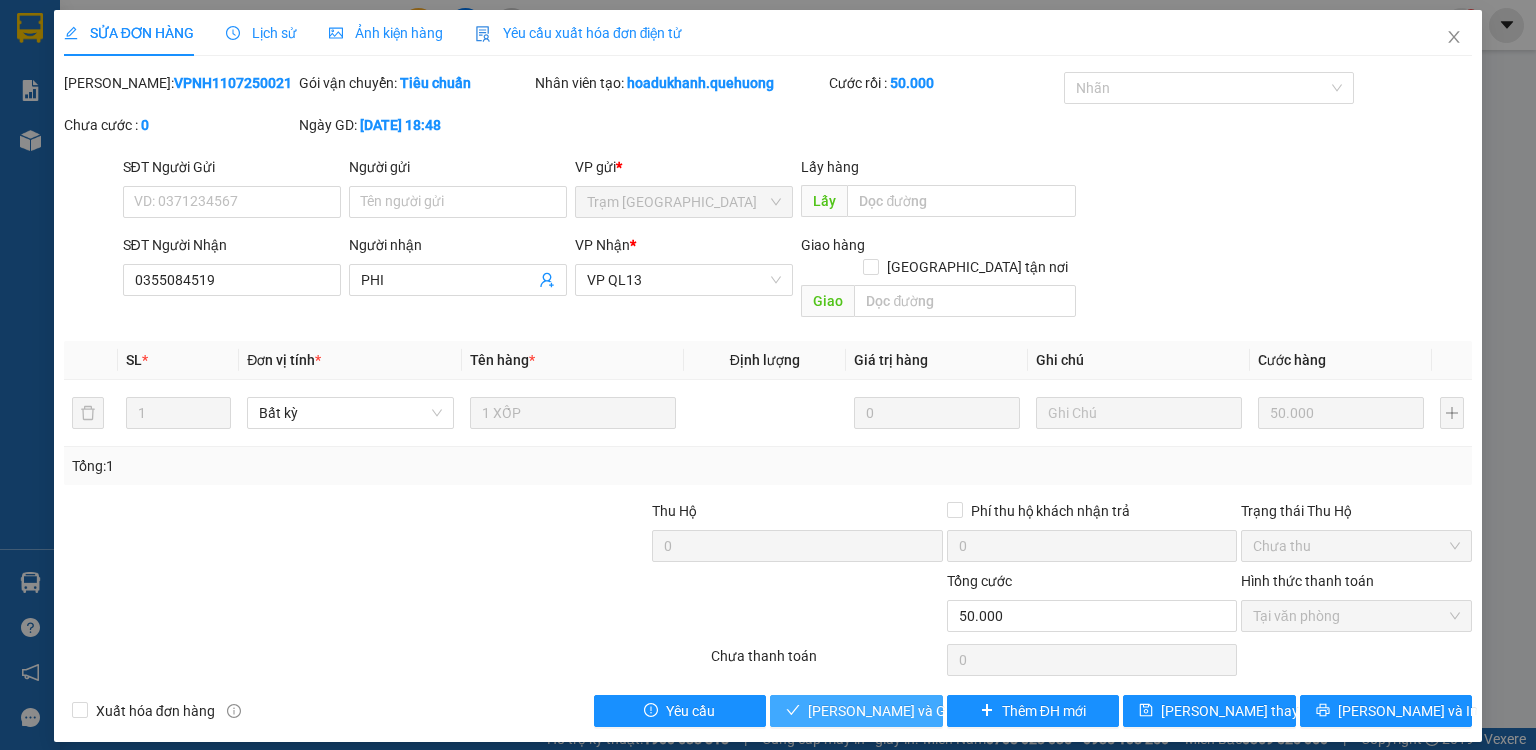 click on "[PERSON_NAME] và [PERSON_NAME] hàng" at bounding box center (904, 711) 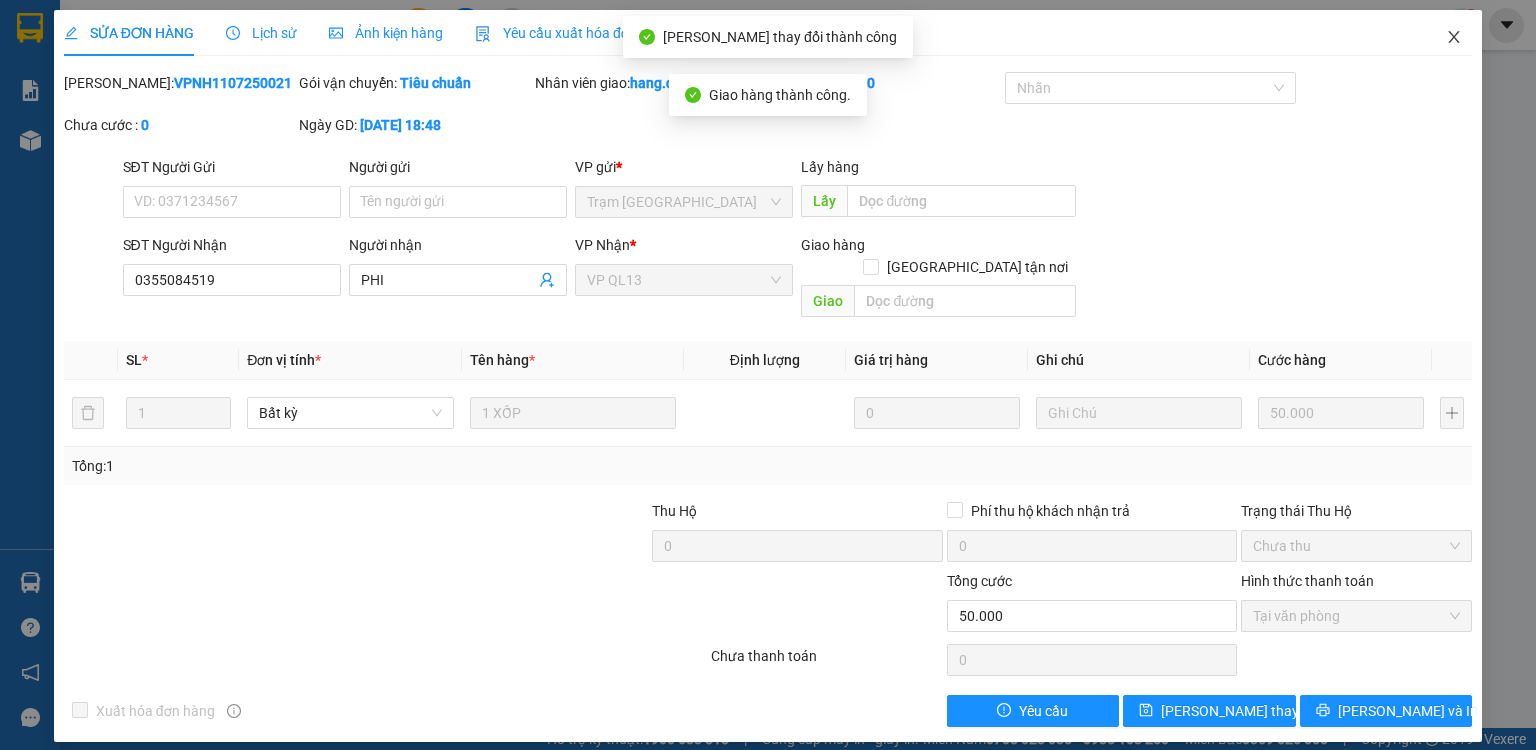 click 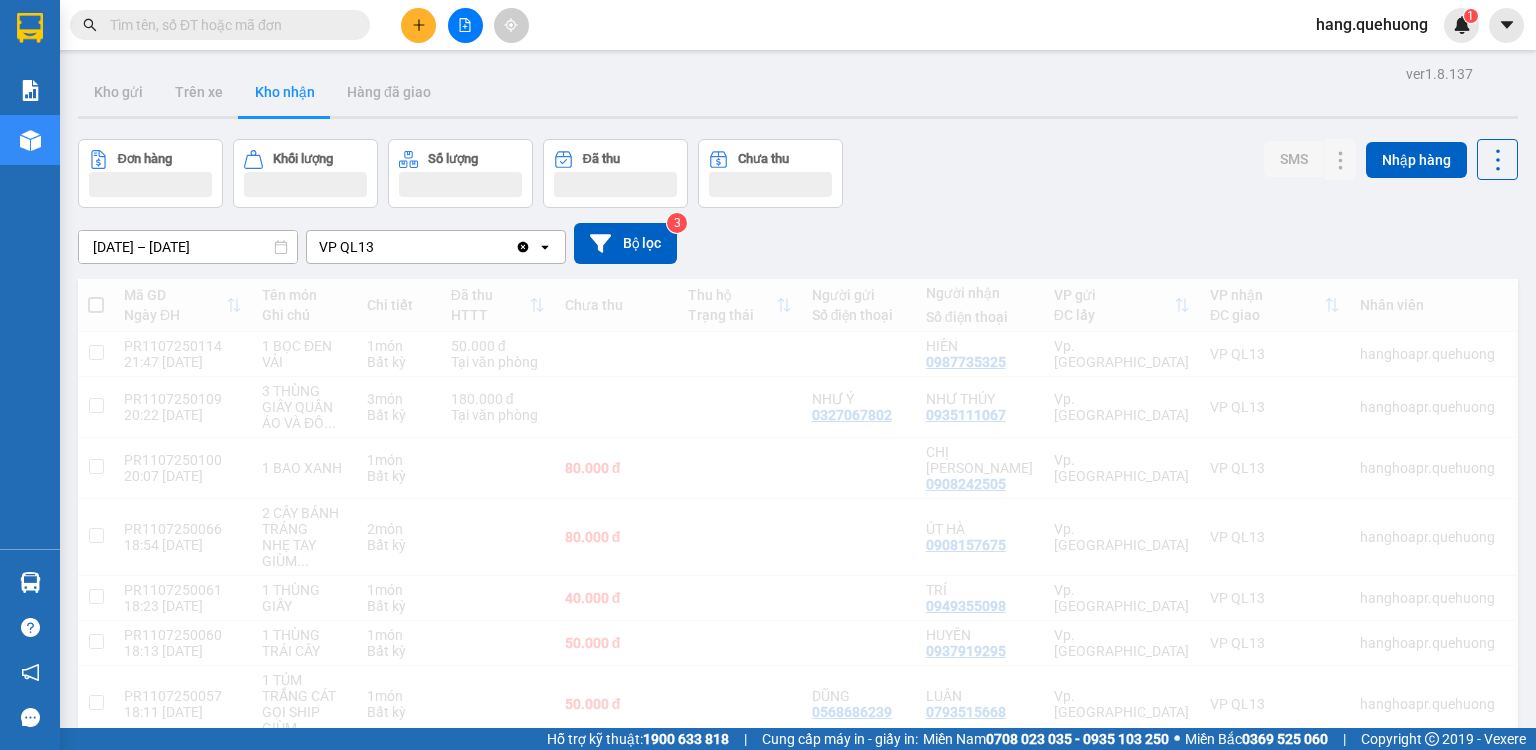 click on "Kết quả tìm kiếm ( 0 )  Bộ lọc  Ngày tạo đơn gần nhất No Data hang.quehuong 1" at bounding box center [768, 25] 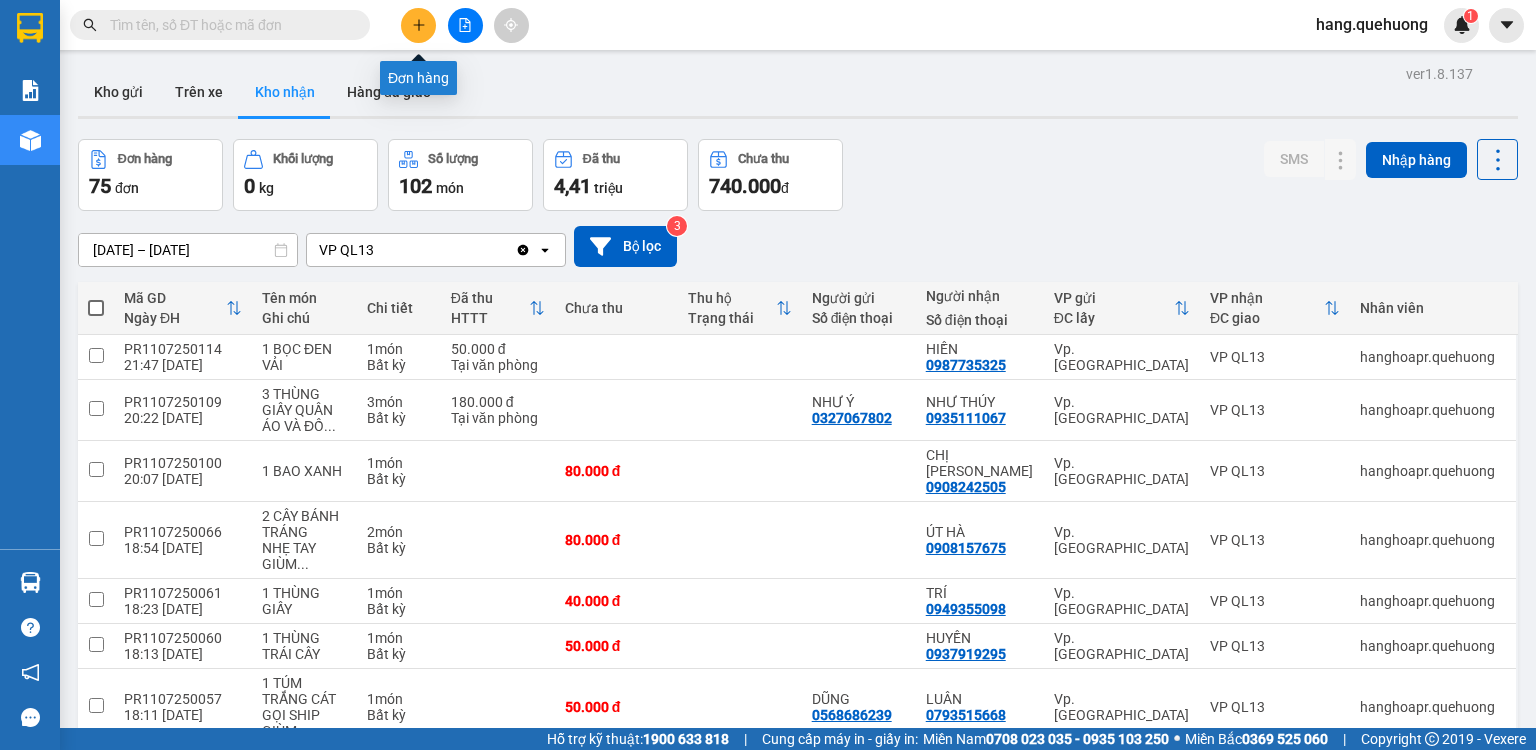 click at bounding box center [418, 25] 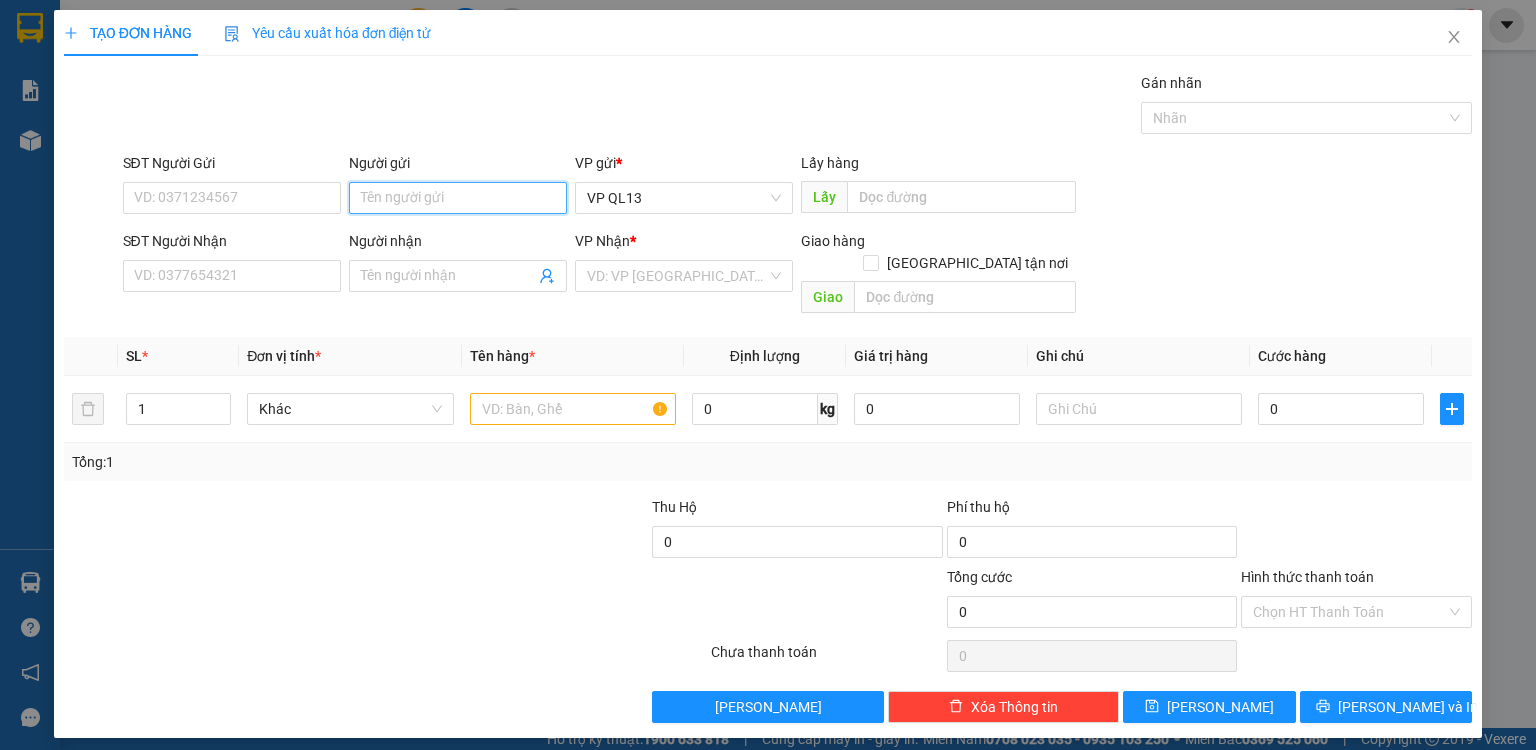 click on "Người gửi" at bounding box center (458, 198) 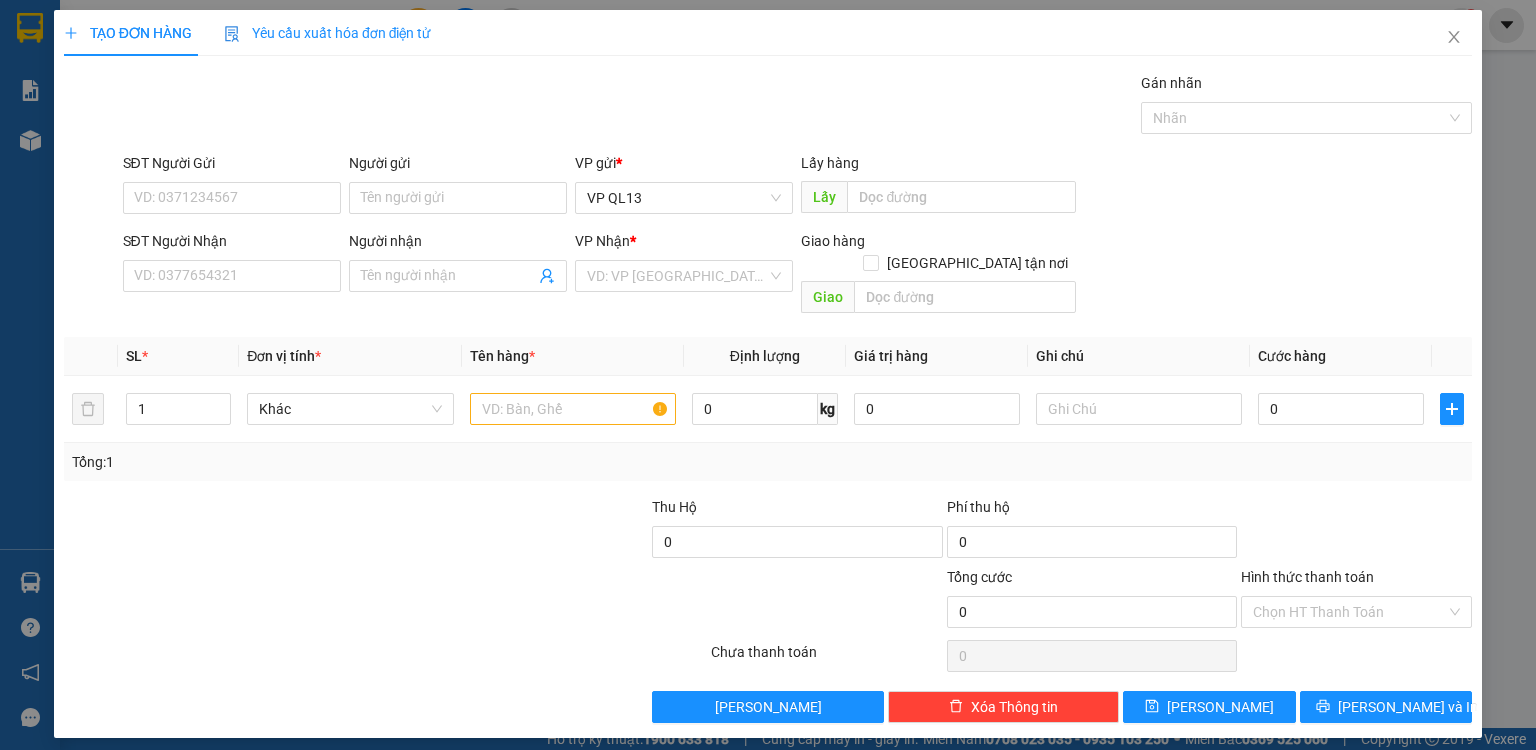 click on "Người gửi" at bounding box center (458, 163) 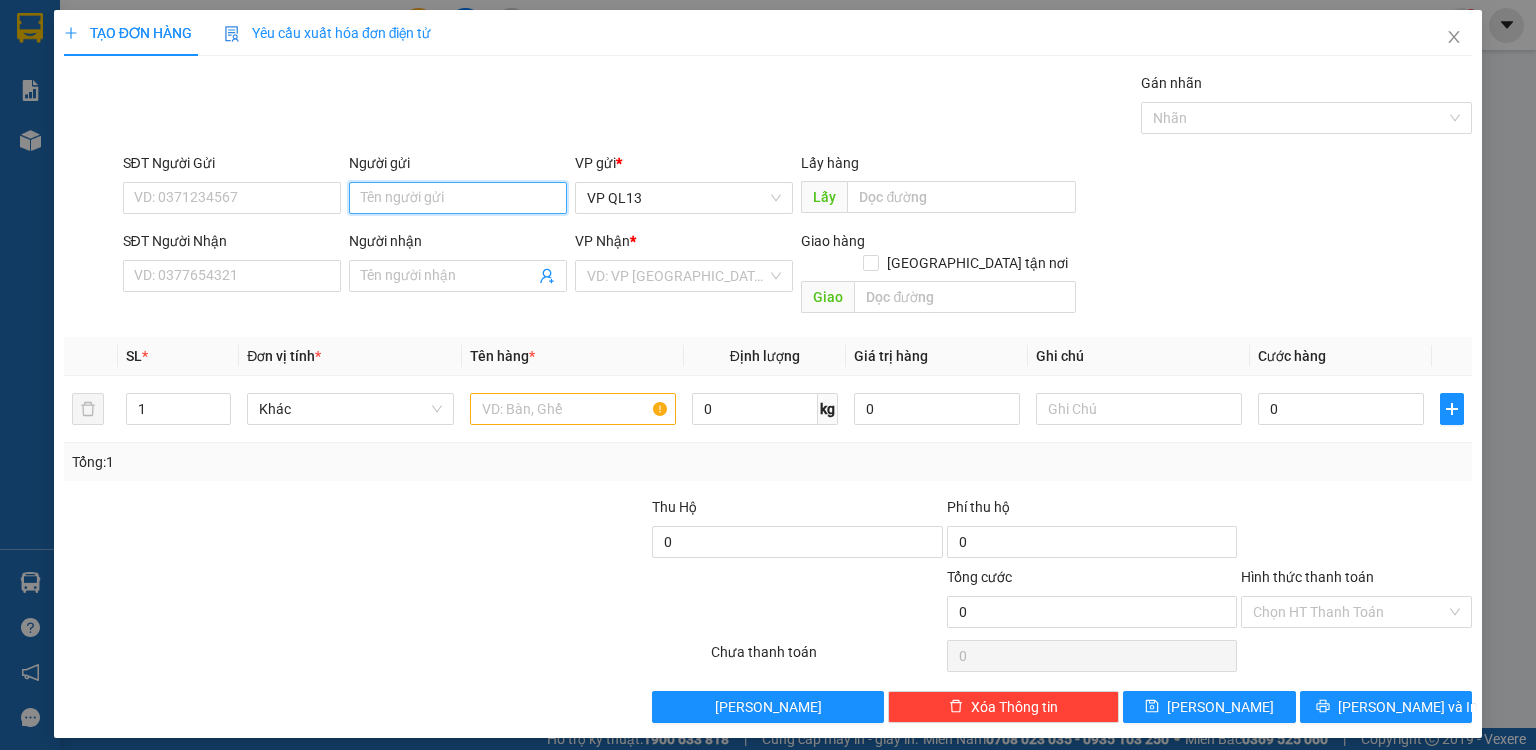 click on "Người gửi" at bounding box center (458, 198) 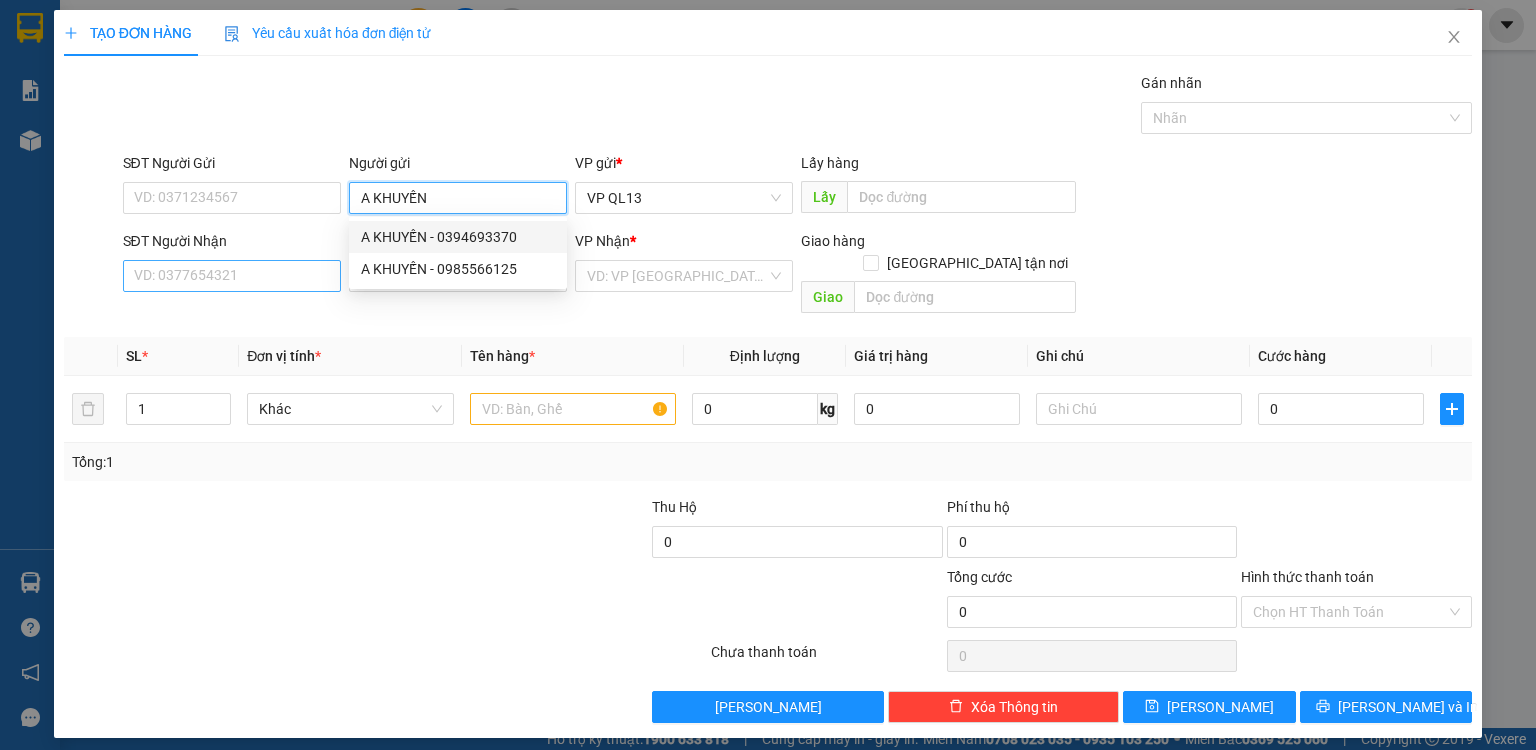 type on "A KHUYẾN" 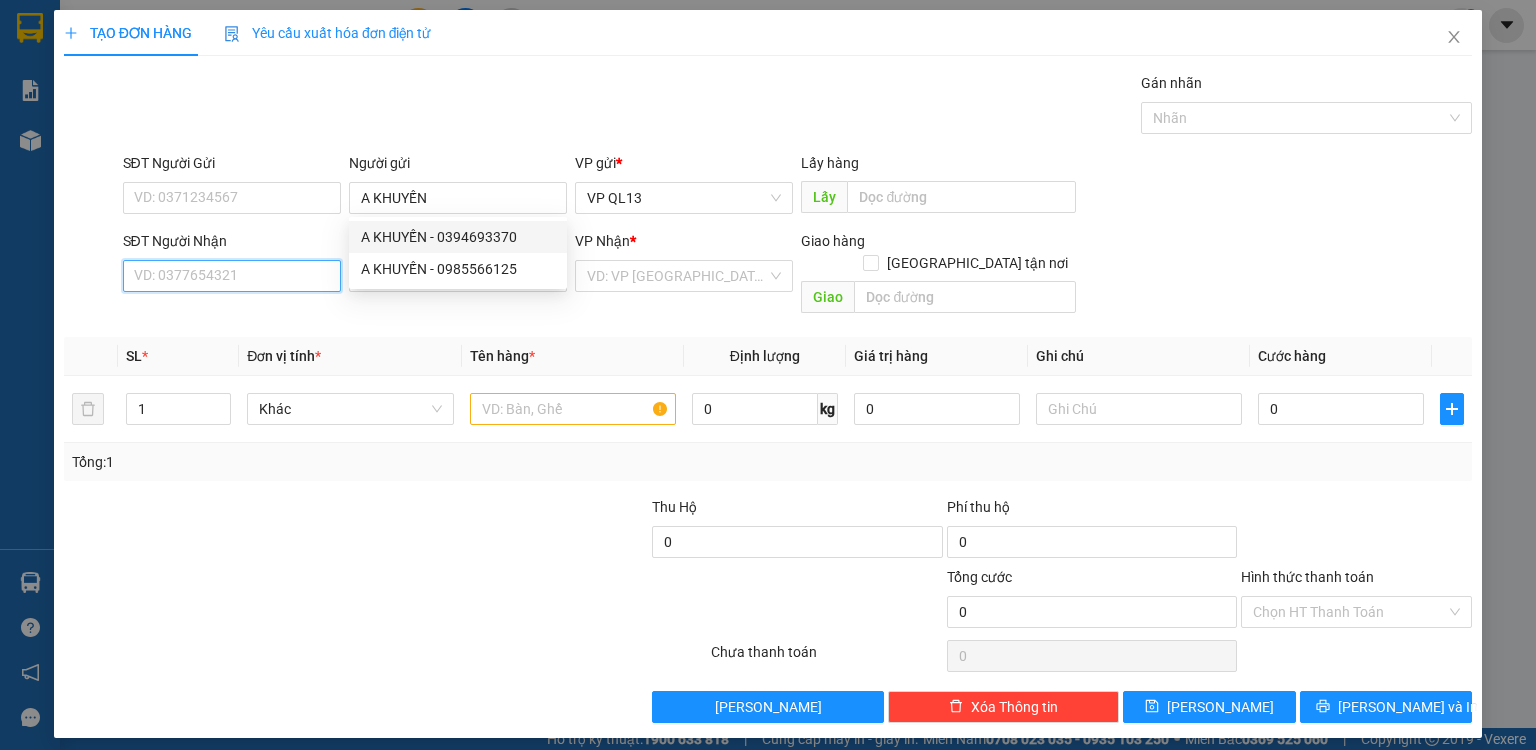 click on "SĐT Người Nhận" at bounding box center (232, 276) 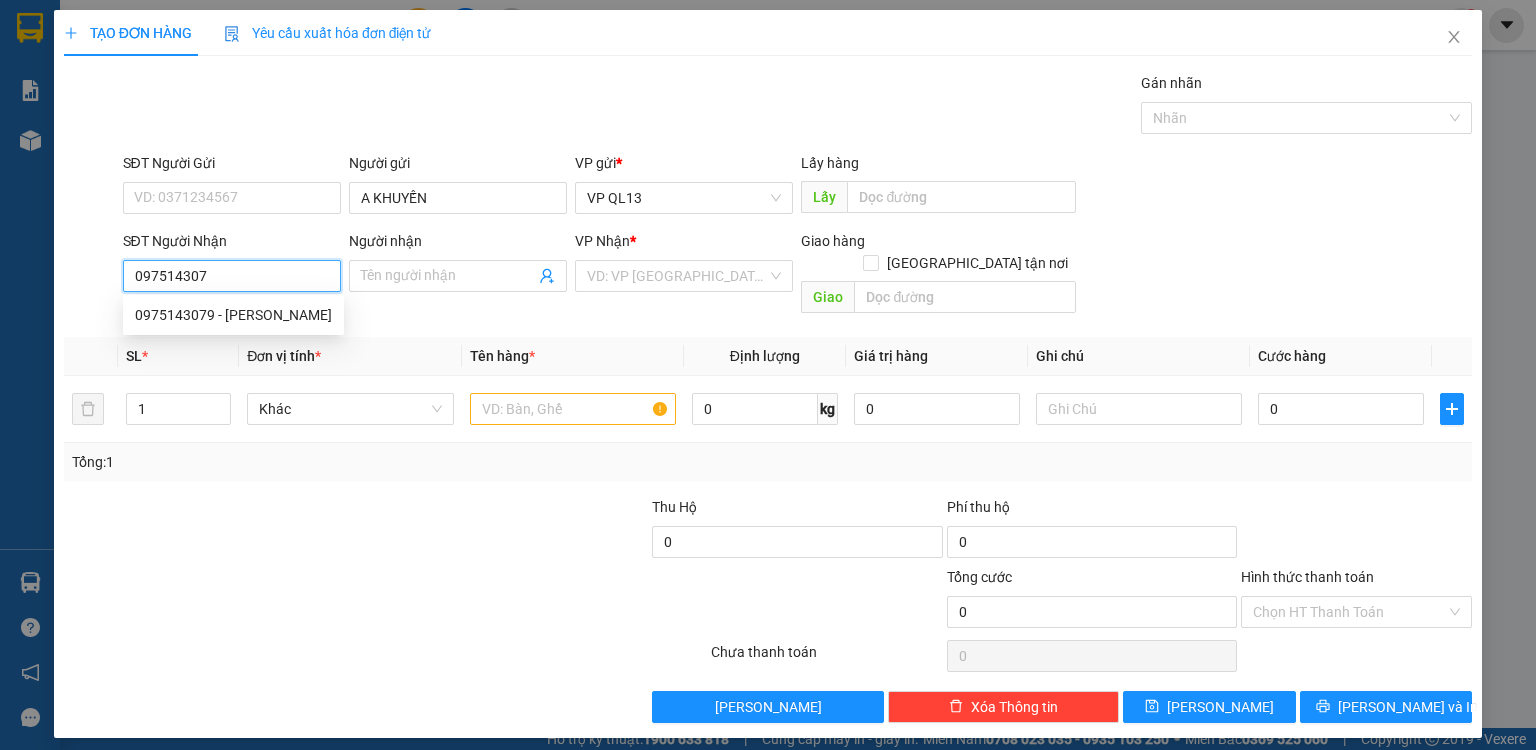 type on "0975143079" 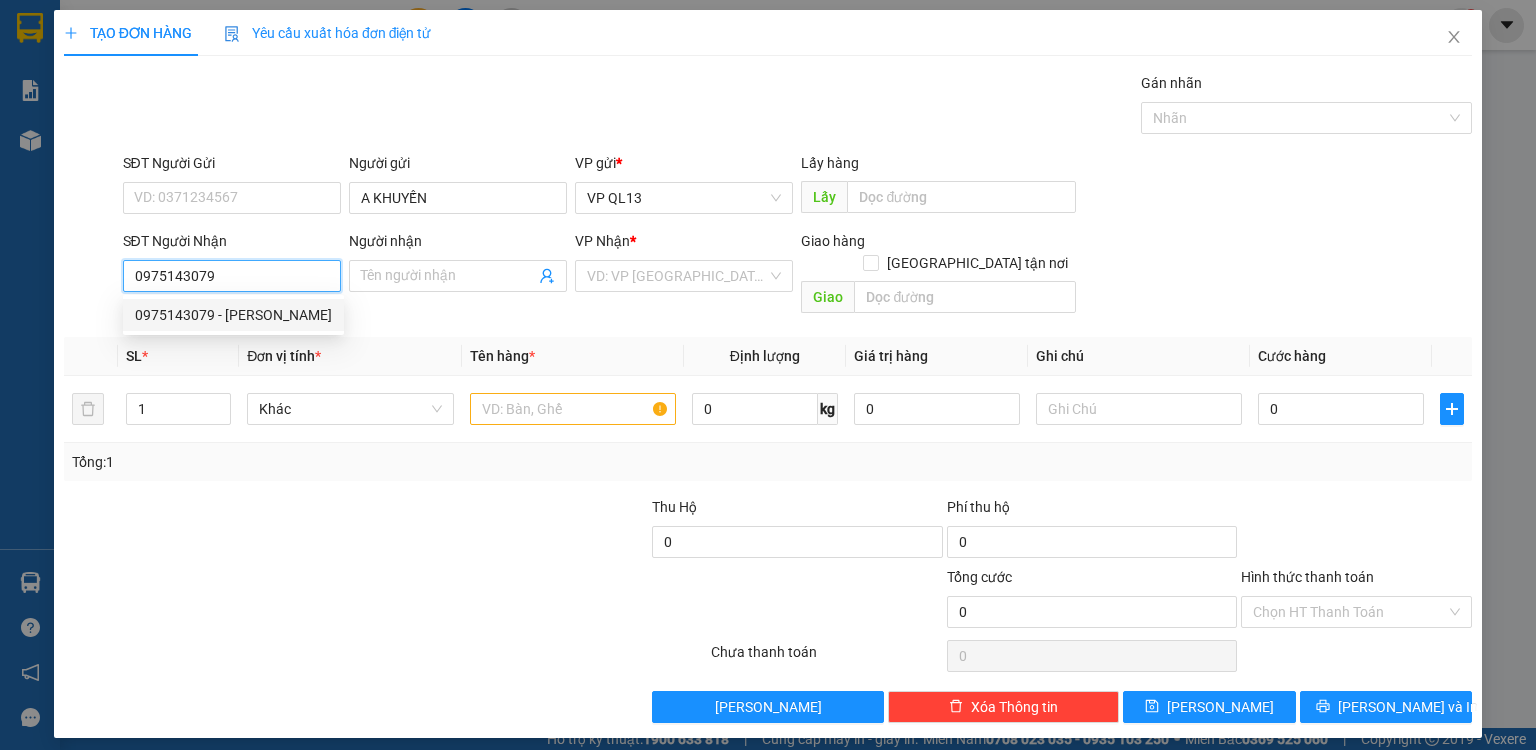 click on "0975143079 - VŨ" at bounding box center (233, 315) 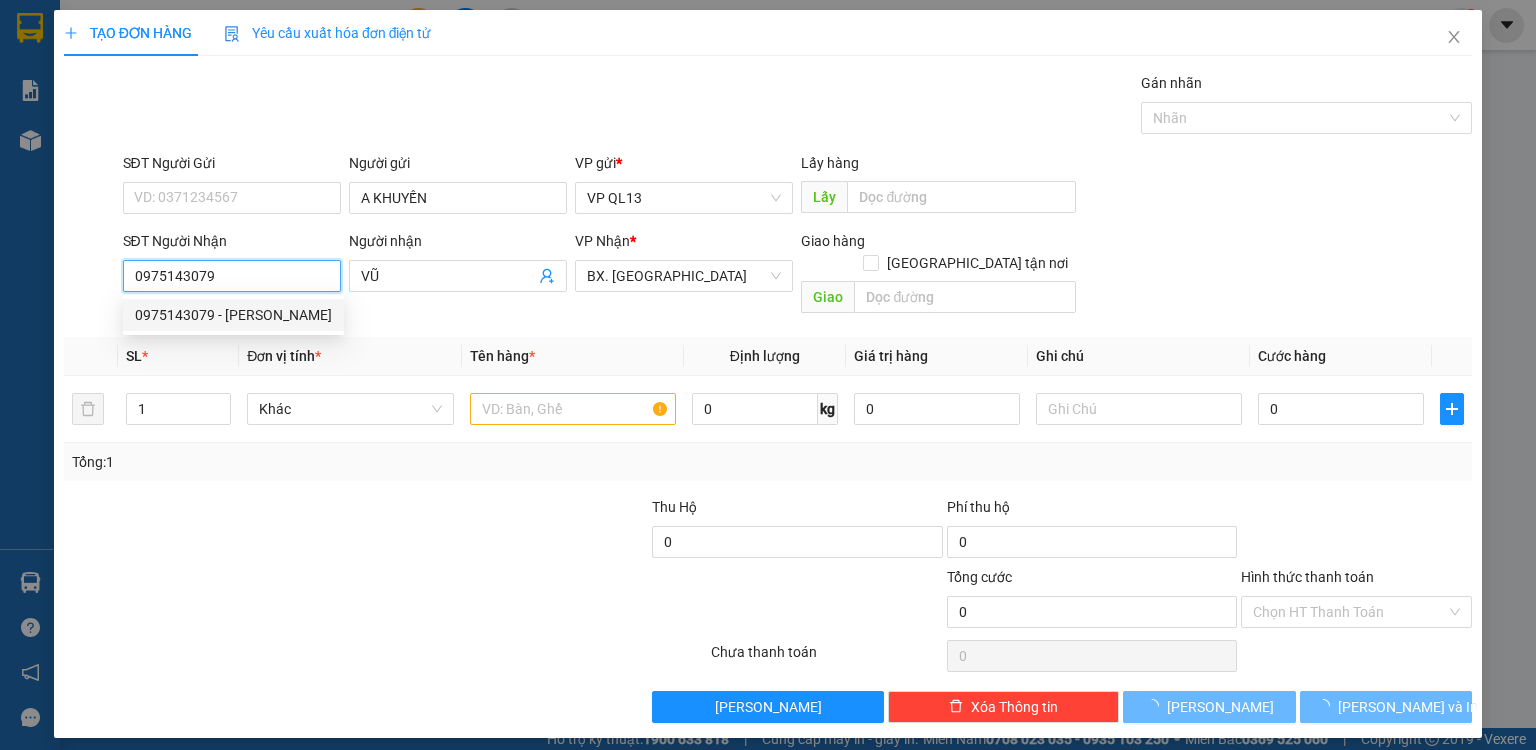type on "180.000" 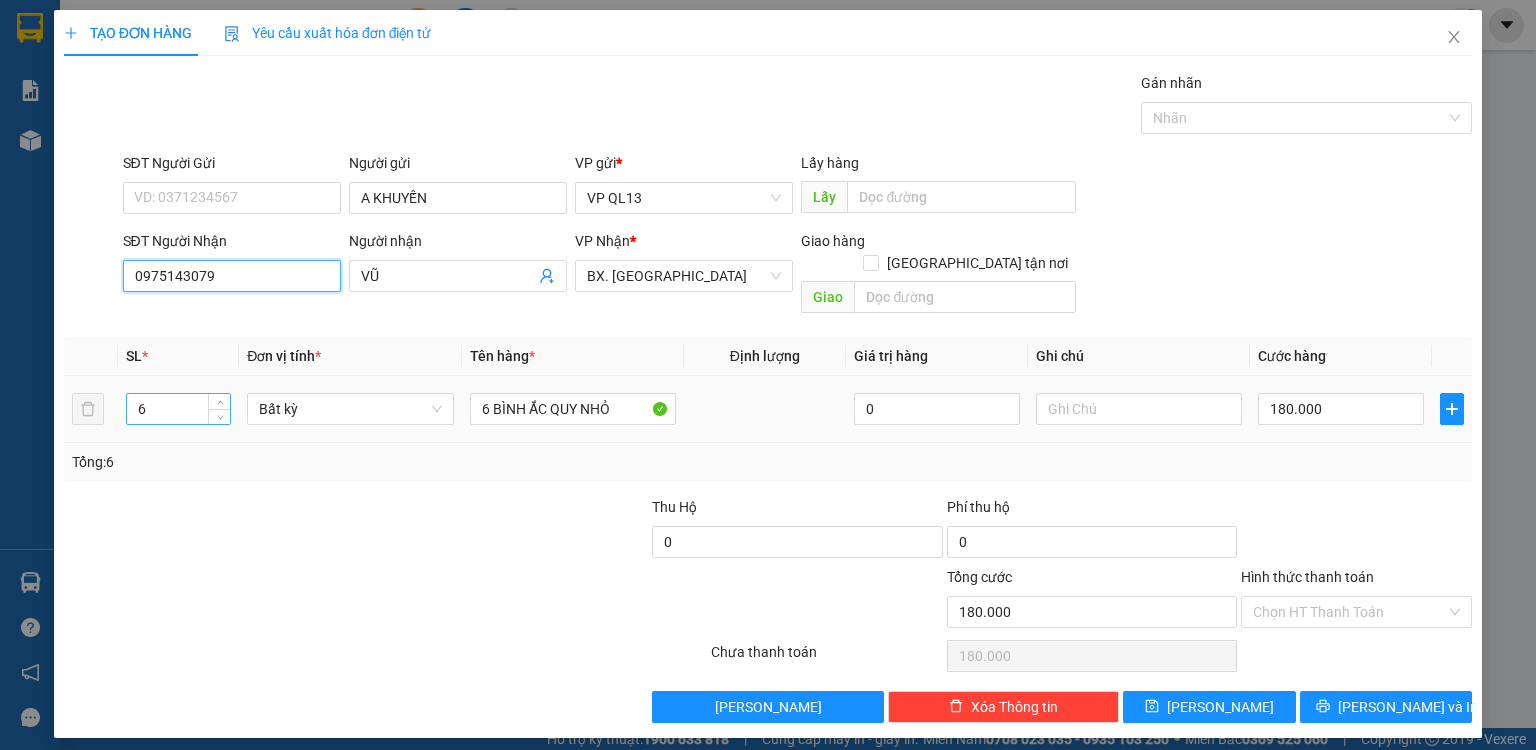 type on "0975143079" 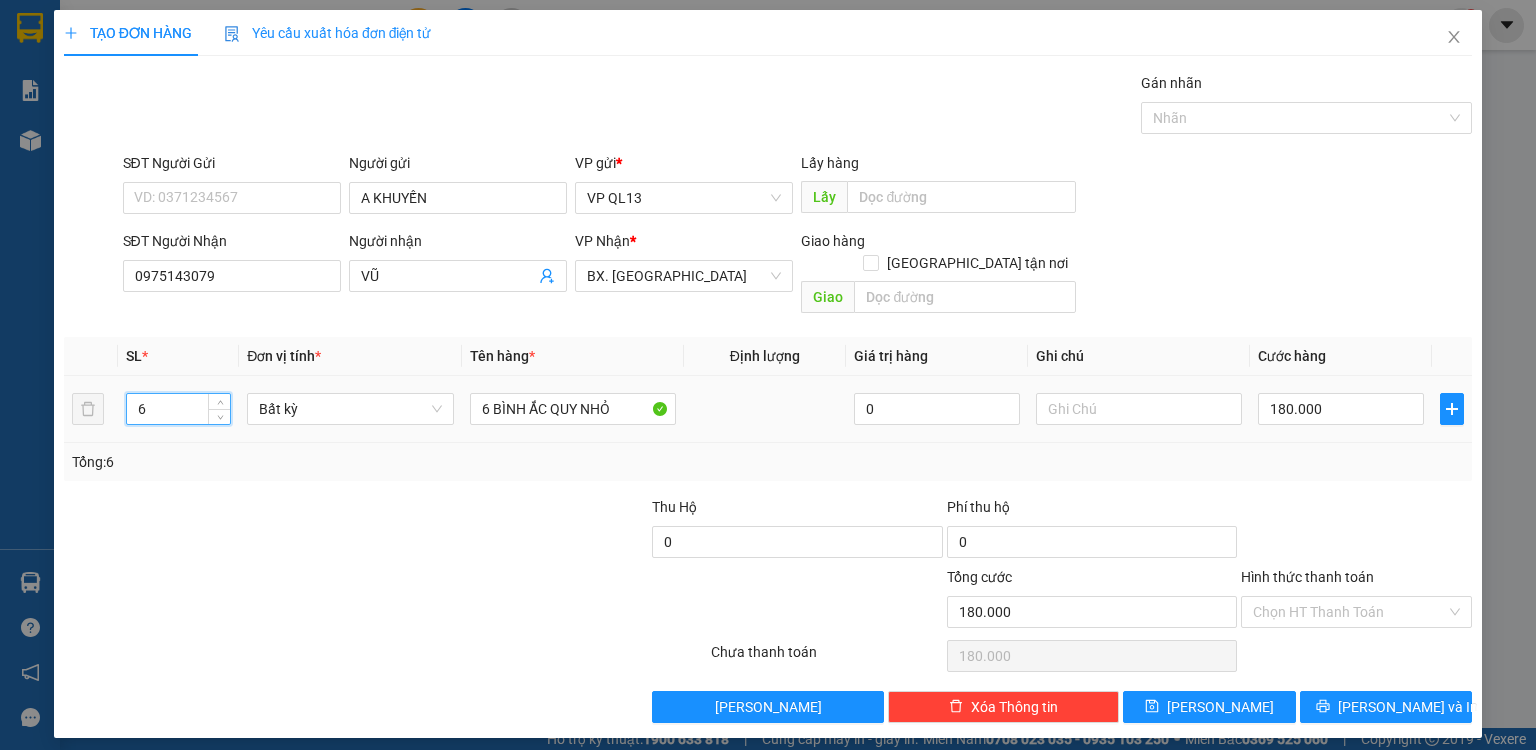click on "6" at bounding box center [178, 409] 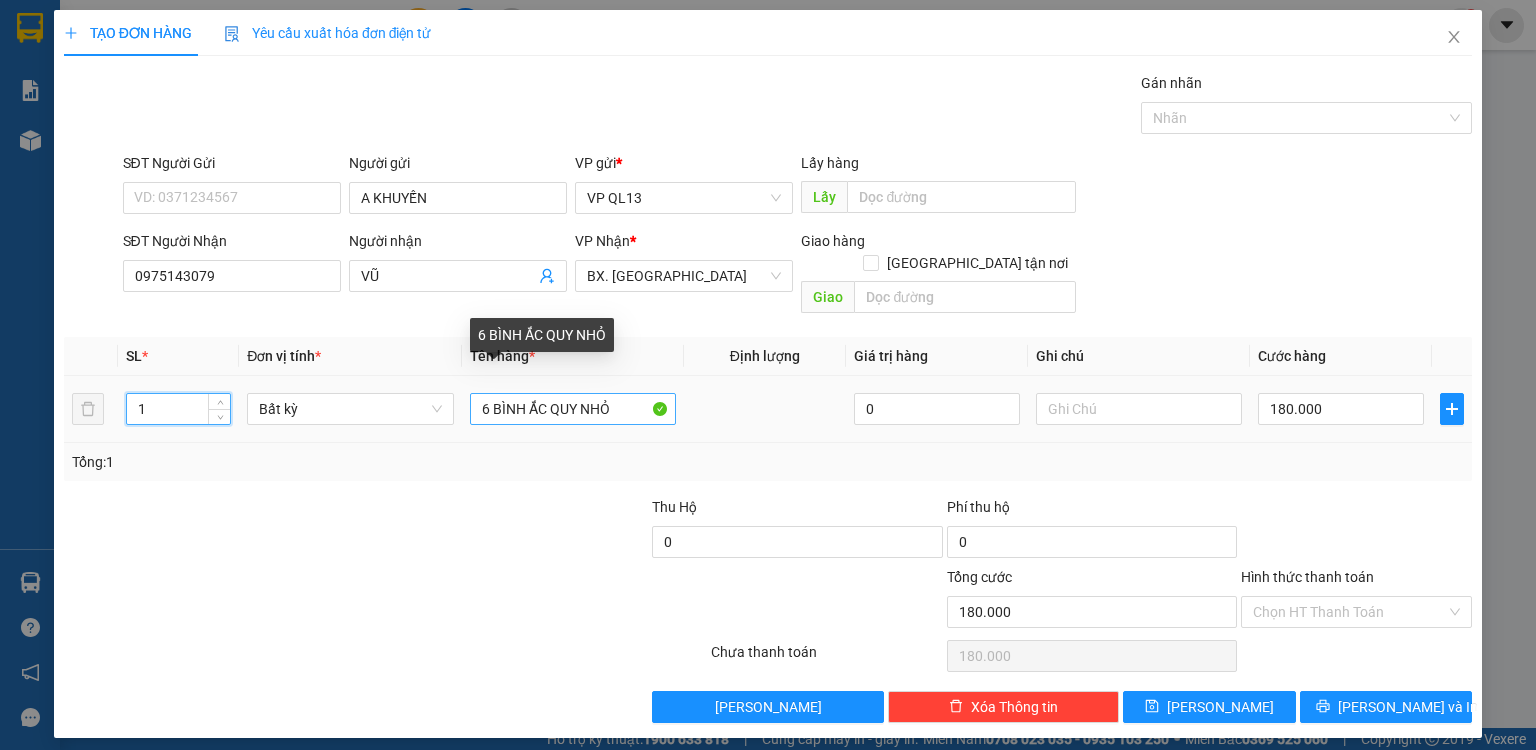type on "1" 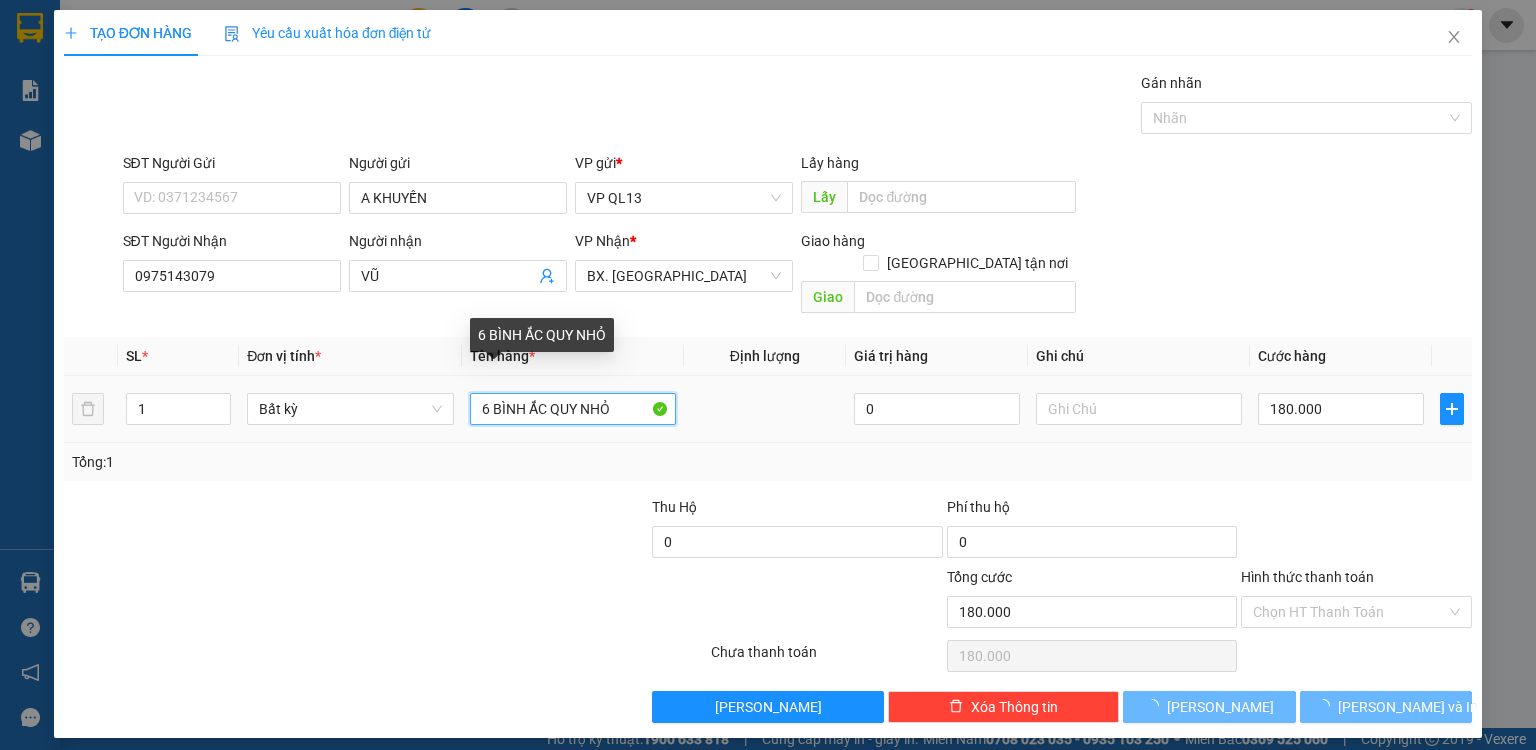 click on "6 BÌNH ẮC QUY NHỎ" at bounding box center (573, 409) 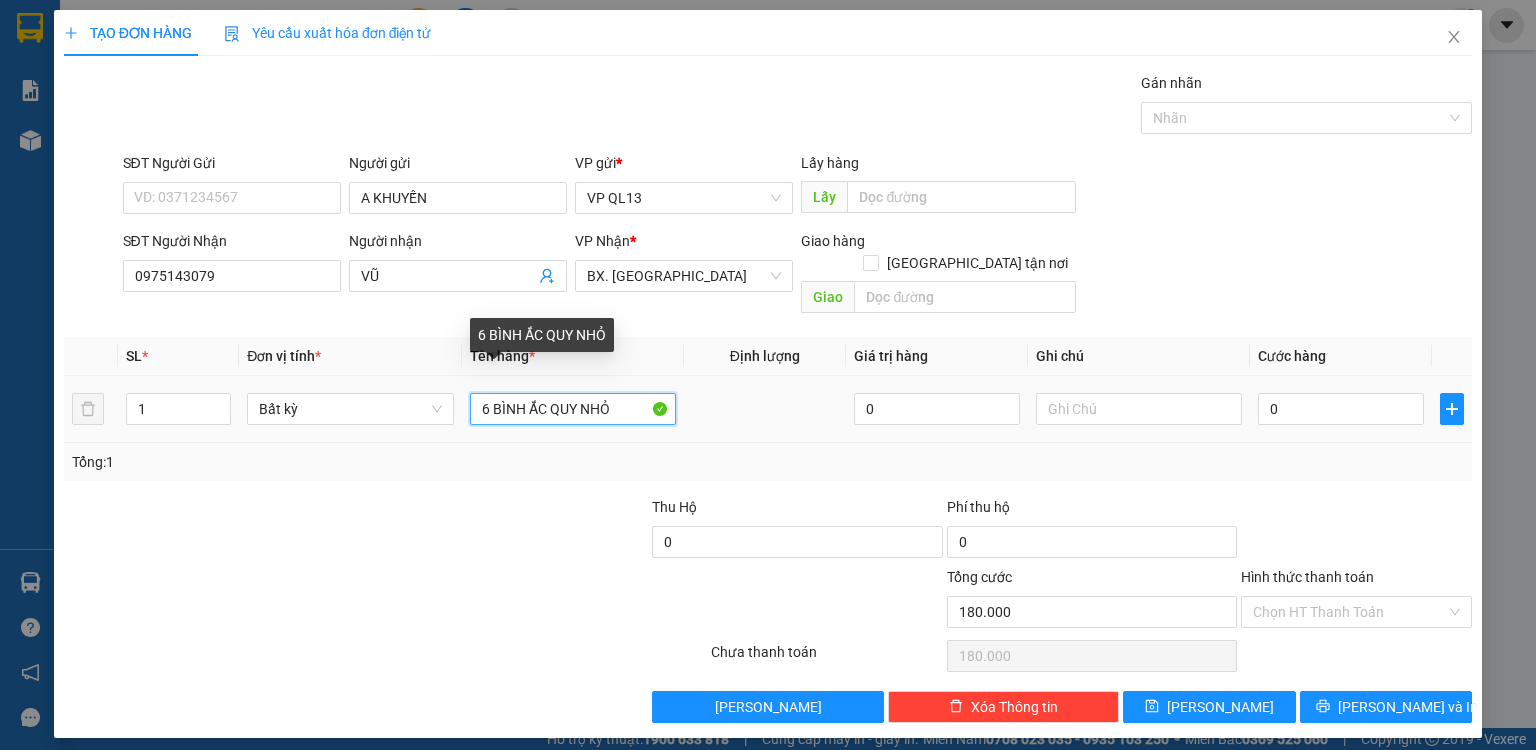 type on "0" 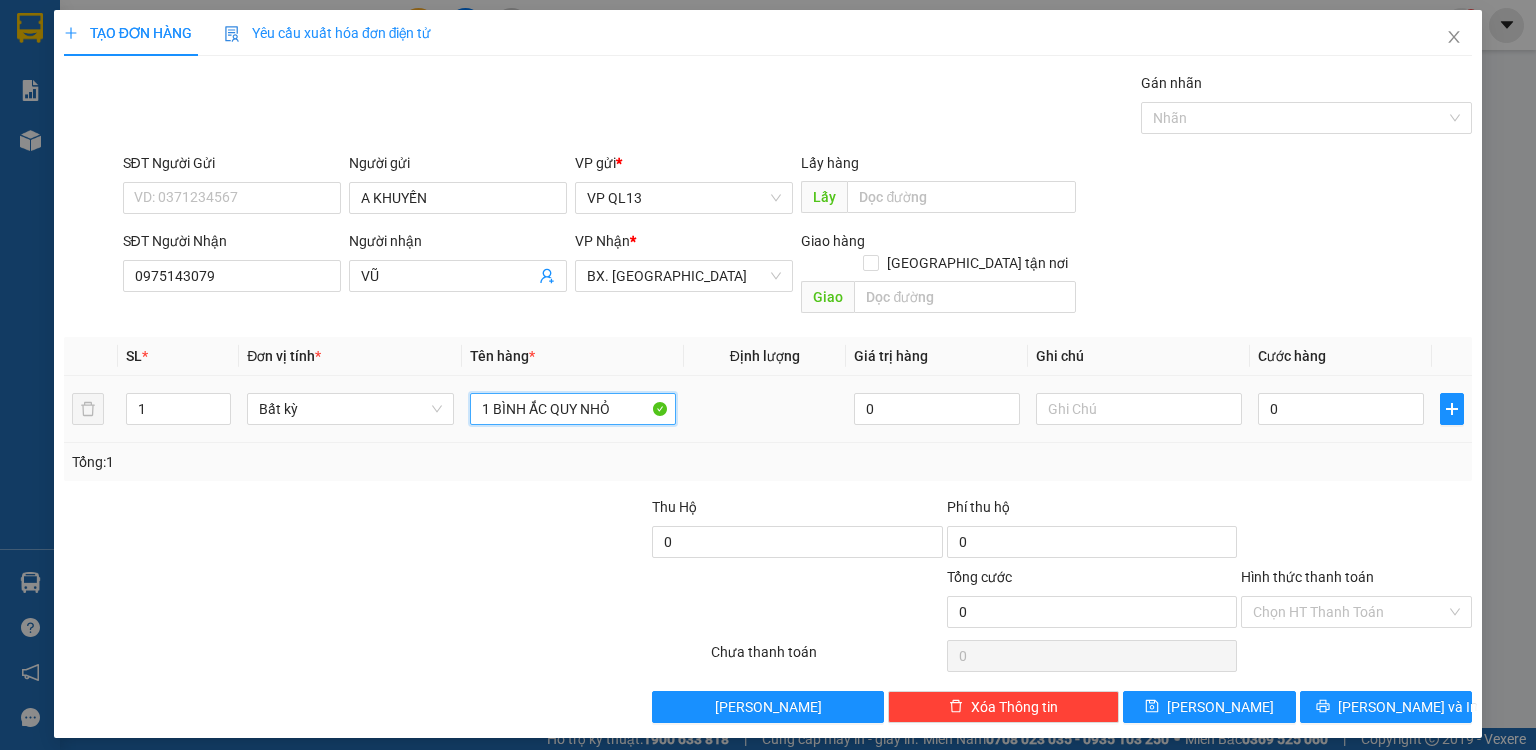 click on "1 BÌNH ẮC QUY NHỎ" at bounding box center (573, 409) 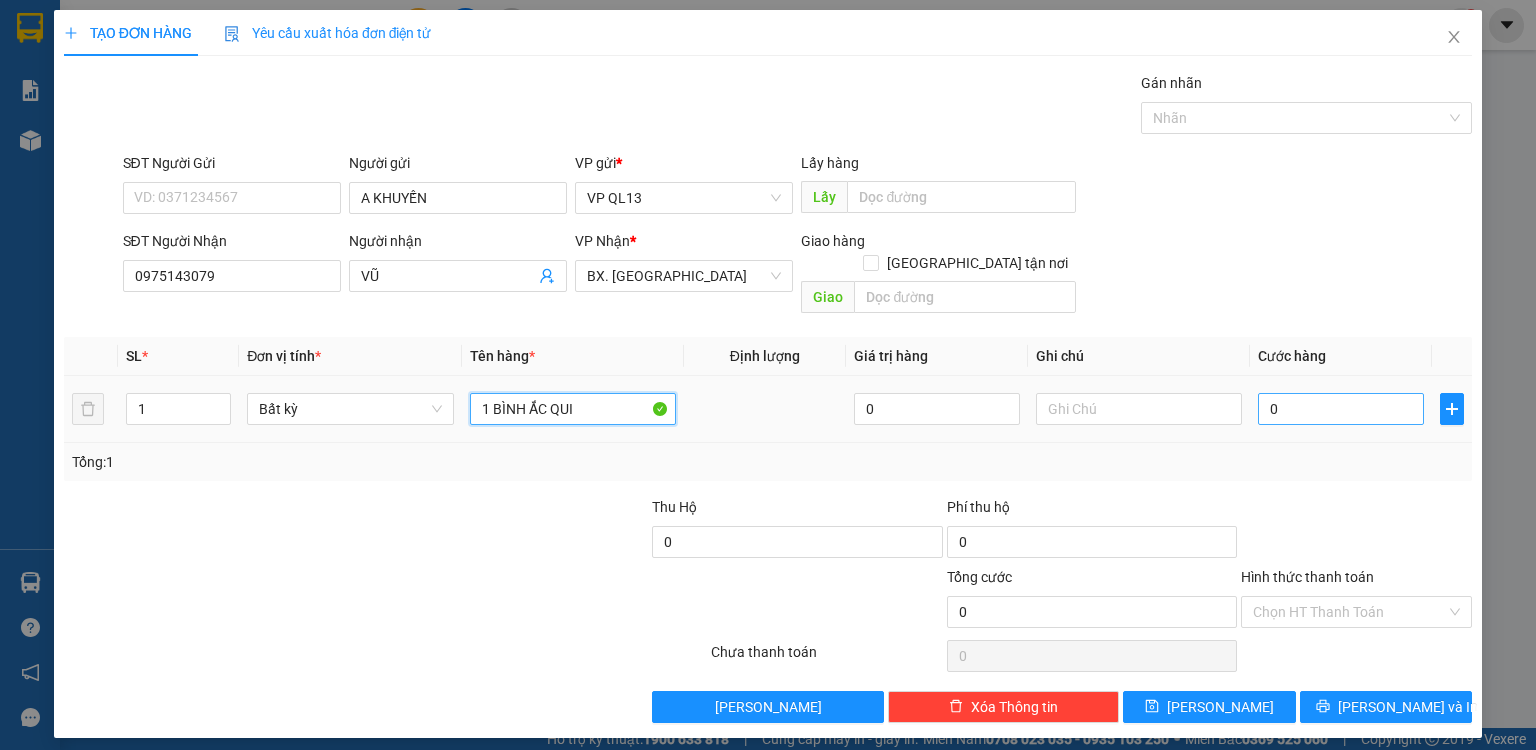 type on "1 BÌNH ẮC QUI" 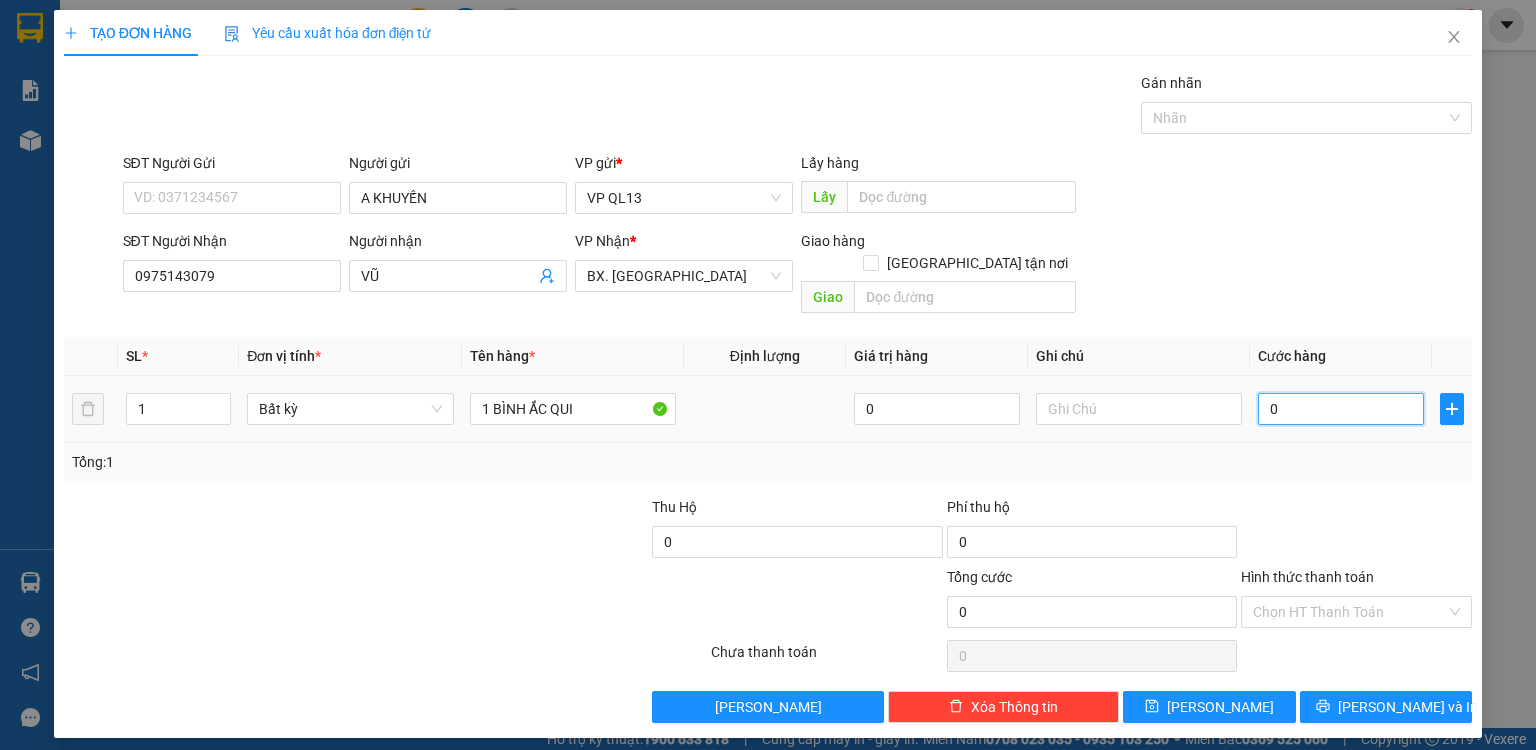 click on "0" at bounding box center [1341, 409] 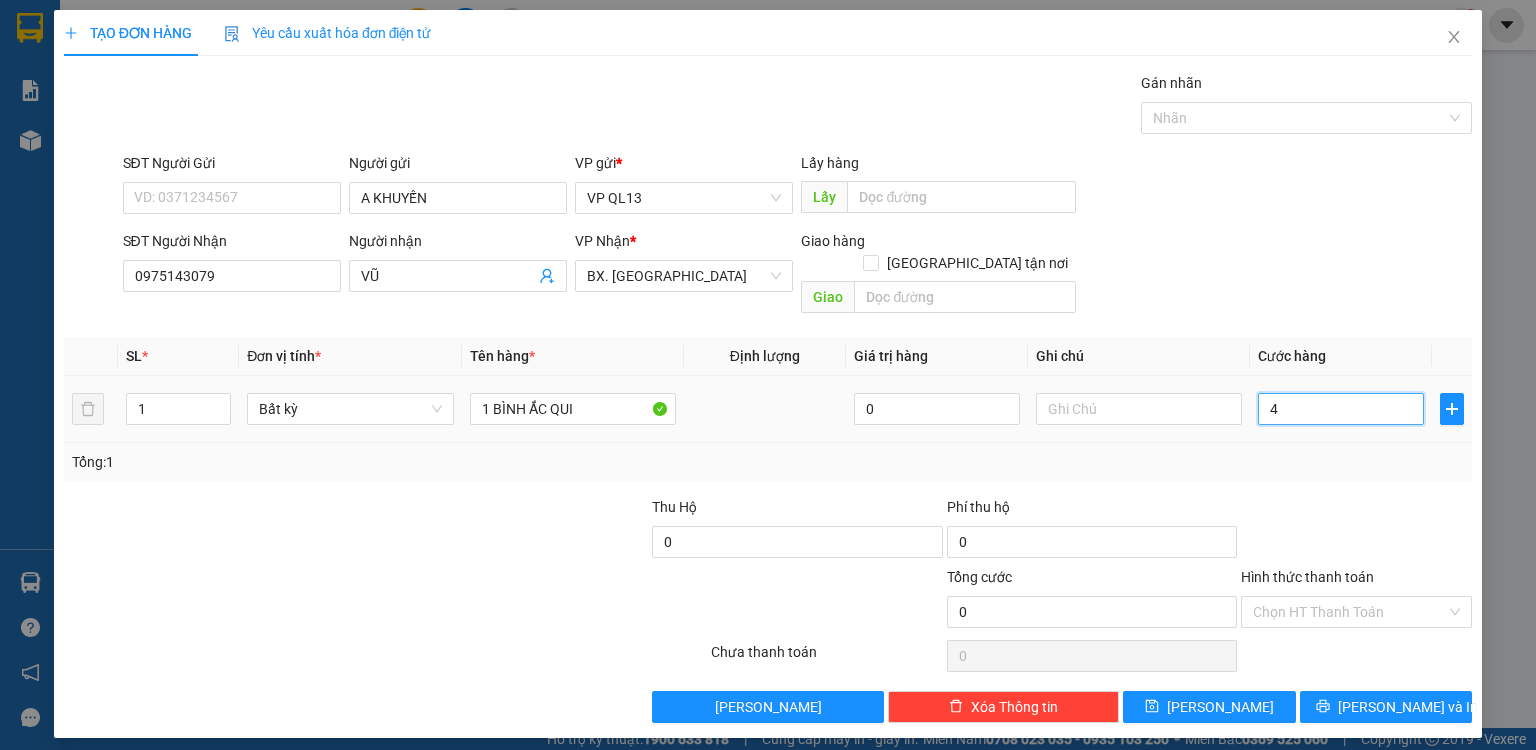 type on "4" 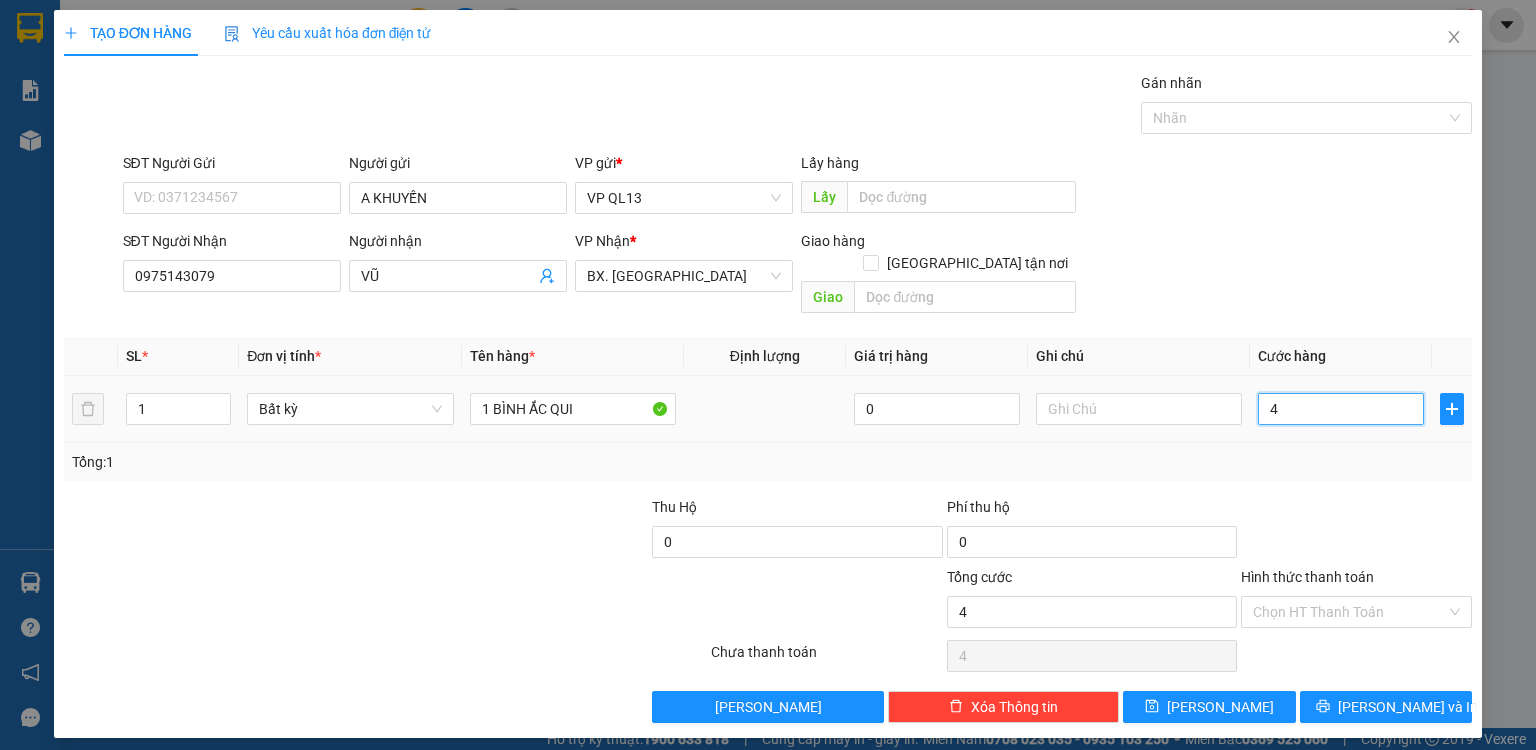 type on "40" 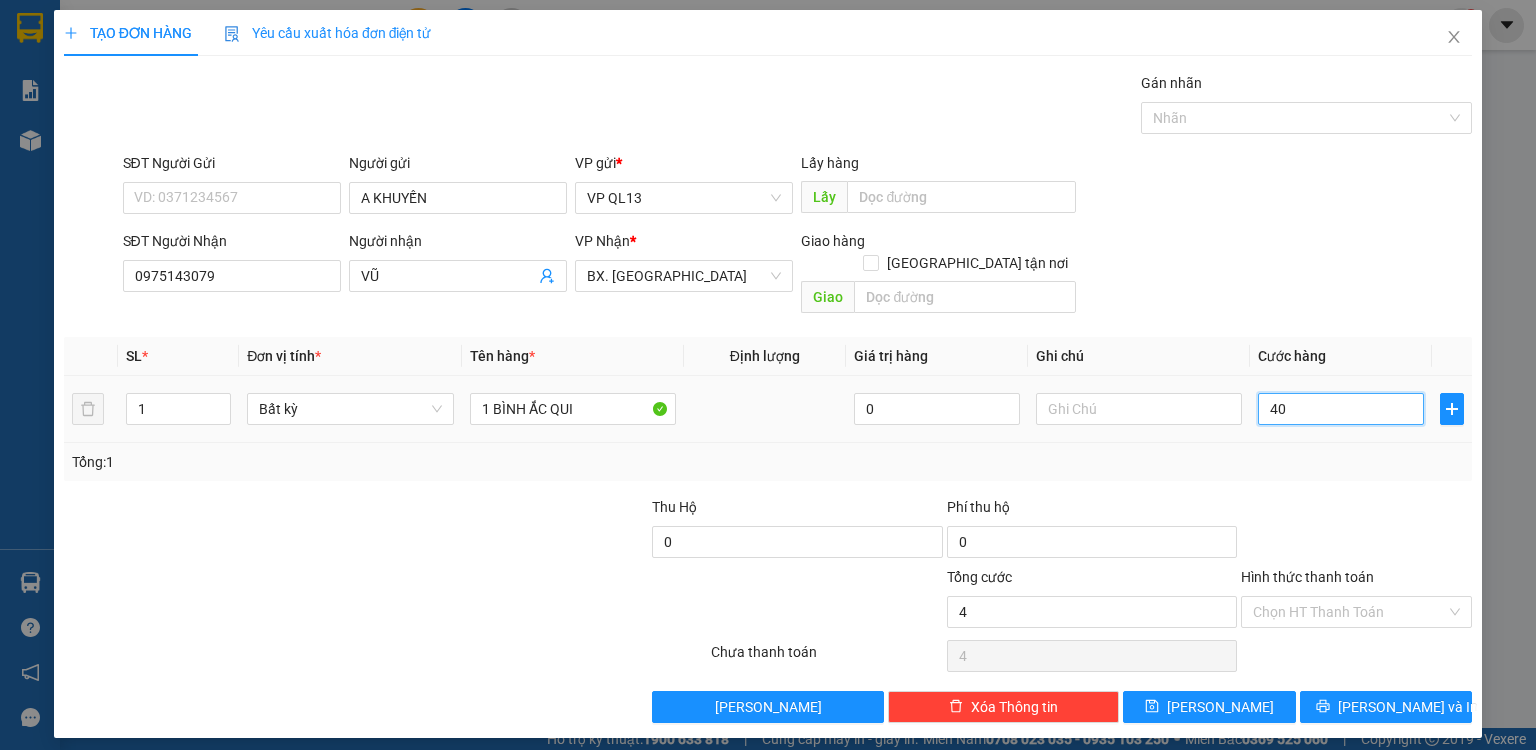 type on "40" 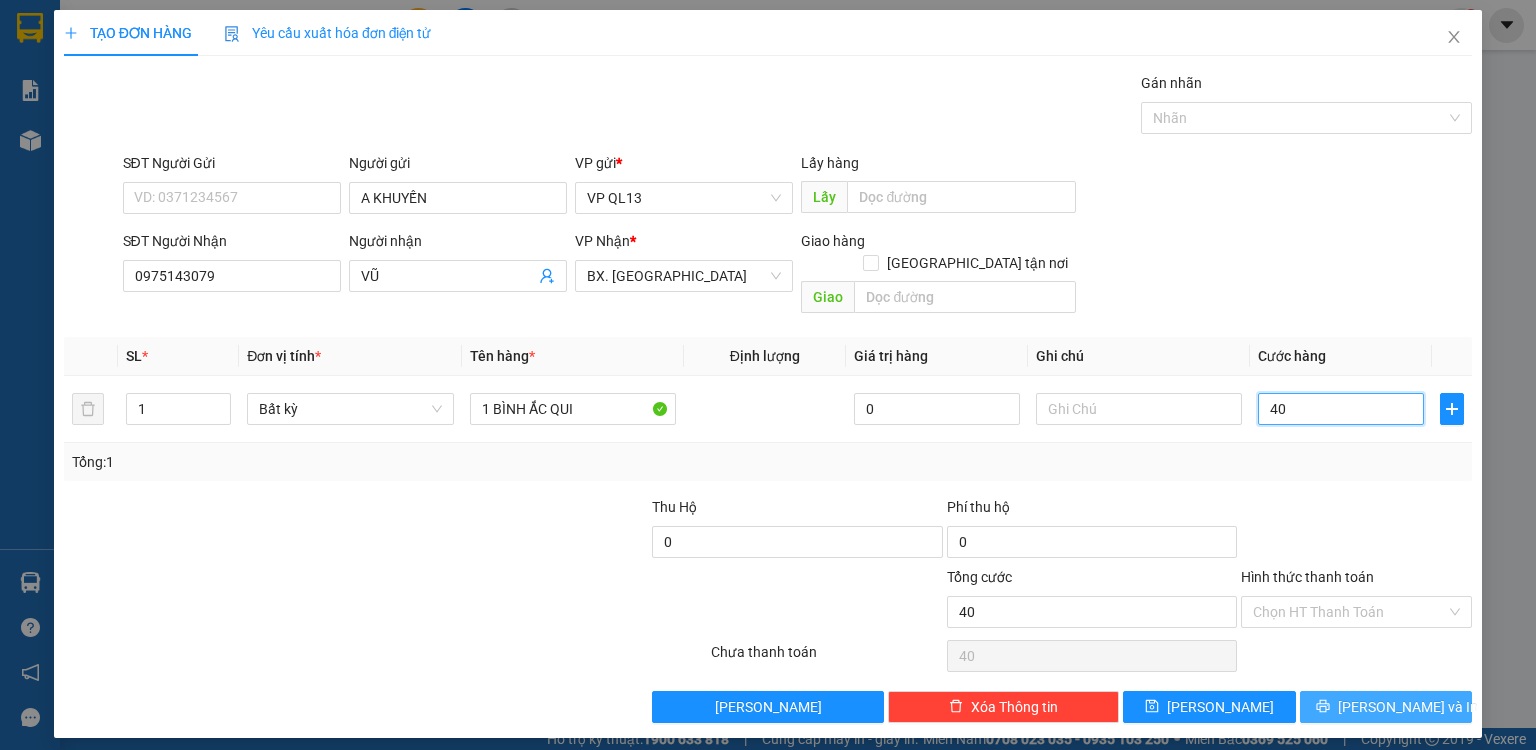 type on "40" 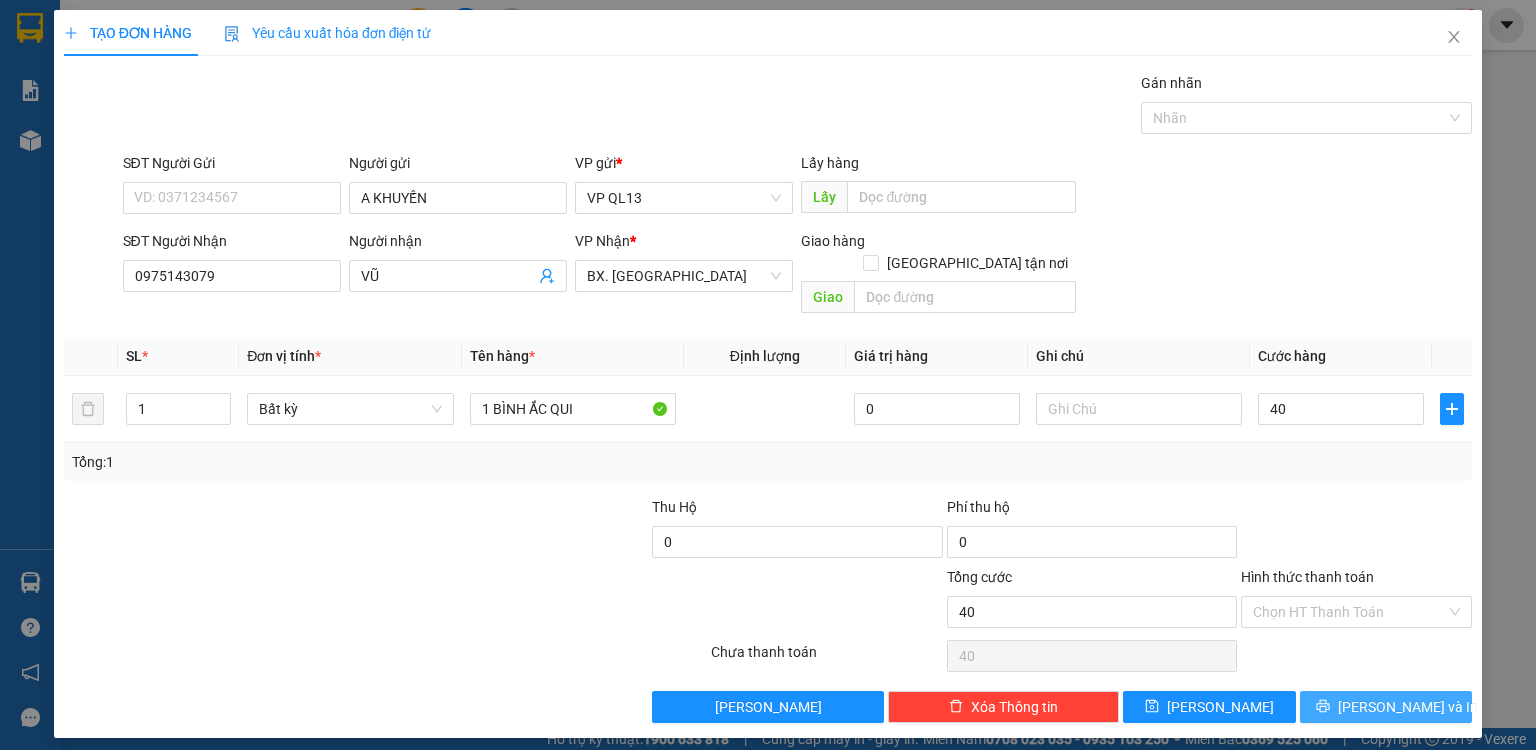type on "40.000" 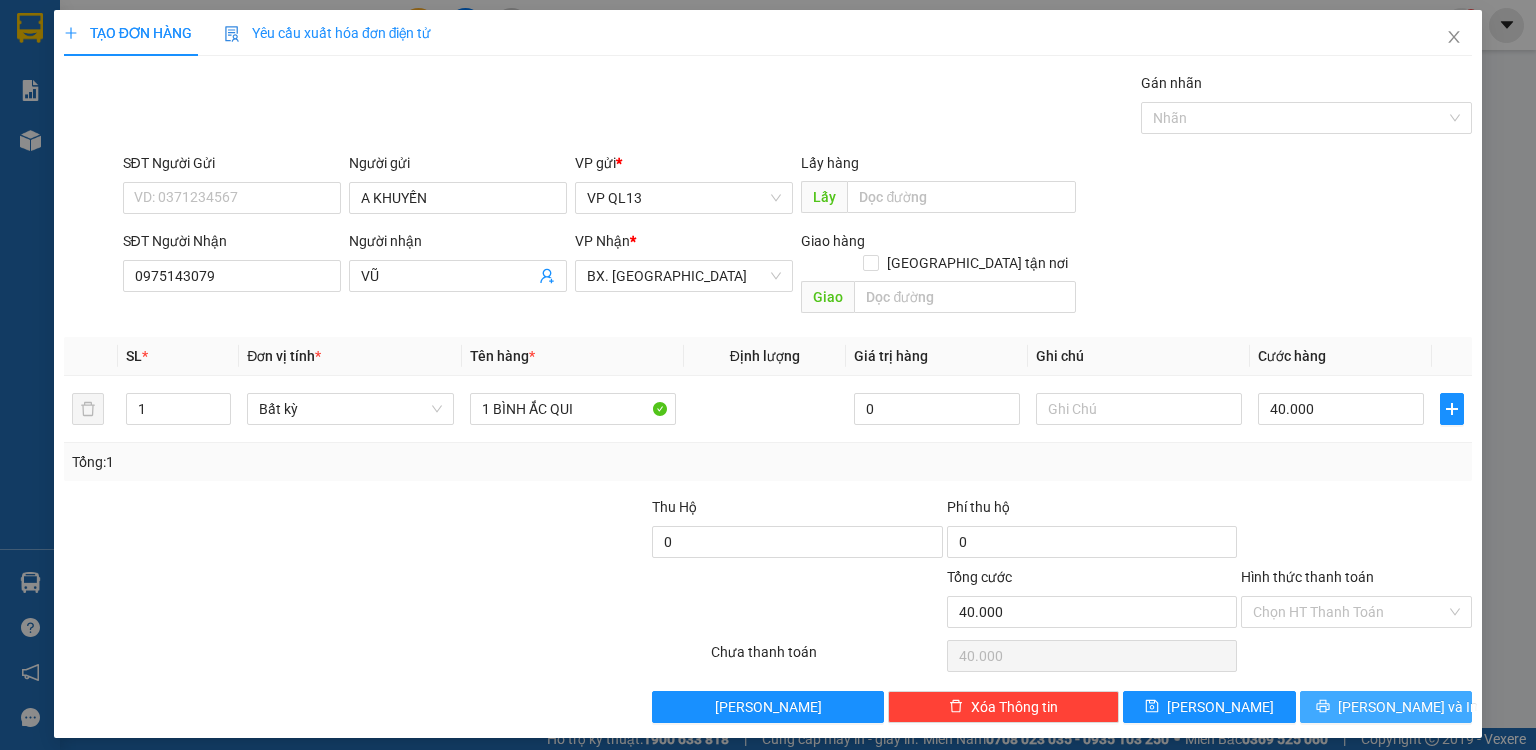 click 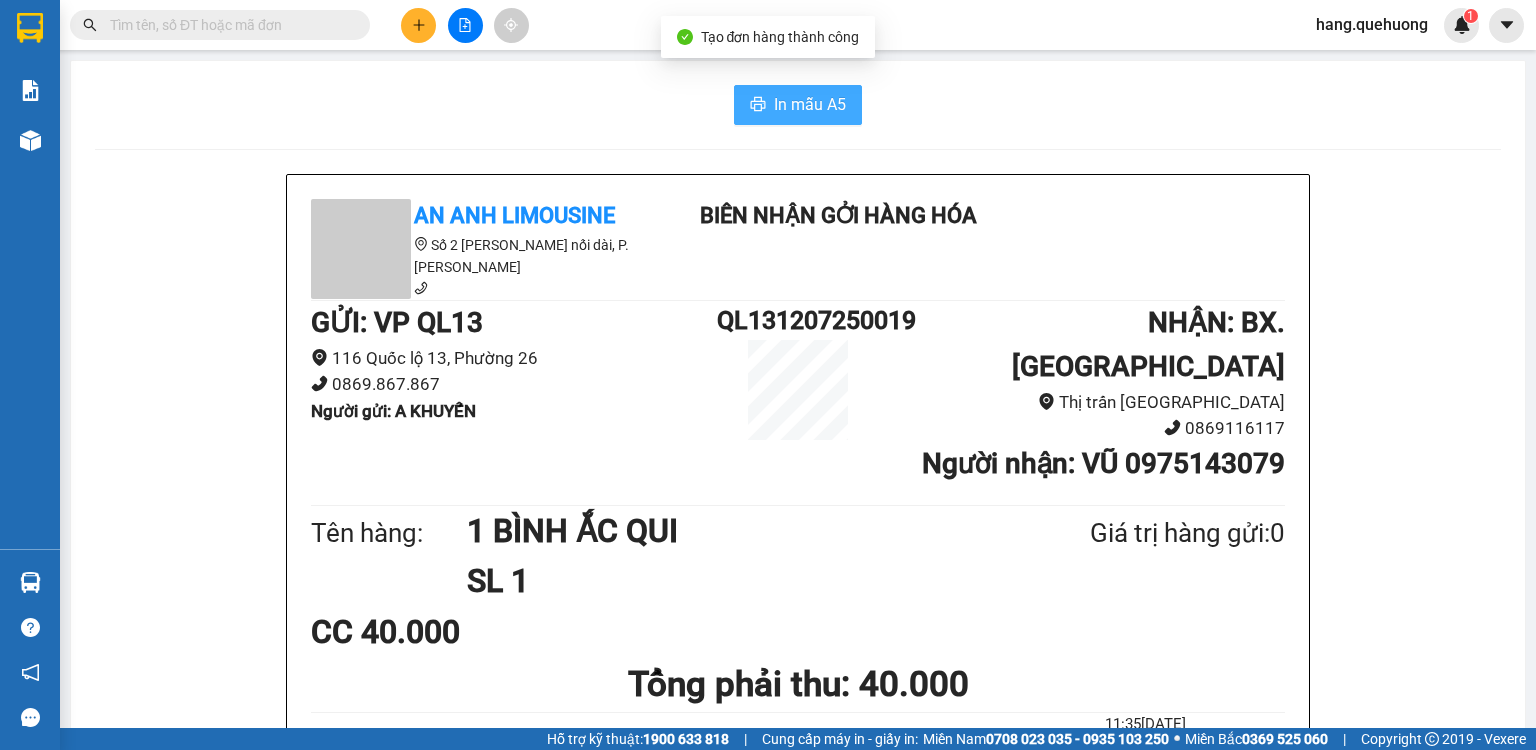 click on "In mẫu A5" at bounding box center [810, 104] 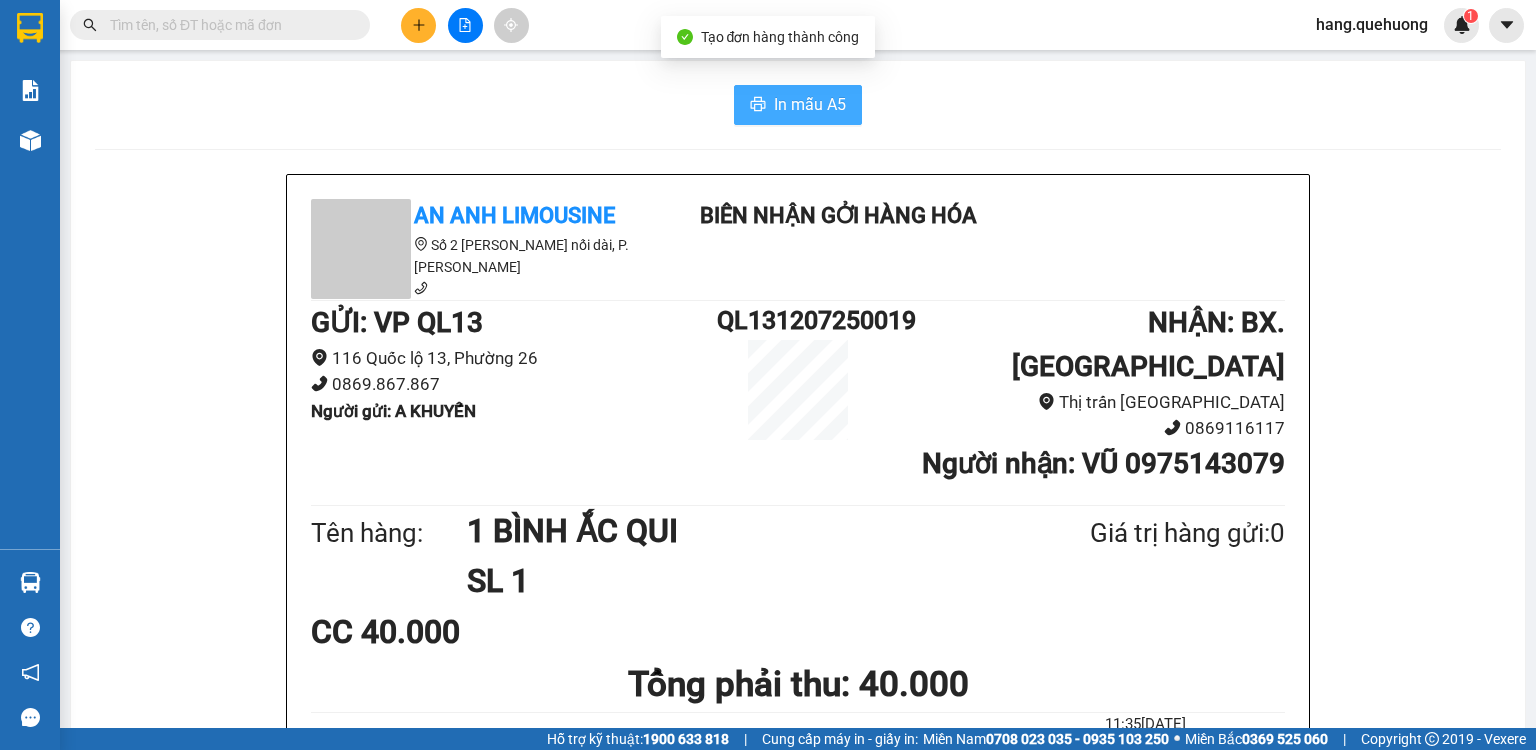 scroll, scrollTop: 0, scrollLeft: 0, axis: both 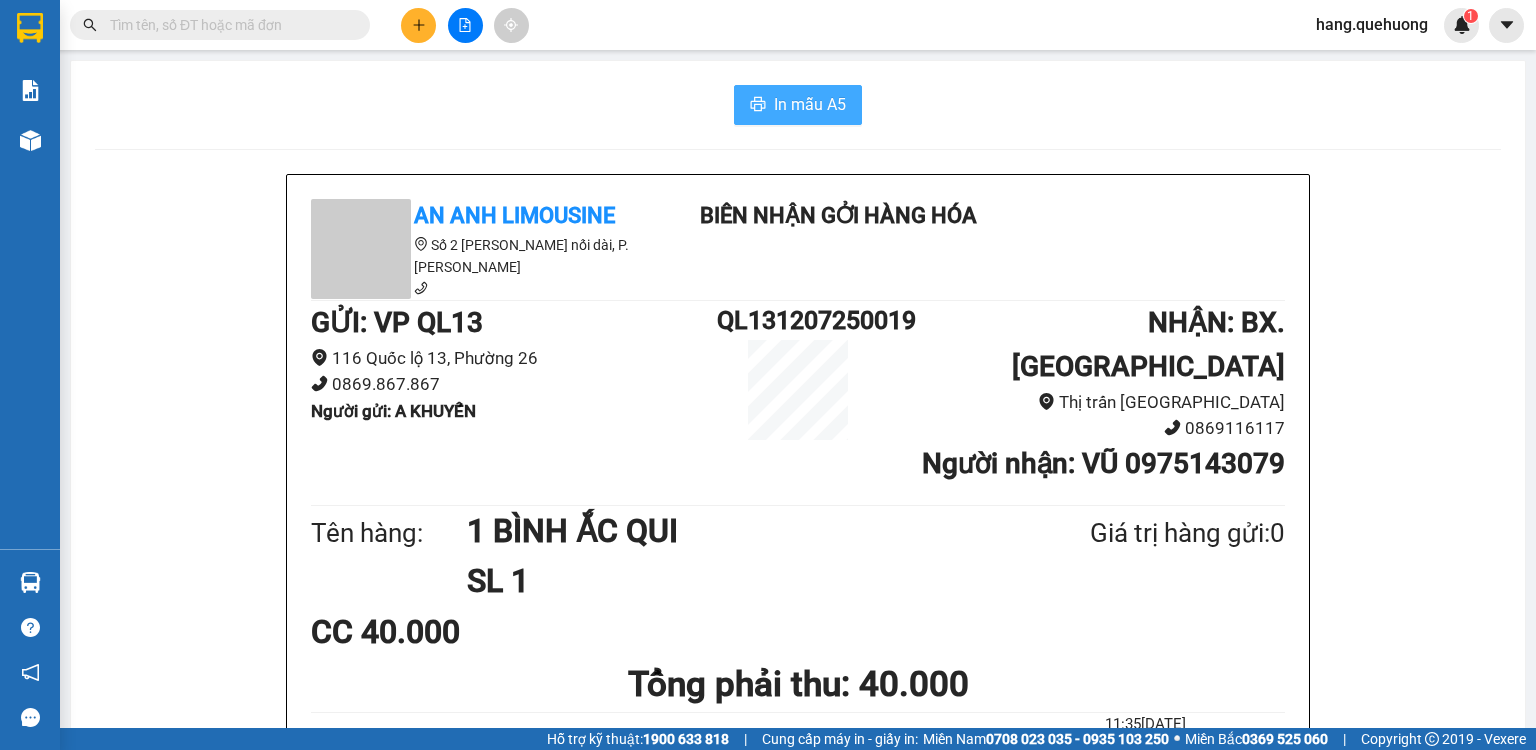 click on "In mẫu A5" at bounding box center [798, 105] 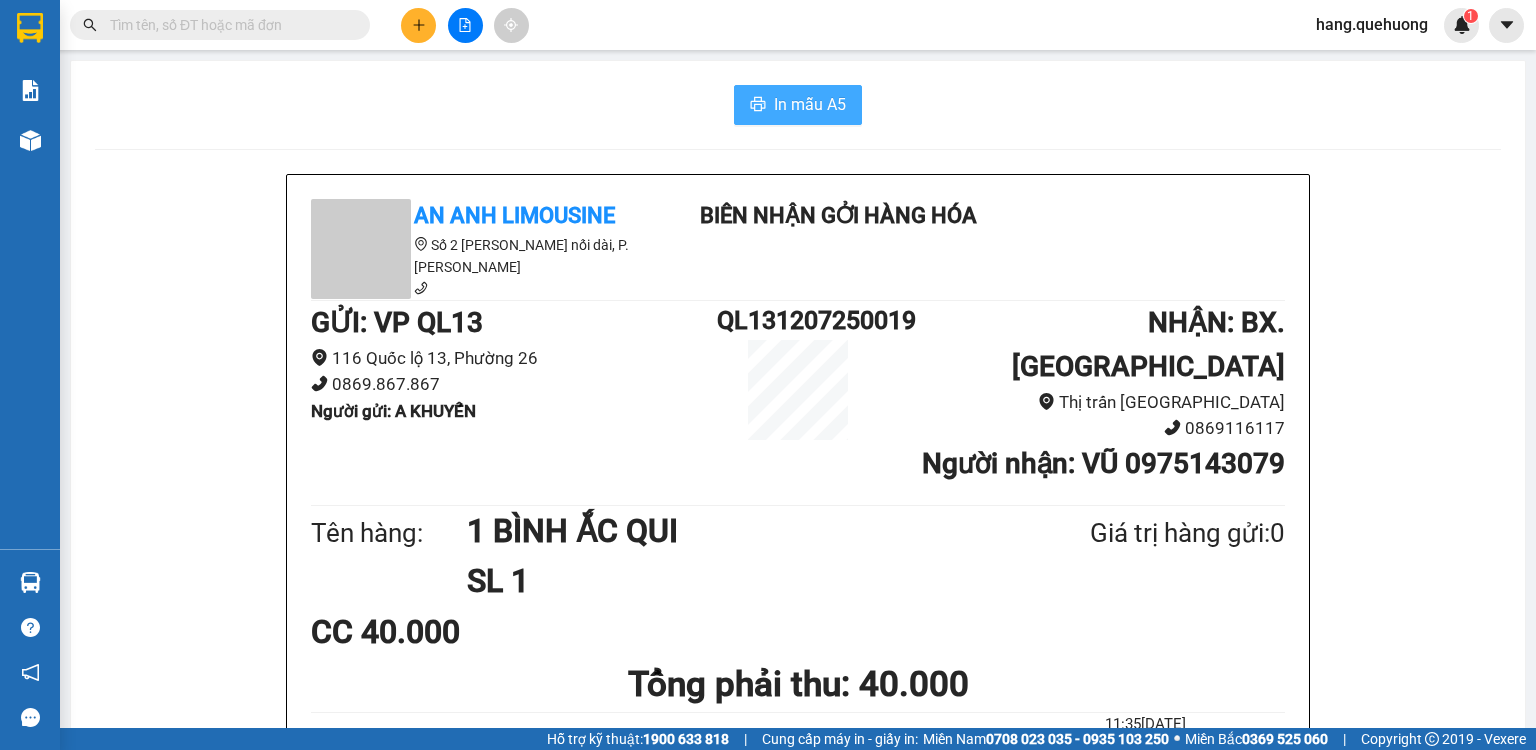 scroll, scrollTop: 0, scrollLeft: 0, axis: both 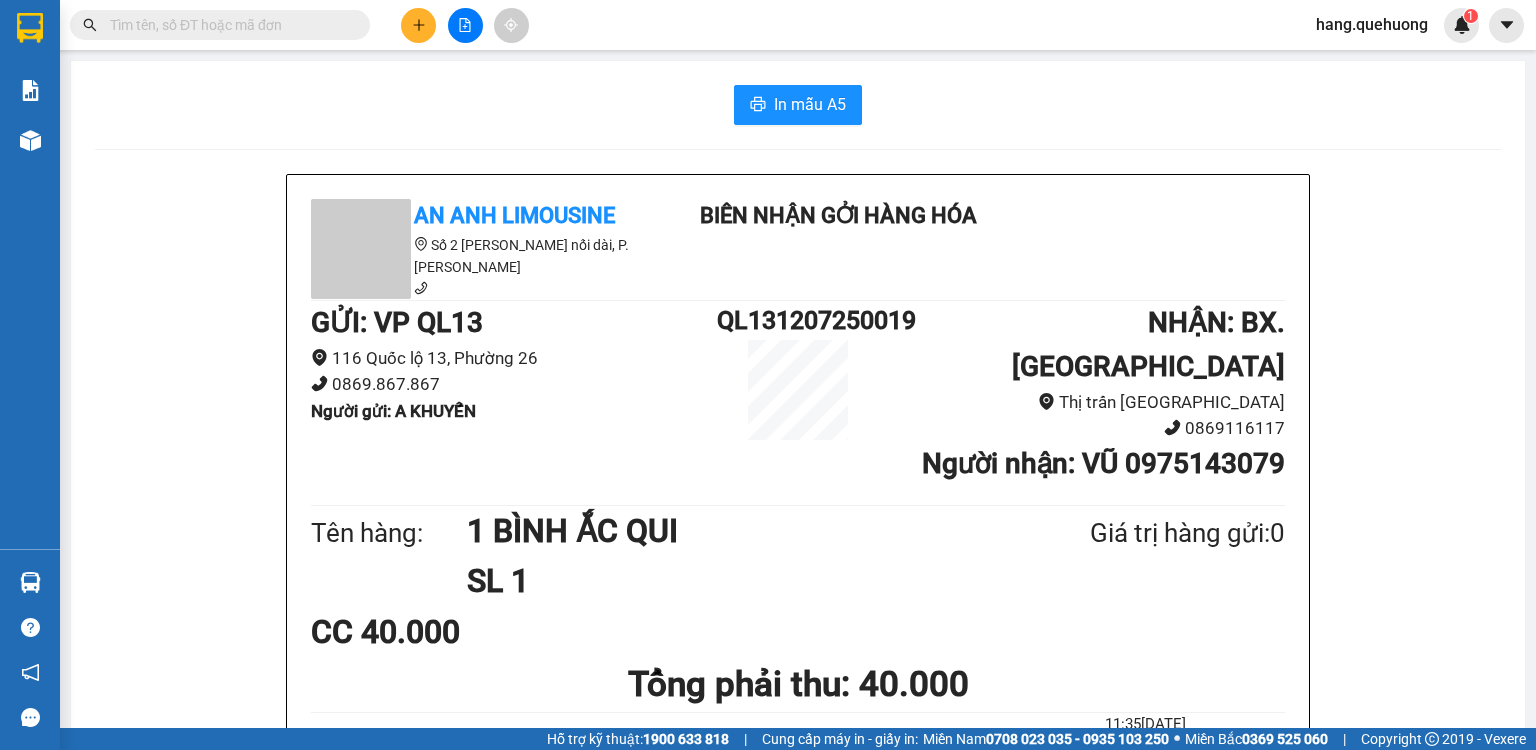 click at bounding box center [228, 25] 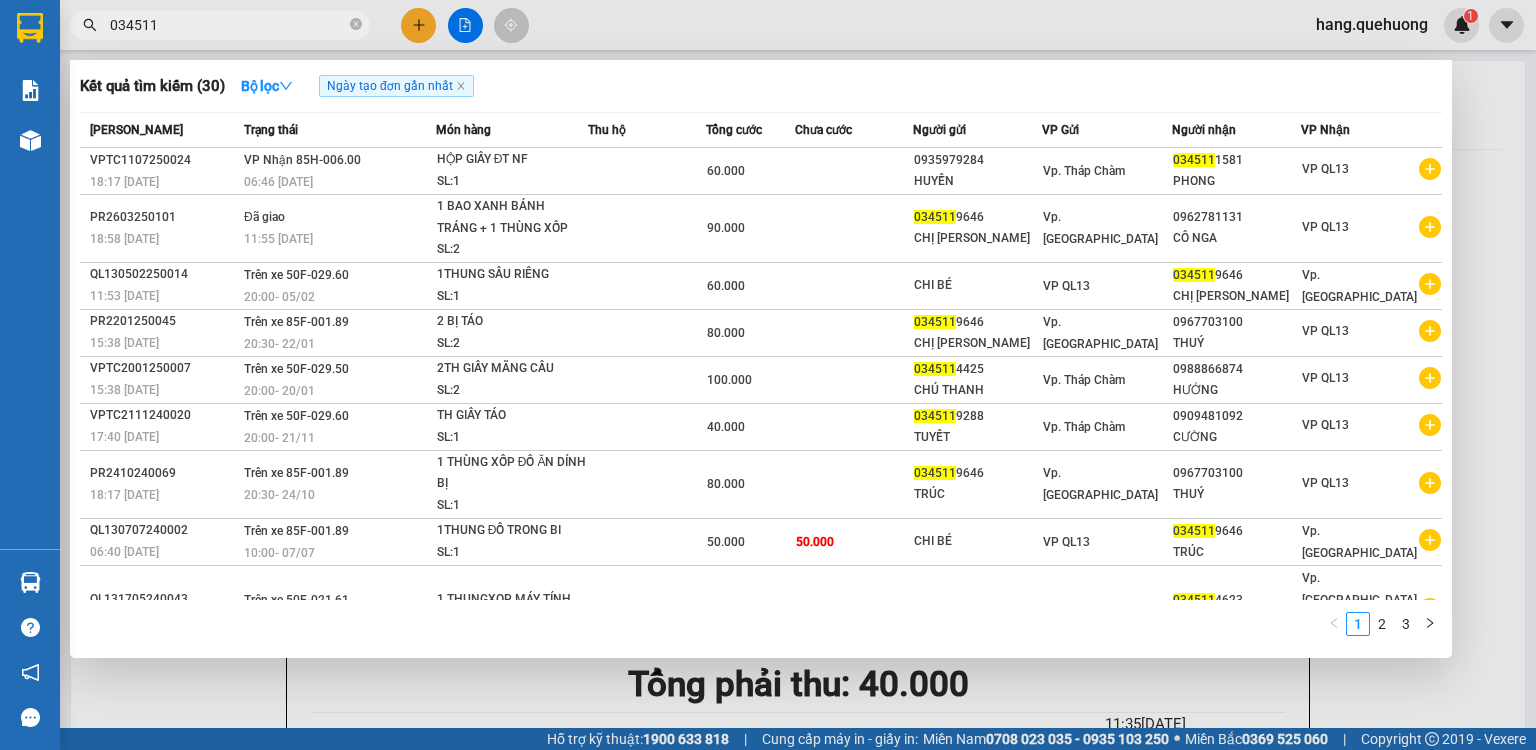 type on "034511" 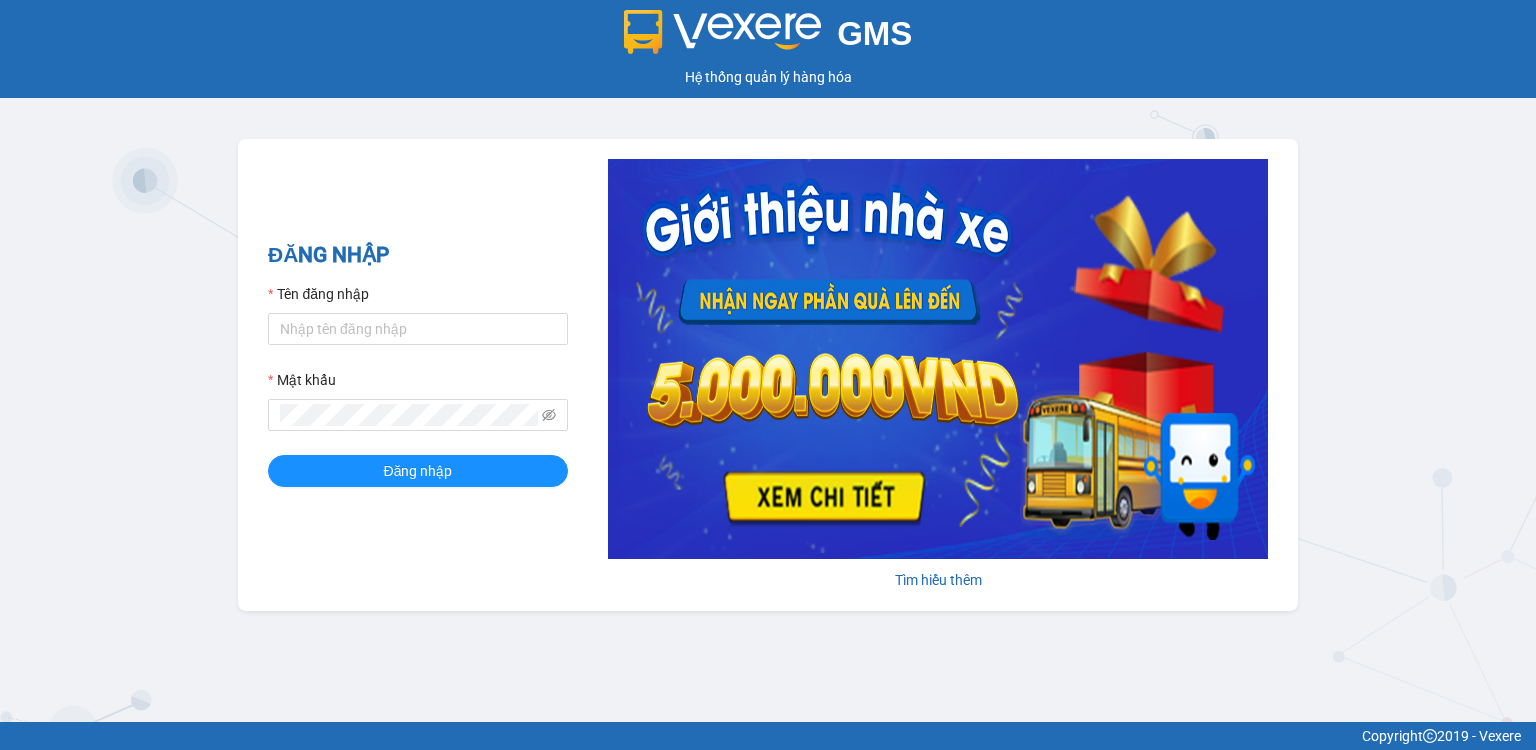 scroll, scrollTop: 0, scrollLeft: 0, axis: both 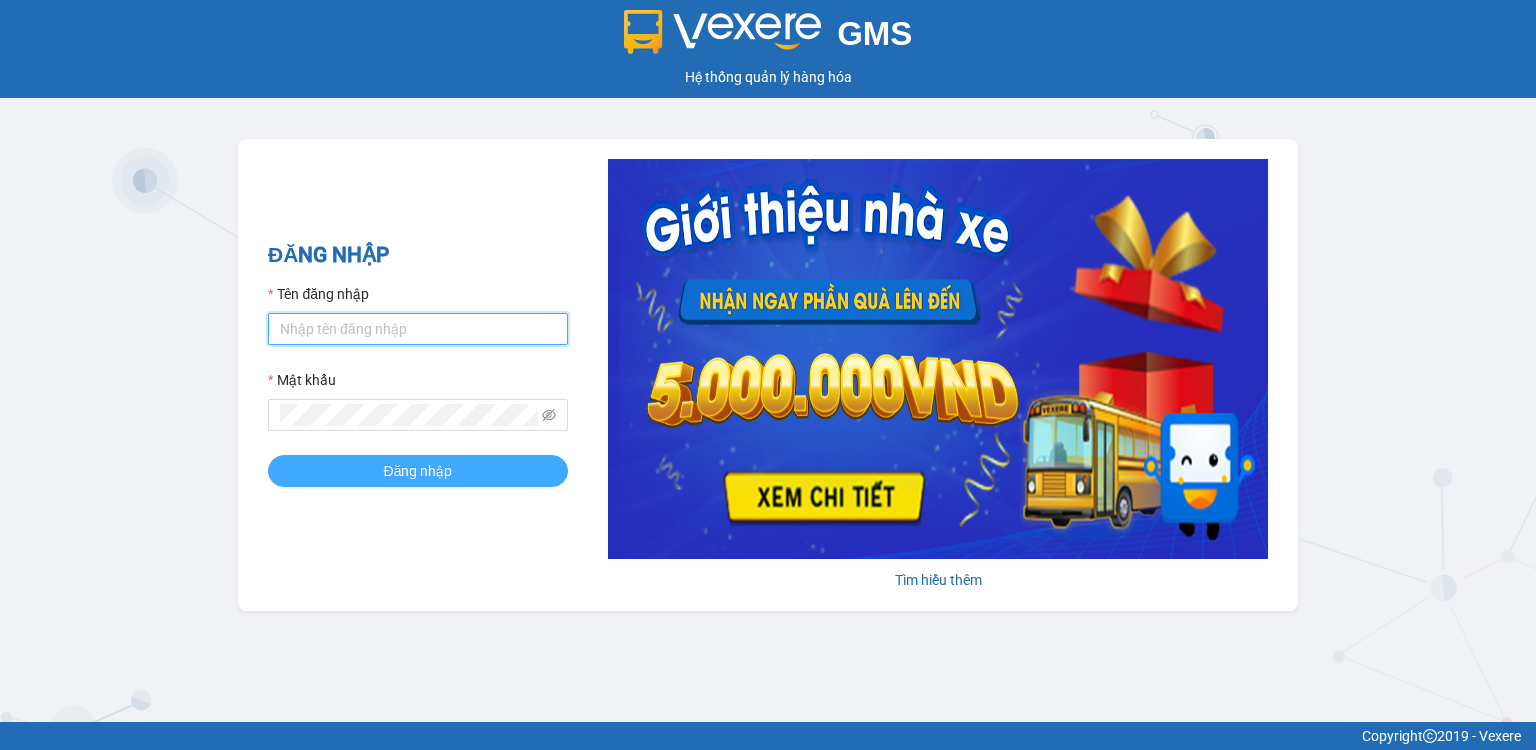 type on "hang.quehuong" 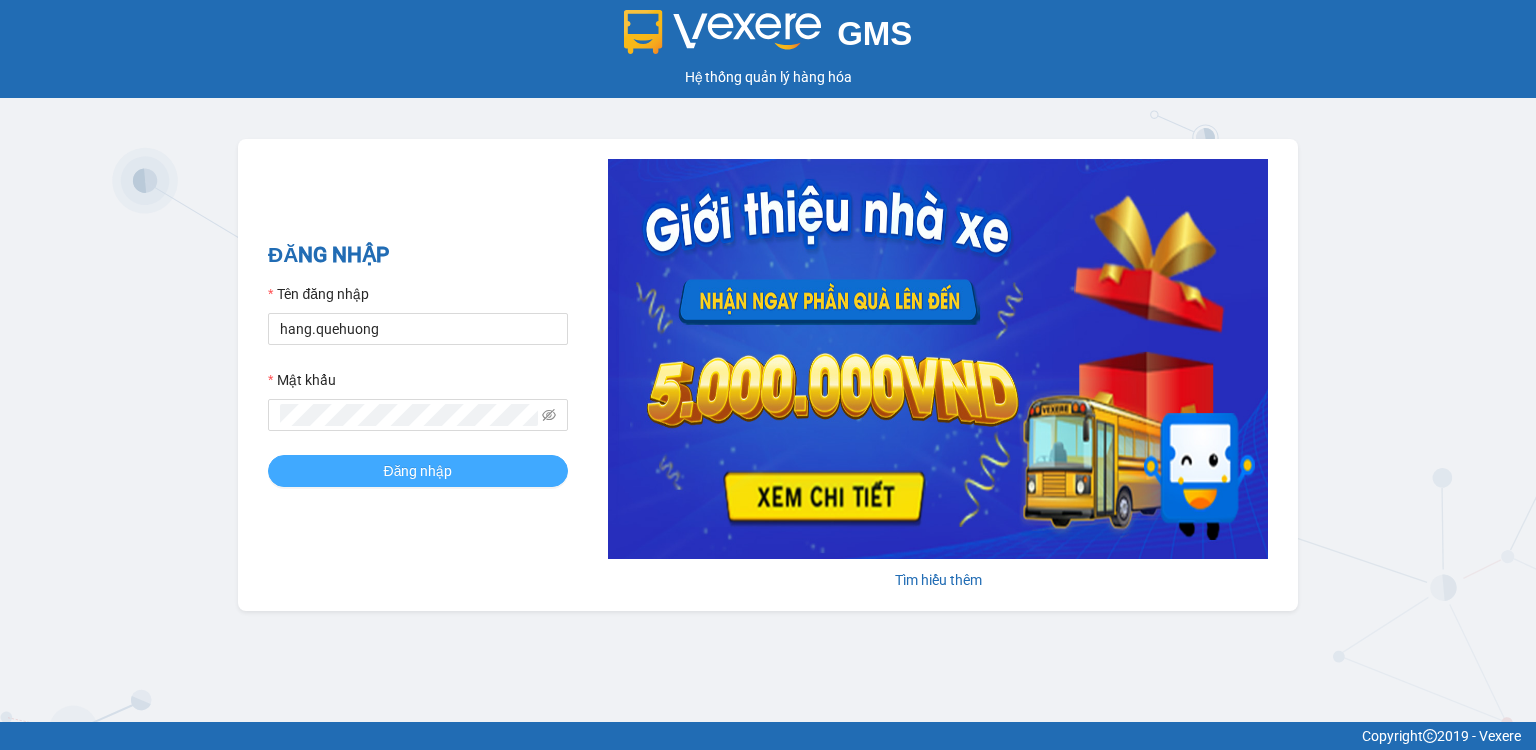 click on "Đăng nhập" at bounding box center (418, 471) 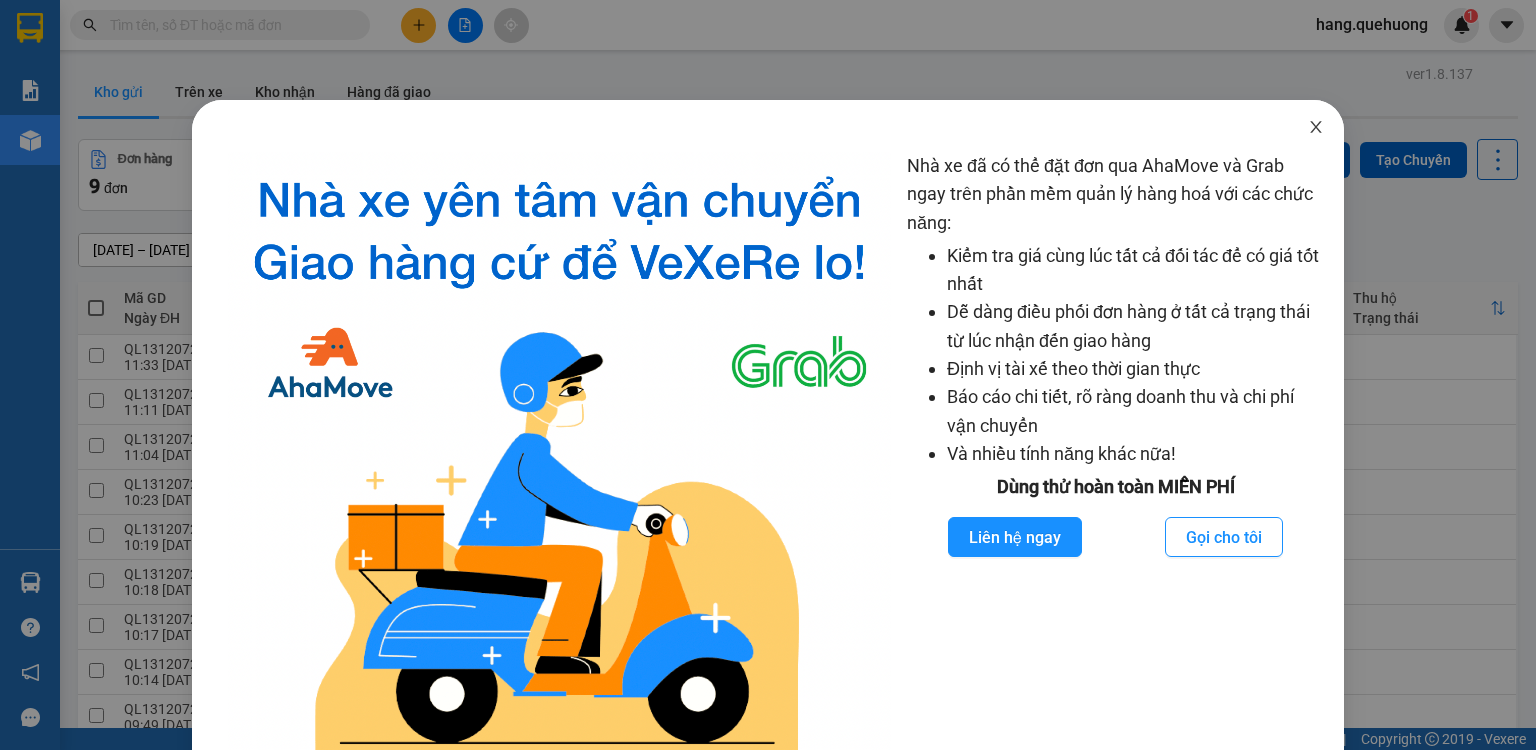click 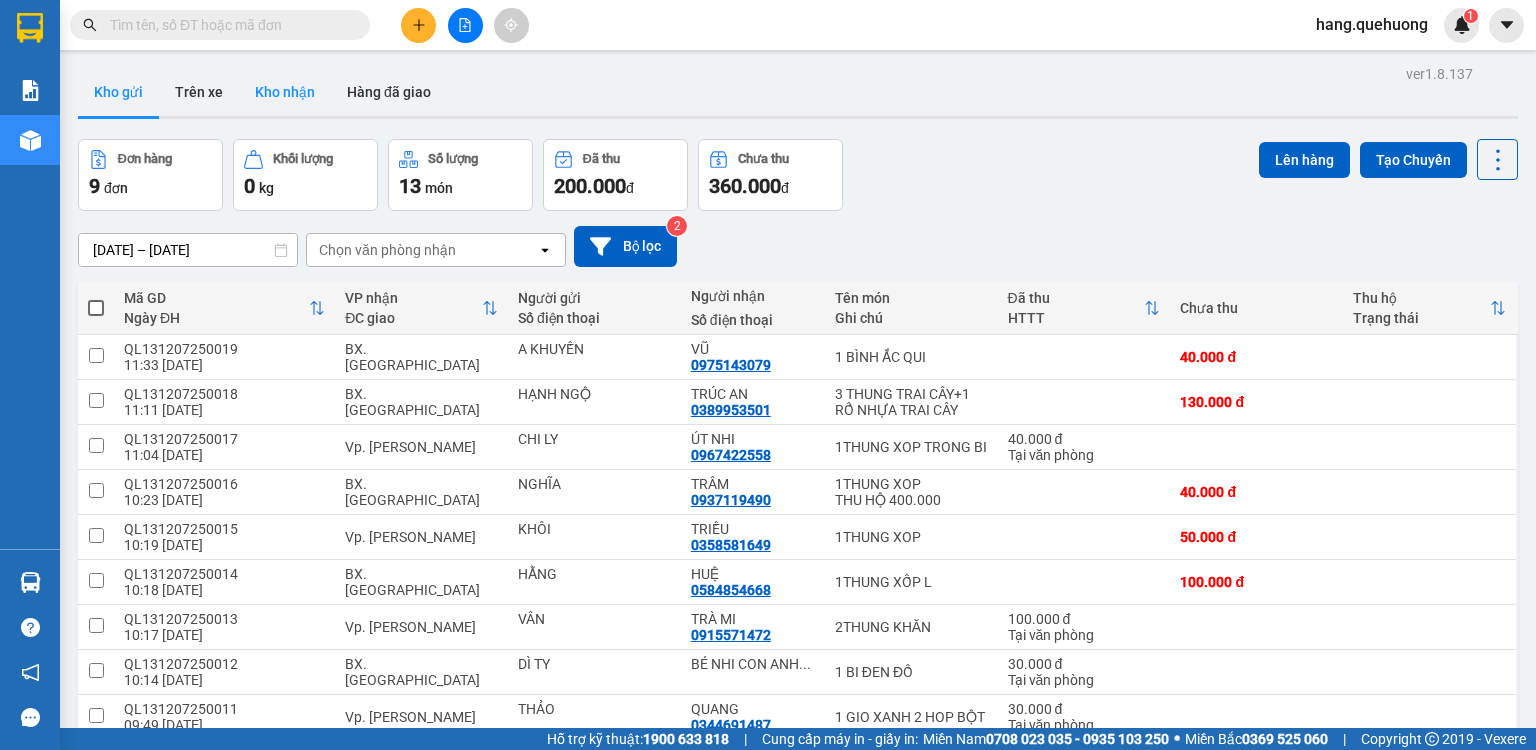 click on "Kho nhận" at bounding box center [285, 92] 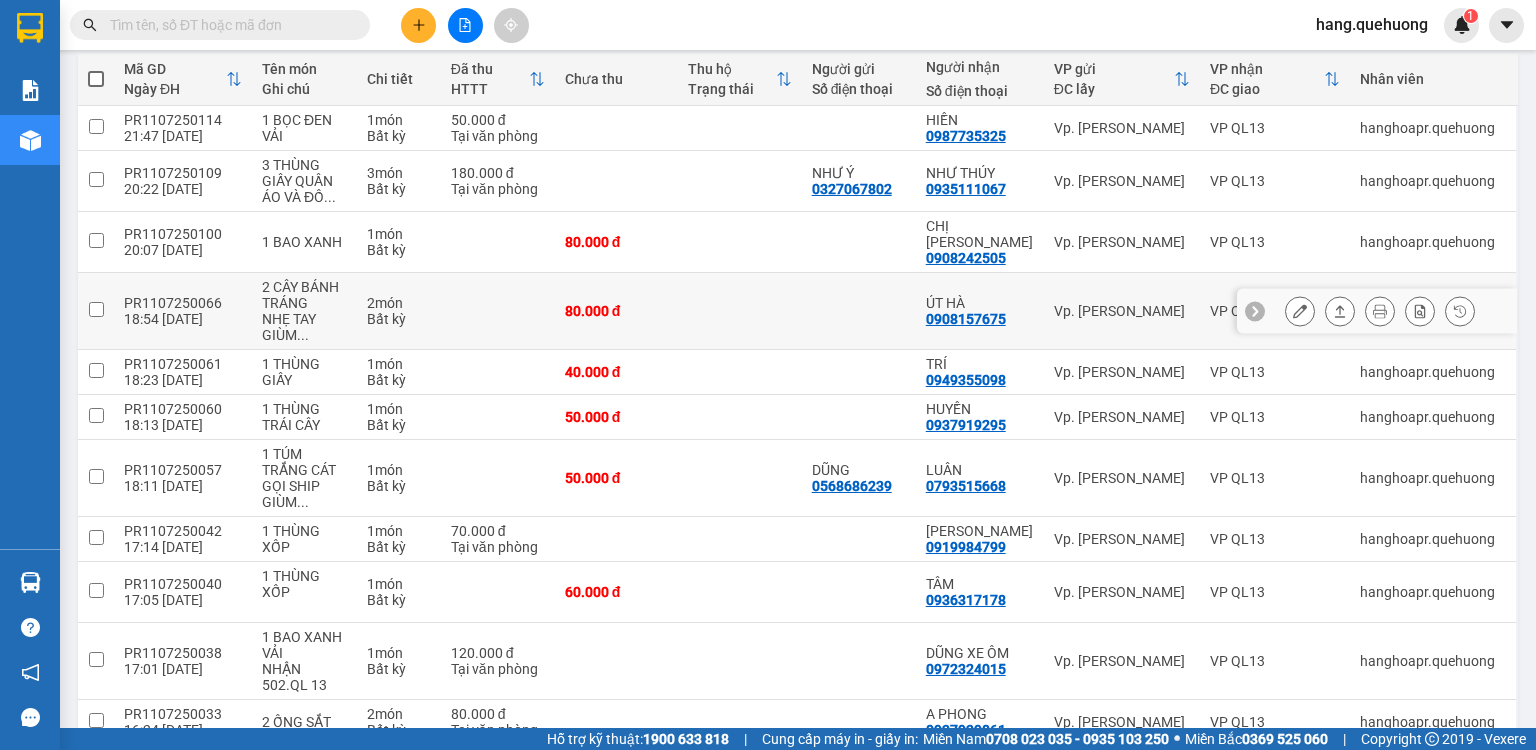 scroll, scrollTop: 240, scrollLeft: 0, axis: vertical 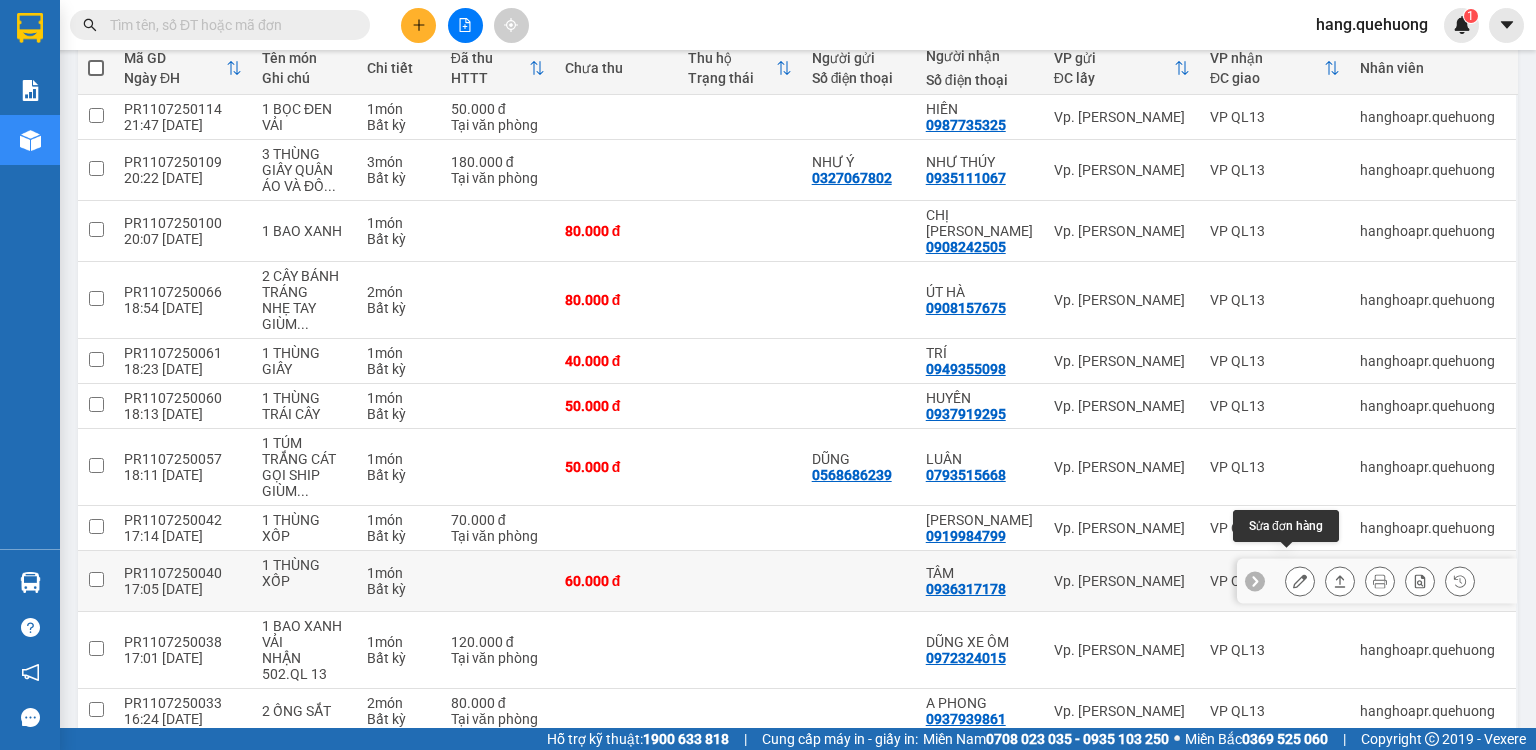 click at bounding box center [1300, 581] 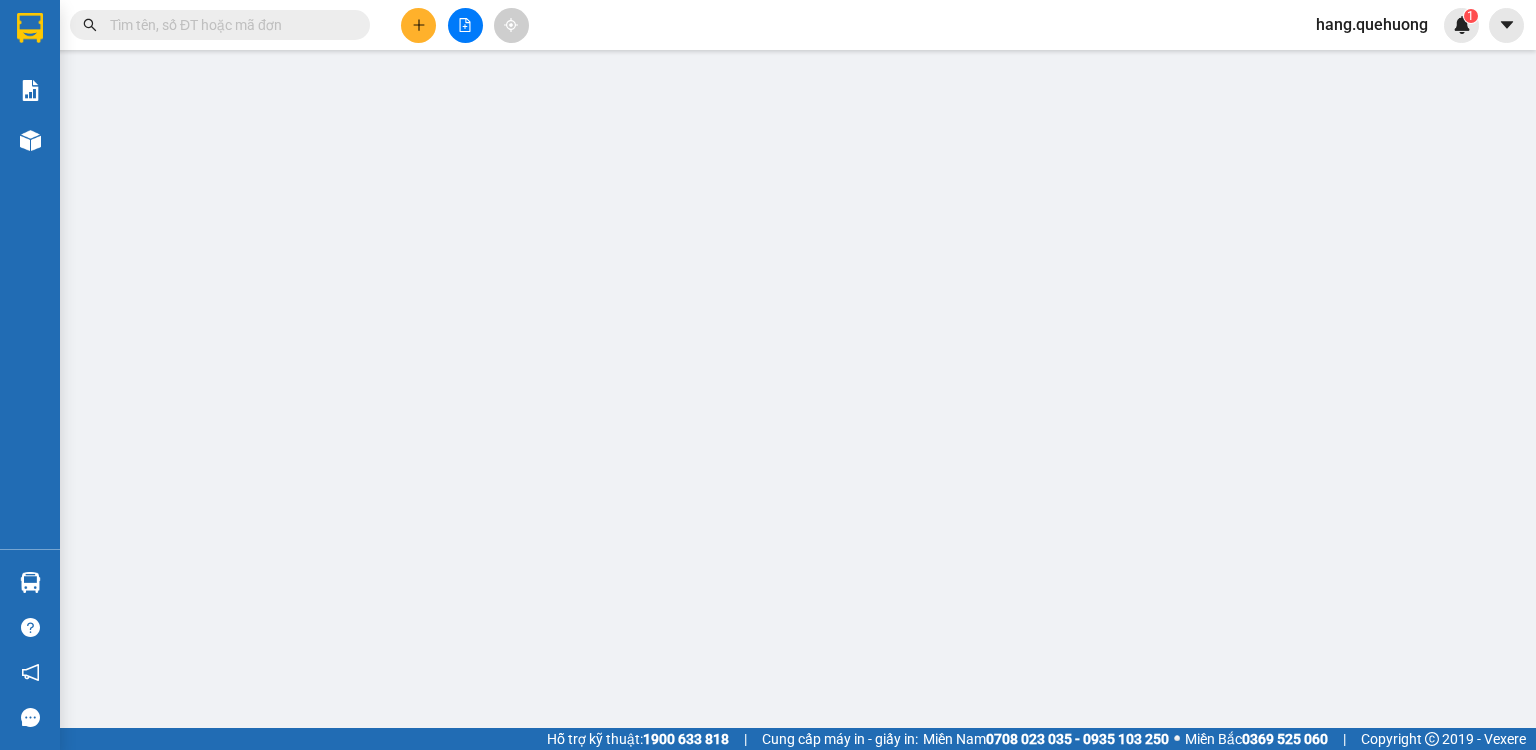 scroll, scrollTop: 0, scrollLeft: 0, axis: both 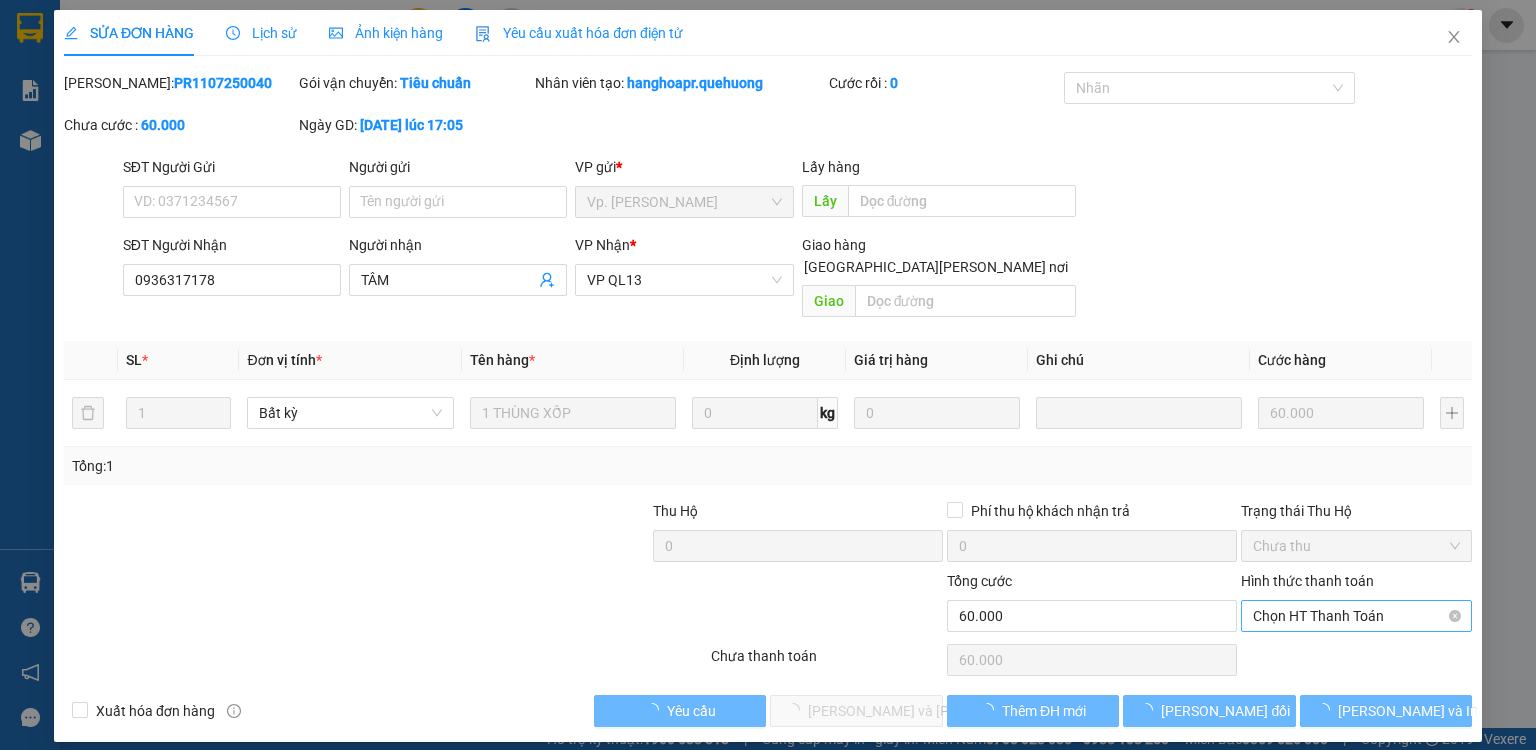 type on "0936317178" 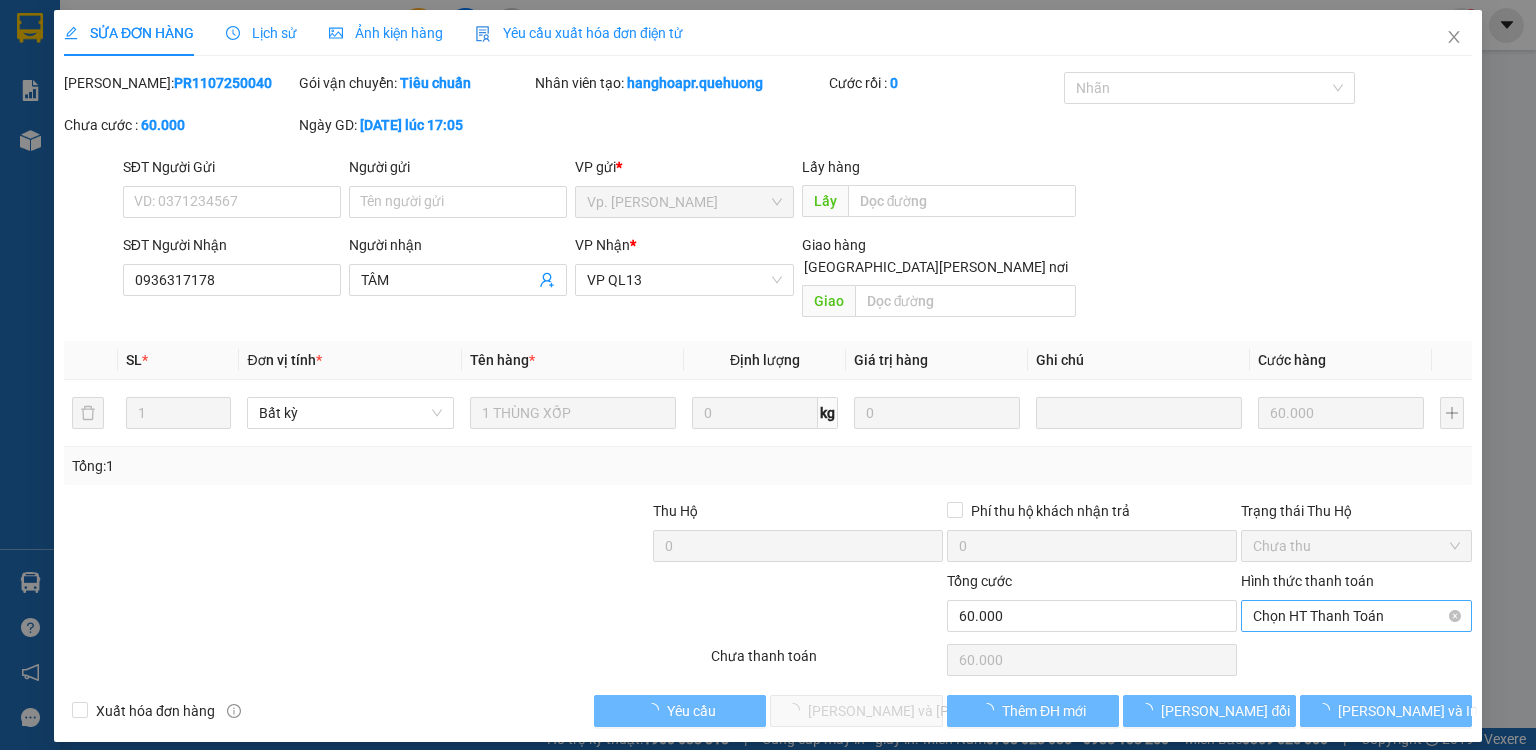 type on "TÂM" 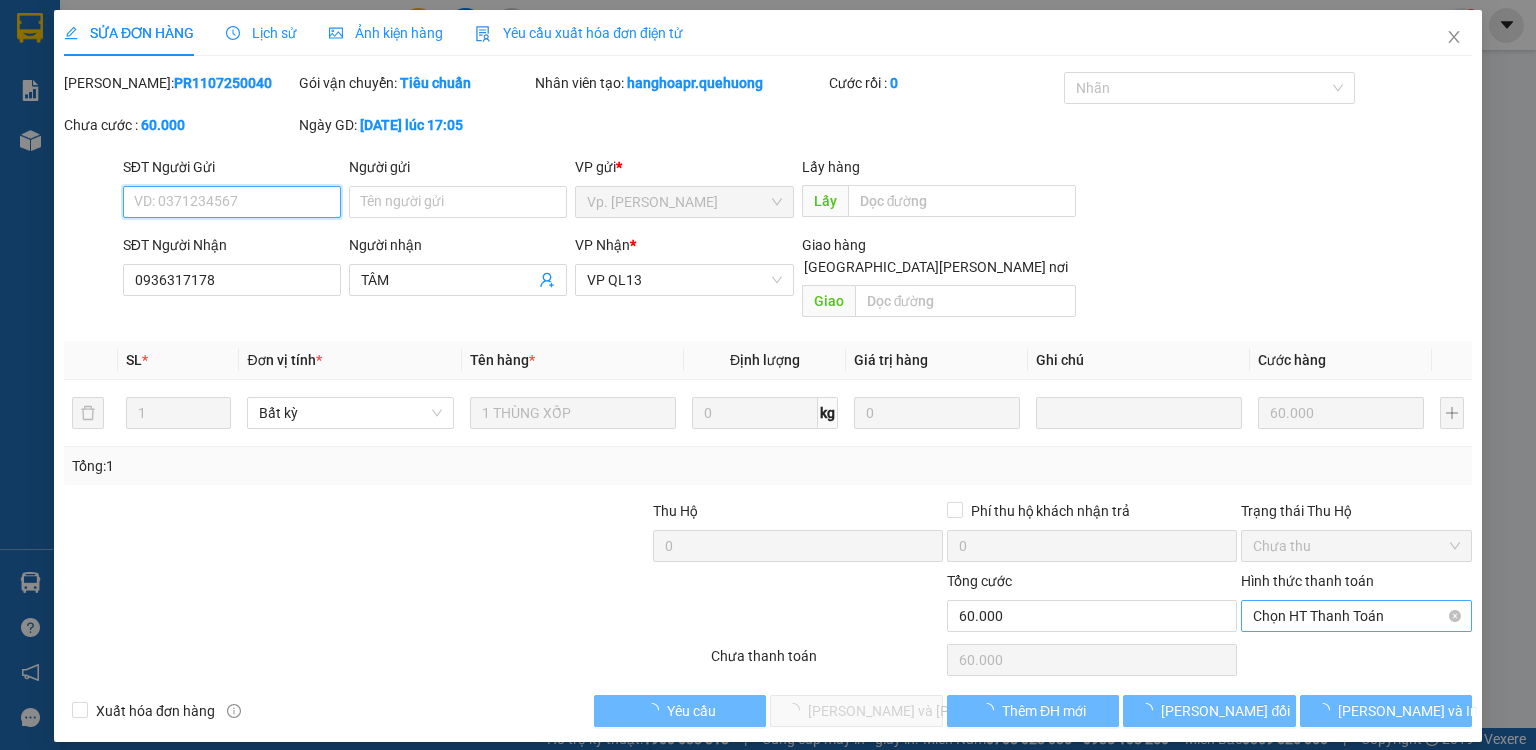 click on "Chọn HT Thanh Toán" at bounding box center (1356, 616) 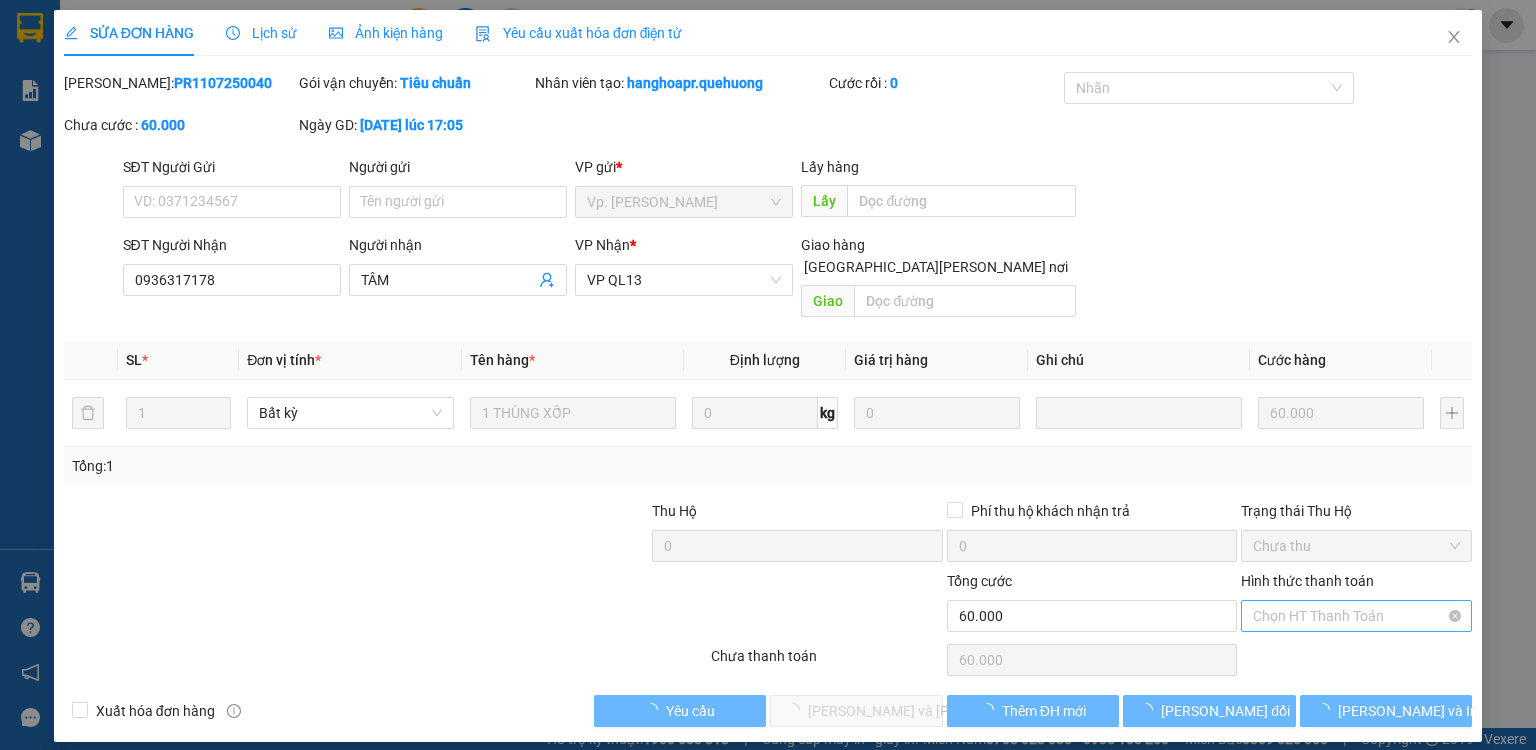 drag, startPoint x: 1307, startPoint y: 595, endPoint x: 1308, endPoint y: 633, distance: 38.013157 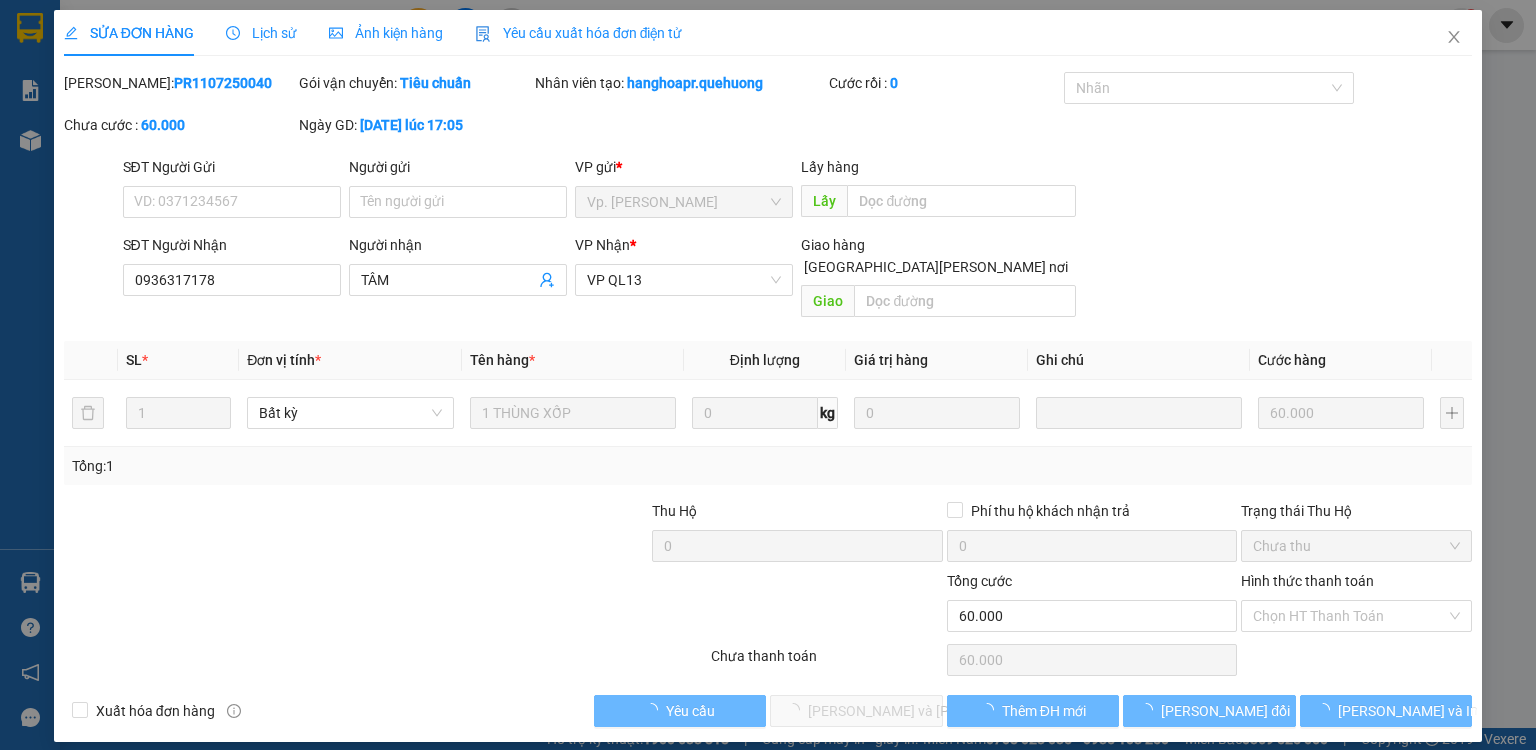 click on "Chọn HT Thanh Toán" at bounding box center [1356, 616] 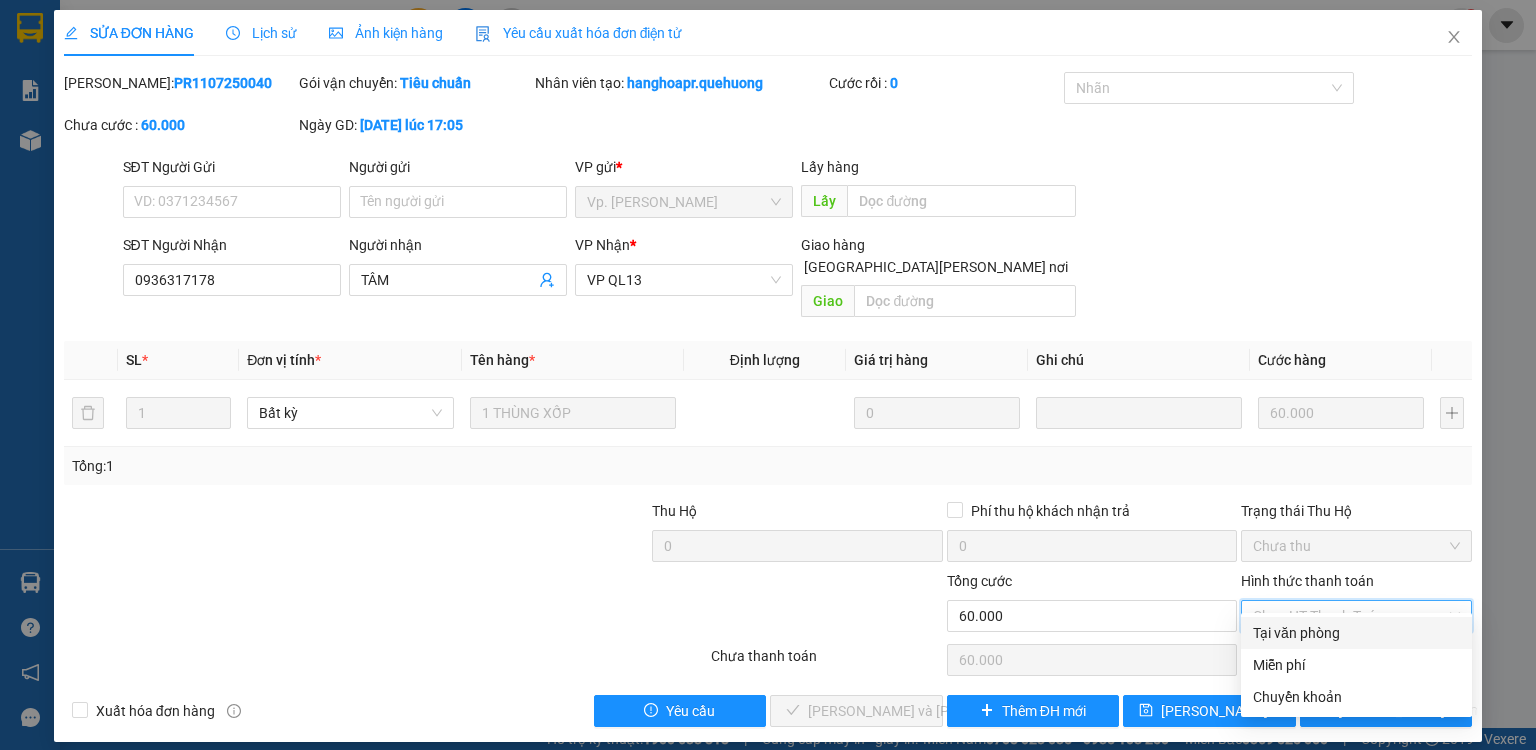 click on "Tại văn phòng" at bounding box center [1356, 633] 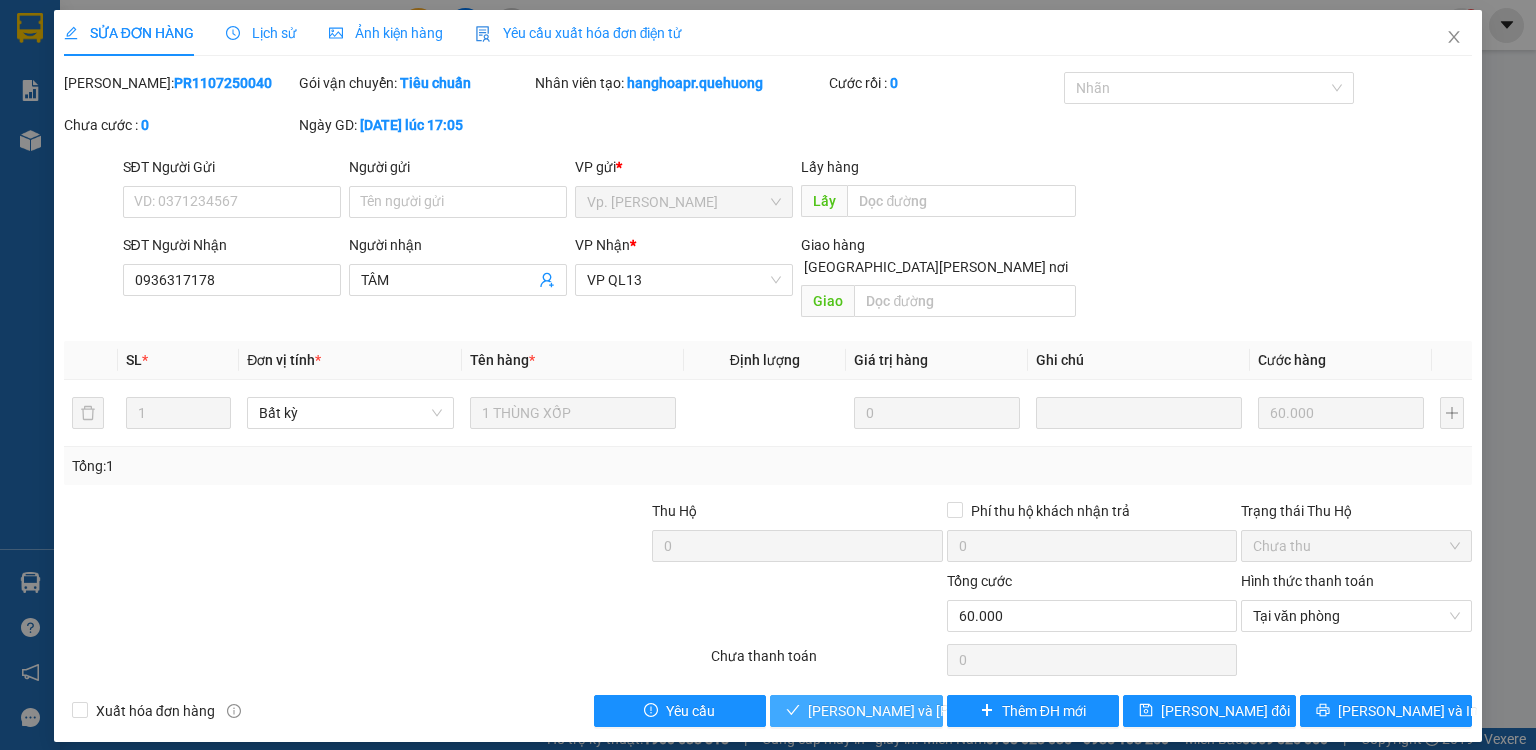 click on "[PERSON_NAME] và [PERSON_NAME] hàng" at bounding box center (943, 711) 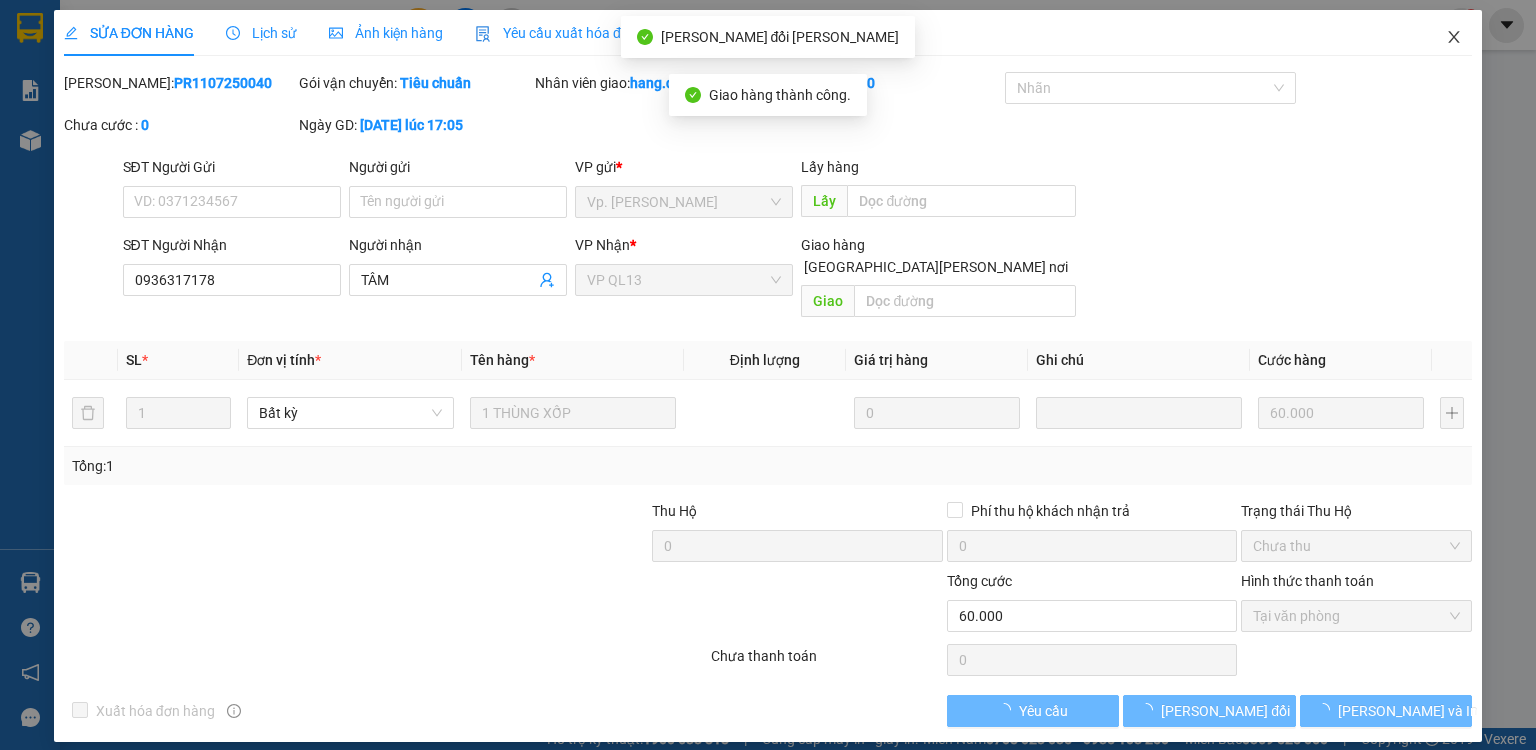 click 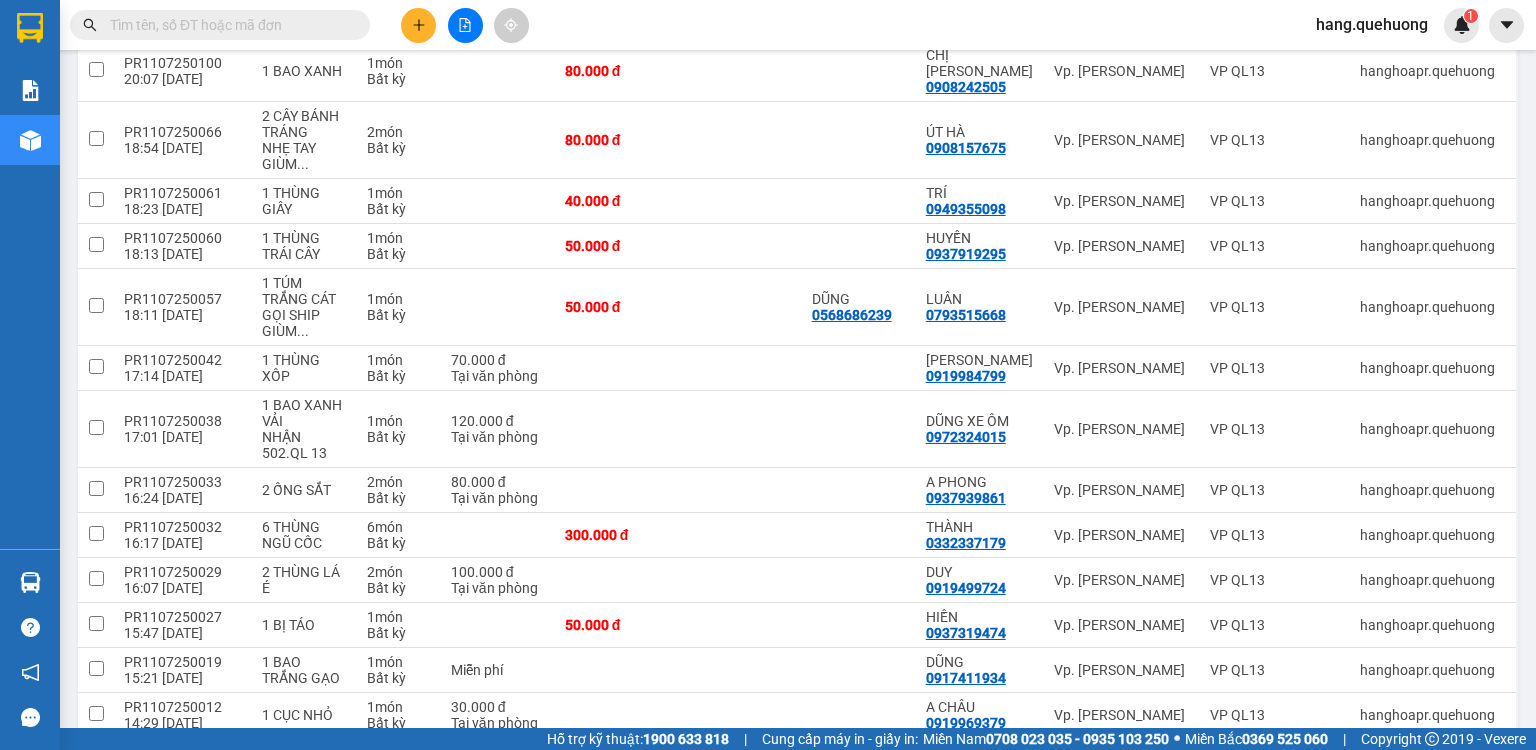 scroll, scrollTop: 720, scrollLeft: 0, axis: vertical 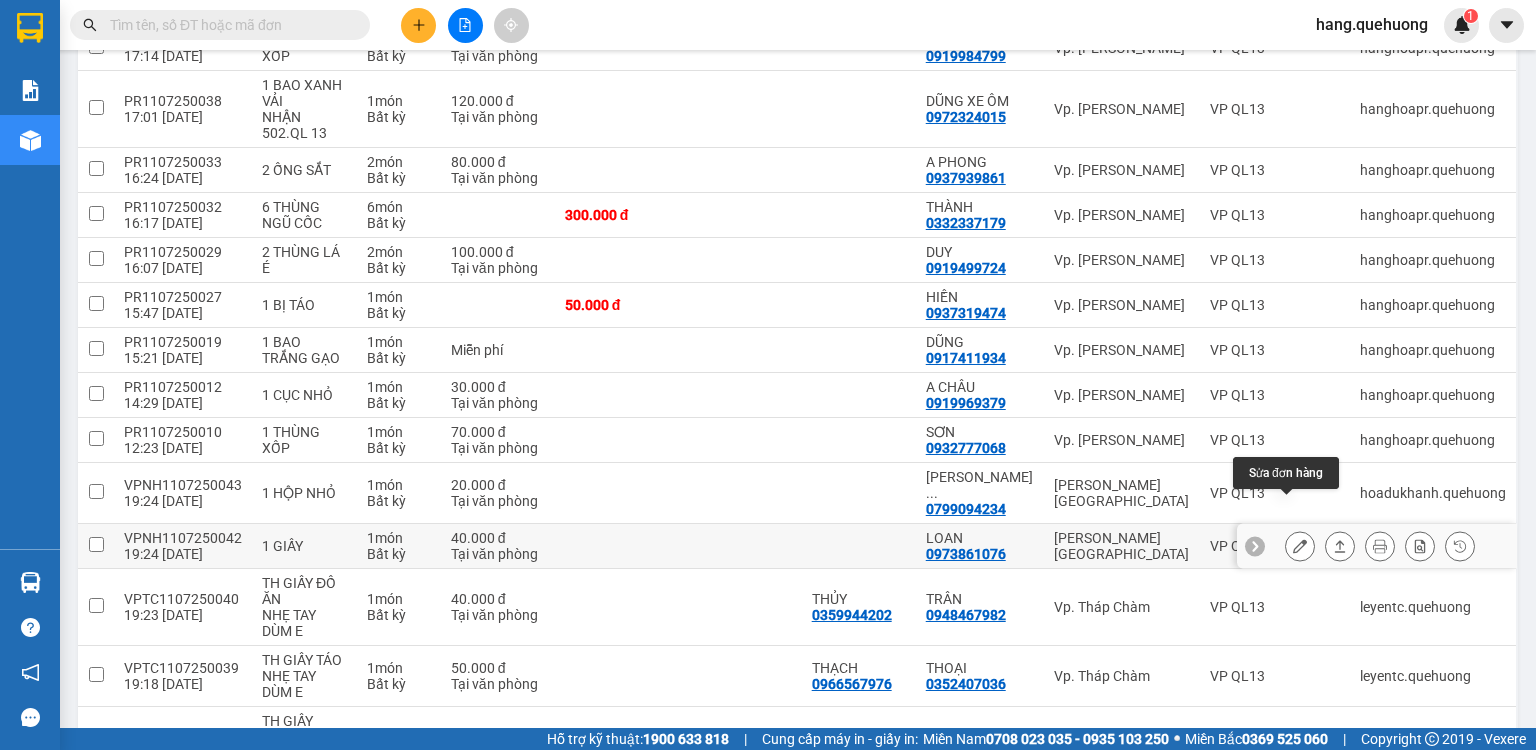 click 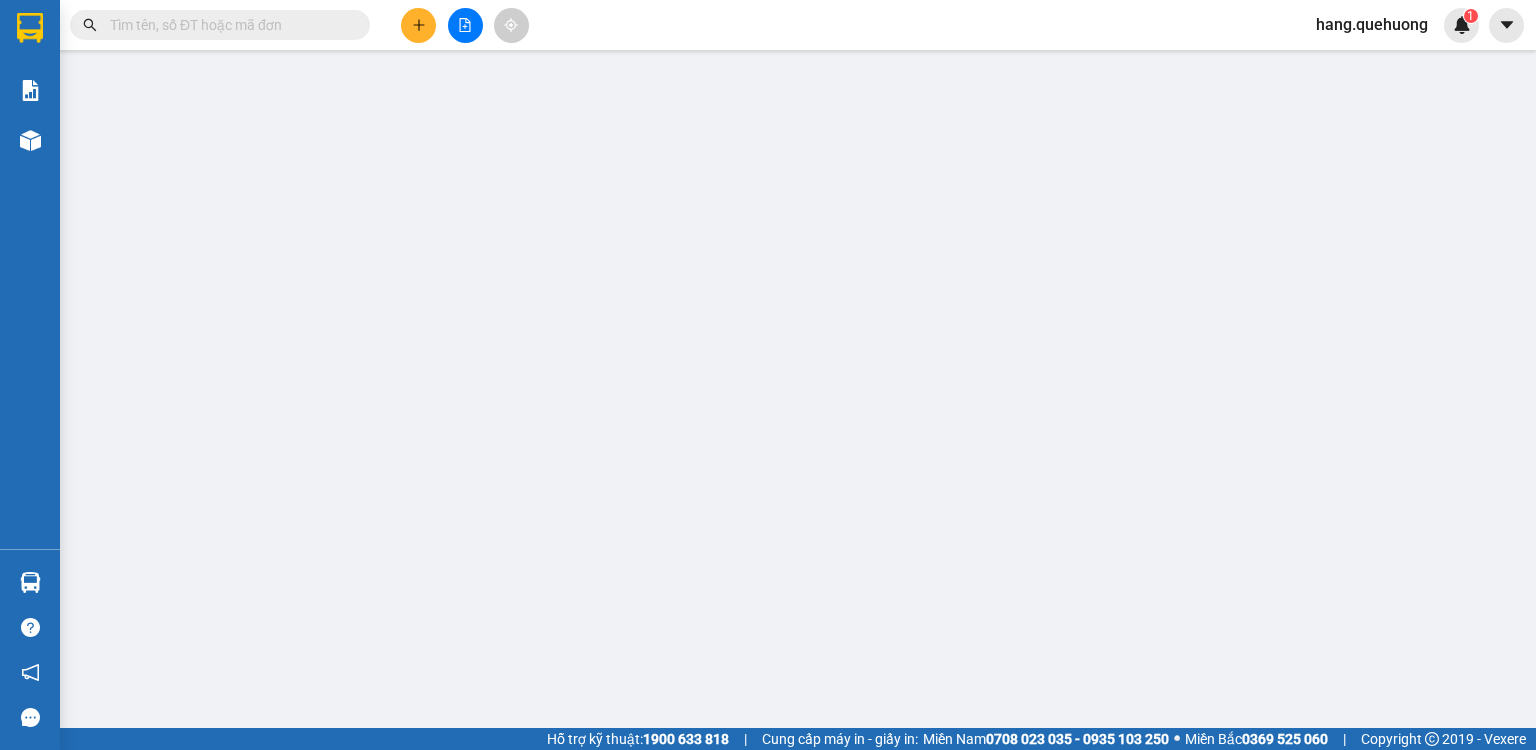 type on "0973861076" 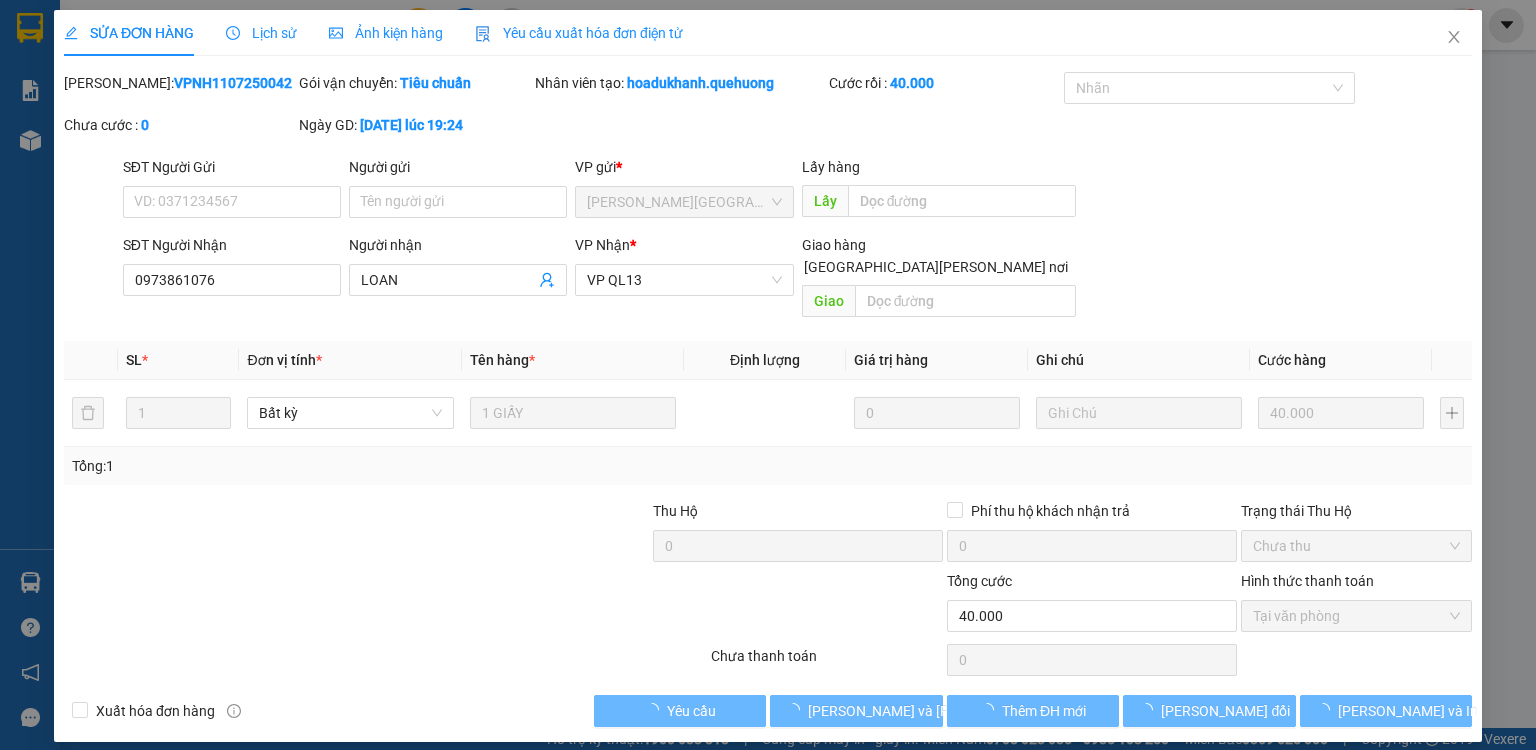 scroll, scrollTop: 0, scrollLeft: 0, axis: both 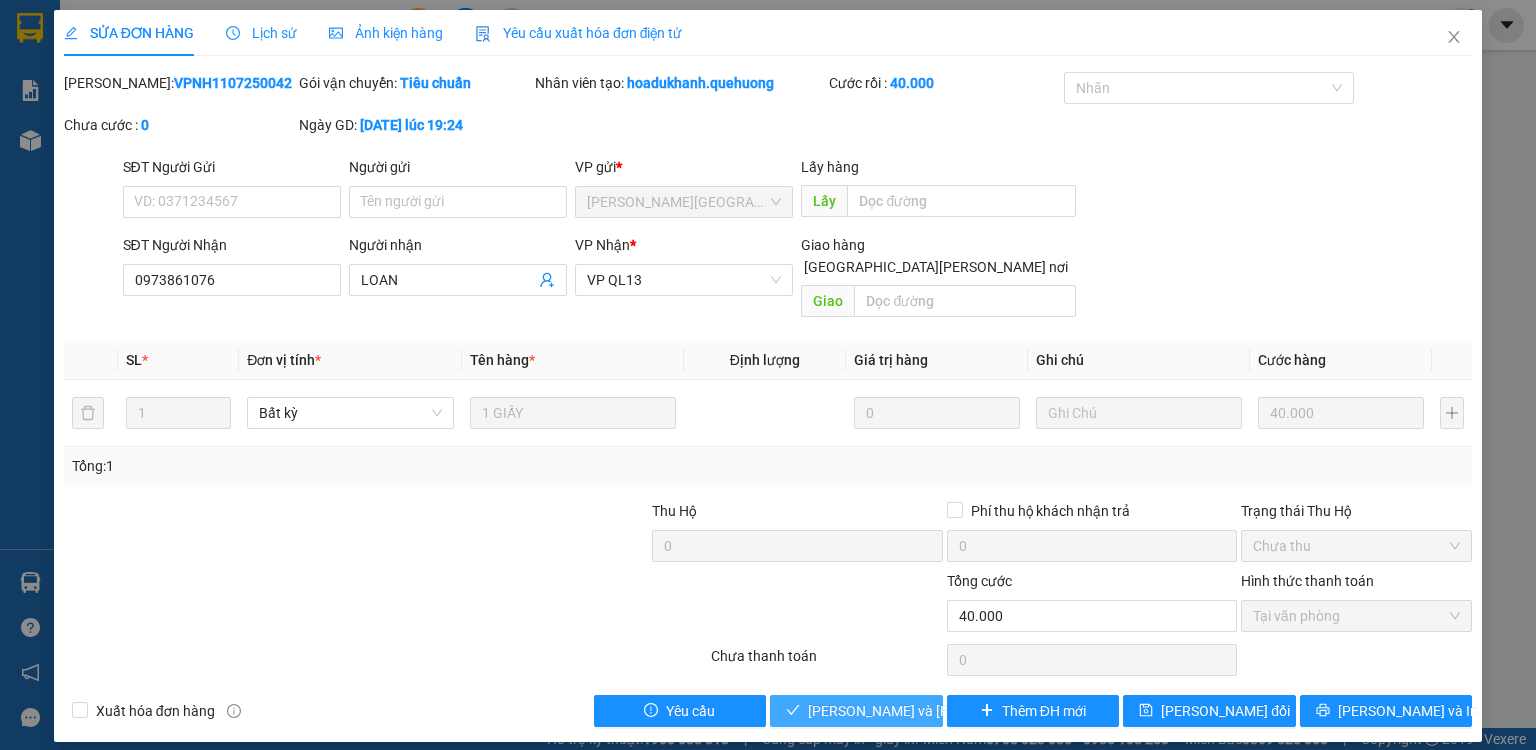 click on "[PERSON_NAME] và [PERSON_NAME] hàng" at bounding box center [943, 711] 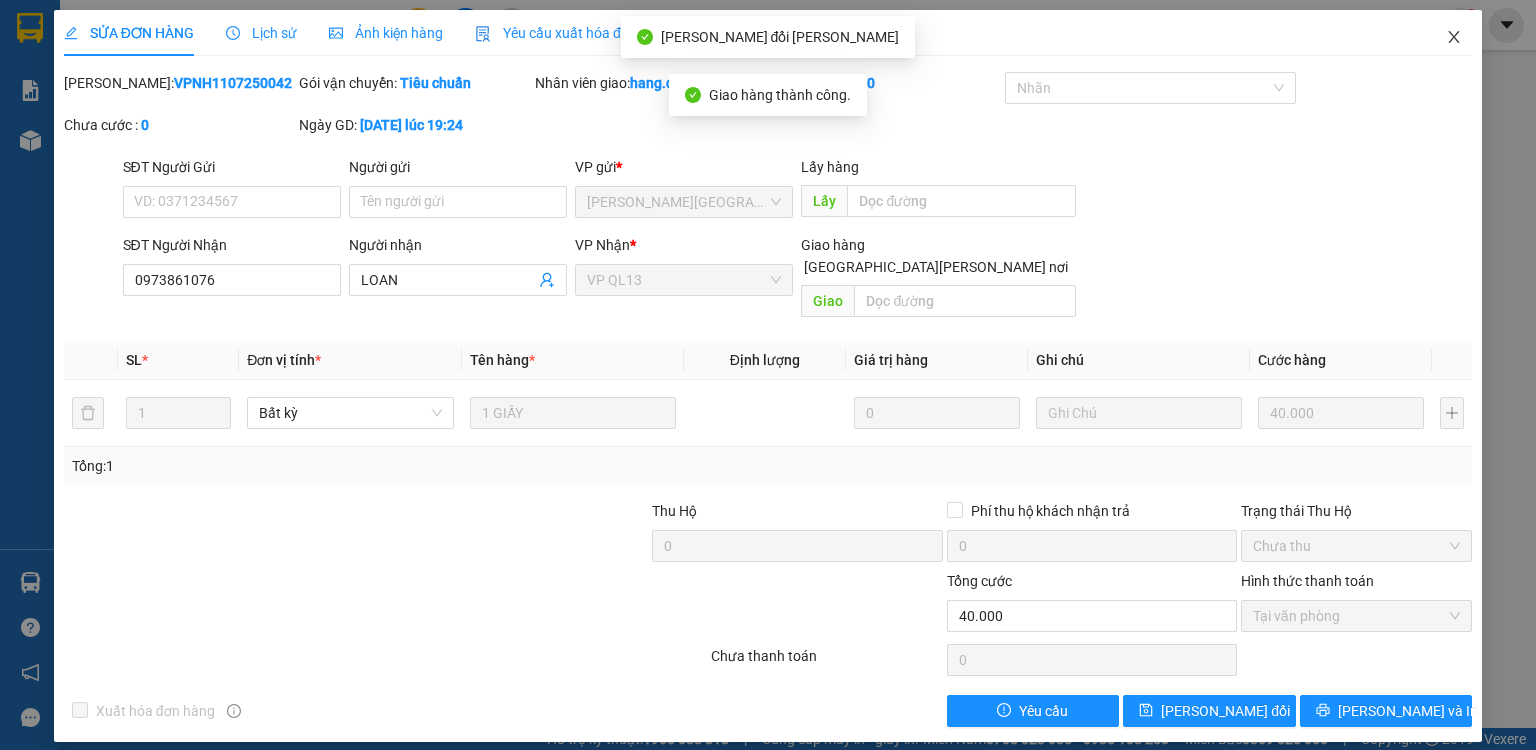 click 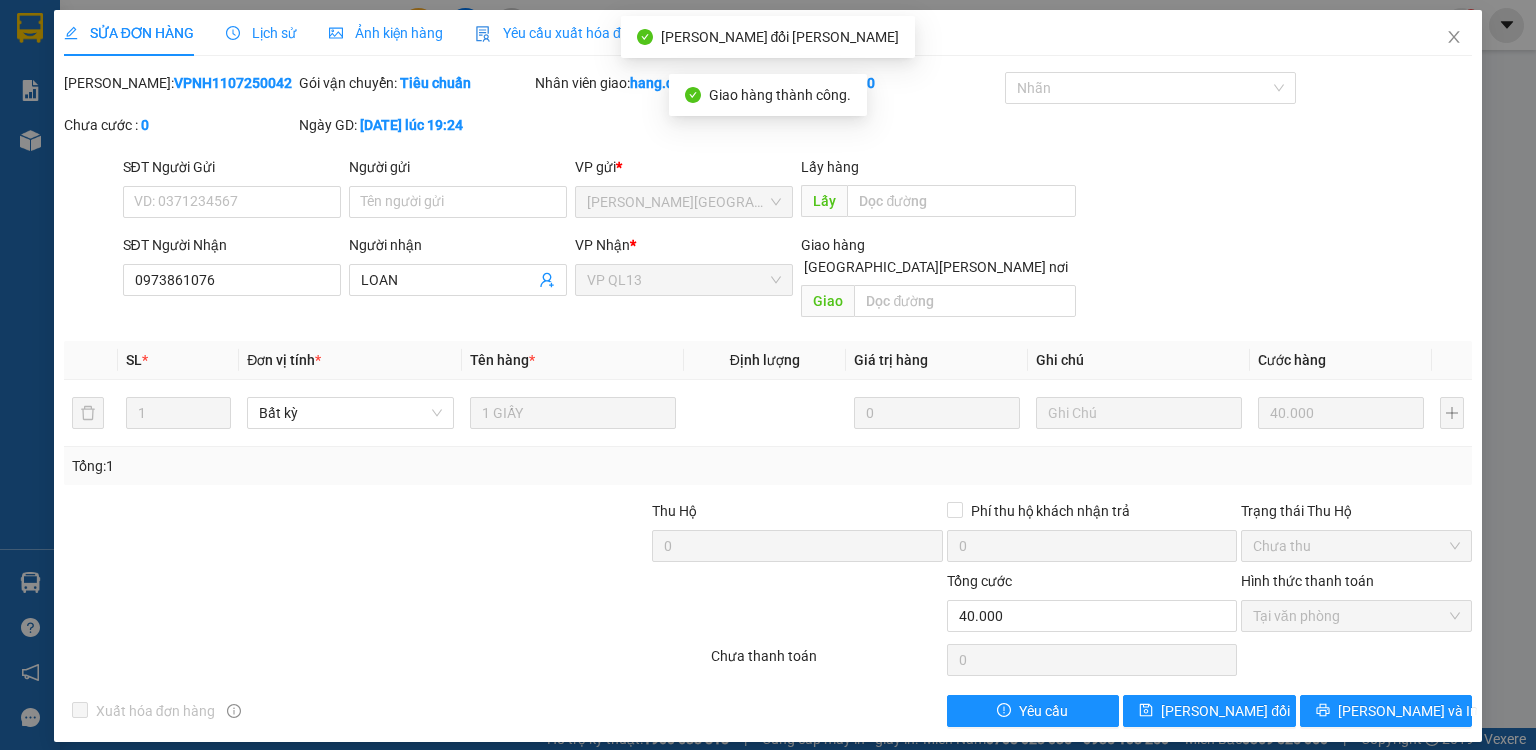 click on "1" at bounding box center (1461, 25) 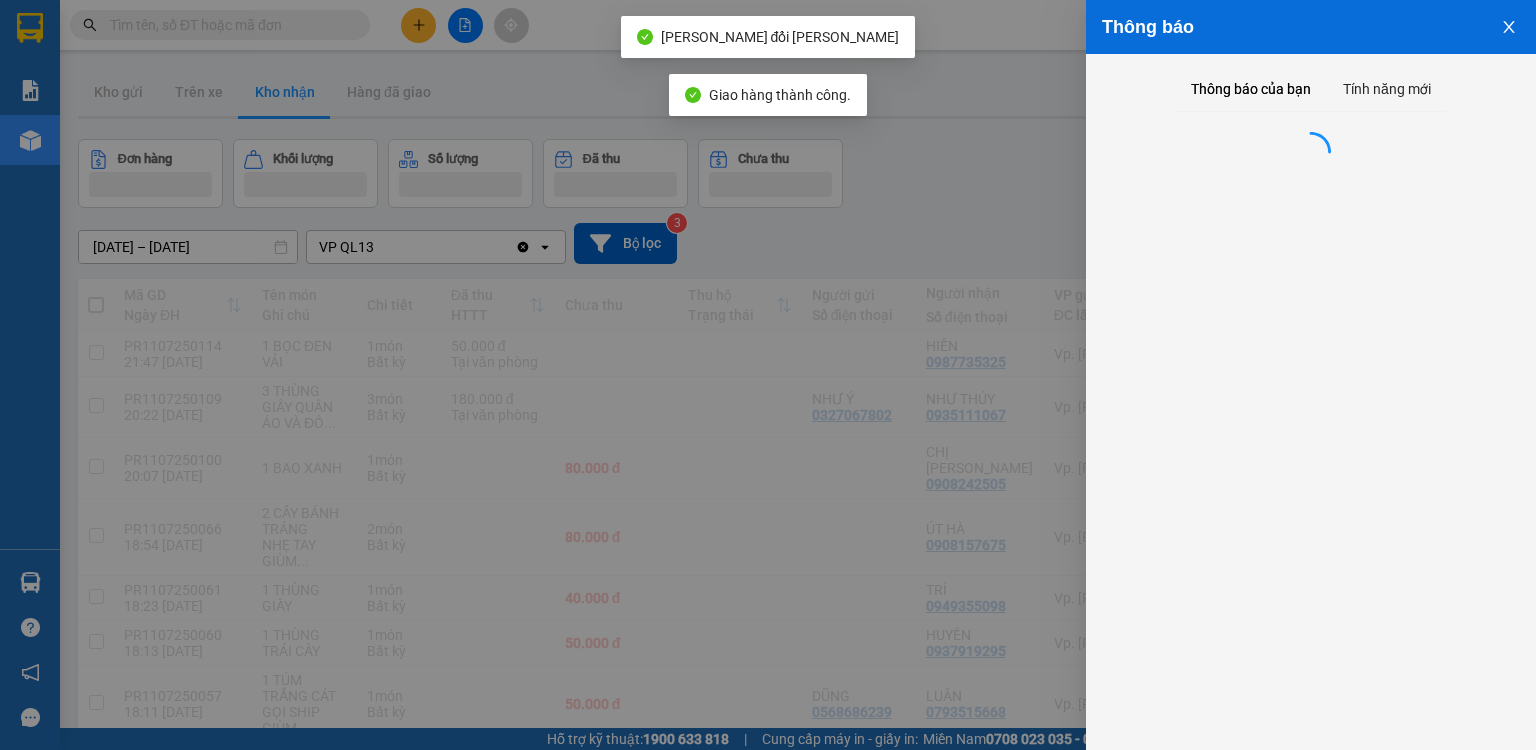click at bounding box center (768, 375) 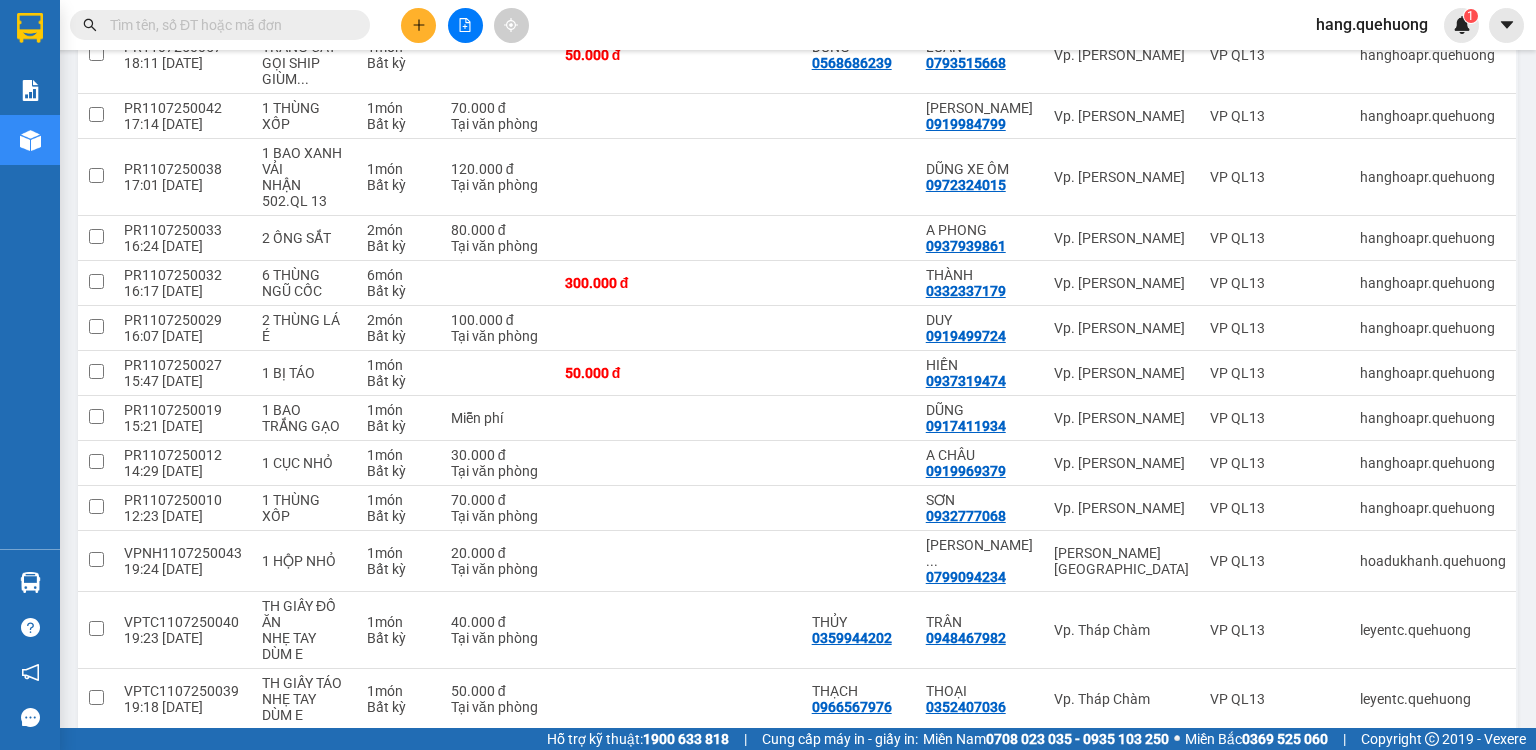 scroll, scrollTop: 960, scrollLeft: 0, axis: vertical 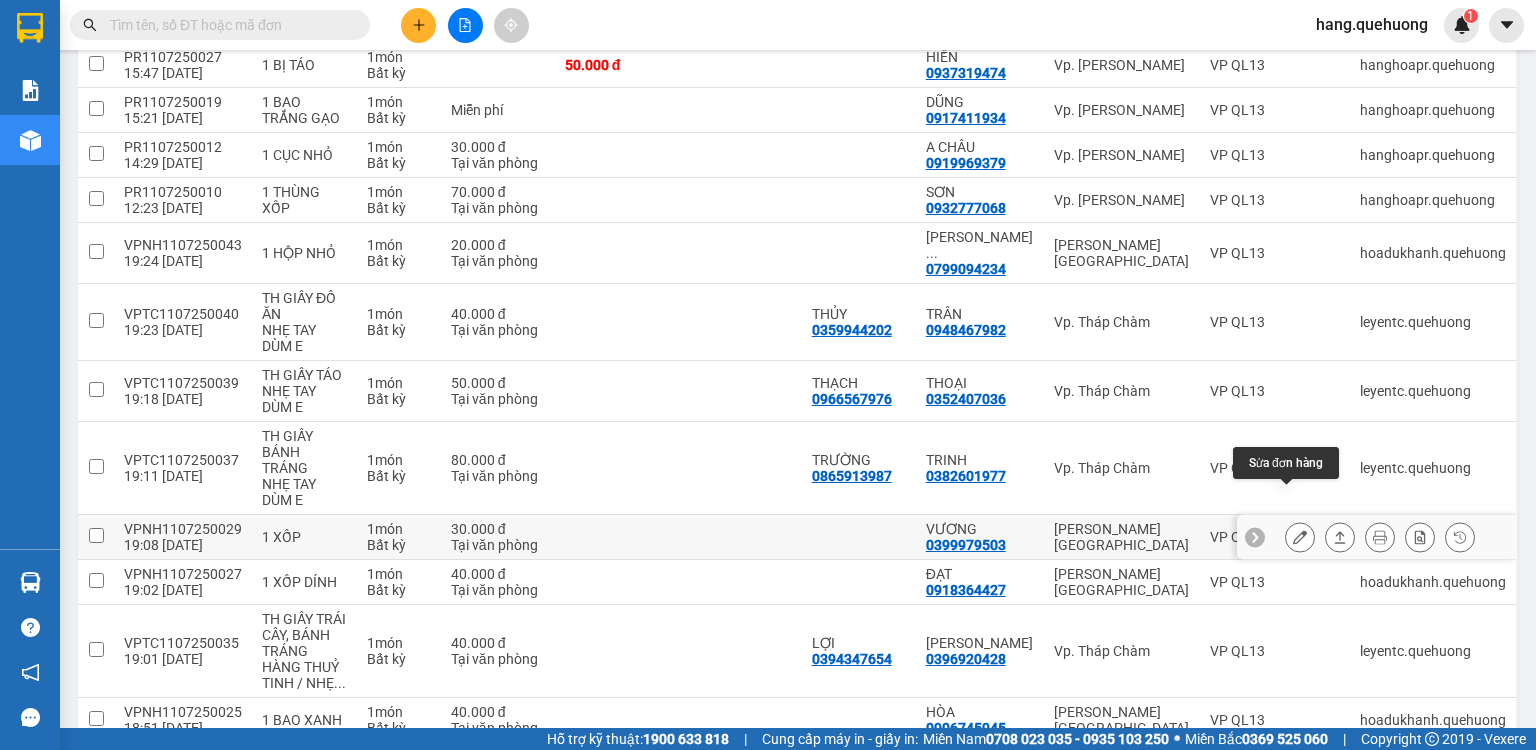 click 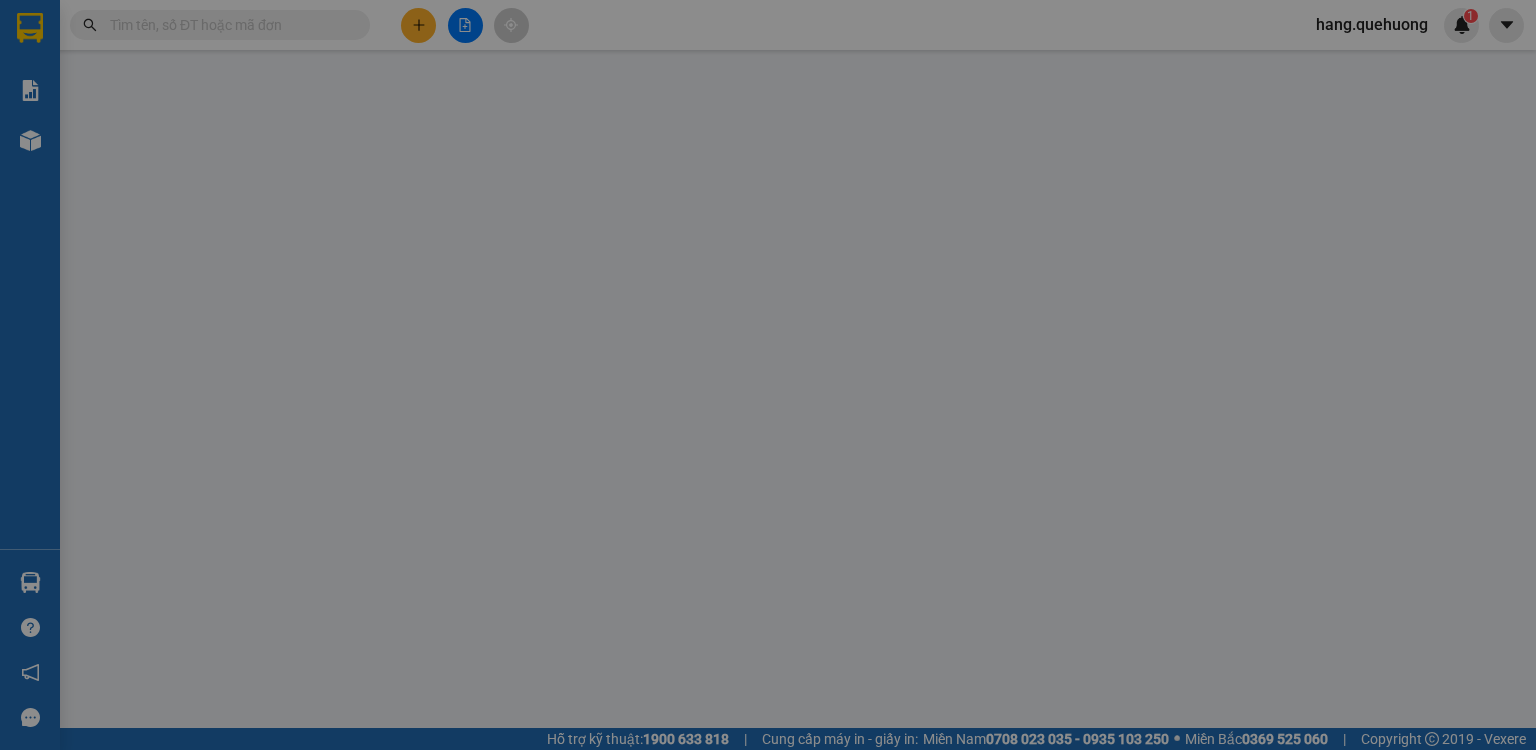 scroll, scrollTop: 0, scrollLeft: 0, axis: both 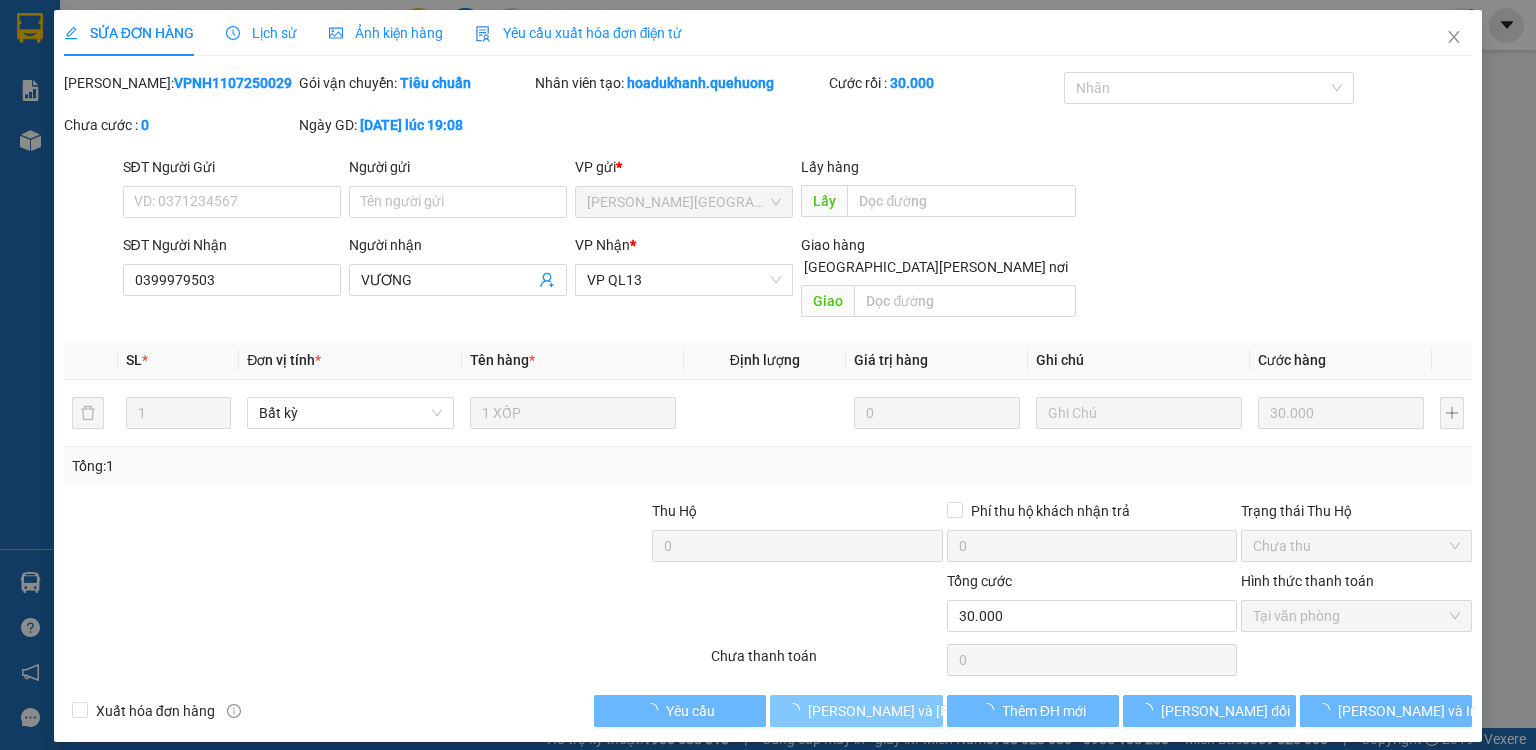 click on "[PERSON_NAME] và Giao hàng" at bounding box center [943, 711] 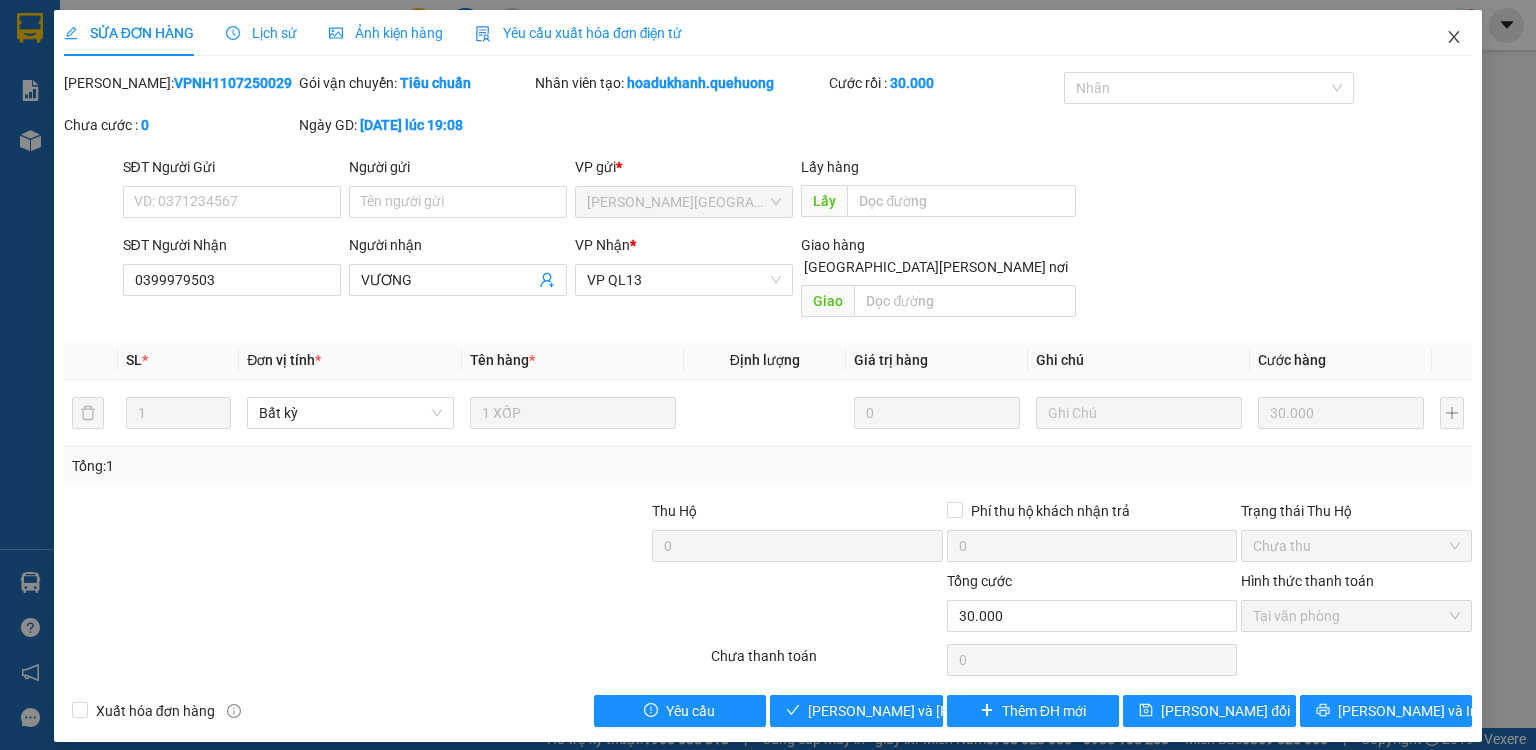click 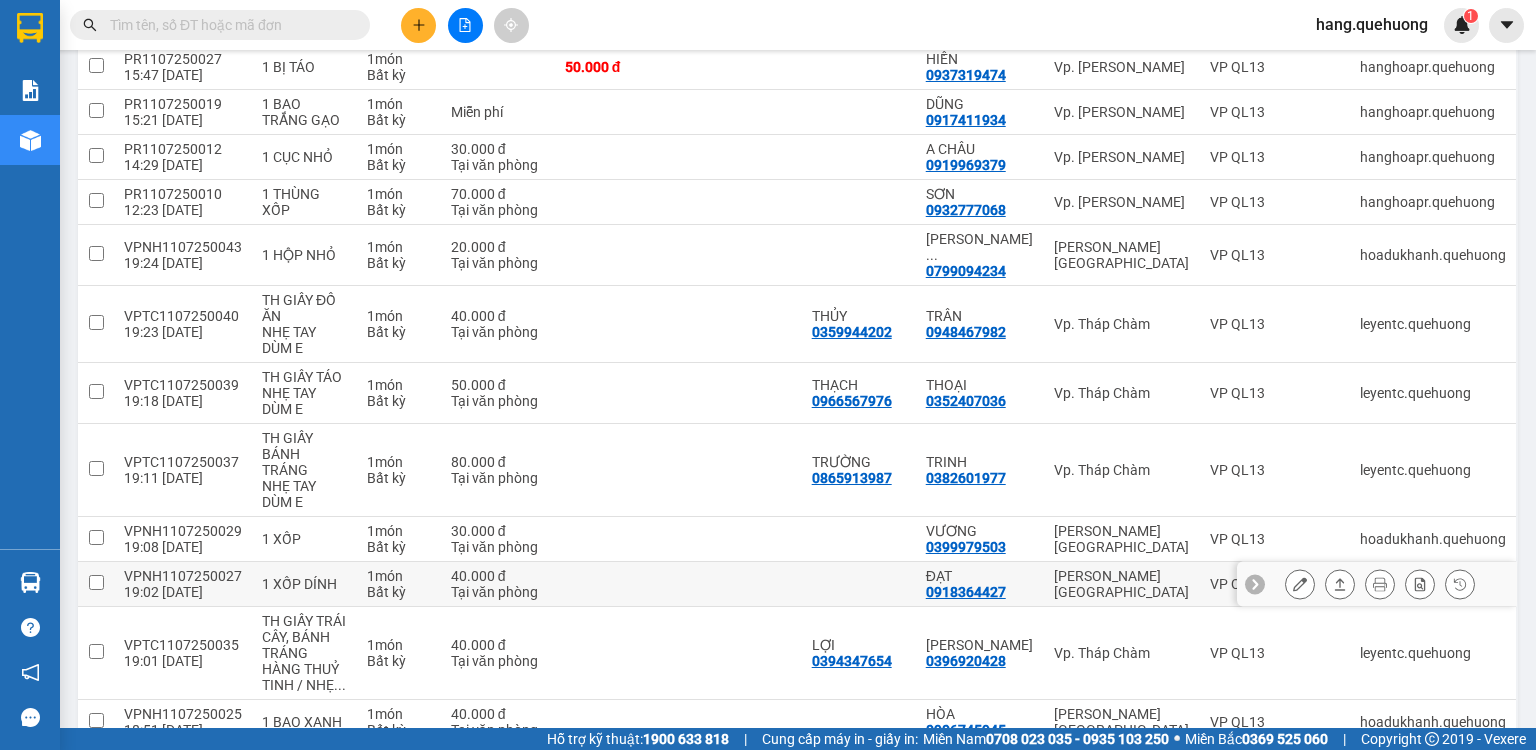 scroll, scrollTop: 960, scrollLeft: 0, axis: vertical 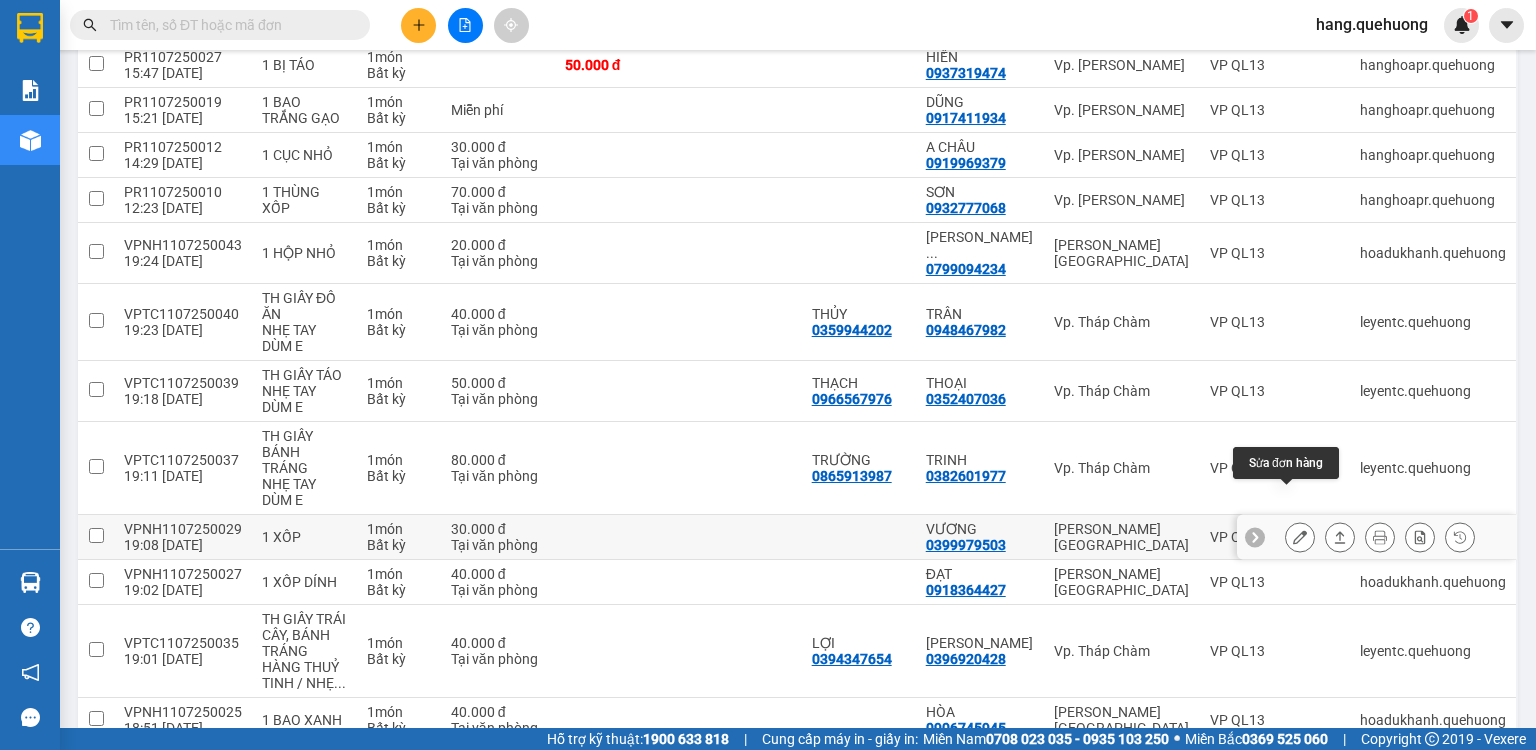 click at bounding box center [1300, 537] 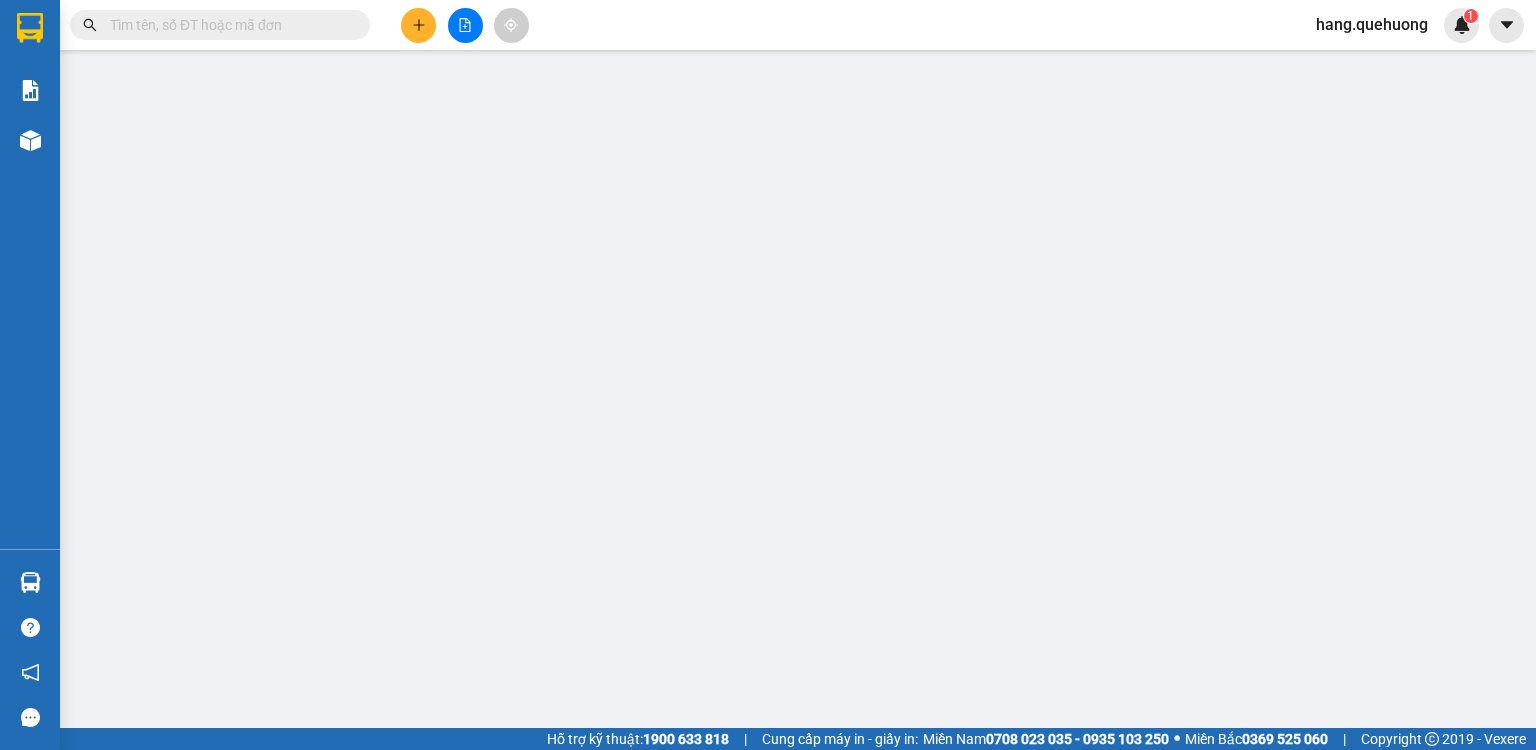scroll, scrollTop: 0, scrollLeft: 0, axis: both 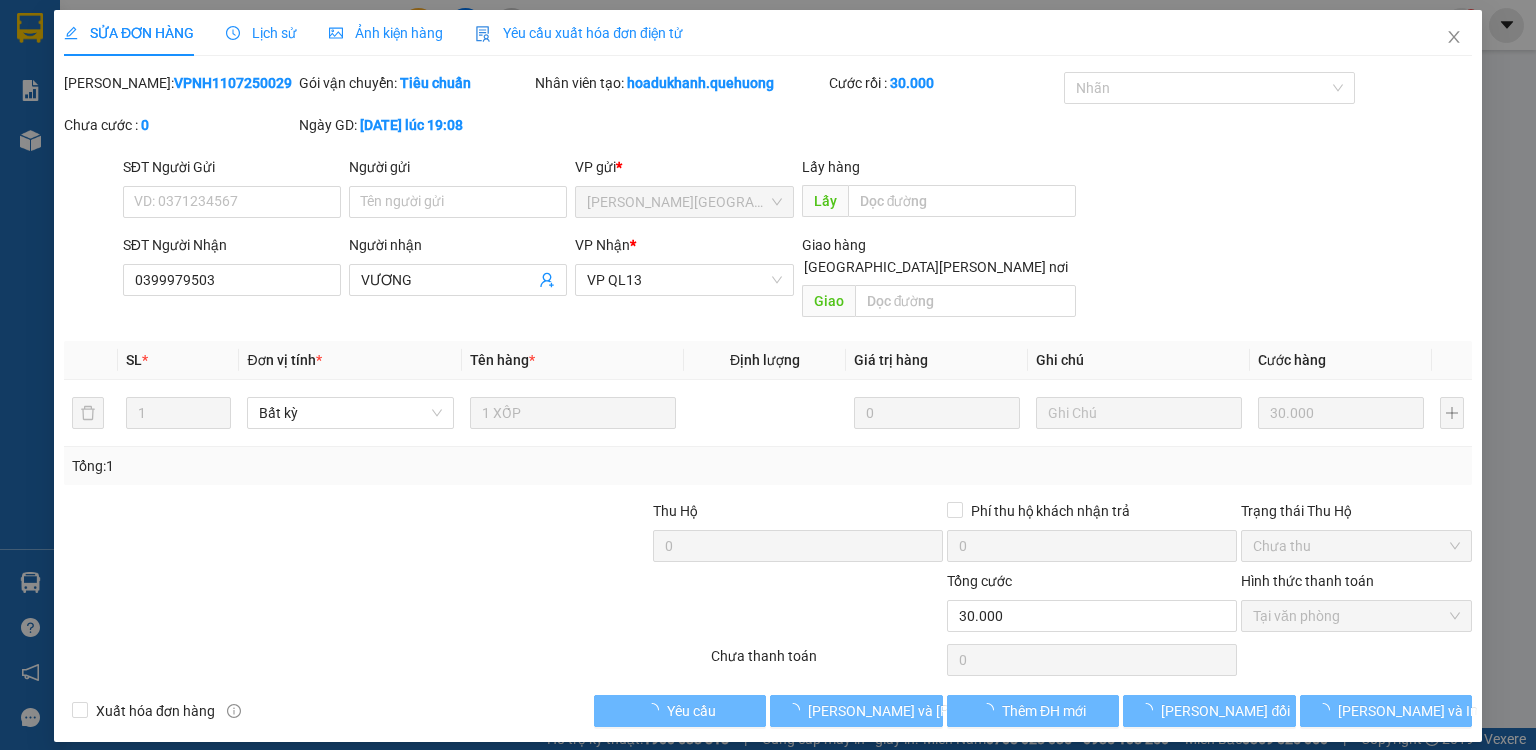 type on "0399979503" 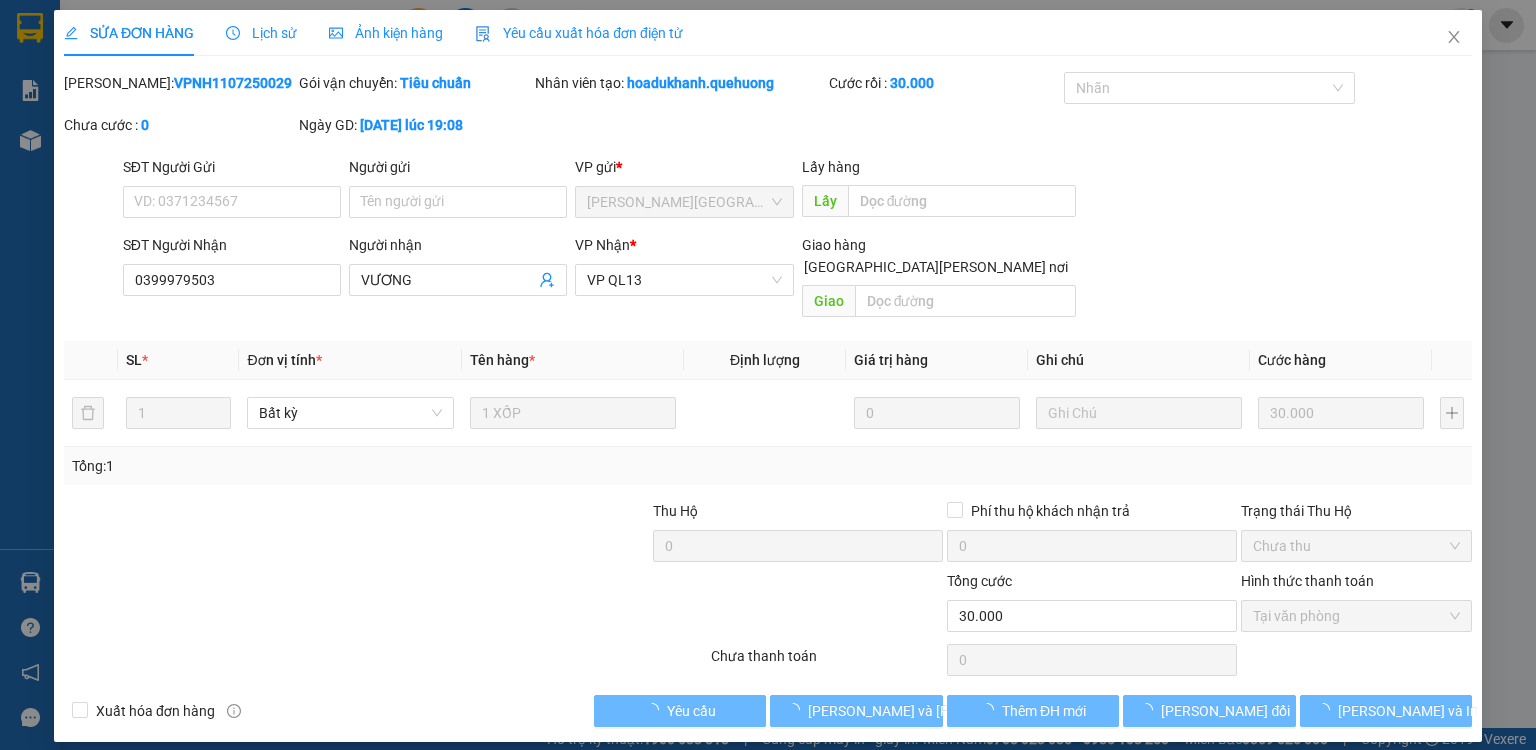 type on "VƯƠNG" 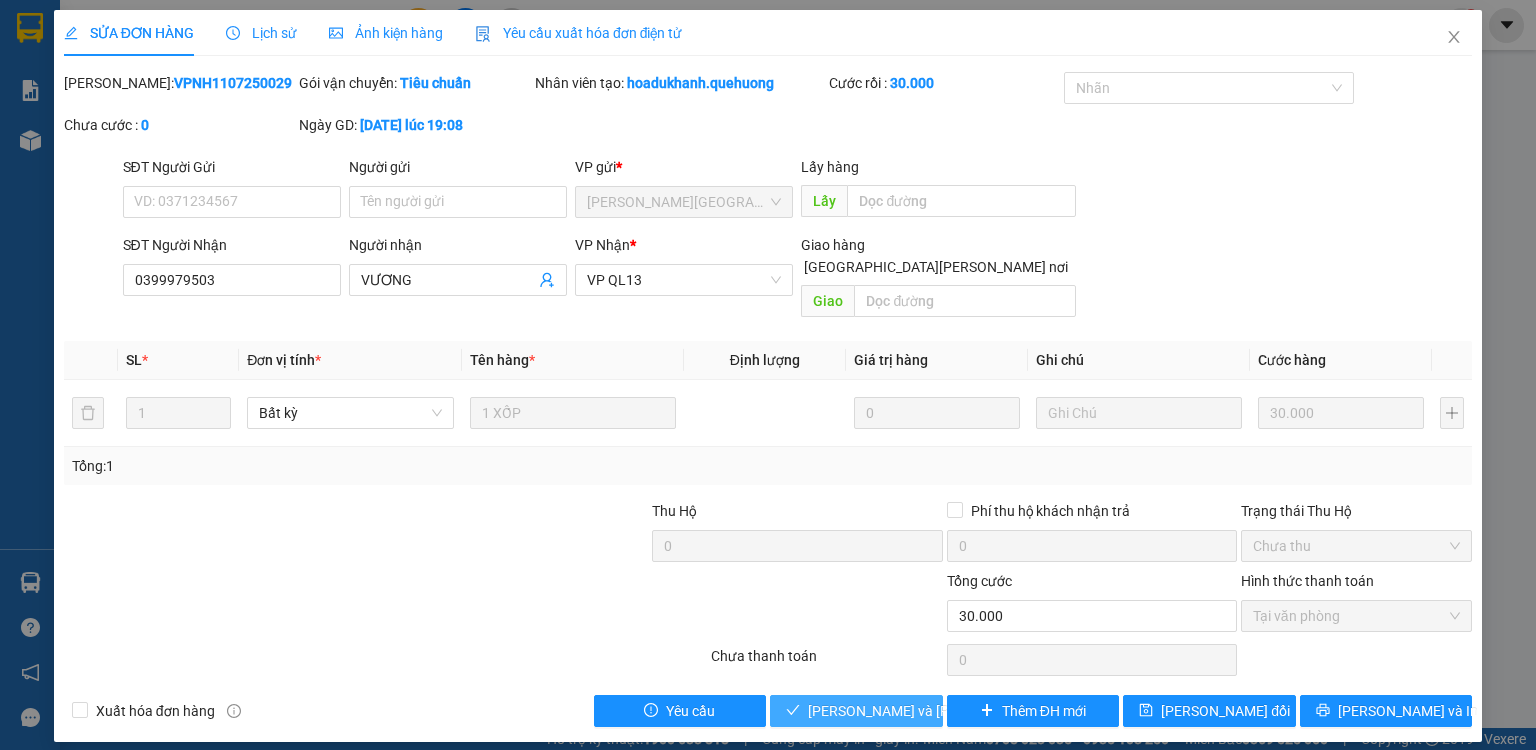 click on "[PERSON_NAME] và Giao hàng" at bounding box center (943, 711) 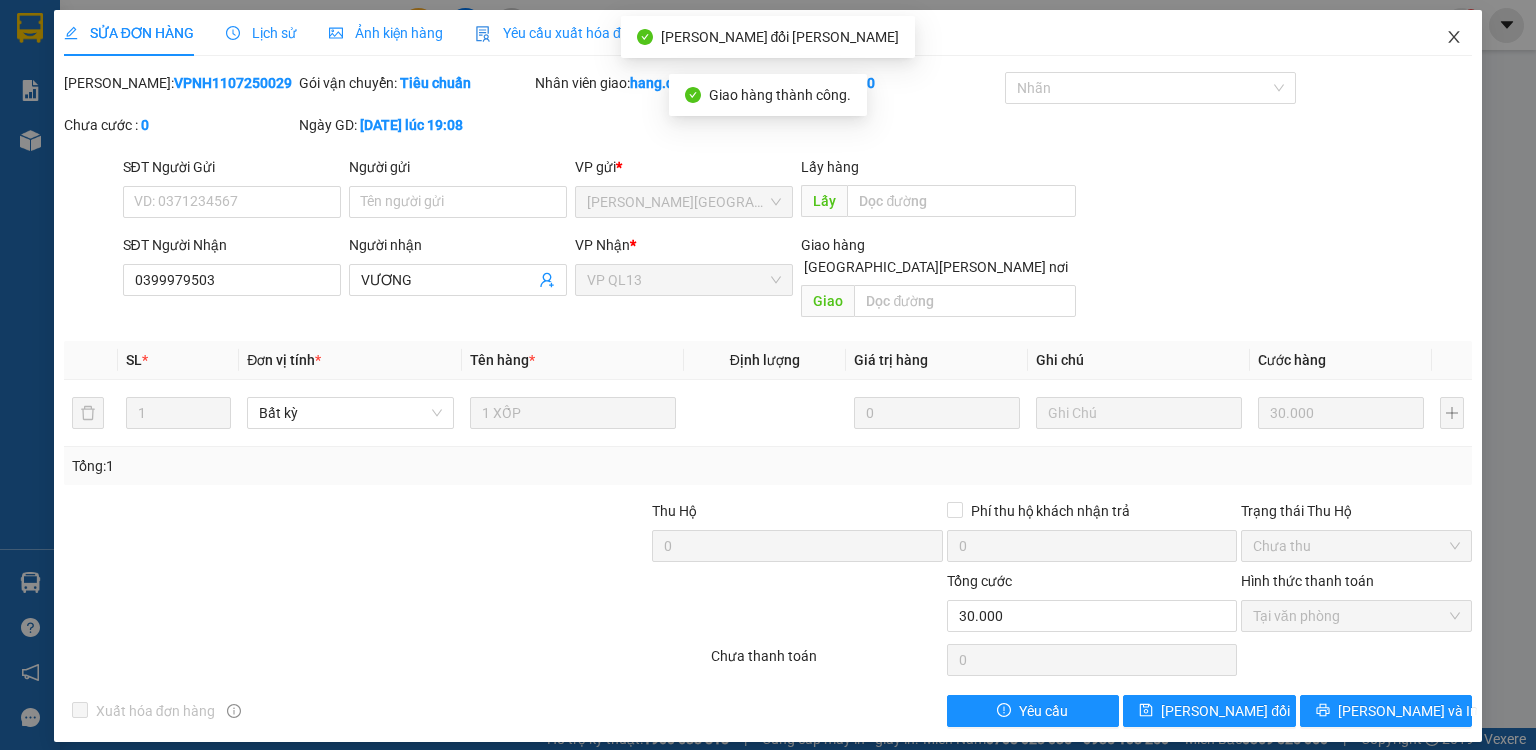 click 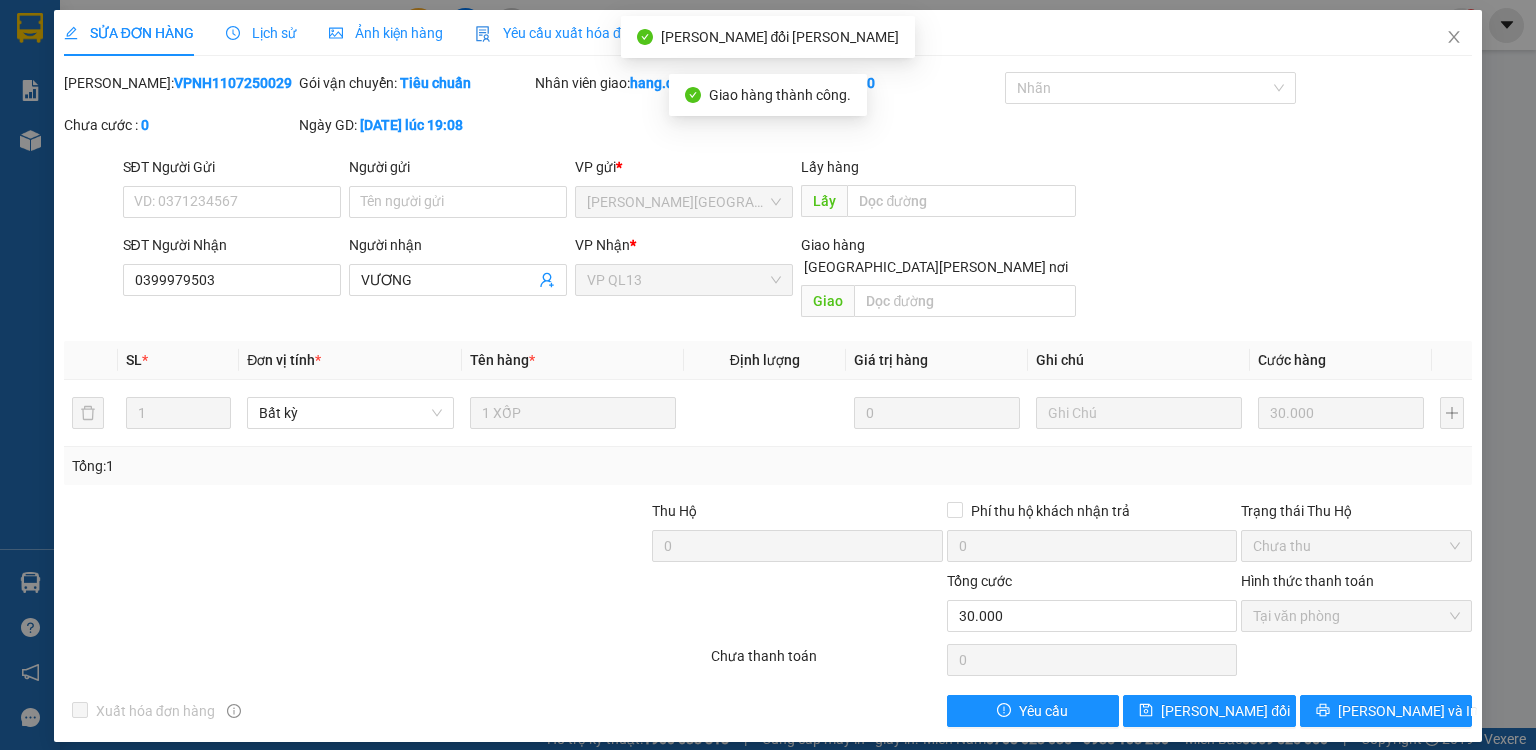 click on "1" at bounding box center (1461, 25) 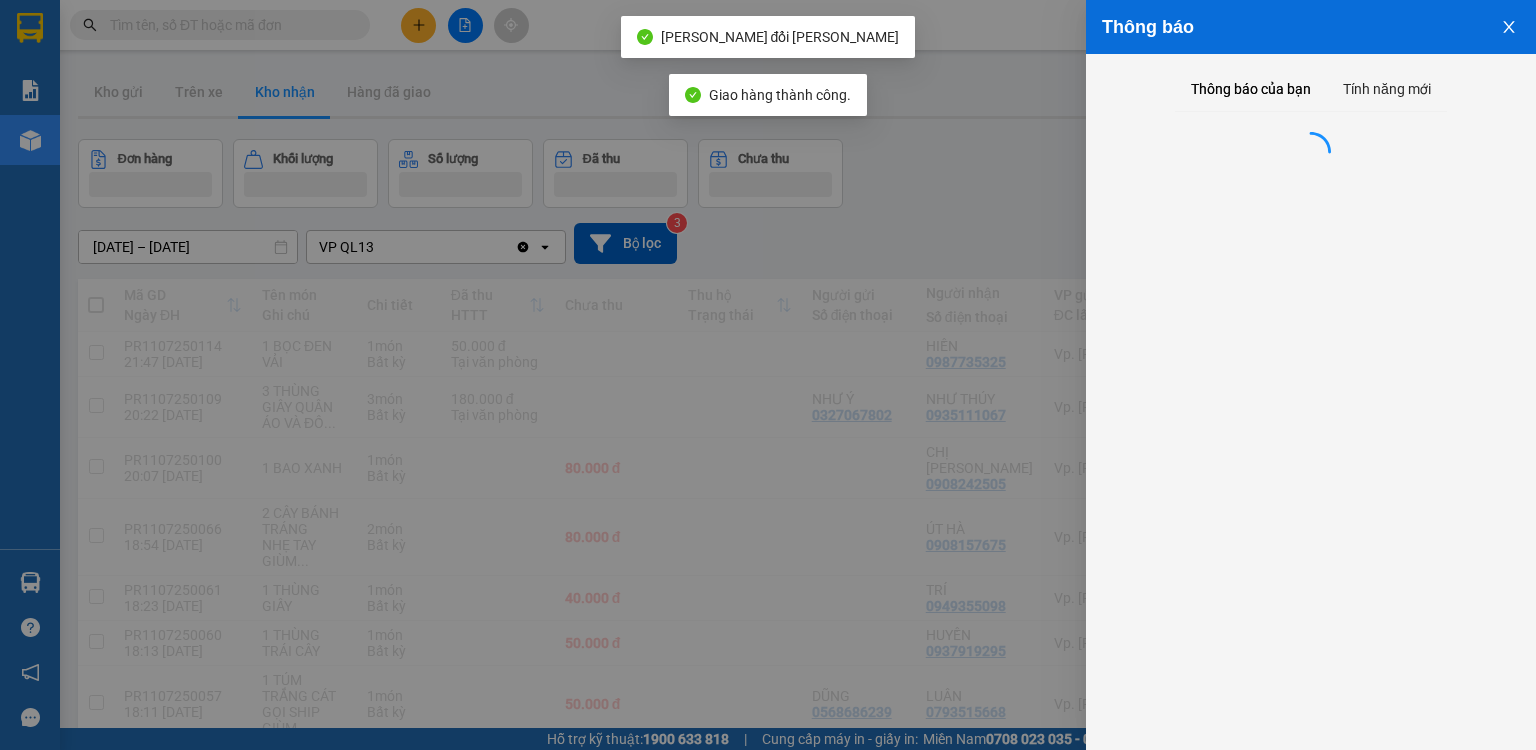 click at bounding box center (768, 375) 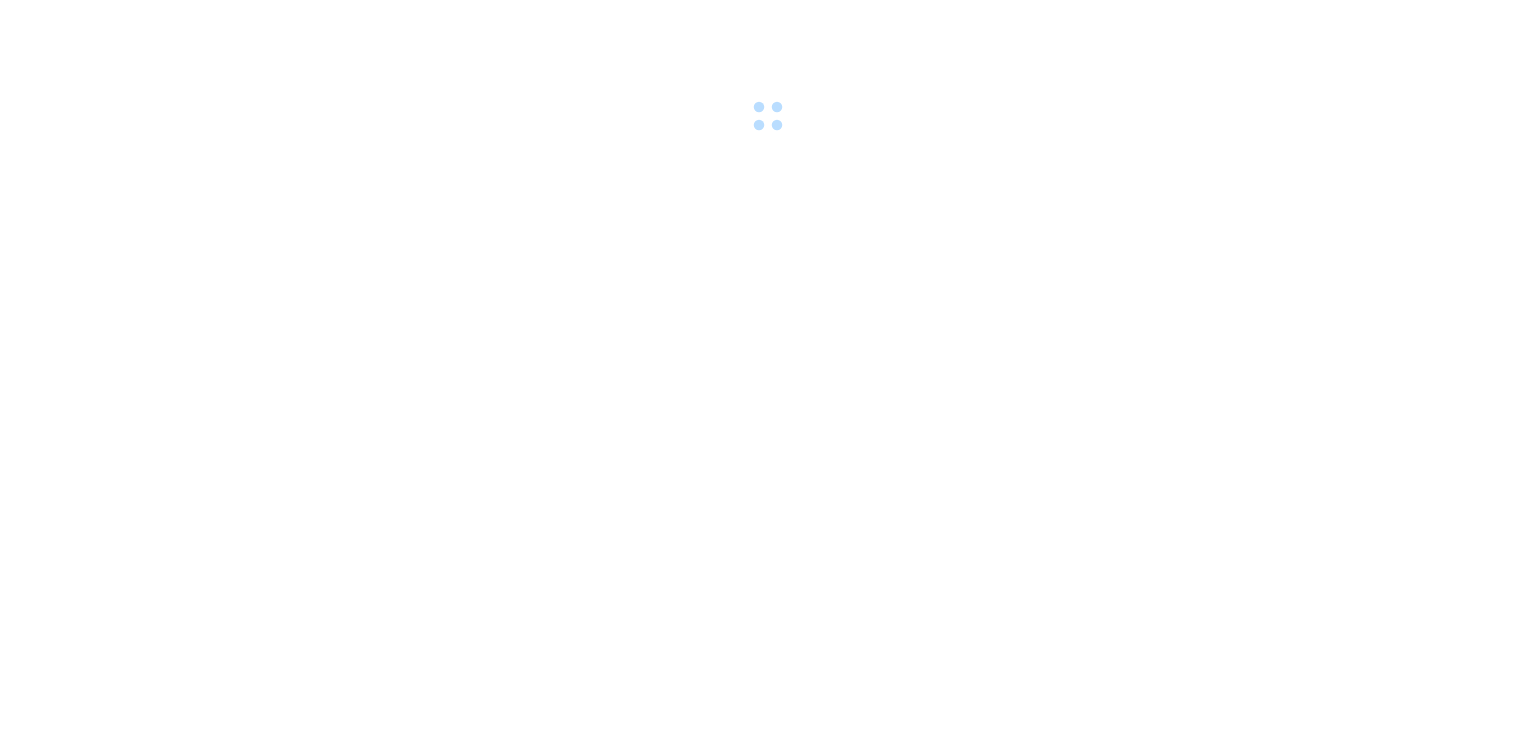 scroll, scrollTop: 0, scrollLeft: 0, axis: both 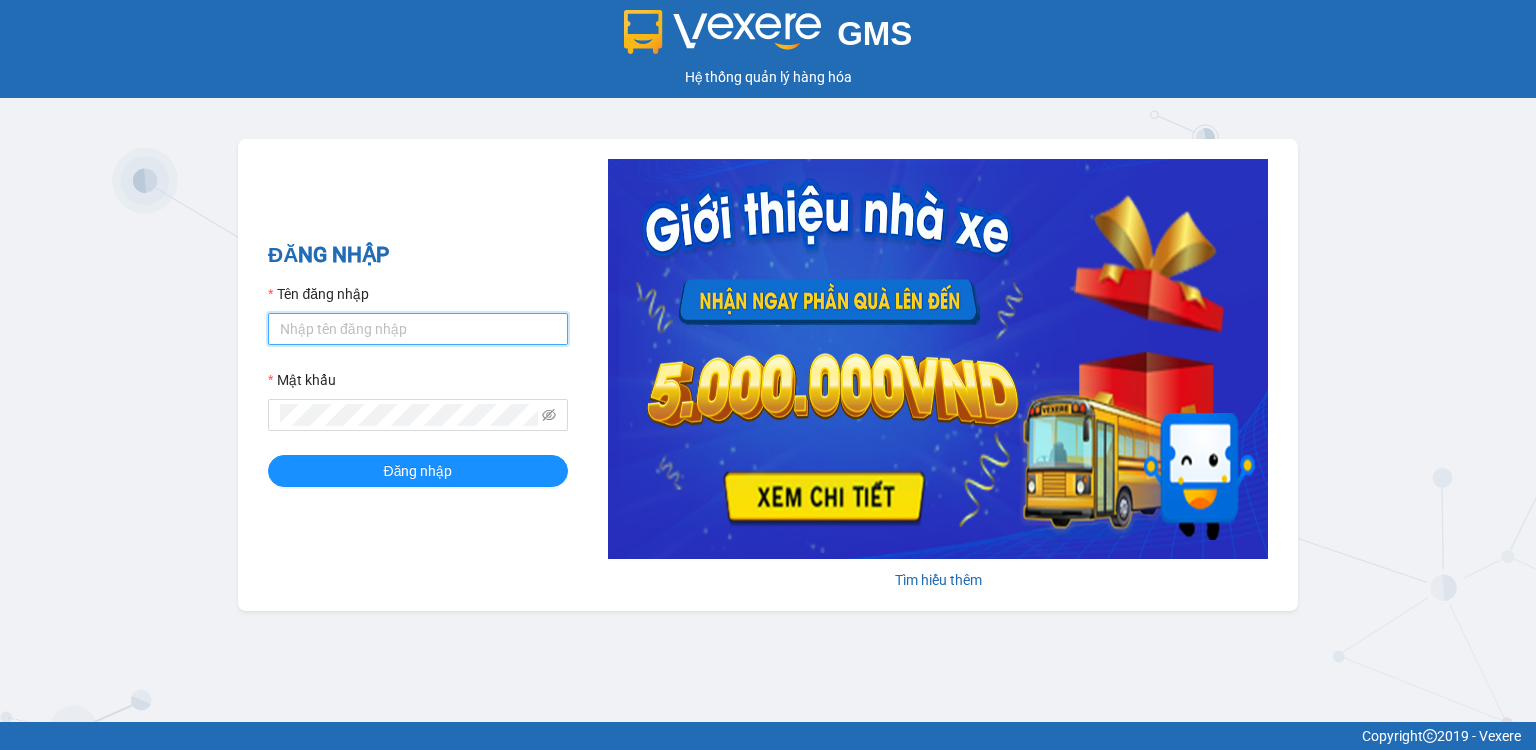 type on "hang.quehuong" 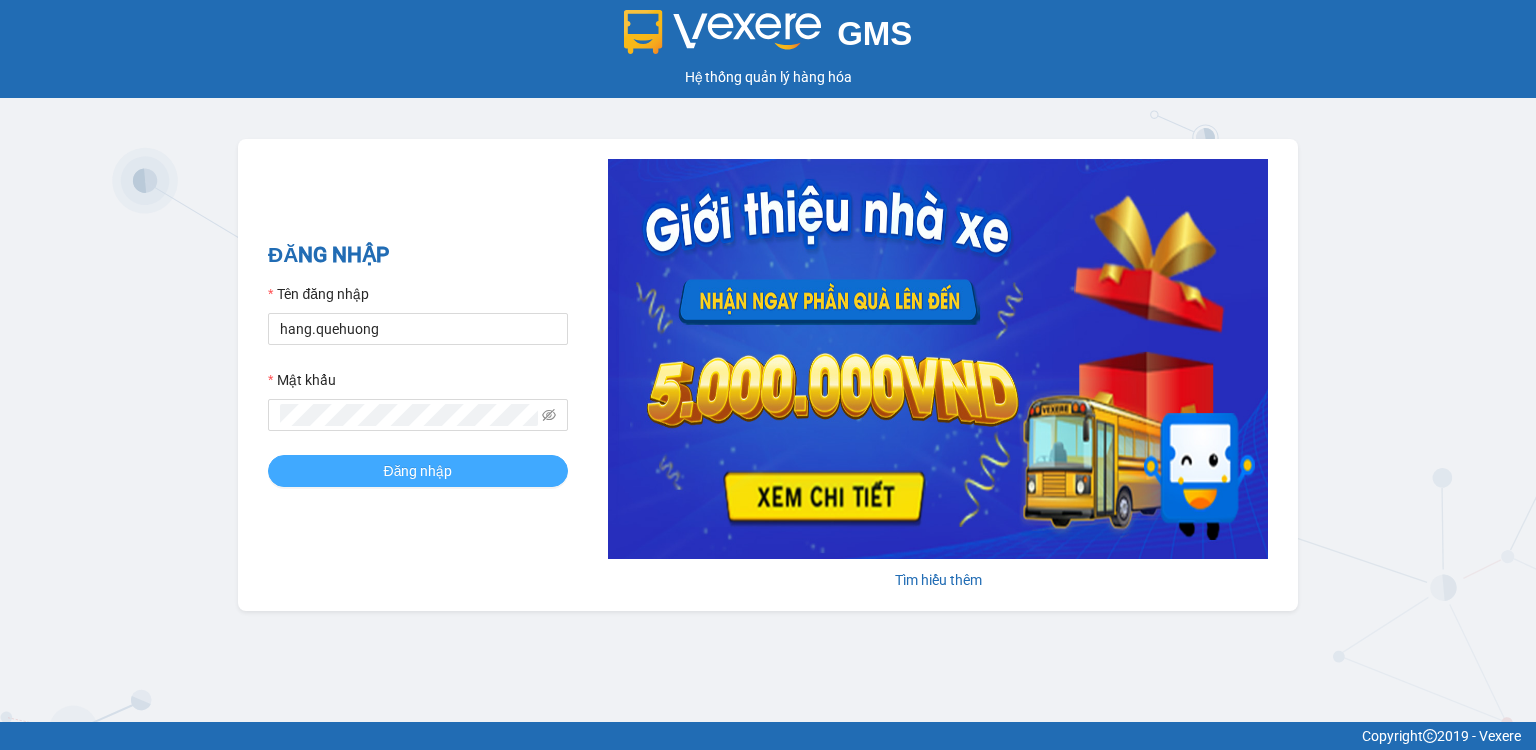 click on "Đăng nhập" at bounding box center (418, 471) 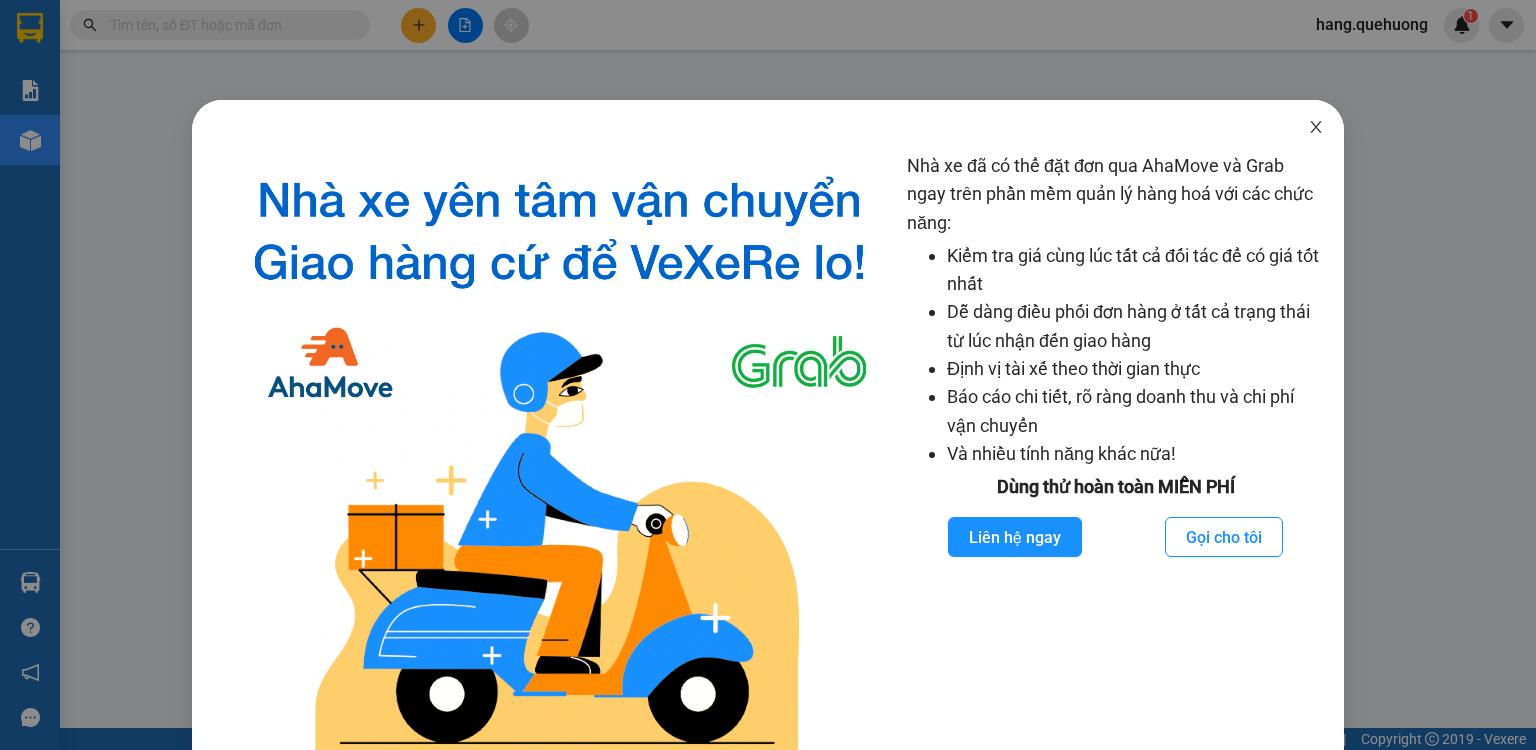 click at bounding box center [1316, 128] 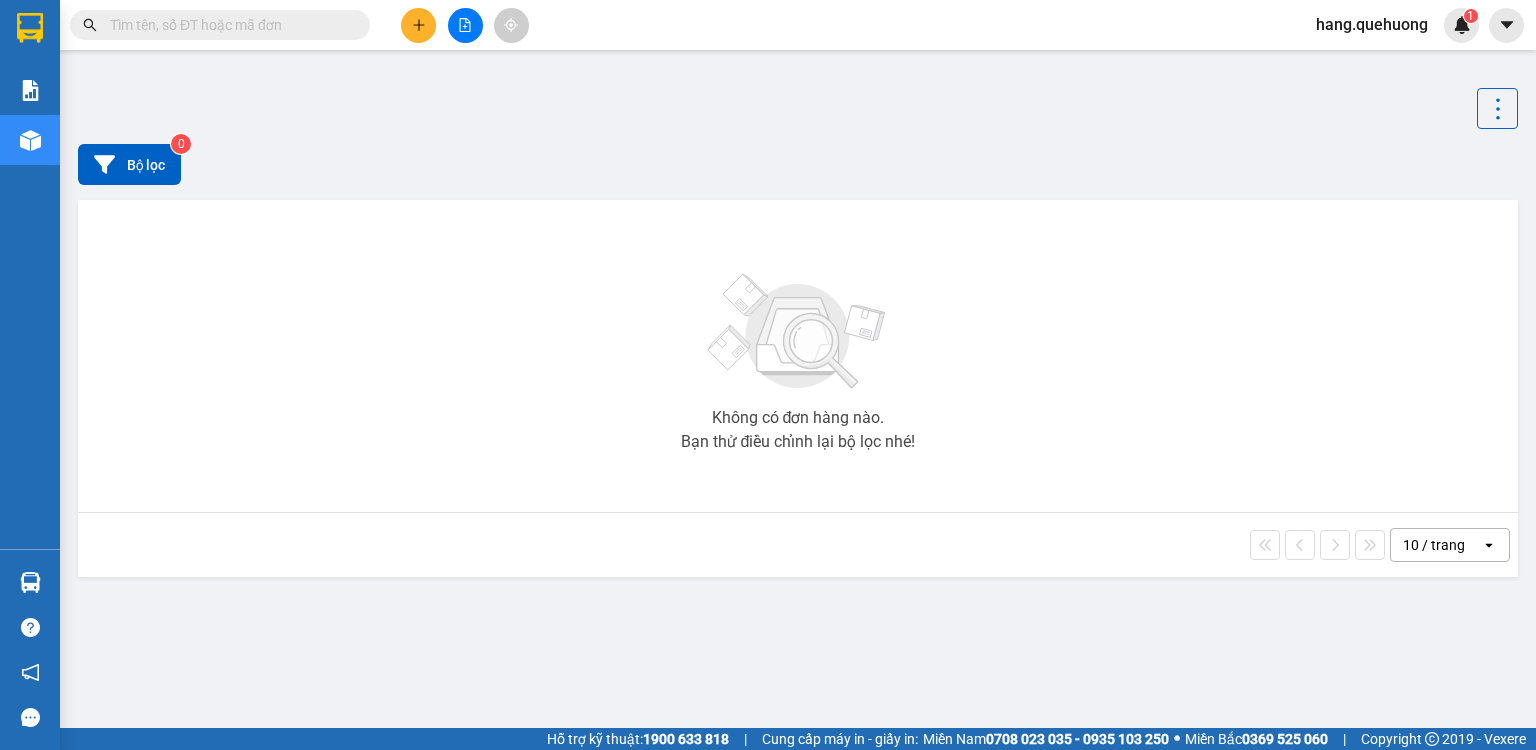 click at bounding box center (798, 108) 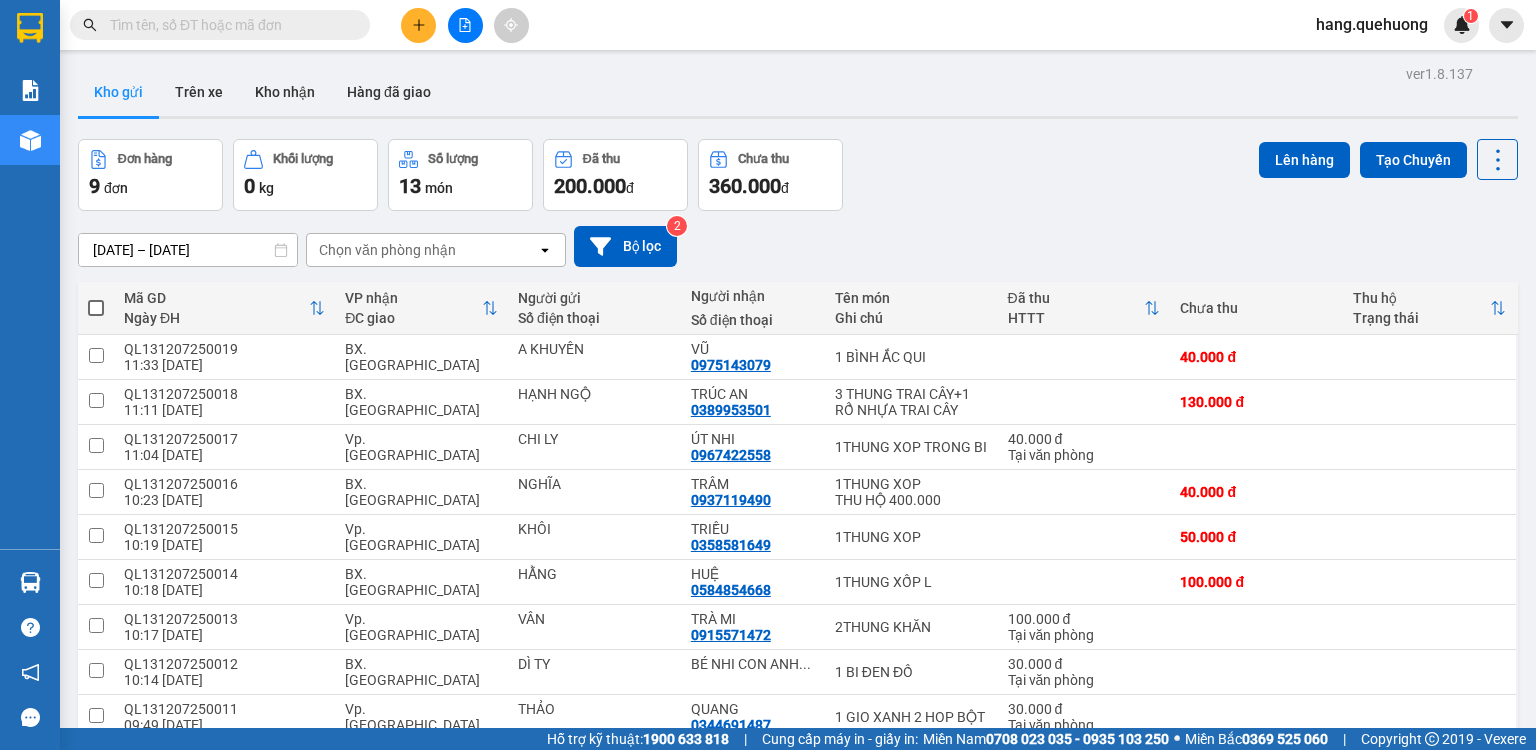 click on "Kho gửi" at bounding box center [118, 92] 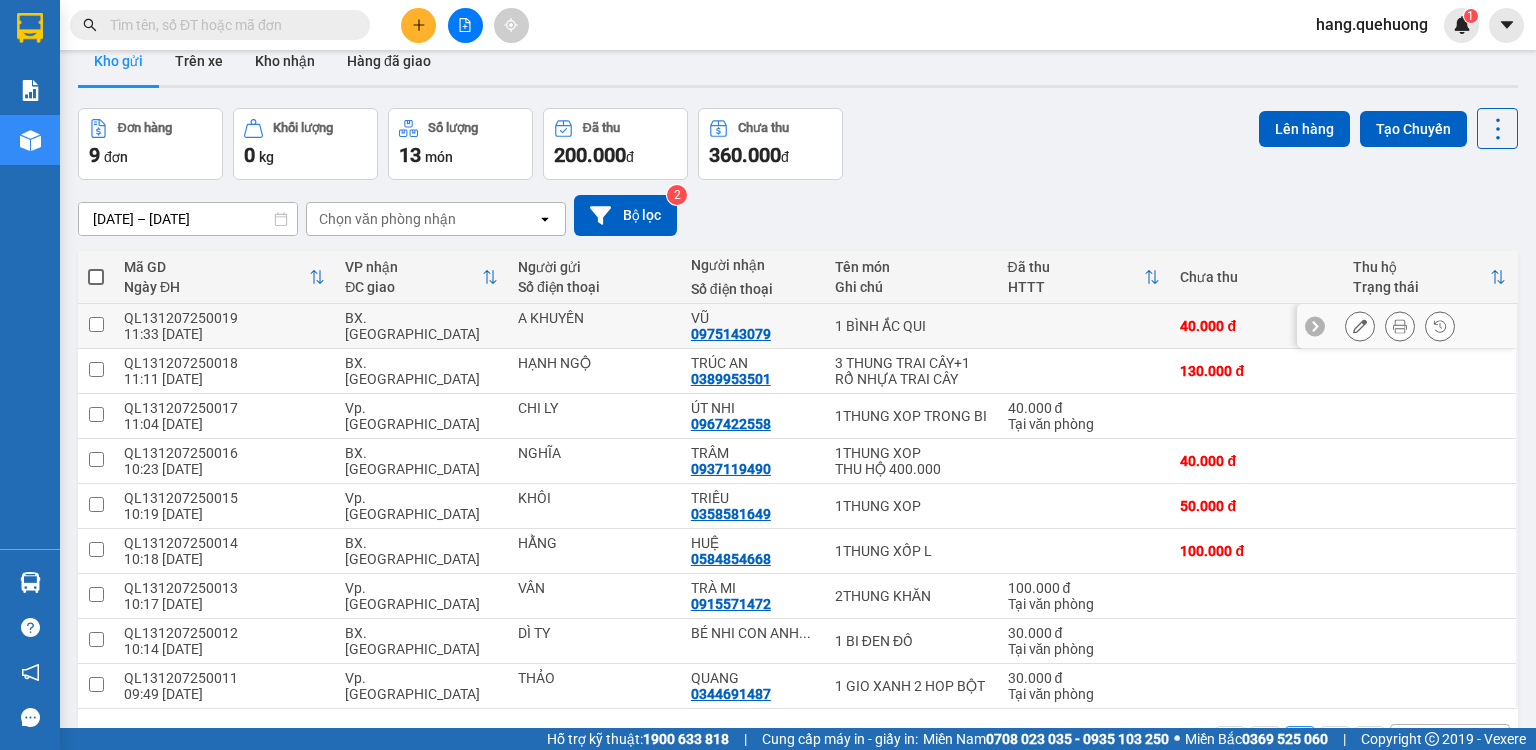 scroll, scrollTop: 0, scrollLeft: 0, axis: both 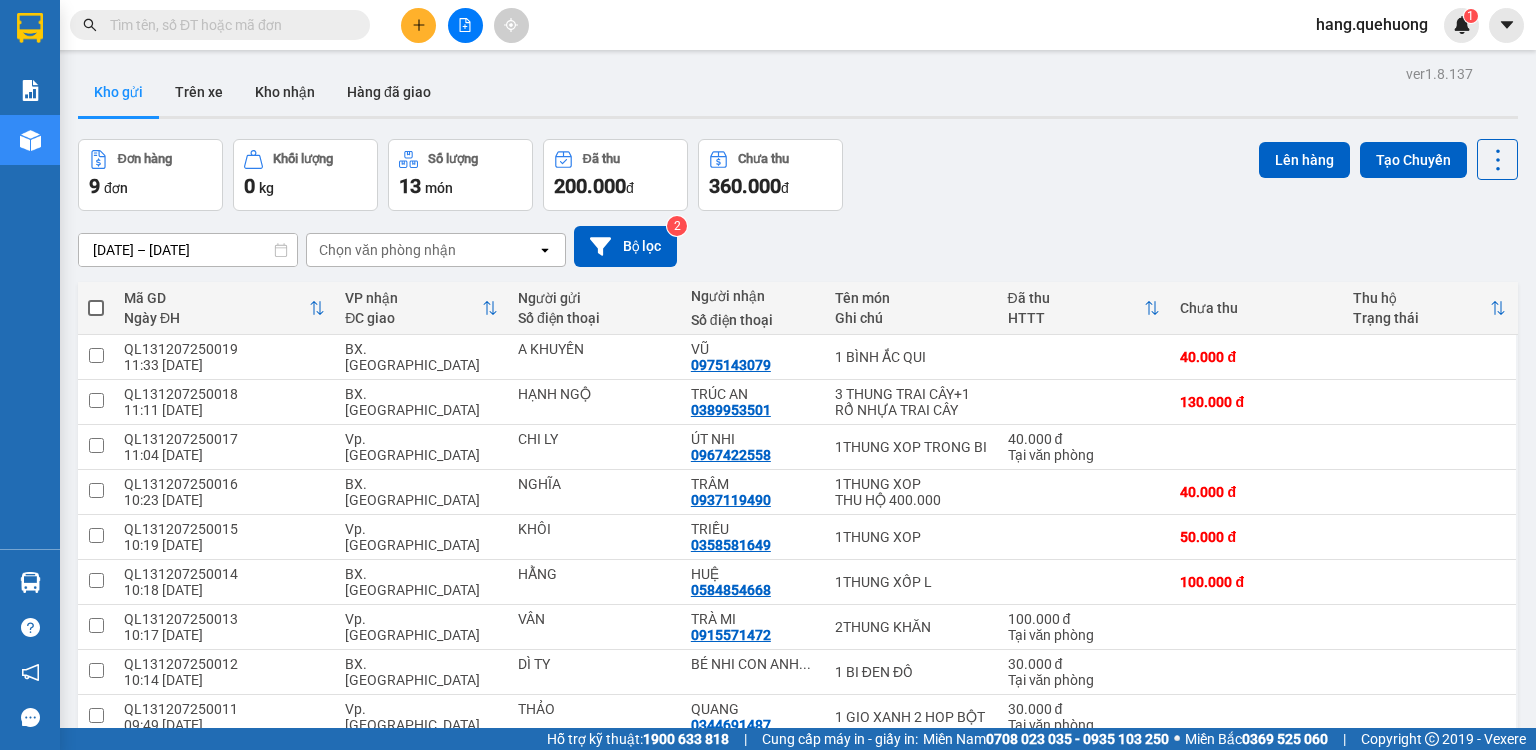click at bounding box center [96, 308] 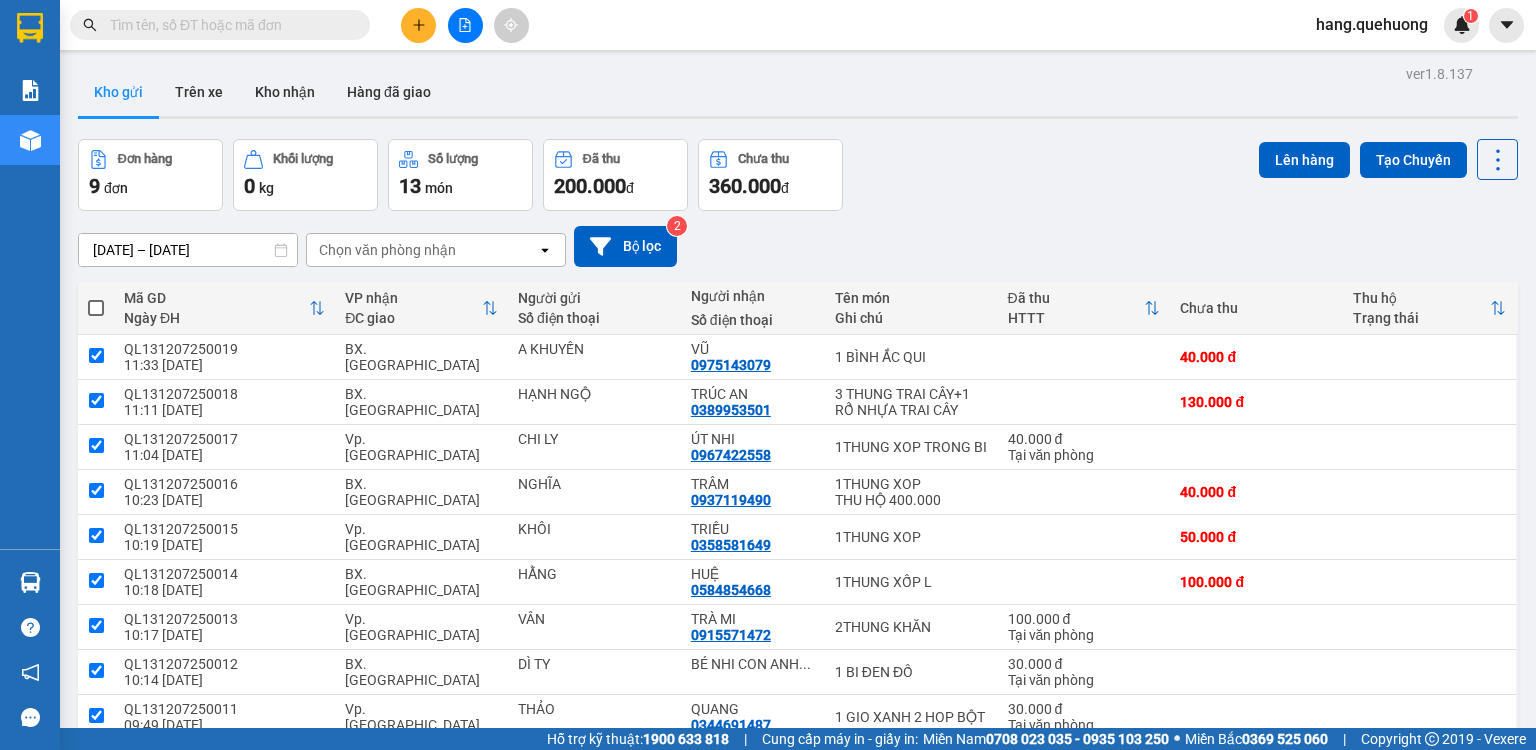 checkbox on "true" 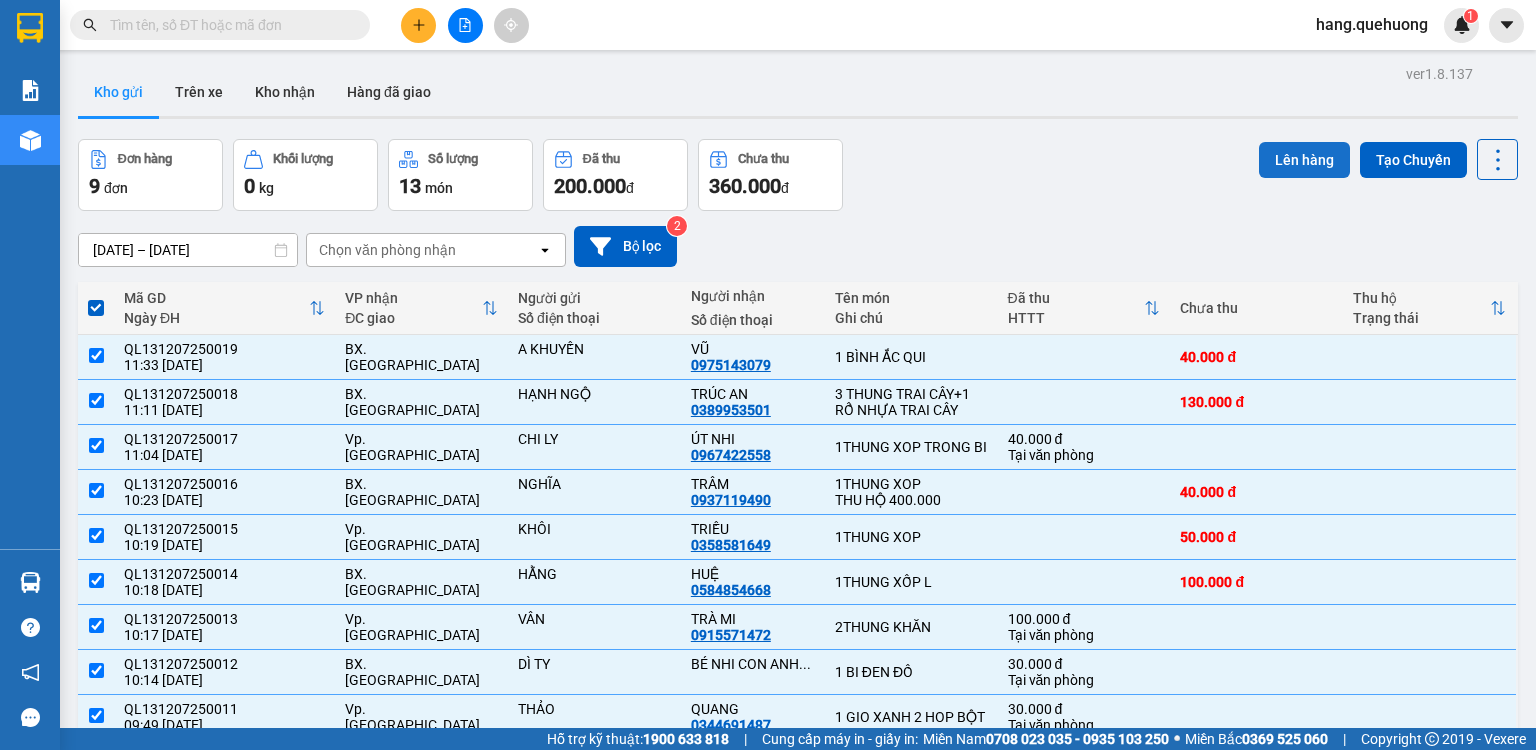 click on "Lên hàng" at bounding box center [1304, 160] 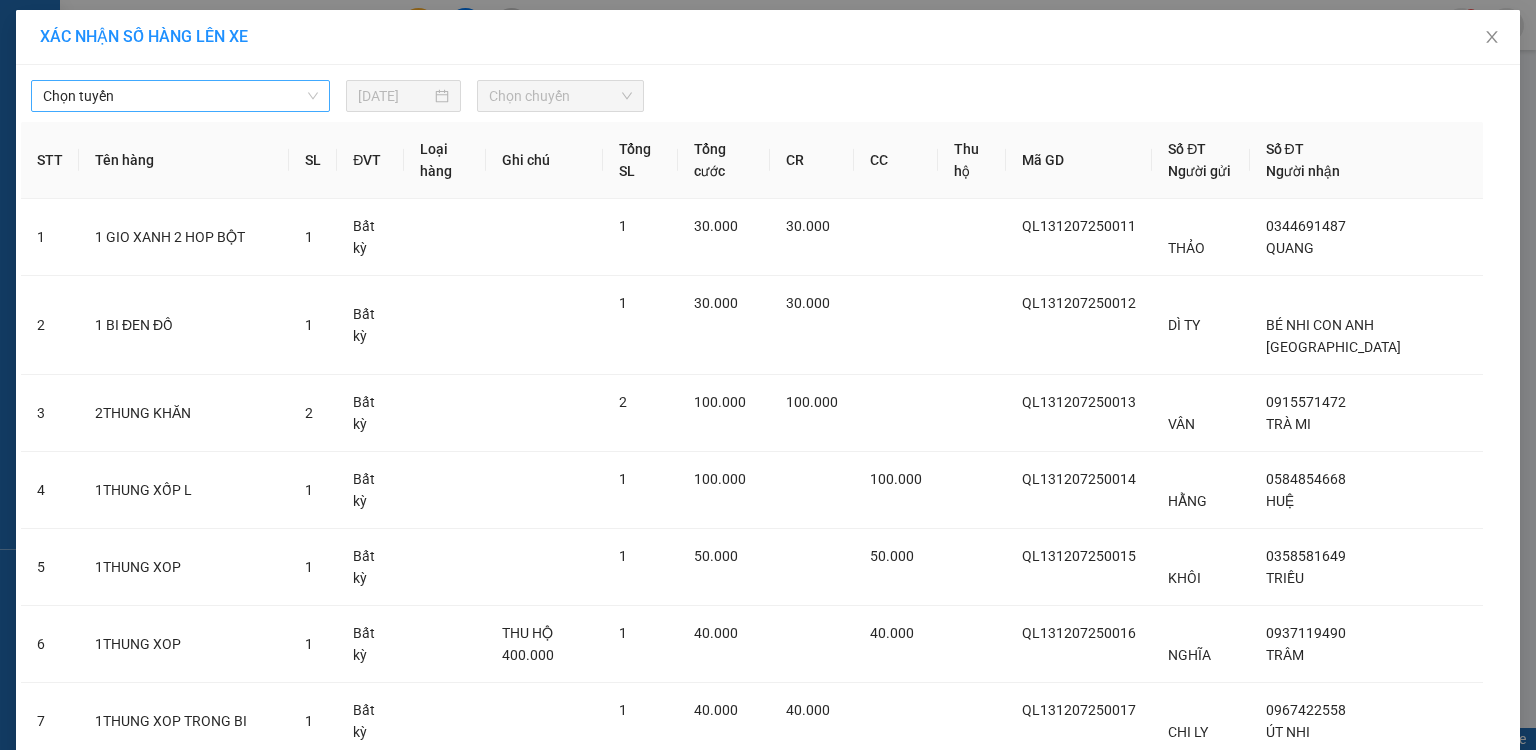click on "Chọn tuyến" at bounding box center [180, 96] 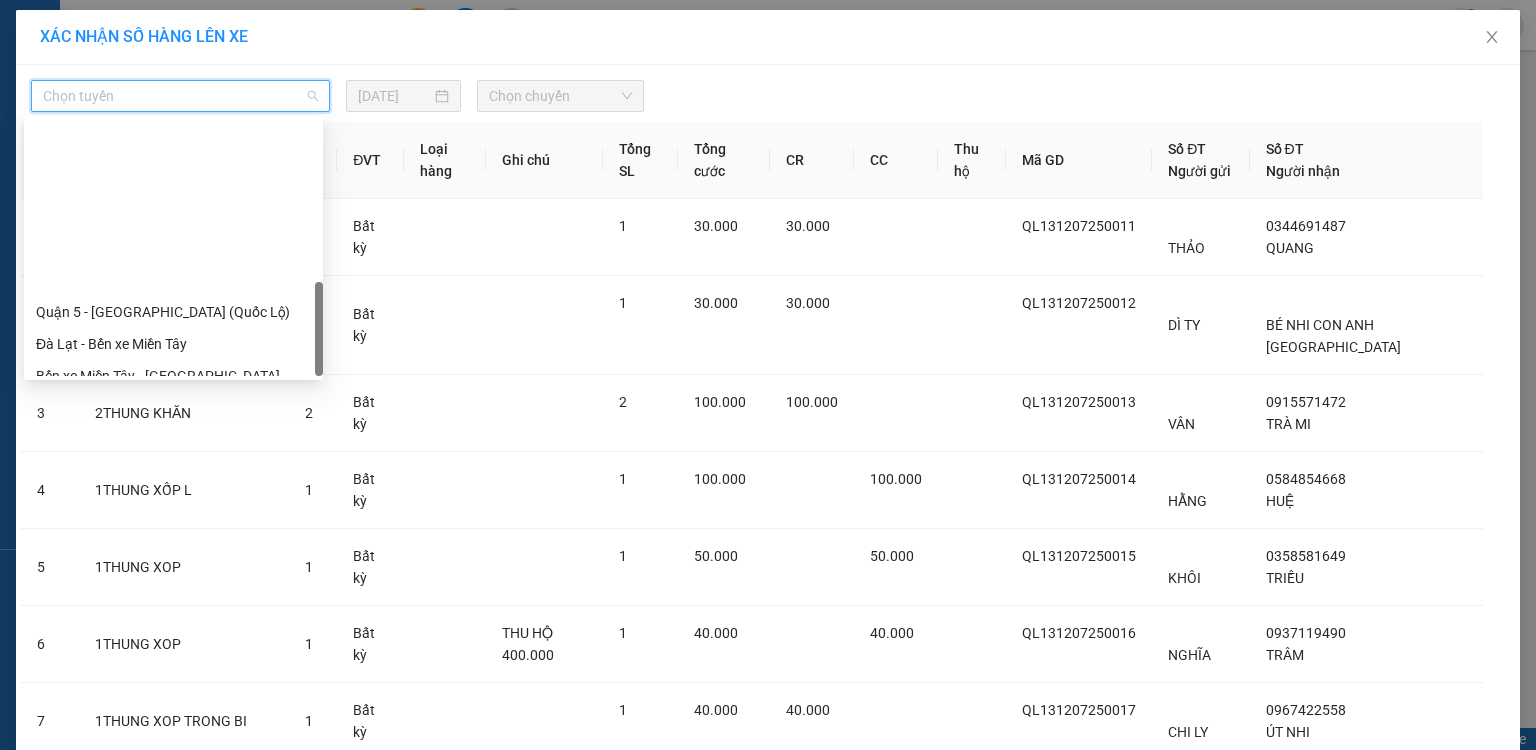 scroll, scrollTop: 608, scrollLeft: 0, axis: vertical 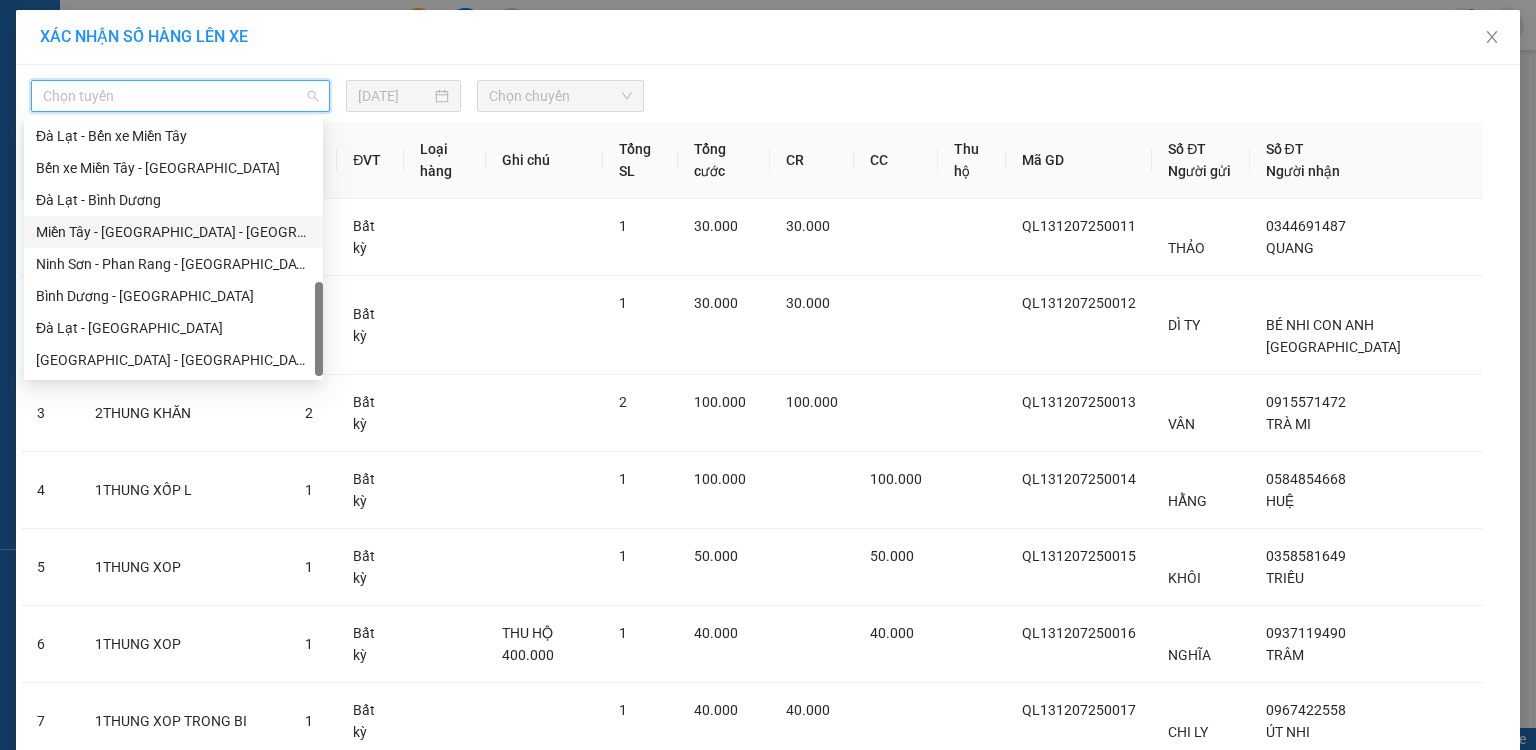 click on "Miền Tây - [GEOGRAPHIC_DATA] - [GEOGRAPHIC_DATA]" at bounding box center (173, 232) 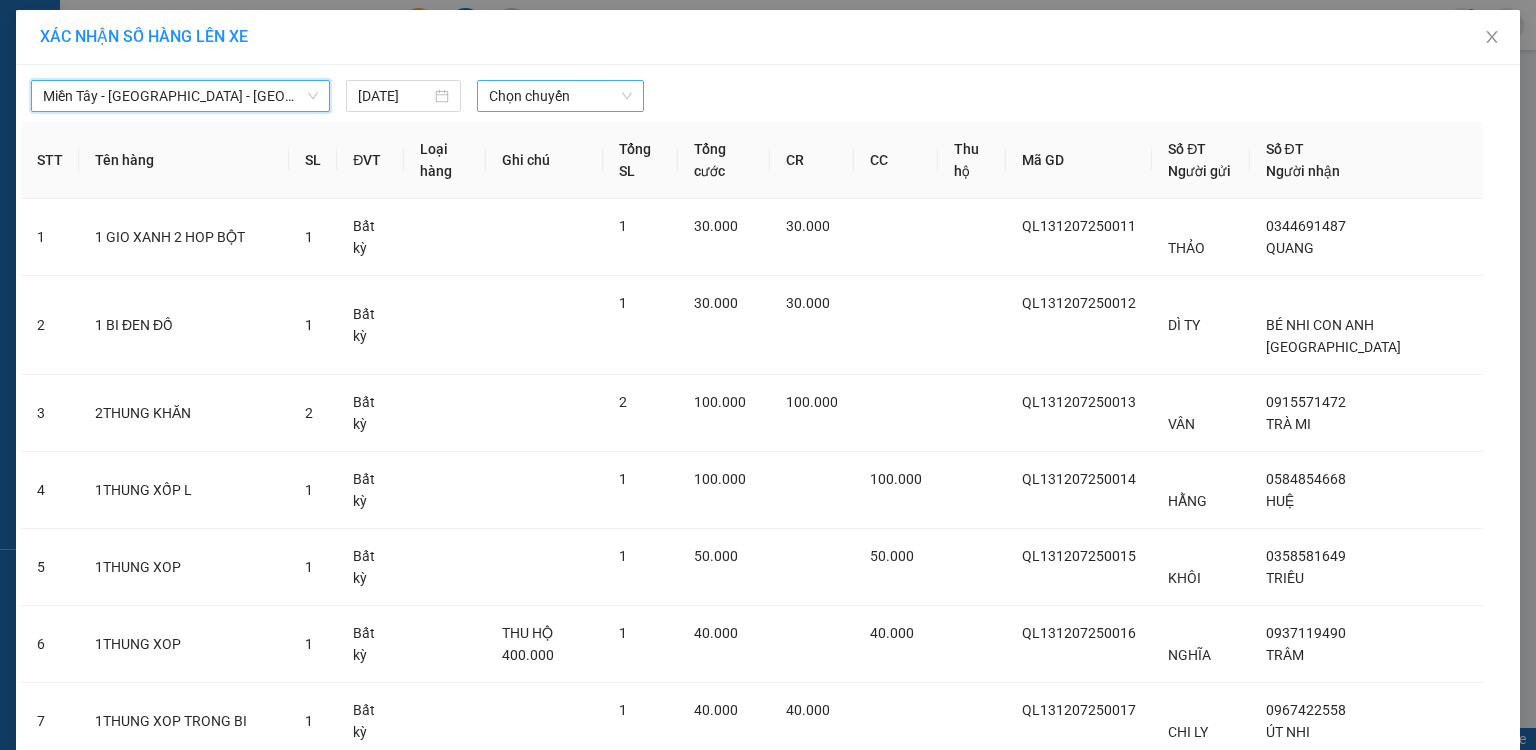 click on "Chọn chuyến" at bounding box center [561, 96] 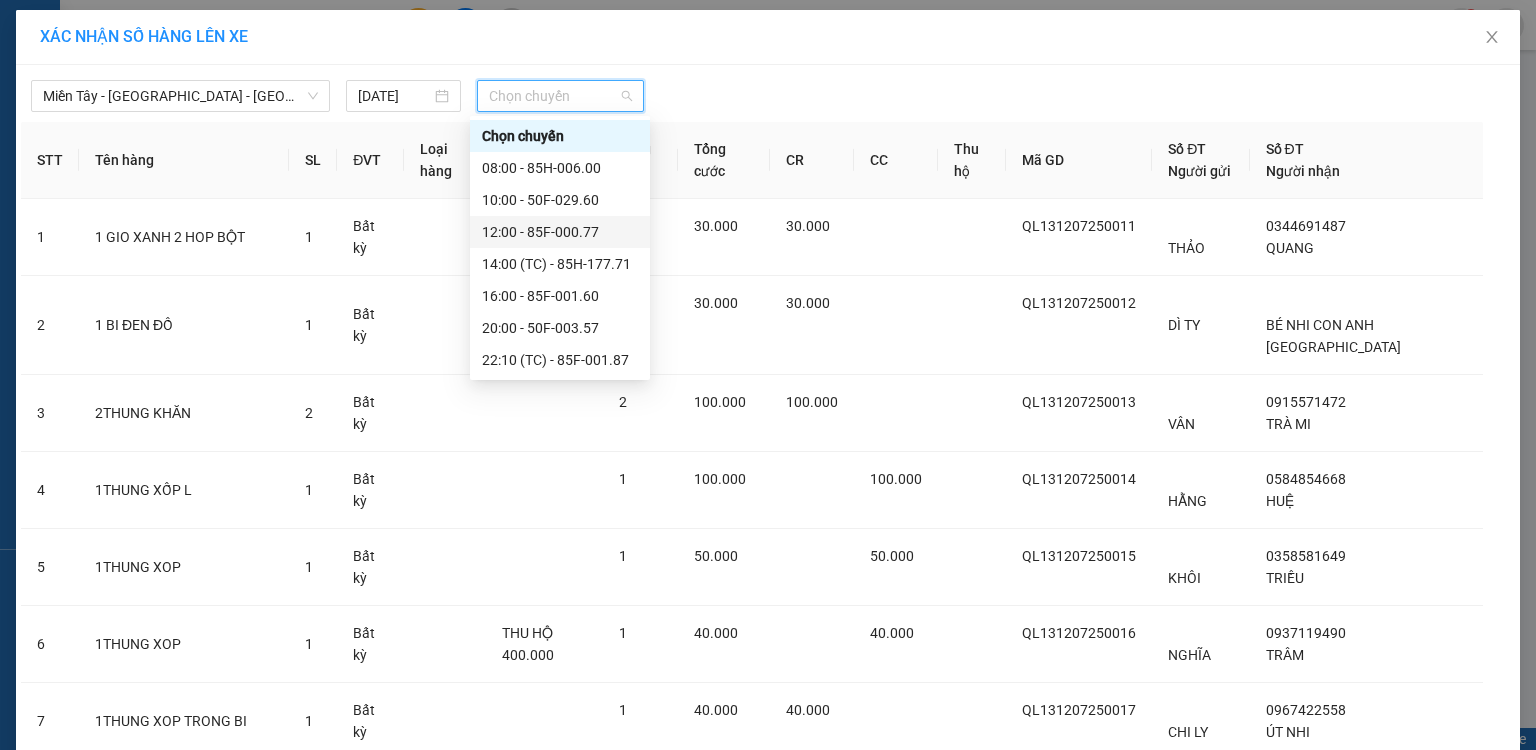 click on "12:00     - 85F-000.77" at bounding box center (560, 232) 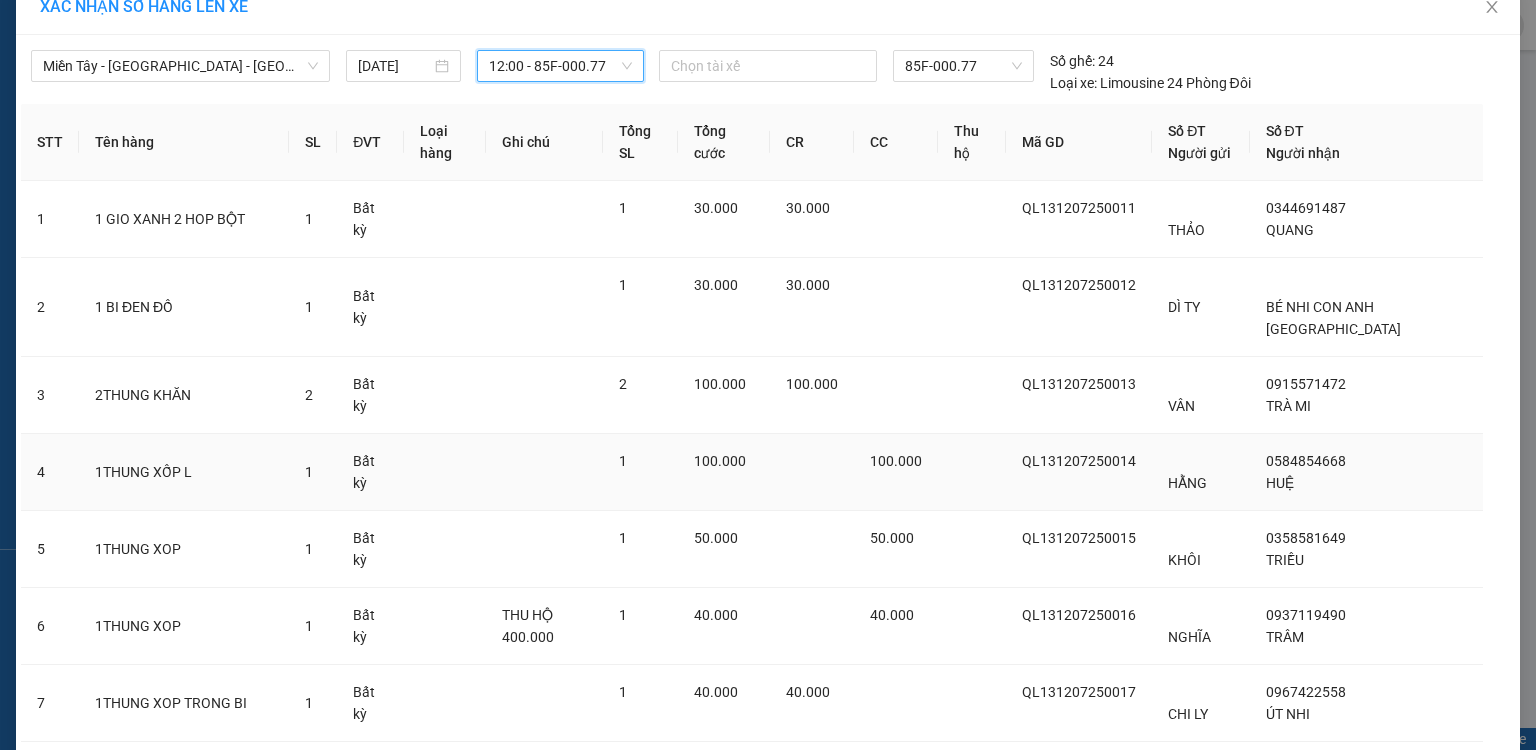 scroll, scrollTop: 342, scrollLeft: 0, axis: vertical 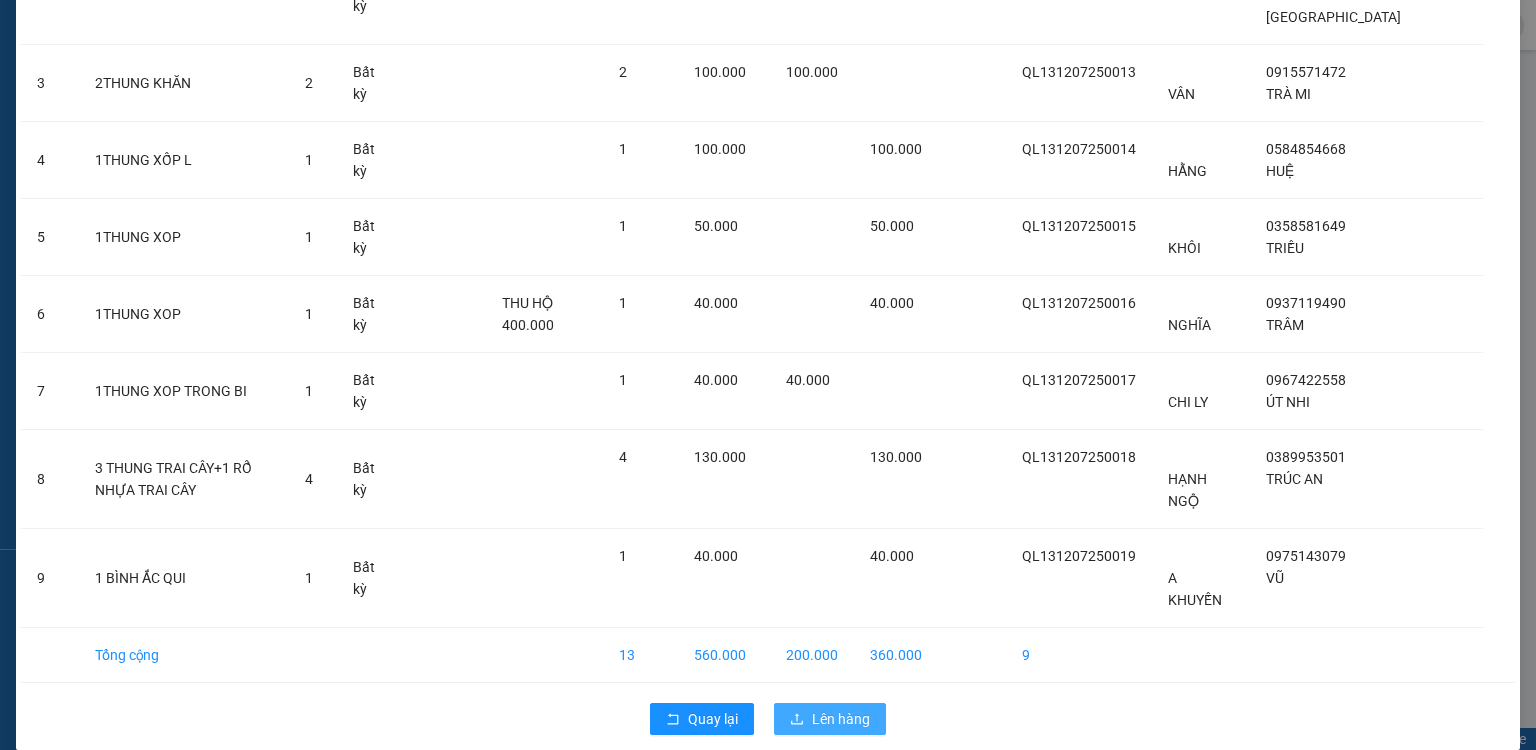click on "Lên hàng" at bounding box center [841, 719] 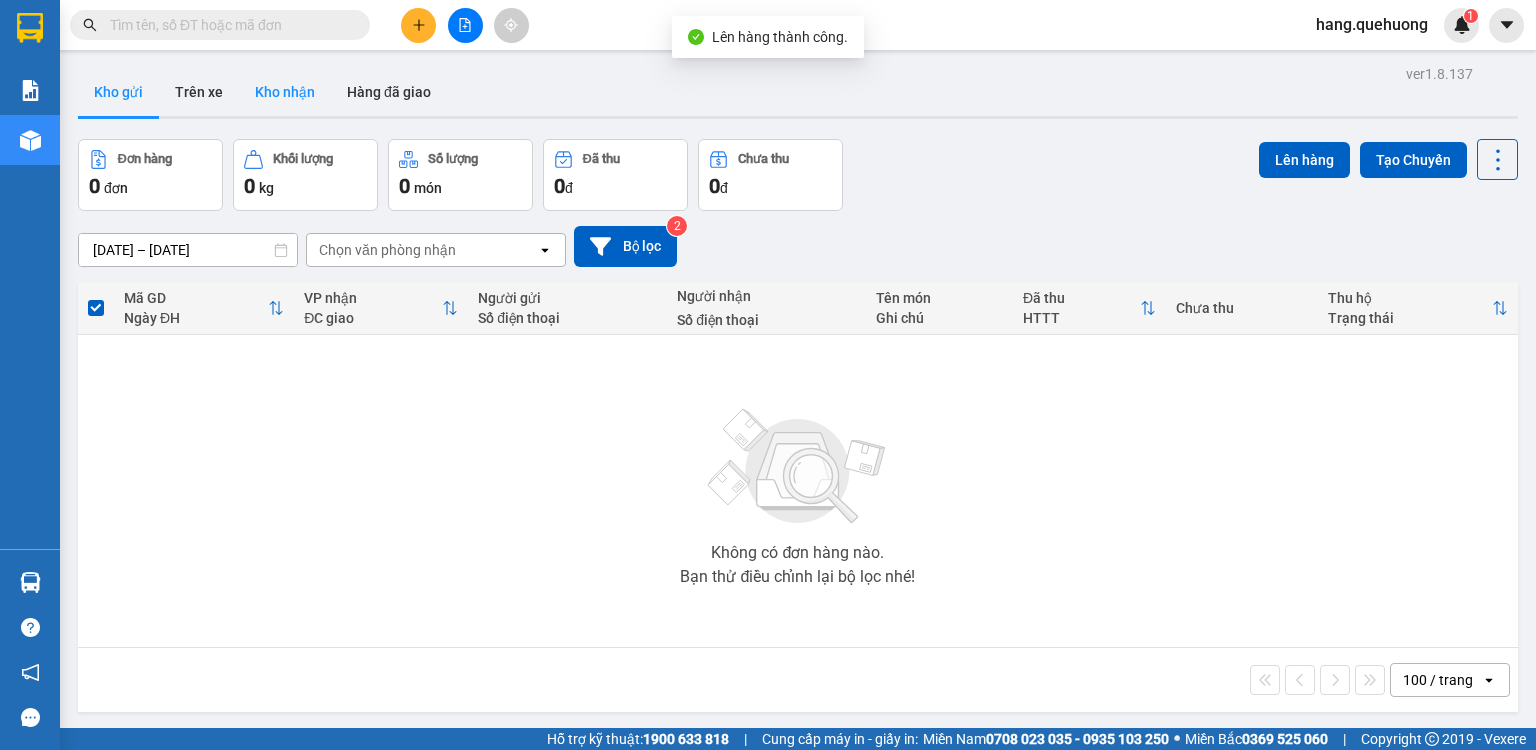 click on "Kho nhận" at bounding box center (285, 92) 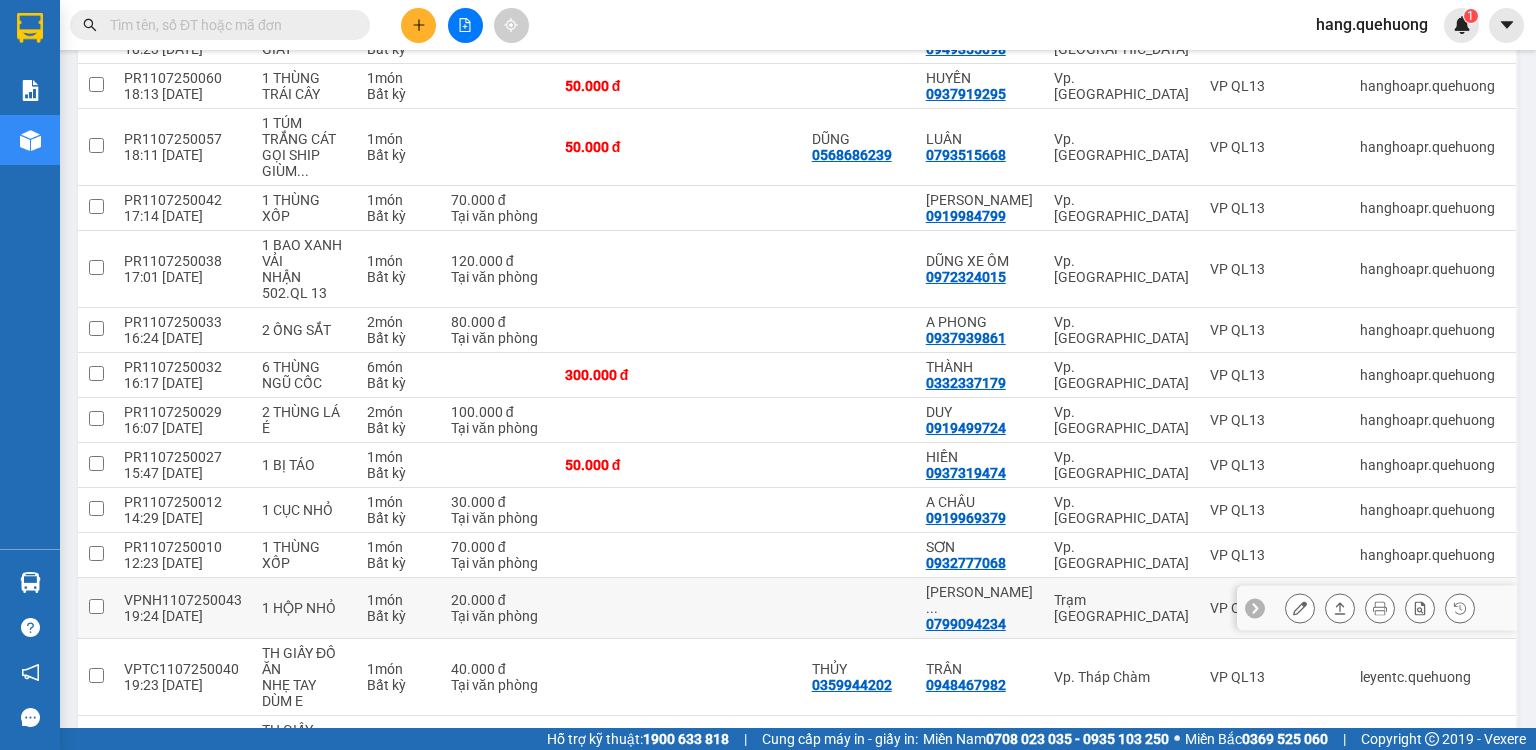 scroll, scrollTop: 800, scrollLeft: 0, axis: vertical 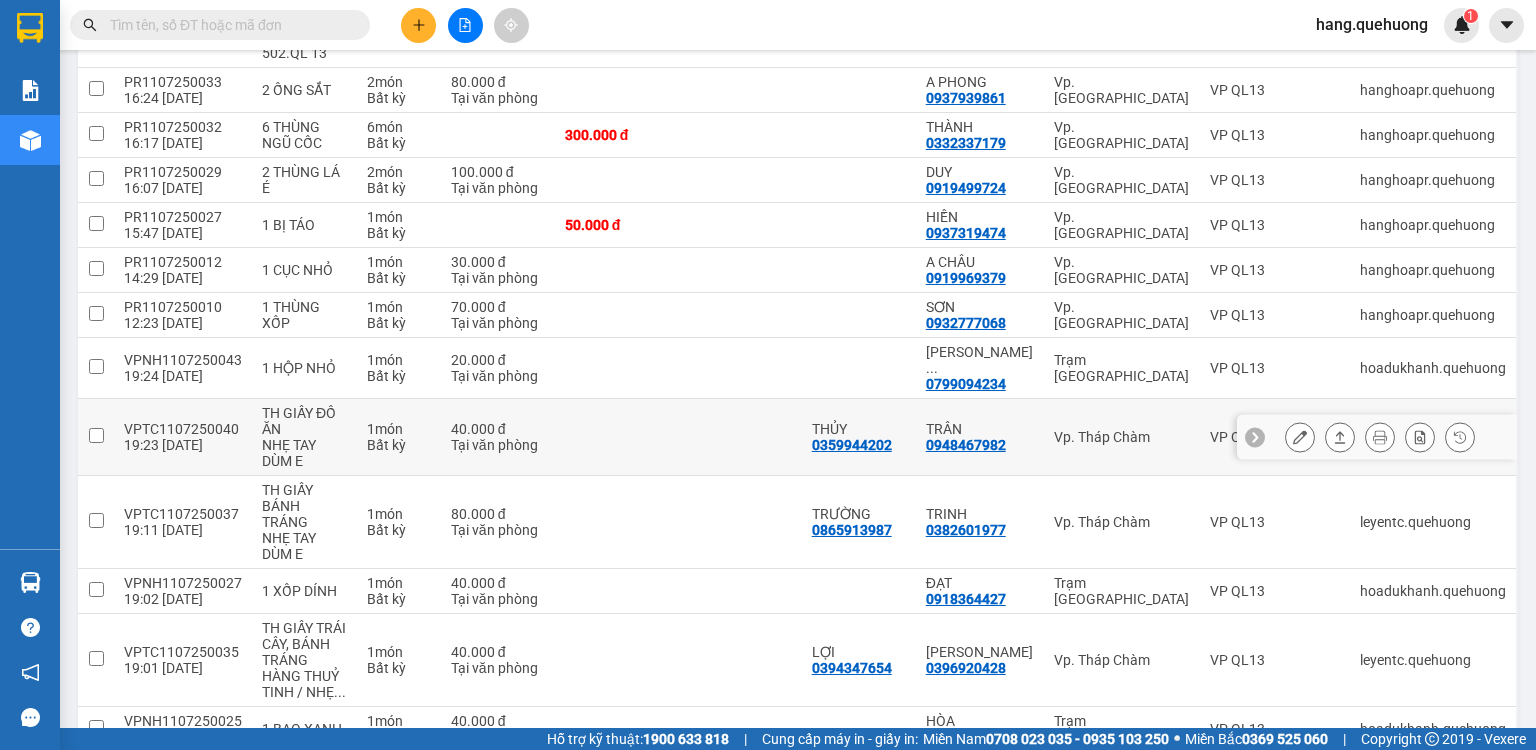 click 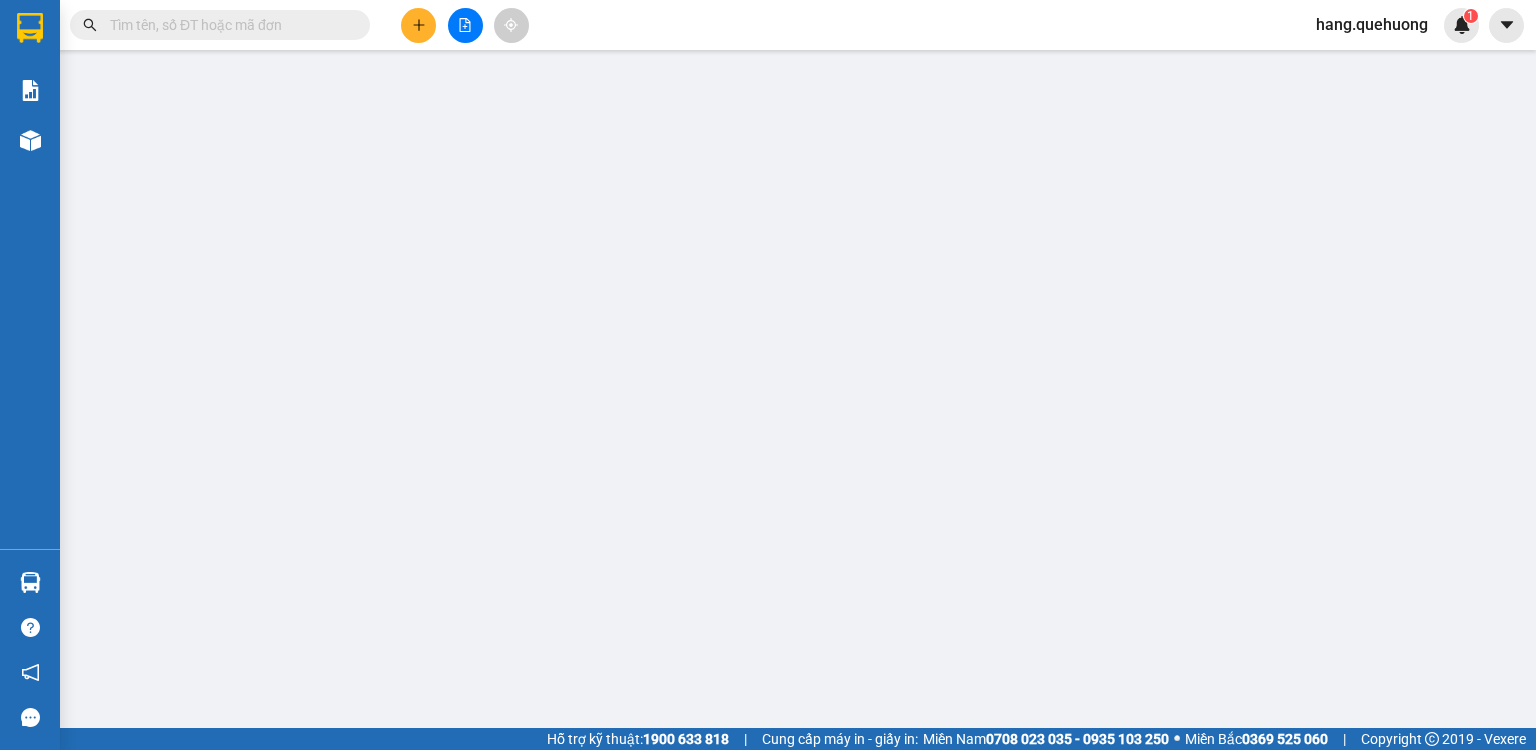 scroll, scrollTop: 0, scrollLeft: 0, axis: both 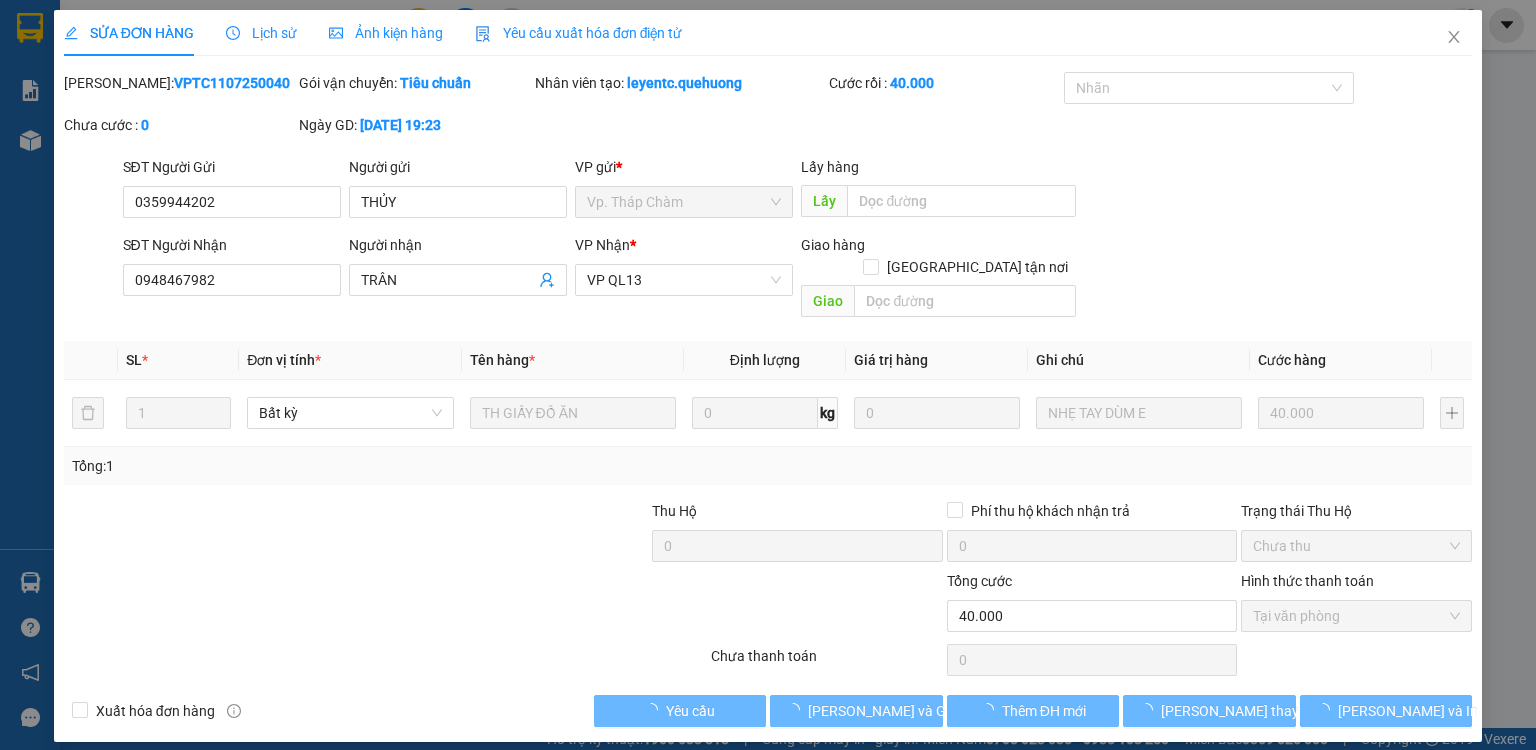 type on "0359944202" 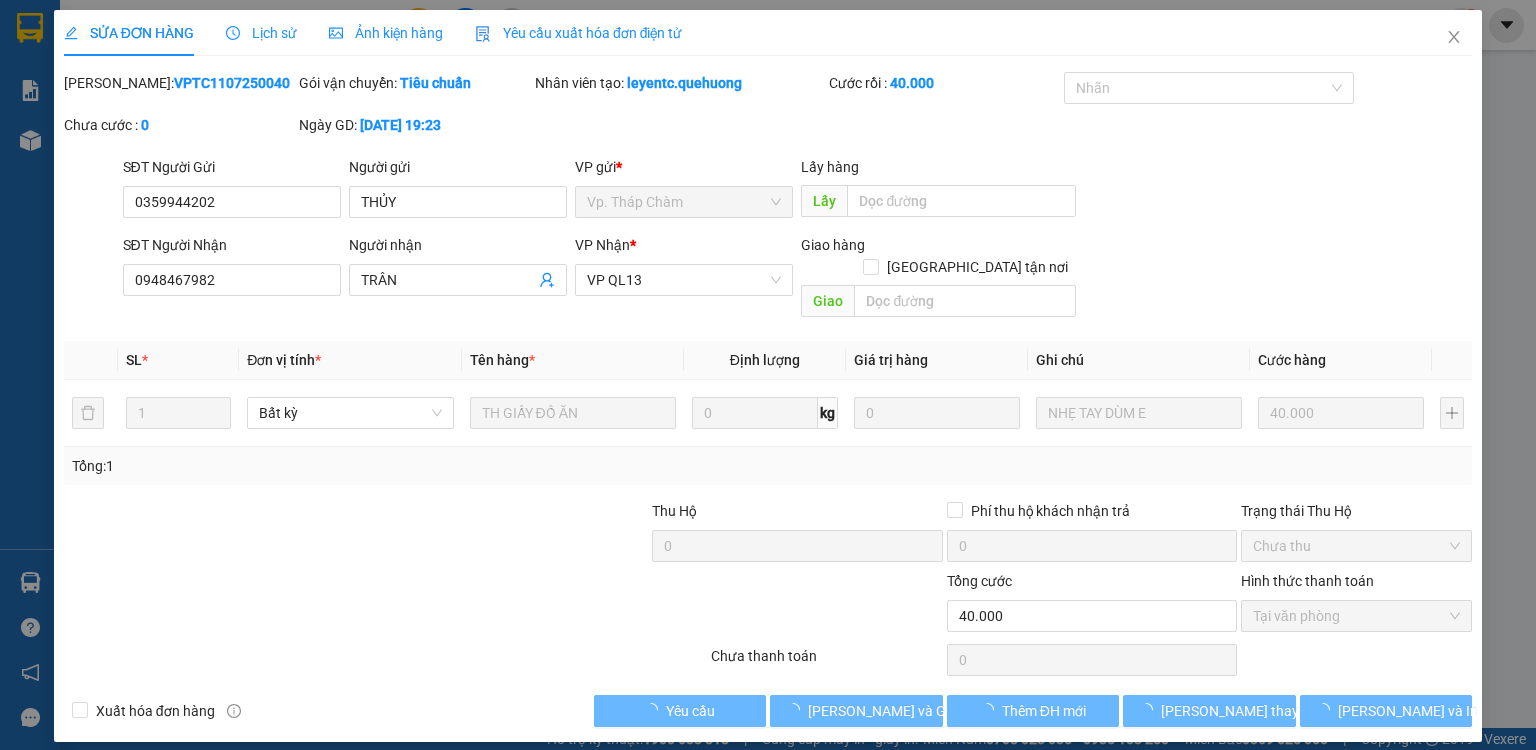 type on "THỦY" 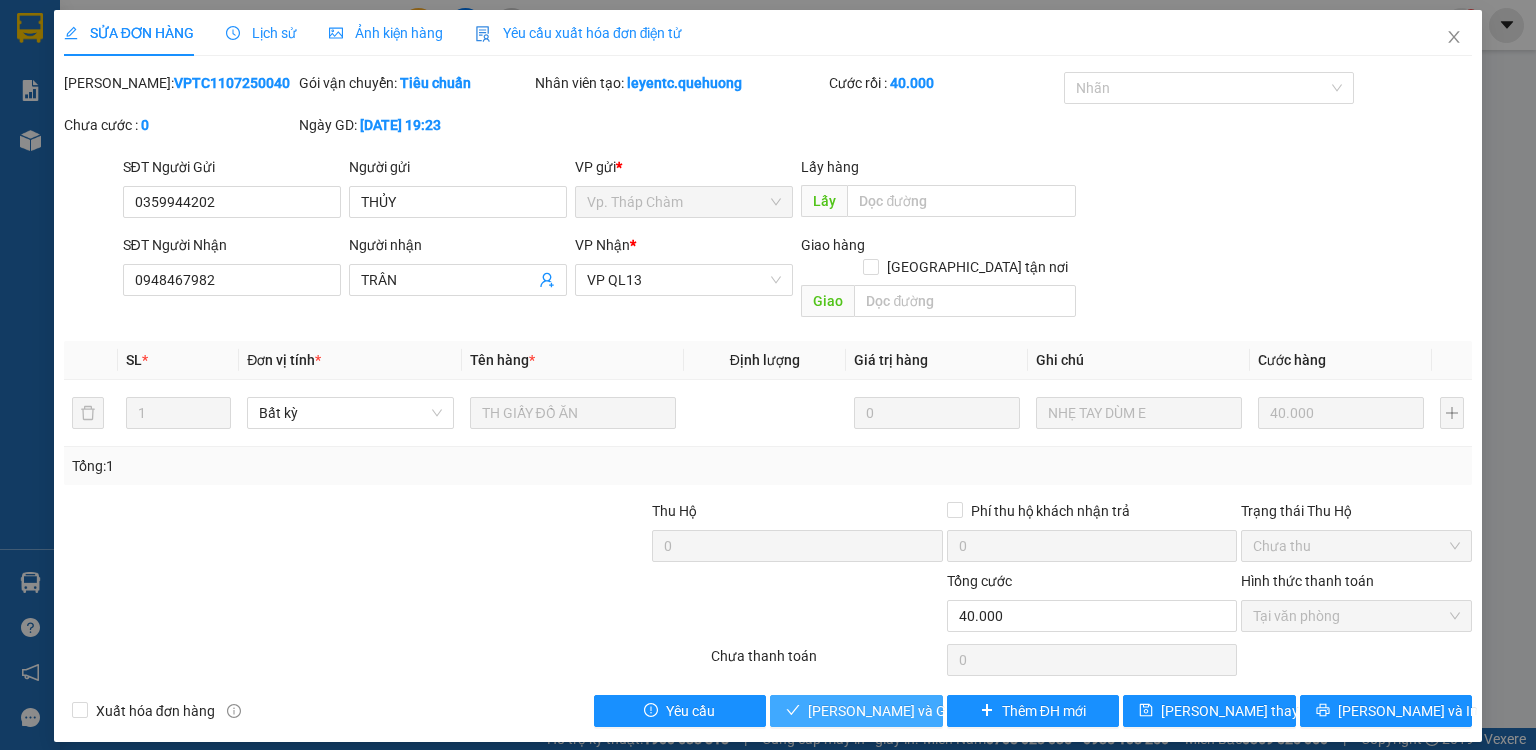 click on "[PERSON_NAME] và Giao hàng" at bounding box center [904, 711] 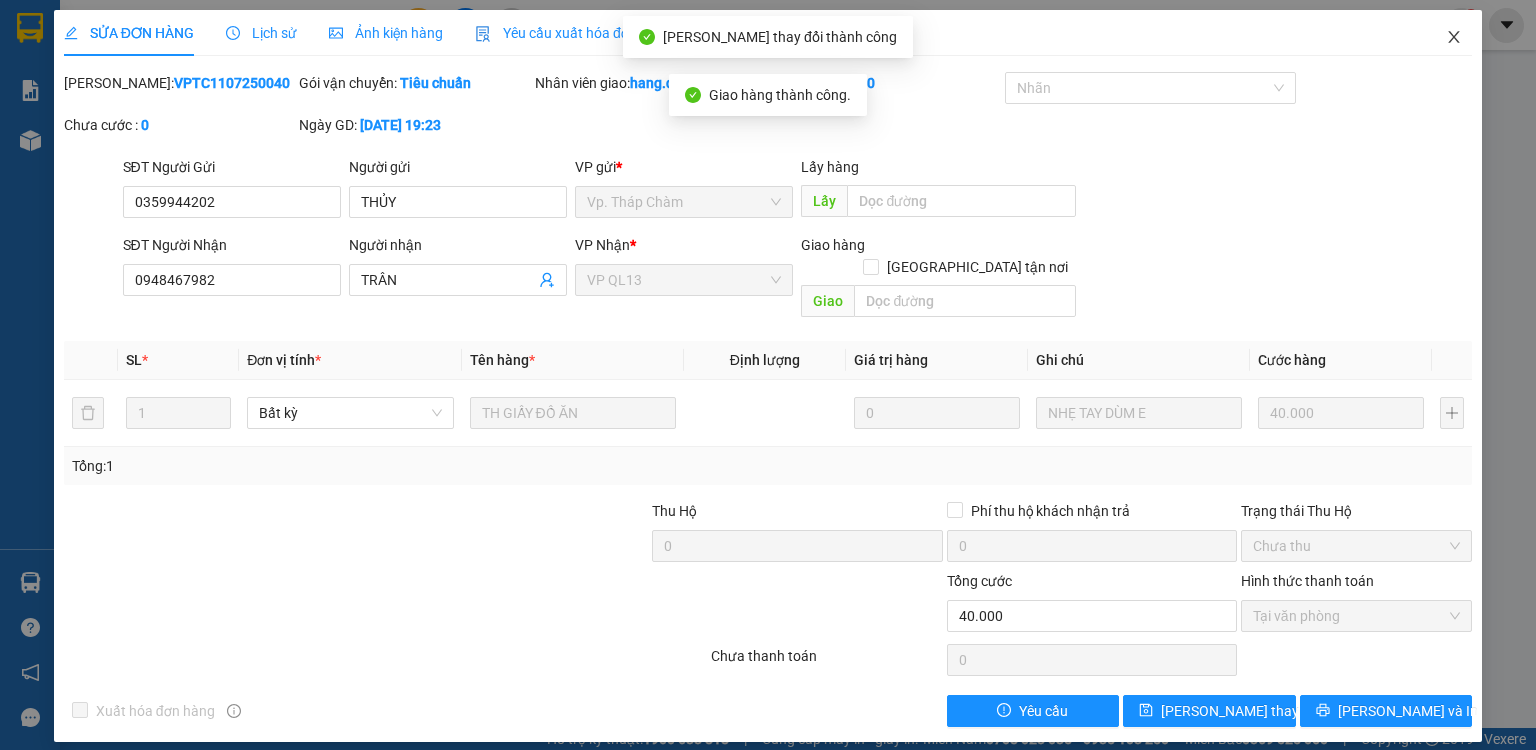 click 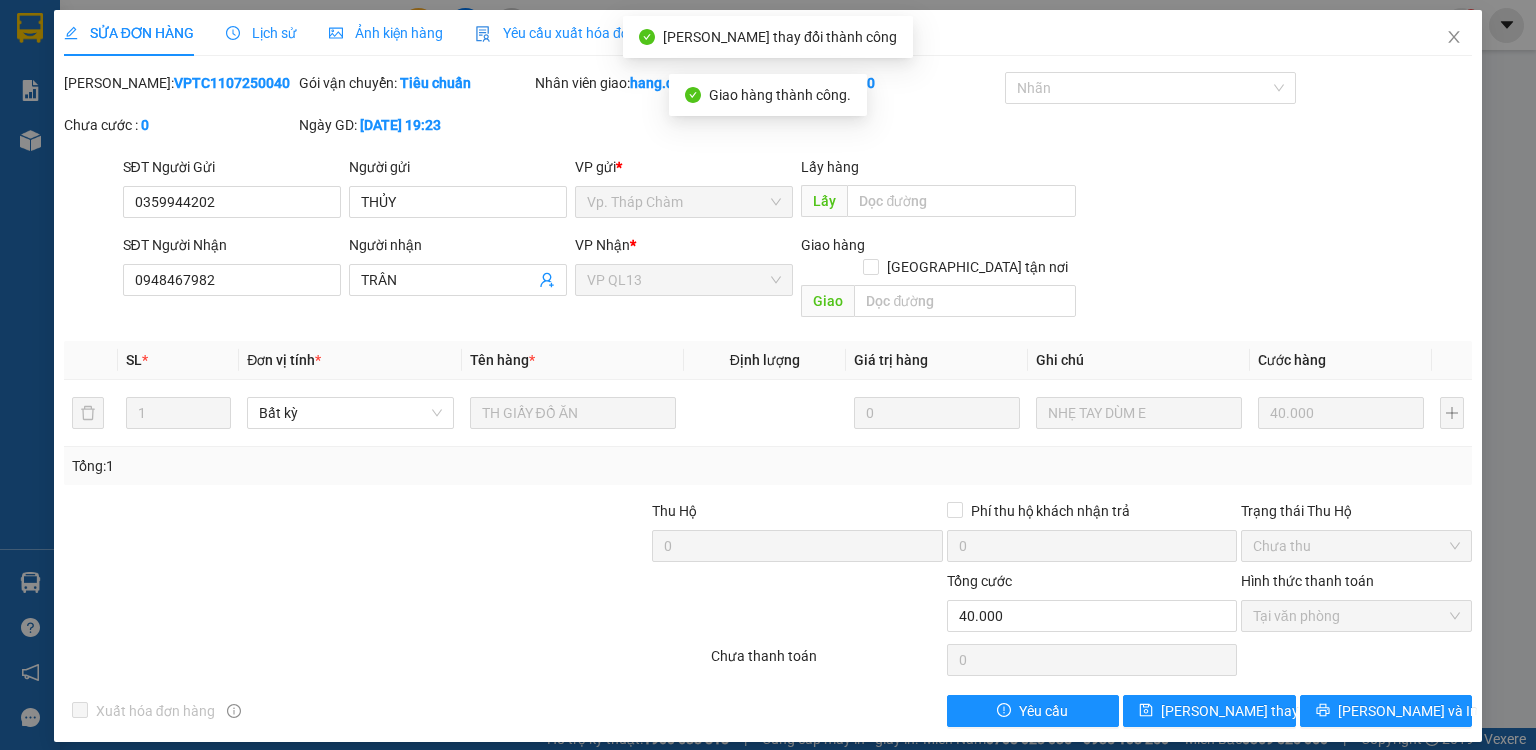 click on "1" at bounding box center (1461, 25) 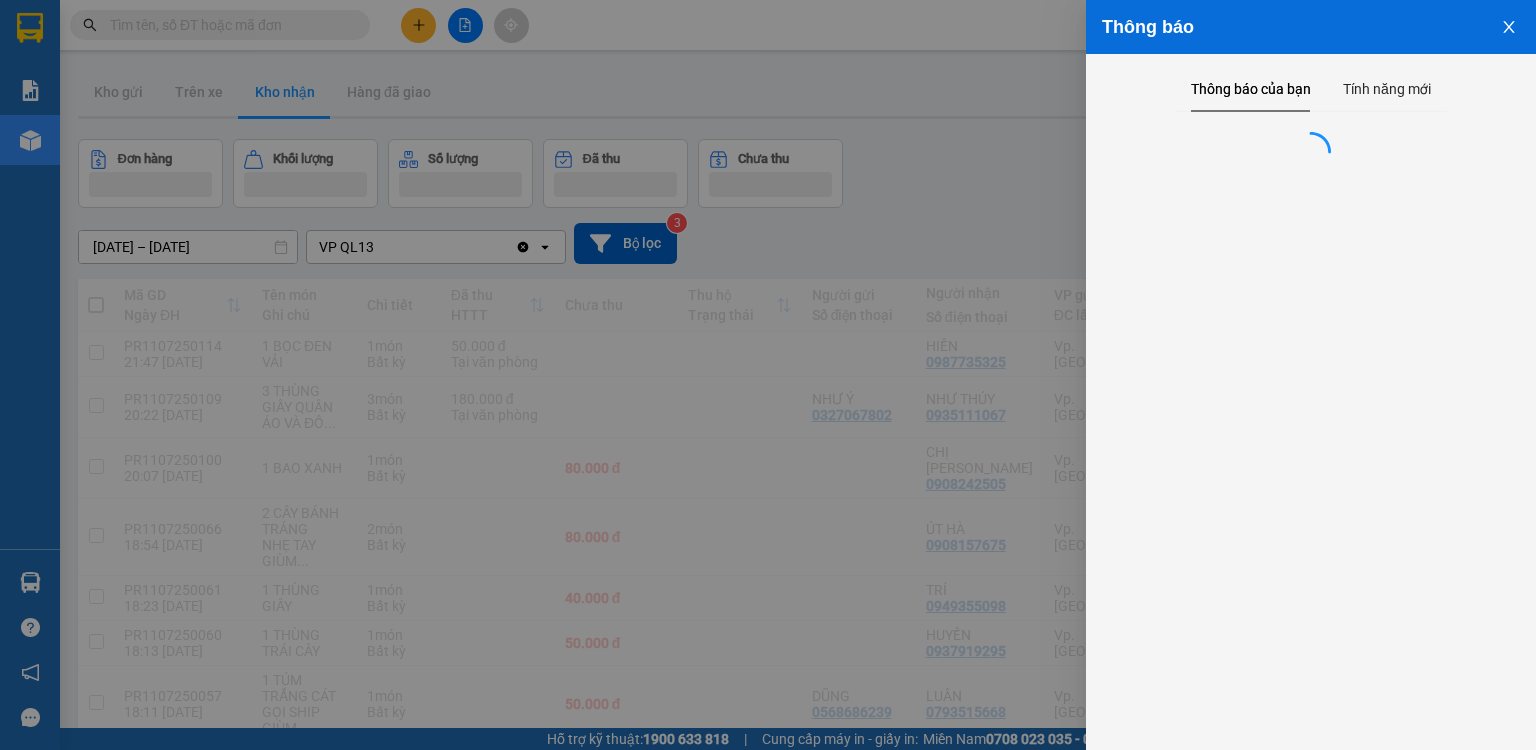 click at bounding box center (768, 375) 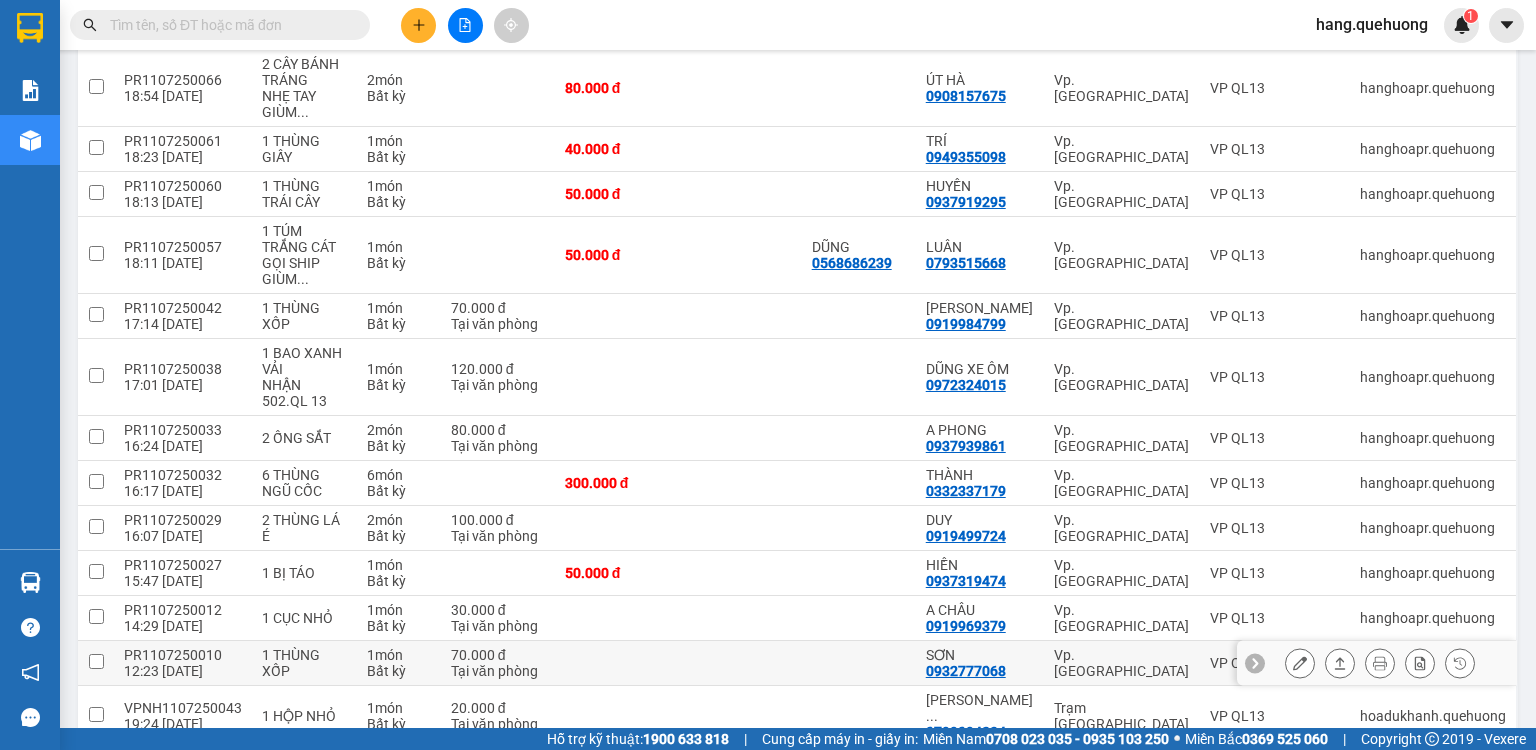 scroll, scrollTop: 480, scrollLeft: 0, axis: vertical 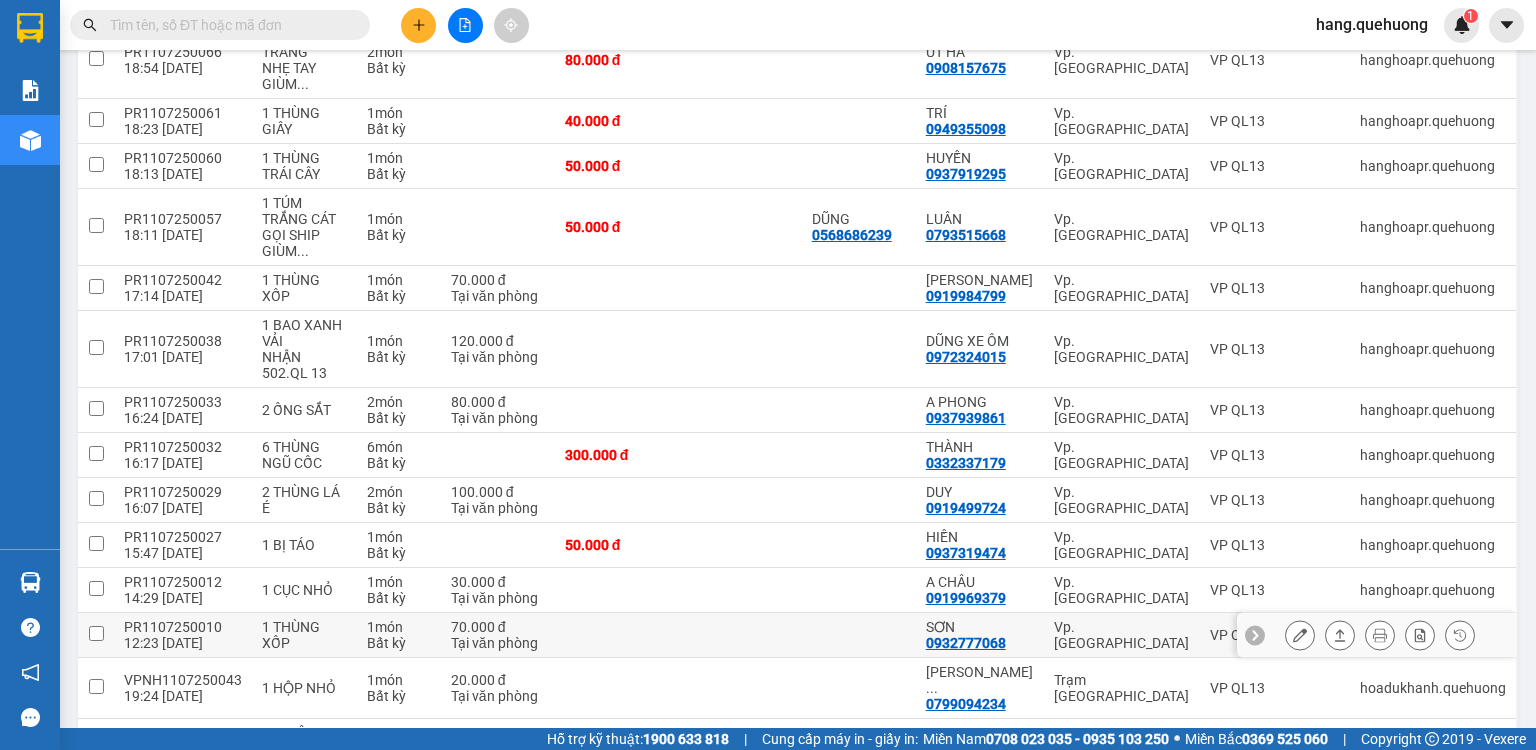click at bounding box center [1300, 635] 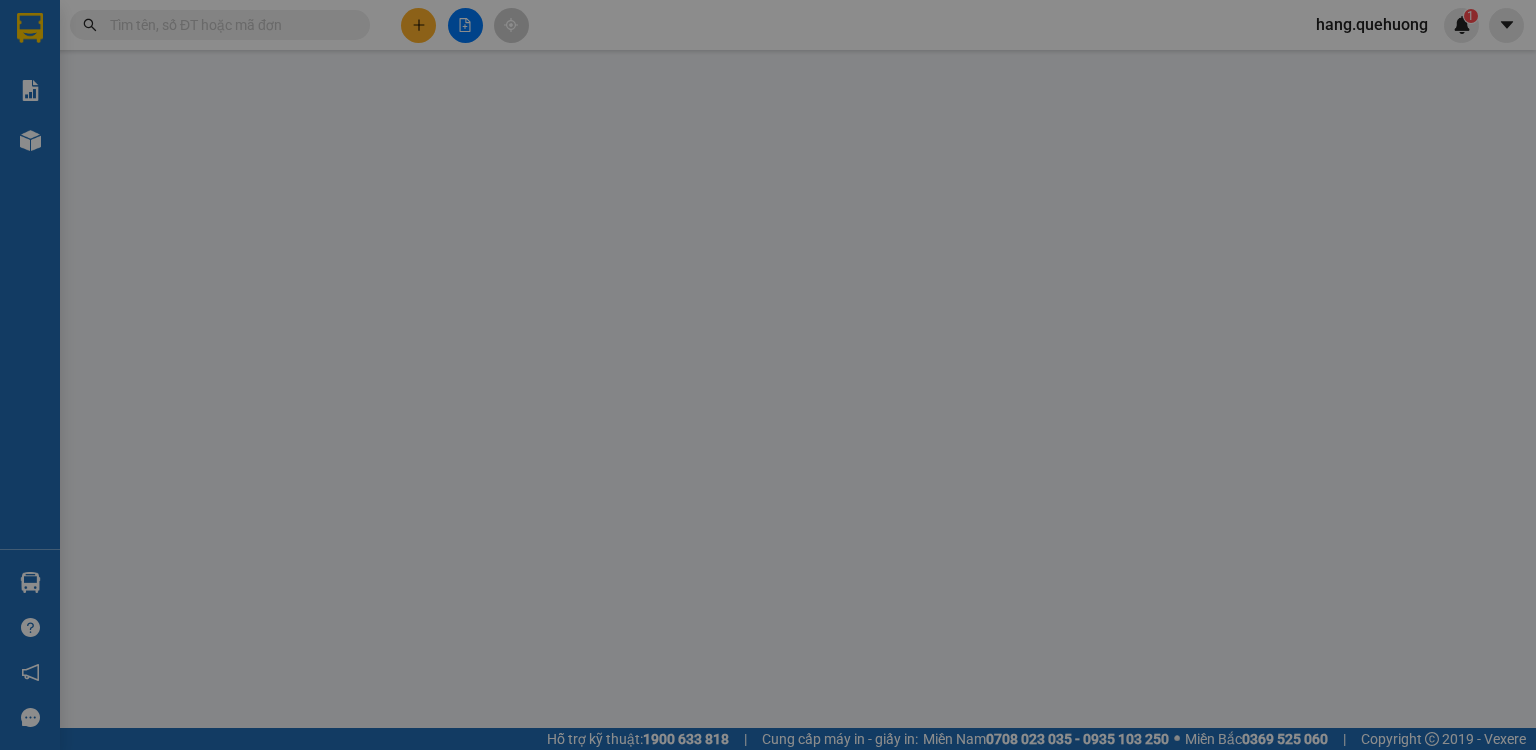 scroll, scrollTop: 0, scrollLeft: 0, axis: both 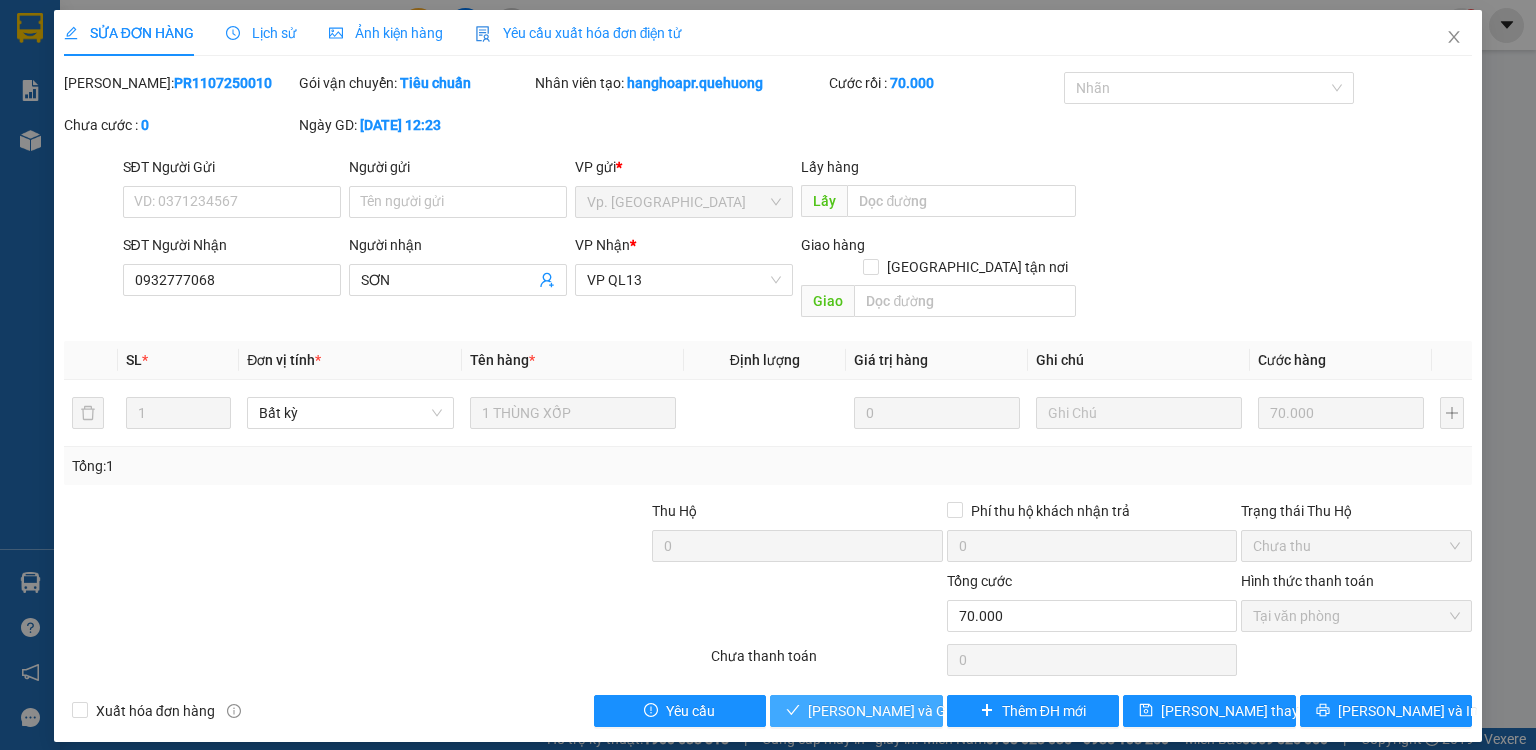 click on "[PERSON_NAME] và Giao hàng" at bounding box center [904, 711] 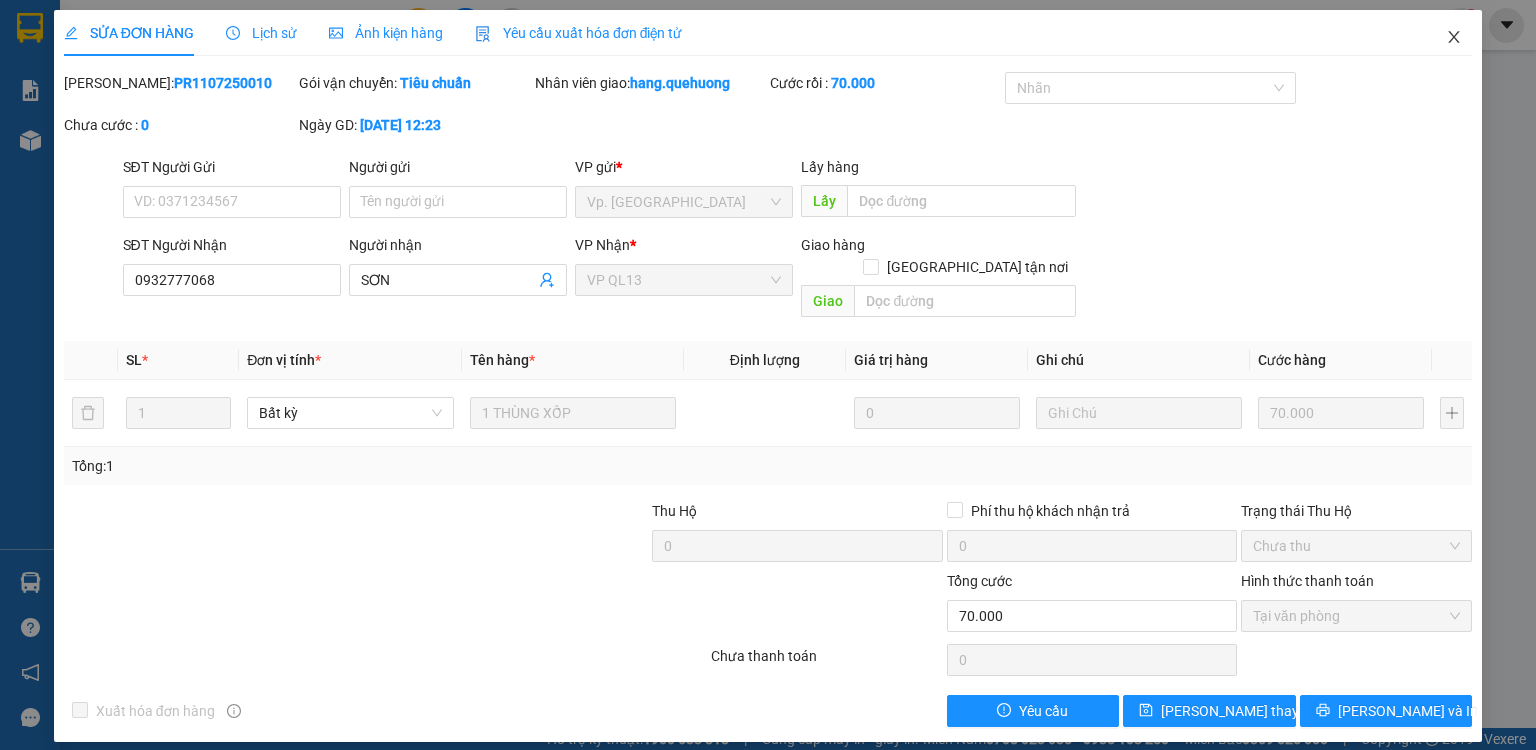 click 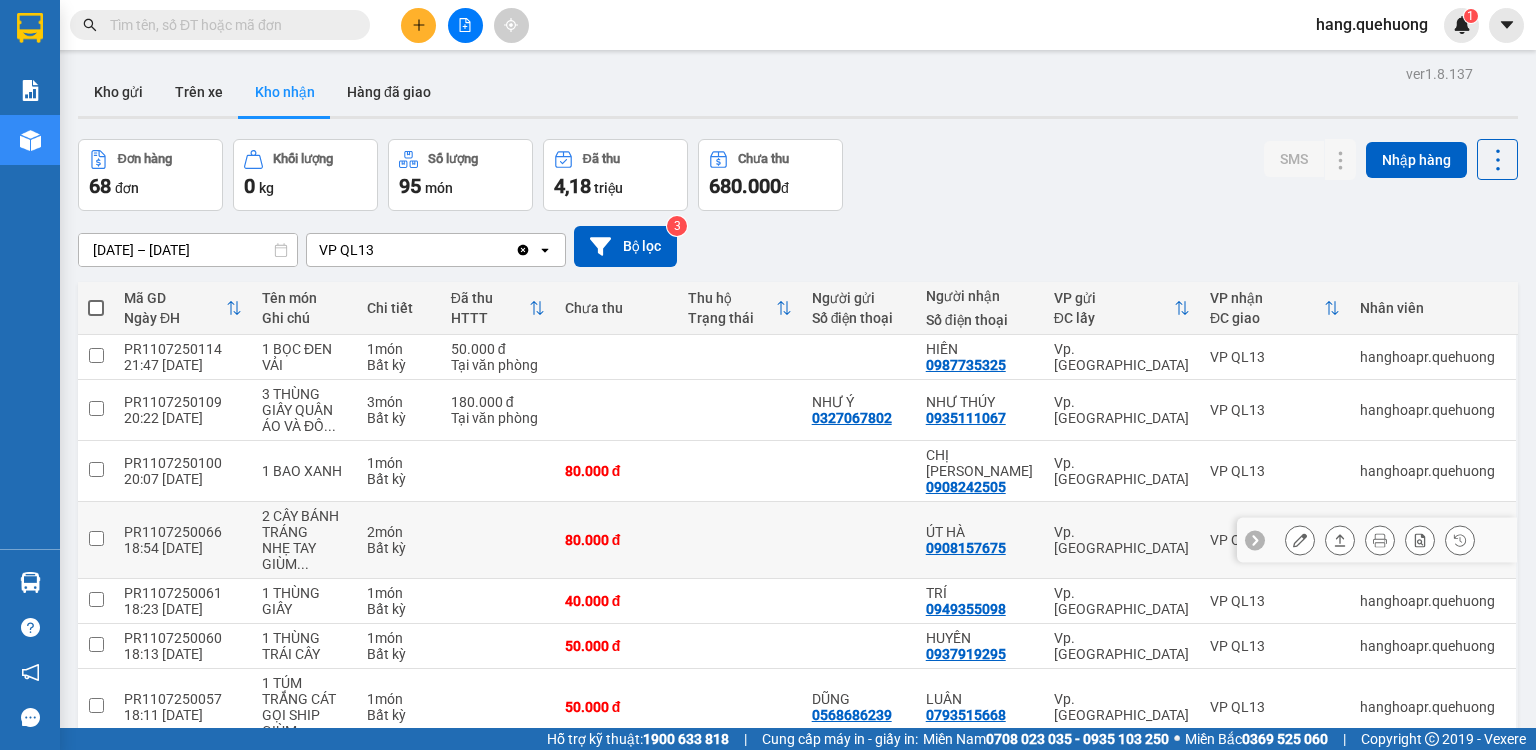 click 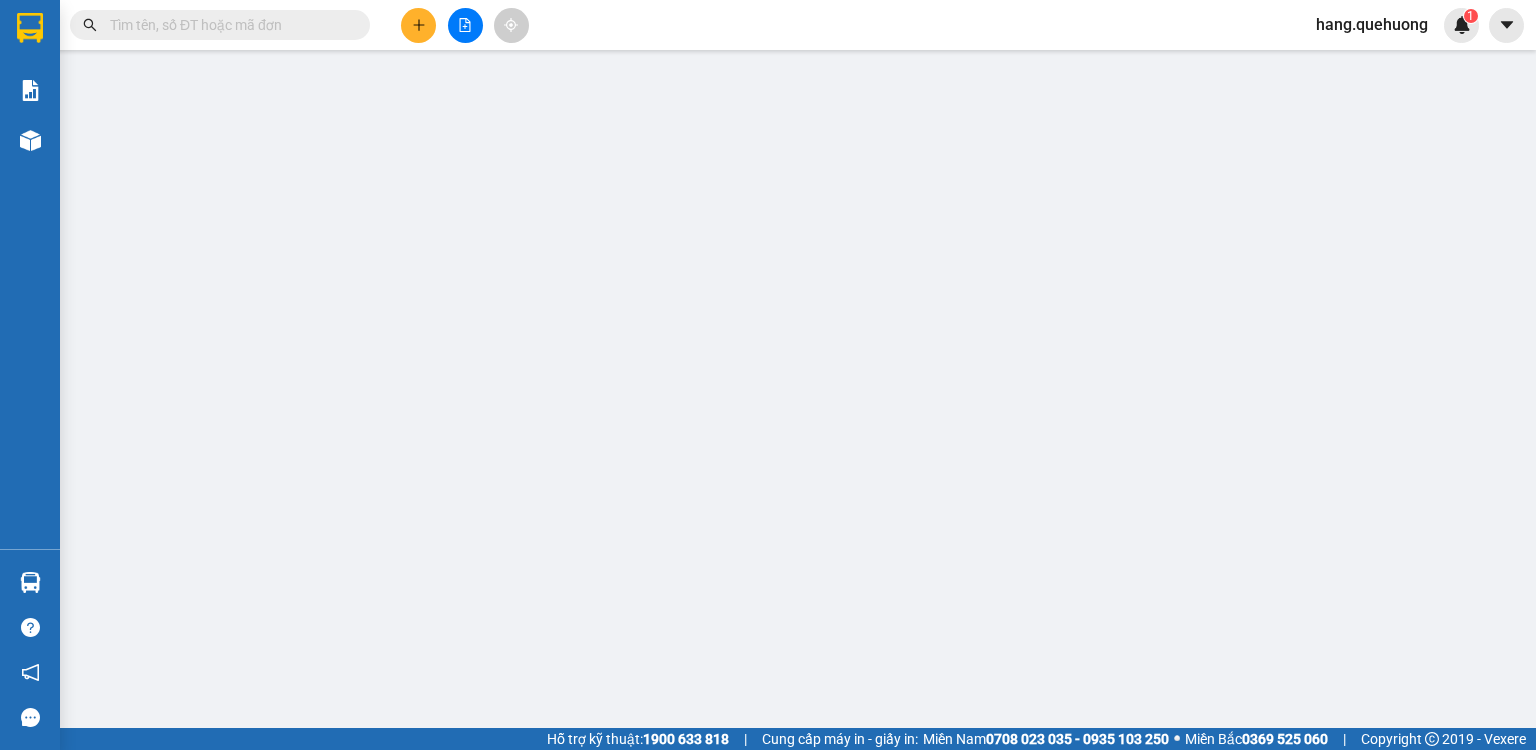 type on "0908157675" 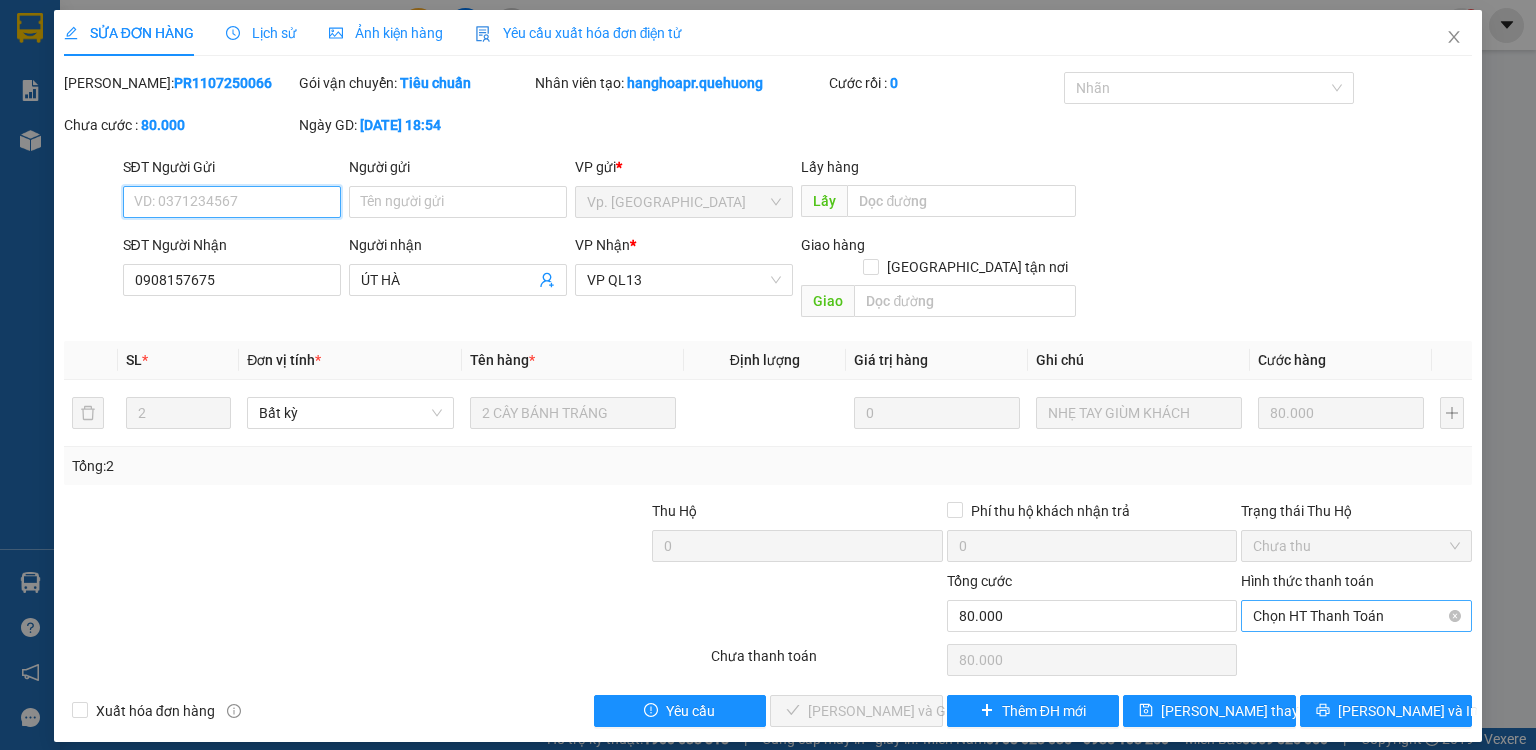 click on "Chọn HT Thanh Toán" at bounding box center [1356, 616] 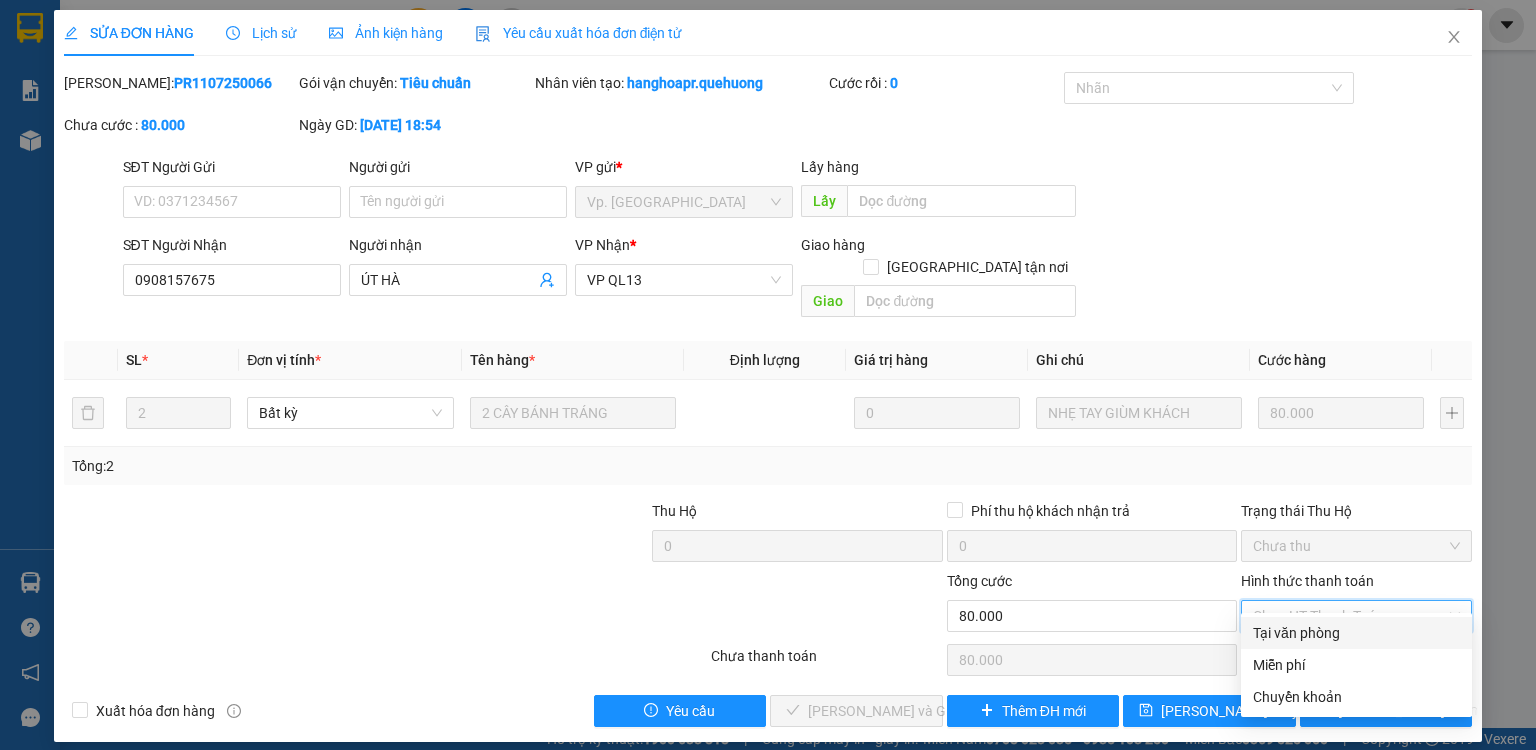 click on "Tại văn phòng" at bounding box center [1356, 633] 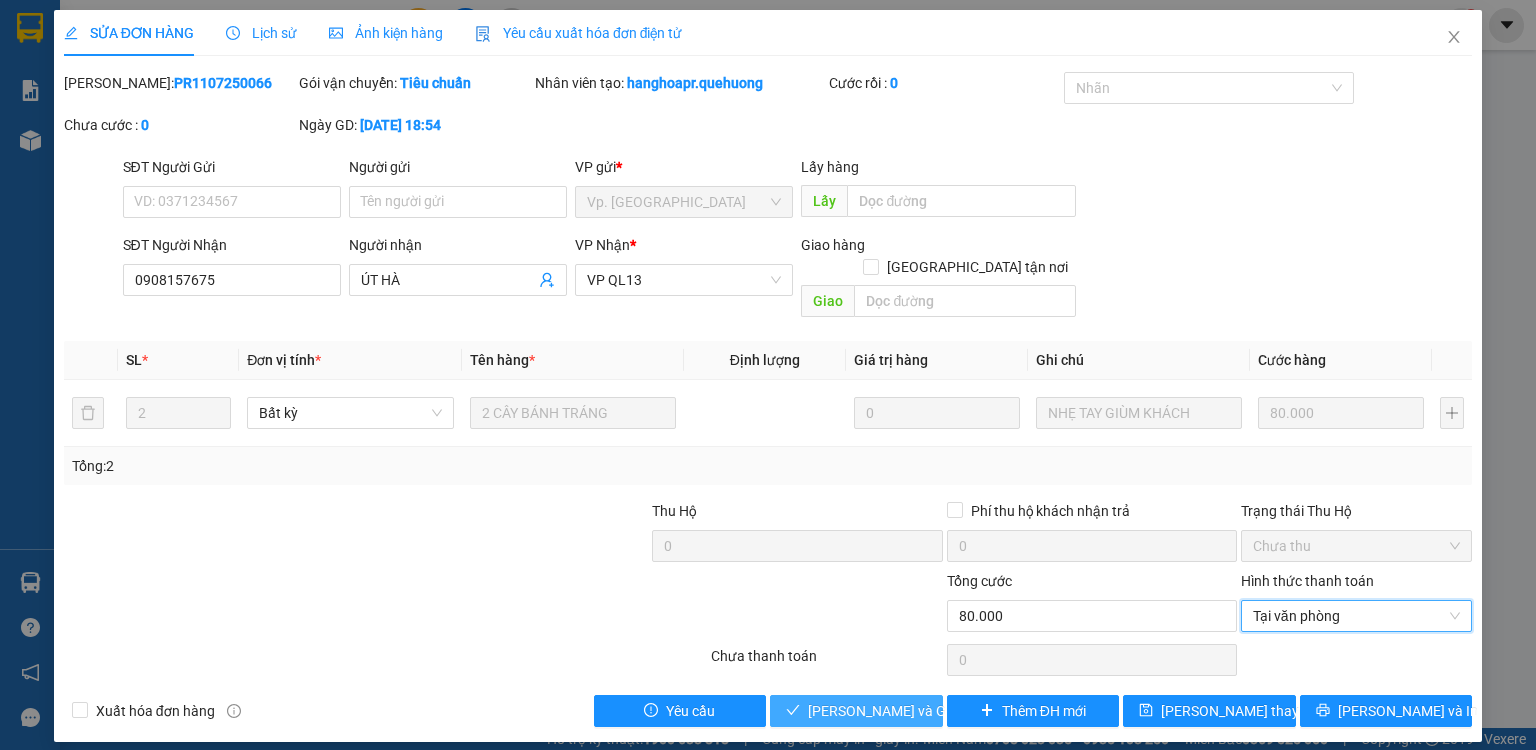 click on "[PERSON_NAME] và Giao hàng" at bounding box center [904, 711] 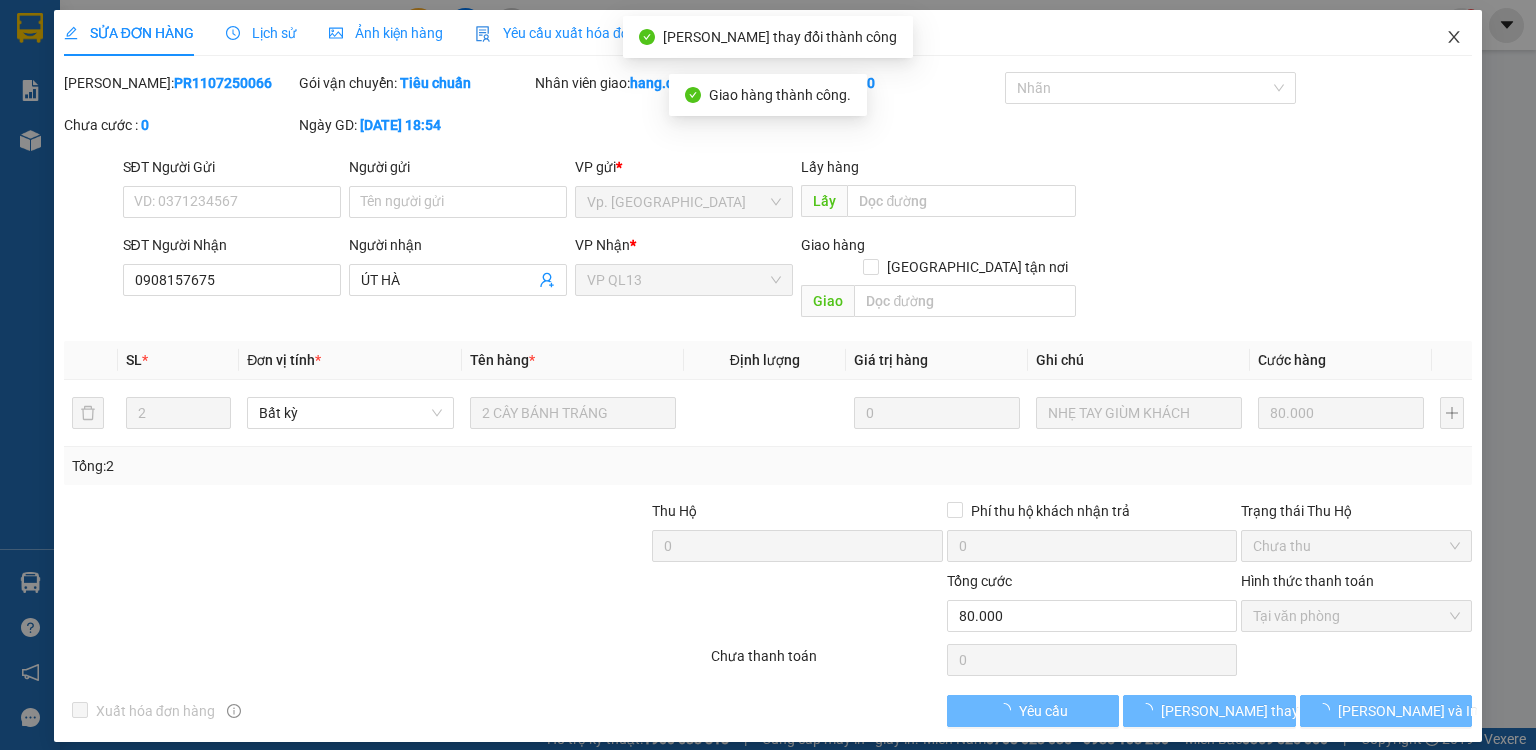 click 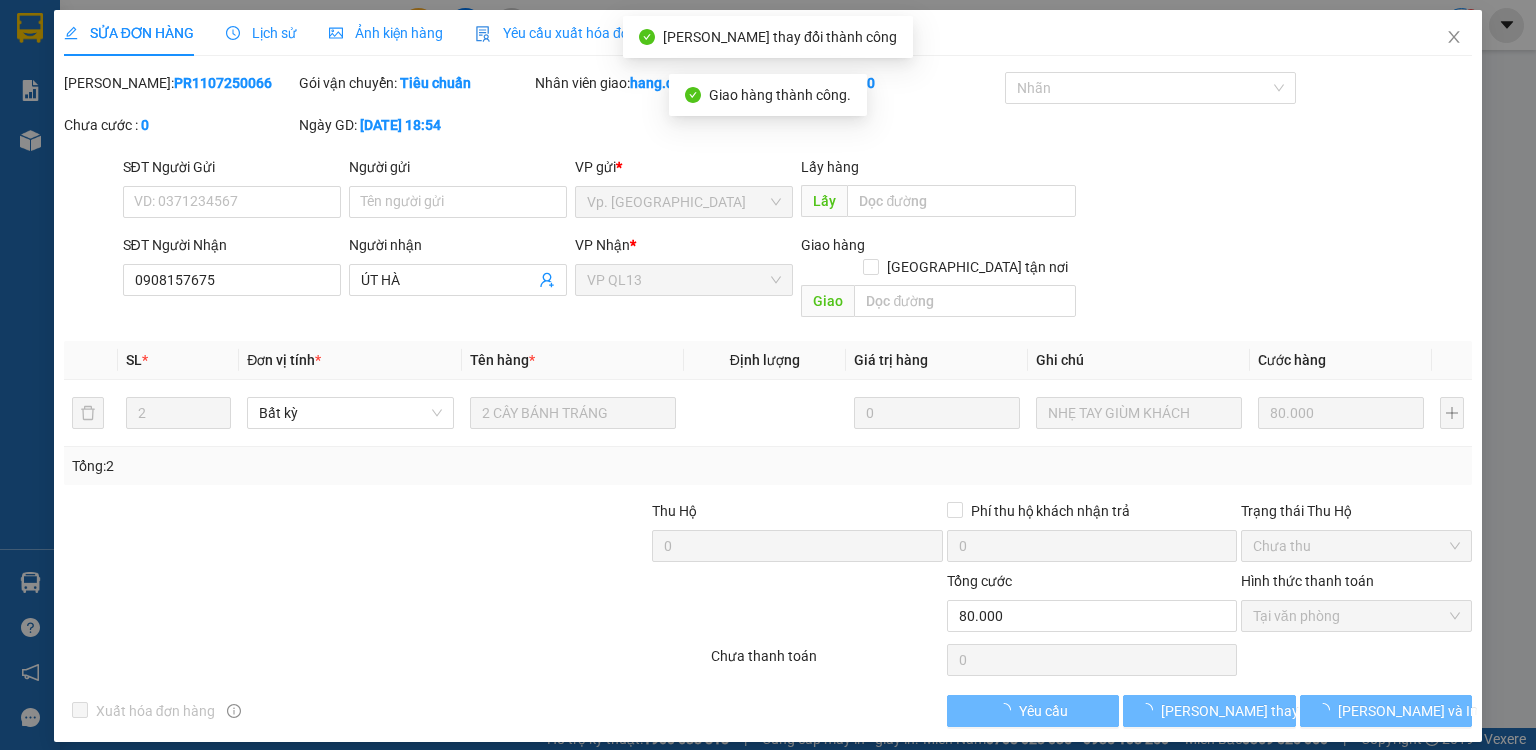click on "1" at bounding box center [1461, 25] 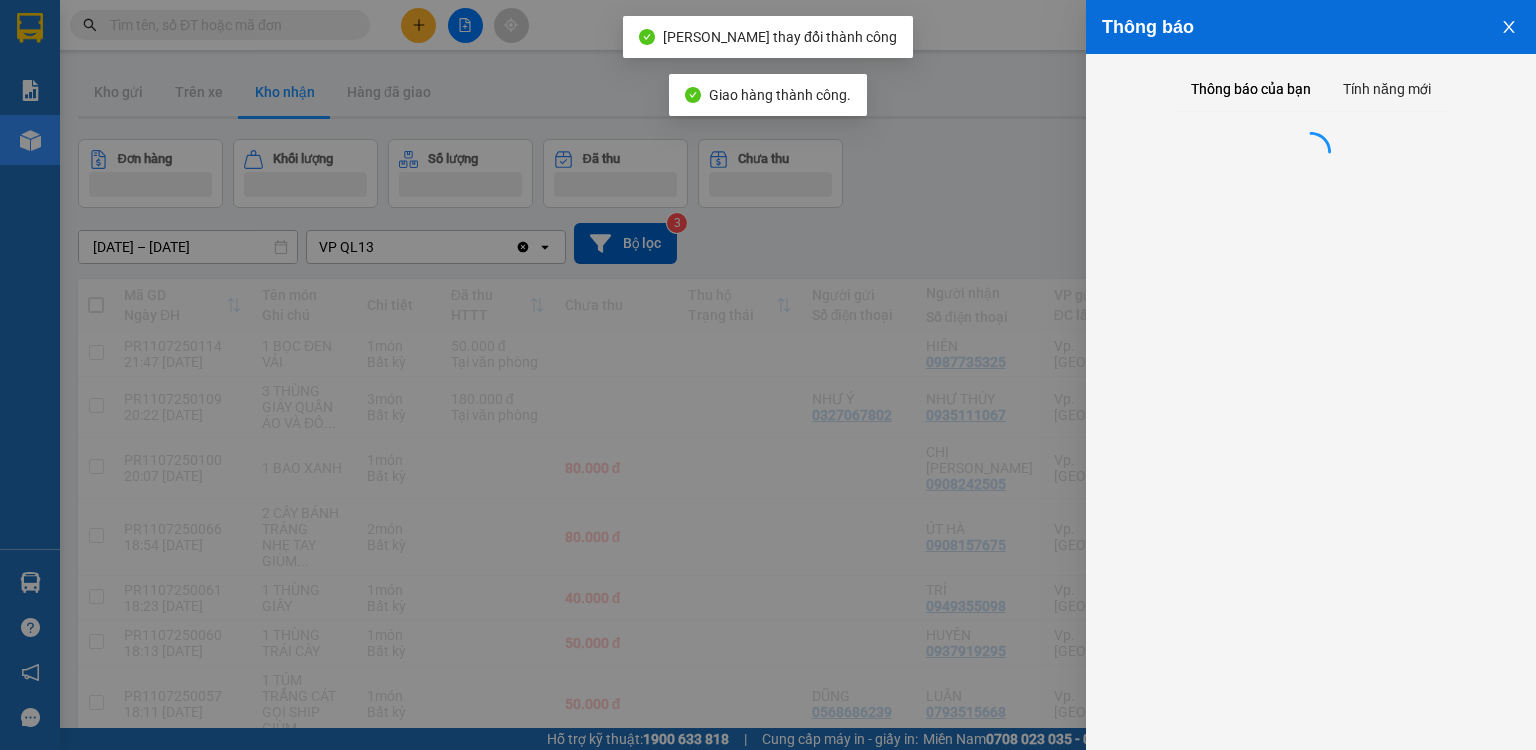 click at bounding box center (768, 375) 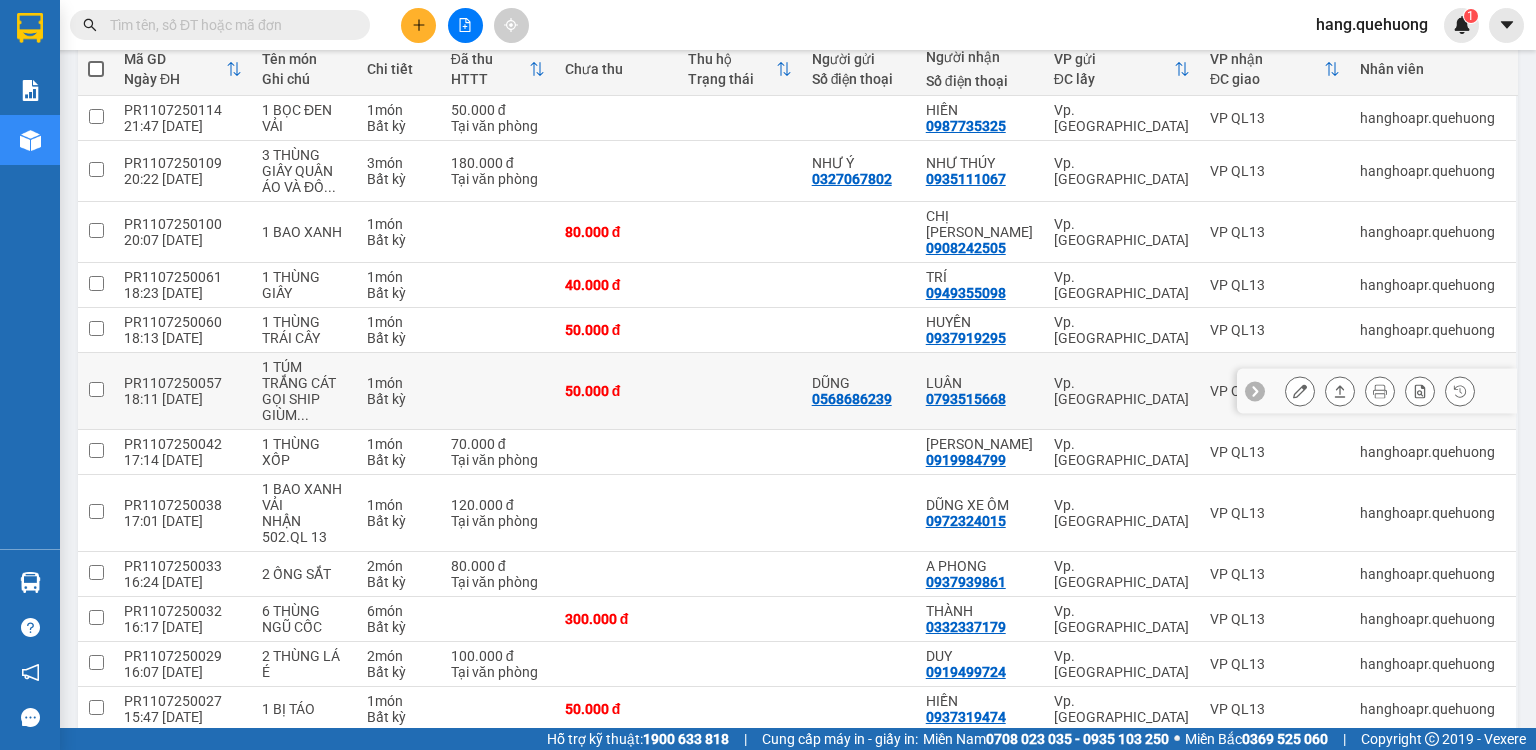 scroll, scrollTop: 240, scrollLeft: 0, axis: vertical 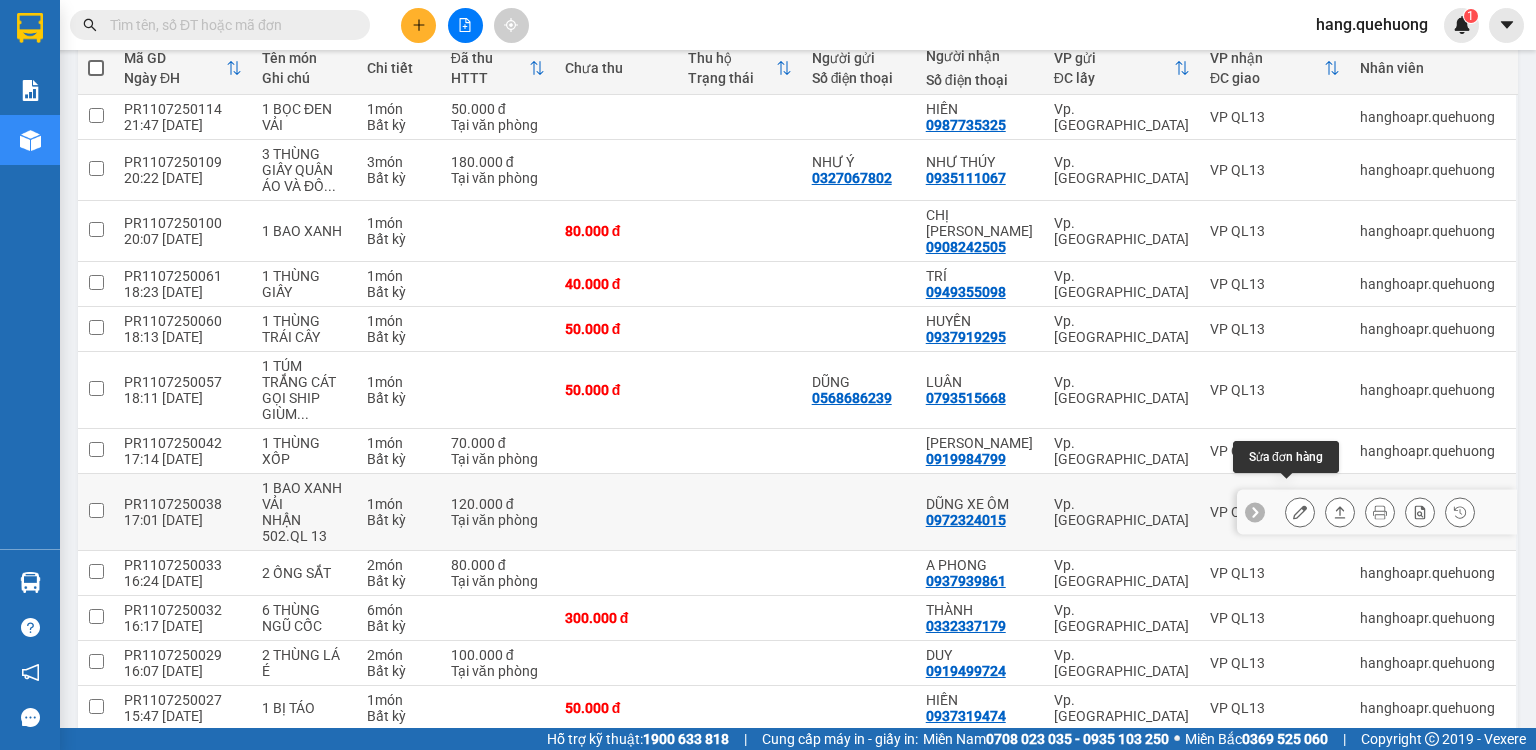 click 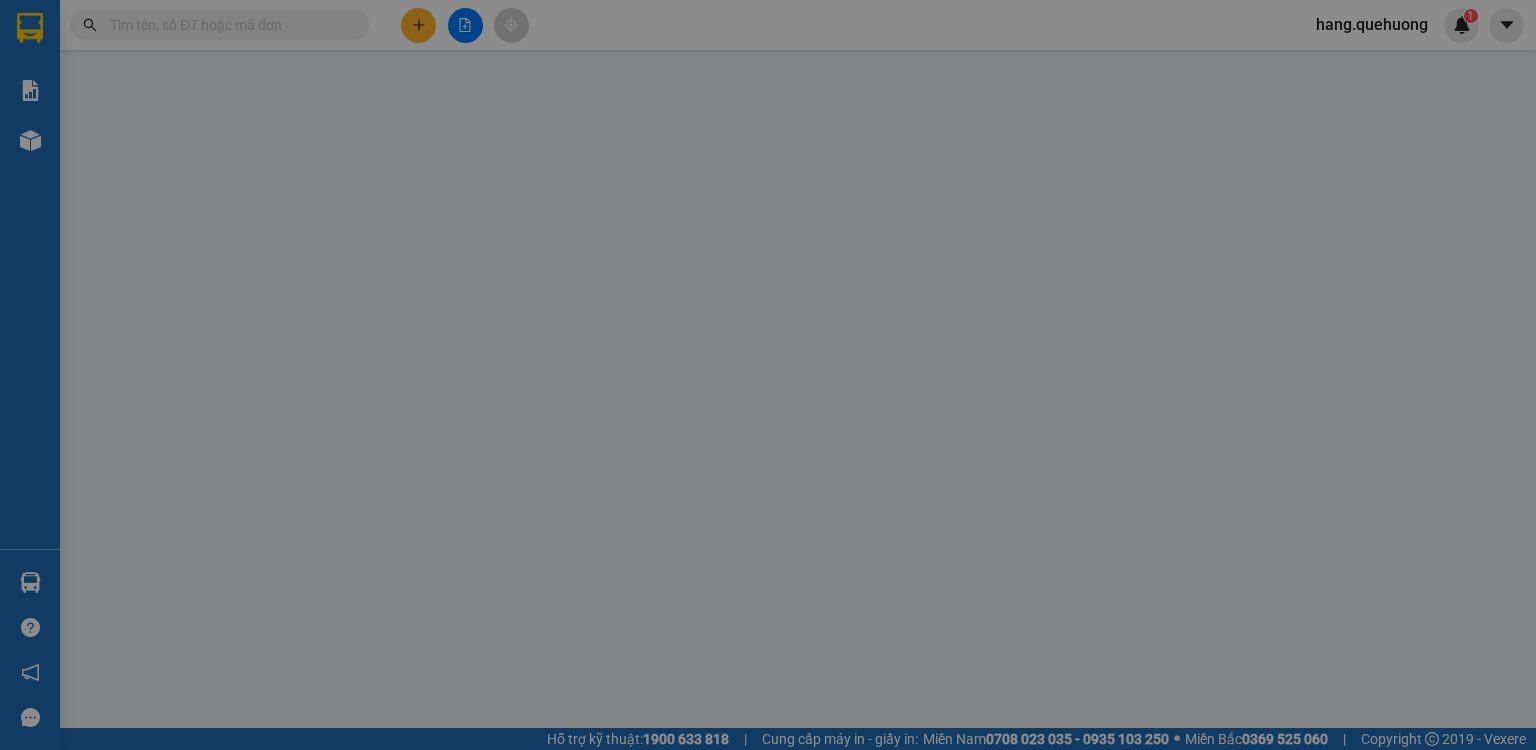 scroll, scrollTop: 0, scrollLeft: 0, axis: both 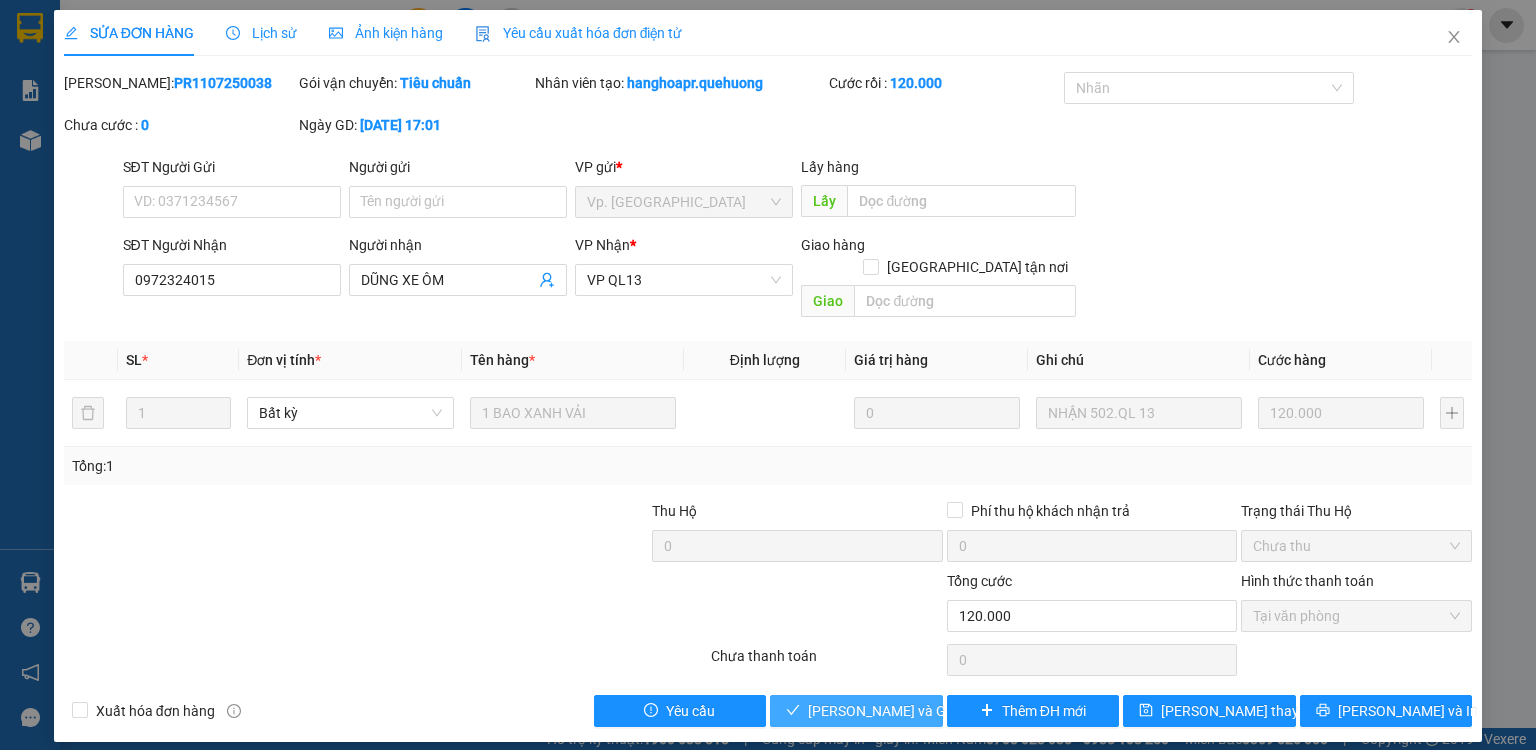 click on "[PERSON_NAME] và Giao hàng" at bounding box center (904, 711) 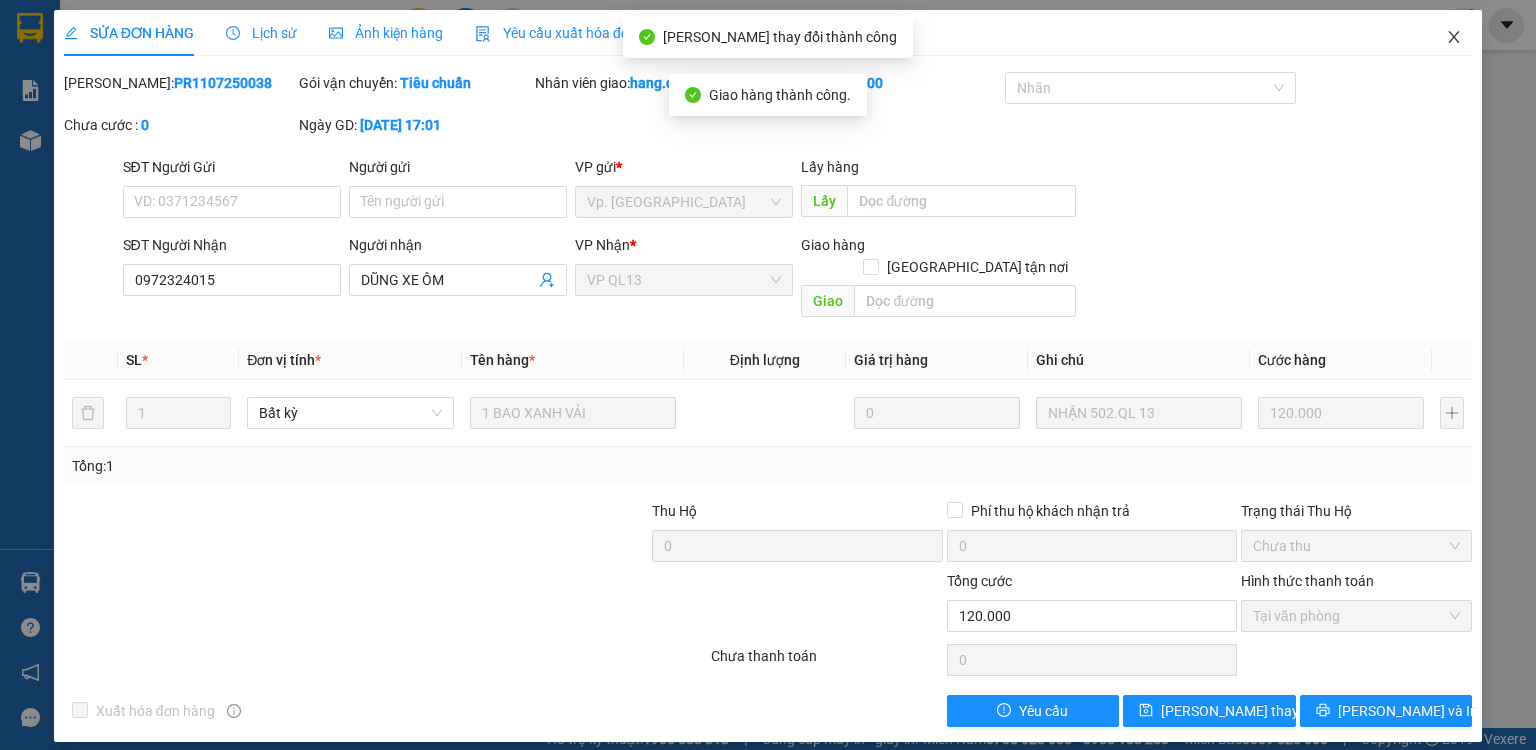 click 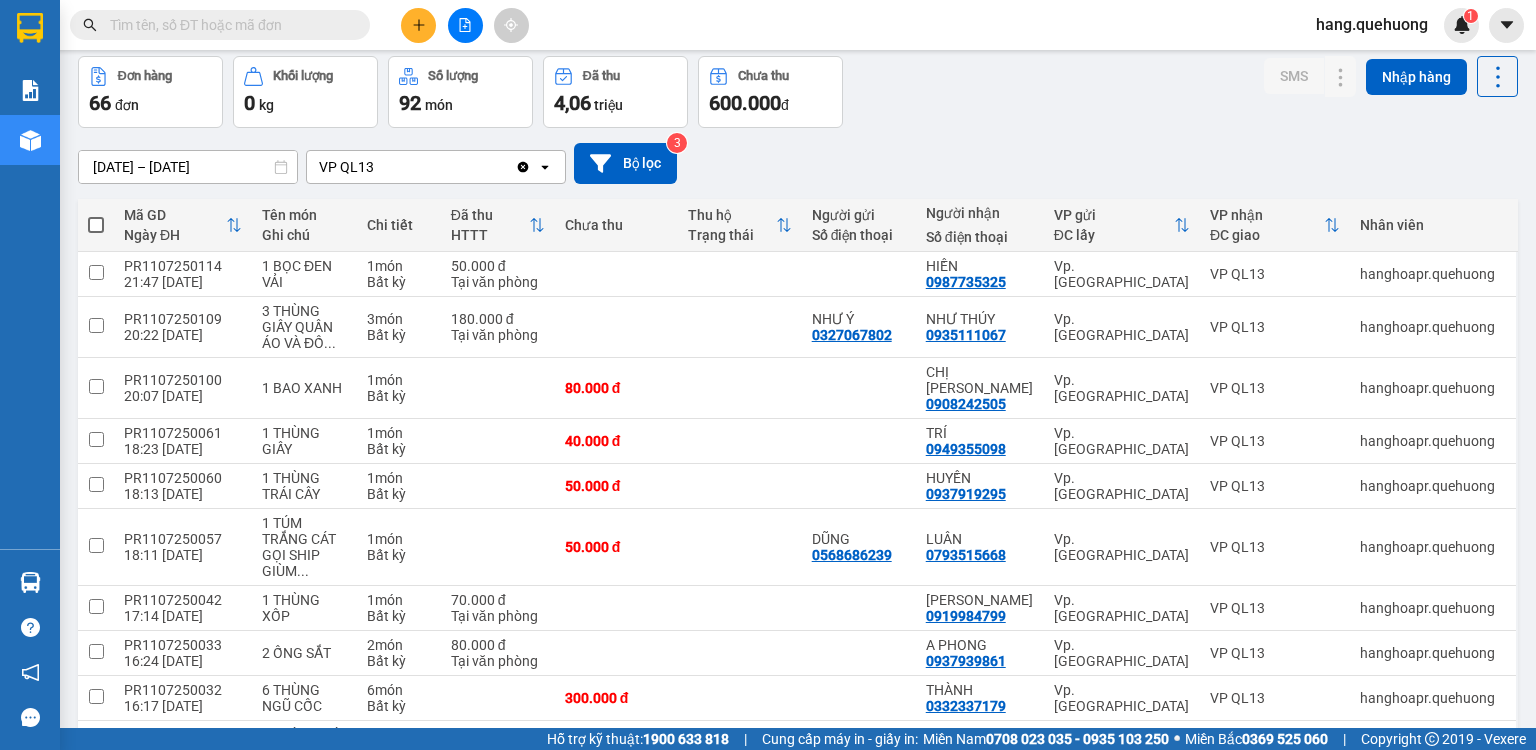 scroll, scrollTop: 320, scrollLeft: 0, axis: vertical 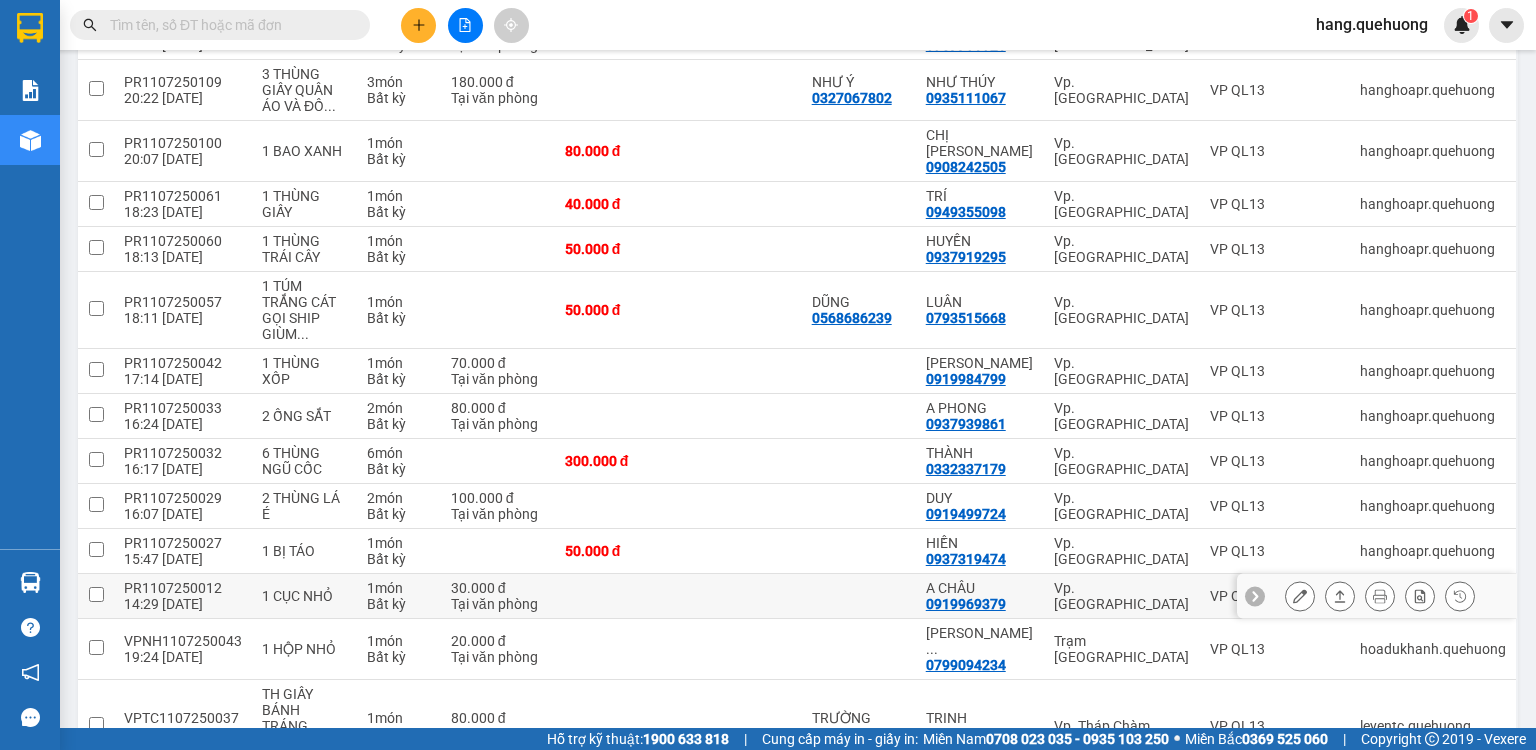 click 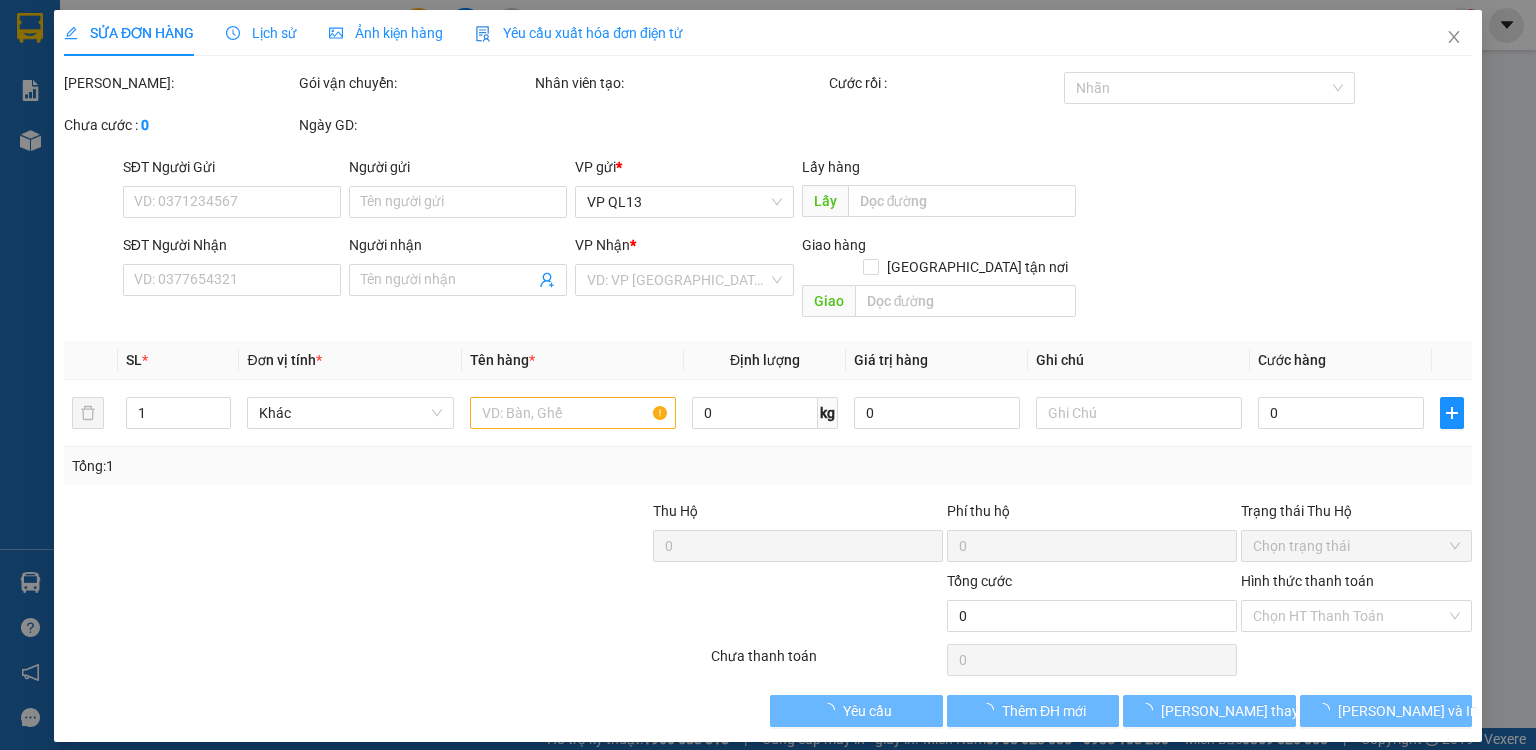 scroll, scrollTop: 0, scrollLeft: 0, axis: both 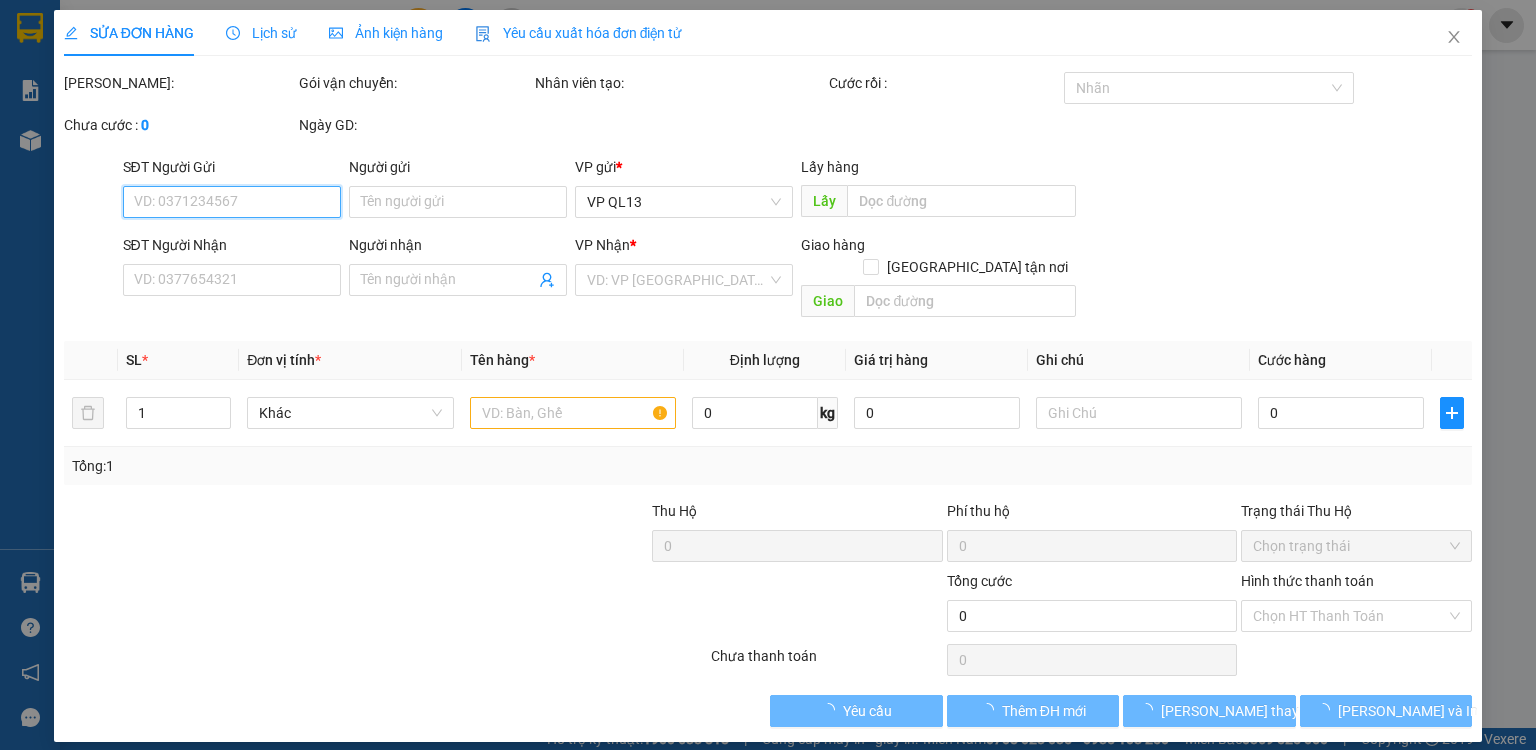 type on "0919969379" 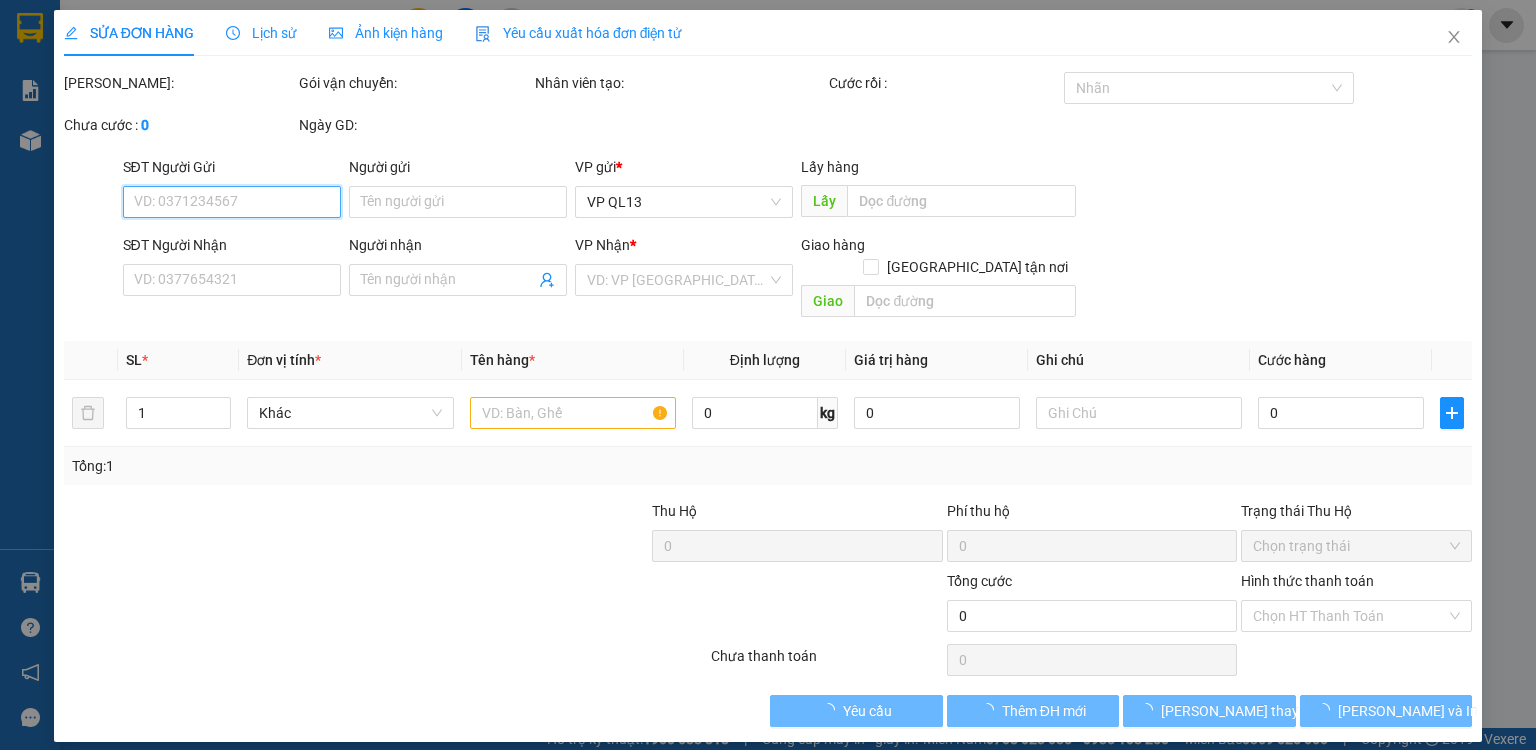 type on "A CHÂU" 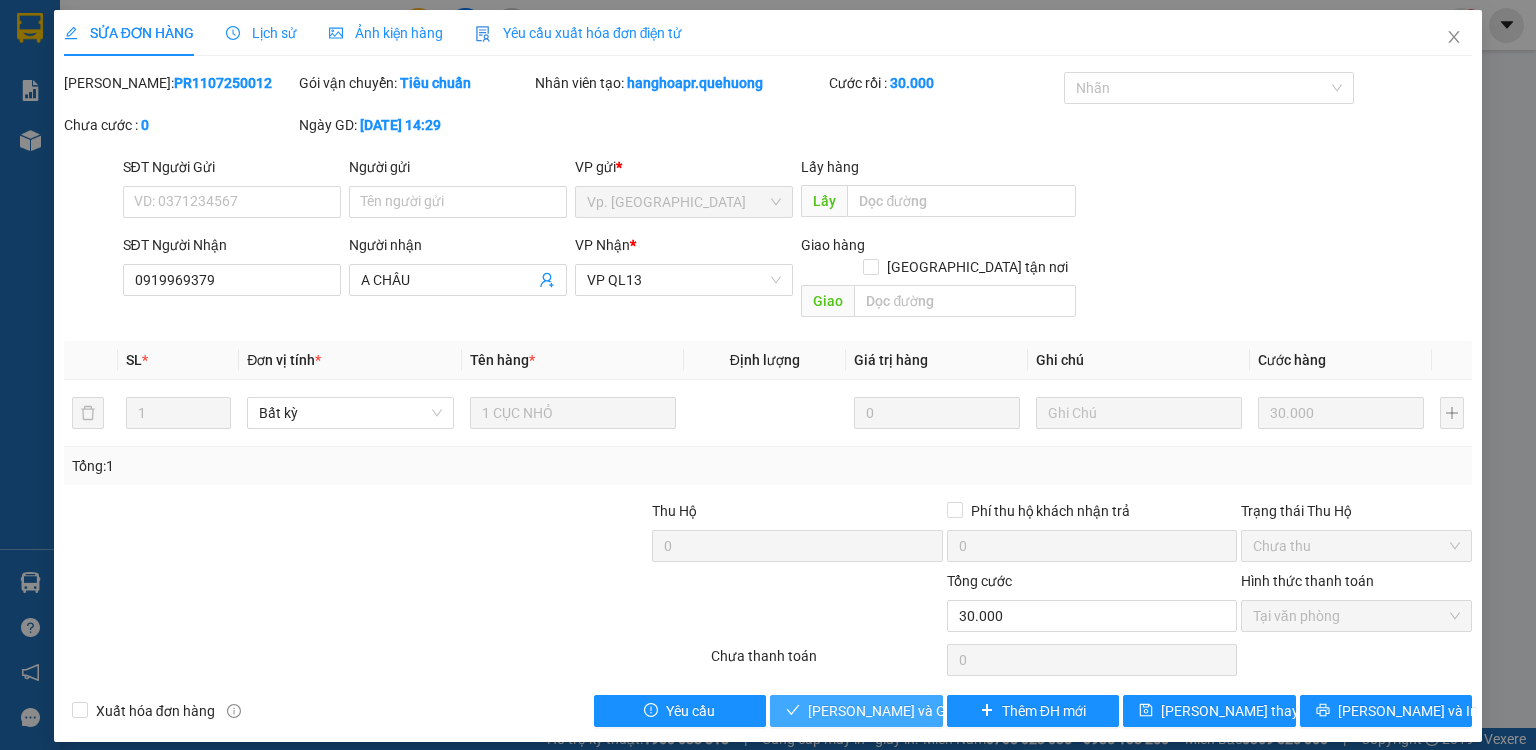 click on "[PERSON_NAME] và Giao hàng" at bounding box center [904, 711] 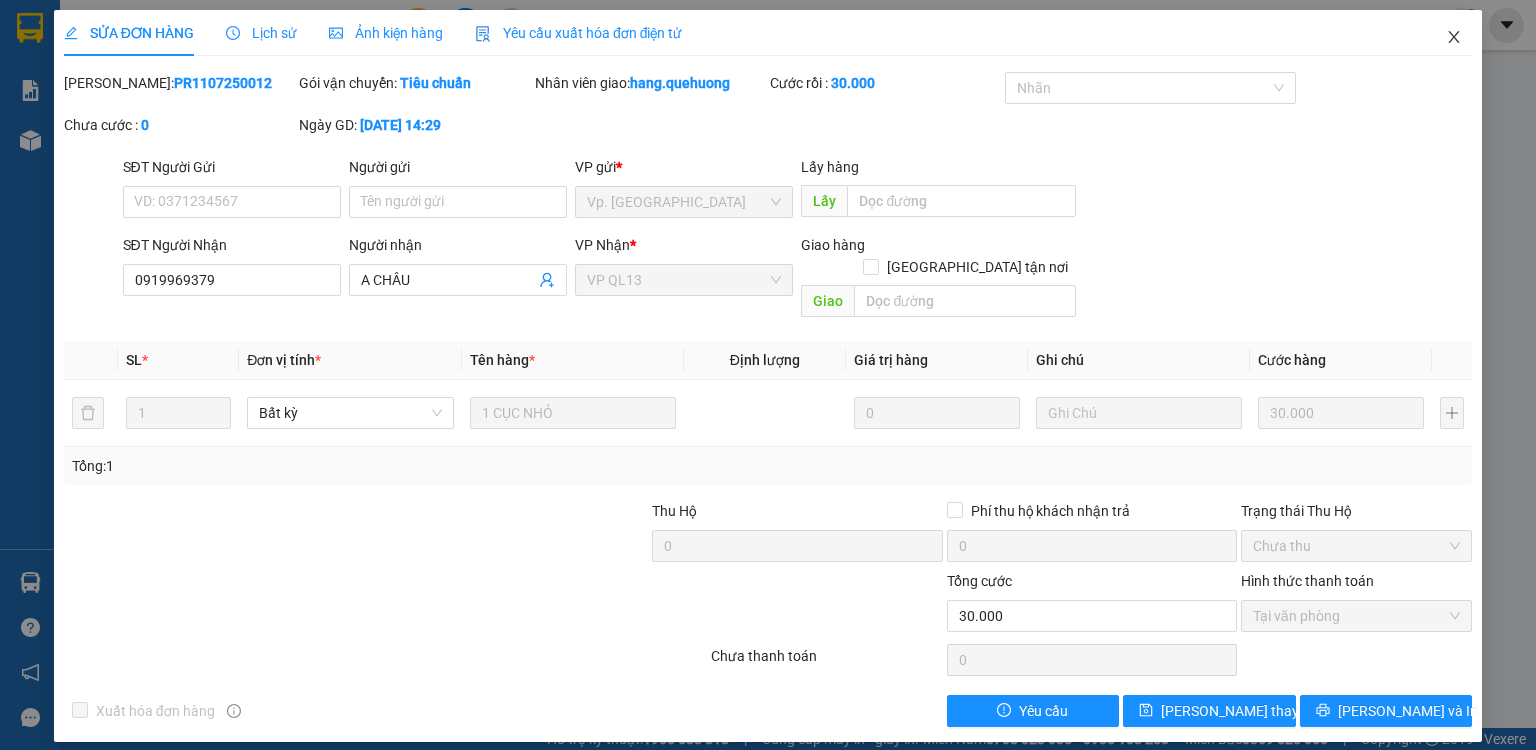 click at bounding box center (1454, 38) 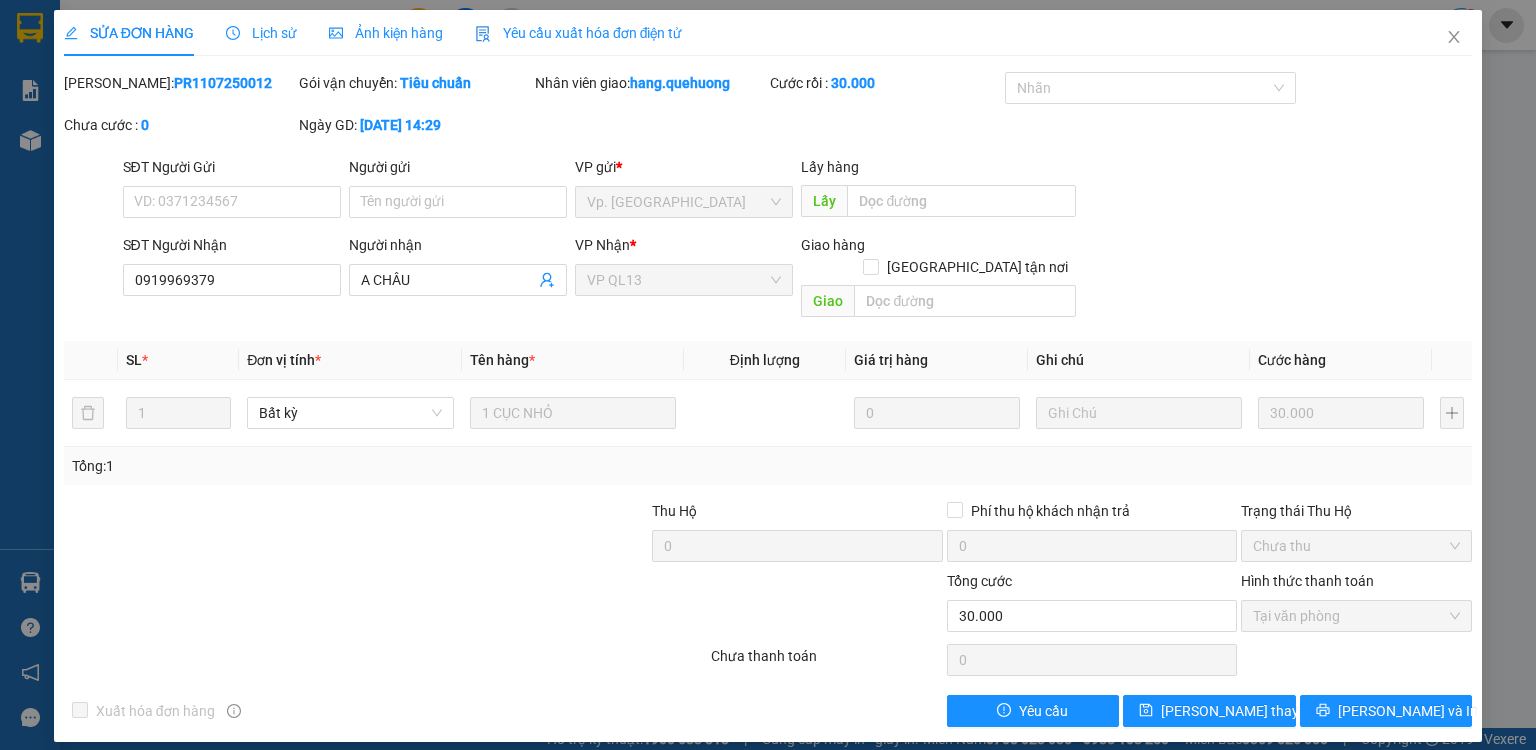 click on "1" at bounding box center [1461, 25] 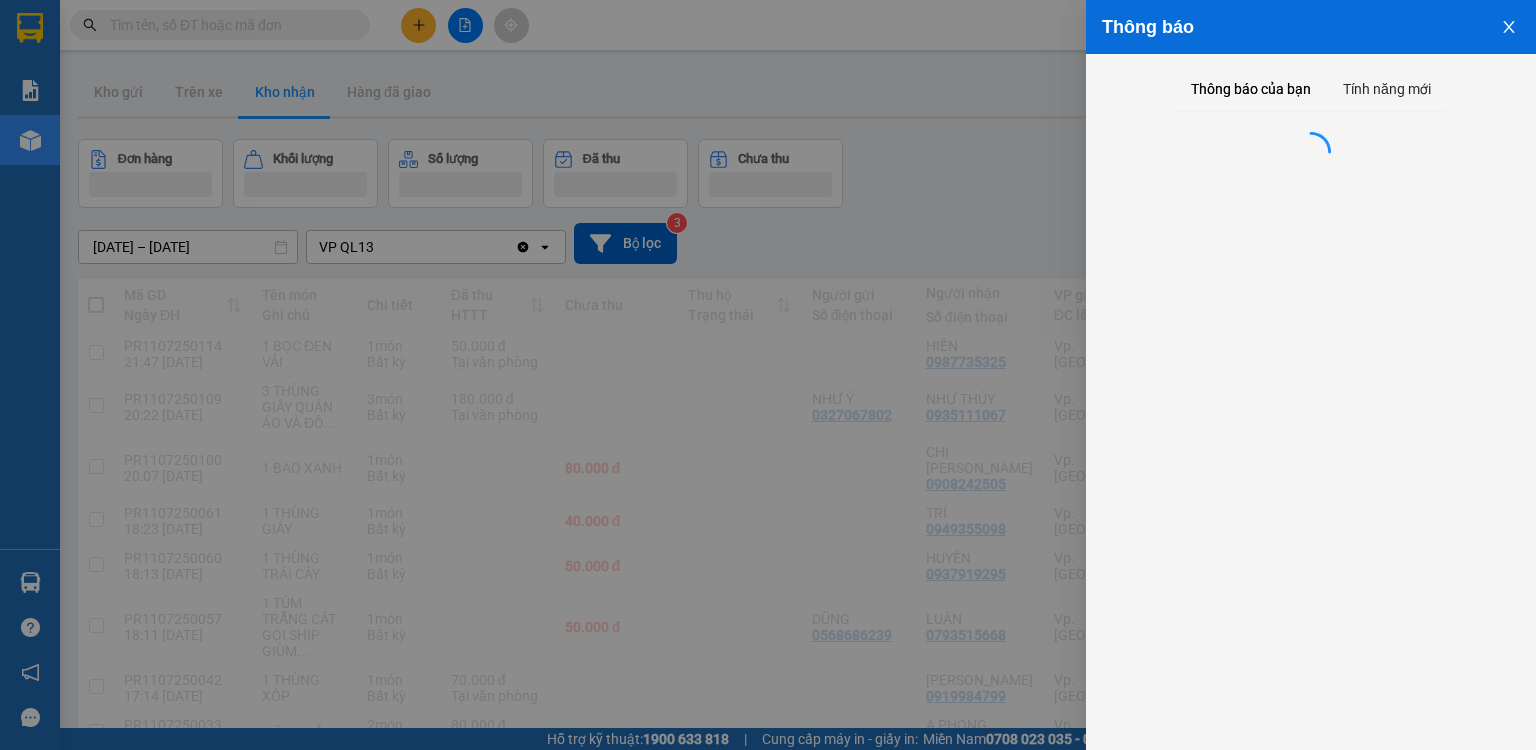 click at bounding box center (768, 375) 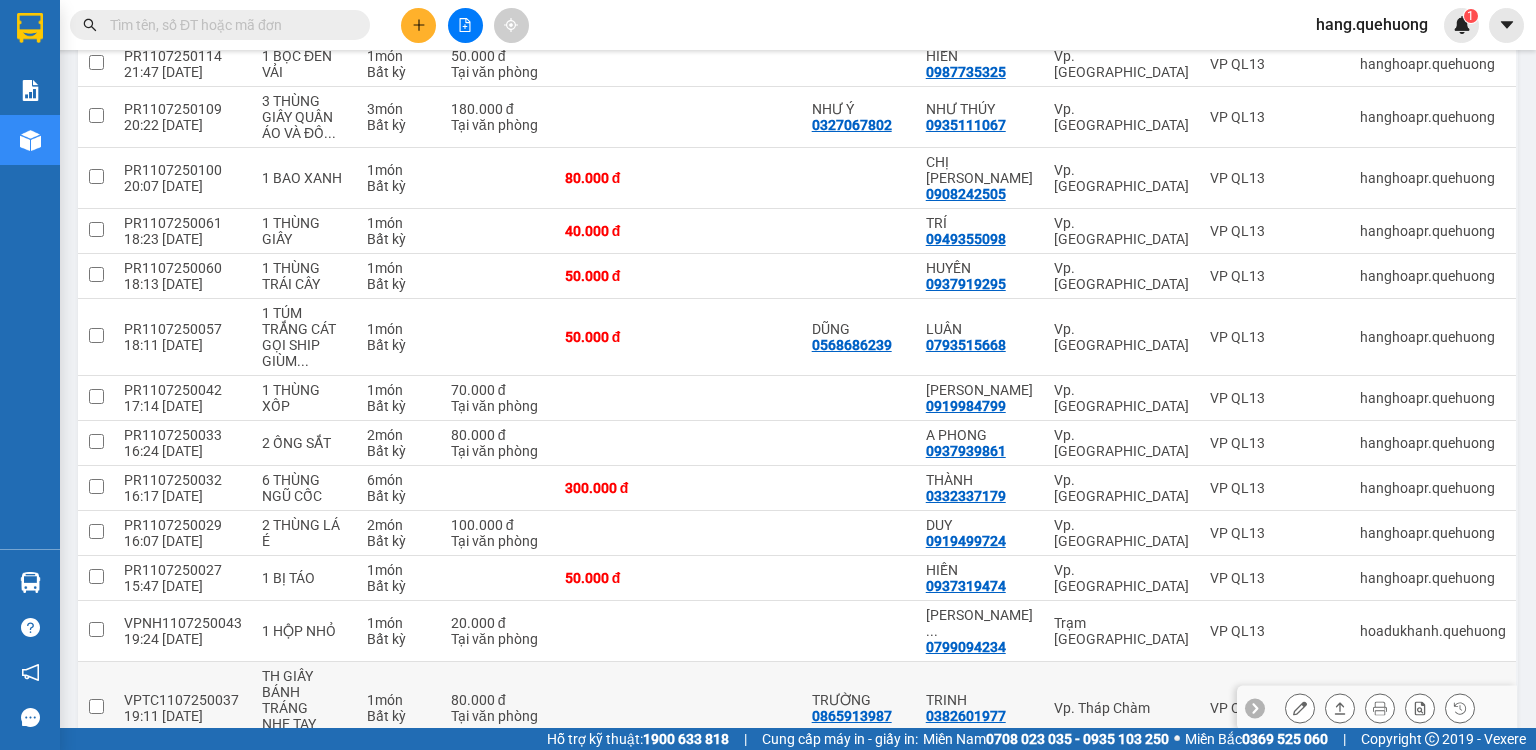 scroll, scrollTop: 400, scrollLeft: 0, axis: vertical 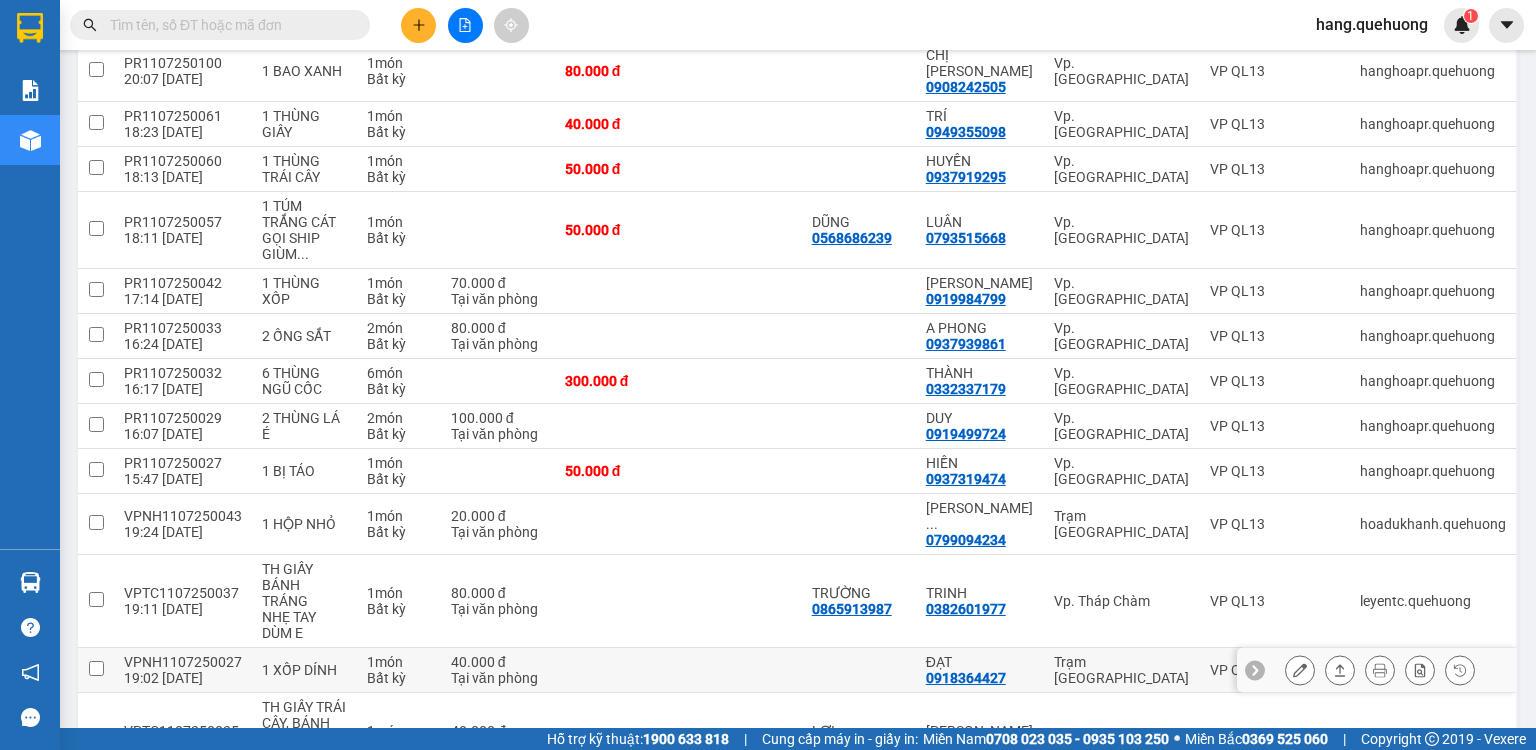 click 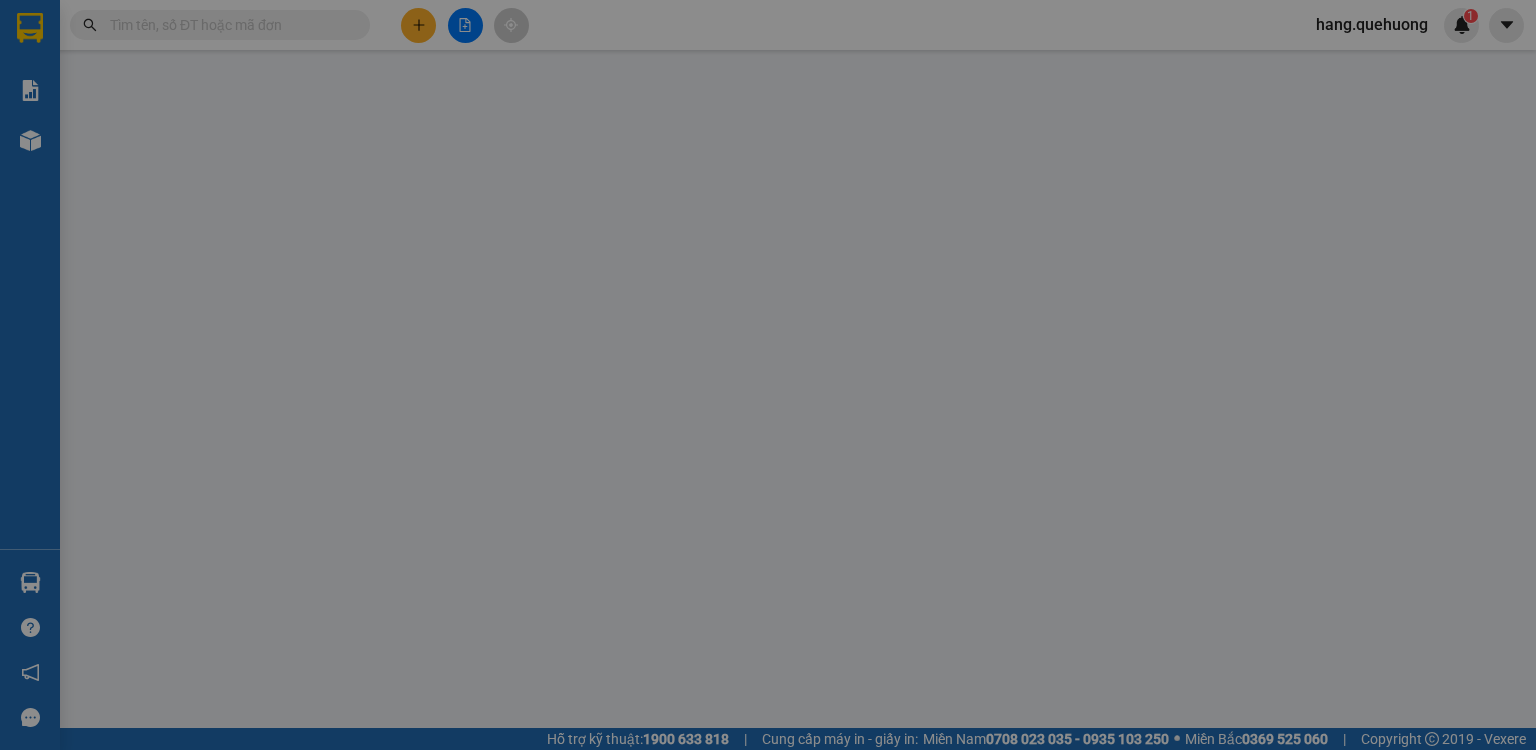 scroll, scrollTop: 0, scrollLeft: 0, axis: both 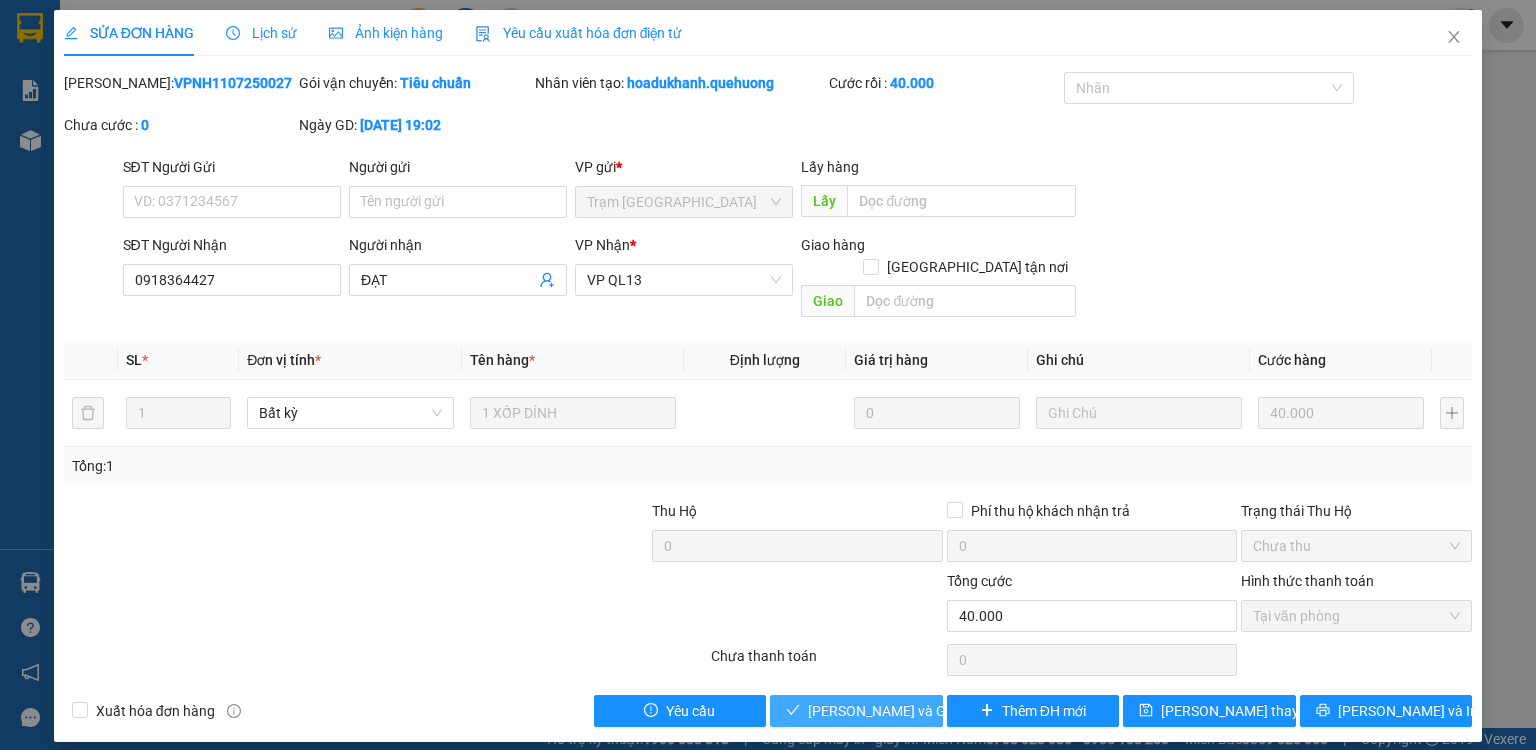 click on "[PERSON_NAME] và Giao hàng" at bounding box center (904, 711) 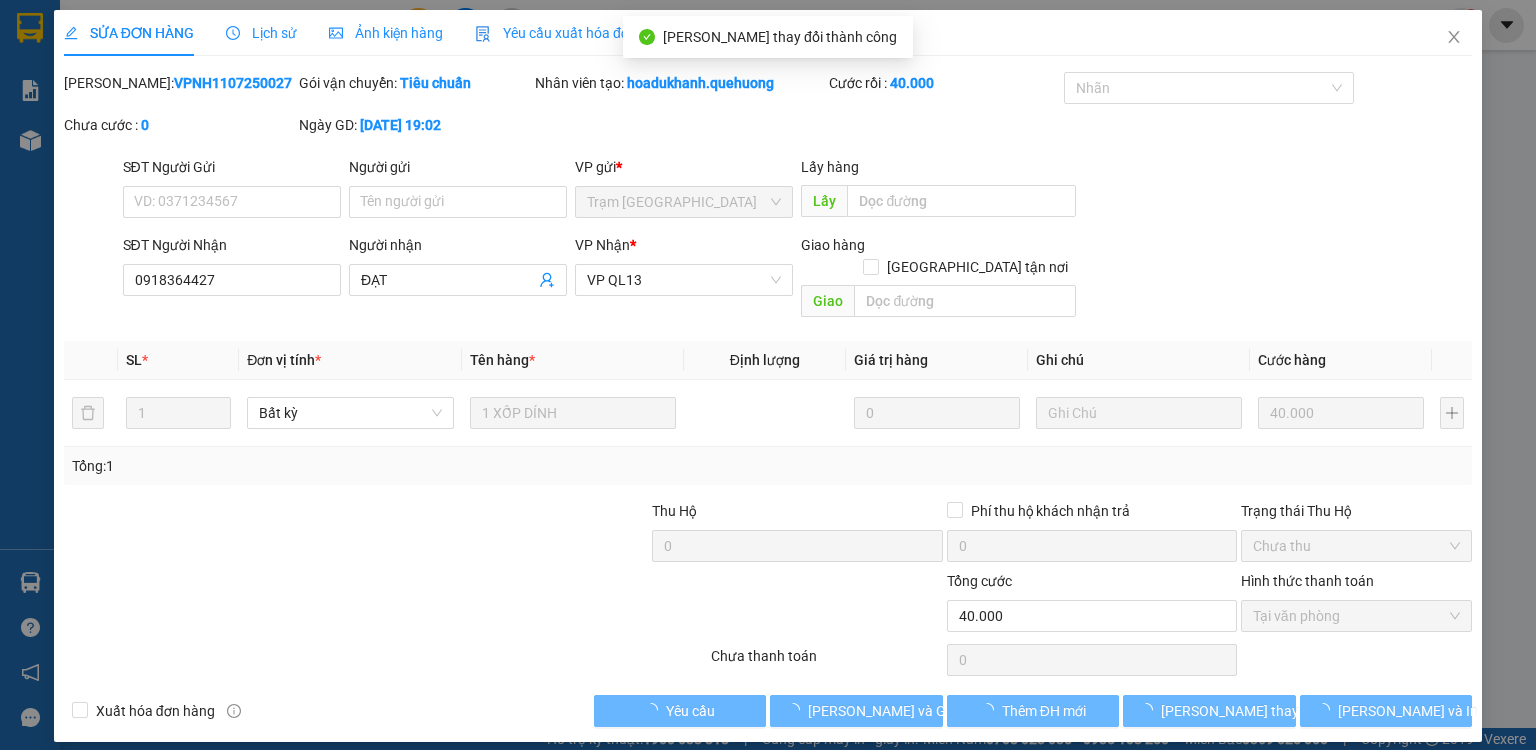 click 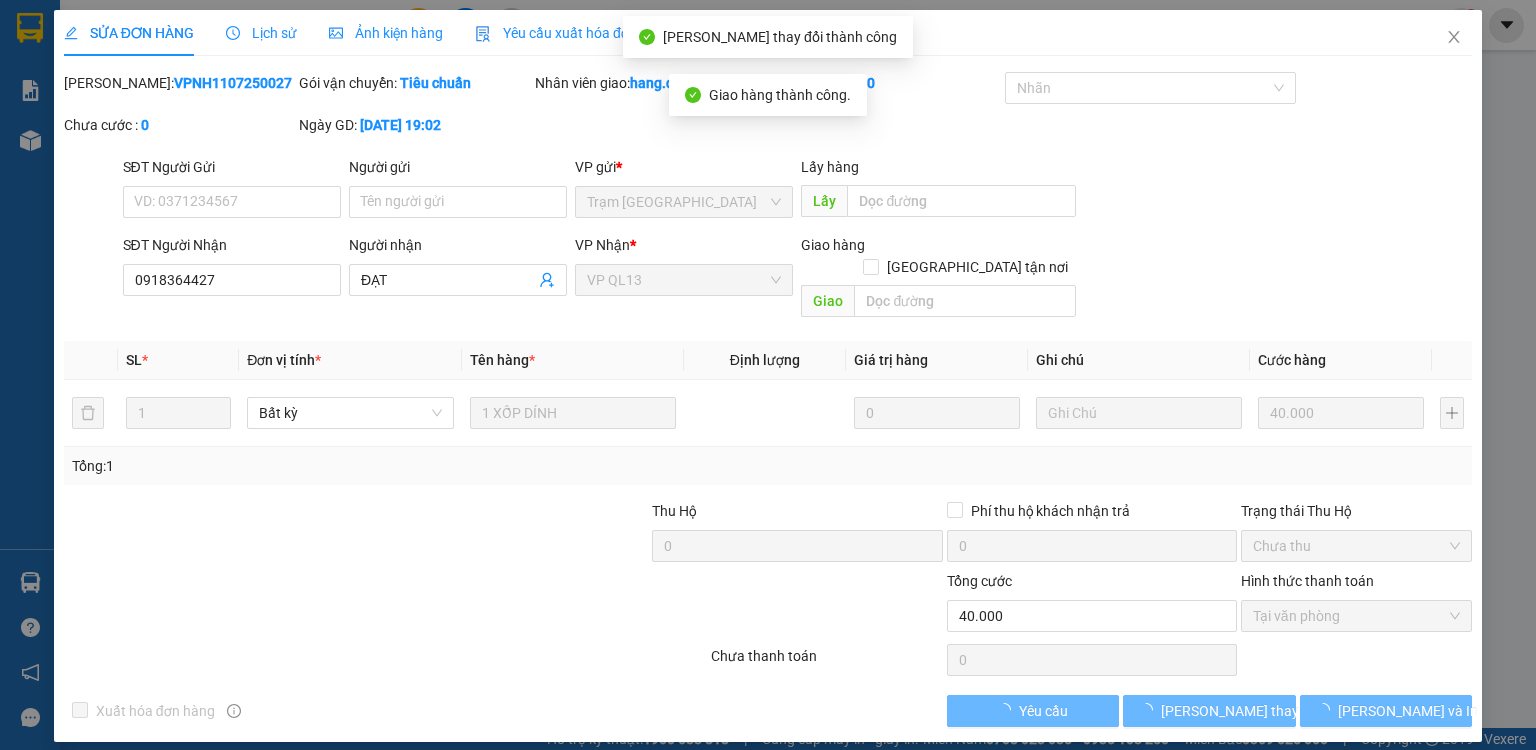 click on "1" at bounding box center (1461, 25) 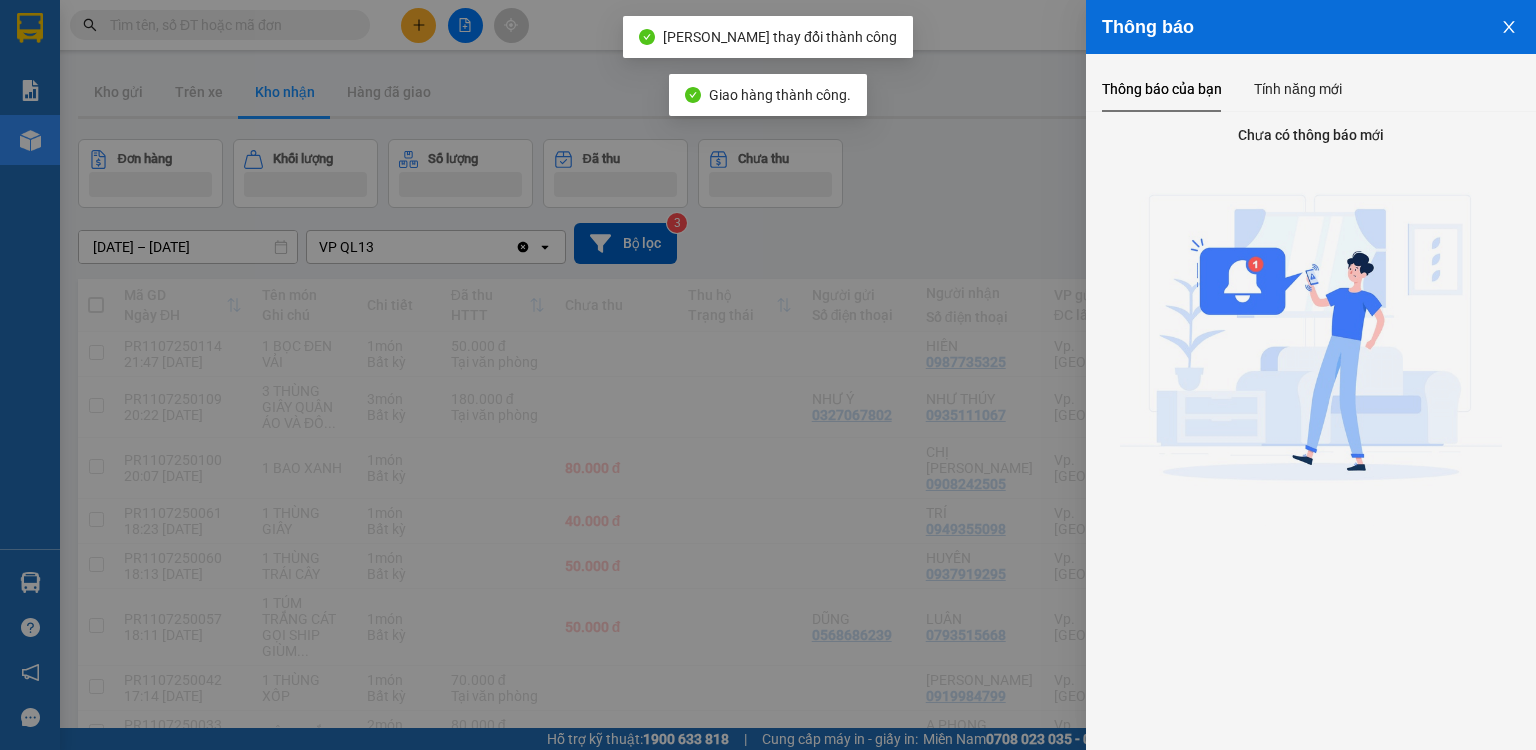 click at bounding box center (768, 375) 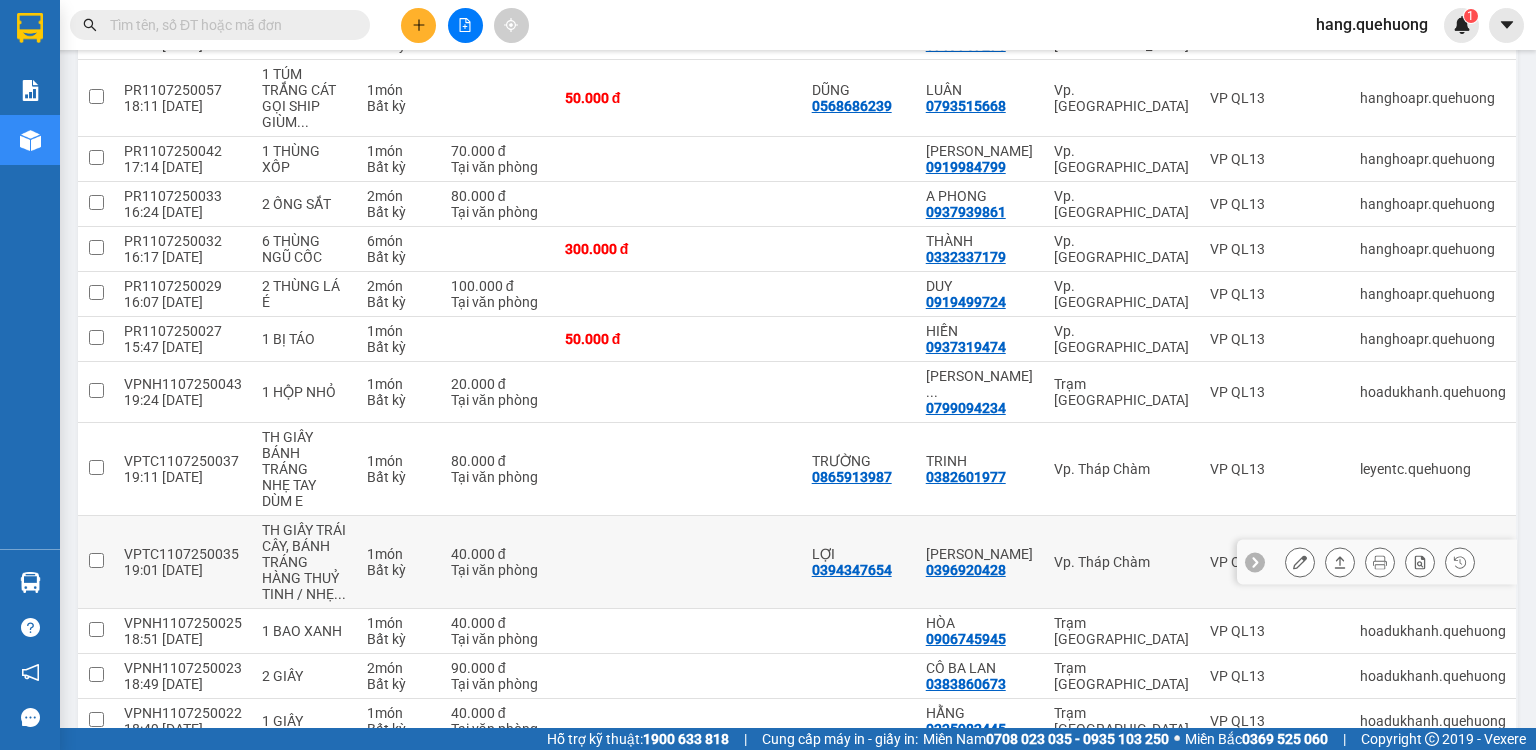 scroll, scrollTop: 560, scrollLeft: 0, axis: vertical 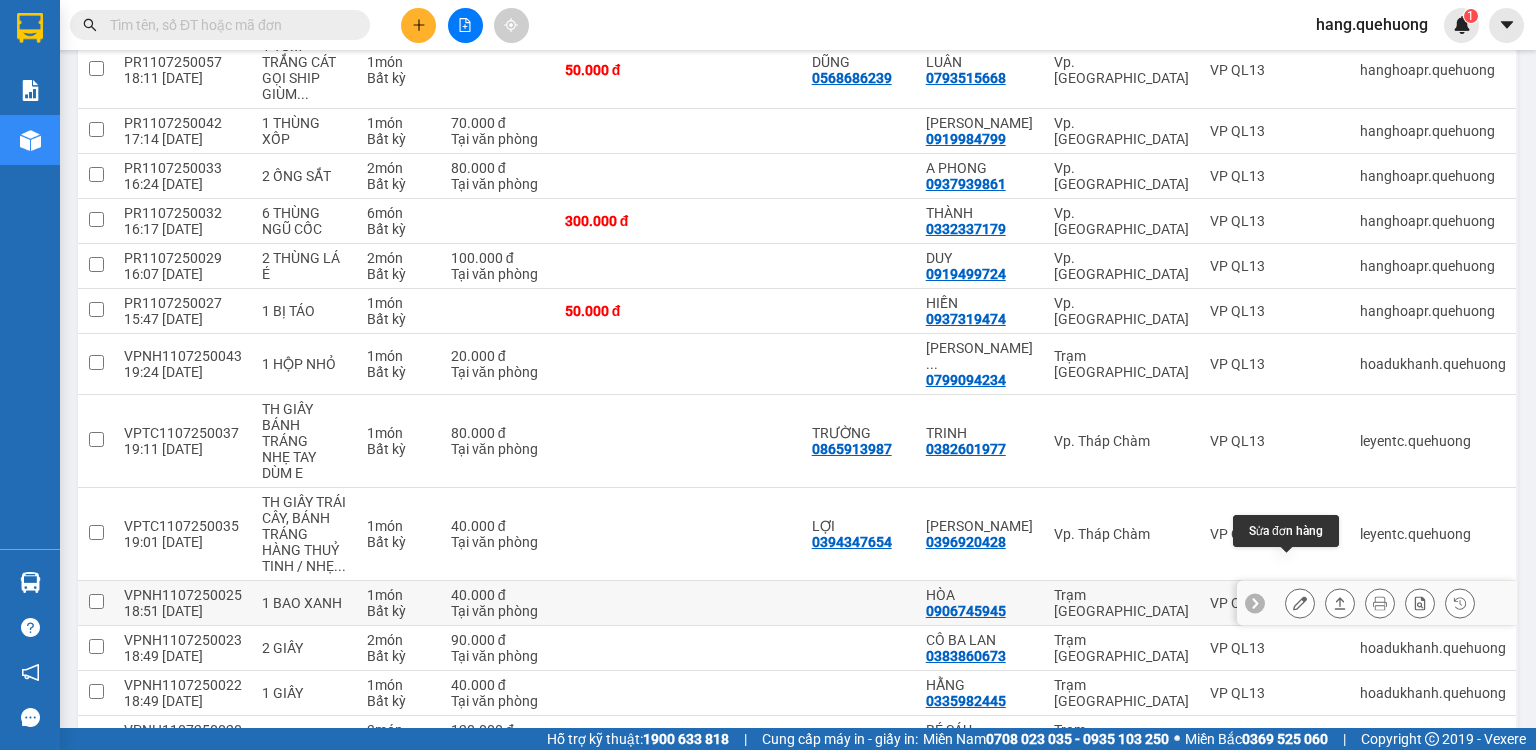click 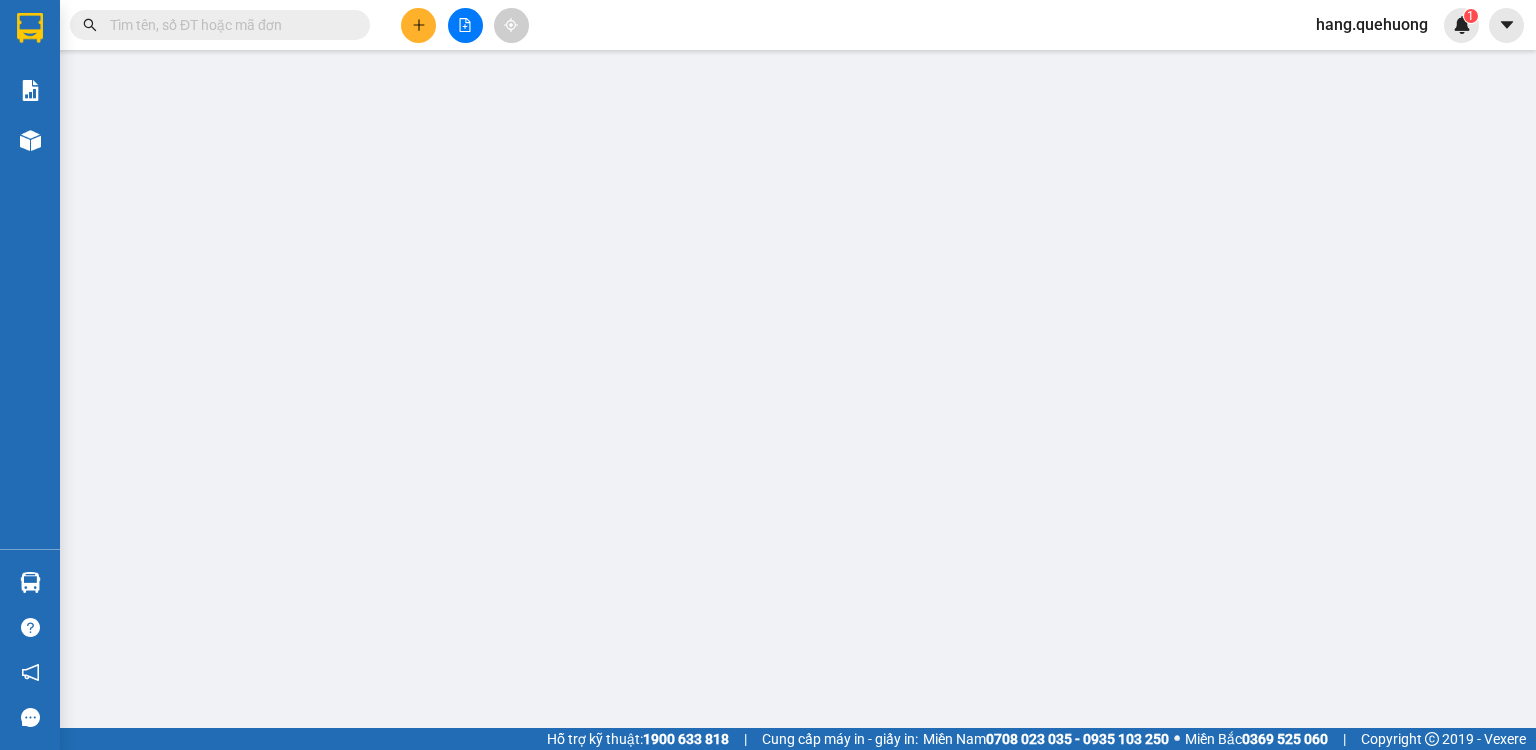 scroll, scrollTop: 0, scrollLeft: 0, axis: both 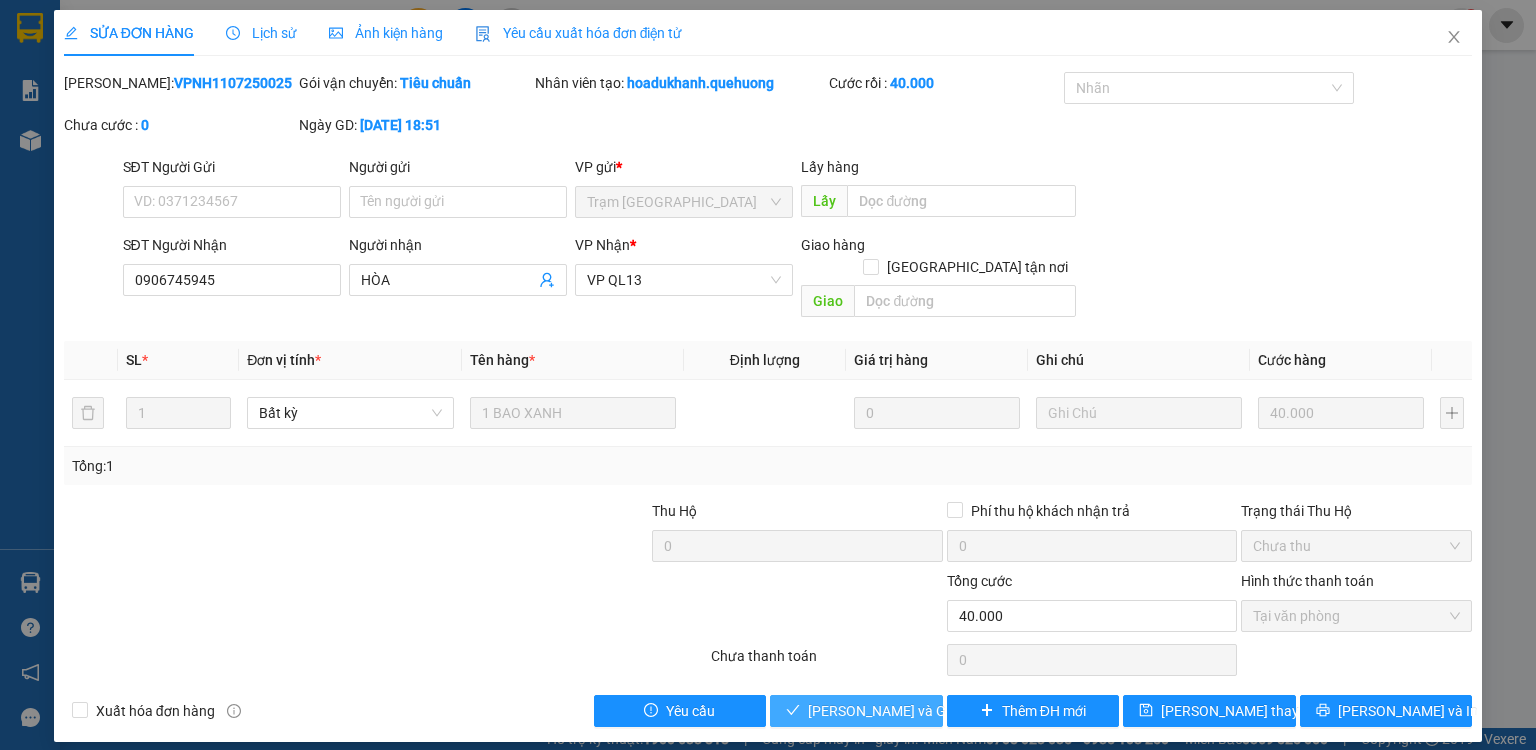 drag, startPoint x: 876, startPoint y: 684, endPoint x: 896, endPoint y: 676, distance: 21.540659 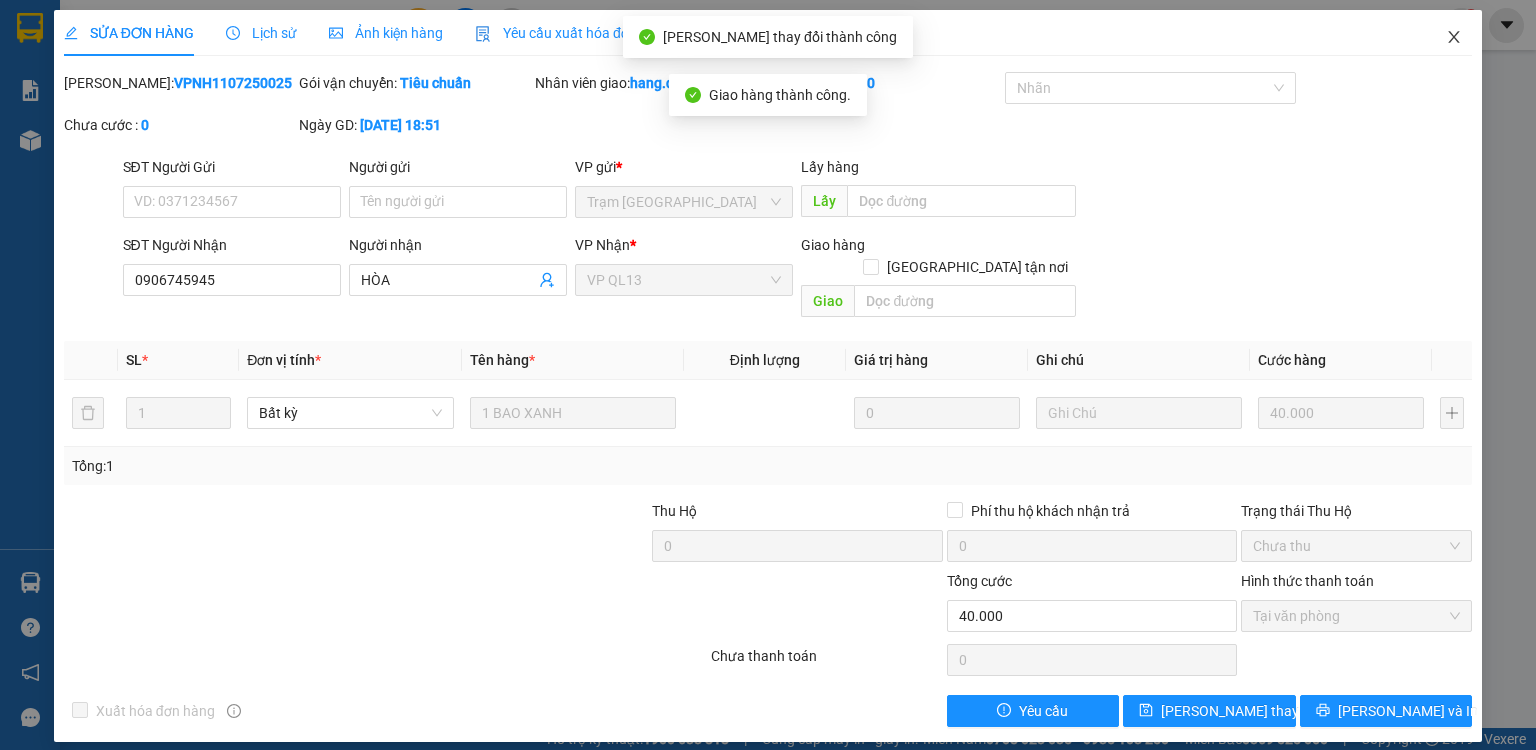 click 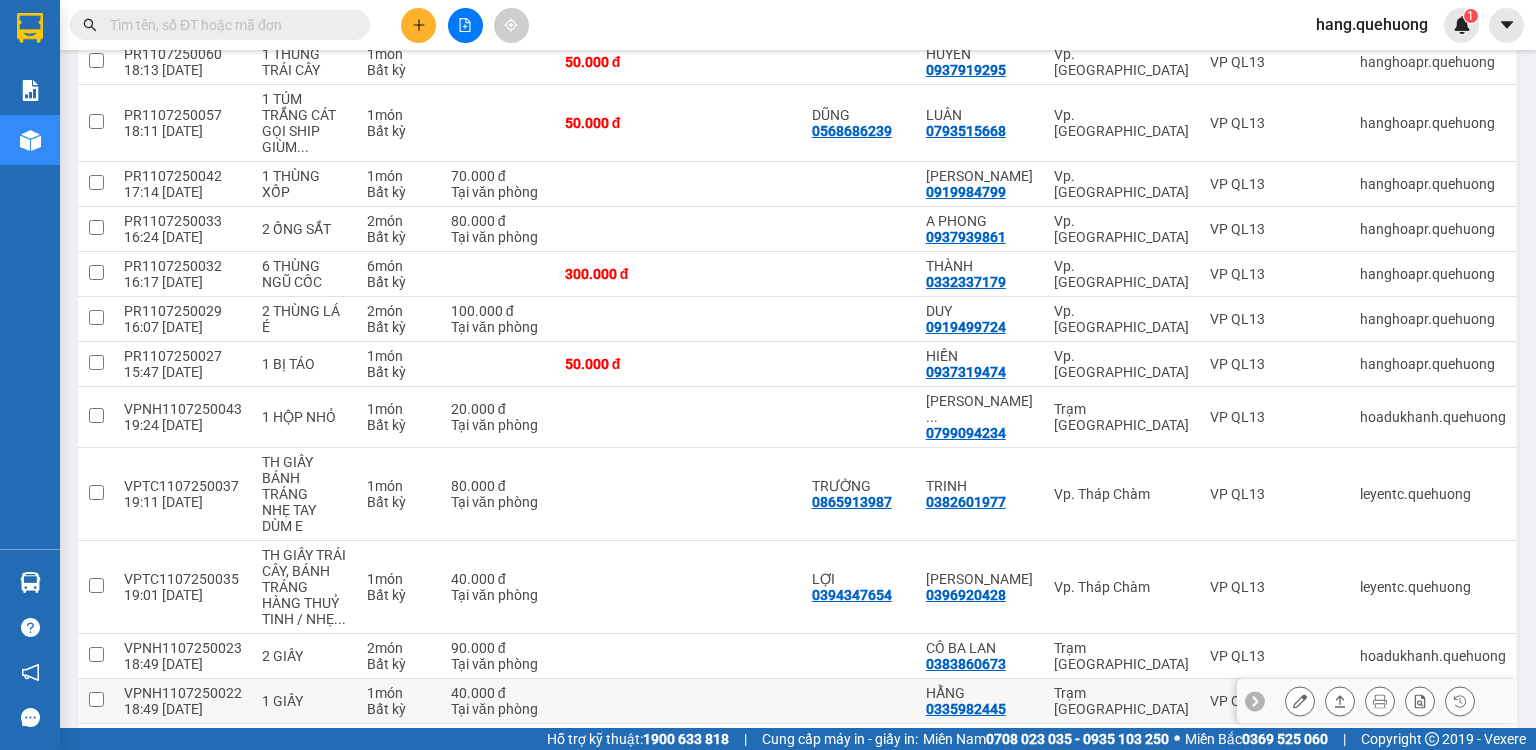 scroll, scrollTop: 563, scrollLeft: 0, axis: vertical 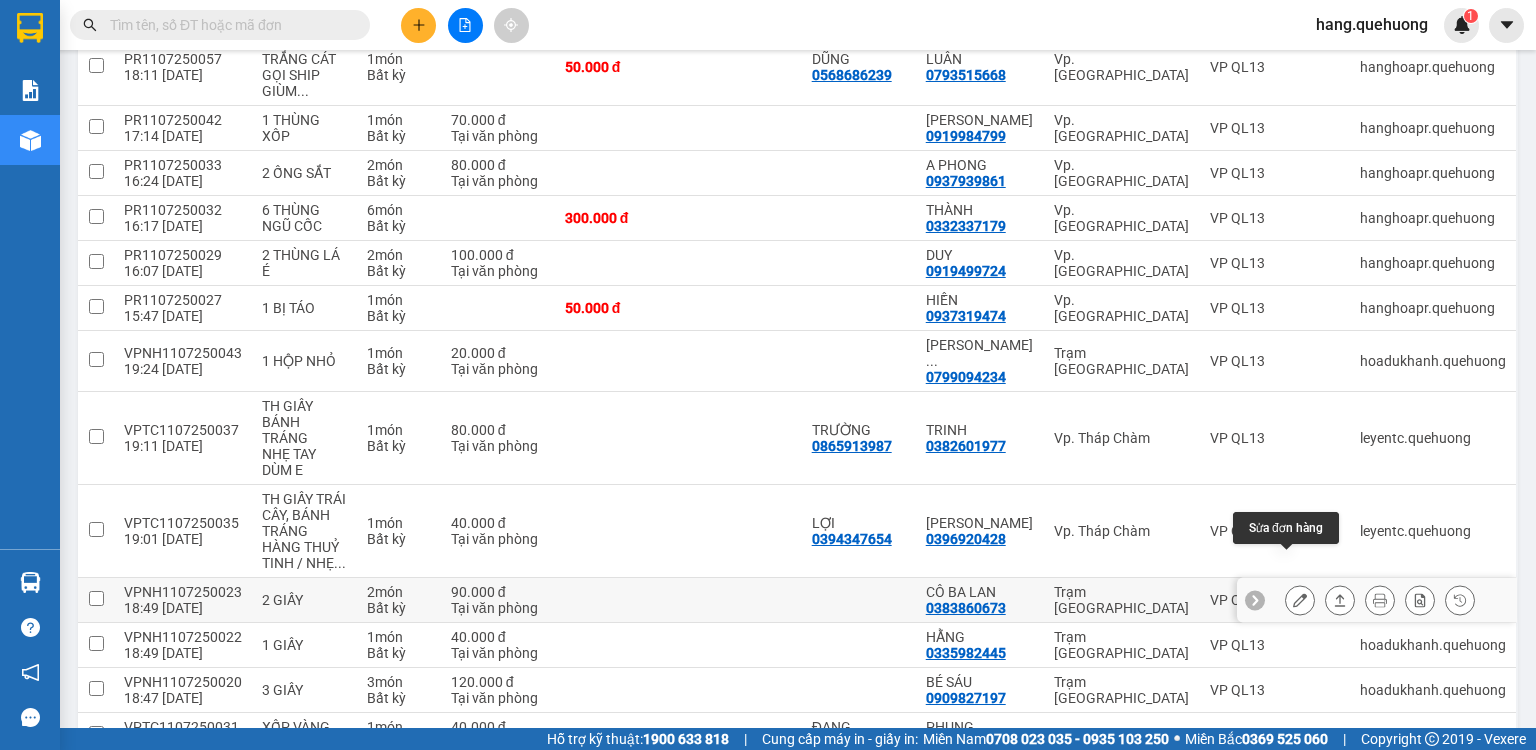 click 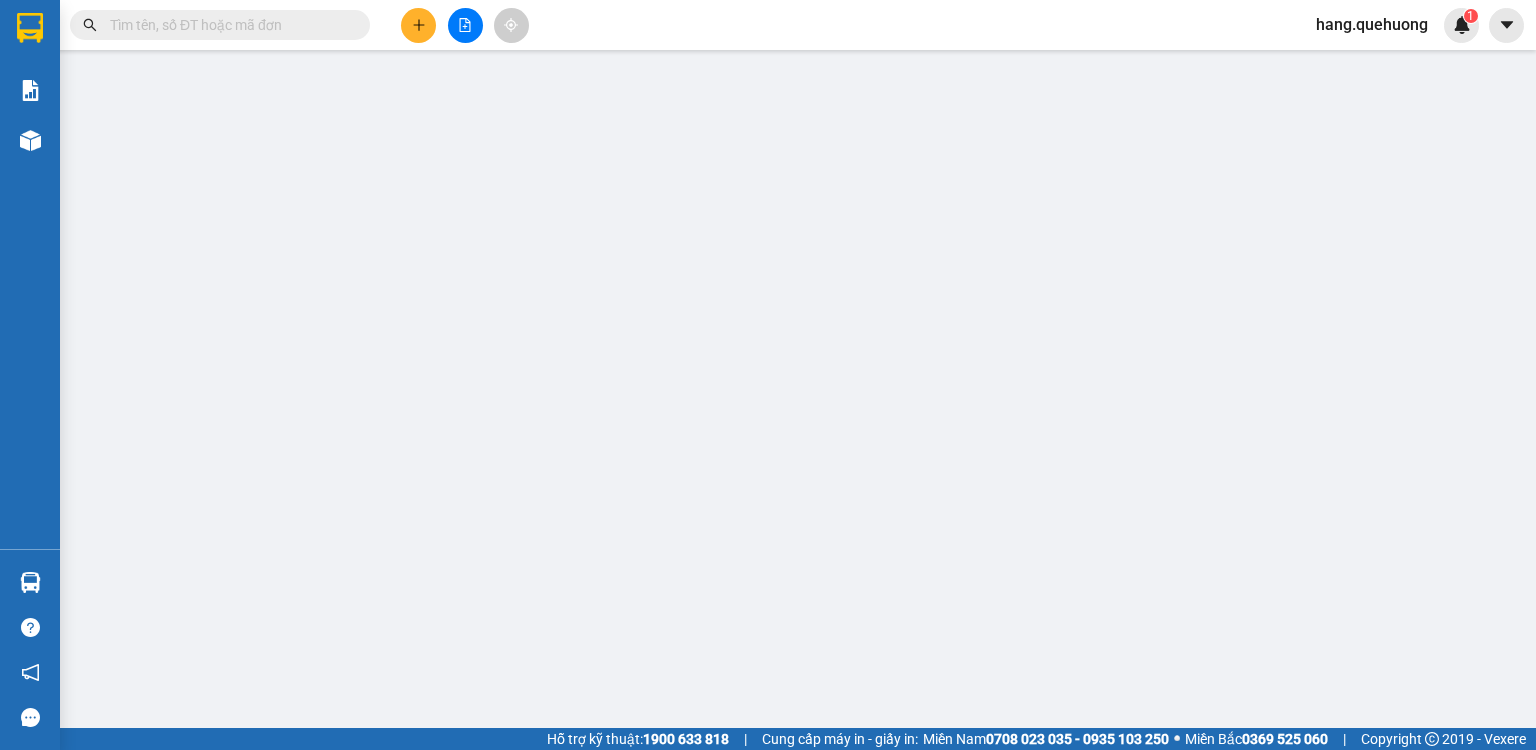 scroll, scrollTop: 0, scrollLeft: 0, axis: both 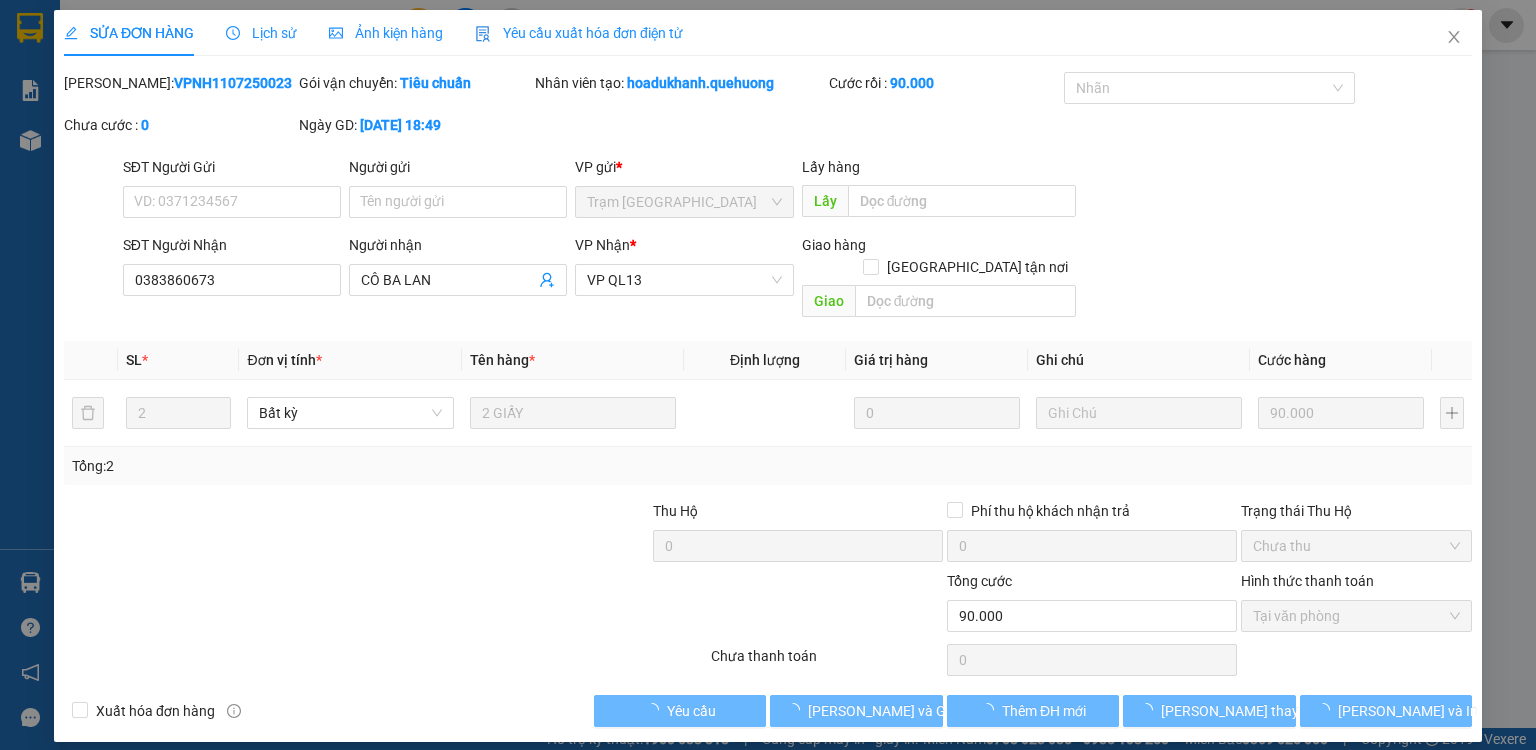 type on "0383860673" 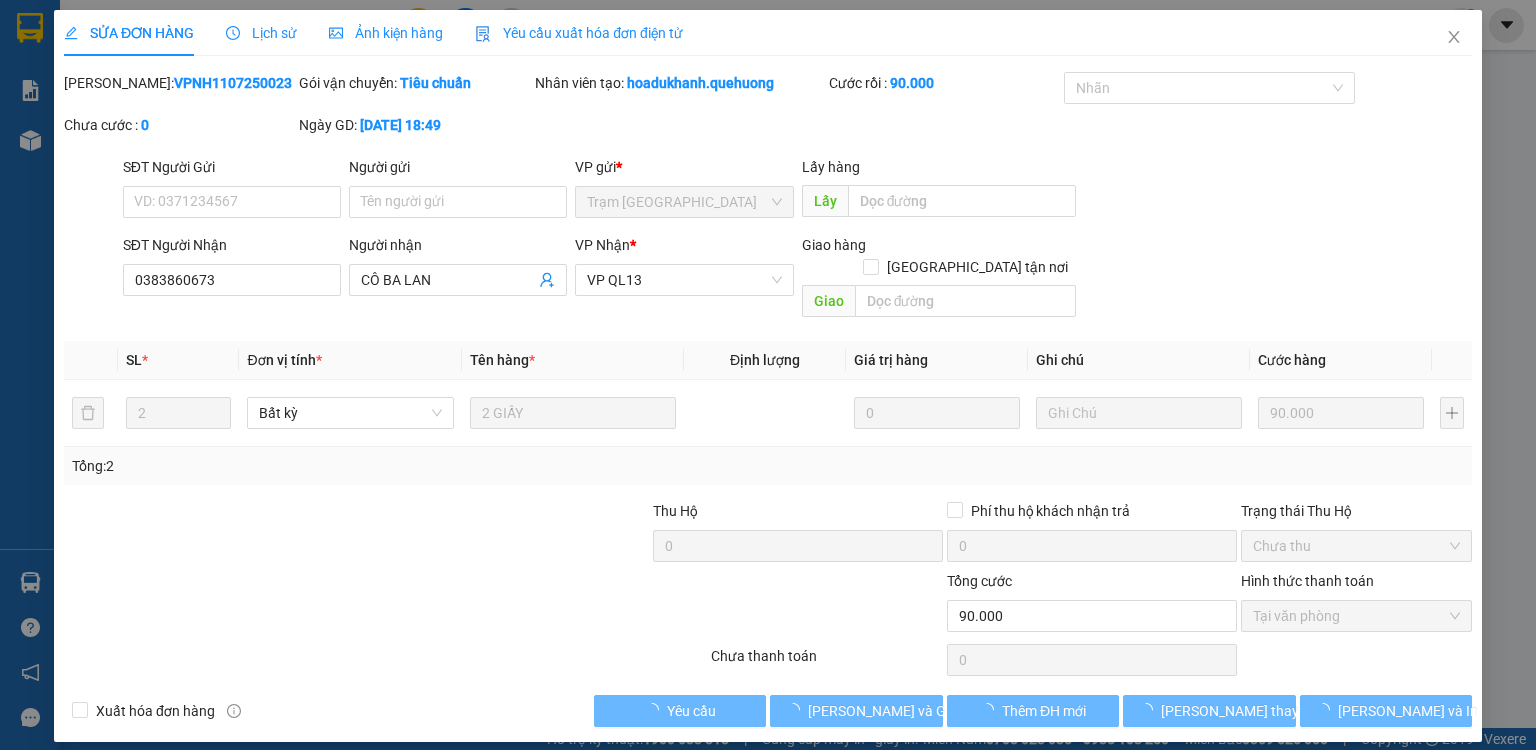 type on "CÔ BA LAN" 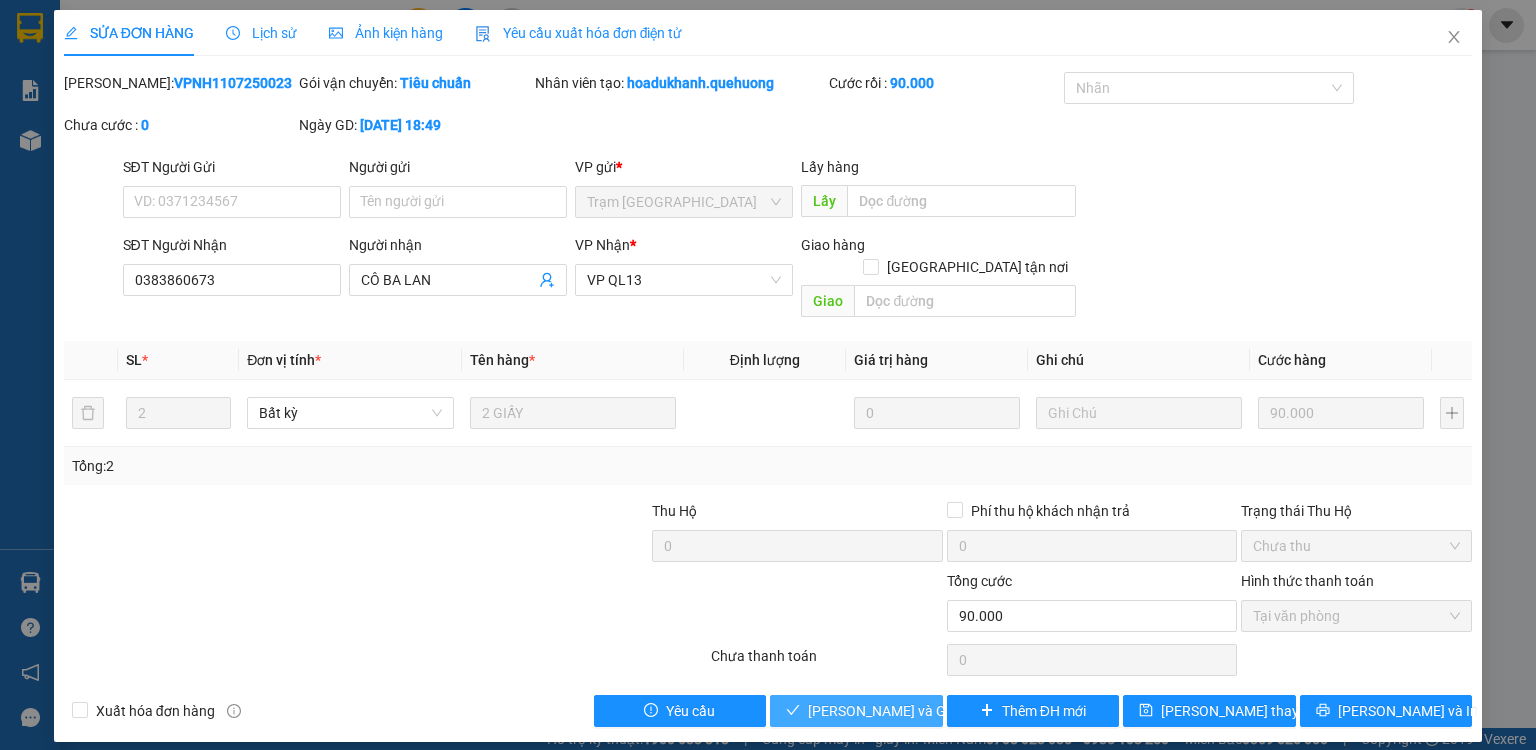click on "[PERSON_NAME] và Giao hàng" at bounding box center (904, 711) 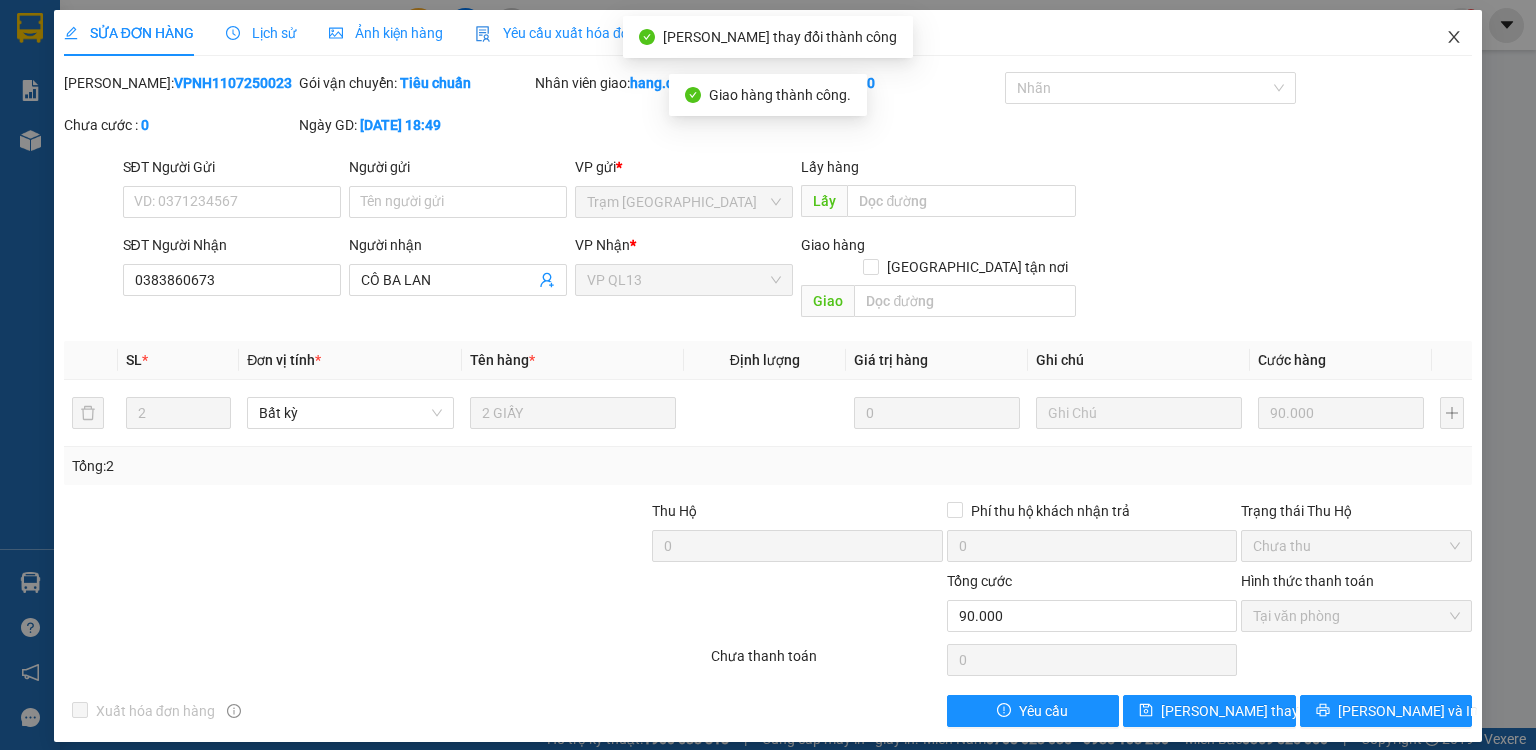 click 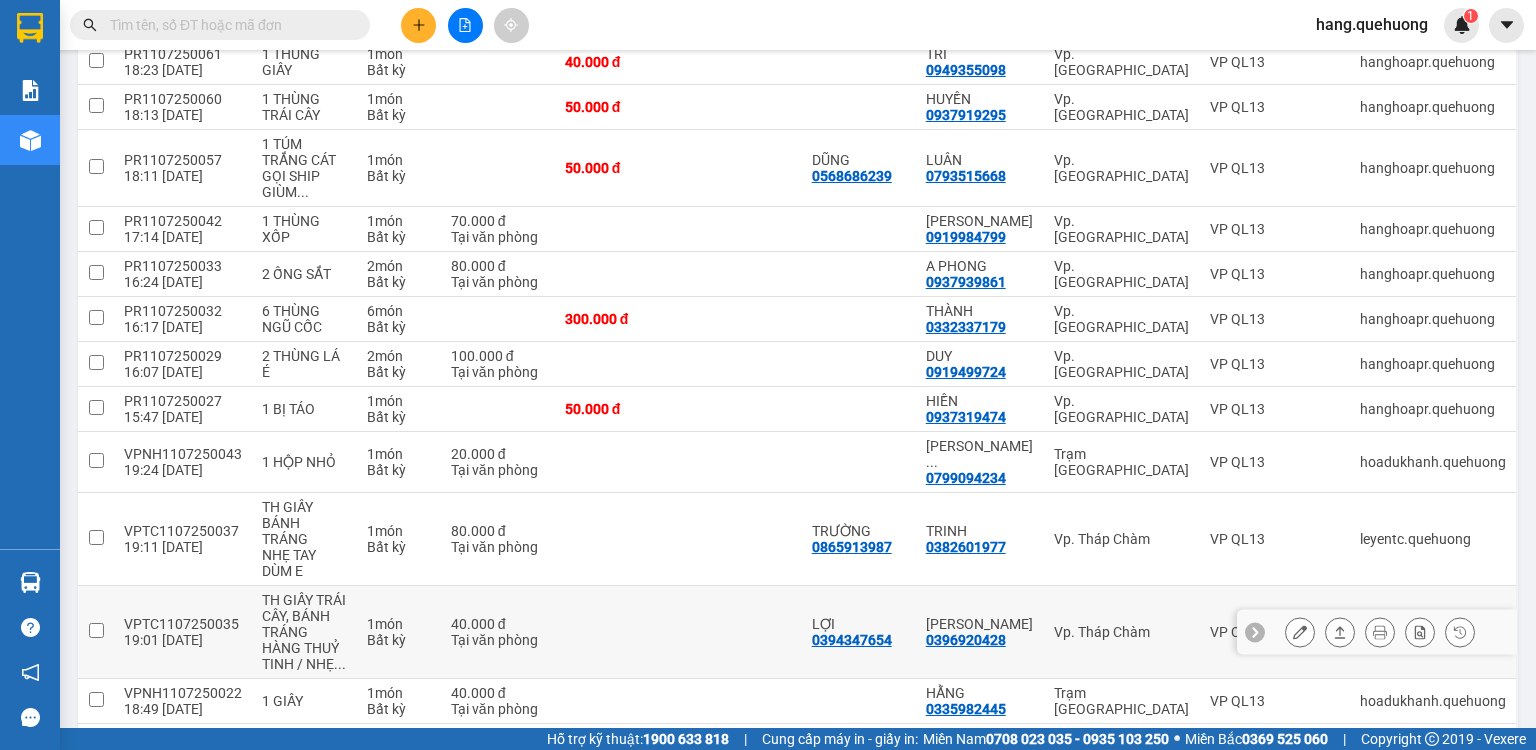 scroll, scrollTop: 480, scrollLeft: 0, axis: vertical 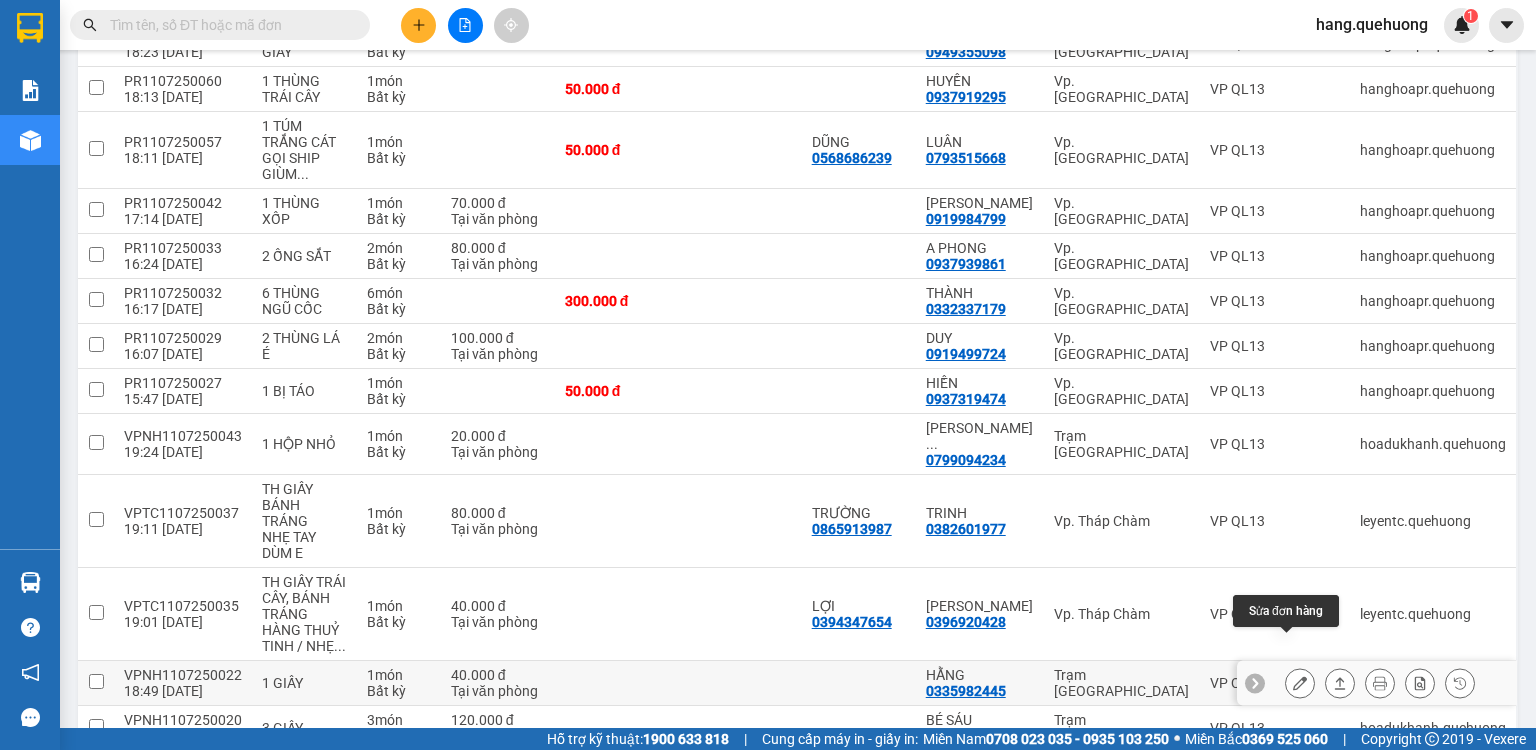click 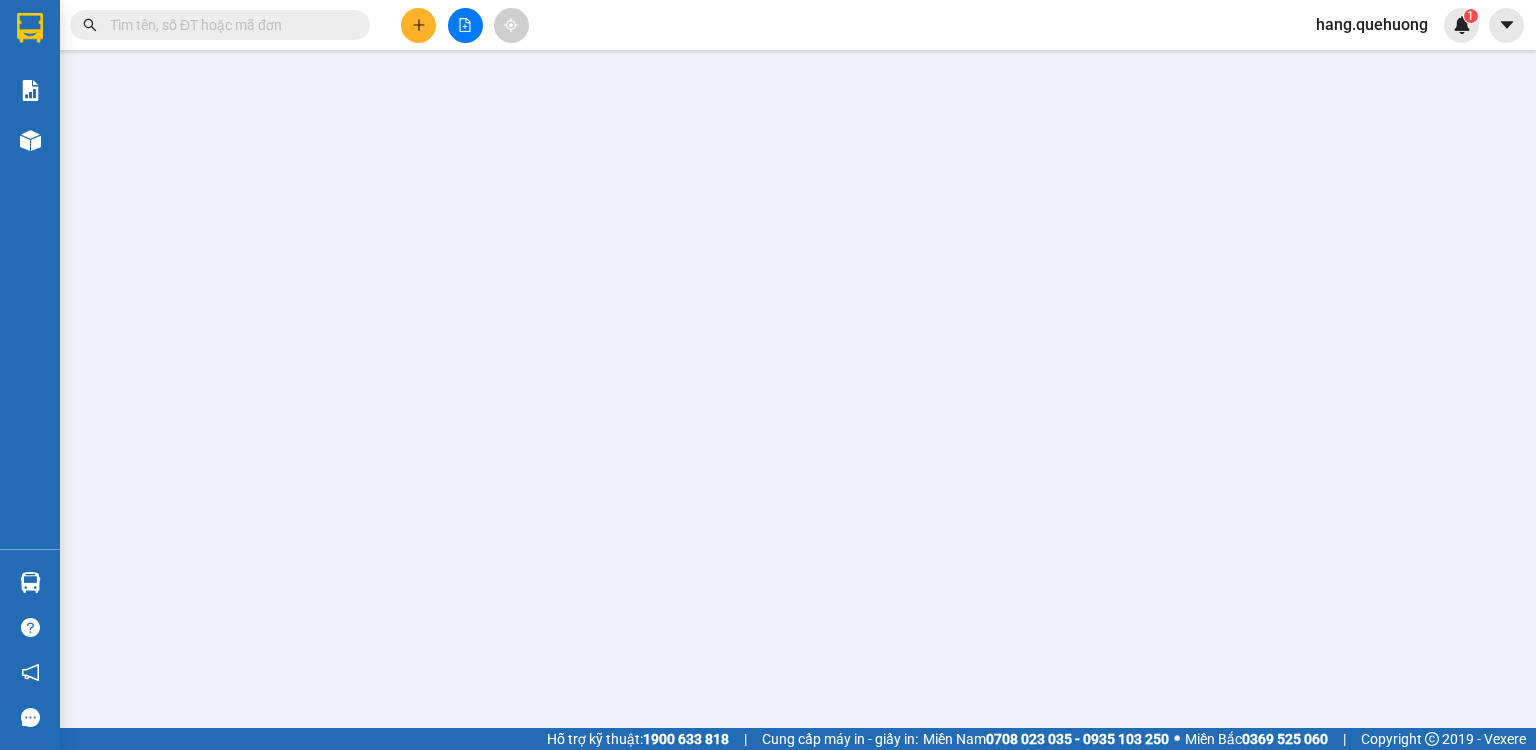 scroll, scrollTop: 0, scrollLeft: 0, axis: both 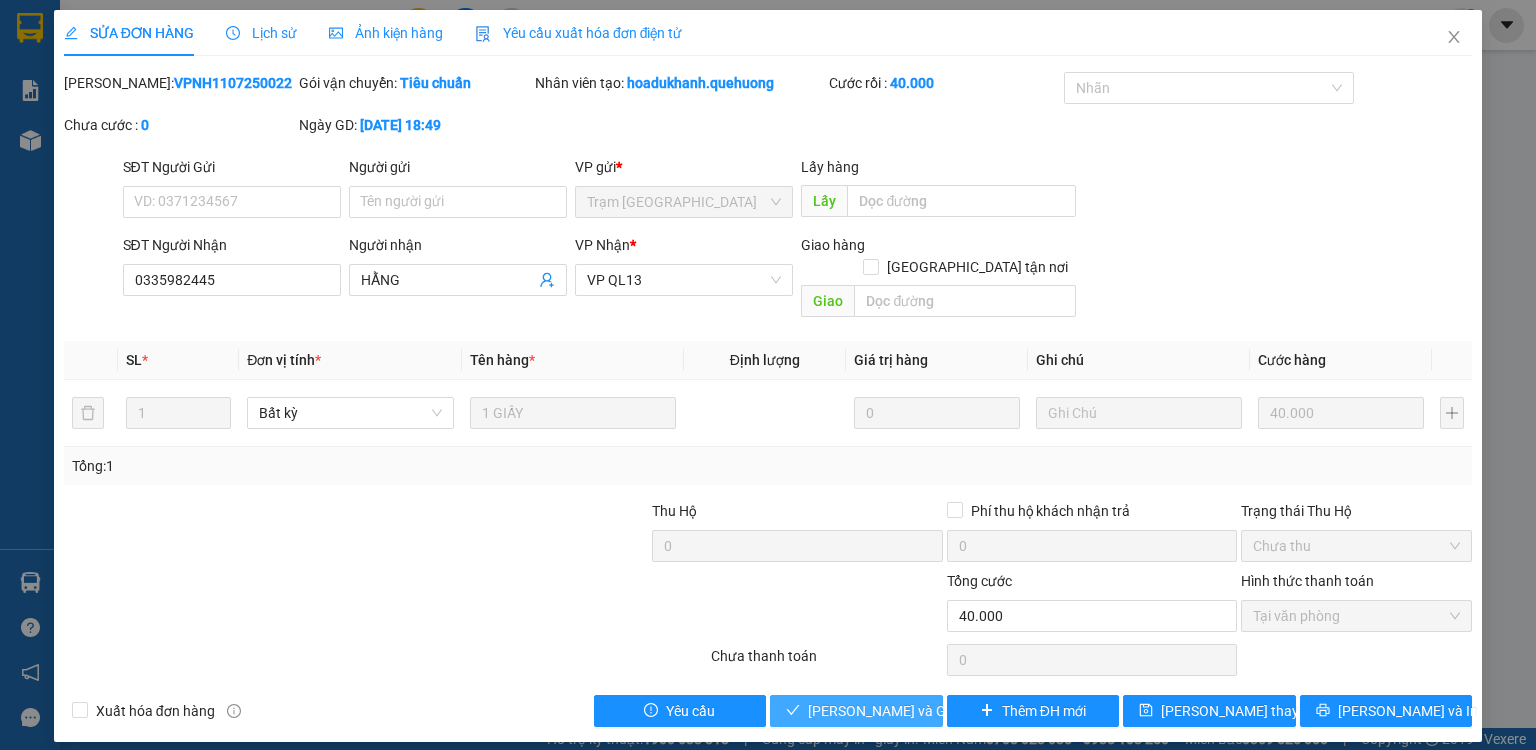 click on "[PERSON_NAME] và Giao hàng" at bounding box center [904, 711] 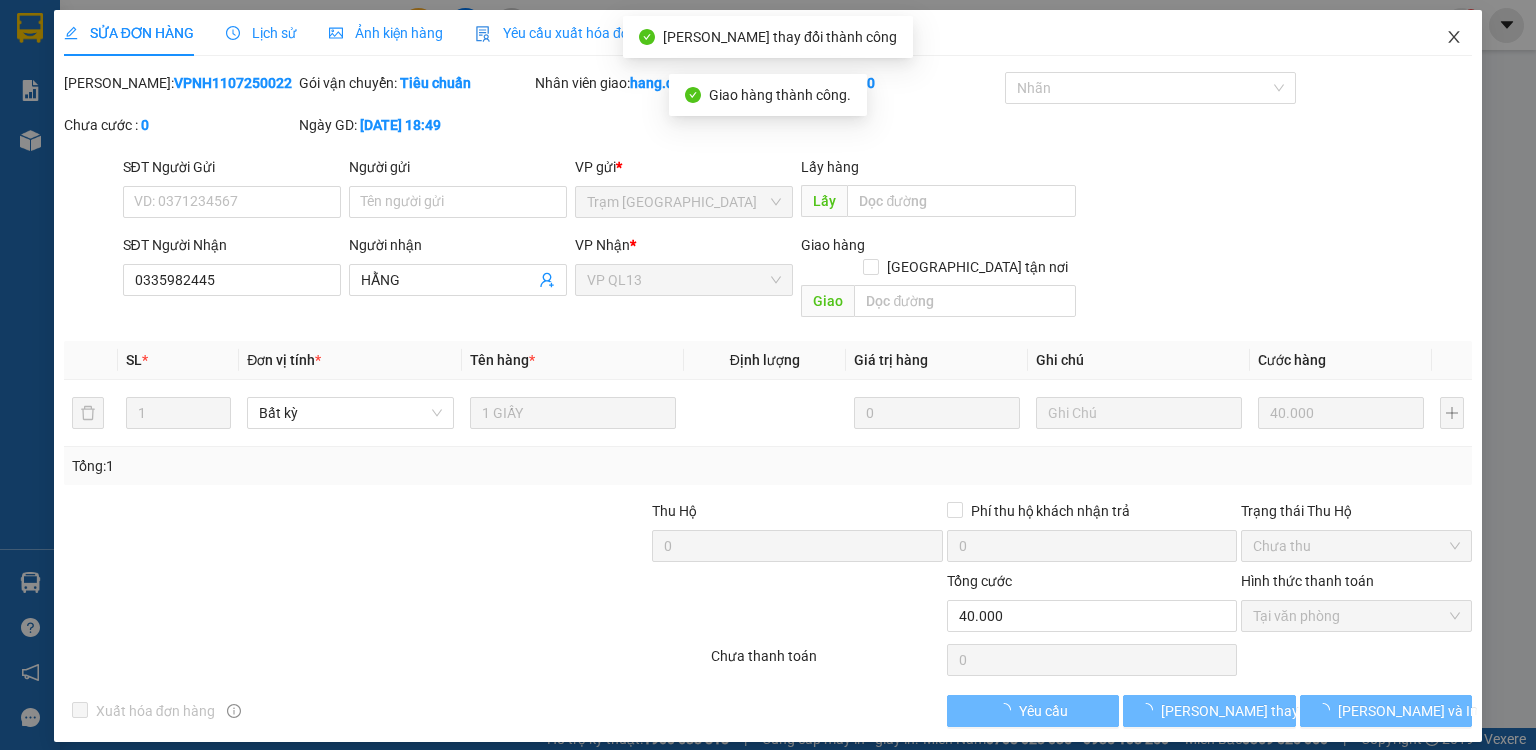 click 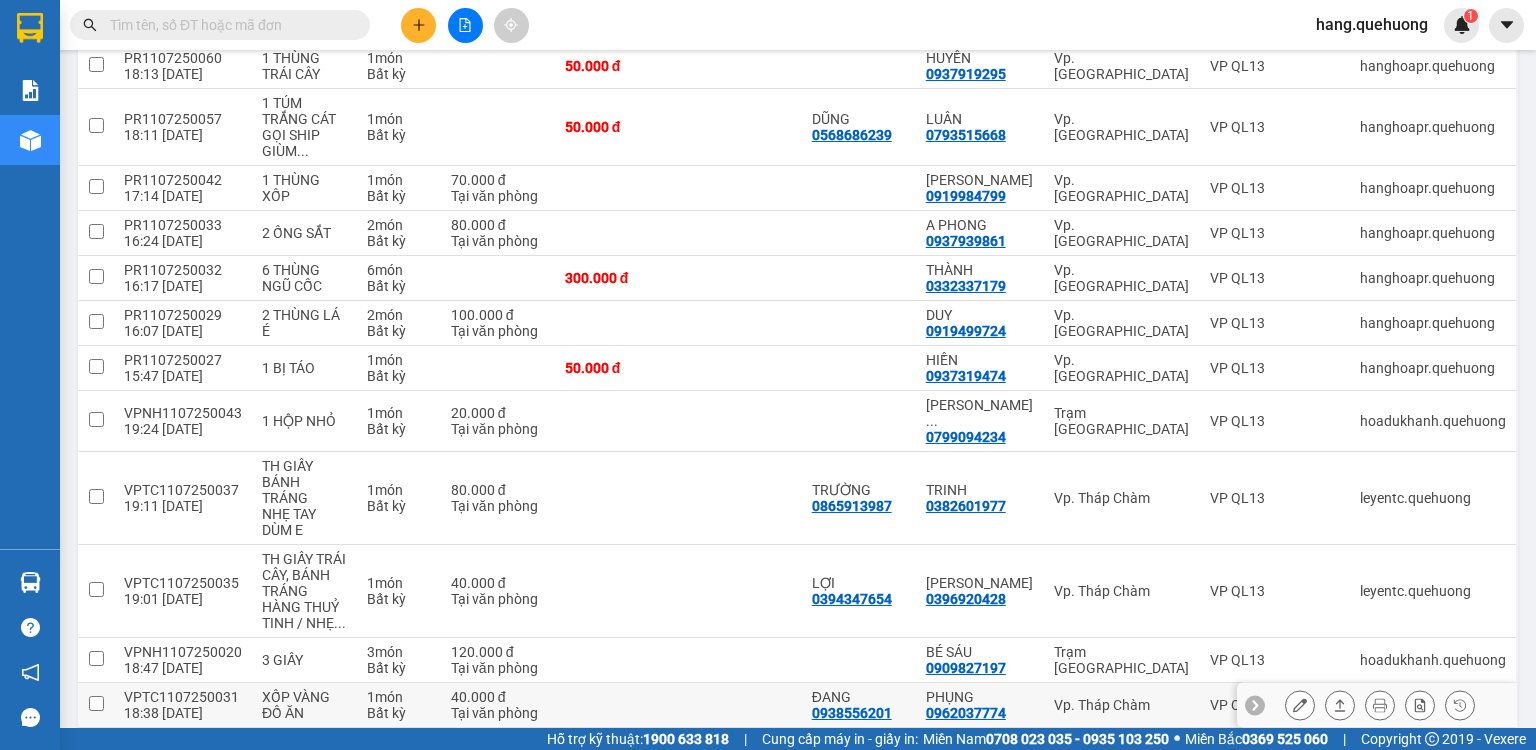scroll, scrollTop: 560, scrollLeft: 0, axis: vertical 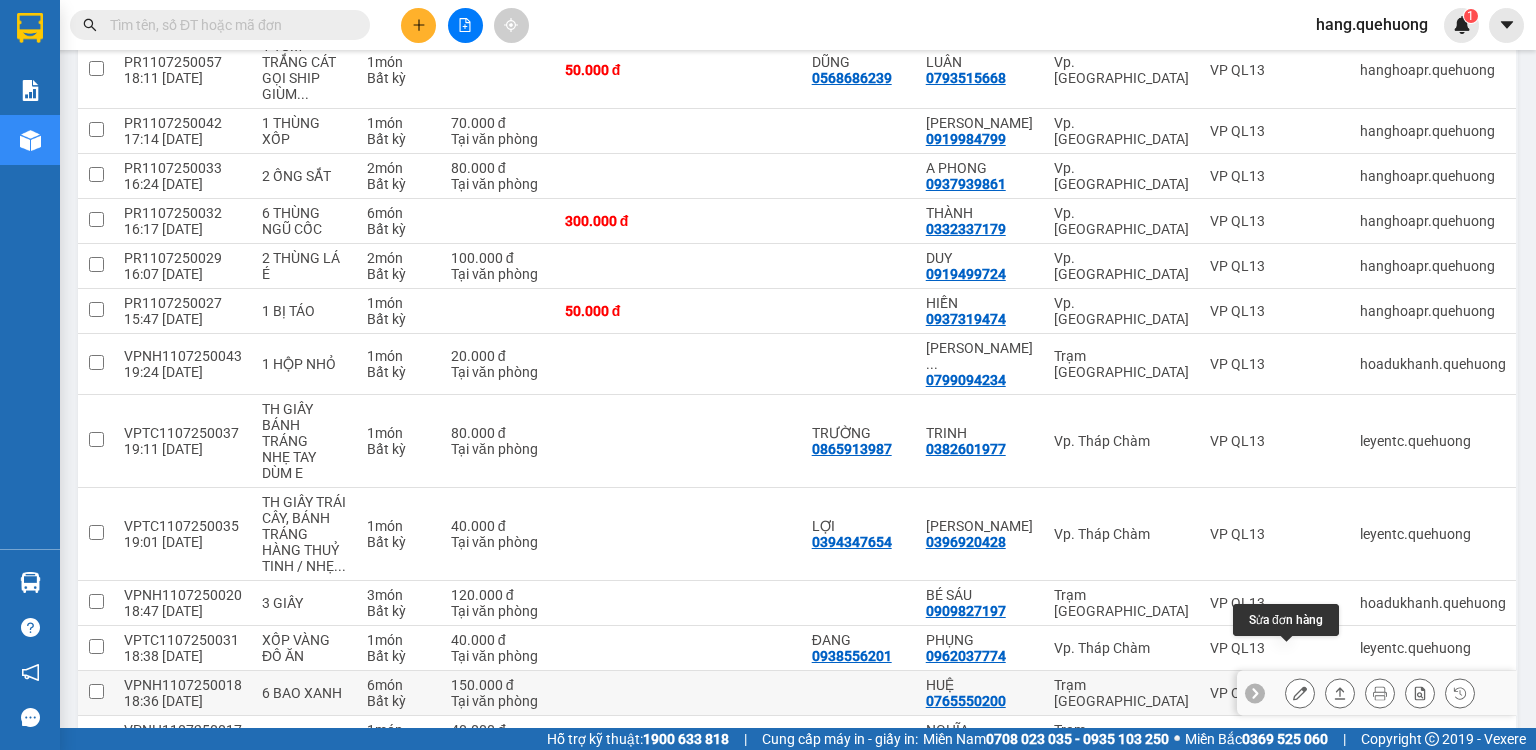 click at bounding box center (1300, 693) 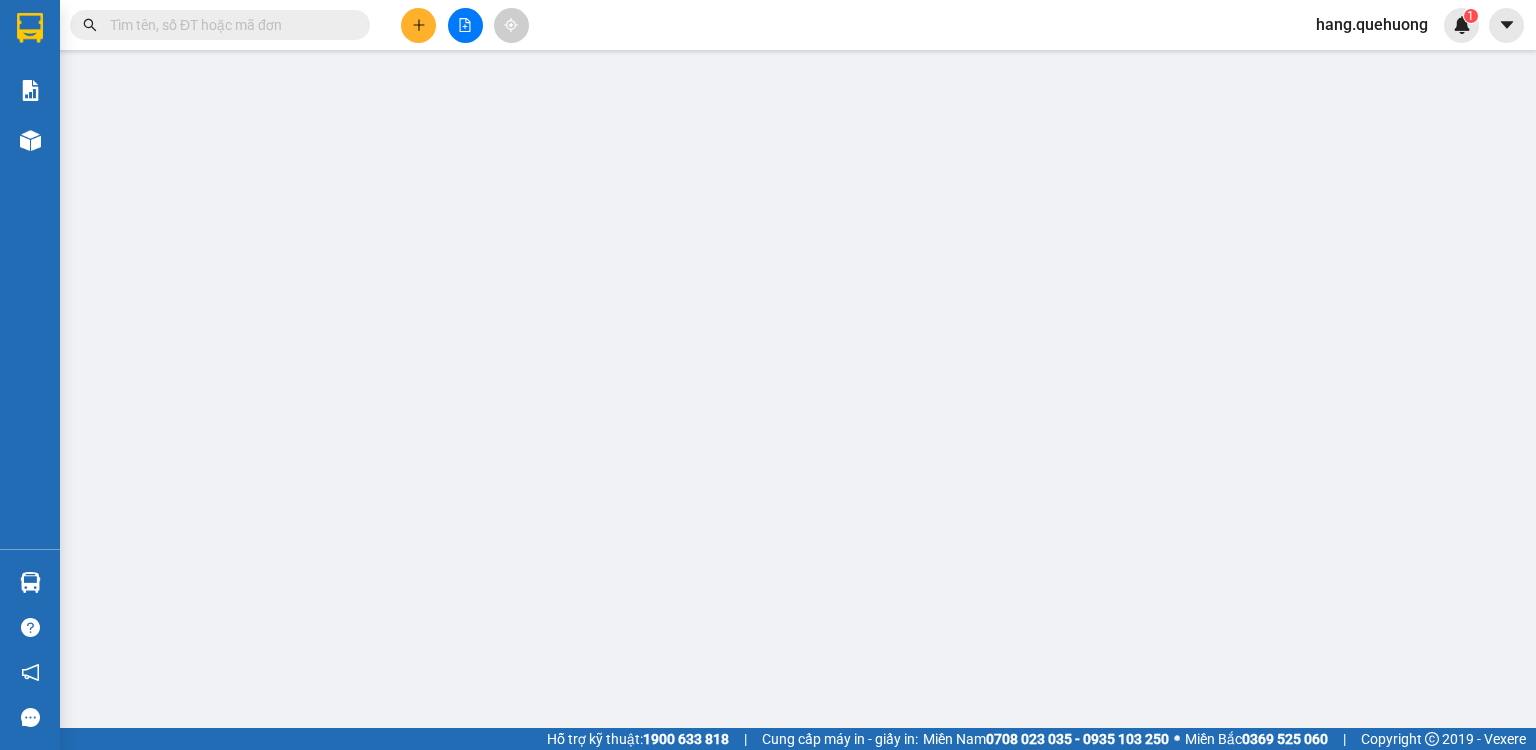 scroll, scrollTop: 0, scrollLeft: 0, axis: both 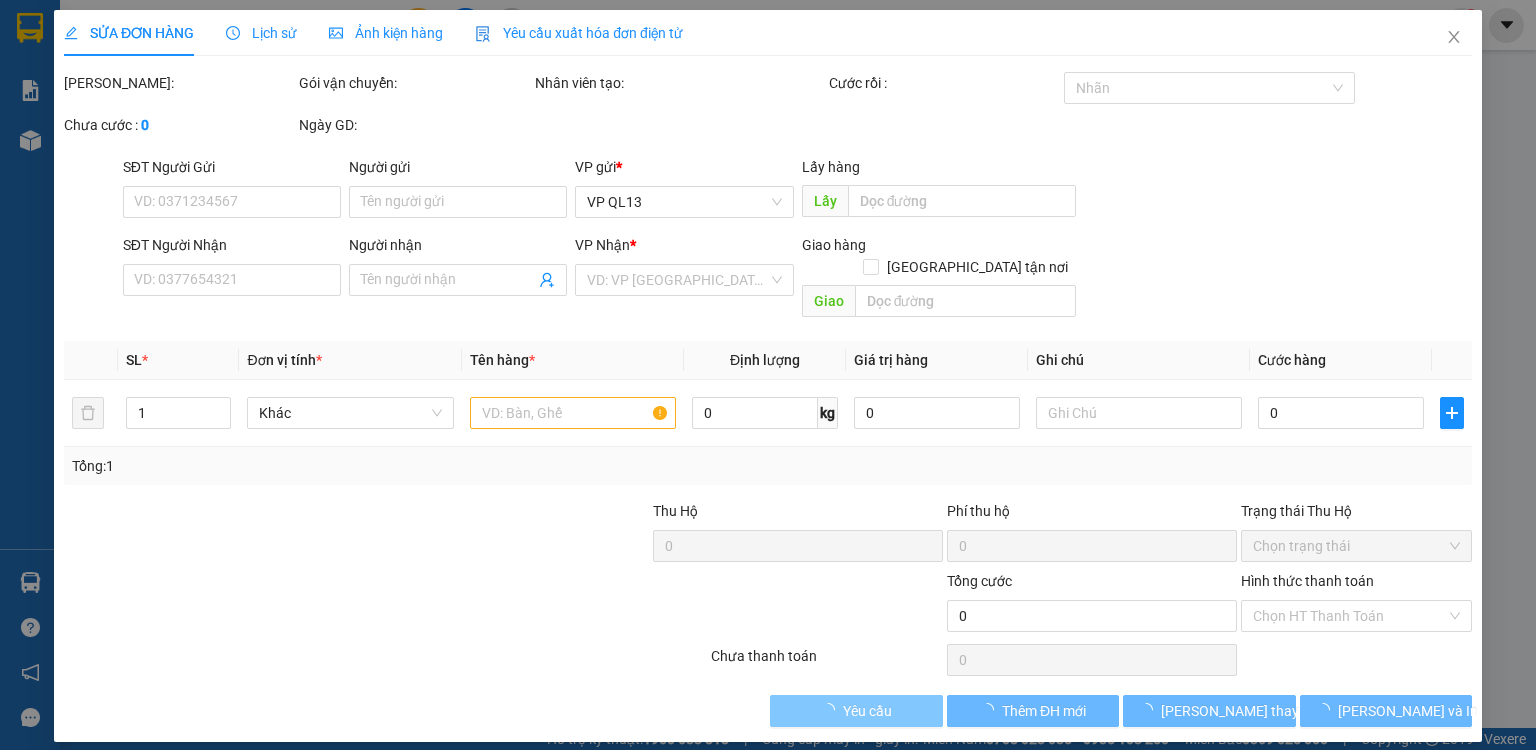 type on "0765550200" 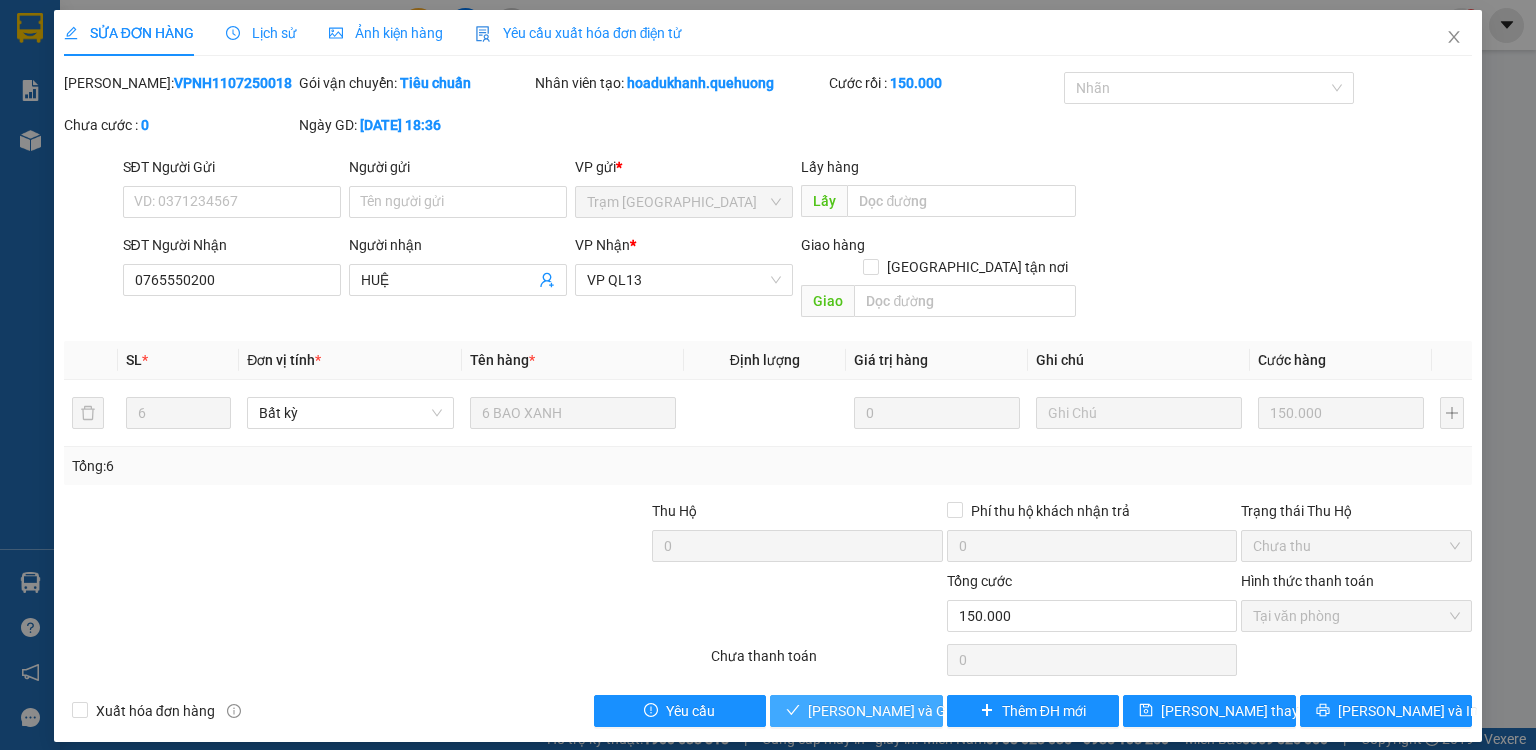 click on "[PERSON_NAME] và Giao hàng" at bounding box center (904, 711) 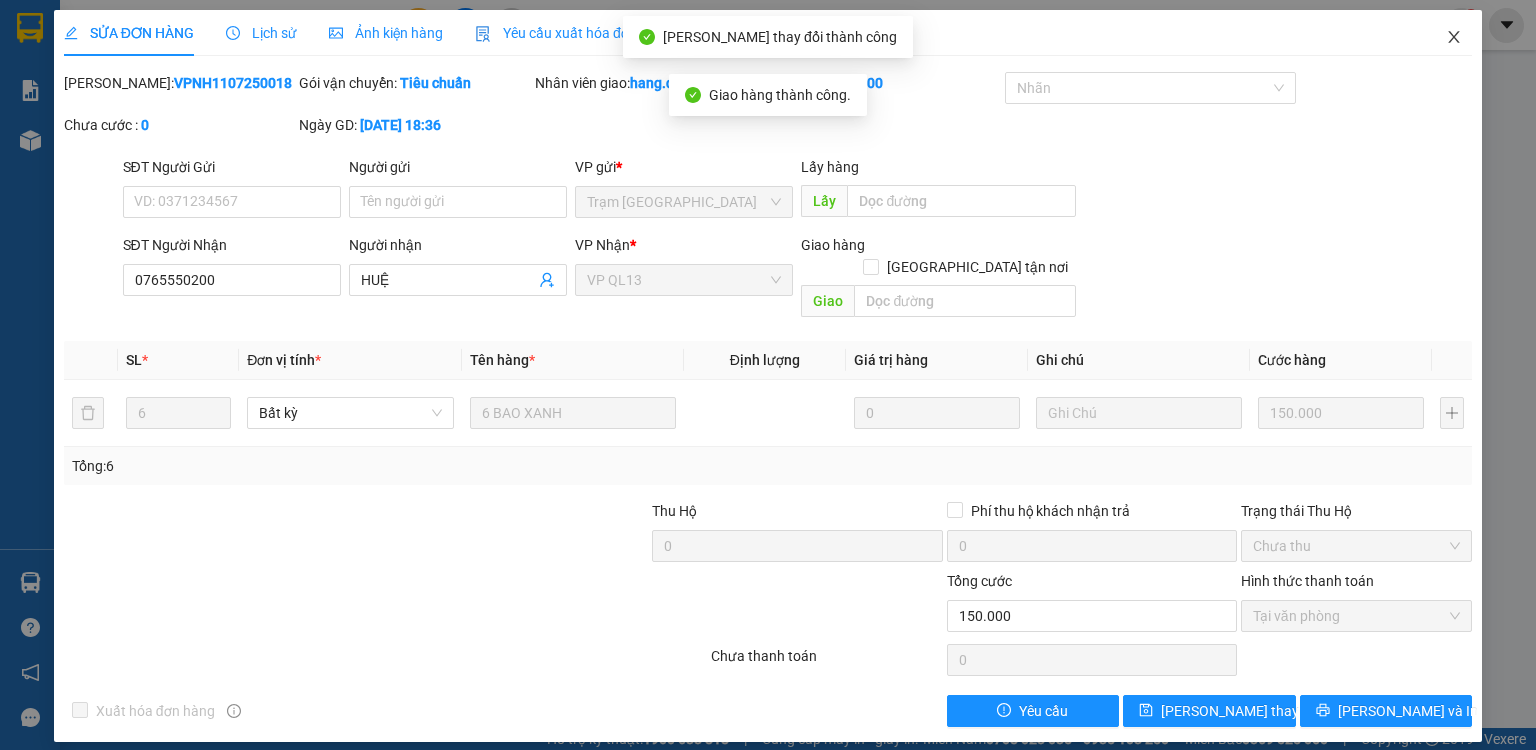 click 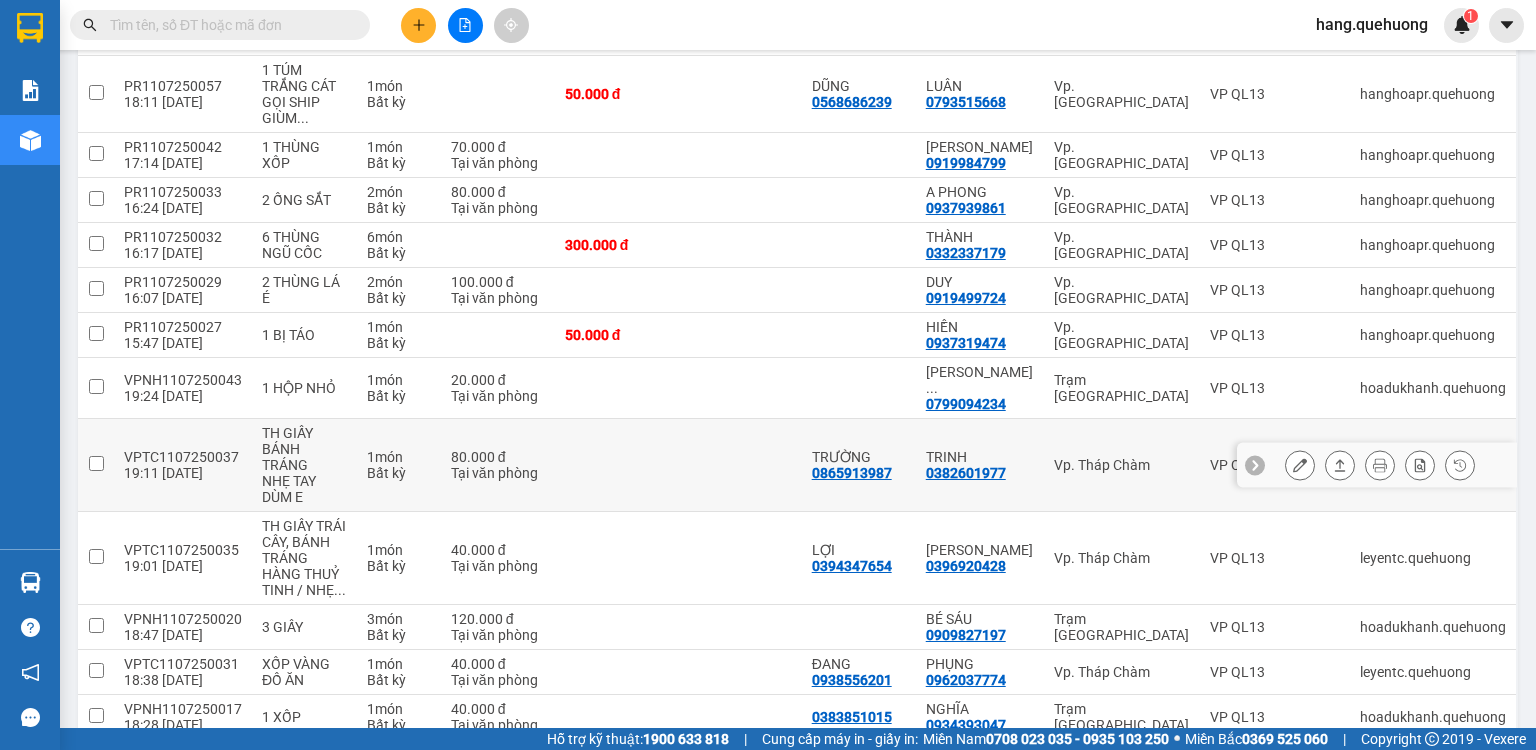 scroll, scrollTop: 560, scrollLeft: 0, axis: vertical 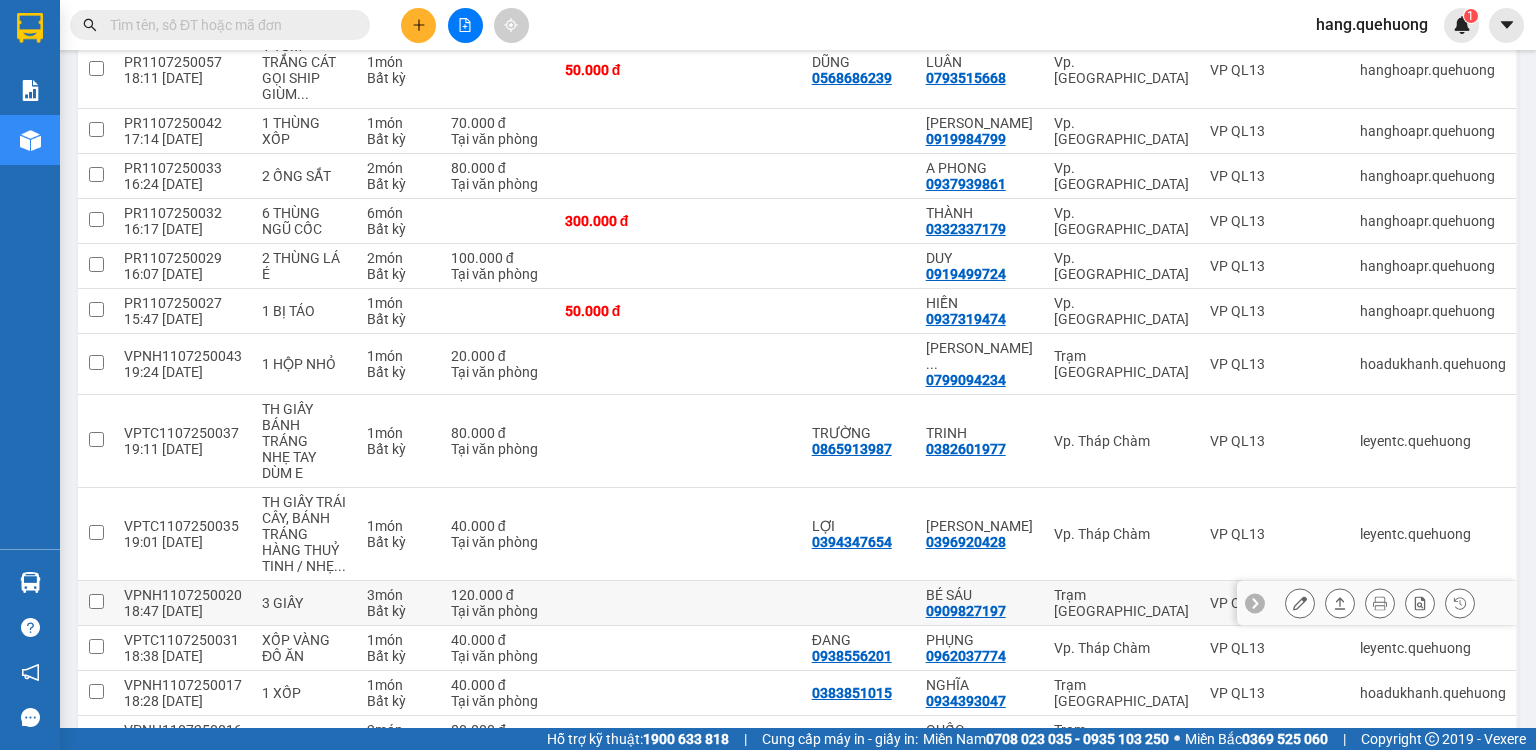click 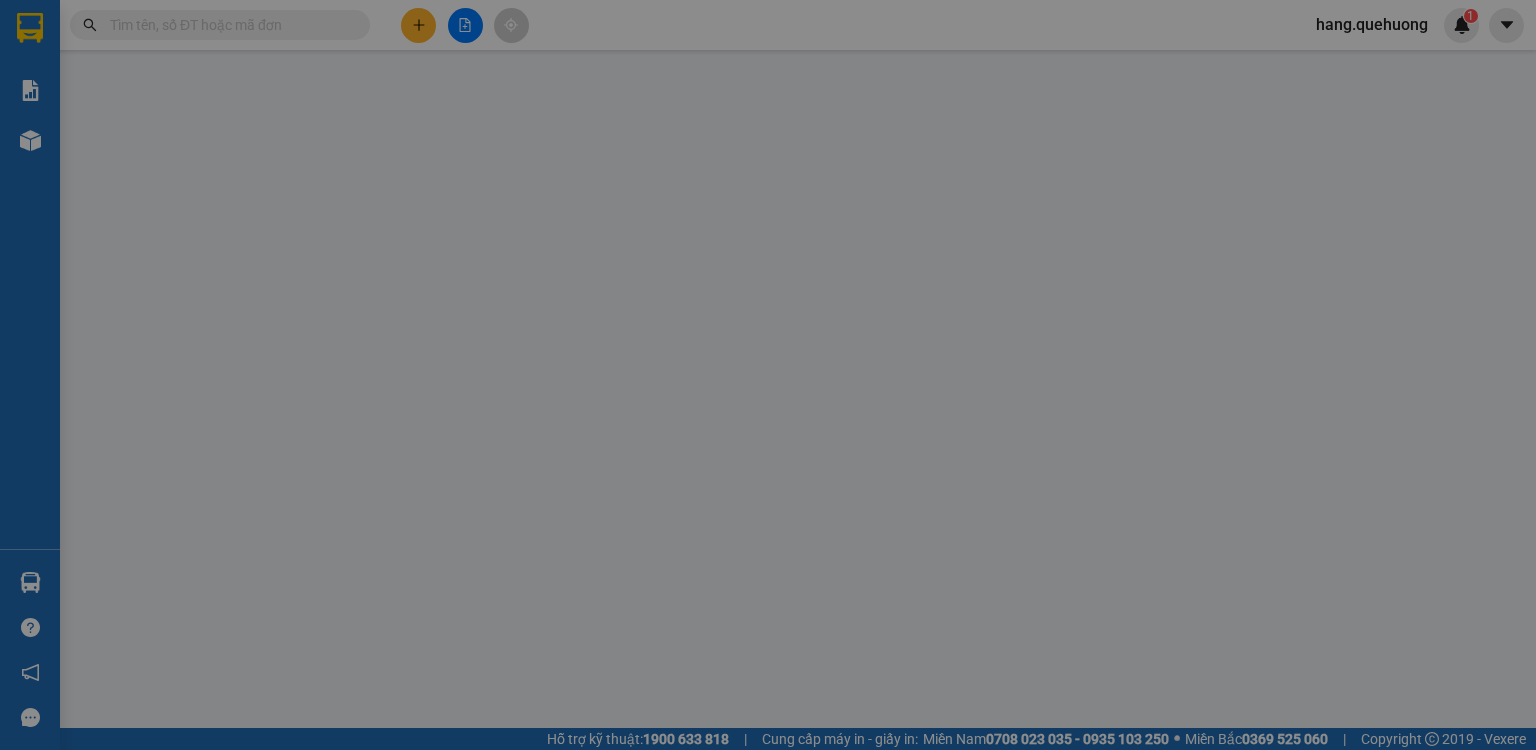 scroll, scrollTop: 0, scrollLeft: 0, axis: both 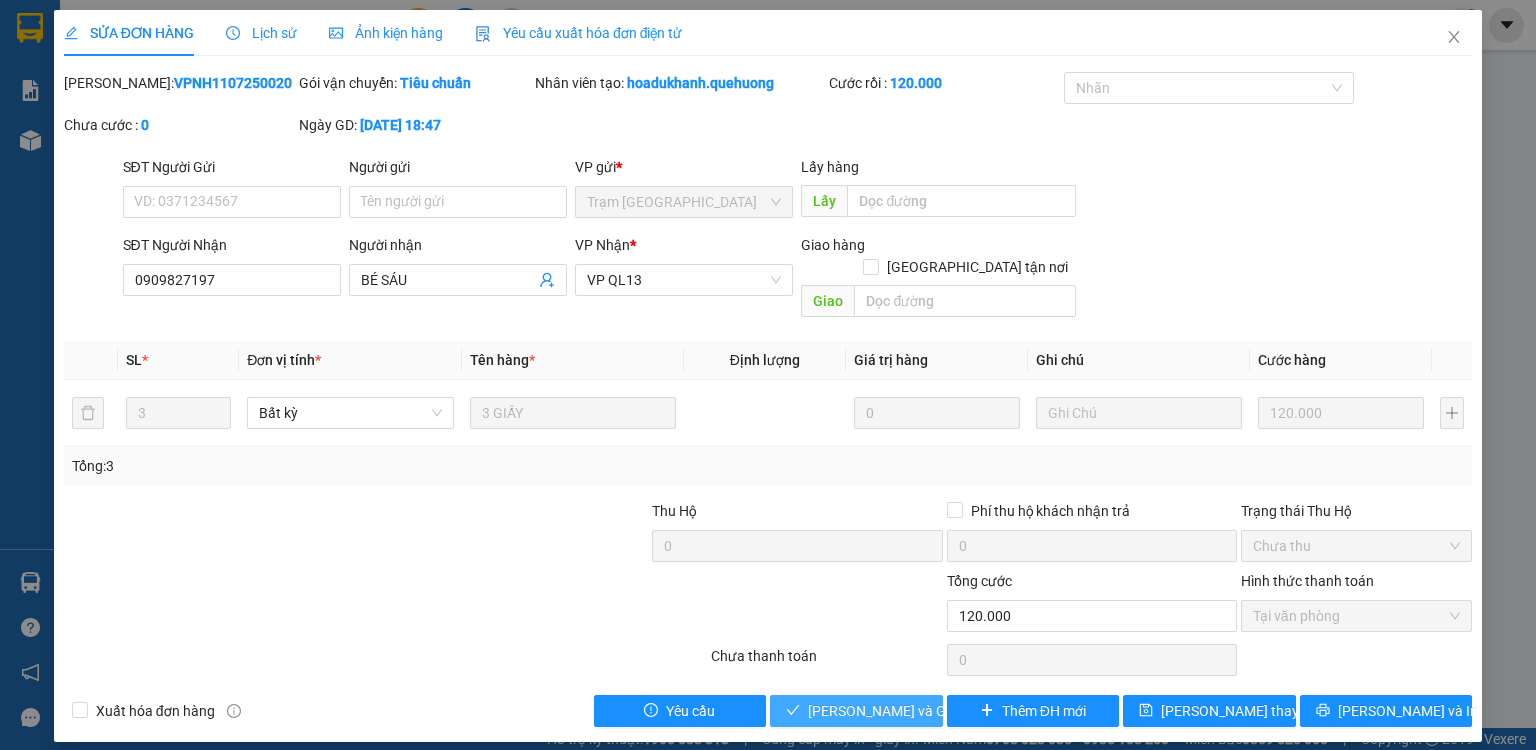 click on "[PERSON_NAME] và Giao hàng" at bounding box center (904, 711) 